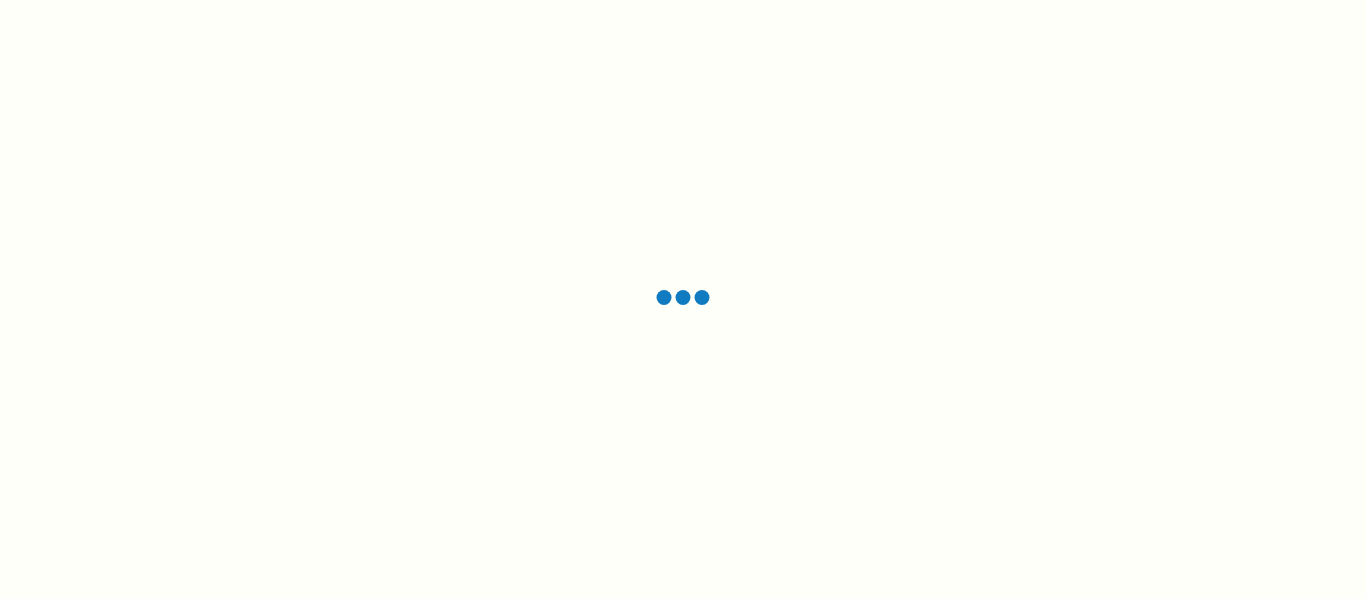 scroll, scrollTop: 0, scrollLeft: 0, axis: both 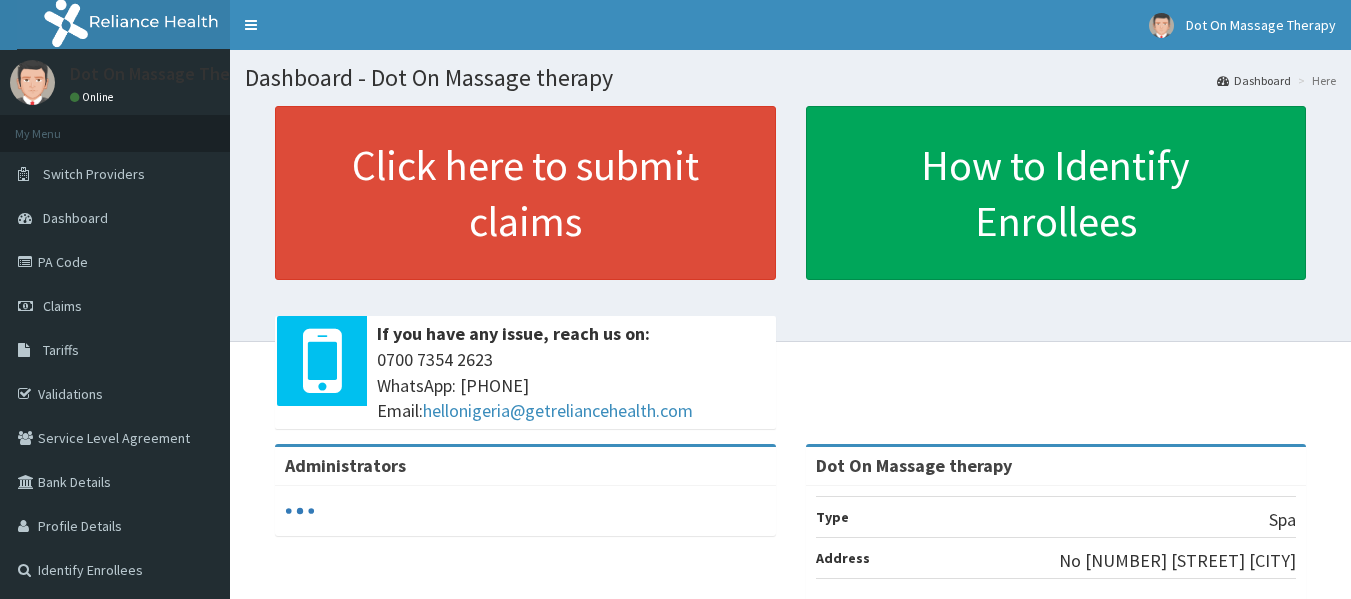 click on "Dot On Massage Therapy Dot On Massage Therapy - [EMAIL] Member since  [DATE] at [TIME]   Profile Sign out" 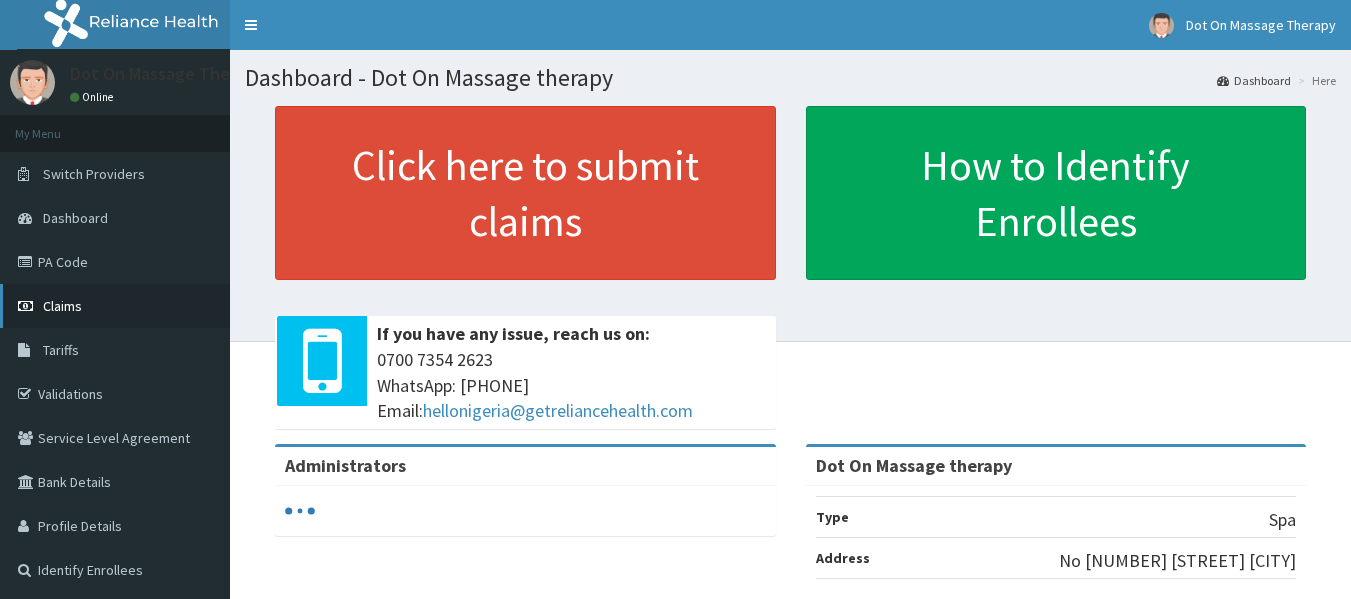 click on "Claims" at bounding box center [62, 306] 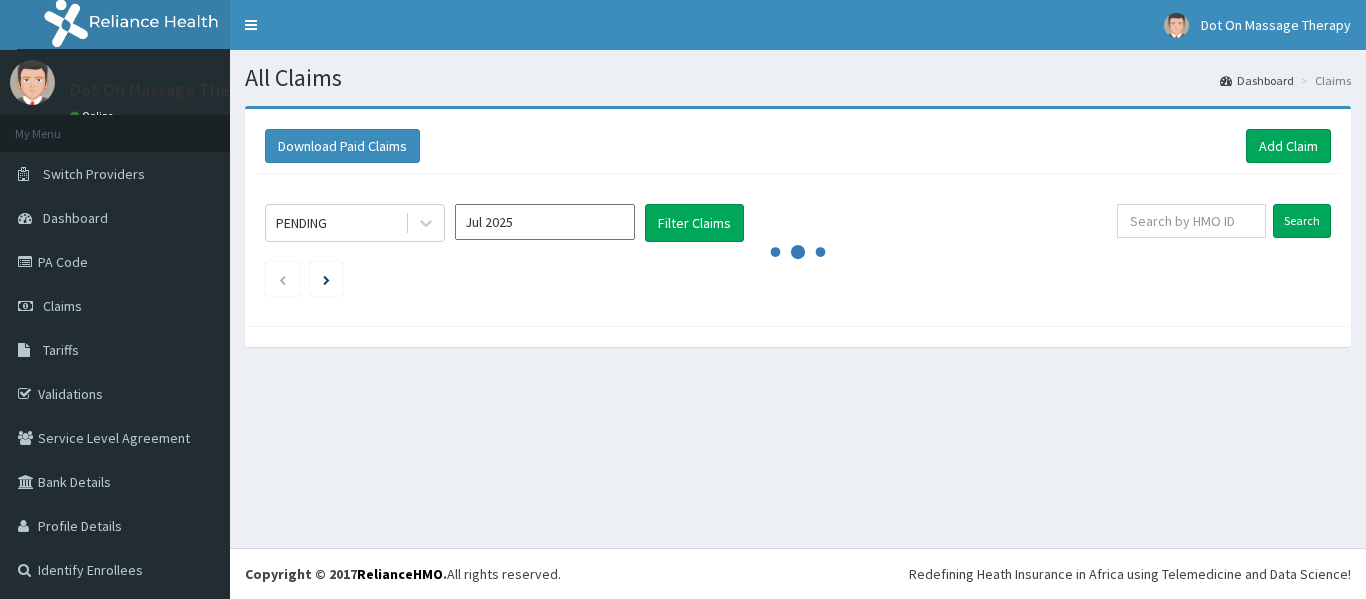 scroll, scrollTop: 0, scrollLeft: 0, axis: both 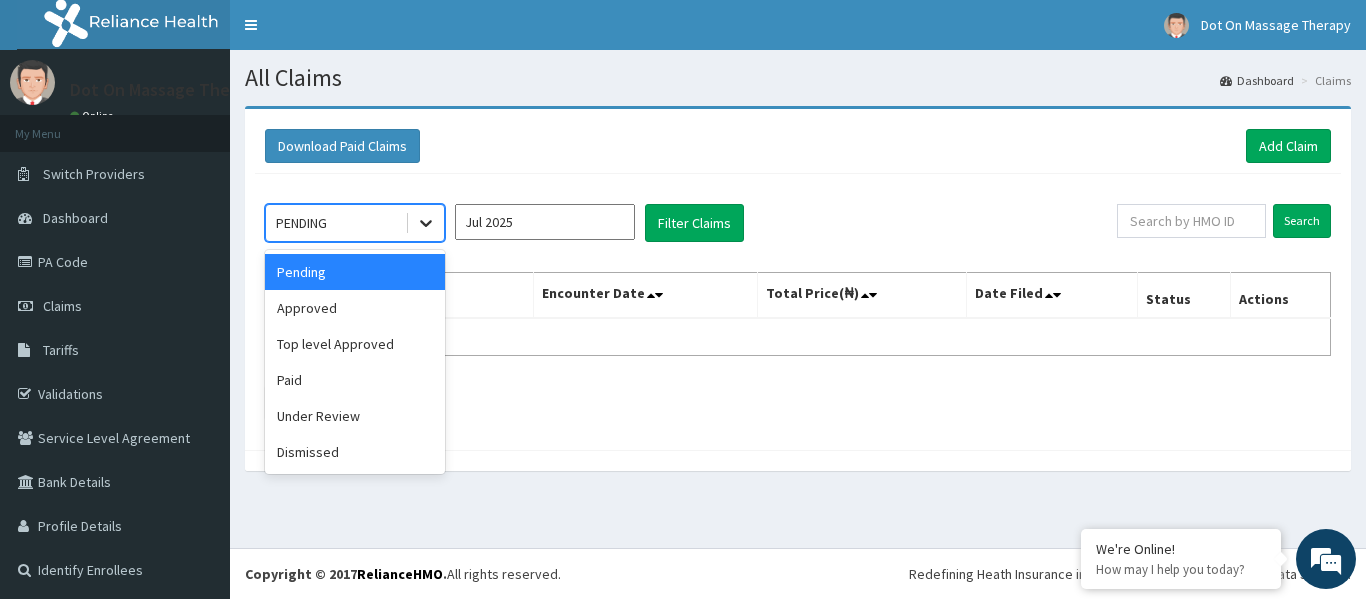 click 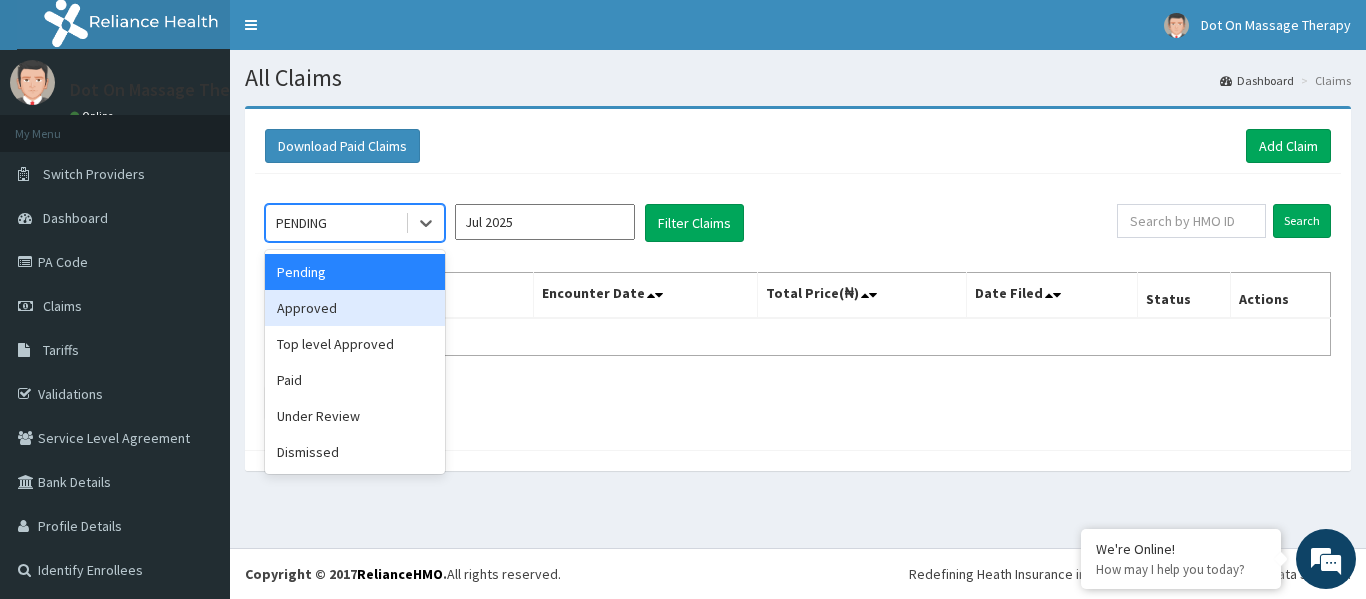 click on "Approved" at bounding box center (355, 308) 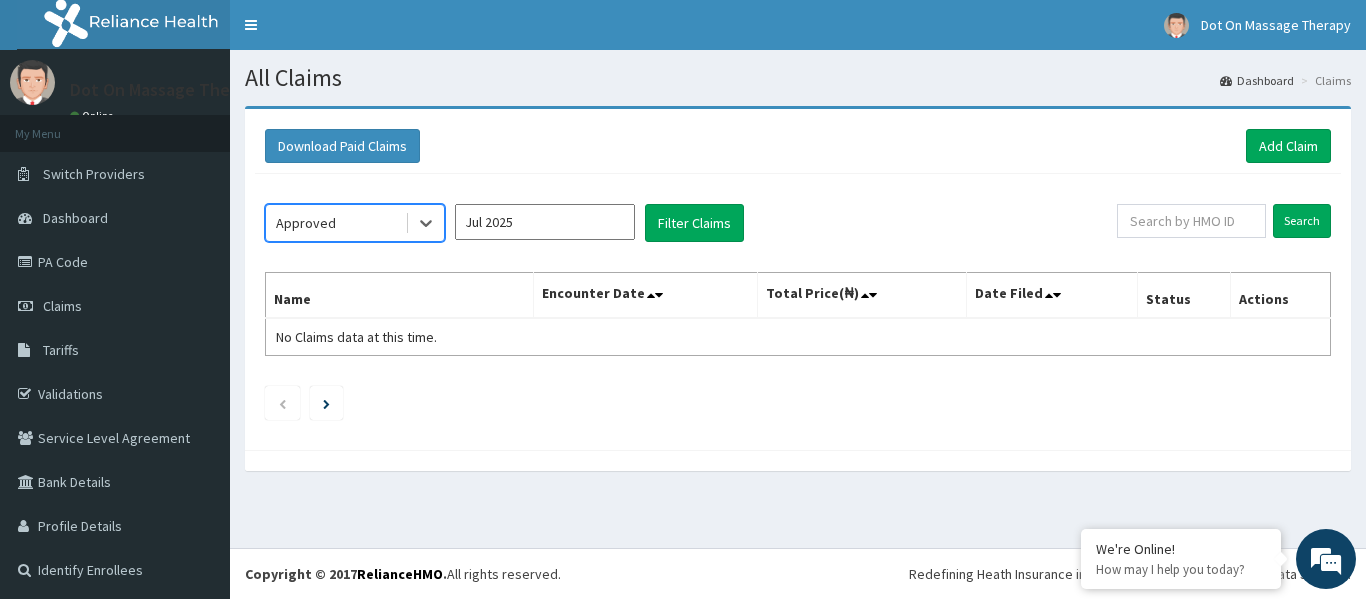 scroll, scrollTop: 0, scrollLeft: 0, axis: both 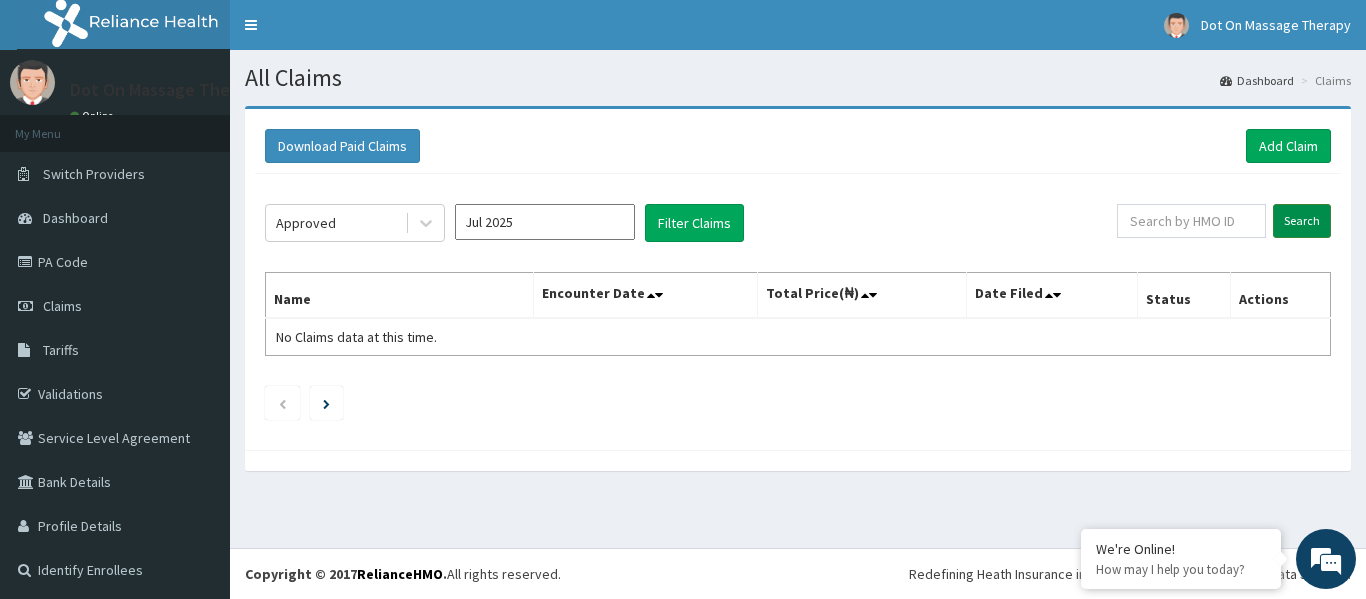 click on "Search" at bounding box center (1302, 221) 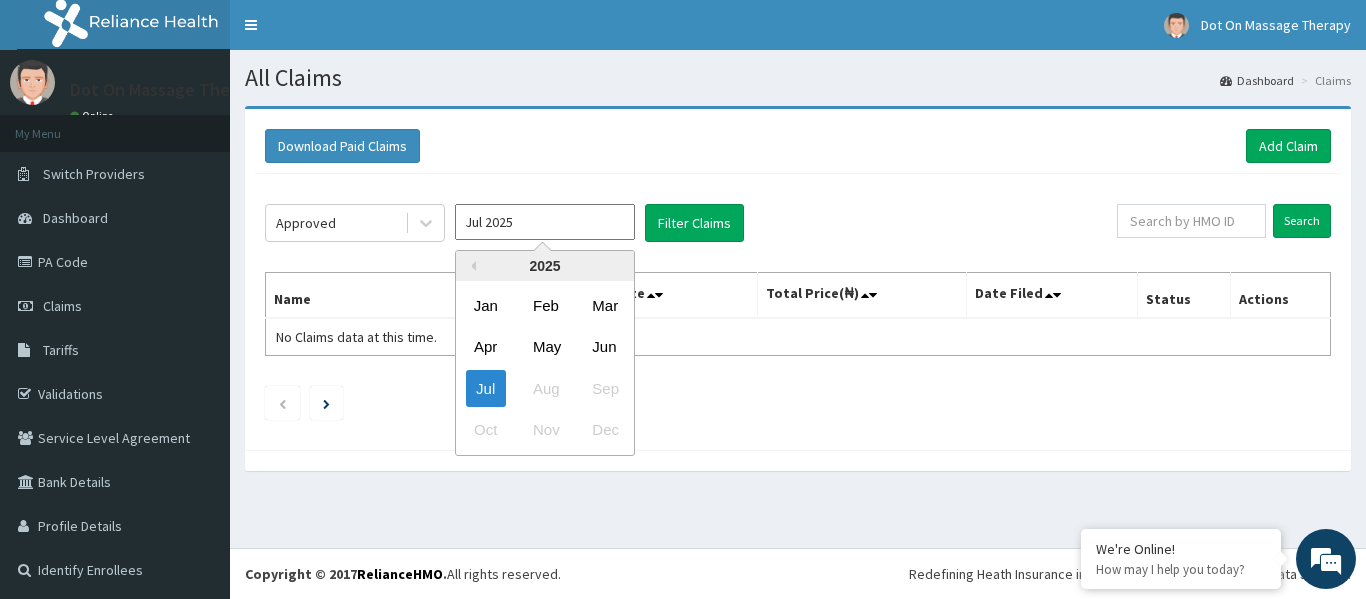 click on "Jul 2025" at bounding box center [545, 222] 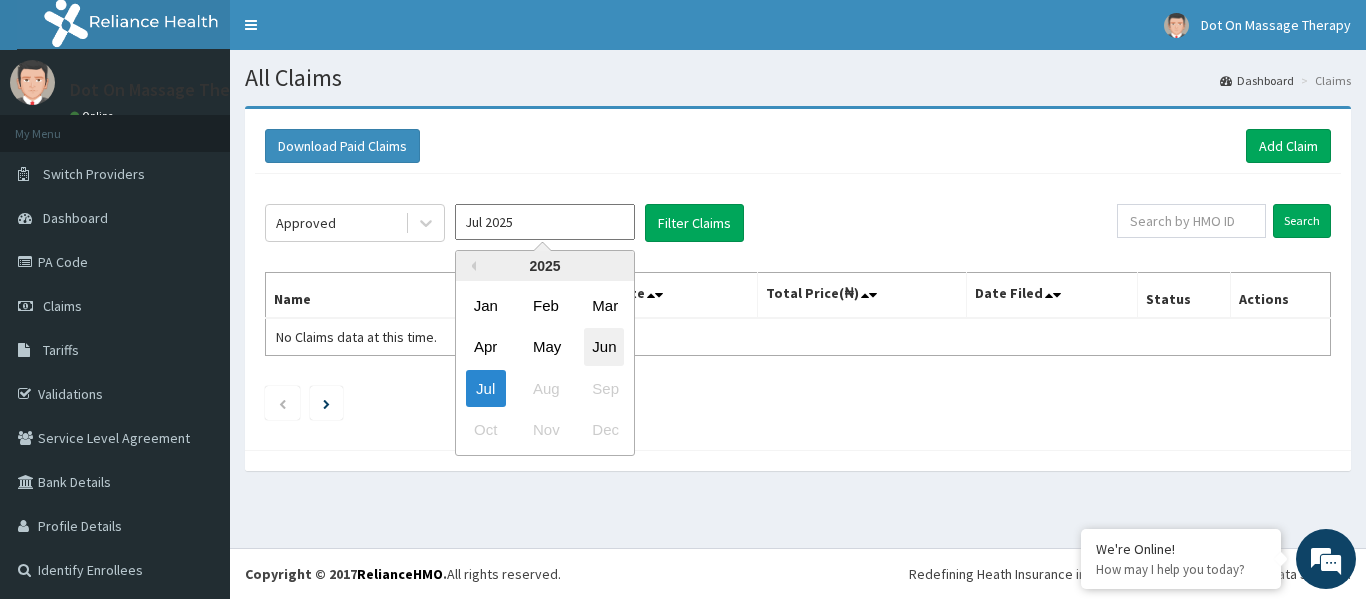 click on "Jun" at bounding box center [604, 347] 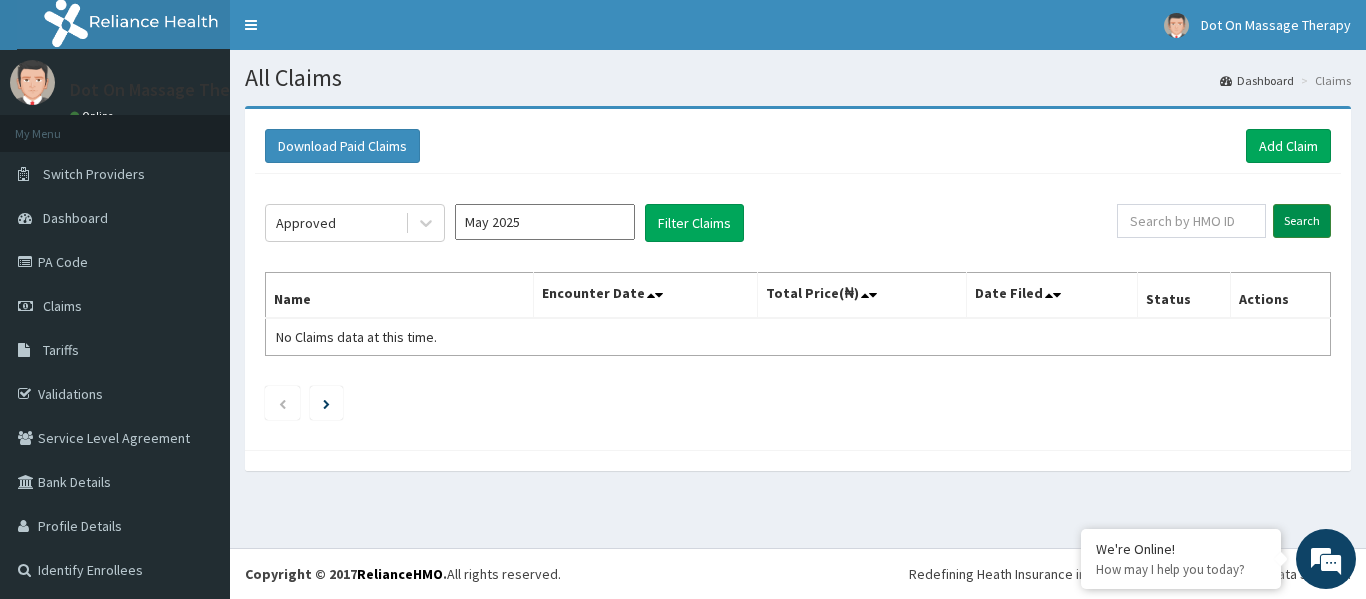 click on "Search" at bounding box center [1302, 221] 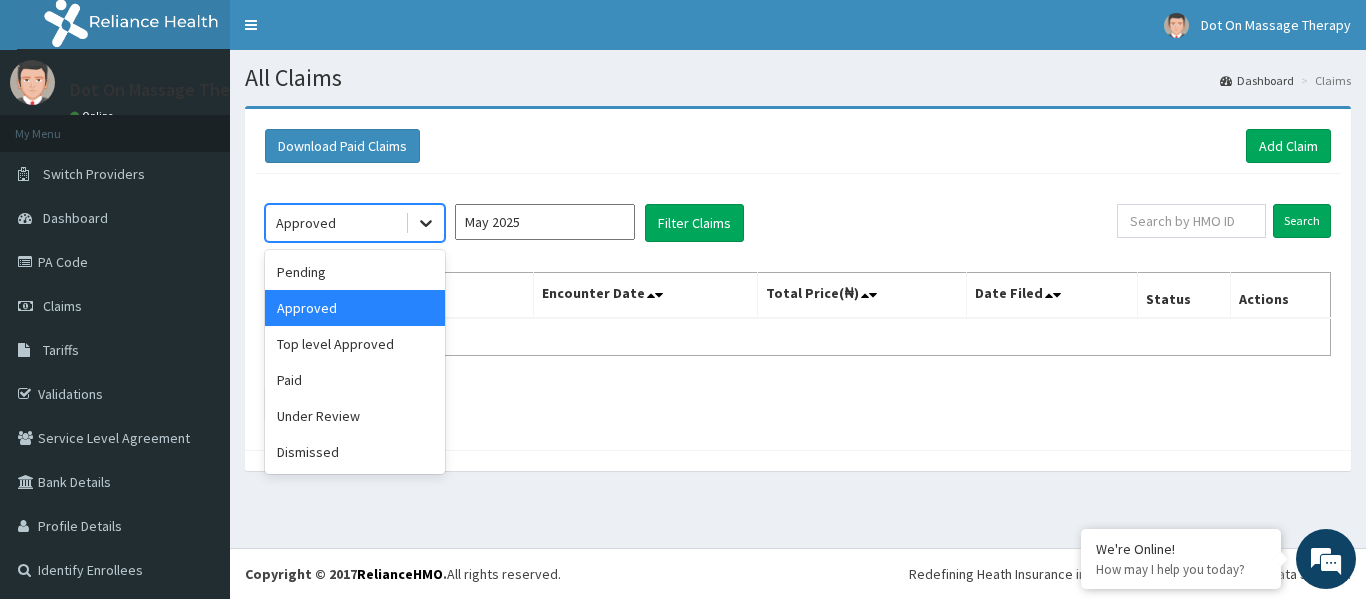 click 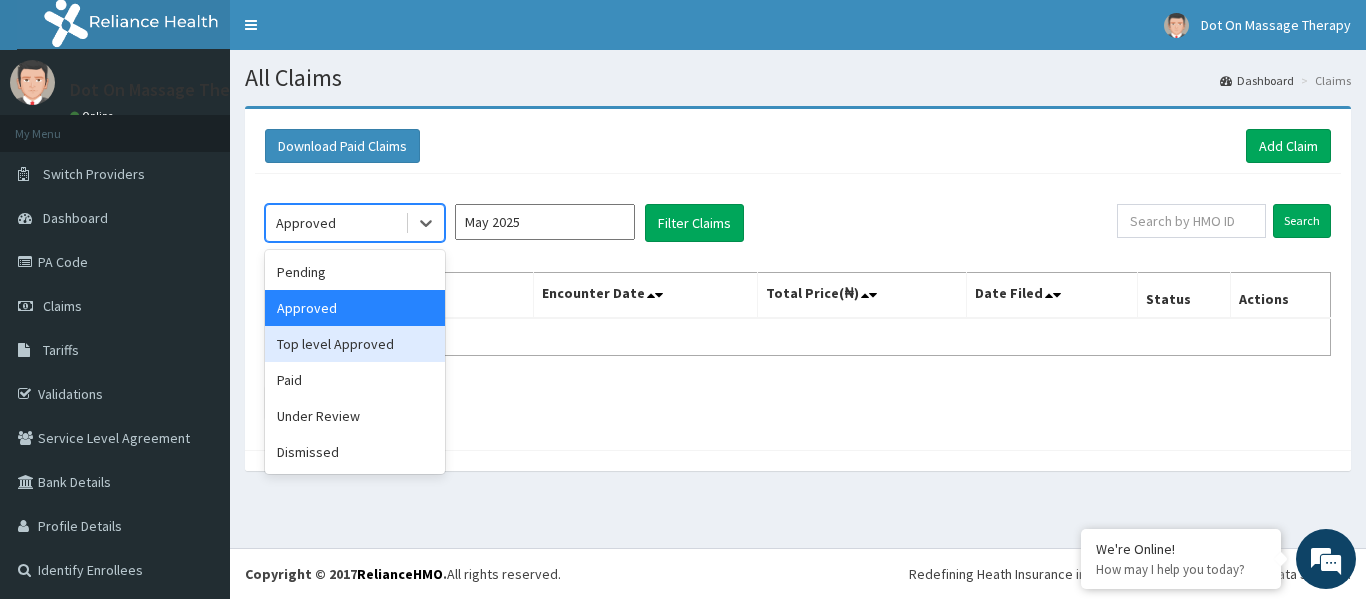 click on "Top level Approved" at bounding box center (355, 344) 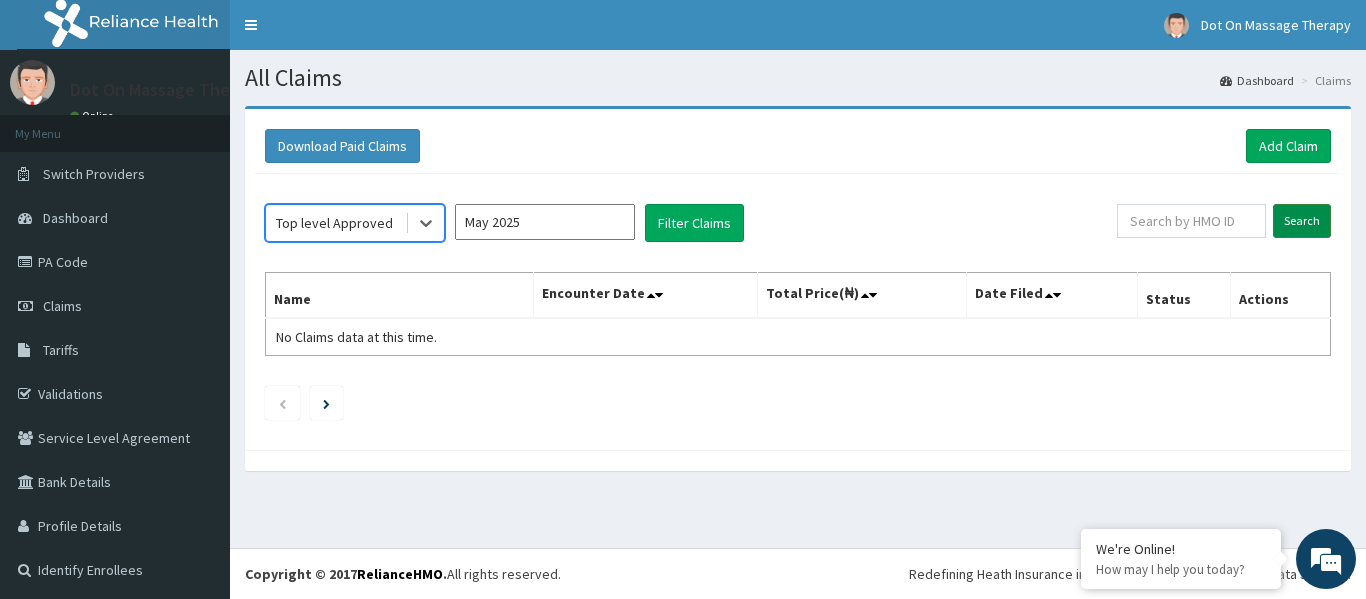 click on "Search" at bounding box center (1302, 221) 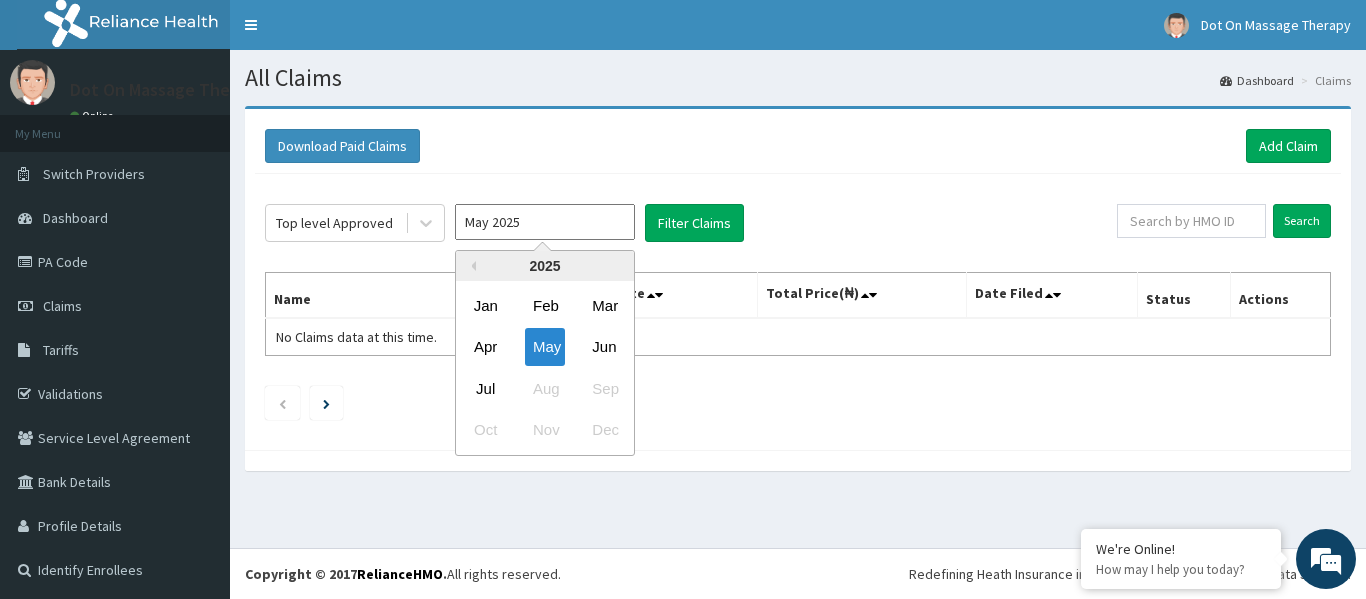 click on "May 2025" at bounding box center (545, 222) 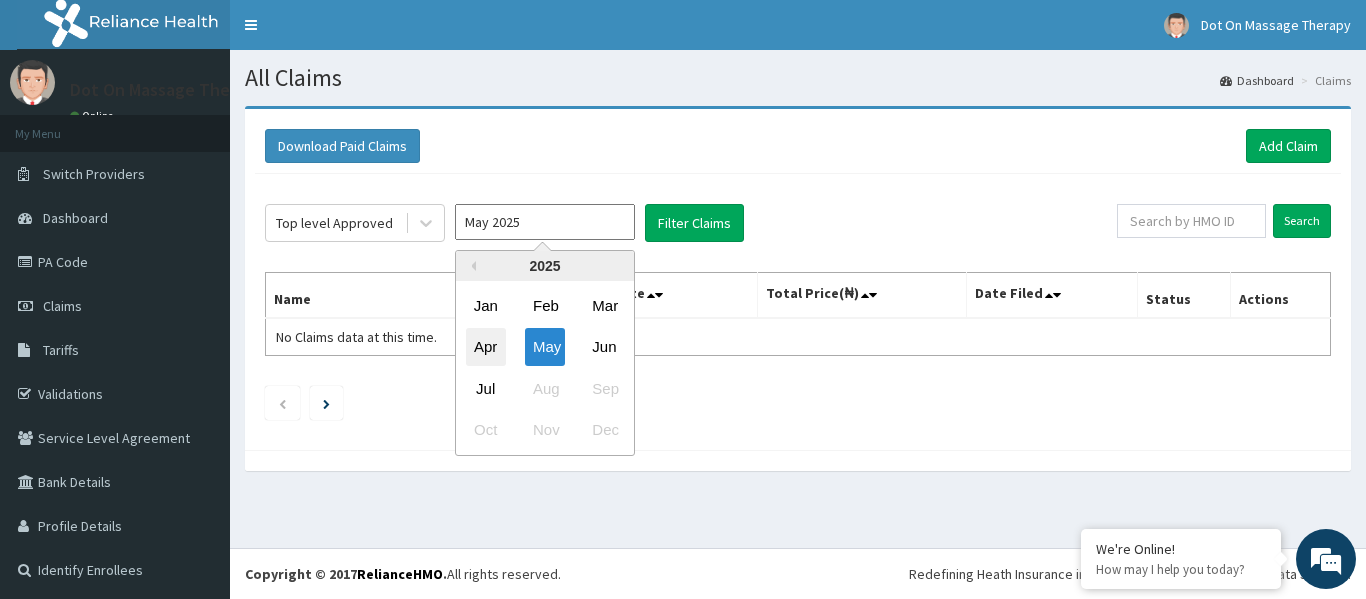 click on "Apr" at bounding box center (486, 347) 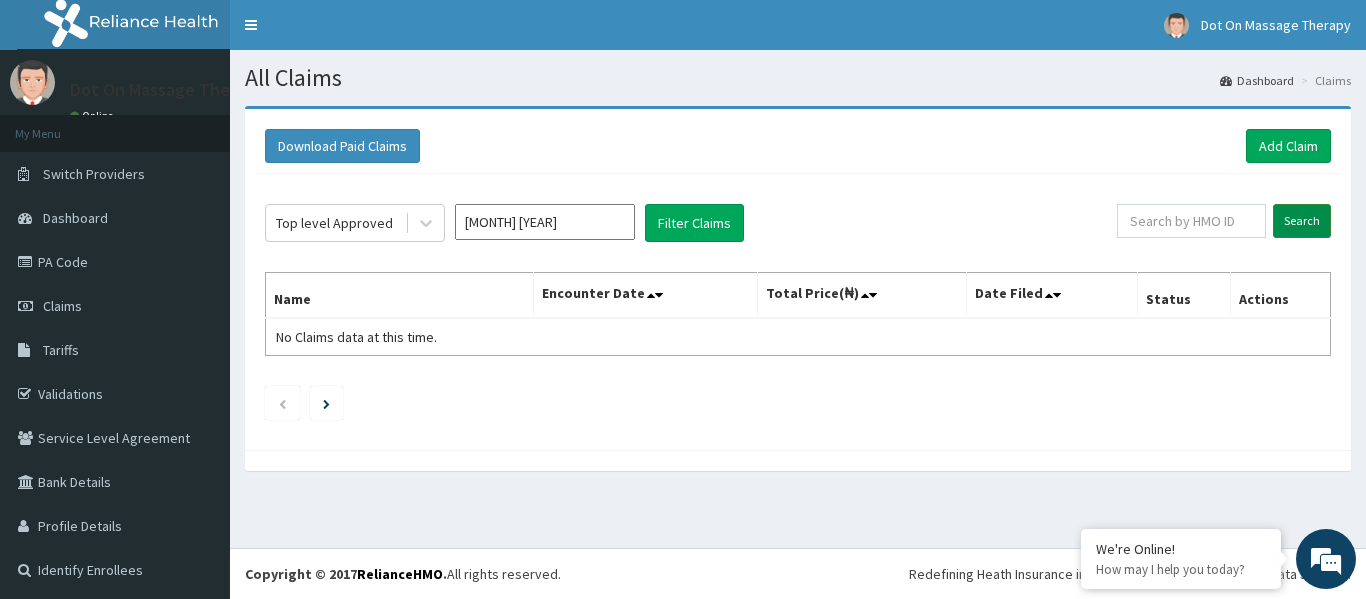 click on "Search" at bounding box center (1302, 221) 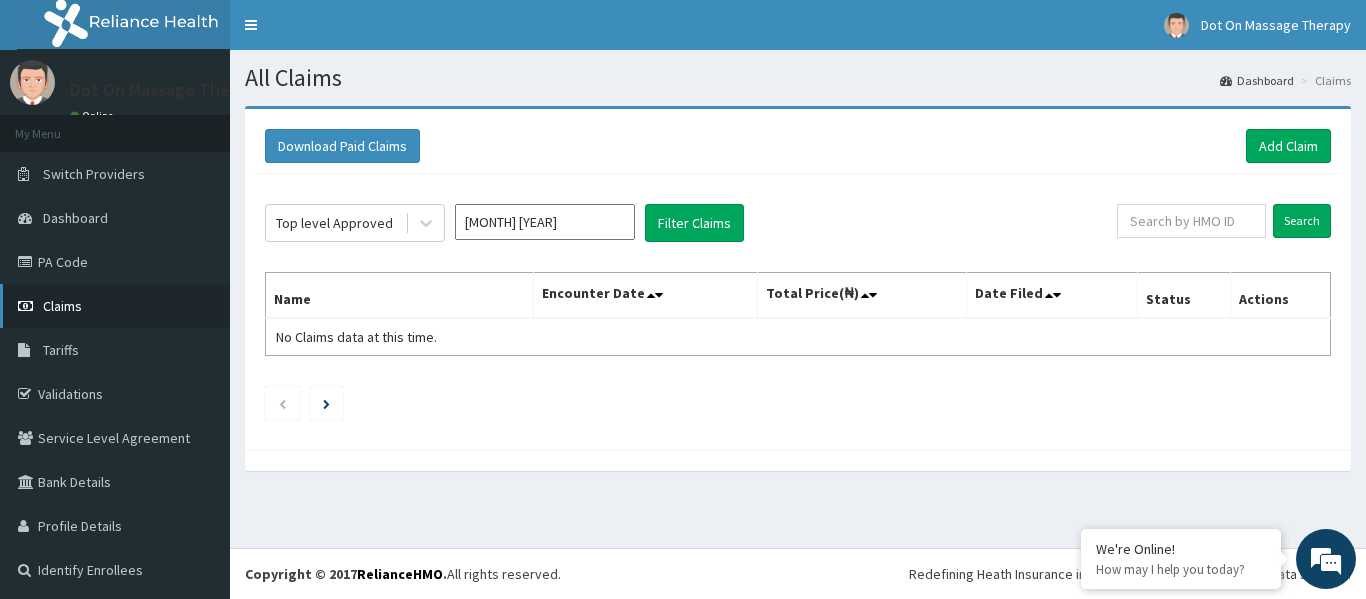 click on "Claims" at bounding box center [115, 306] 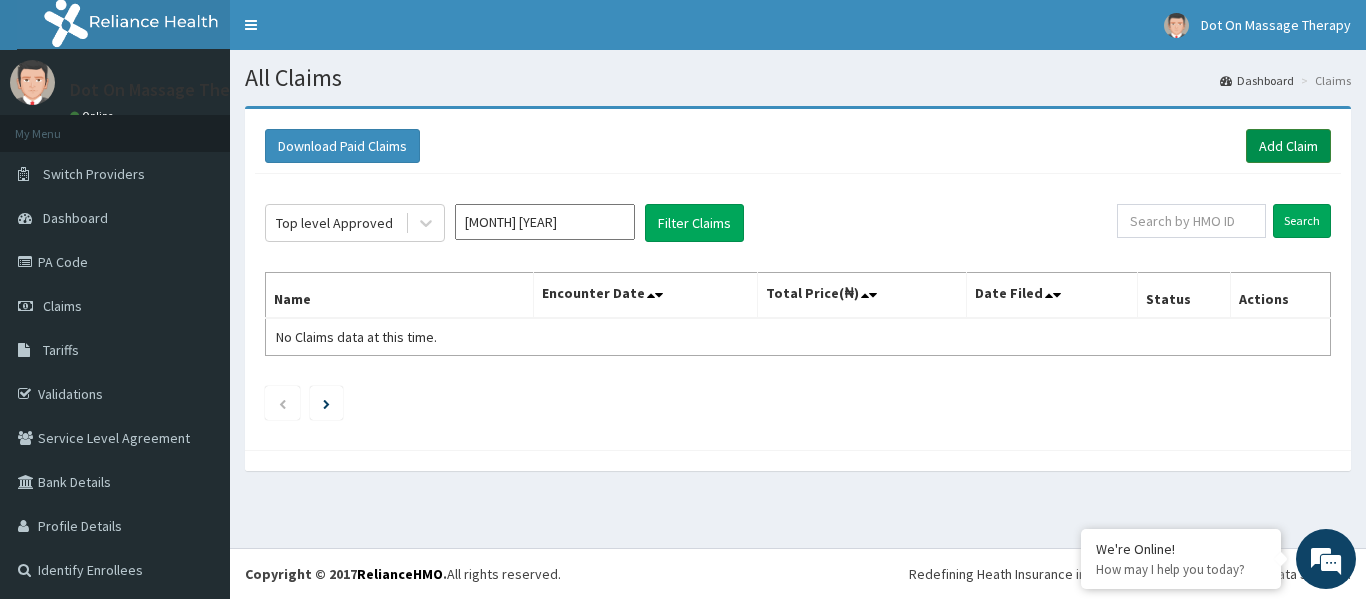 click on "Add Claim" at bounding box center [1288, 146] 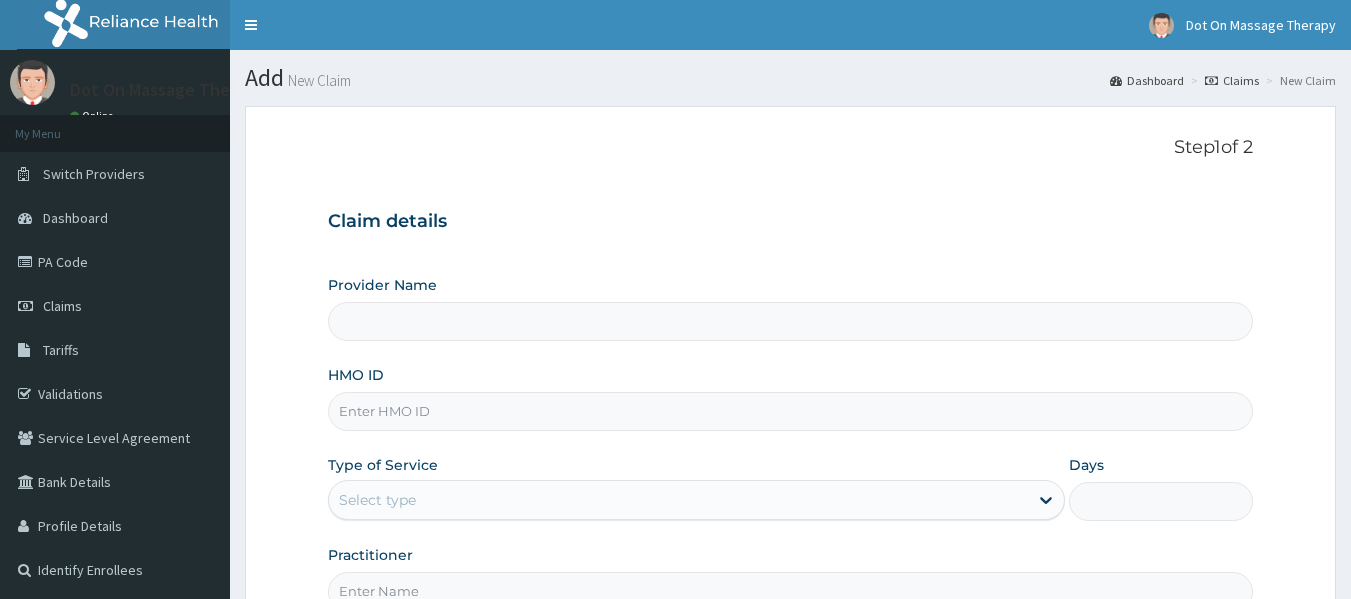 scroll, scrollTop: 0, scrollLeft: 0, axis: both 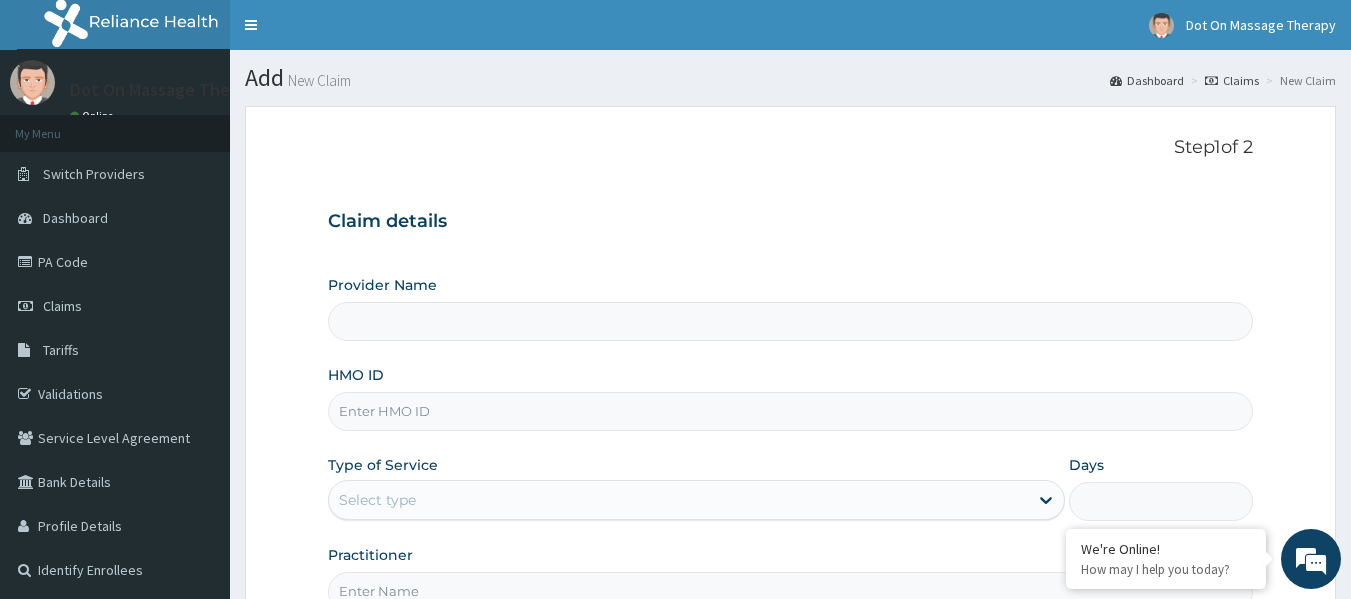 type on "Dot On Massage therapy" 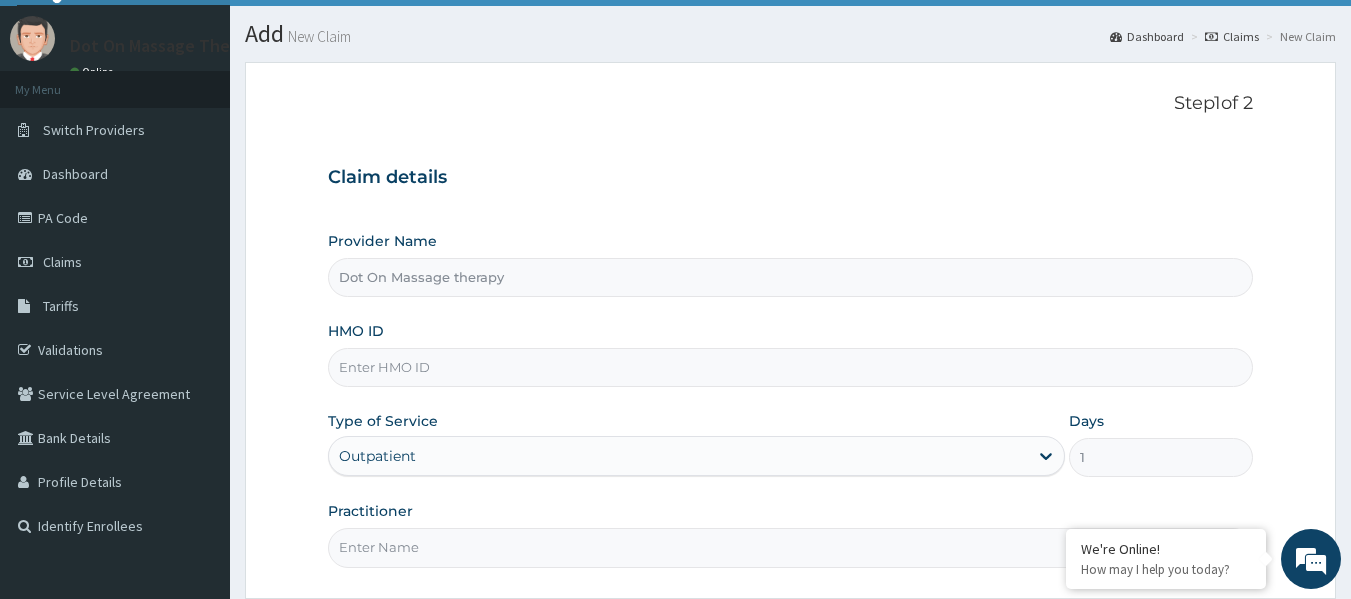 scroll, scrollTop: 35, scrollLeft: 0, axis: vertical 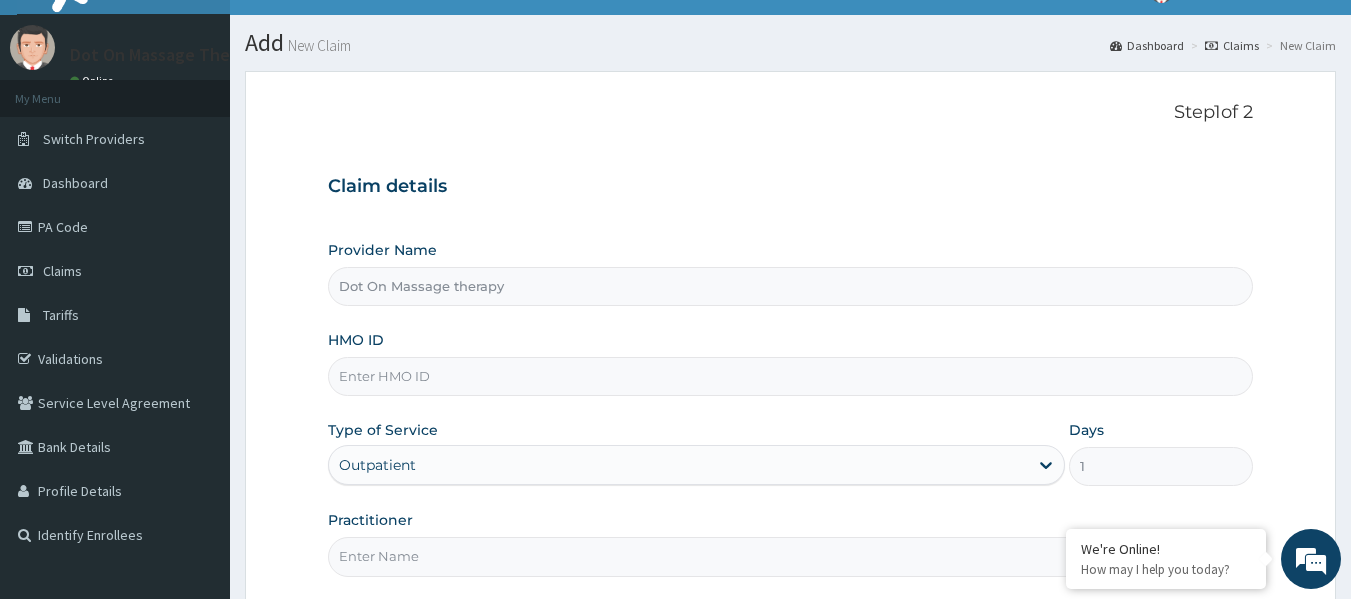 click on "Dot On Massage therapy" at bounding box center [791, 286] 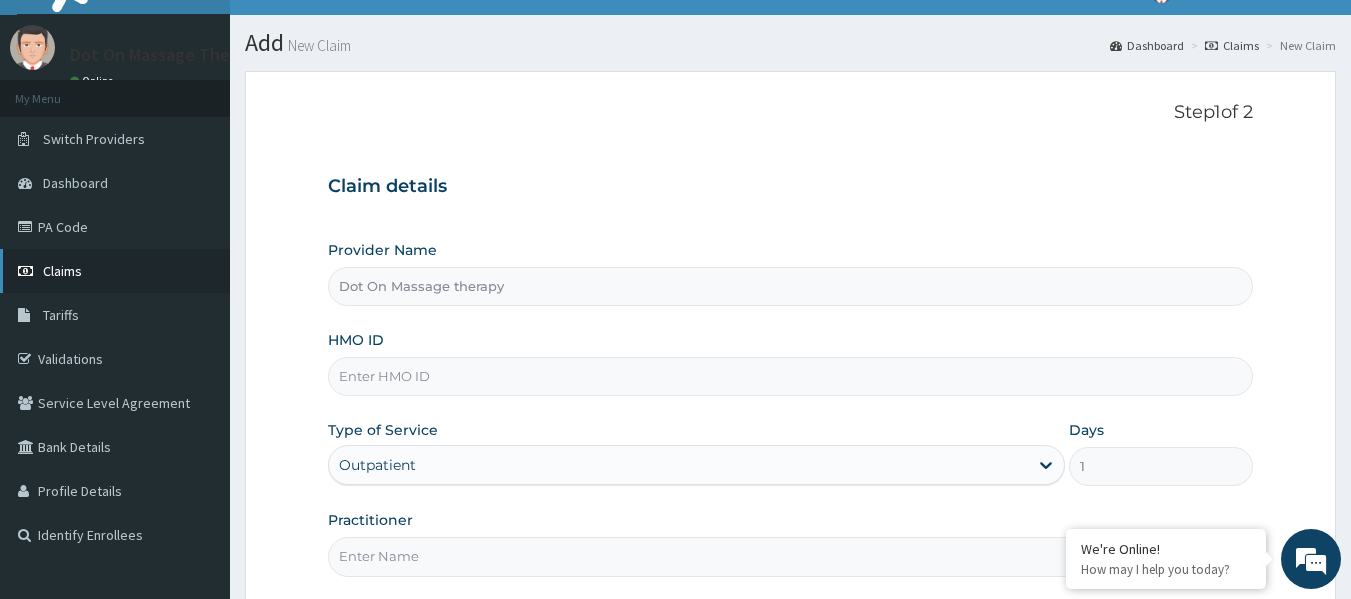 scroll, scrollTop: 0, scrollLeft: 0, axis: both 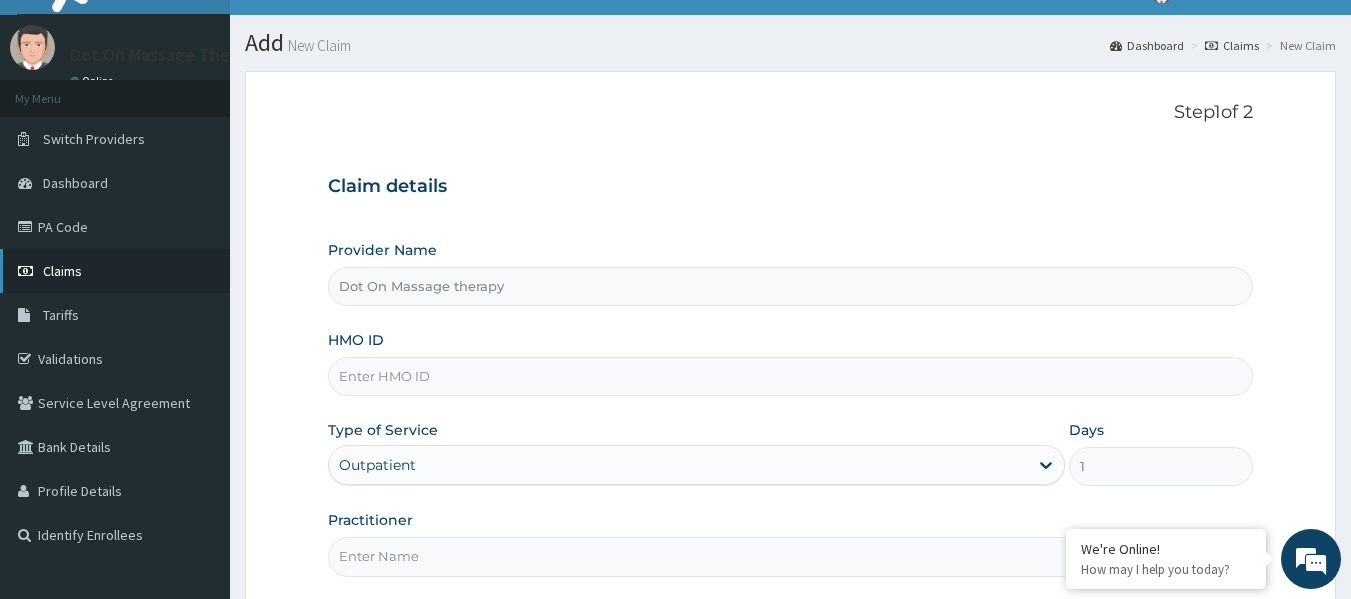 click on "Claims" at bounding box center (115, 271) 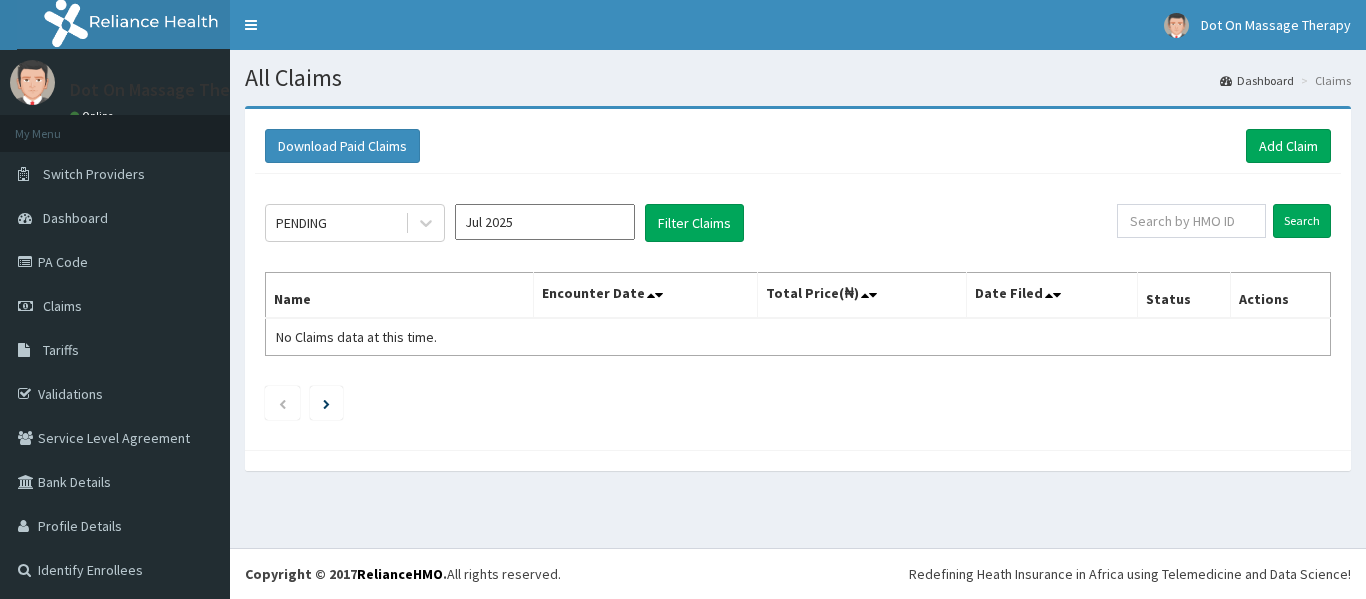 scroll, scrollTop: 0, scrollLeft: 0, axis: both 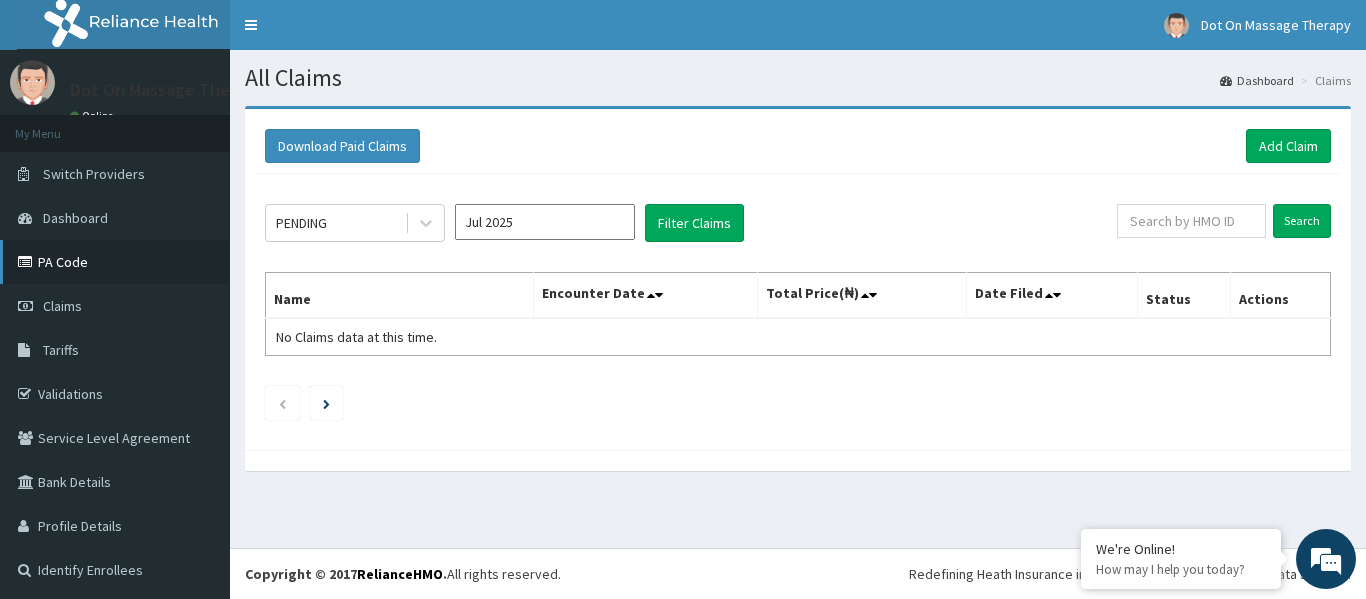 click on "PA Code" at bounding box center (115, 262) 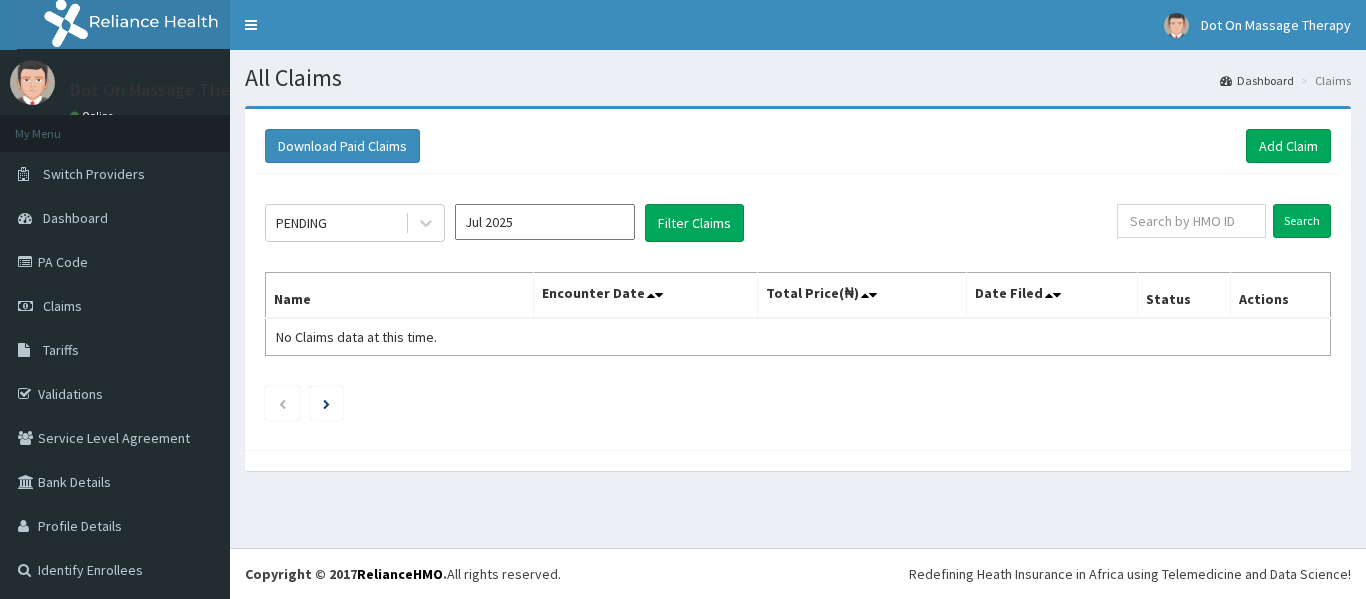 scroll, scrollTop: 0, scrollLeft: 0, axis: both 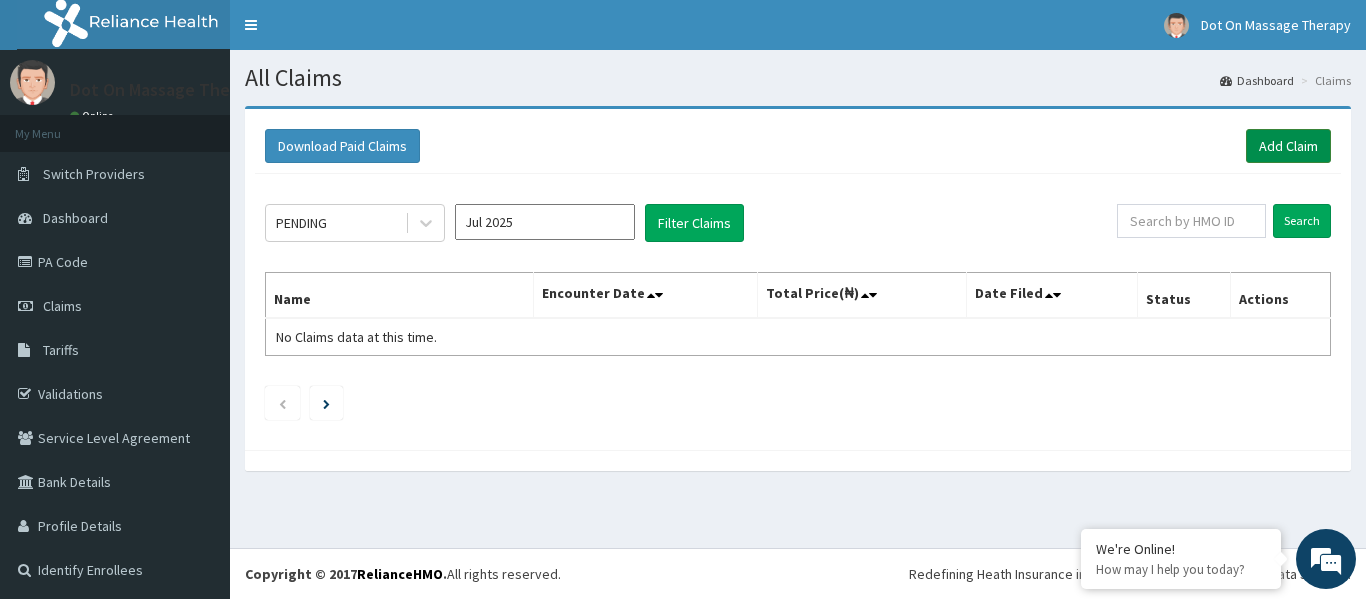 click on "Add Claim" at bounding box center (1288, 146) 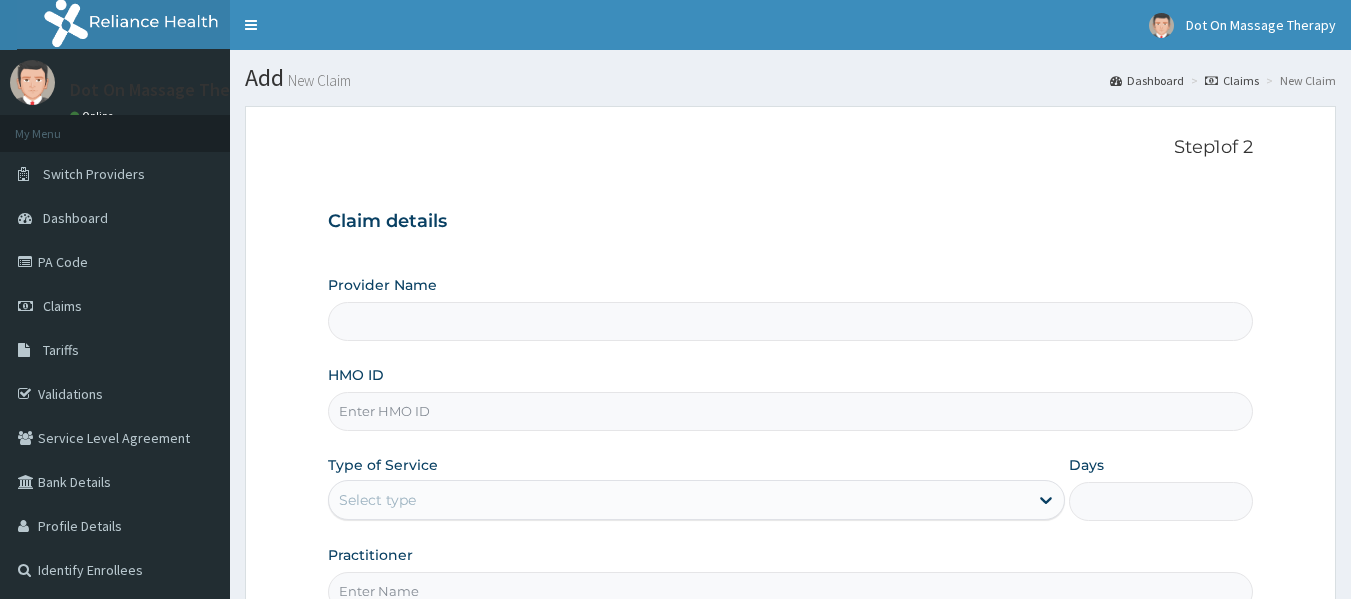 scroll, scrollTop: 0, scrollLeft: 0, axis: both 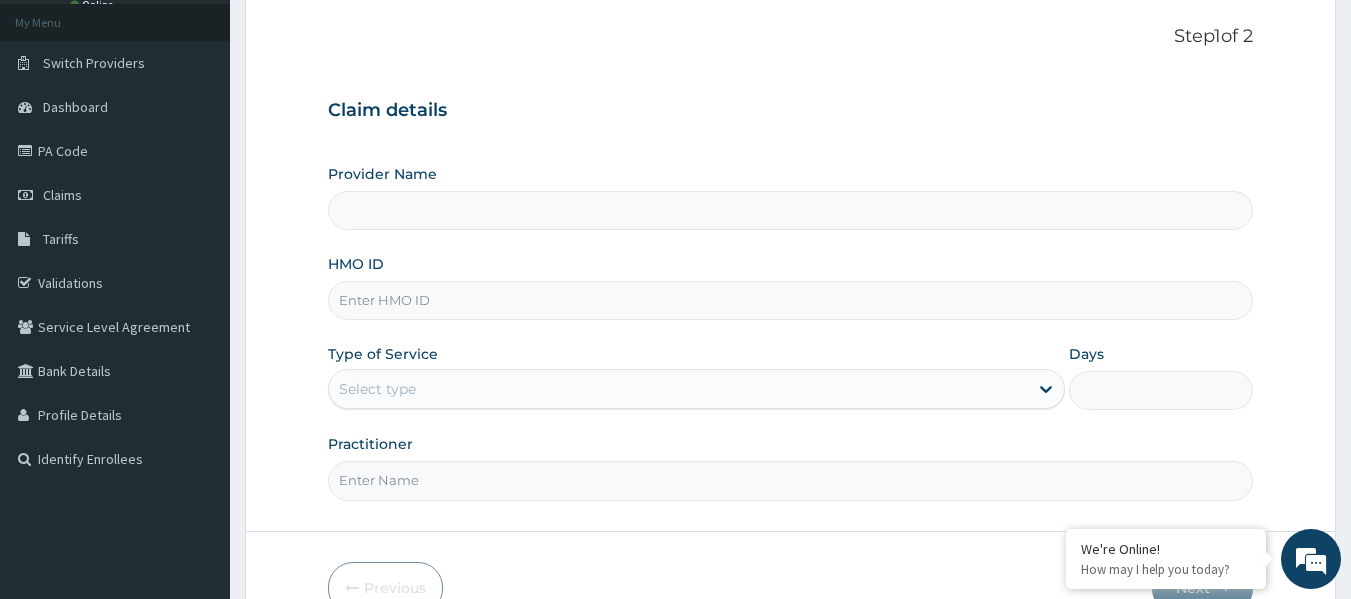 type on "Dot On Massage therapy" 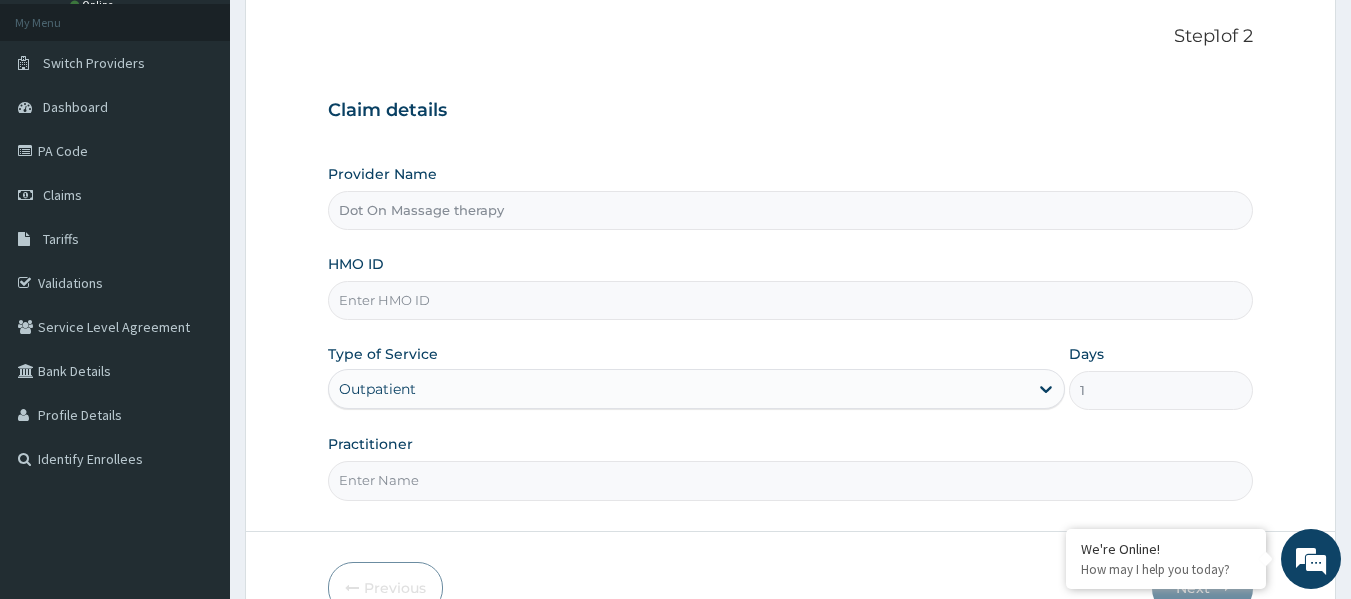 scroll, scrollTop: 0, scrollLeft: 0, axis: both 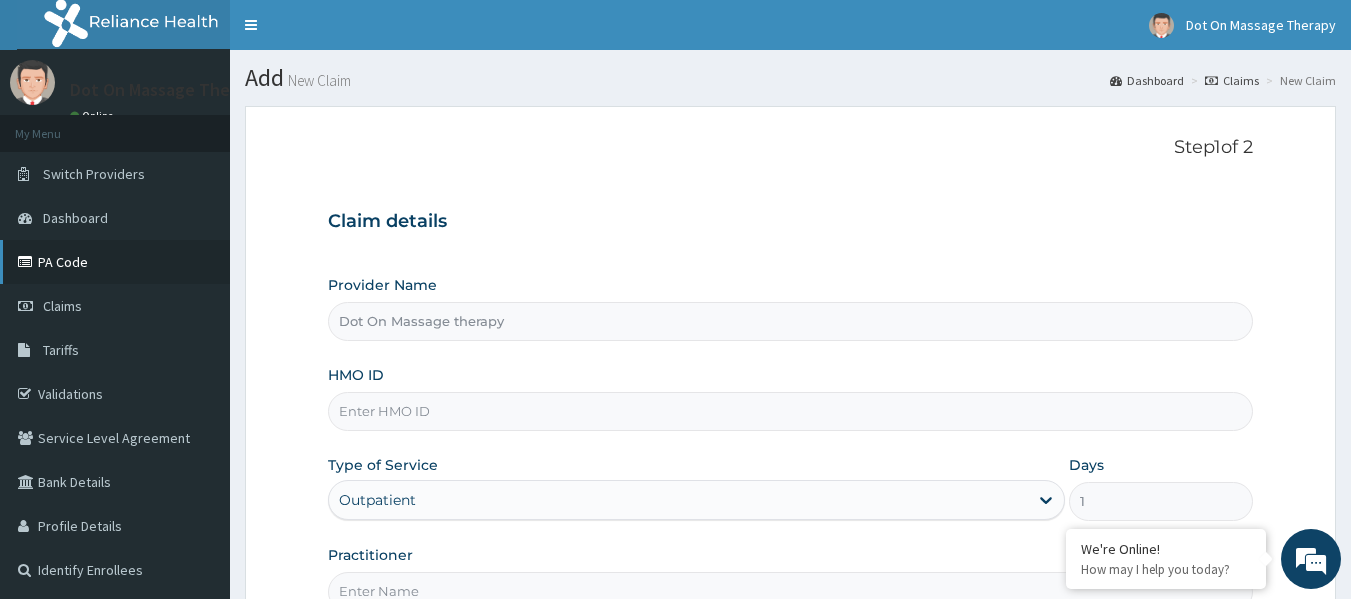 click on "PA Code" at bounding box center (115, 262) 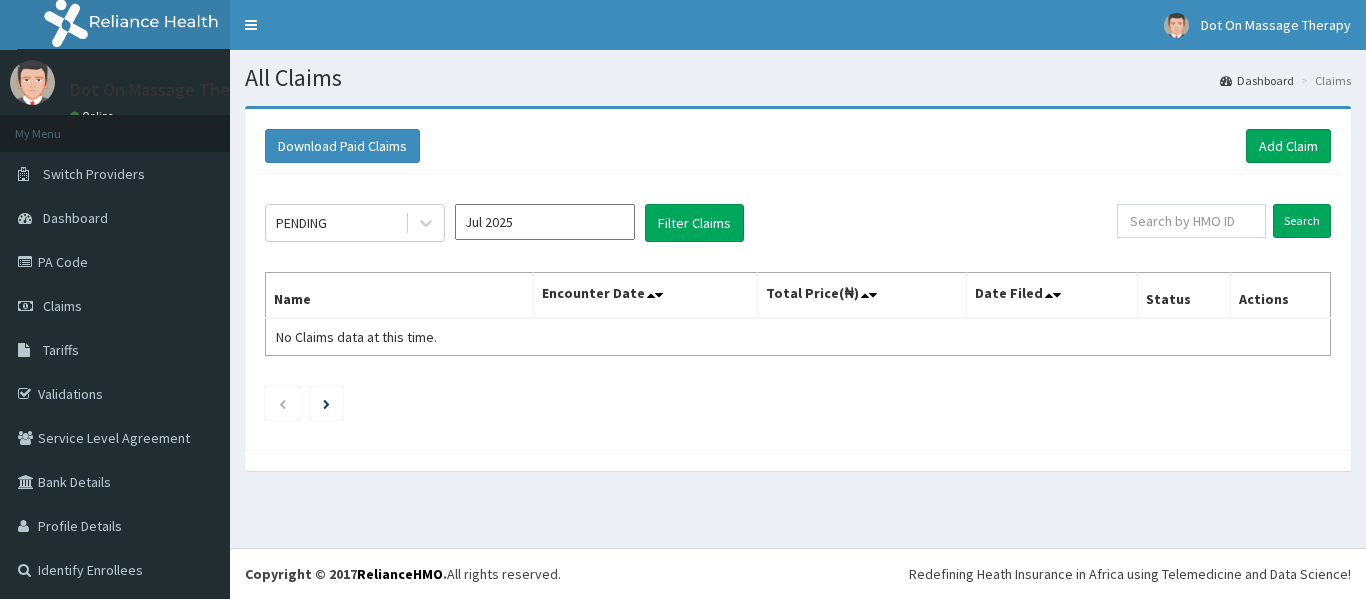 scroll, scrollTop: 0, scrollLeft: 0, axis: both 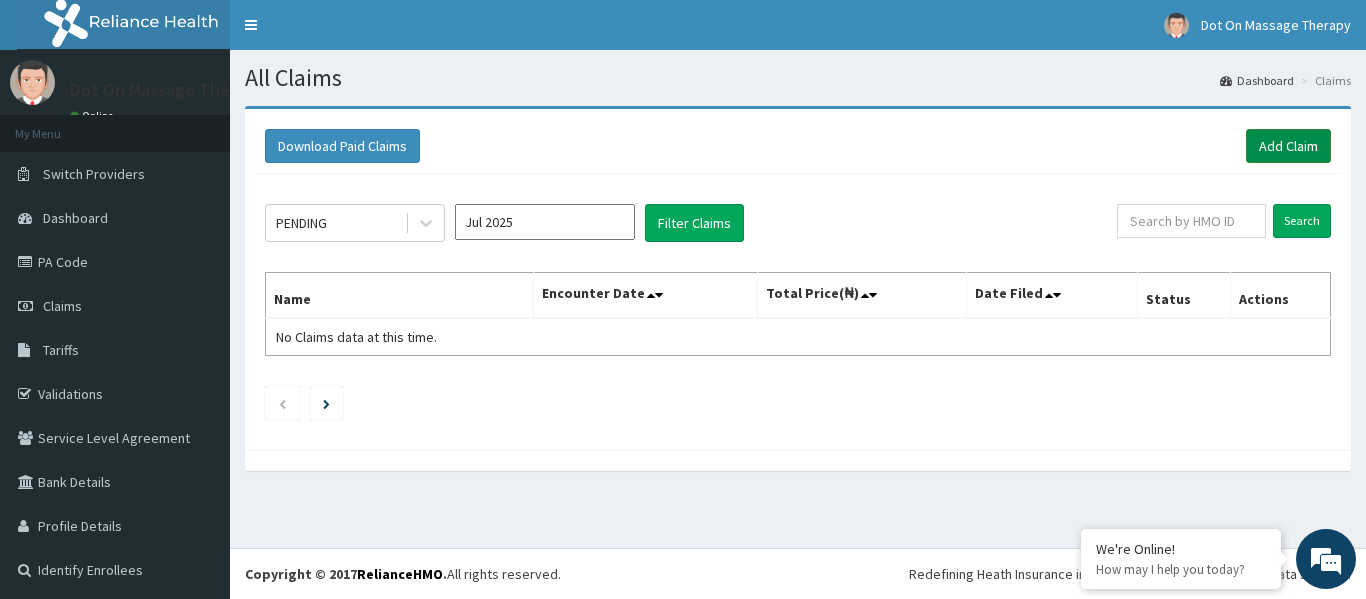 click on "Add Claim" at bounding box center [1288, 146] 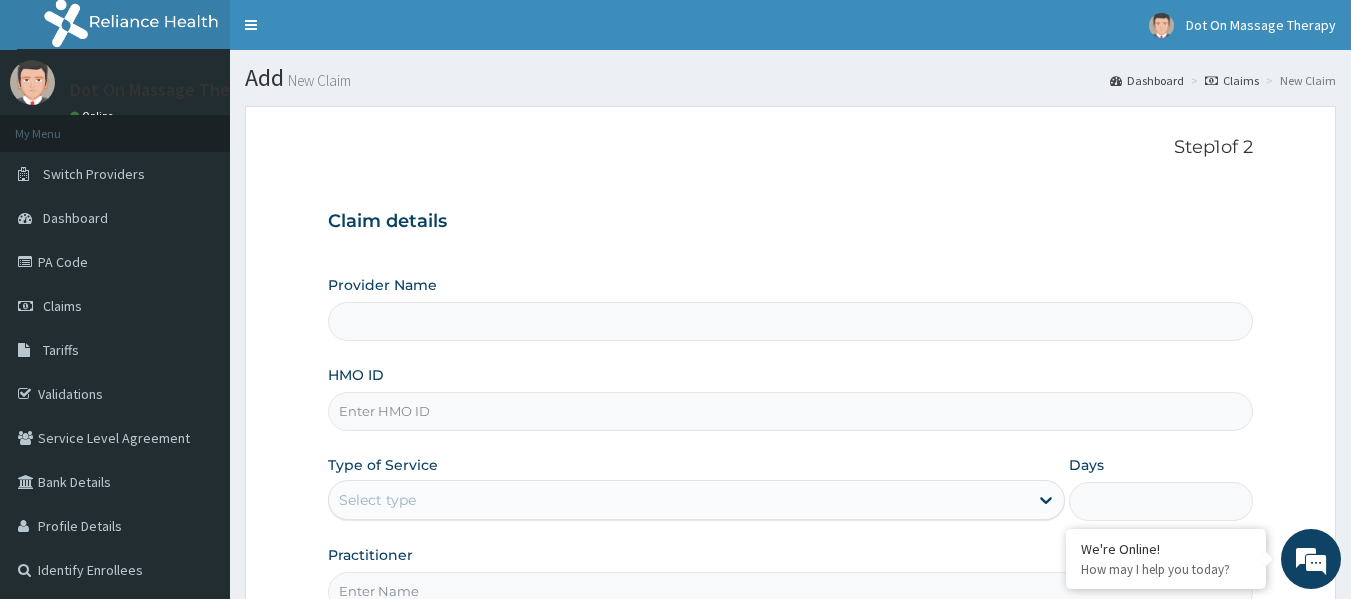 scroll, scrollTop: 0, scrollLeft: 0, axis: both 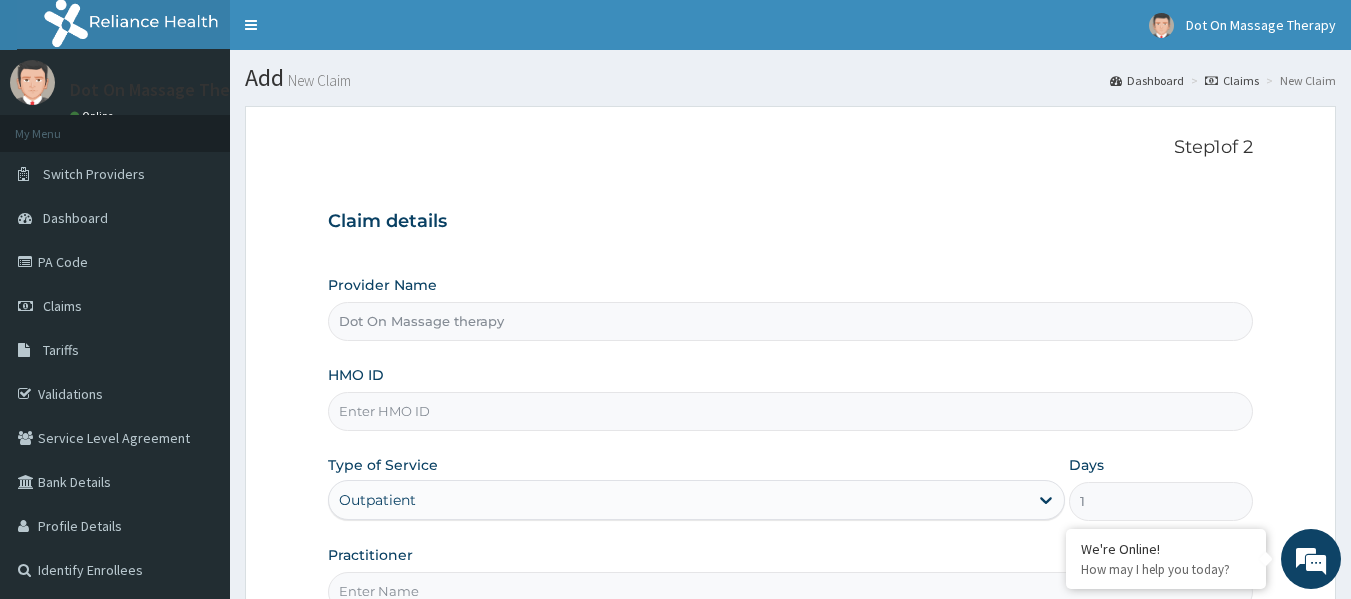 click on "Dot On Massage therapy" at bounding box center [791, 321] 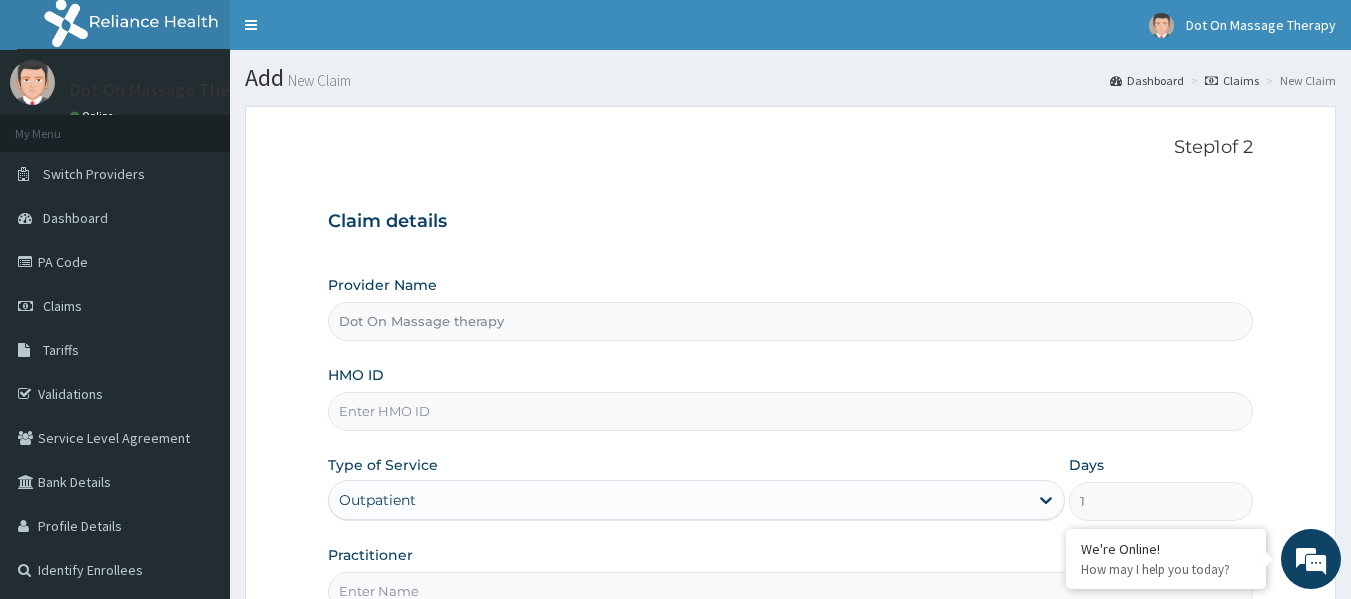 click on "HMO ID" at bounding box center (791, 411) 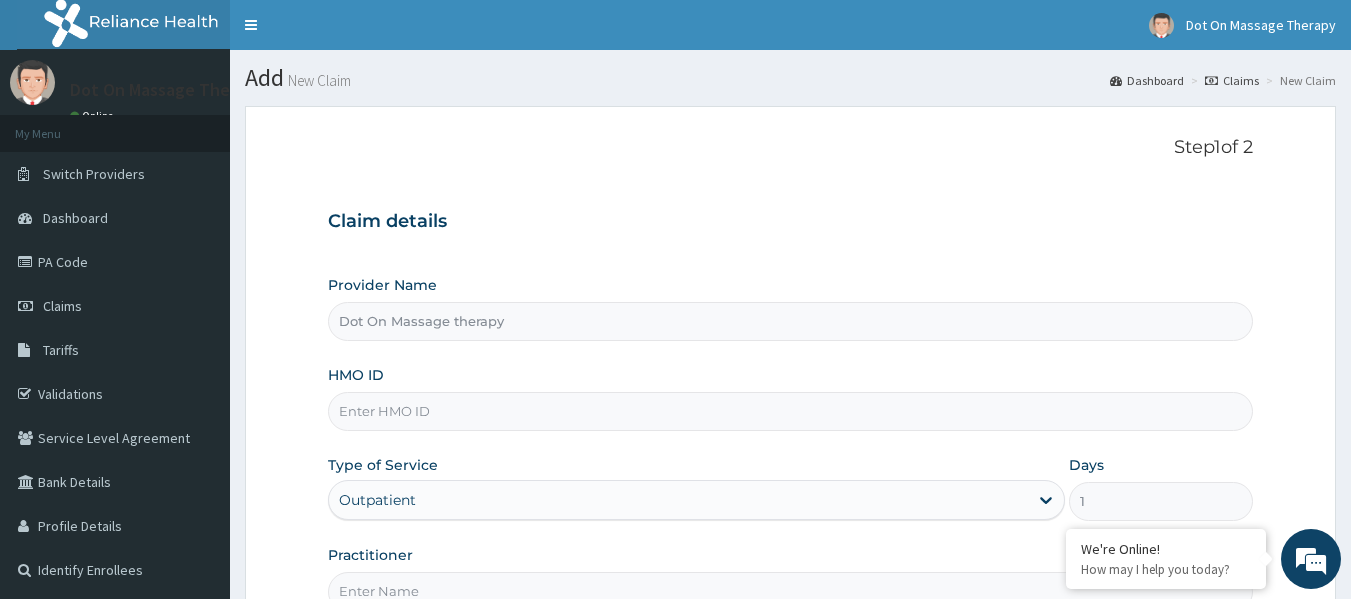 scroll, scrollTop: 0, scrollLeft: 0, axis: both 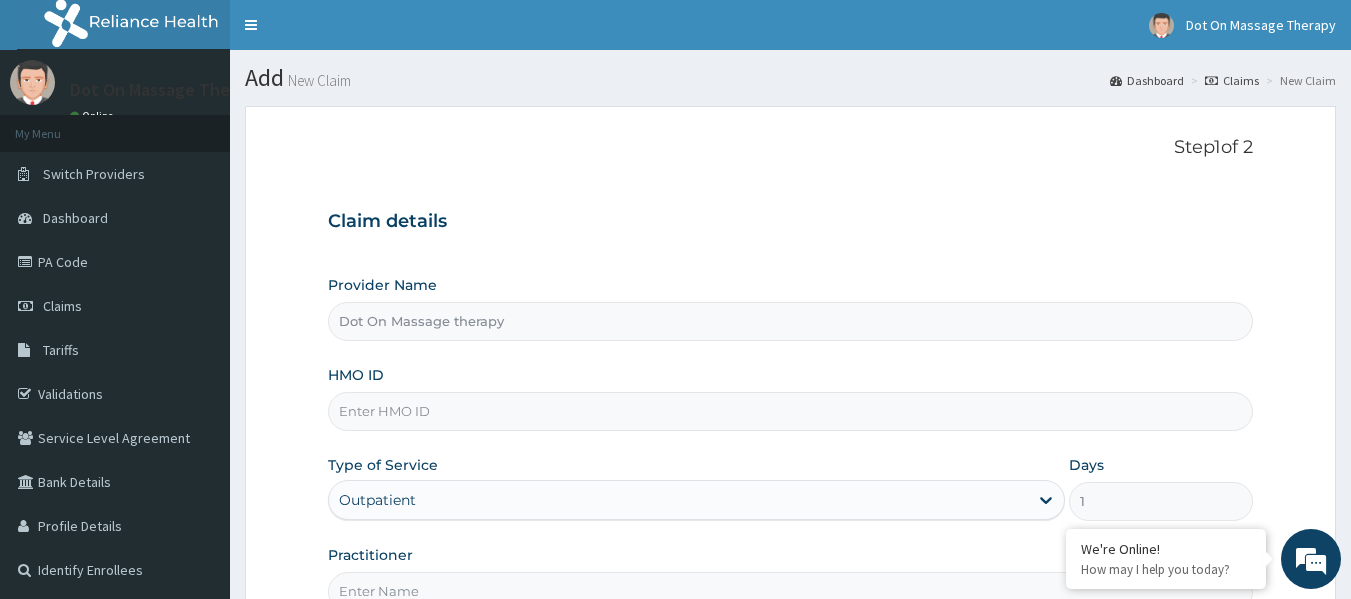 click on "HMO ID" at bounding box center [791, 411] 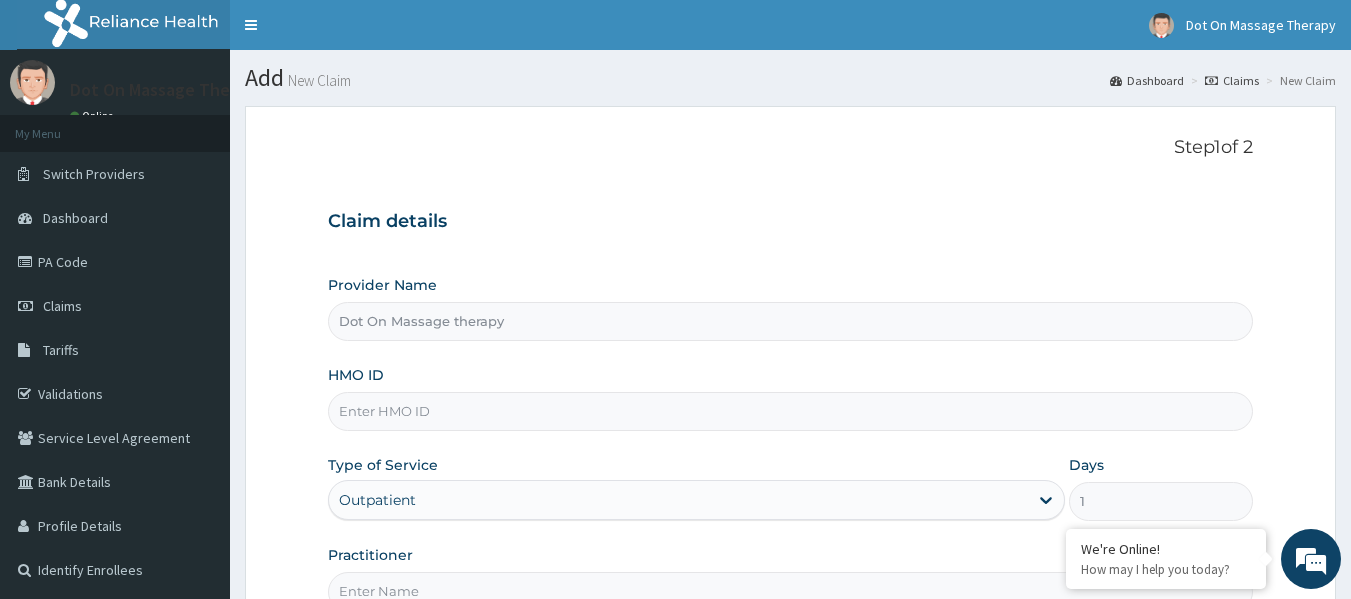 paste on "ABP/10218/A" 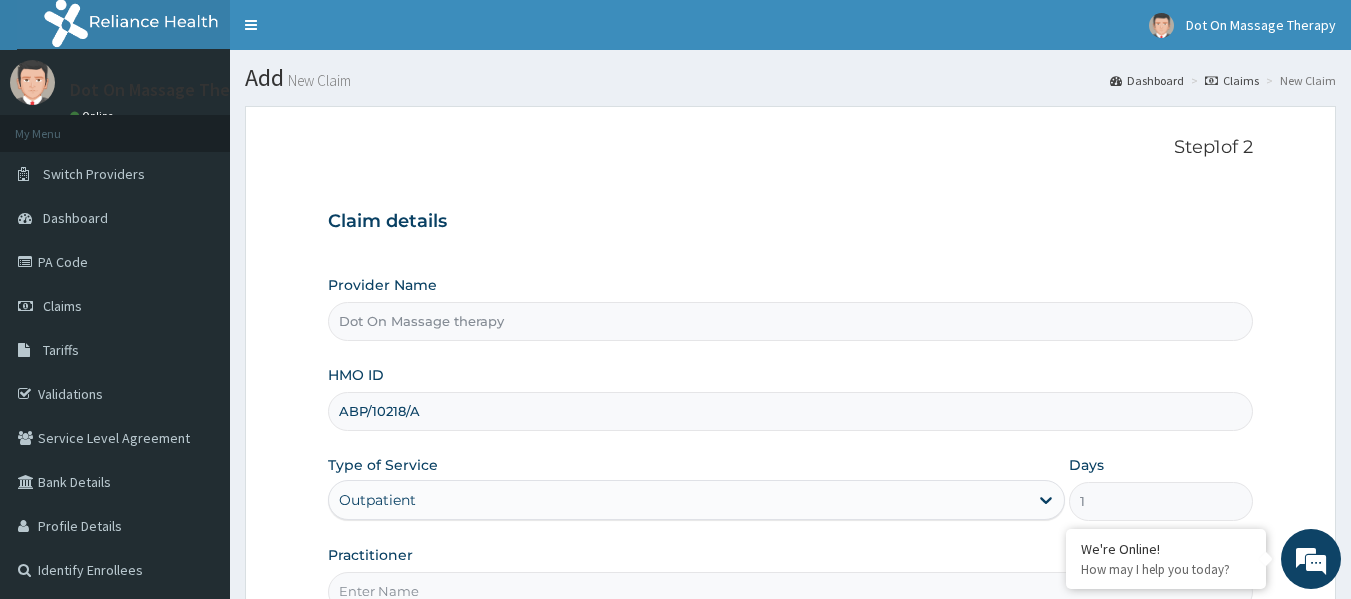 type on "ABP/10218/A" 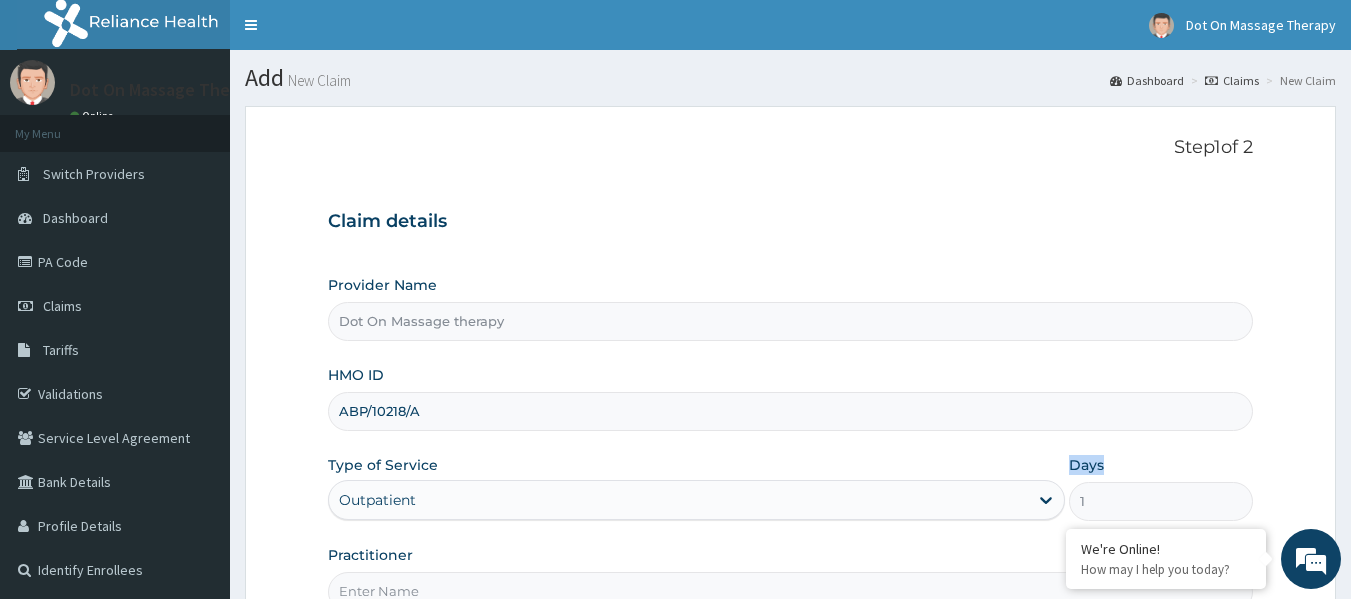 drag, startPoint x: 1025, startPoint y: 503, endPoint x: 1059, endPoint y: 502, distance: 34.0147 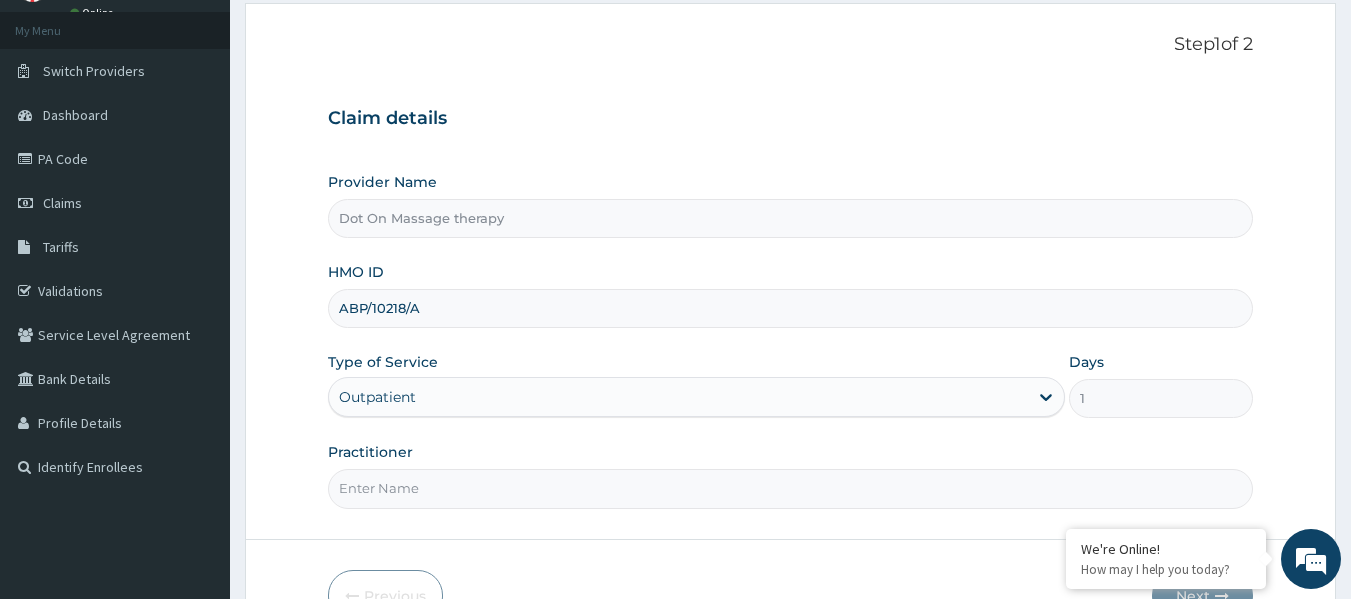scroll, scrollTop: 143, scrollLeft: 0, axis: vertical 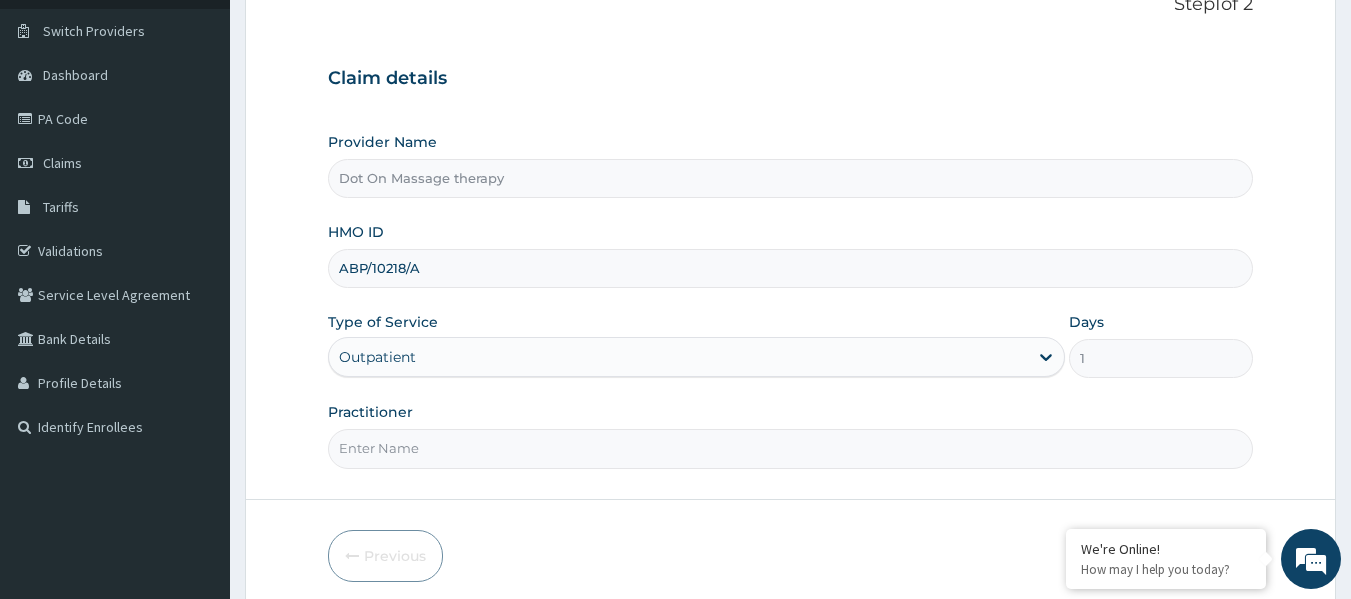 click on "Outpatient" at bounding box center (696, 357) 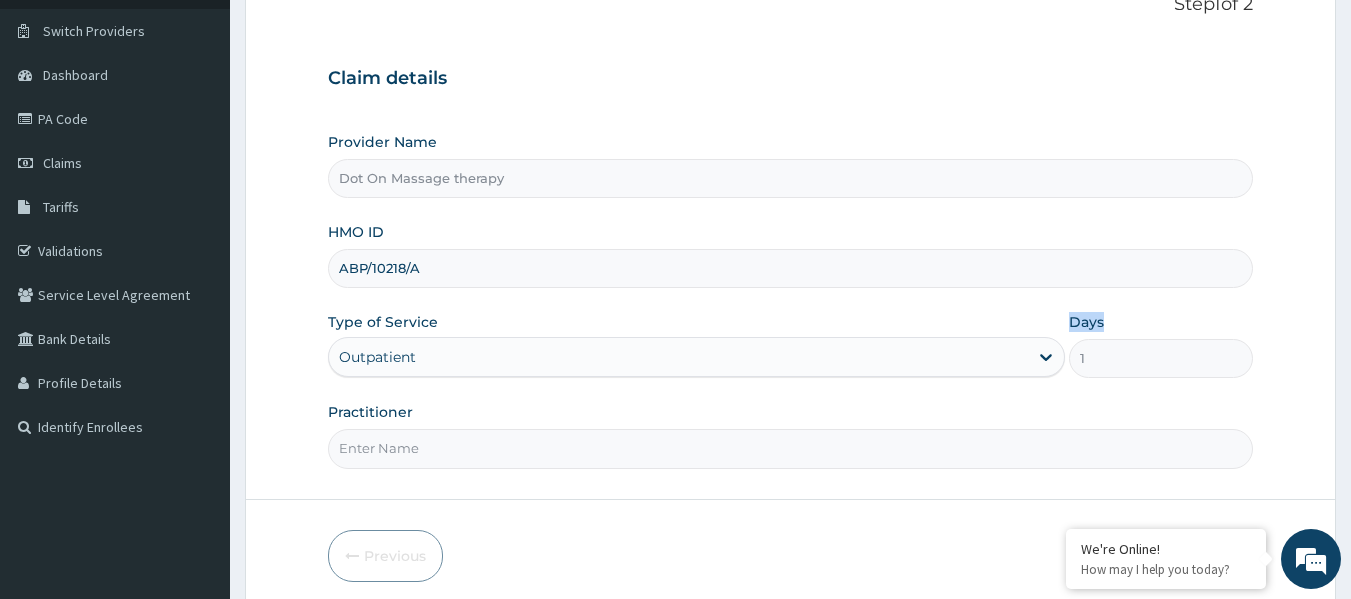 click on "Outpatient" at bounding box center (696, 357) 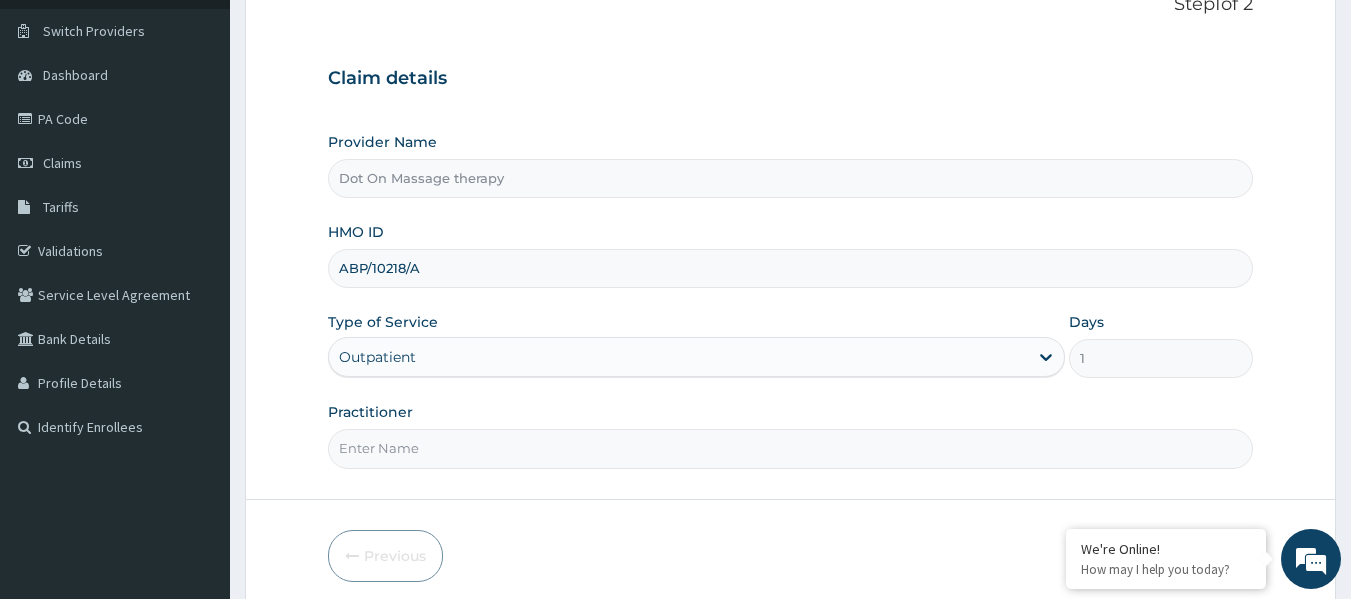 click on "Outpatient" at bounding box center (696, 357) 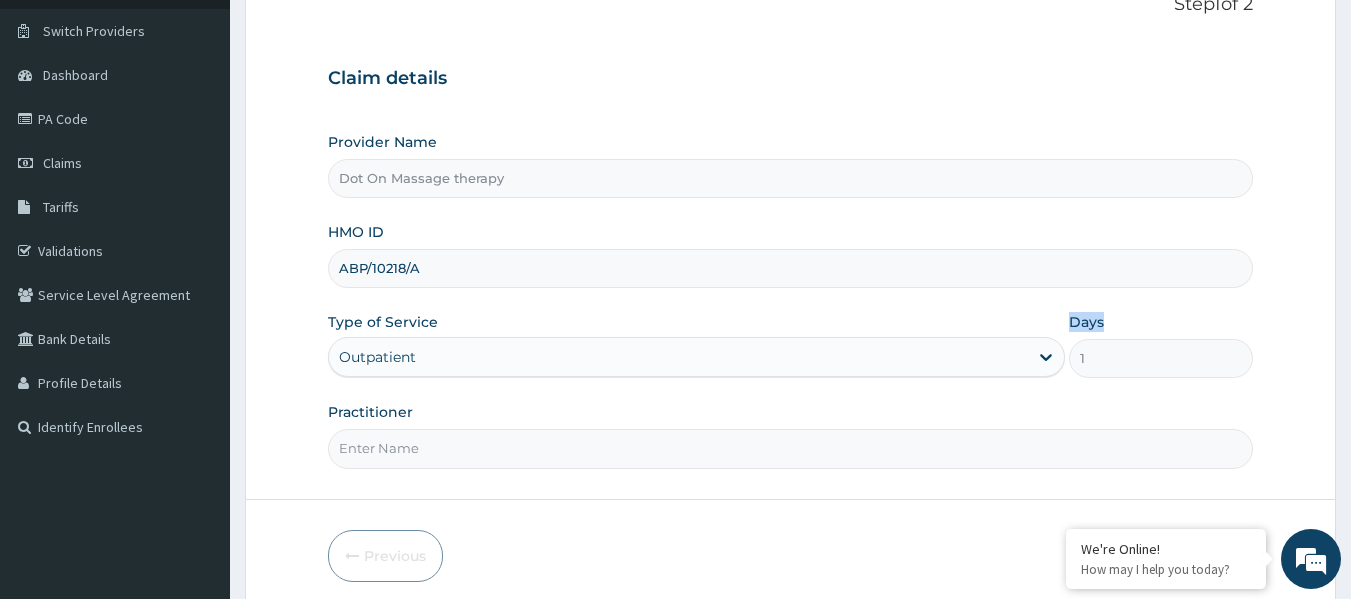 click on "Outpatient" at bounding box center [696, 357] 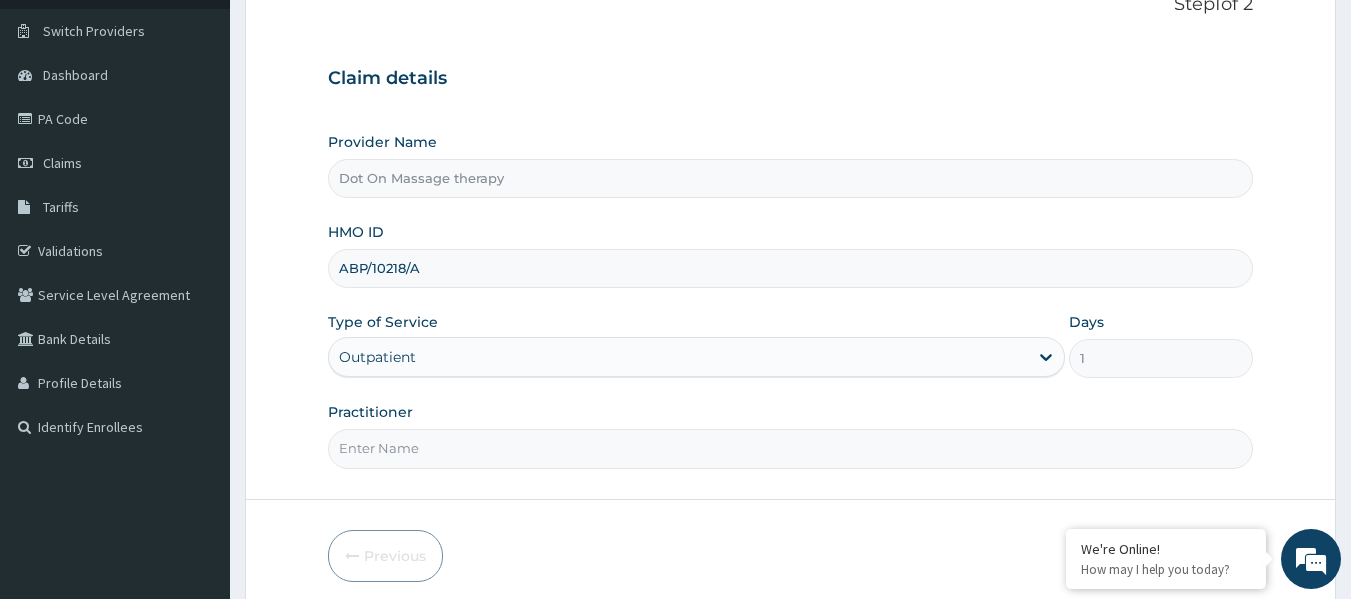 click on "Outpatient" at bounding box center (696, 357) 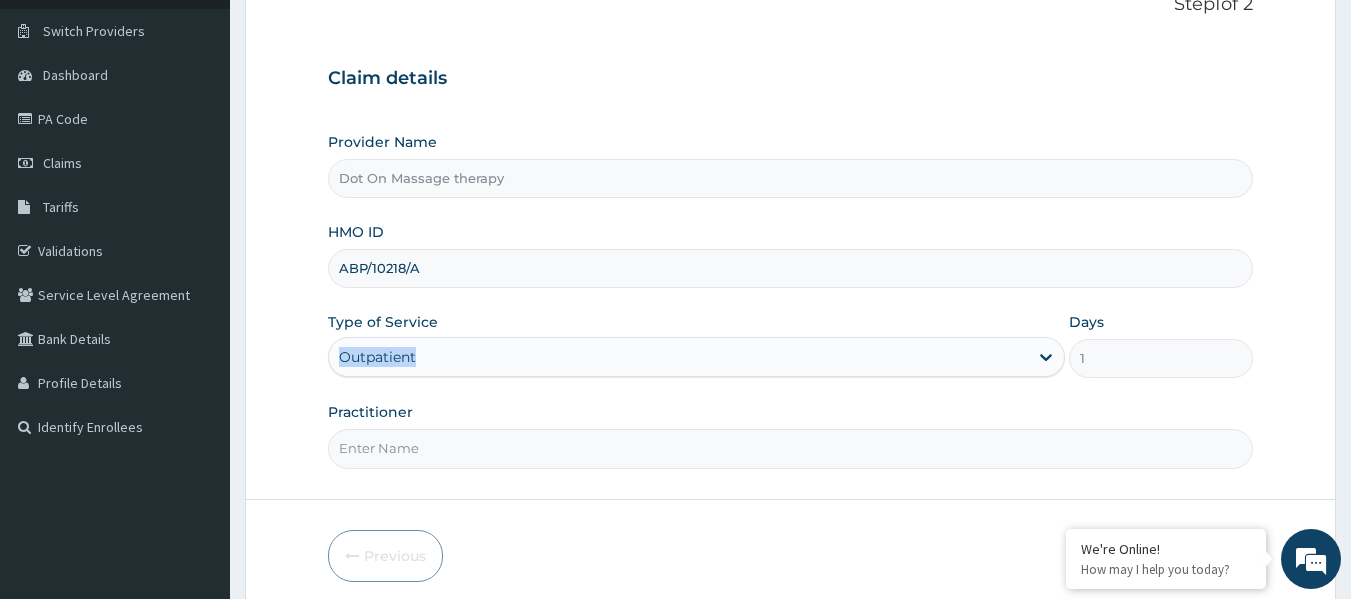 click on "Outpatient" at bounding box center [696, 357] 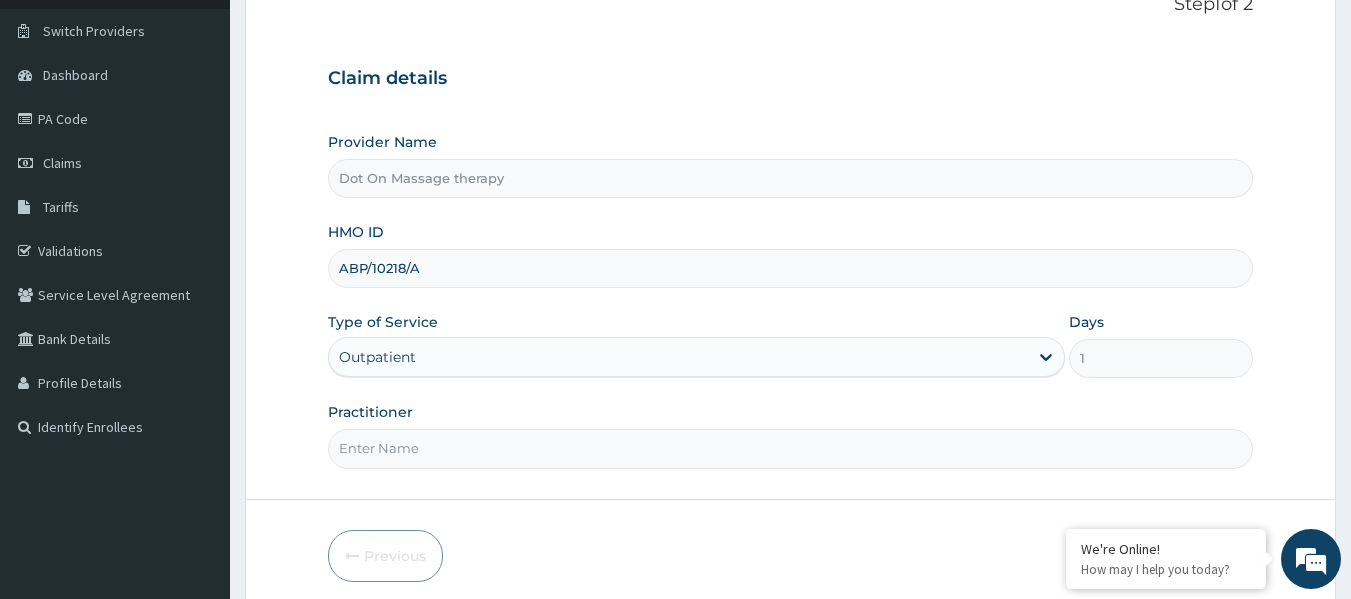 click on "Practitioner" at bounding box center (791, 448) 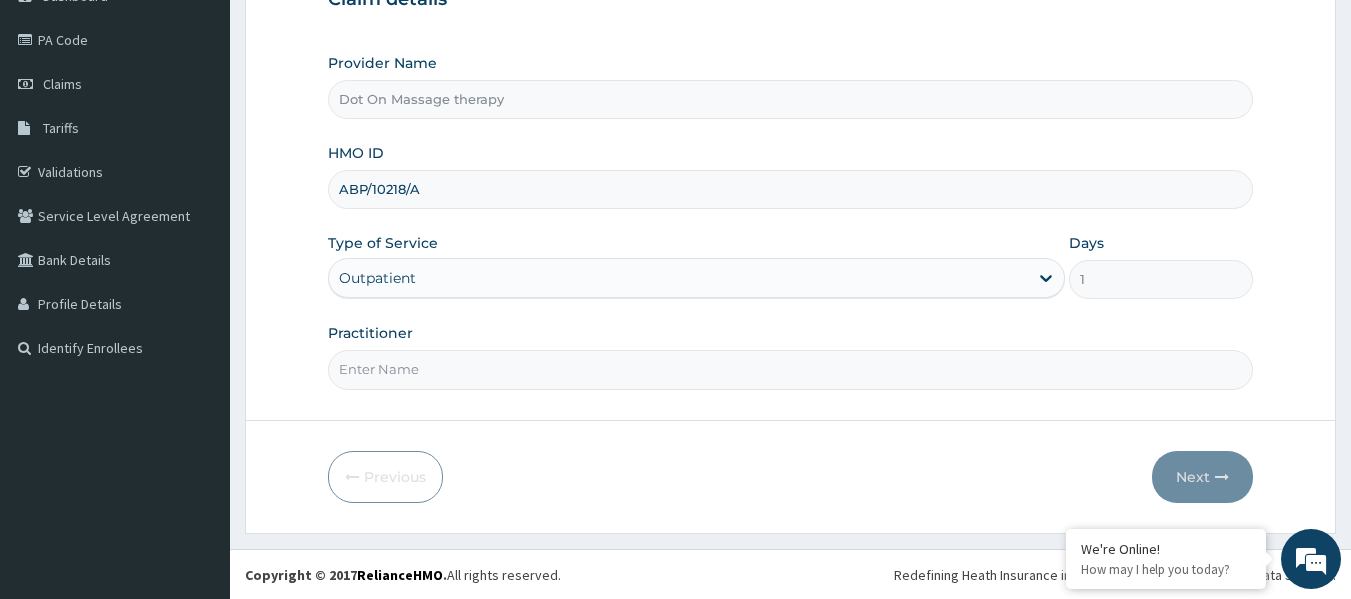 scroll, scrollTop: 223, scrollLeft: 0, axis: vertical 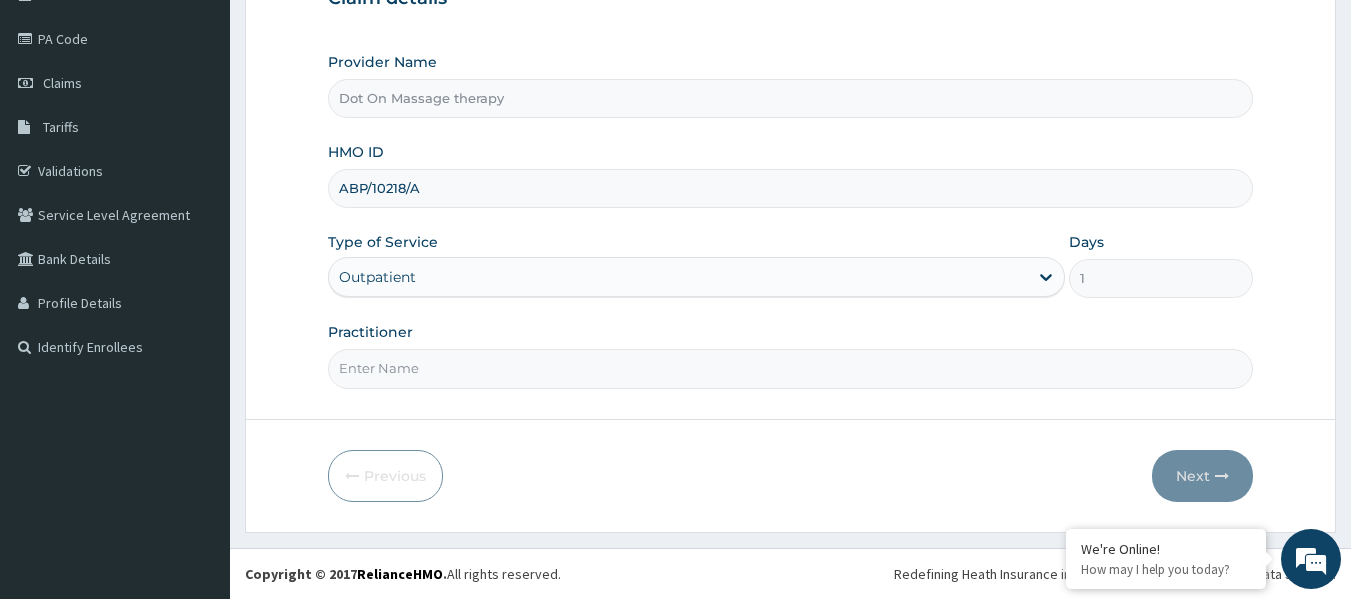 click on "Outpatient" at bounding box center [696, 277] 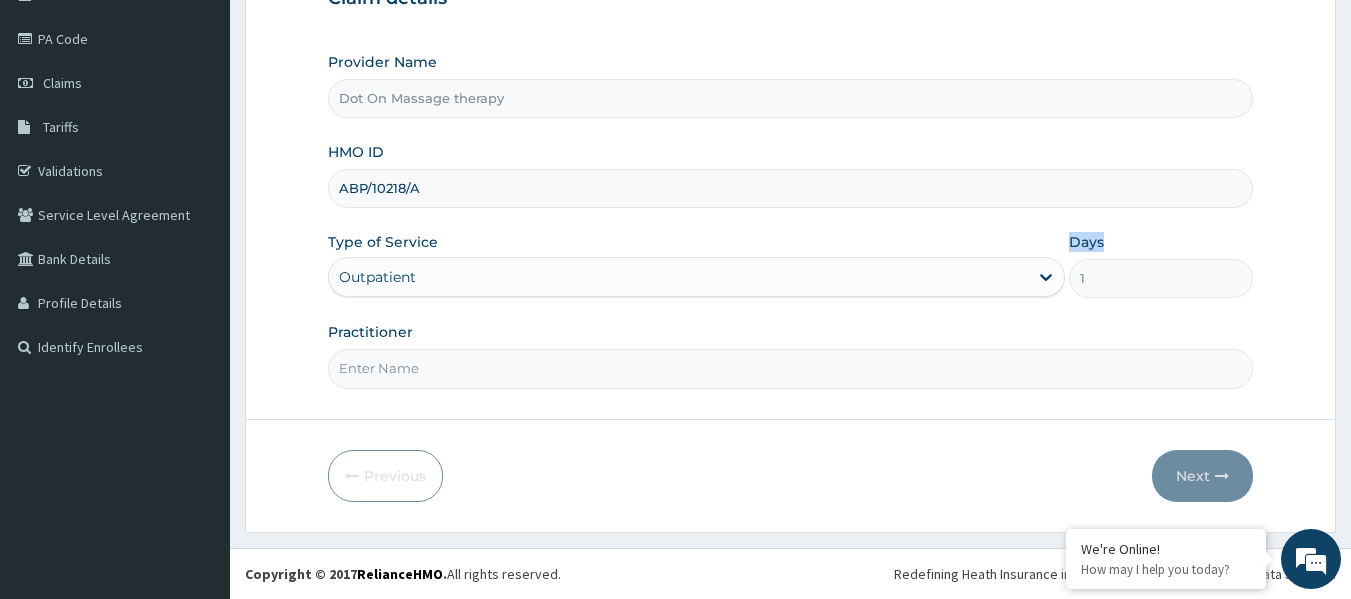 click on "Outpatient" at bounding box center [696, 277] 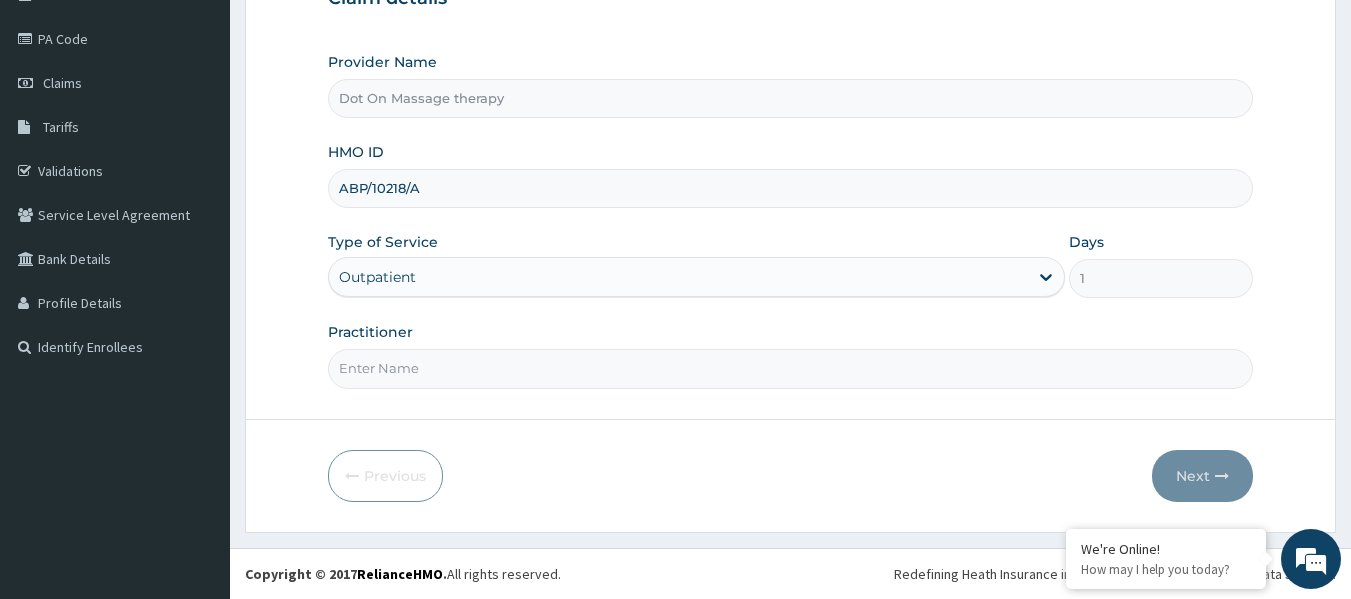 click on "Outpatient" at bounding box center (696, 277) 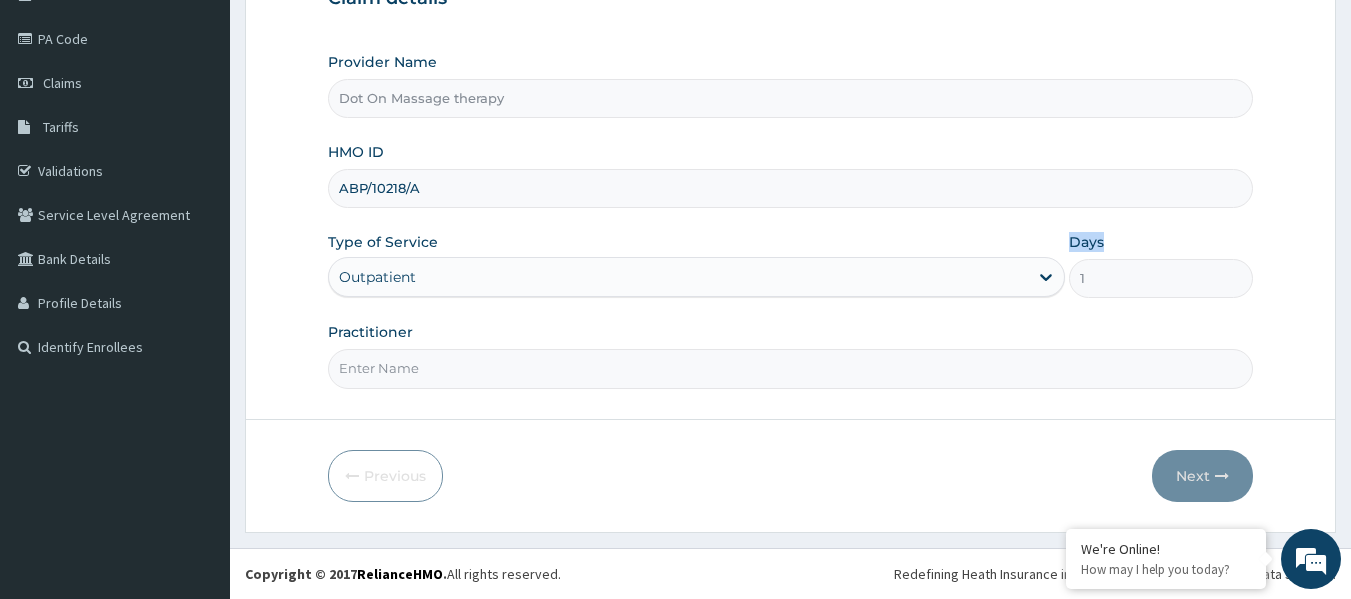 click on "Outpatient" at bounding box center (696, 277) 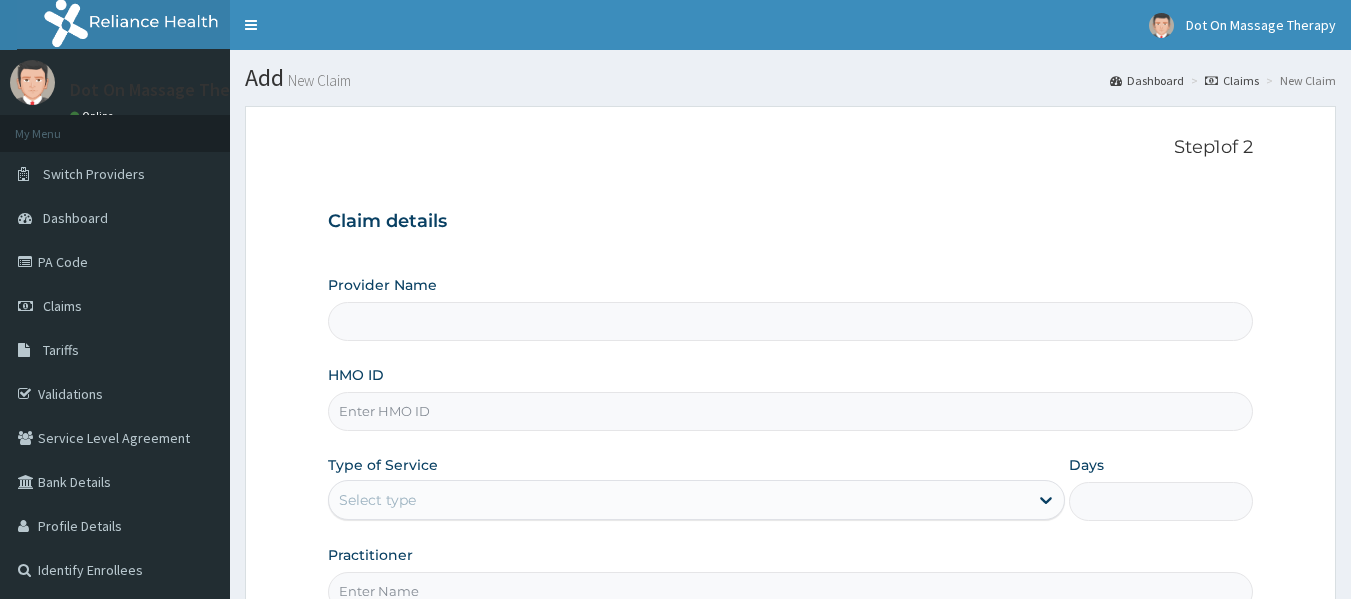 scroll, scrollTop: 223, scrollLeft: 0, axis: vertical 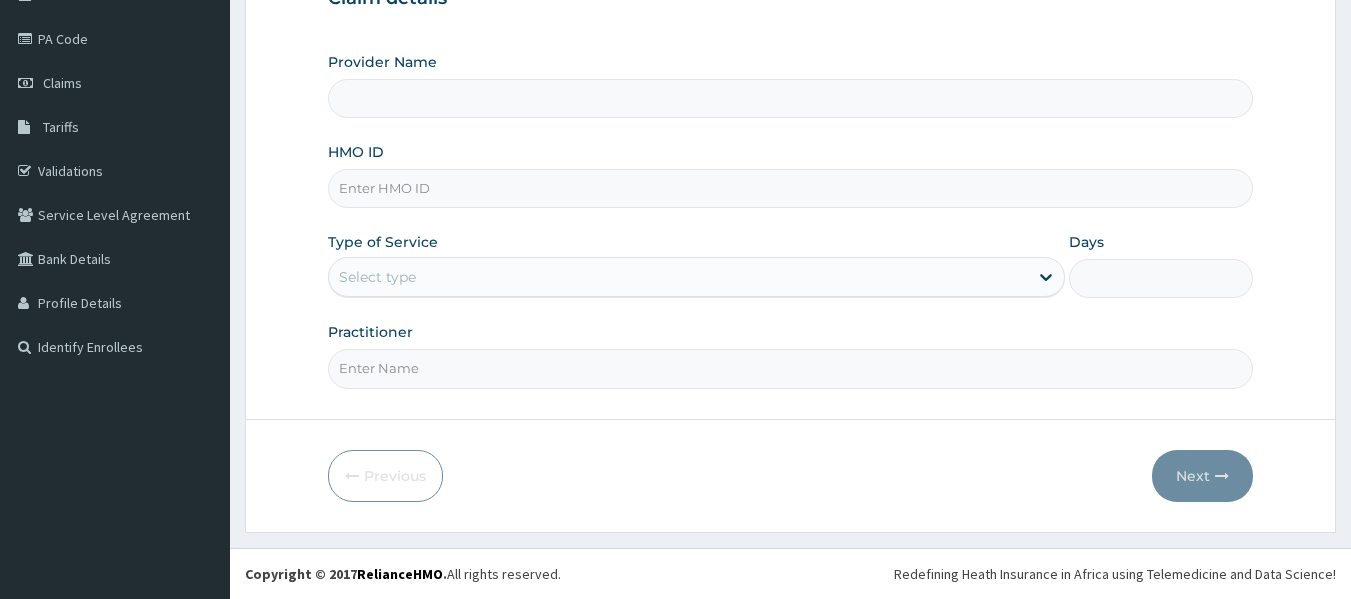 type on "Dot On Massage therapy" 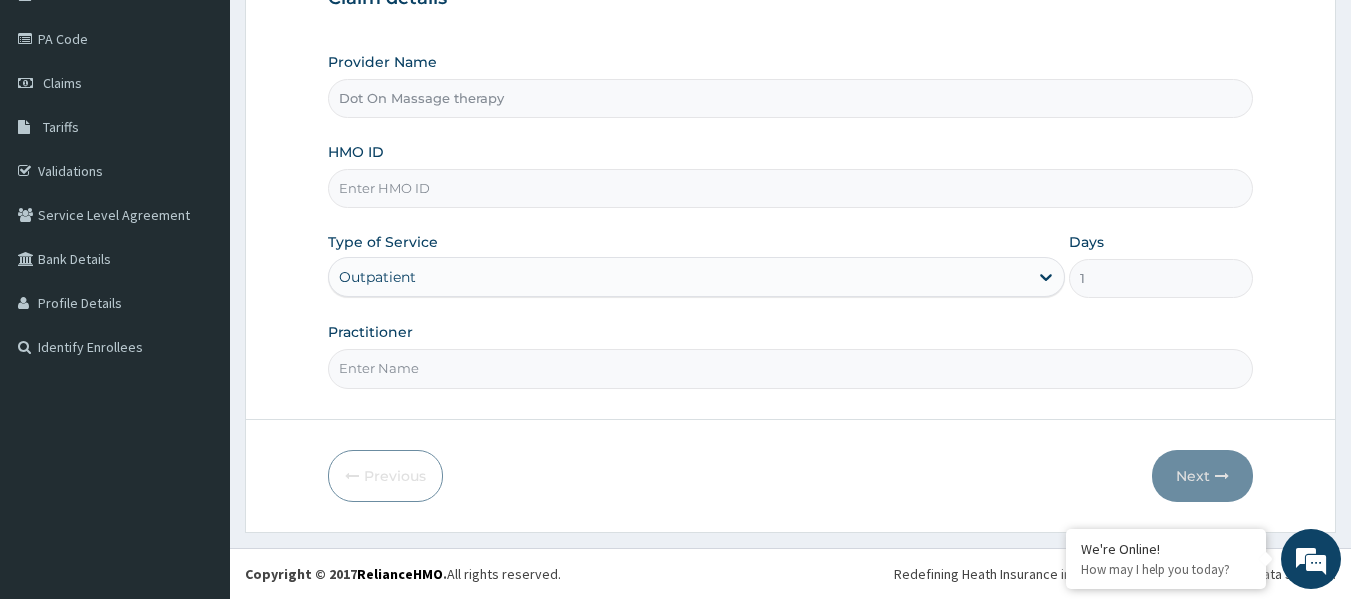 click on "Outpatient" at bounding box center [696, 277] 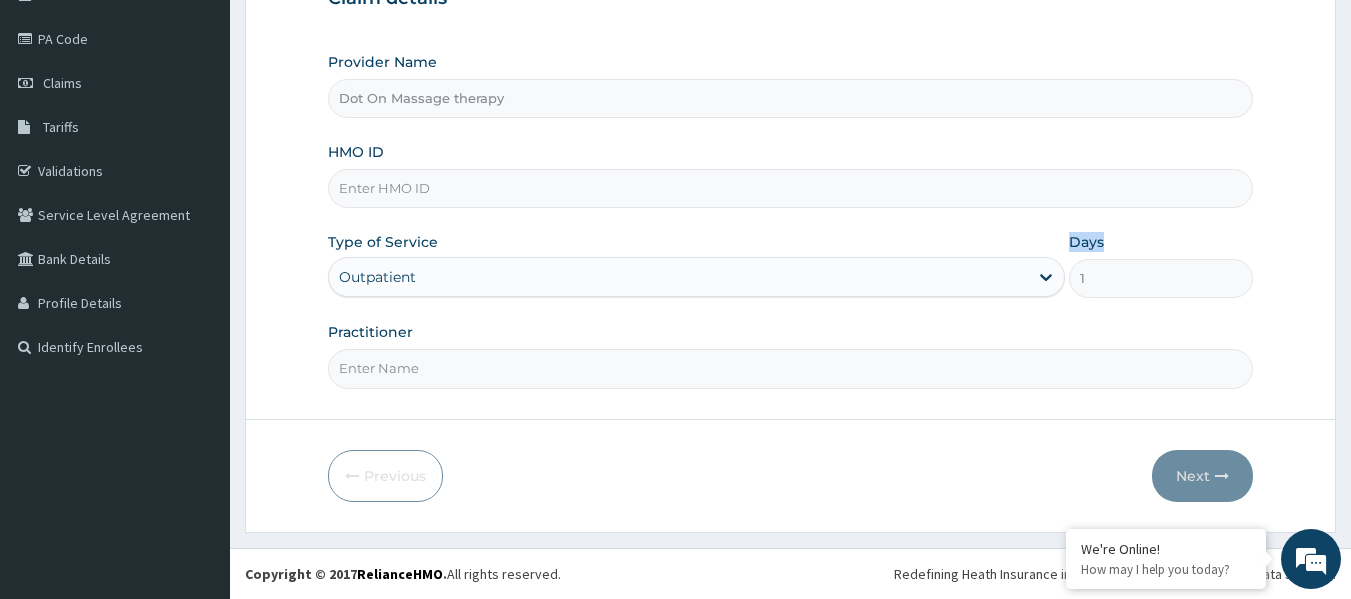 click on "Outpatient" at bounding box center [696, 277] 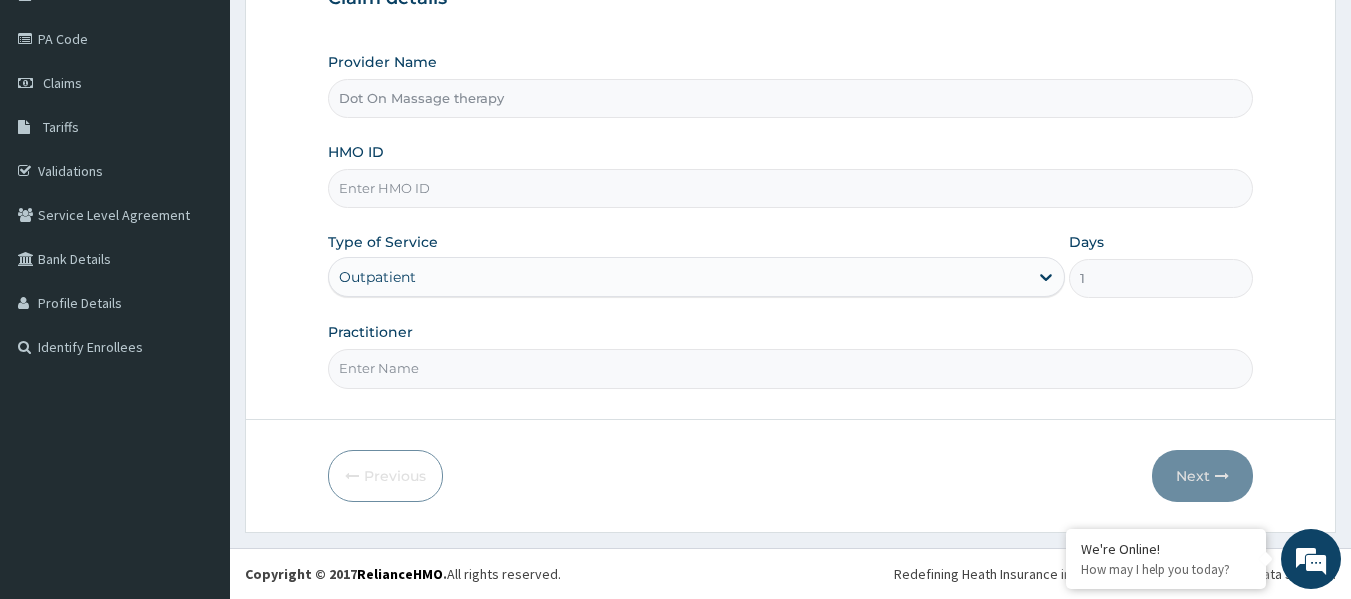 click on "Outpatient" at bounding box center (696, 277) 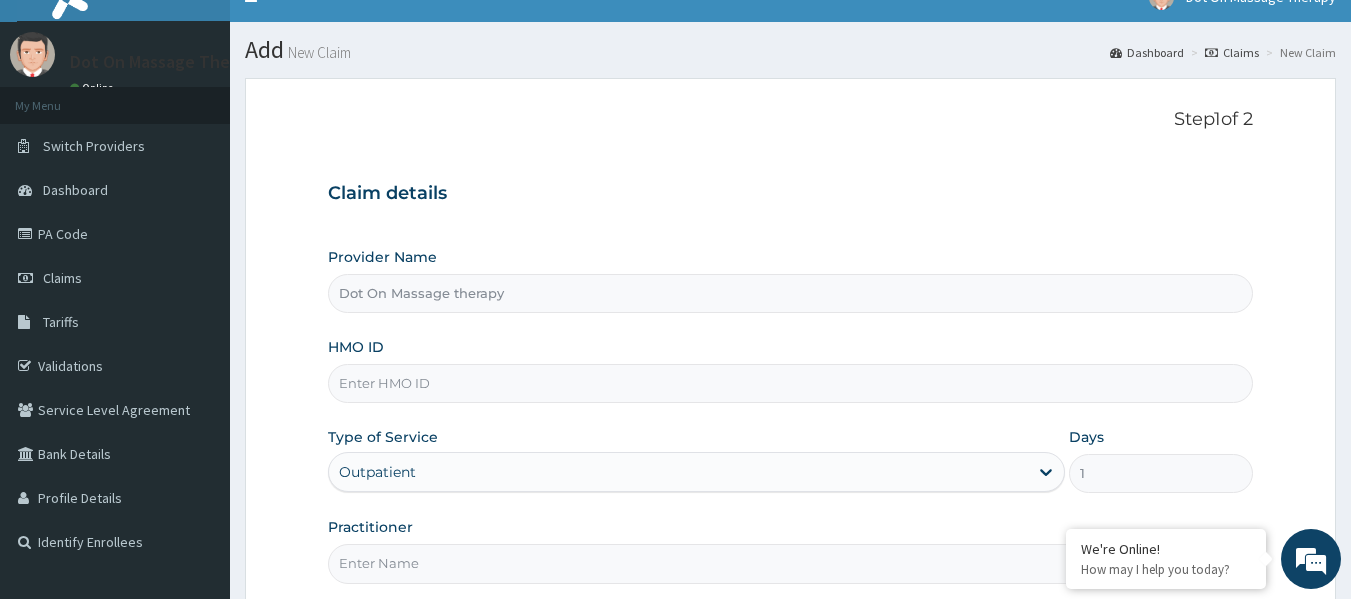 scroll, scrollTop: 25, scrollLeft: 0, axis: vertical 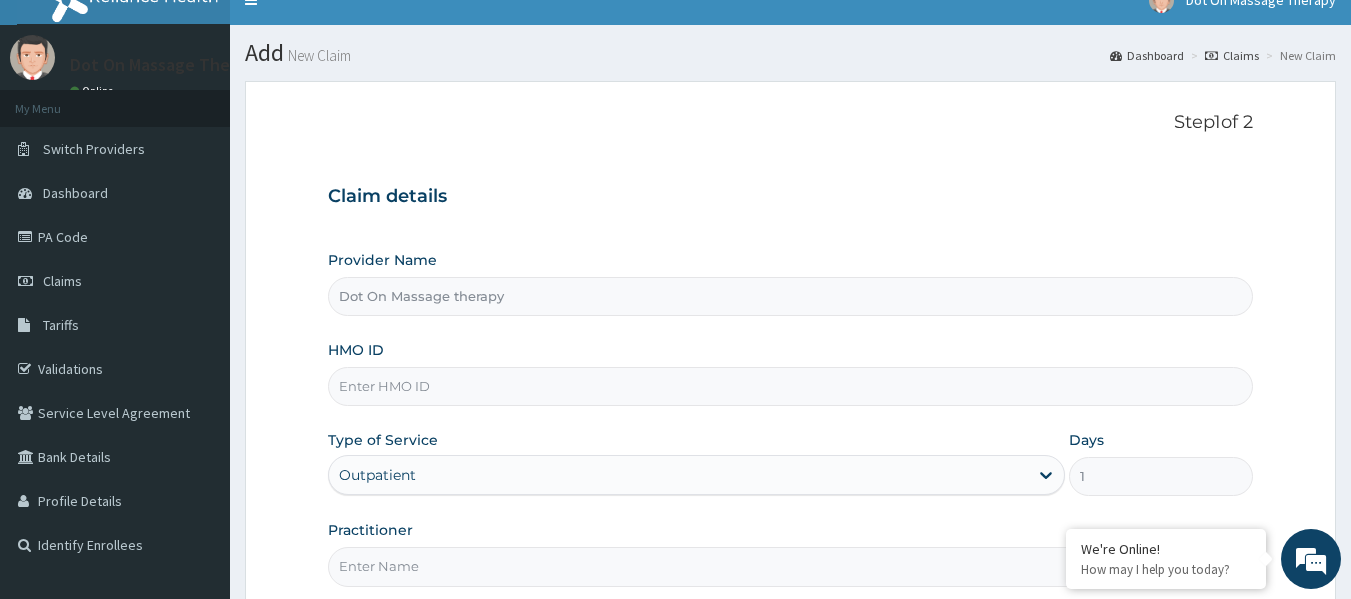 click on "HMO ID" at bounding box center [791, 386] 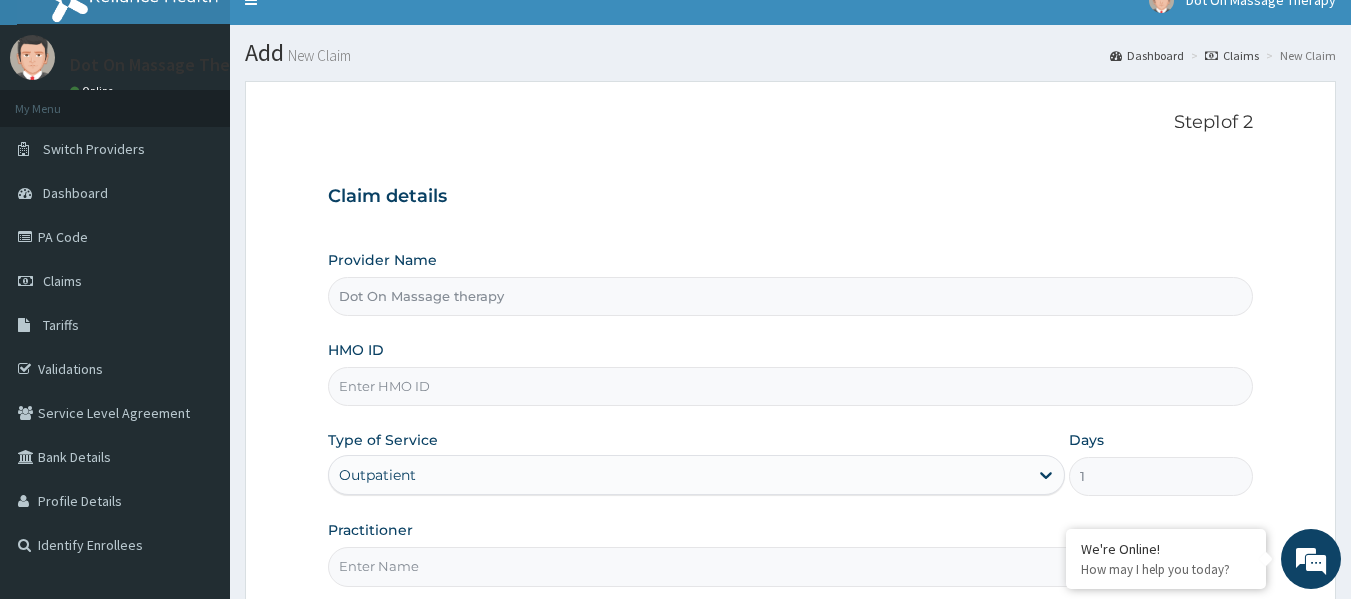 scroll, scrollTop: 0, scrollLeft: 0, axis: both 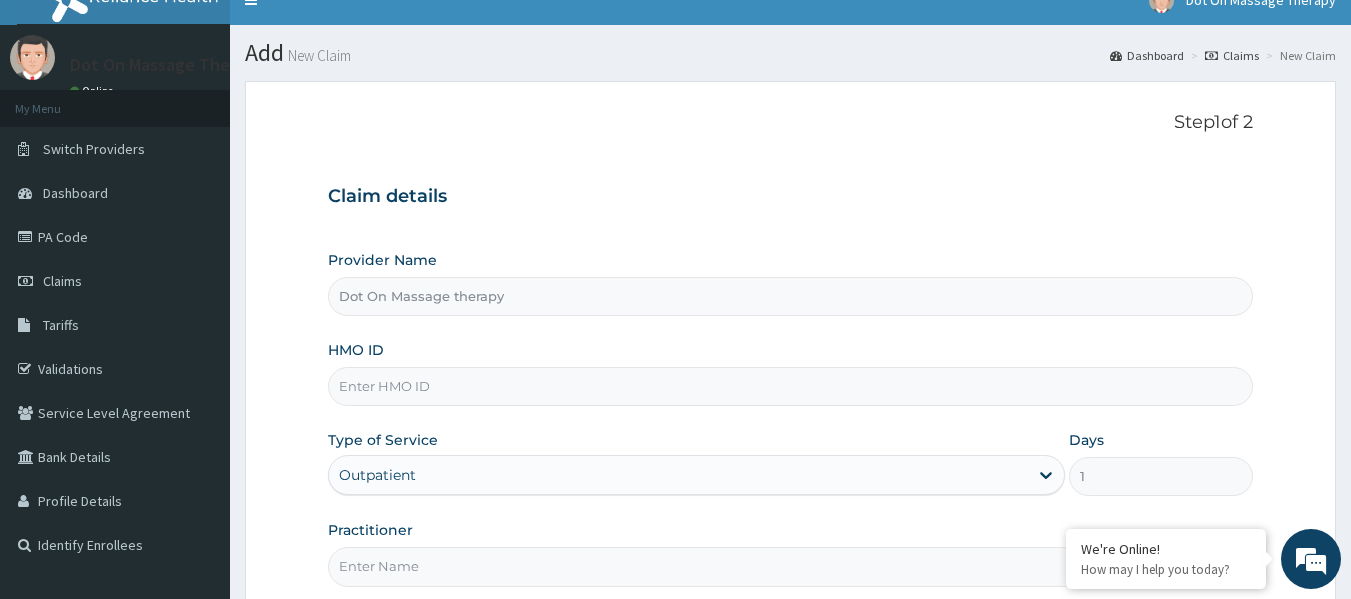 drag, startPoint x: 901, startPoint y: 372, endPoint x: 1145, endPoint y: 408, distance: 246.64143 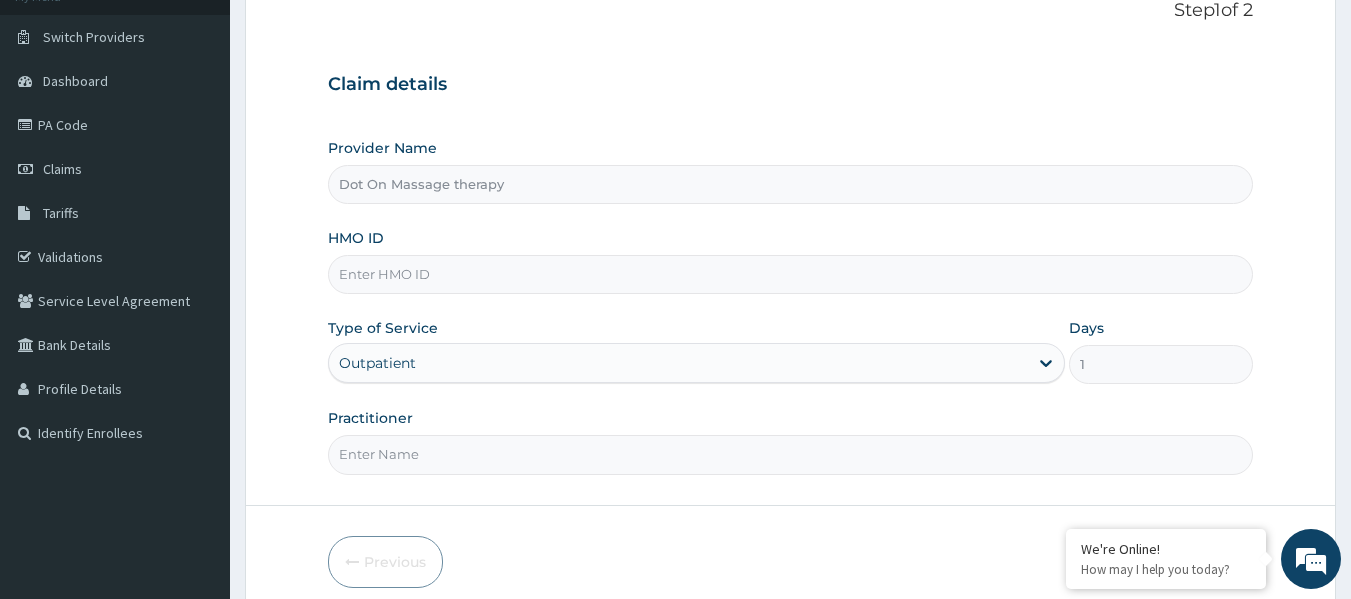 scroll, scrollTop: 198, scrollLeft: 0, axis: vertical 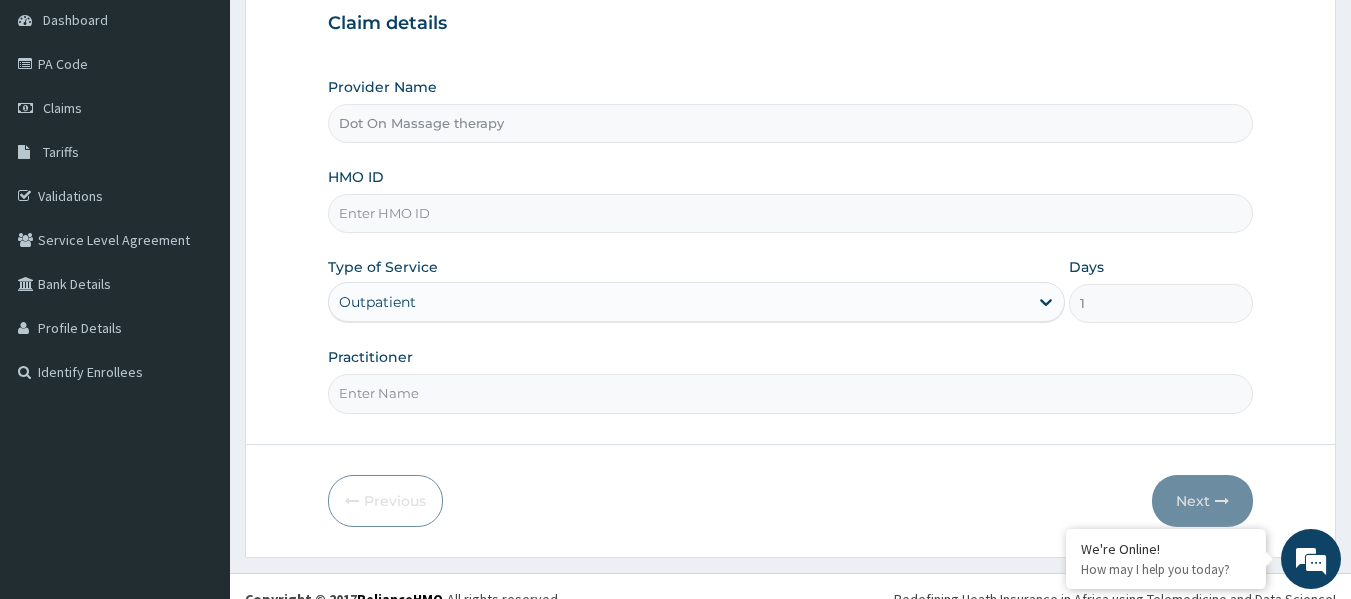 click on "Practitioner" at bounding box center [791, 393] 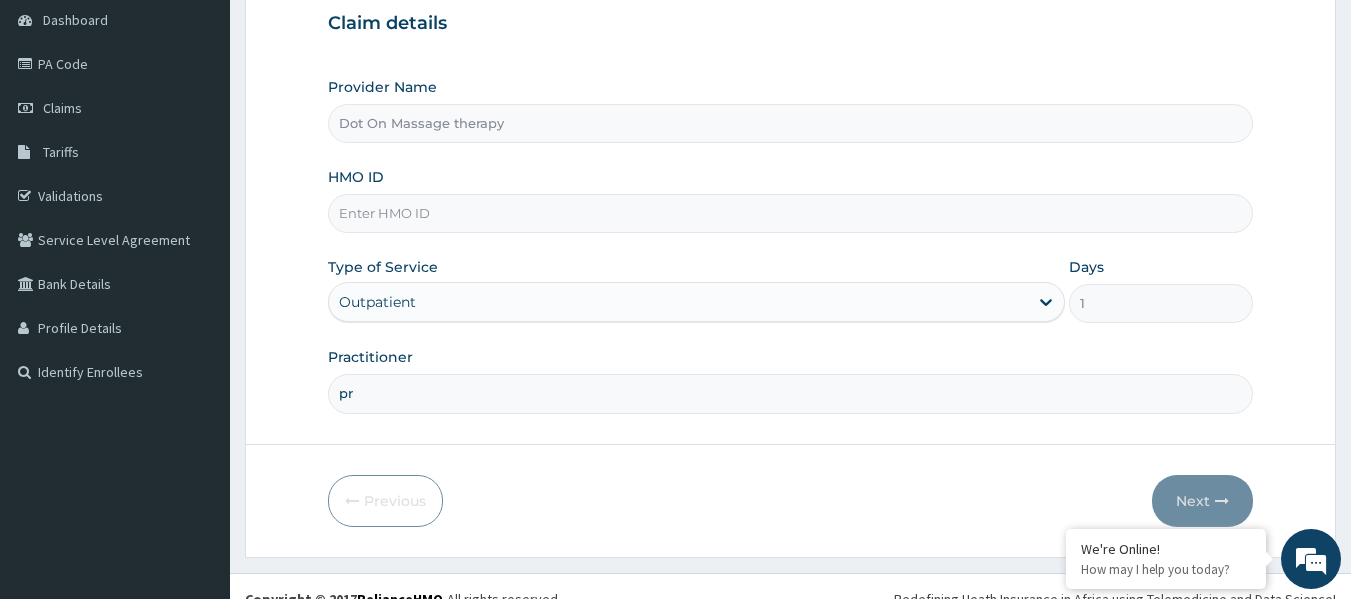 type on "p" 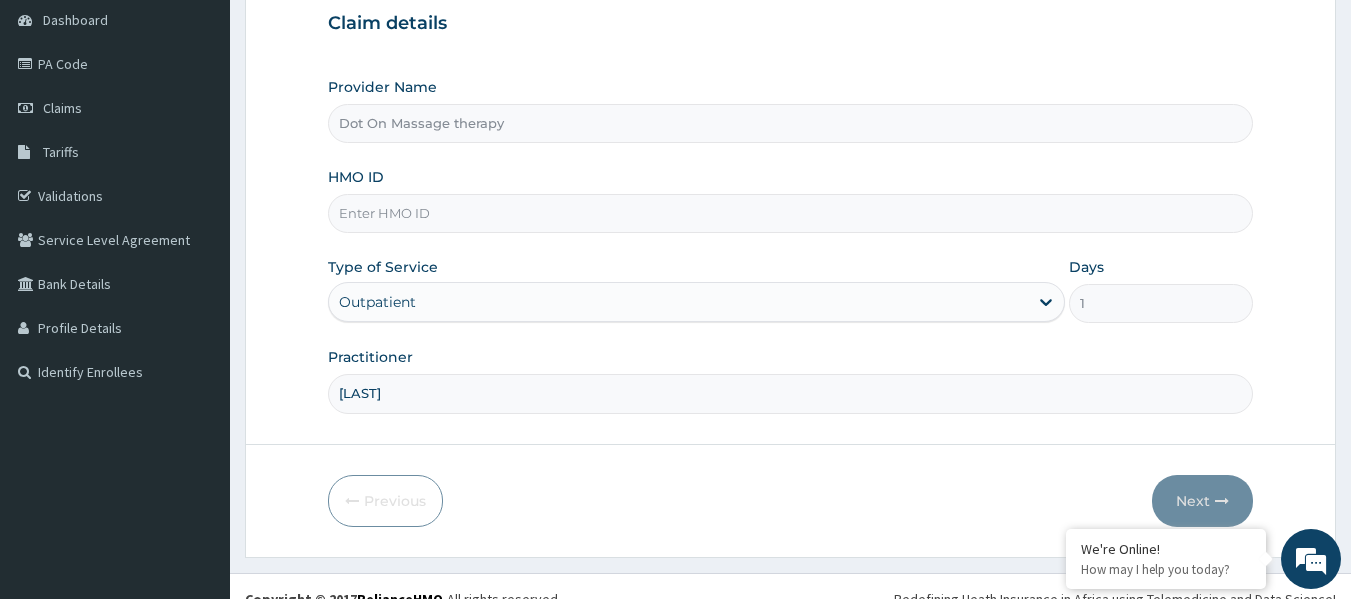 type on "DORA" 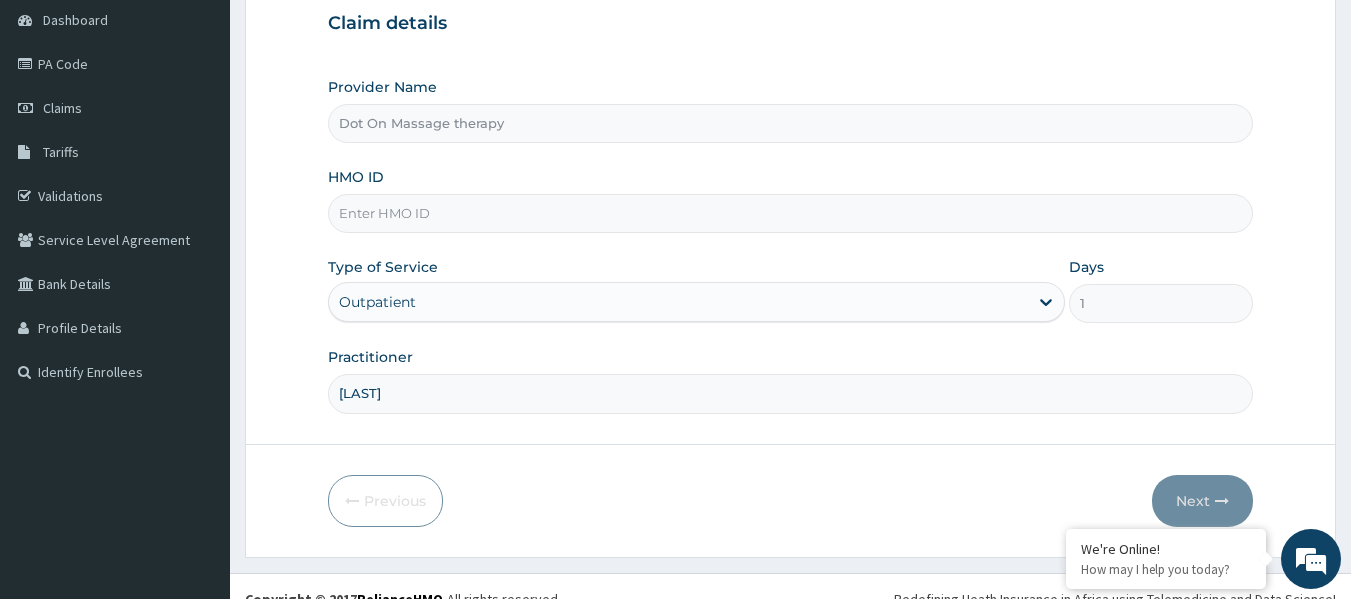 paste on "ABP/10218/A" 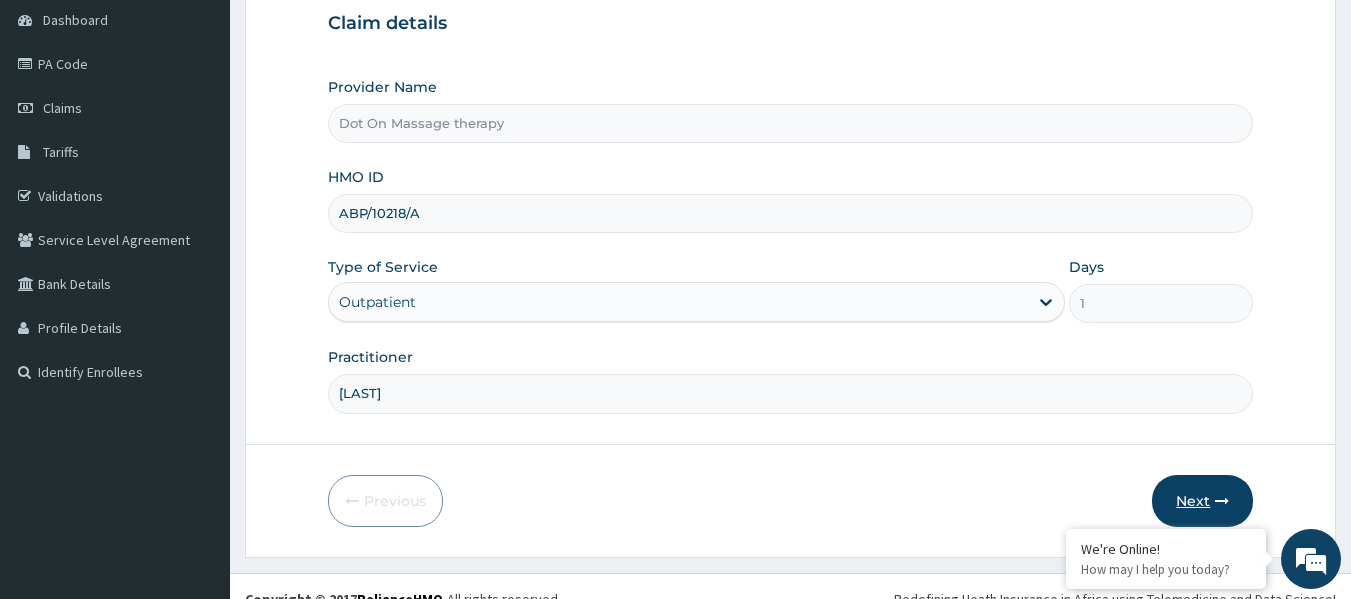 type on "ABP/10218/A" 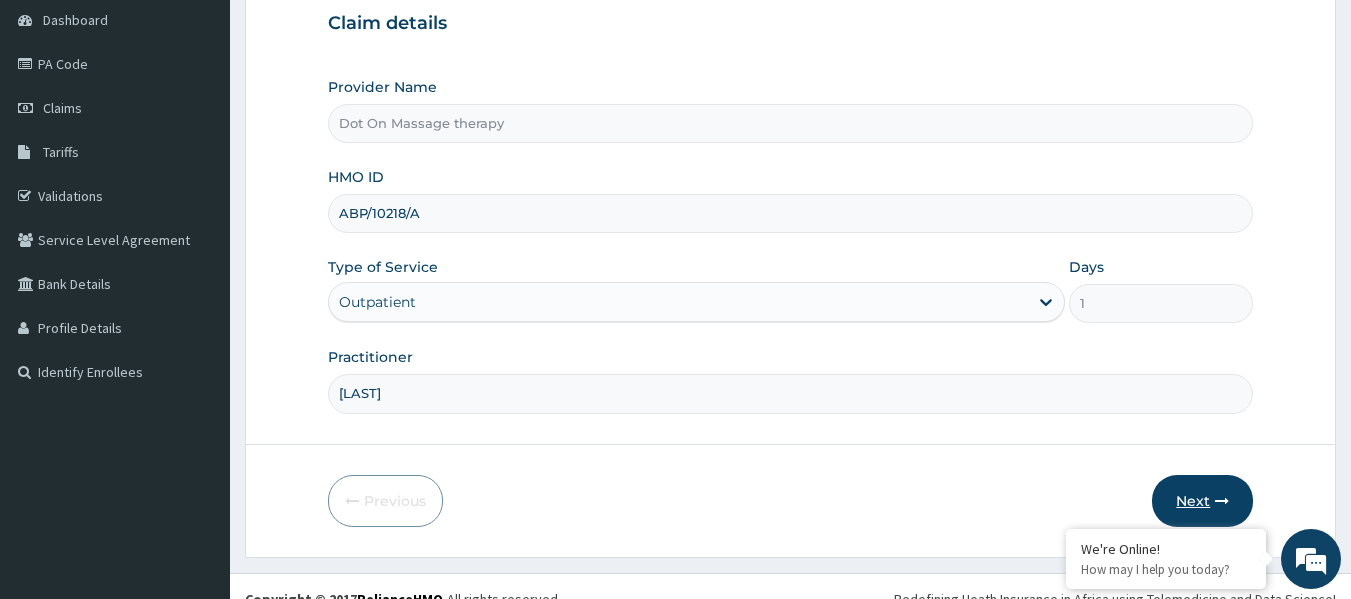 click on "Next" at bounding box center (1202, 501) 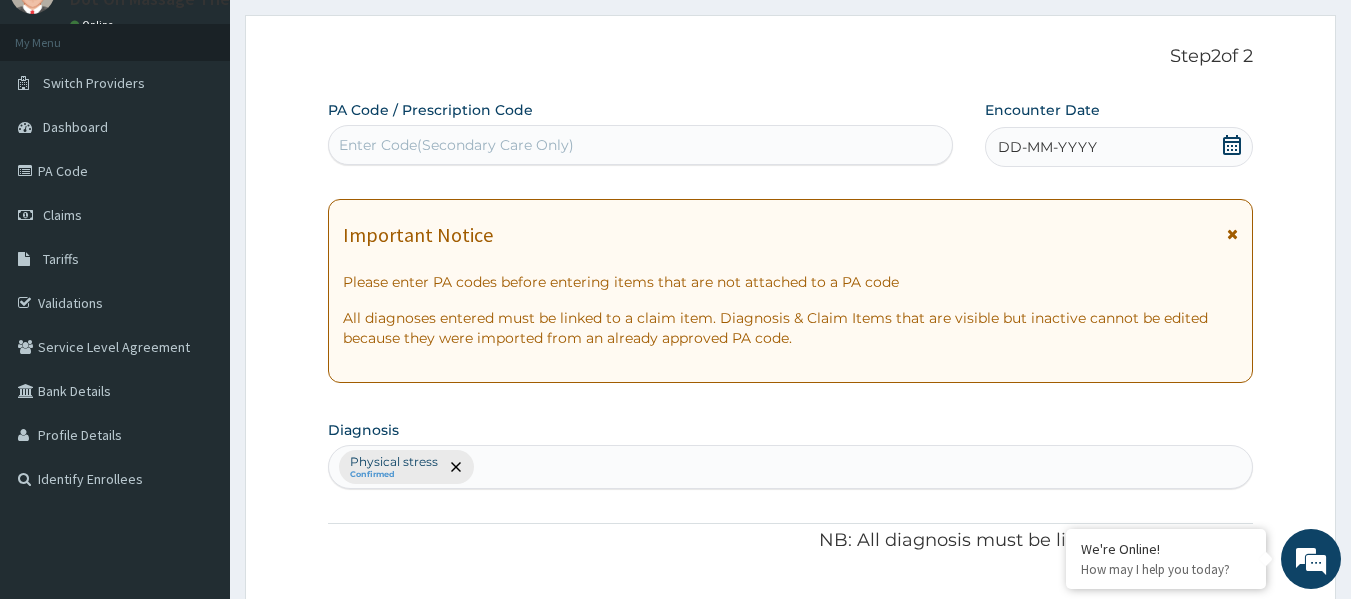 scroll, scrollTop: 0, scrollLeft: 0, axis: both 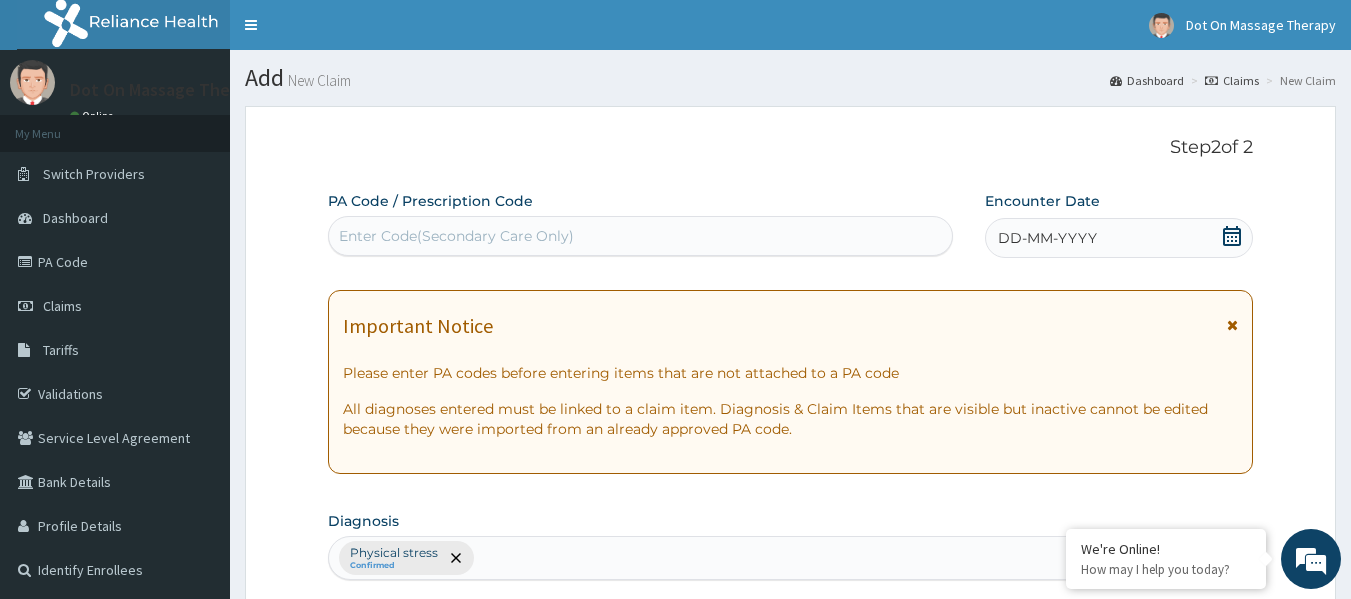 click on "Enter Code(Secondary Care Only)" at bounding box center (641, 236) 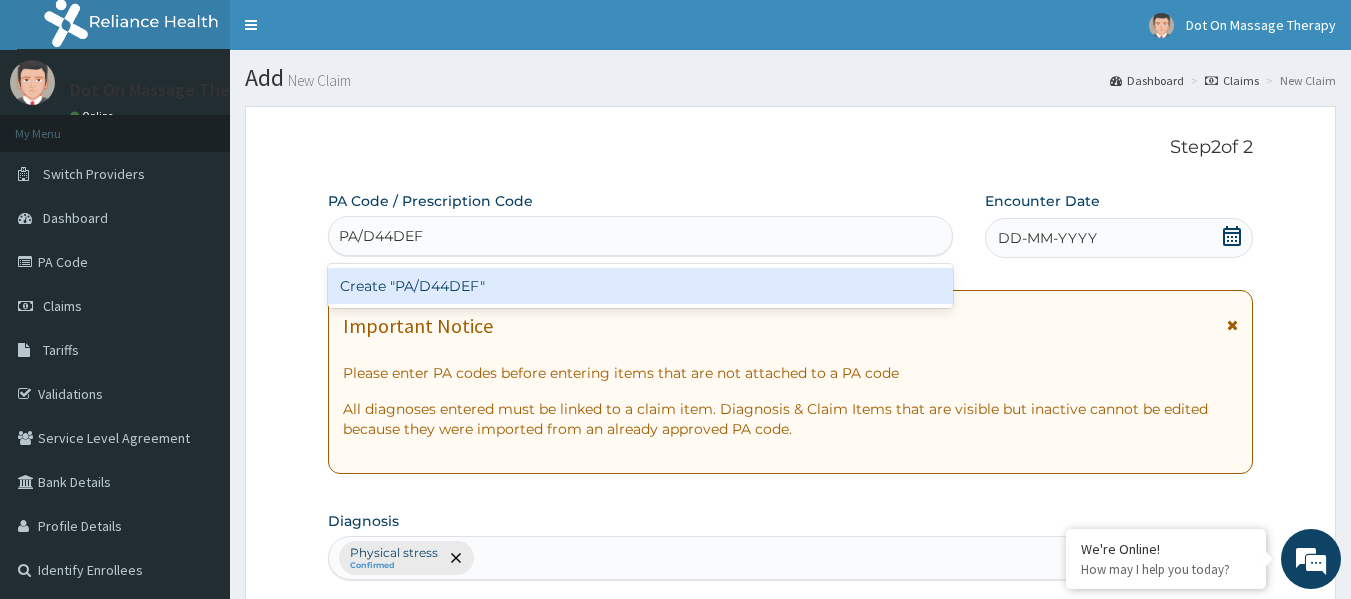 type on "PA/D44DEF" 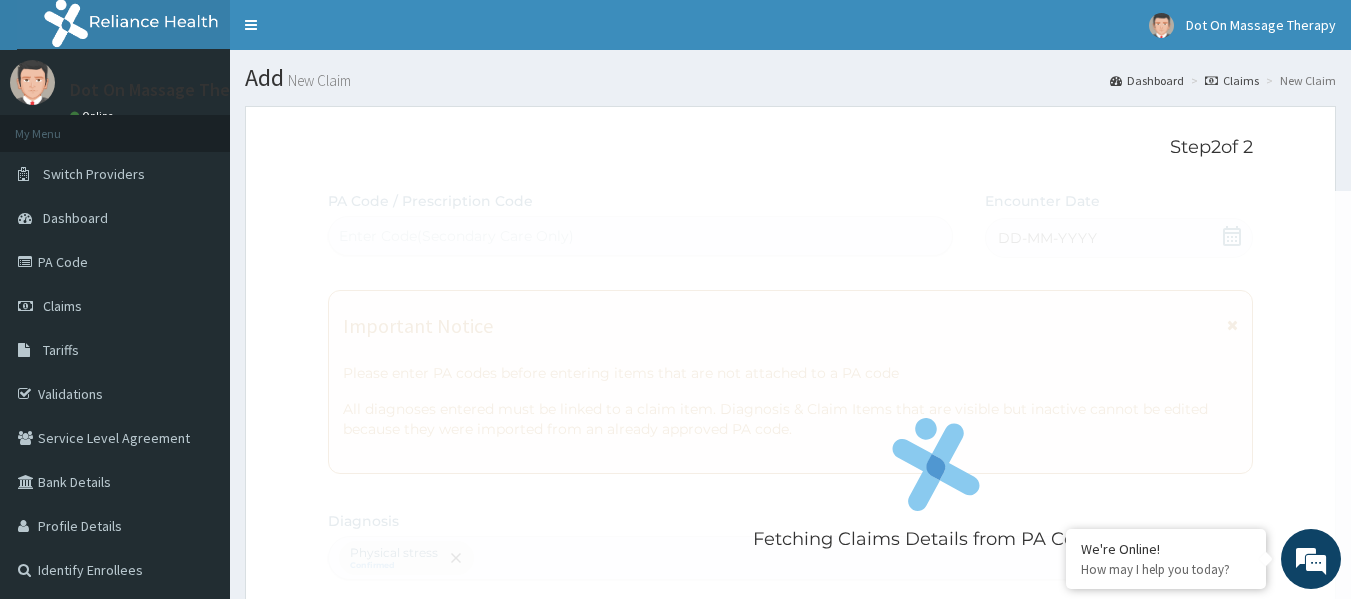 click on "Step  2  of 2 Fetching Claims Details from PA Code..... PA Code / Prescription Code Enter Code(Secondary Care Only) Encounter Date DD-MM-YYYY Important Notice Please enter PA codes before entering items that are not attached to a PA code   All diagnoses entered must be linked to a claim item. Diagnosis & Claim Items that are visible but inactive cannot be edited because they were imported from an already approved PA code. Diagnosis Physical stress Confirmed NB: All diagnosis must be linked to a claim item Claim Items No claim item Types Select Type Item Select Item Pair Diagnosis Physical stress Unit Price 0 Add Comment" at bounding box center [791, 684] 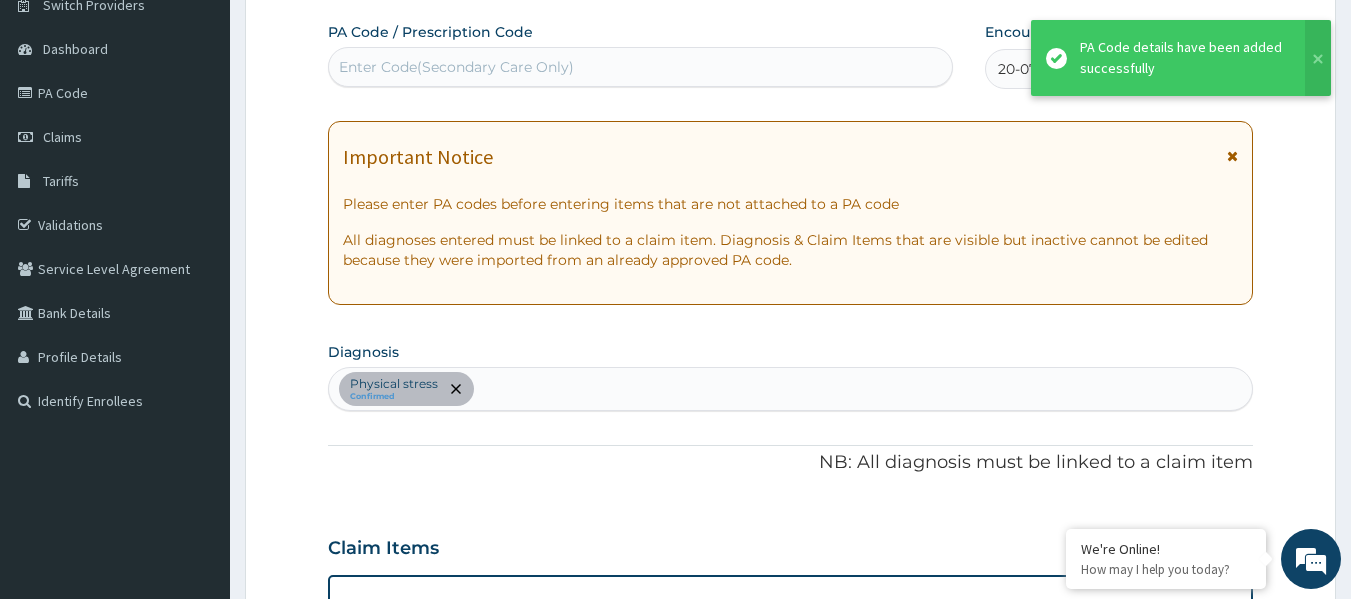 scroll, scrollTop: 615, scrollLeft: 0, axis: vertical 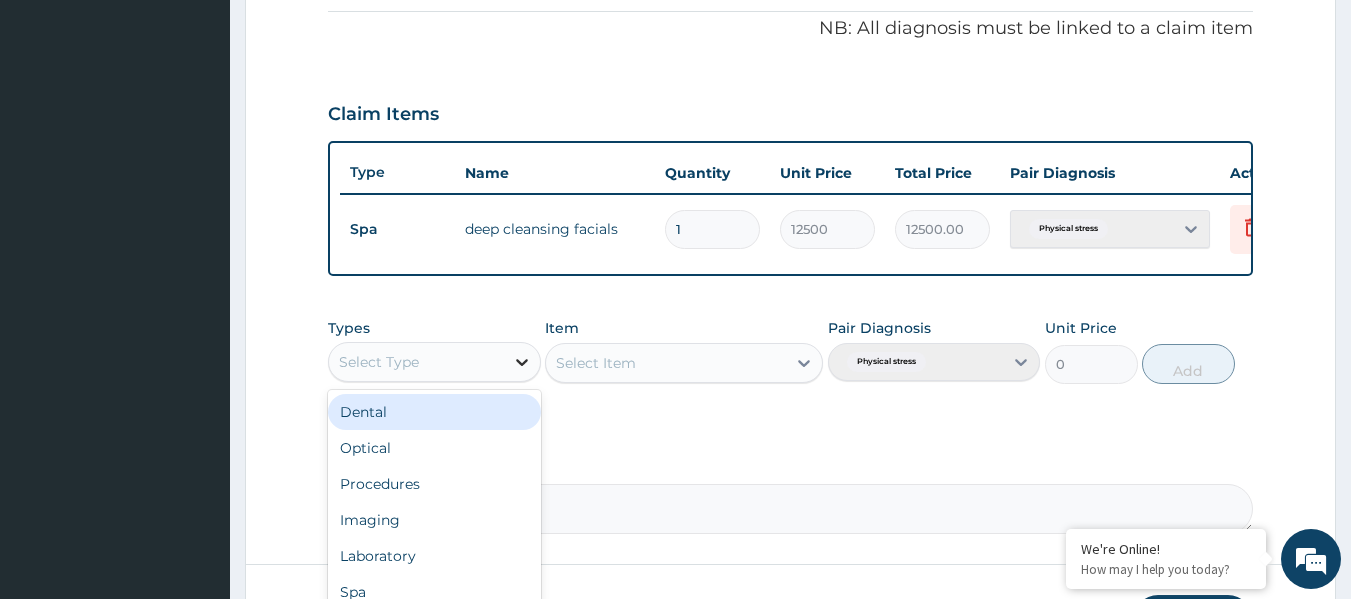 click 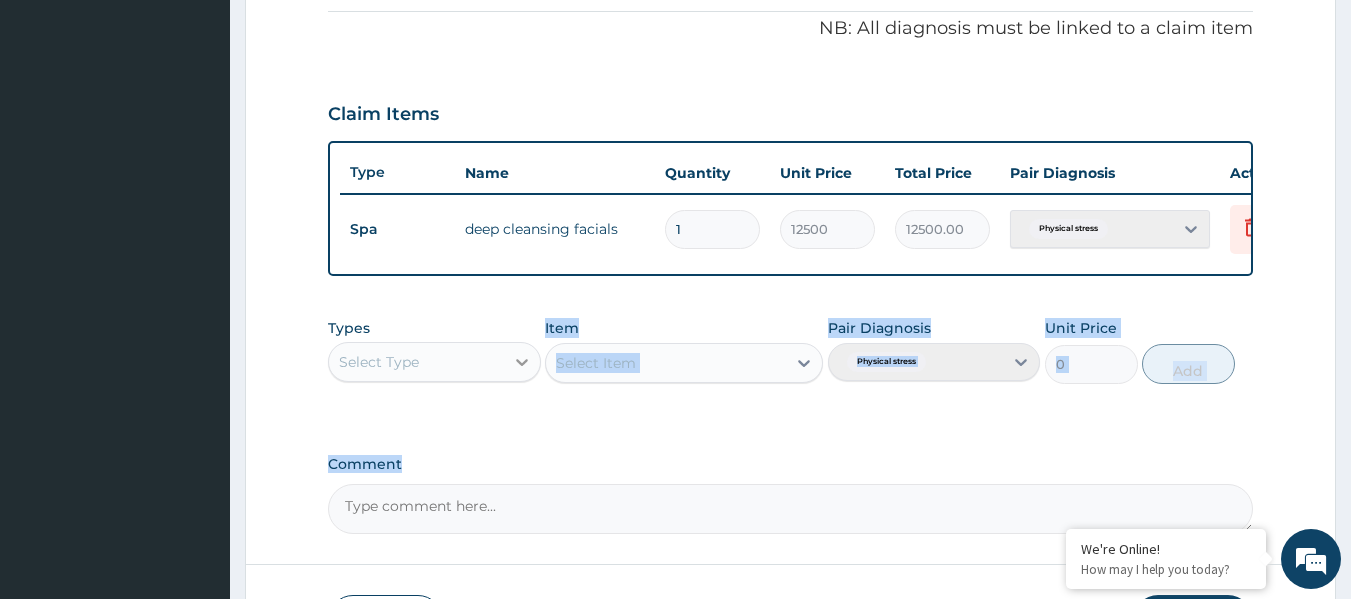 drag, startPoint x: 541, startPoint y: 475, endPoint x: 513, endPoint y: 365, distance: 113.507706 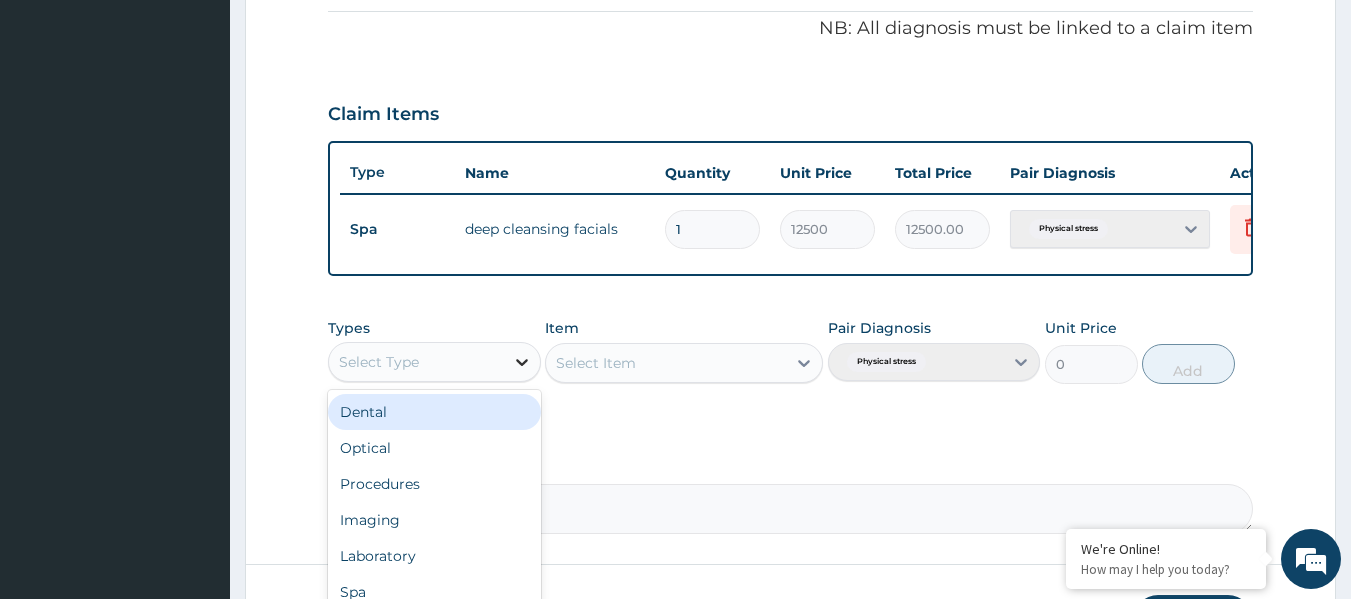 click at bounding box center (522, 362) 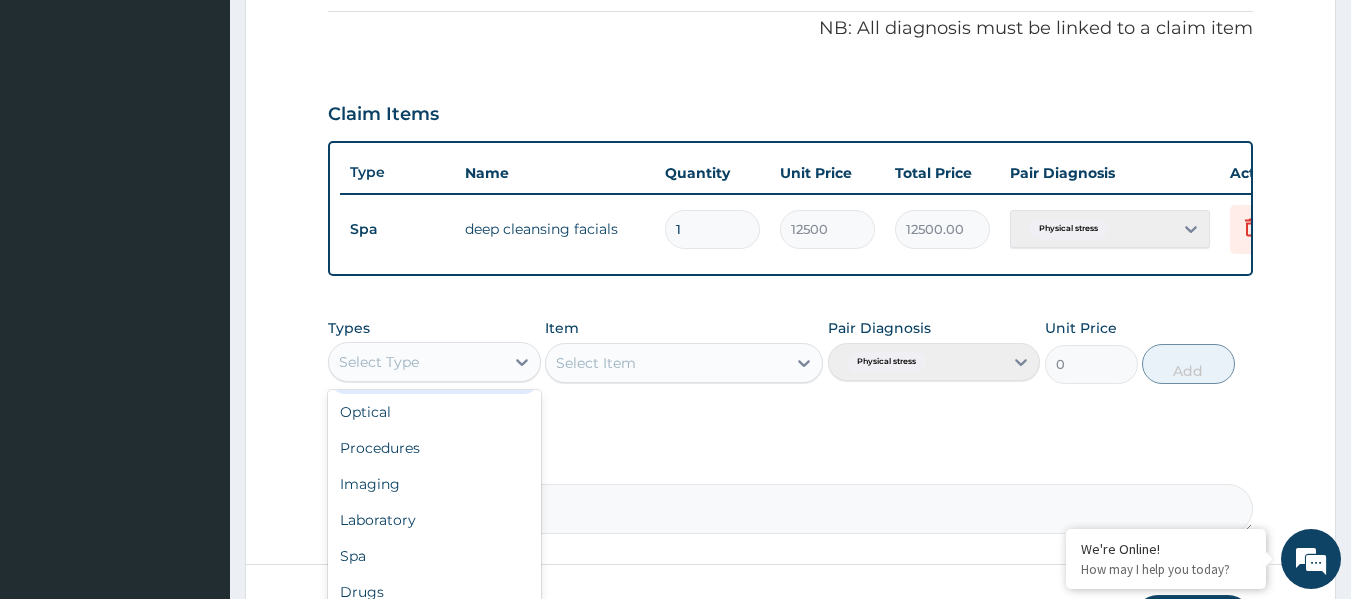 scroll, scrollTop: 68, scrollLeft: 0, axis: vertical 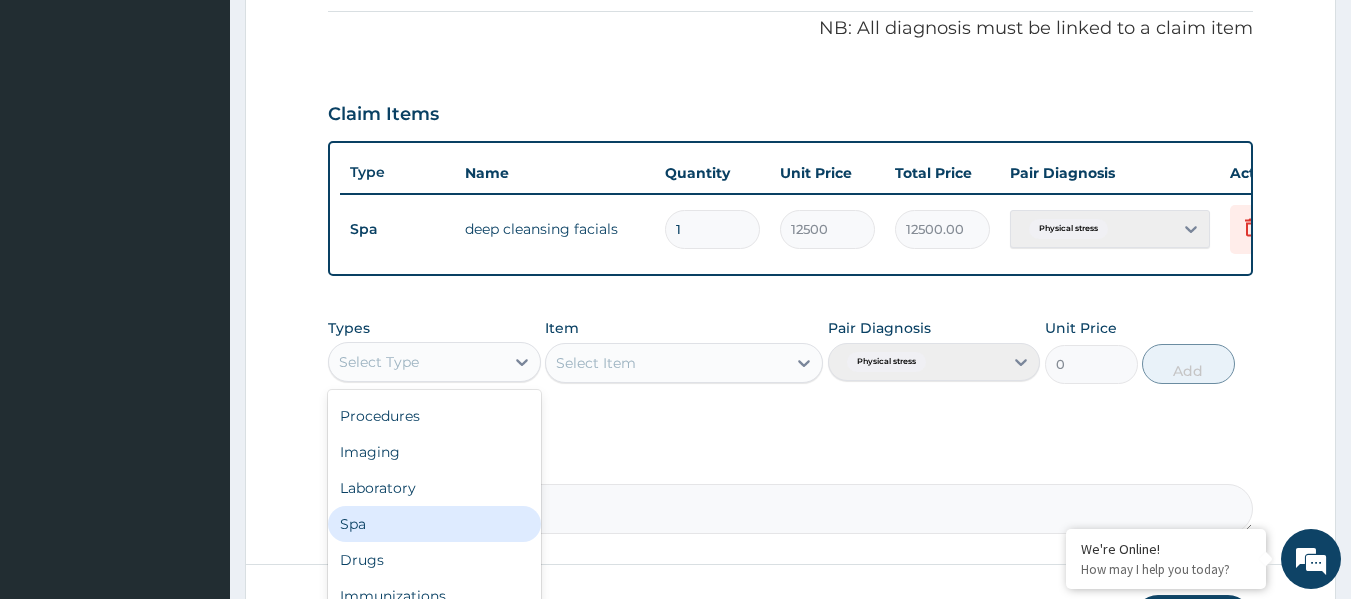 click on "Spa" at bounding box center [434, 524] 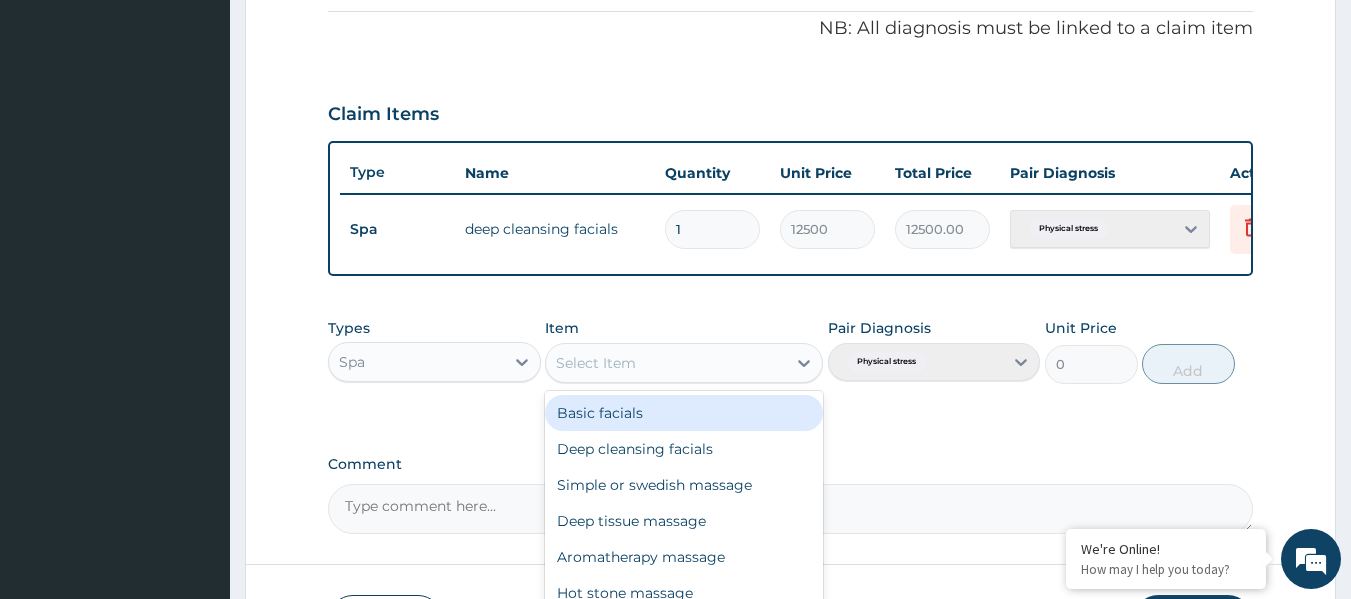 click on "Select Item" at bounding box center [666, 363] 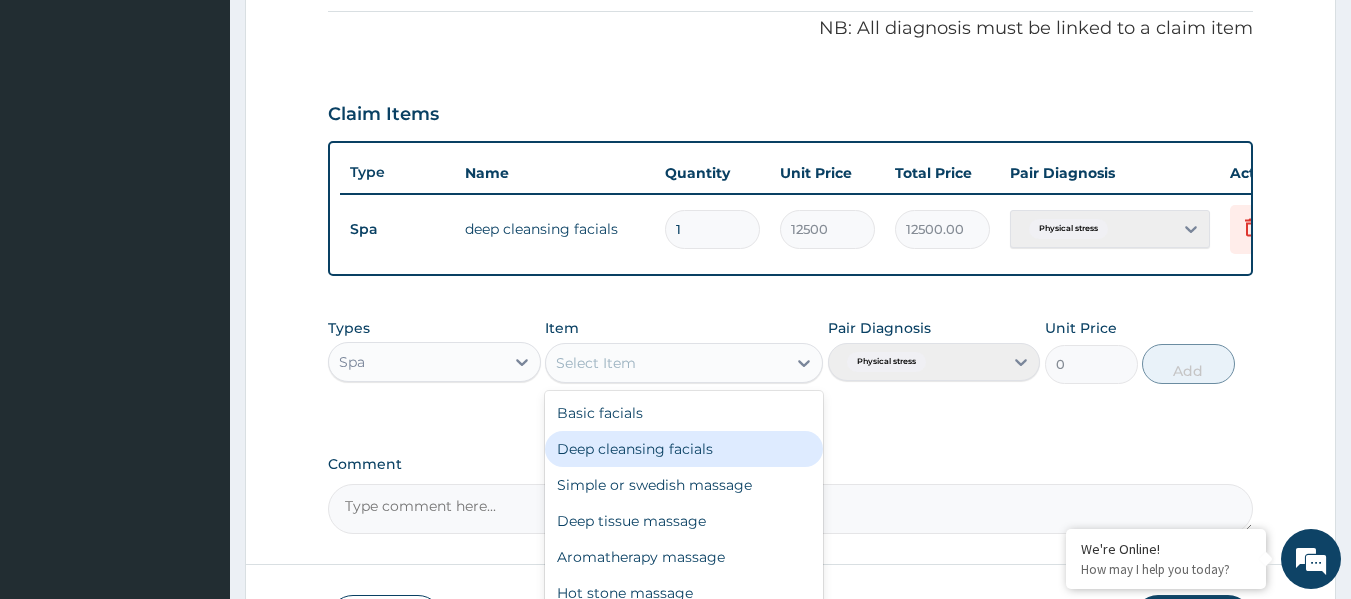 click on "Deep cleansing facials" at bounding box center (684, 449) 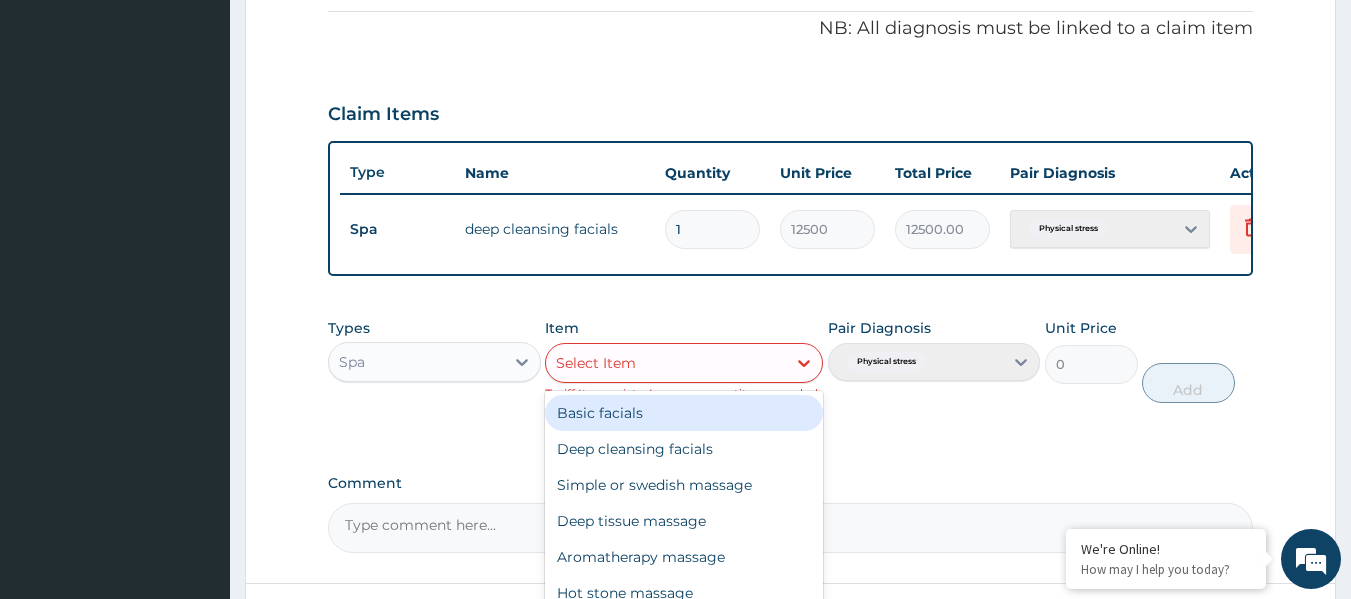 click on "Select Item" at bounding box center [666, 363] 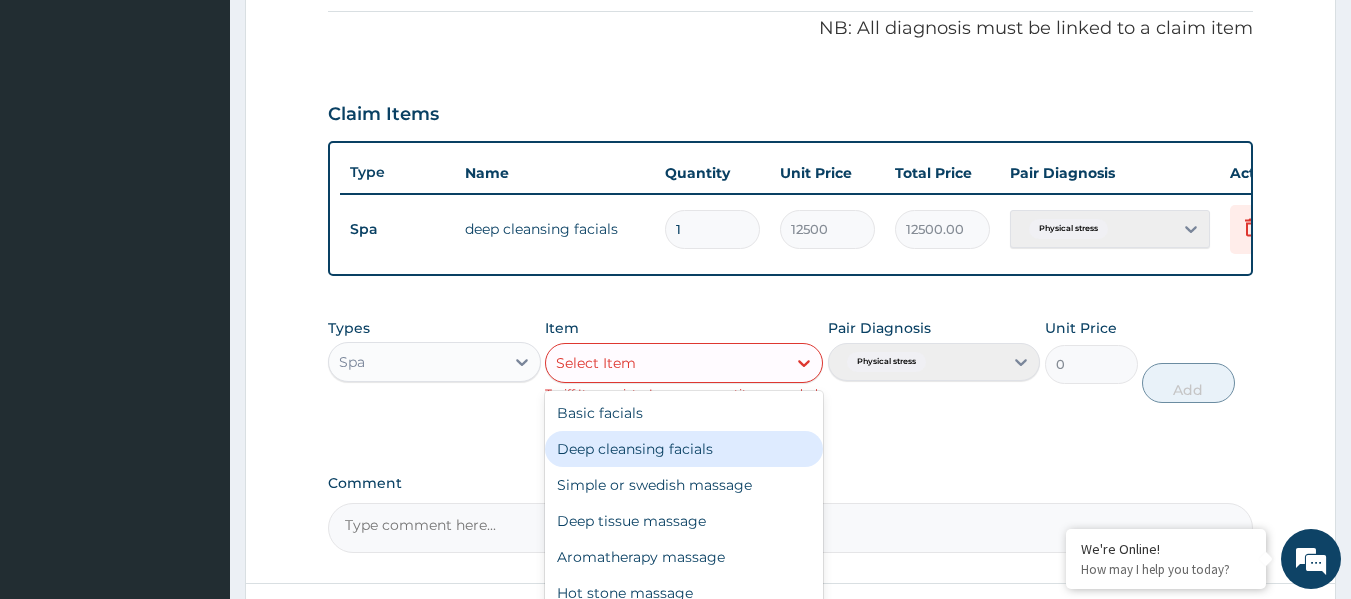 click on "Deep cleansing facials" at bounding box center (684, 449) 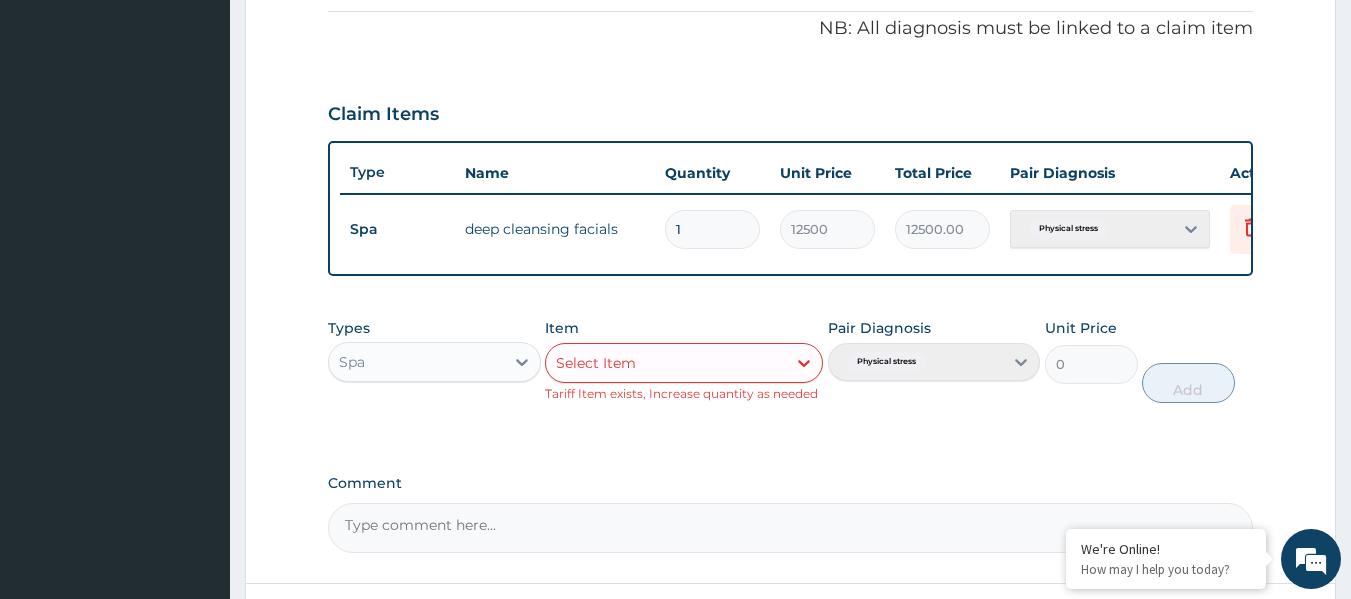 click on "Item Select Item Tariff Item exists, Increase quantity as needed" at bounding box center (684, 360) 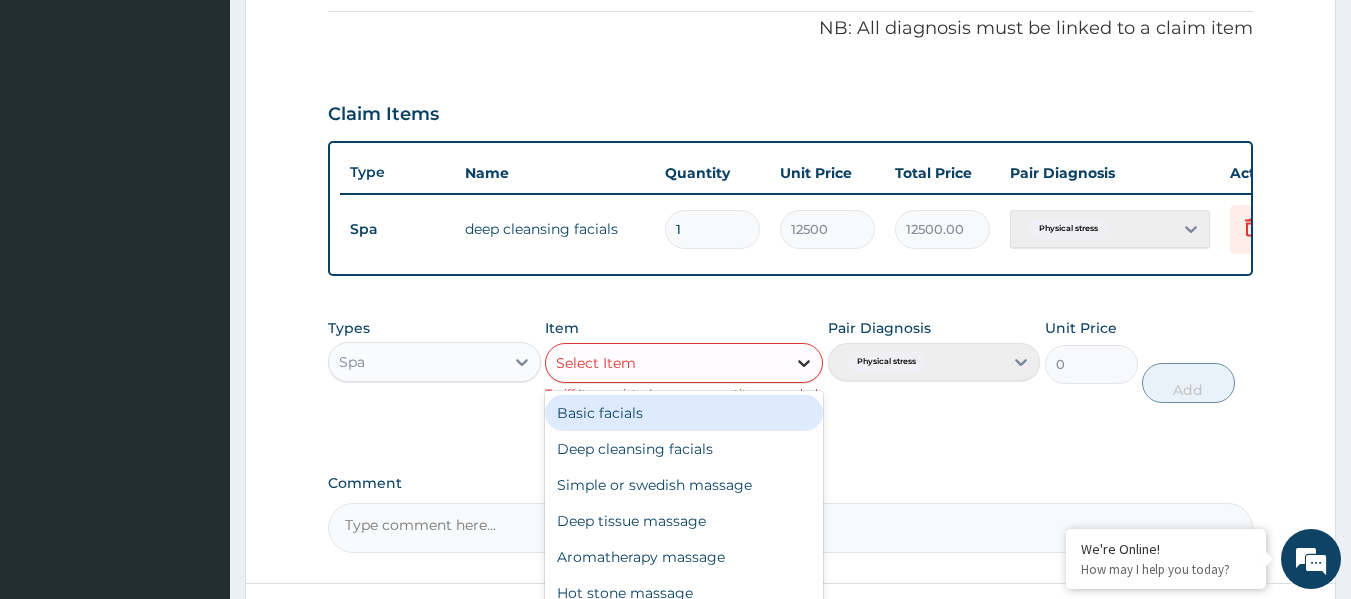 click at bounding box center (804, 363) 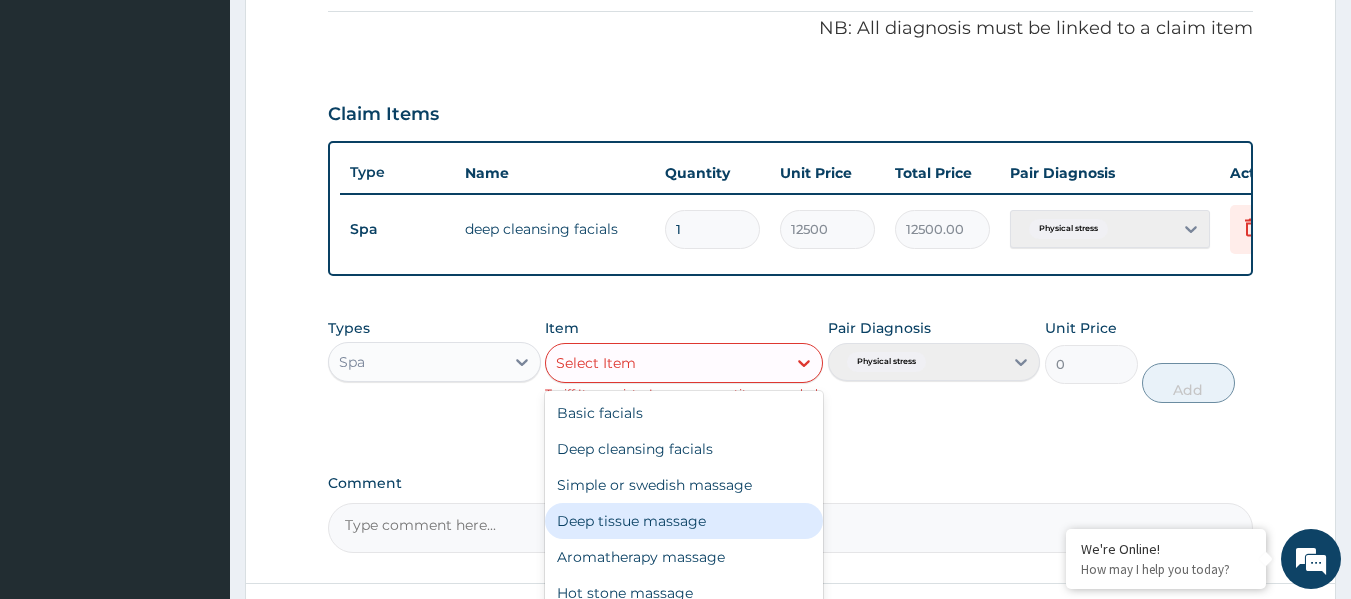 click on "Deep tissue massage" at bounding box center (684, 521) 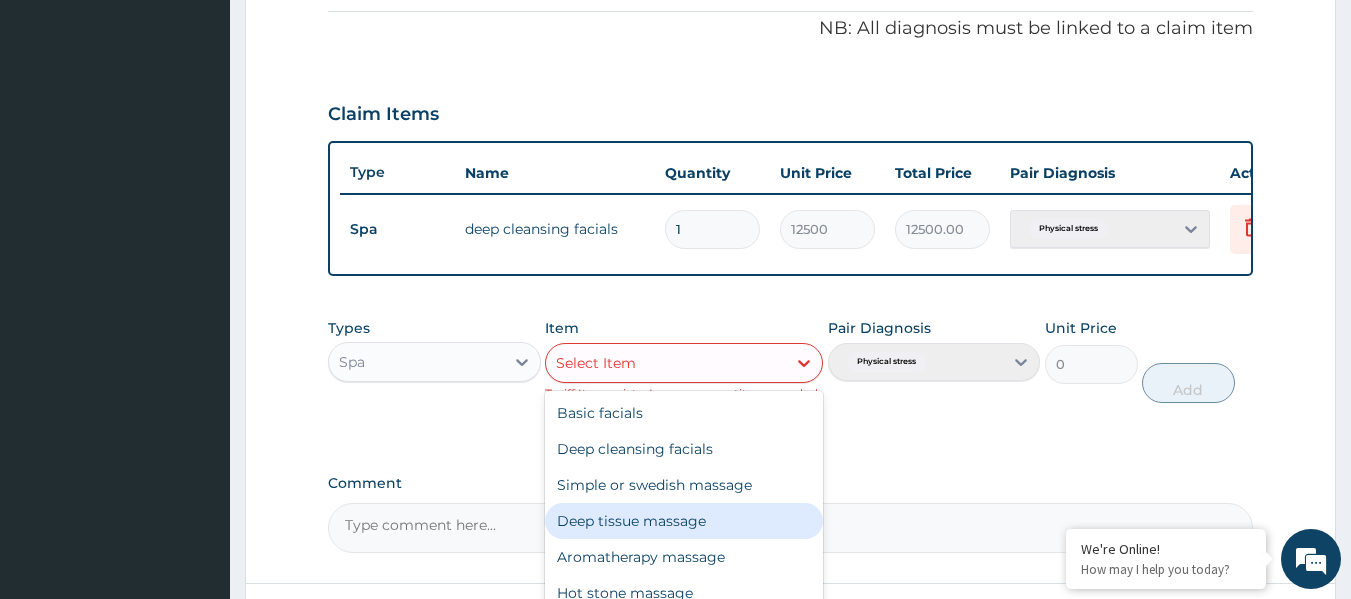 type on "12500" 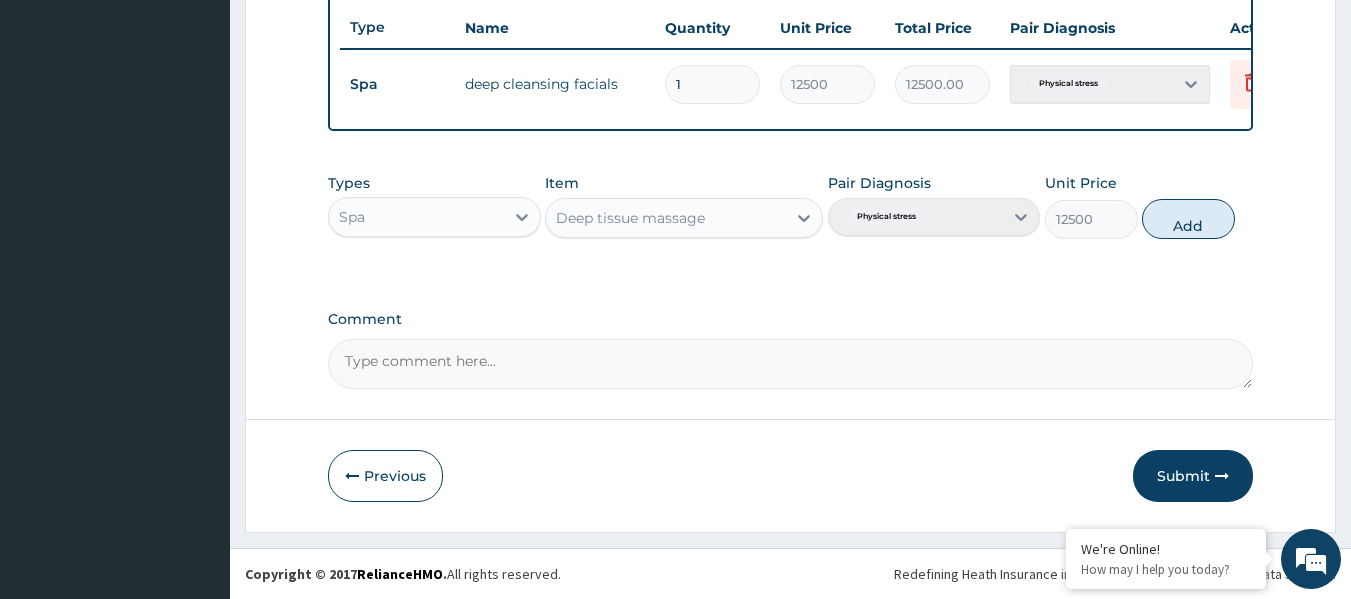 scroll, scrollTop: 763, scrollLeft: 0, axis: vertical 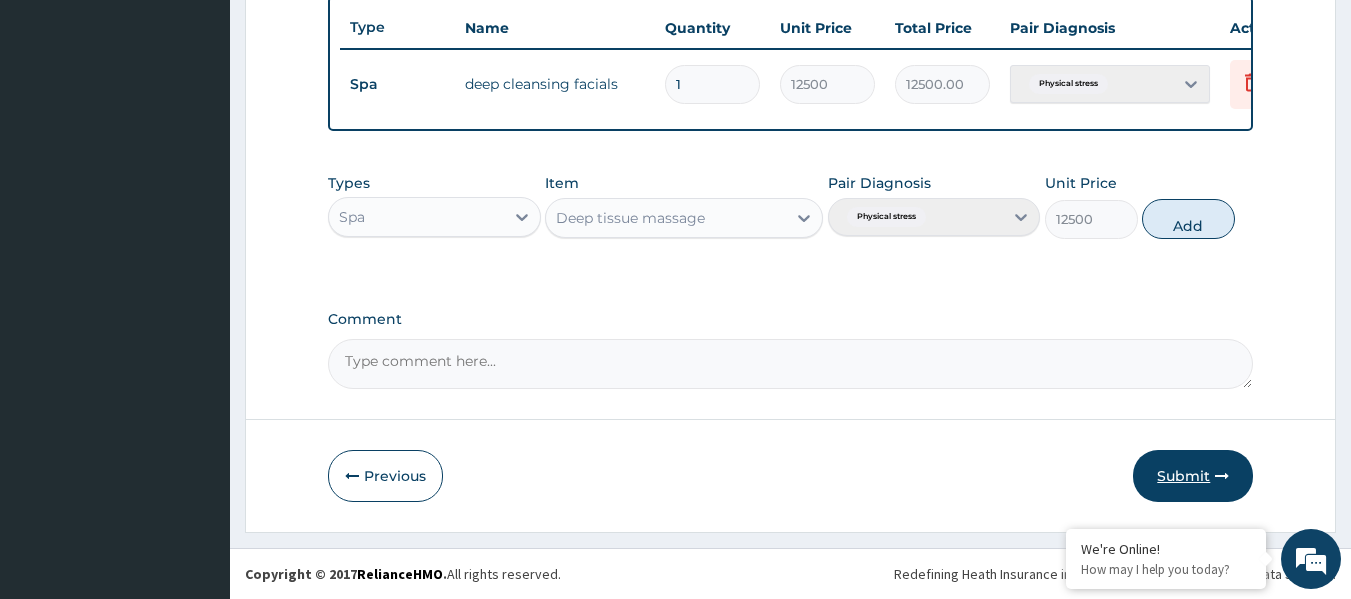 click on "Submit" at bounding box center (1193, 476) 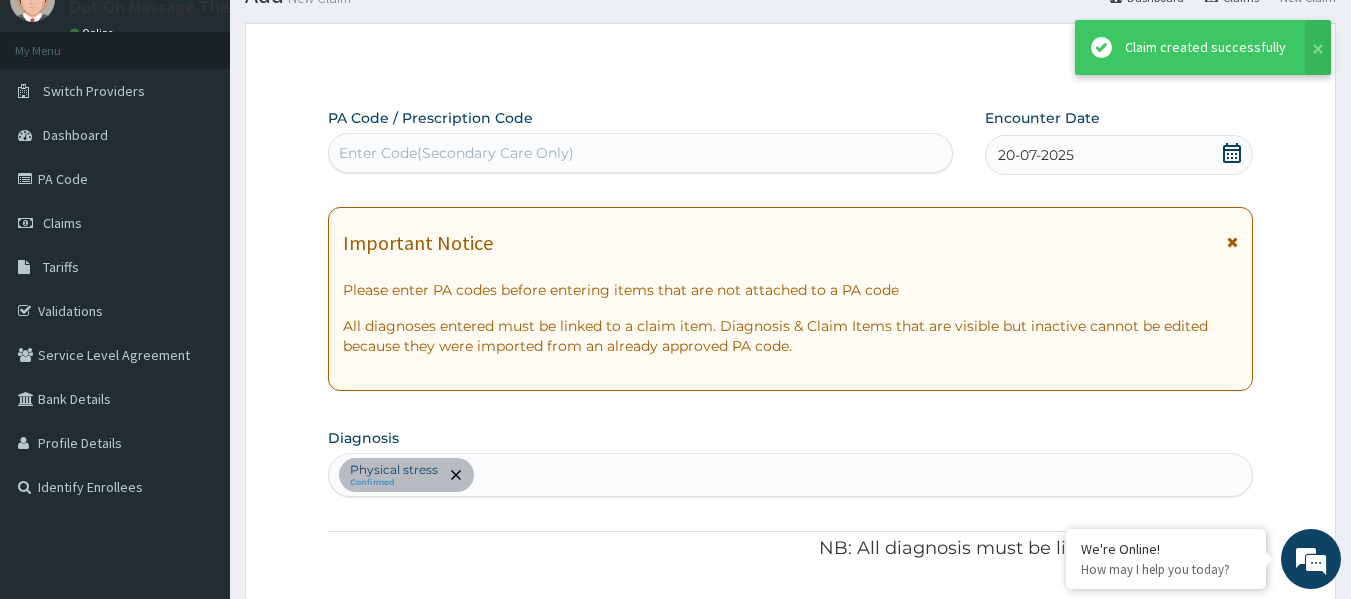 scroll, scrollTop: 763, scrollLeft: 0, axis: vertical 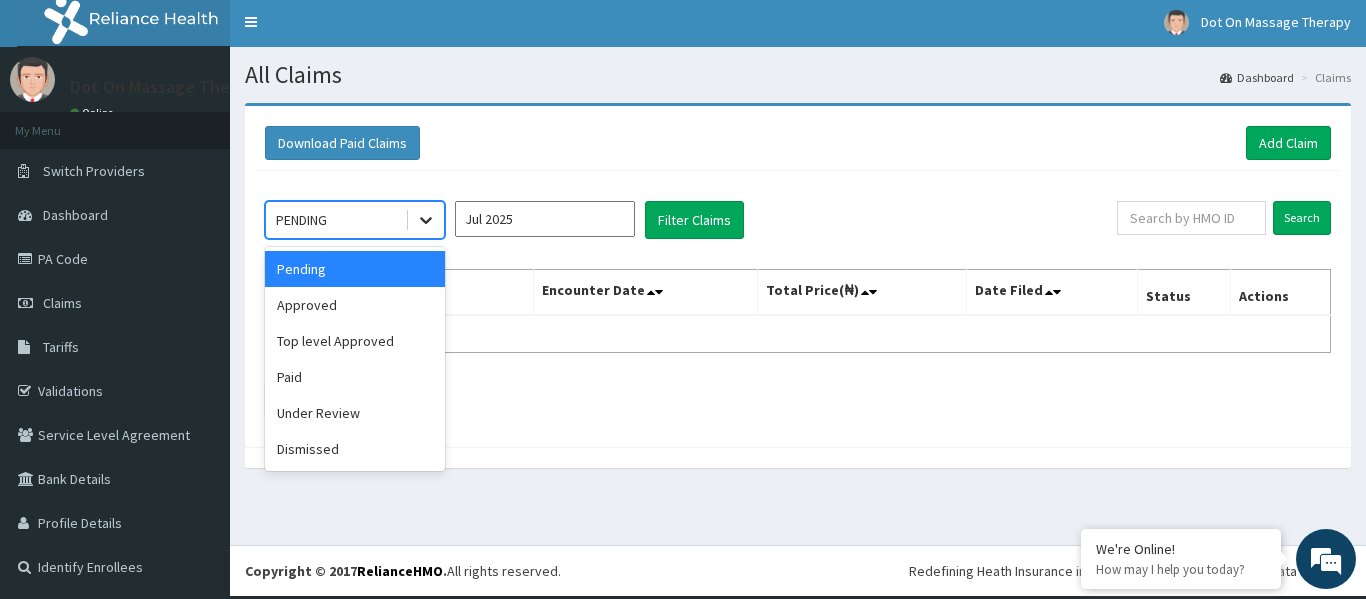 click 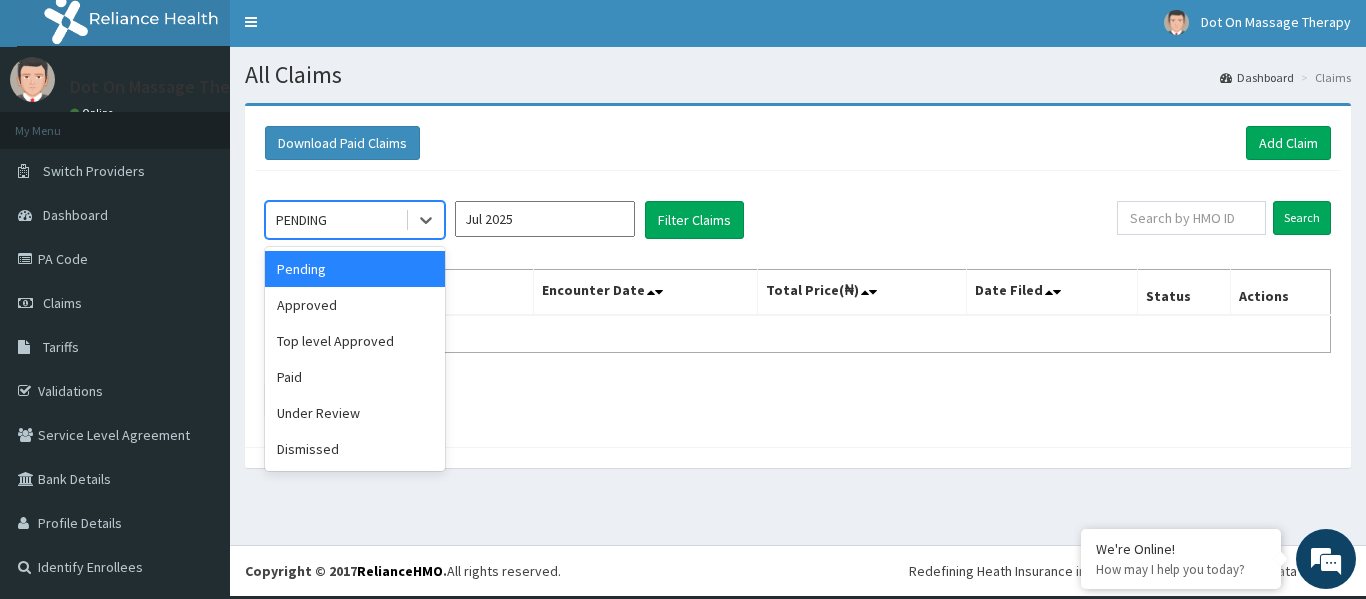 click on "Pending" at bounding box center (355, 269) 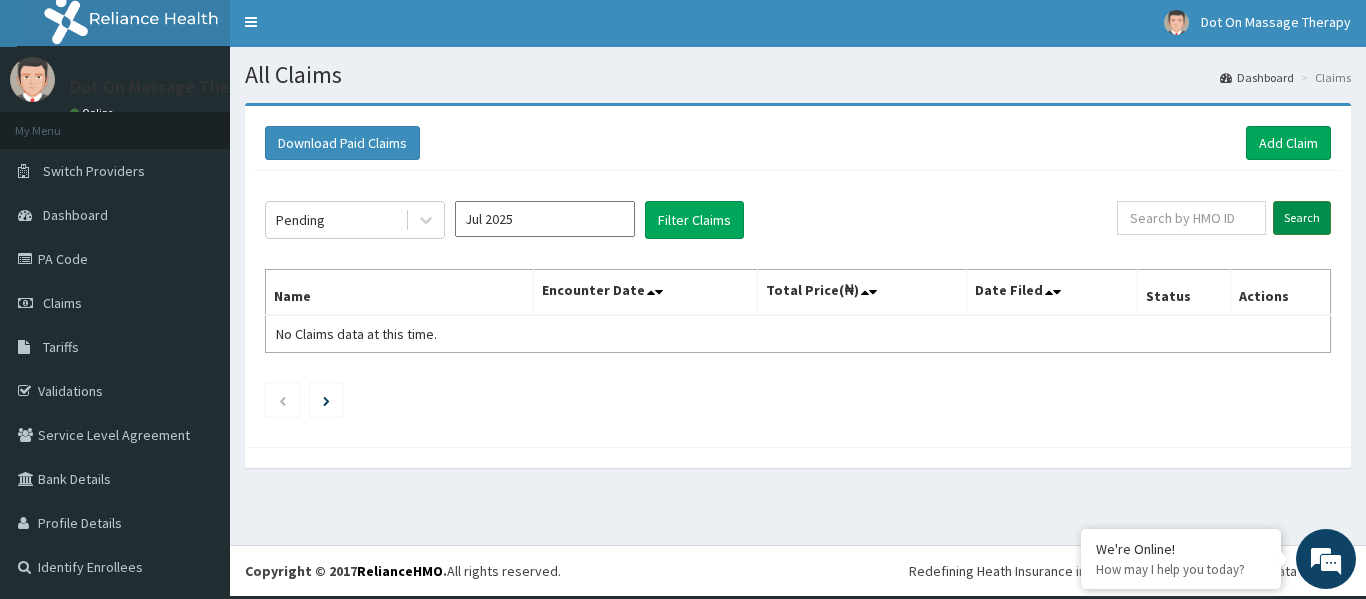 click on "Search" at bounding box center [1302, 218] 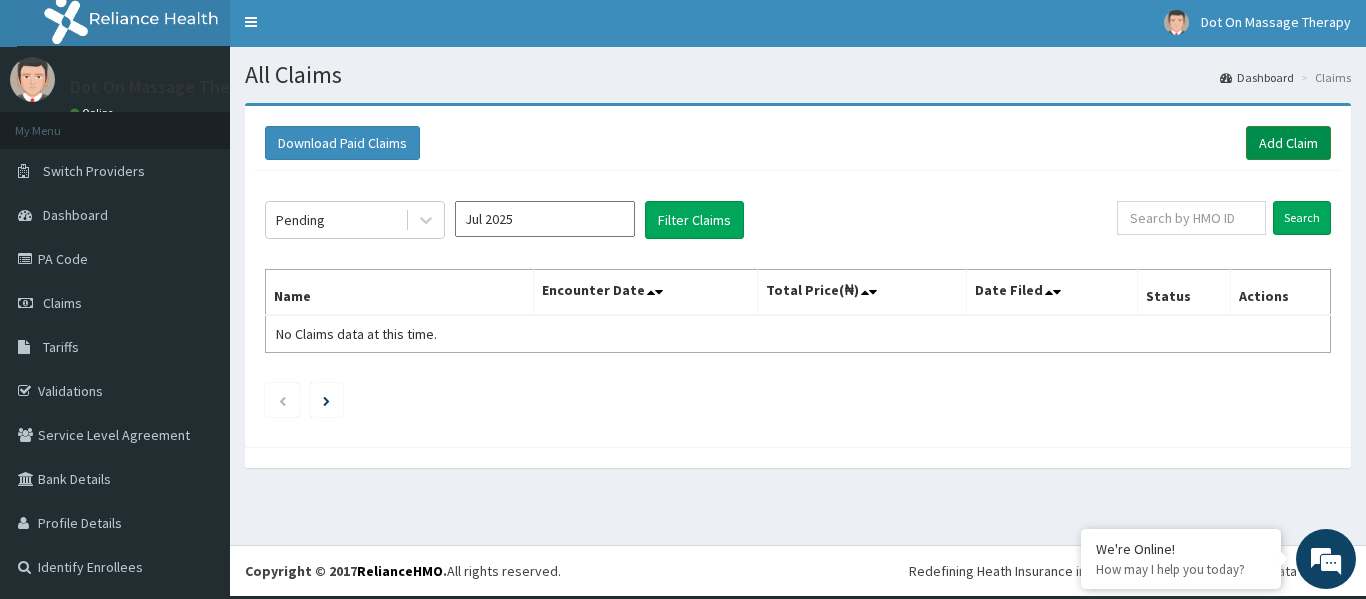 click on "Add Claim" at bounding box center [1288, 143] 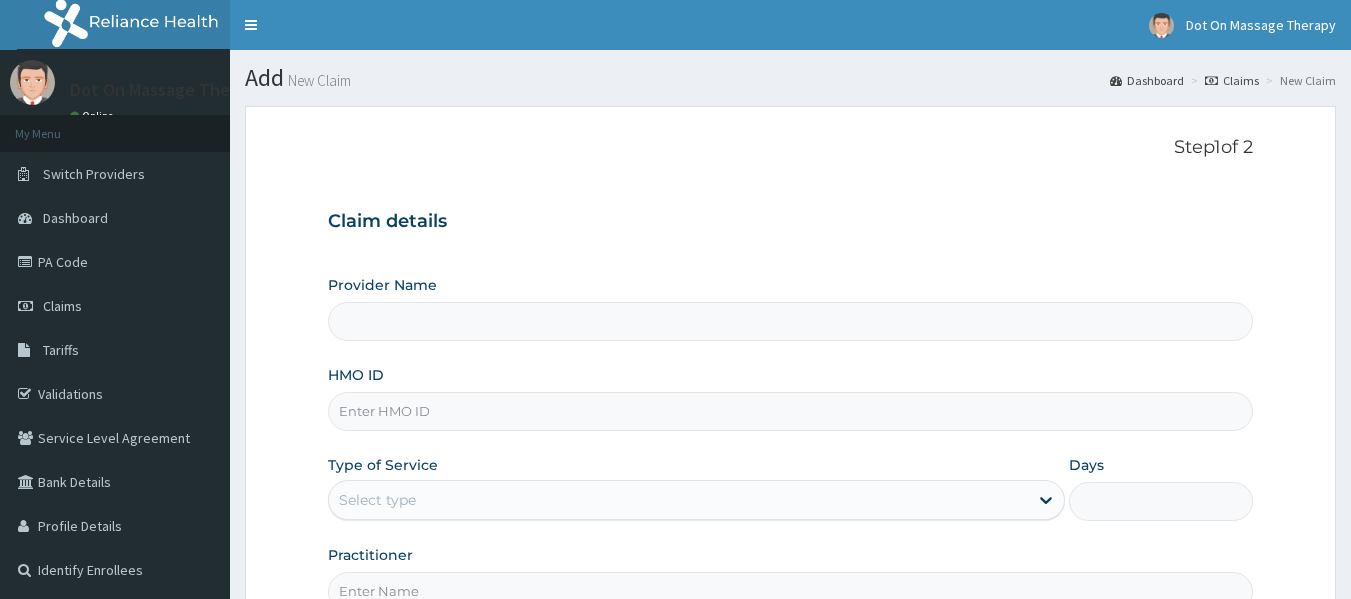 scroll, scrollTop: 0, scrollLeft: 0, axis: both 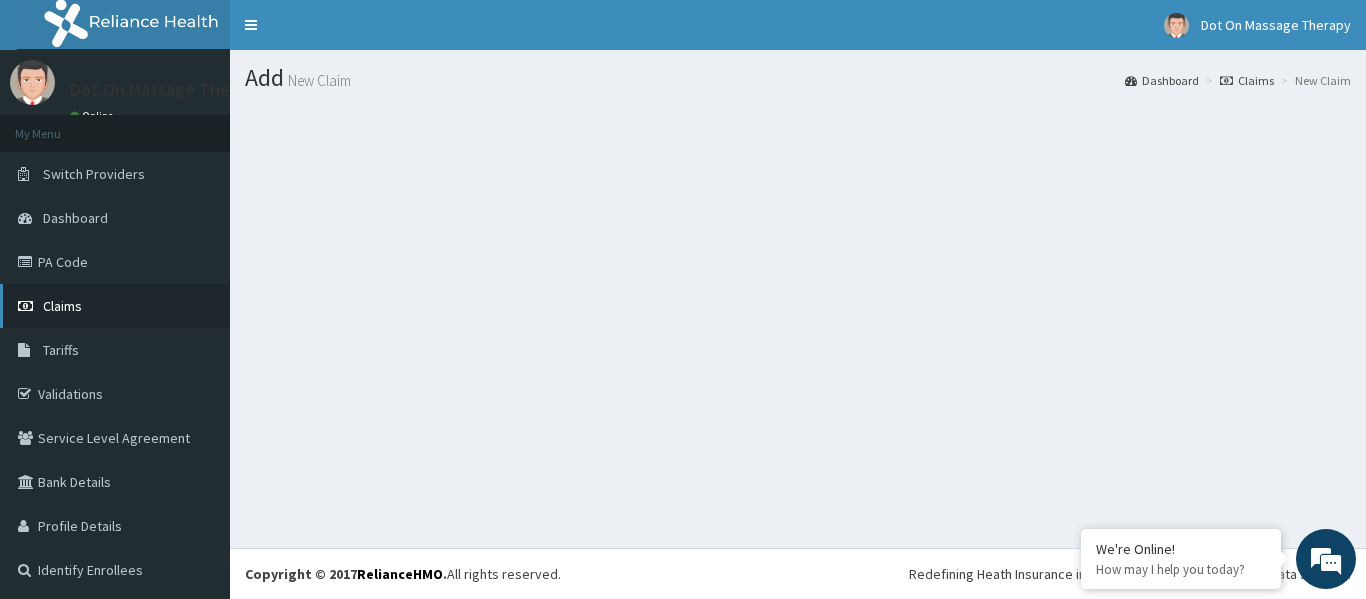 click on "Claims" at bounding box center (115, 306) 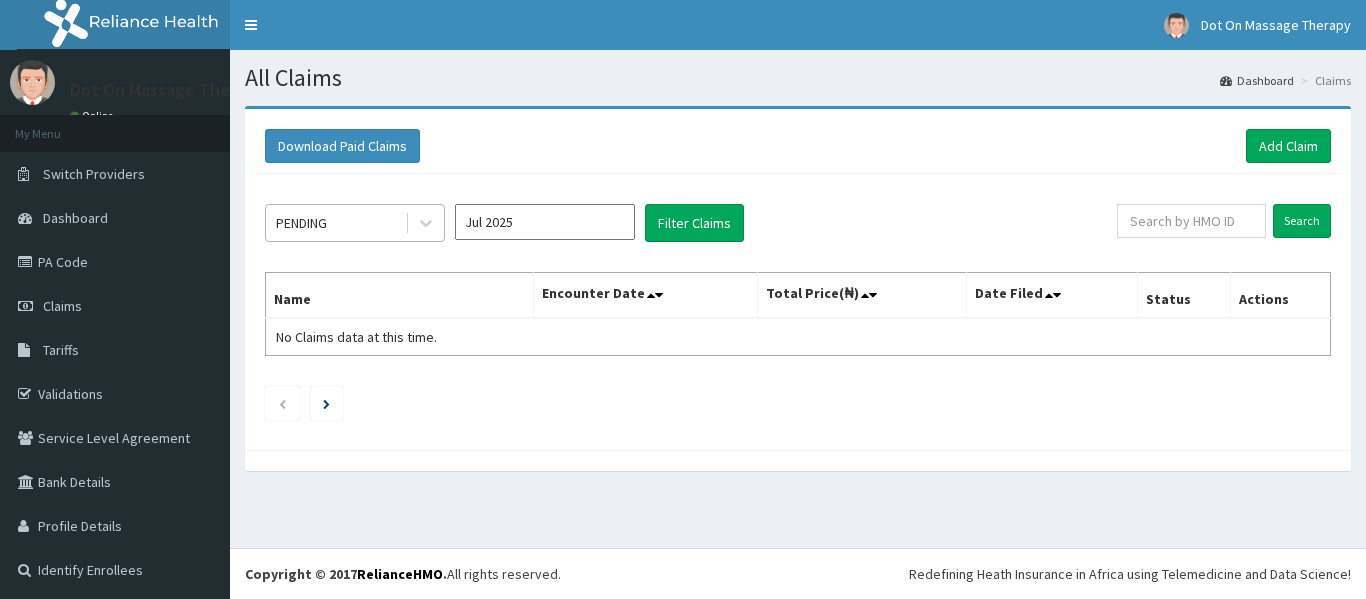 scroll, scrollTop: 0, scrollLeft: 0, axis: both 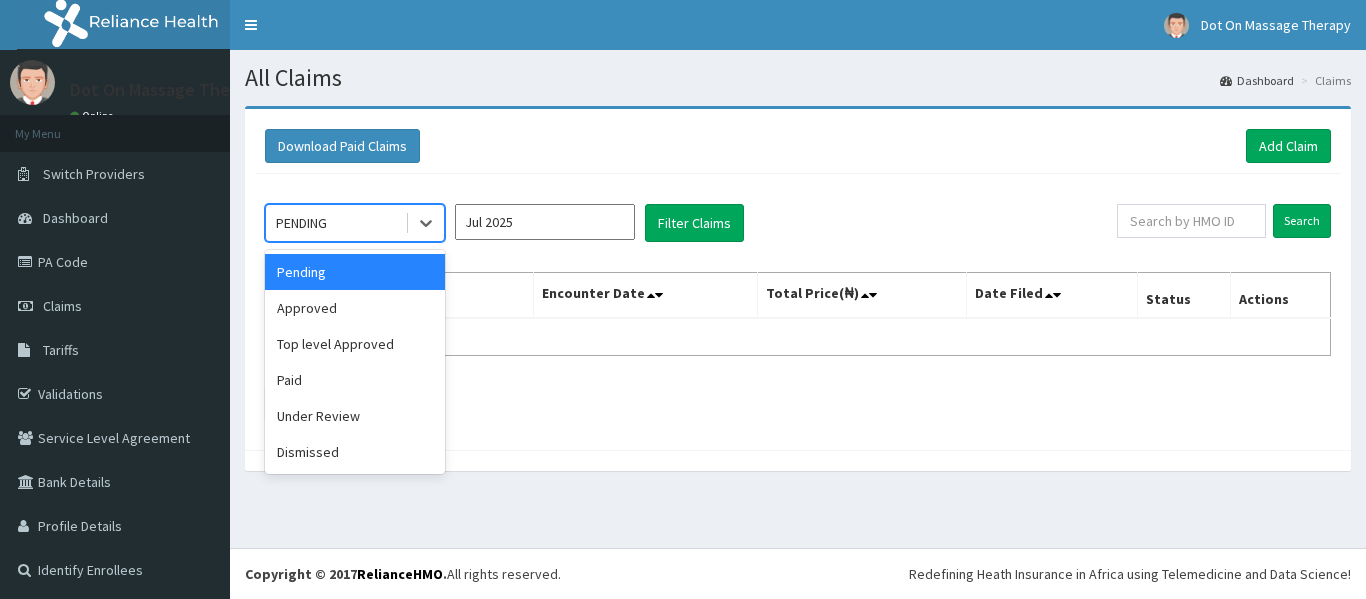 click on "PENDING" at bounding box center [335, 223] 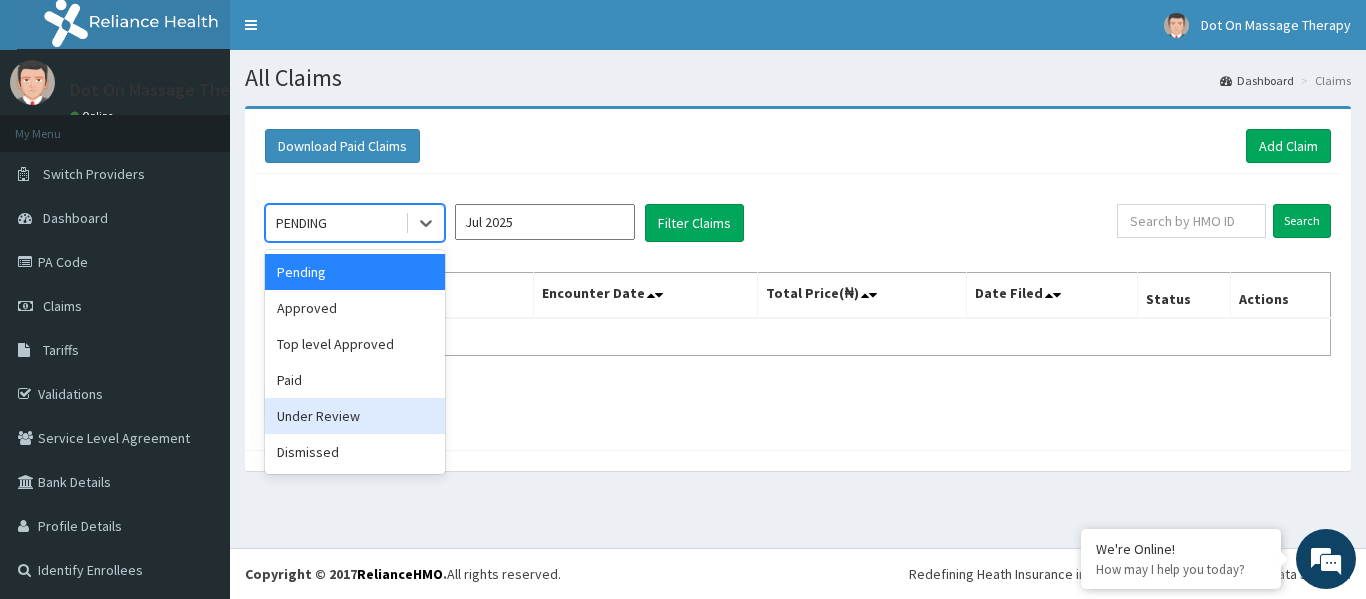 click on "Under Review" at bounding box center (355, 416) 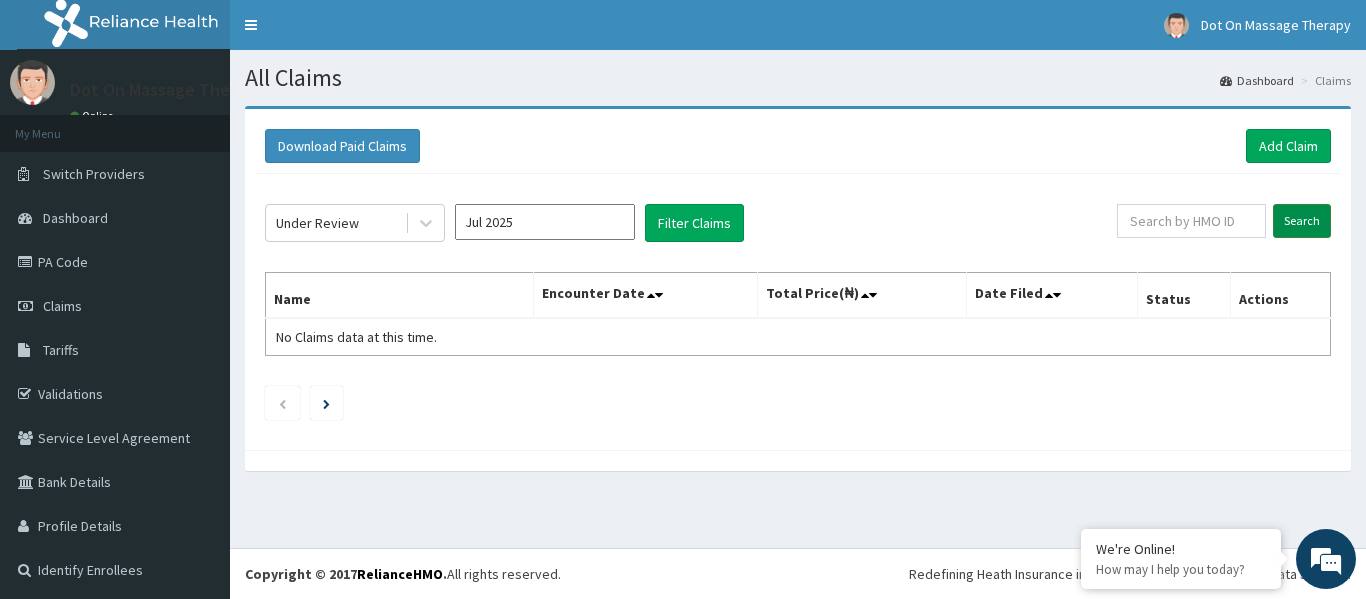 click on "Search" at bounding box center (1302, 221) 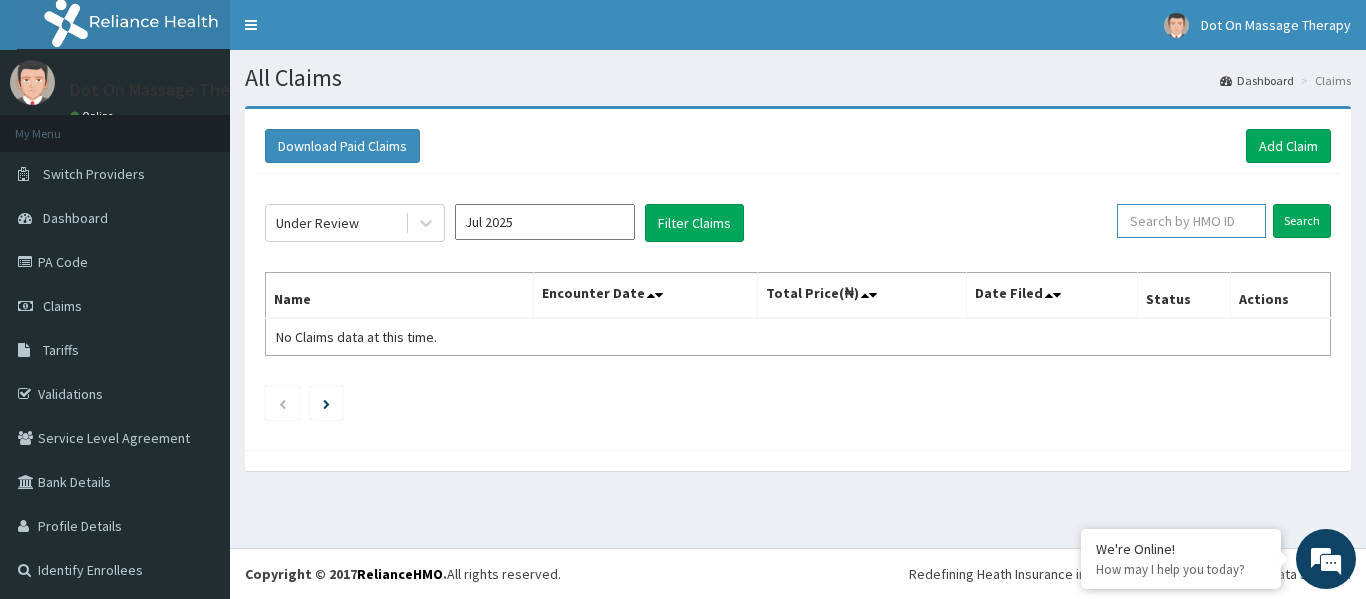 click at bounding box center (1191, 221) 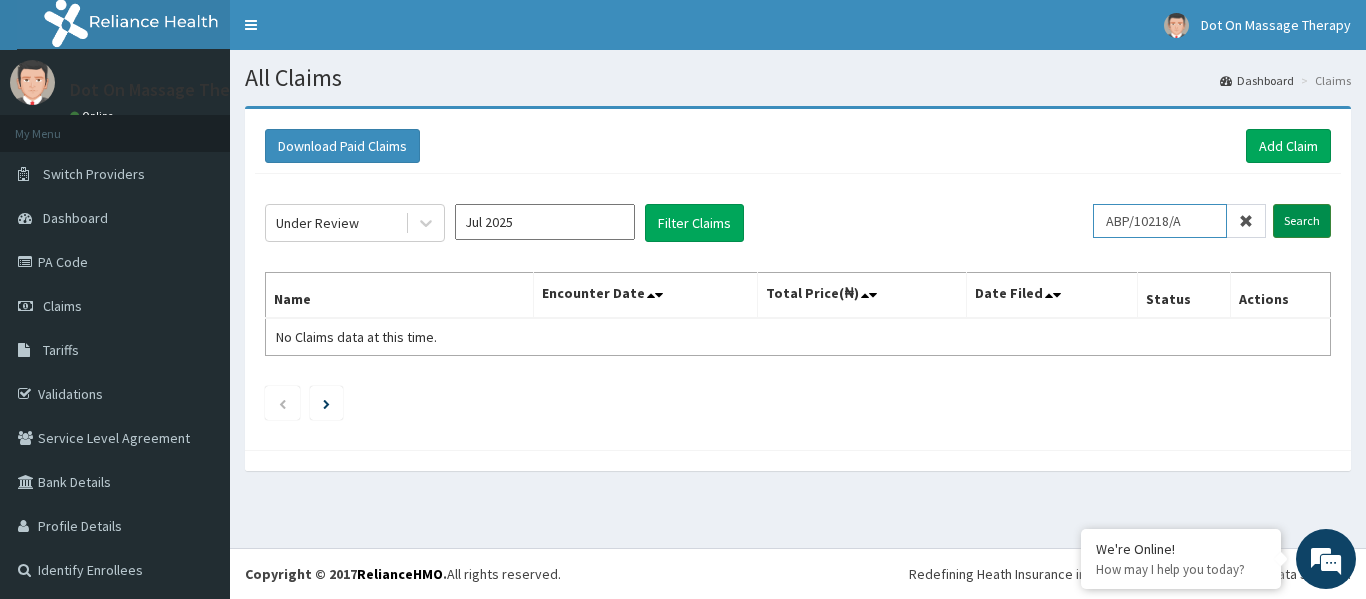 type on "ABP/10218/A" 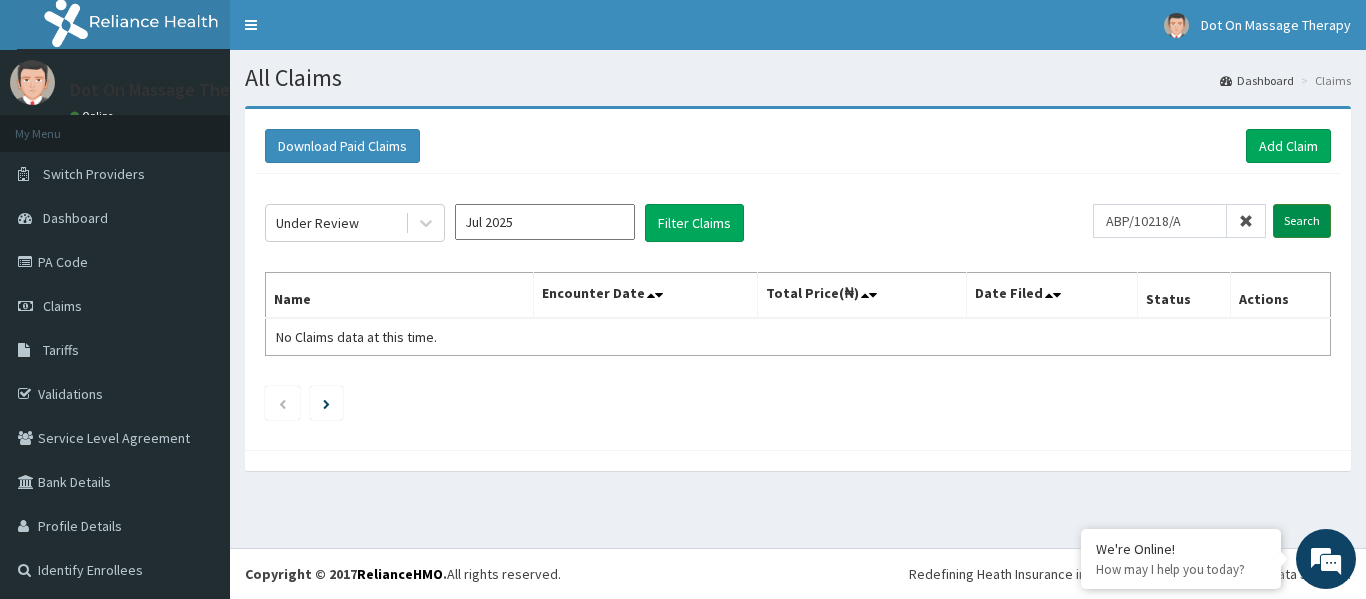 click on "Search" at bounding box center [1302, 221] 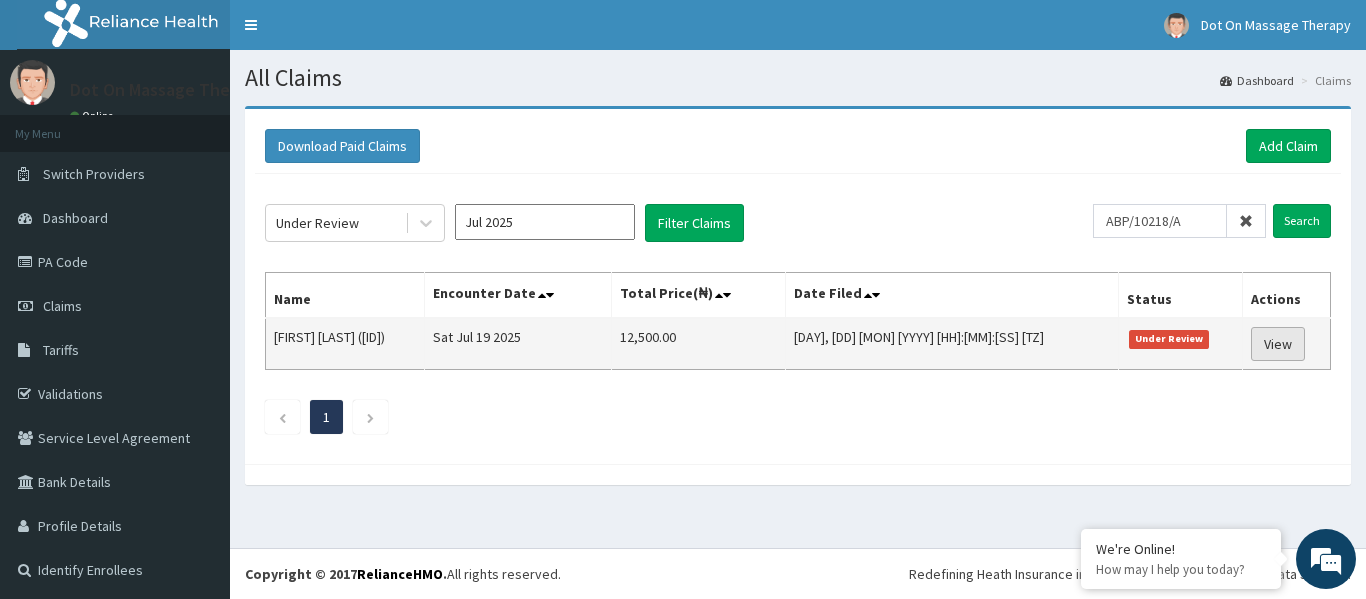 click on "View" at bounding box center [1278, 344] 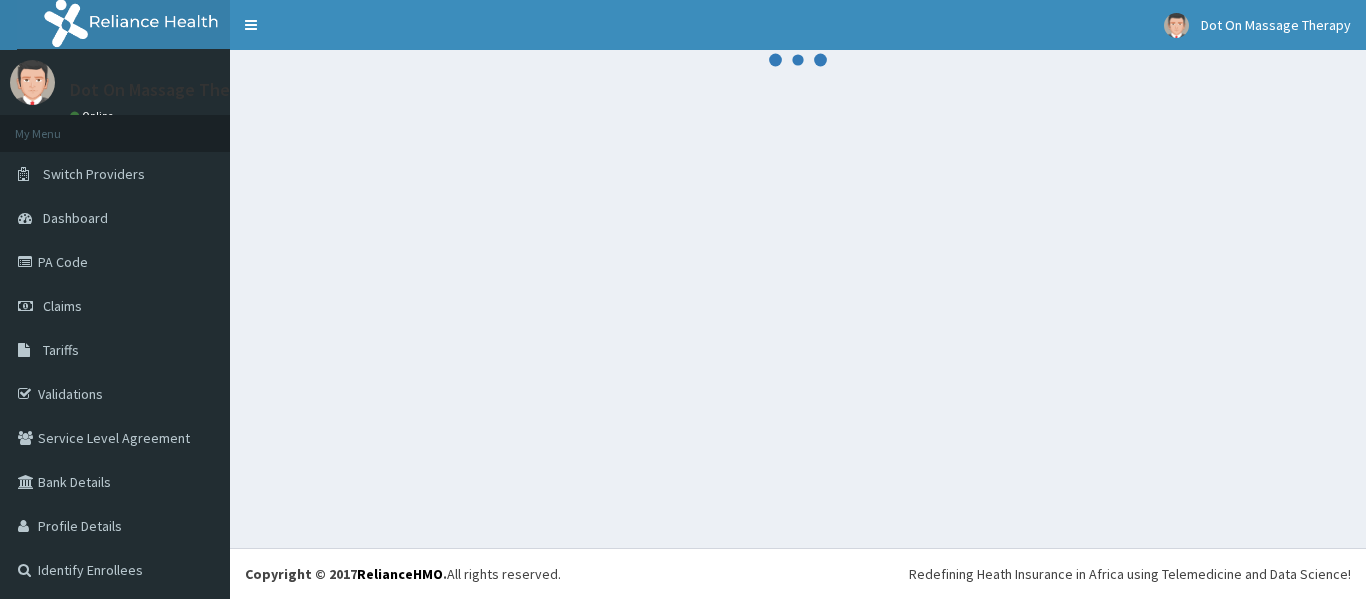 scroll, scrollTop: 0, scrollLeft: 0, axis: both 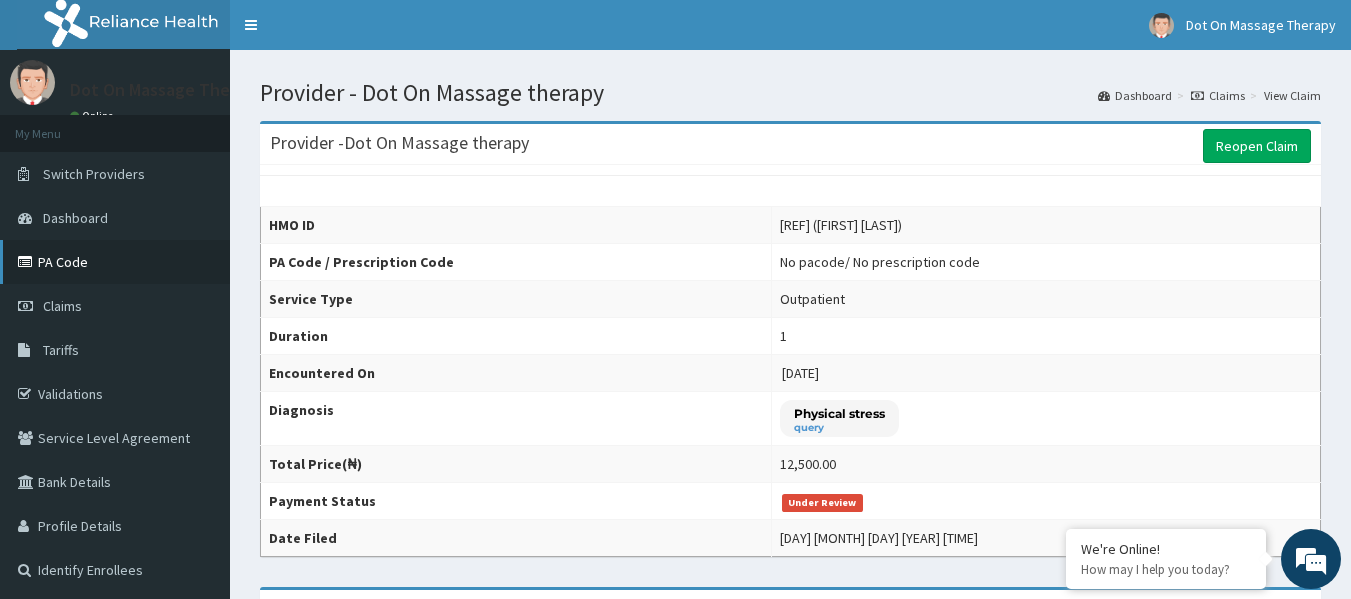 click on "PA Code" at bounding box center [115, 262] 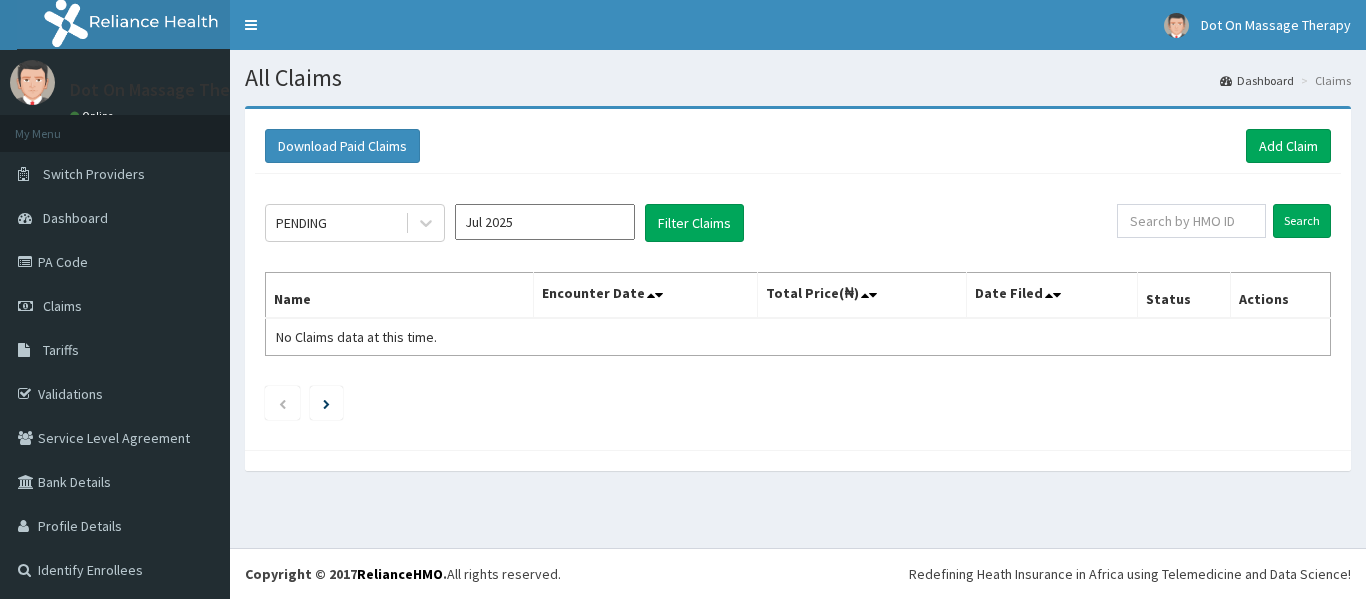 scroll, scrollTop: 0, scrollLeft: 0, axis: both 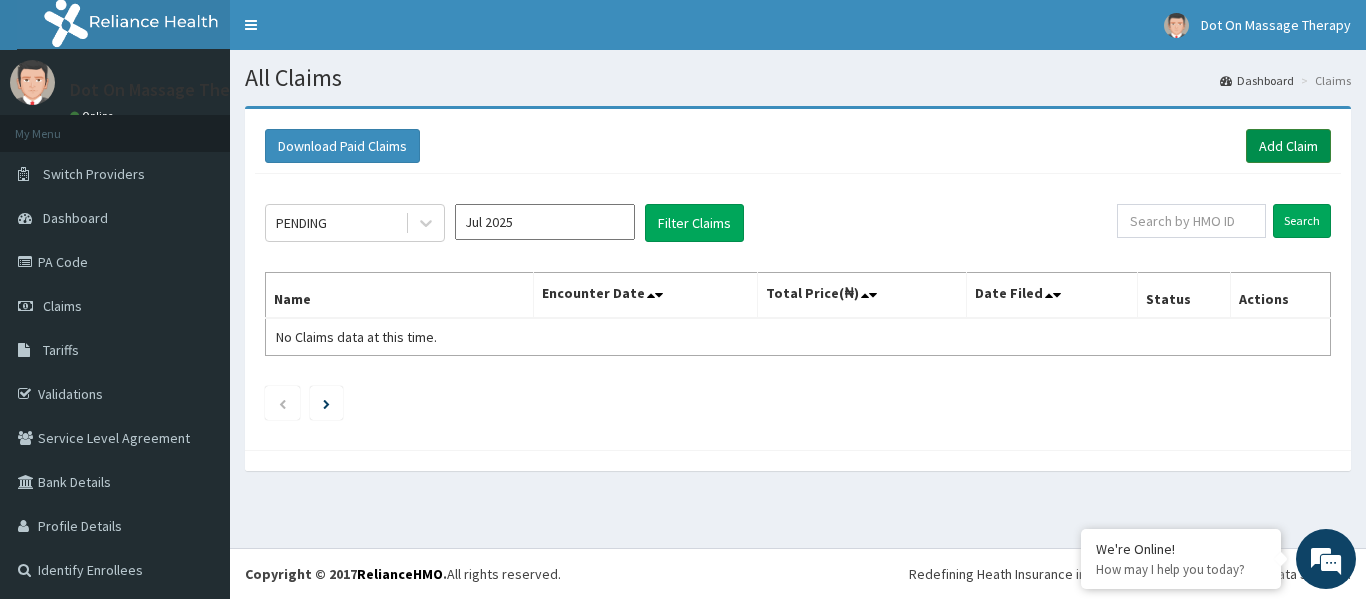 click on "Add Claim" at bounding box center [1288, 146] 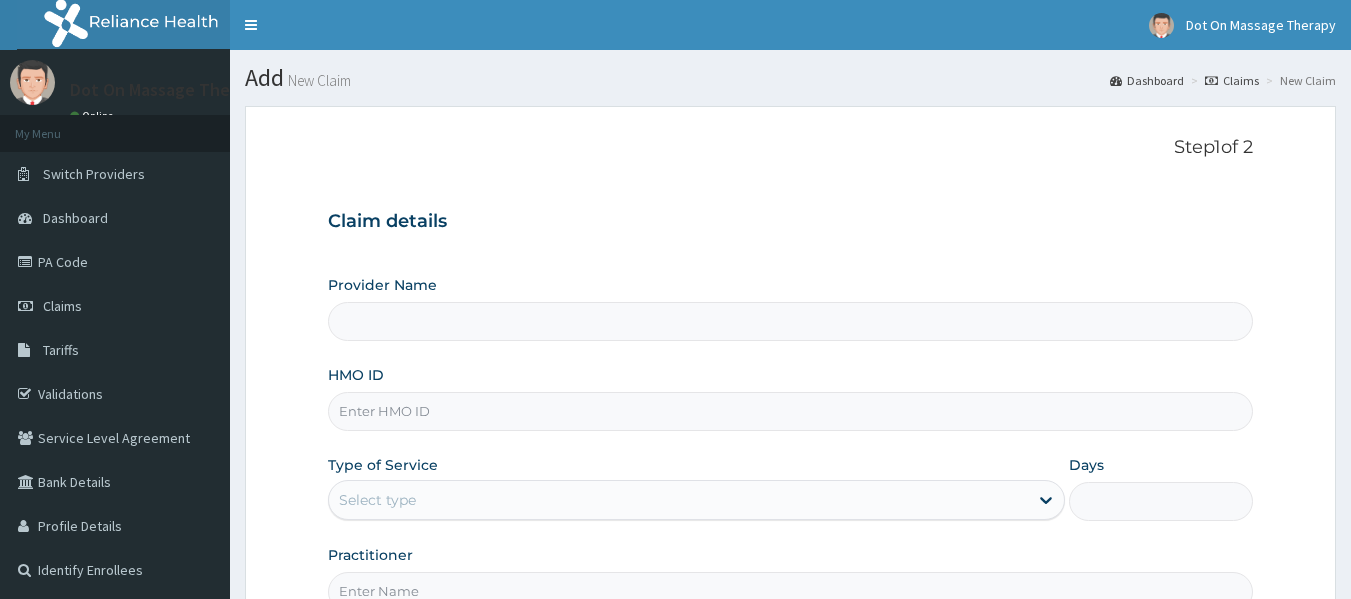 scroll, scrollTop: 0, scrollLeft: 0, axis: both 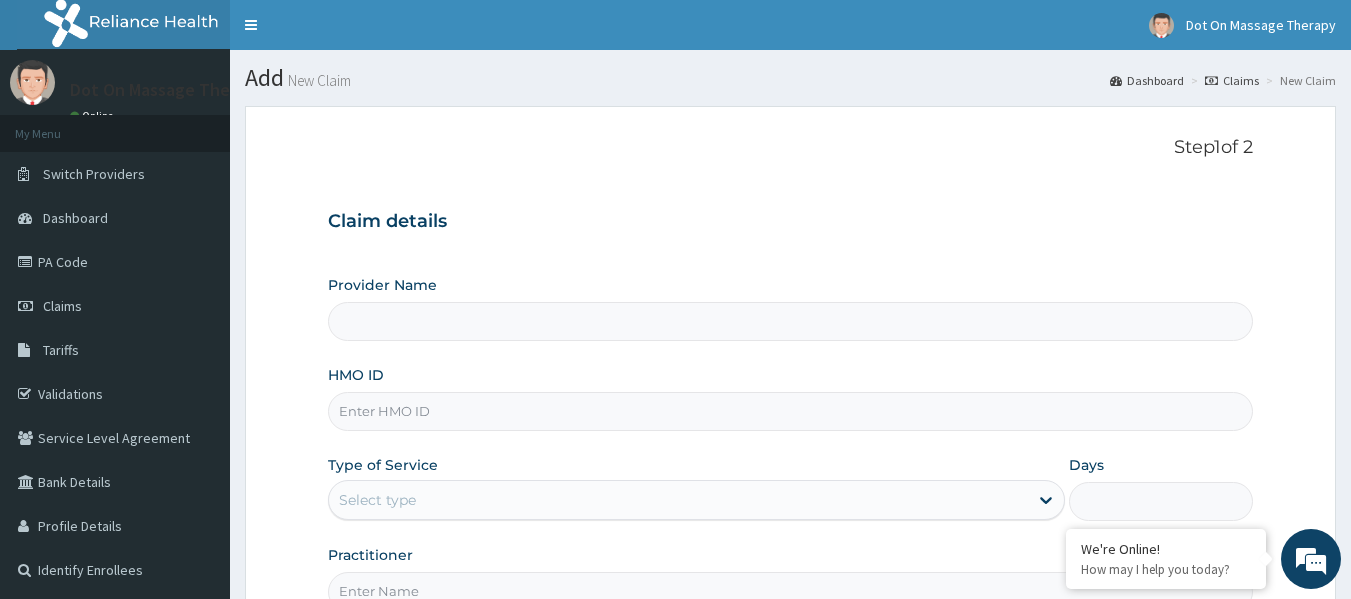 click on "HMO ID" at bounding box center [791, 411] 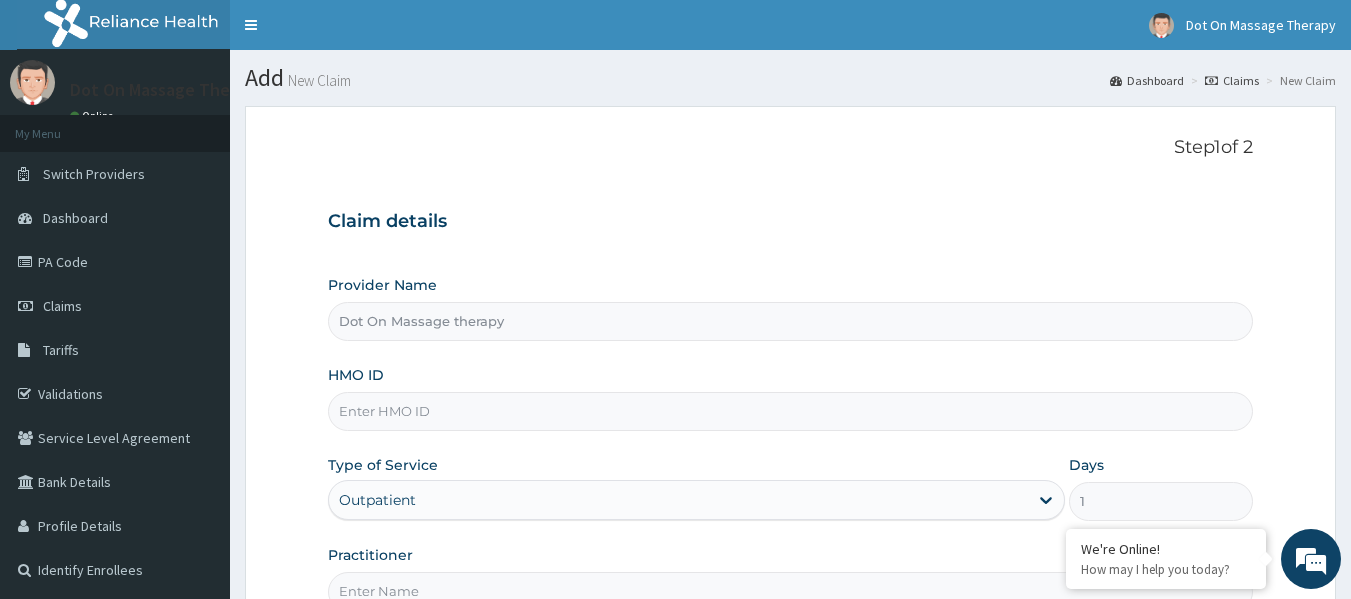 click on "Dot On Massage therapy" at bounding box center (791, 321) 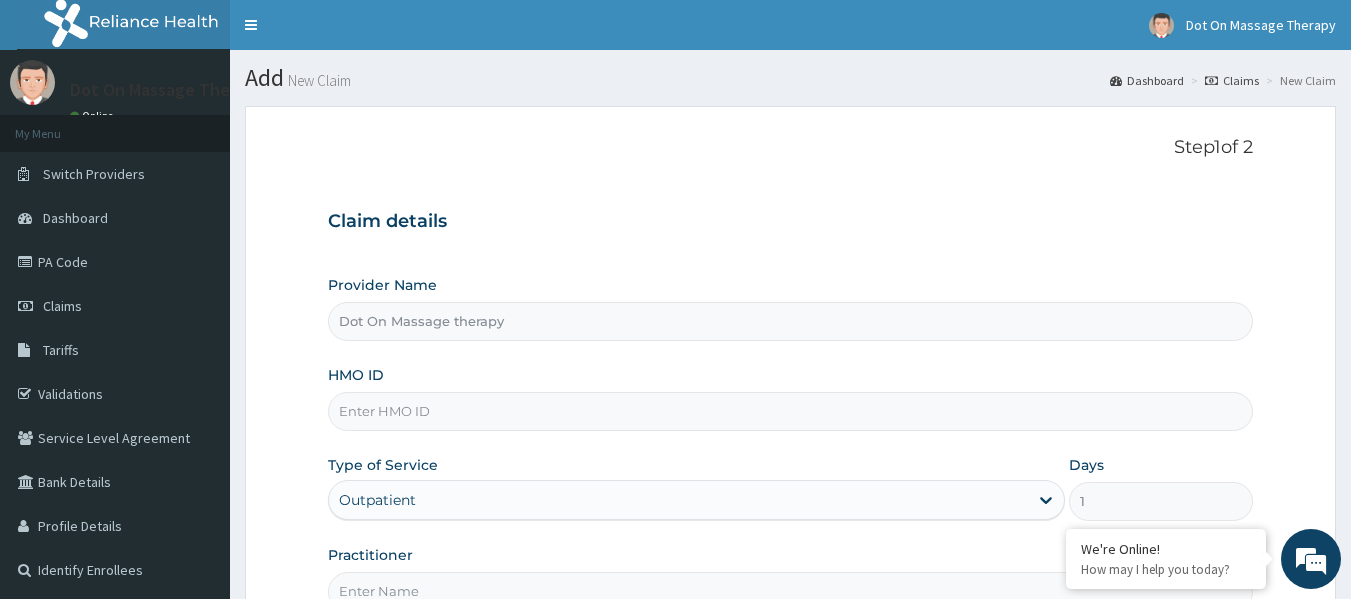 scroll, scrollTop: 0, scrollLeft: 0, axis: both 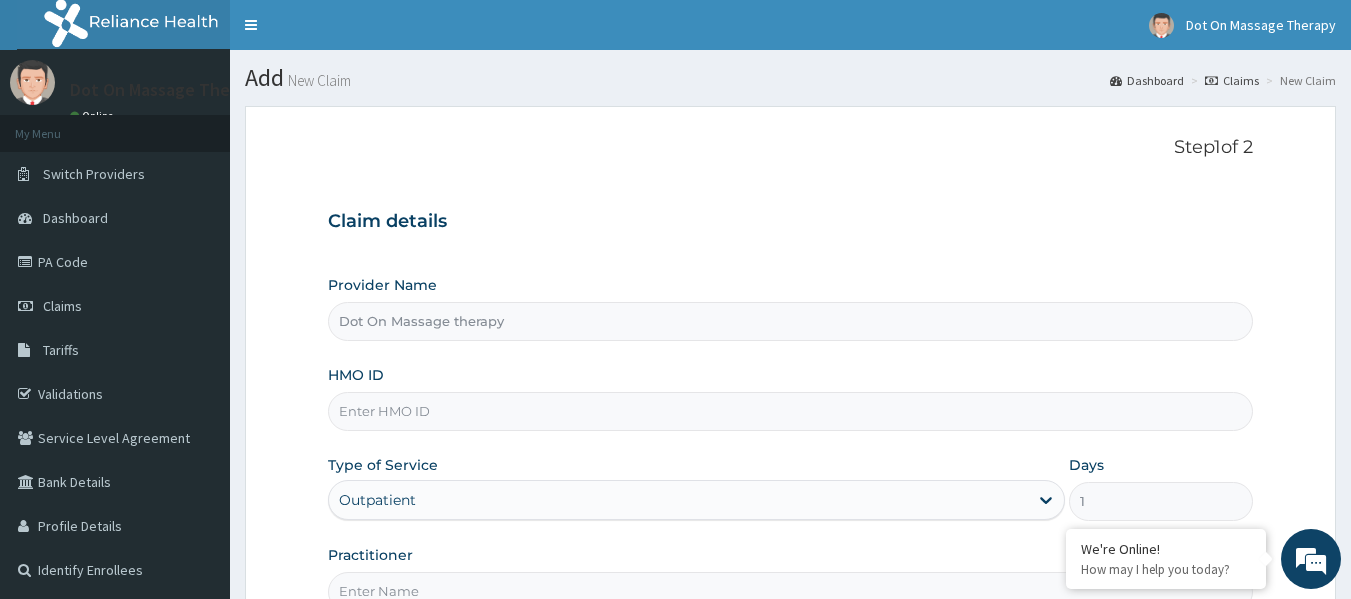 click on "HMO ID" at bounding box center (791, 411) 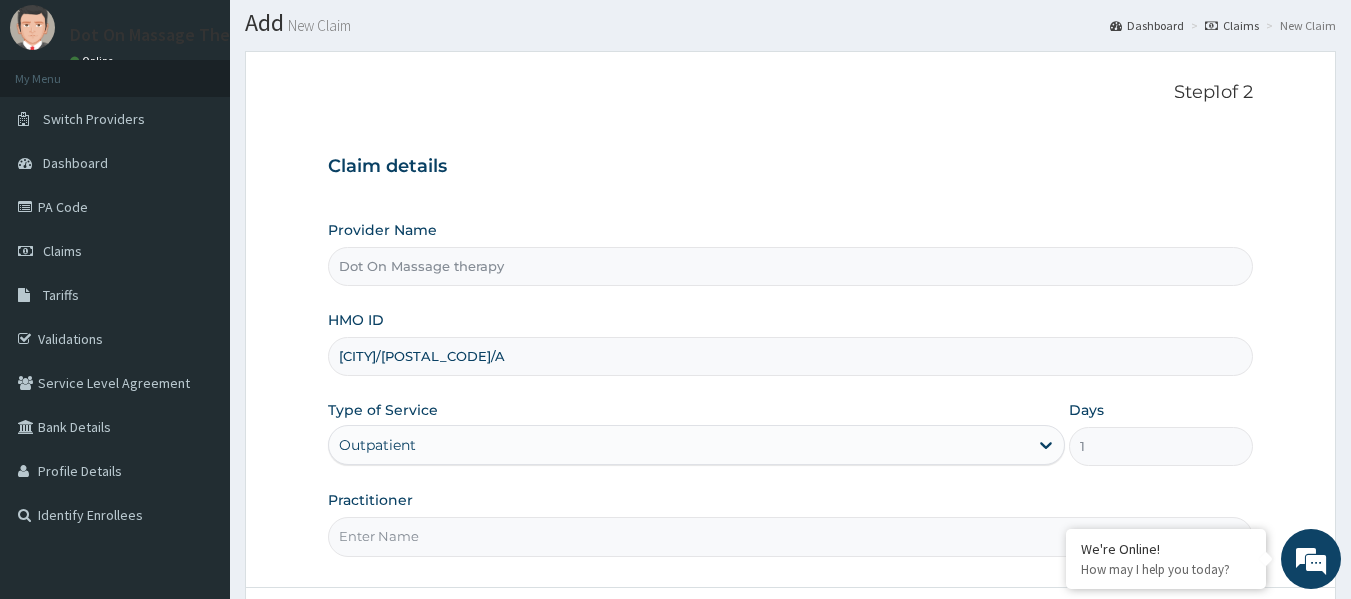 scroll, scrollTop: 105, scrollLeft: 0, axis: vertical 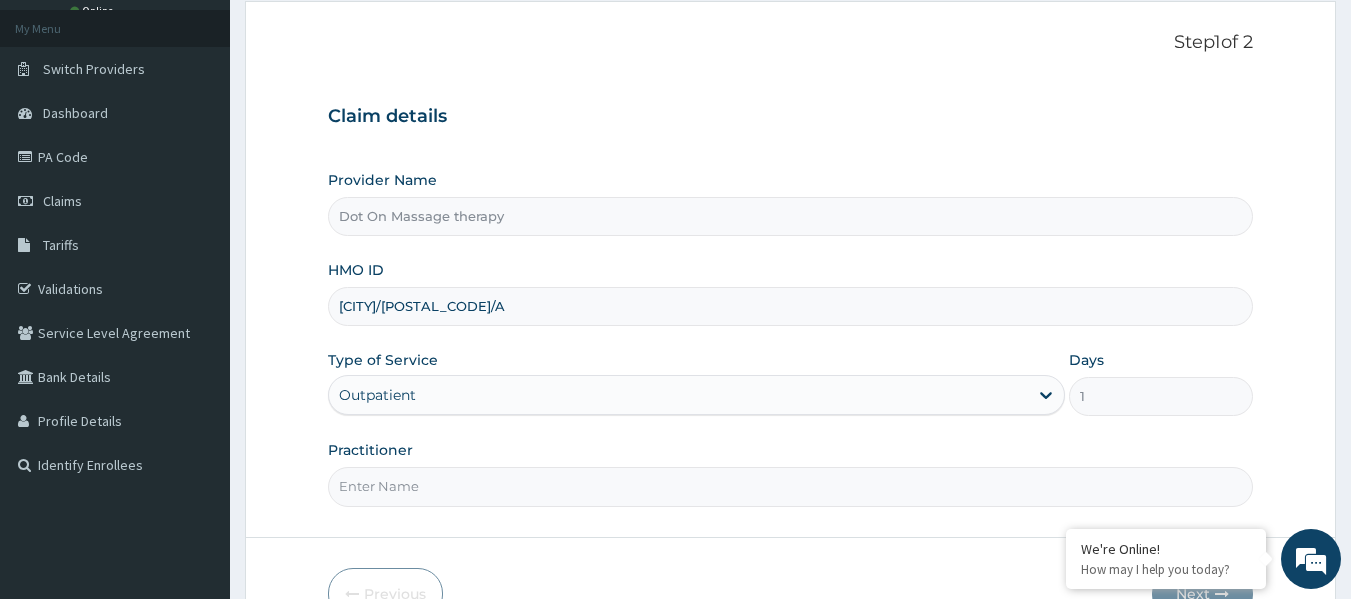 type on "BKK/10015/A" 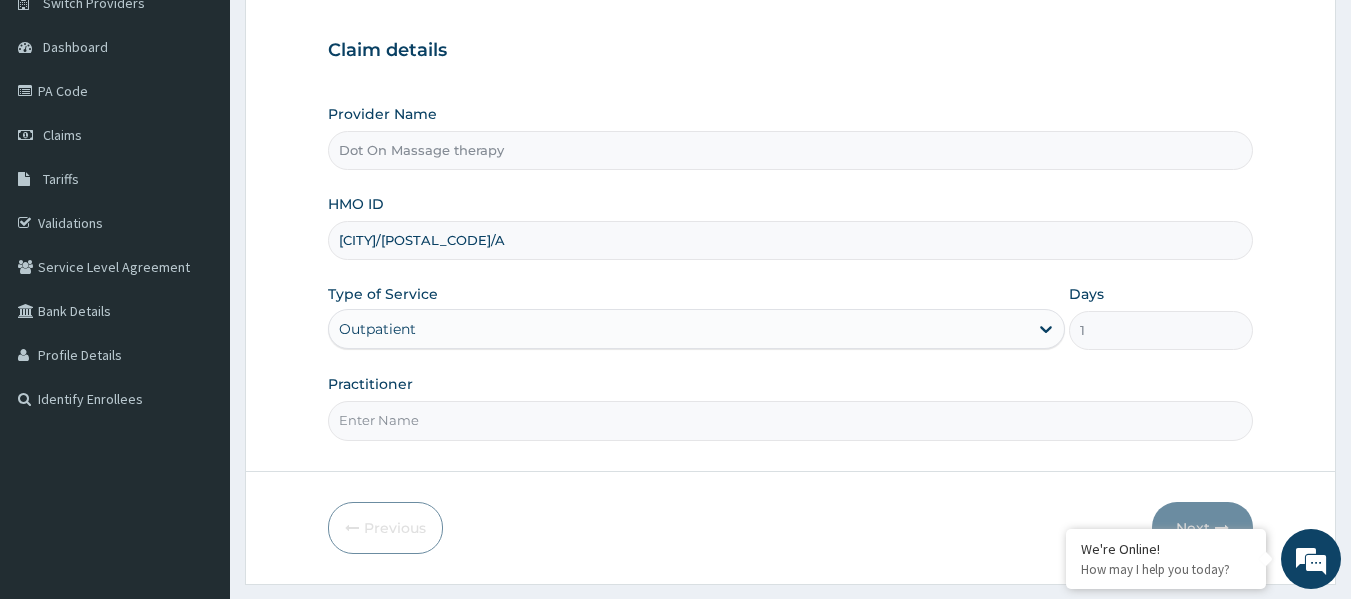 scroll, scrollTop: 200, scrollLeft: 0, axis: vertical 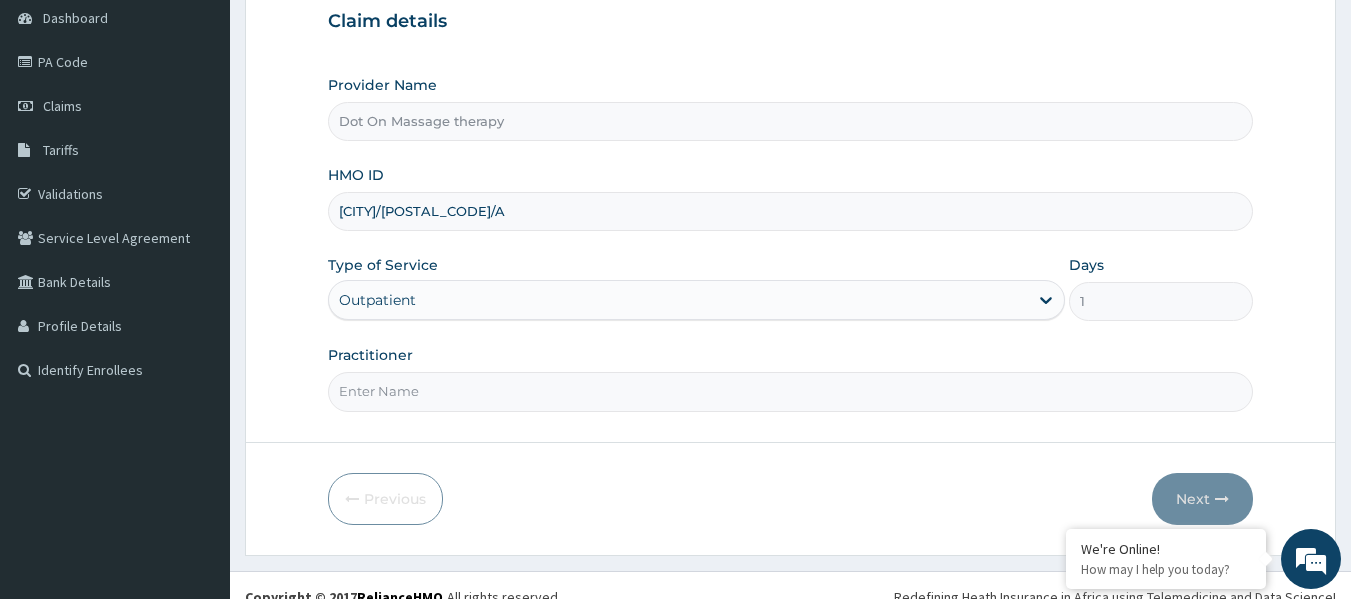 click on "Practitioner" at bounding box center (791, 391) 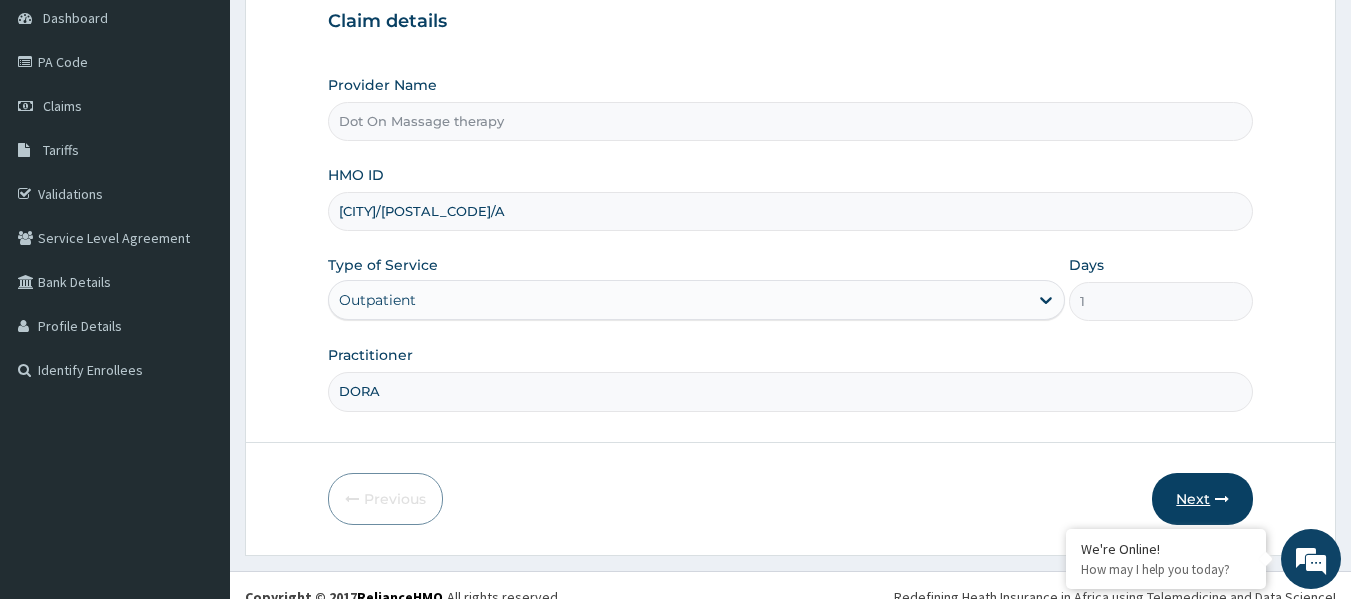 type on "DORA" 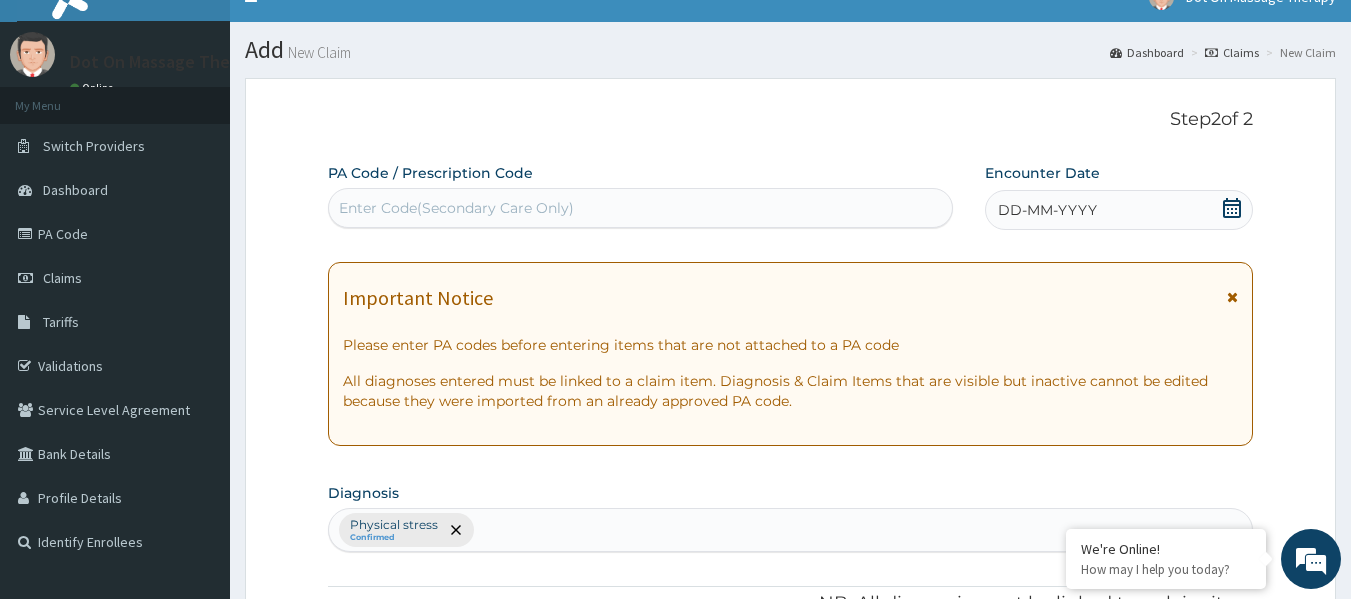 scroll, scrollTop: 0, scrollLeft: 0, axis: both 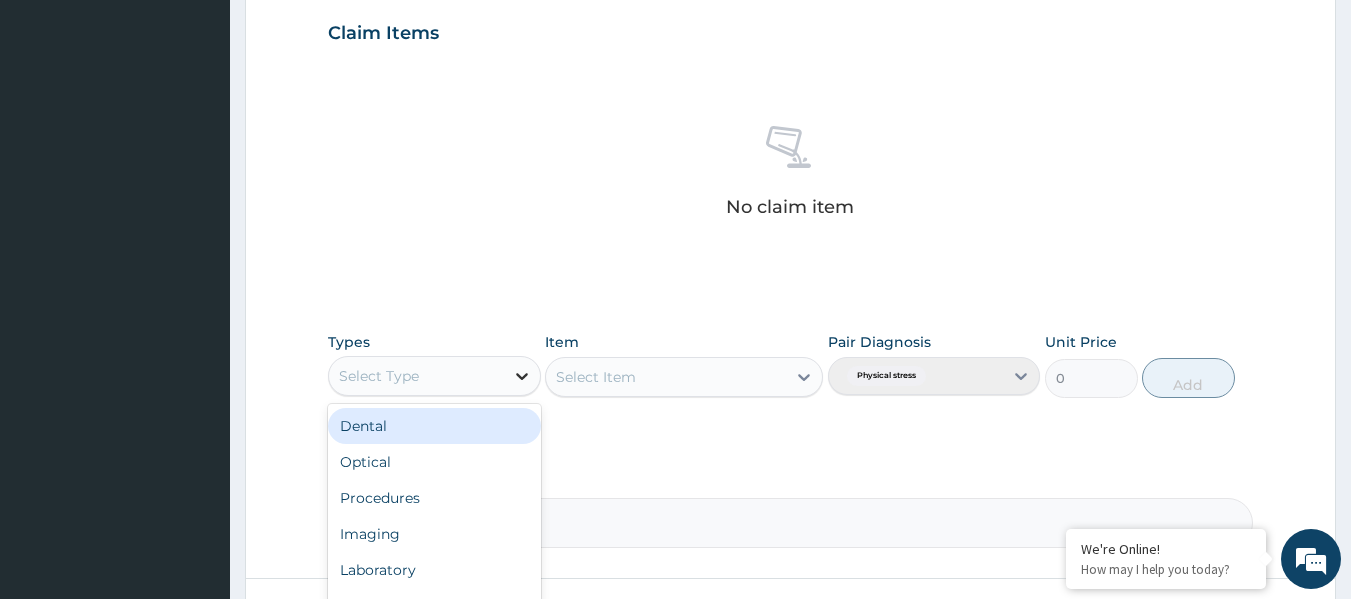 click 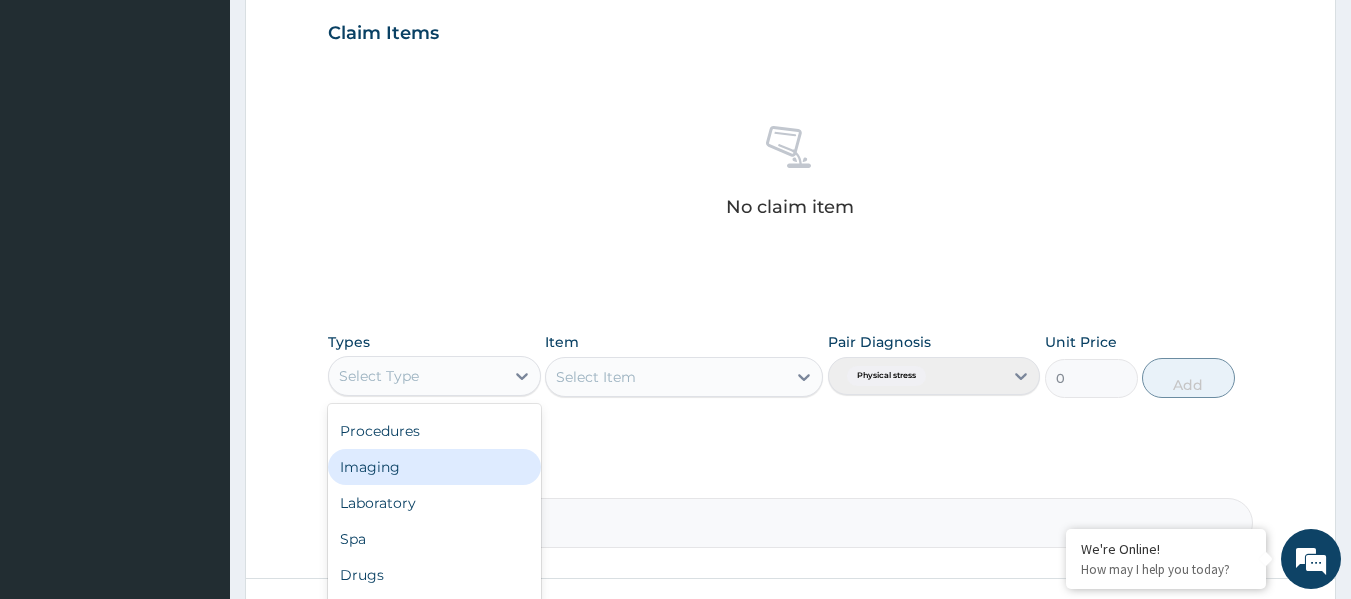 scroll, scrollTop: 68, scrollLeft: 0, axis: vertical 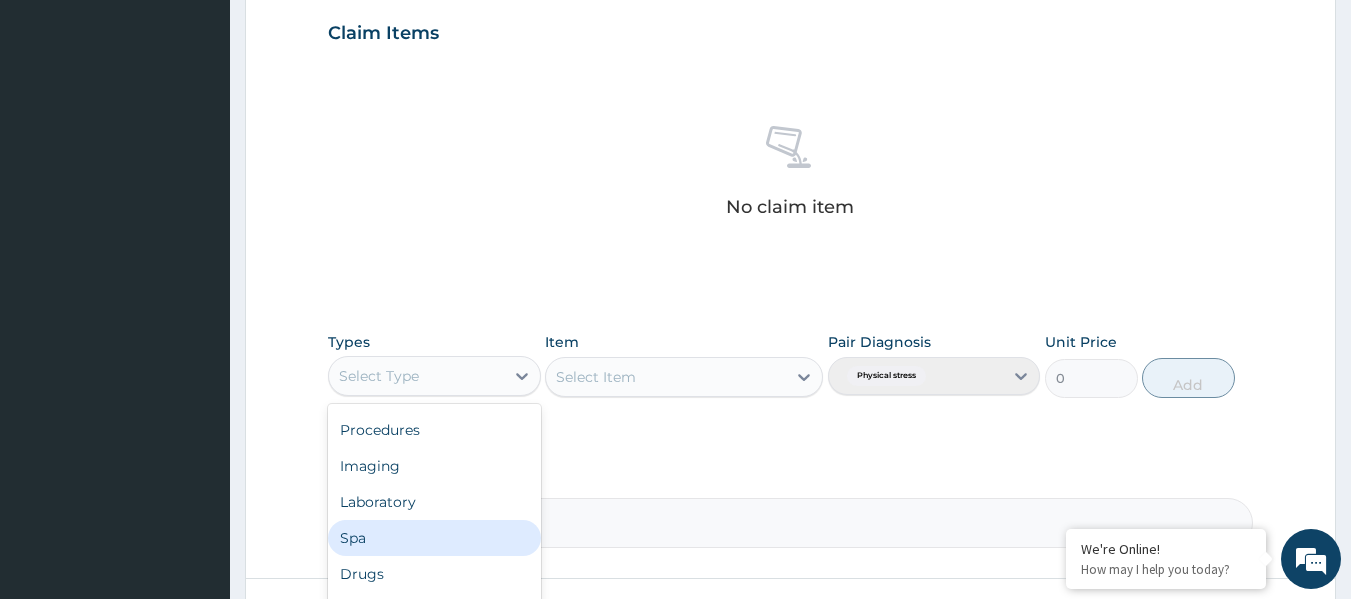 click on "Spa" at bounding box center [434, 538] 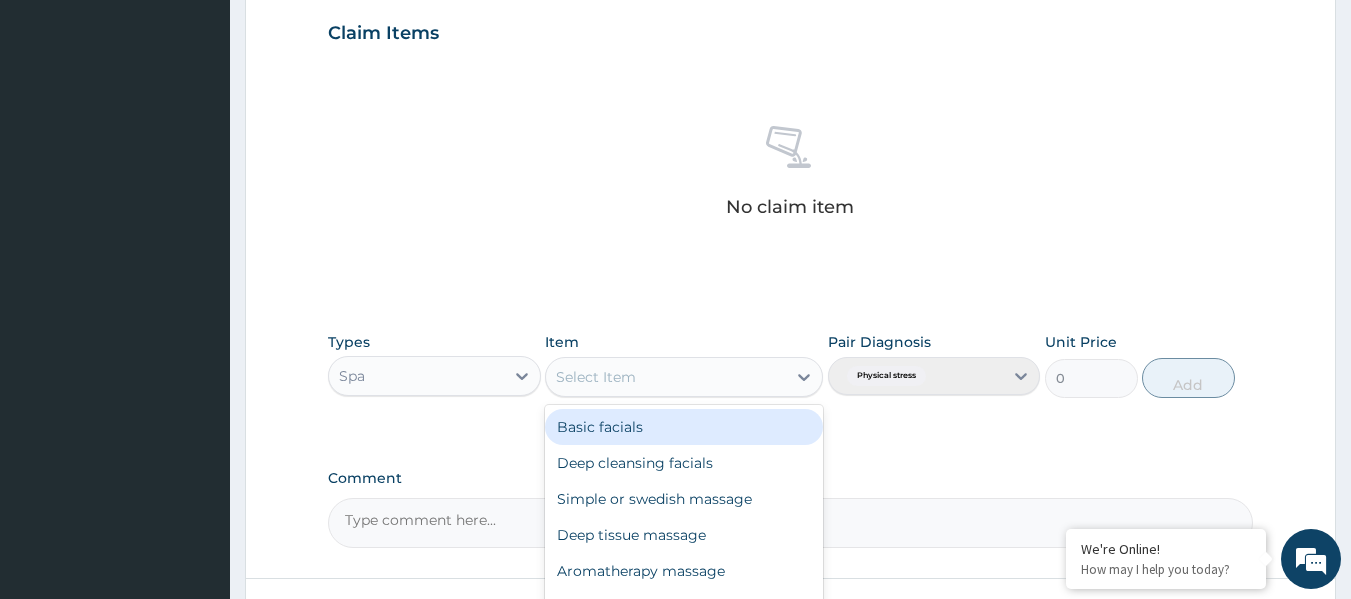 click on "Select Item" at bounding box center [666, 377] 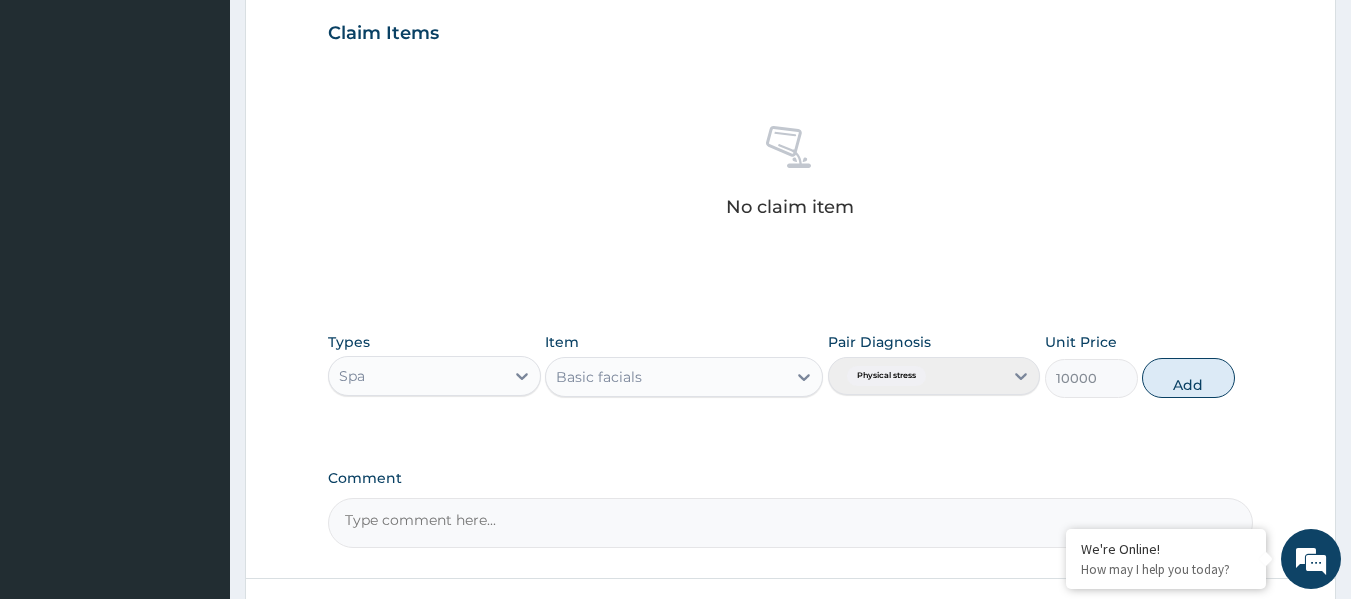 click on "PA Code / Prescription Code Enter Code(Secondary Care Only) Encounter Date DD-MM-YYYY Important Notice Please enter PA codes before entering items that are not attached to a PA code   All diagnoses entered must be linked to a claim item. Diagnosis & Claim Items that are visible but inactive cannot be edited because they were imported from an already approved PA code. Diagnosis Physical stress Confirmed NB: All diagnosis must be linked to a claim item Claim Items No claim item Types Spa Item Basic facials Pair Diagnosis Physical stress Unit Price 10000 Add Comment" at bounding box center (791, 27) 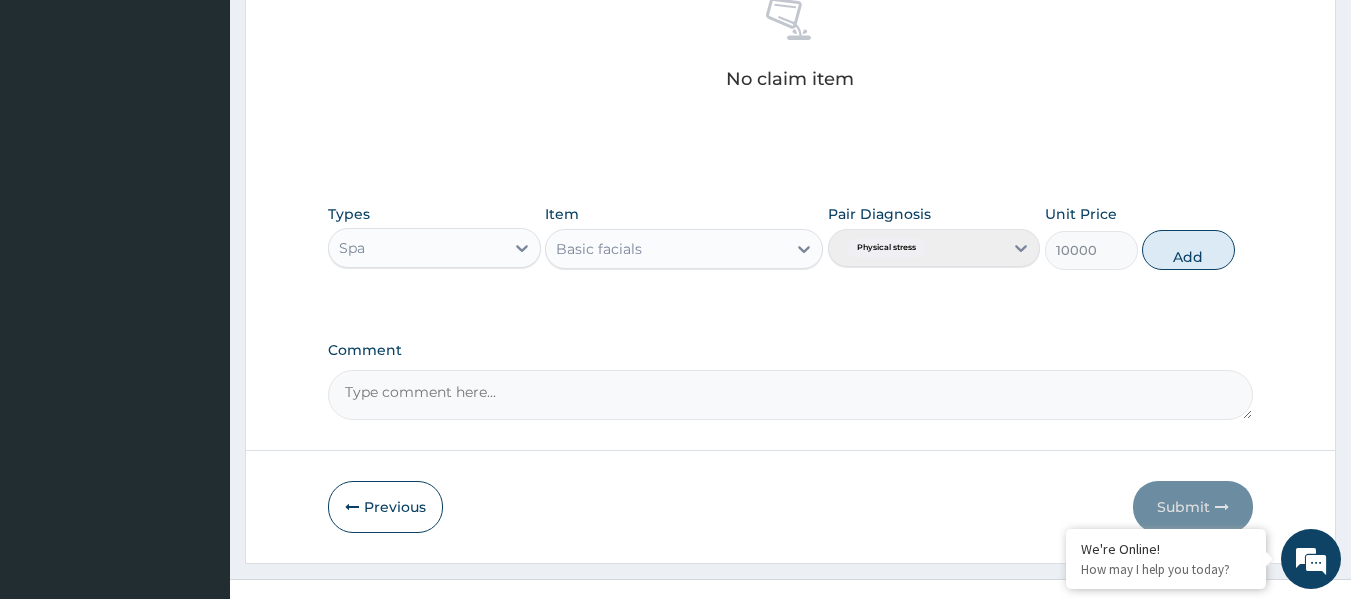 scroll, scrollTop: 815, scrollLeft: 0, axis: vertical 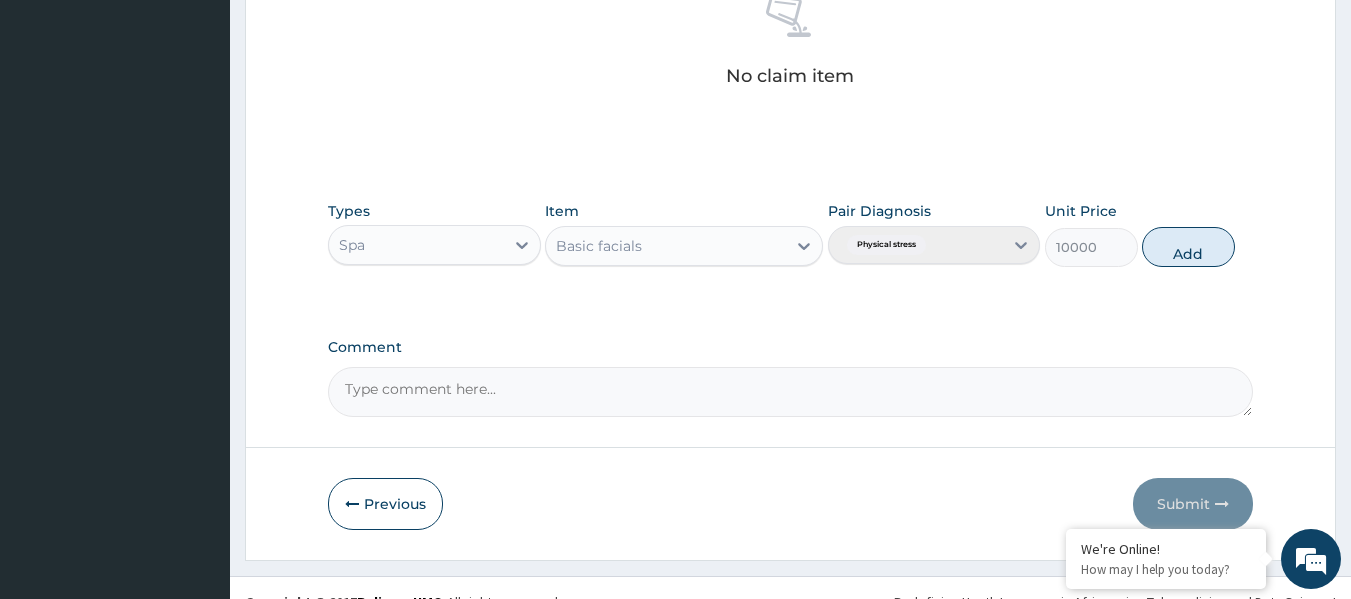 click on "Pair Diagnosis Physical stress" at bounding box center (934, 234) 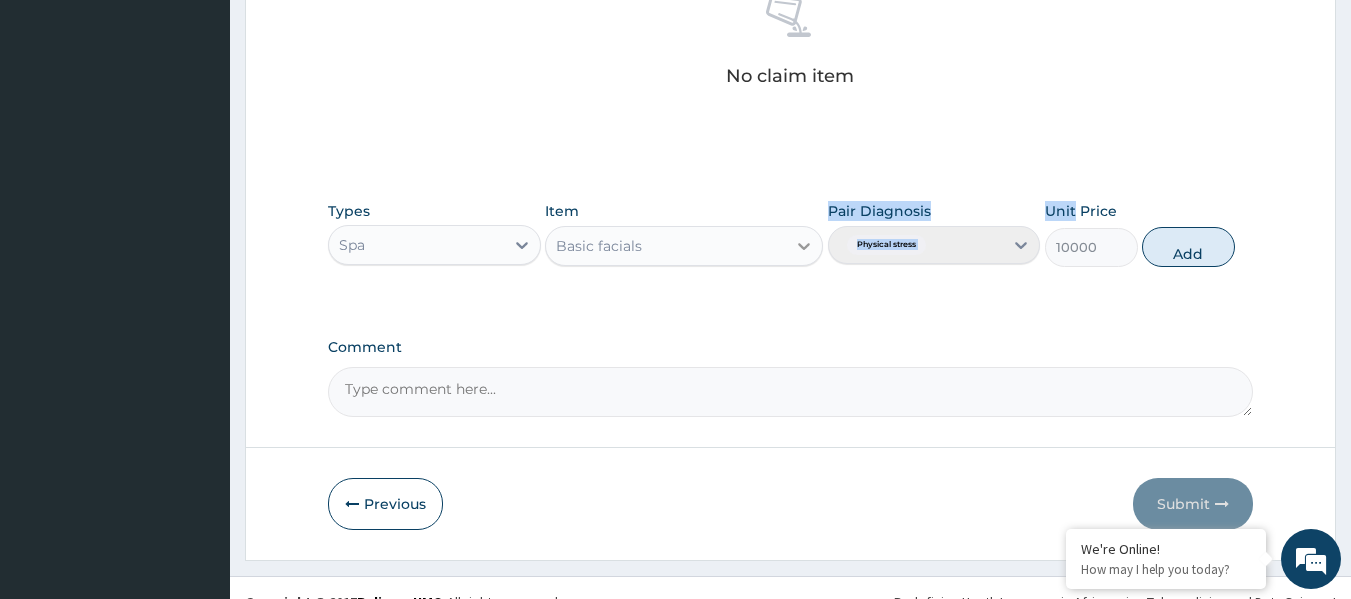 drag, startPoint x: 1017, startPoint y: 244, endPoint x: 799, endPoint y: 247, distance: 218.02065 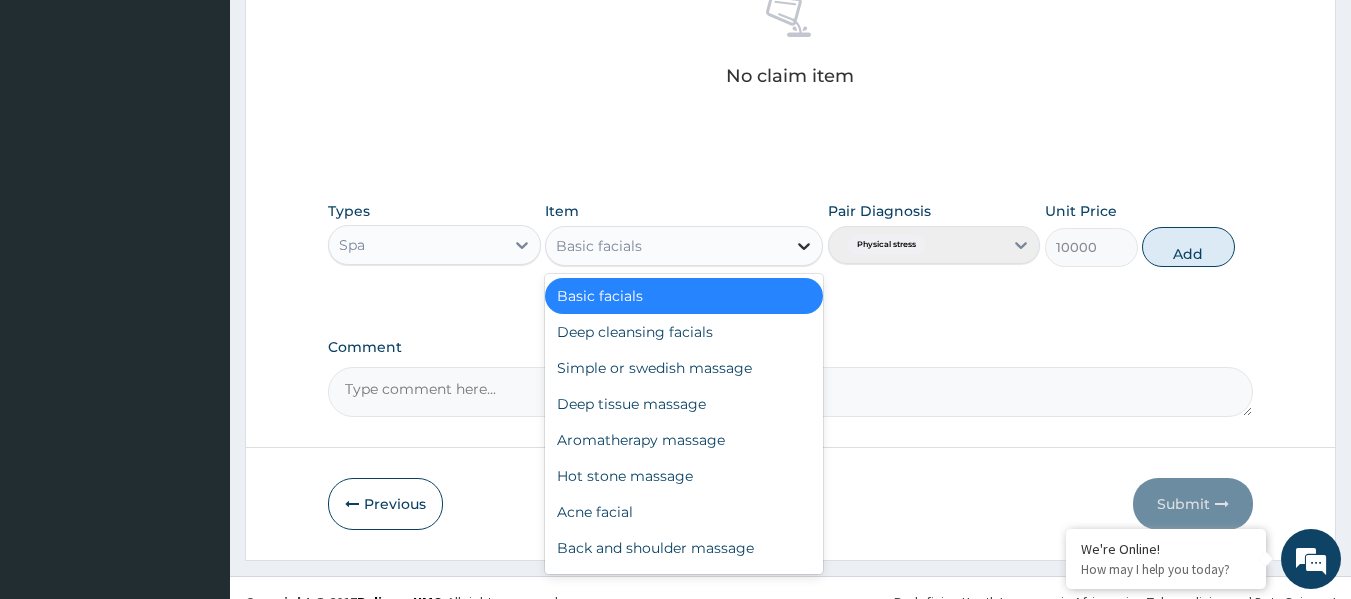click 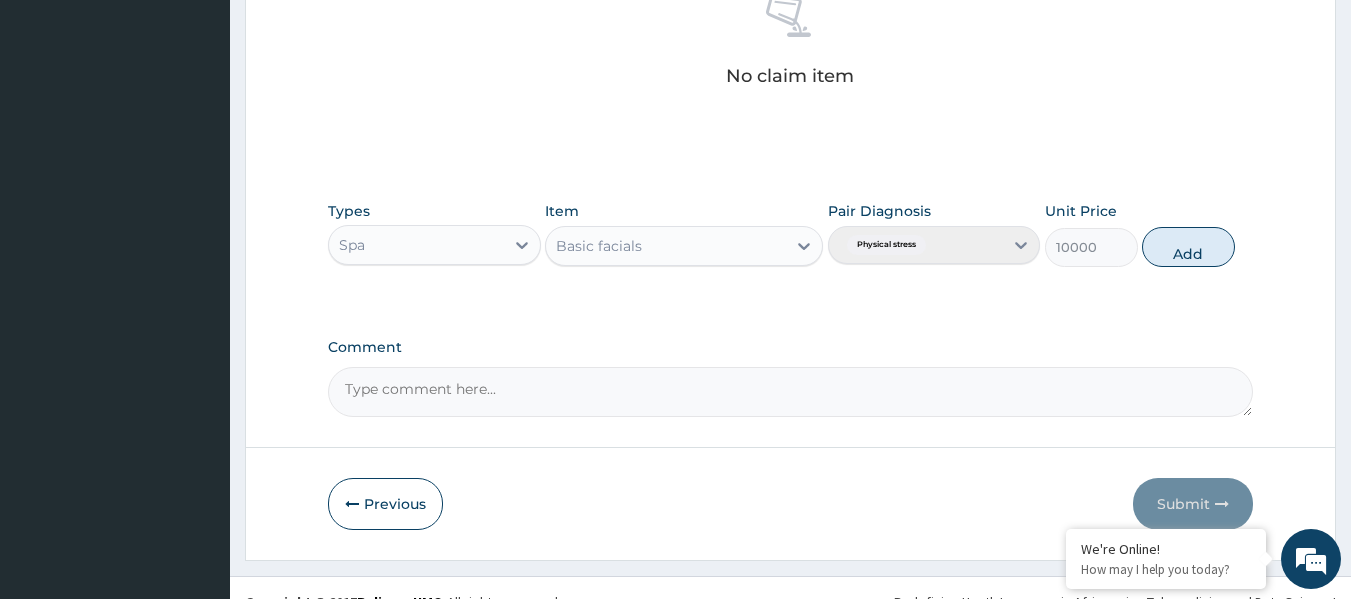click on "Types Spa Item Basic facials Pair Diagnosis Physical stress Unit Price 10000 Add" at bounding box center (791, 249) 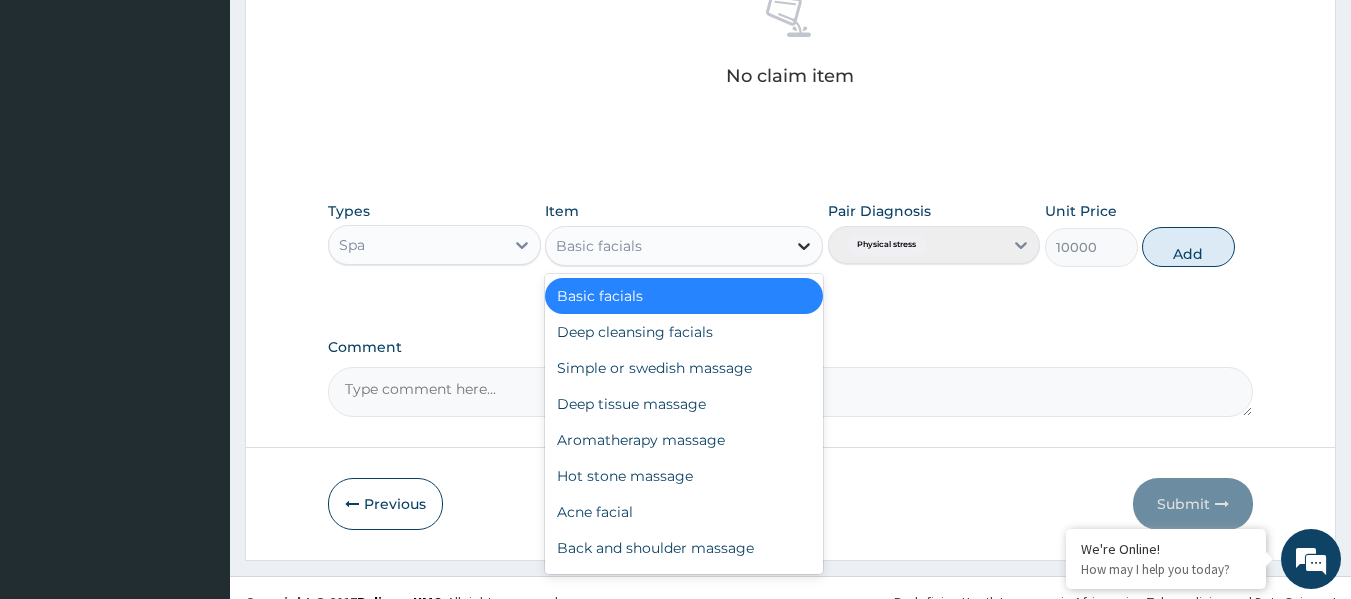 click at bounding box center (804, 246) 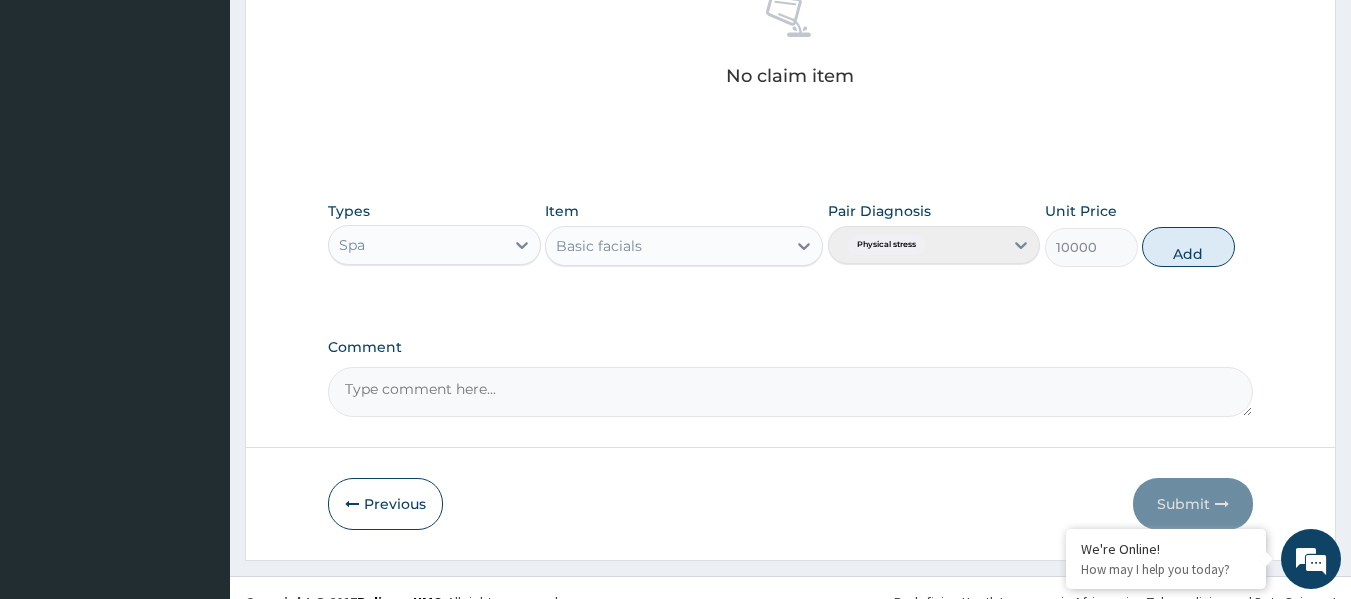 click on "PA Code / Prescription Code Enter Code(Secondary Care Only) Encounter Date DD-MM-YYYY Important Notice Please enter PA codes before entering items that are not attached to a PA code   All diagnoses entered must be linked to a claim item. Diagnosis & Claim Items that are visible but inactive cannot be edited because they were imported from an already approved PA code. Diagnosis Physical stress Confirmed NB: All diagnosis must be linked to a claim item Claim Items No claim item Types Spa Item Basic facials Pair Diagnosis Physical stress Unit Price 10000 Add Comment" at bounding box center (791, -104) 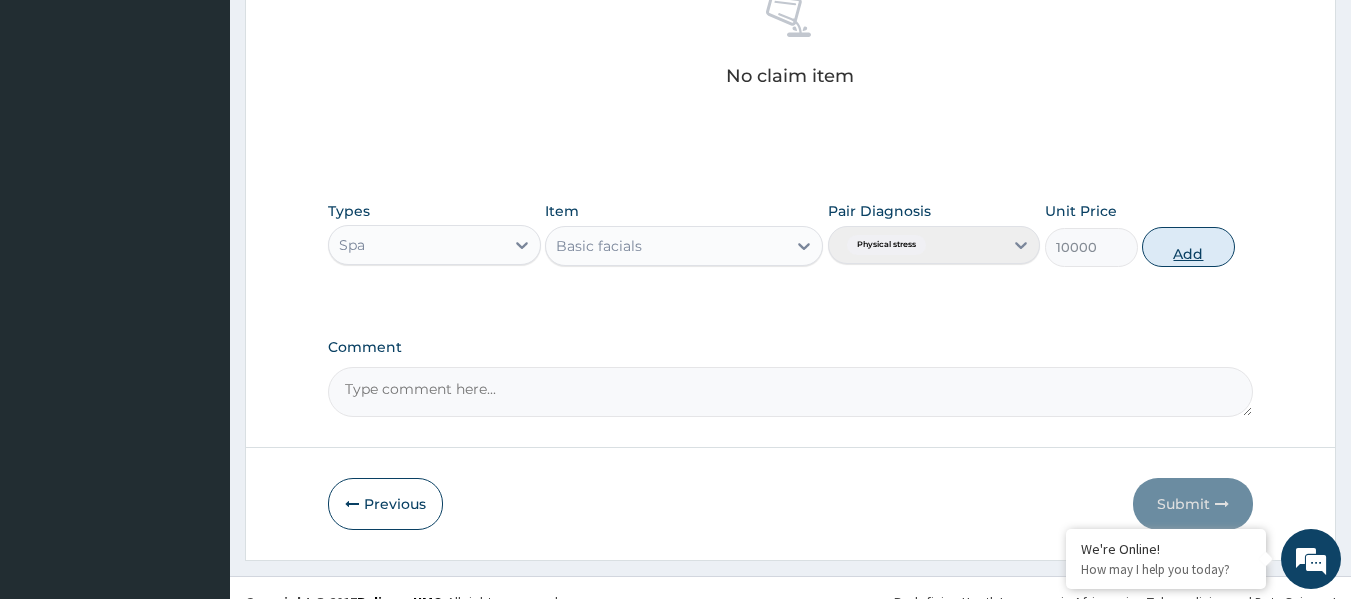 click on "Add" at bounding box center [1188, 247] 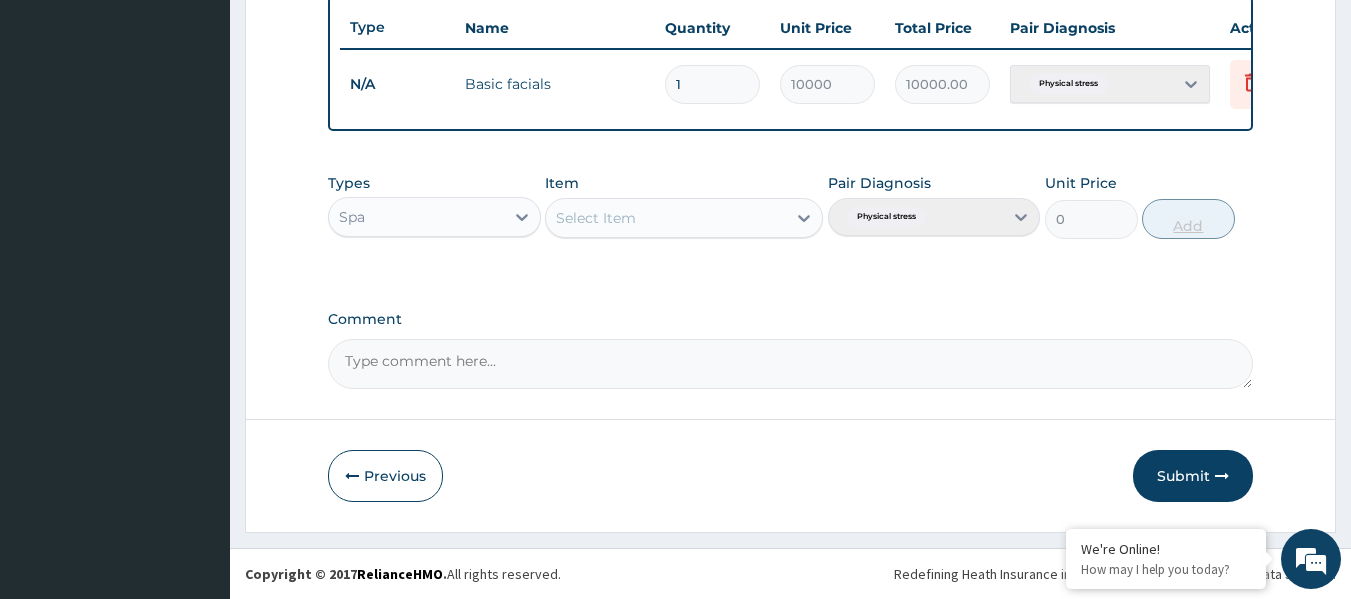 scroll, scrollTop: 763, scrollLeft: 0, axis: vertical 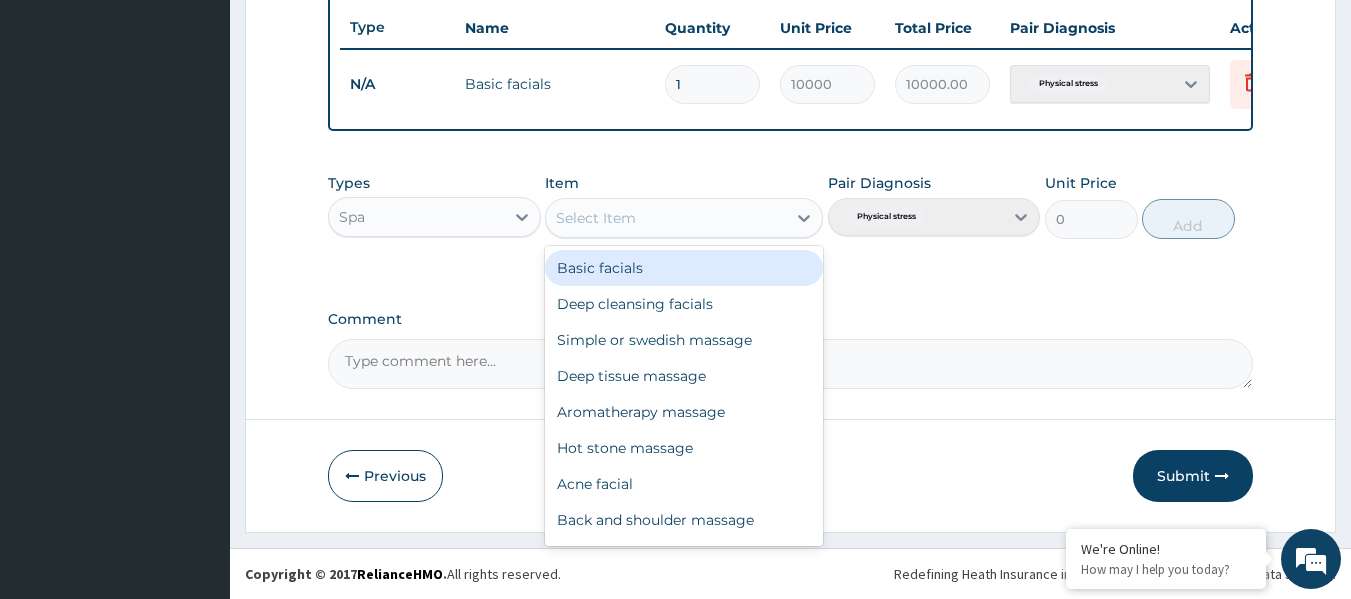 click on "Select Item" at bounding box center [666, 218] 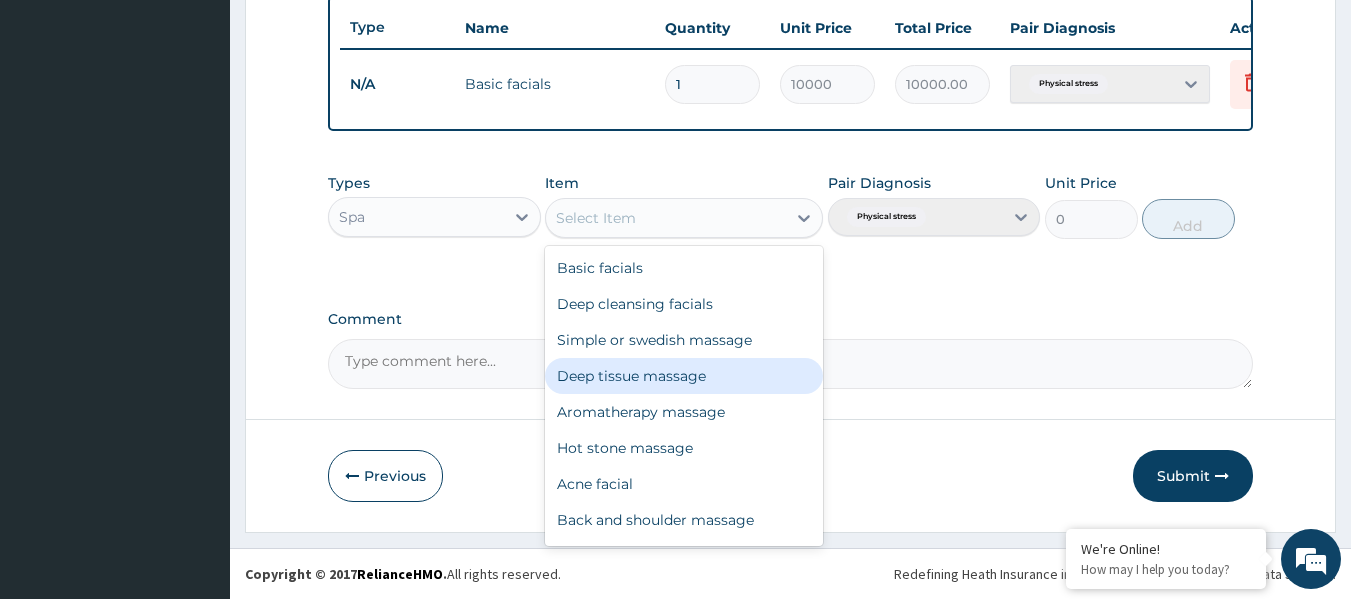 scroll, scrollTop: 32, scrollLeft: 0, axis: vertical 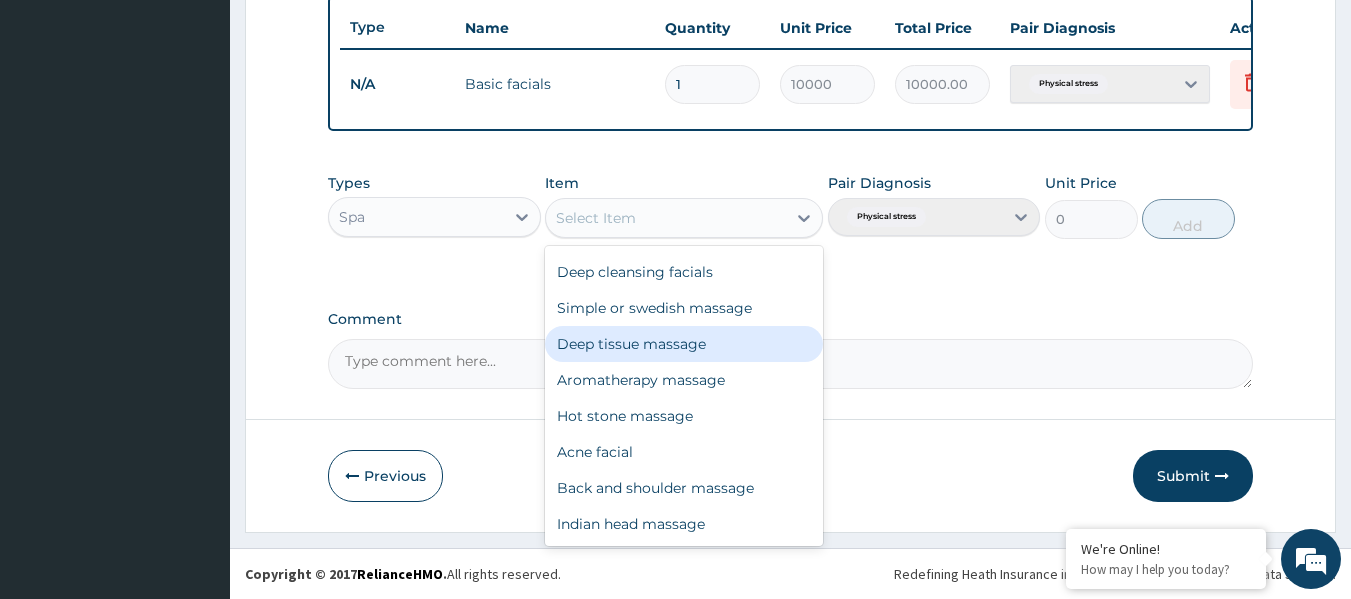 click on "Deep tissue massage" at bounding box center [684, 344] 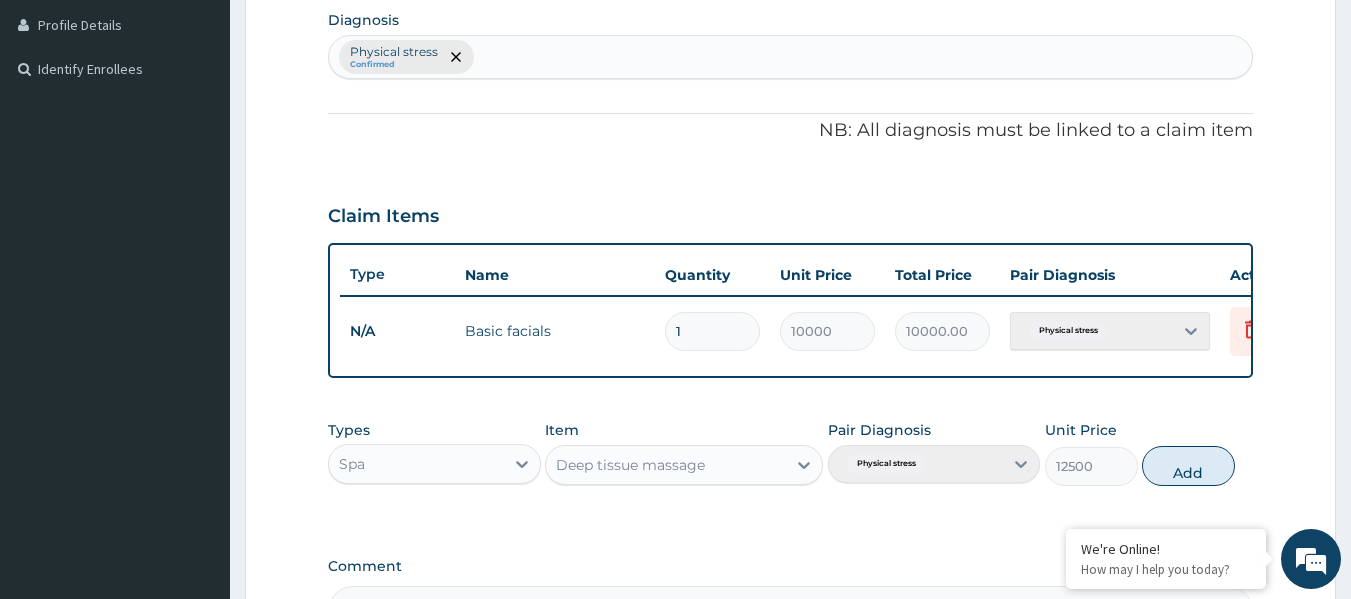 scroll, scrollTop: 504, scrollLeft: 0, axis: vertical 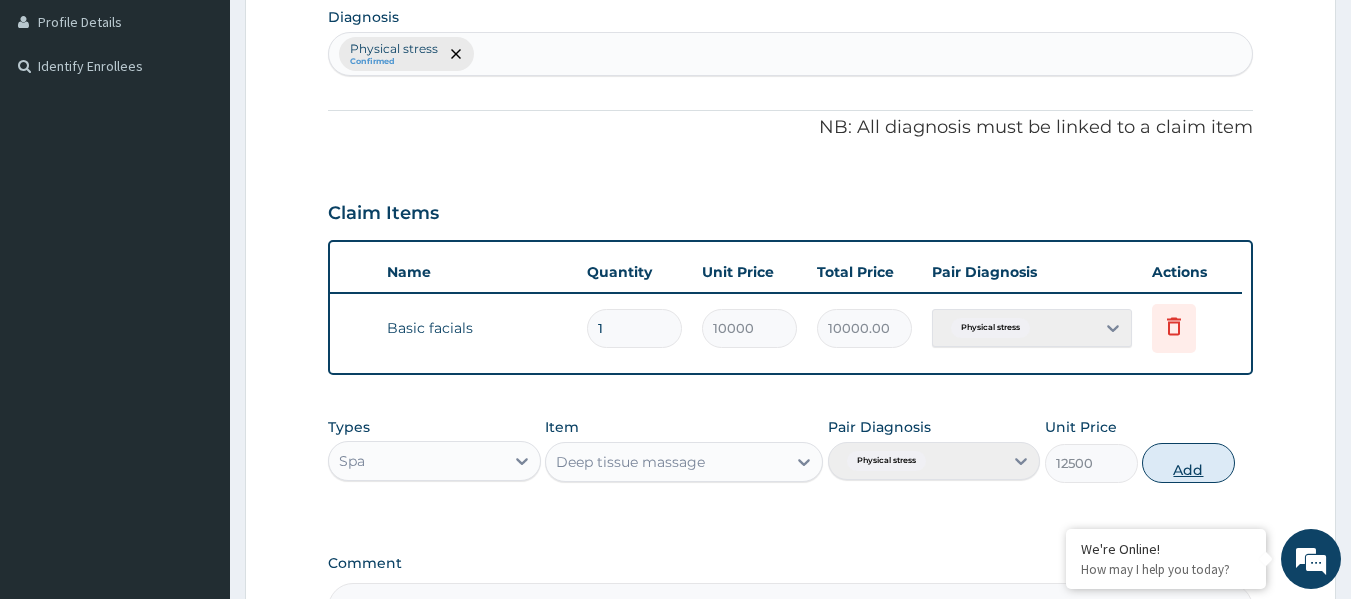click on "Add" at bounding box center [1188, 463] 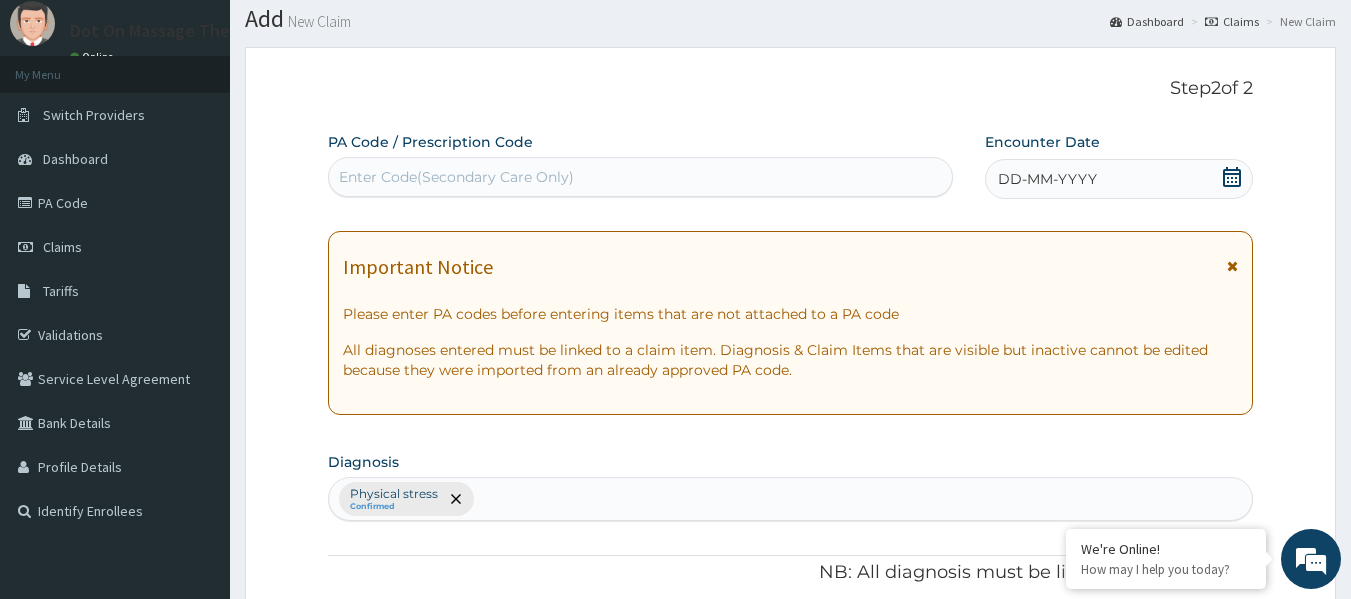 scroll, scrollTop: 61, scrollLeft: 0, axis: vertical 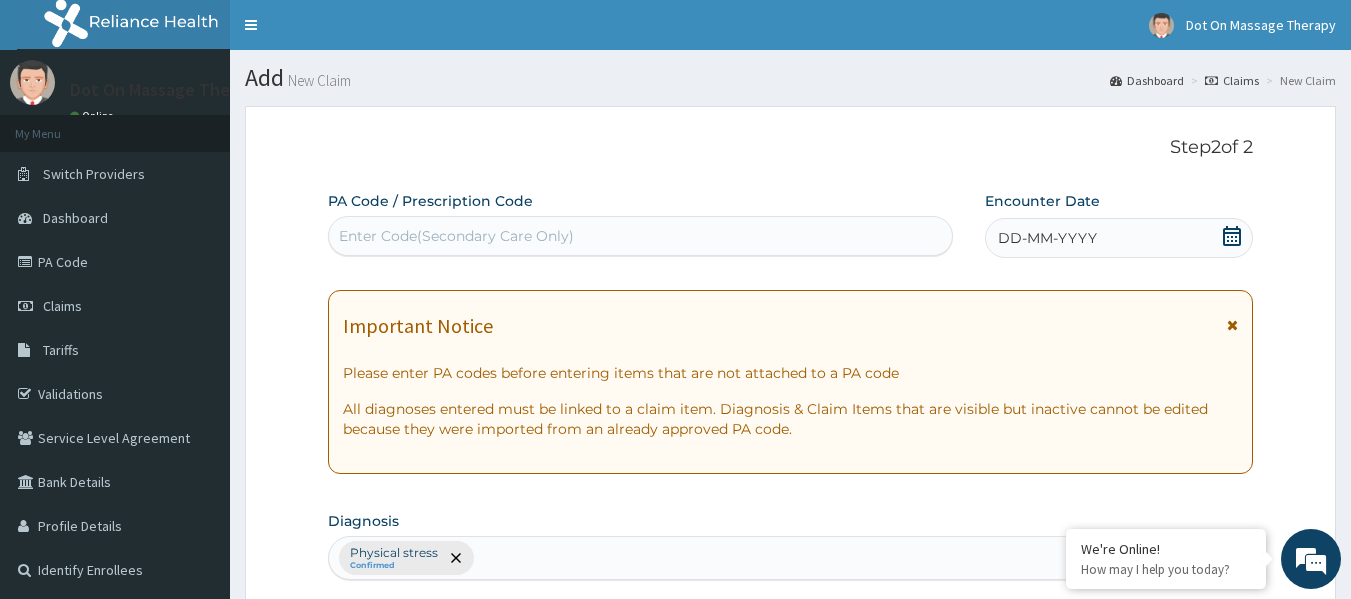 click on "Enter Code(Secondary Care Only)" at bounding box center (641, 236) 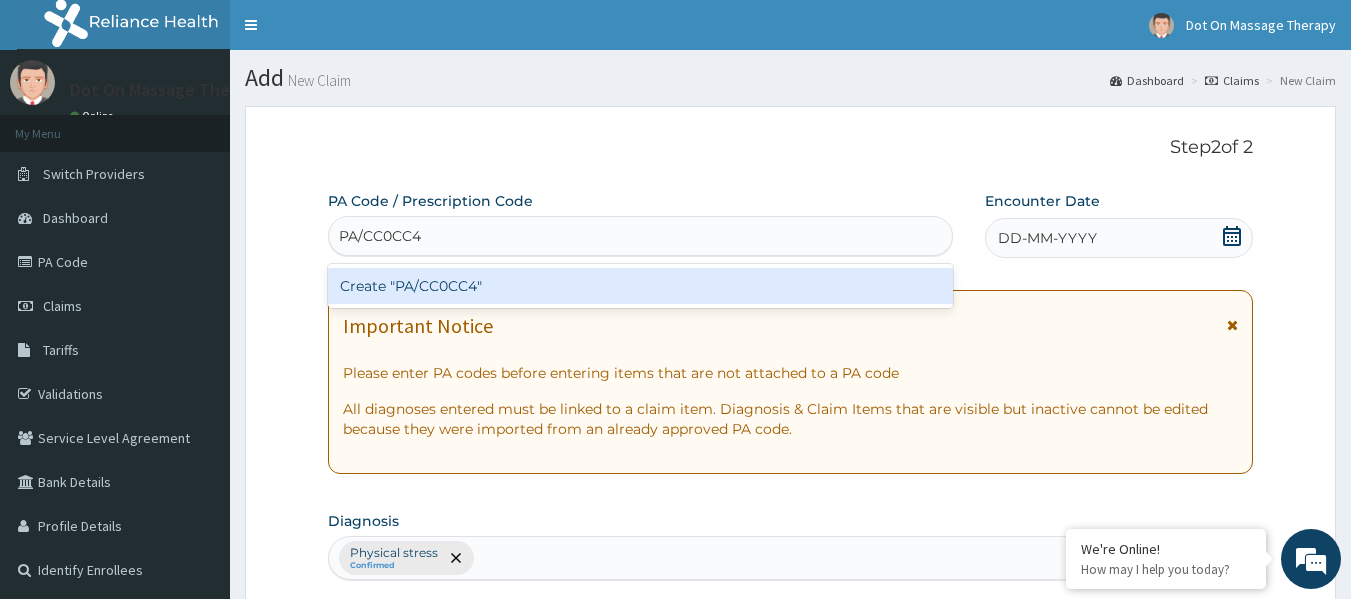 click on "Create "PA/CC0CC4"" at bounding box center (641, 286) 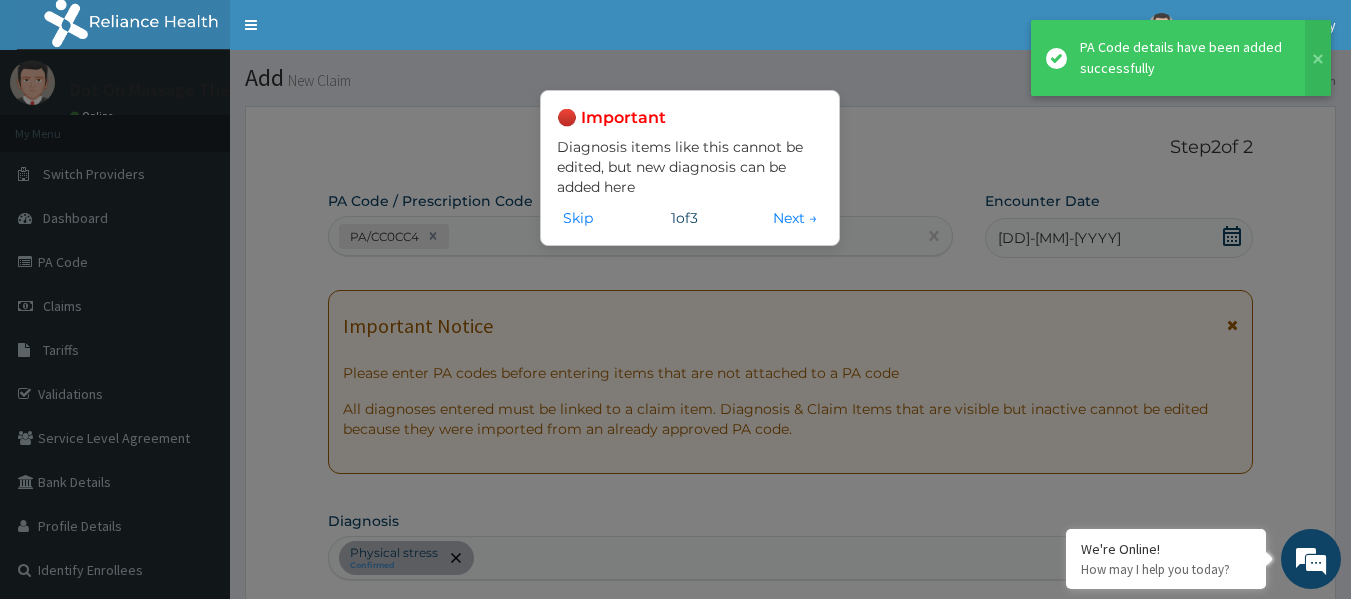 scroll, scrollTop: 602, scrollLeft: 0, axis: vertical 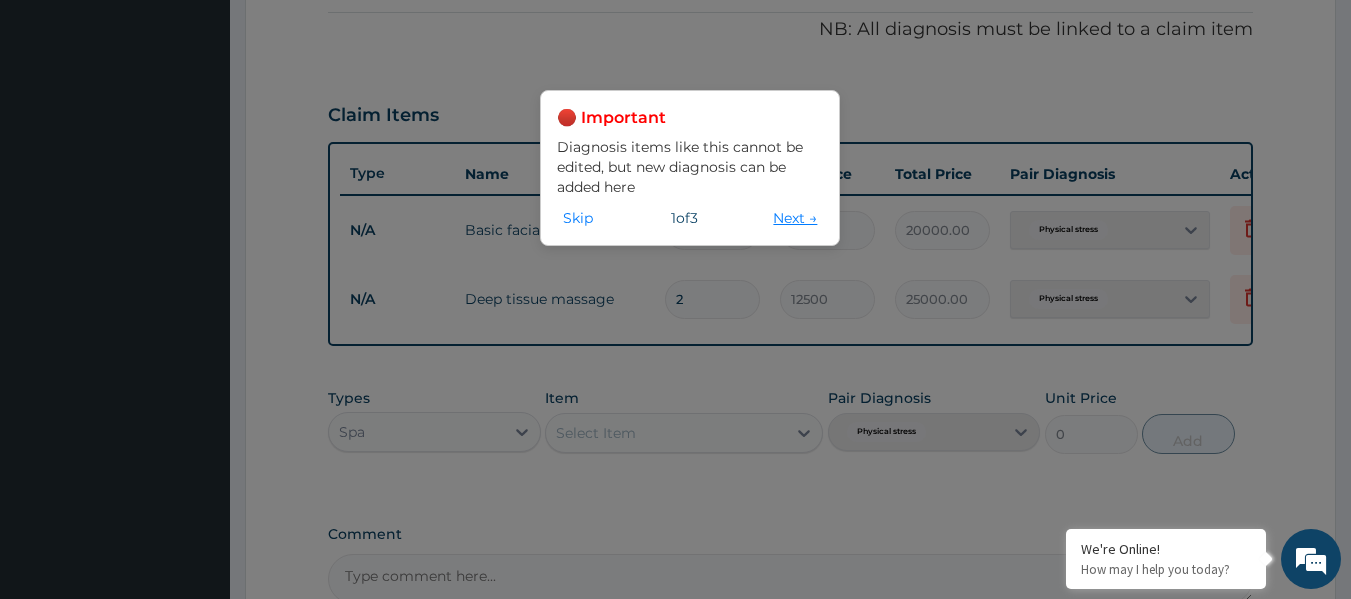 click on "Next →" at bounding box center [795, 218] 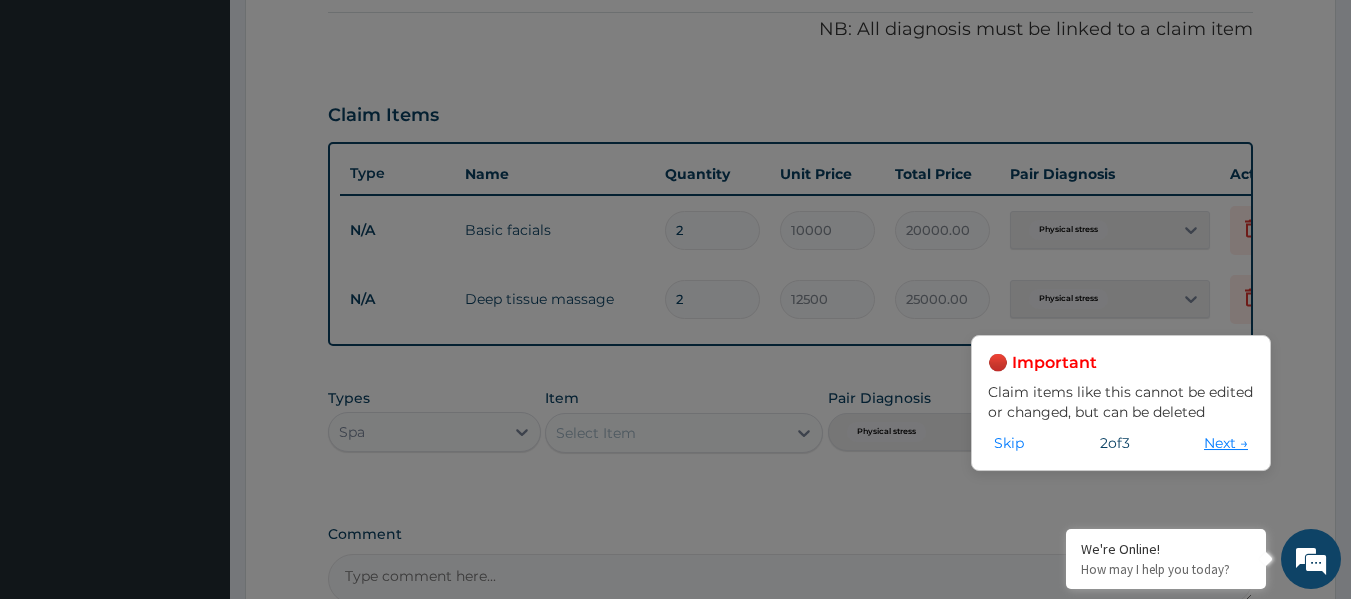click on "Next →" at bounding box center [1226, 443] 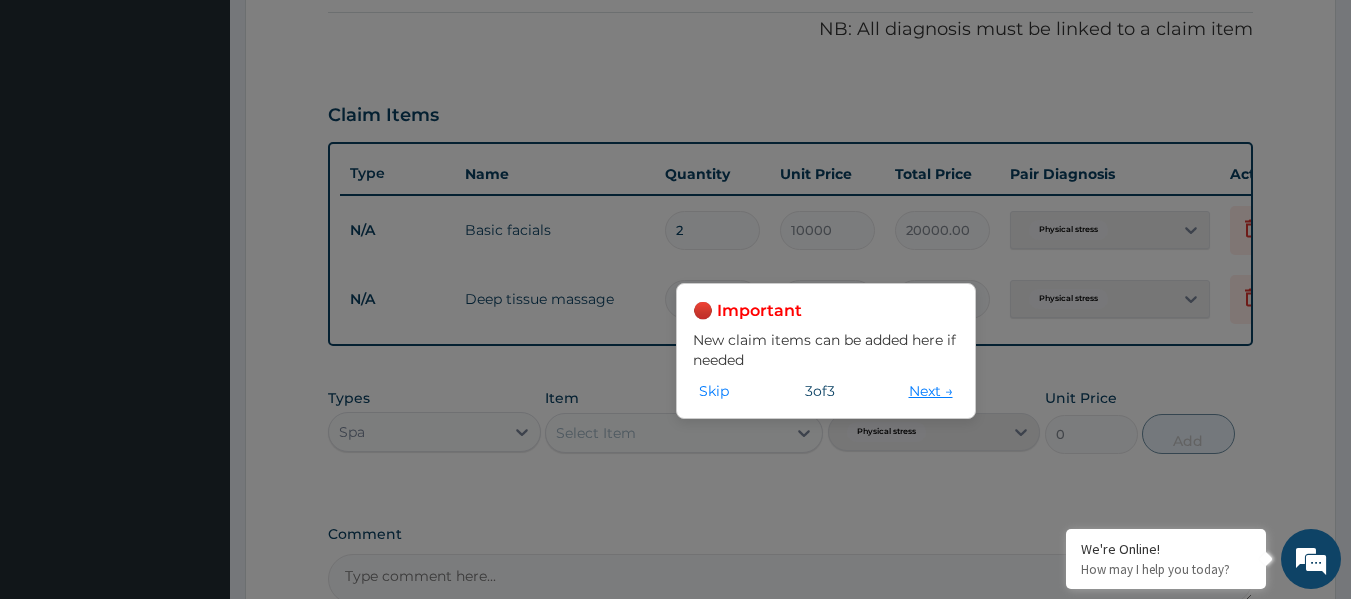 click on "Next →" at bounding box center [931, 391] 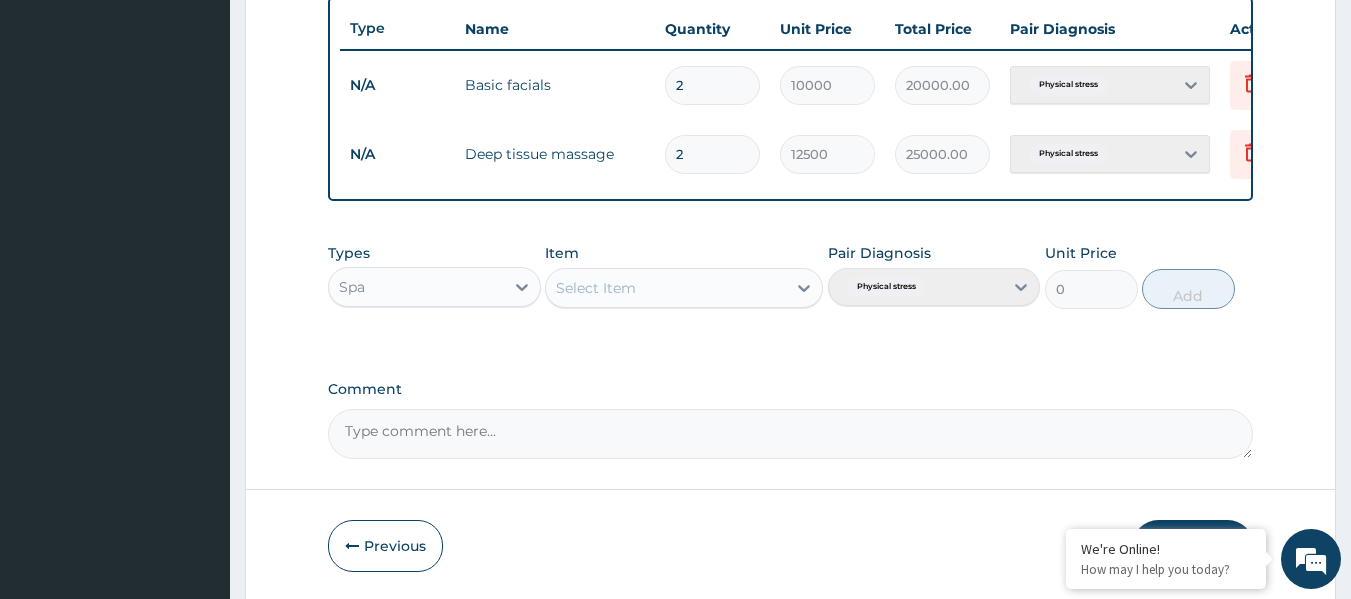 scroll, scrollTop: 832, scrollLeft: 0, axis: vertical 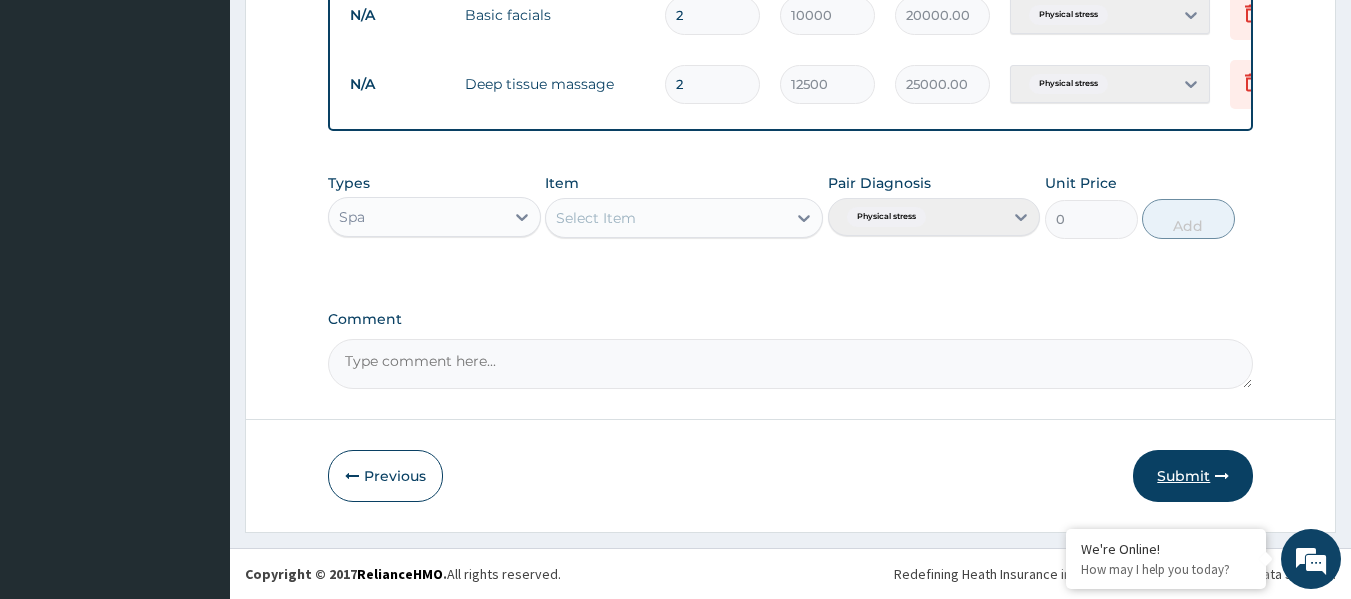 click on "Submit" at bounding box center [1193, 476] 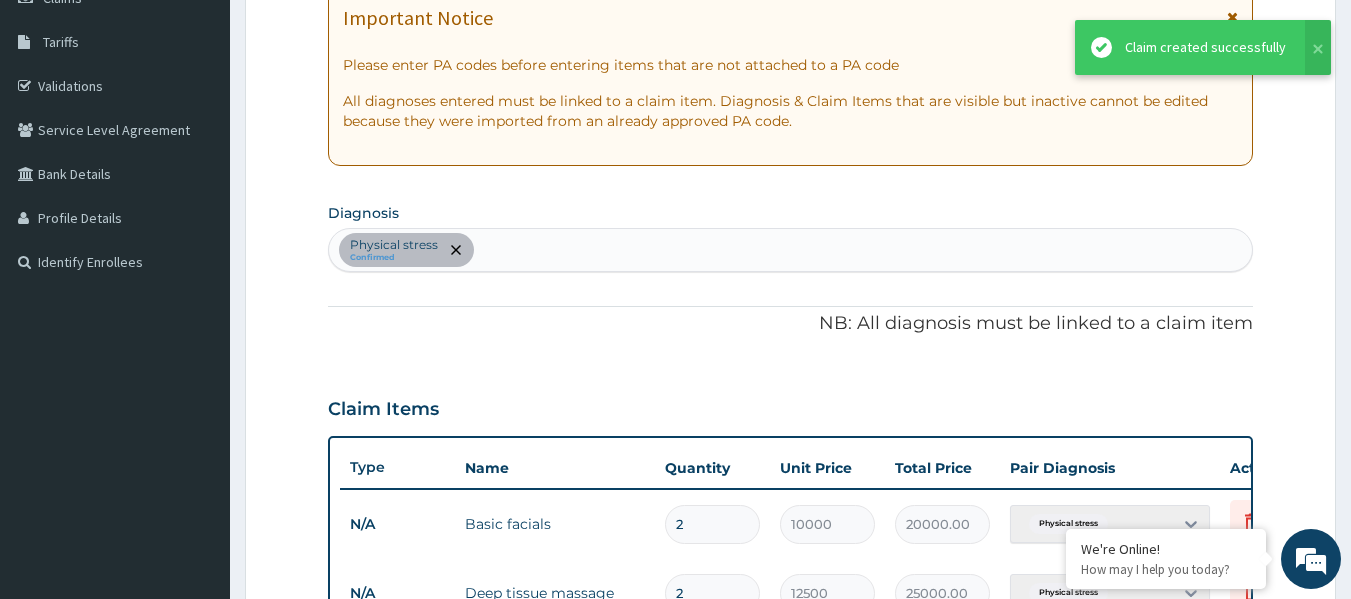 scroll, scrollTop: 133, scrollLeft: 0, axis: vertical 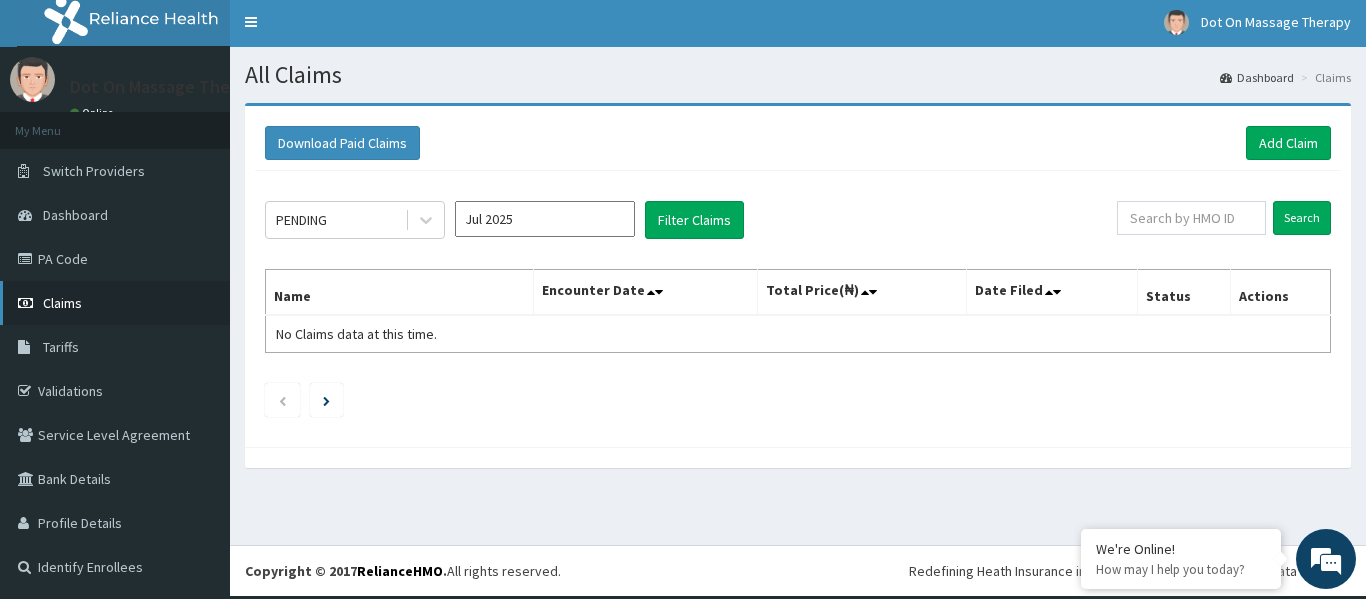 click on "Claims" at bounding box center (62, 303) 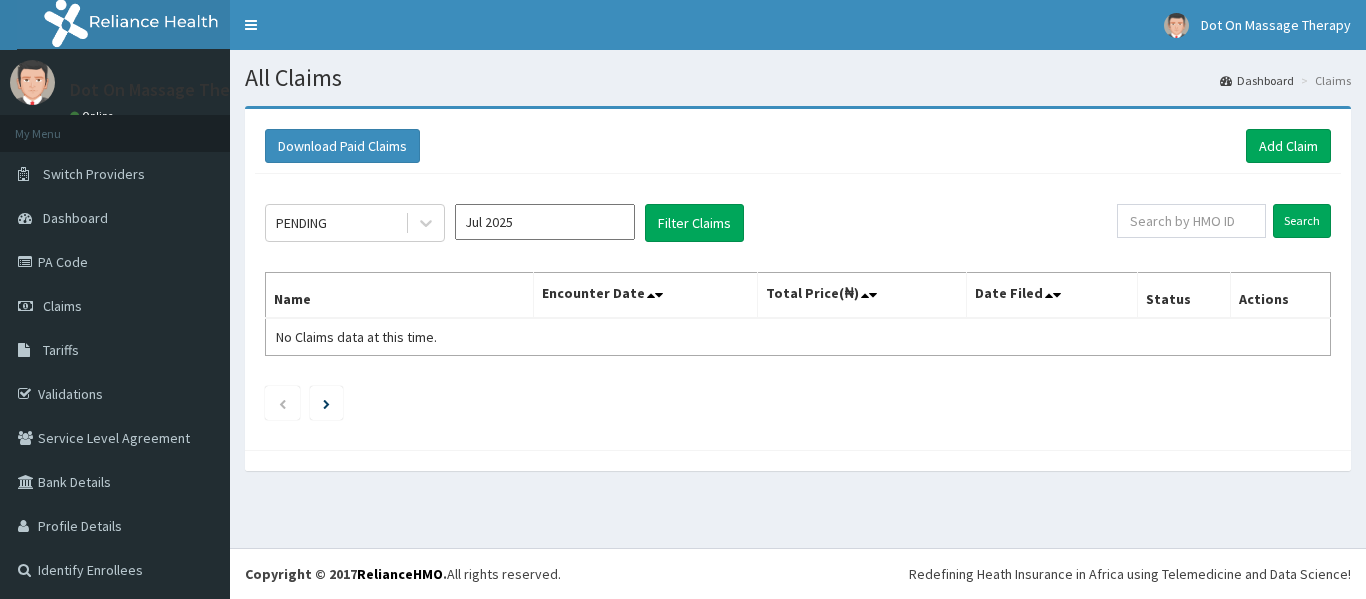 scroll, scrollTop: 0, scrollLeft: 0, axis: both 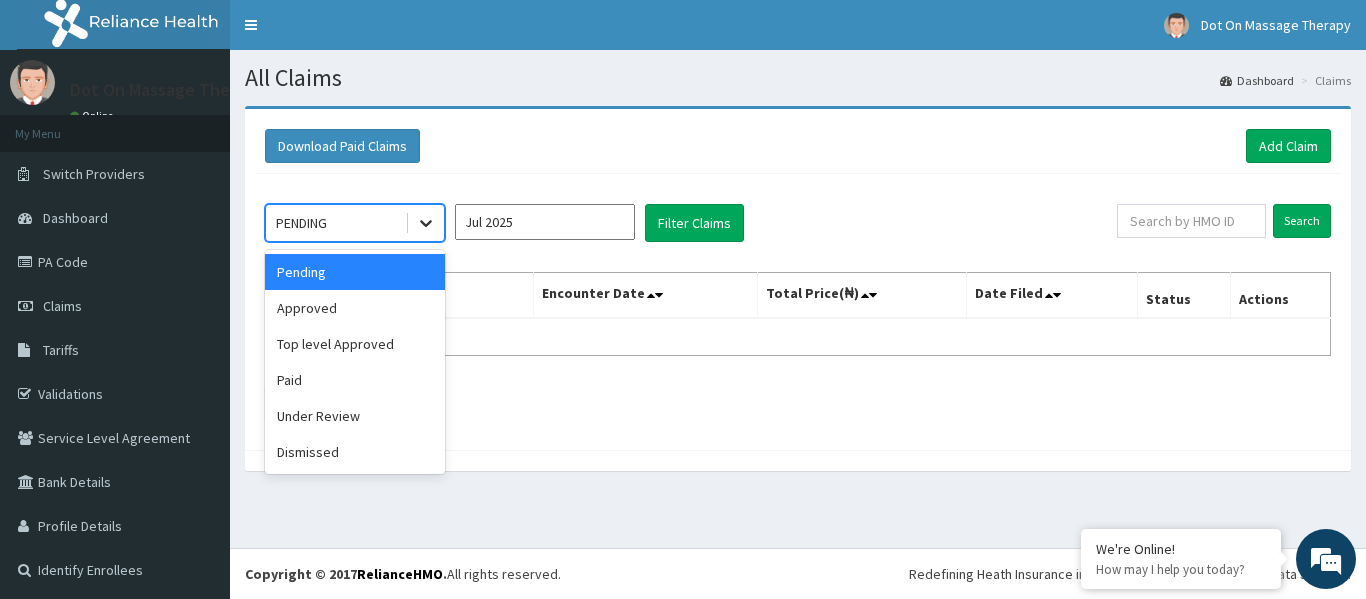 click 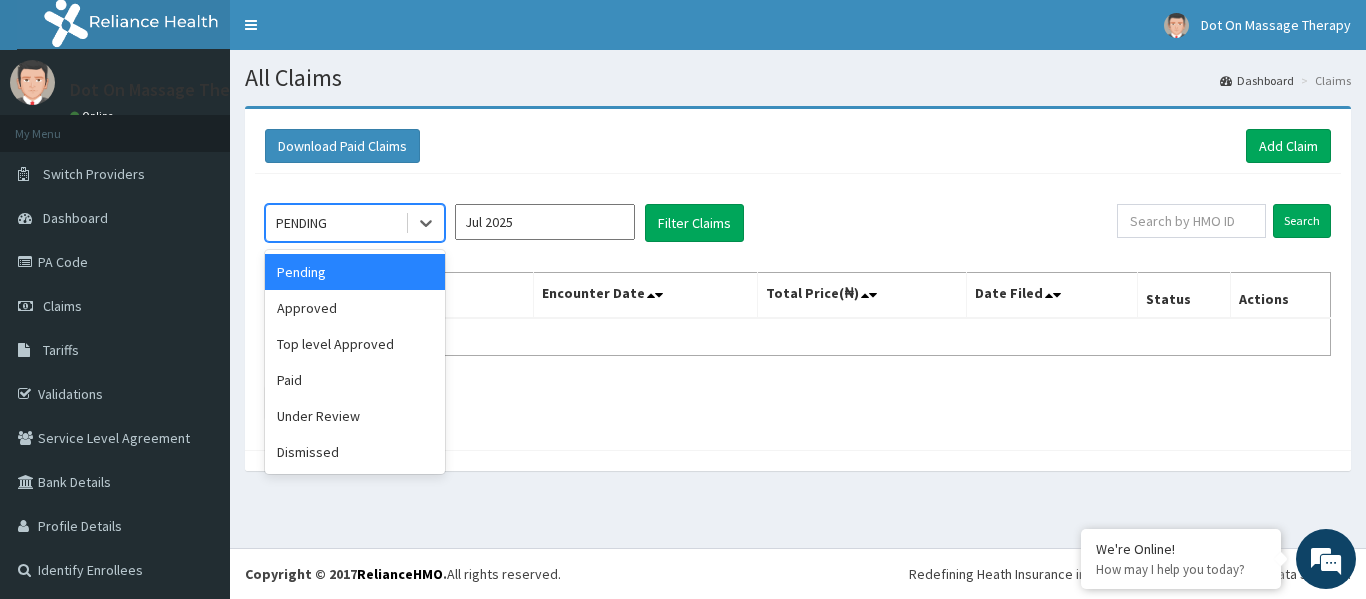 click on "Pending" at bounding box center (355, 272) 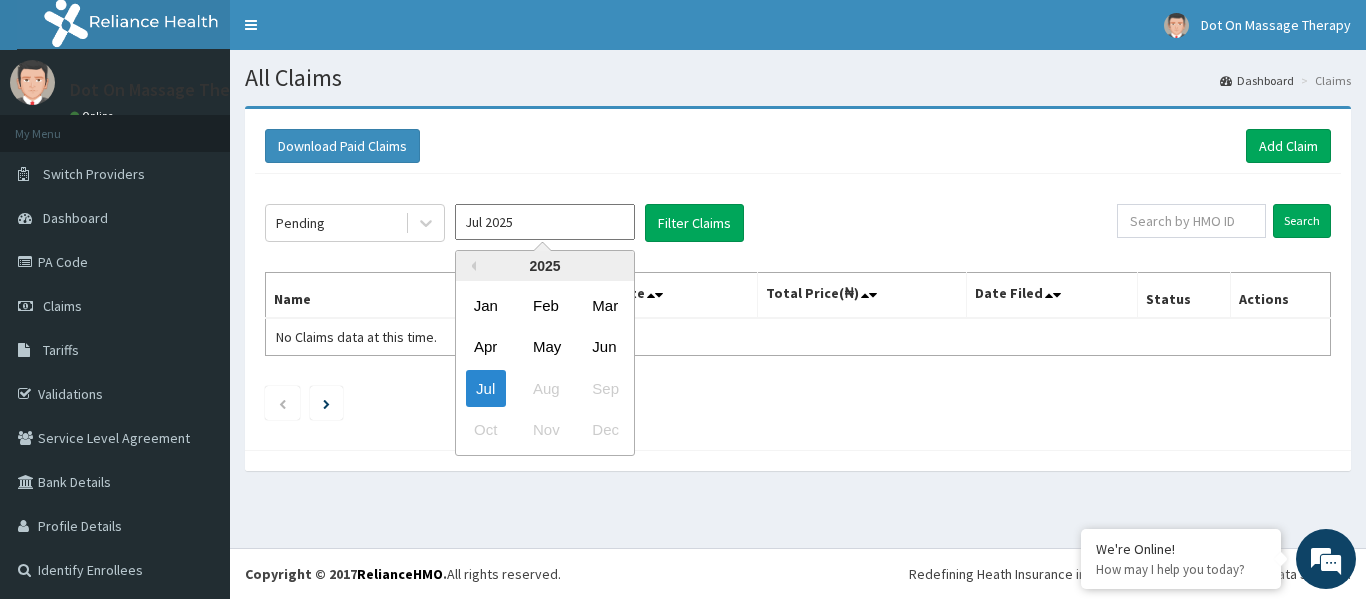 click on "Jul 2025" at bounding box center [545, 222] 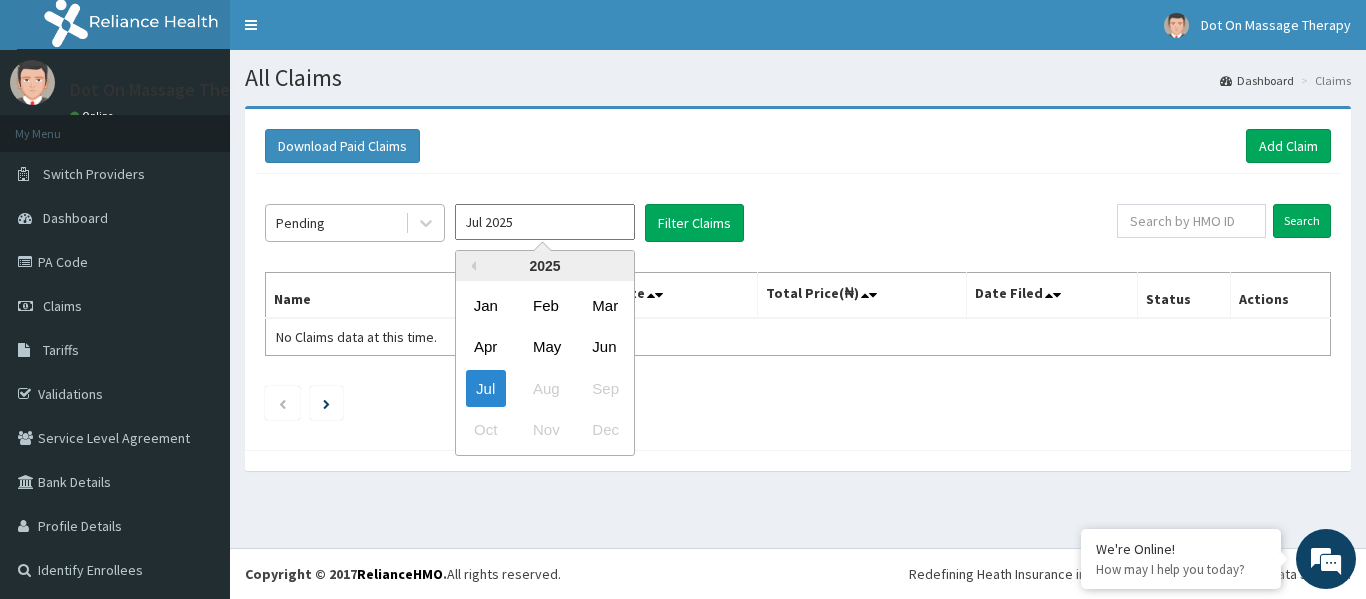 click on "Pending" at bounding box center [335, 223] 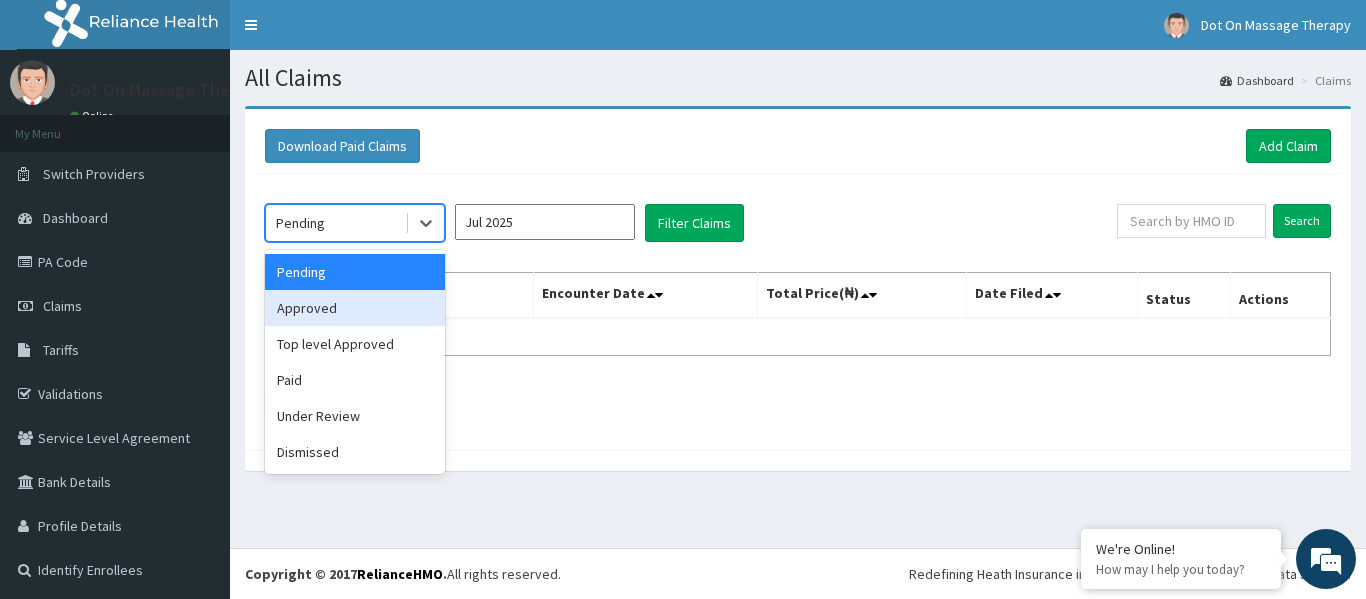 click on "Approved" at bounding box center [355, 308] 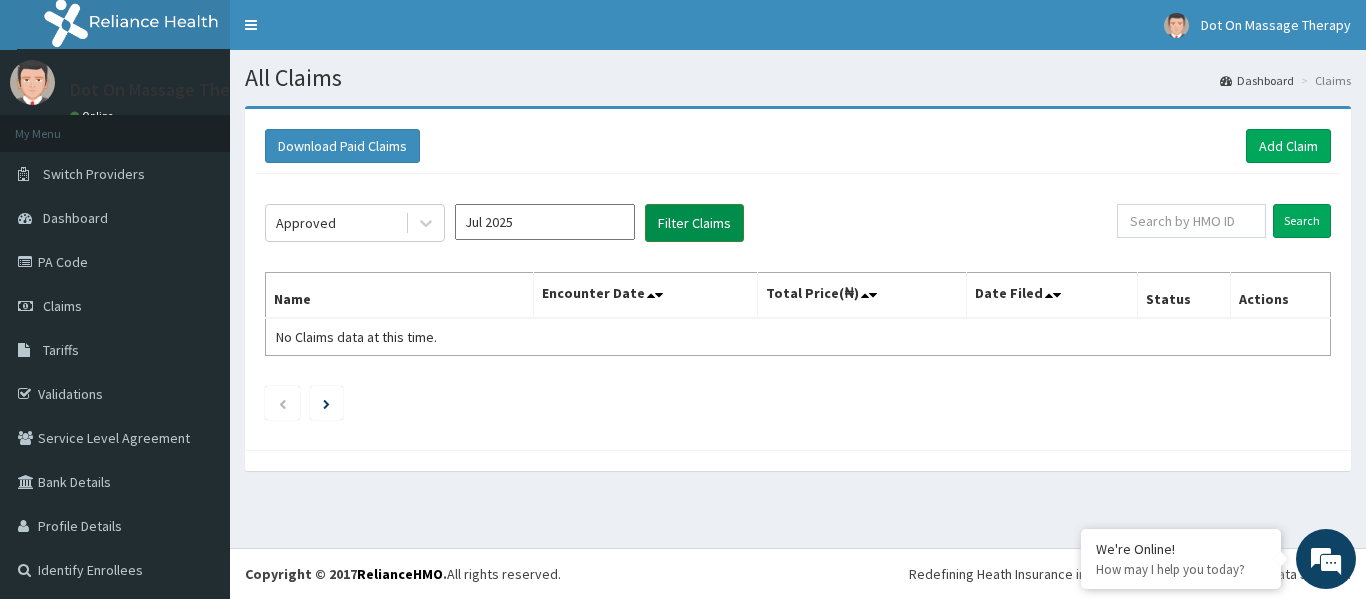 click on "Filter Claims" at bounding box center [694, 223] 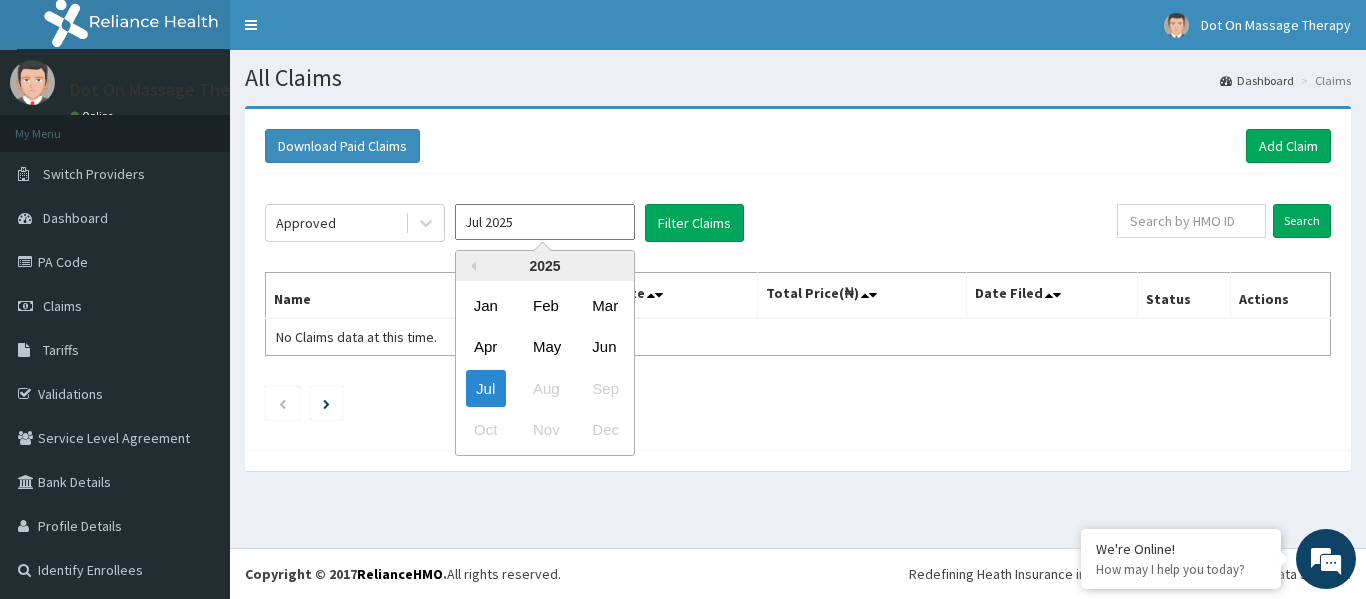 click on "Jul 2025" at bounding box center [545, 222] 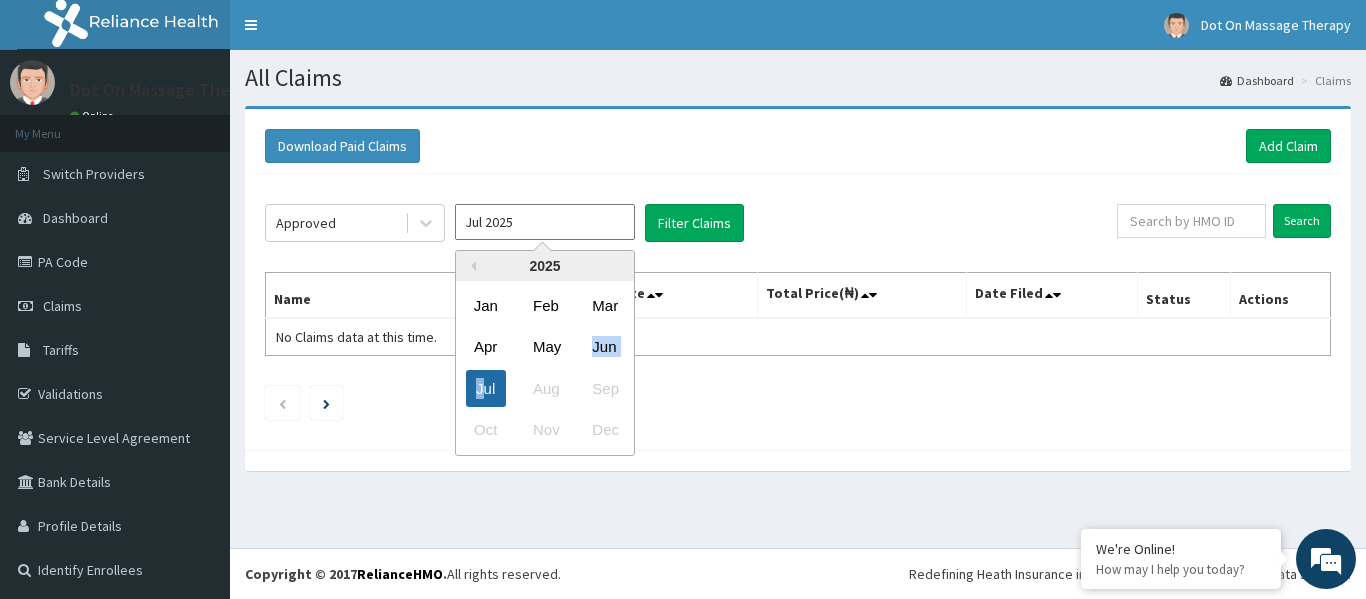 drag, startPoint x: 595, startPoint y: 347, endPoint x: 486, endPoint y: 391, distance: 117.54574 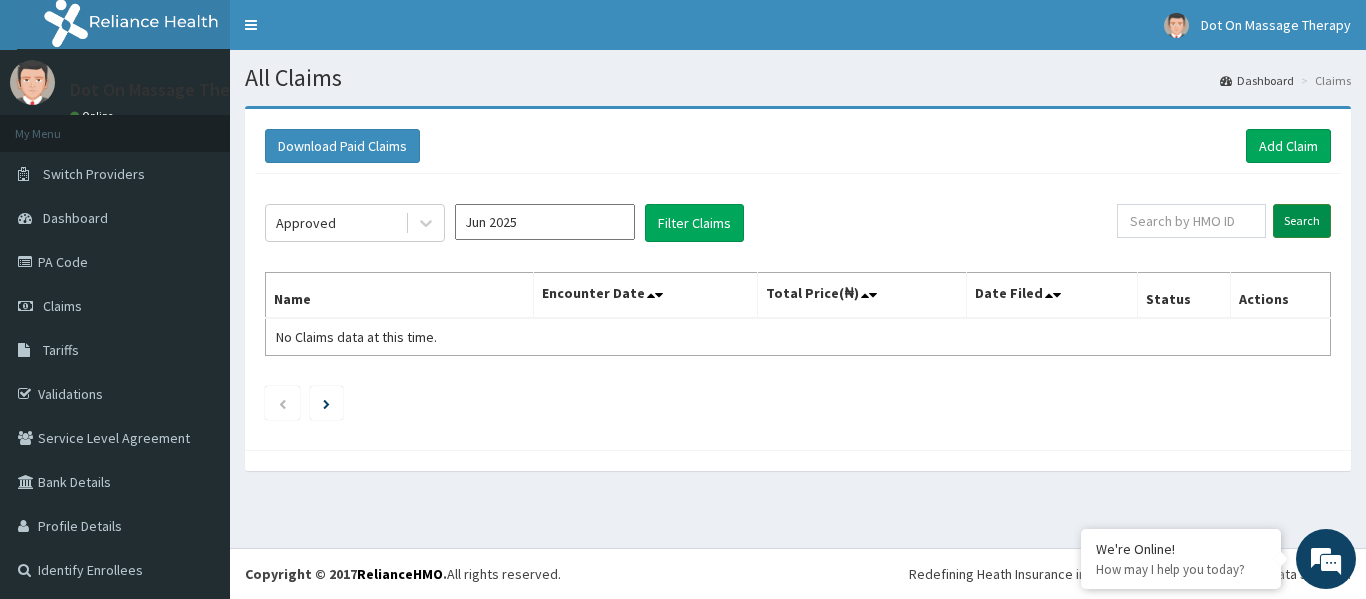 click on "Search" at bounding box center (1302, 221) 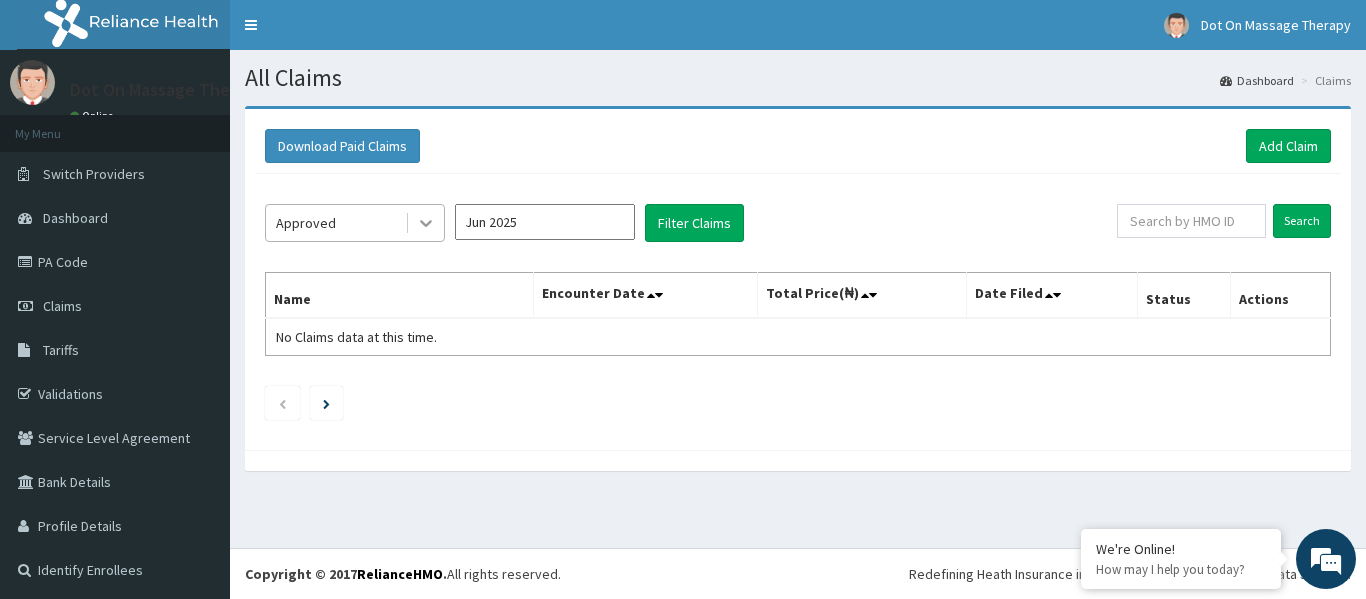 click 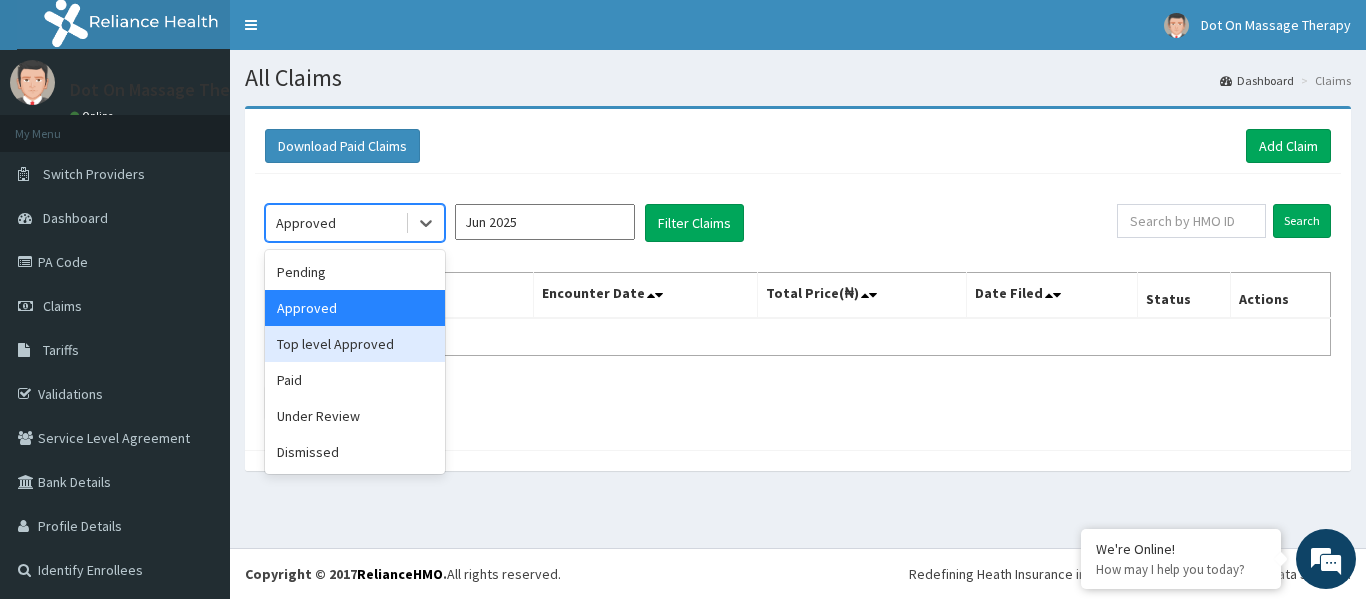 click on "Top level Approved" at bounding box center [355, 344] 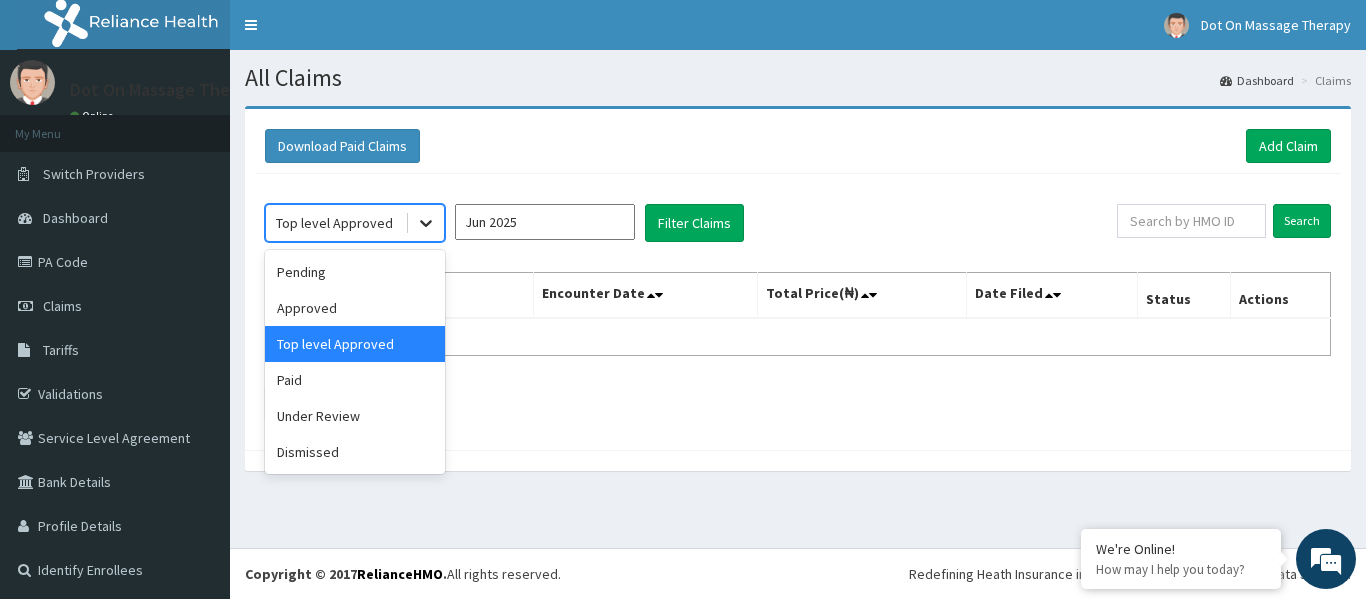 click 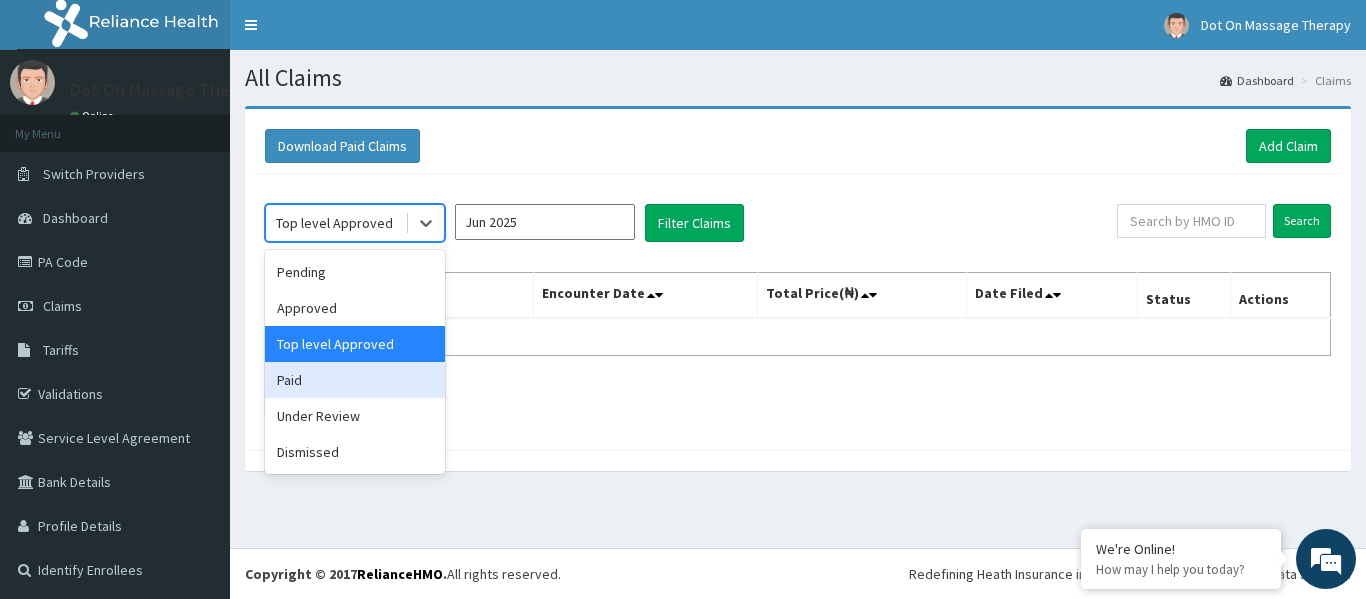 click on "Paid" at bounding box center [355, 380] 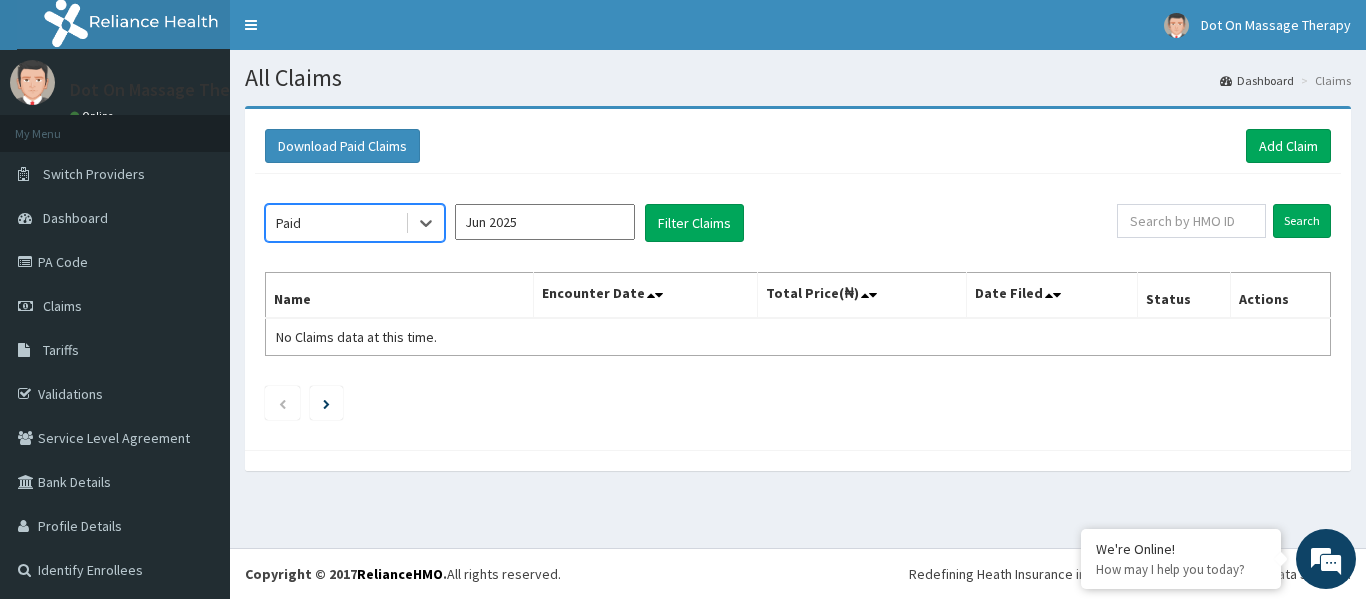 click on "option Paid, selected.   Select is focused ,type to refine list, press Down to open the menu,  Paid Jun 2025 Filter Claims Search Name Encounter Date Total Price(₦) Date Filed Status Actions No Claims data at this time." 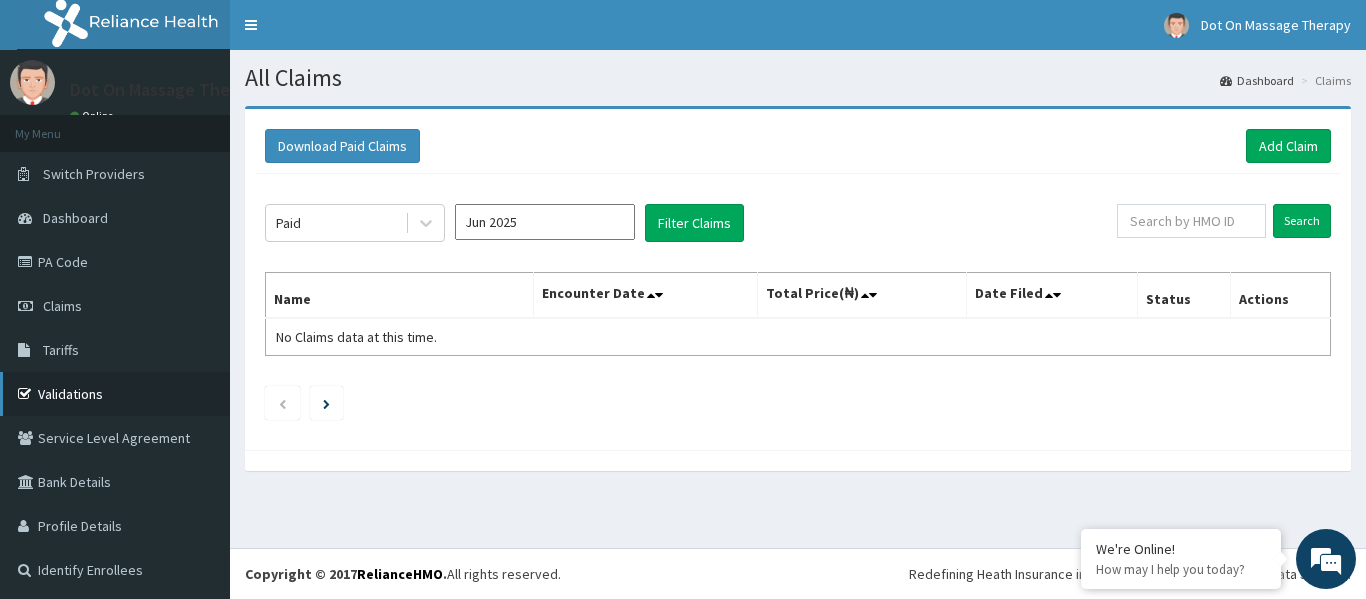 click on "Validations" at bounding box center (115, 394) 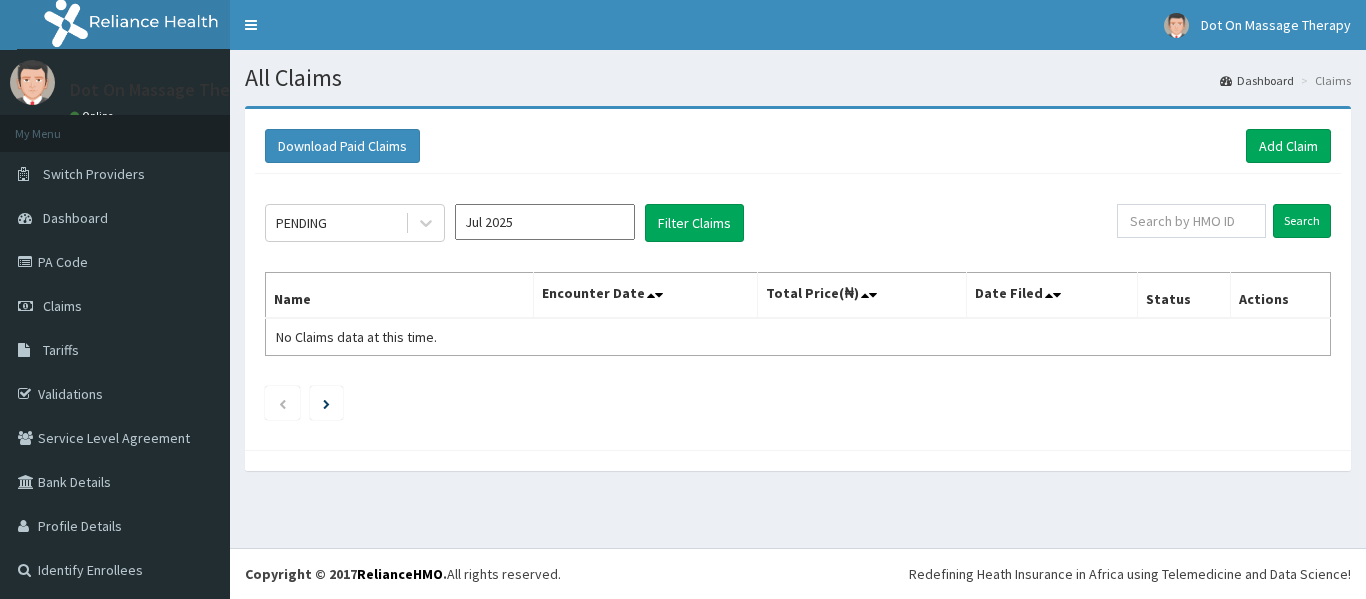 scroll, scrollTop: 0, scrollLeft: 0, axis: both 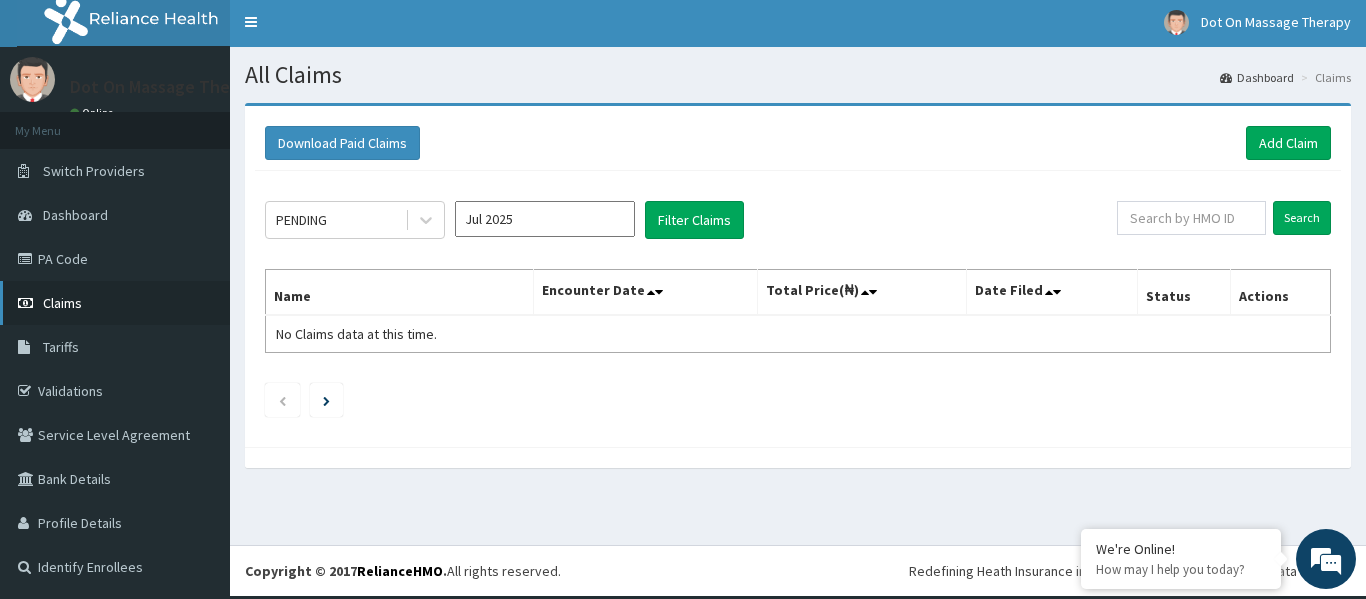 click on "Claims" at bounding box center [62, 303] 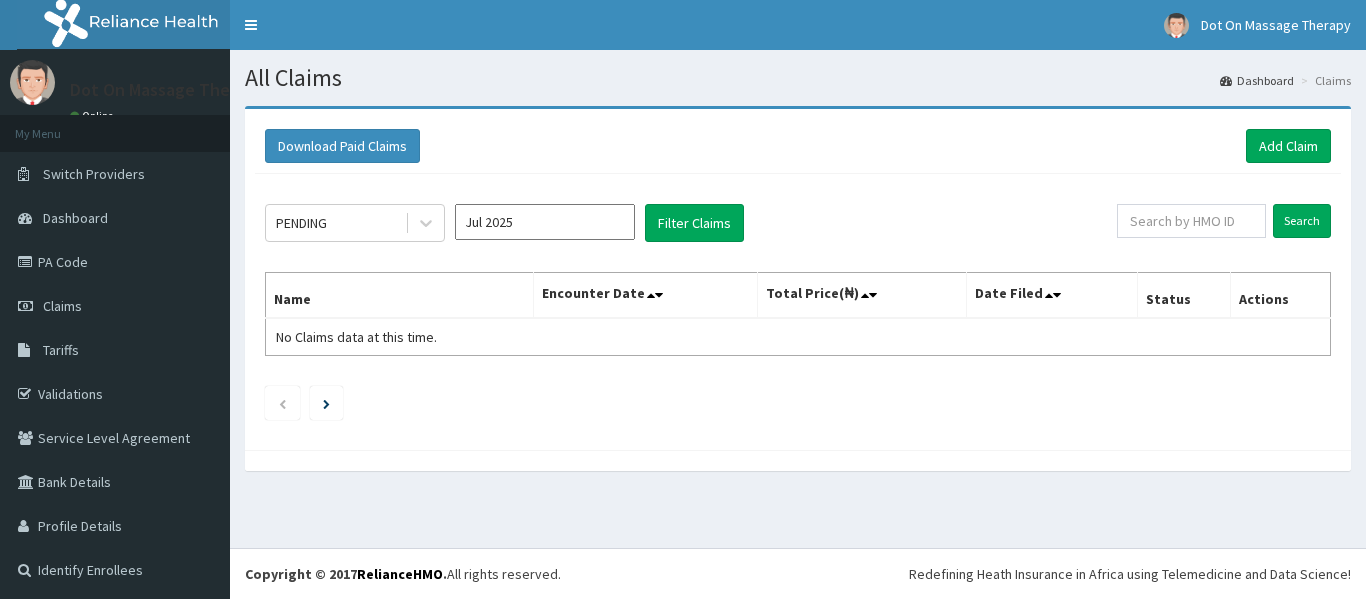 scroll, scrollTop: 0, scrollLeft: 0, axis: both 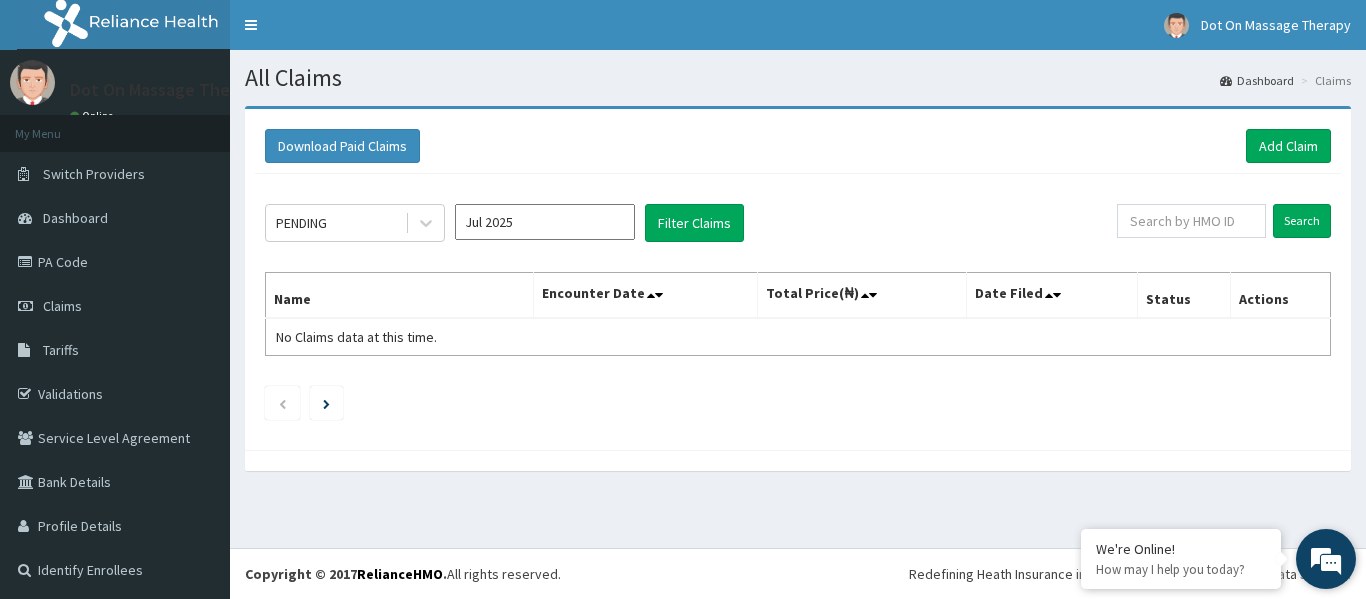 click at bounding box center [1326, 559] 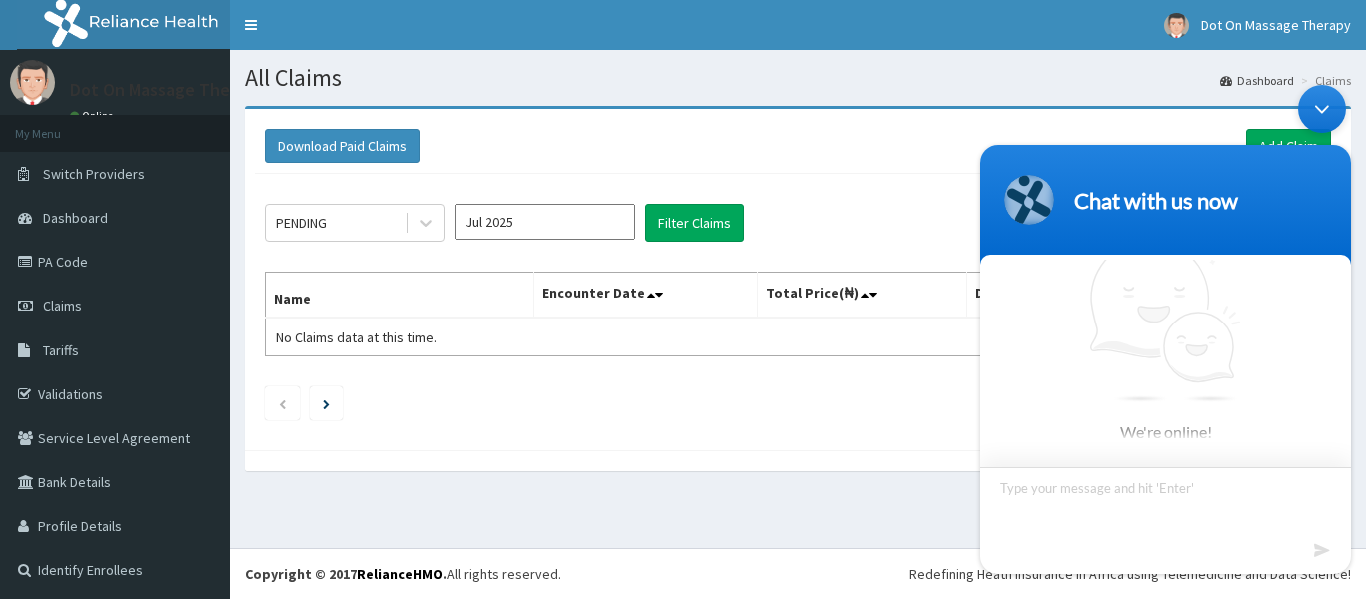scroll, scrollTop: 10, scrollLeft: 0, axis: vertical 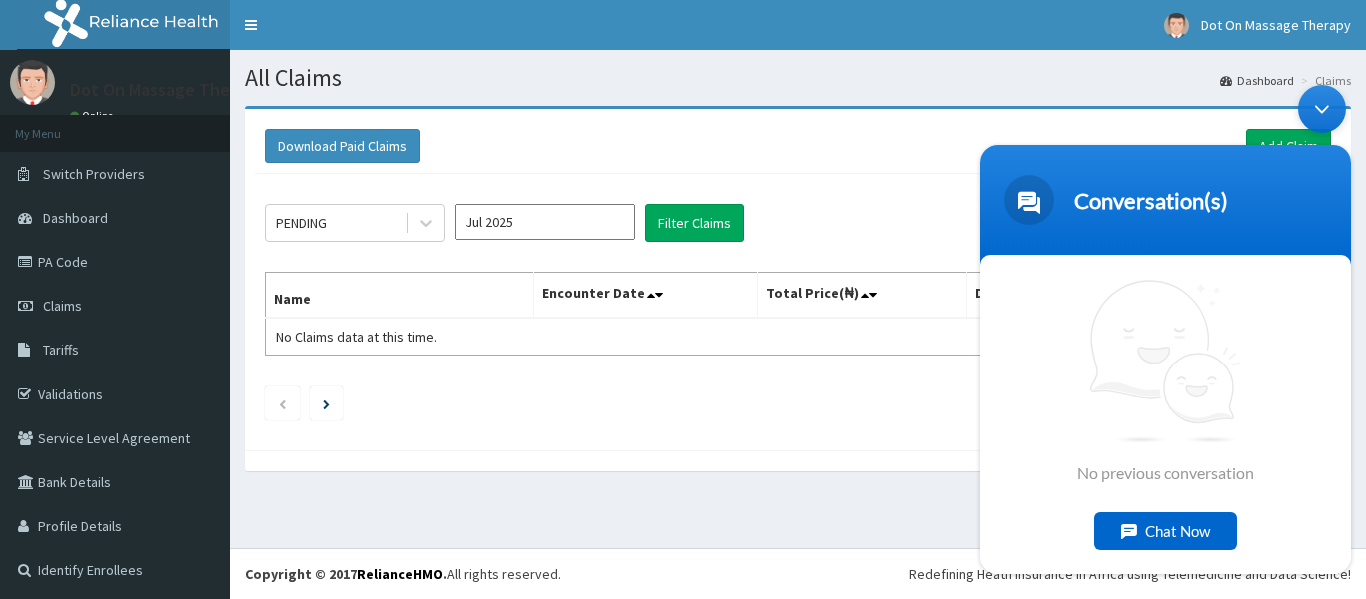 click on "Chat Now" at bounding box center [1165, 530] 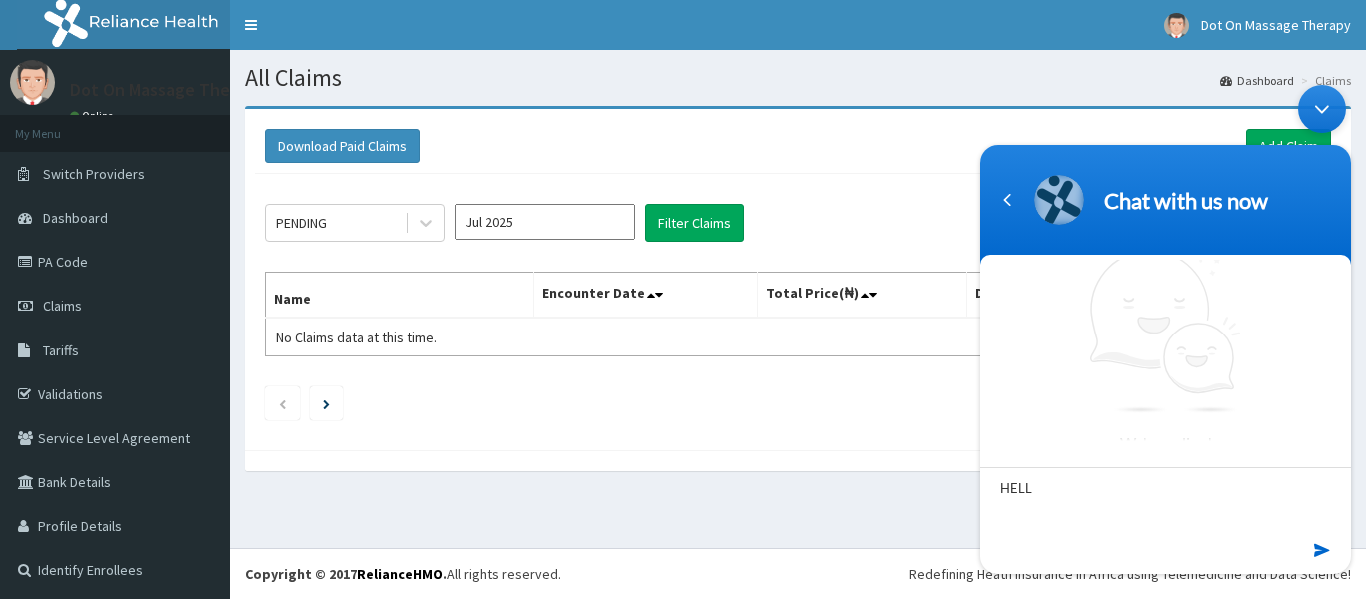 type on "HELLO" 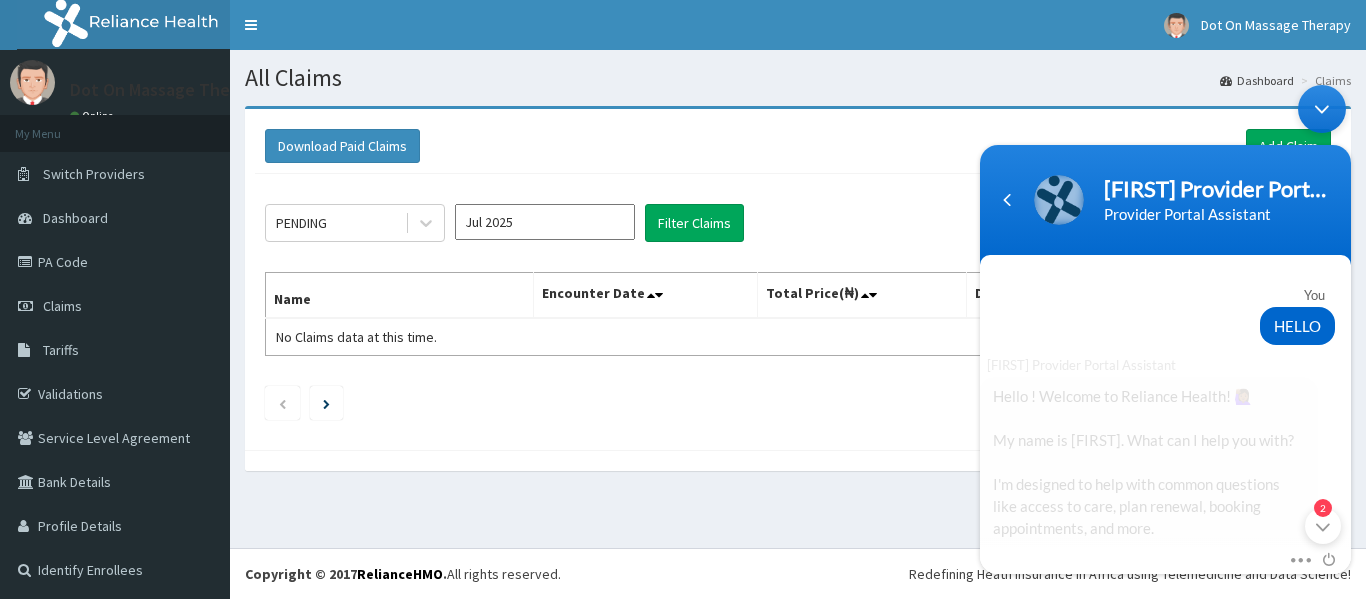 scroll, scrollTop: 0, scrollLeft: 0, axis: both 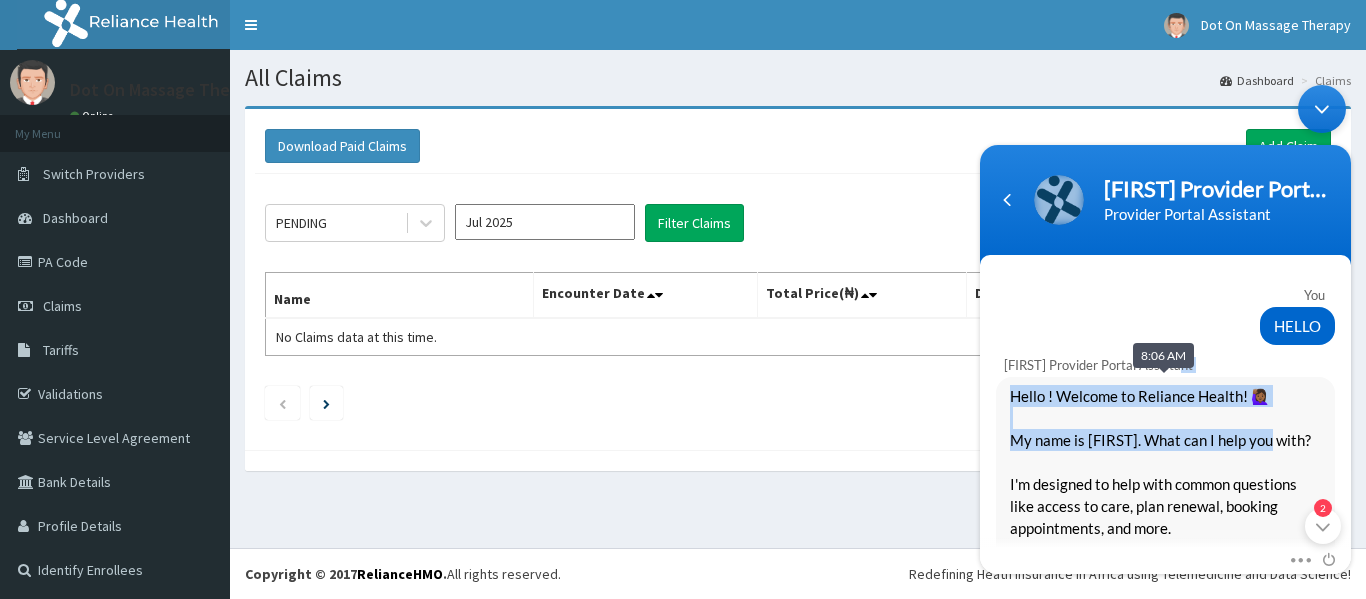 drag, startPoint x: 1346, startPoint y: 349, endPoint x: 1274, endPoint y: 432, distance: 109.877205 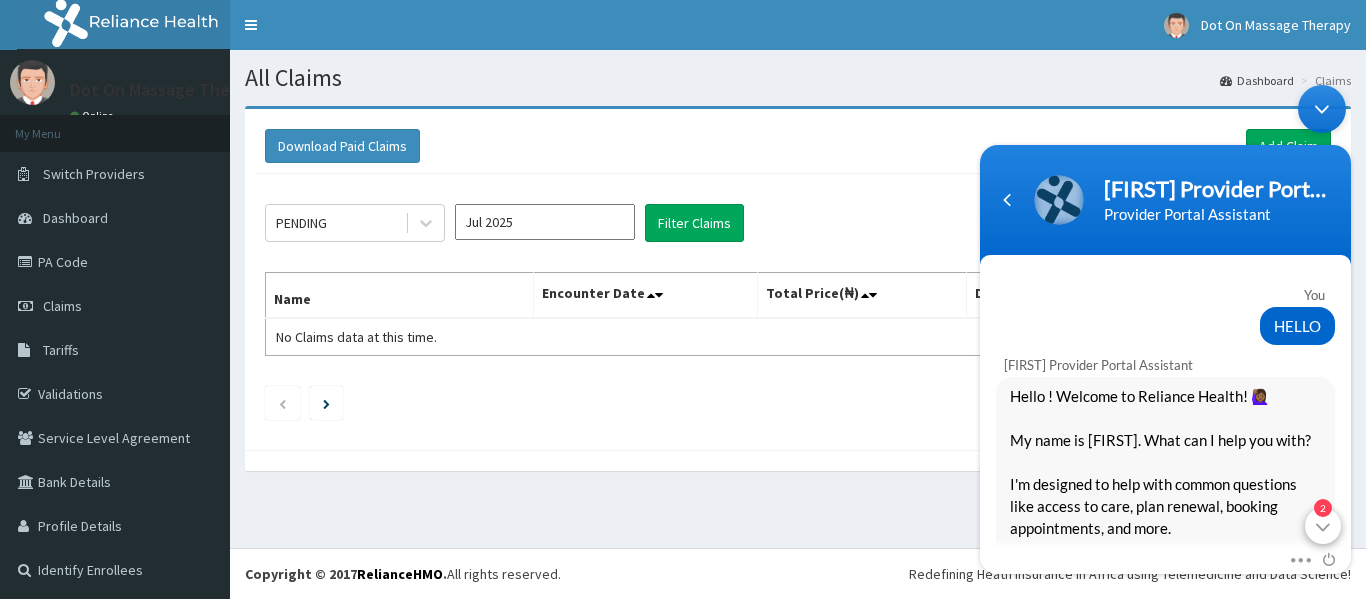 click on "2" at bounding box center (1323, 525) 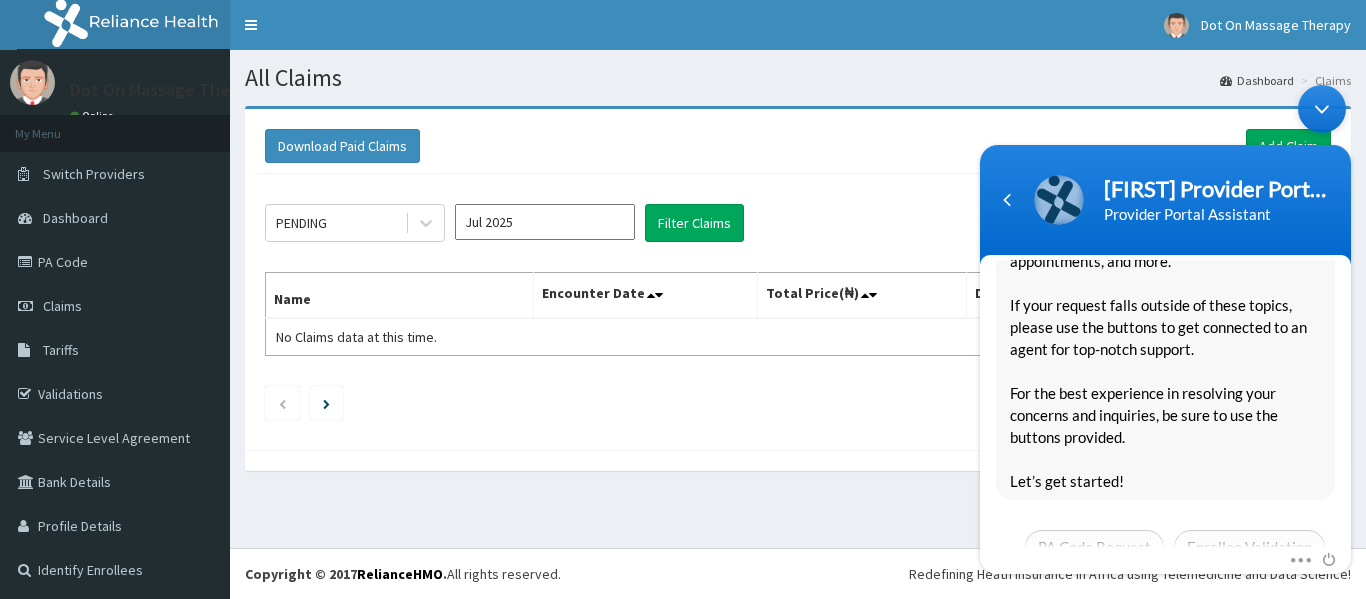 scroll, scrollTop: 408, scrollLeft: 0, axis: vertical 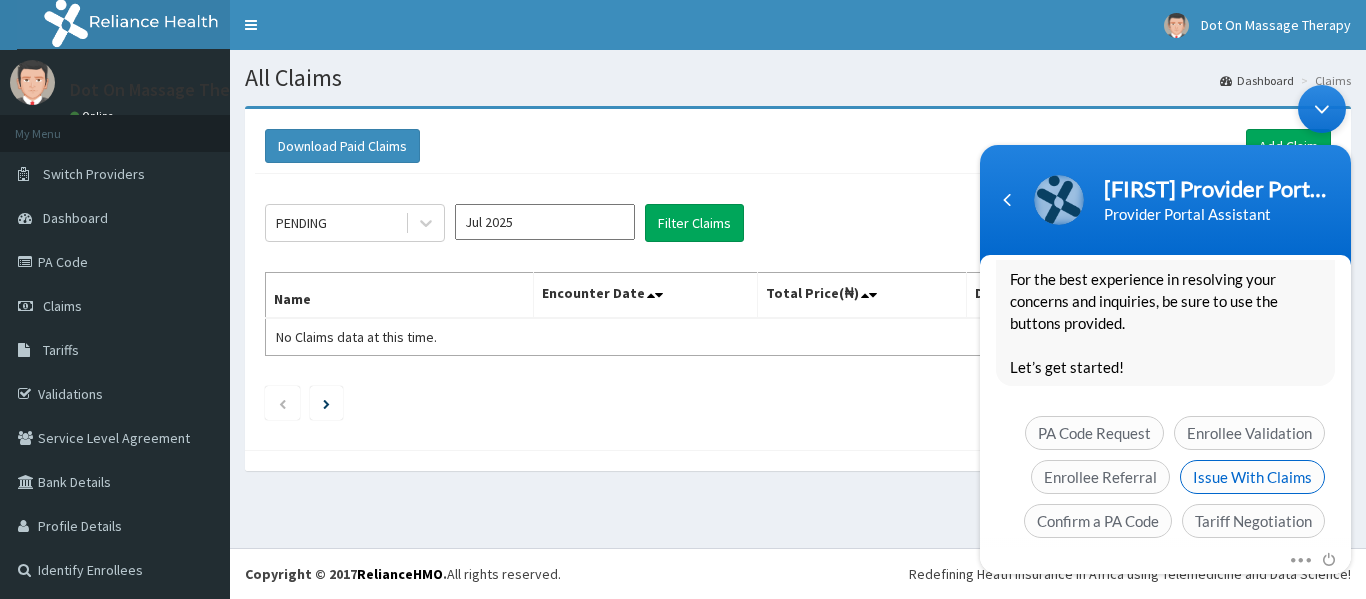 click on "Issue With Claims" at bounding box center (1252, 476) 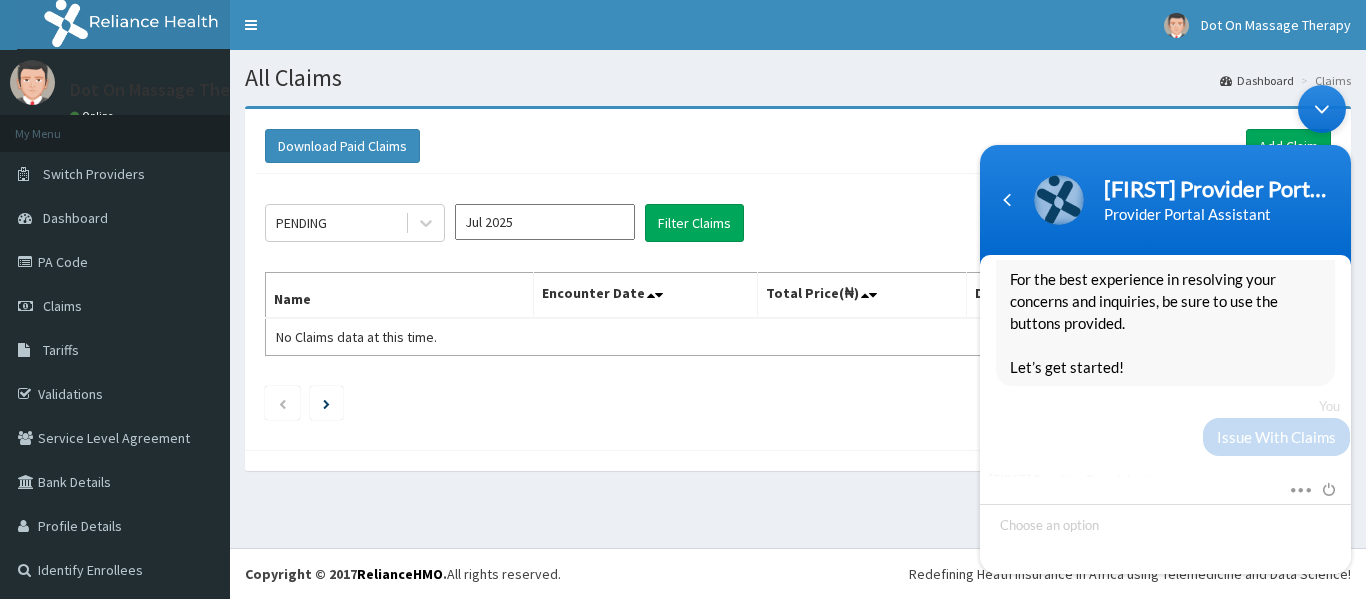 scroll, scrollTop: 434, scrollLeft: 0, axis: vertical 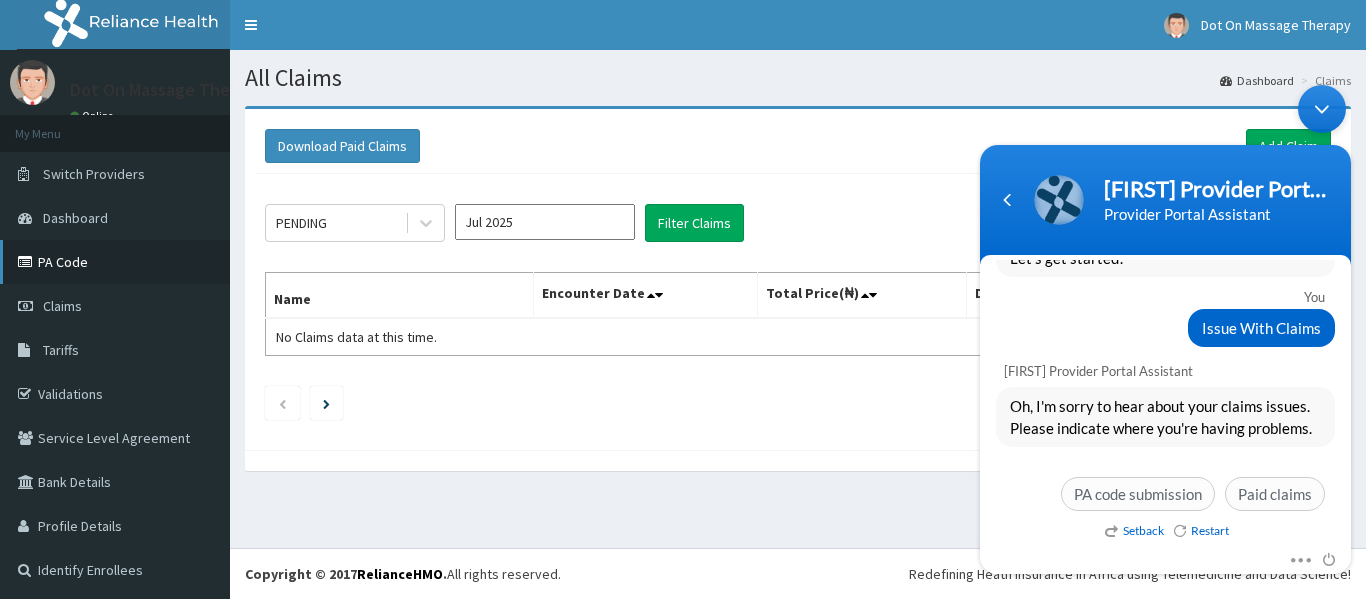 click on "PA Code" at bounding box center (115, 262) 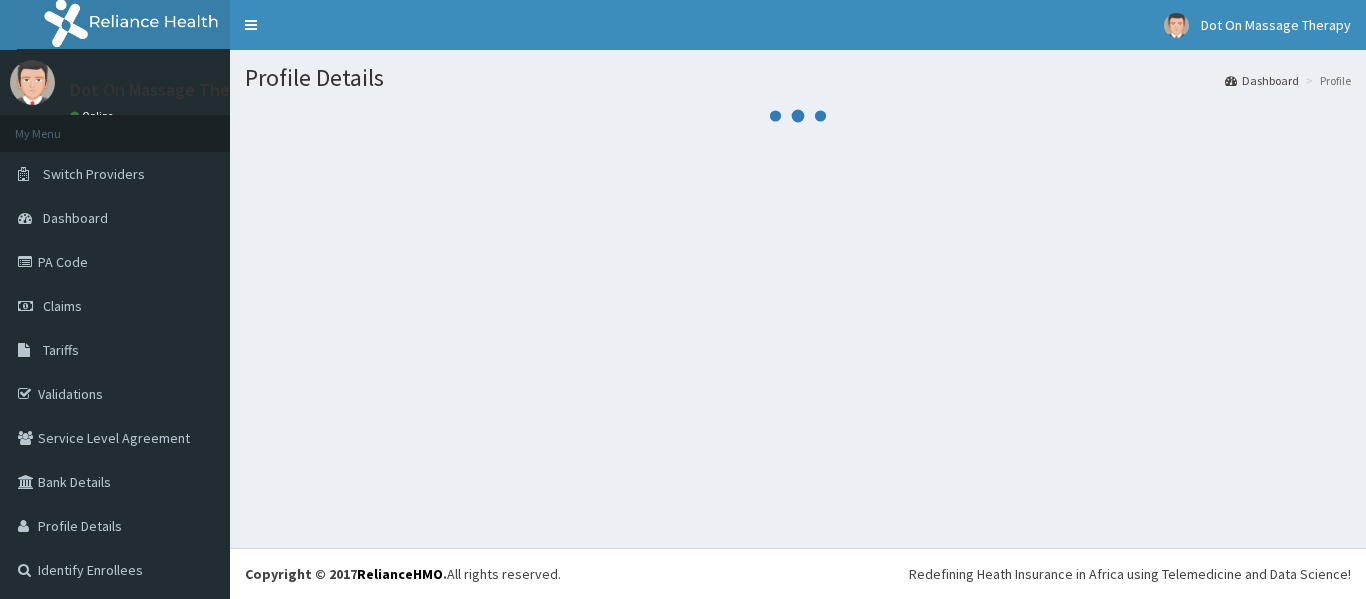 scroll, scrollTop: 0, scrollLeft: 0, axis: both 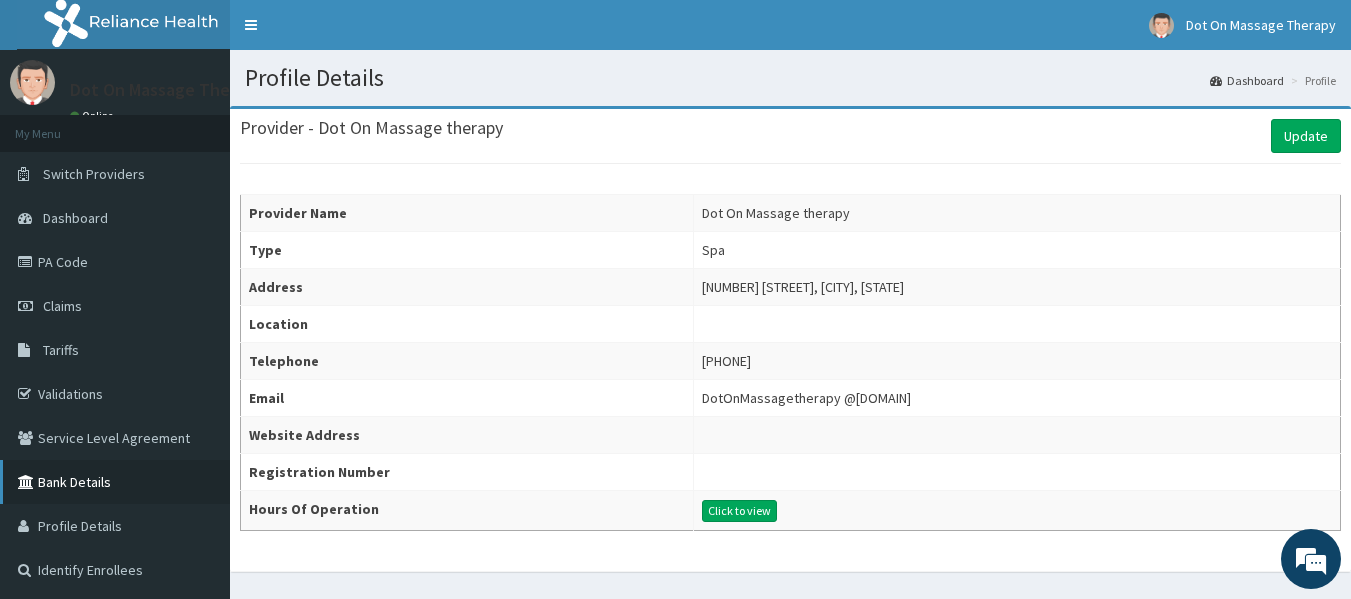 click on "Bank Details" at bounding box center [115, 482] 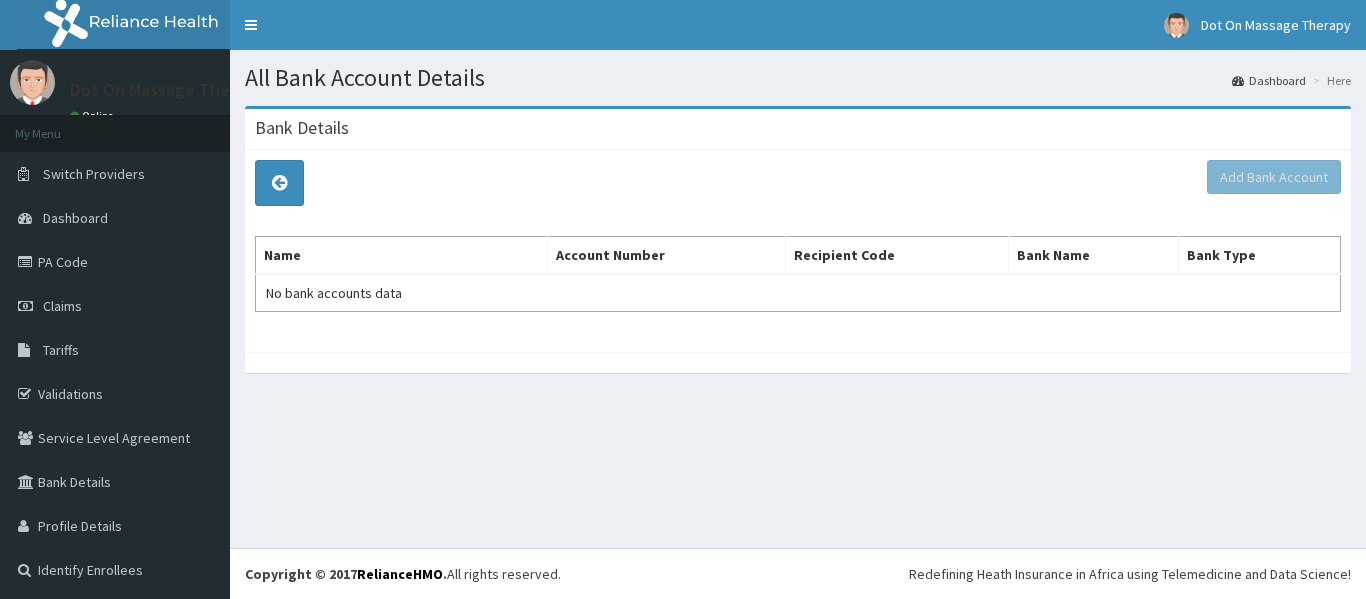 scroll, scrollTop: 0, scrollLeft: 0, axis: both 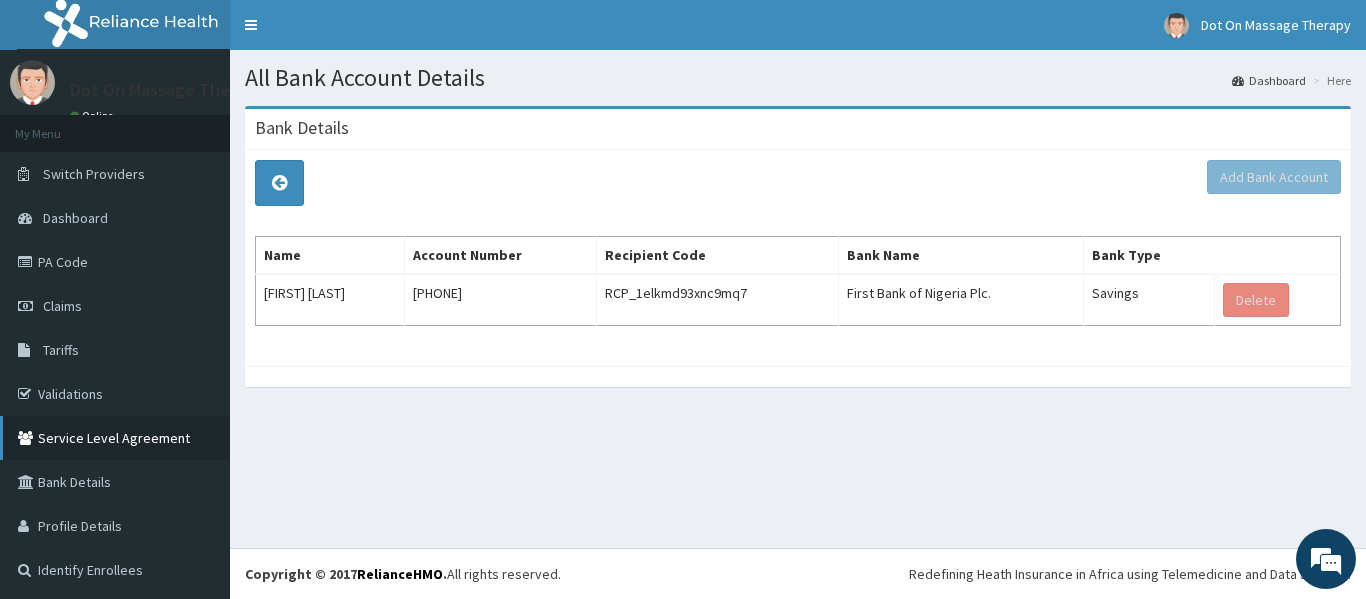 click on "Service Level Agreement" at bounding box center (115, 438) 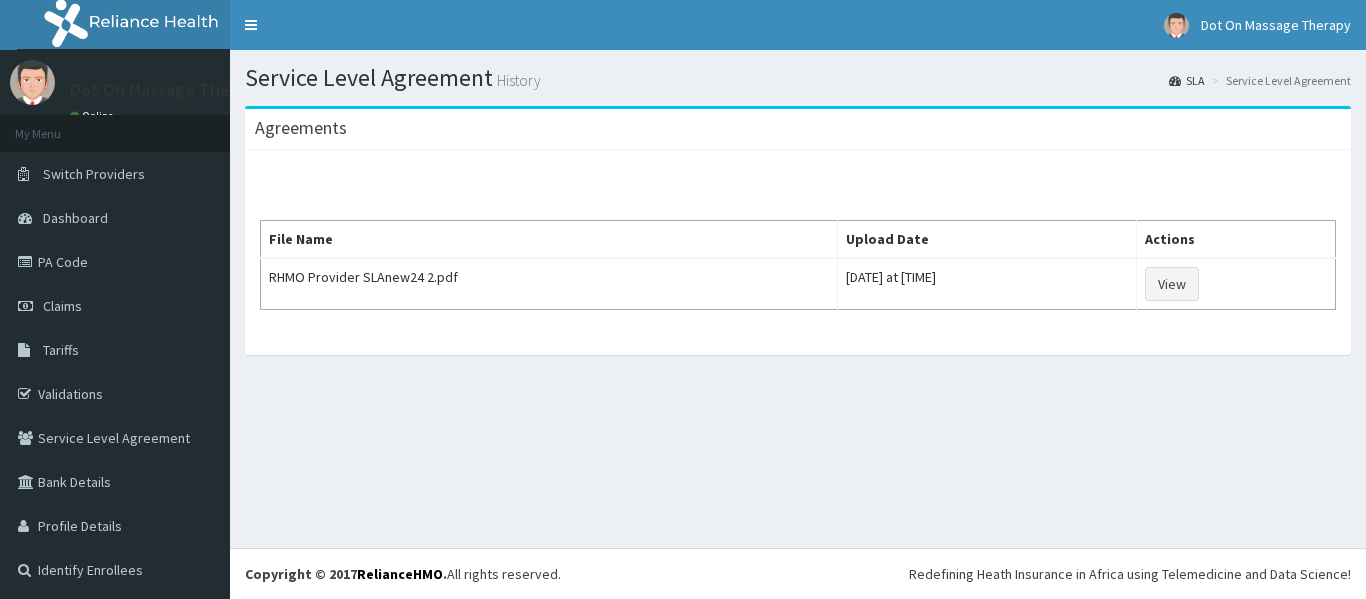 scroll, scrollTop: 0, scrollLeft: 0, axis: both 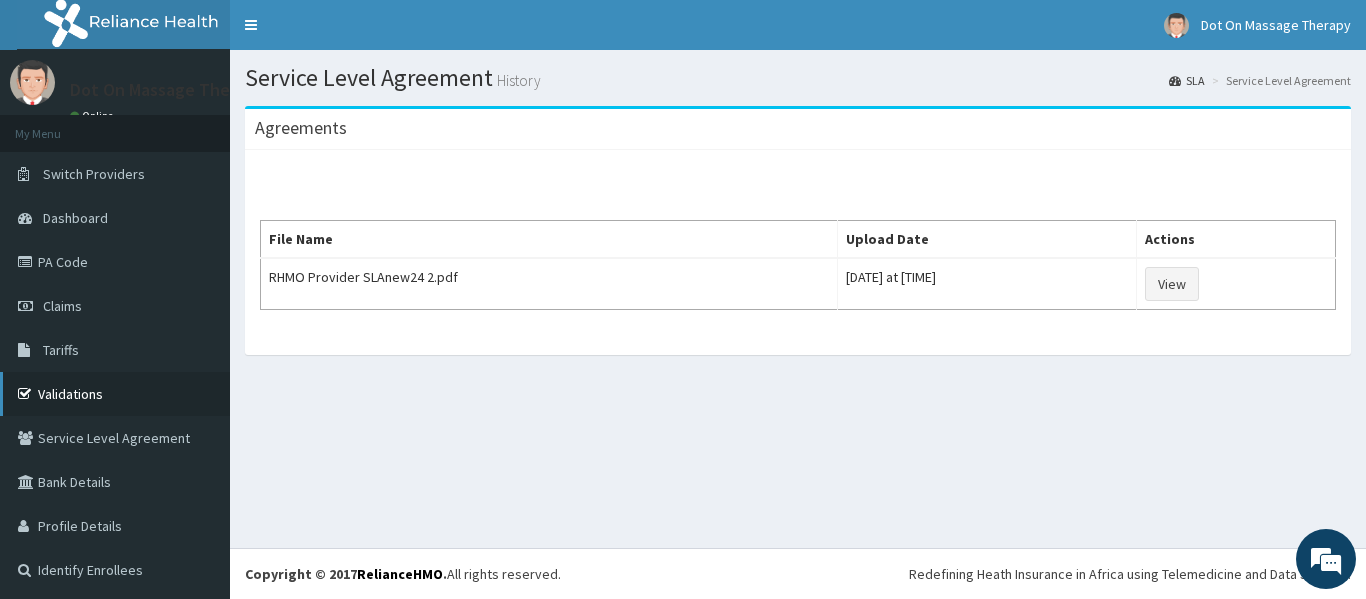click on "Validations" at bounding box center [115, 394] 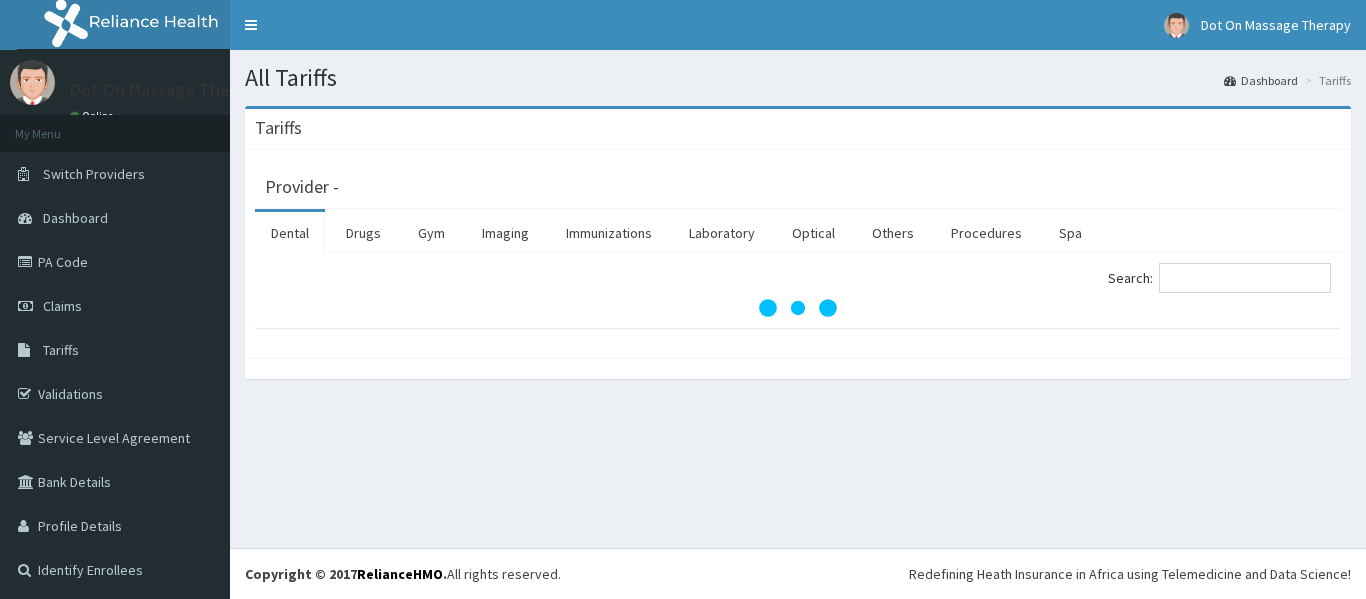 scroll, scrollTop: 0, scrollLeft: 0, axis: both 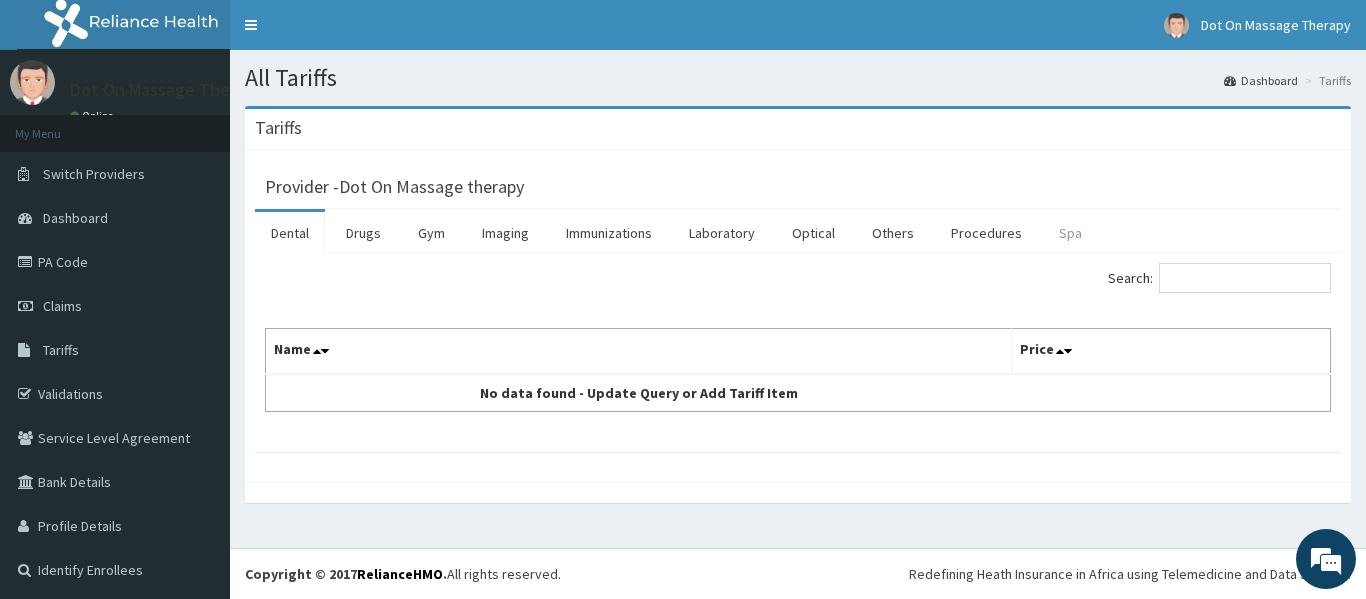 click on "Spa" at bounding box center [1070, 233] 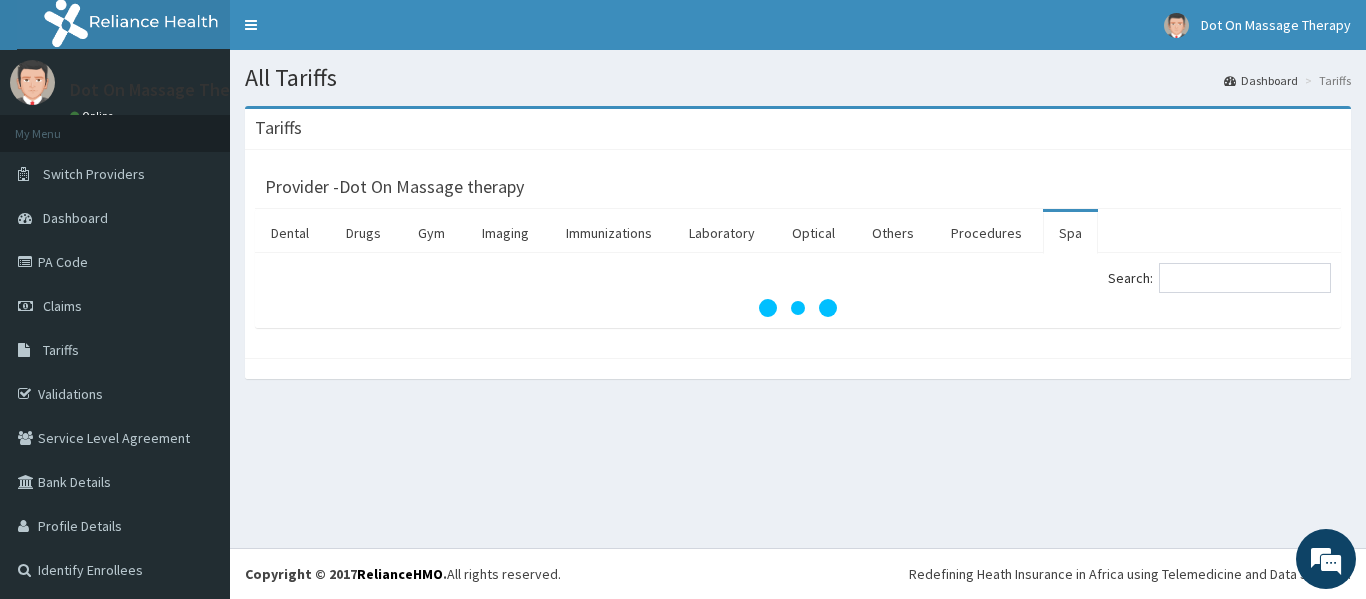 click on "Spa" at bounding box center (1070, 233) 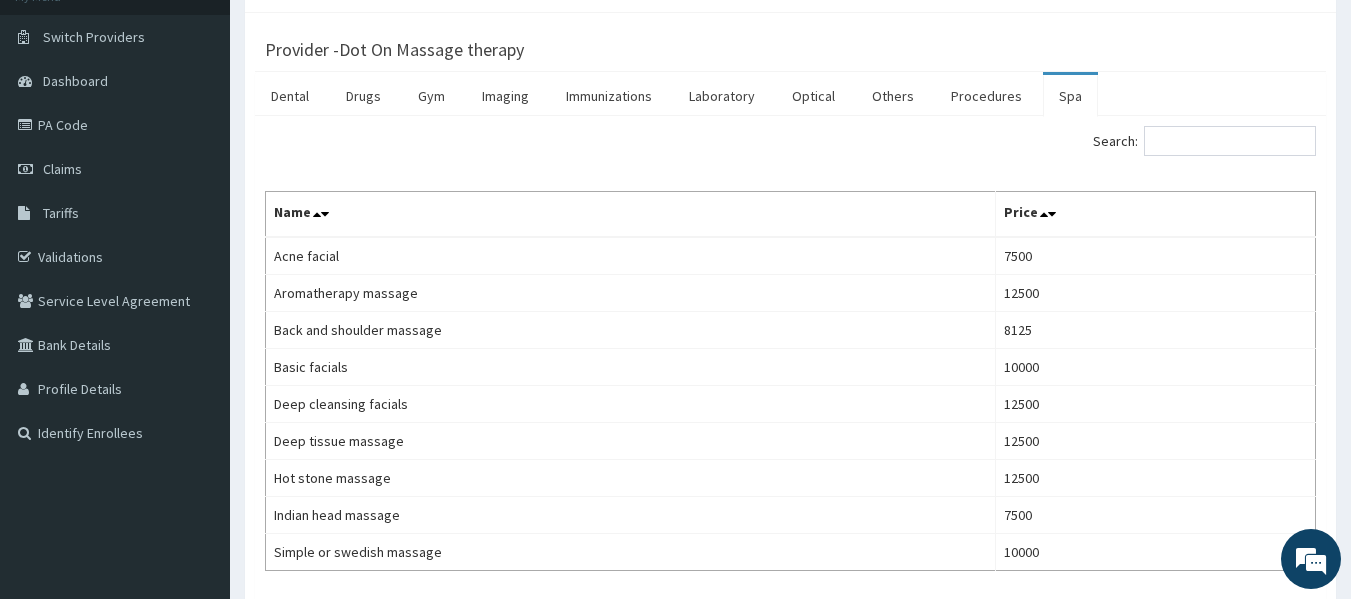 scroll, scrollTop: 124, scrollLeft: 0, axis: vertical 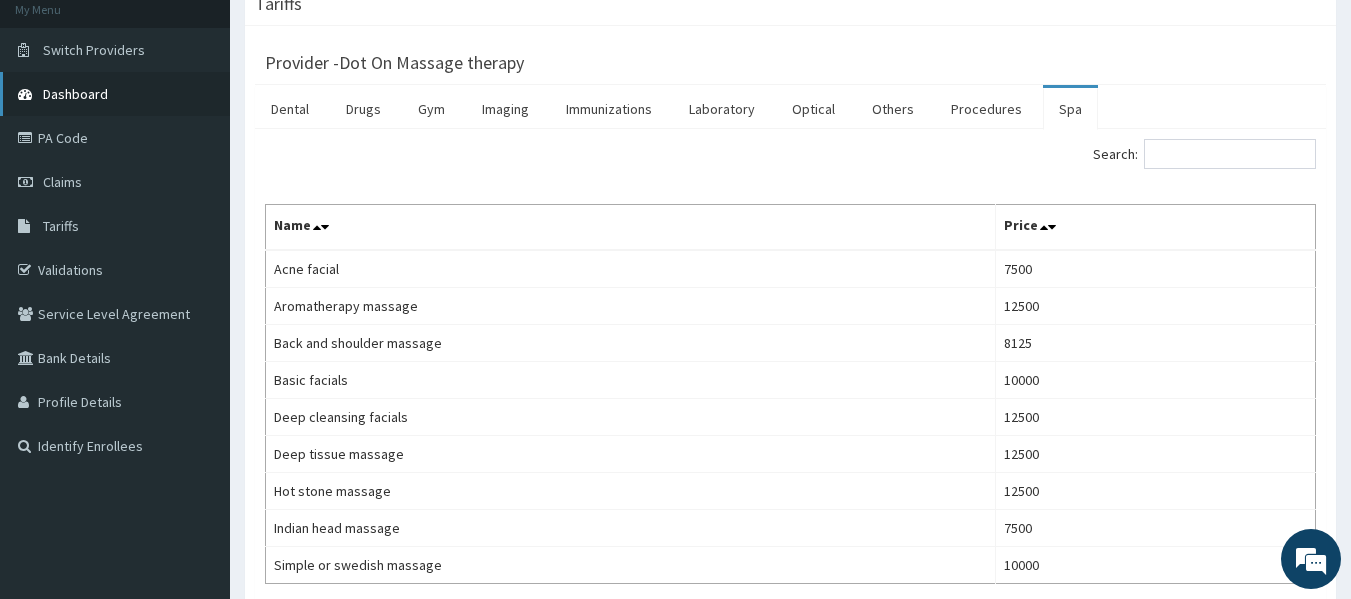 click on "Dashboard" at bounding box center (115, 94) 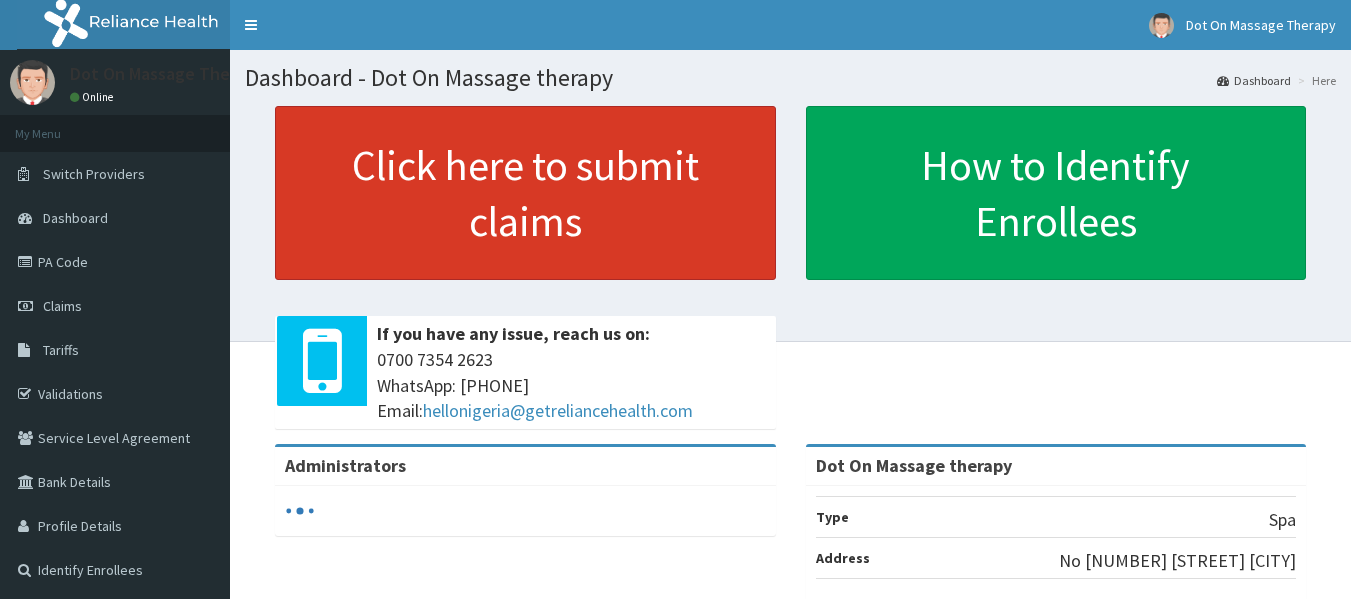 scroll, scrollTop: 0, scrollLeft: 0, axis: both 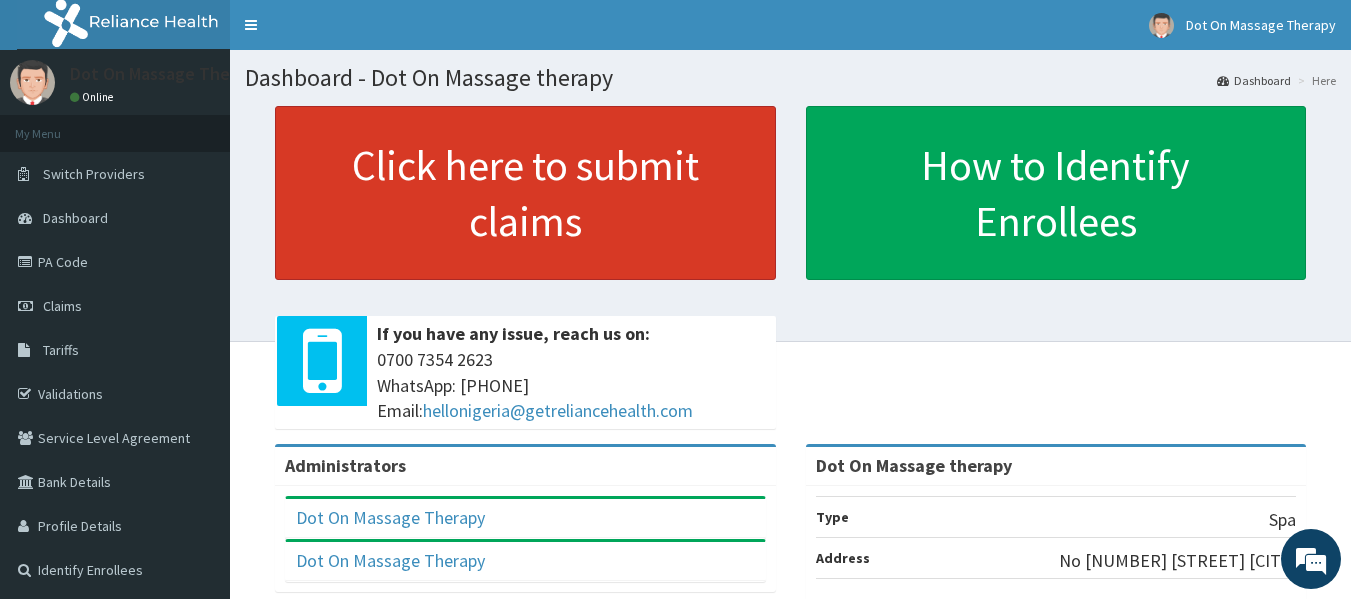 click on "Click here to submit claims" at bounding box center [525, 193] 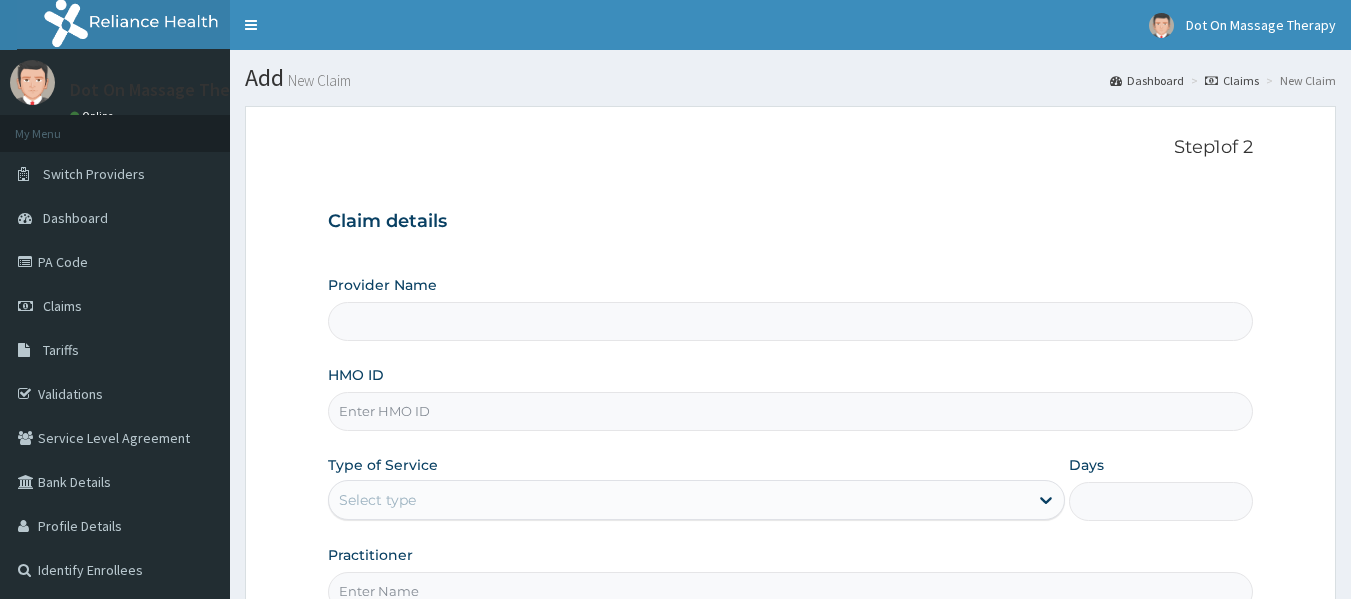scroll, scrollTop: 0, scrollLeft: 0, axis: both 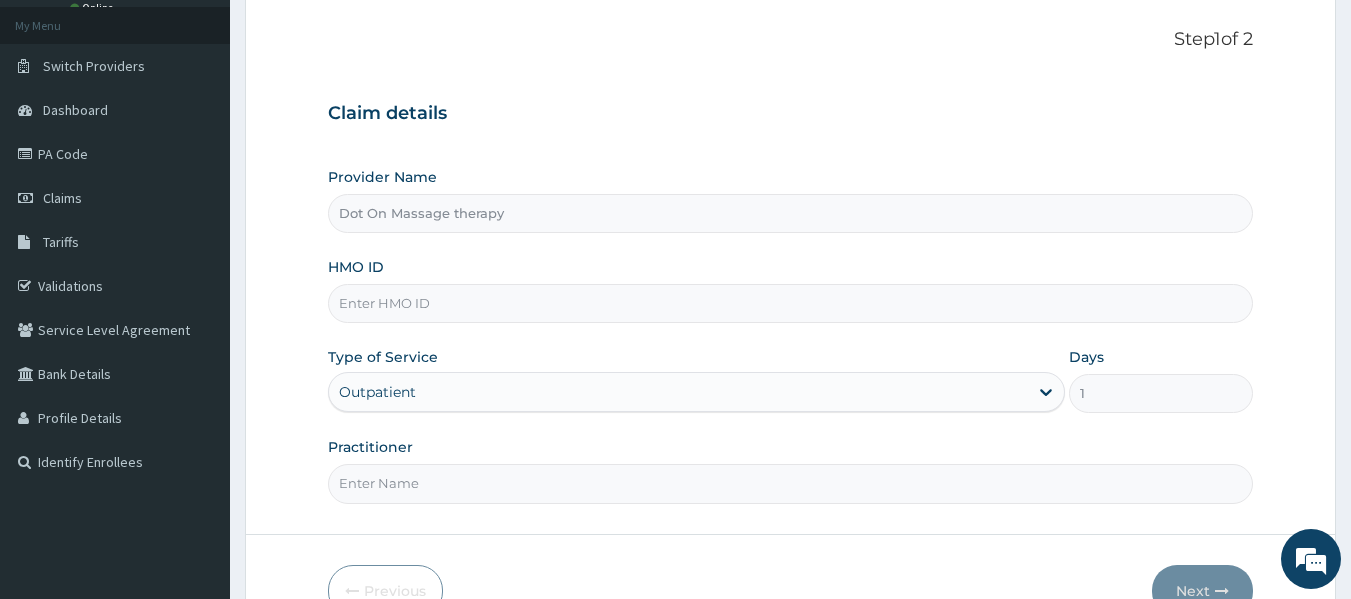 drag, startPoint x: 1365, startPoint y: 127, endPoint x: 1363, endPoint y: 192, distance: 65.03076 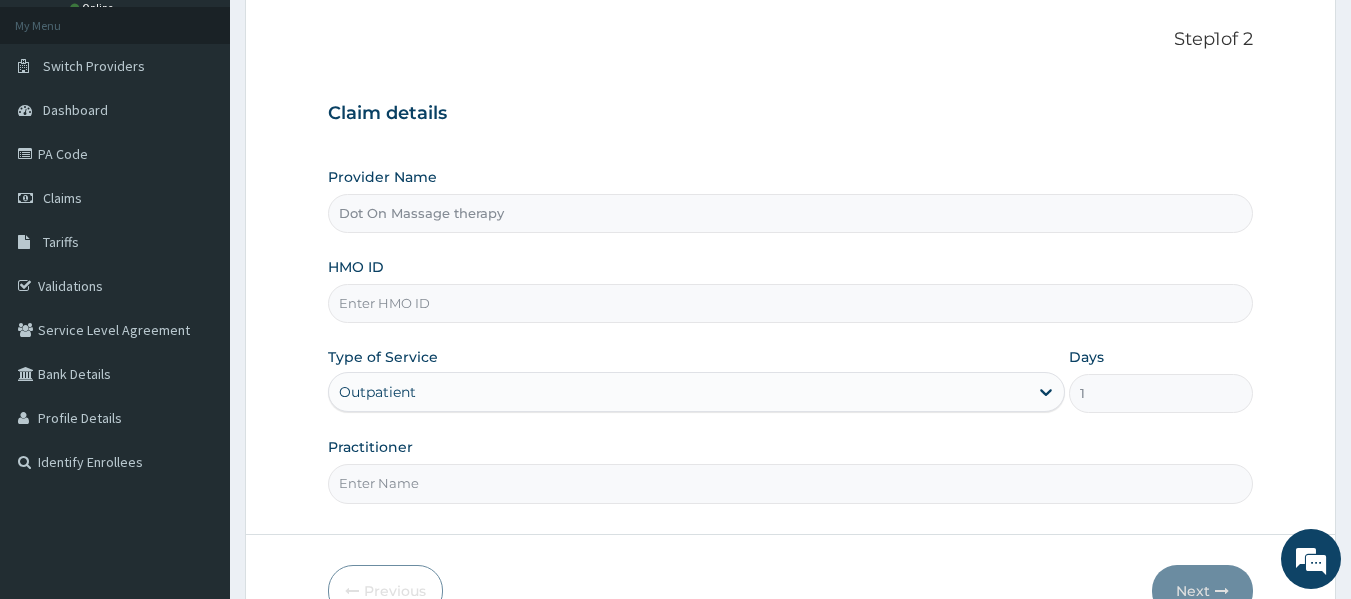 click on "R EL
Toggle navigation
[BRAND] [BRAND] - [EMAIL] Member since  [DATE] at [TIME]   Profile Sign out" at bounding box center [675, 303] 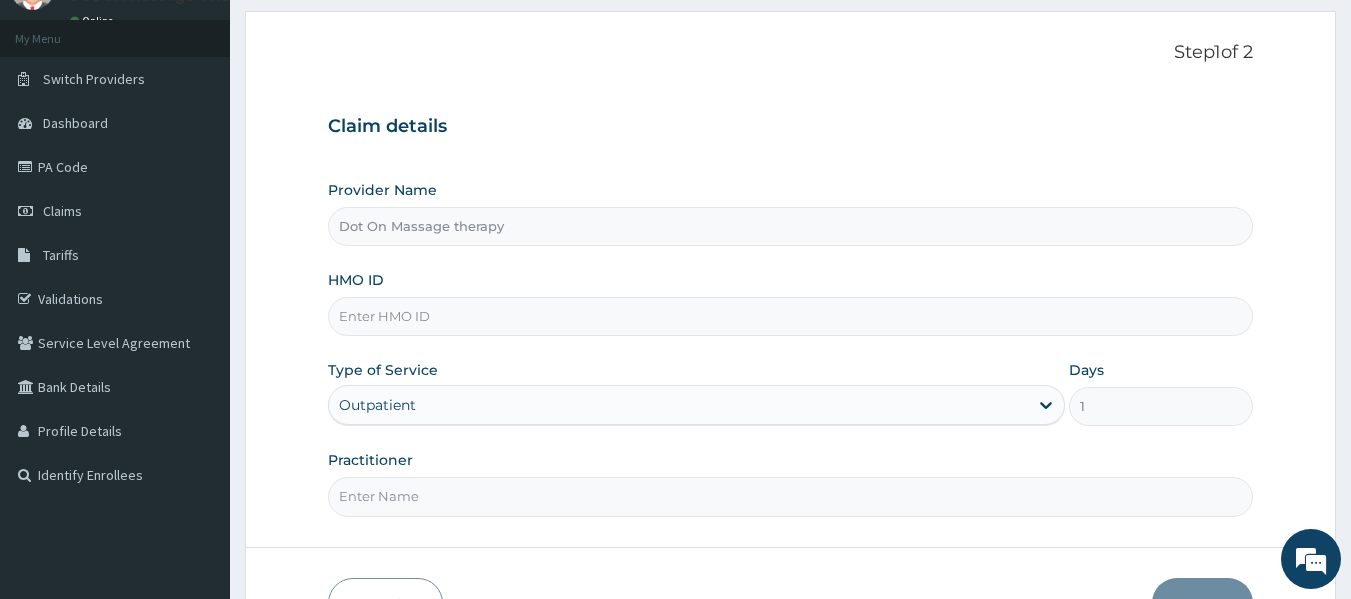 click on "HMO ID" at bounding box center (791, 316) 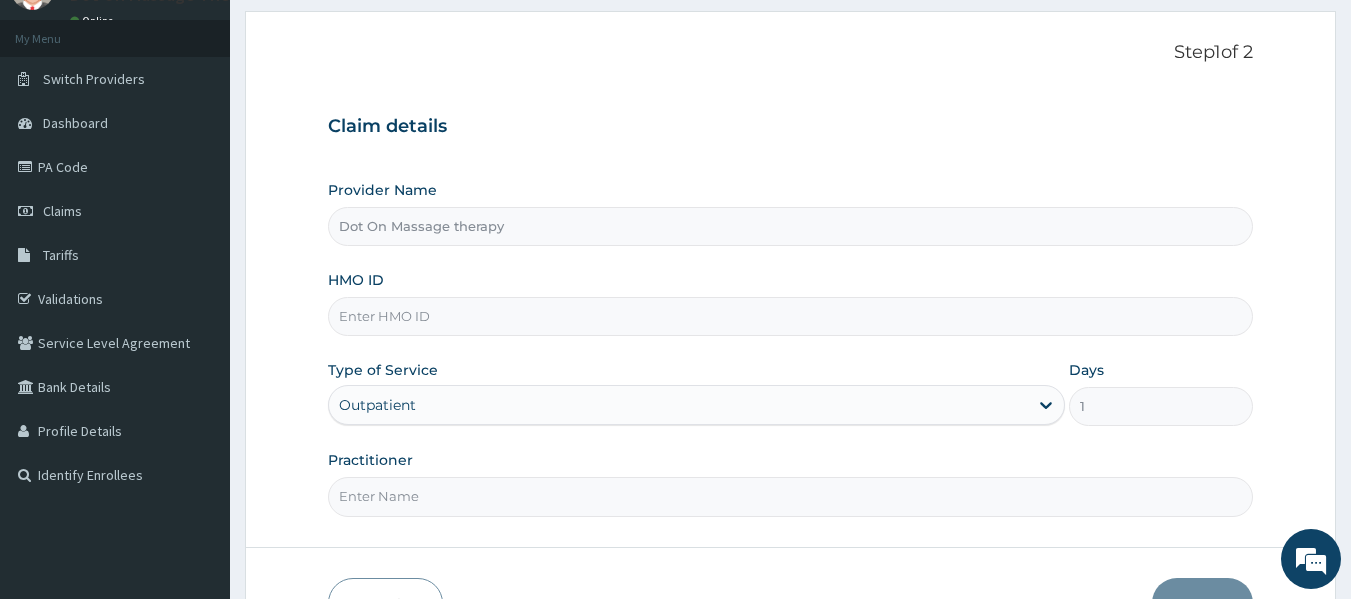 paste on "ABP/10218/A" 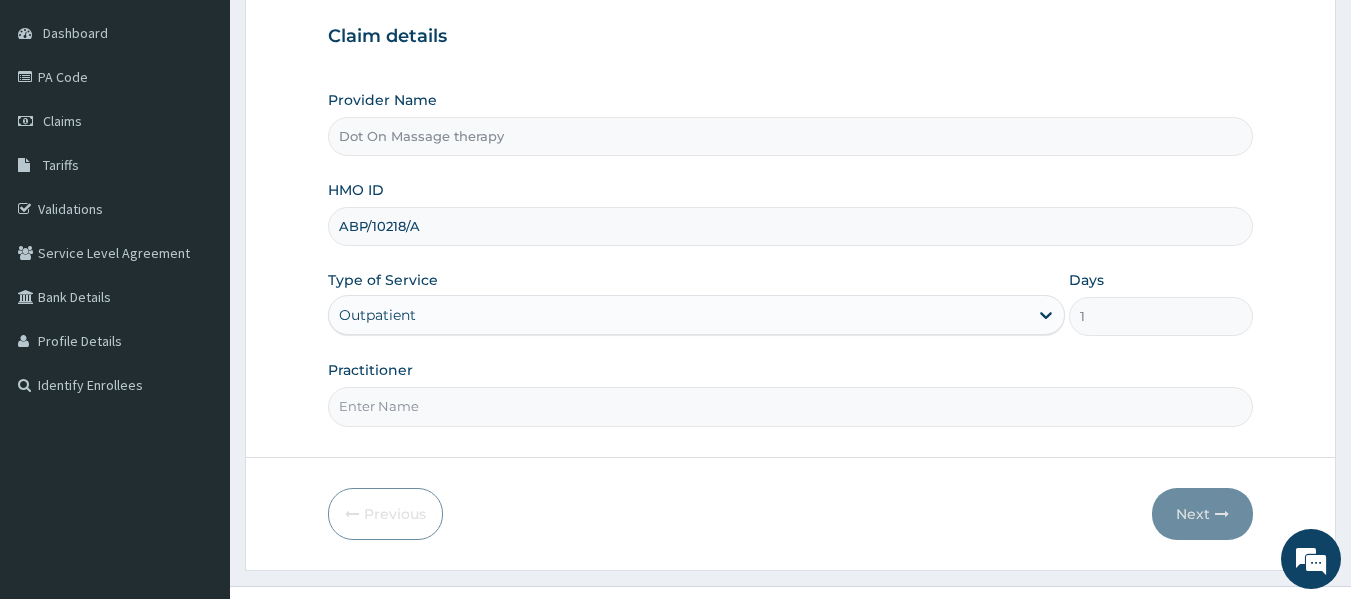 scroll, scrollTop: 206, scrollLeft: 0, axis: vertical 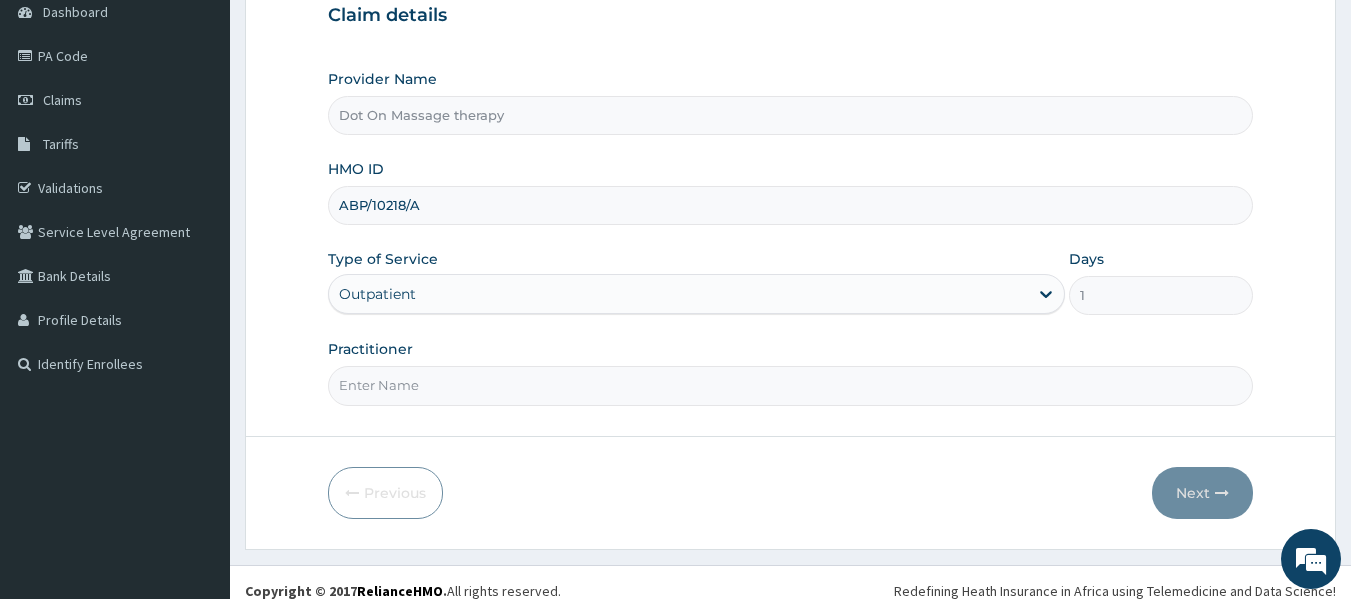 type on "ABP/10218/A" 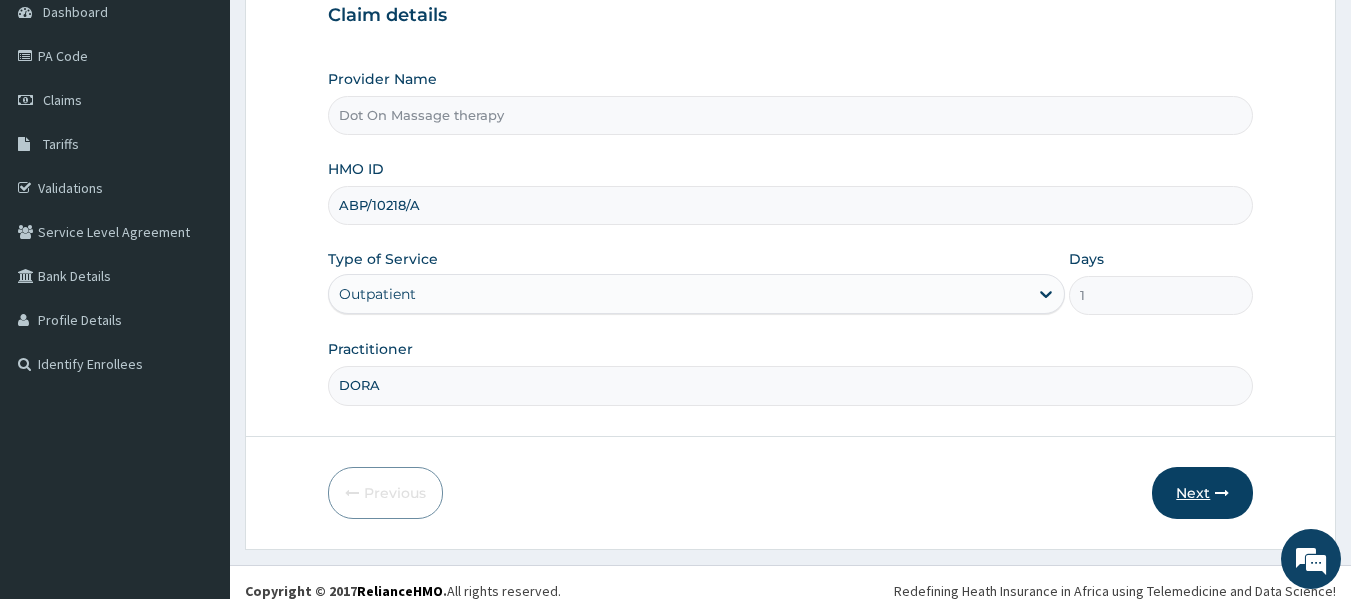type on "DORA" 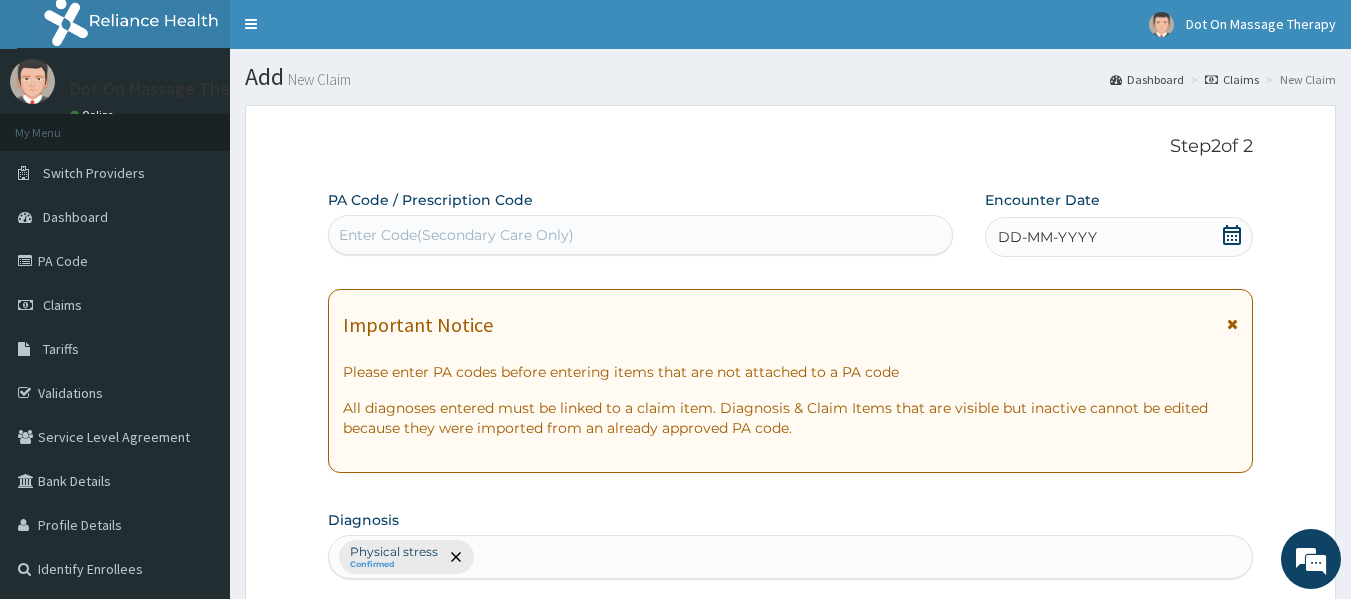 scroll, scrollTop: 0, scrollLeft: 0, axis: both 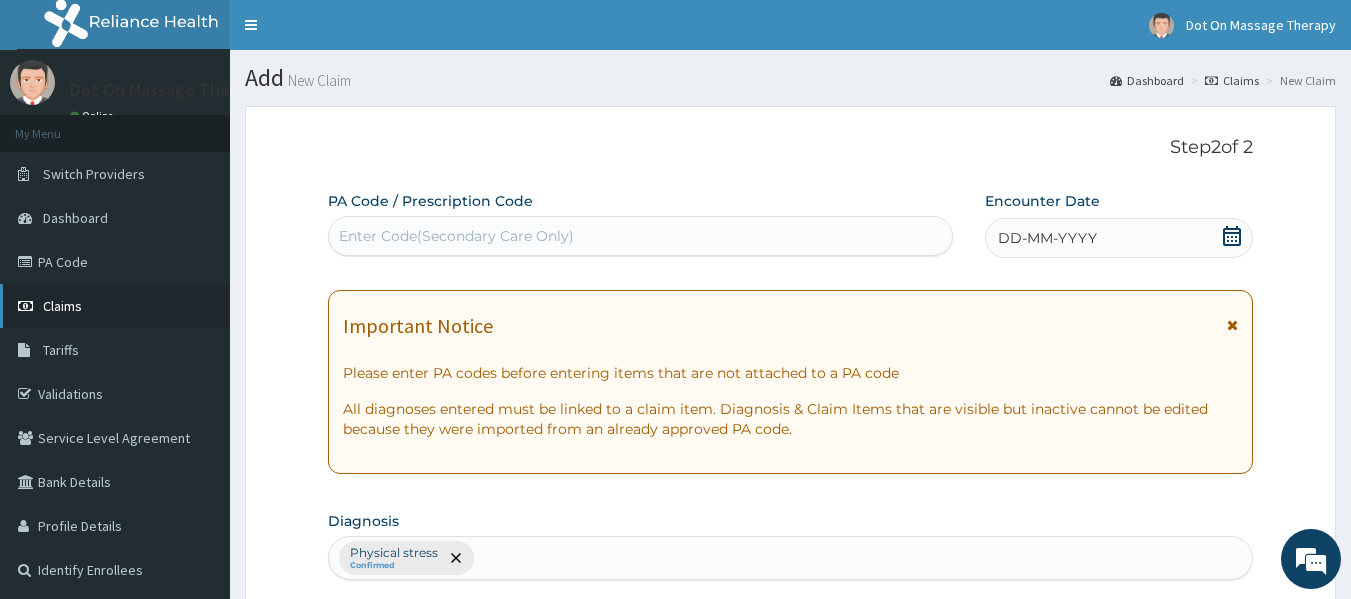 click on "Claims" at bounding box center [62, 306] 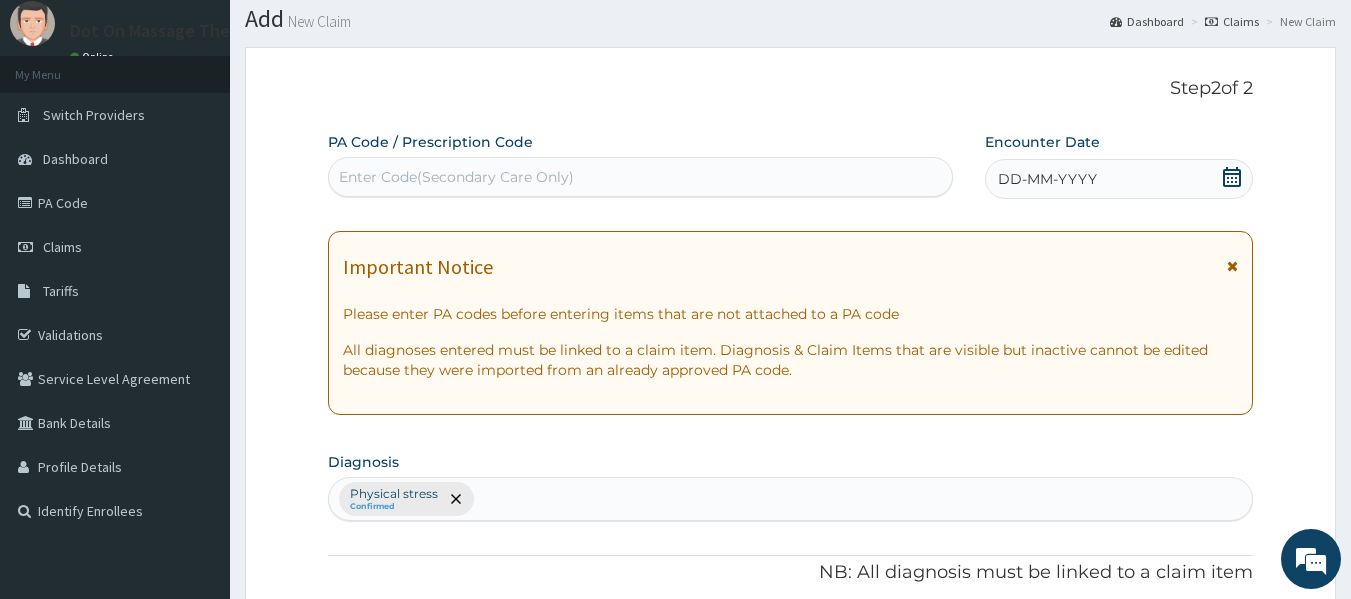 scroll, scrollTop: 0, scrollLeft: 0, axis: both 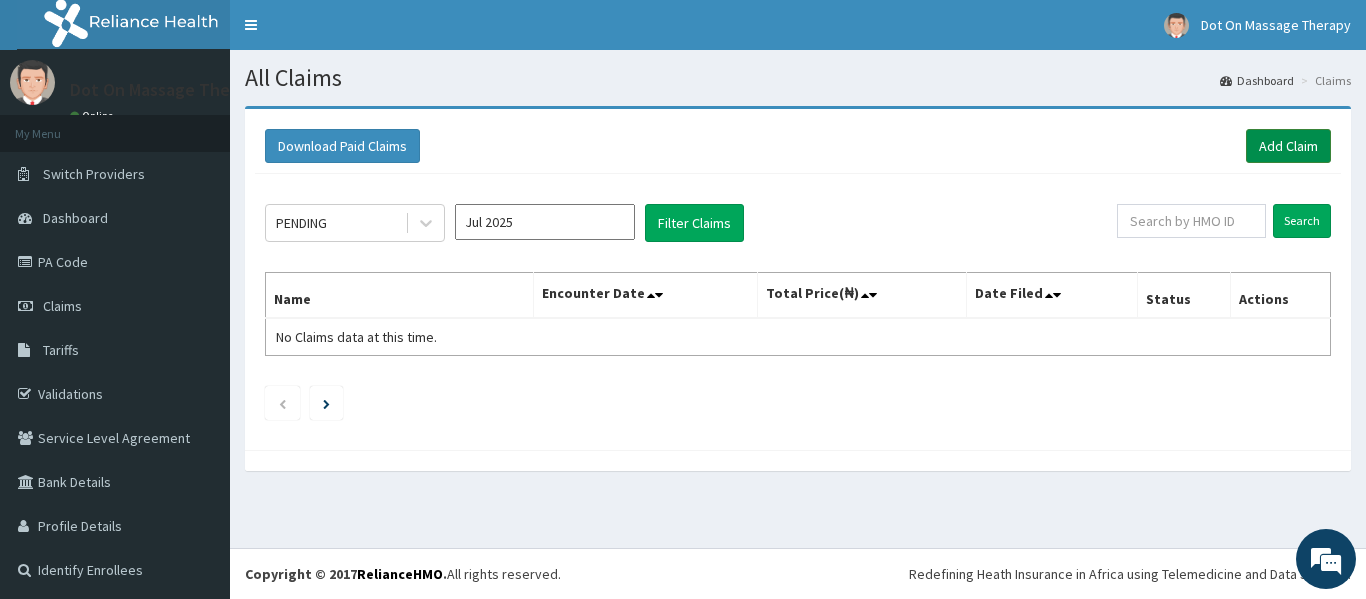 click on "Add Claim" at bounding box center [1288, 146] 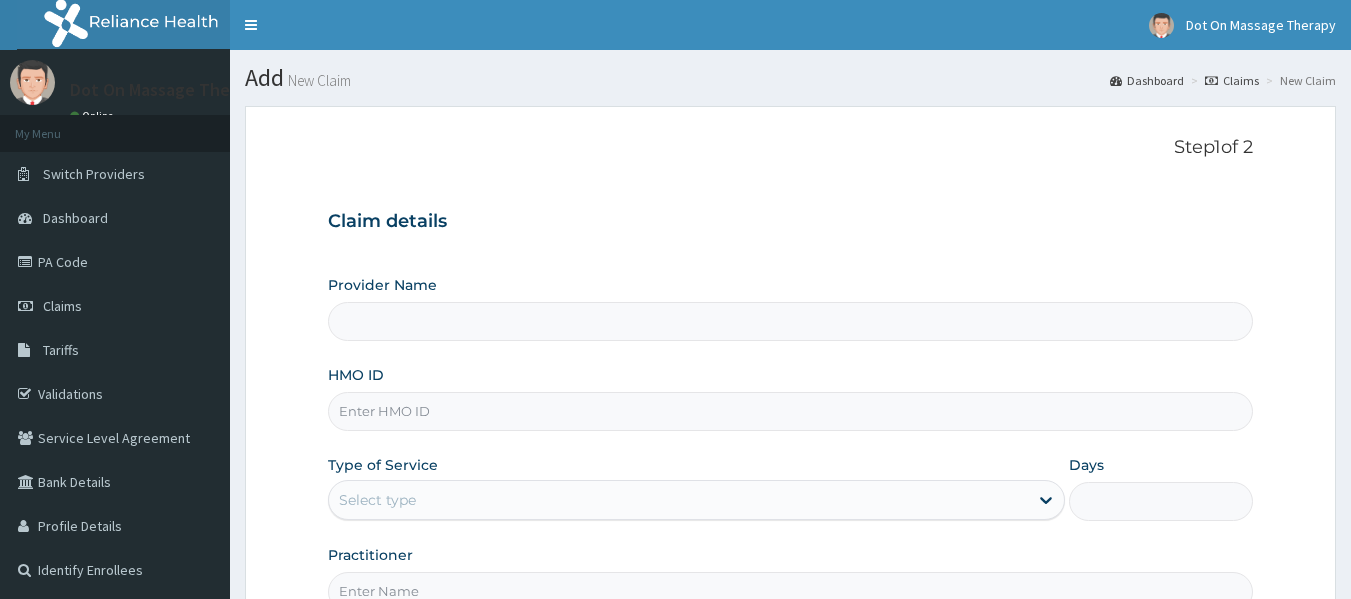 scroll, scrollTop: 0, scrollLeft: 0, axis: both 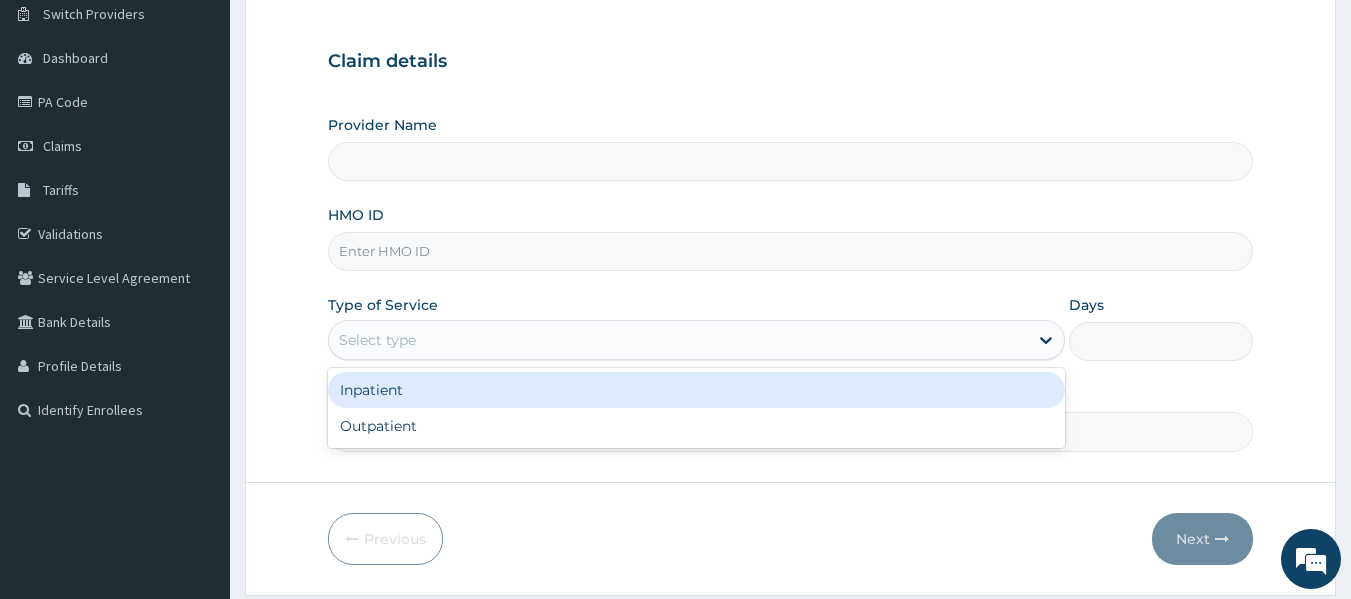 click on "option Inpatient focused, 1 of 2. 2 results available. Use Up and Down to choose options, press Enter to select the currently focused option, press Escape to exit the menu, press Tab to select the option and exit the menu. Select type Inpatient Outpatient" at bounding box center (696, 340) 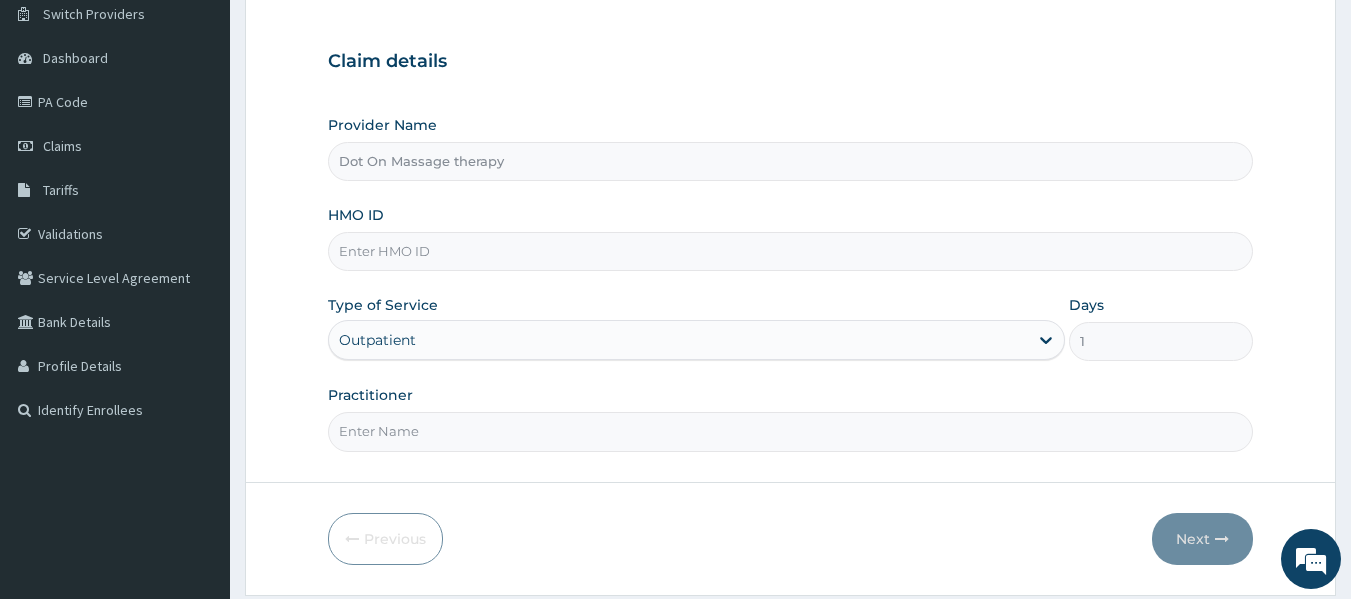 click on "Outpatient" at bounding box center (696, 340) 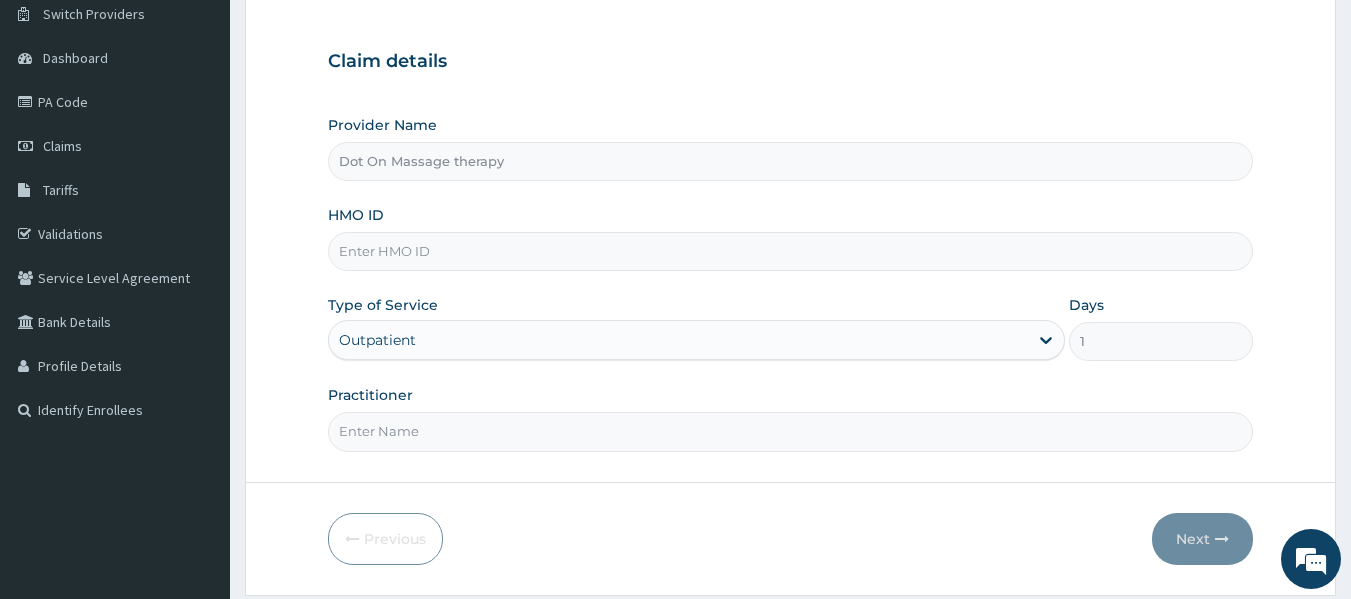 click on "Outpatient" at bounding box center [696, 340] 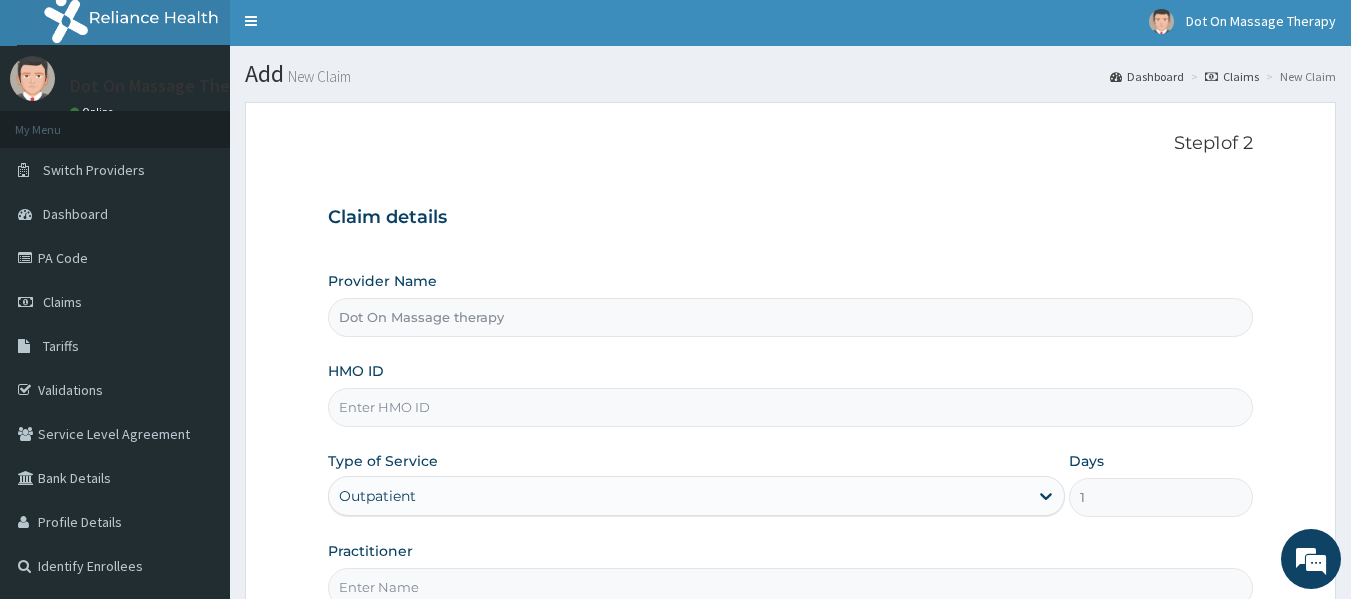 scroll, scrollTop: 0, scrollLeft: 0, axis: both 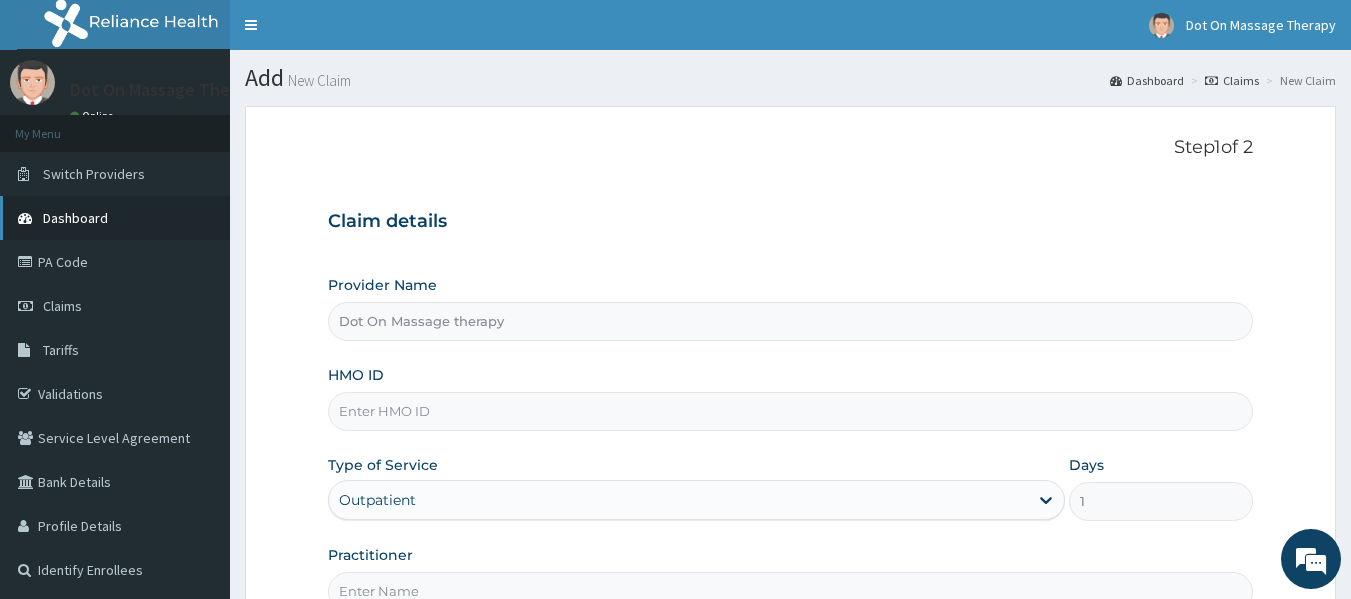 click on "Dashboard" at bounding box center (115, 218) 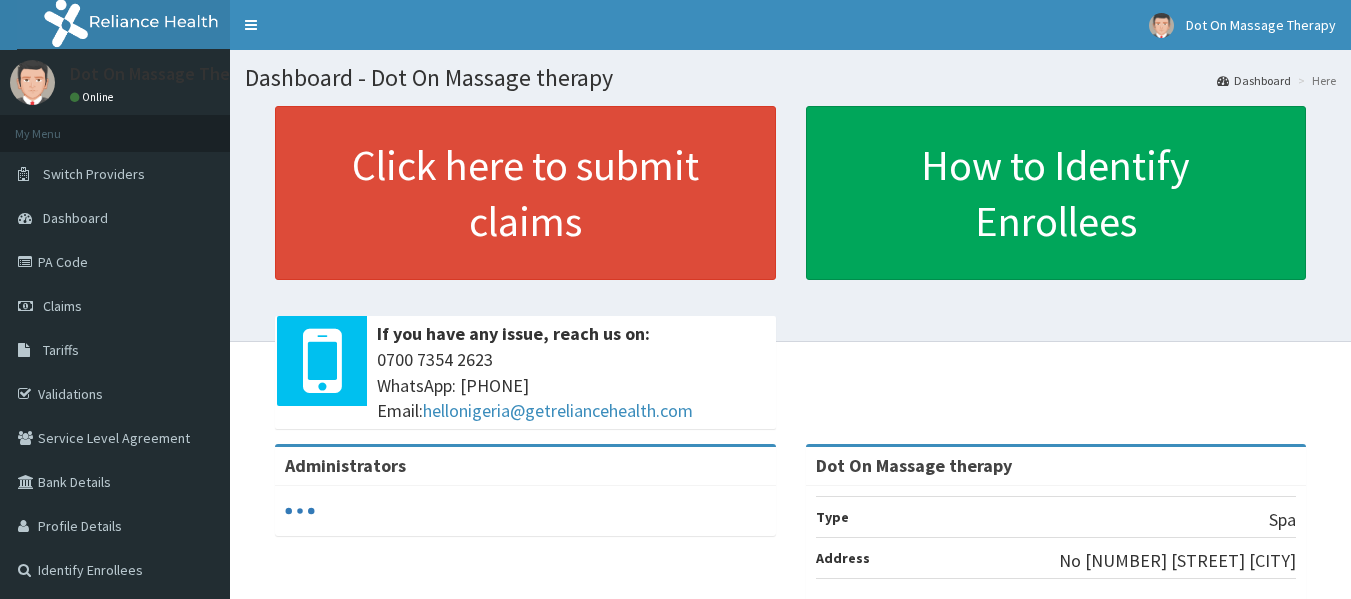 scroll, scrollTop: 0, scrollLeft: 0, axis: both 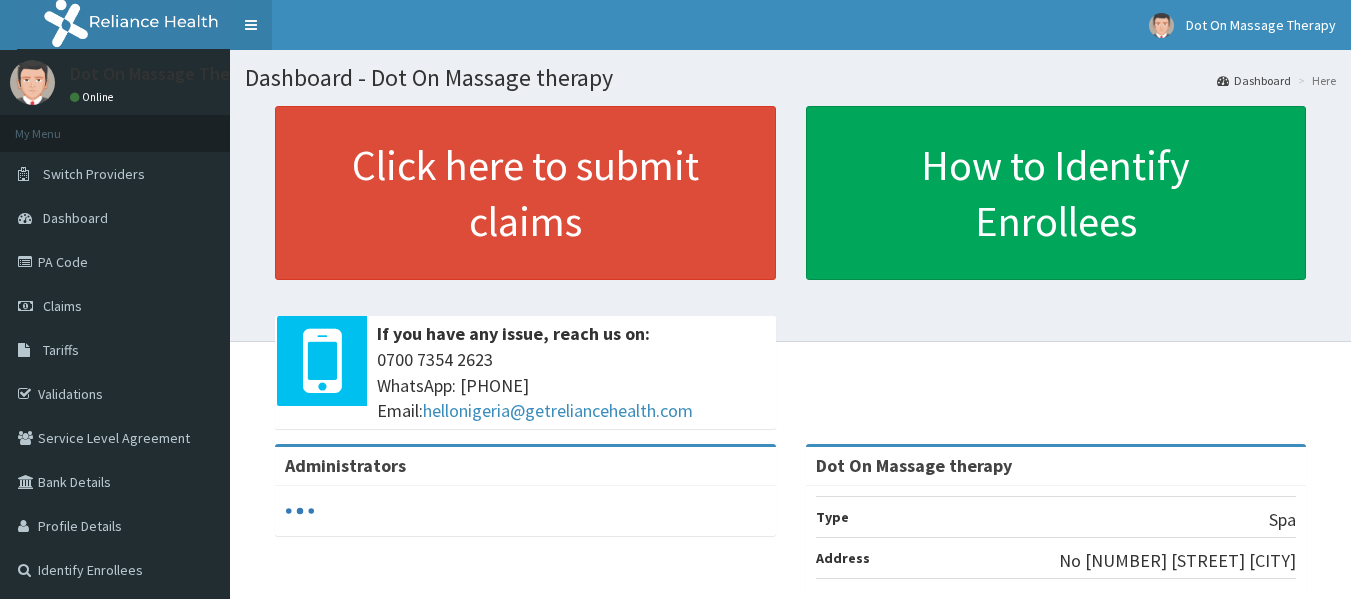 click on "Toggle navigation" at bounding box center (251, 25) 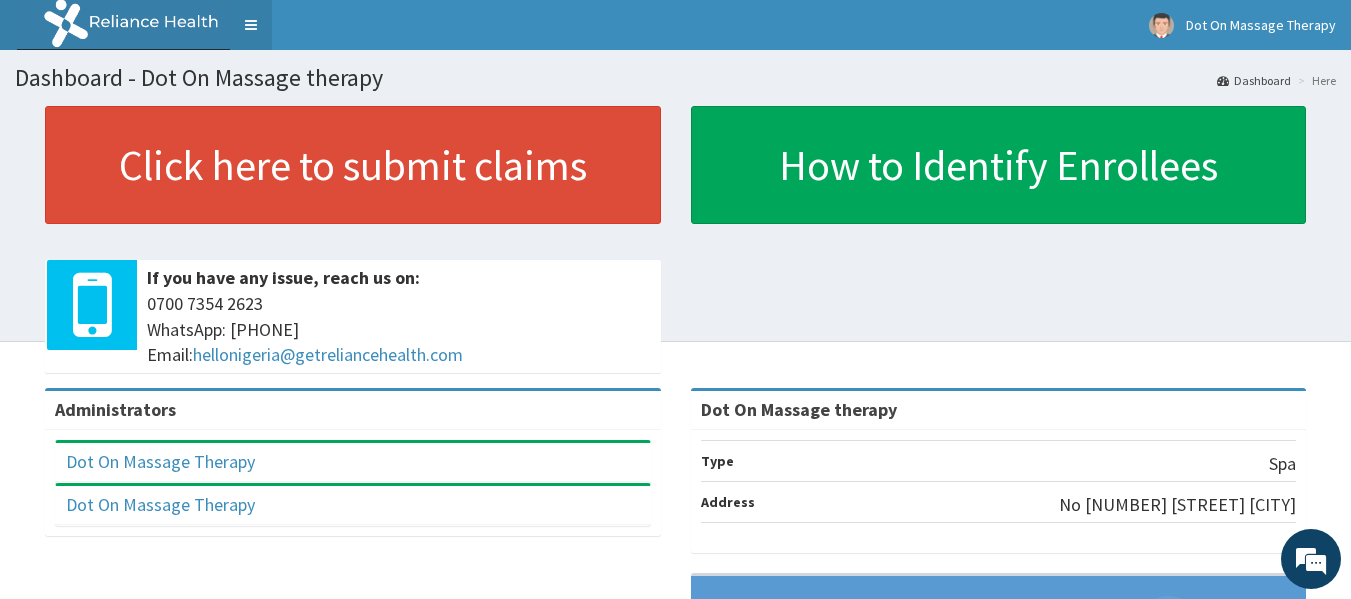 scroll, scrollTop: 0, scrollLeft: 0, axis: both 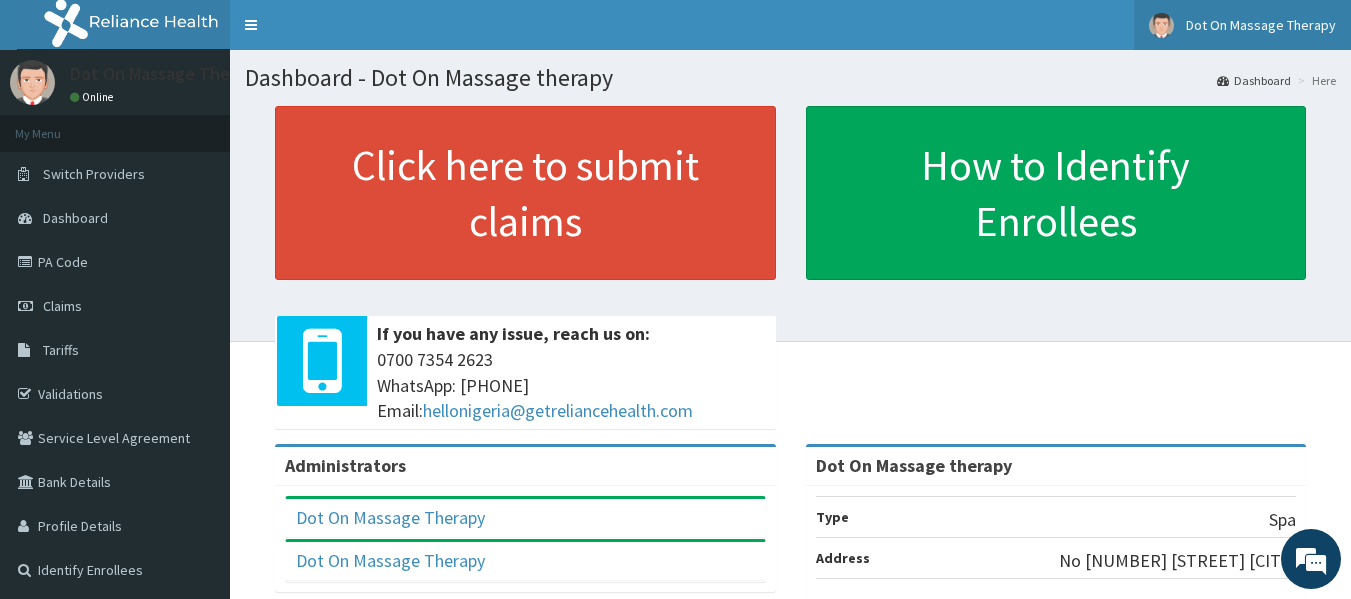 click on "Dot On Massage Therapy" at bounding box center [1261, 25] 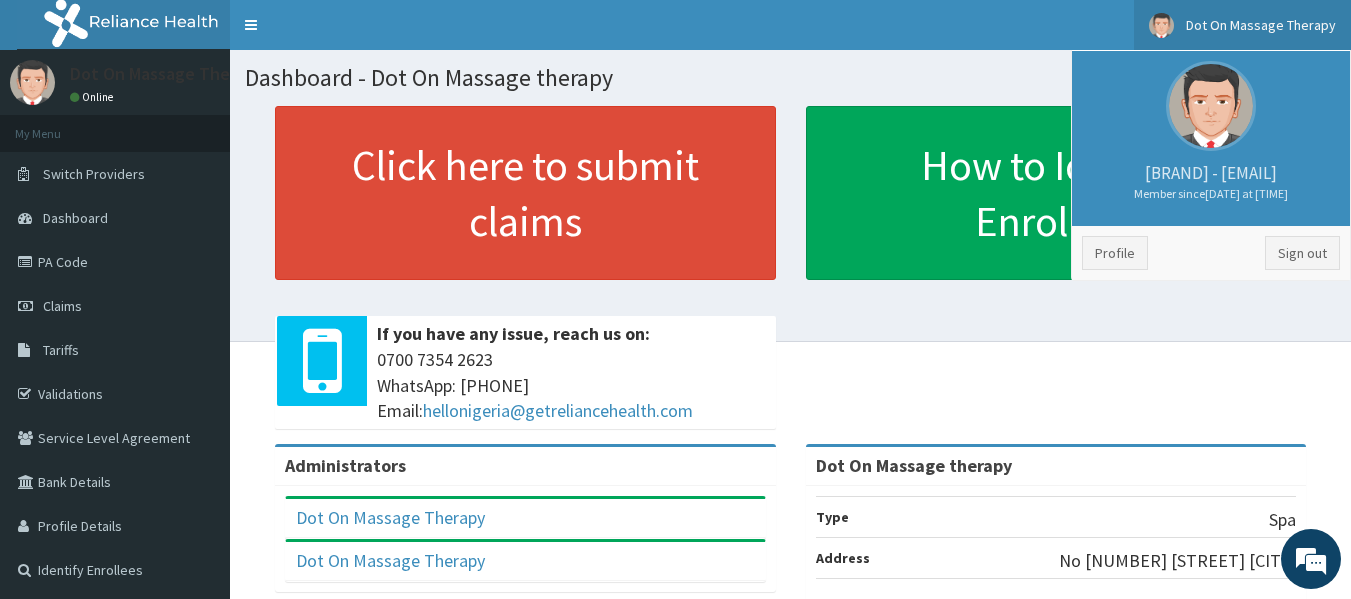 click on "Toggle navigation
Dot On Massage Therapy Dot On Massage Therapy - dotonmassagetherapy@yahoo.com Member since  November 20, 2024 at 2:25:15 AM   Profile Sign out" at bounding box center (790, 25) 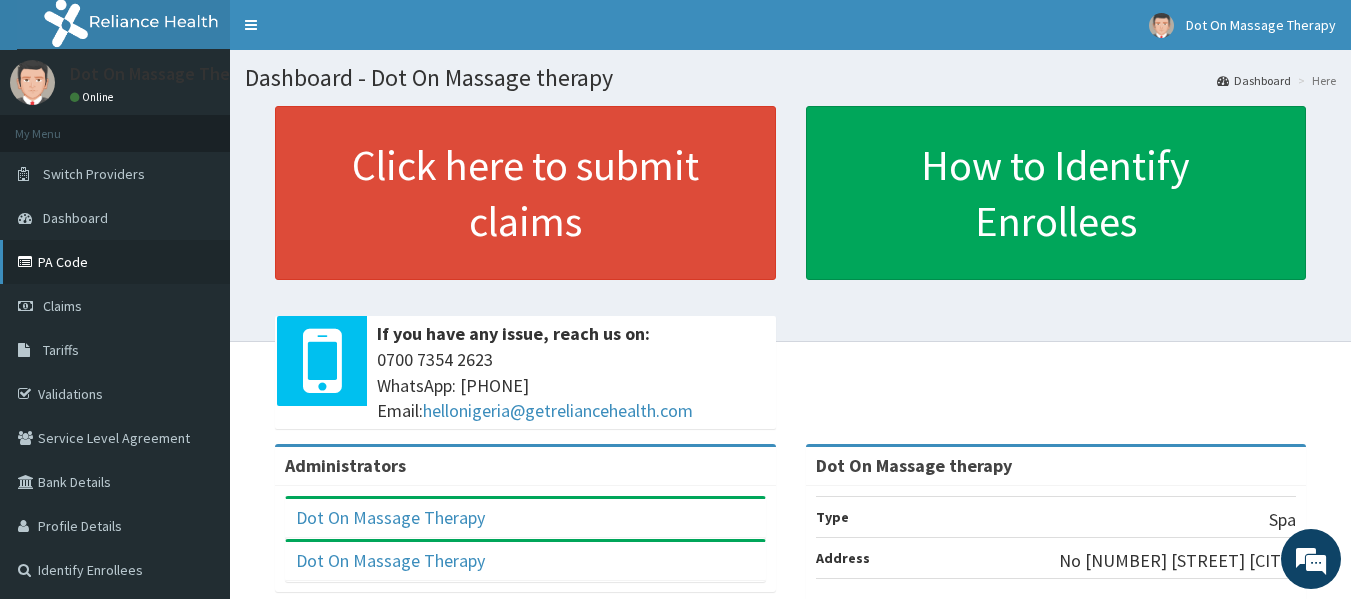 click on "PA Code" at bounding box center [115, 262] 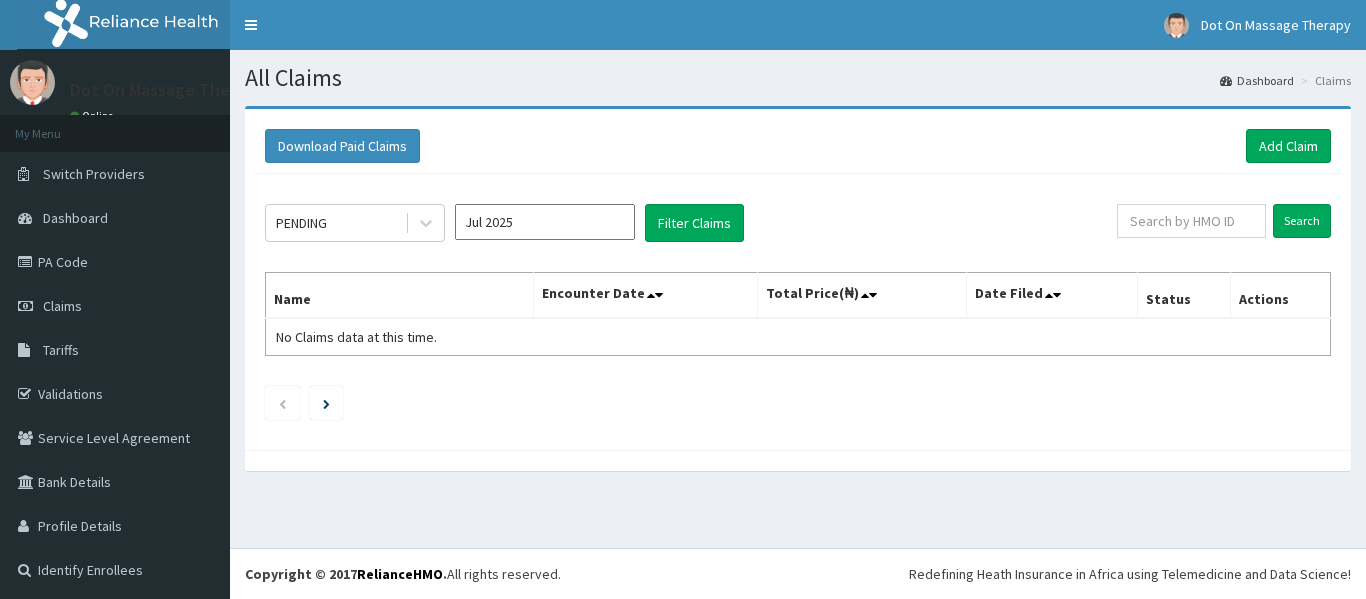 scroll, scrollTop: 0, scrollLeft: 0, axis: both 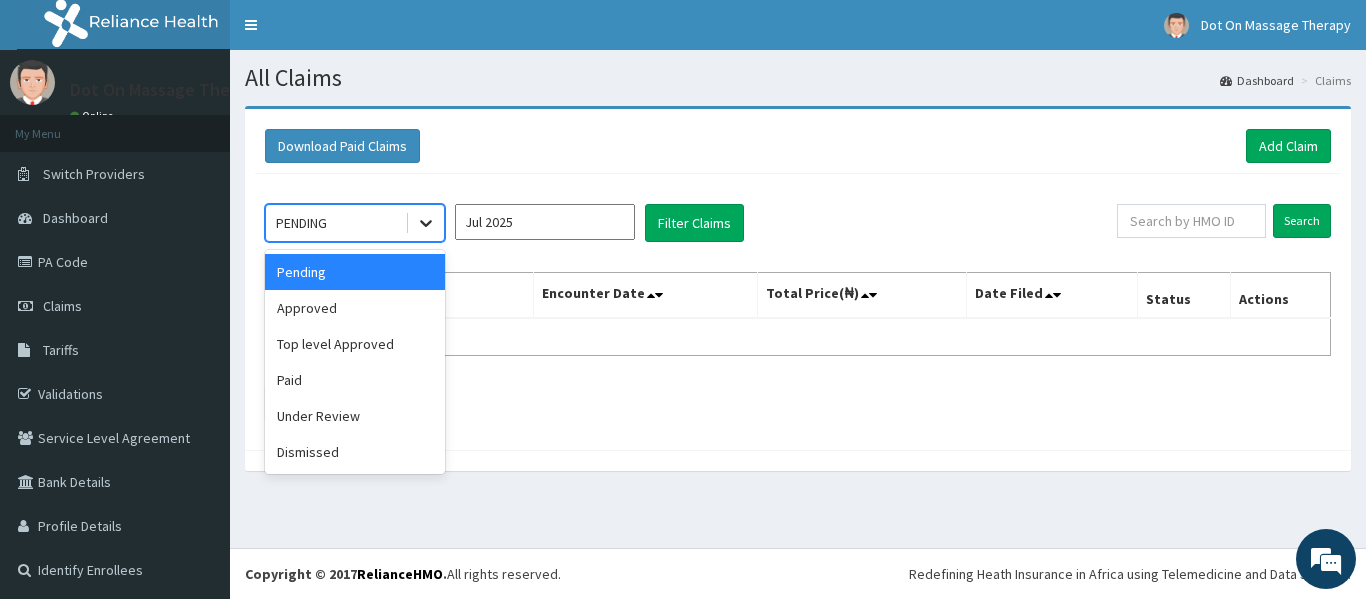 click 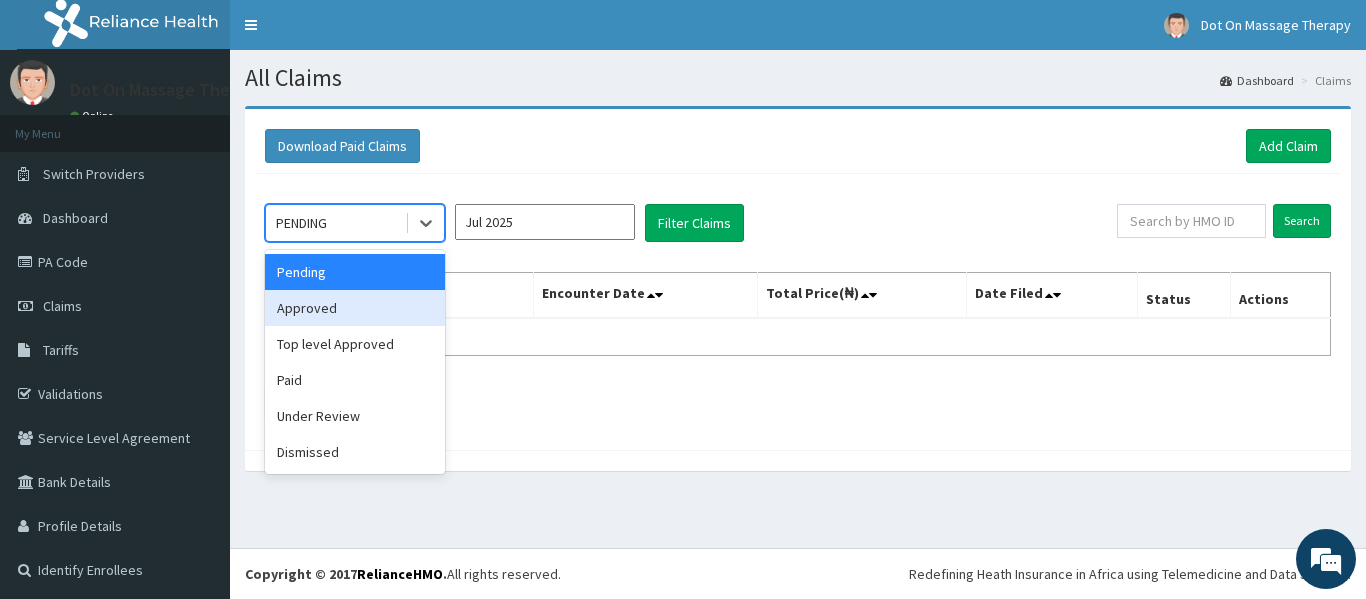 click on "Approved" at bounding box center (355, 308) 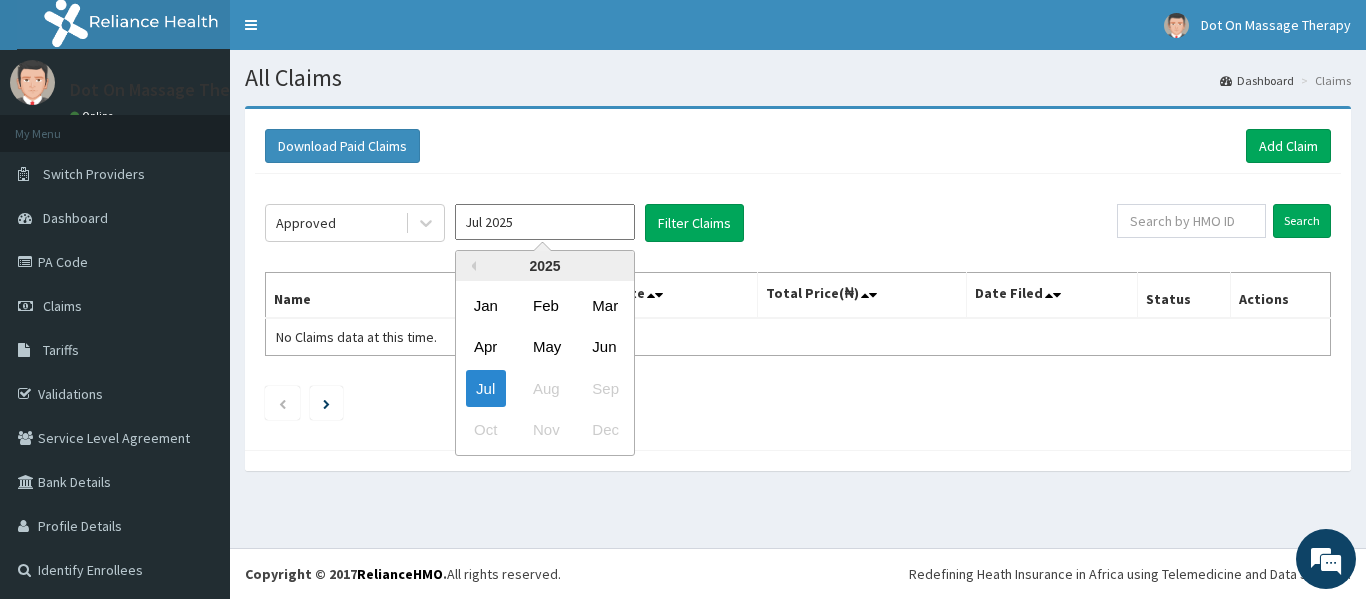 click on "Jul 2025" at bounding box center [545, 222] 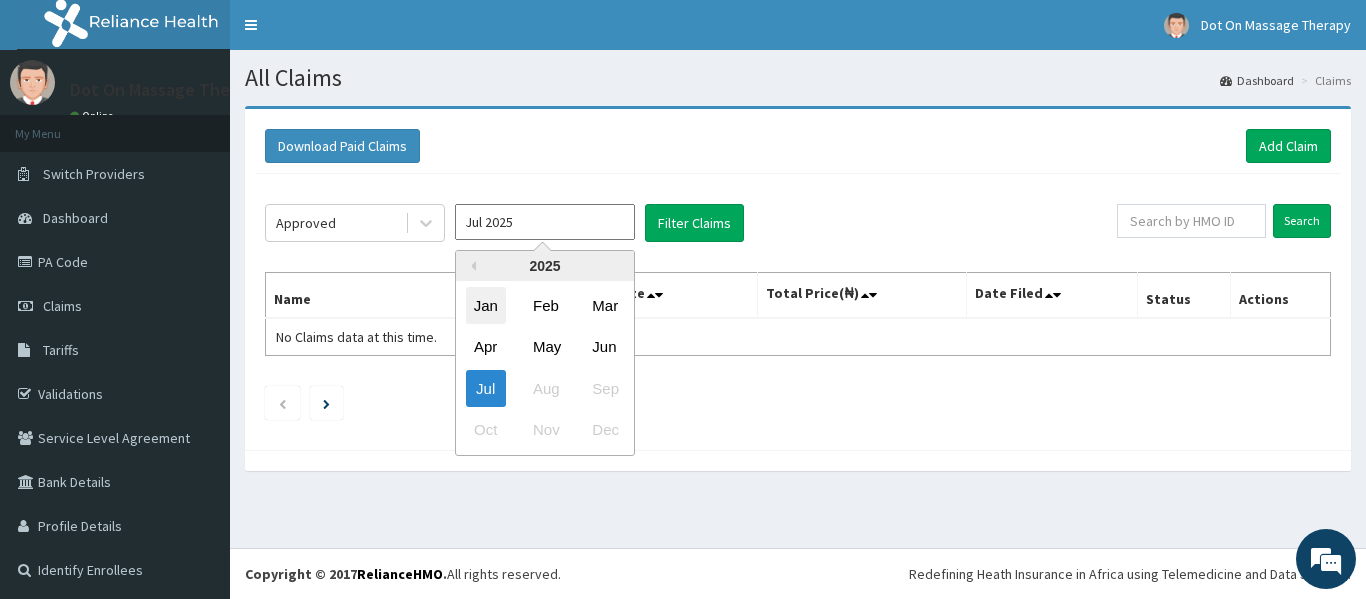 click on "Jan" at bounding box center (486, 305) 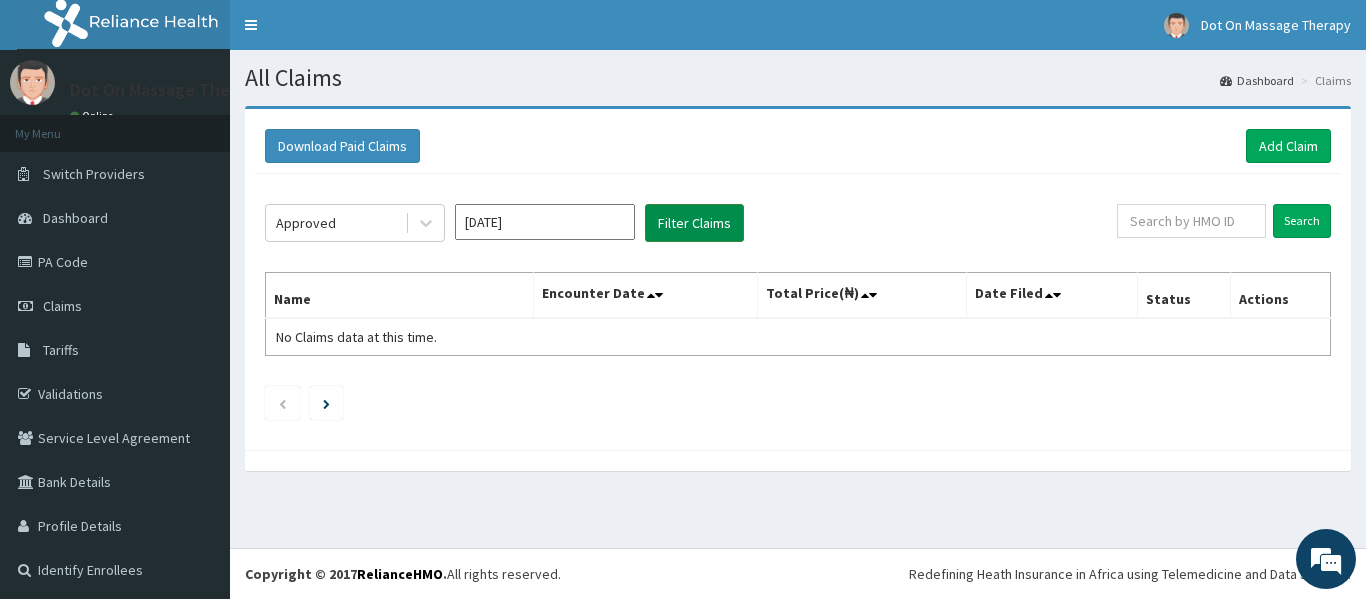 click on "Filter Claims" at bounding box center [694, 223] 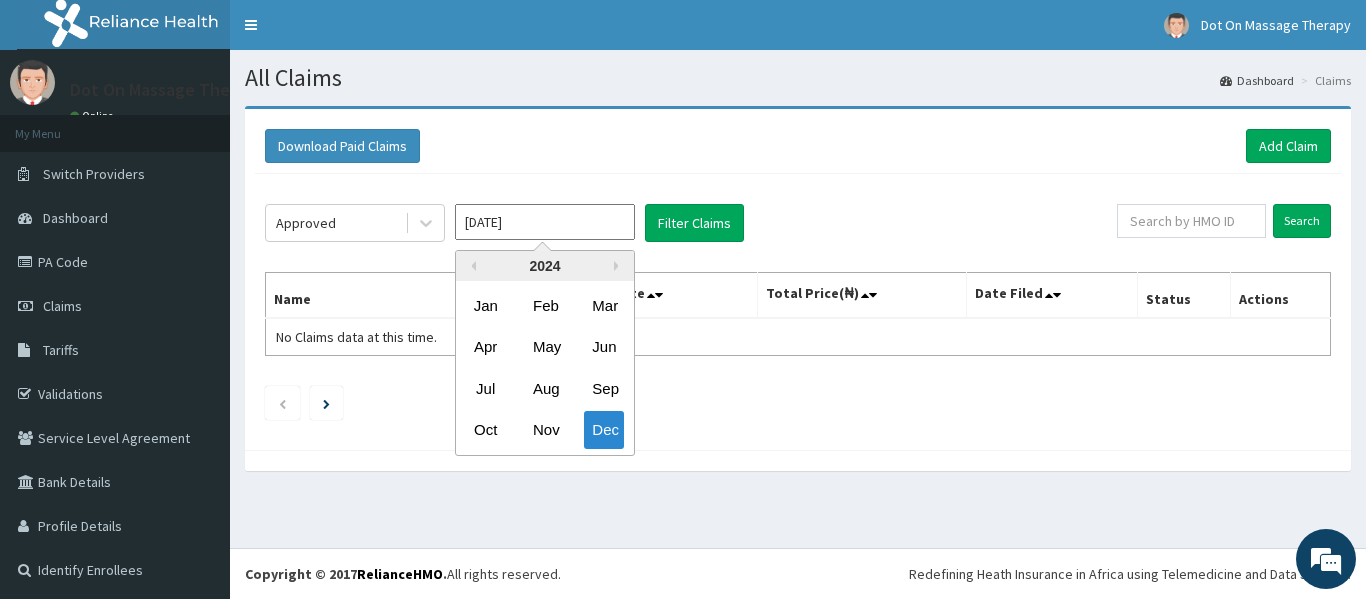 click on "Dec 2024" at bounding box center (545, 222) 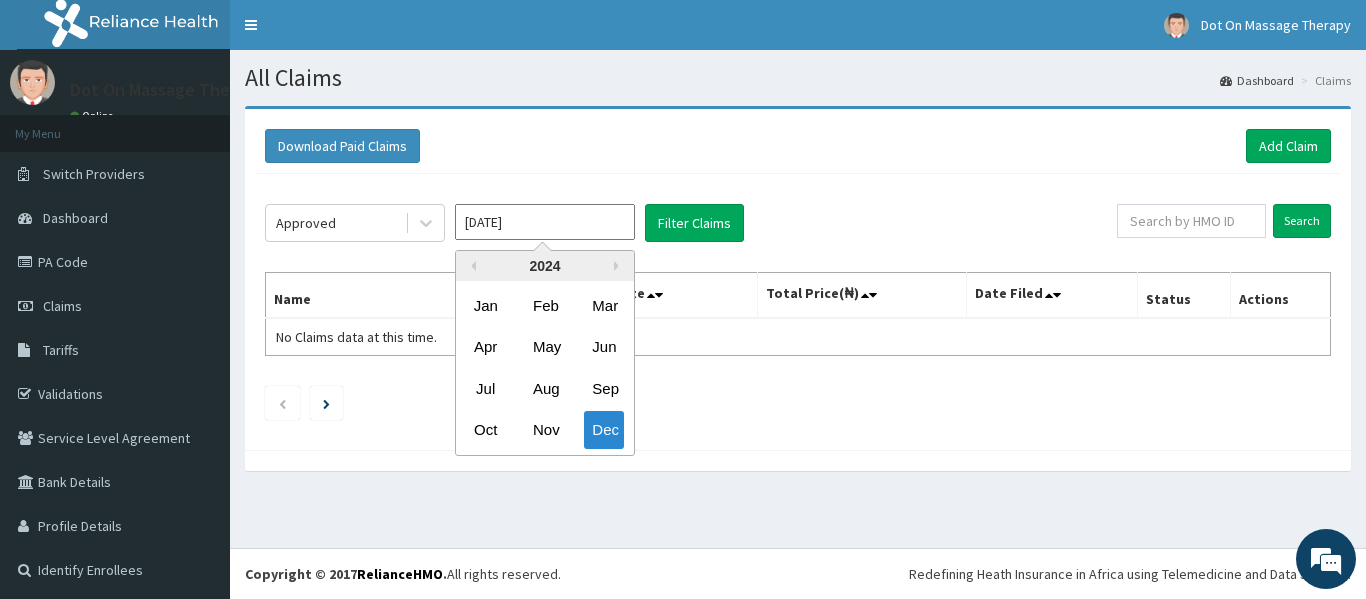 click on "2024" at bounding box center (545, 266) 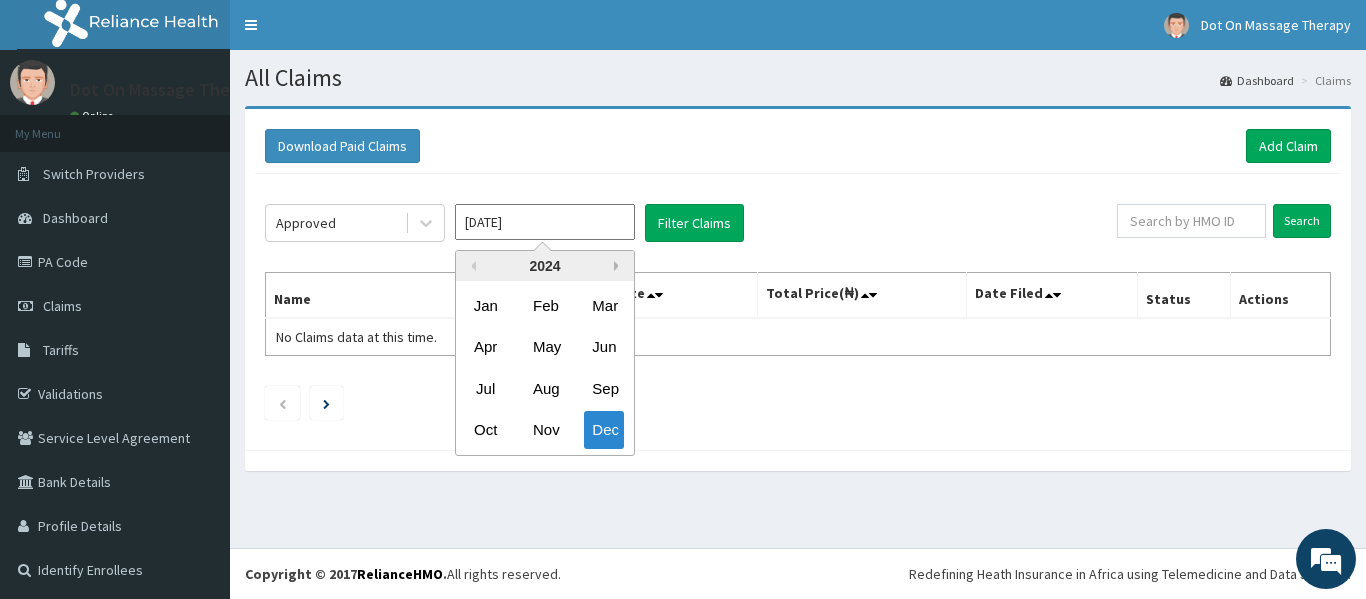click on "Next Year" at bounding box center (619, 266) 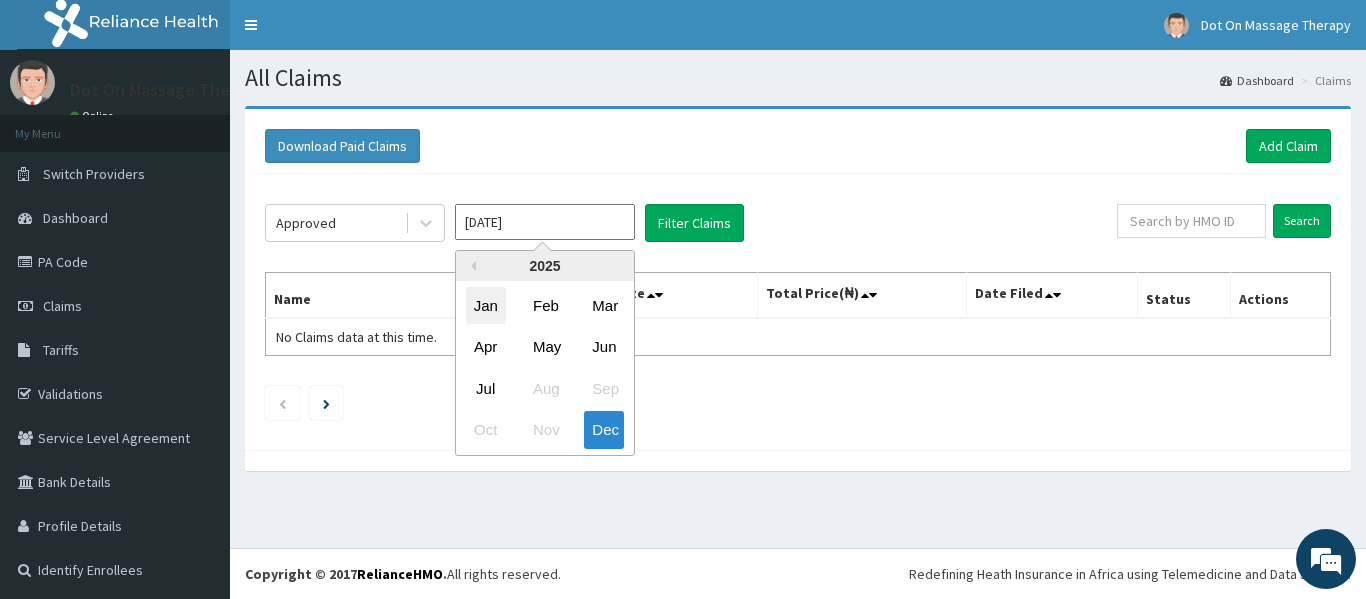 click on "Jan" at bounding box center (486, 305) 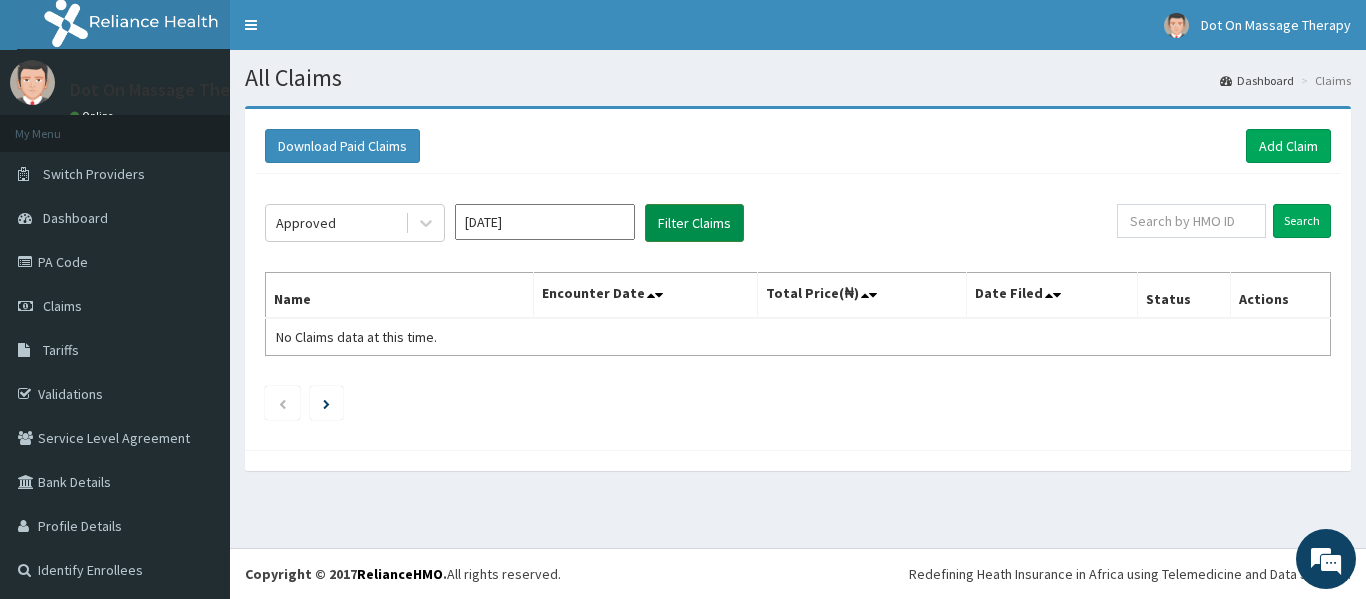 click on "Filter Claims" at bounding box center (694, 223) 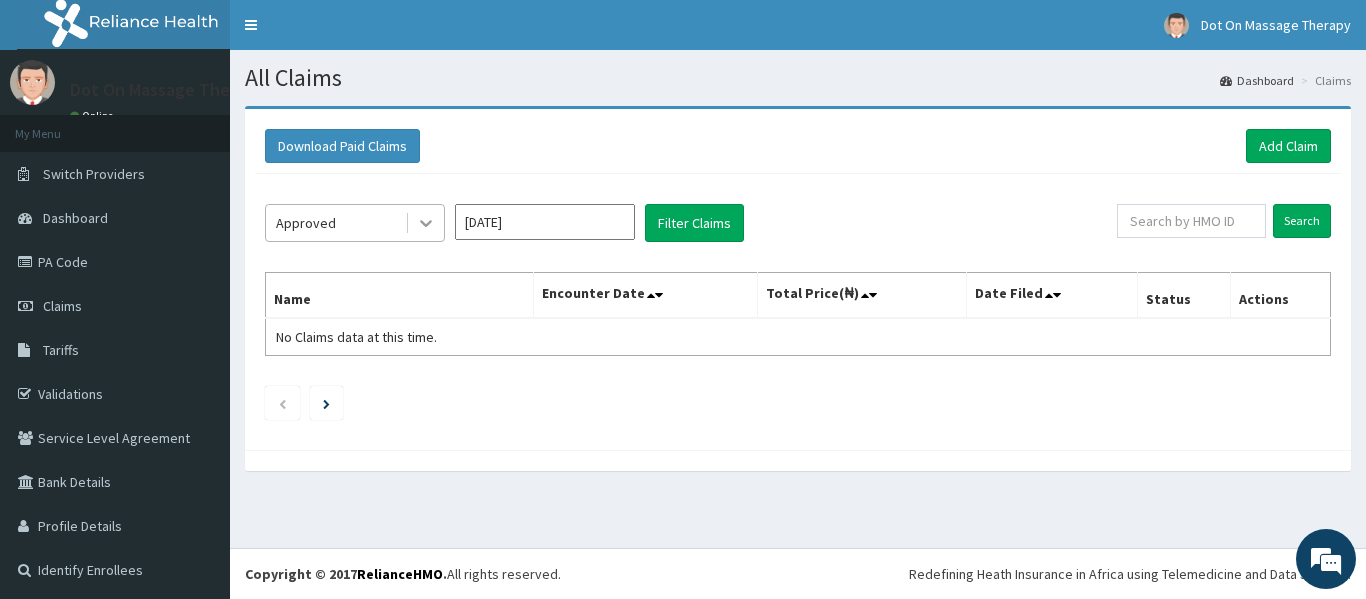 click 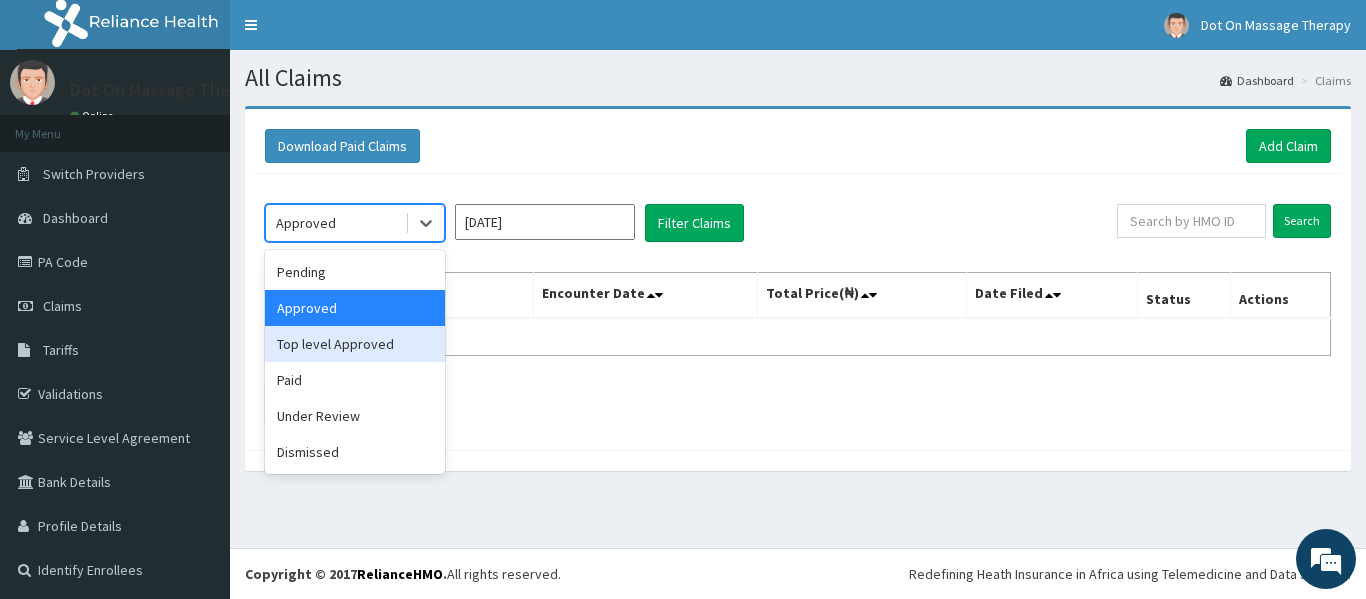 click on "Top level Approved" at bounding box center [355, 344] 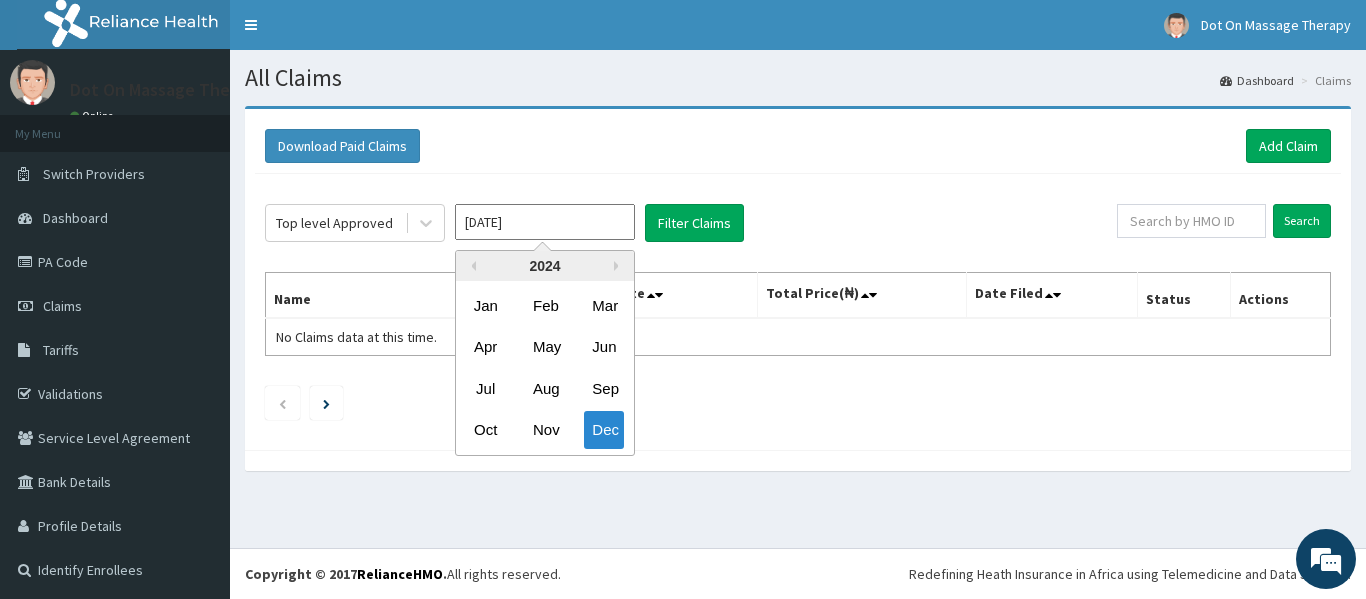 click on "Dec 2024" at bounding box center (545, 222) 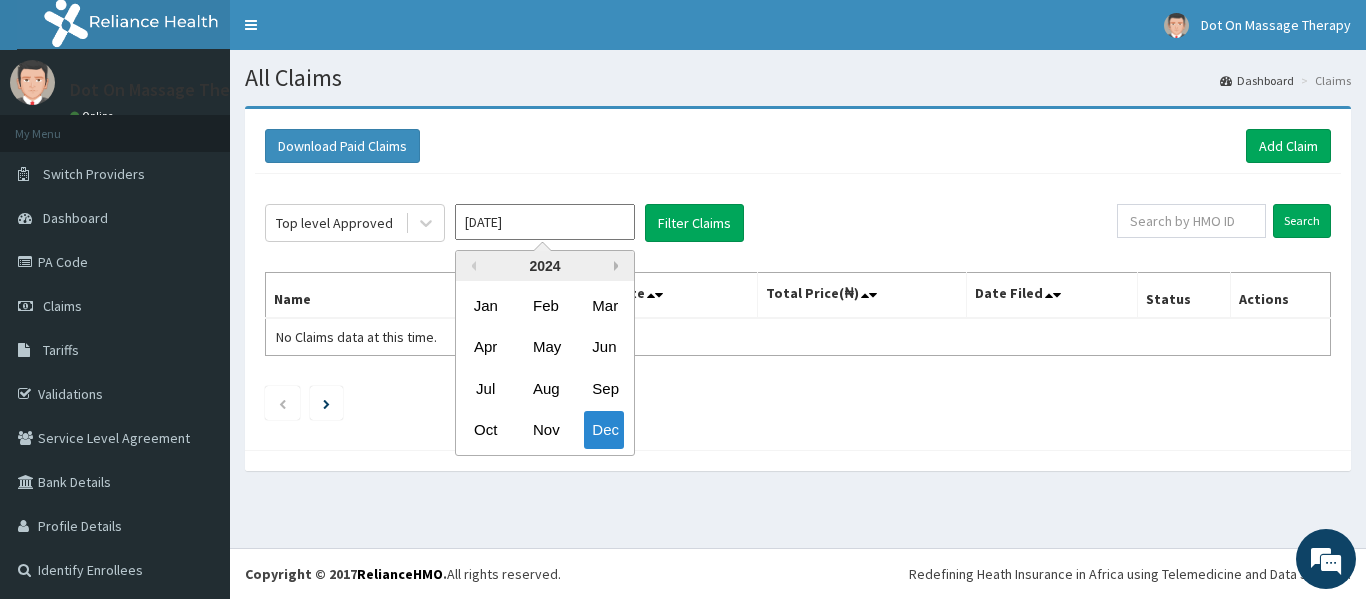 click on "Next Year" at bounding box center (619, 266) 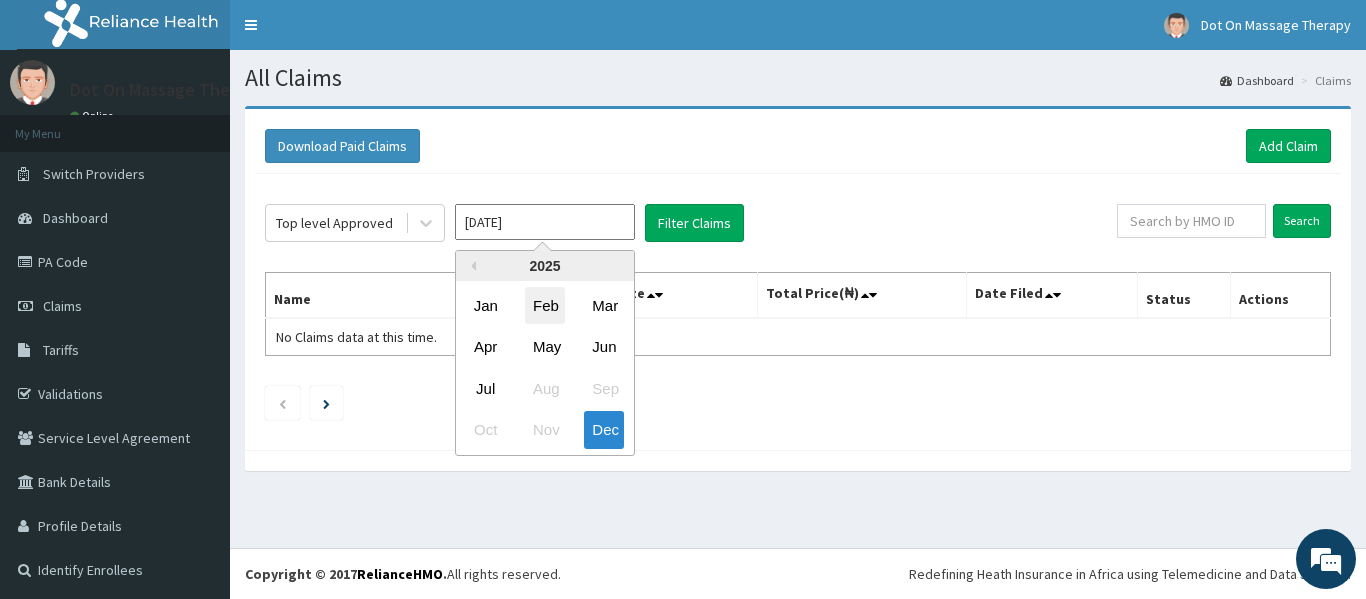 click on "Feb" at bounding box center [545, 305] 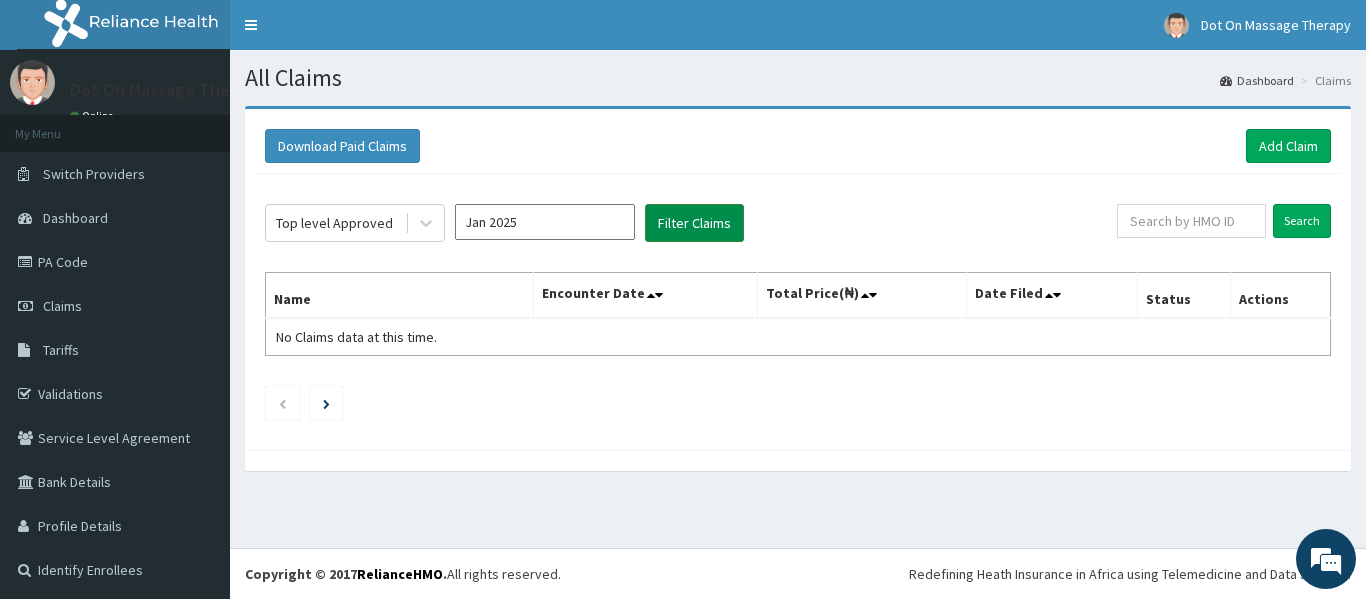 click on "Filter Claims" at bounding box center [694, 223] 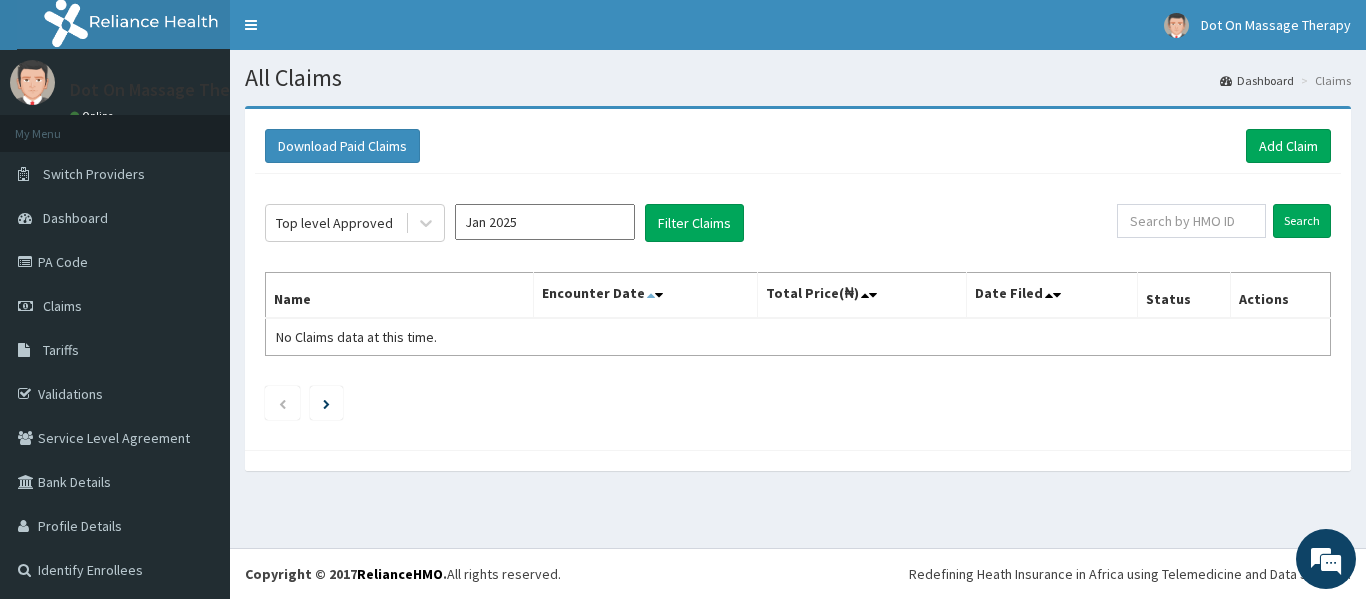click at bounding box center (651, 295) 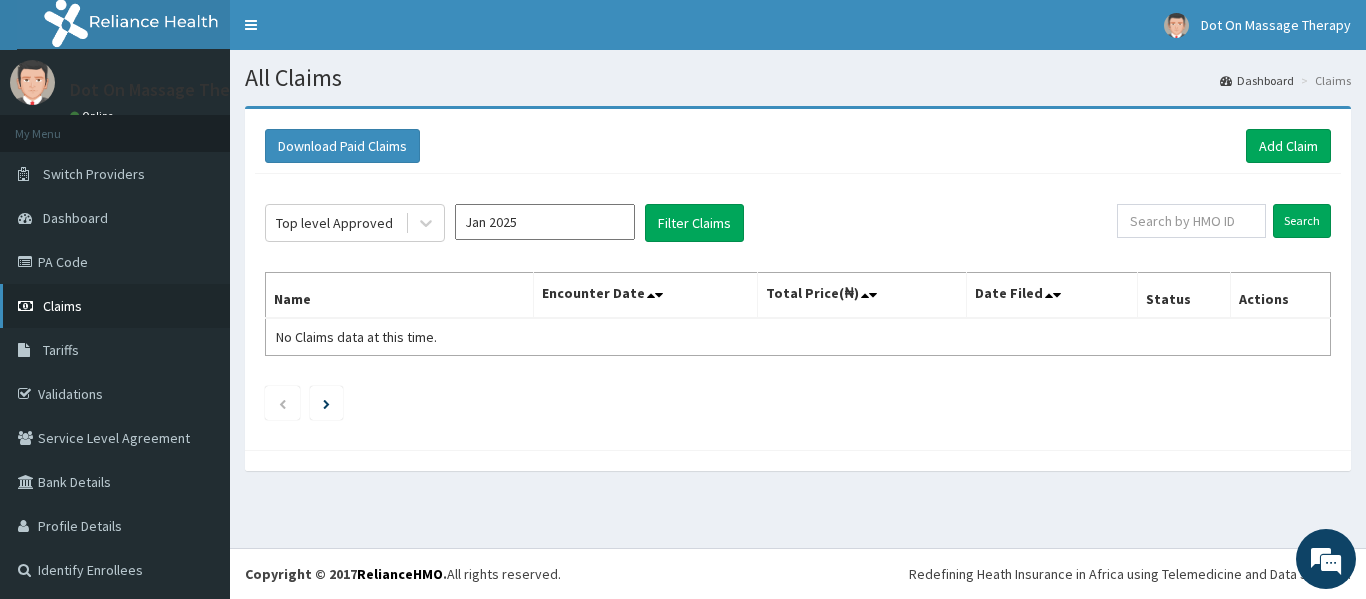 click on "Claims" at bounding box center (62, 306) 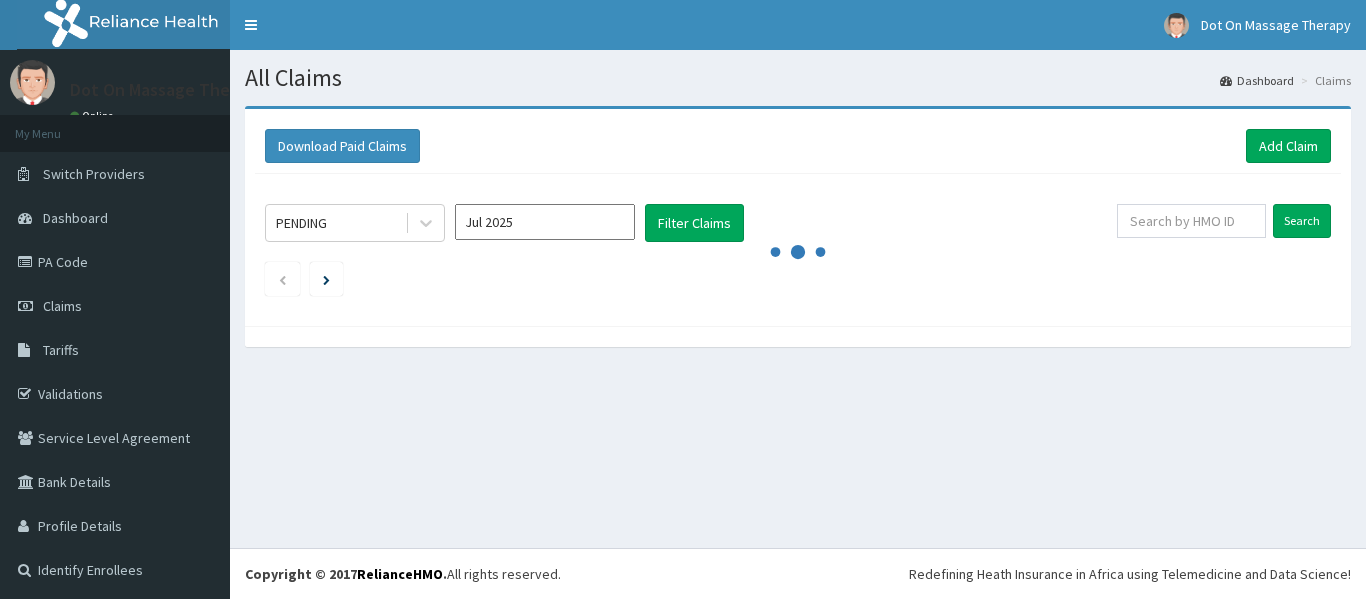 scroll, scrollTop: 0, scrollLeft: 0, axis: both 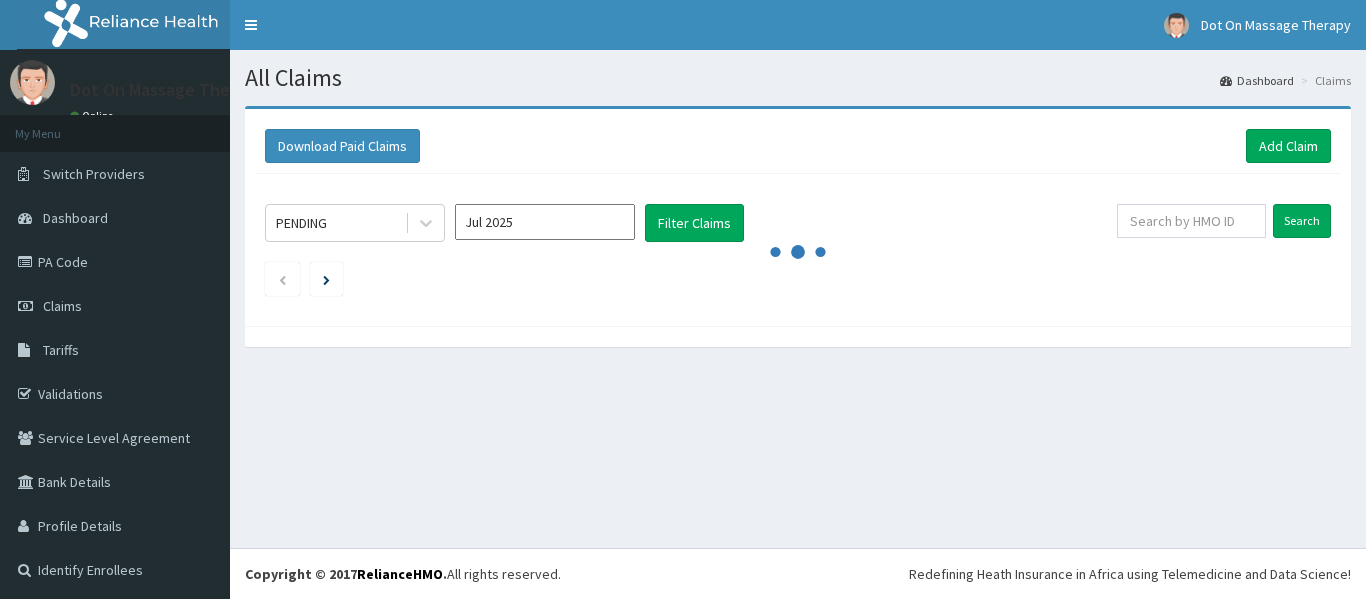 click 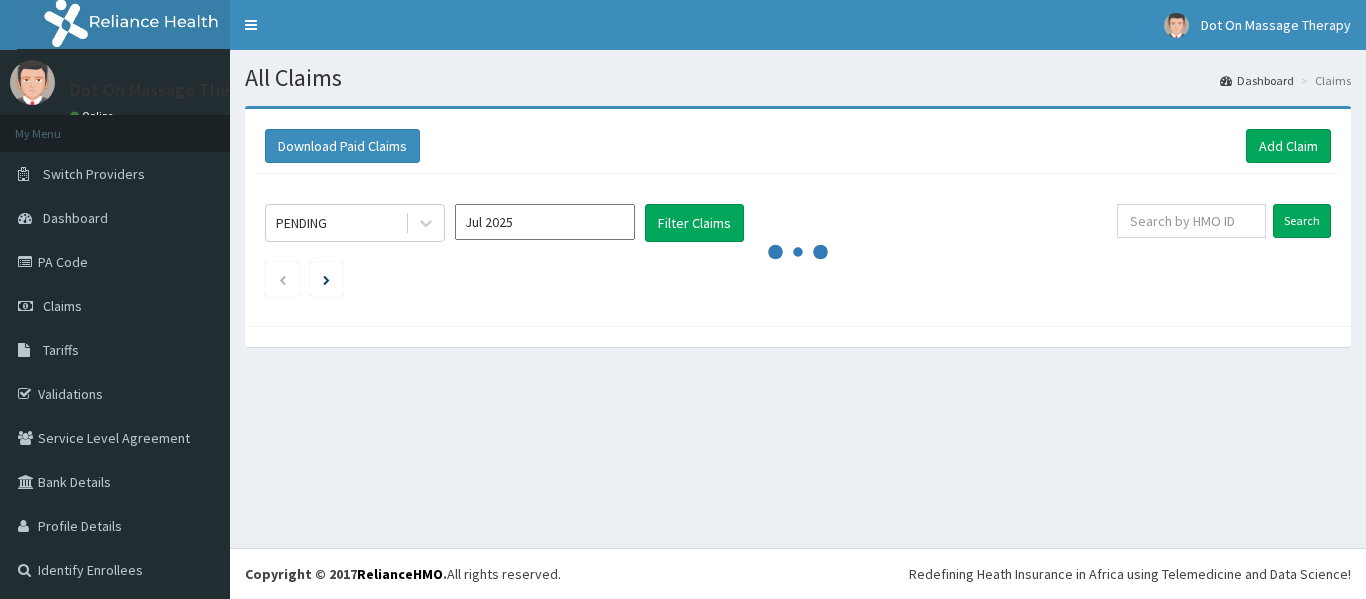 scroll, scrollTop: 0, scrollLeft: 0, axis: both 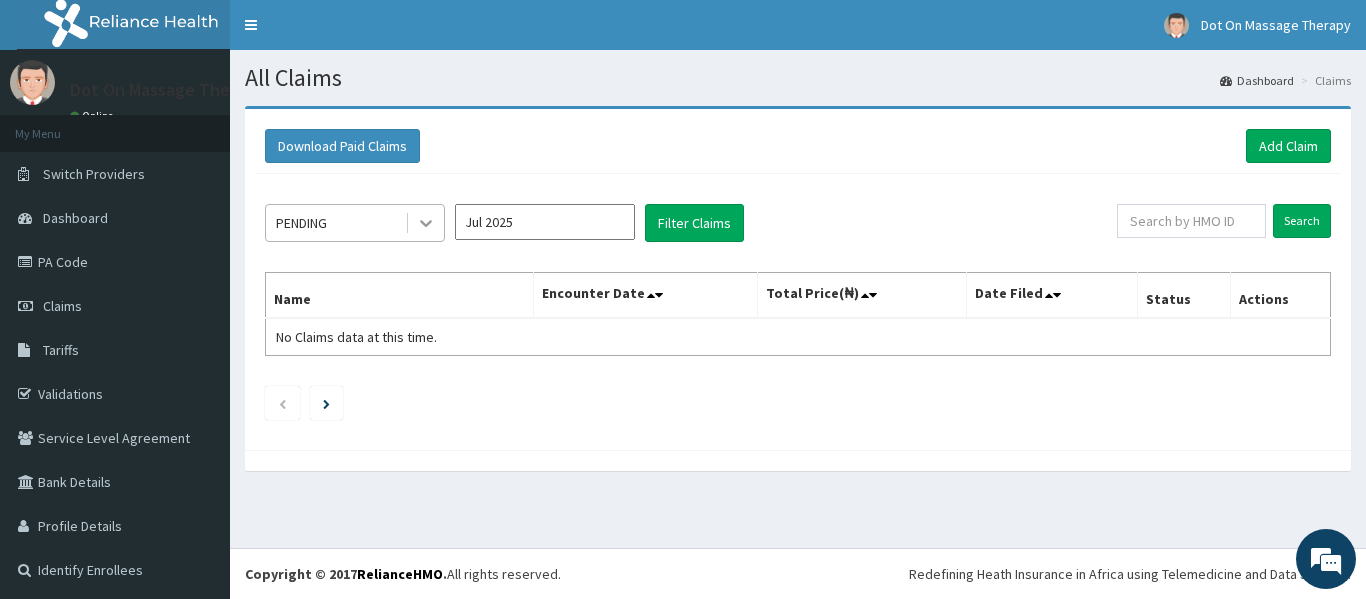 click 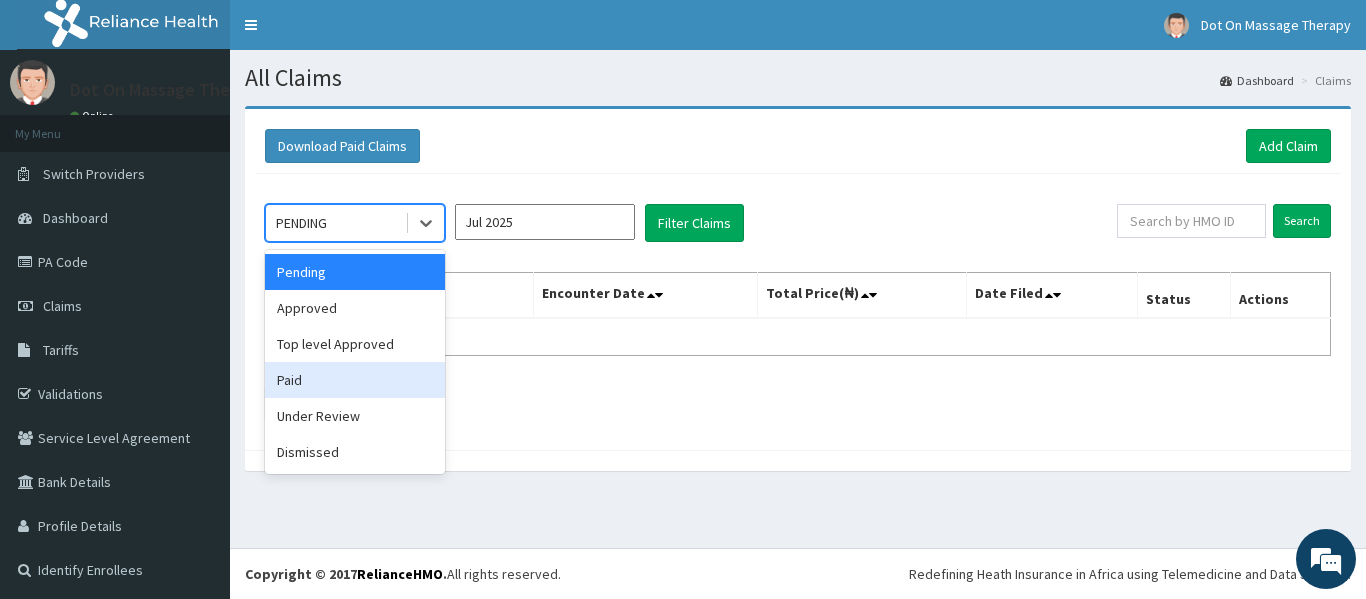 click on "Paid" at bounding box center (355, 380) 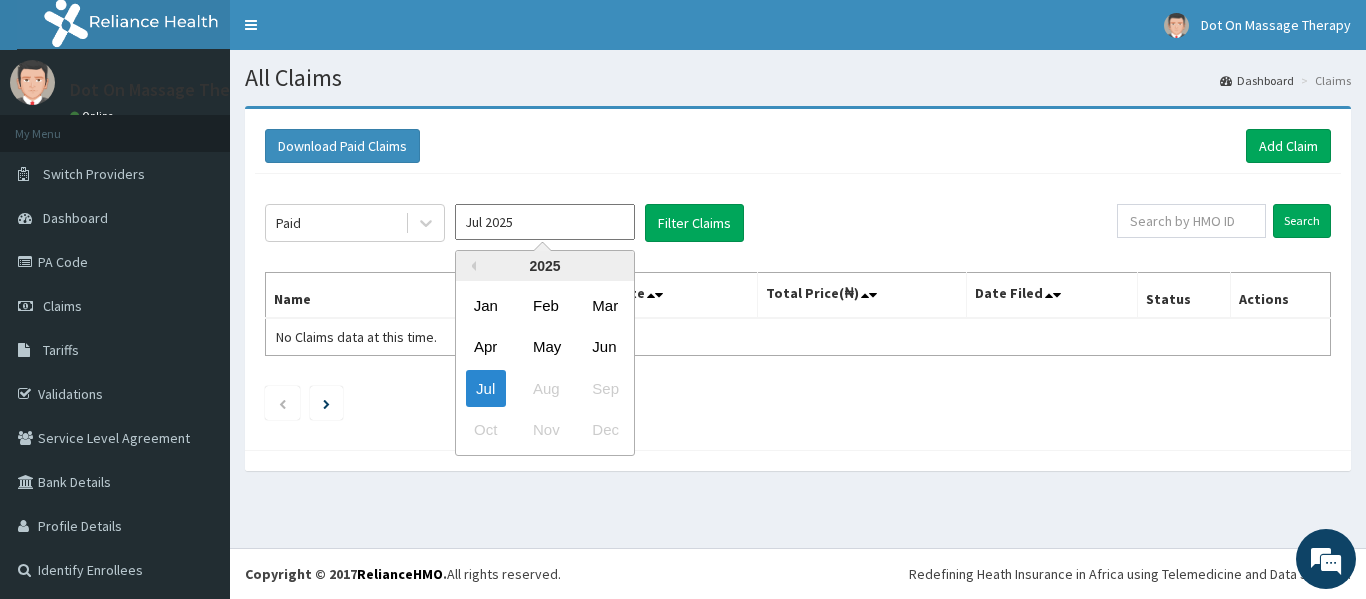 click on "Jul 2025" at bounding box center [545, 222] 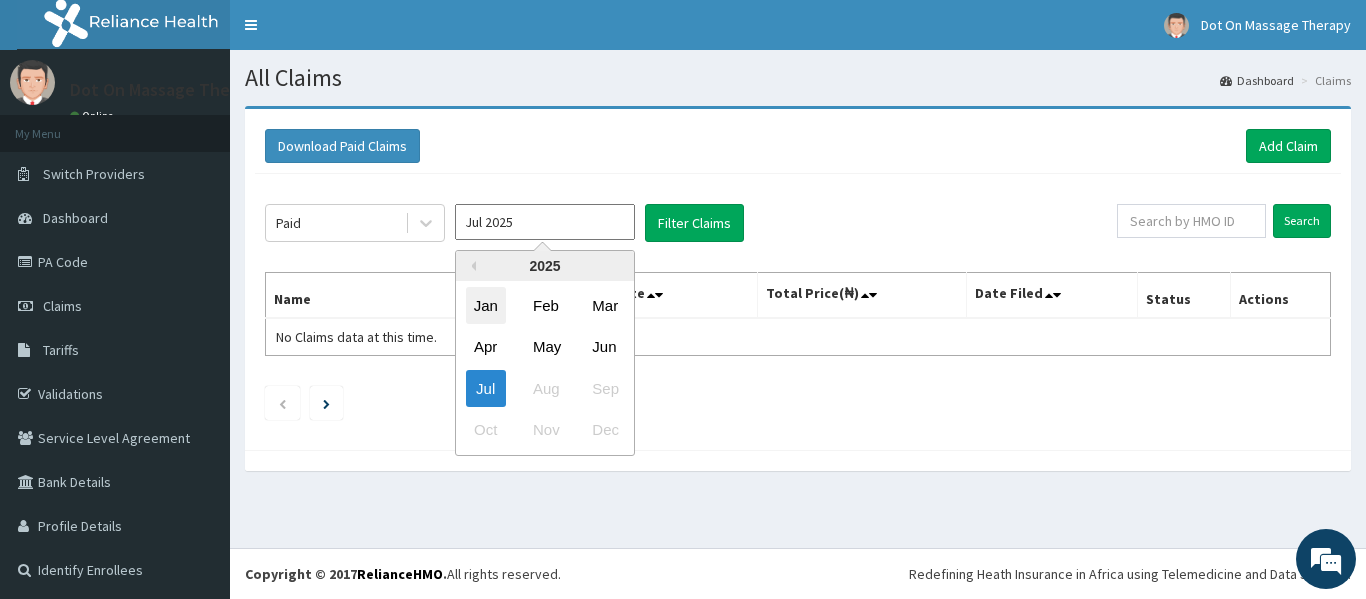 click on "Jan" at bounding box center (486, 305) 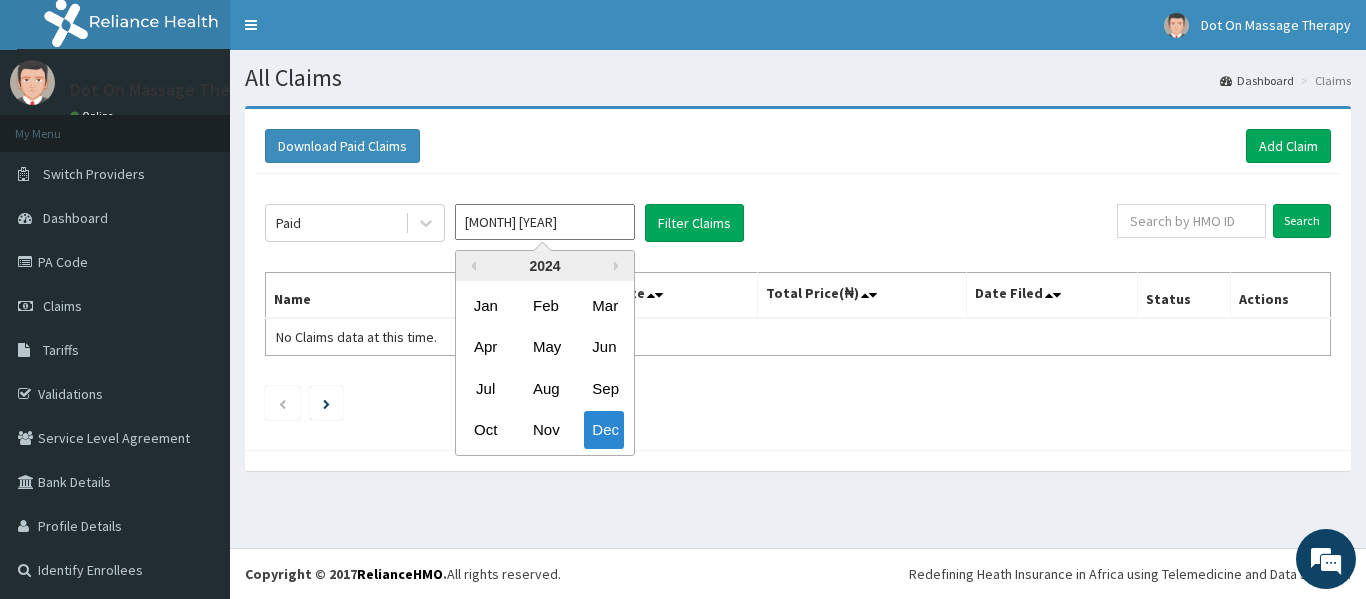 click on "Dec 2024" at bounding box center [545, 222] 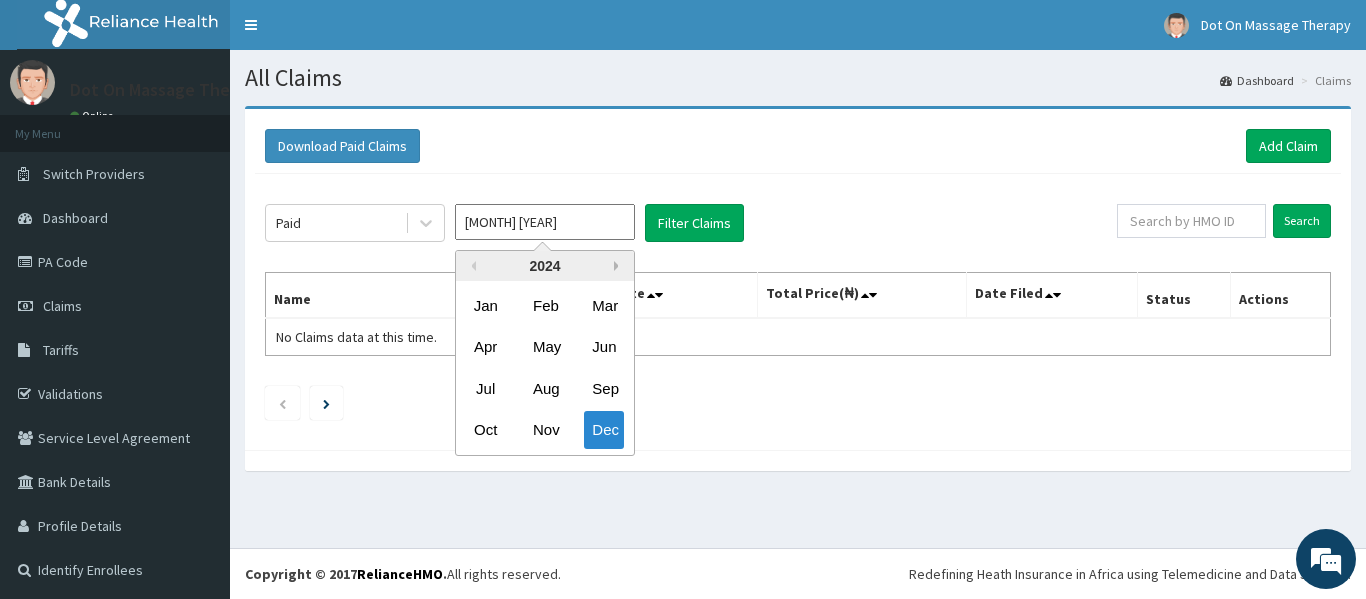 click on "Next Year" at bounding box center (619, 266) 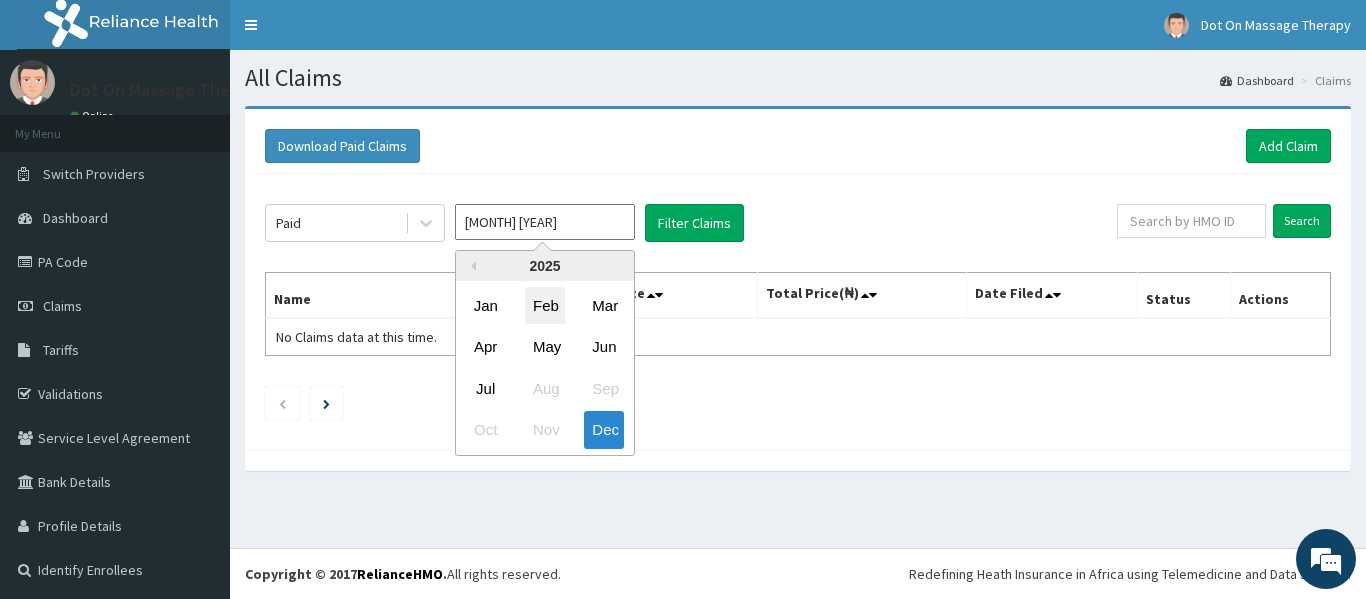 click on "Feb" at bounding box center [545, 305] 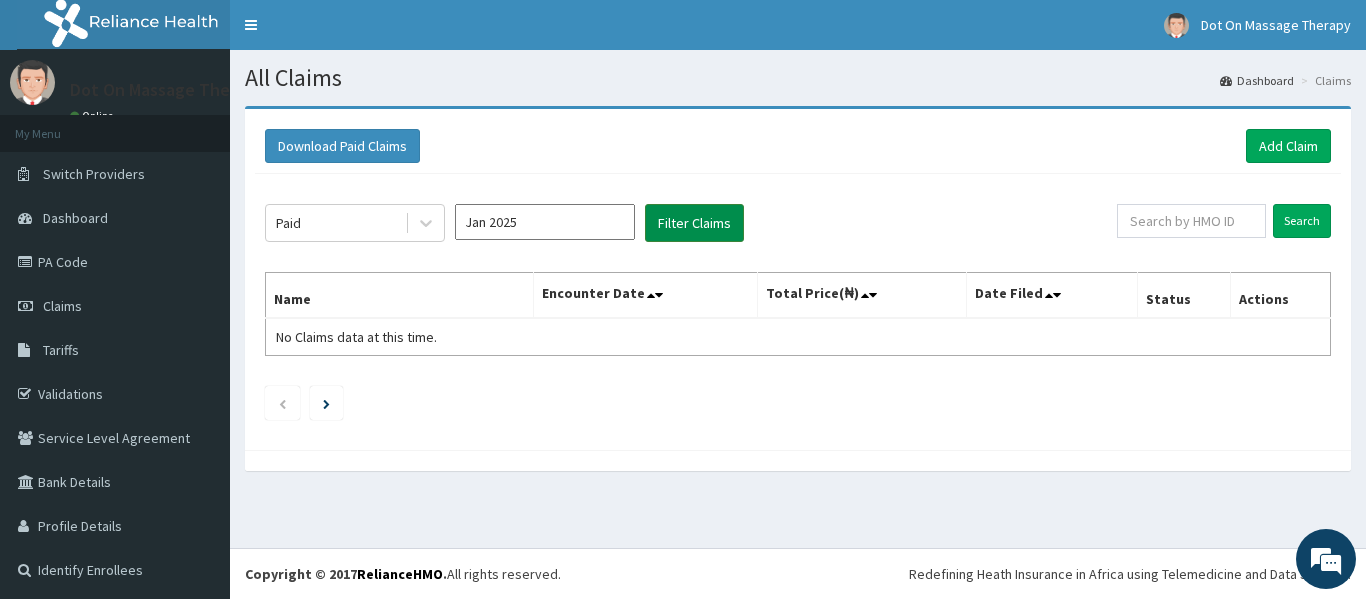 click on "Filter Claims" at bounding box center (694, 223) 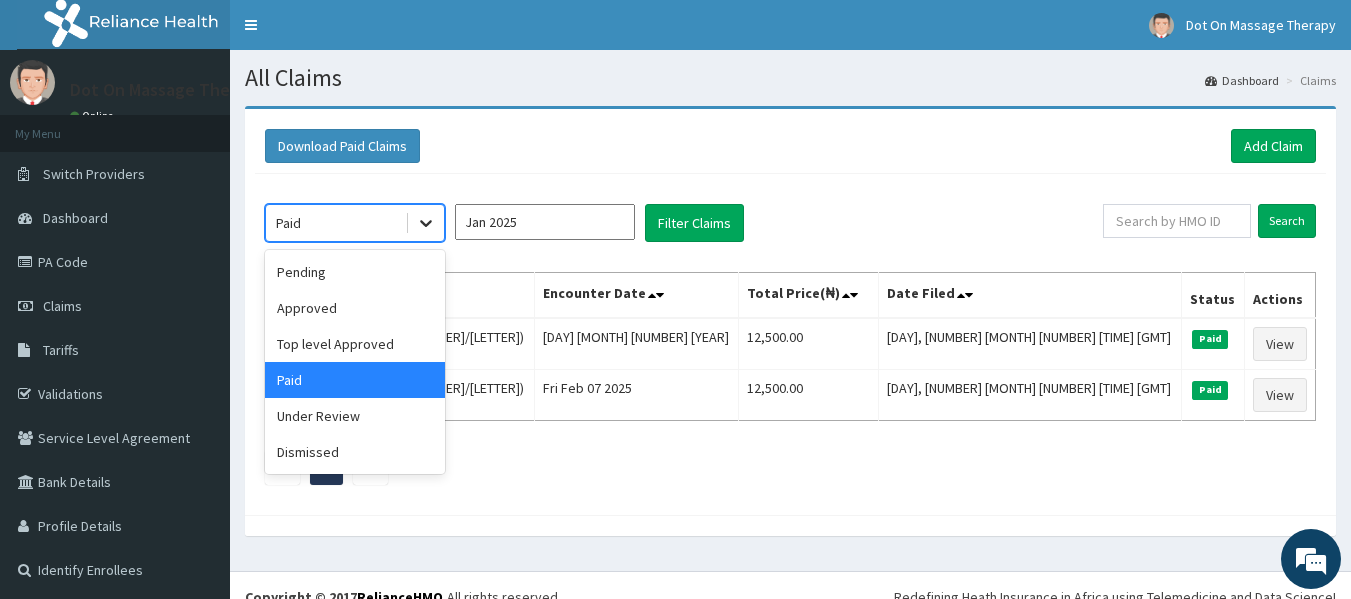 click at bounding box center (426, 223) 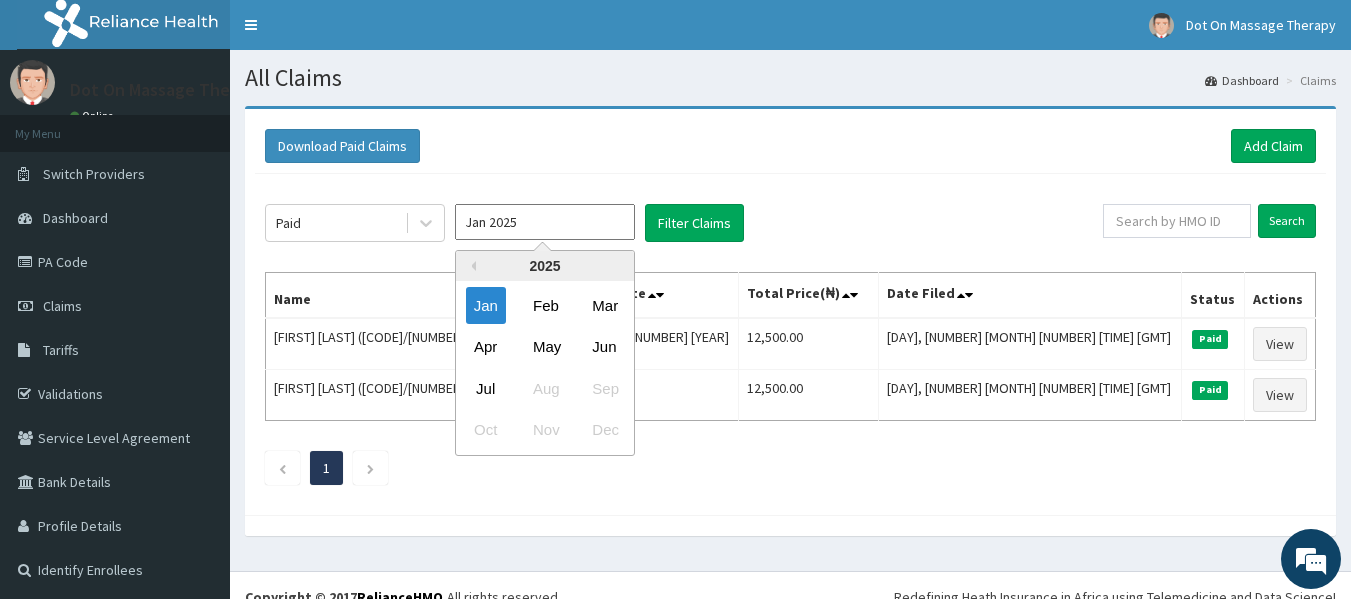 click on "Jan 2025" at bounding box center [545, 222] 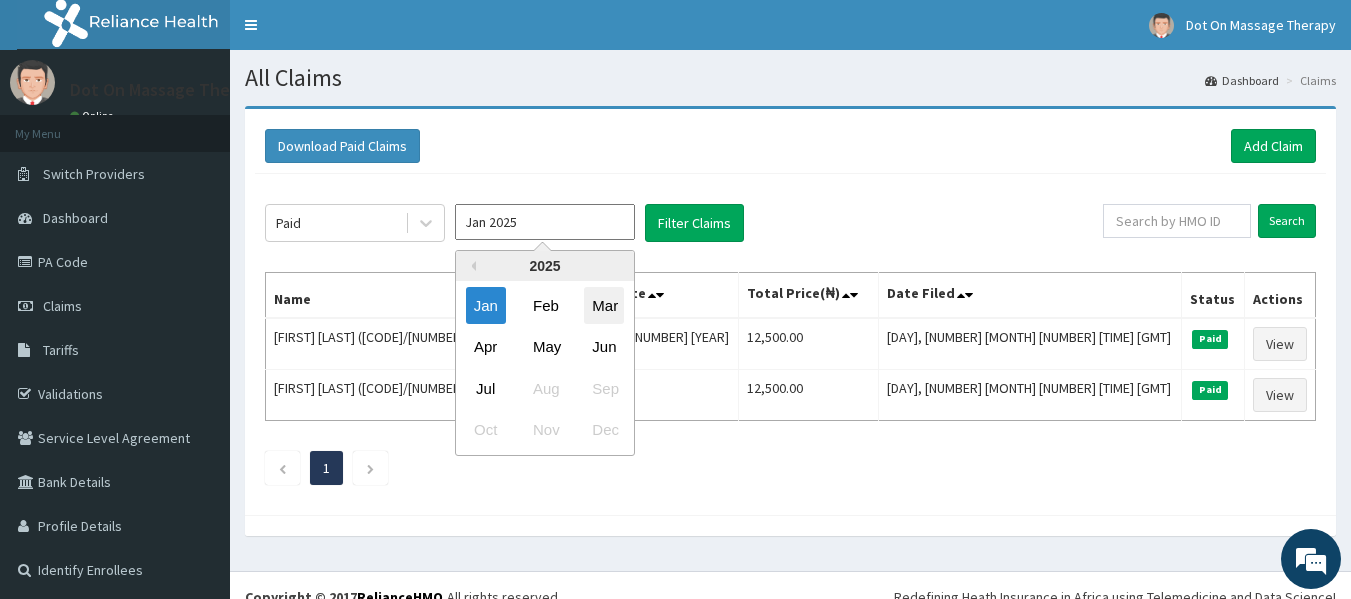 click on "Mar" at bounding box center (604, 305) 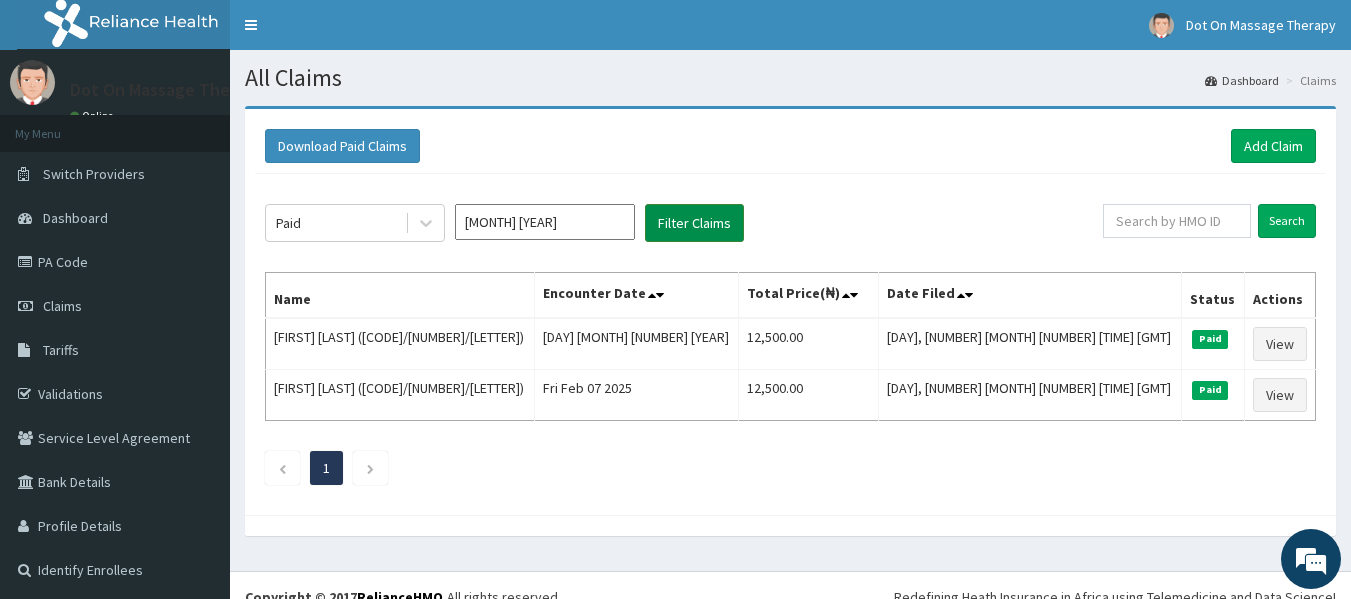 click on "Filter Claims" at bounding box center (694, 223) 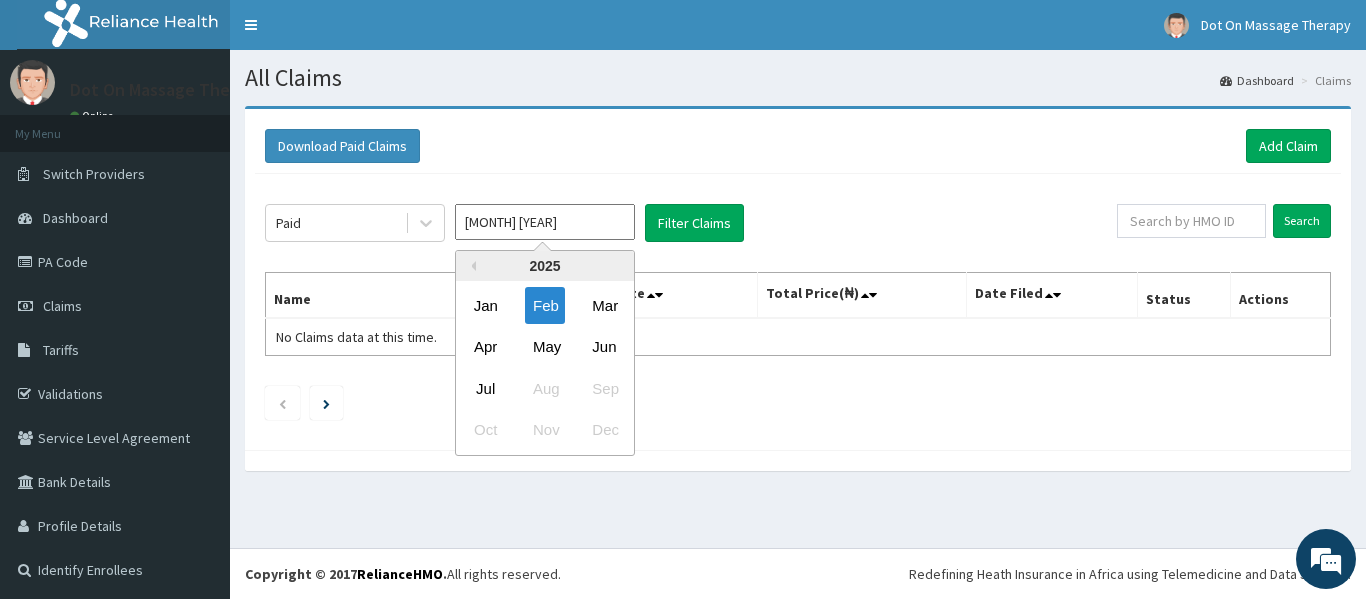 click on "Feb 2025" at bounding box center (545, 222) 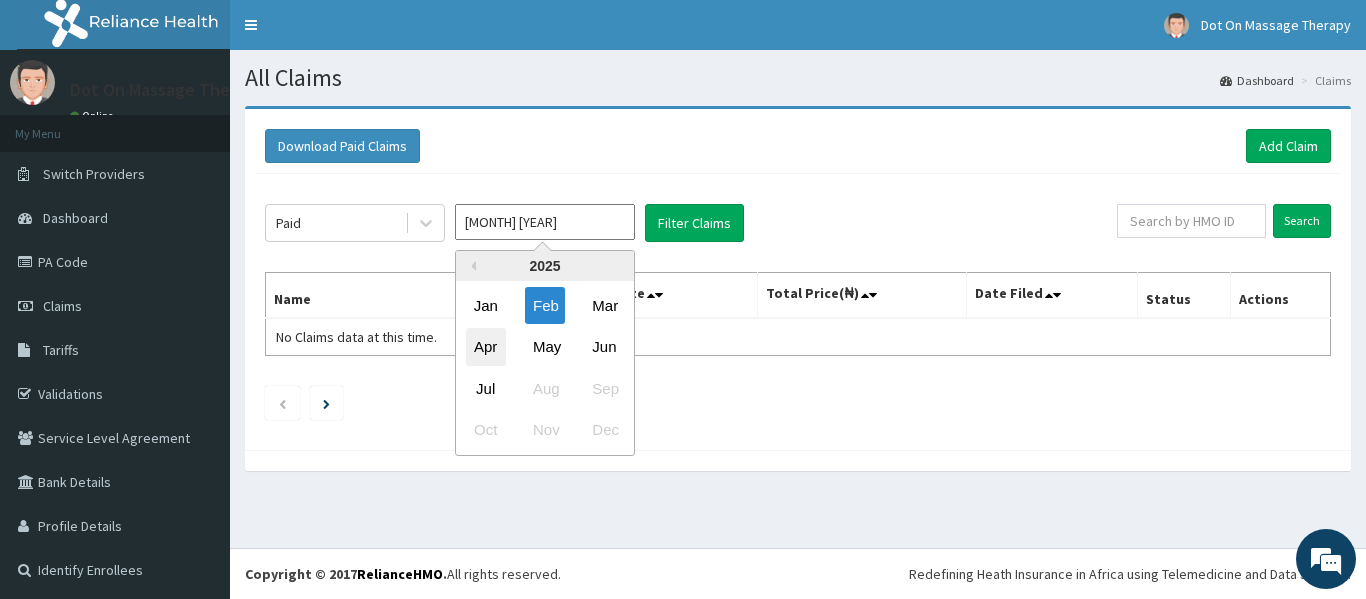 click on "Apr" at bounding box center [486, 347] 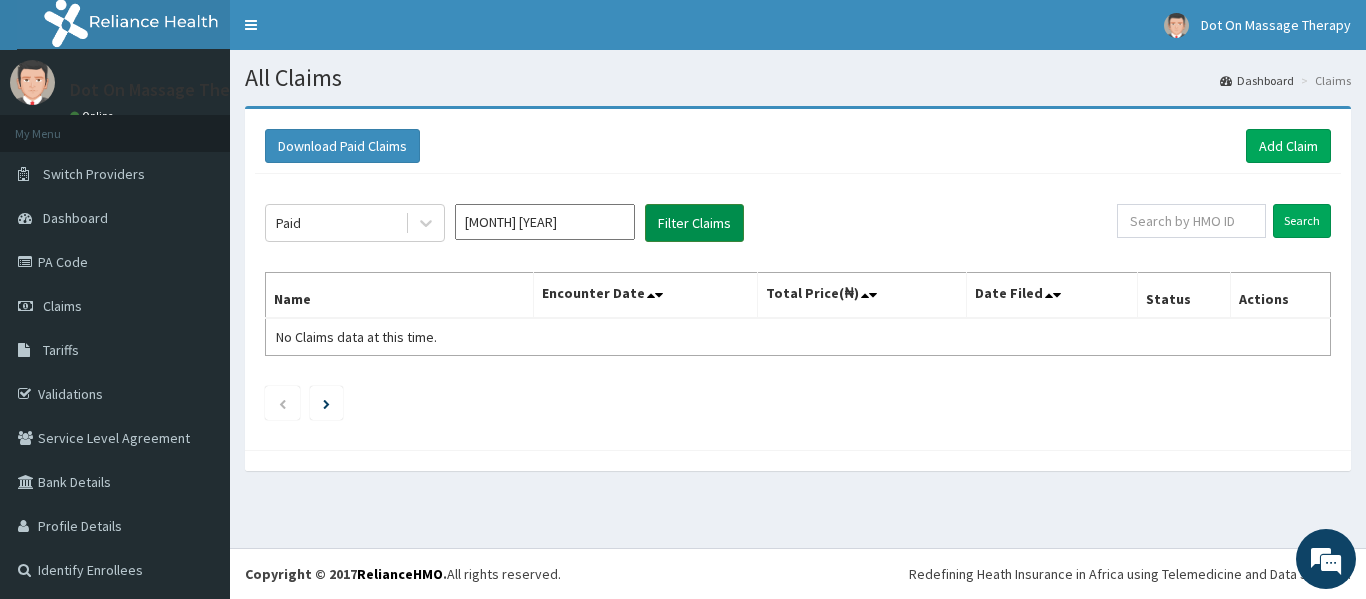 click on "Filter Claims" at bounding box center (694, 223) 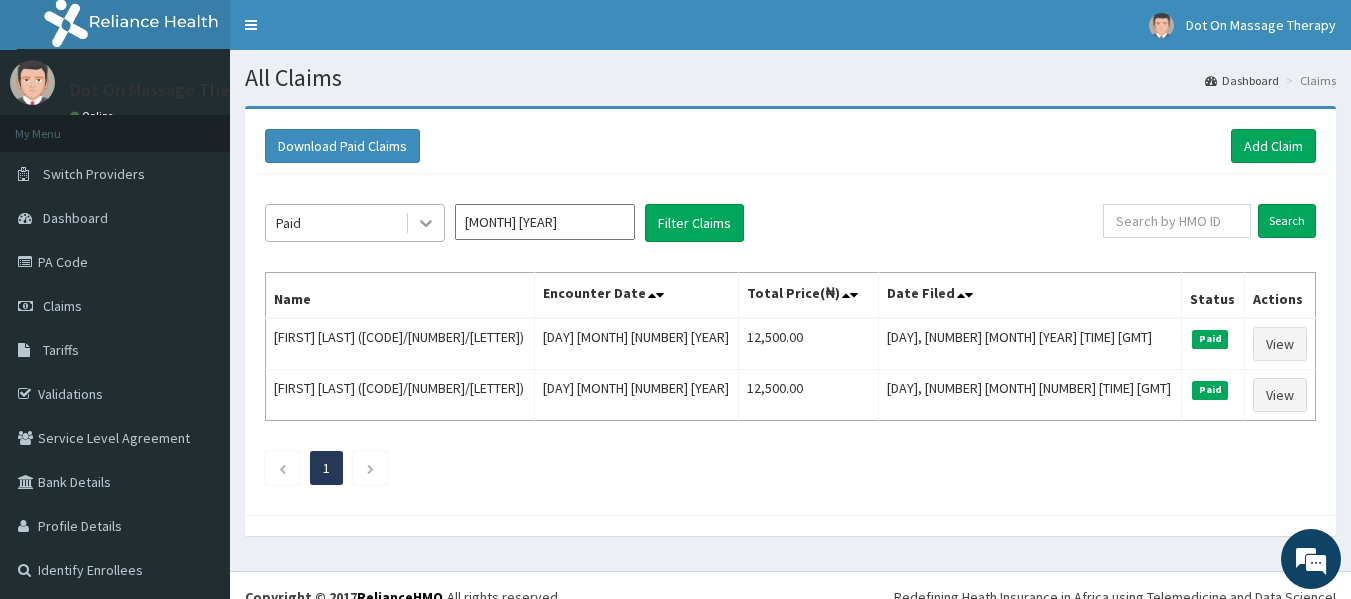 click at bounding box center (426, 223) 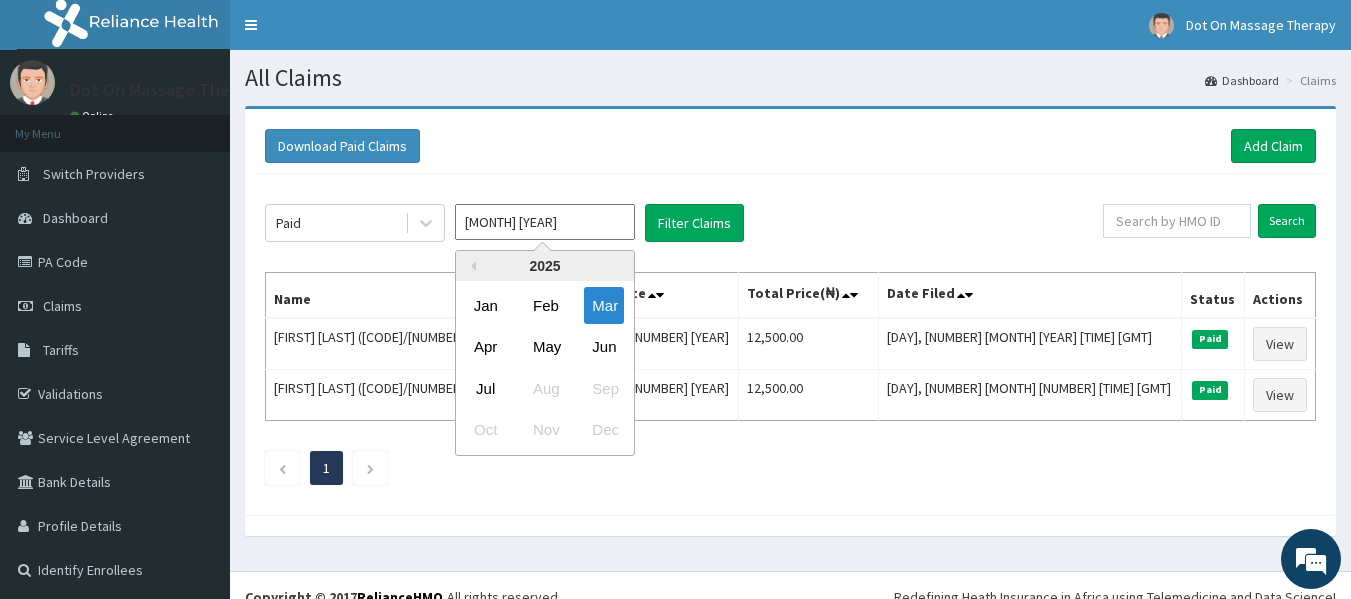 click on "Mar 2025" at bounding box center [545, 222] 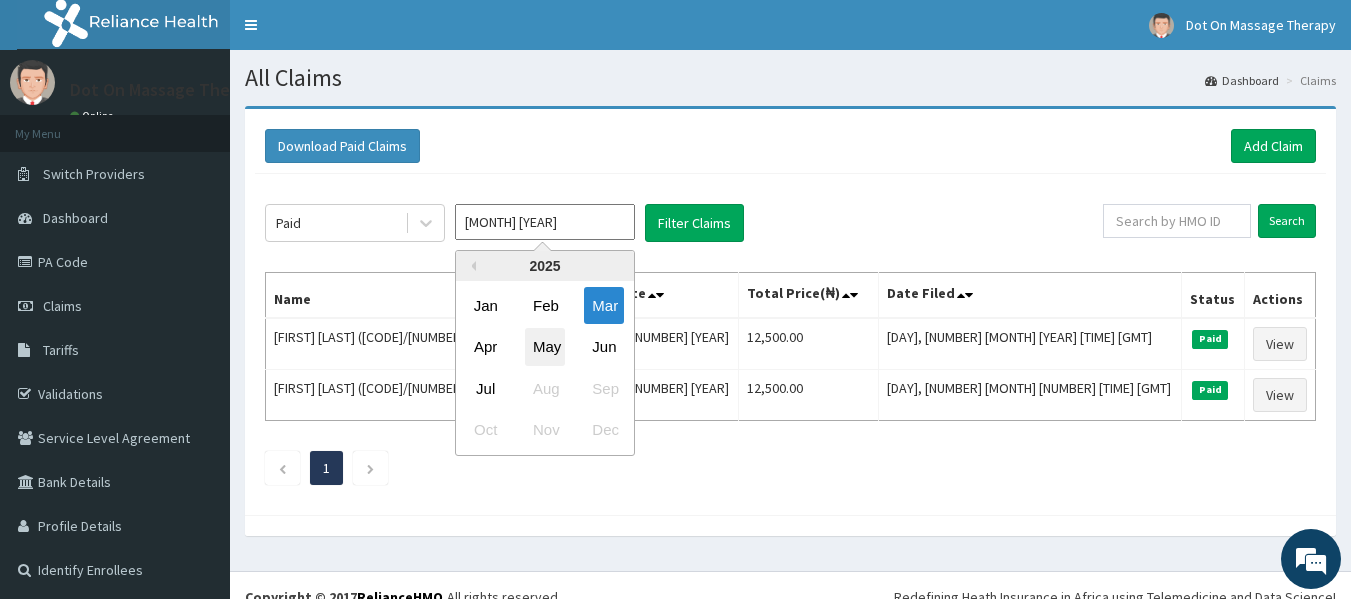 click on "May" at bounding box center (545, 347) 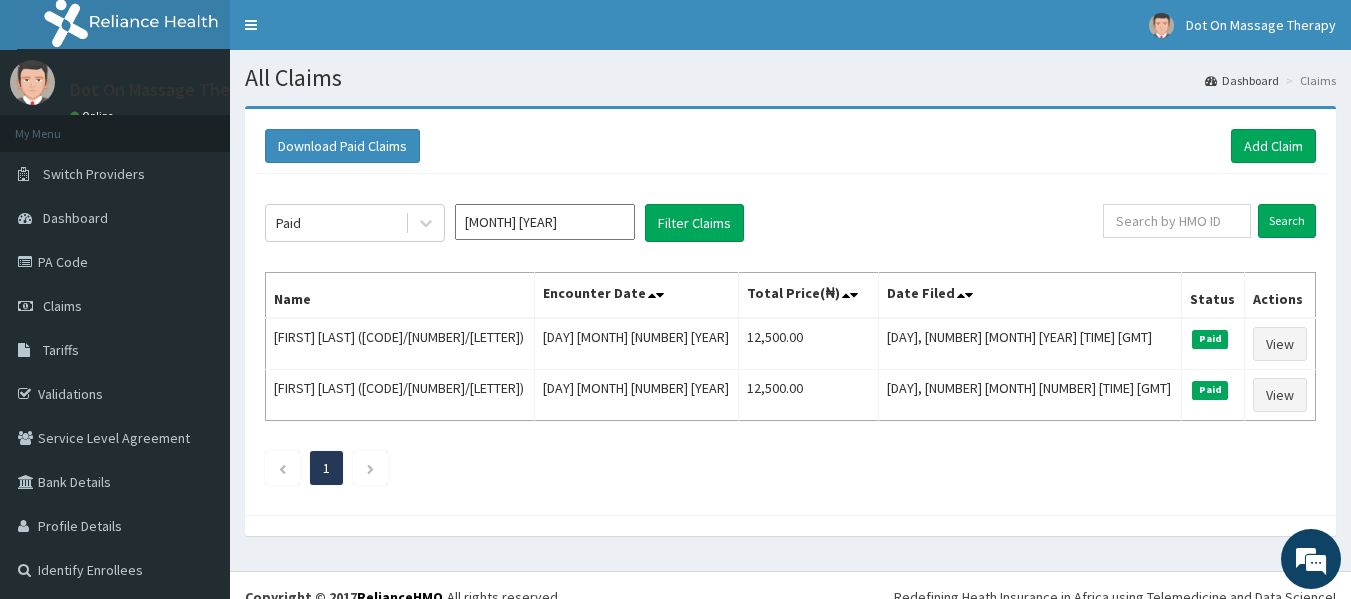 click on "Apr 2025" at bounding box center (545, 222) 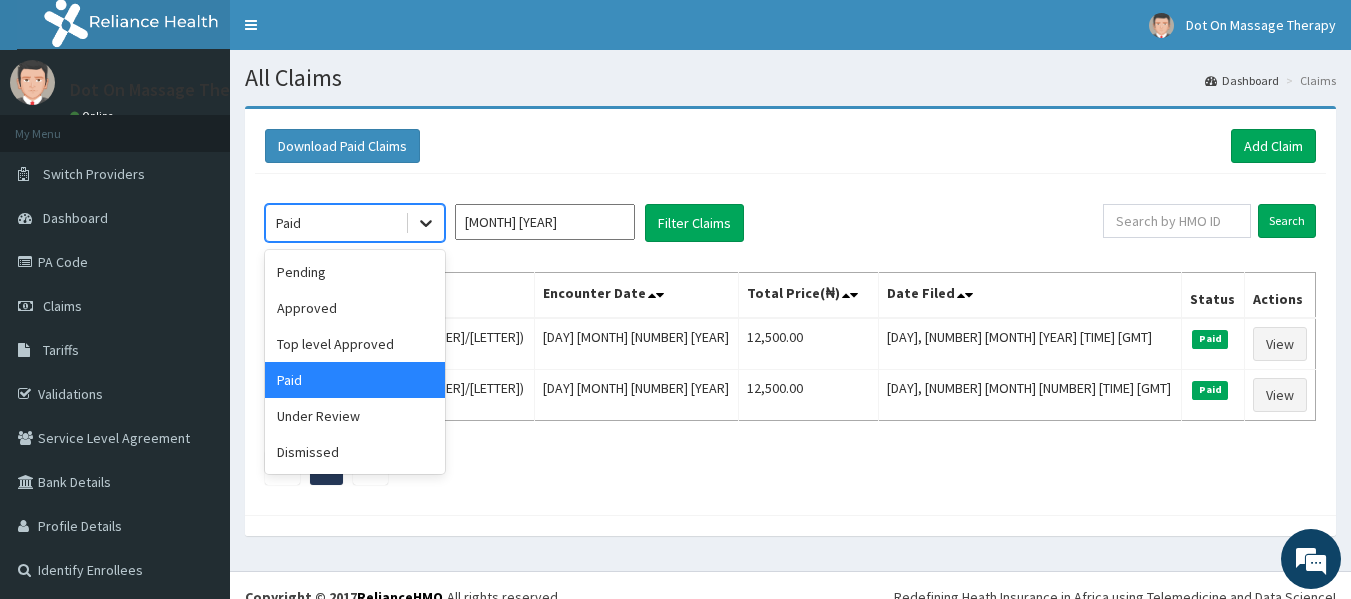 click at bounding box center [426, 223] 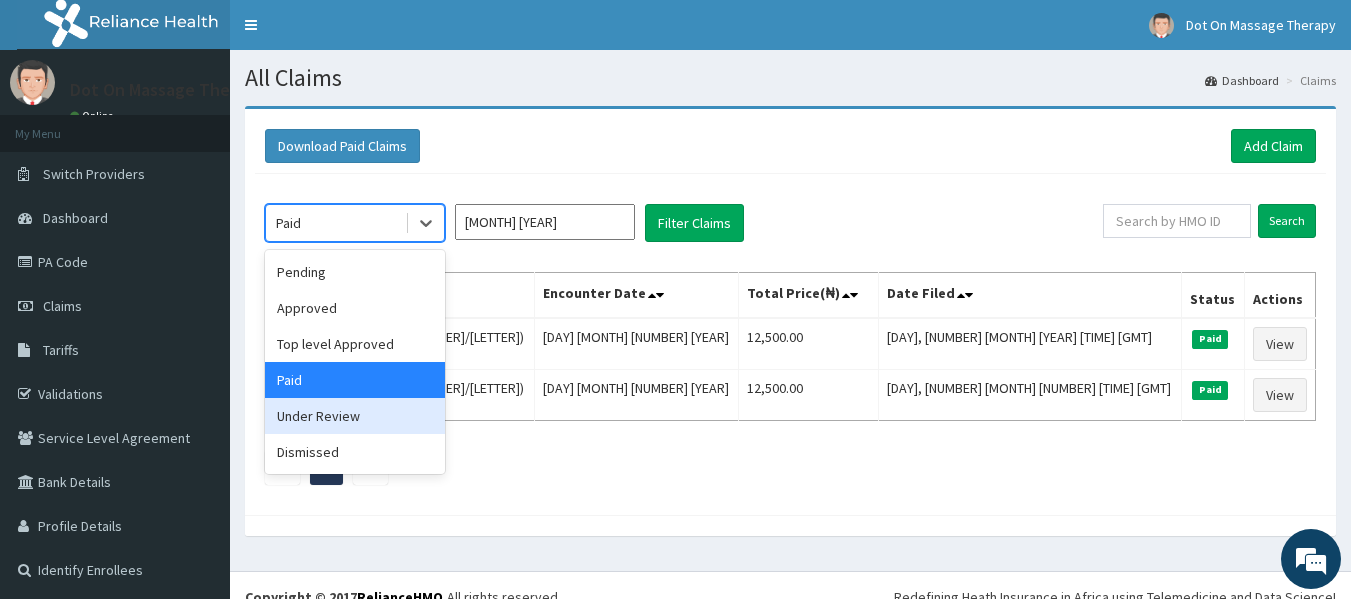 click on "Under Review" at bounding box center [355, 416] 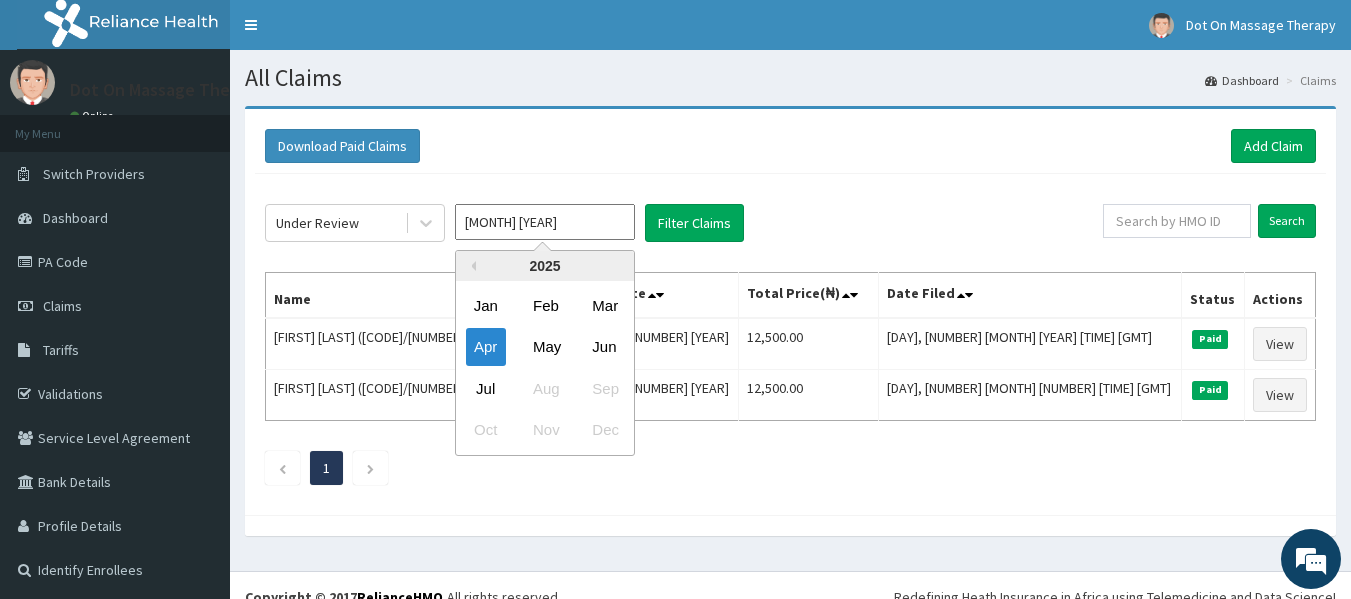 click on "Apr 2025" at bounding box center (545, 222) 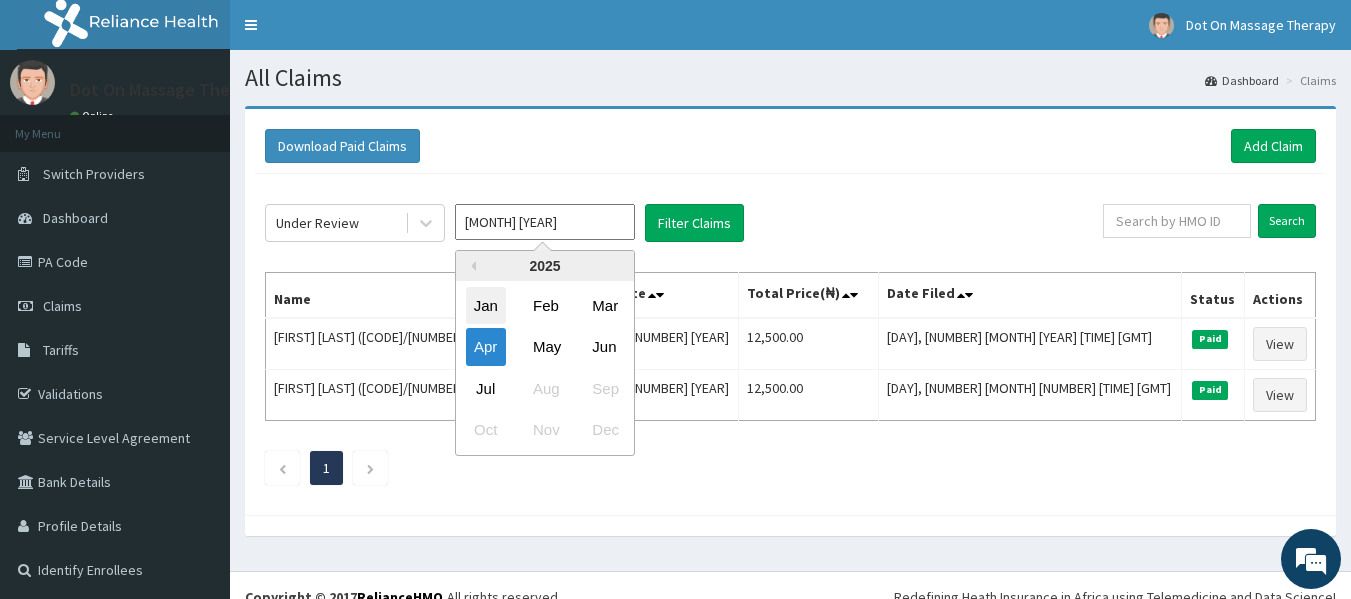 click on "Jan" at bounding box center [486, 305] 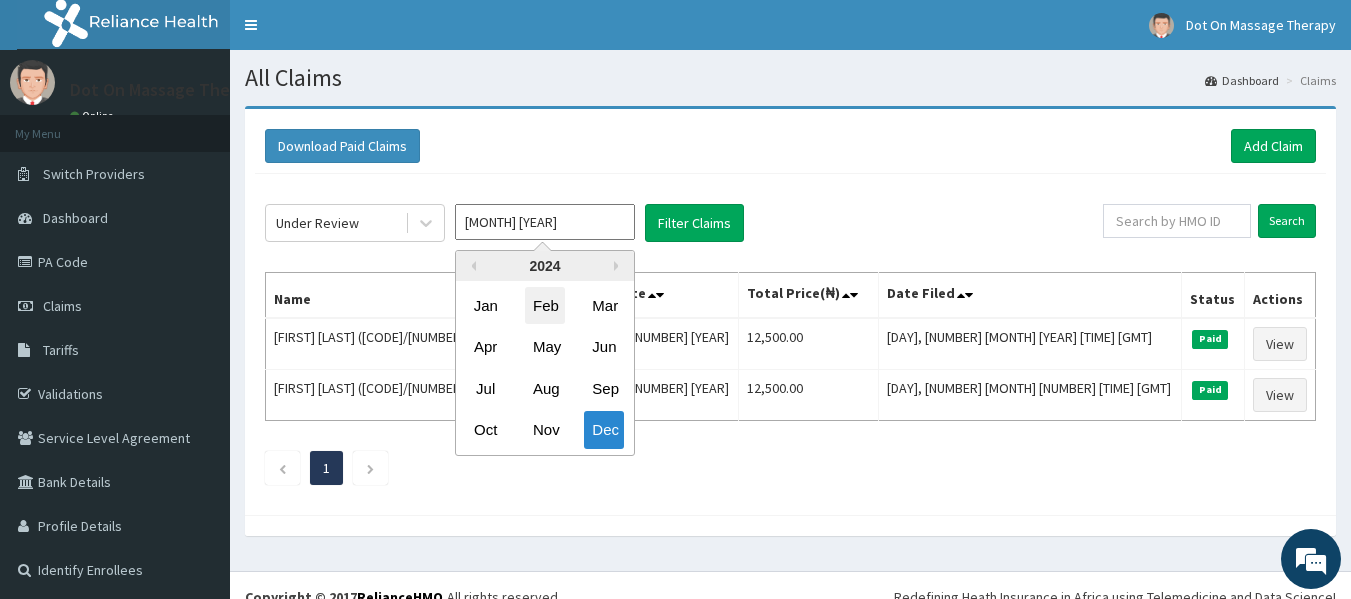 drag, startPoint x: 585, startPoint y: 225, endPoint x: 550, endPoint y: 311, distance: 92.84934 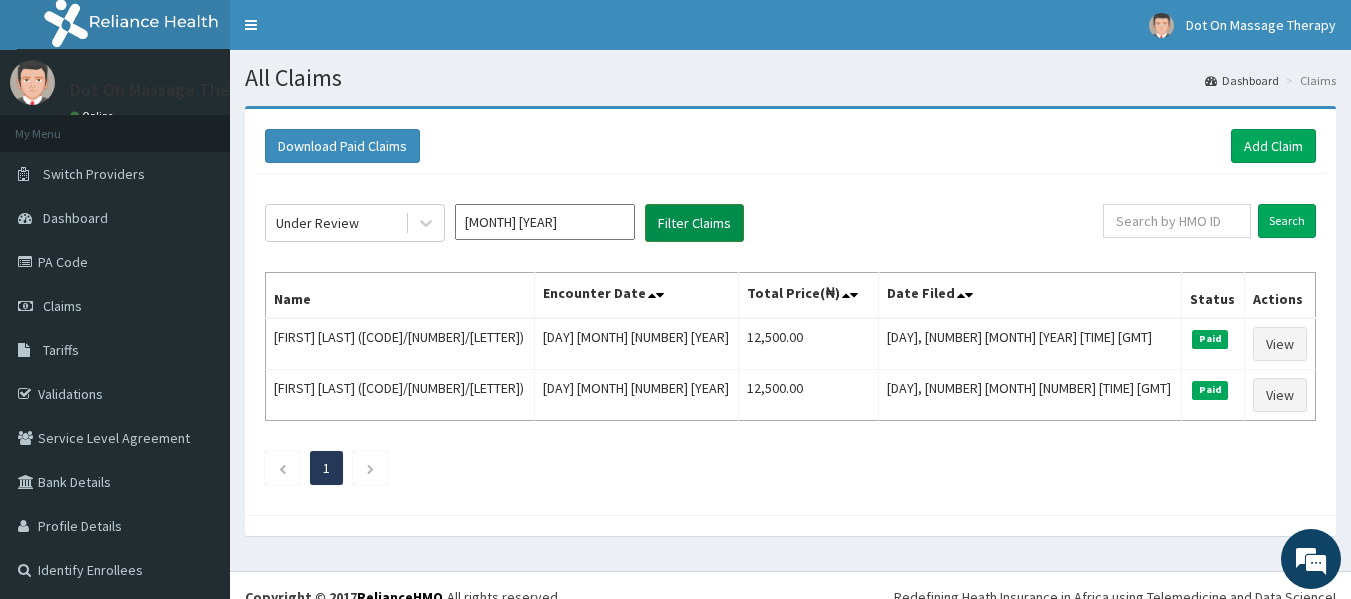 click on "Filter Claims" at bounding box center (694, 223) 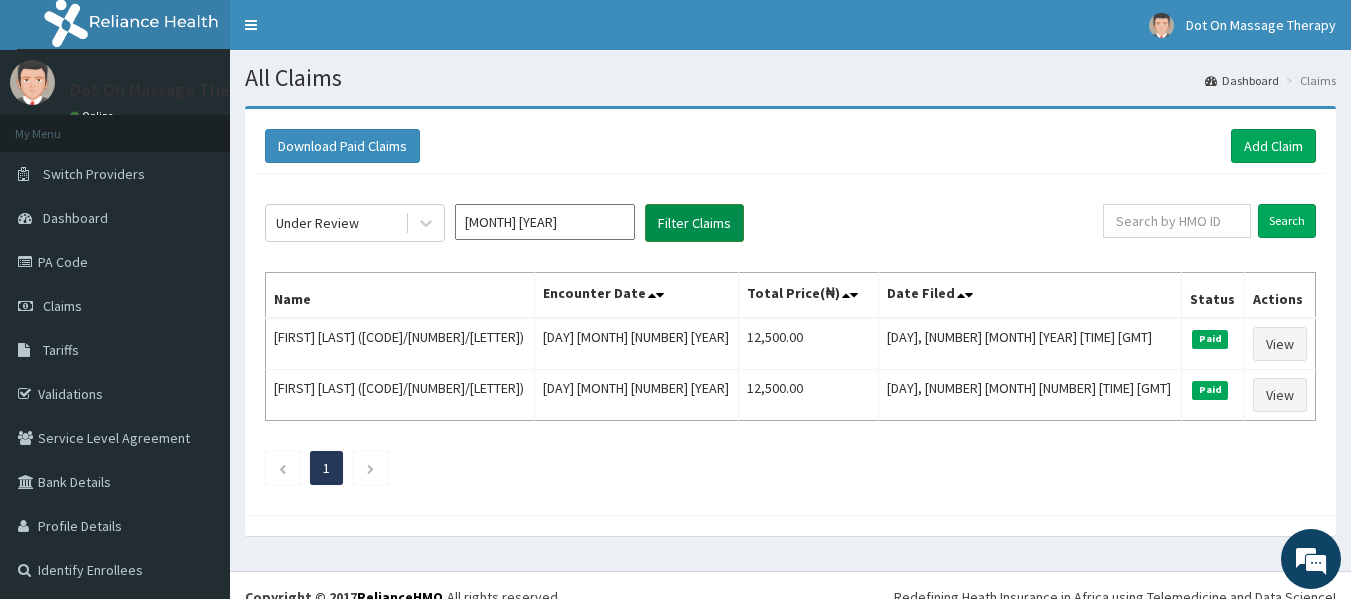 click on "Filter Claims" at bounding box center (694, 223) 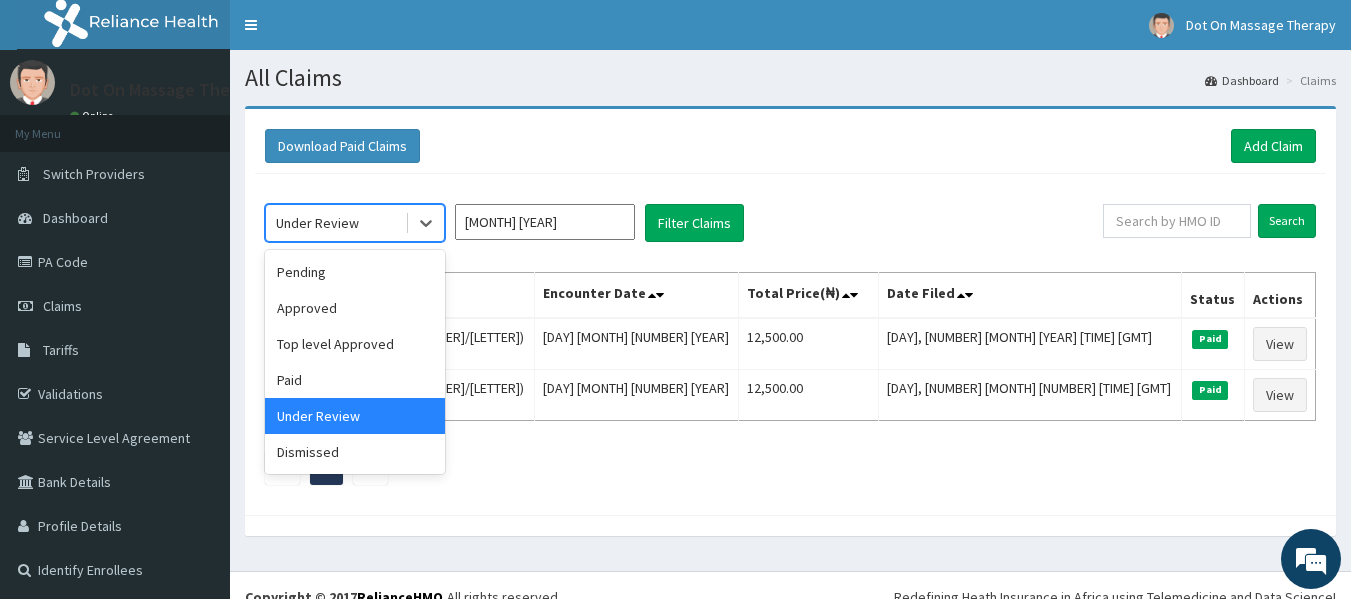 click on "Under Review" at bounding box center (335, 223) 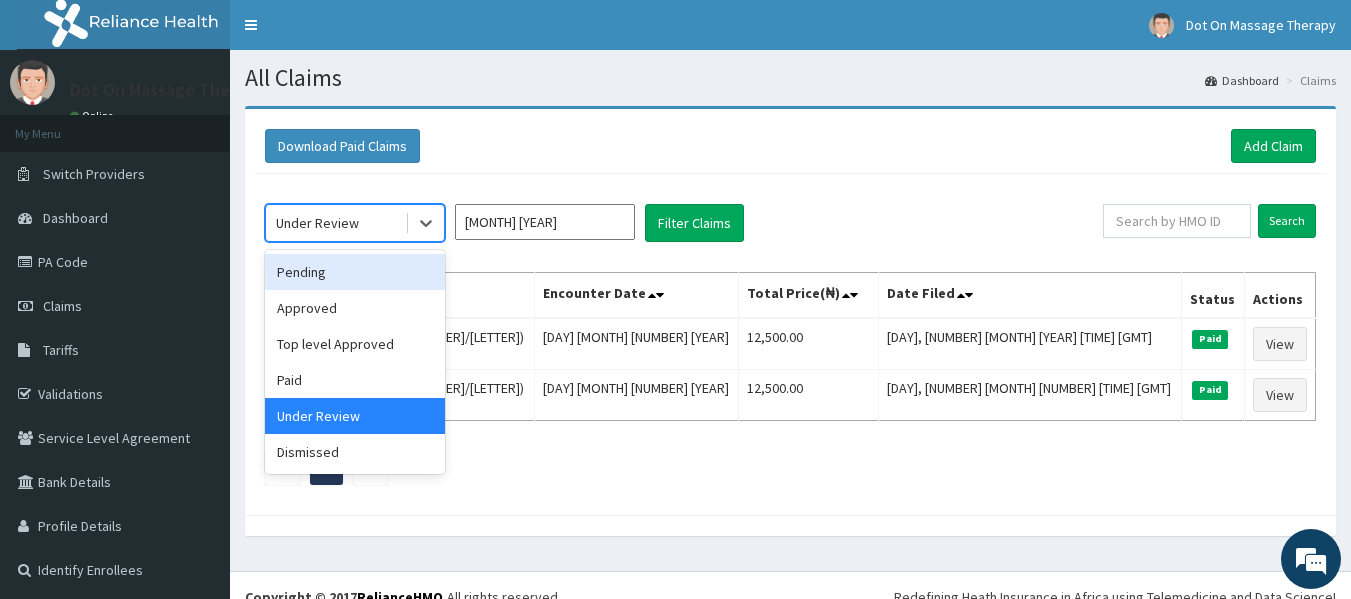 click on "Pending" at bounding box center (355, 272) 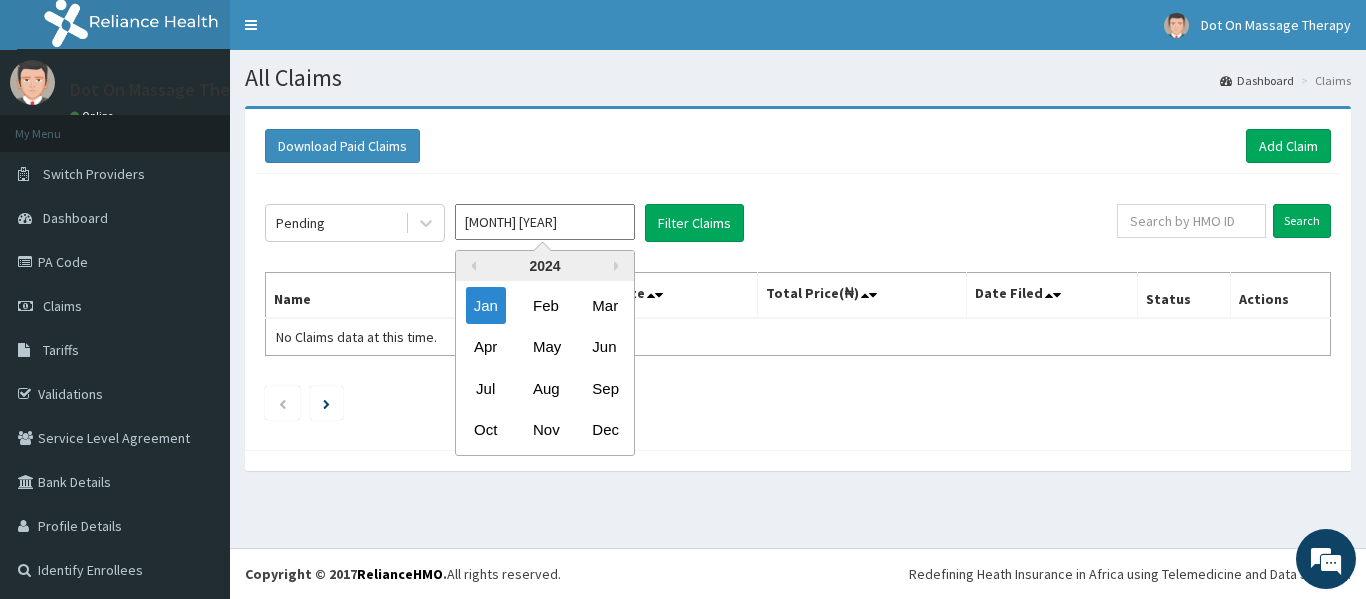 click on "Jan 2024" at bounding box center (545, 222) 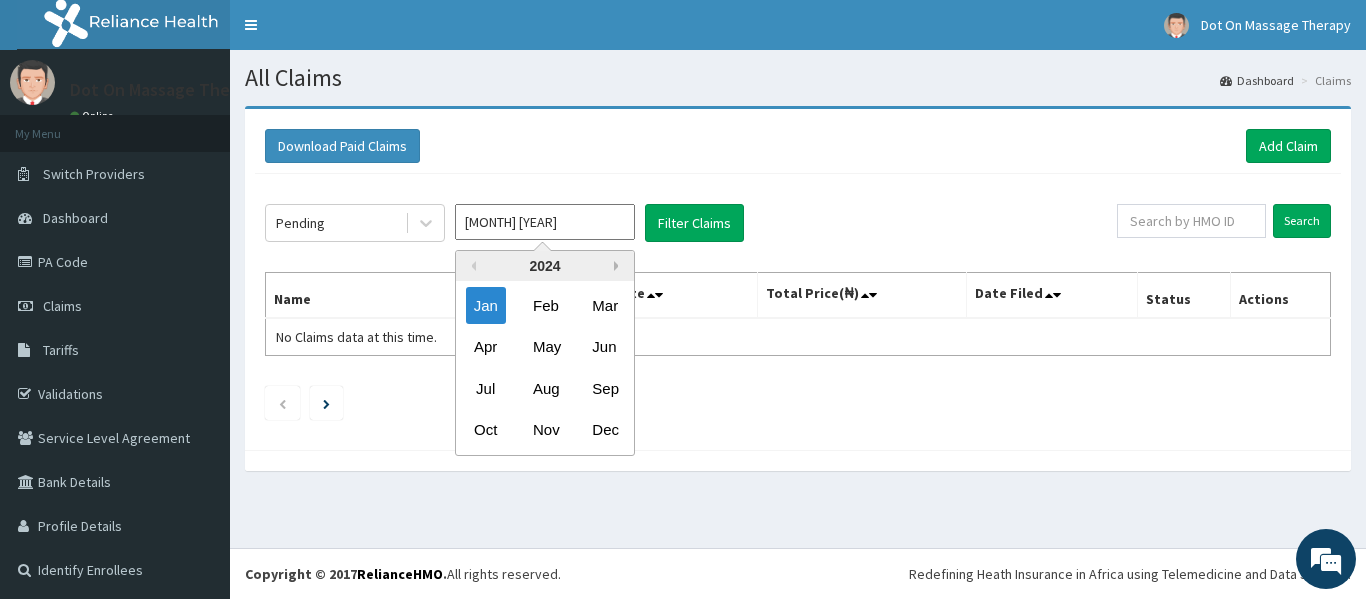 click on "Next Year" at bounding box center [619, 266] 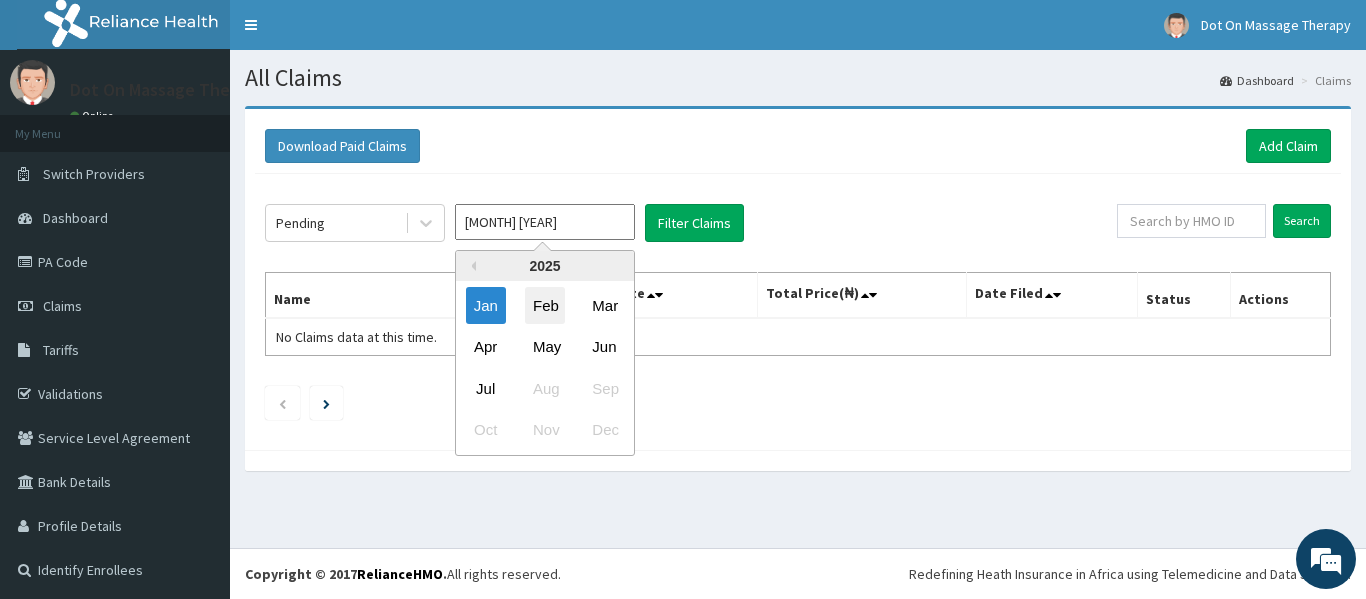 click on "Feb" at bounding box center (545, 305) 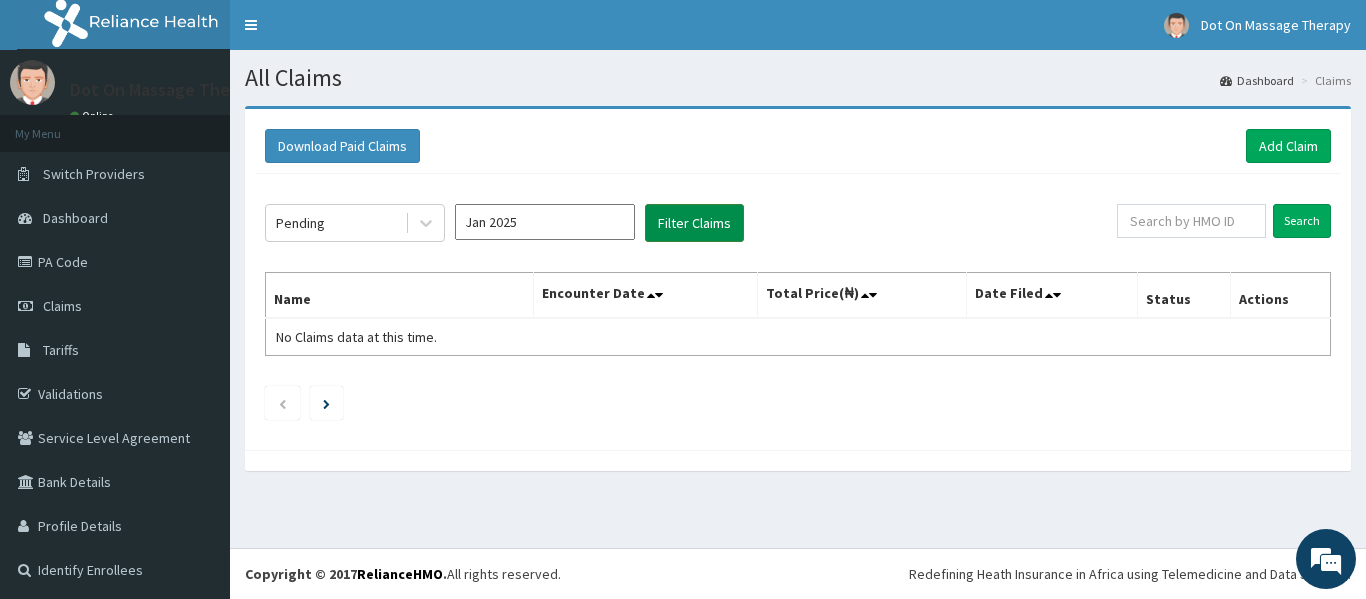 click on "Filter Claims" at bounding box center [694, 223] 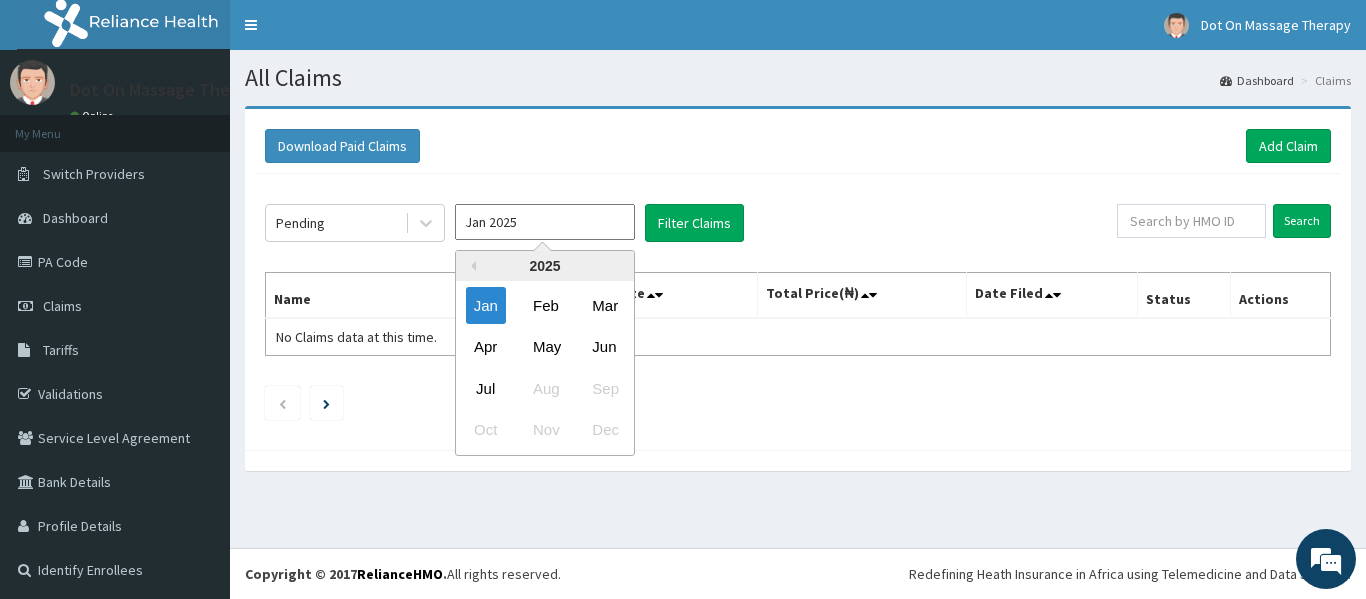 click on "Jan 2025" at bounding box center (545, 222) 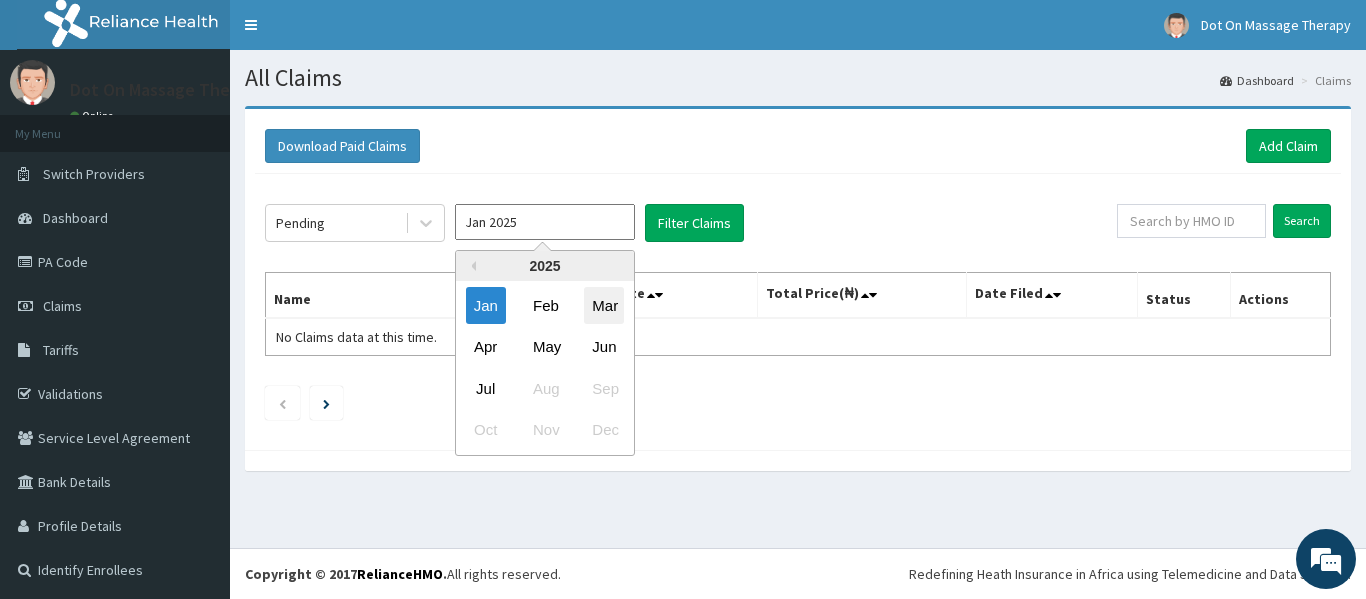 click on "Mar" at bounding box center [604, 305] 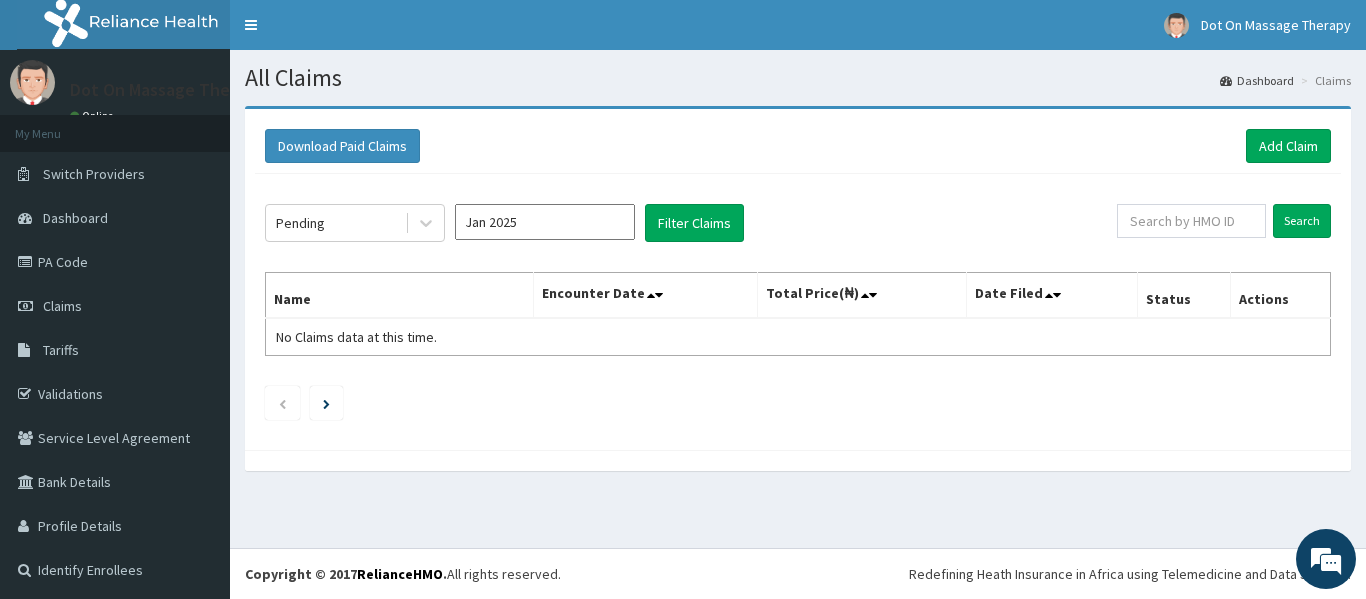 type on "Feb 2025" 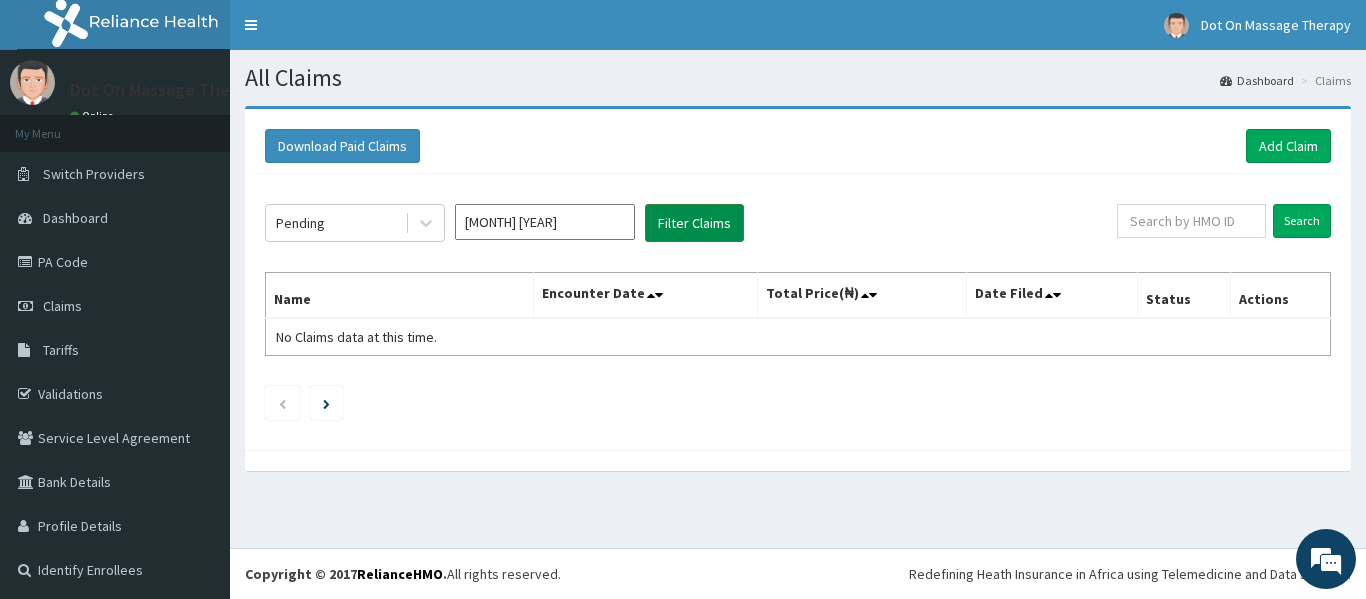 click on "Filter Claims" at bounding box center [694, 223] 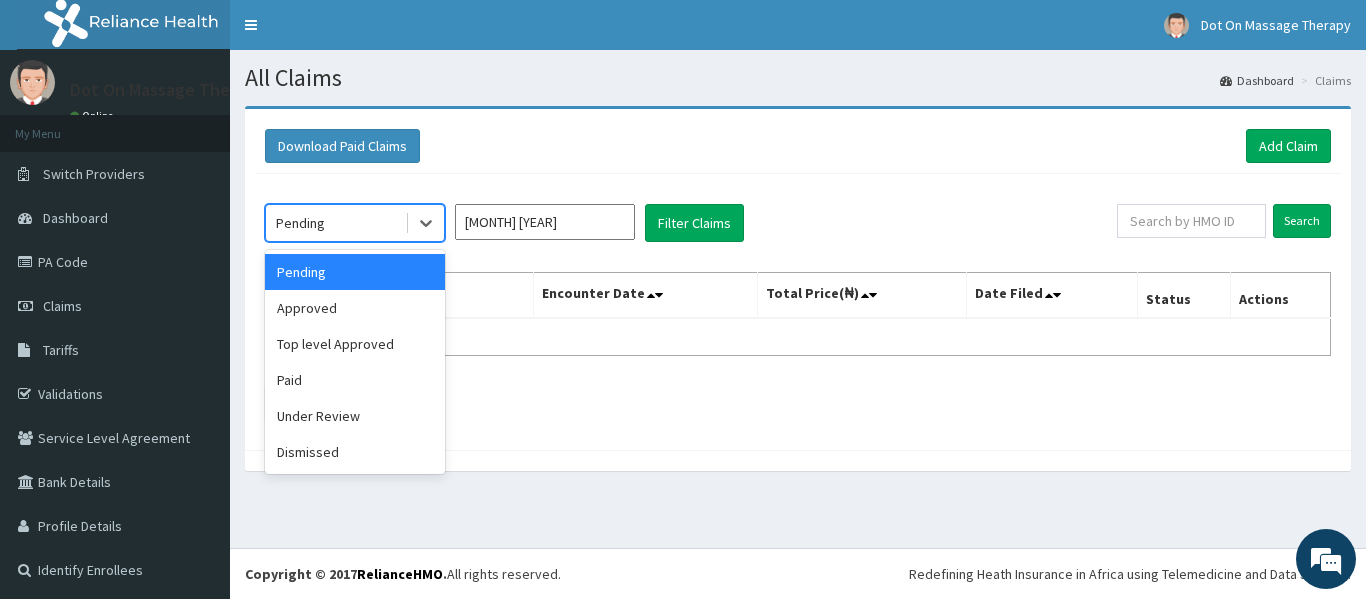 click on "Pending" at bounding box center (335, 223) 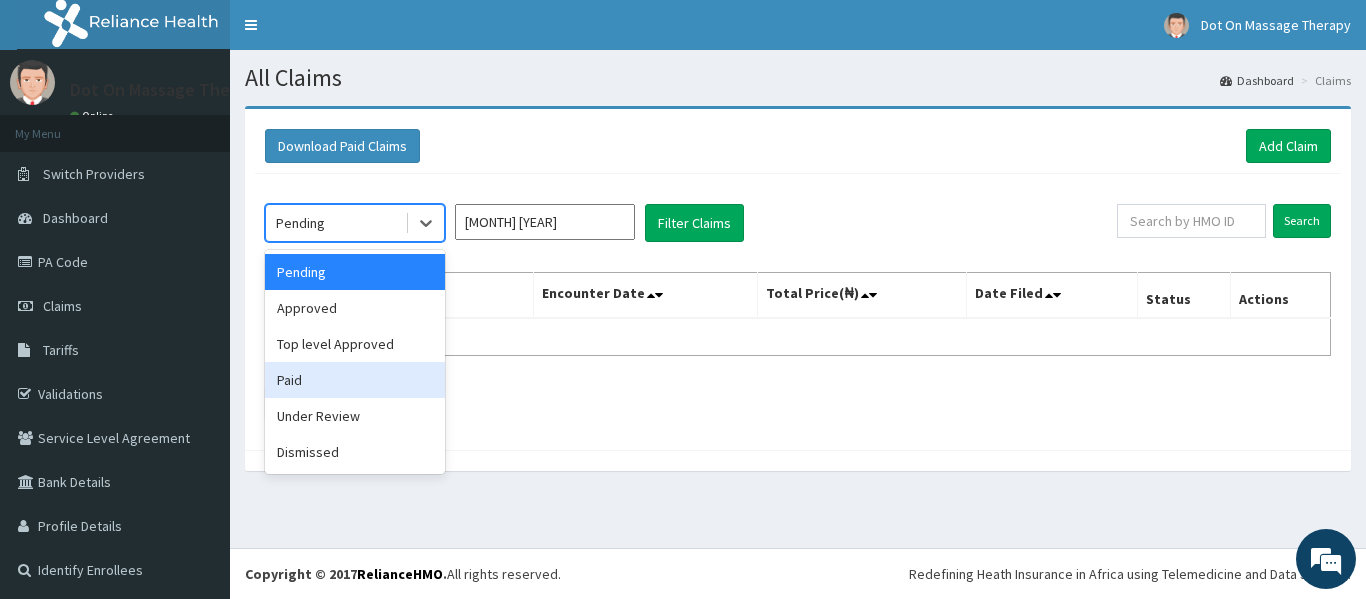 click on "Paid" at bounding box center (355, 380) 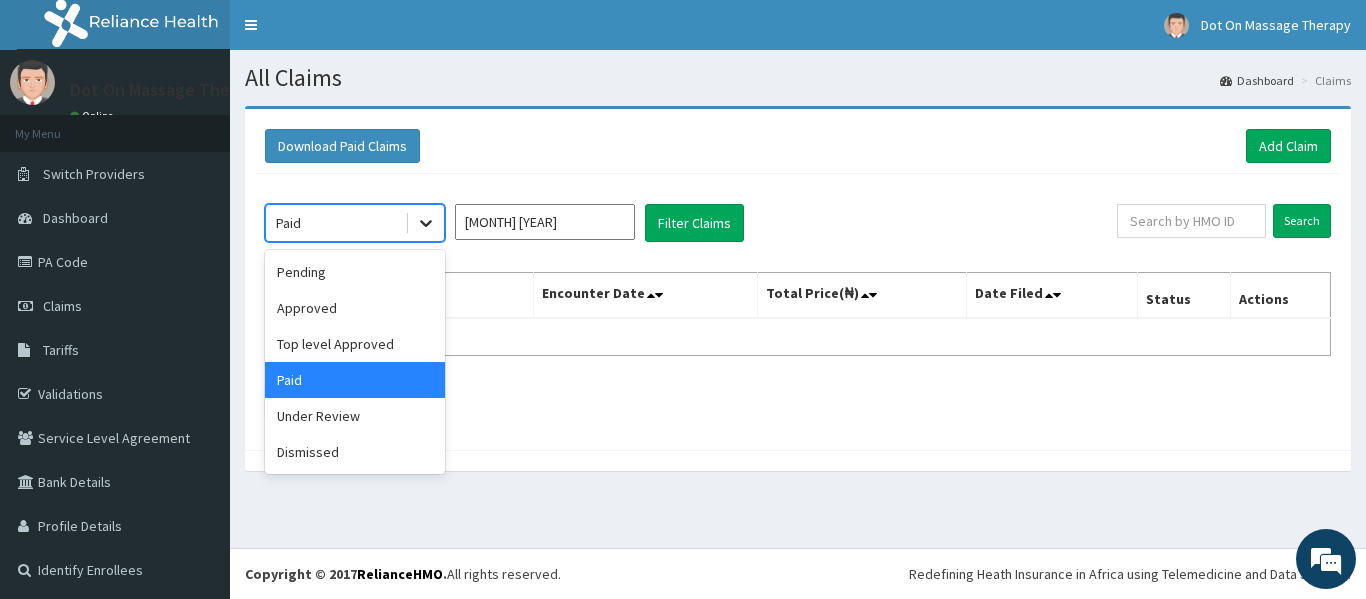click 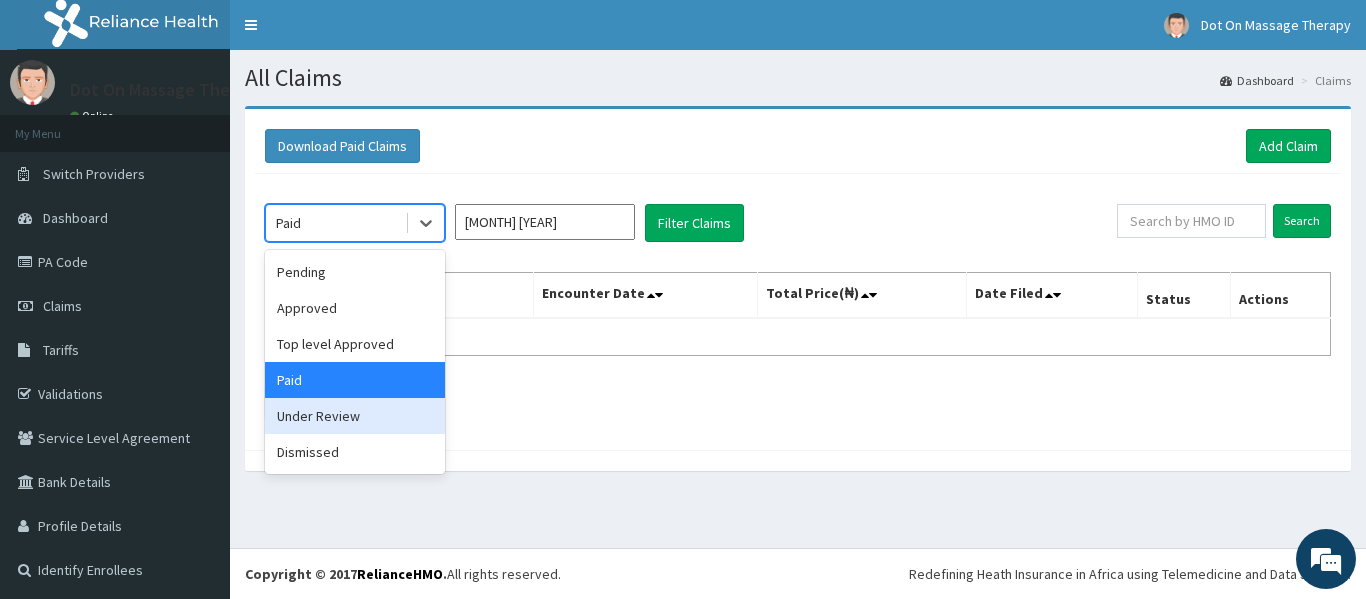 click on "Under Review" at bounding box center [355, 416] 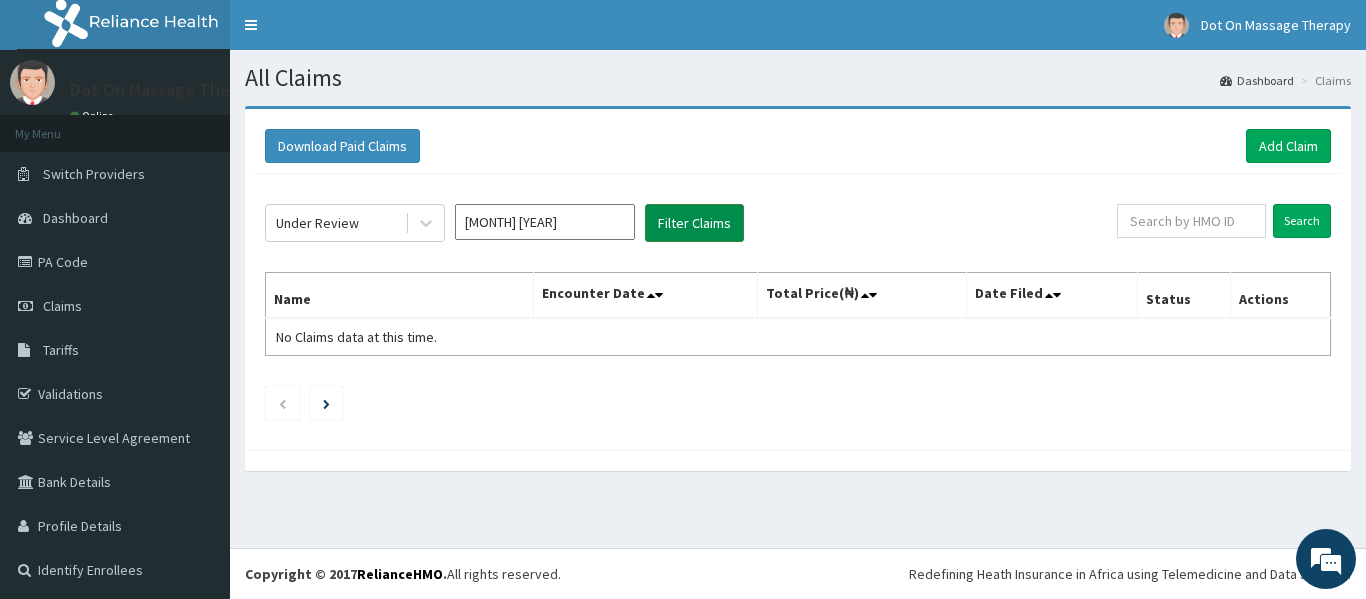 click on "Filter Claims" at bounding box center [694, 223] 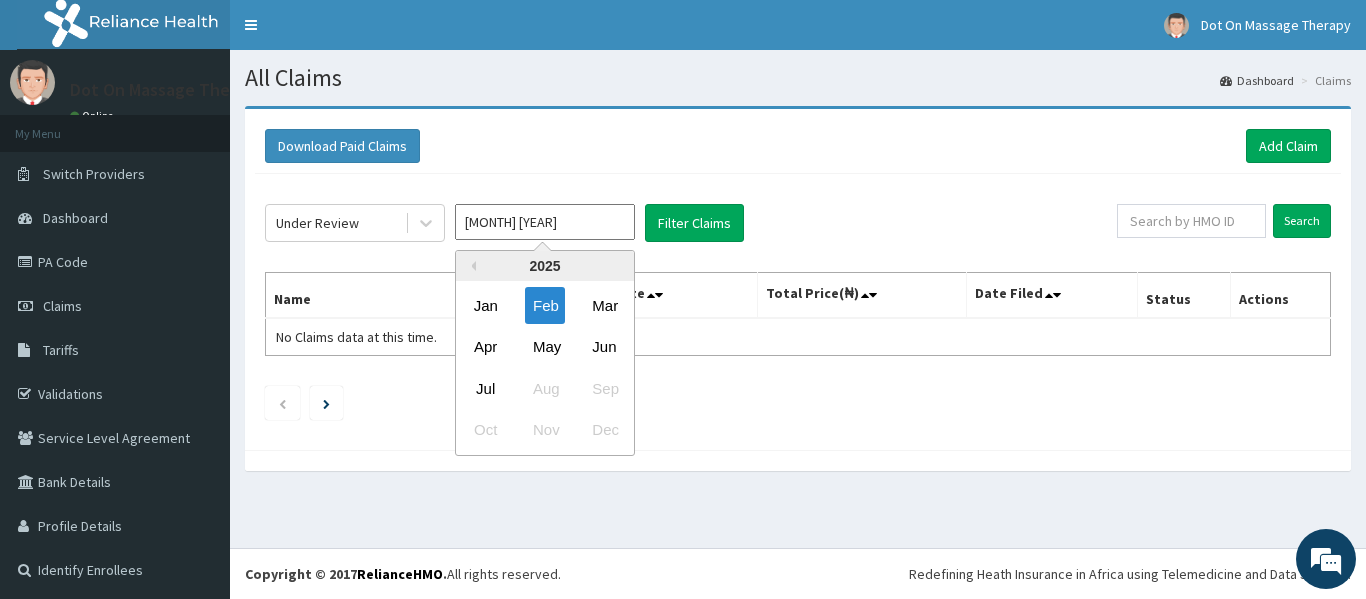 click on "Feb 2025" at bounding box center [545, 222] 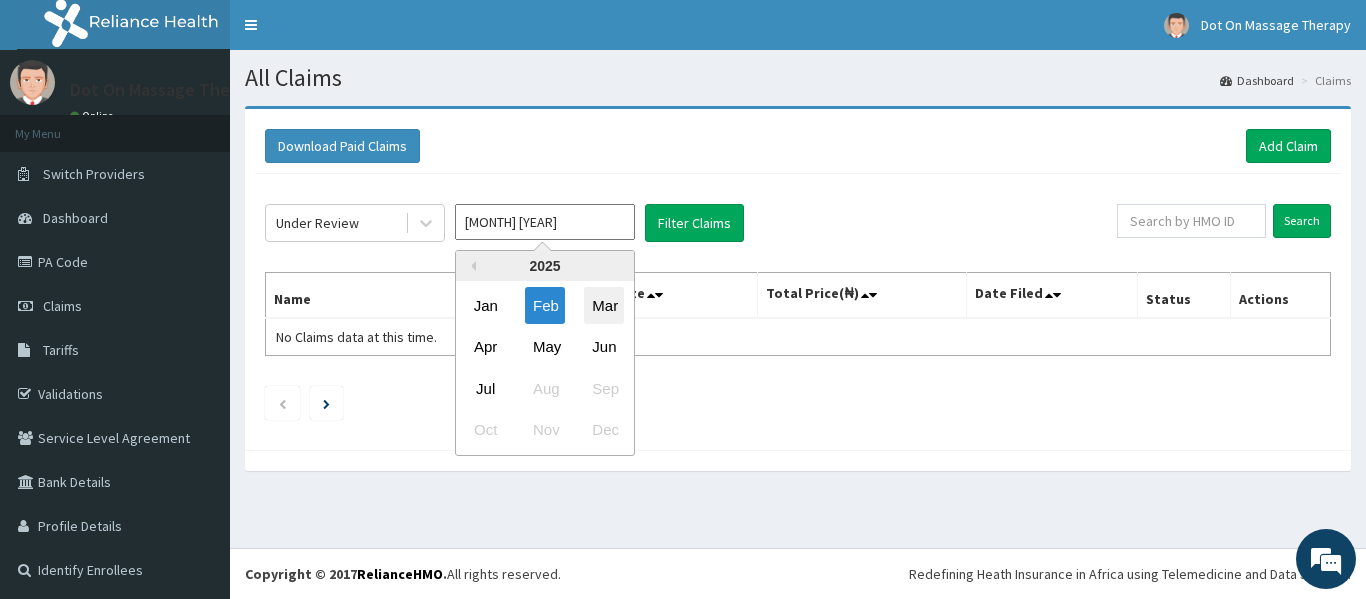 click on "Mar" at bounding box center (604, 305) 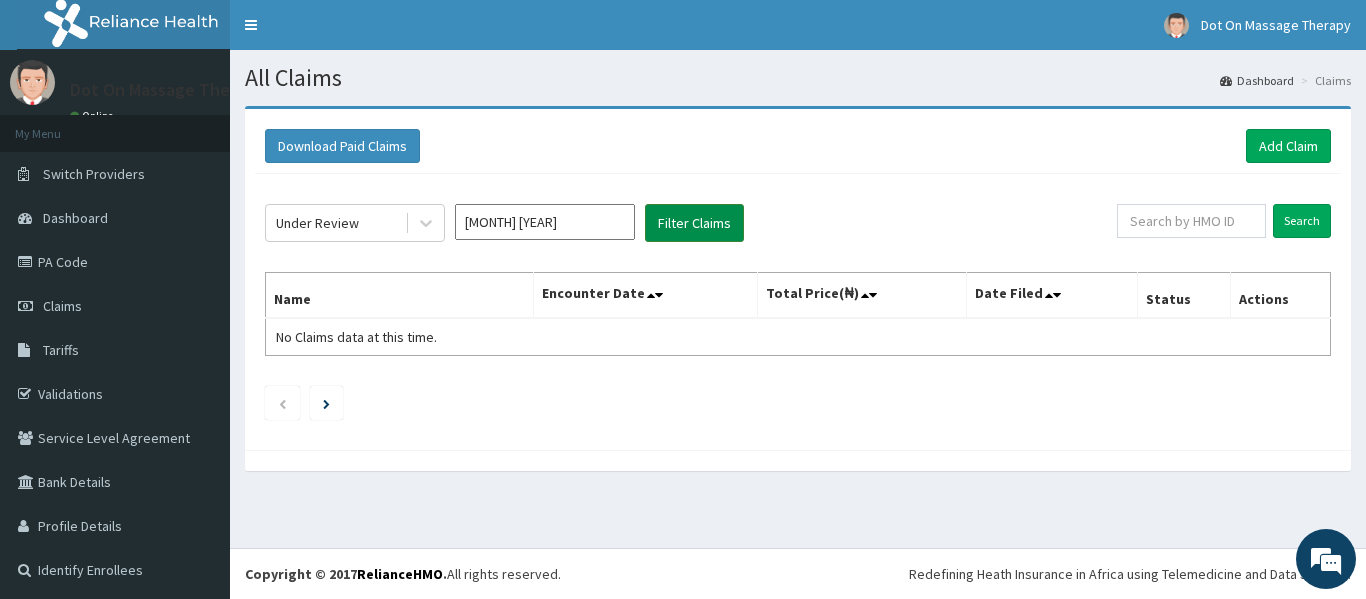 click on "Filter Claims" at bounding box center (694, 223) 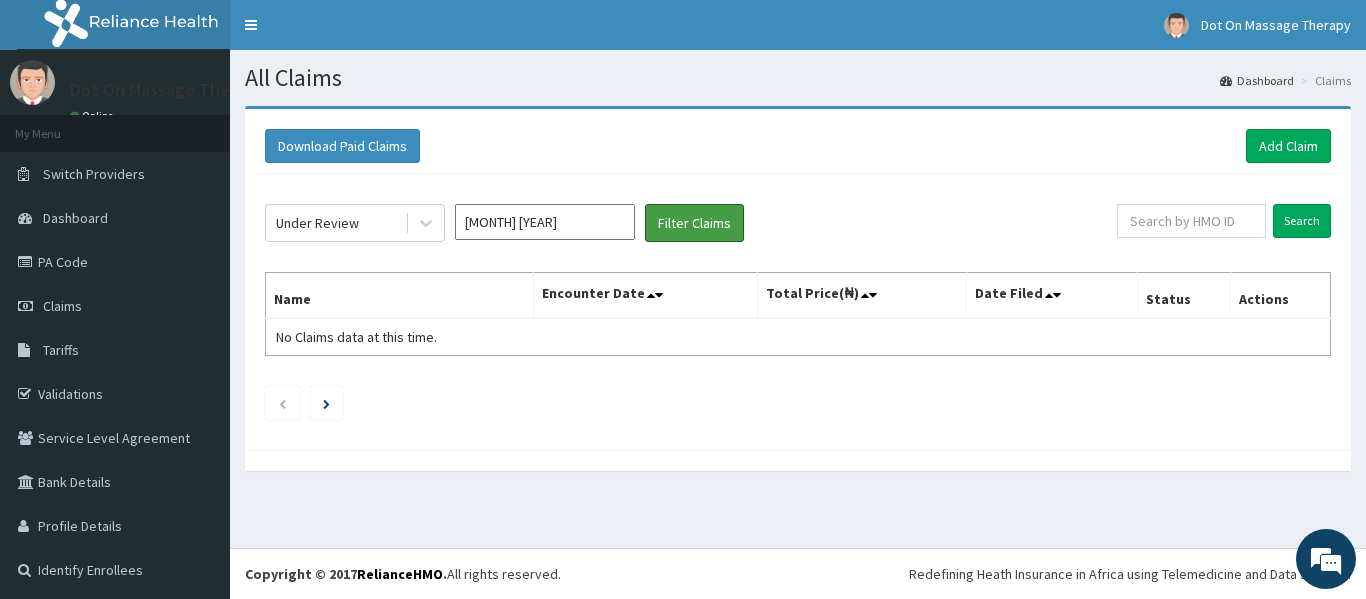 scroll, scrollTop: 3, scrollLeft: 0, axis: vertical 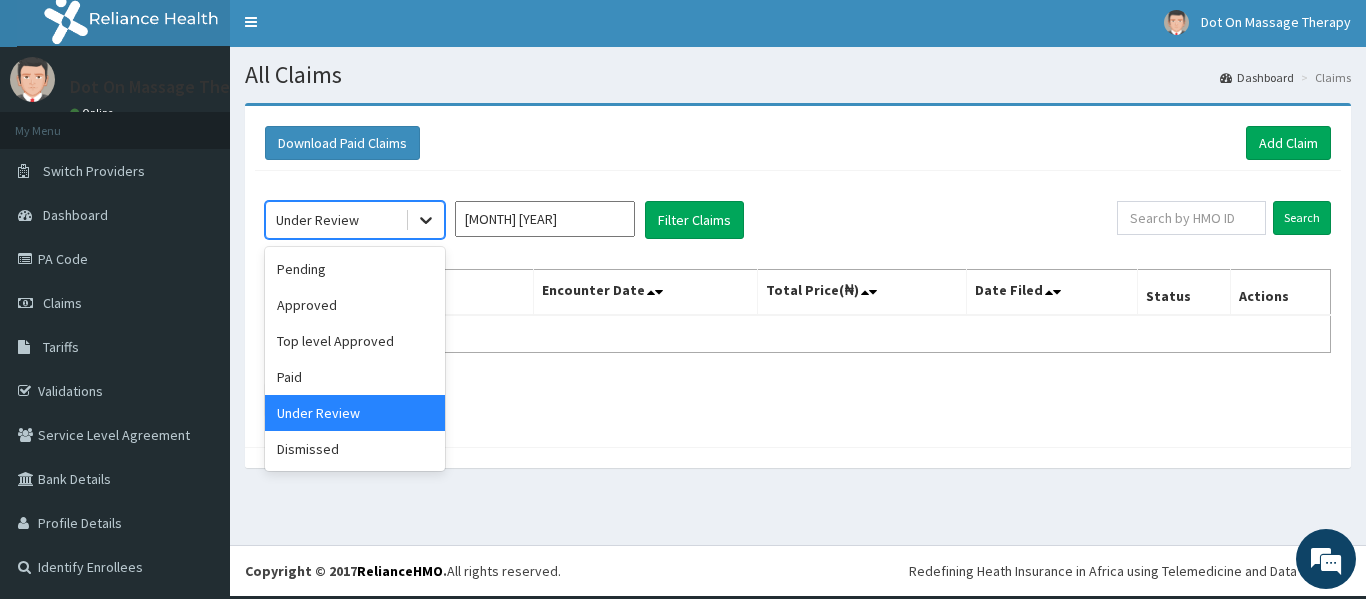 click 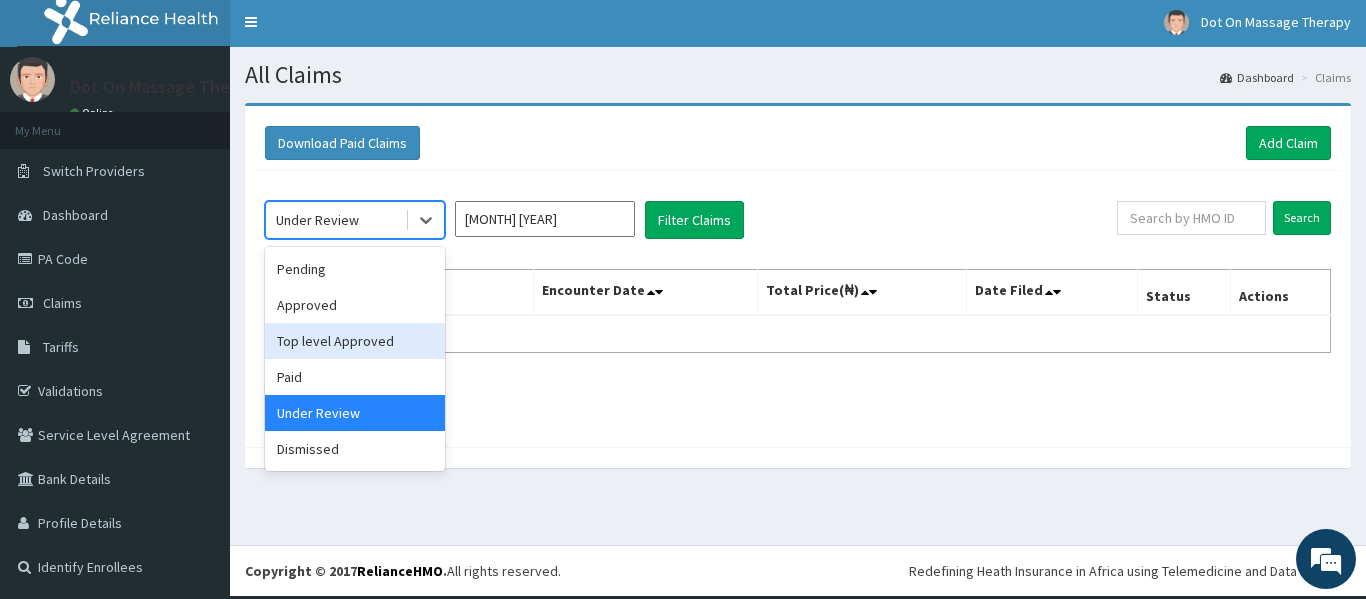 click on "Top level Approved" at bounding box center [355, 341] 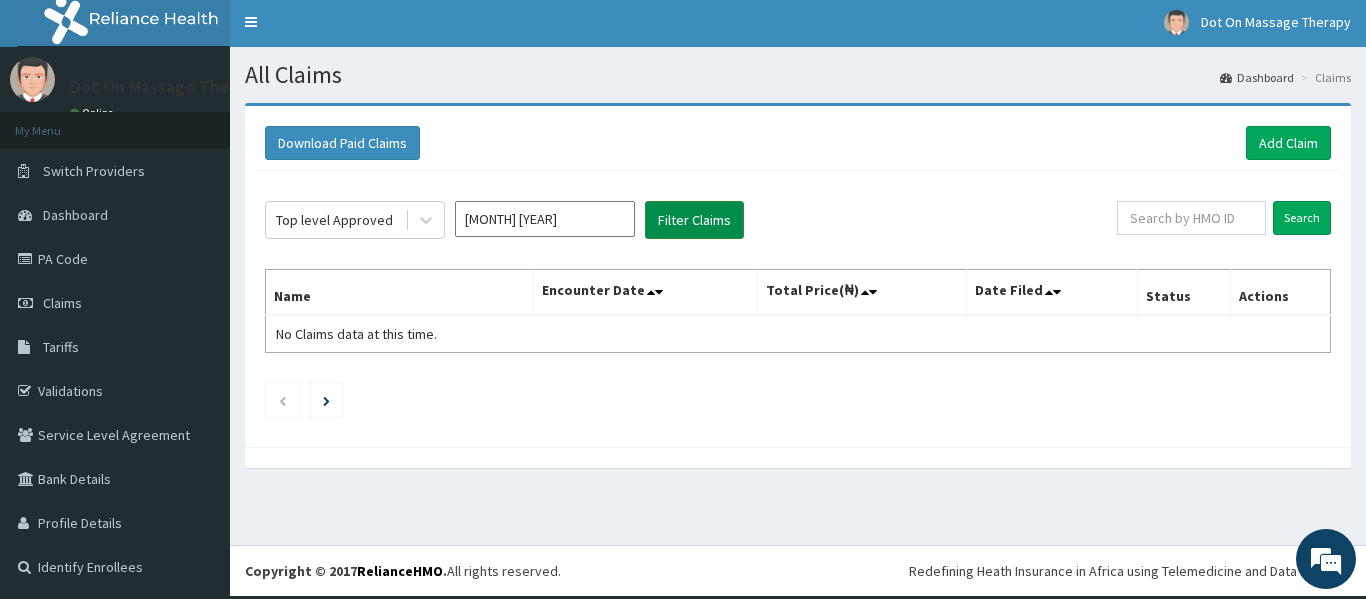 click on "Filter Claims" at bounding box center [694, 220] 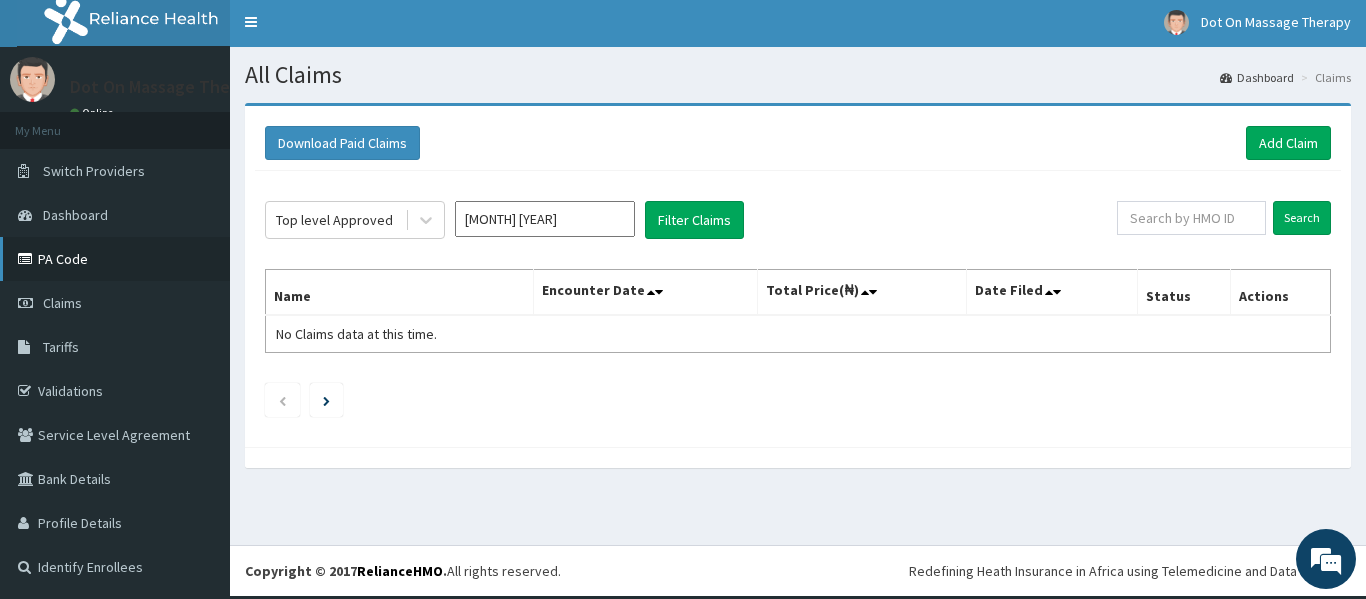 click on "PA Code" at bounding box center [115, 259] 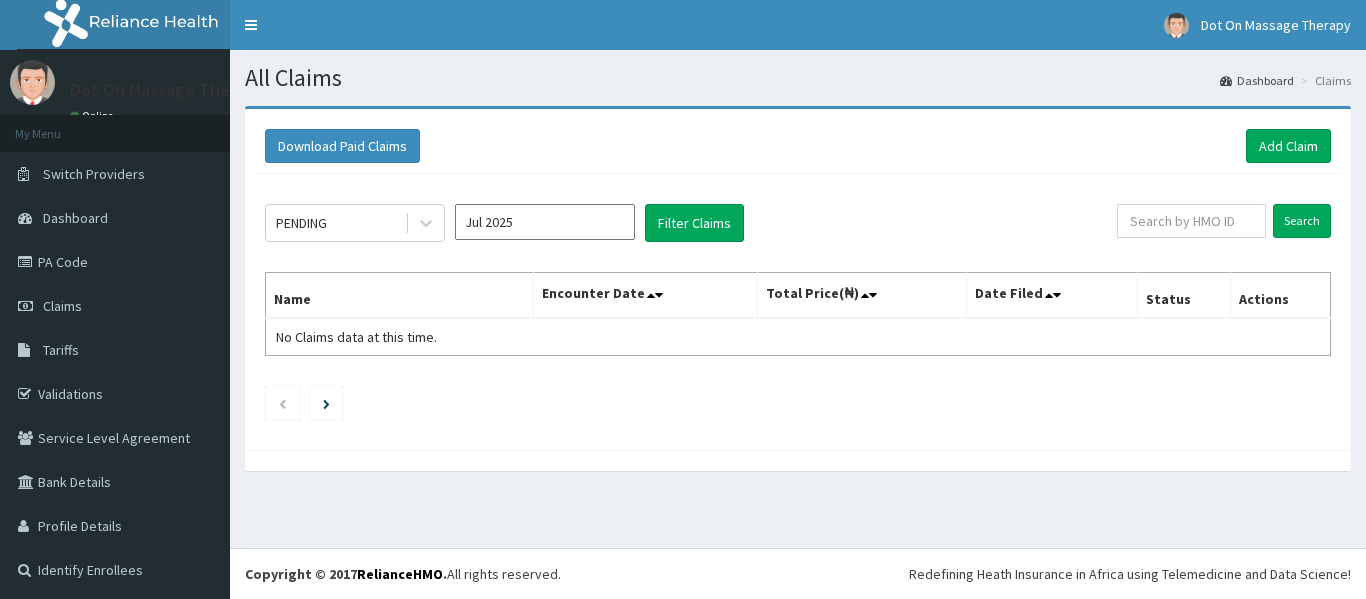 scroll, scrollTop: 0, scrollLeft: 0, axis: both 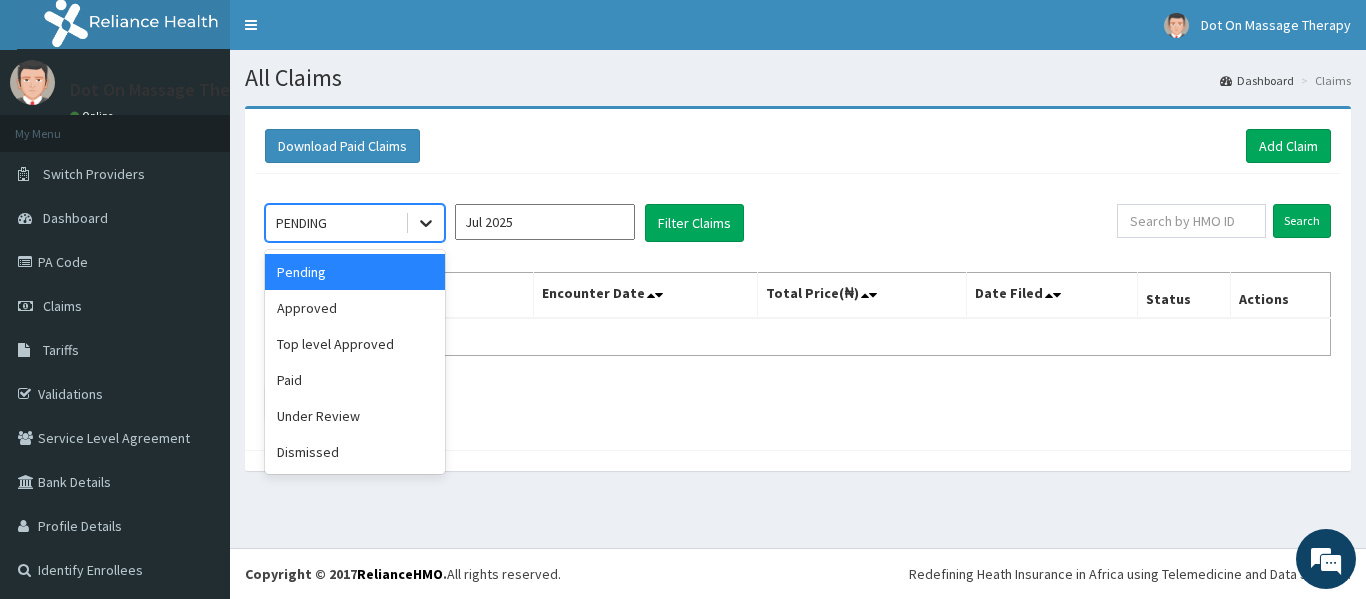 click 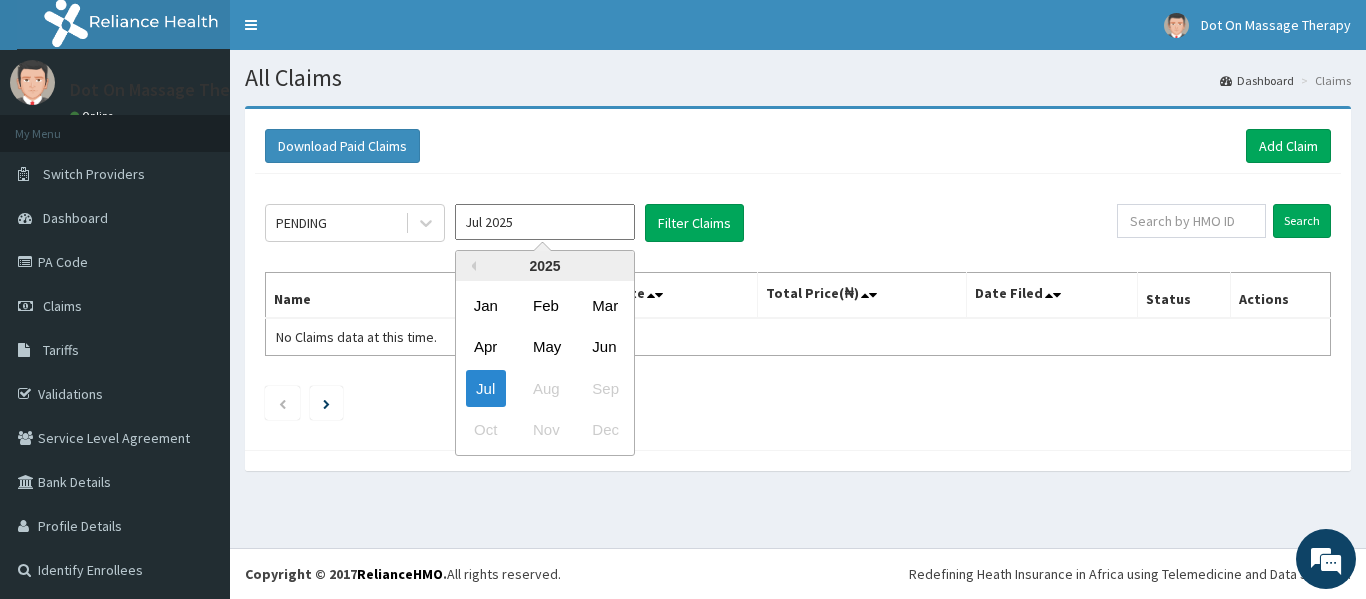 click on "Jul 2025" at bounding box center (545, 222) 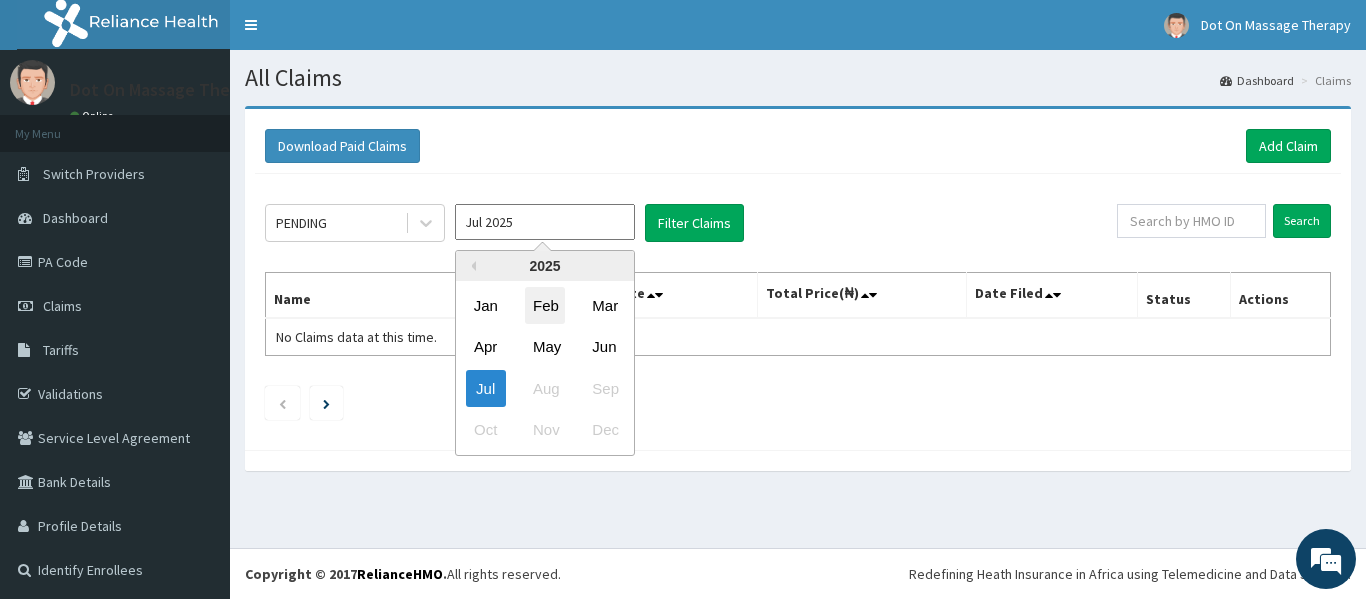click on "Feb" at bounding box center (545, 305) 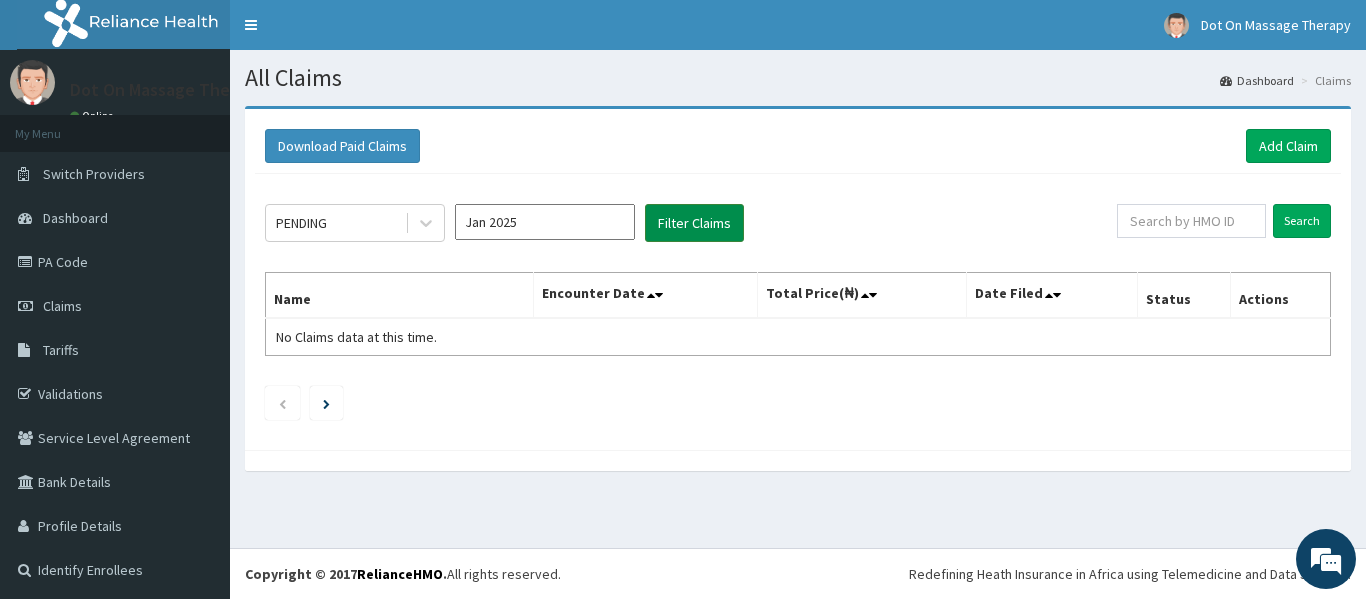 click on "Filter Claims" at bounding box center (694, 223) 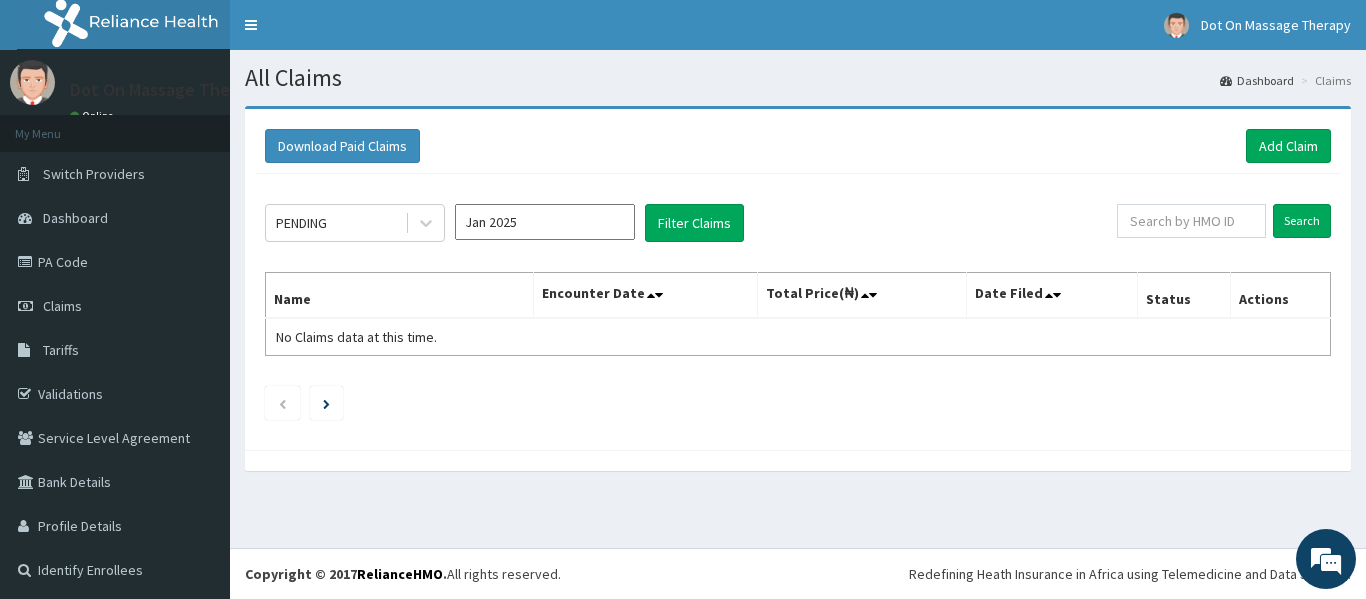 click on "Encounter Date" at bounding box center [645, 296] 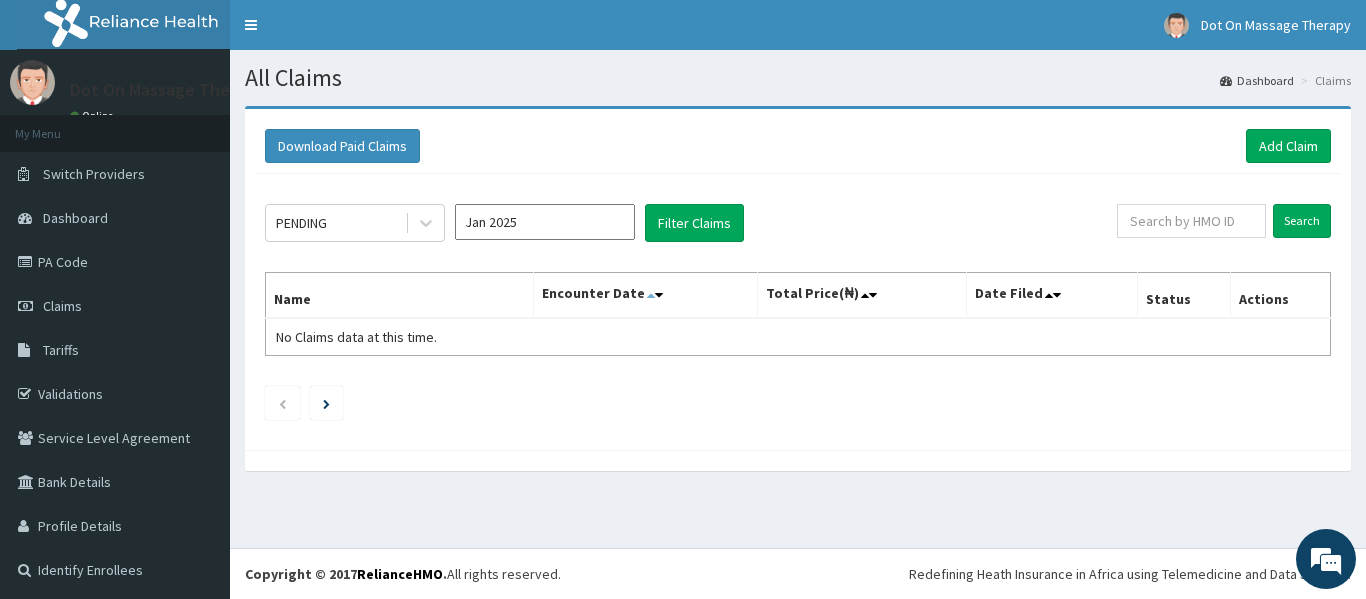 click at bounding box center (651, 295) 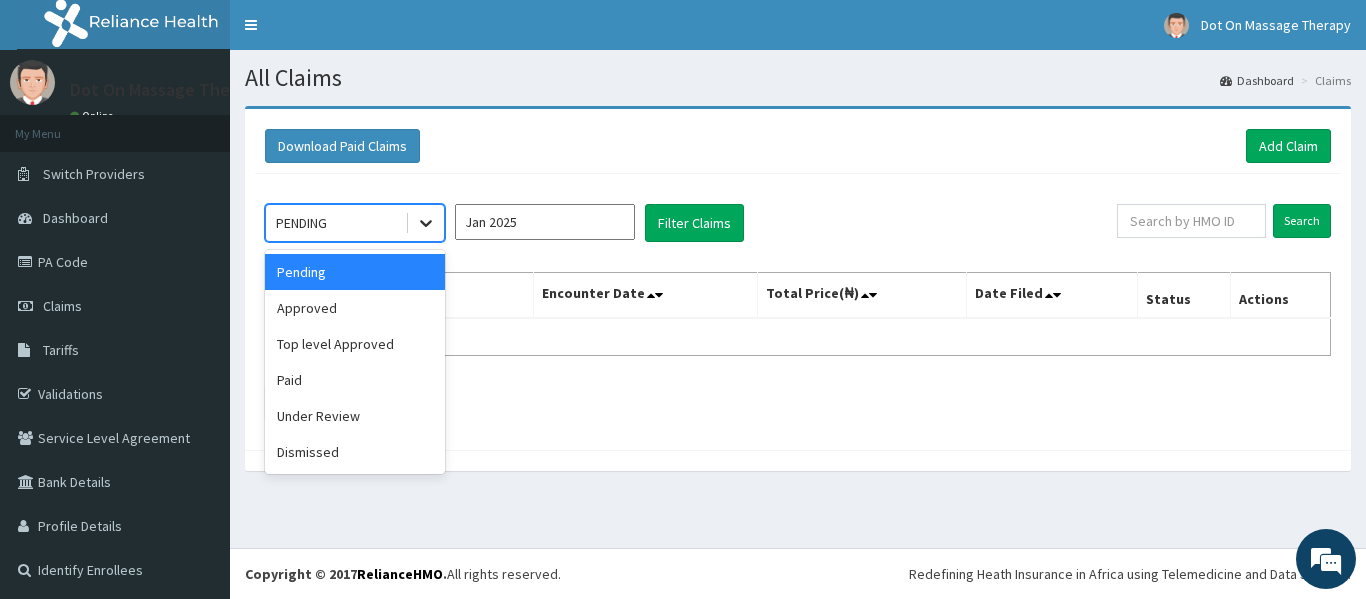 click 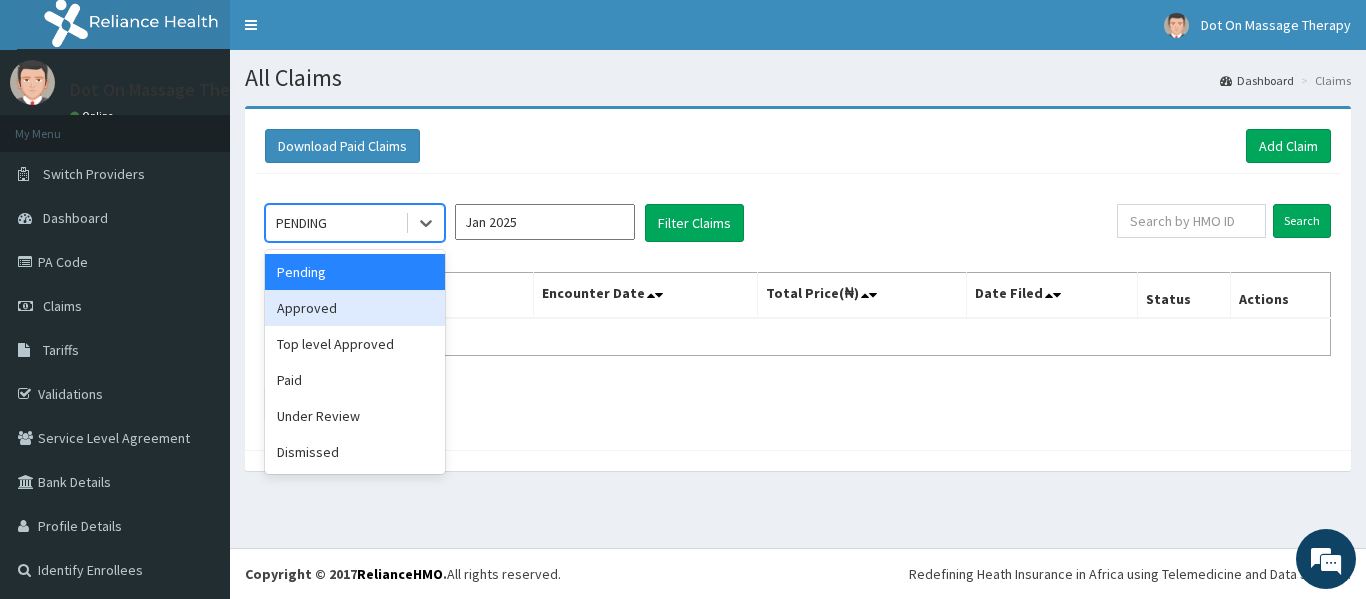 click on "Approved" at bounding box center (355, 308) 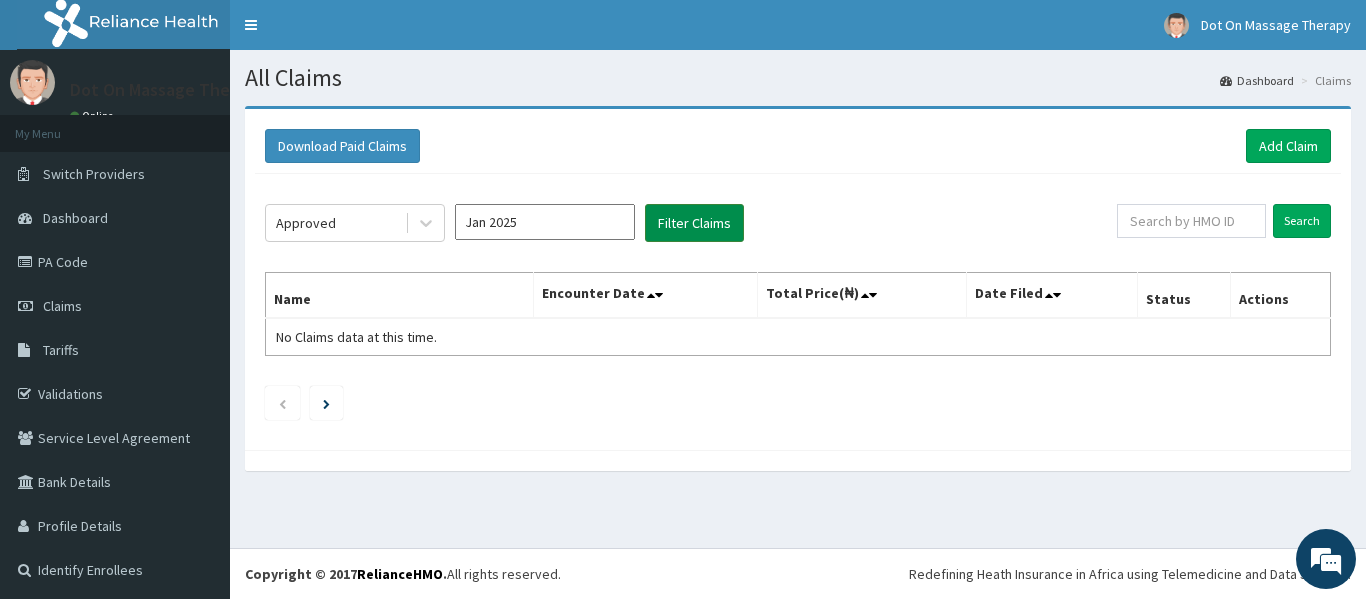 click on "Filter Claims" at bounding box center (694, 223) 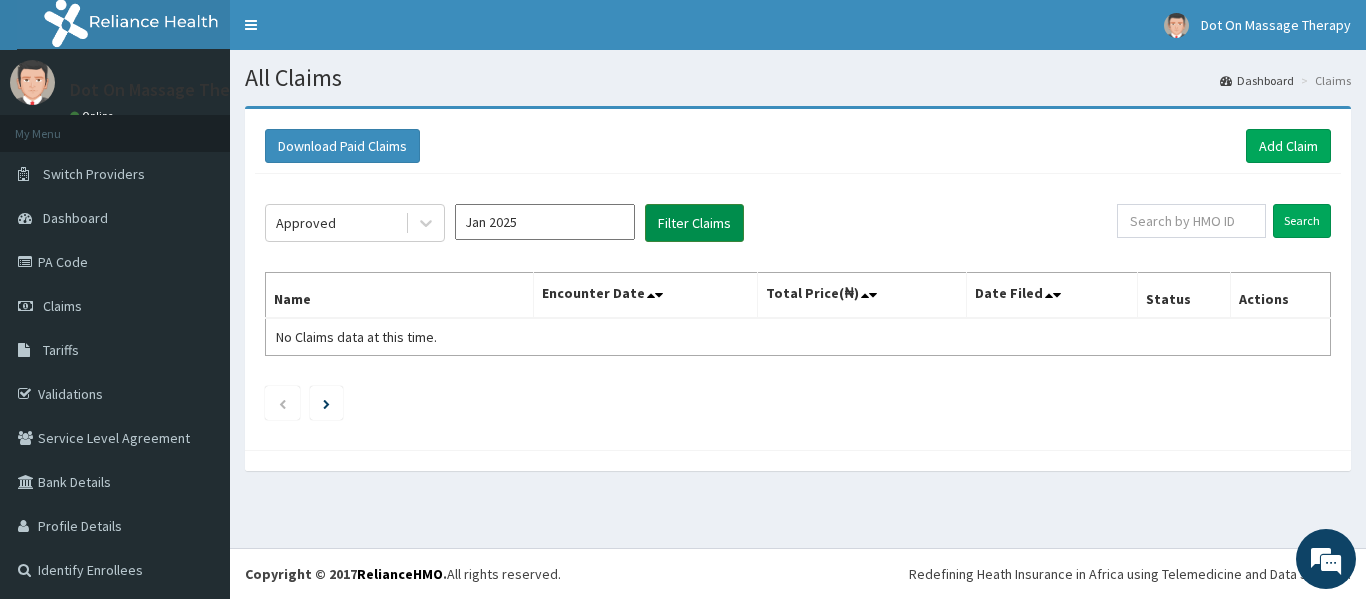 click on "Filter Claims" at bounding box center (694, 223) 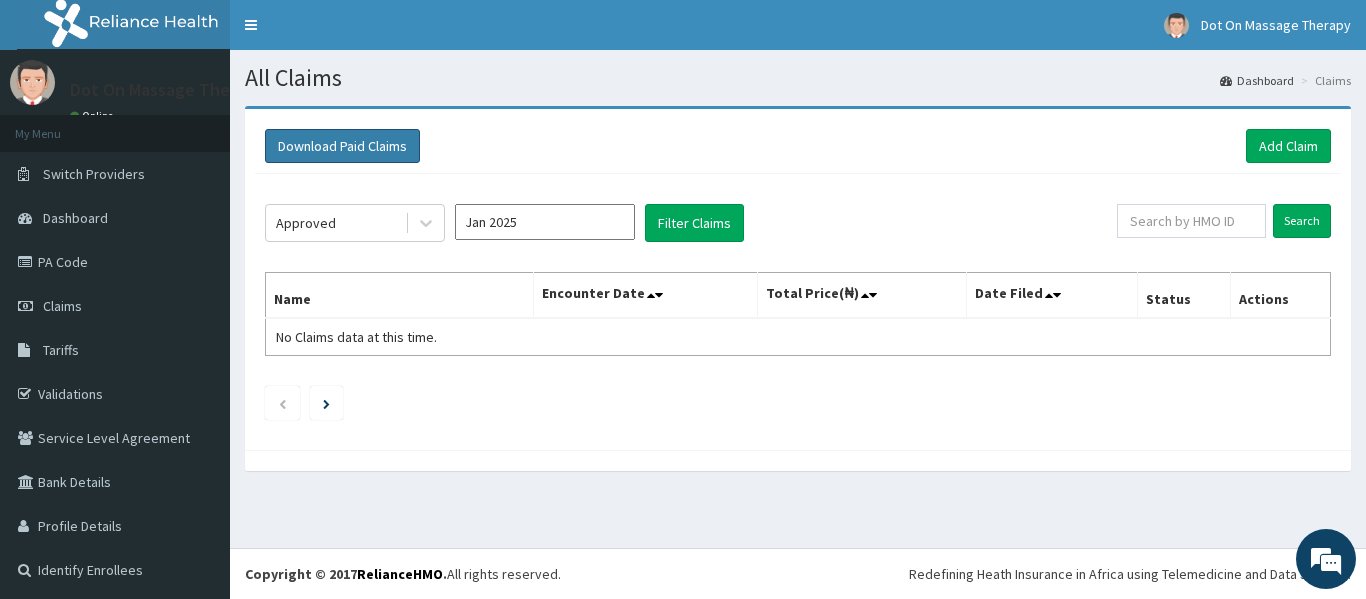 click on "Download Paid Claims" at bounding box center [342, 146] 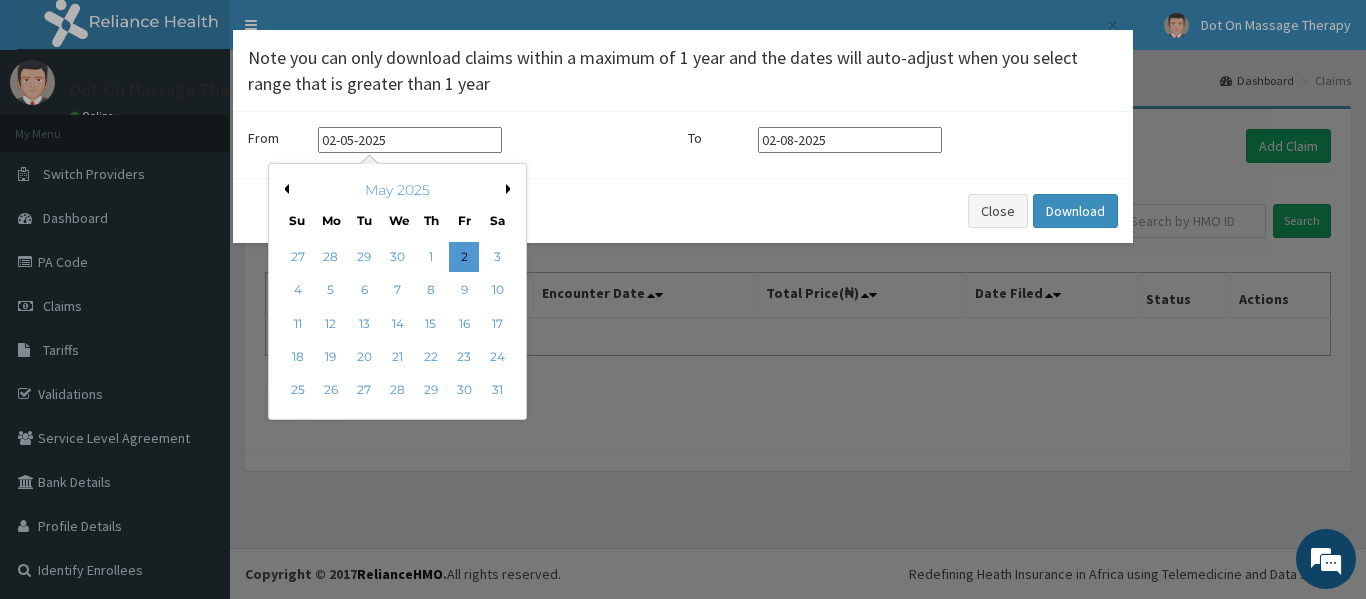 click on "02-05-2025" at bounding box center [410, 140] 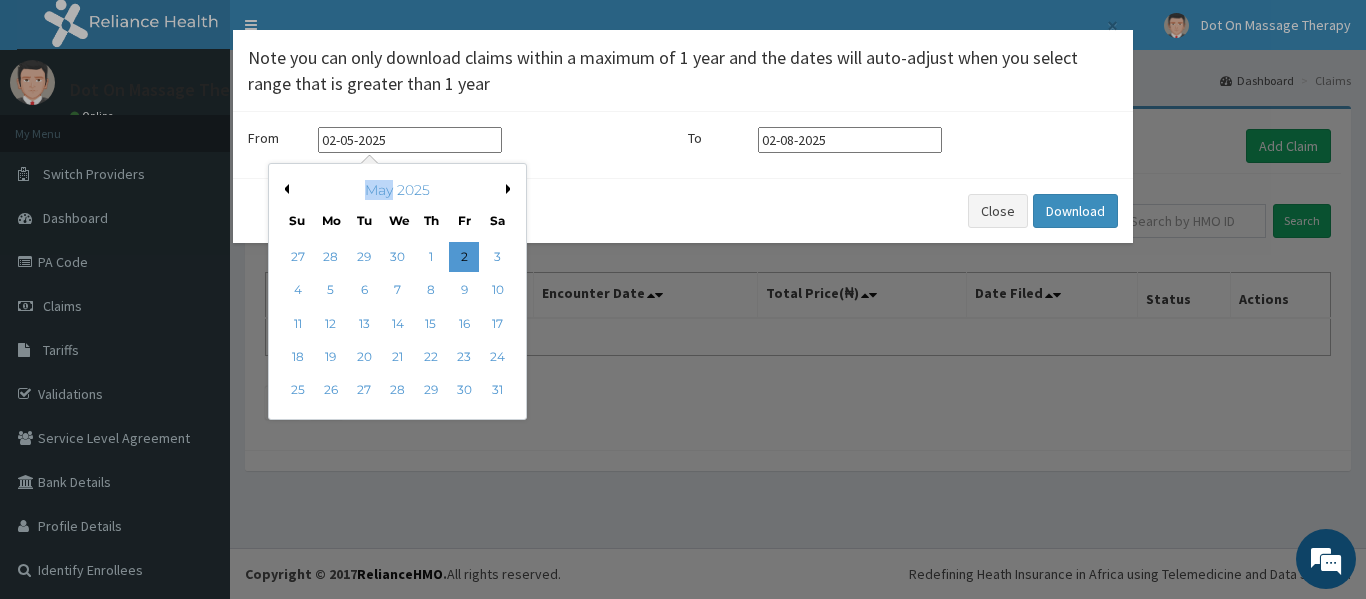 drag, startPoint x: 291, startPoint y: 194, endPoint x: 280, endPoint y: 186, distance: 13.601471 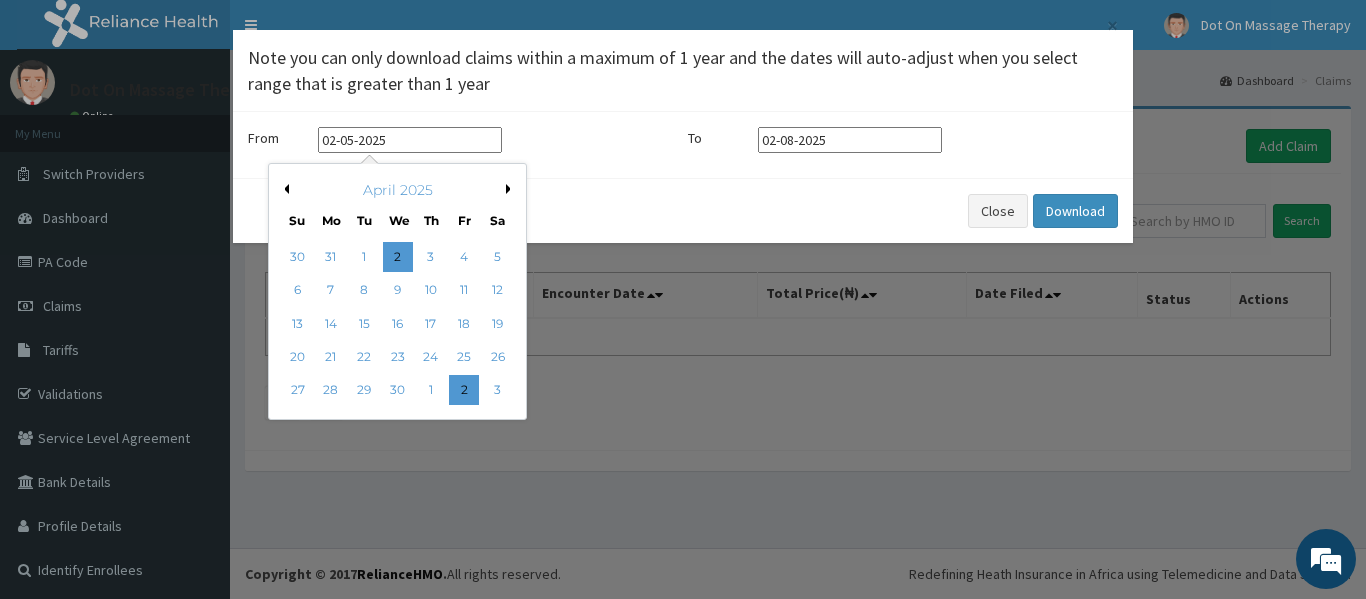 click on "Previous Month" at bounding box center [284, 189] 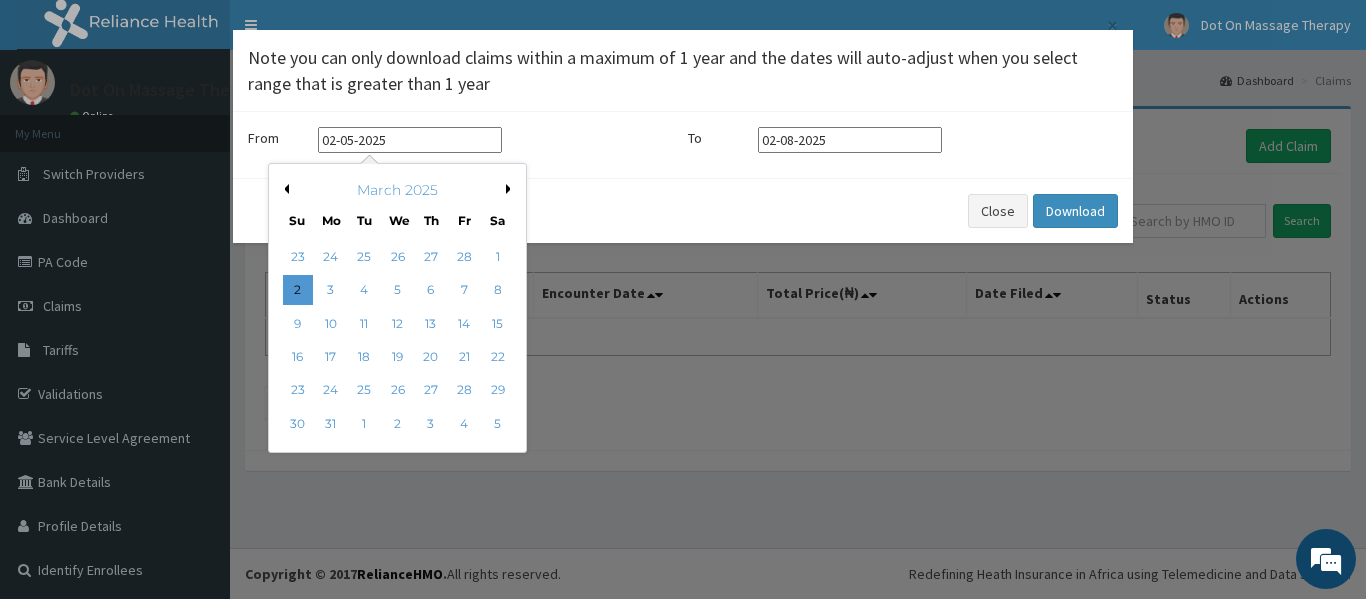 click on "Previous Month" at bounding box center (284, 189) 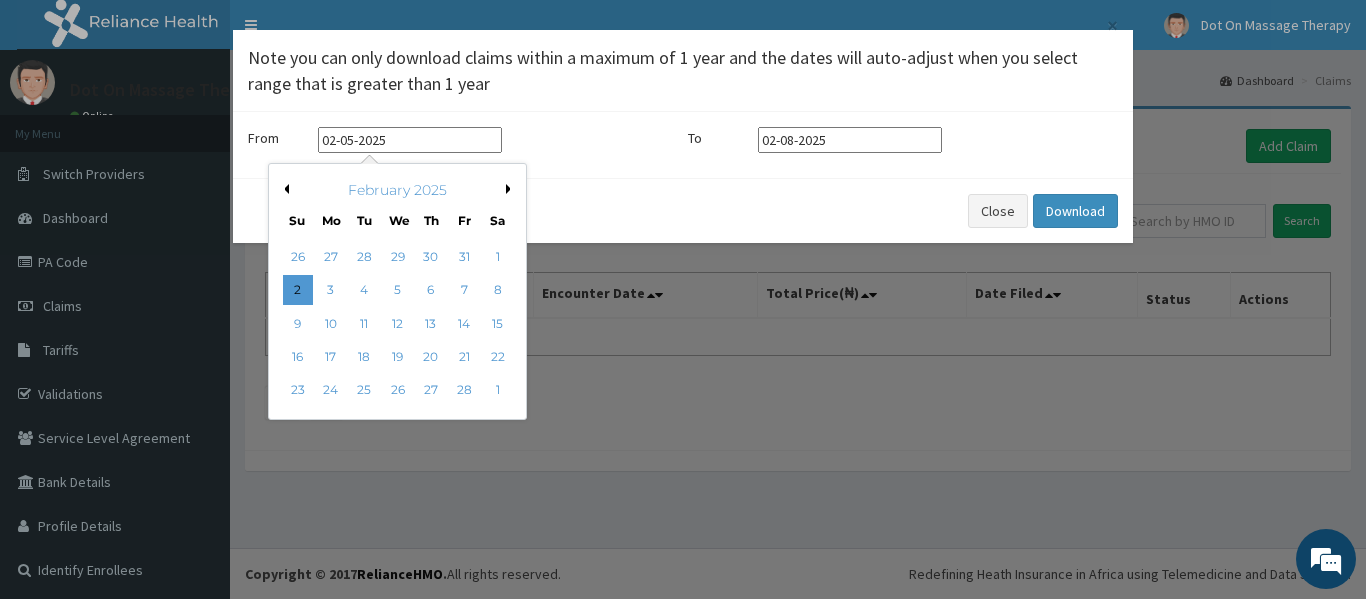 click on "Previous Month" at bounding box center (284, 189) 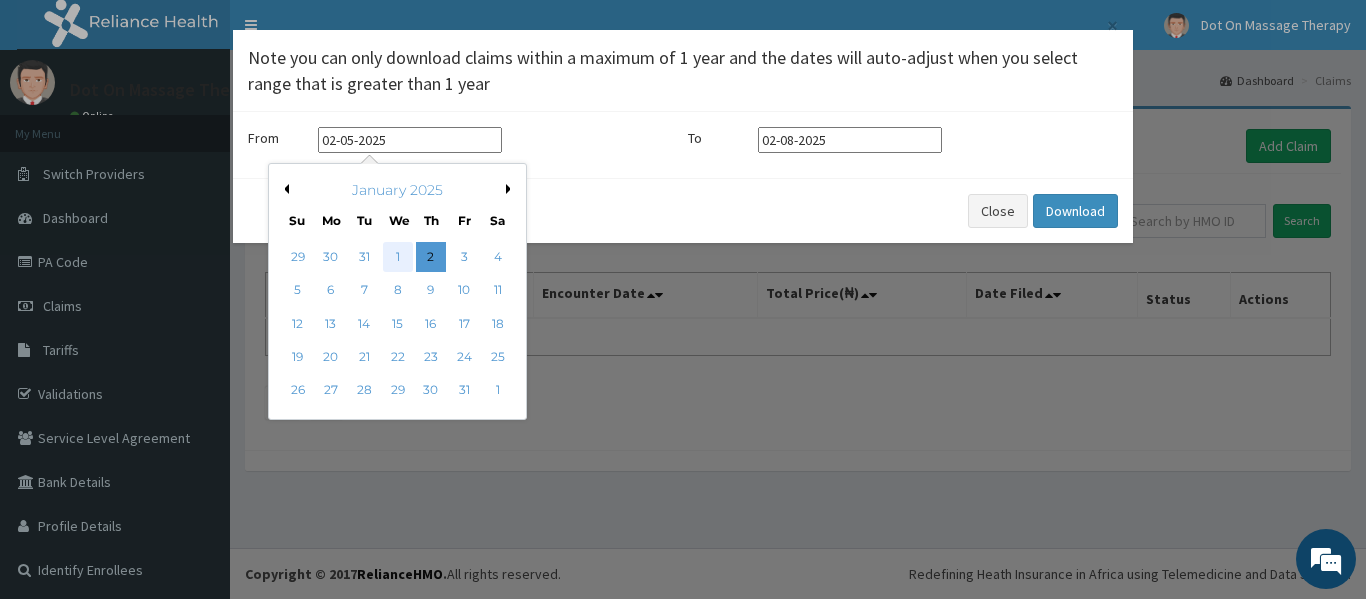 click on "1" at bounding box center [398, 257] 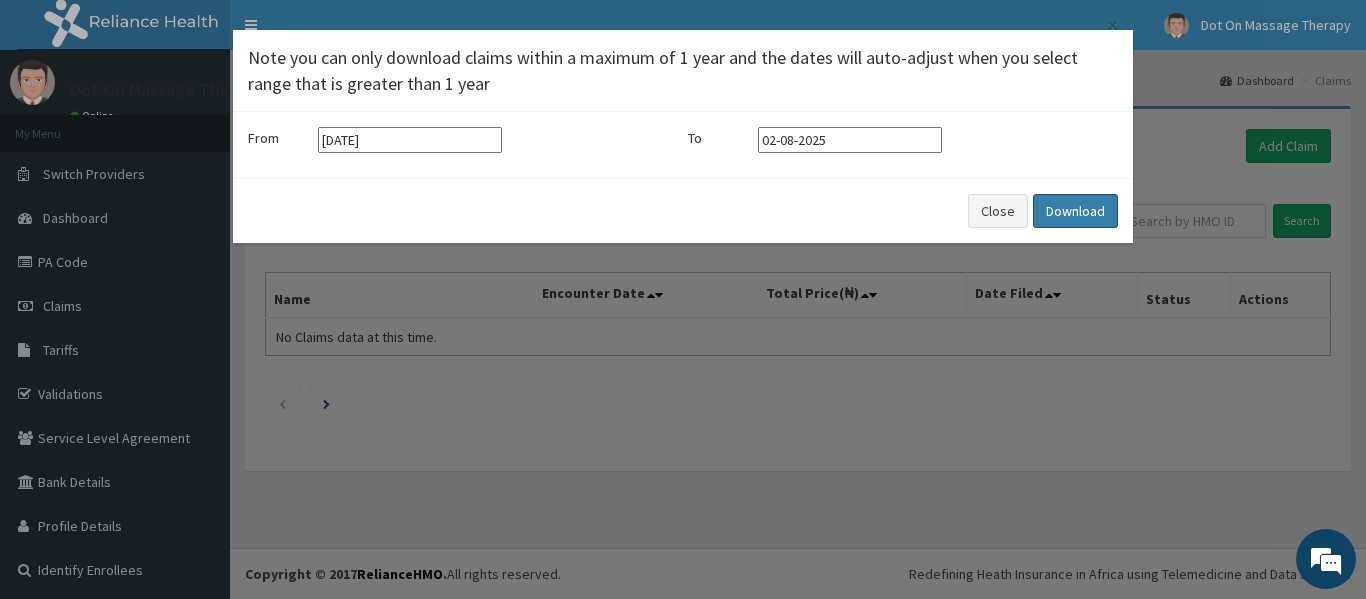 click on "Download" at bounding box center [1075, 211] 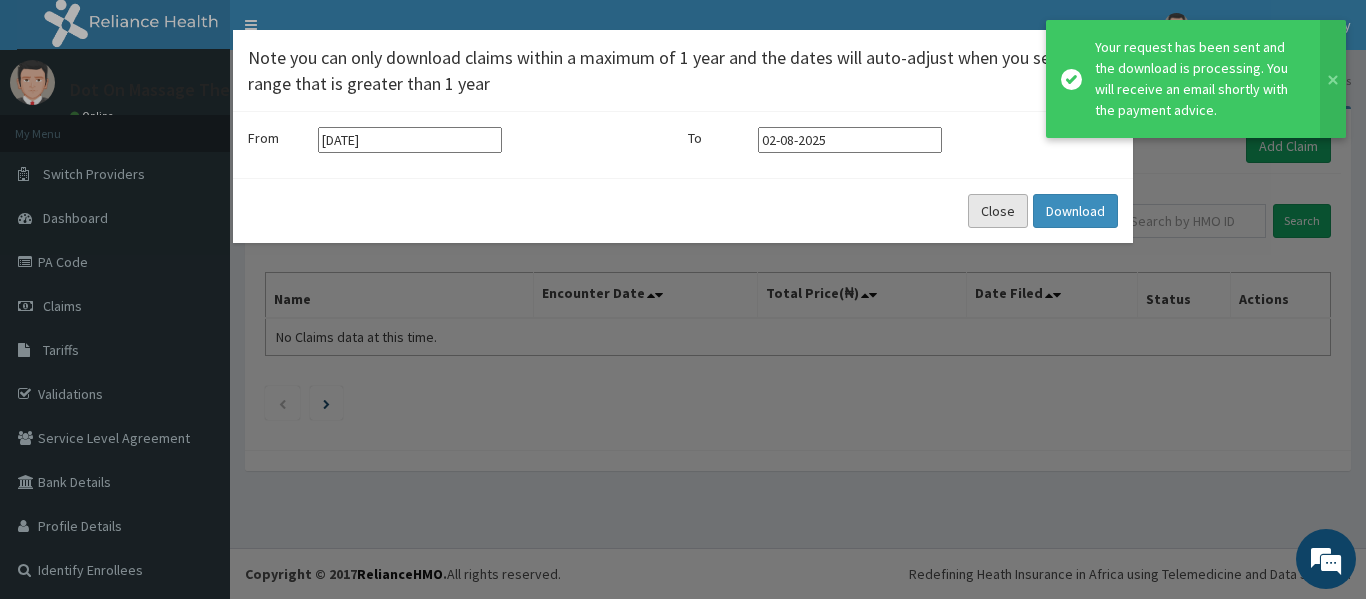 click on "Close" at bounding box center [998, 211] 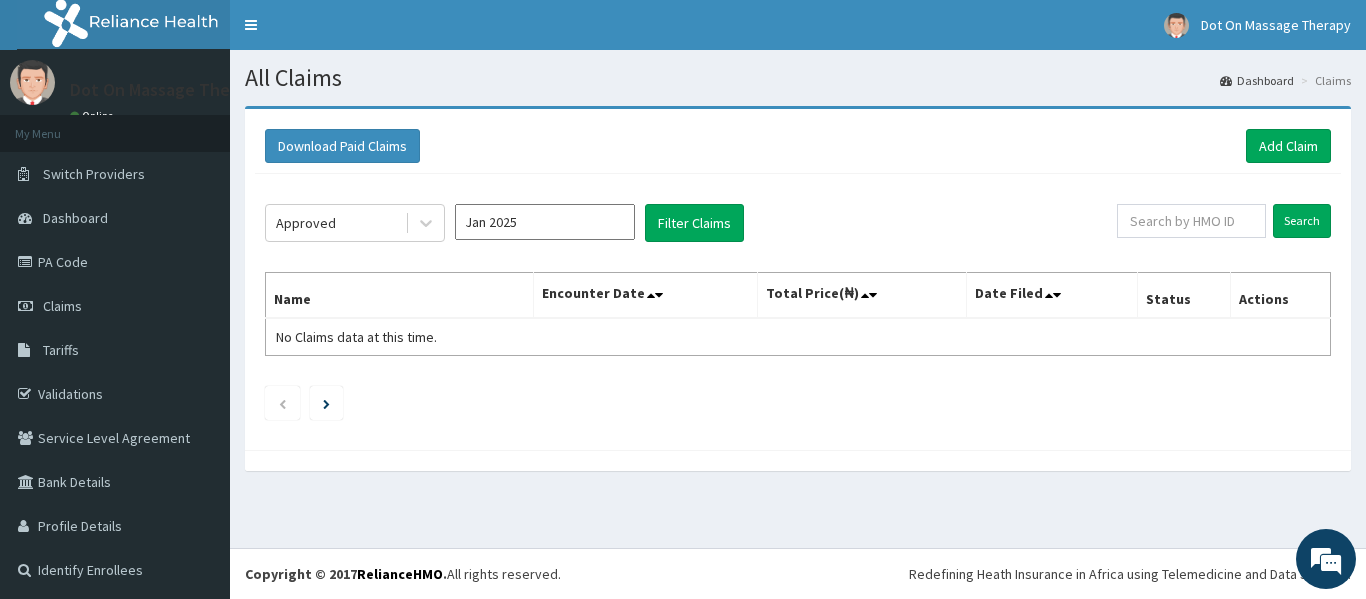 click at bounding box center (1340, 109) 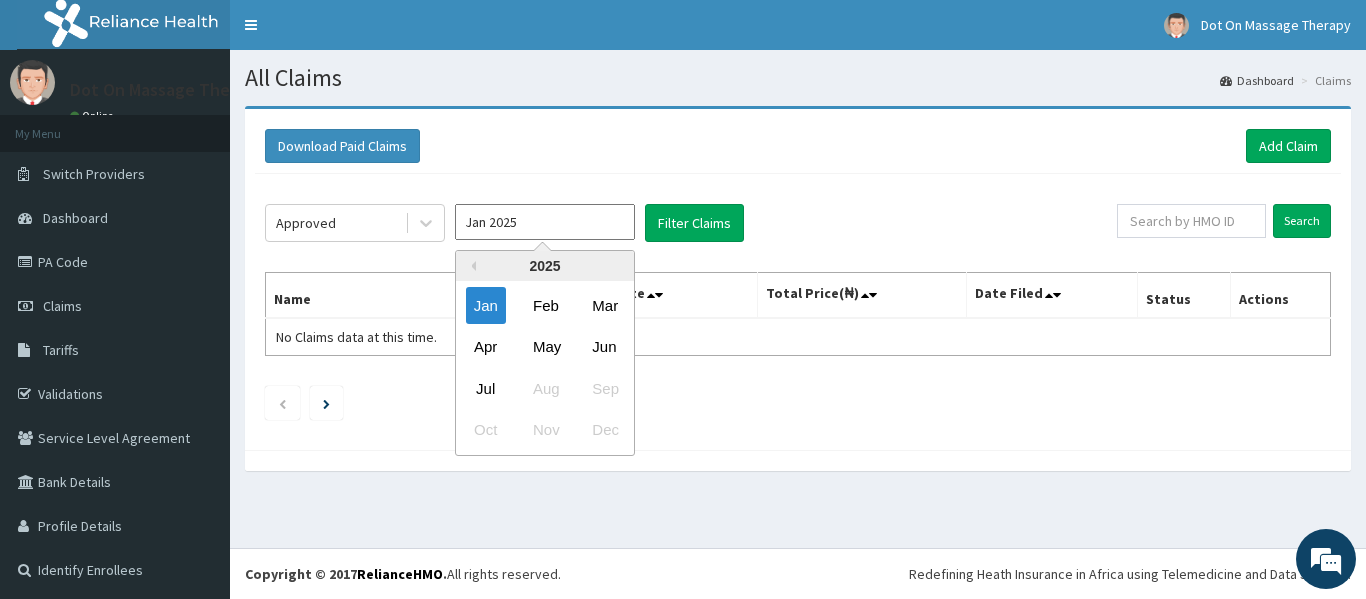 click on "Jan 2025" at bounding box center [545, 222] 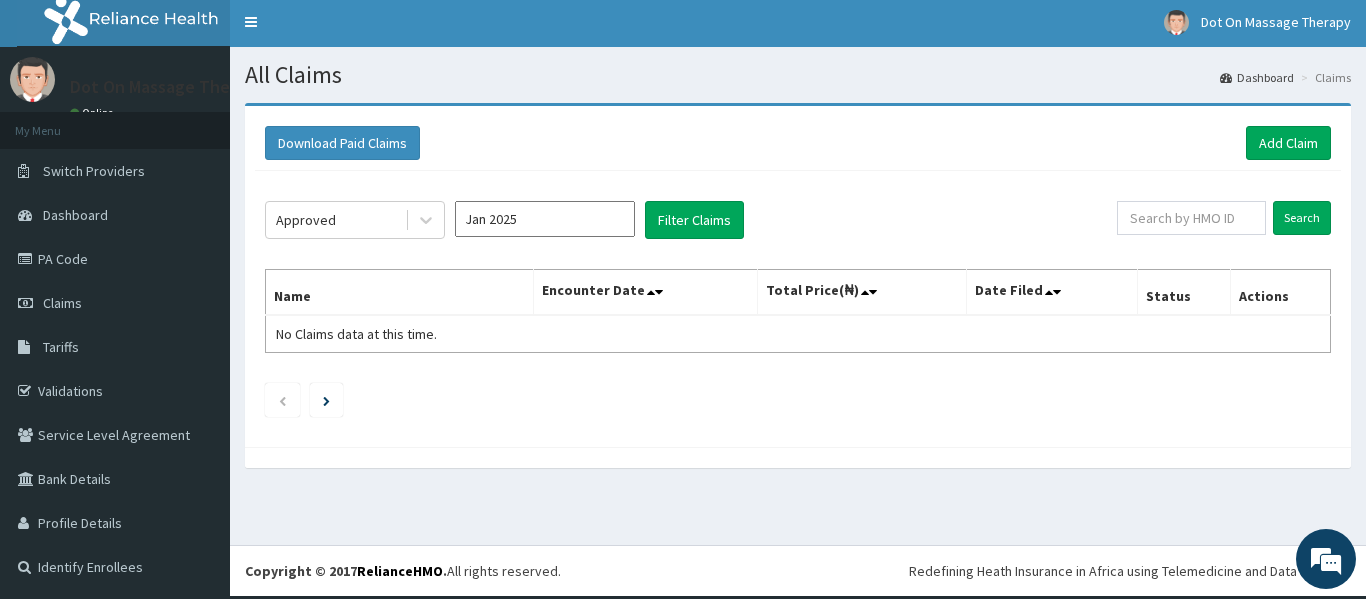 scroll, scrollTop: 0, scrollLeft: 0, axis: both 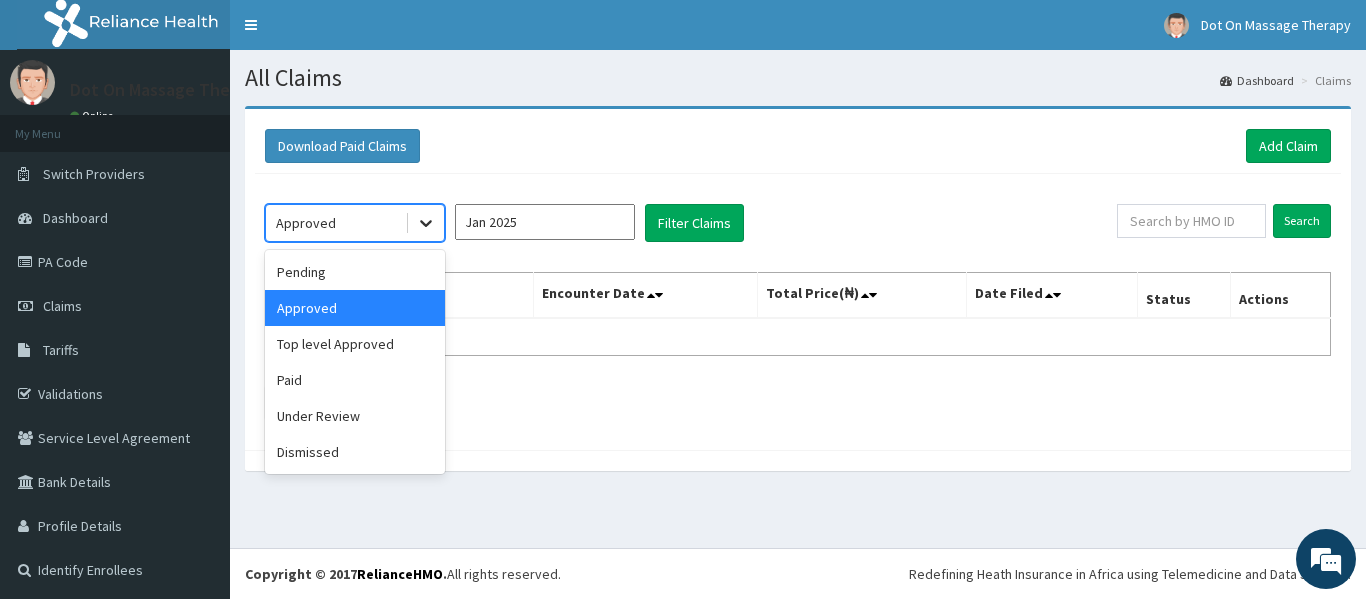 click at bounding box center [426, 223] 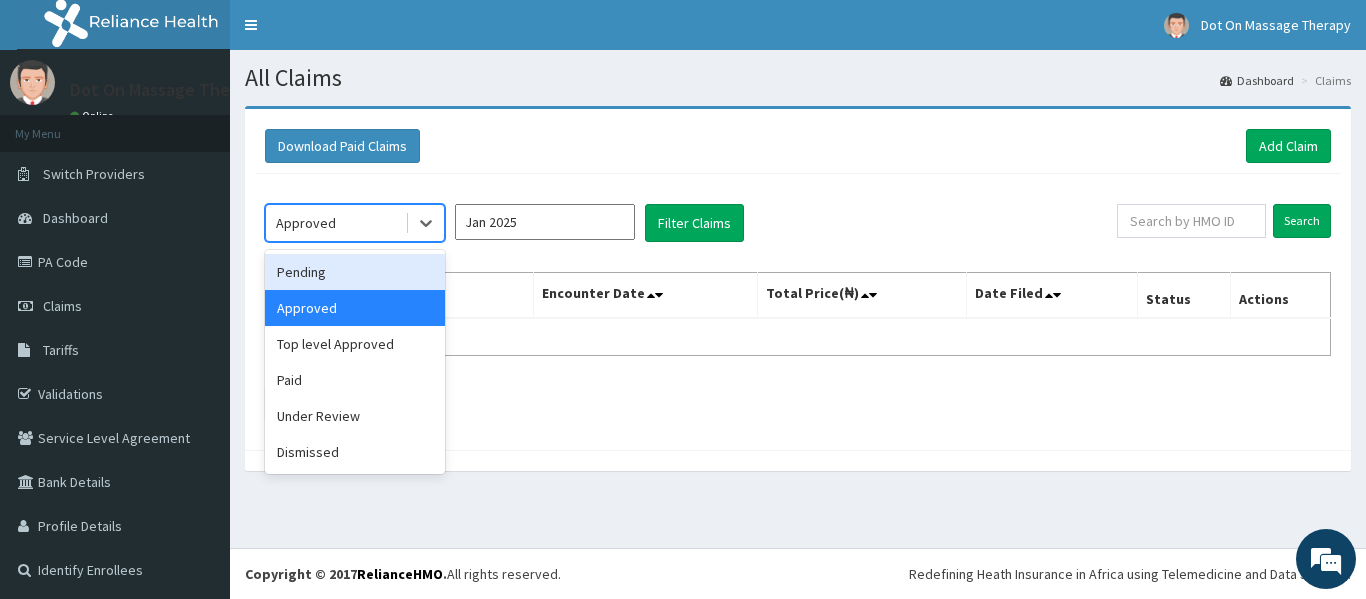 click on "Pending" at bounding box center [355, 272] 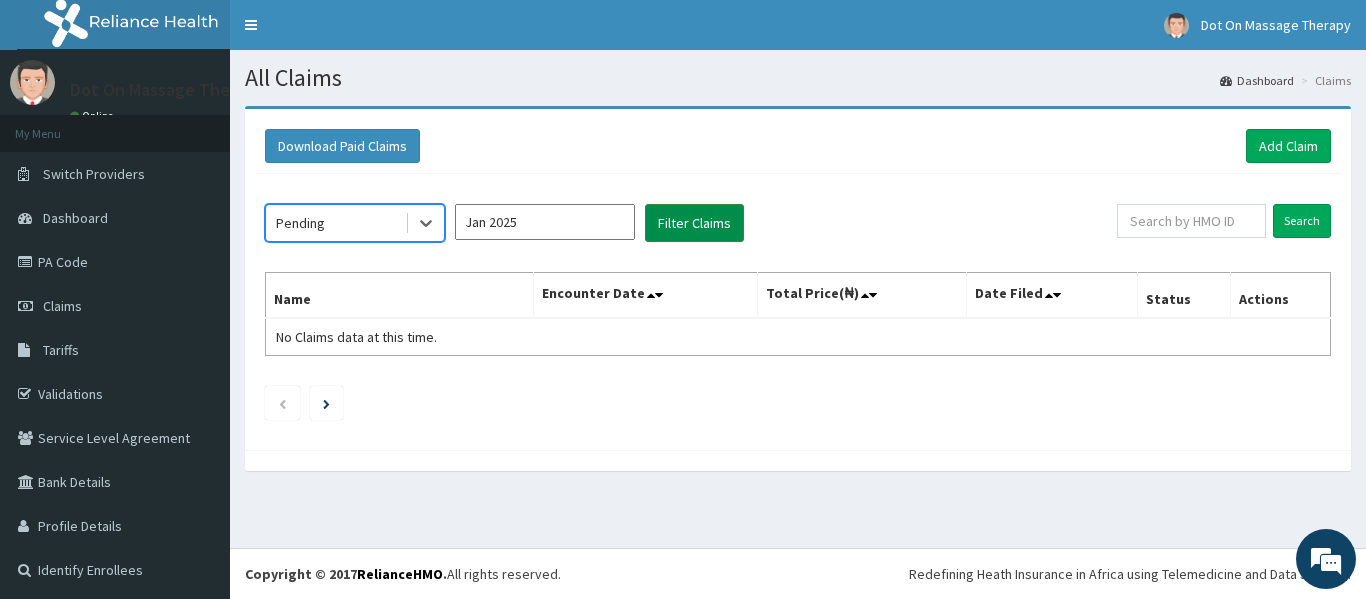 click on "Filter Claims" at bounding box center [694, 223] 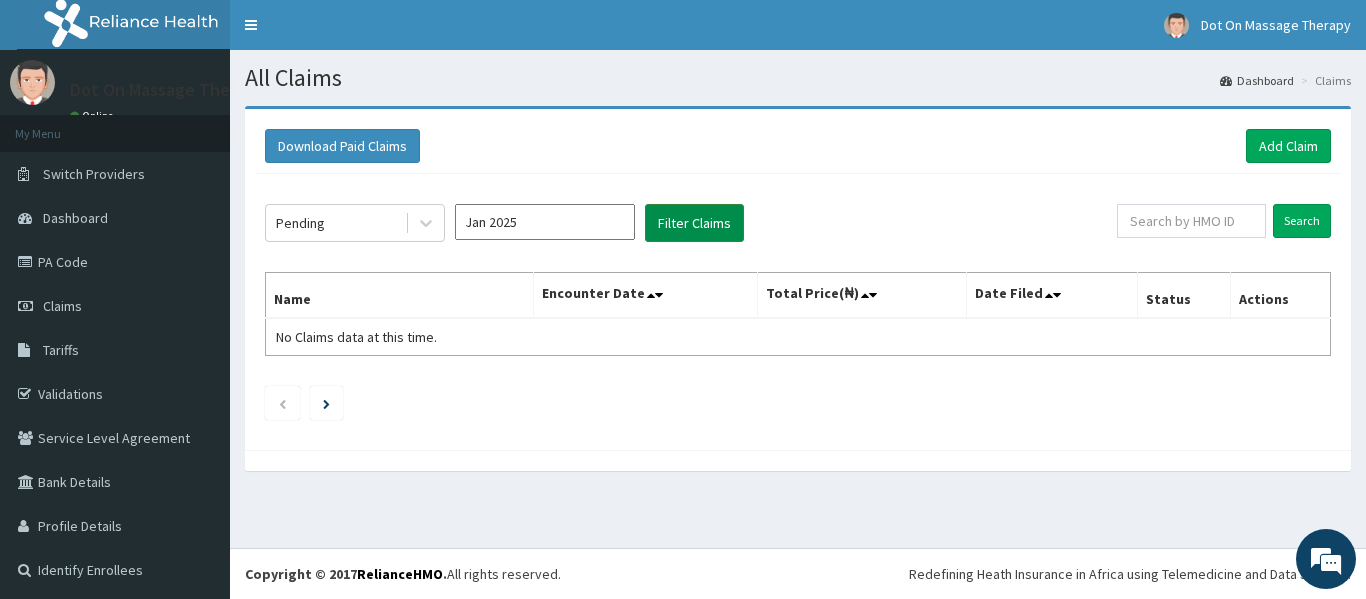click on "Filter Claims" at bounding box center [694, 223] 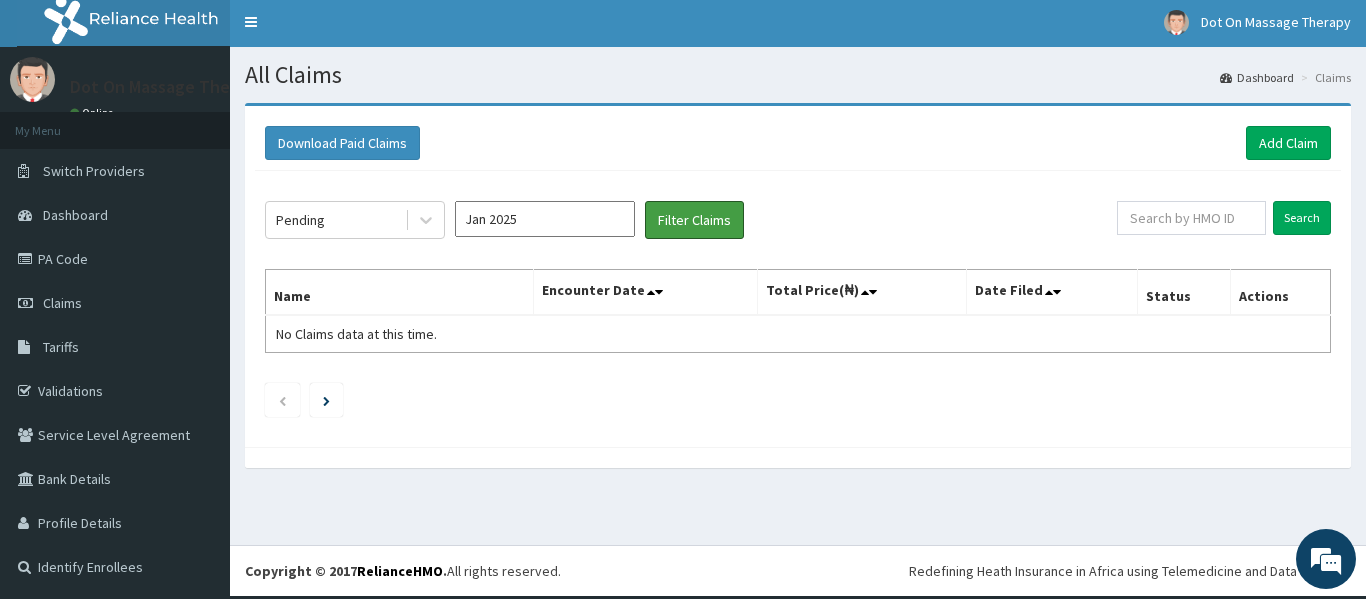 scroll, scrollTop: 0, scrollLeft: 0, axis: both 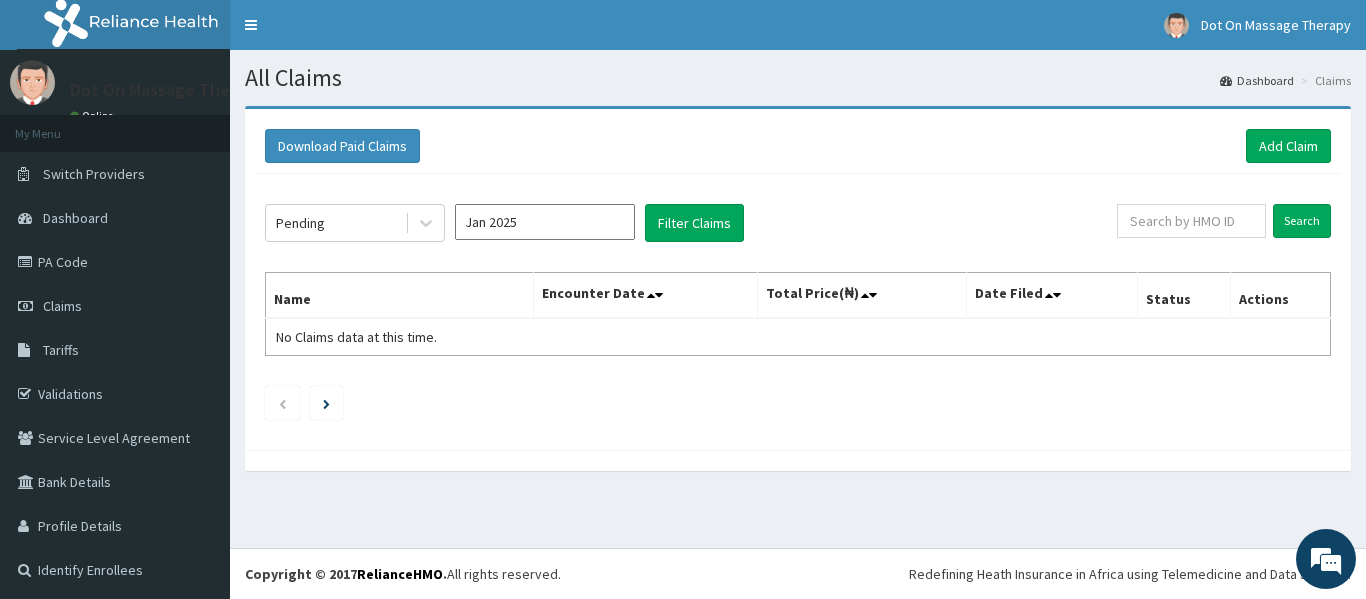 click on "Download Paid Claims Add Claim × Note you can only download claims within a maximum of 1 year and the dates will auto-adjust when you select range that is greater than 1 year From 01-01-2025 To 02-08-2025 Close Download Pending Jan 2025 Filter Claims Search Name Encounter Date Total Price(₦) Date Filed Status Actions No Claims data at this time." at bounding box center [798, 298] 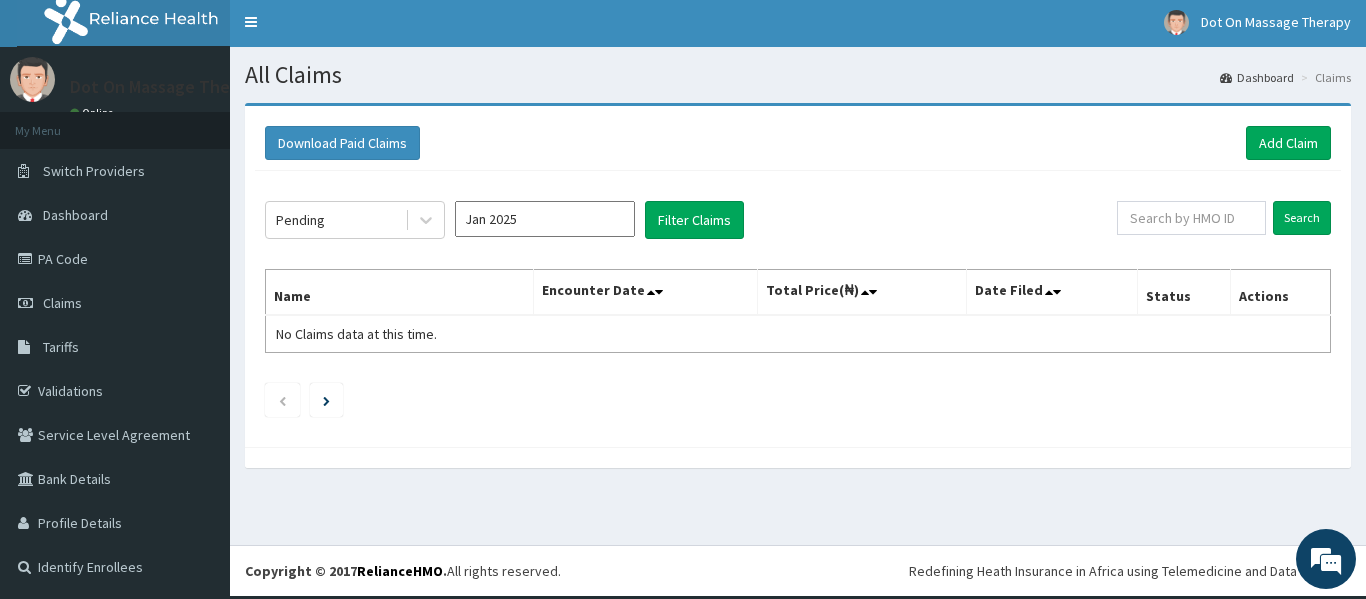 scroll, scrollTop: 0, scrollLeft: 0, axis: both 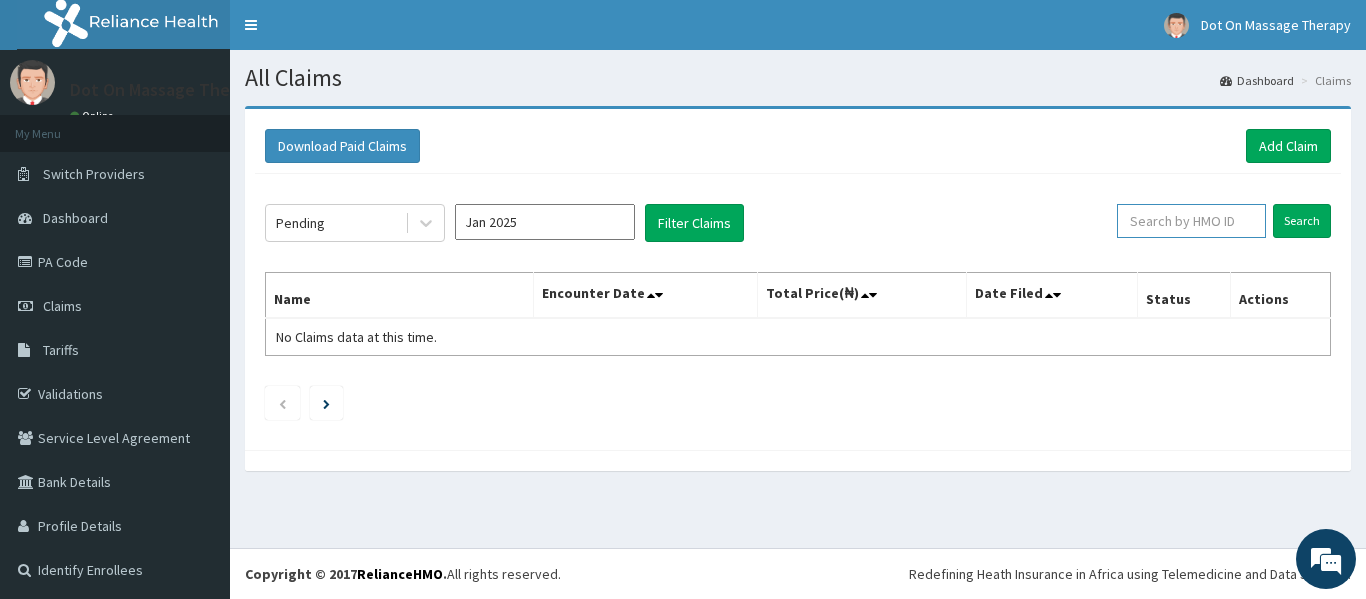click at bounding box center (1191, 221) 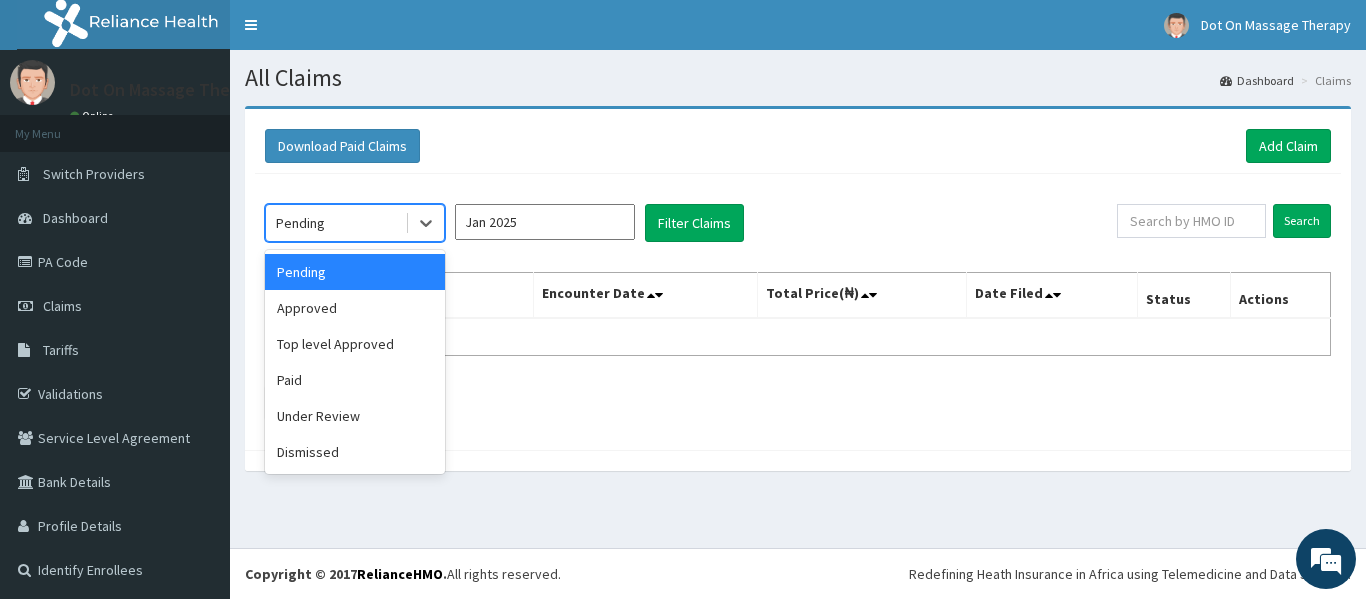 click on "Pending" at bounding box center (335, 223) 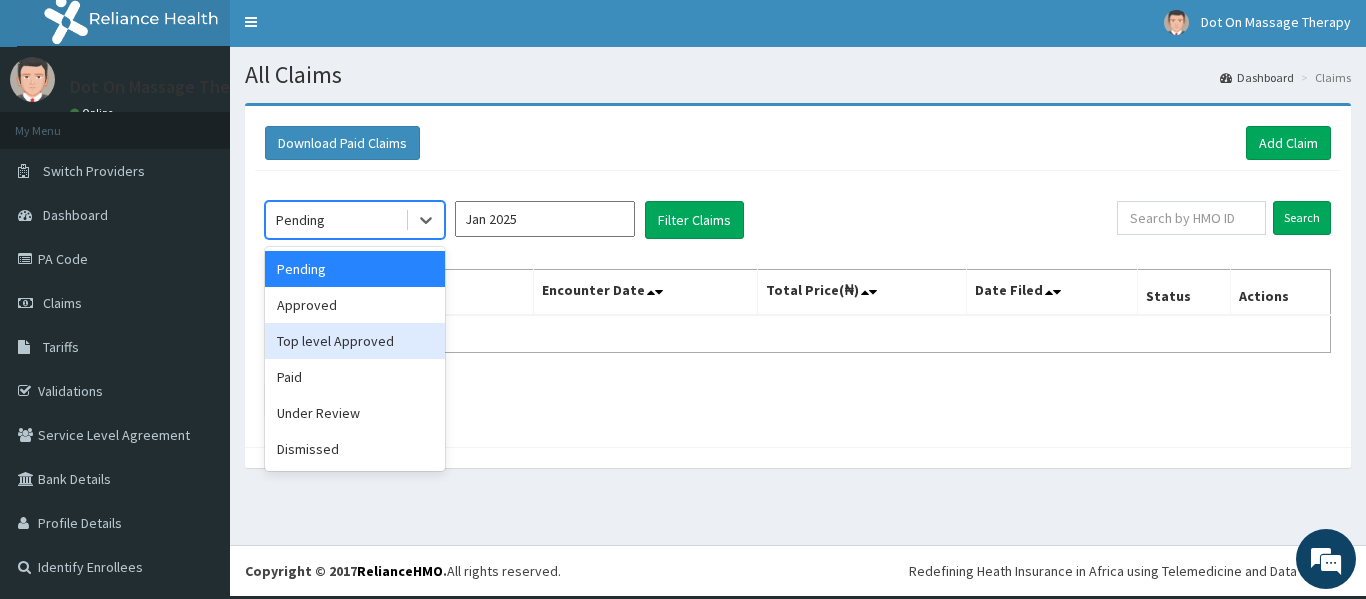 scroll, scrollTop: 0, scrollLeft: 0, axis: both 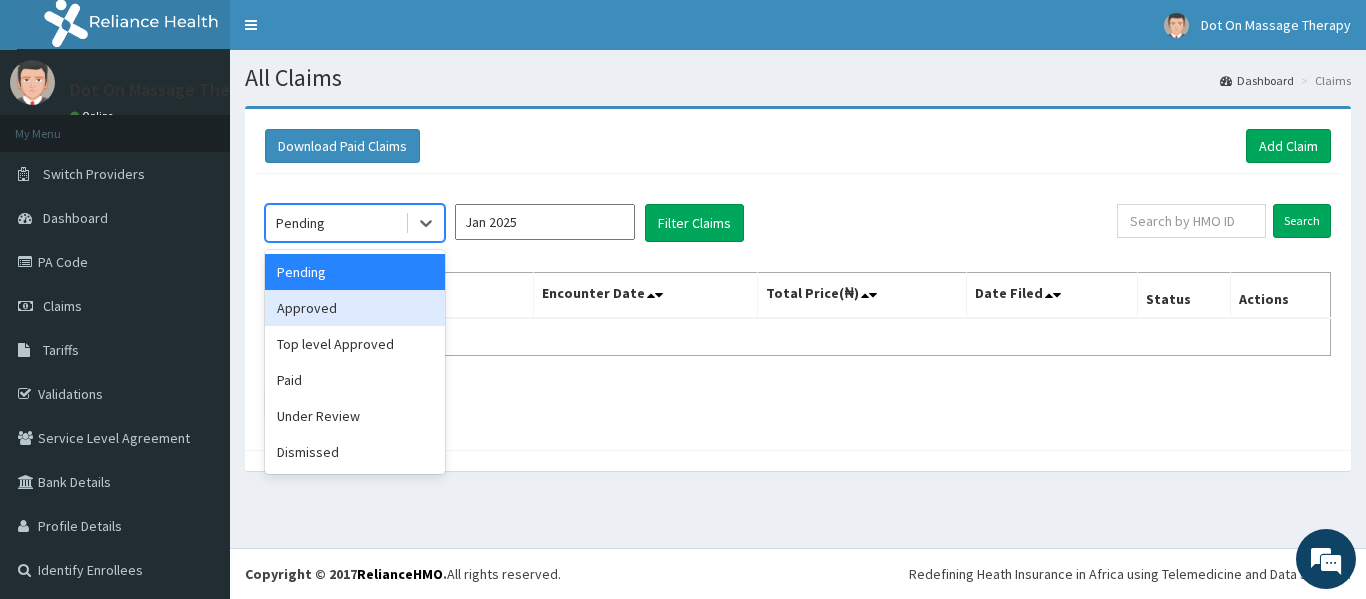 click on "Approved" at bounding box center [355, 308] 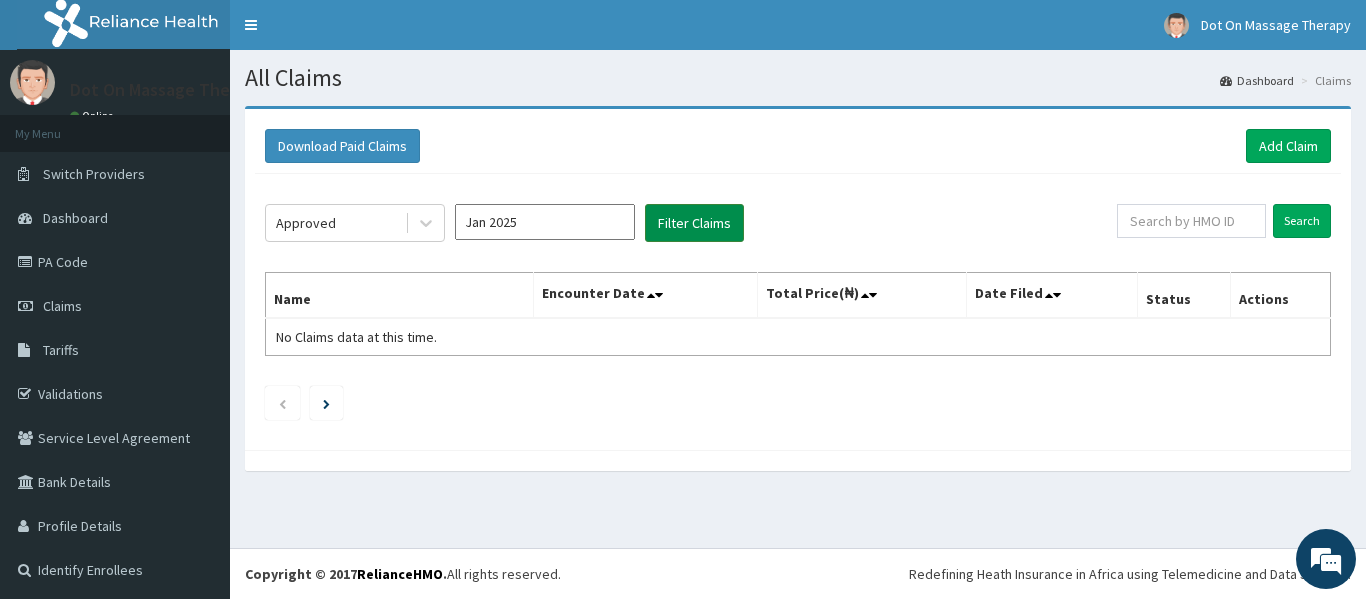 click on "Filter Claims" at bounding box center (694, 223) 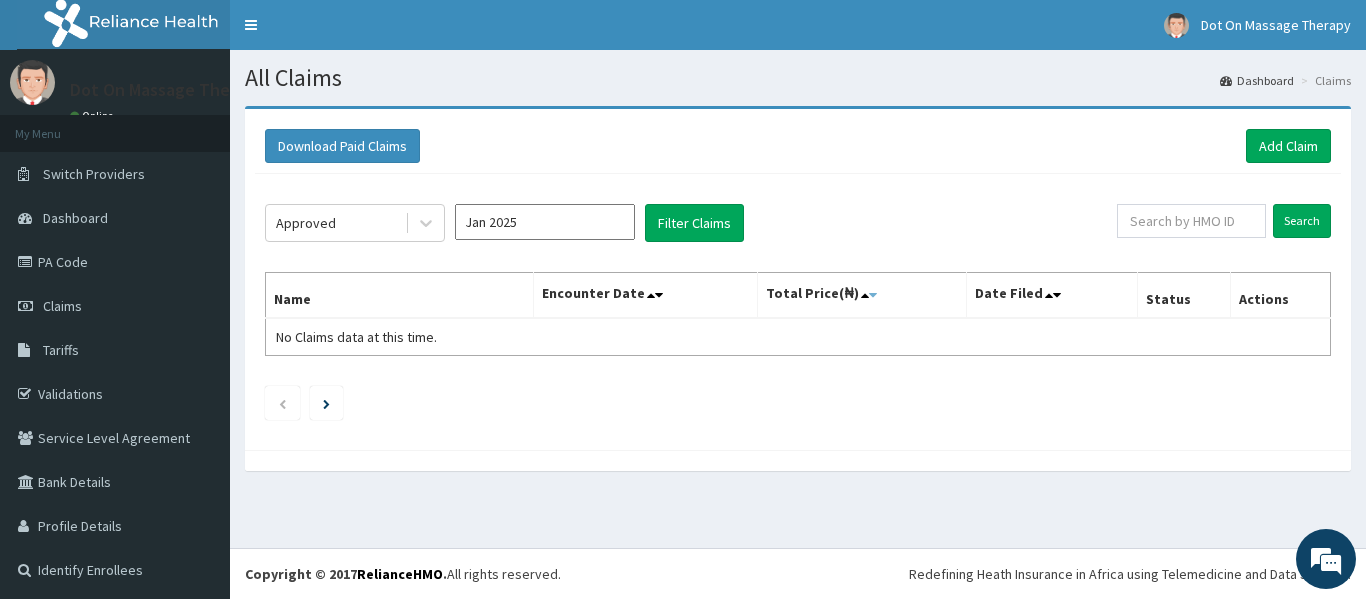 click at bounding box center [873, 295] 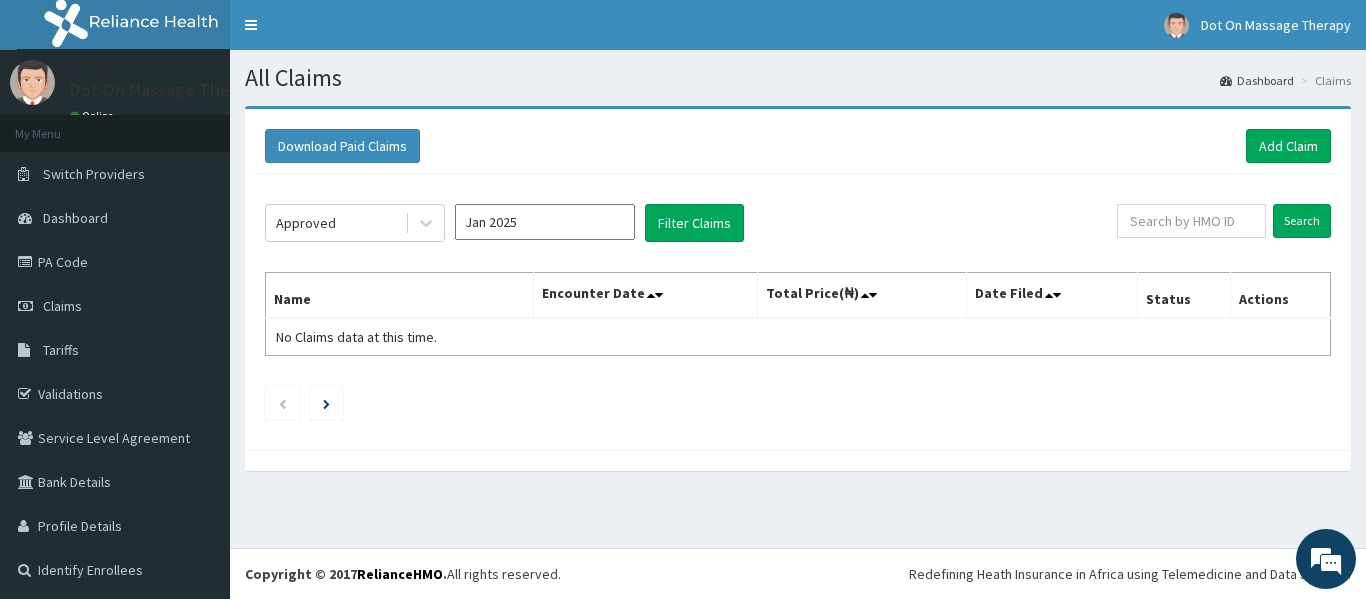 scroll, scrollTop: 3, scrollLeft: 0, axis: vertical 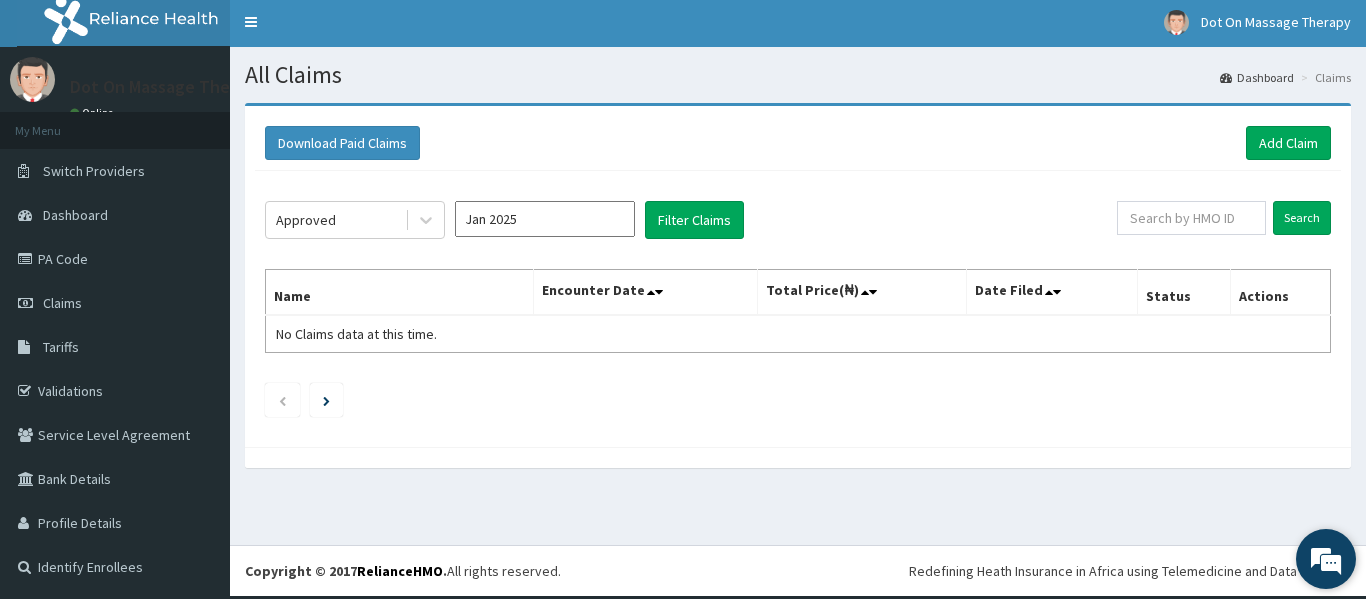 click at bounding box center (1326, 559) 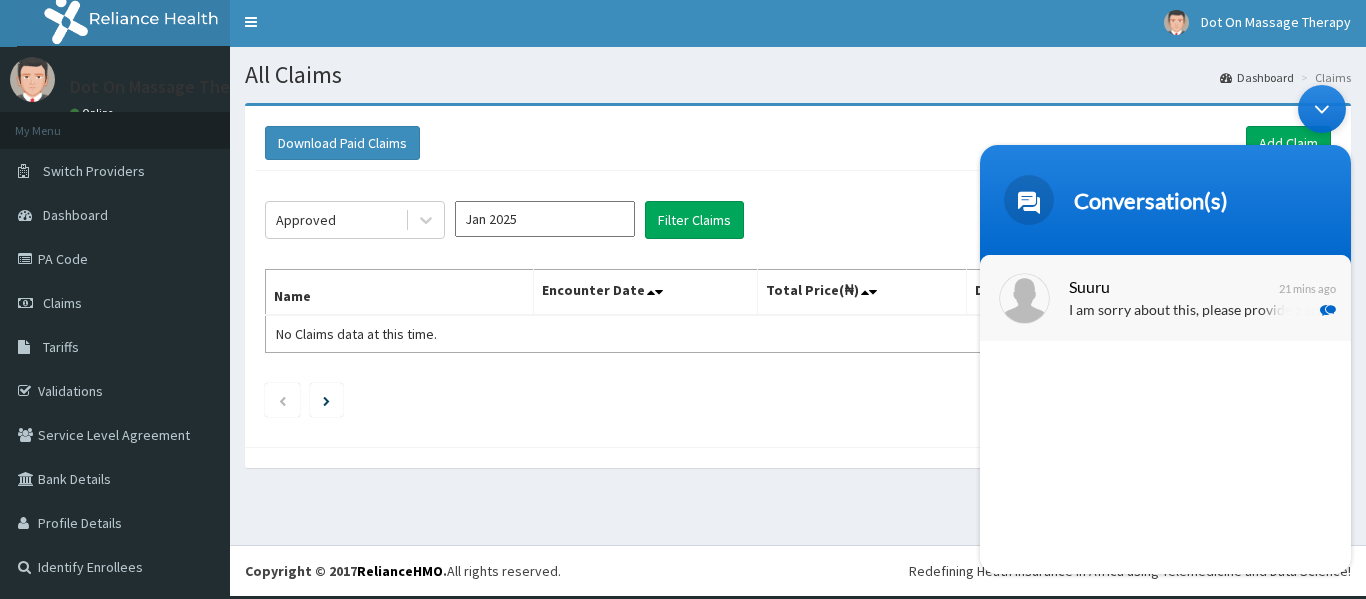 click on "21 mins ago" at bounding box center (1307, 298) 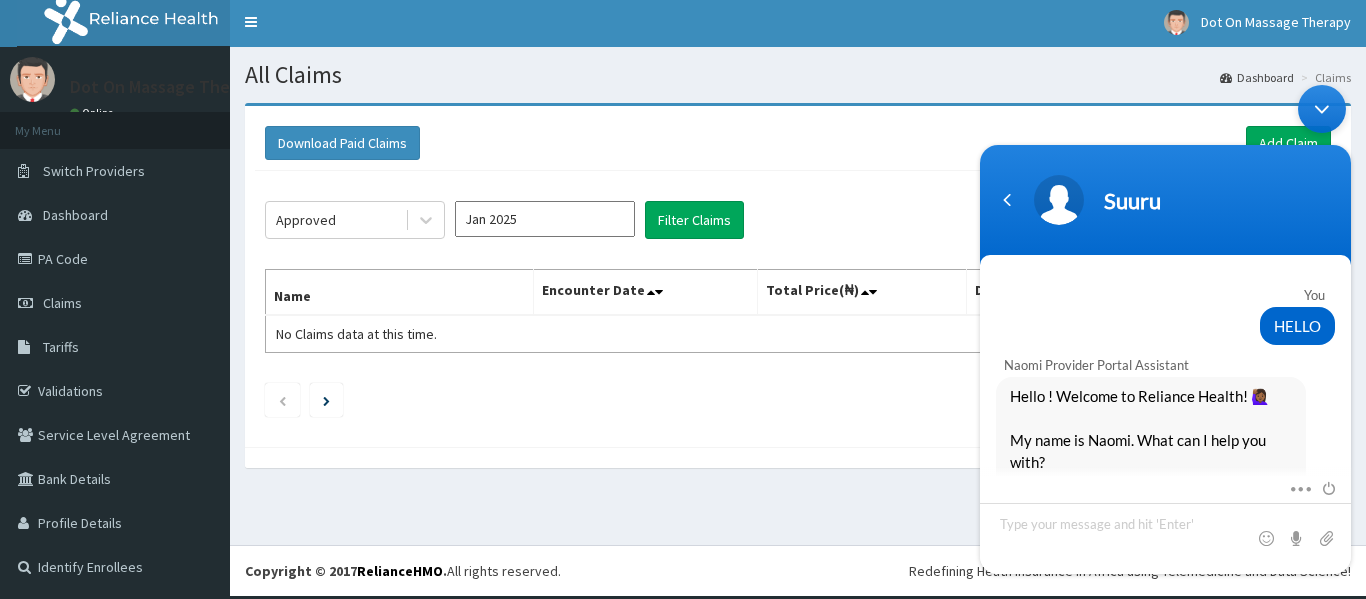 click on "Suuru You  HELLO Naomi Provider Portal Assistant  Hello ! Welcome to Reliance Health! 🙋🏾‍♀️ My name is Naomi. What can I help you with? I'm designed to help with common questions like access to care, plan renewal, booking appointments, and more. If your request falls outside of these topics, please use the buttons to get connected to an agent for top-notch support. For the best experience in resolving your concerns and inquiries, be sure to use the buttons provided. Let’s get started! You  Issue With Claims Naomi Provider Portal Assistant  Oh, I'm sorry to hear about your claims issues. Please indicate where you're having problems. You  Paid claims Naomi Provider Portal Assistant  I will transfer you to an agent now. Please stay on the line. An agent will typically respond within 10 minutes. Naomi Provider Portal Assistant is forwarding the chat Your chat has been transferred to Suuru You  OKAY Suuru  Hello,      Thank you for contacting Reliance HMO.    My name is Suuru.    How may I help? You" at bounding box center (1165, 328) 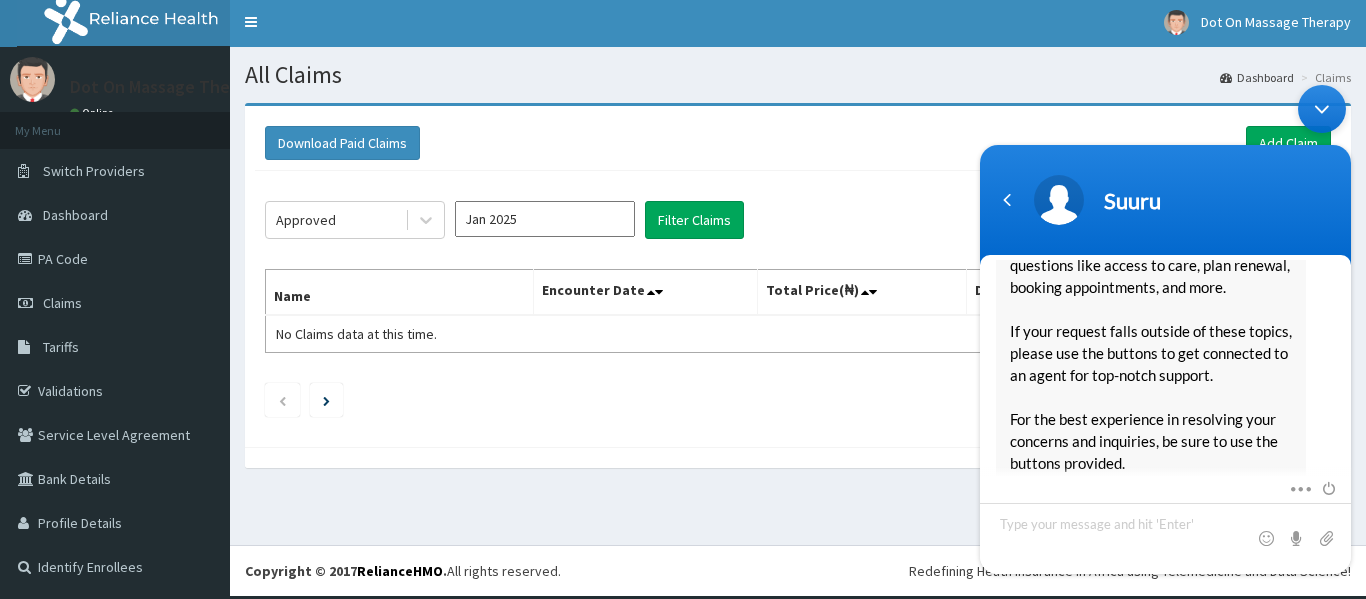 scroll, scrollTop: 380, scrollLeft: 0, axis: vertical 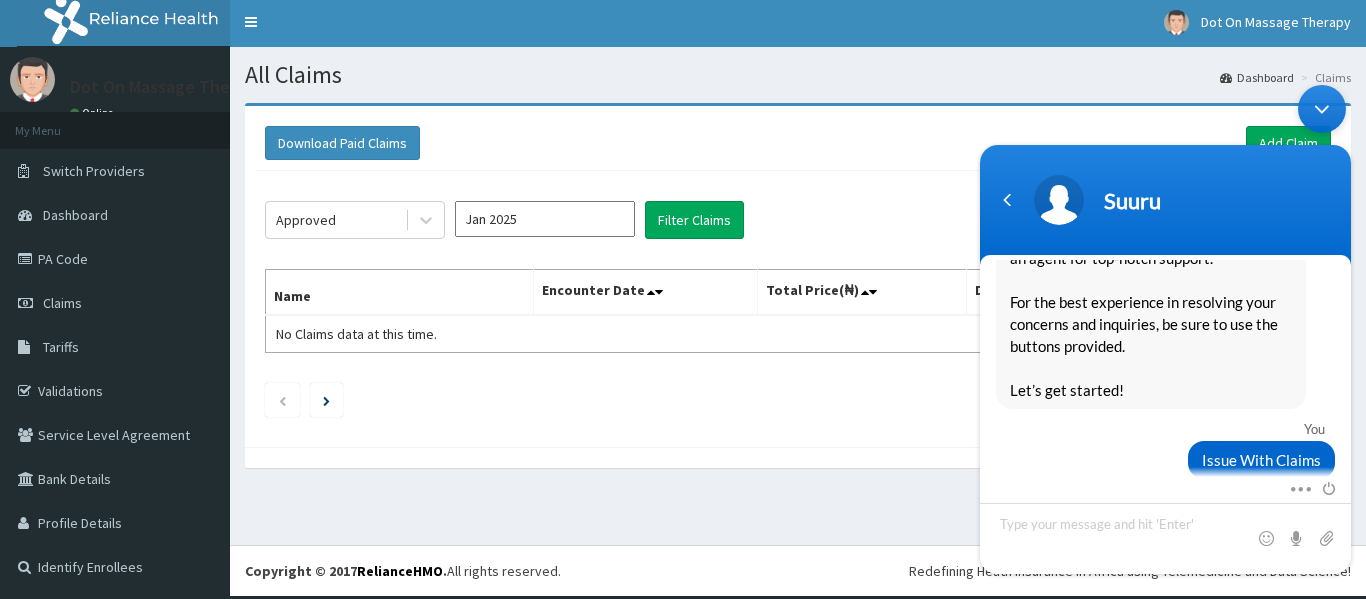click on "Mute Send email Share your screen" at bounding box center (1165, 489) 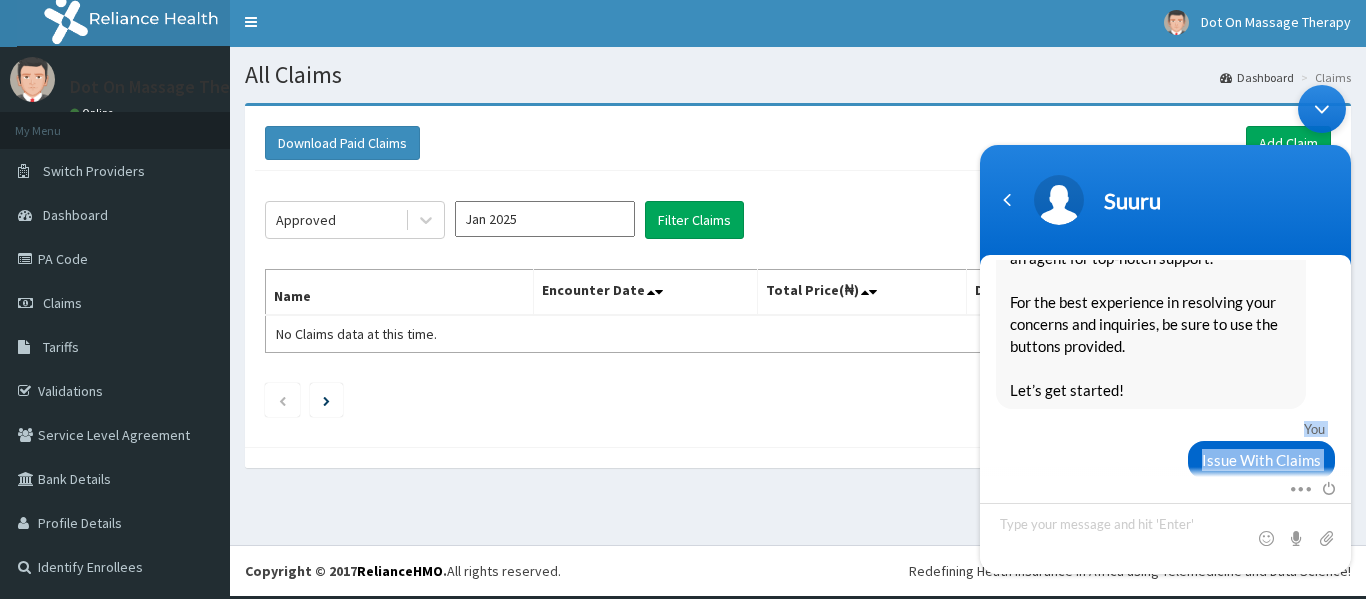 drag, startPoint x: 1348, startPoint y: 491, endPoint x: 1342, endPoint y: 347, distance: 144.12494 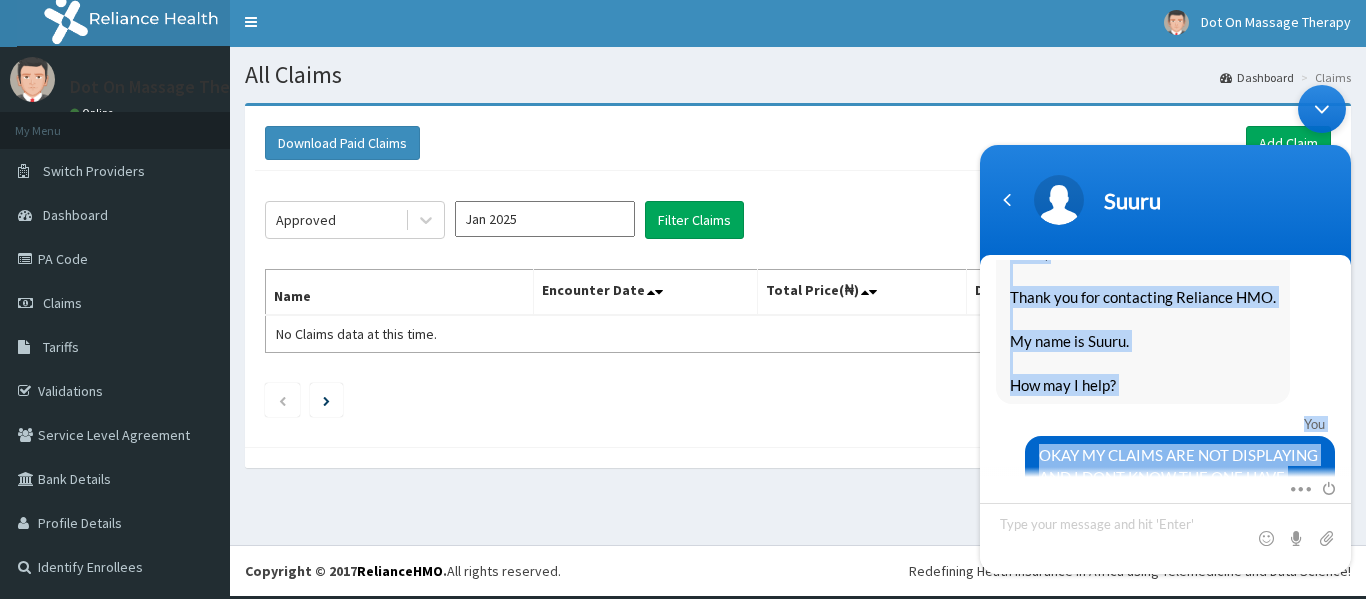 scroll, scrollTop: 1346, scrollLeft: 0, axis: vertical 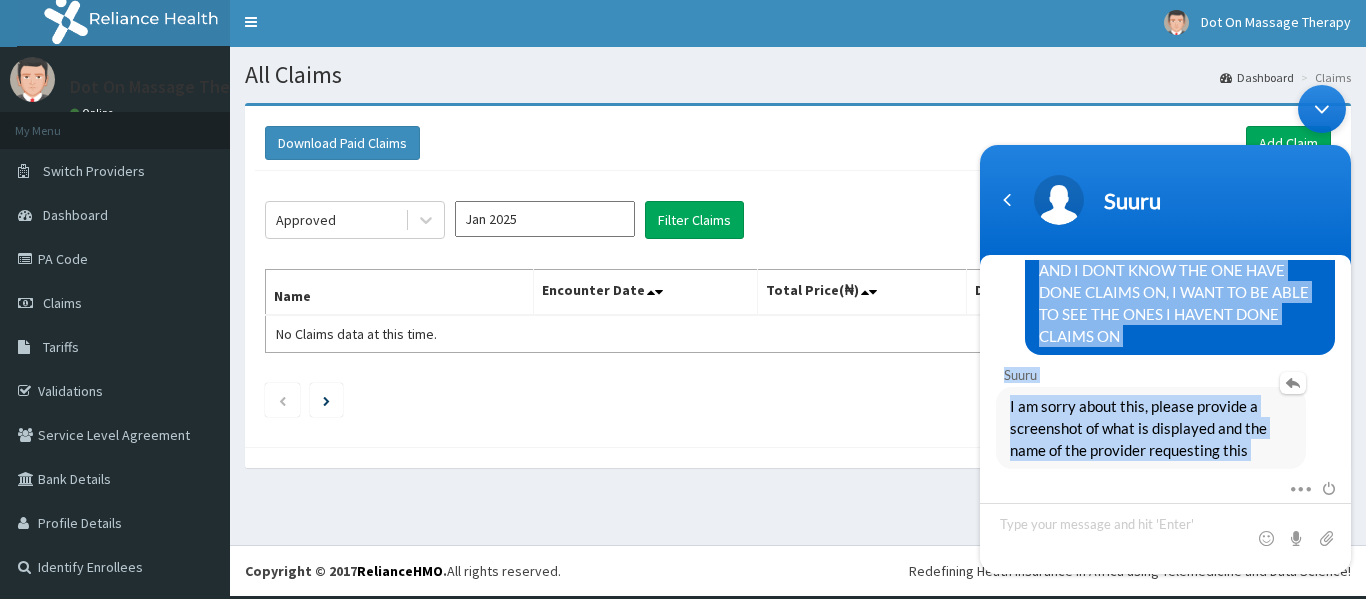 click on "I am sorry about this, please provide a screenshot of what is displayed and the name of the provider requesting this" at bounding box center [1151, 427] 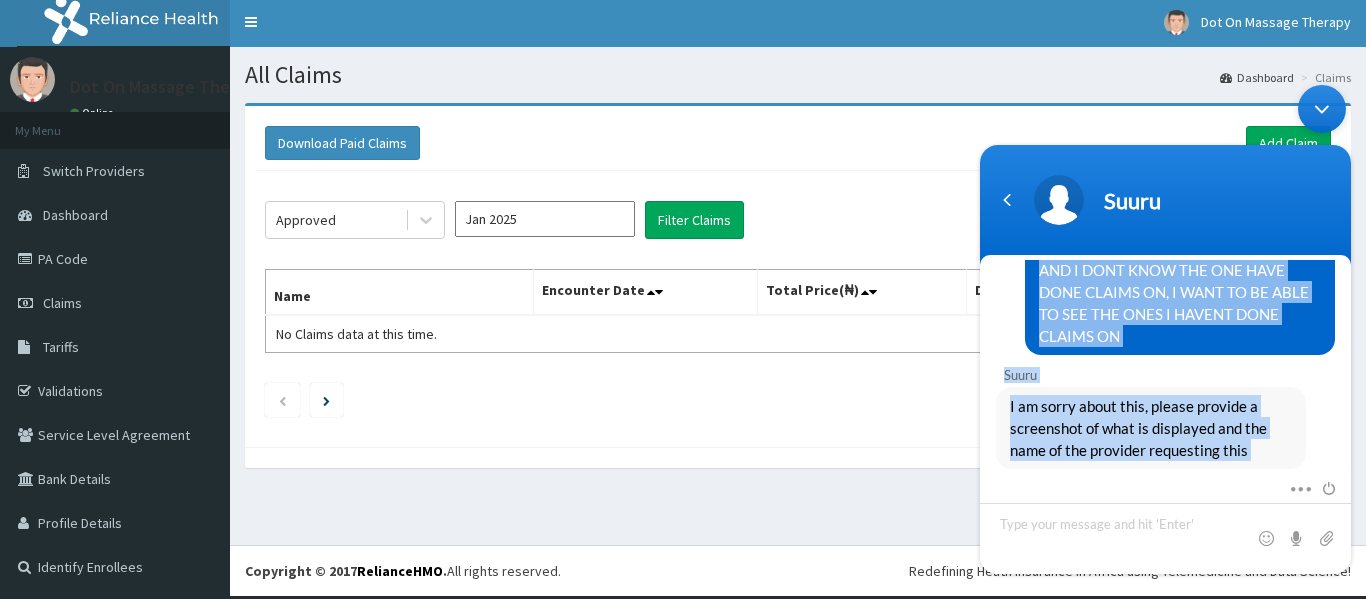 click on "Suuru" at bounding box center [1169, 374] 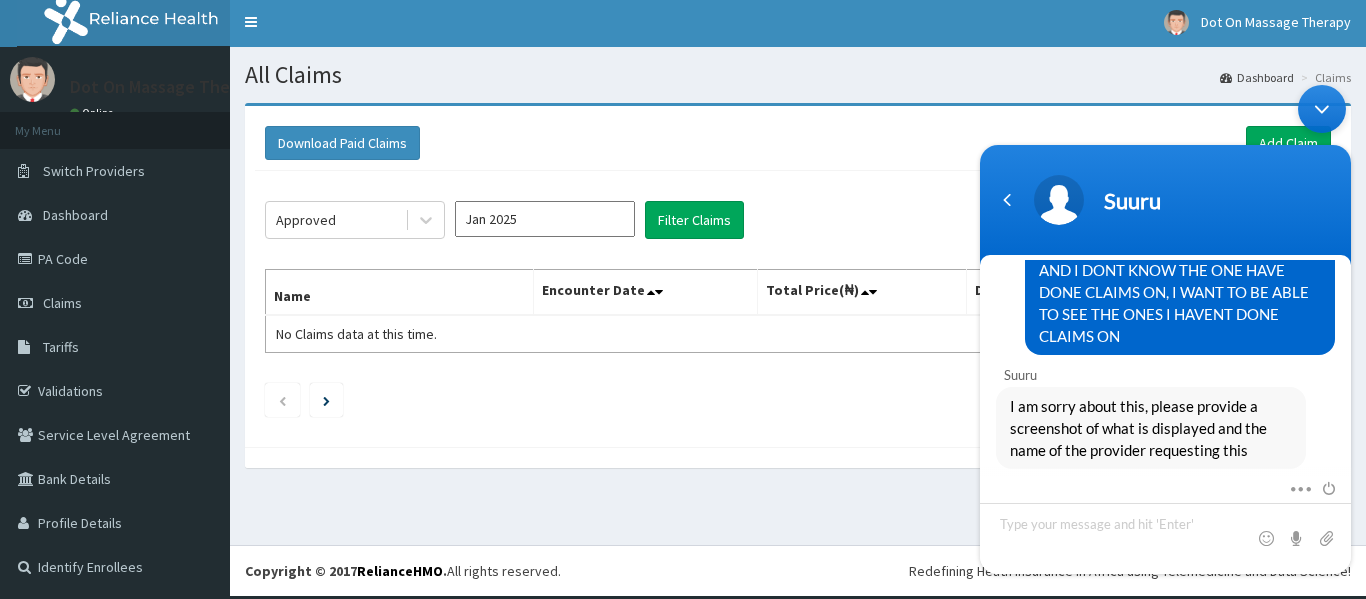 click at bounding box center [798, 400] 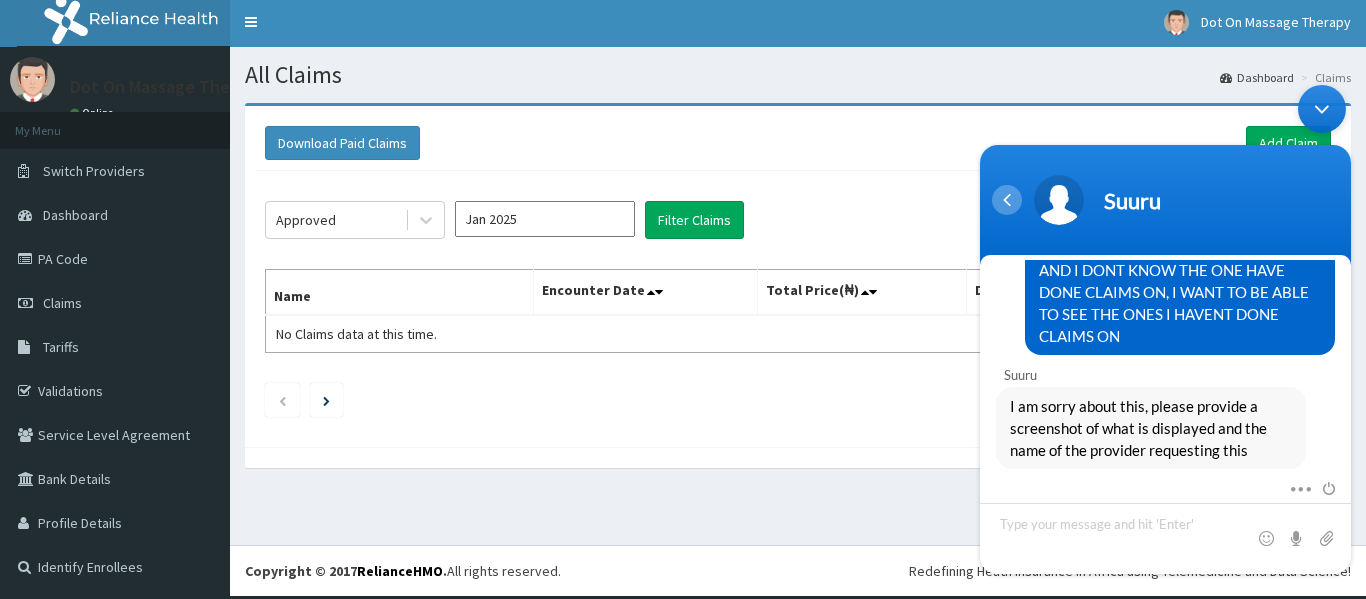 click at bounding box center (1007, 199) 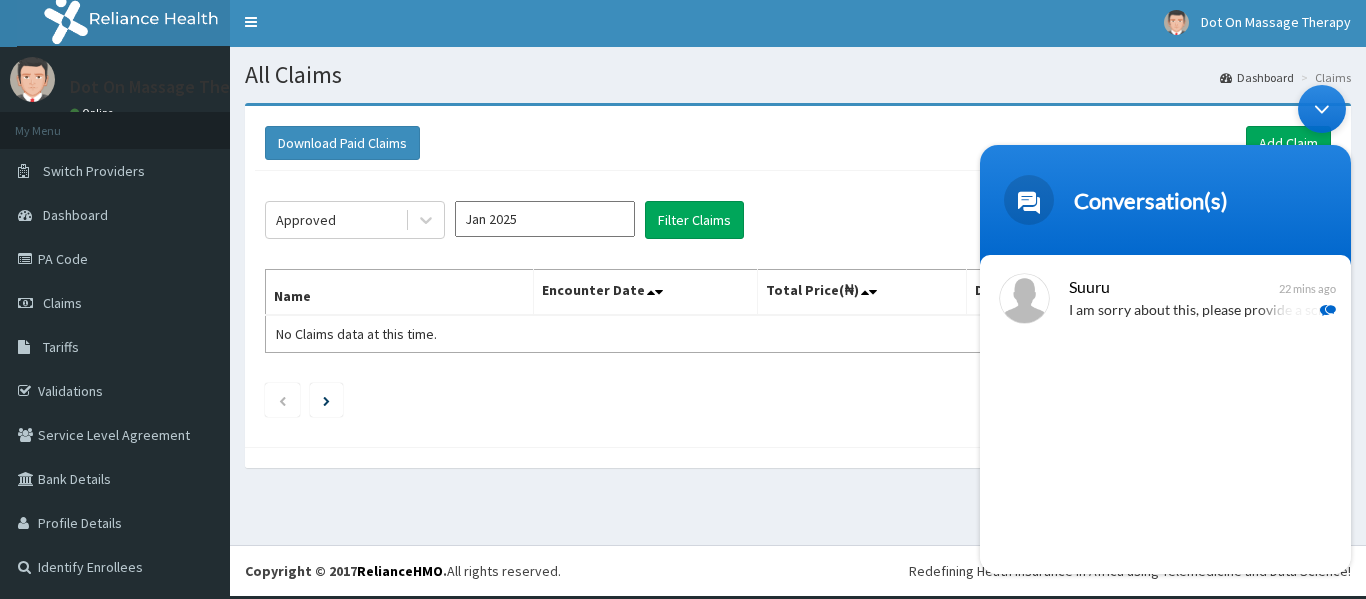 click on "Conversation(s) You  HELLO Naomi Provider Portal Assistant  Hello ! Welcome to Reliance Health! 🙋🏾‍♀️ My name is Naomi. What can I help you with? I'm designed to help with common questions like access to care, plan renewal, booking appointments, and more. If your request falls outside of these topics, please use the buttons to get connected to an agent for top-notch support. For the best experience in resolving your concerns and inquiries, be sure to use the buttons provided. Let’s get started! You  Issue With Claims Naomi Provider Portal Assistant  Oh, I'm sorry to hear about your claims issues. Please indicate where you're having problems. You  Paid claims Naomi Provider Portal Assistant  I will transfer you to an agent now. Please stay on the line. An agent will typically respond within 10 minutes. Naomi Provider Portal Assistant is forwarding the chat Your chat has been transferred to Suuru You  OKAY Suuru  Hello,      Thank you for contacting Reliance HMO.    My name is Suuru.    You Suuru" at bounding box center [1165, 328] 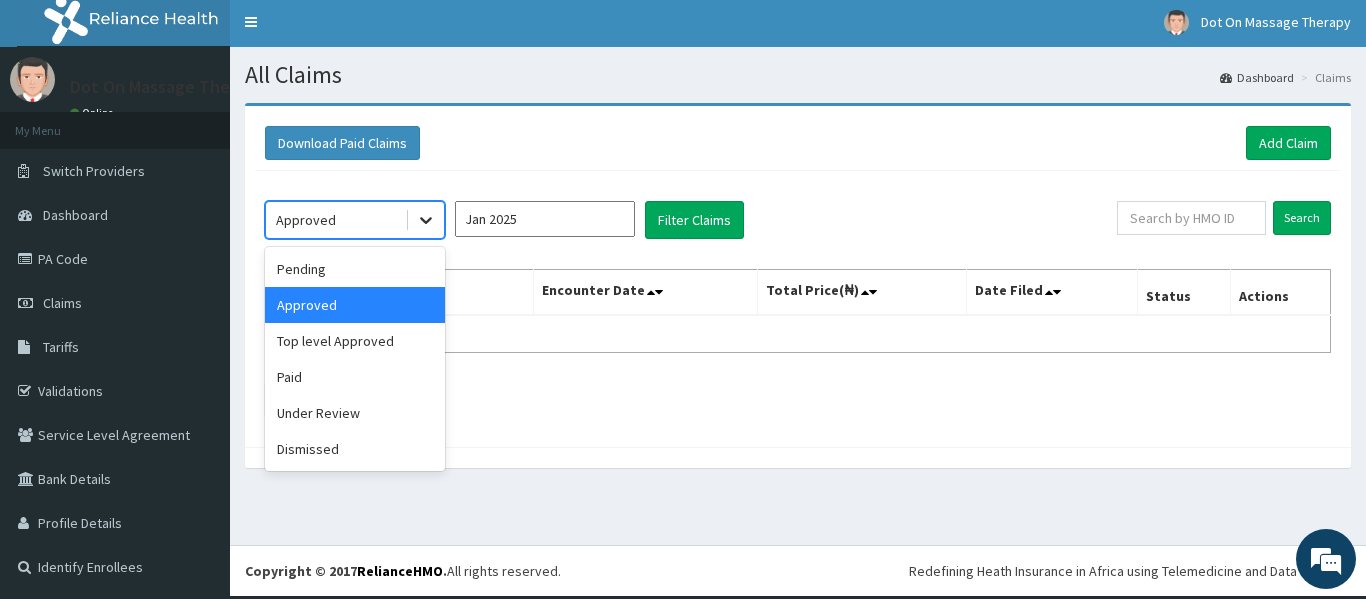 click 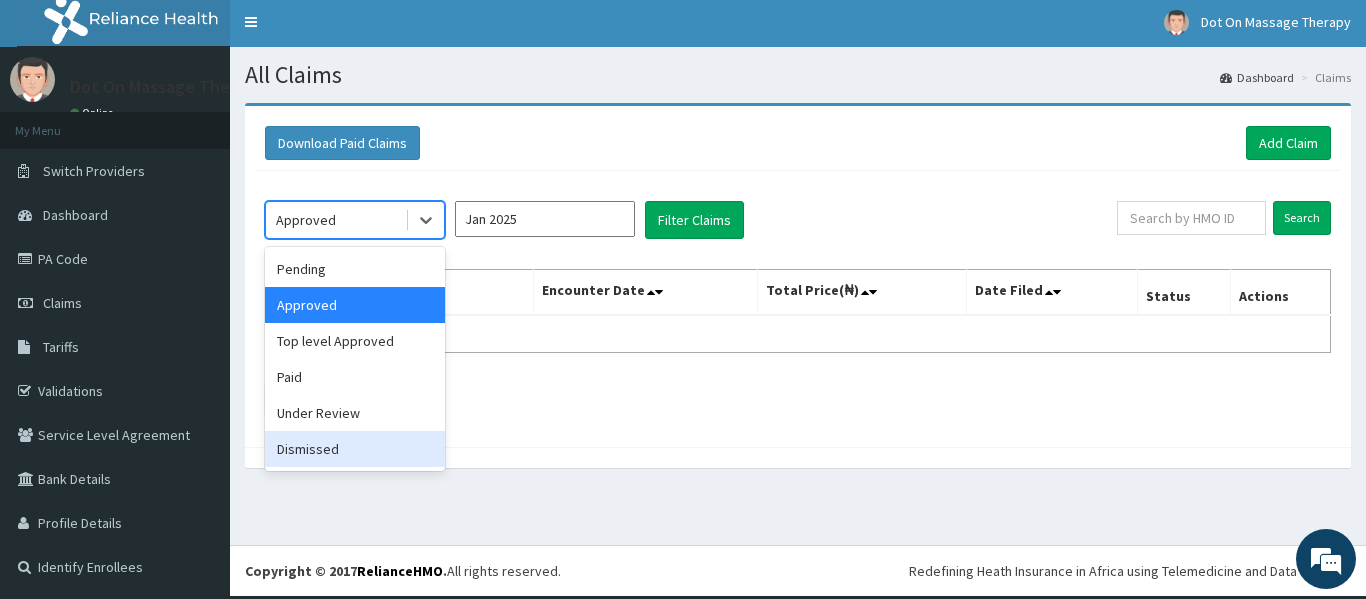 click on "Dismissed" at bounding box center [355, 449] 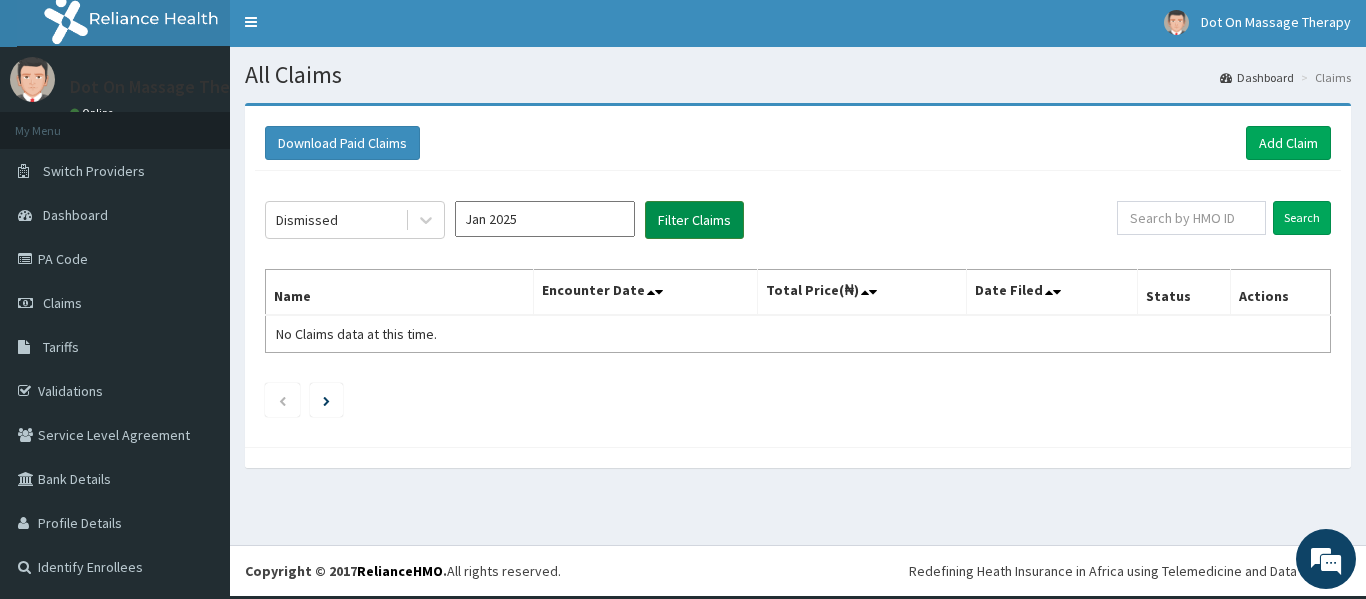 click on "Filter Claims" at bounding box center [694, 220] 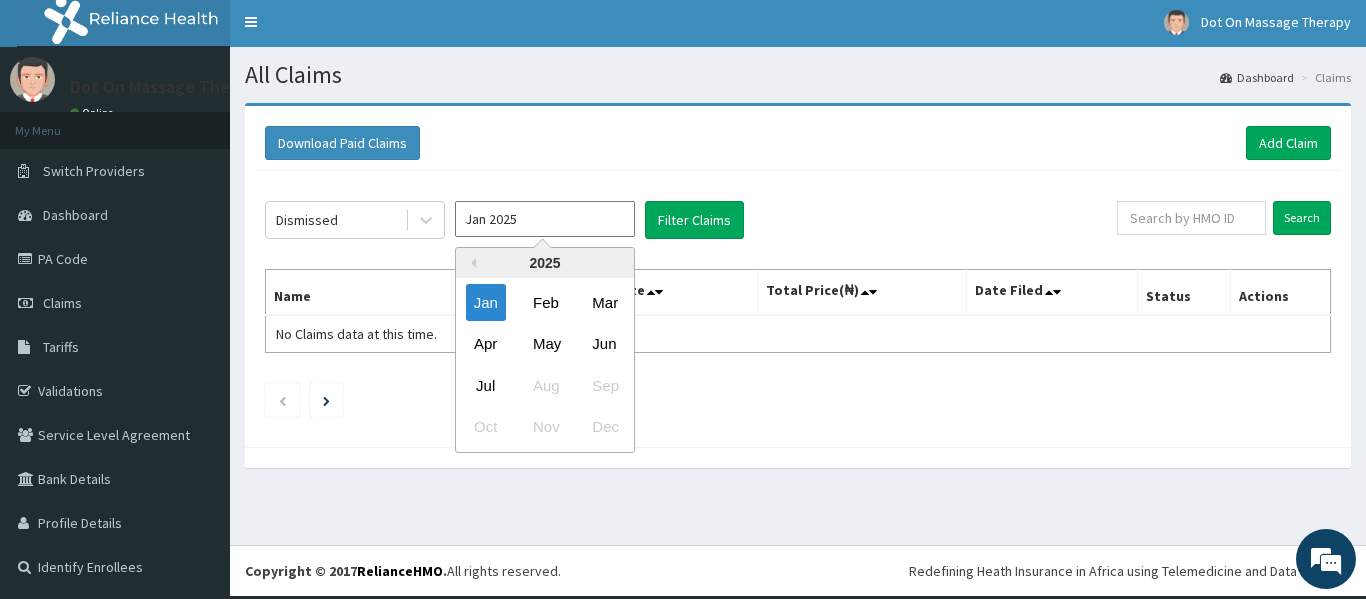click on "Jan 2025" at bounding box center (545, 219) 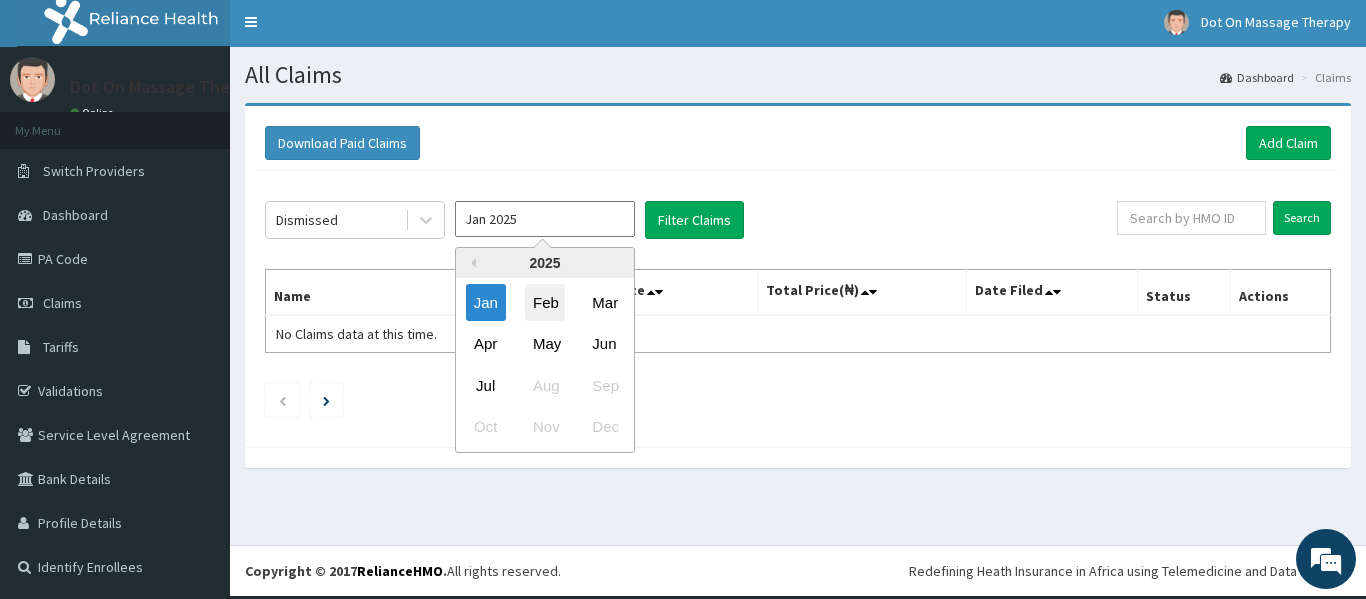 click on "Feb" at bounding box center [545, 302] 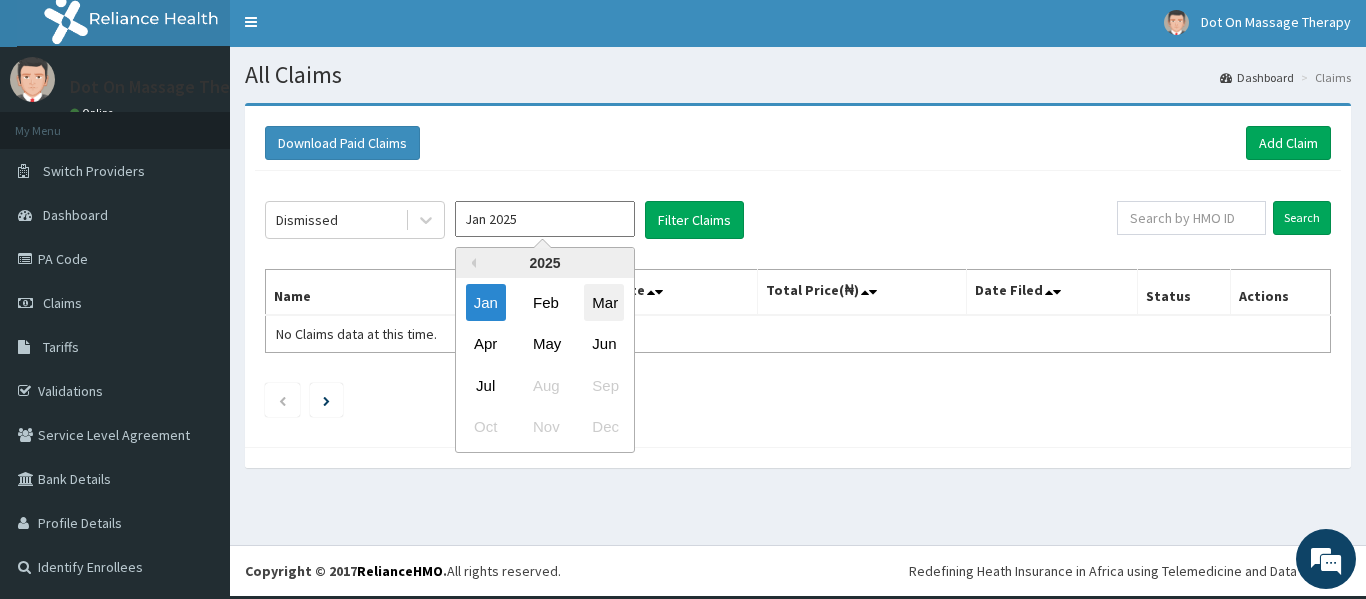 drag, startPoint x: 605, startPoint y: 216, endPoint x: 609, endPoint y: 298, distance: 82.0975 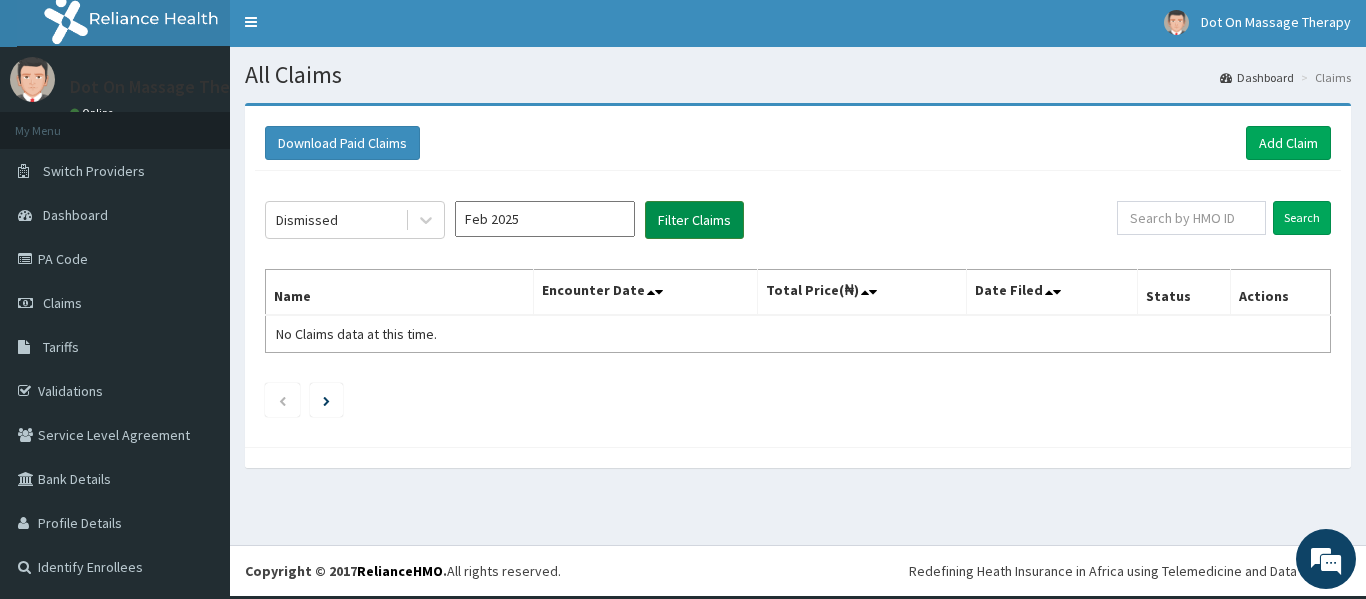 click on "Filter Claims" at bounding box center (694, 220) 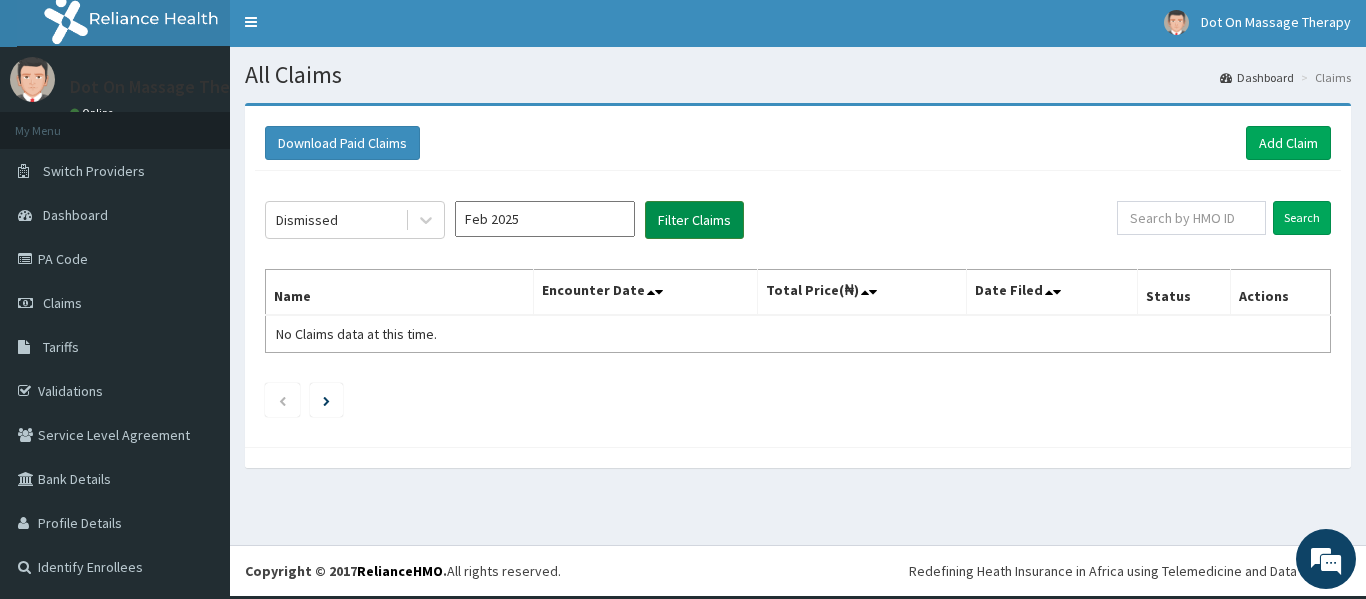 click on "Filter Claims" at bounding box center [694, 220] 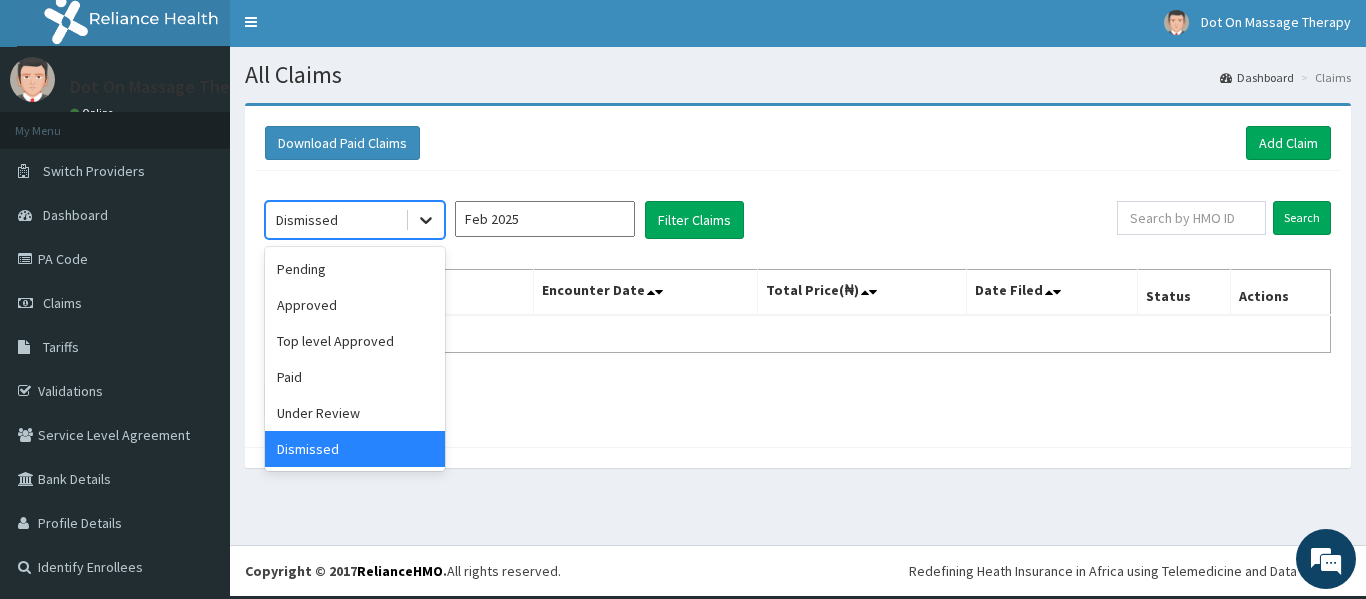 click 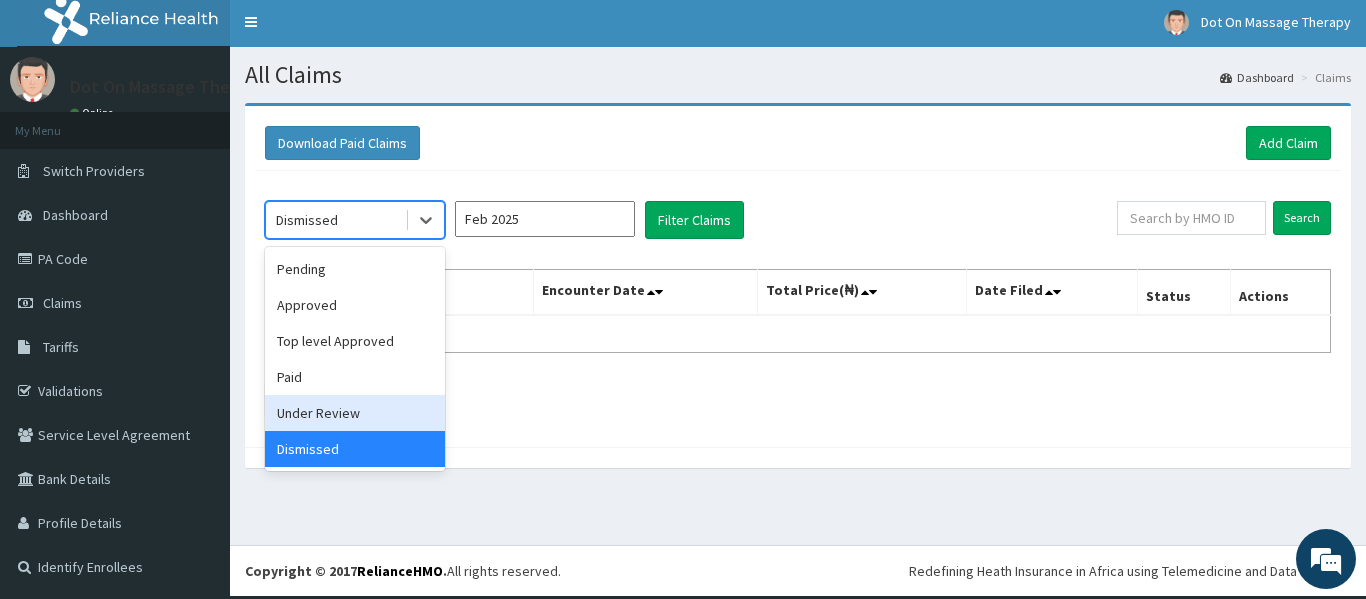 click on "Under Review" at bounding box center (355, 413) 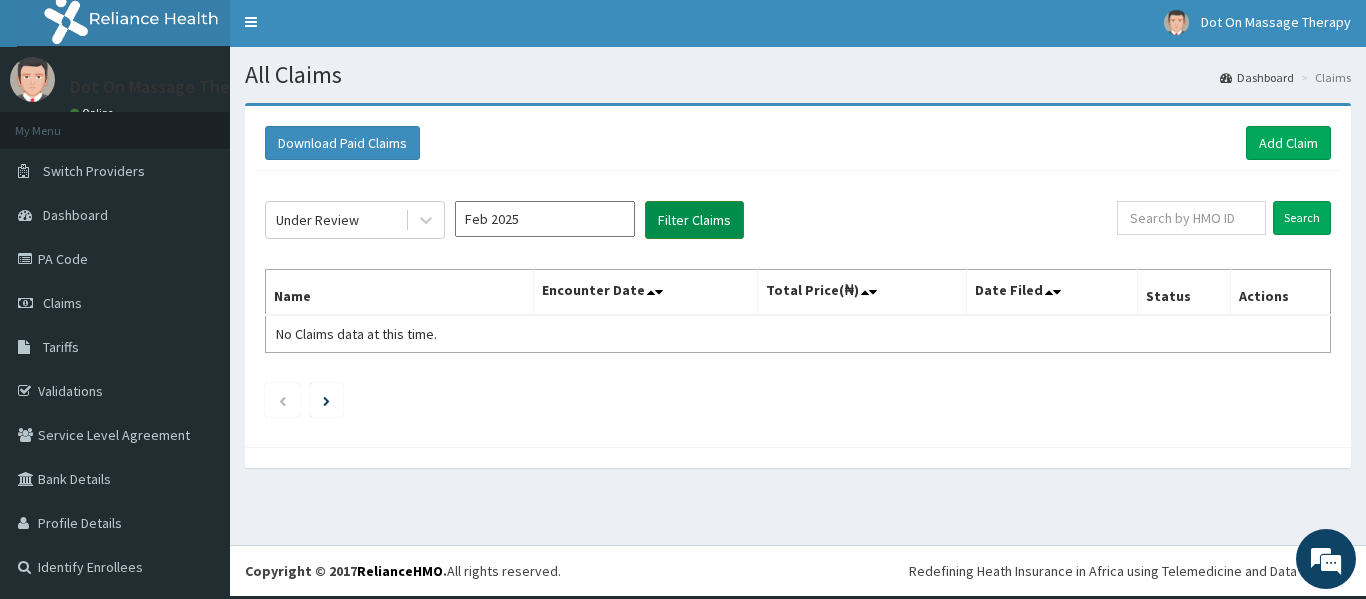 click on "Filter Claims" at bounding box center [694, 220] 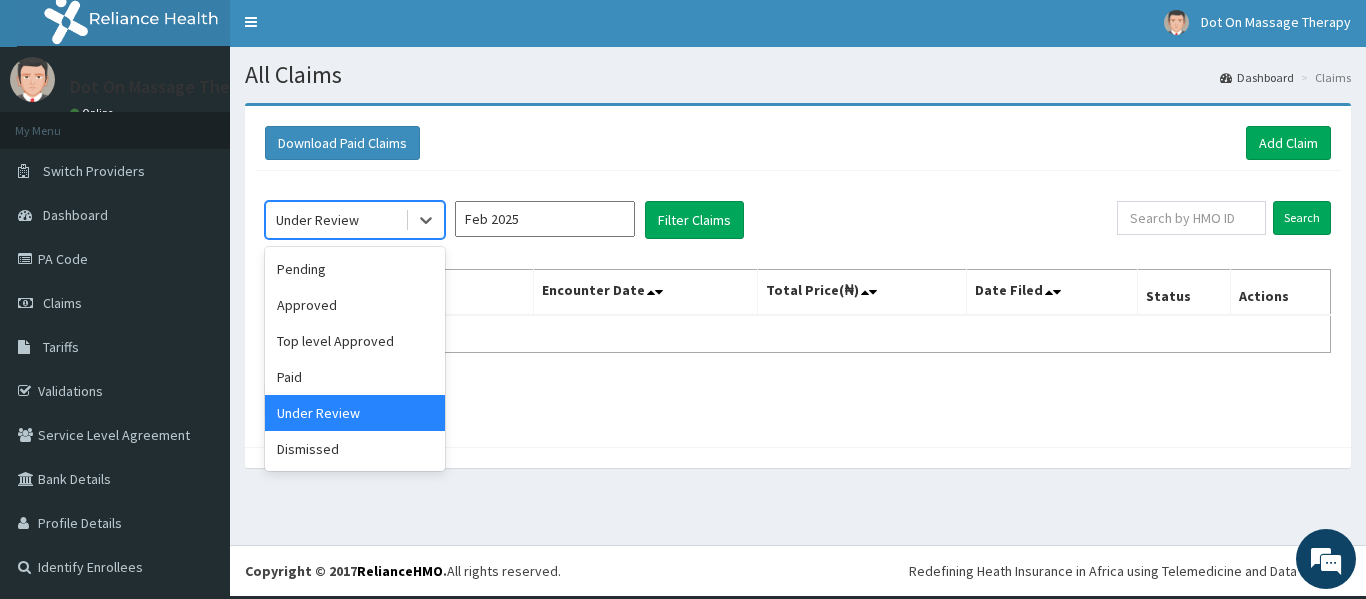 click on "Under Review" at bounding box center [335, 220] 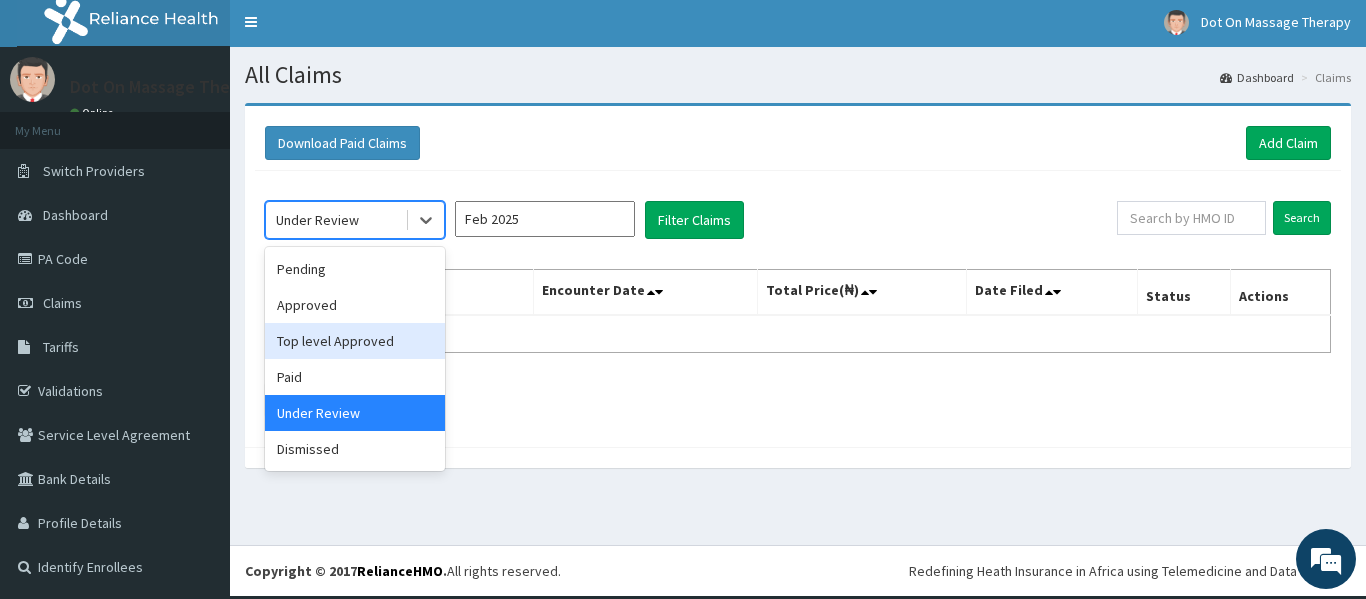 click on "Top level Approved" at bounding box center [355, 341] 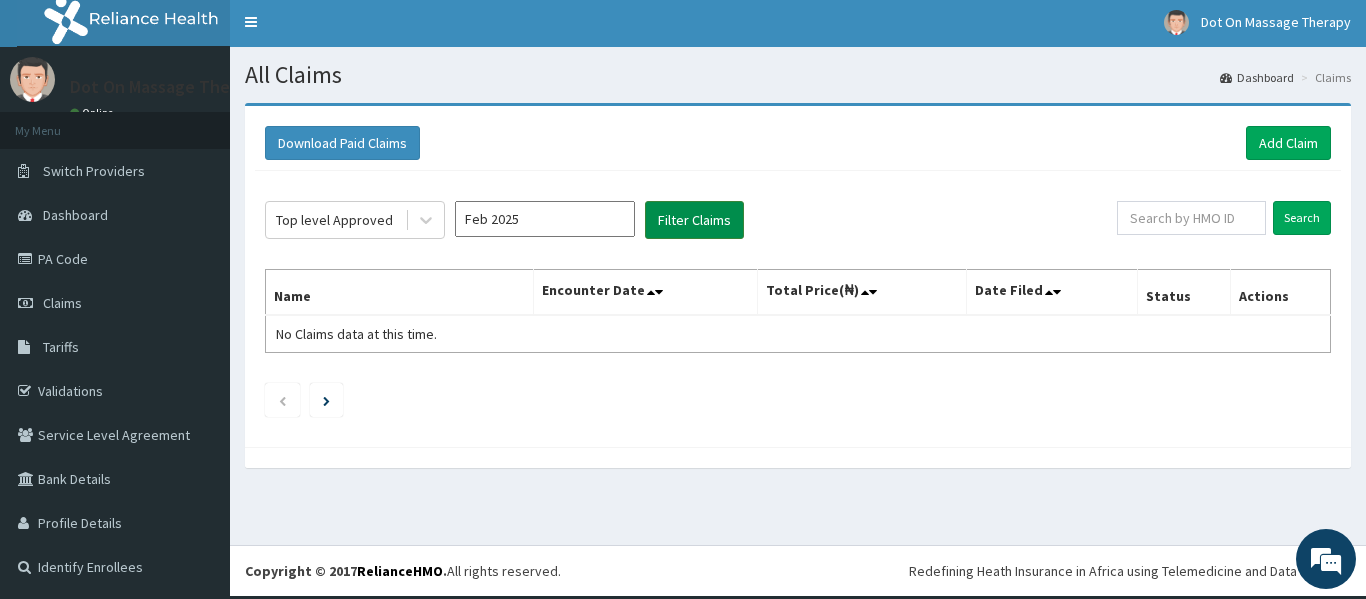 click on "Filter Claims" at bounding box center (694, 220) 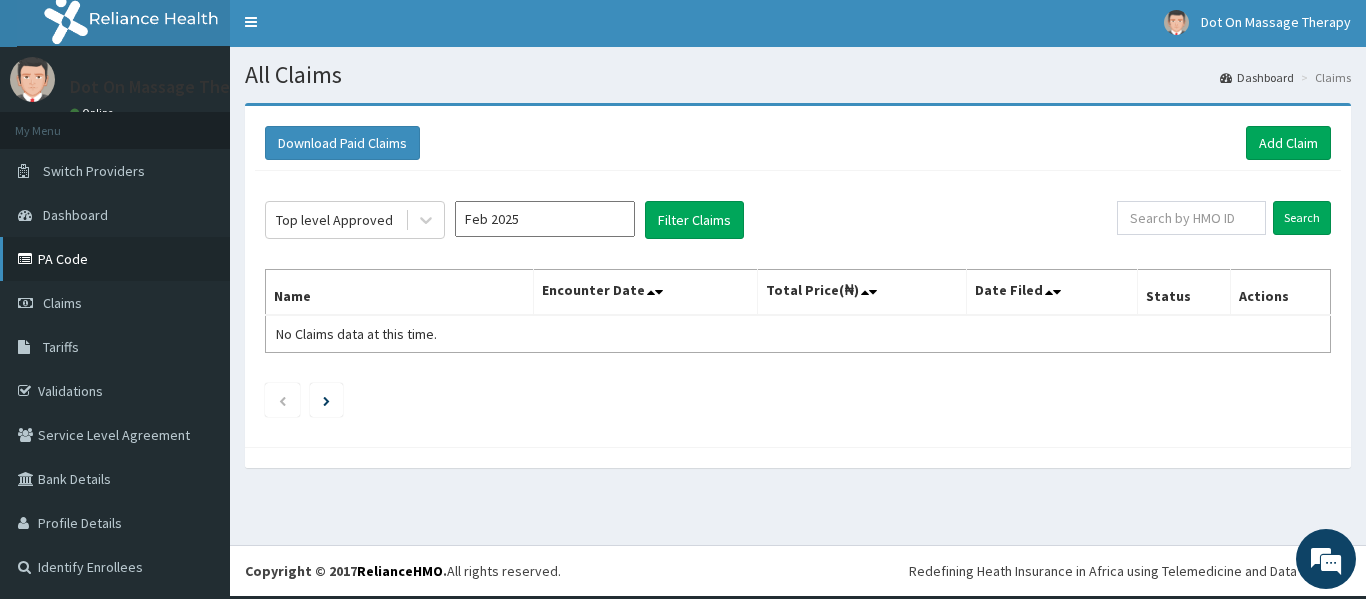 click on "PA Code" at bounding box center [115, 259] 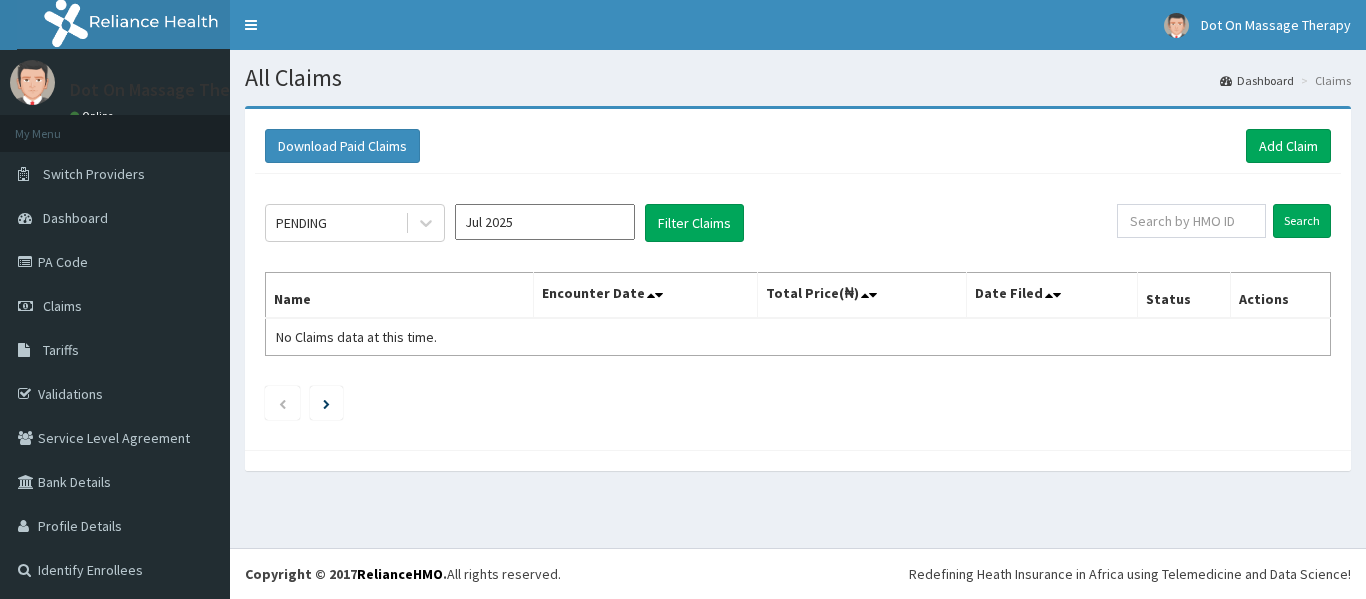 scroll, scrollTop: 0, scrollLeft: 0, axis: both 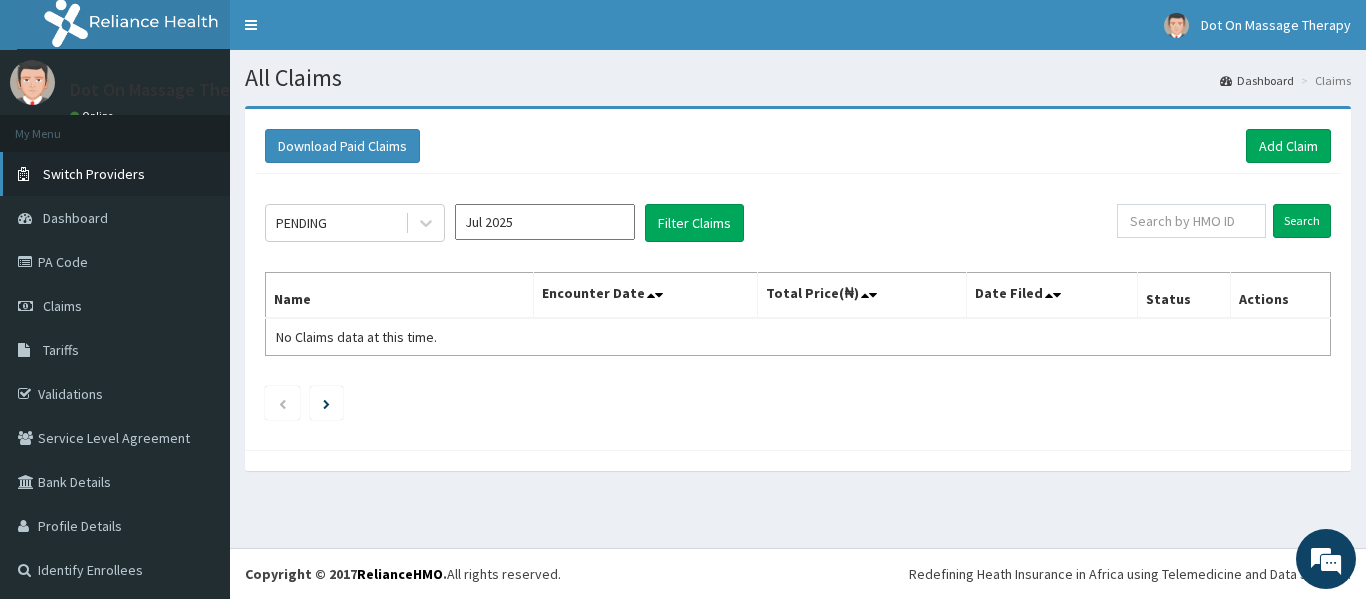 click on "Switch Providers" at bounding box center (115, 174) 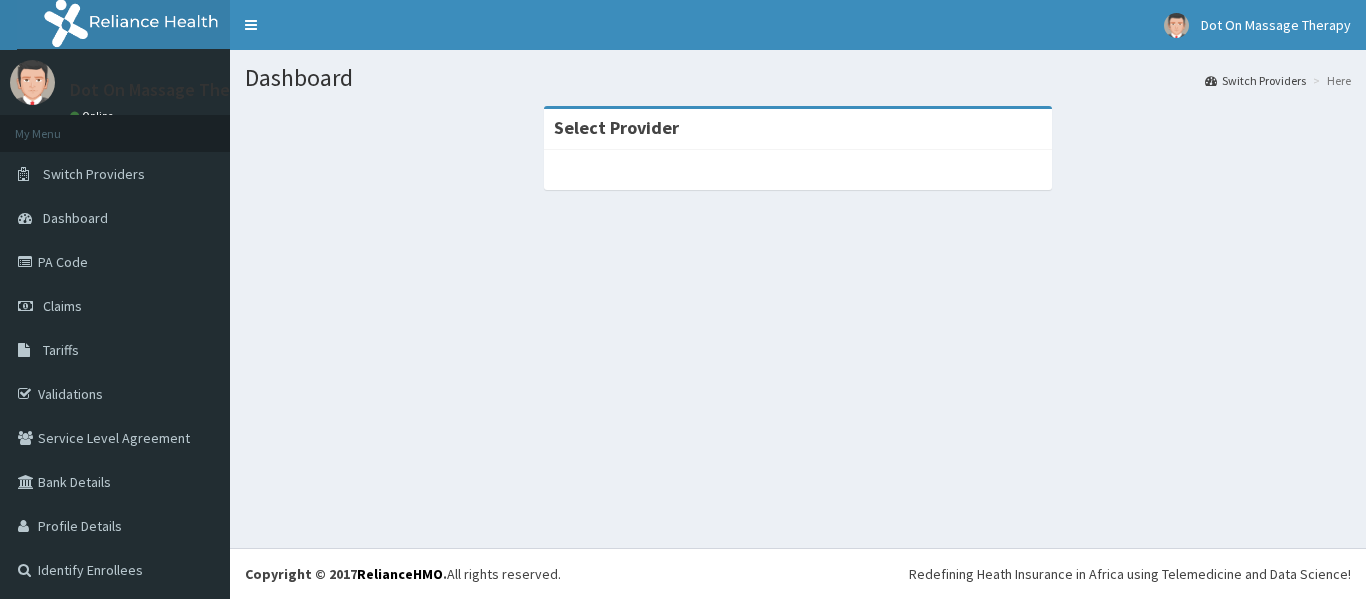 scroll, scrollTop: 0, scrollLeft: 0, axis: both 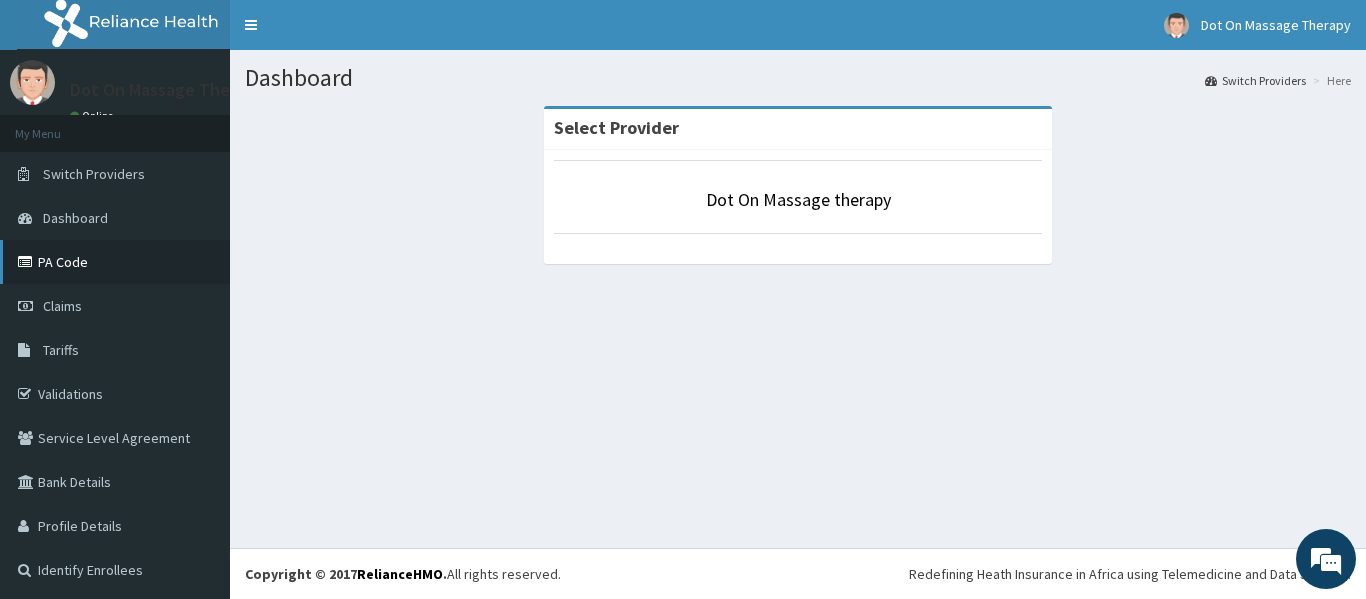 click on "PA Code" at bounding box center [115, 262] 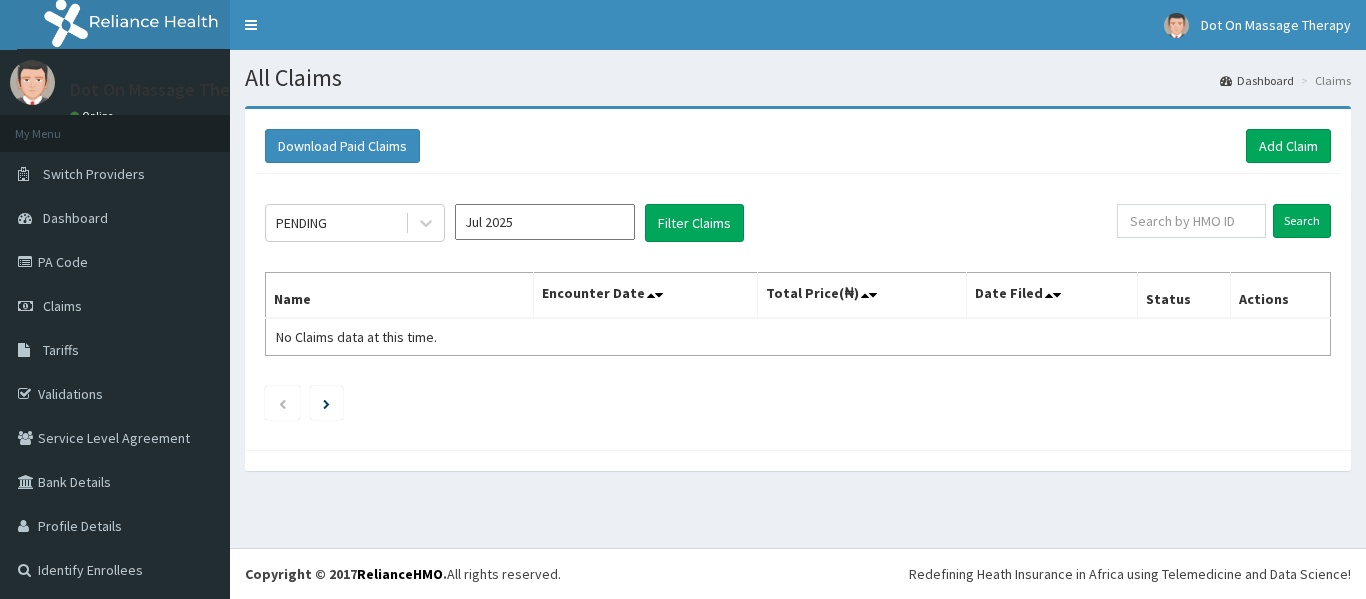 scroll, scrollTop: 0, scrollLeft: 0, axis: both 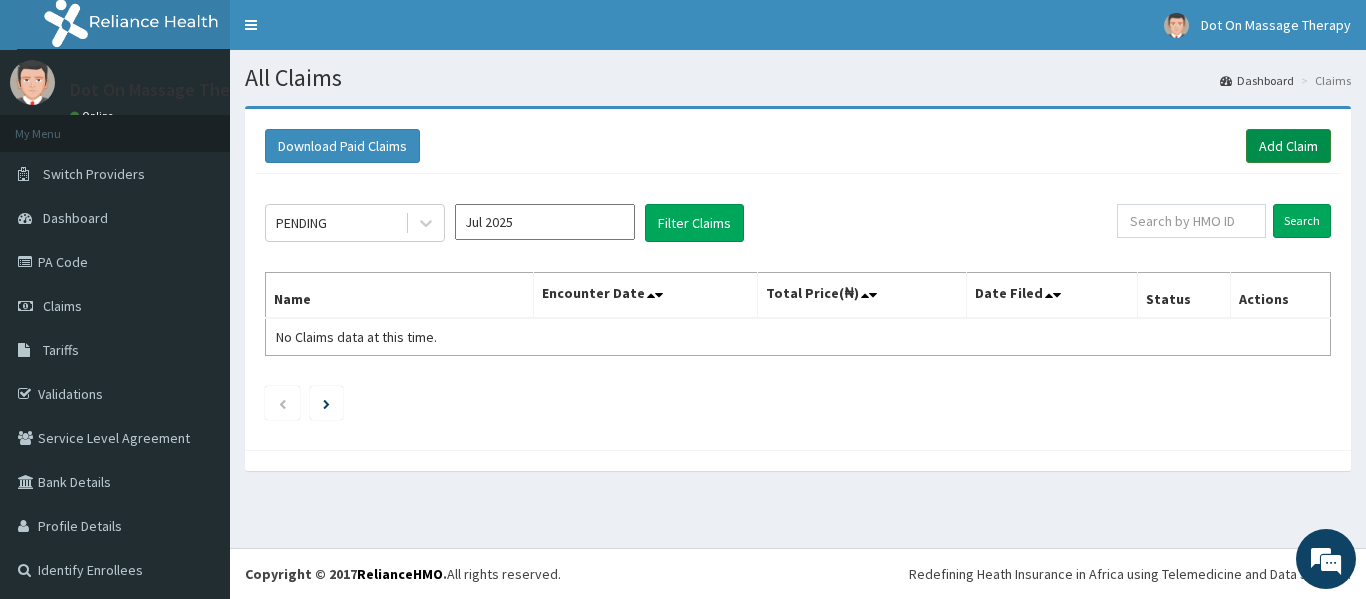 click on "Add Claim" at bounding box center [1288, 146] 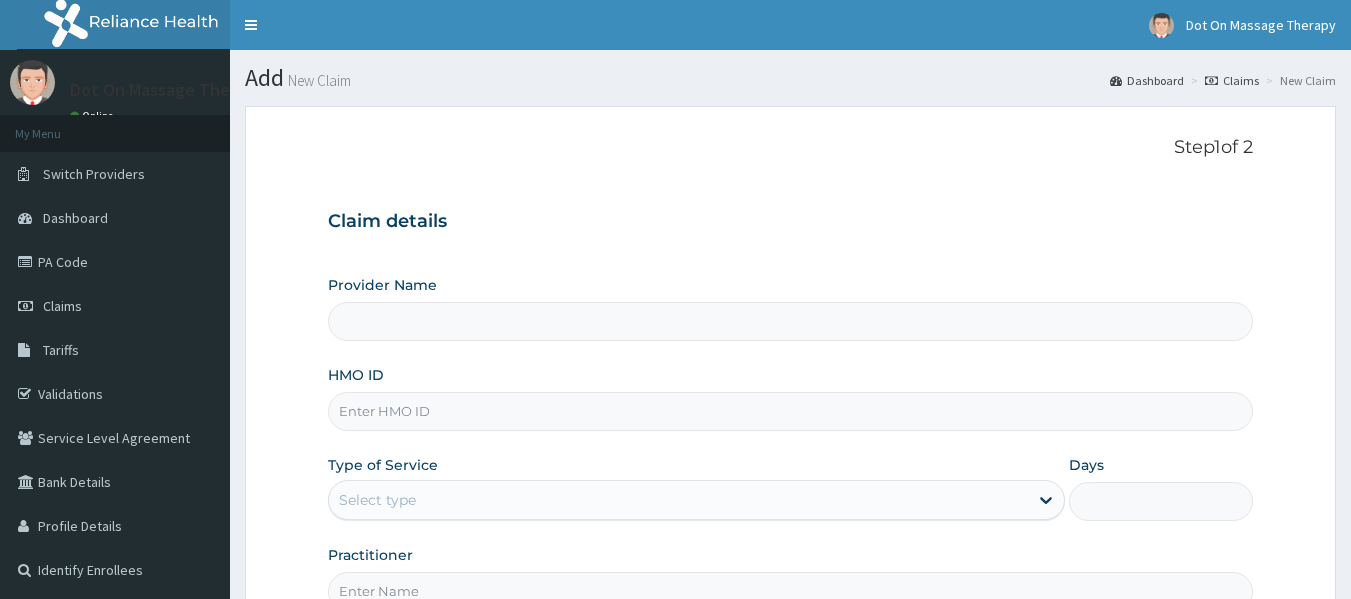 scroll, scrollTop: 0, scrollLeft: 0, axis: both 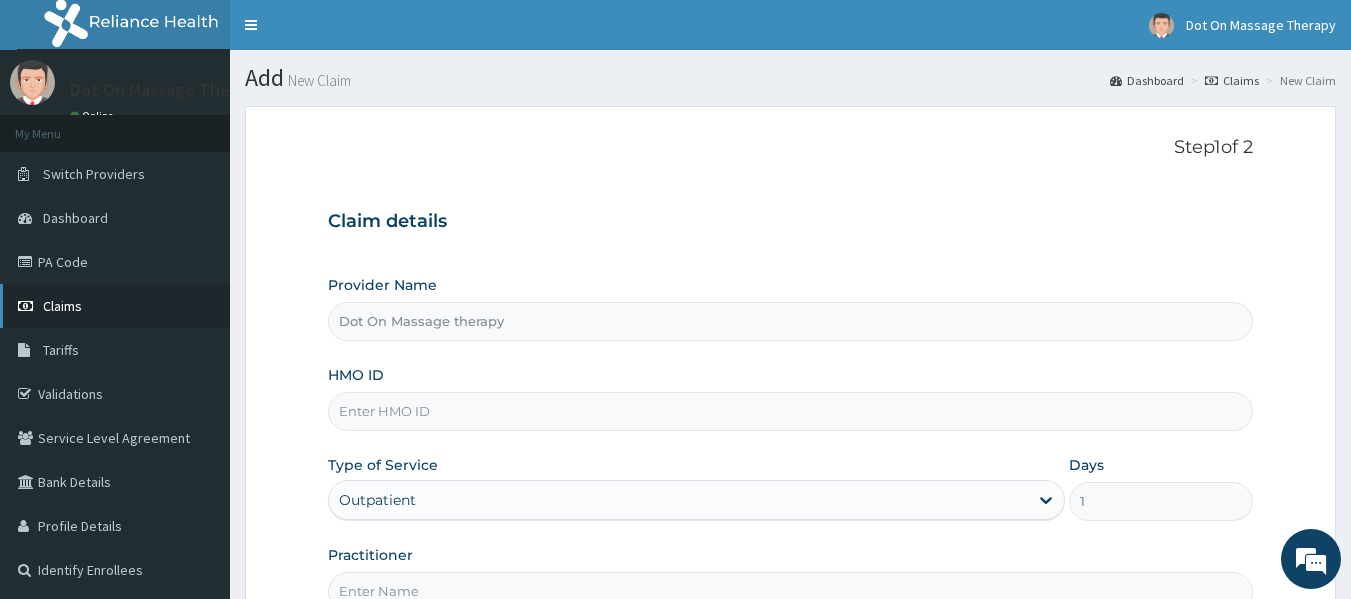 click on "Claims" at bounding box center (115, 306) 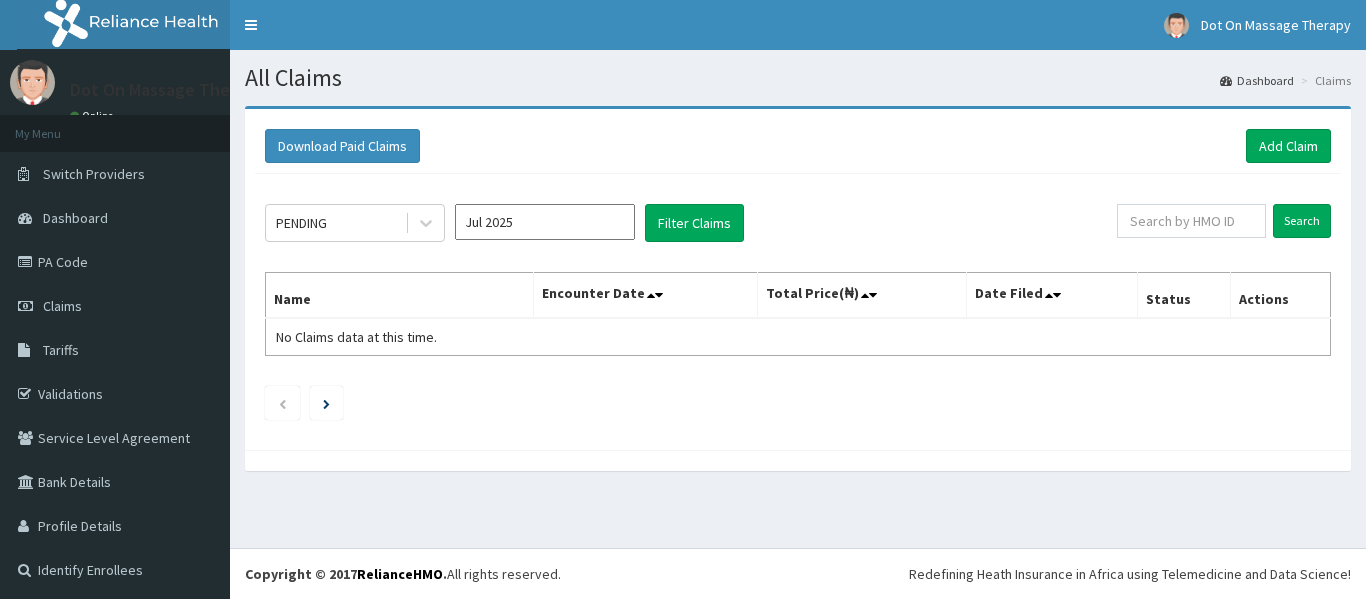 scroll, scrollTop: 0, scrollLeft: 0, axis: both 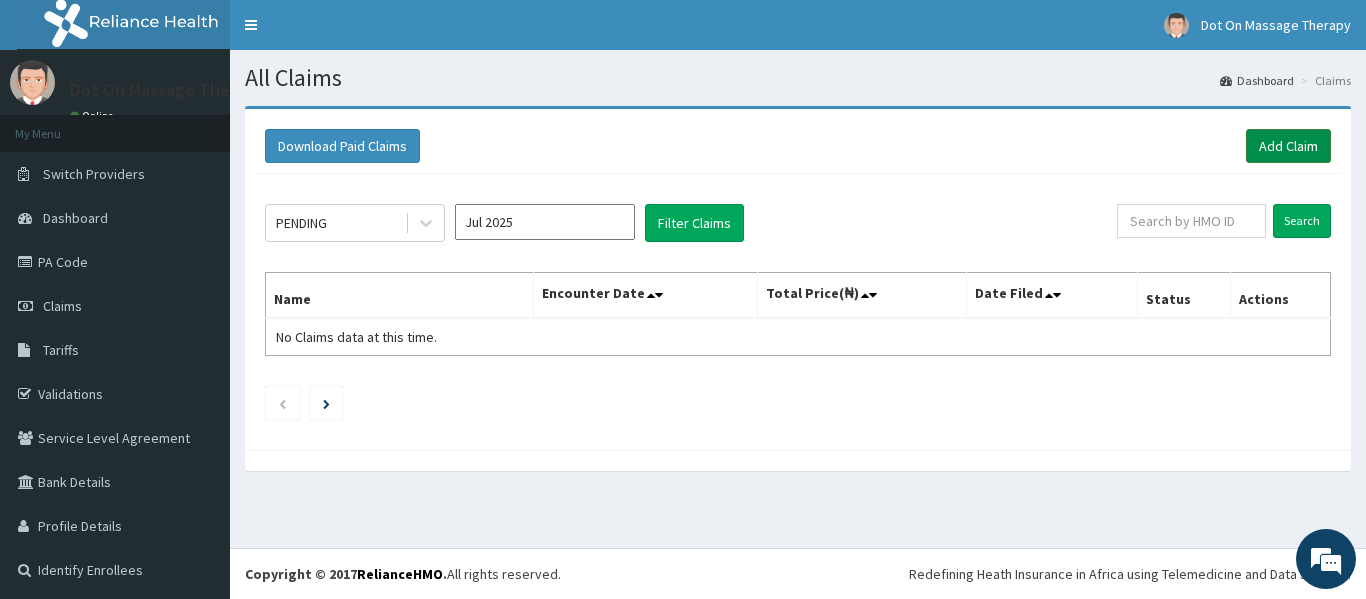 click on "Add Claim" at bounding box center (1288, 146) 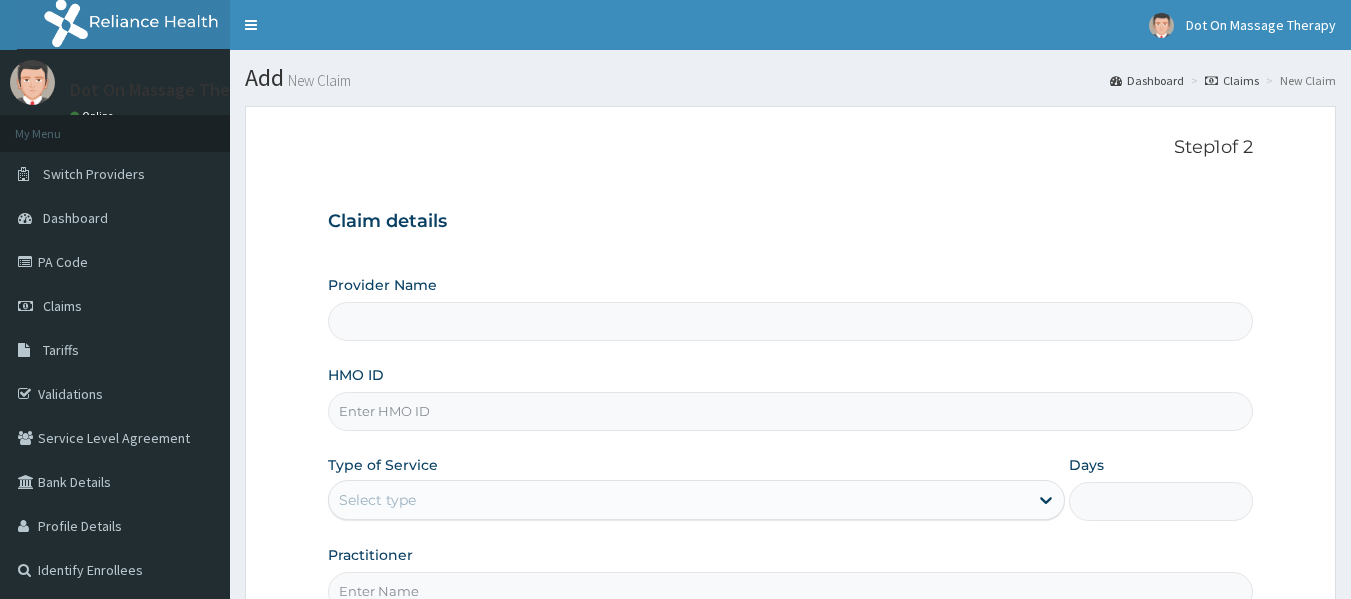 scroll, scrollTop: 0, scrollLeft: 0, axis: both 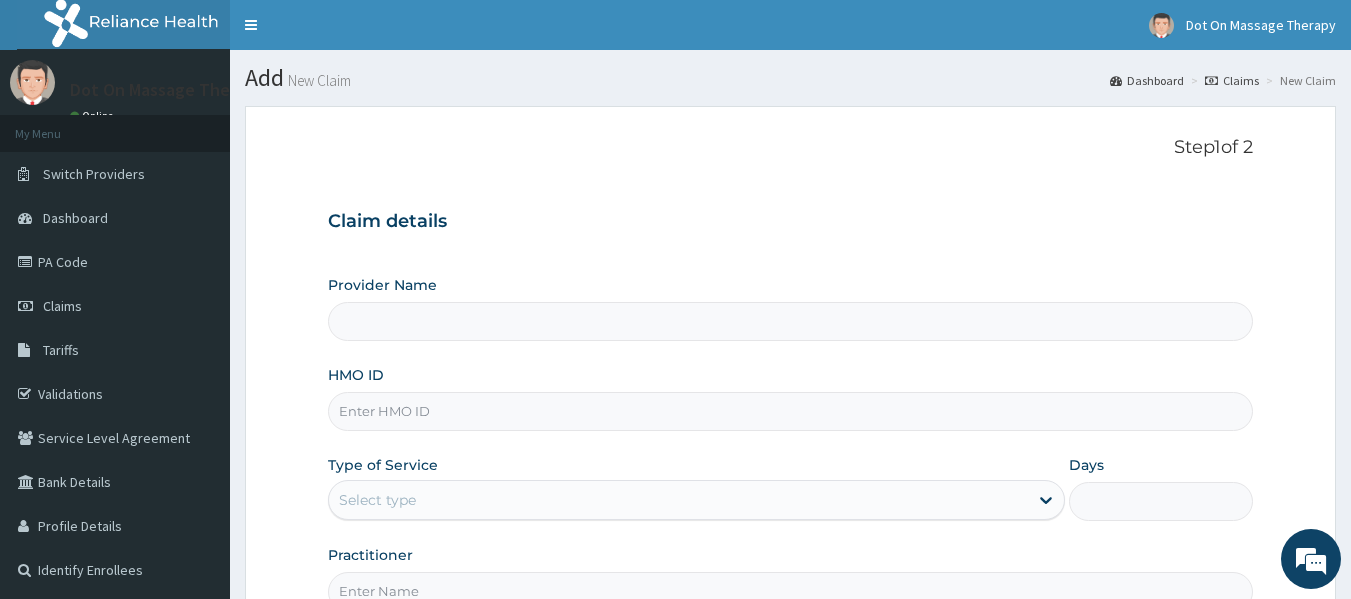type on "Dot On Massage therapy" 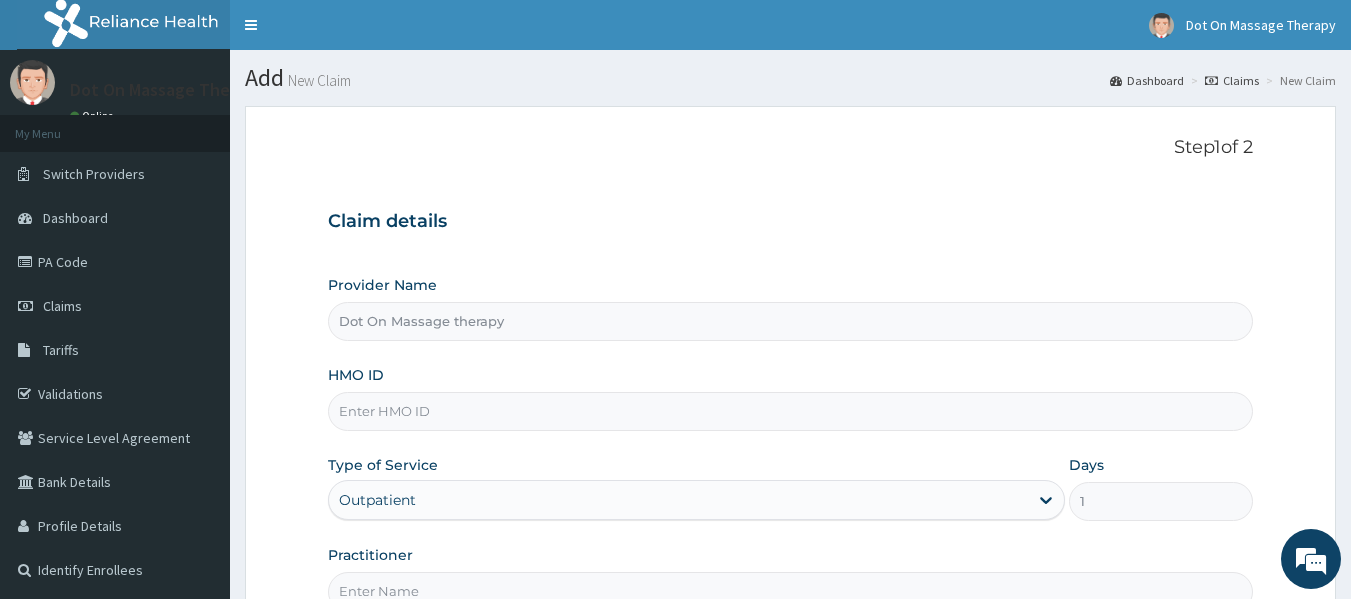 click on "HMO ID" at bounding box center [791, 411] 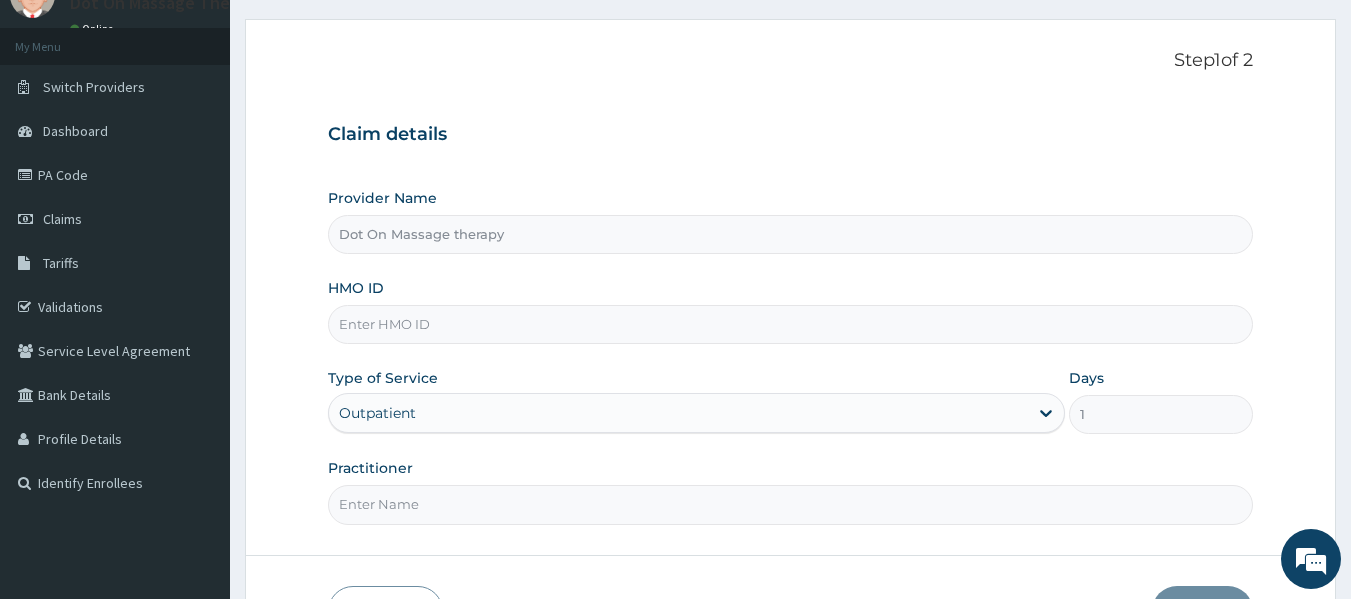 scroll, scrollTop: 102, scrollLeft: 0, axis: vertical 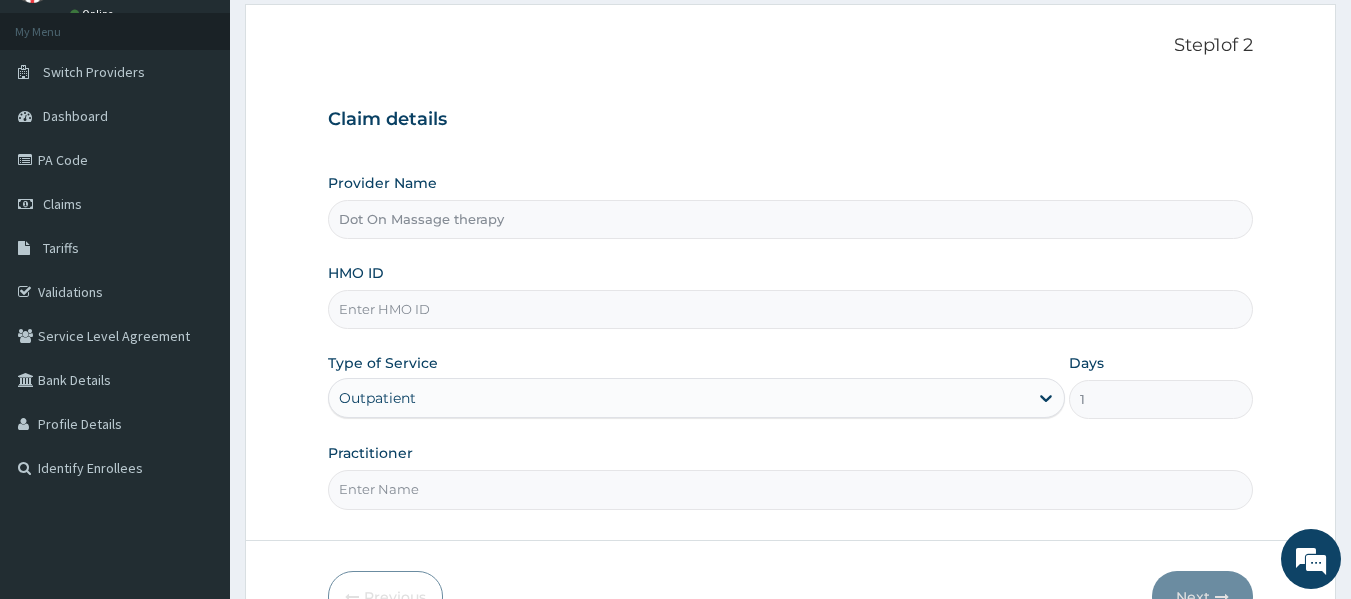 click on "Practitioner" at bounding box center [791, 489] 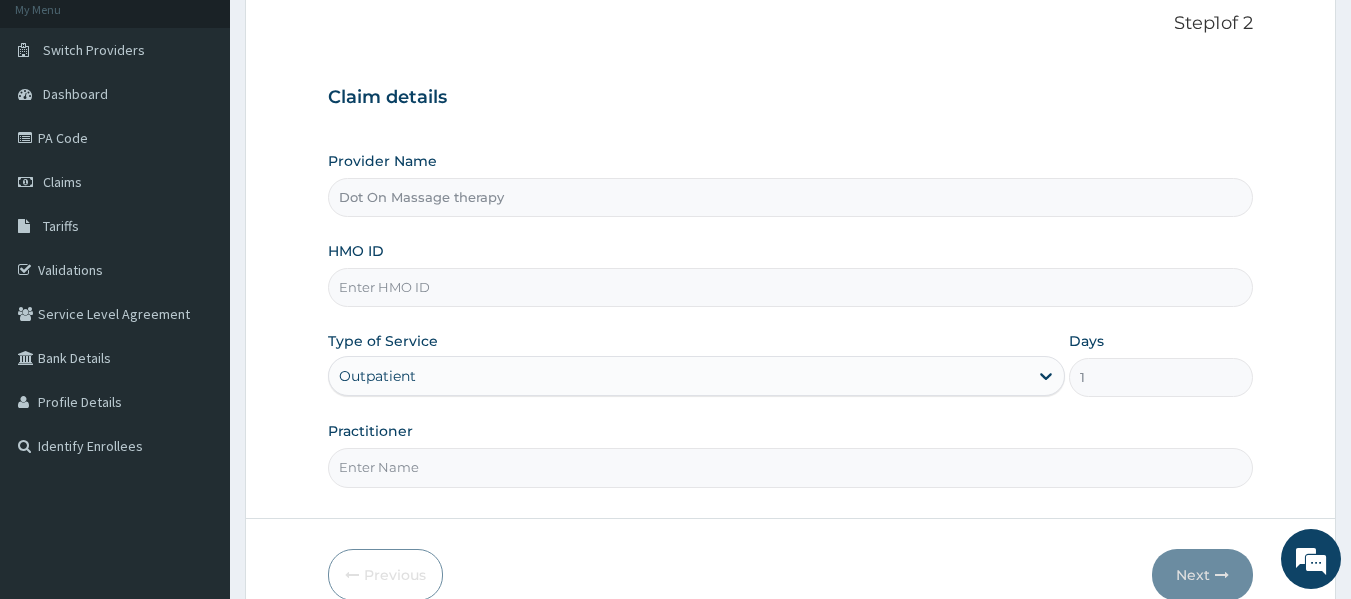 scroll, scrollTop: 127, scrollLeft: 0, axis: vertical 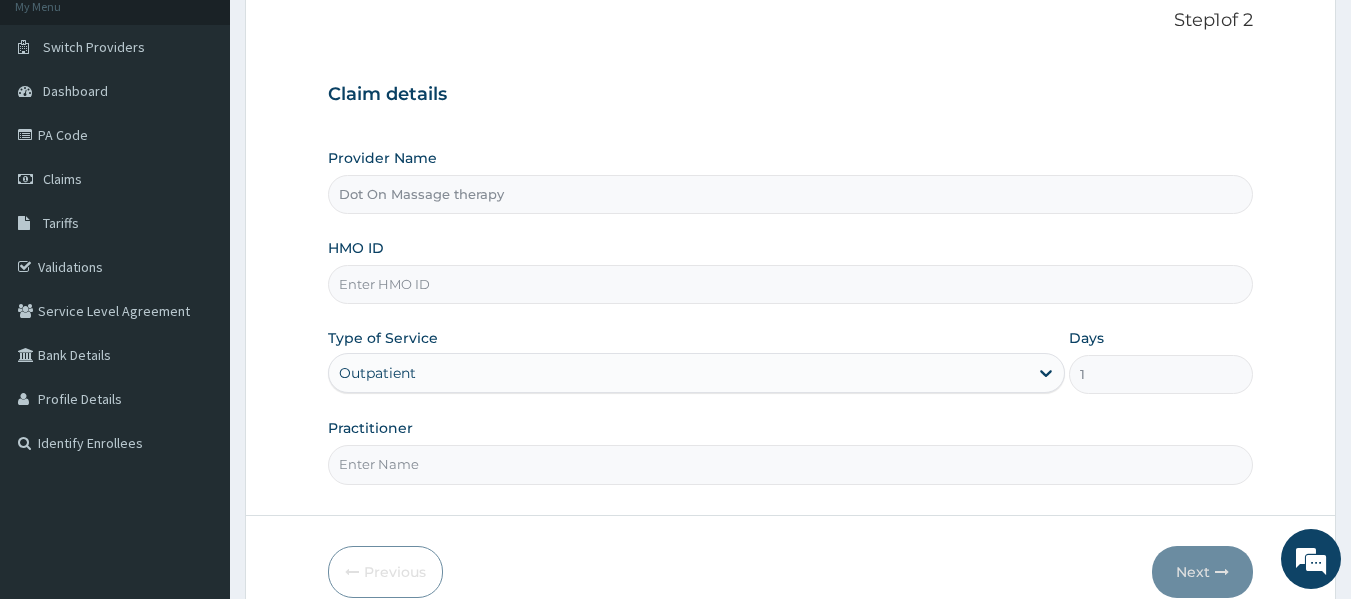 click on "Practitioner" at bounding box center [791, 464] 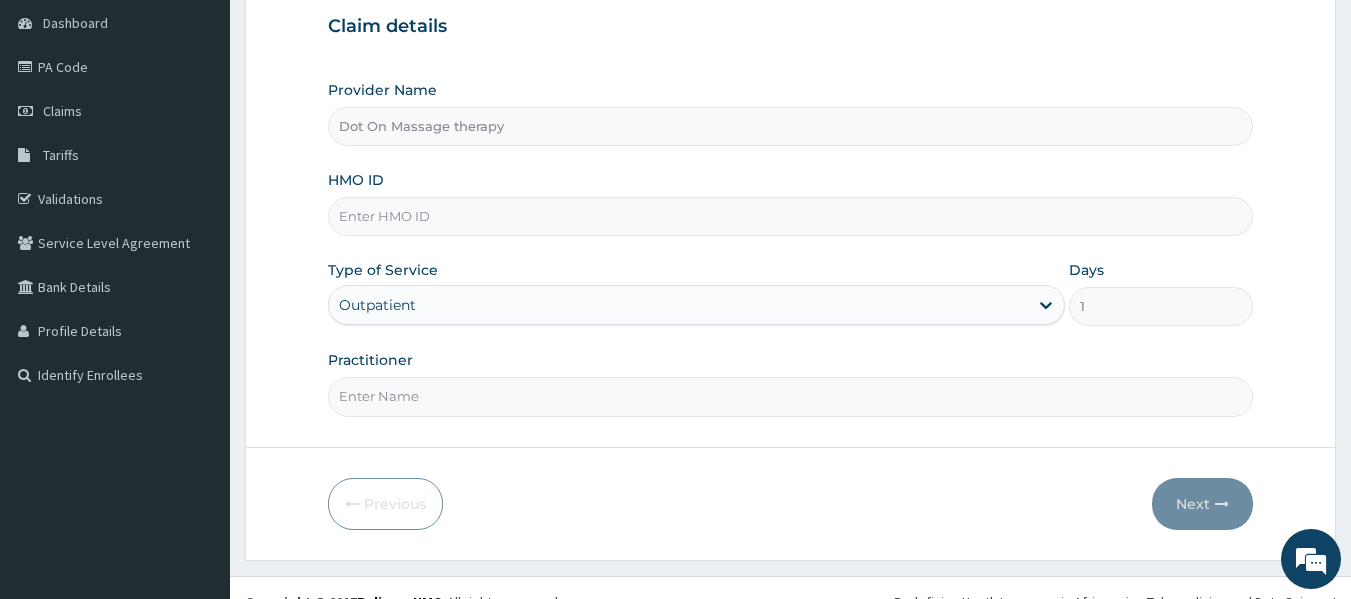scroll, scrollTop: 197, scrollLeft: 0, axis: vertical 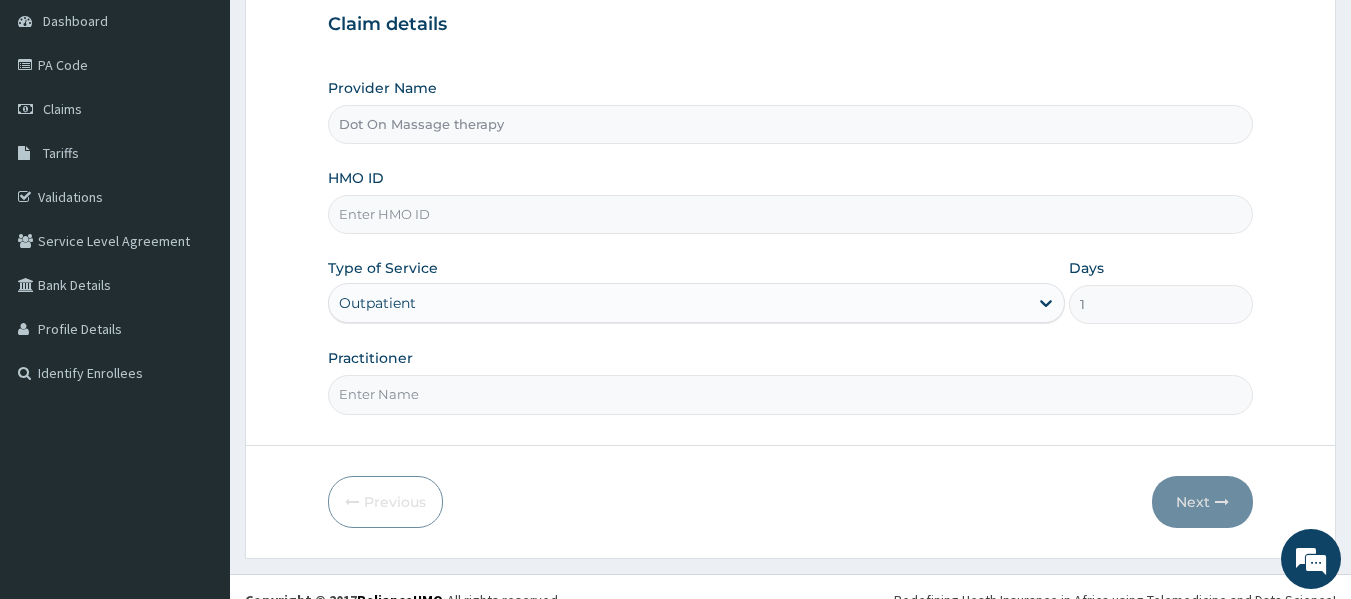 click on "Practitioner" at bounding box center (791, 394) 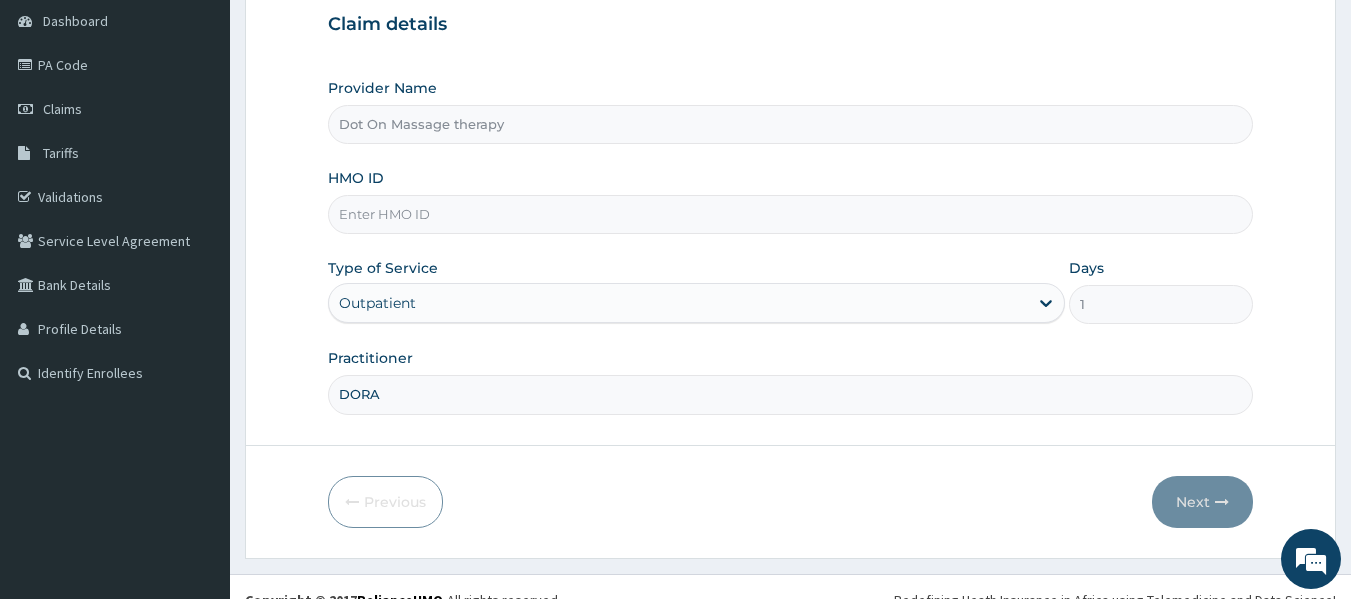 type on "DORA" 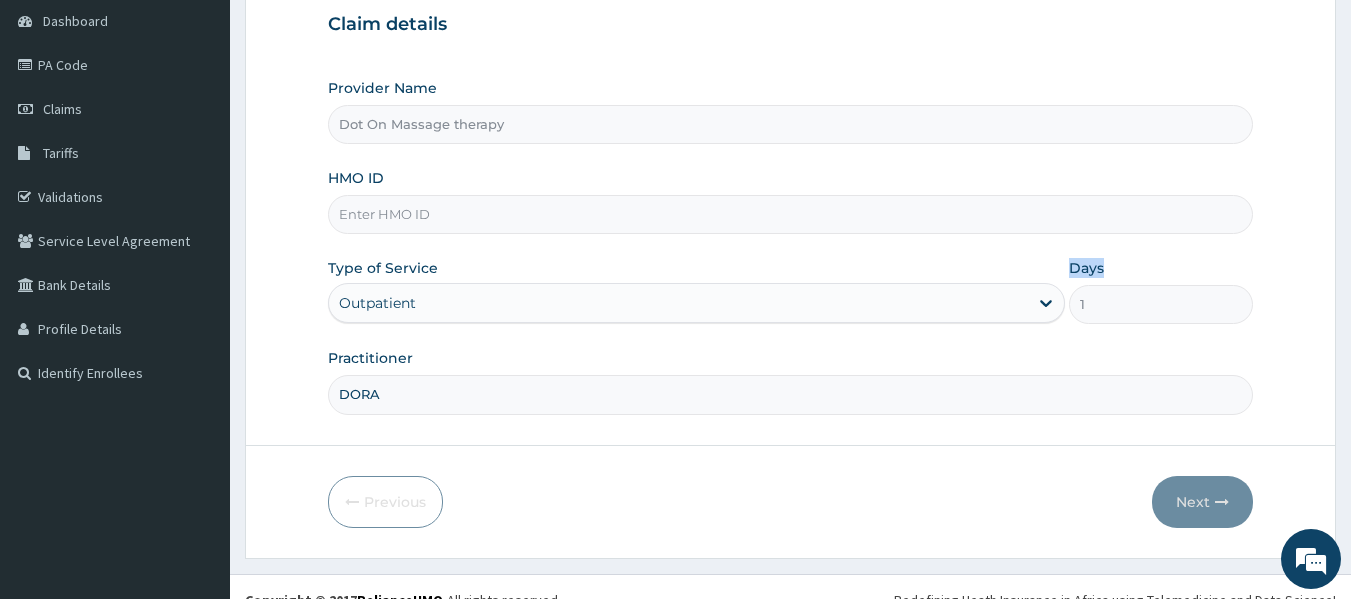 click on "Outpatient" at bounding box center [696, 303] 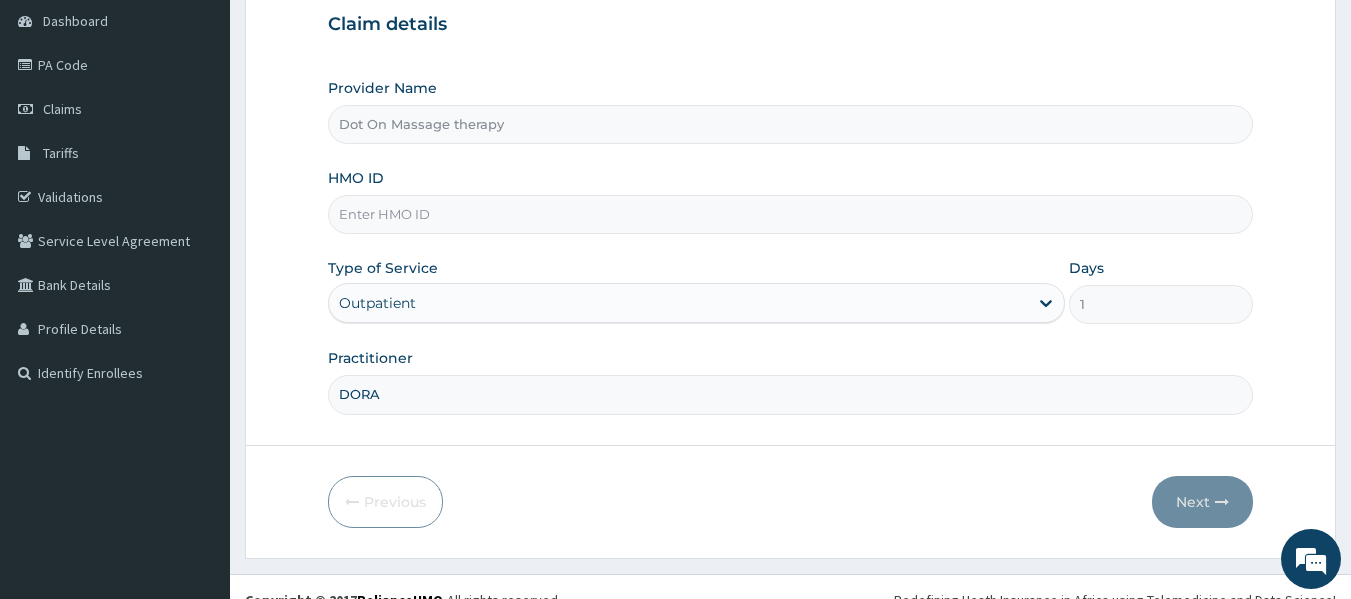 click on "HMO ID" at bounding box center (791, 214) 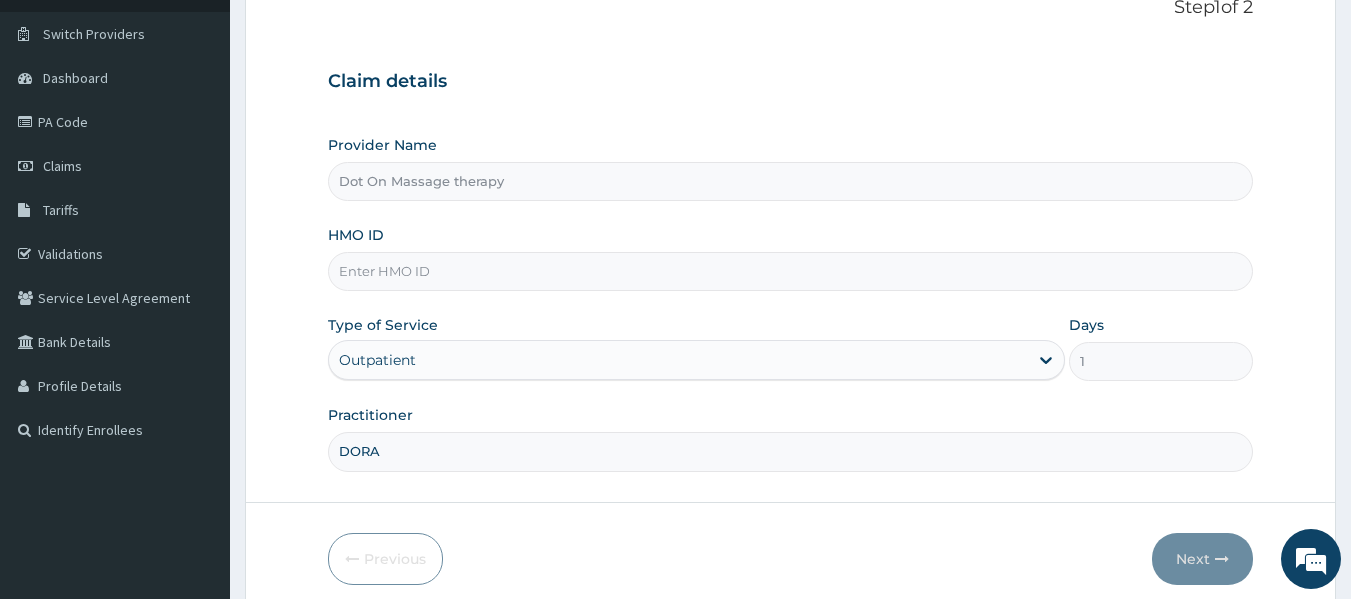 scroll, scrollTop: 146, scrollLeft: 0, axis: vertical 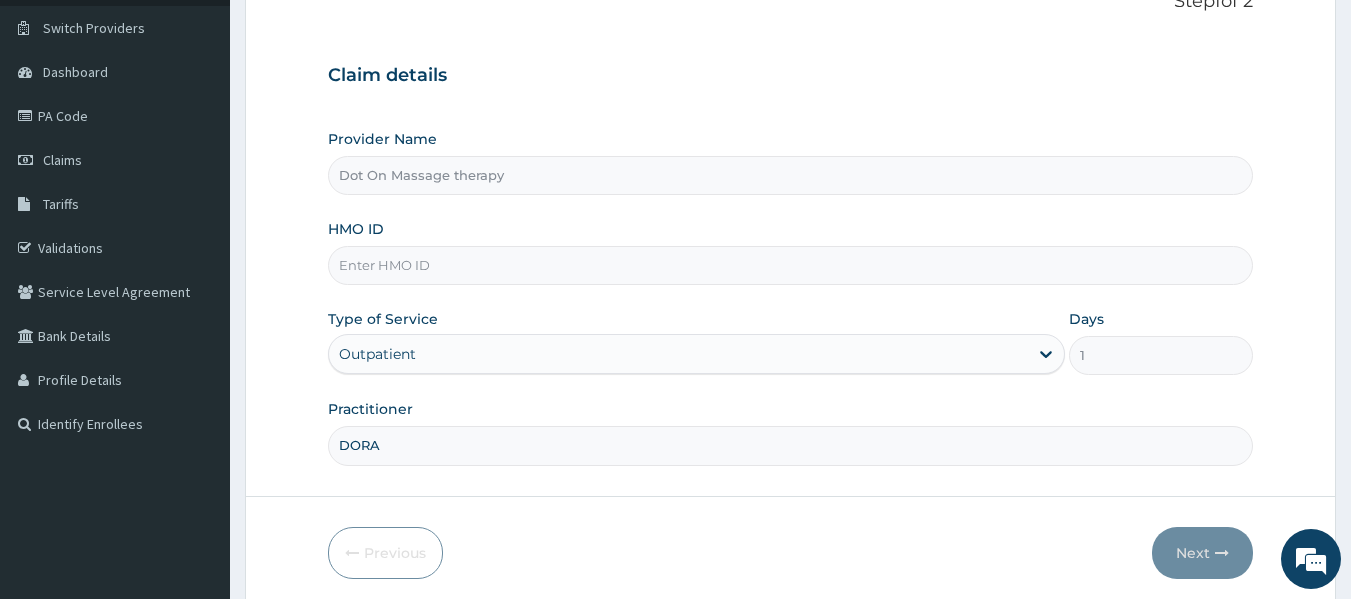 click on "HMO ID" at bounding box center (791, 265) 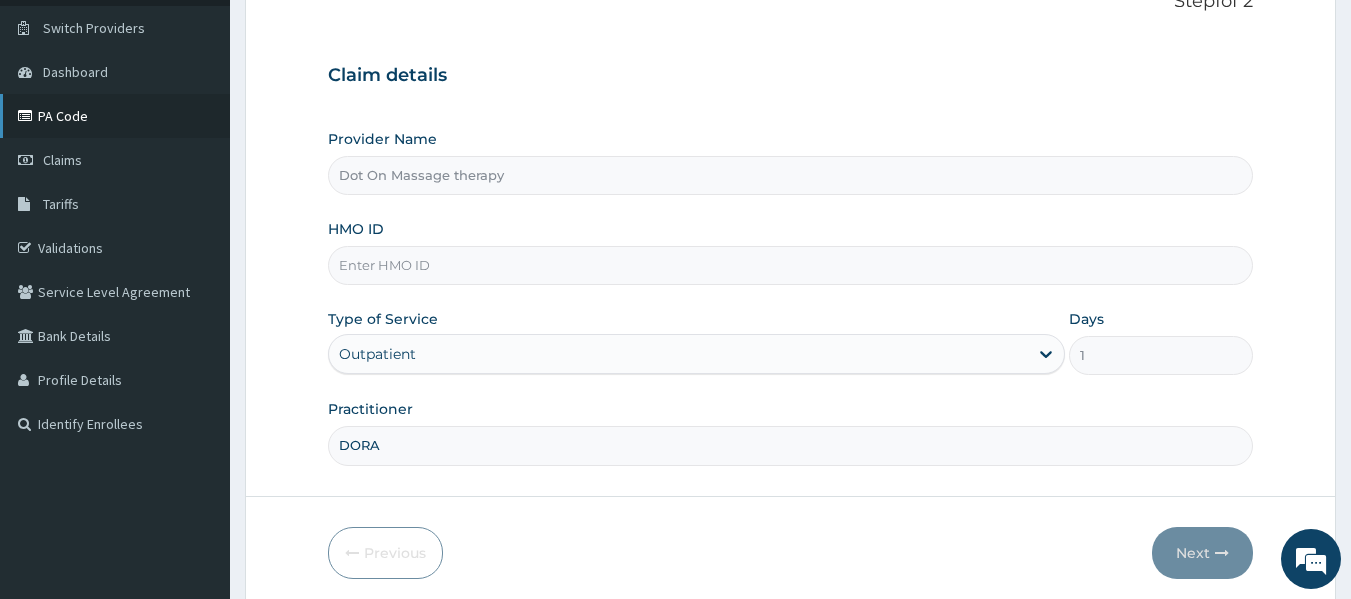 click on "PA Code" at bounding box center (115, 116) 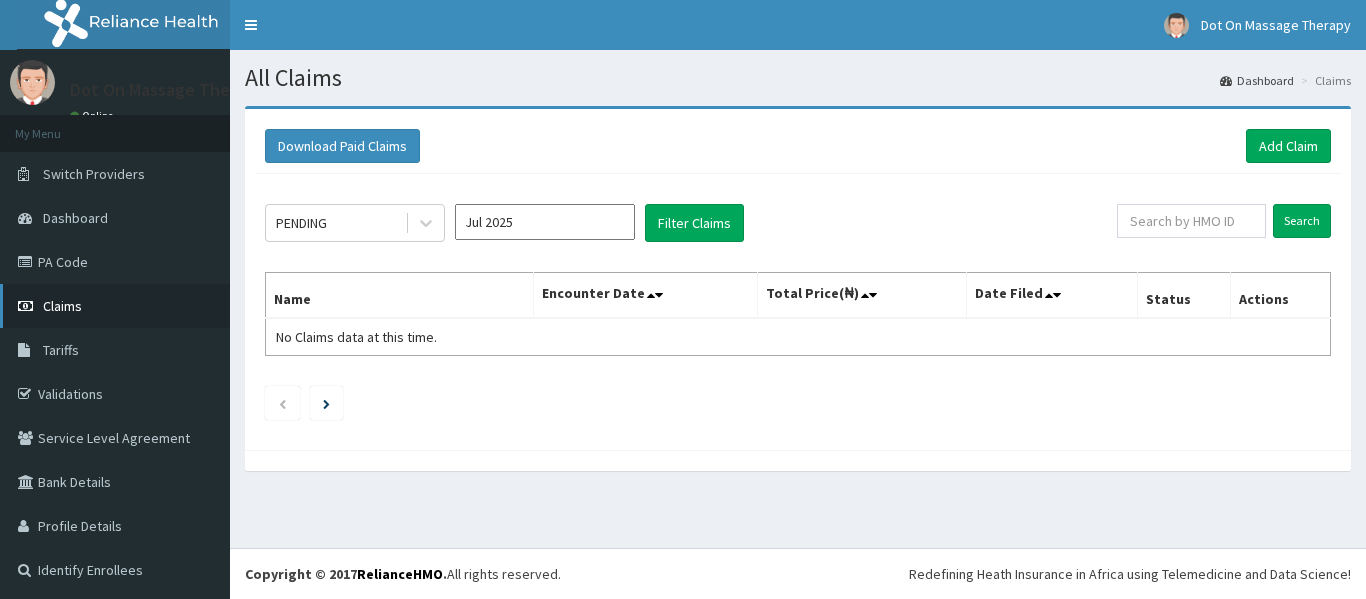 scroll, scrollTop: 0, scrollLeft: 0, axis: both 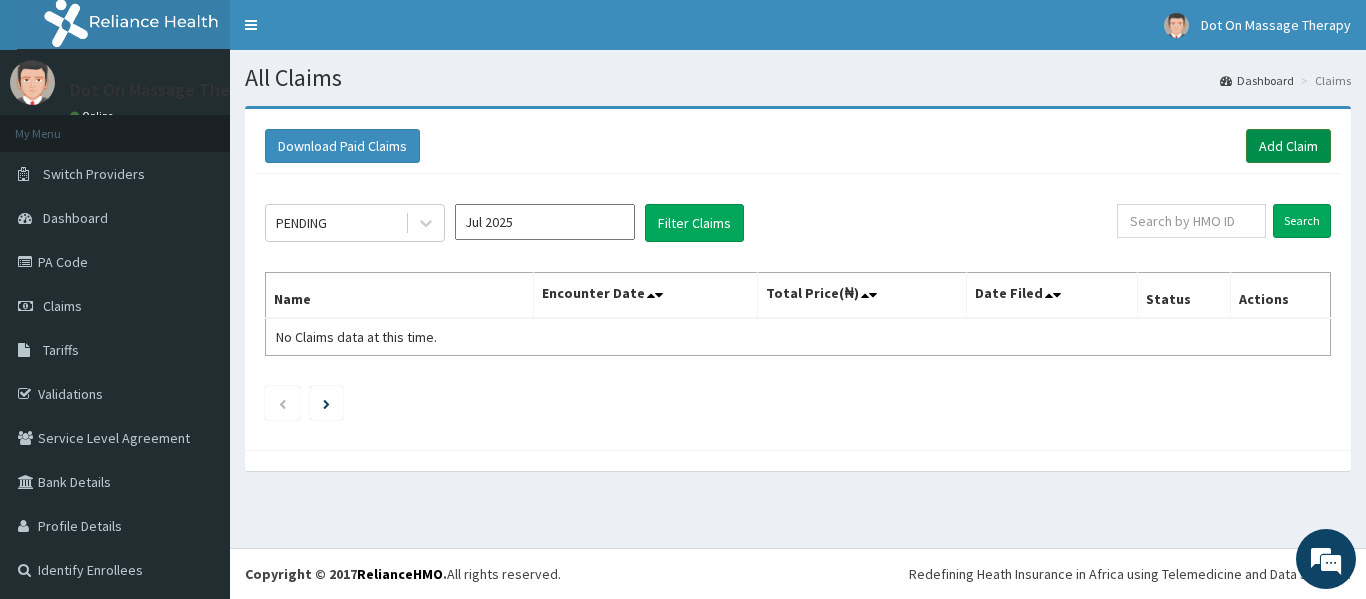 click on "Add Claim" at bounding box center (1288, 146) 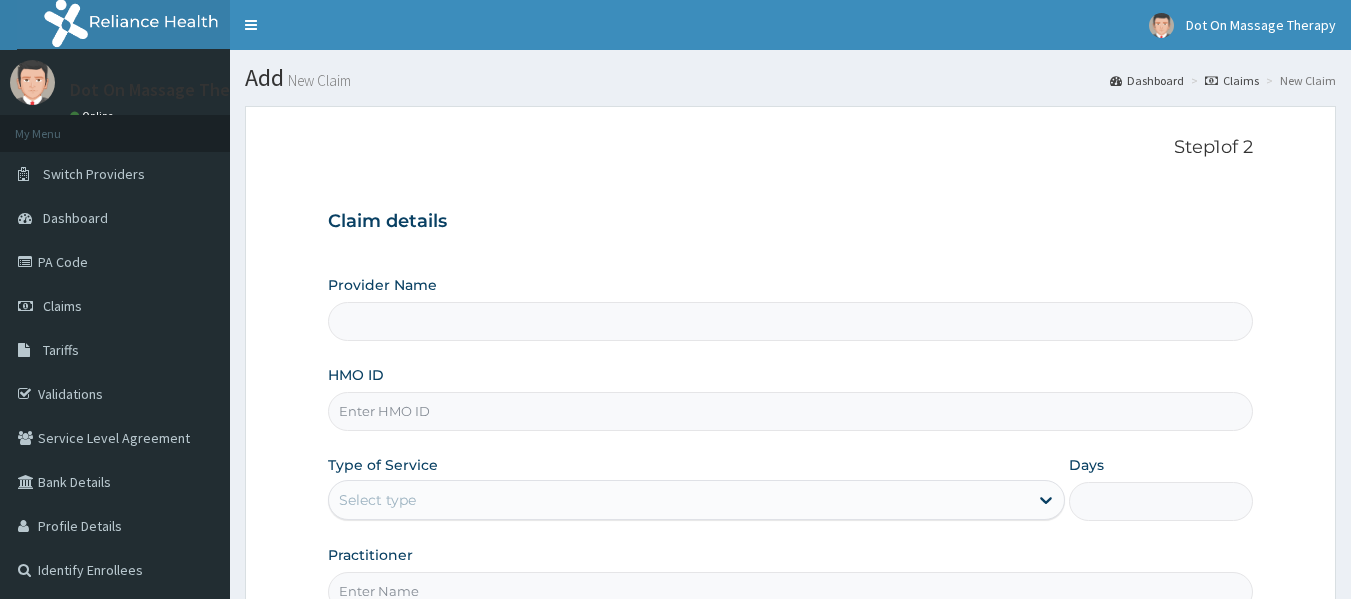 scroll, scrollTop: 0, scrollLeft: 0, axis: both 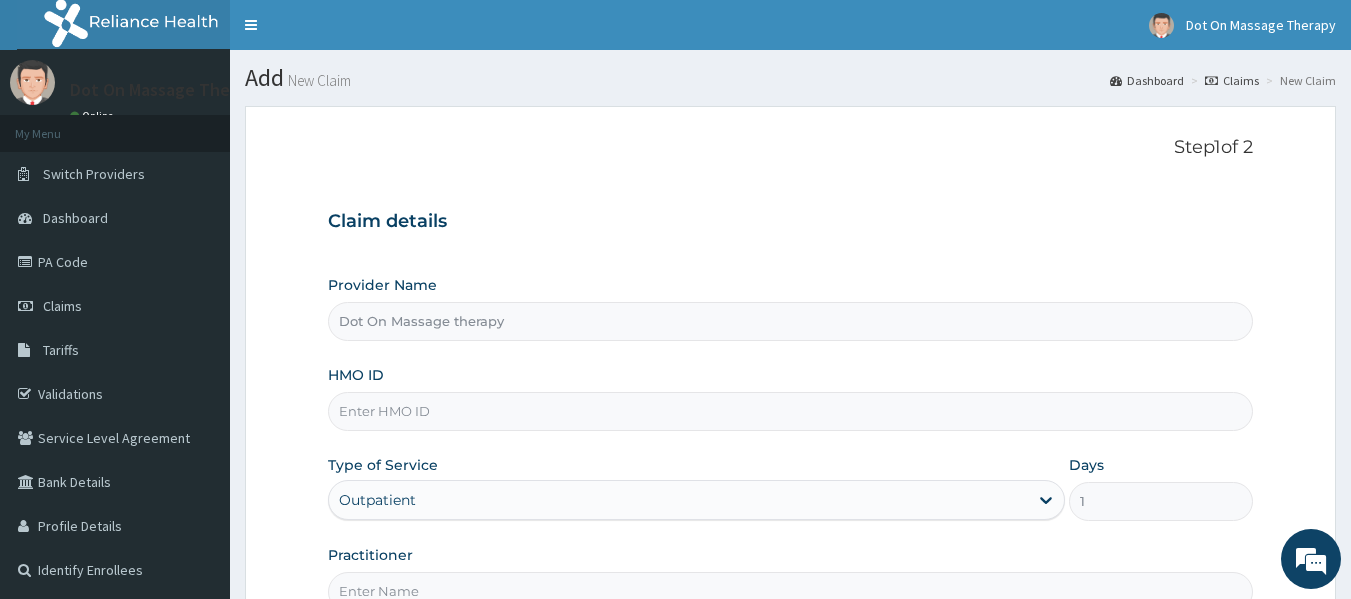 paste on "ABP/10218/A" 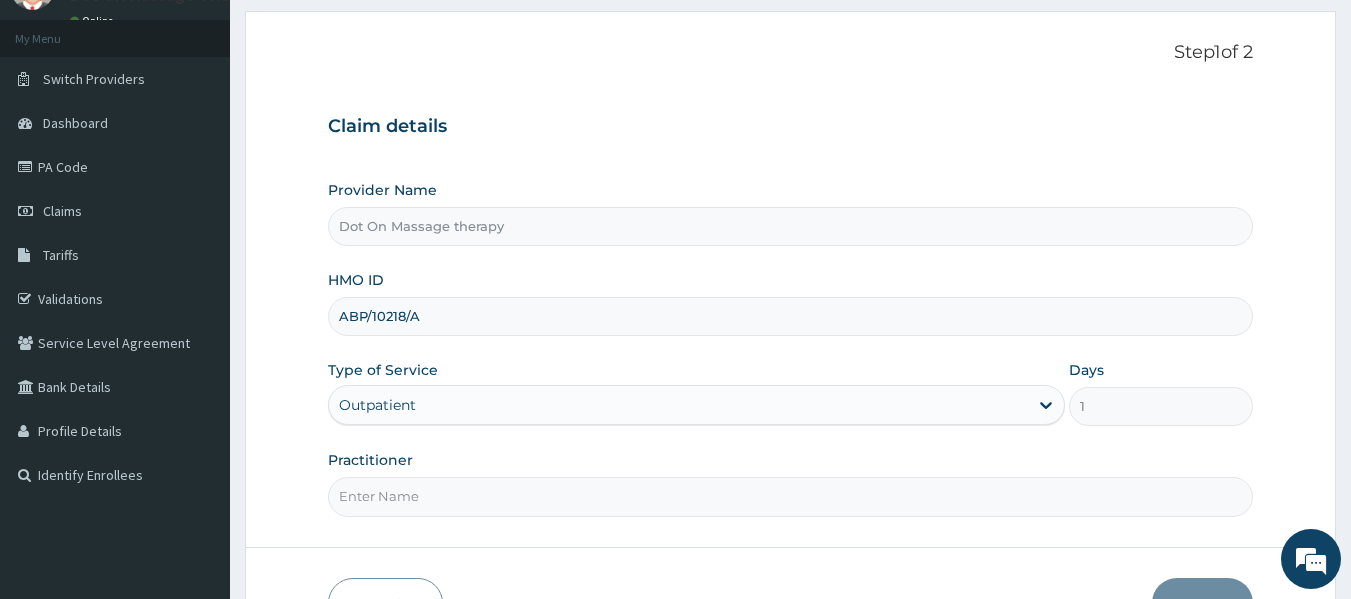 scroll, scrollTop: 140, scrollLeft: 0, axis: vertical 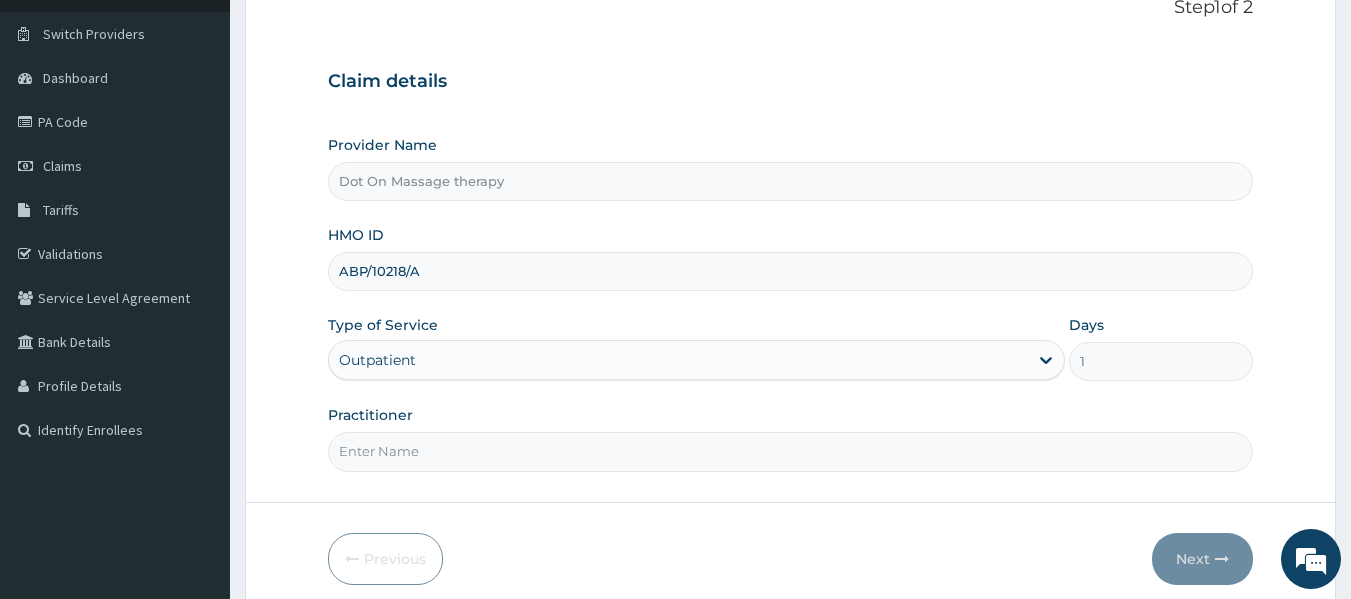 type on "ABP/10218/A" 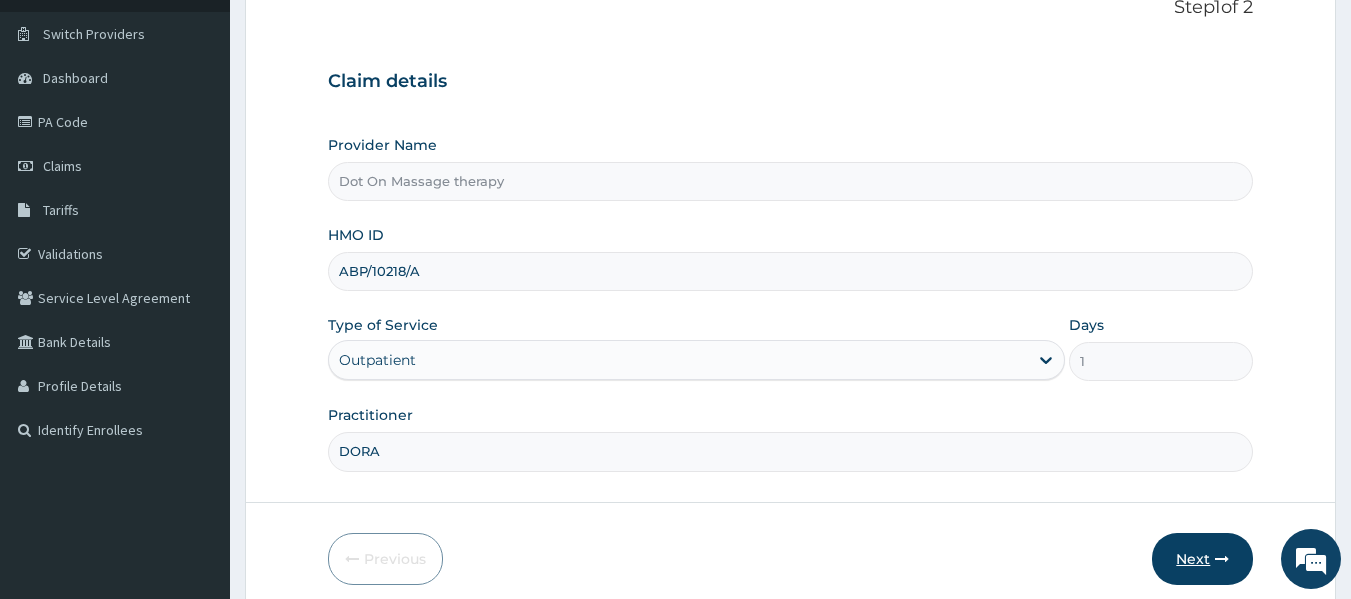 type on "DORA" 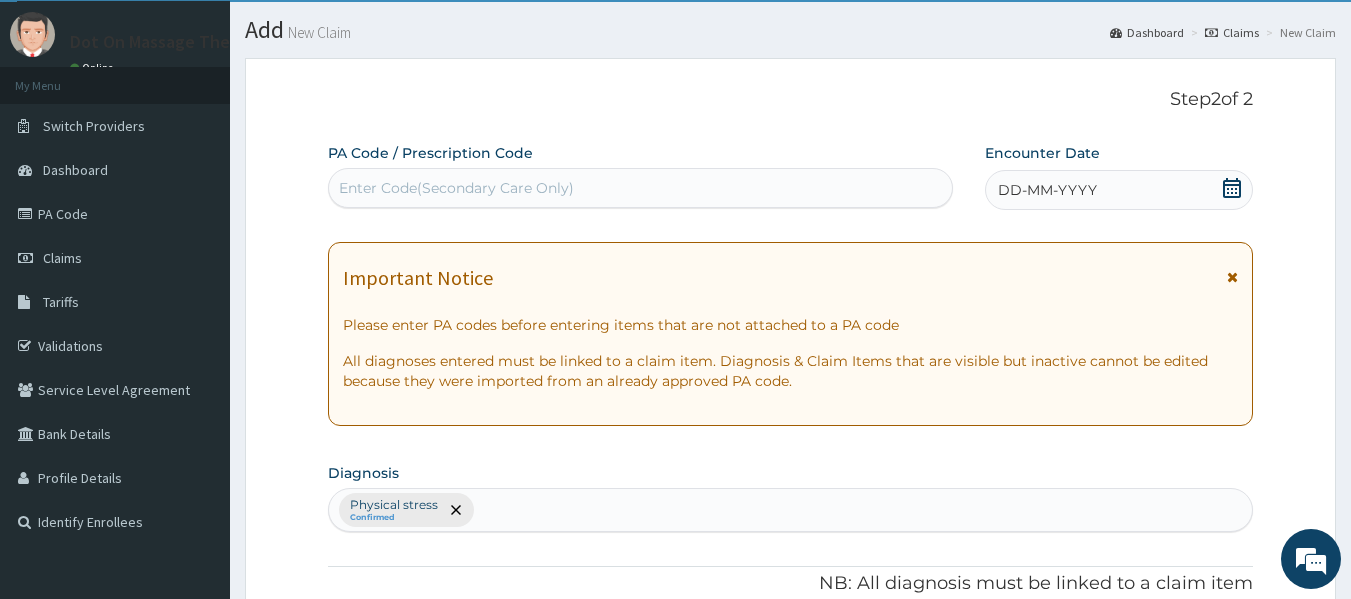 scroll, scrollTop: 45, scrollLeft: 0, axis: vertical 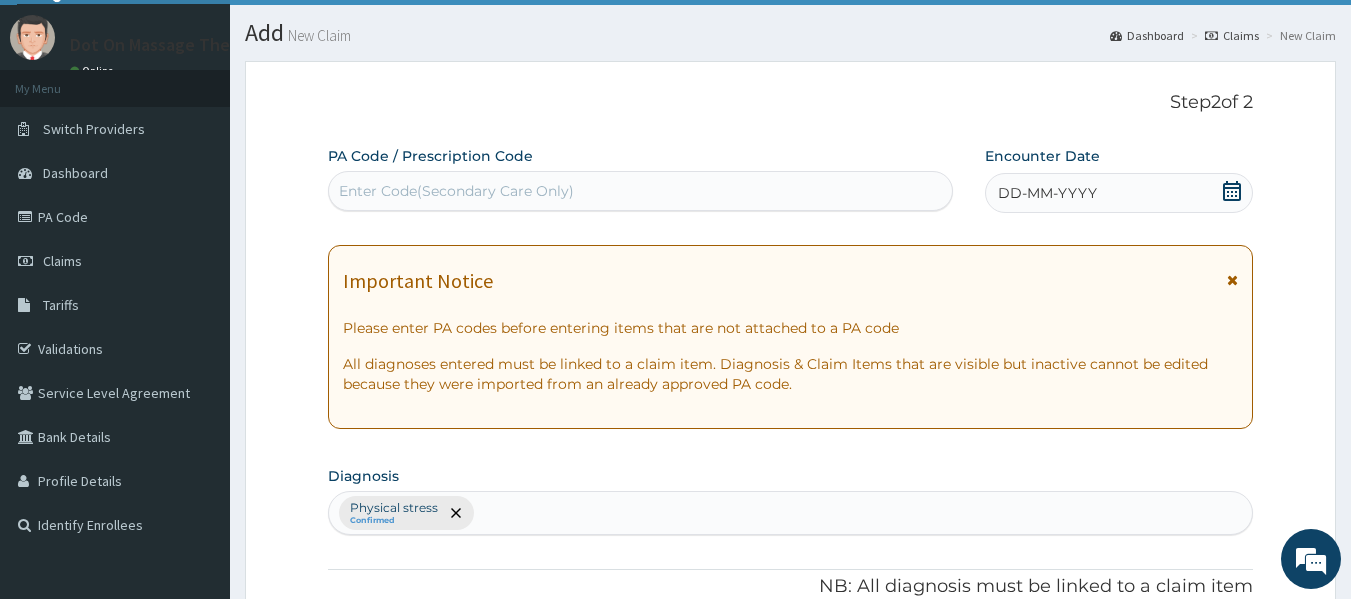 click on "Enter Code(Secondary Care Only)" at bounding box center (641, 191) 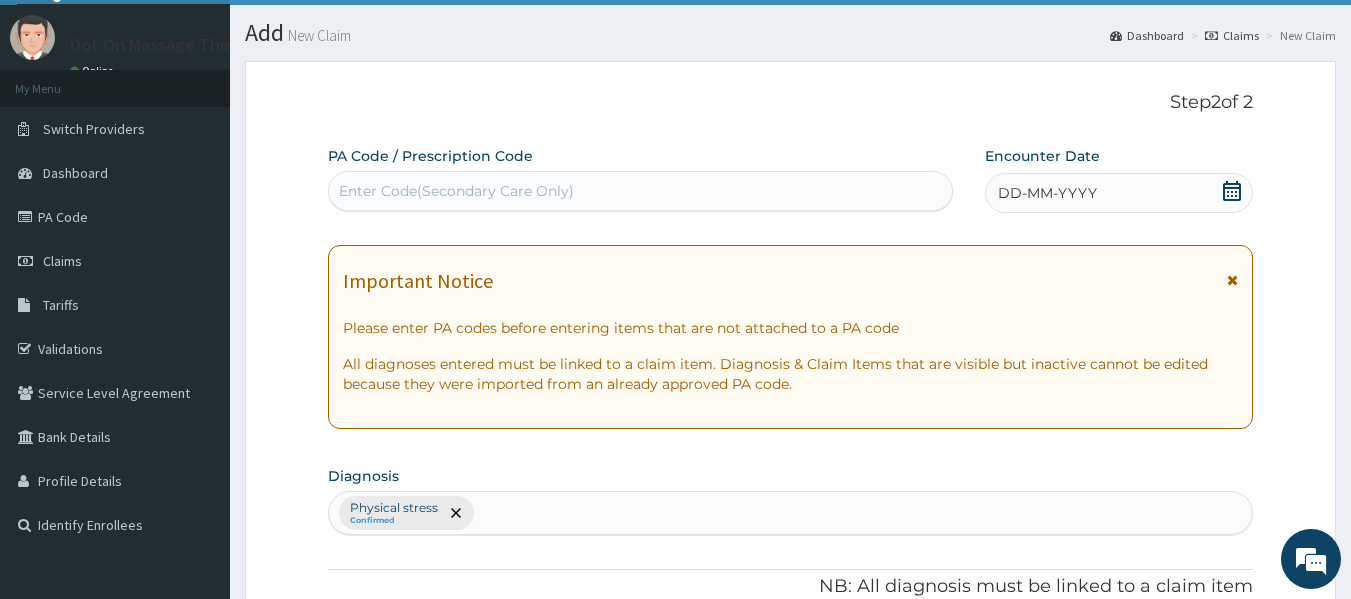 click on "Enter Code(Secondary Care Only)" at bounding box center [641, 191] 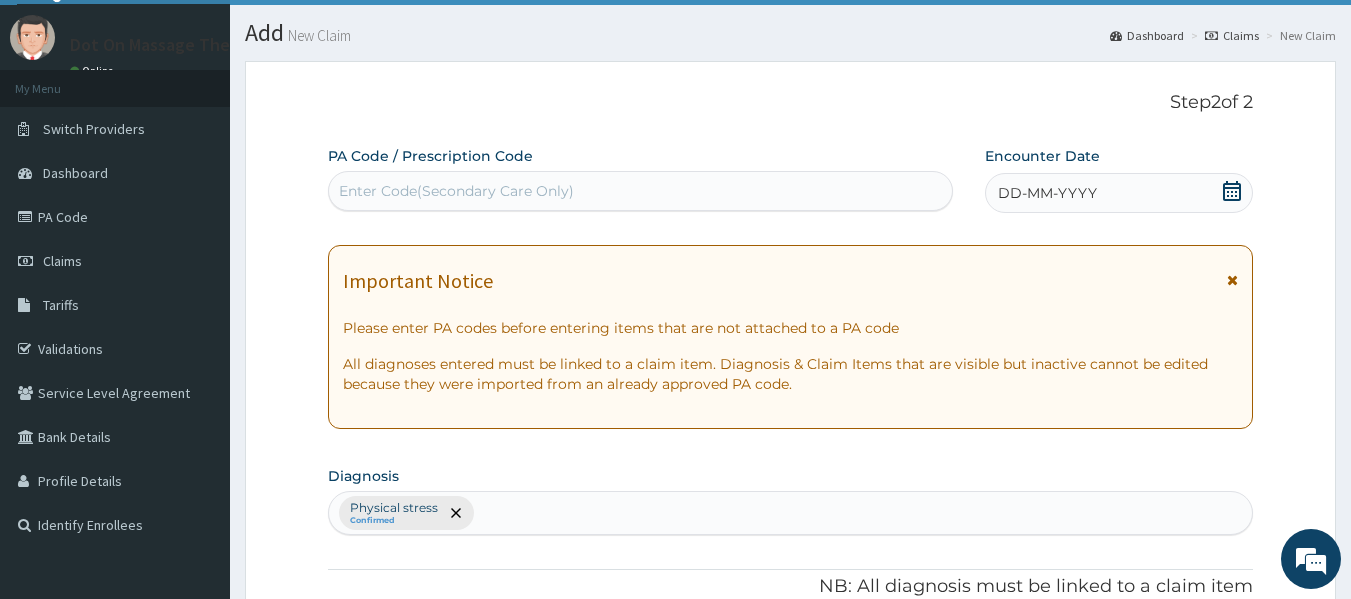 click on "Enter Code(Secondary Care Only)" at bounding box center [641, 191] 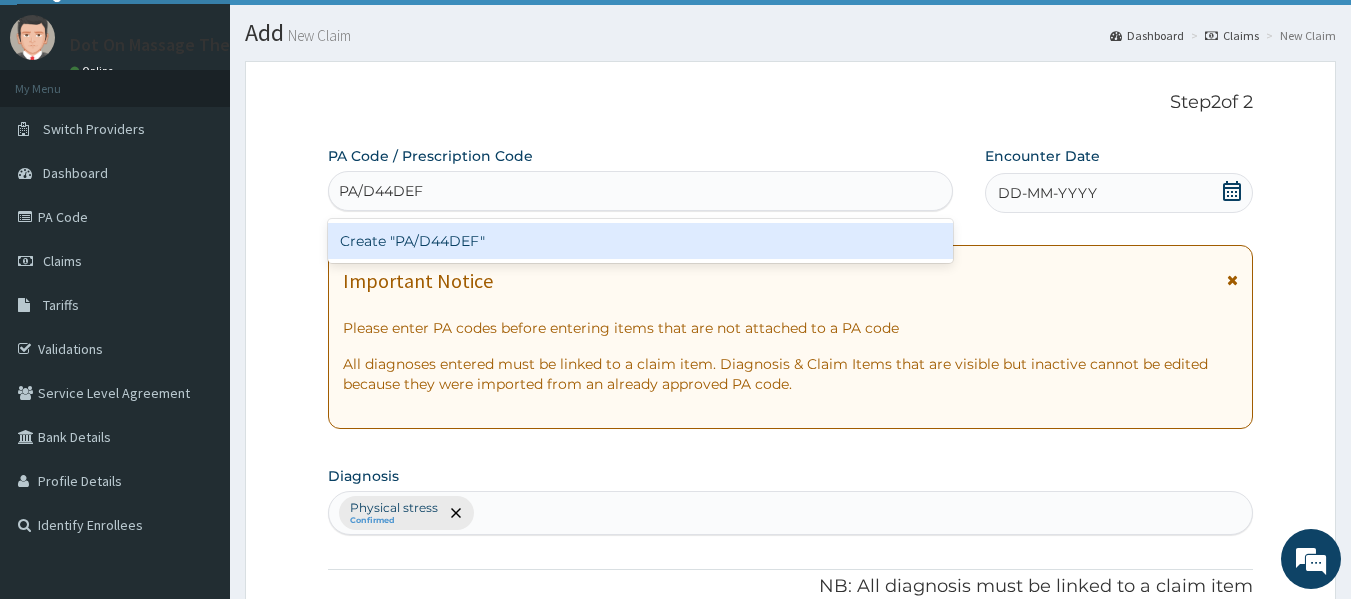 click on "Create "PA/D44DEF"" at bounding box center [641, 241] 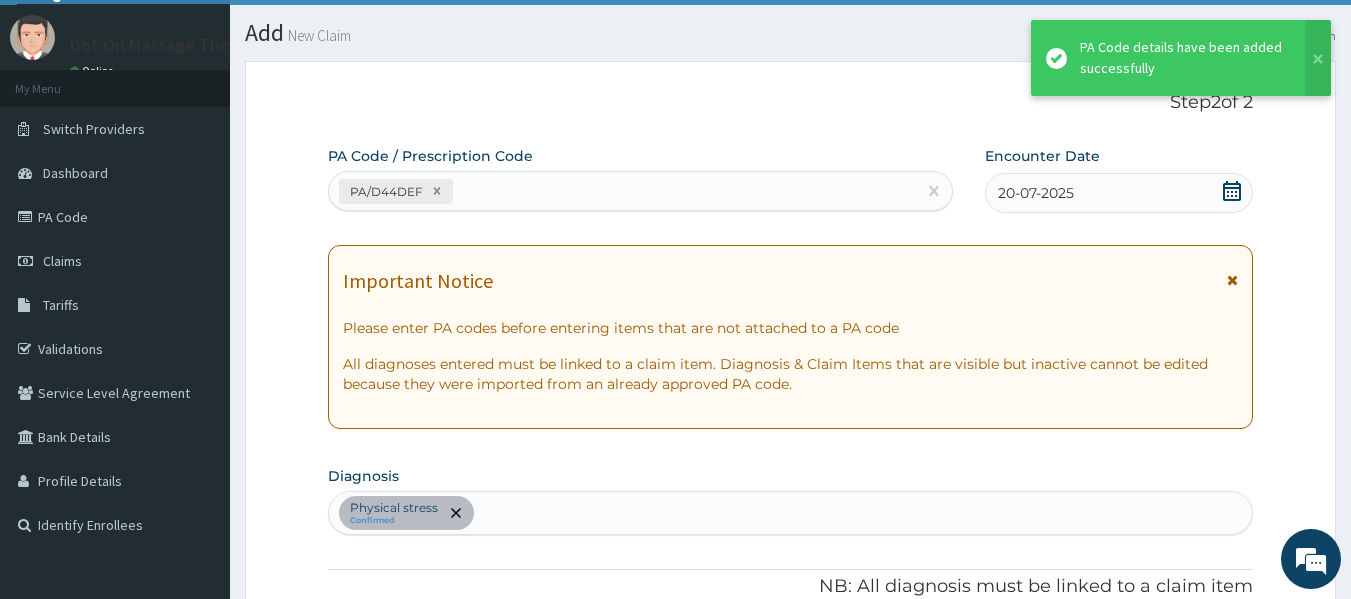 scroll, scrollTop: 533, scrollLeft: 0, axis: vertical 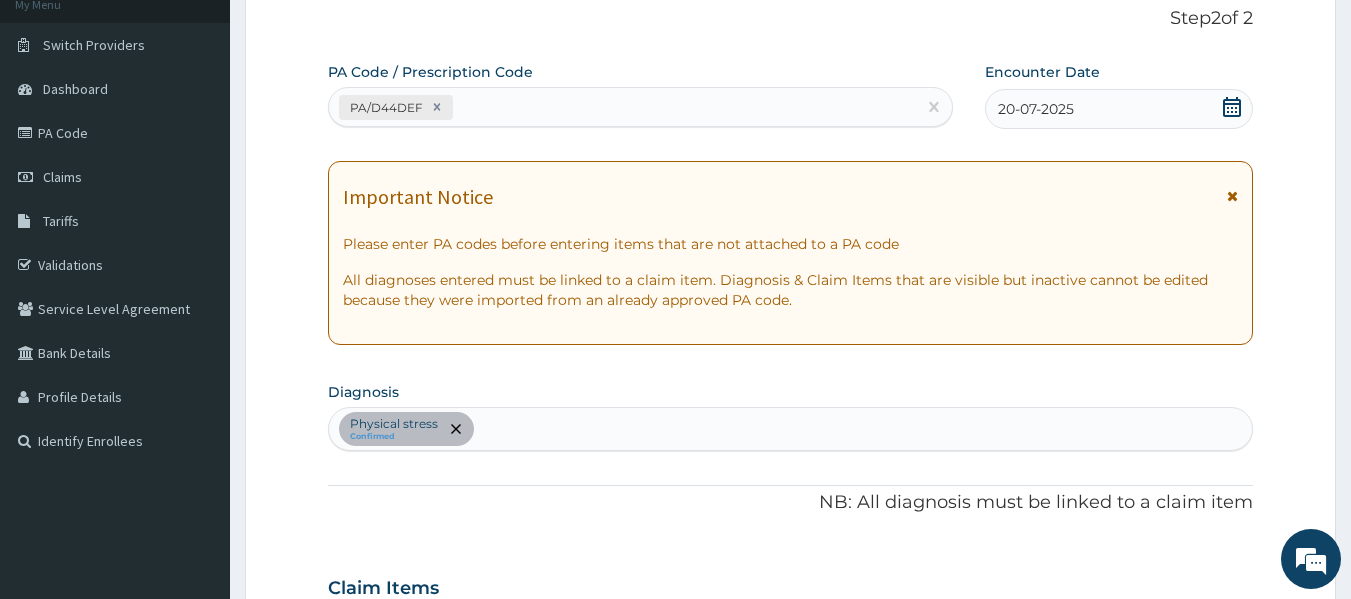 click on "Physical stress Confirmed" at bounding box center [791, 429] 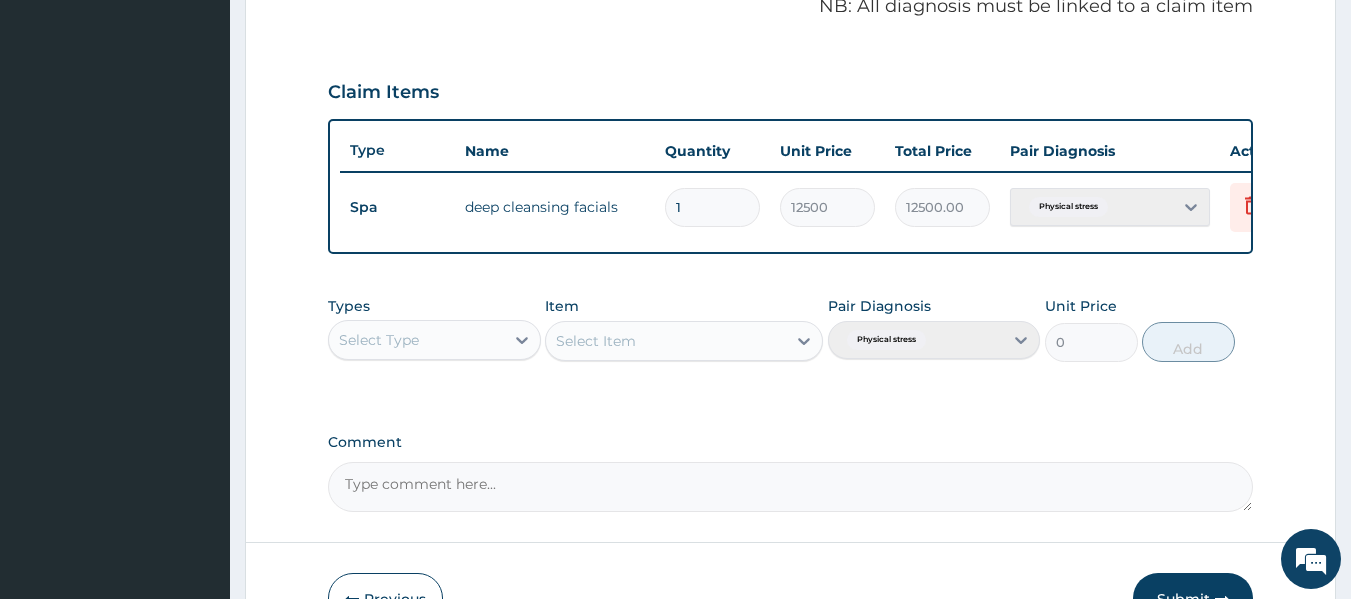 scroll, scrollTop: 637, scrollLeft: 0, axis: vertical 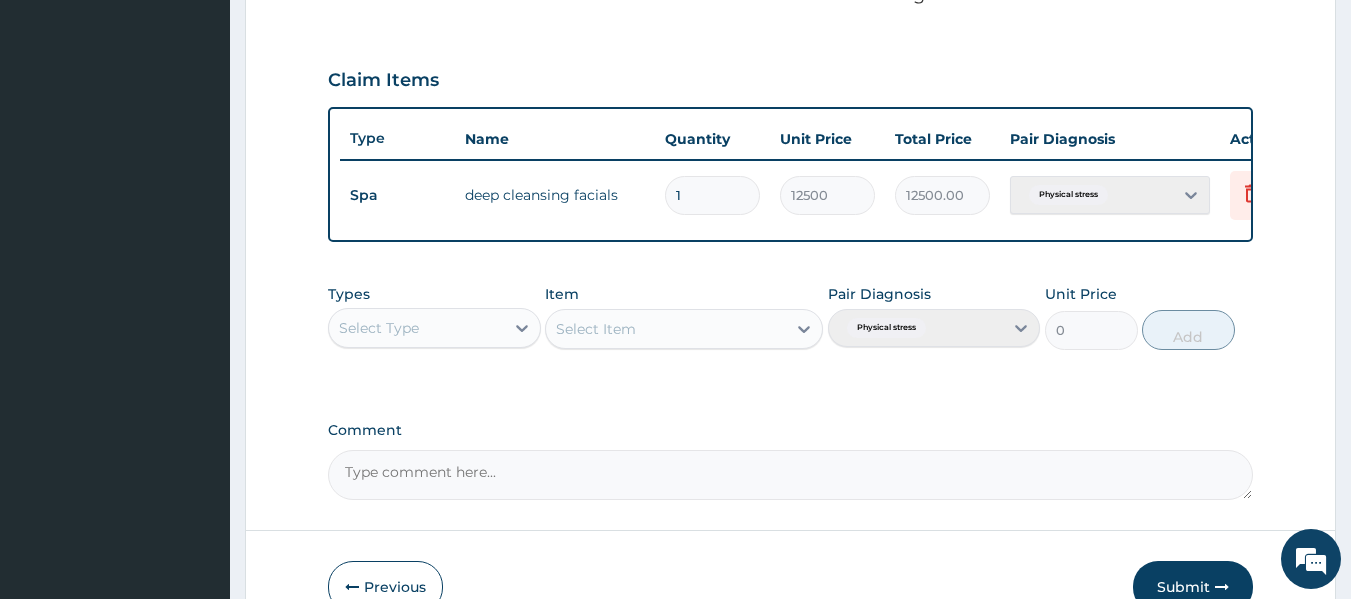 click on "Step  2  of 2 PA Code / Prescription Code PA/D44DEF Encounter Date 20-07-2025 Important Notice Please enter PA codes before entering items that are not attached to a PA code   All diagnoses entered must be linked to a claim item. Diagnosis & Claim Items that are visible but inactive cannot be edited because they were imported from an already approved PA code. Diagnosis Physical stress Confirmed NB: All diagnosis must be linked to a claim item Claim Items Type Name Quantity Unit Price Total Price Pair Diagnosis Actions Spa deep cleansing facials 1 12500 12500.00 Physical stress Delete Types Select Type Item Select Item Pair Diagnosis Physical stress Unit Price 0 Add Comment     Previous   Submit" at bounding box center [790, 56] 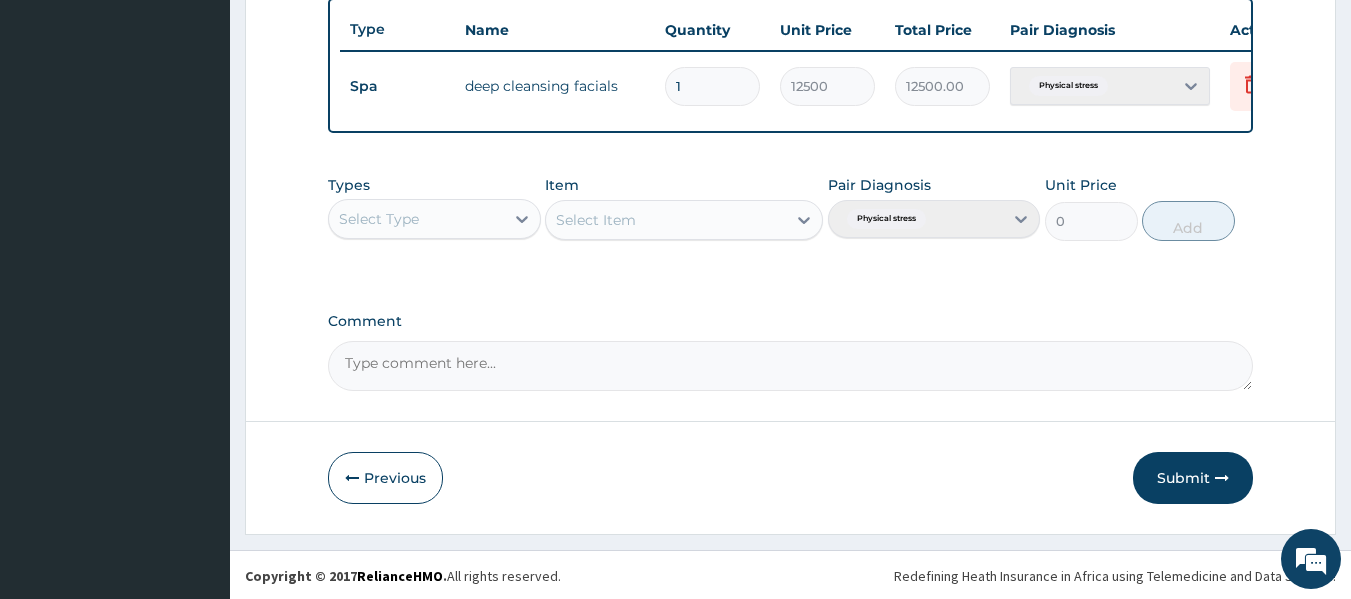scroll, scrollTop: 763, scrollLeft: 0, axis: vertical 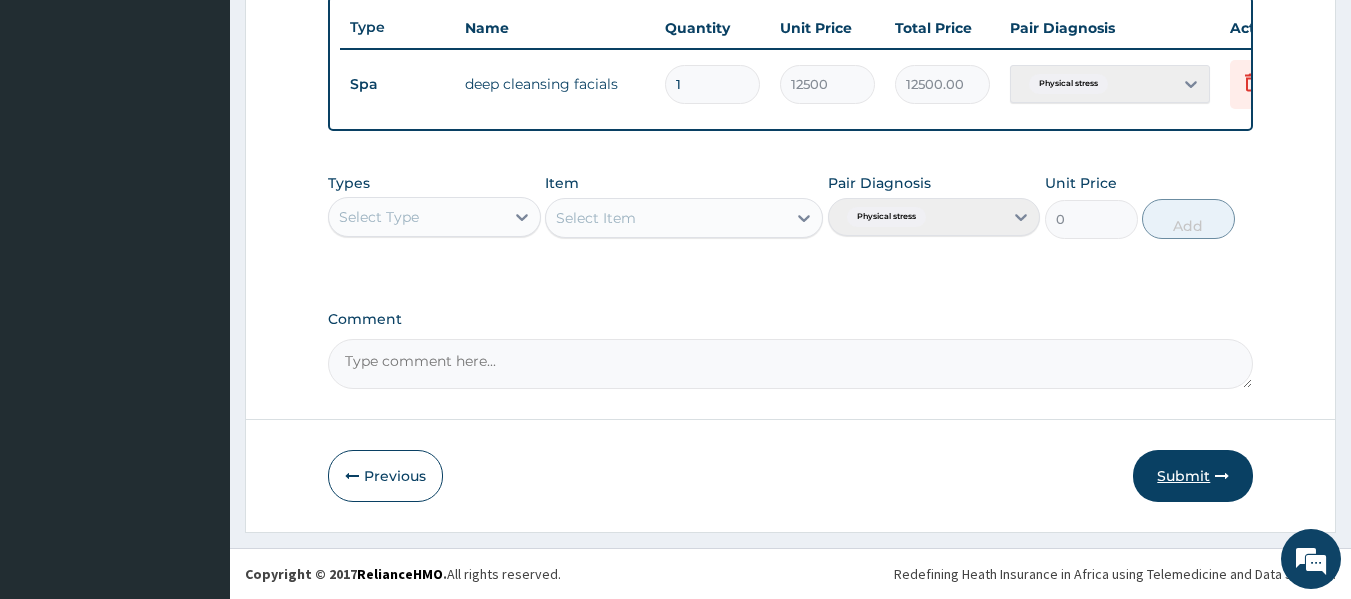 click on "Submit" at bounding box center (1193, 476) 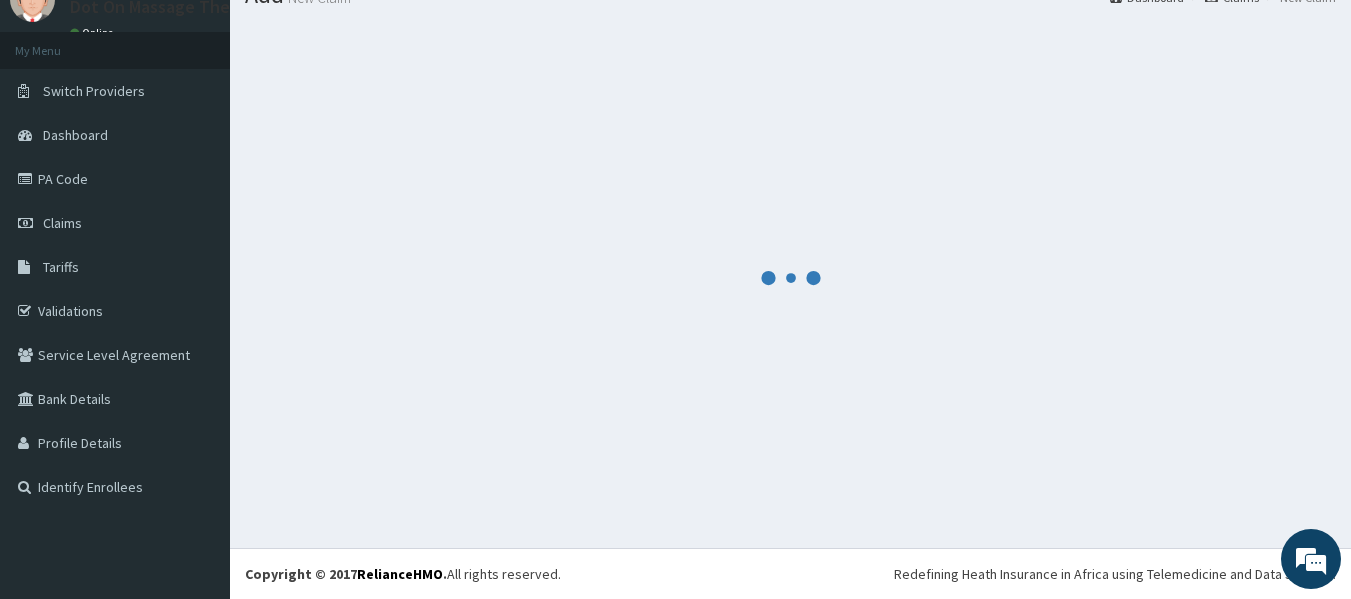 scroll, scrollTop: 0, scrollLeft: 0, axis: both 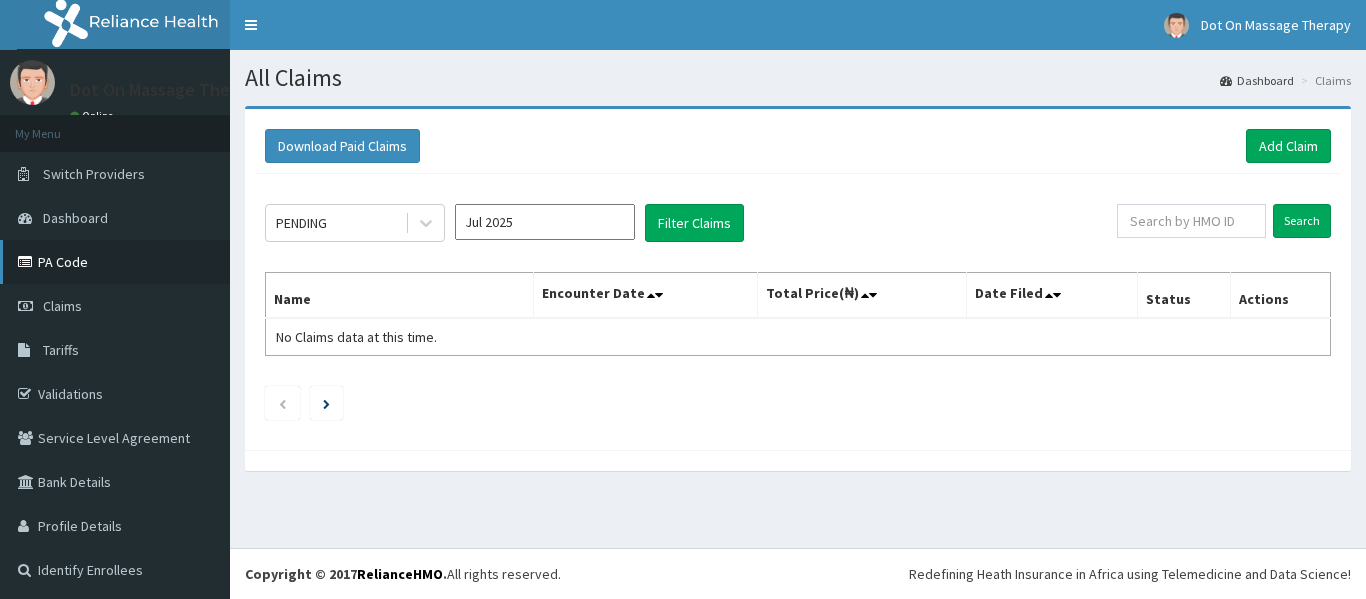 click on "PA Code" at bounding box center (115, 262) 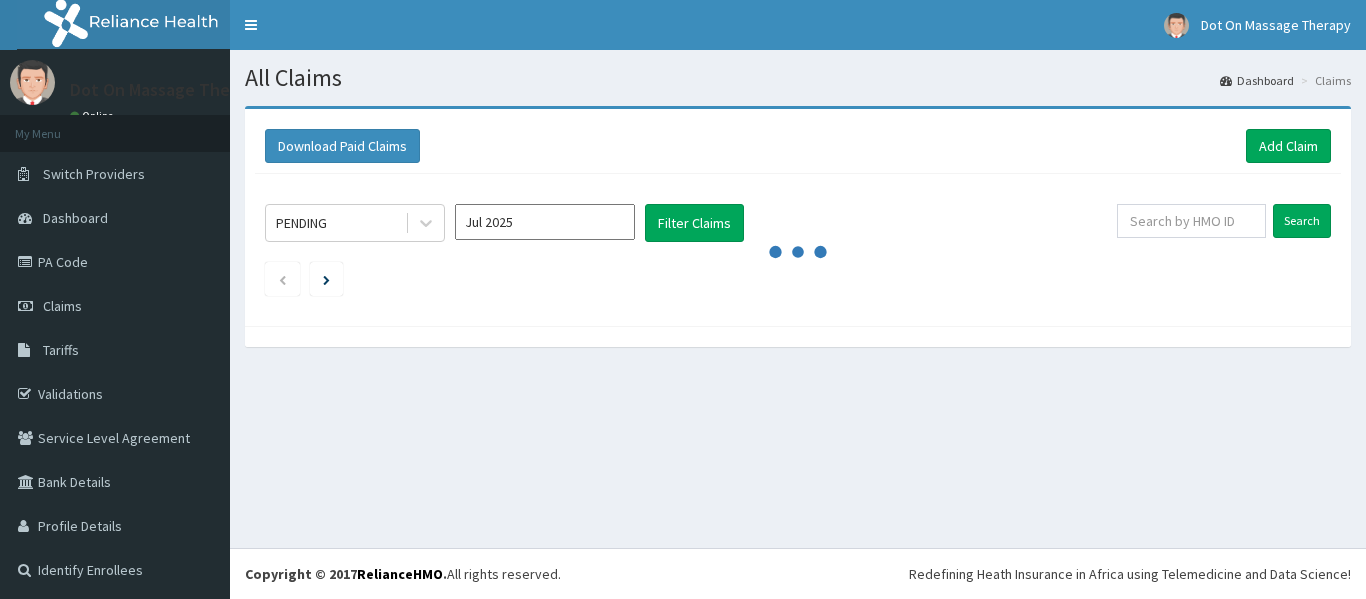 scroll, scrollTop: 0, scrollLeft: 0, axis: both 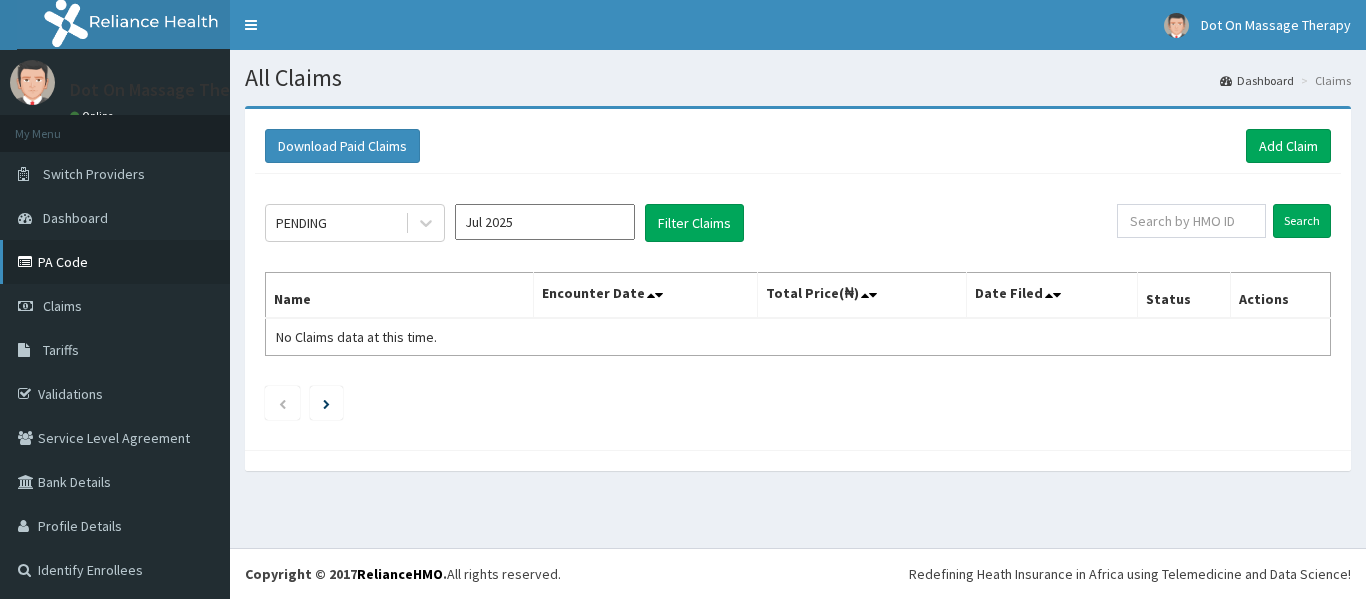 click on "PA Code" at bounding box center [115, 262] 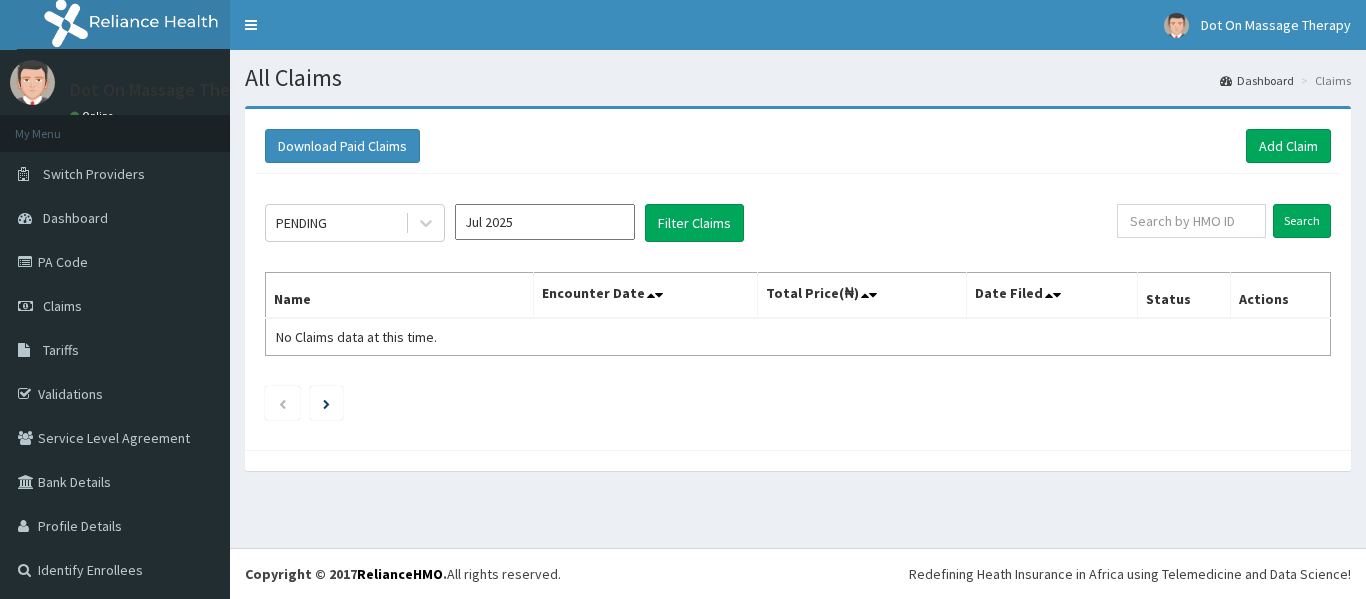 scroll, scrollTop: 0, scrollLeft: 0, axis: both 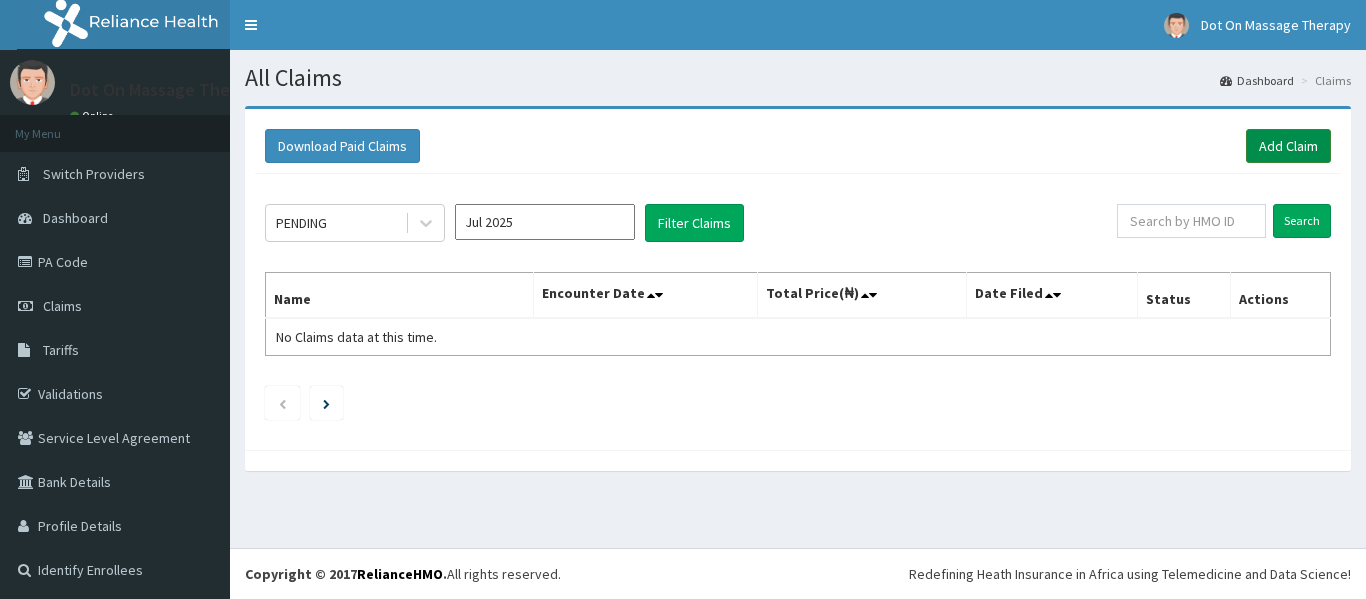 click on "Add Claim" at bounding box center [1288, 146] 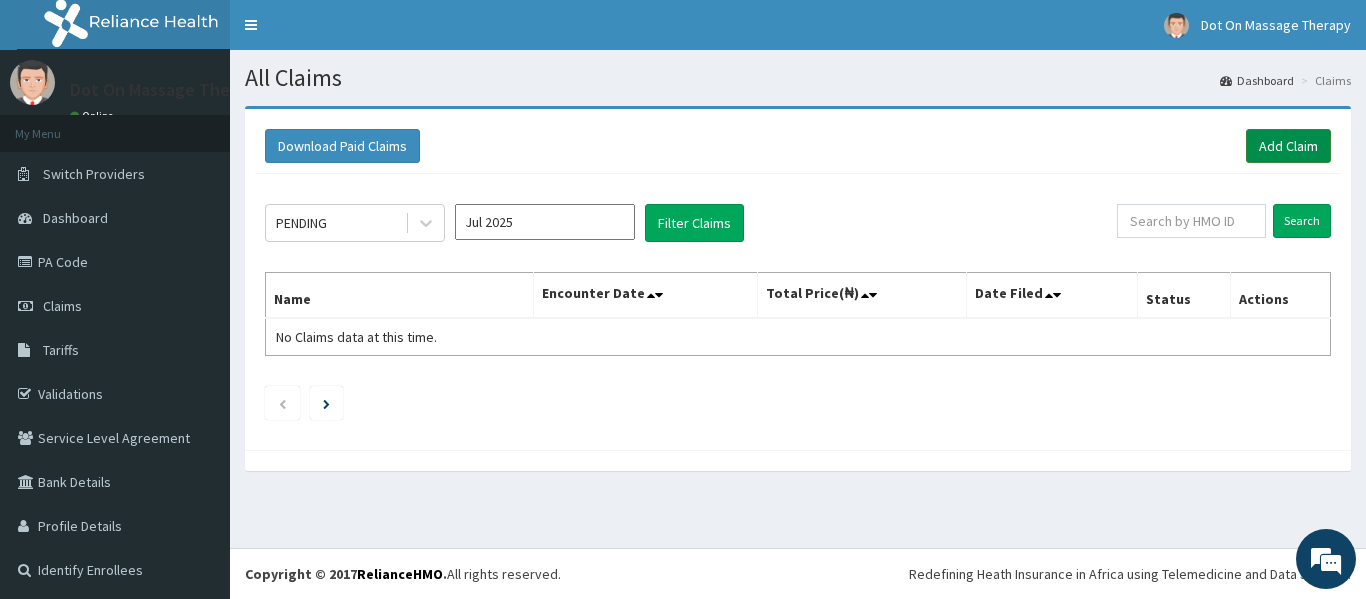 scroll, scrollTop: 0, scrollLeft: 0, axis: both 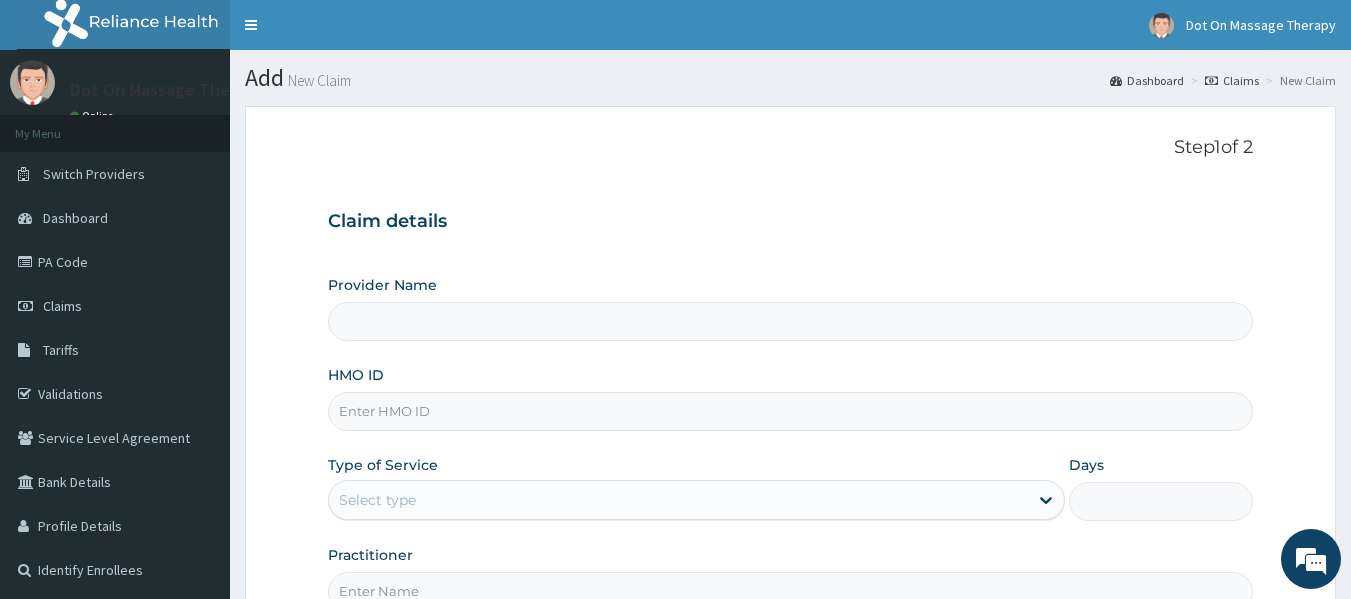 type on "Dot On Massage therapy" 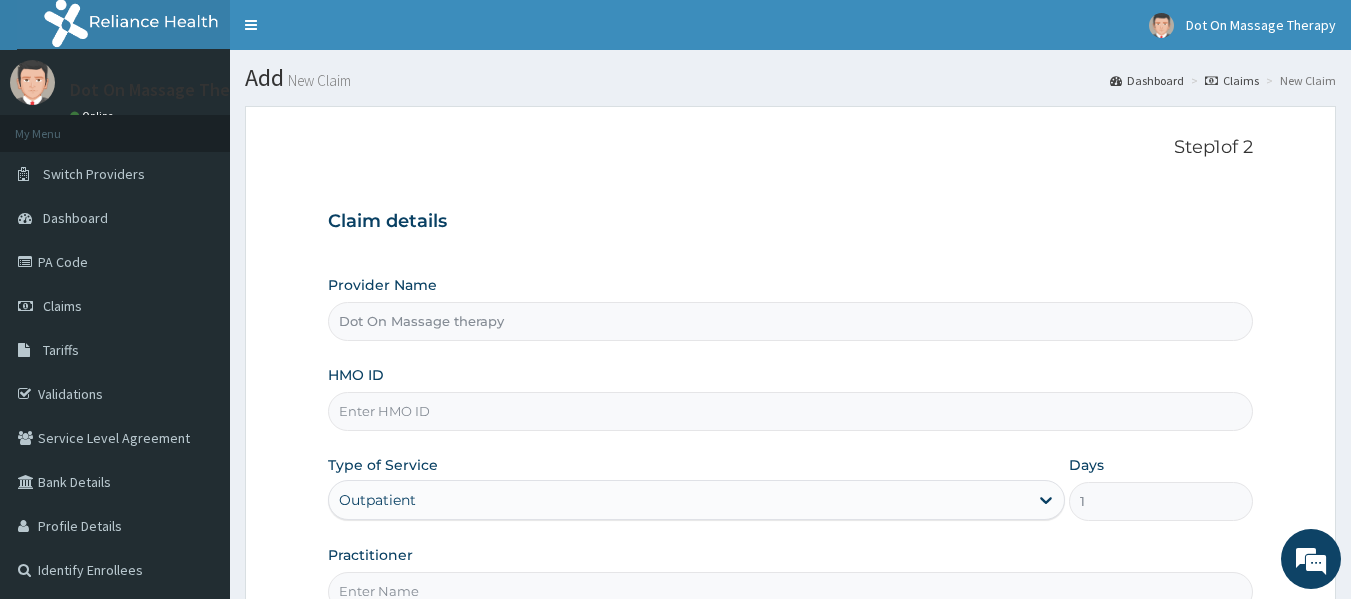 click on "HMO ID" at bounding box center (791, 411) 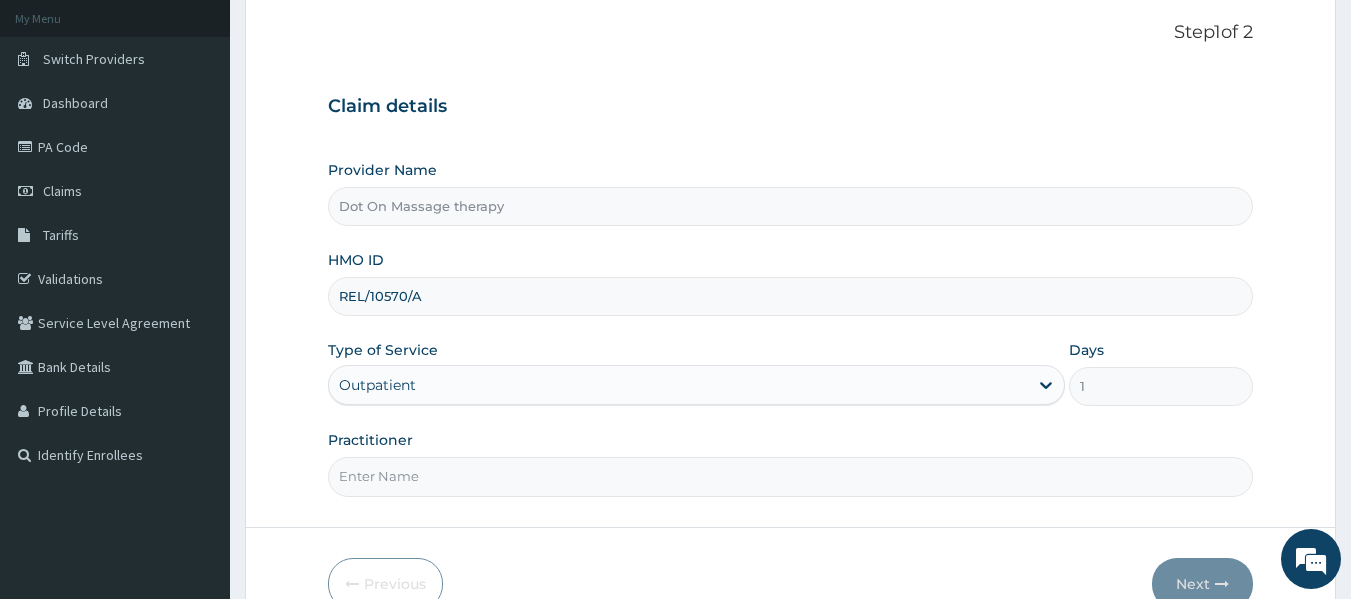 scroll, scrollTop: 124, scrollLeft: 0, axis: vertical 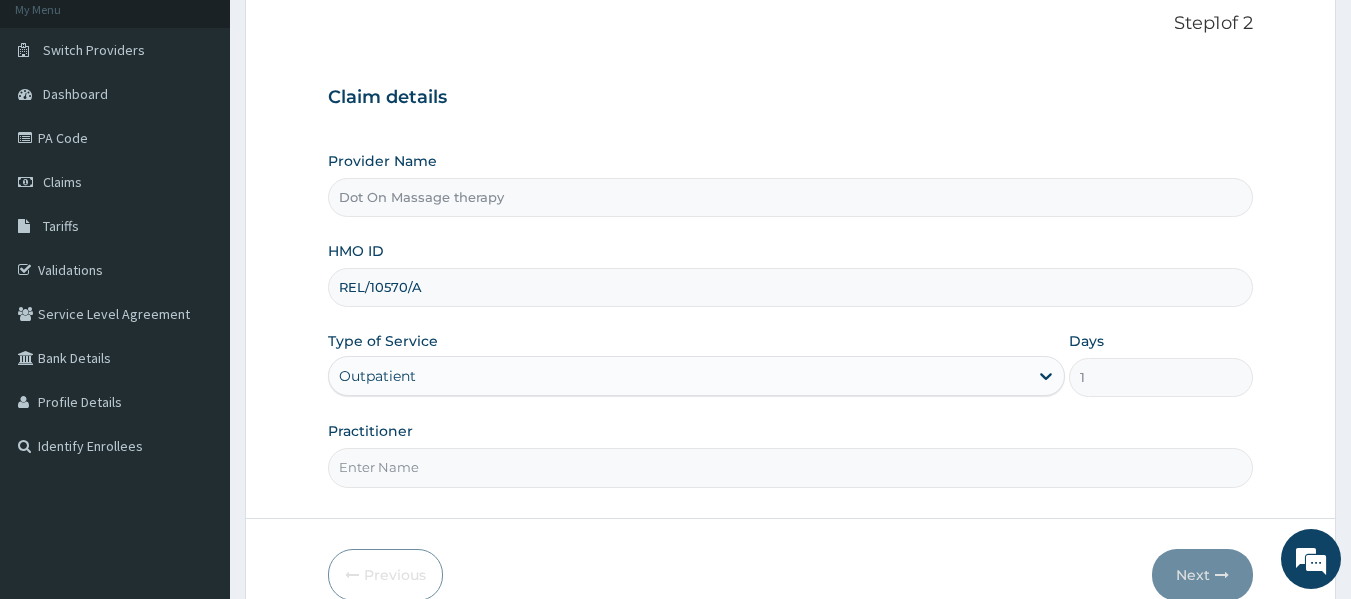 type on "REL/10570/A" 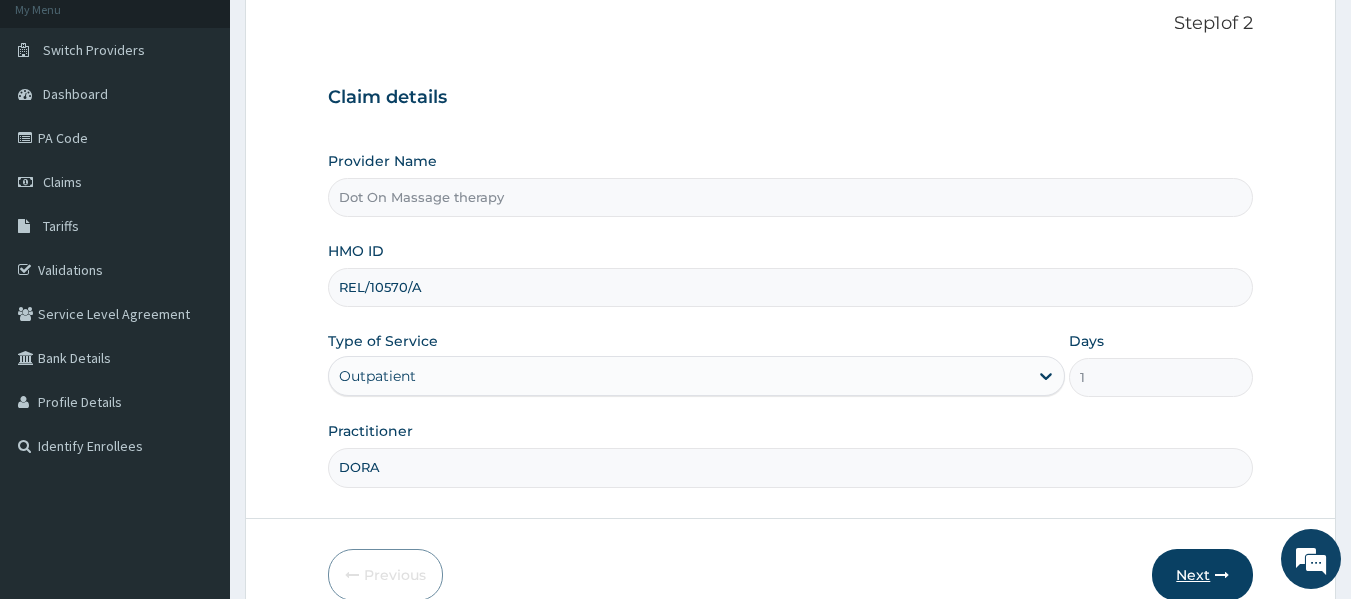 type on "DORA" 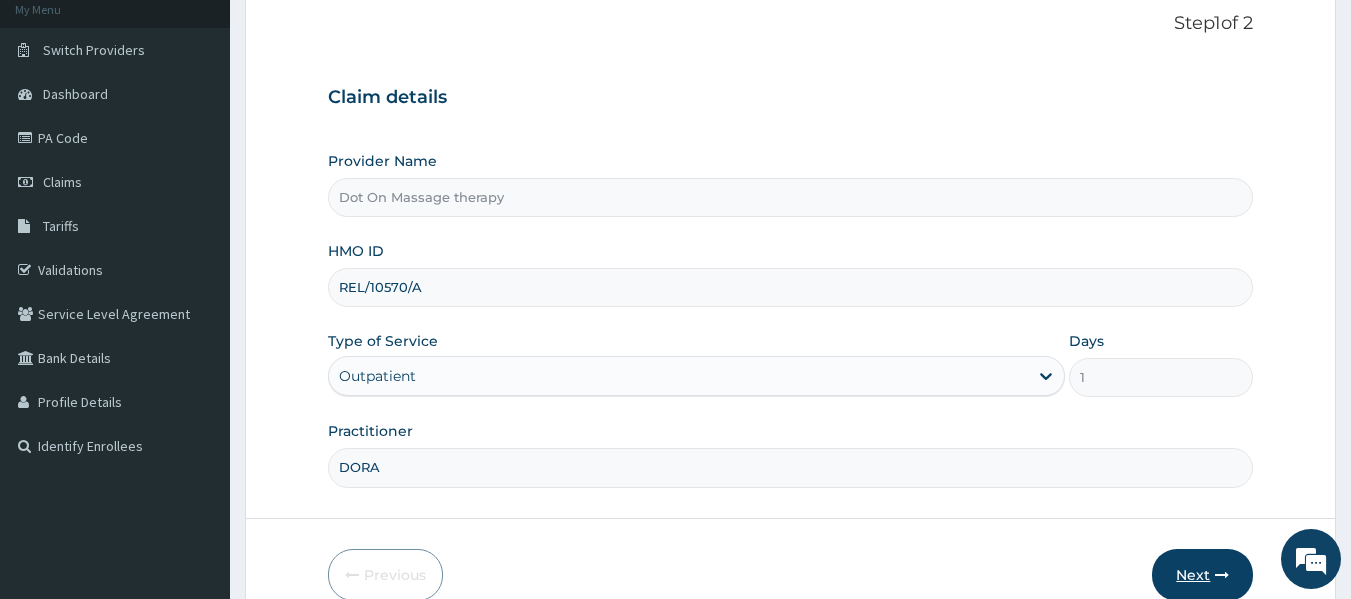 click on "Next" at bounding box center (1202, 575) 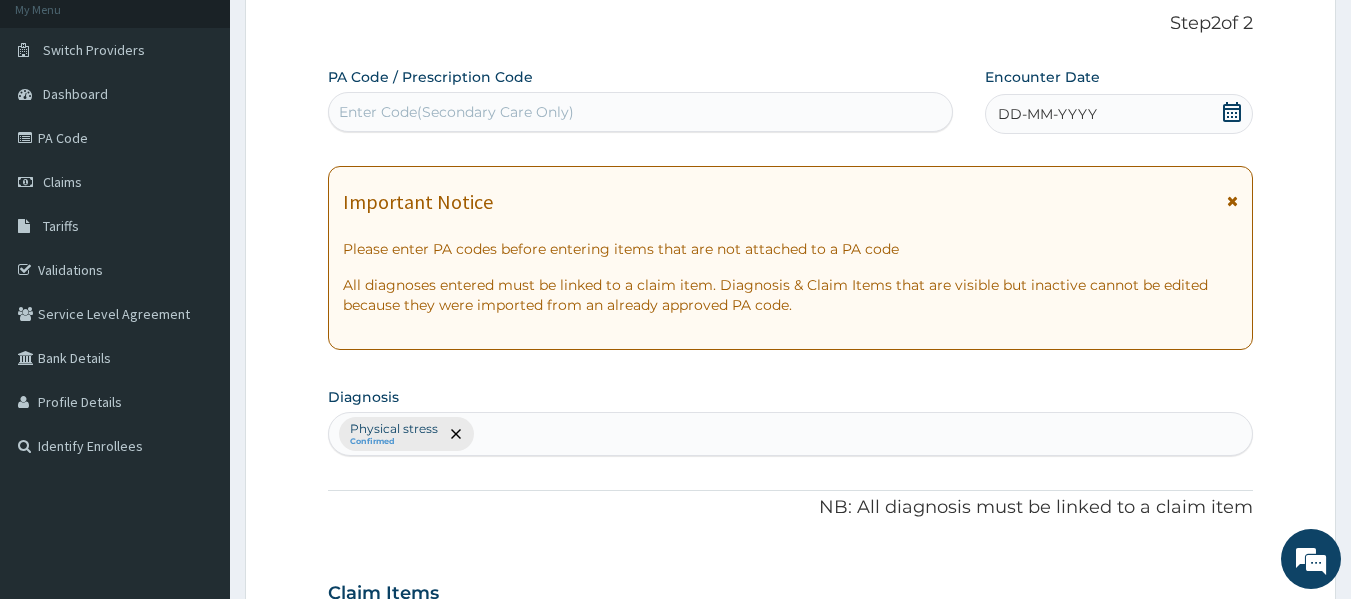 click on "Enter Code(Secondary Care Only)" at bounding box center [641, 112] 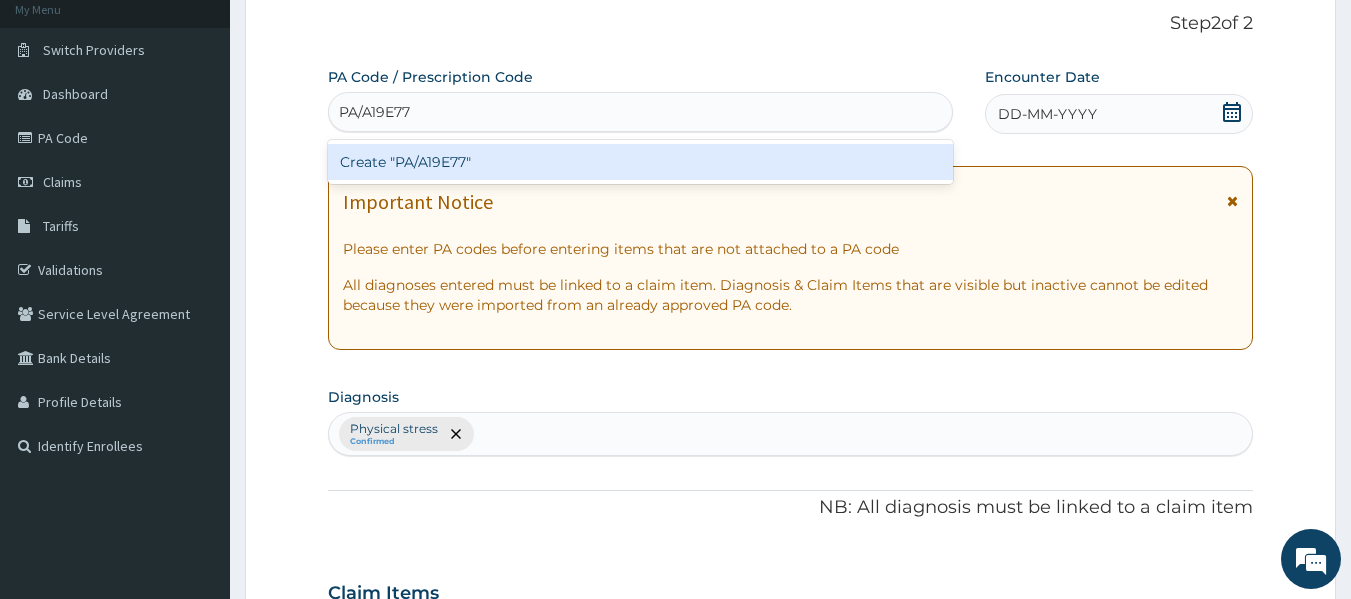 click on "Create "PA/A19E77"" at bounding box center [641, 162] 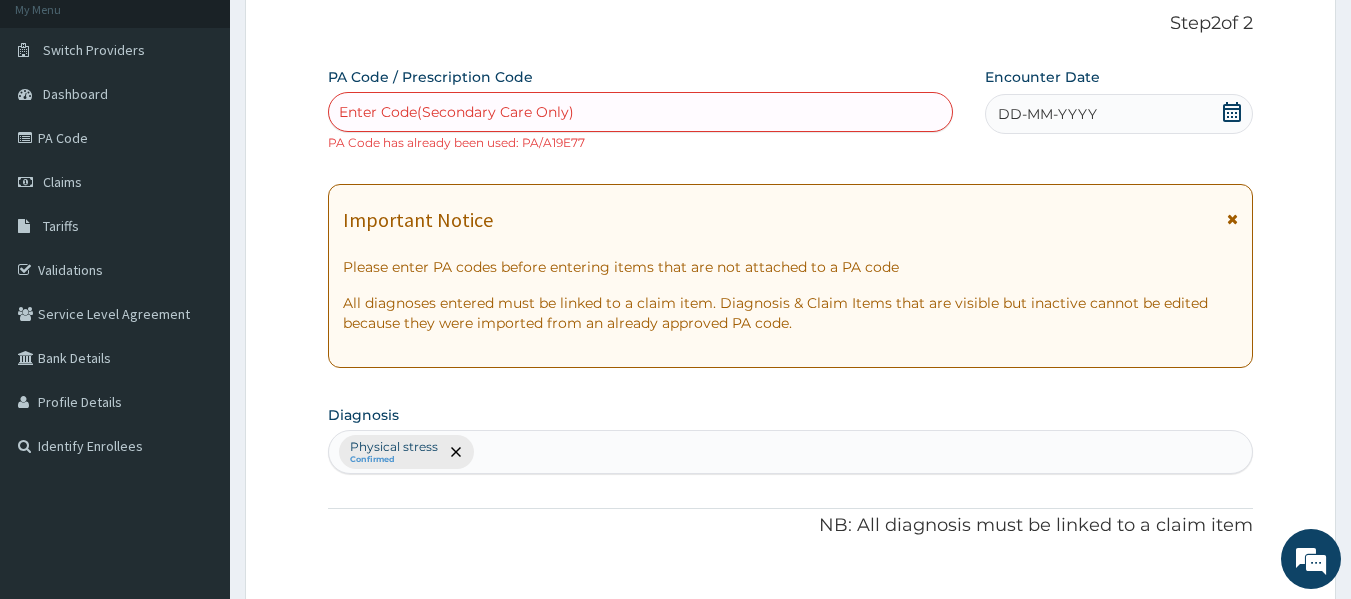 drag, startPoint x: 566, startPoint y: 105, endPoint x: 591, endPoint y: 112, distance: 25.96151 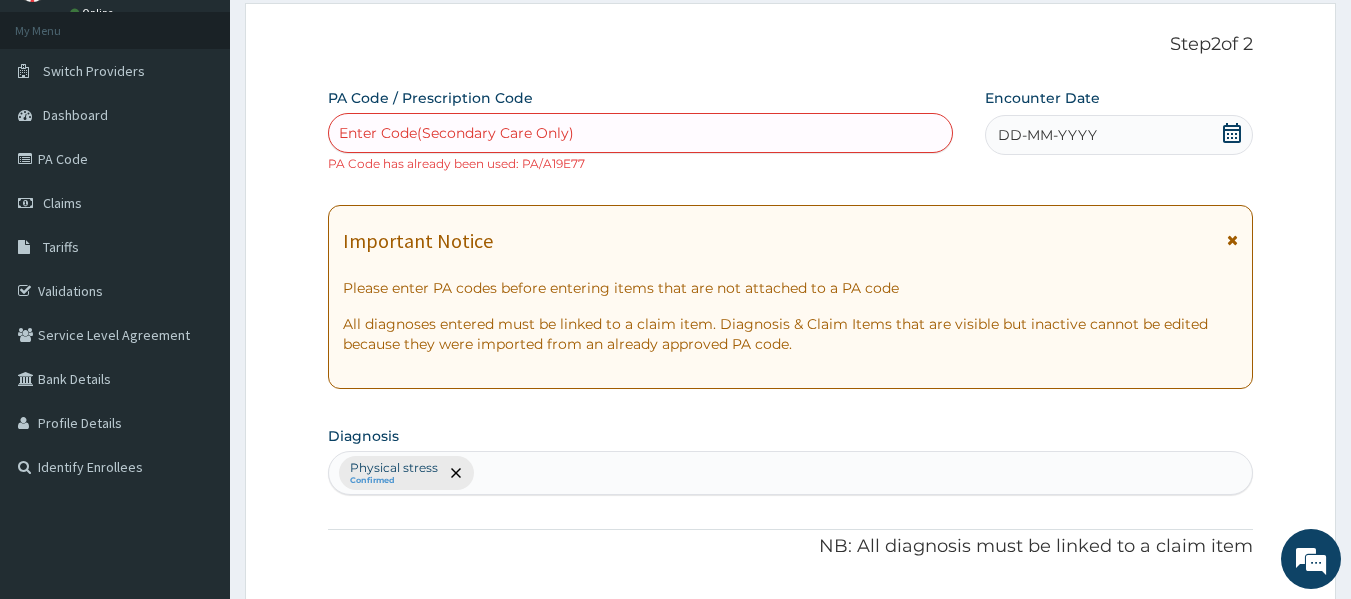 scroll, scrollTop: 38, scrollLeft: 0, axis: vertical 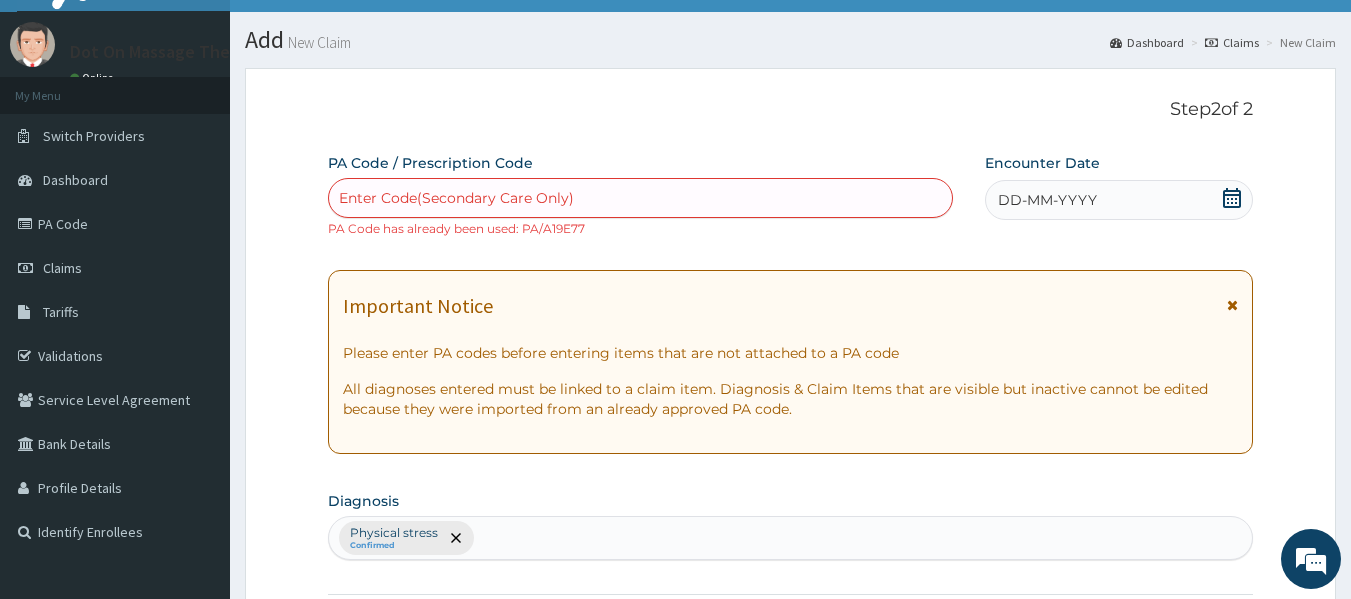 click on "Enter Code(Secondary Care Only)" at bounding box center [641, 198] 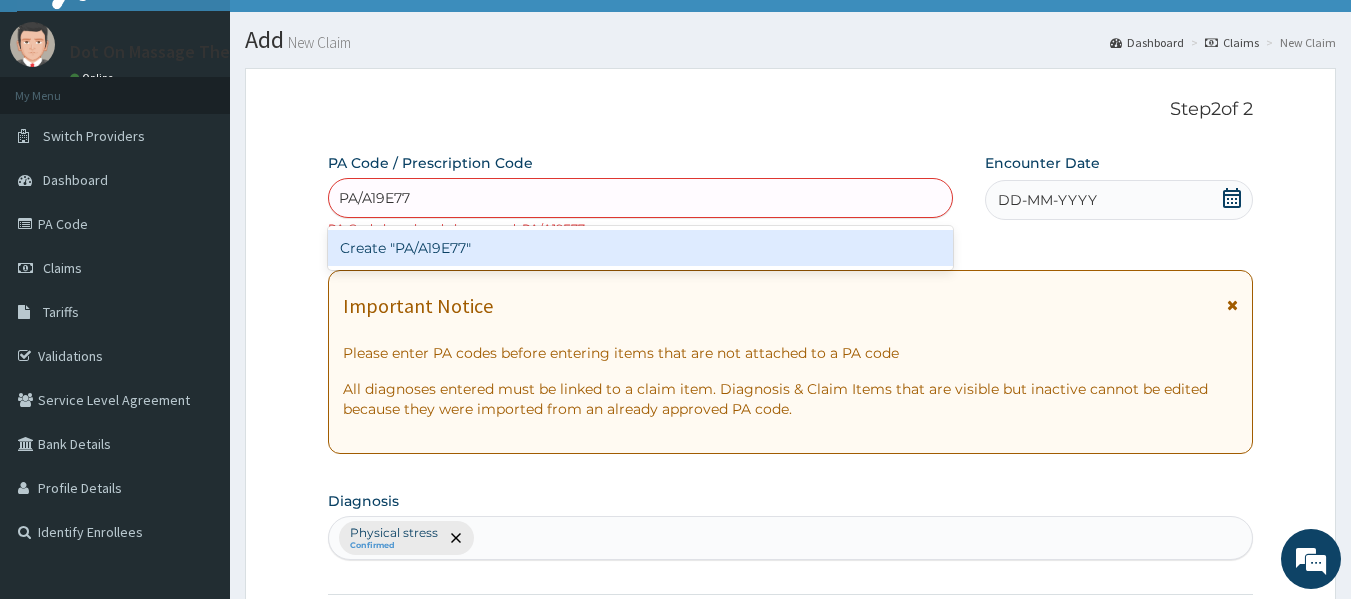 type 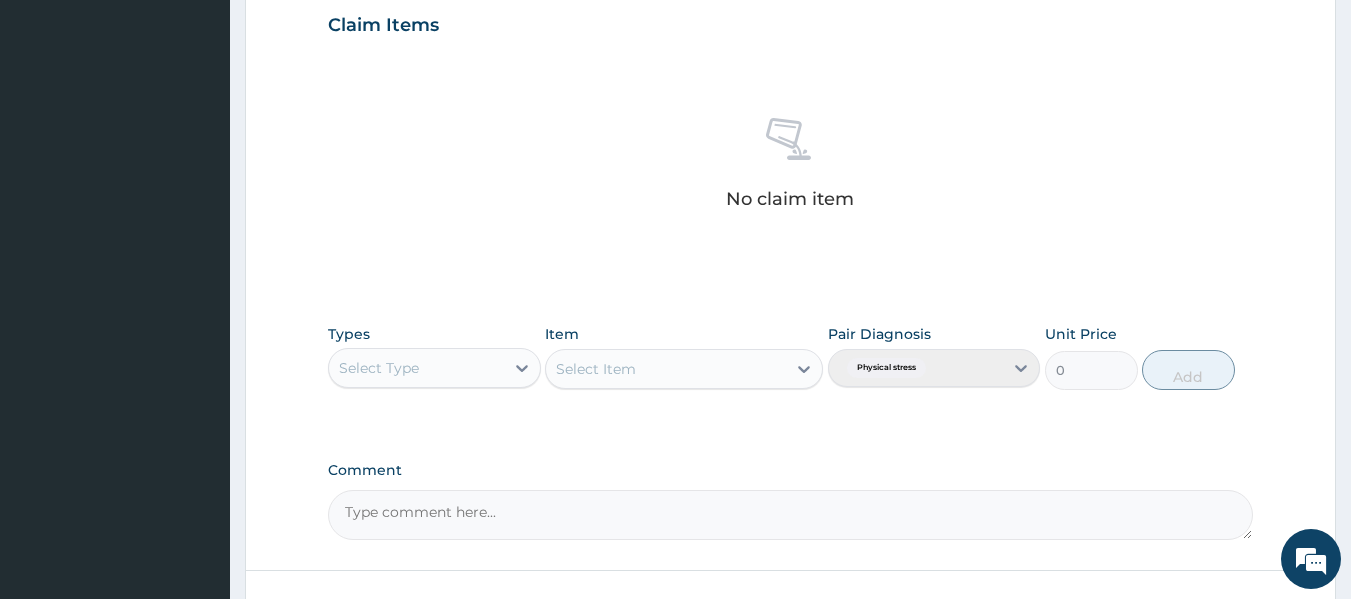 scroll, scrollTop: 0, scrollLeft: 0, axis: both 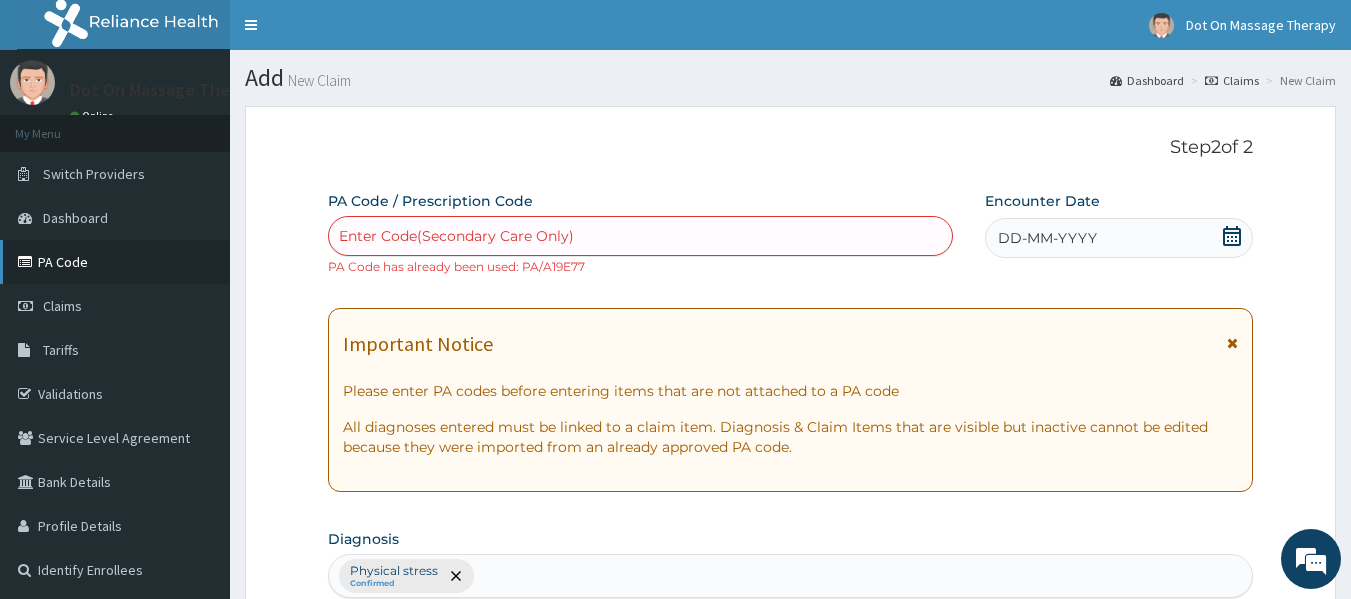 click on "PA Code" at bounding box center (115, 262) 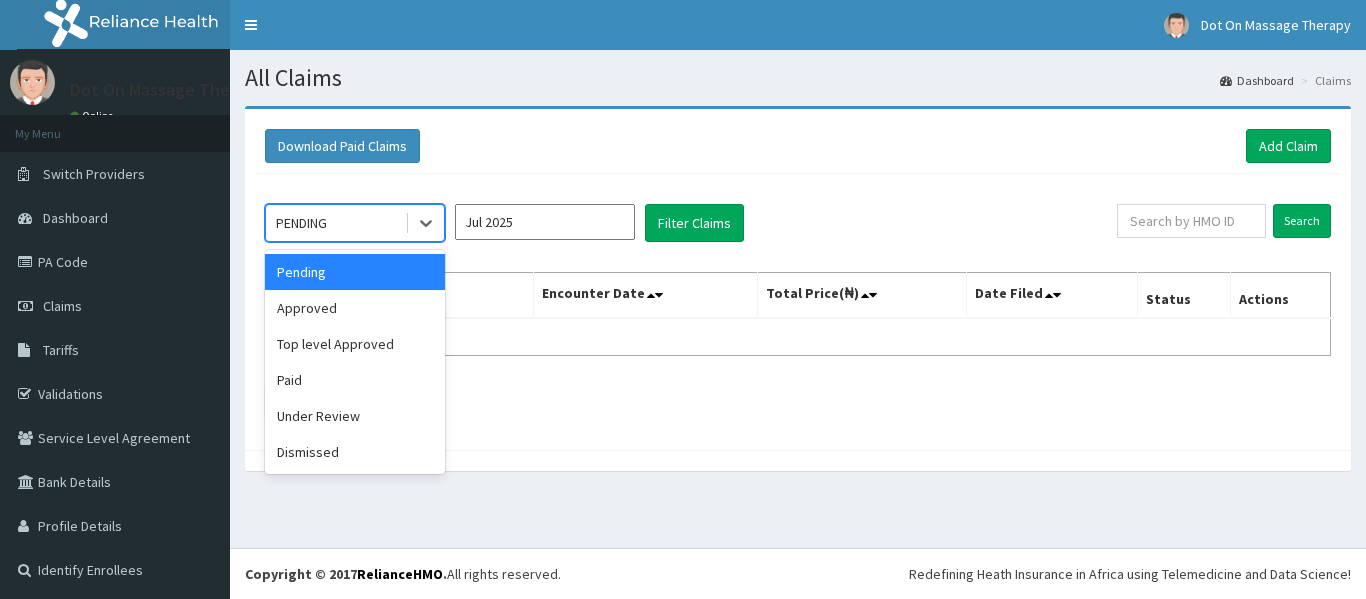 scroll, scrollTop: 0, scrollLeft: 0, axis: both 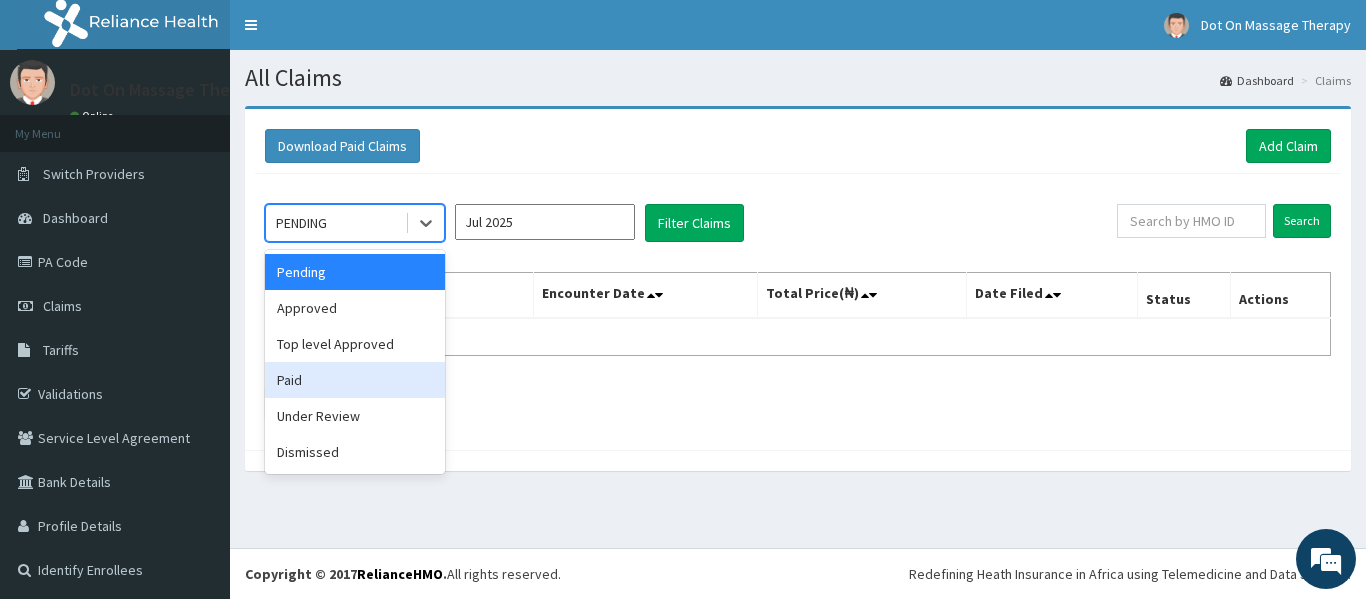 click on "Paid" at bounding box center [355, 380] 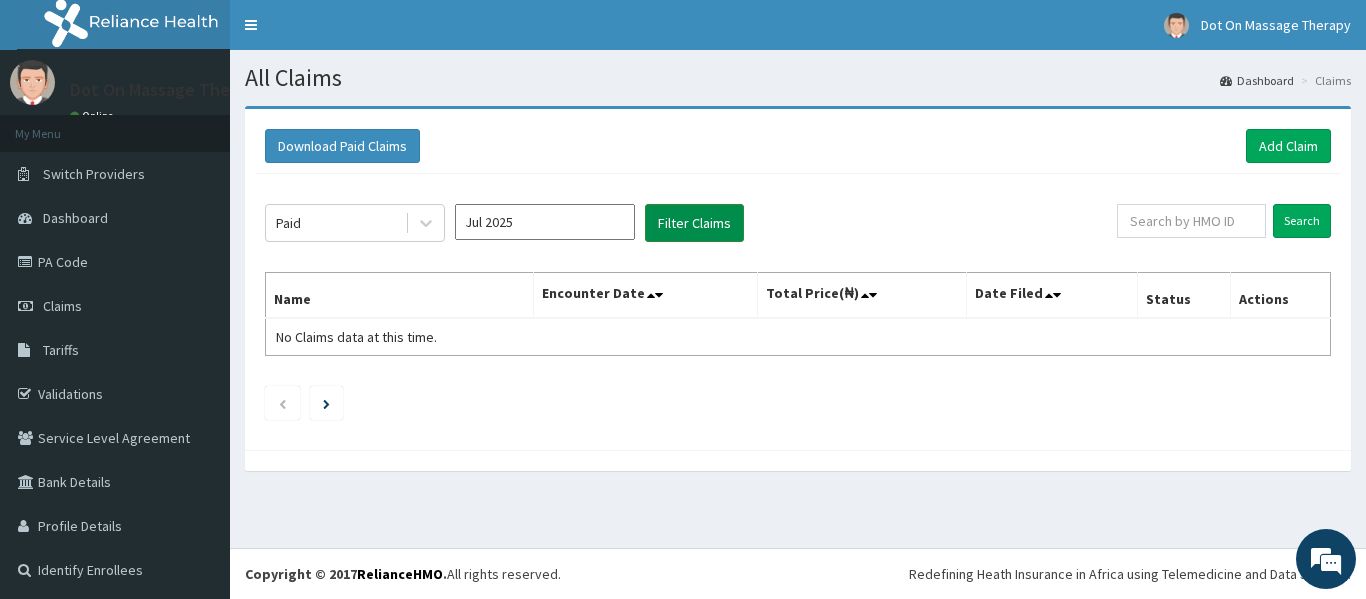 click on "Filter Claims" at bounding box center [694, 223] 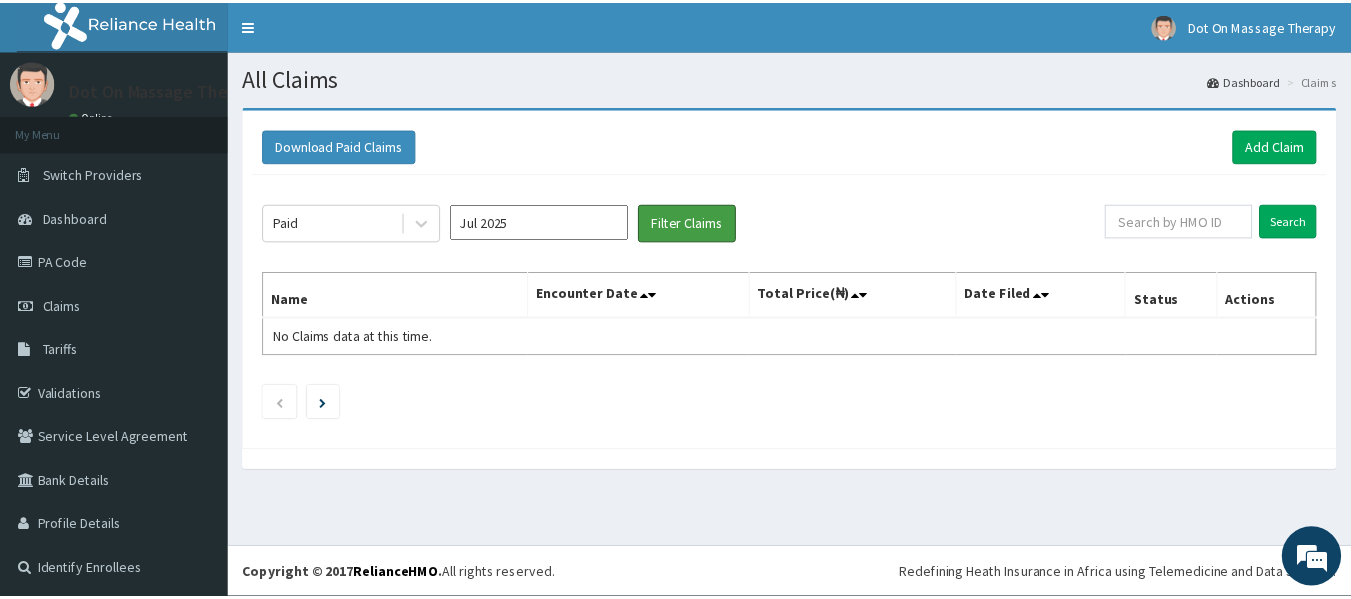 scroll, scrollTop: 3, scrollLeft: 0, axis: vertical 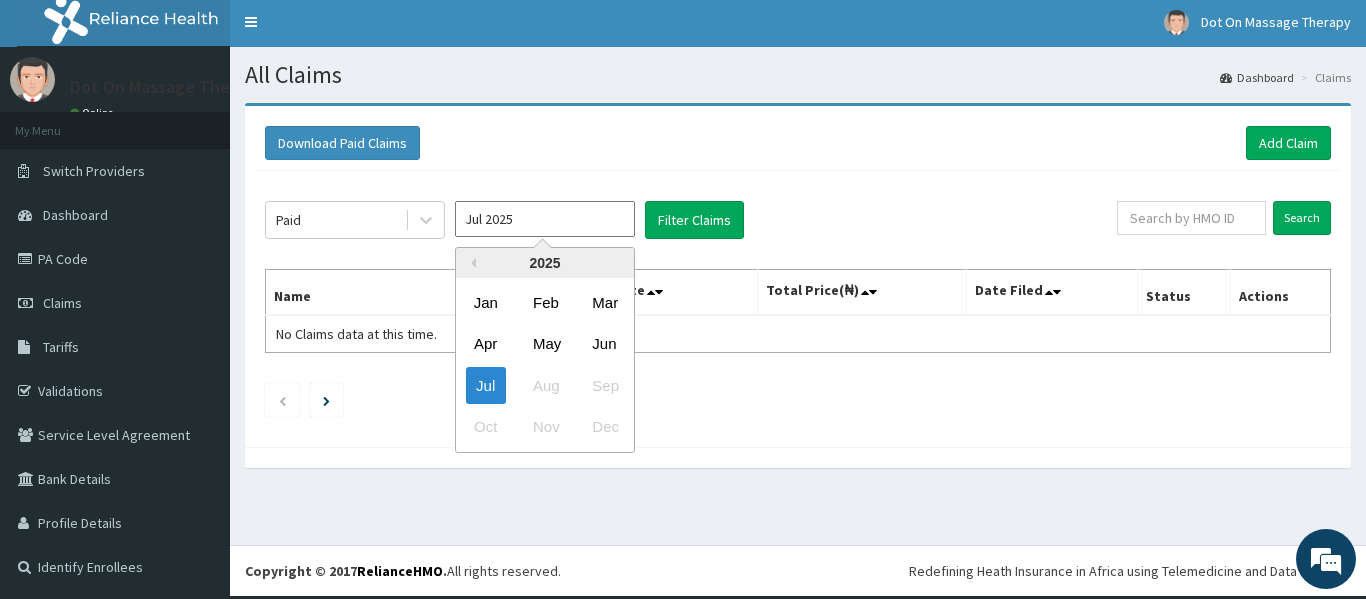 click on "Jul 2025" at bounding box center (545, 219) 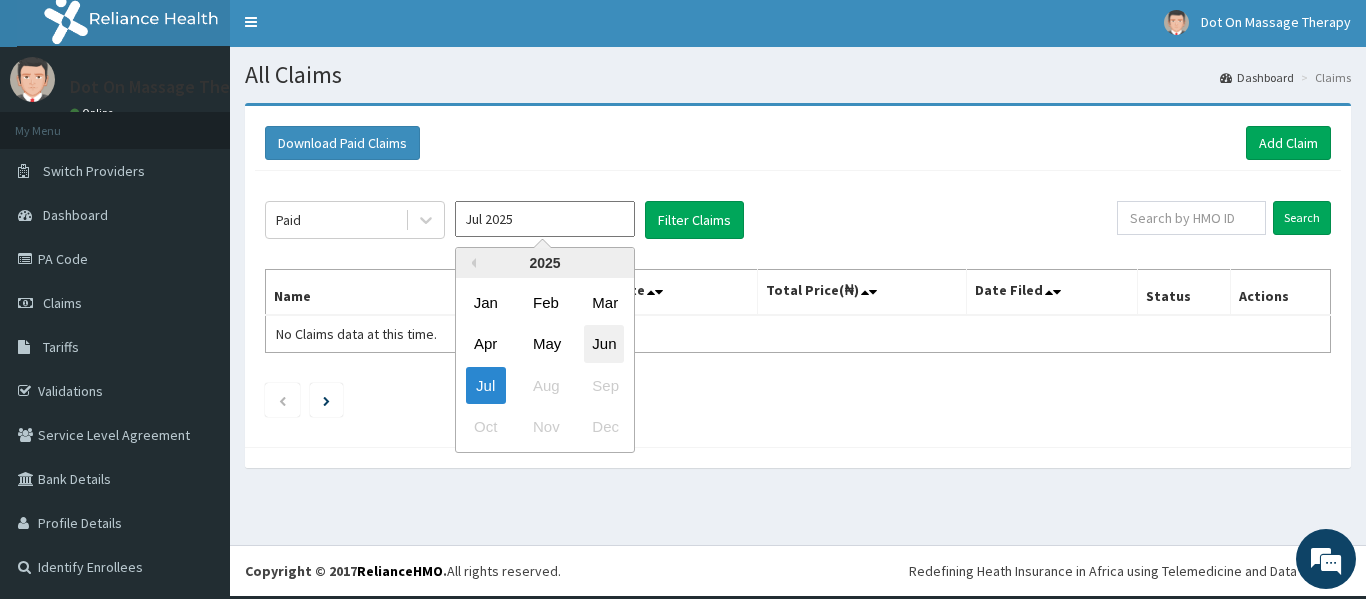 click on "Jun" at bounding box center [604, 344] 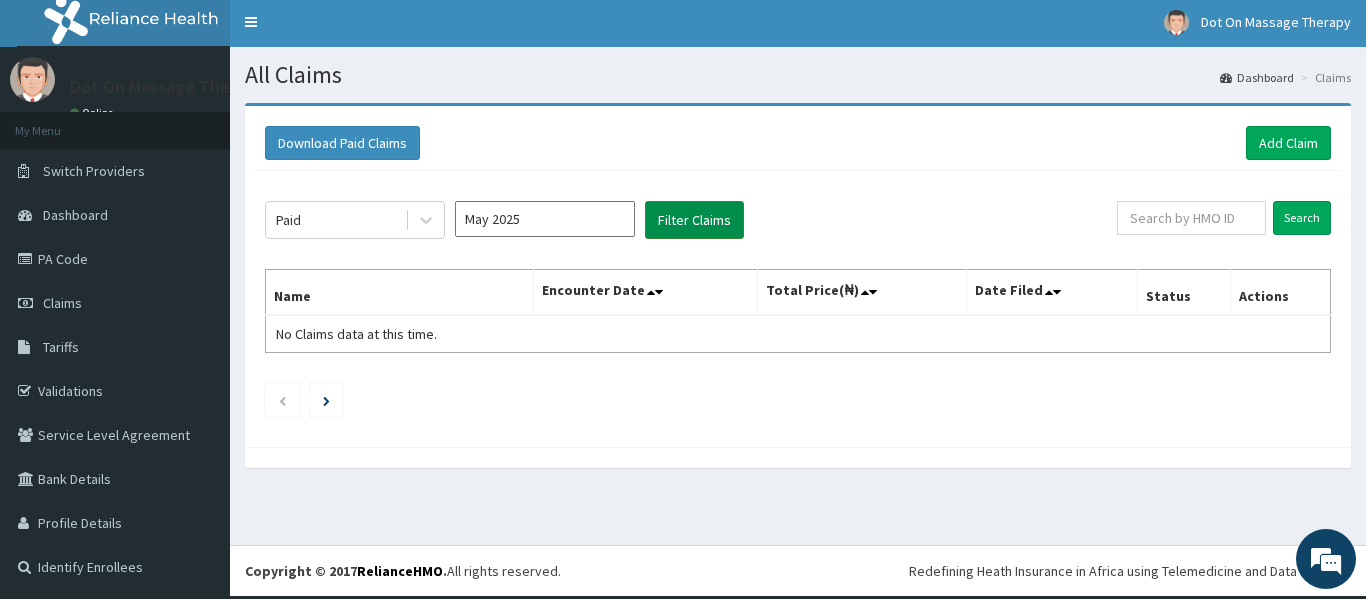 click on "Filter Claims" at bounding box center (694, 220) 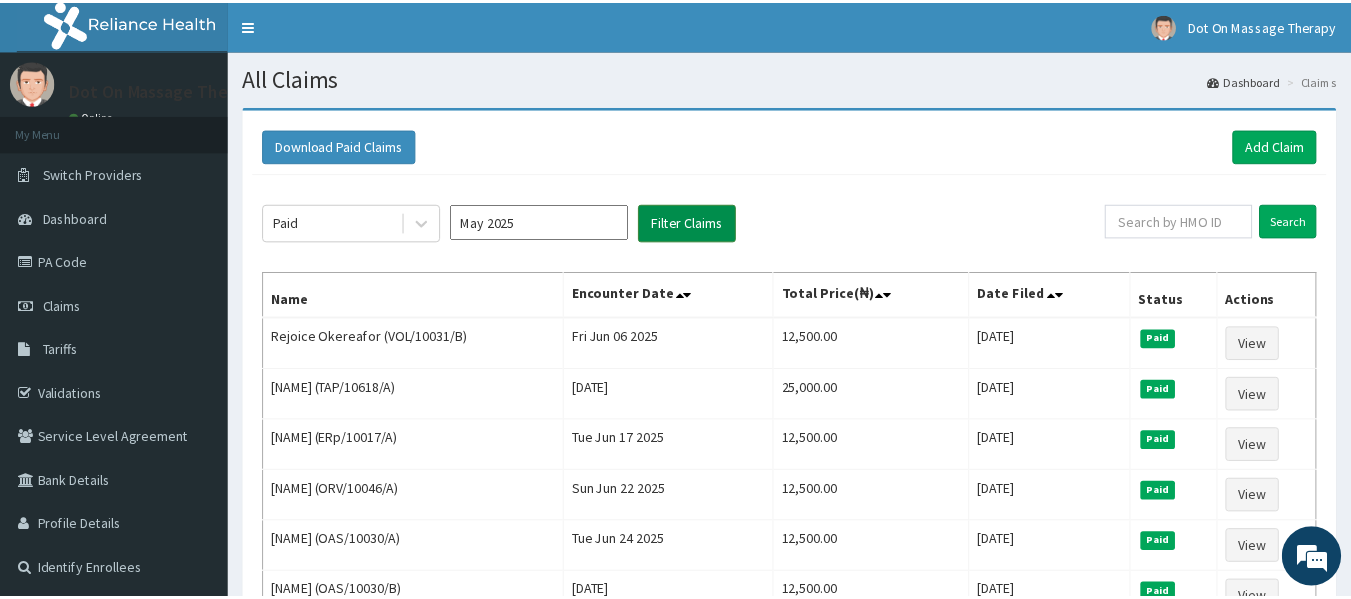scroll, scrollTop: 0, scrollLeft: 0, axis: both 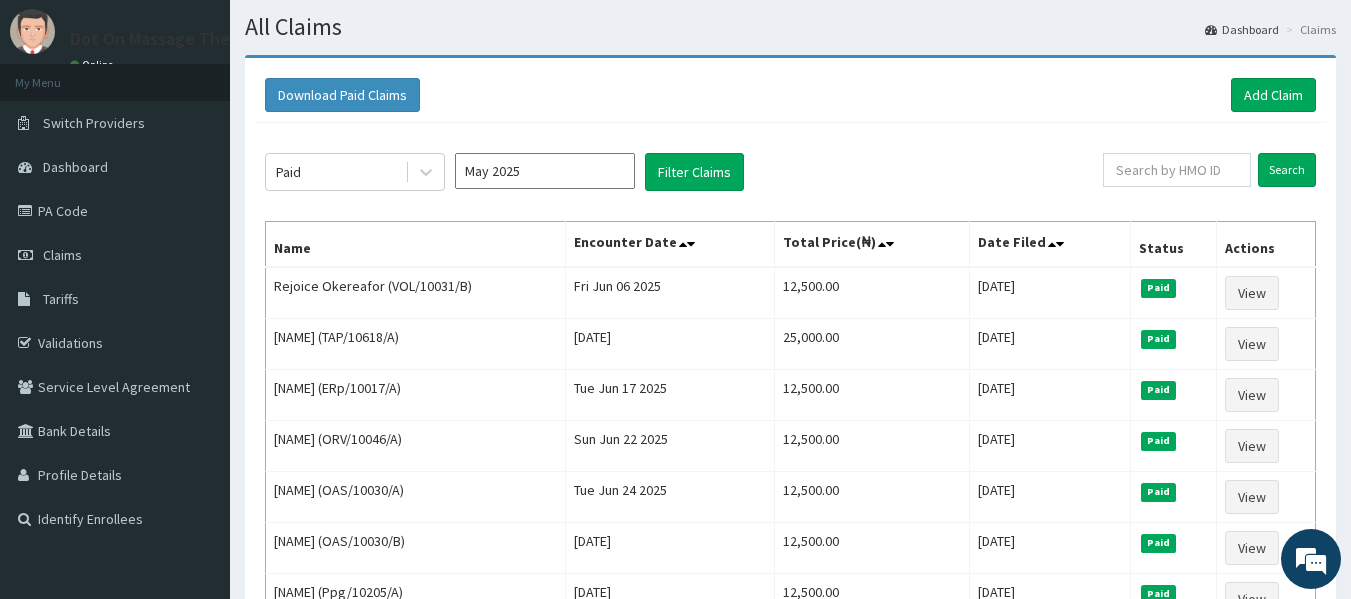 drag, startPoint x: 1350, startPoint y: 159, endPoint x: 1365, endPoint y: 197, distance: 40.853397 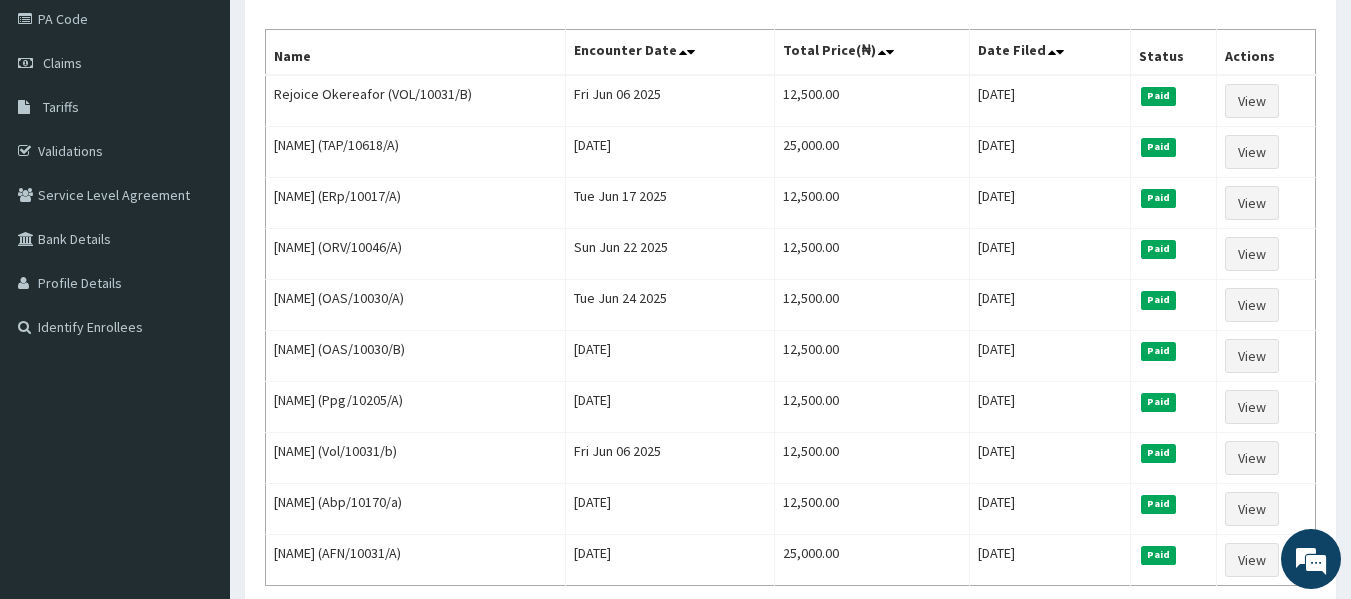 scroll, scrollTop: 239, scrollLeft: 0, axis: vertical 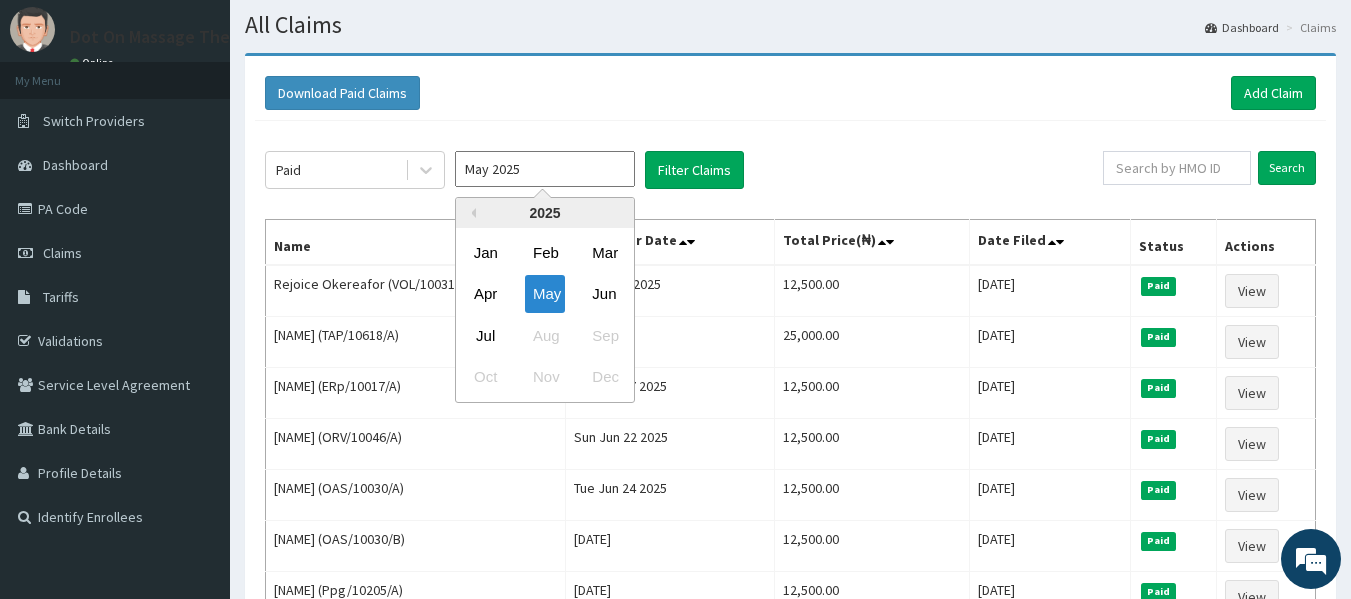 click on "May 2025" at bounding box center (545, 169) 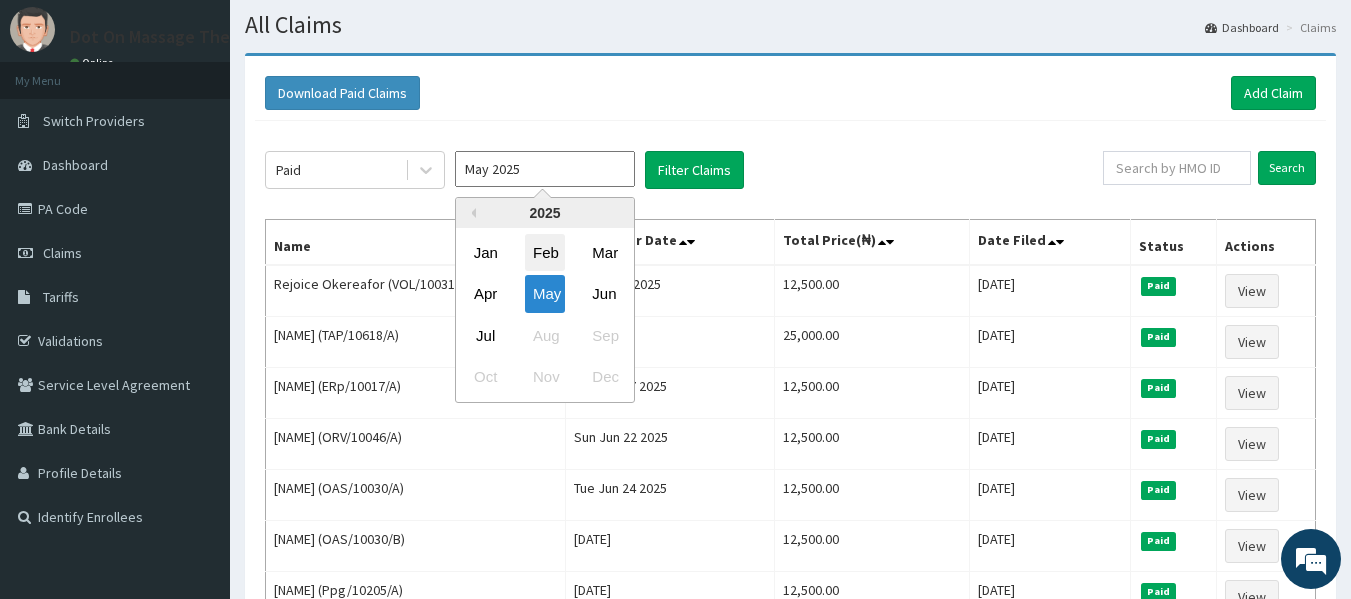 click on "Feb" at bounding box center (545, 252) 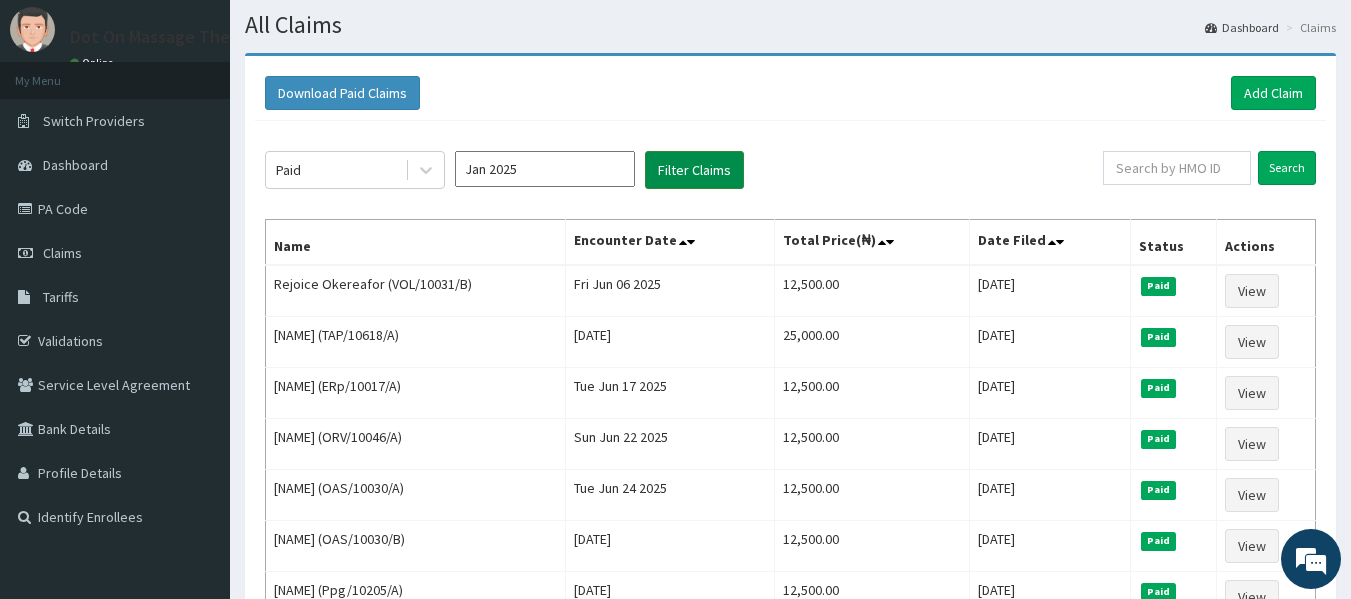 click on "Filter Claims" at bounding box center [694, 170] 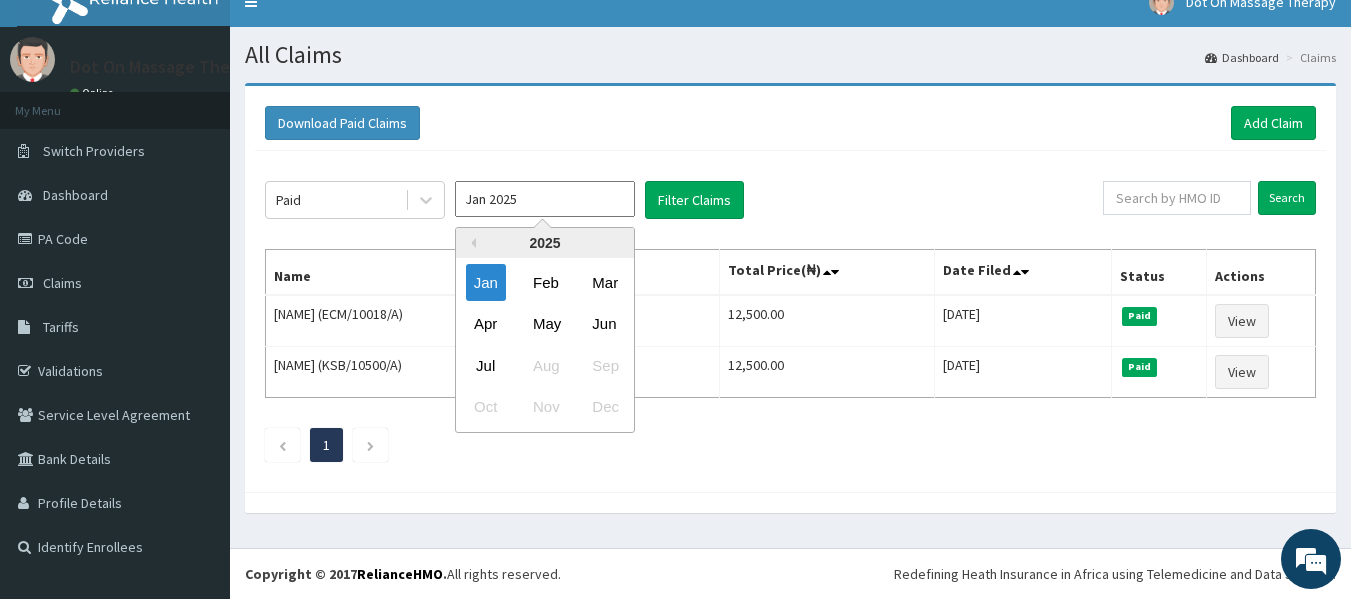click on "Jan 2025" at bounding box center (545, 199) 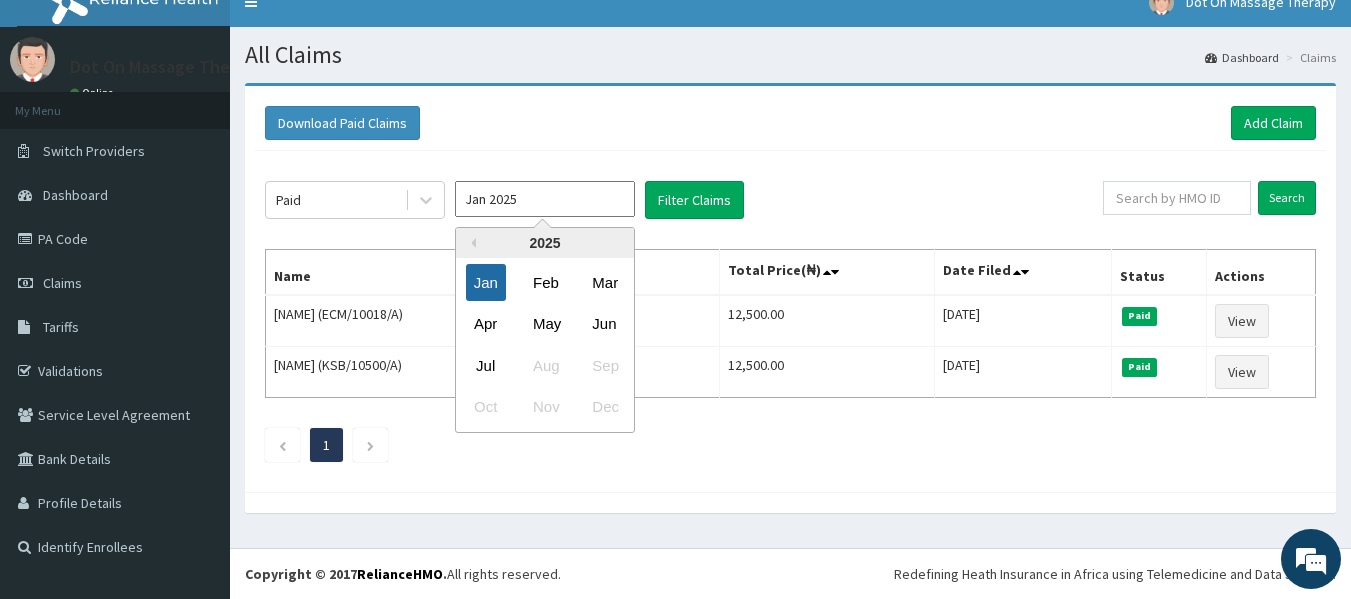 click on "Jan" at bounding box center (486, 282) 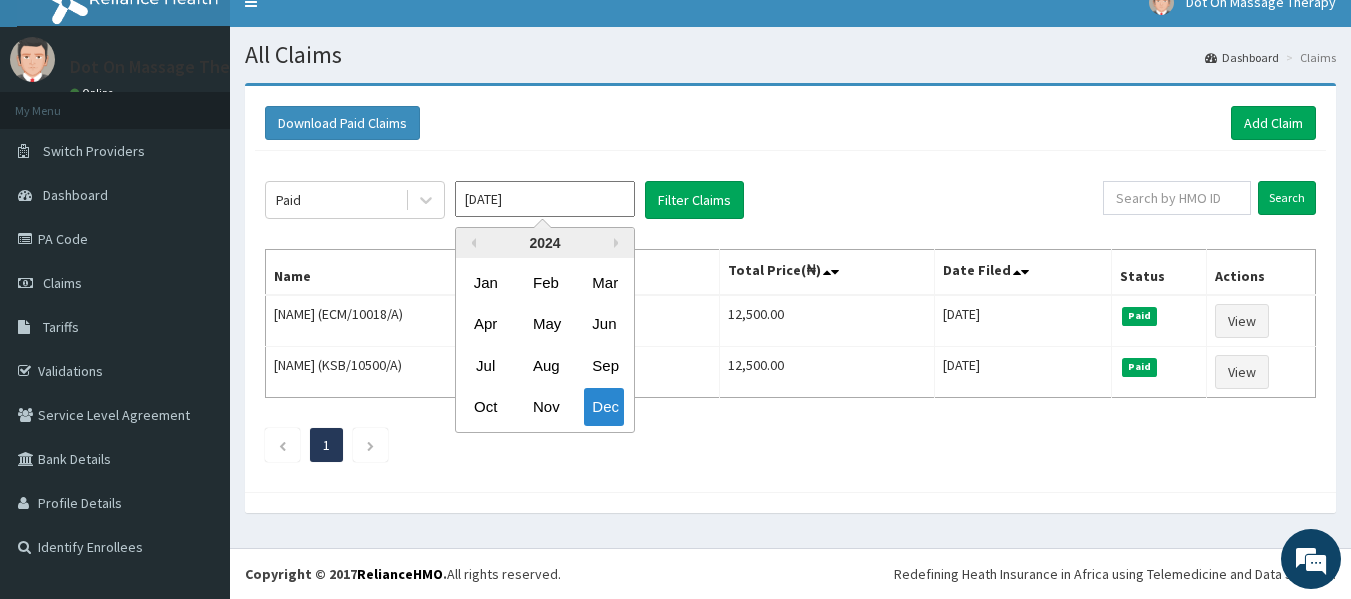 click on "Dec 2024" at bounding box center [545, 199] 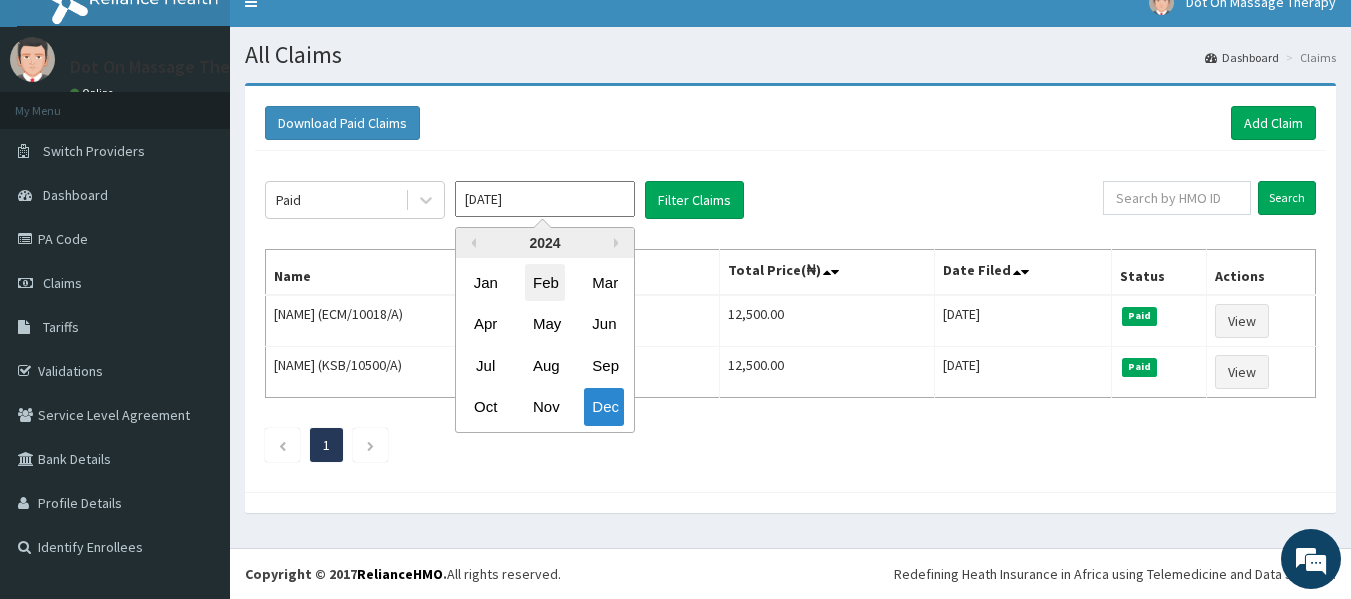 click on "Feb" at bounding box center (545, 282) 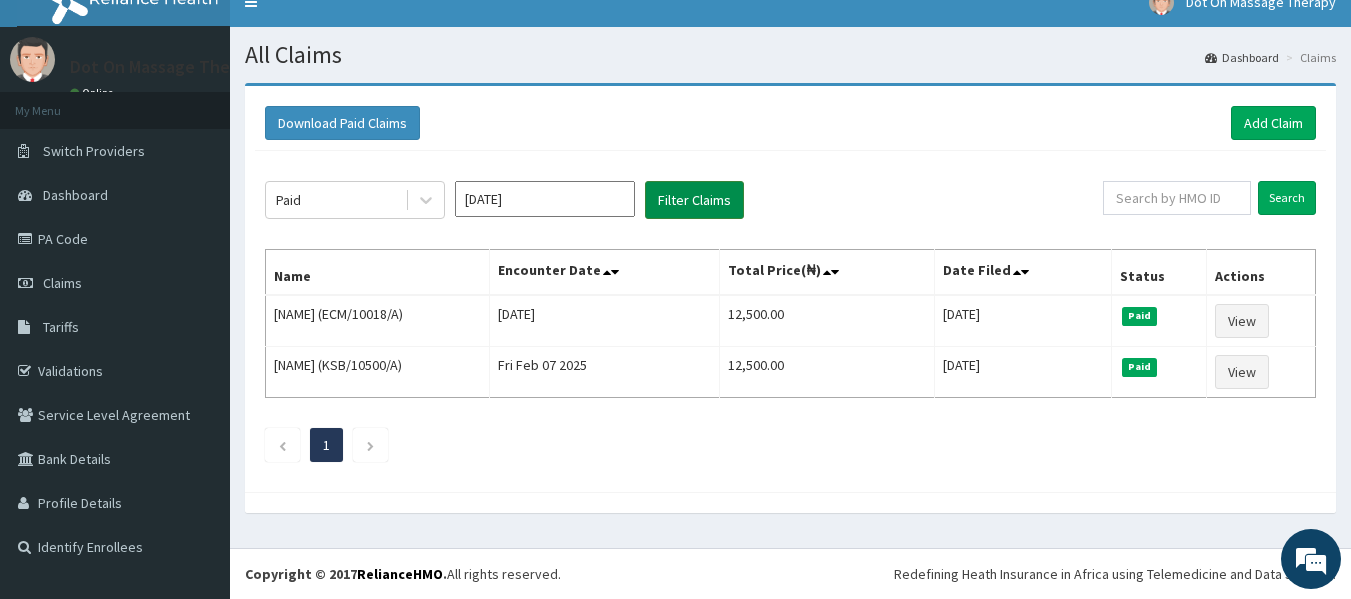 click on "Filter Claims" at bounding box center (694, 200) 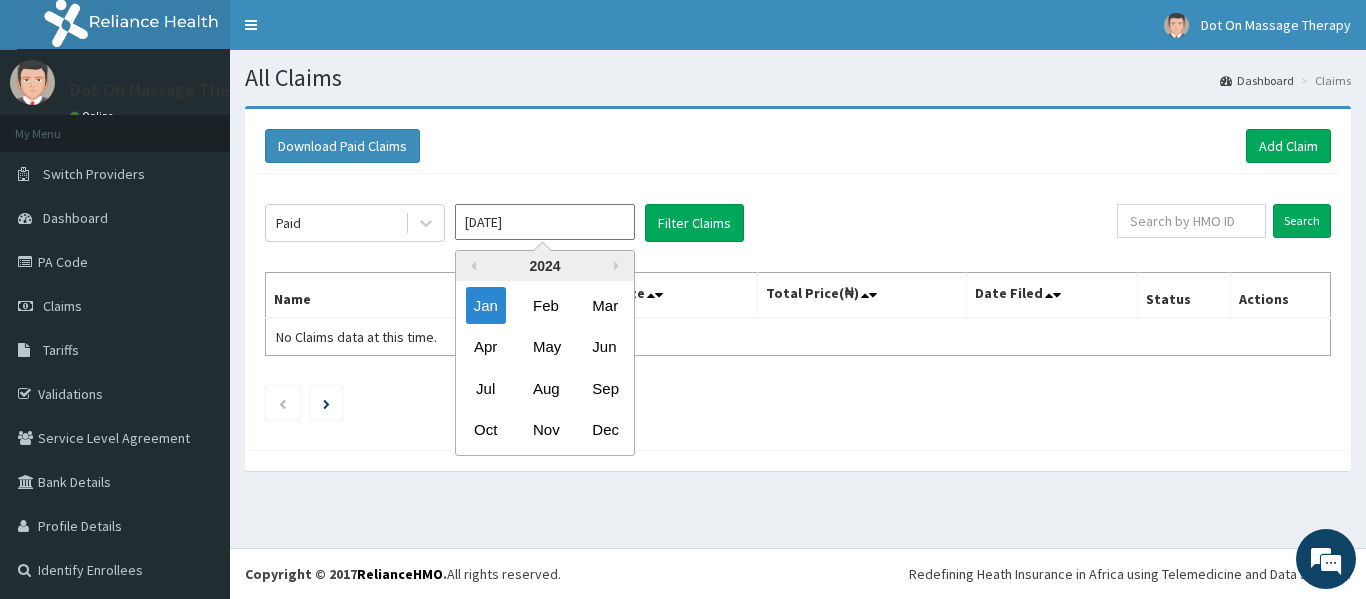 click on "Jan 2024" at bounding box center (545, 222) 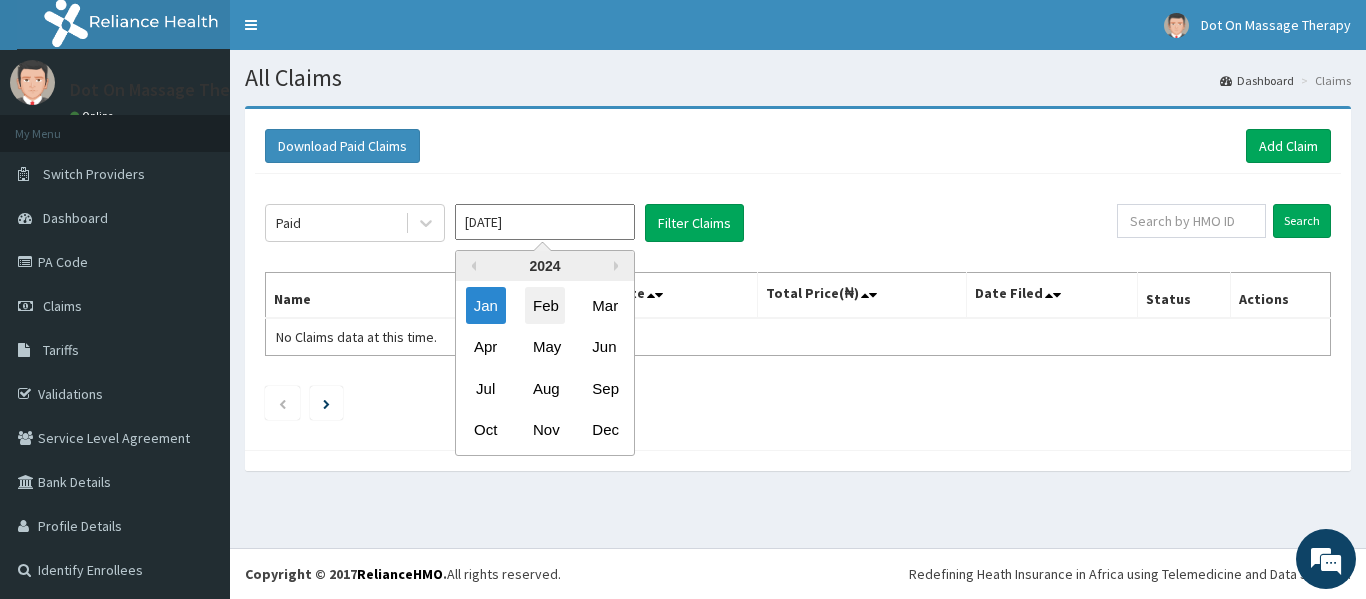click on "Feb" at bounding box center (545, 305) 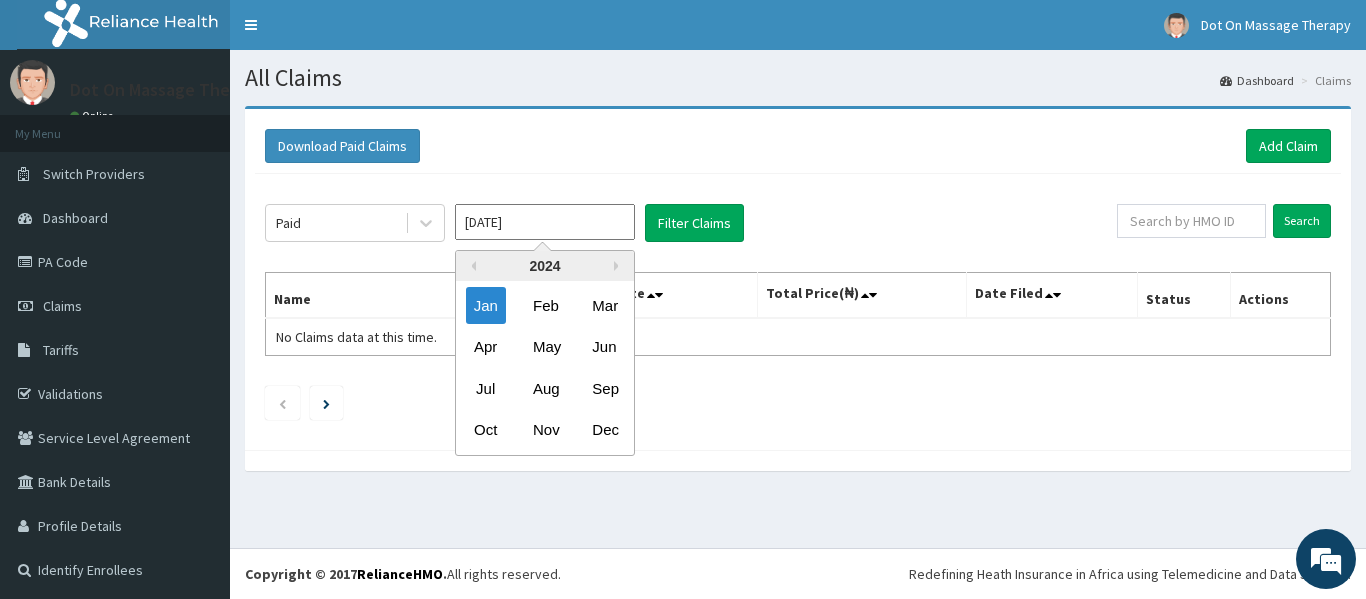 click on "Jan 2024" at bounding box center [545, 222] 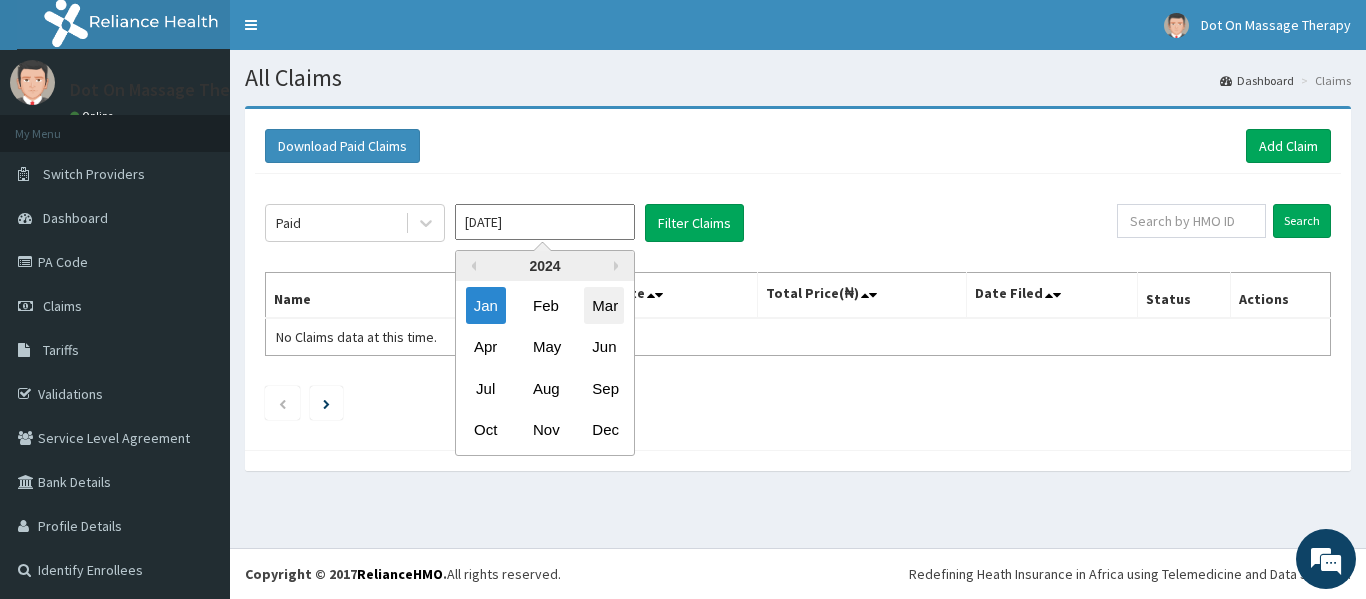click on "Mar" at bounding box center [604, 305] 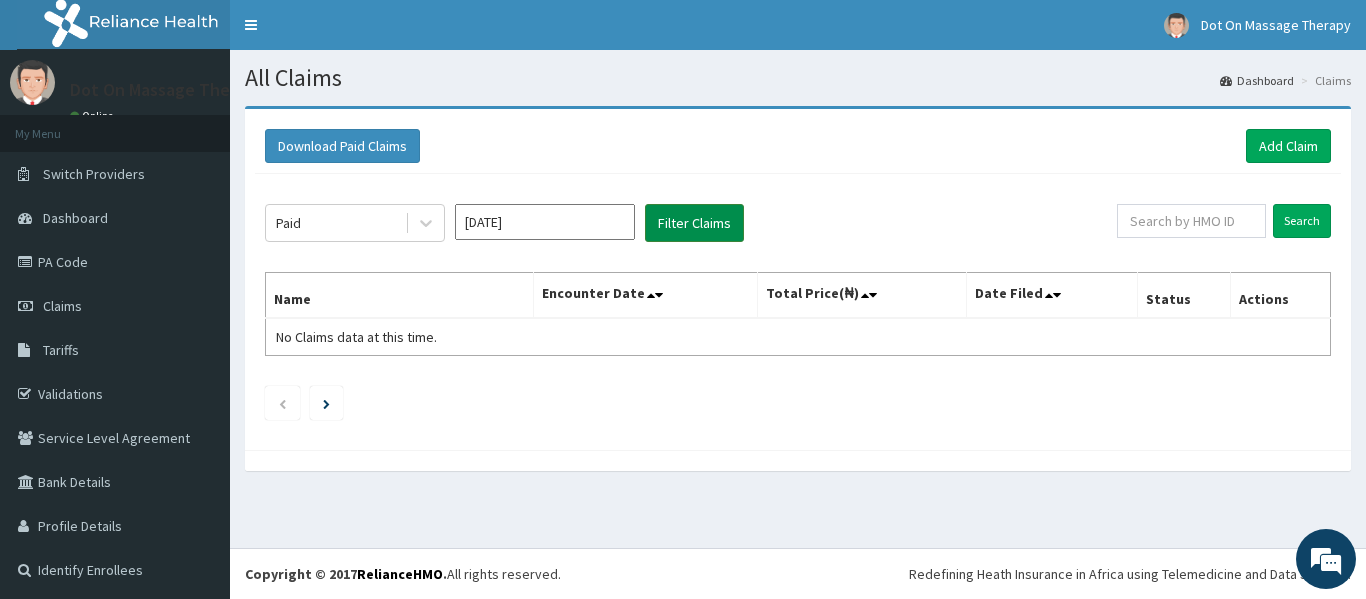 click on "Filter Claims" at bounding box center [694, 223] 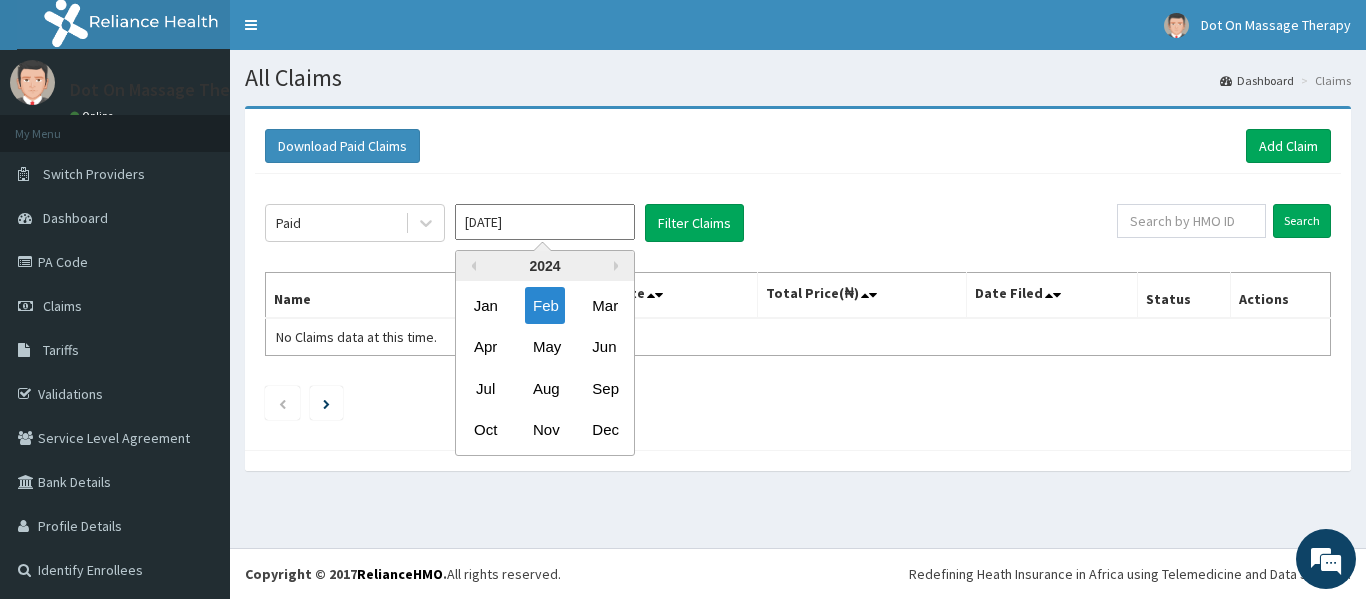 click on "Feb 2024" at bounding box center (545, 222) 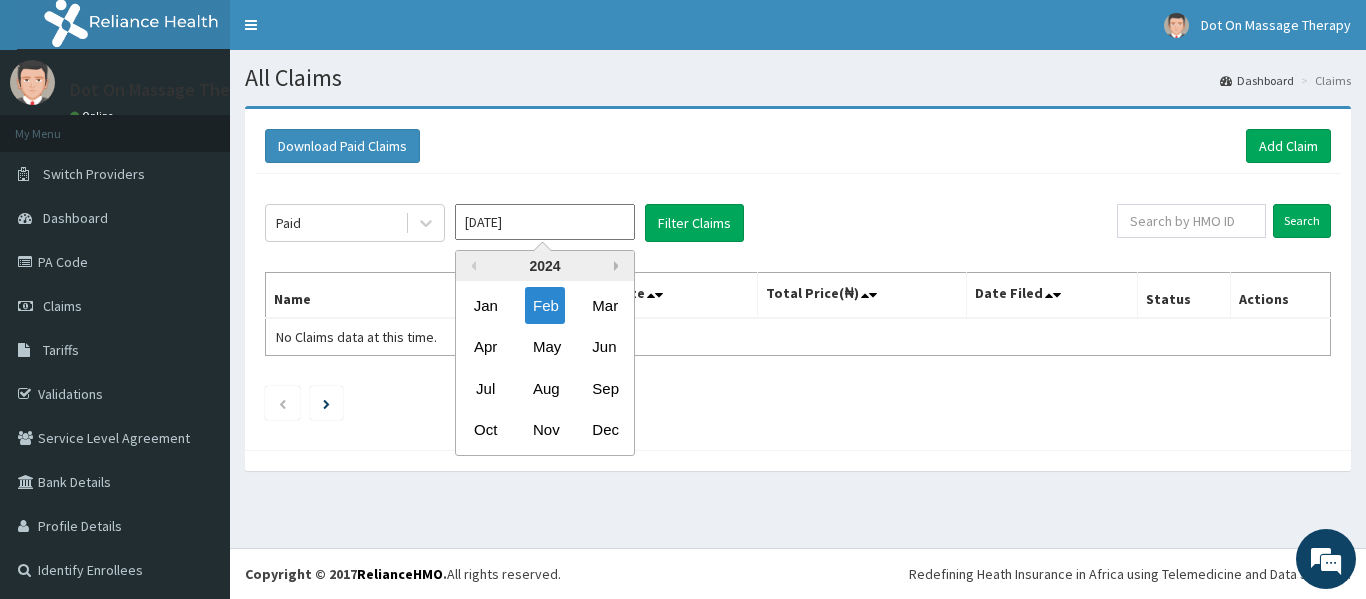 click on "Next Year" at bounding box center (619, 266) 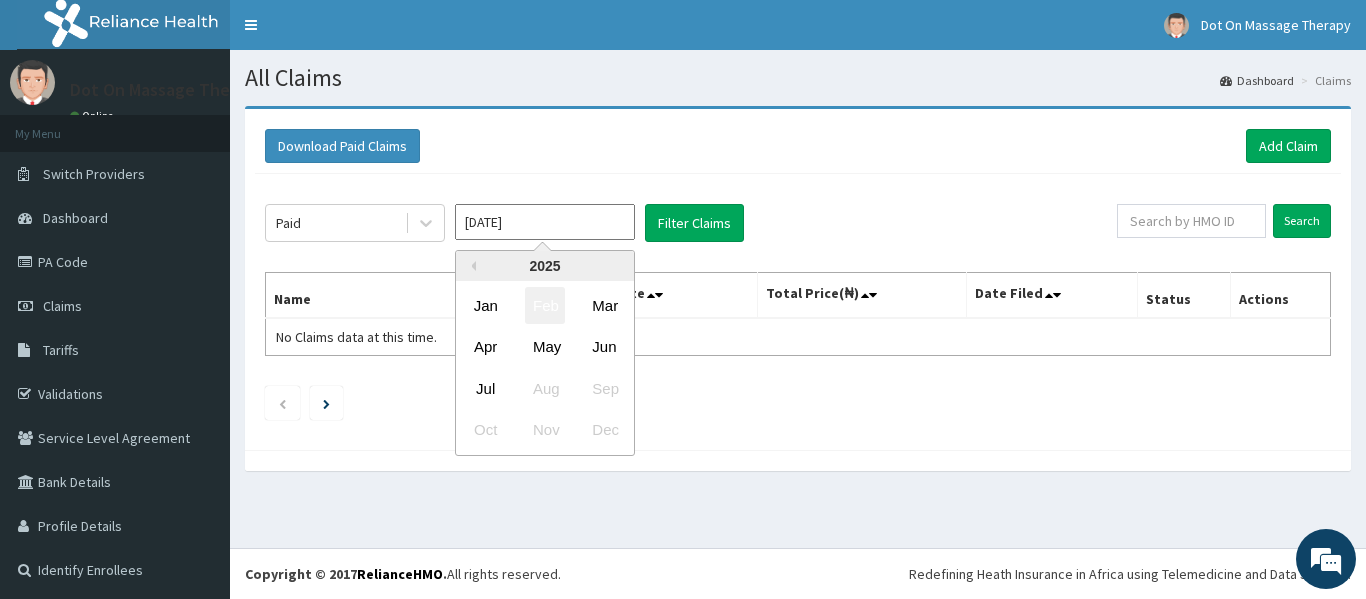 click on "Feb" at bounding box center [545, 305] 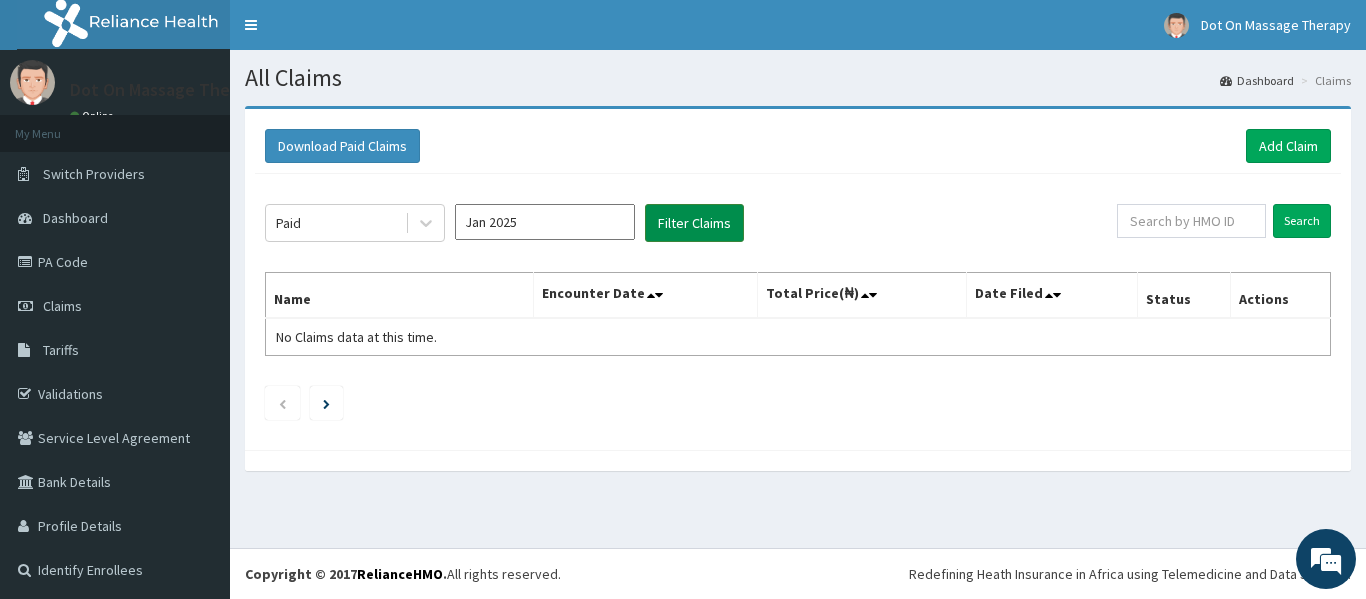 click on "Filter Claims" at bounding box center [694, 223] 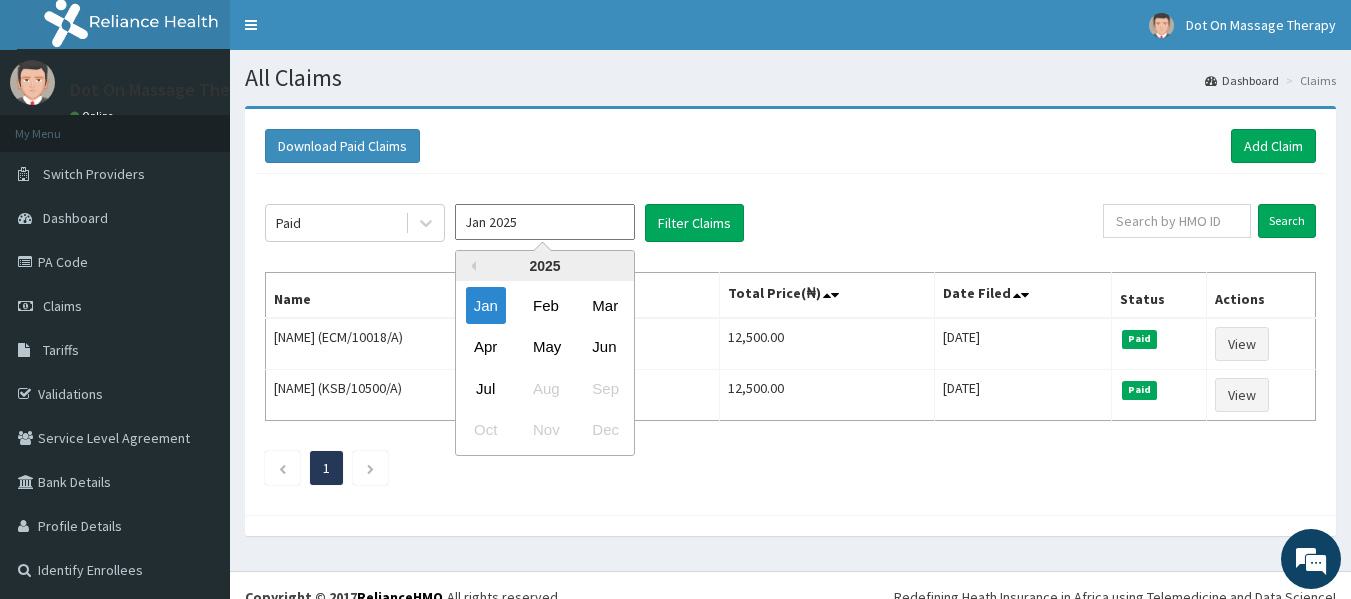 click on "Jan 2025" at bounding box center (545, 222) 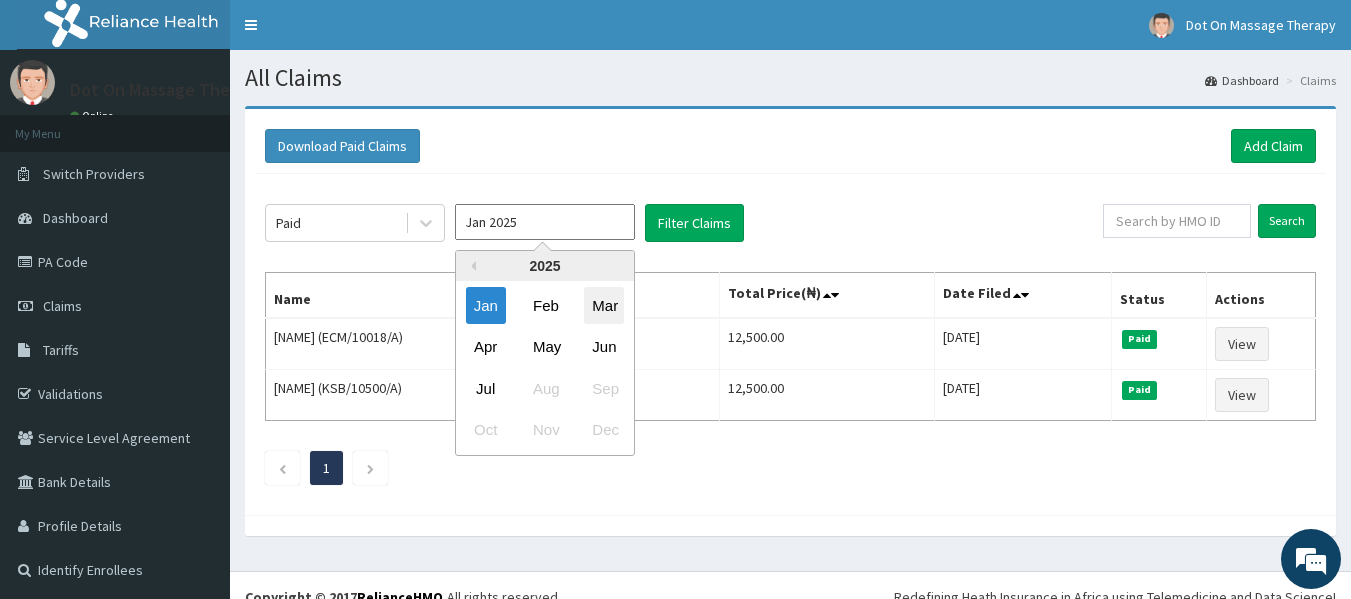 click on "Mar" at bounding box center (604, 305) 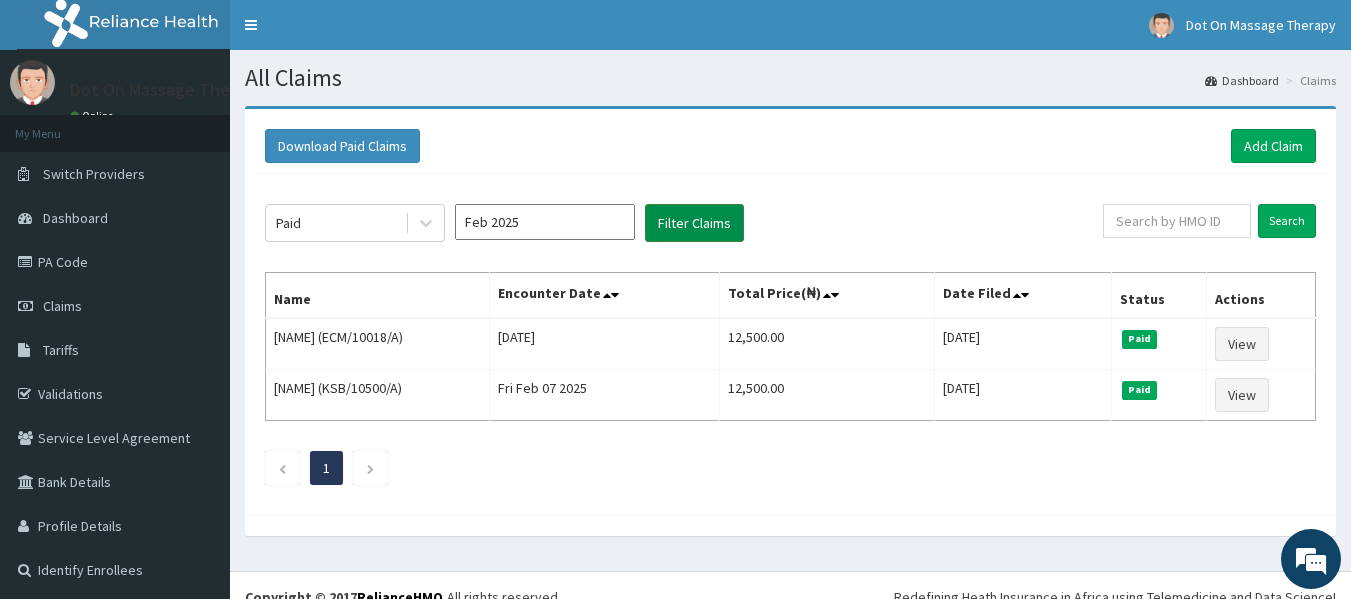 click on "Filter Claims" at bounding box center [694, 223] 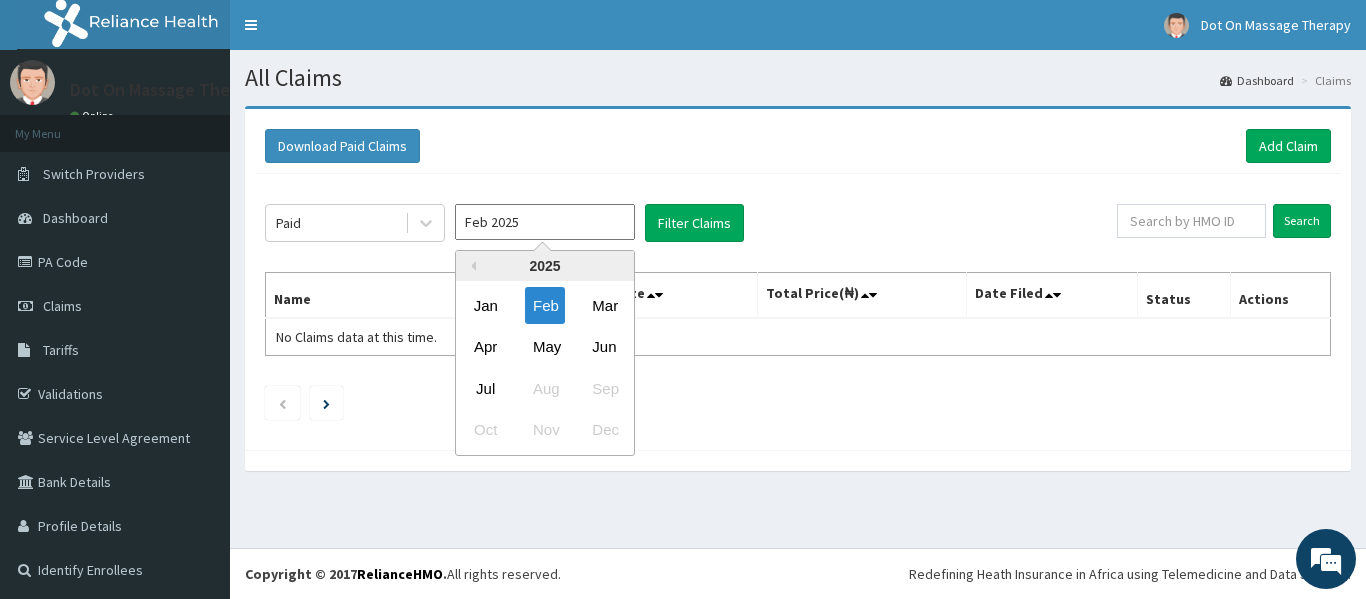 click on "Feb 2025" at bounding box center [545, 222] 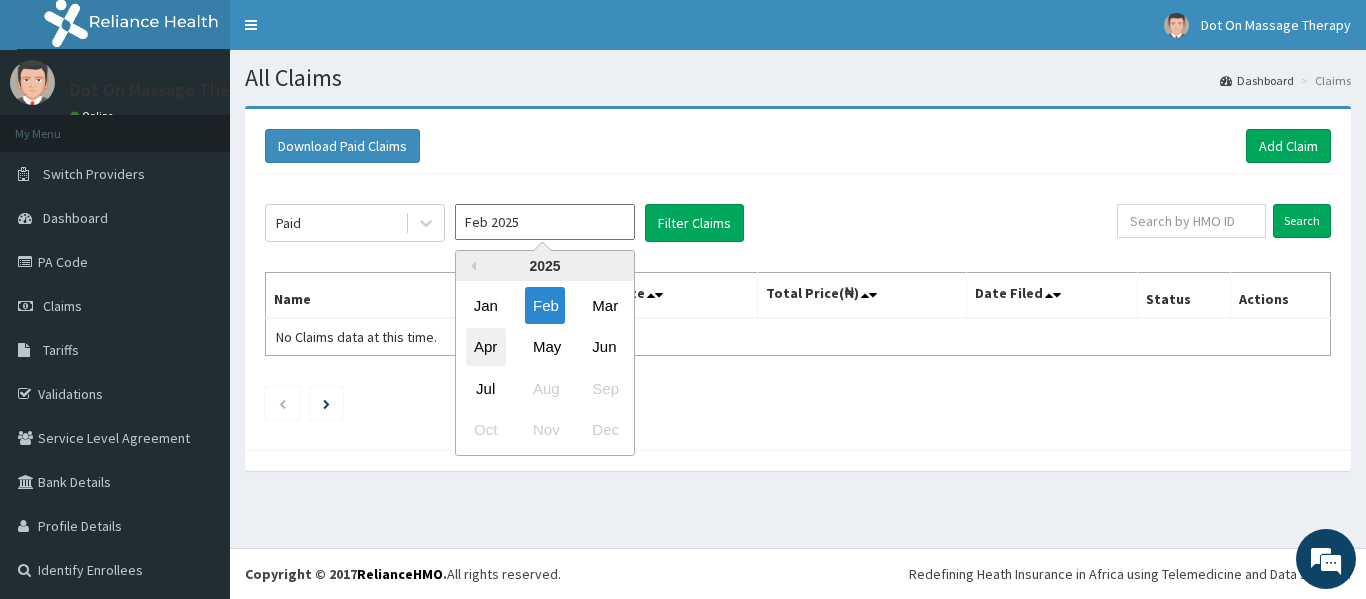 click on "Apr" at bounding box center [486, 347] 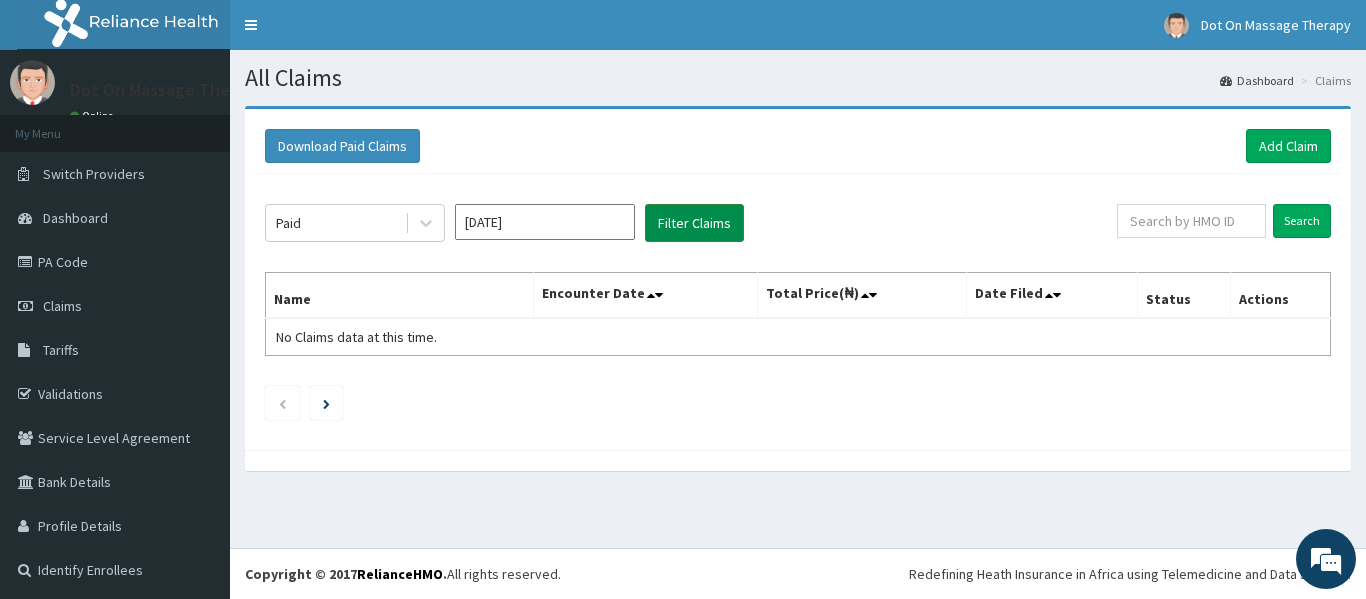 click on "Filter Claims" at bounding box center (694, 223) 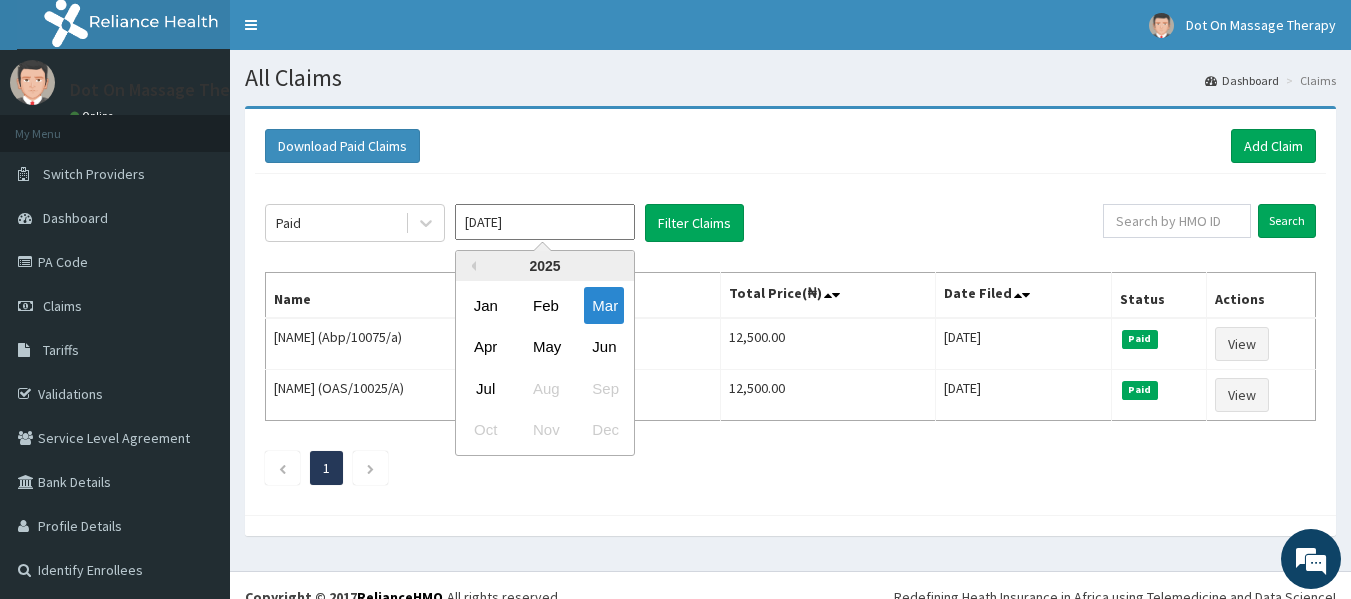click on "Mar 2025" at bounding box center [545, 222] 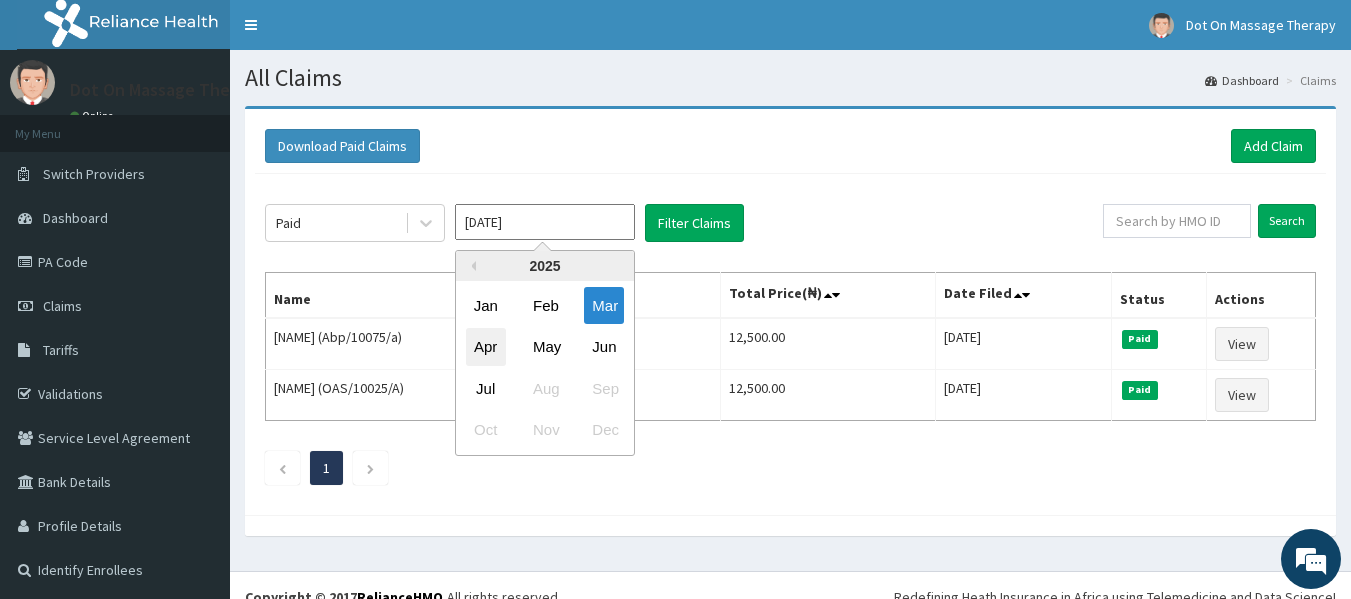 click on "Apr" at bounding box center (486, 347) 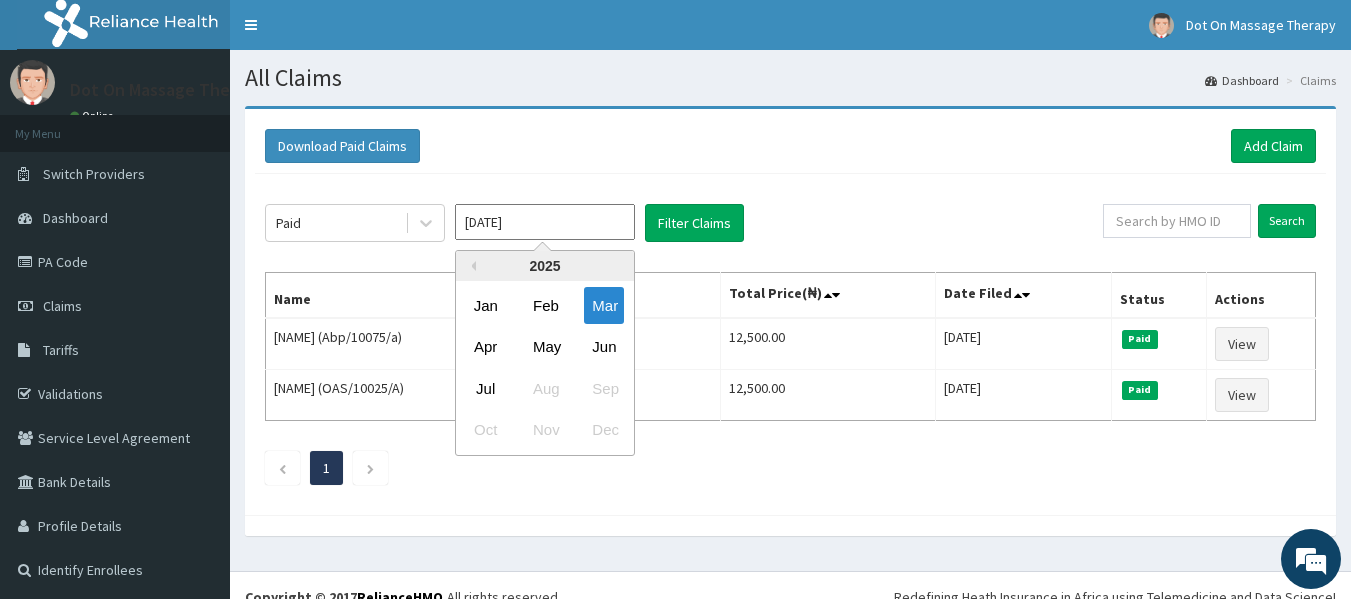 click on "Mar 2025" at bounding box center (545, 222) 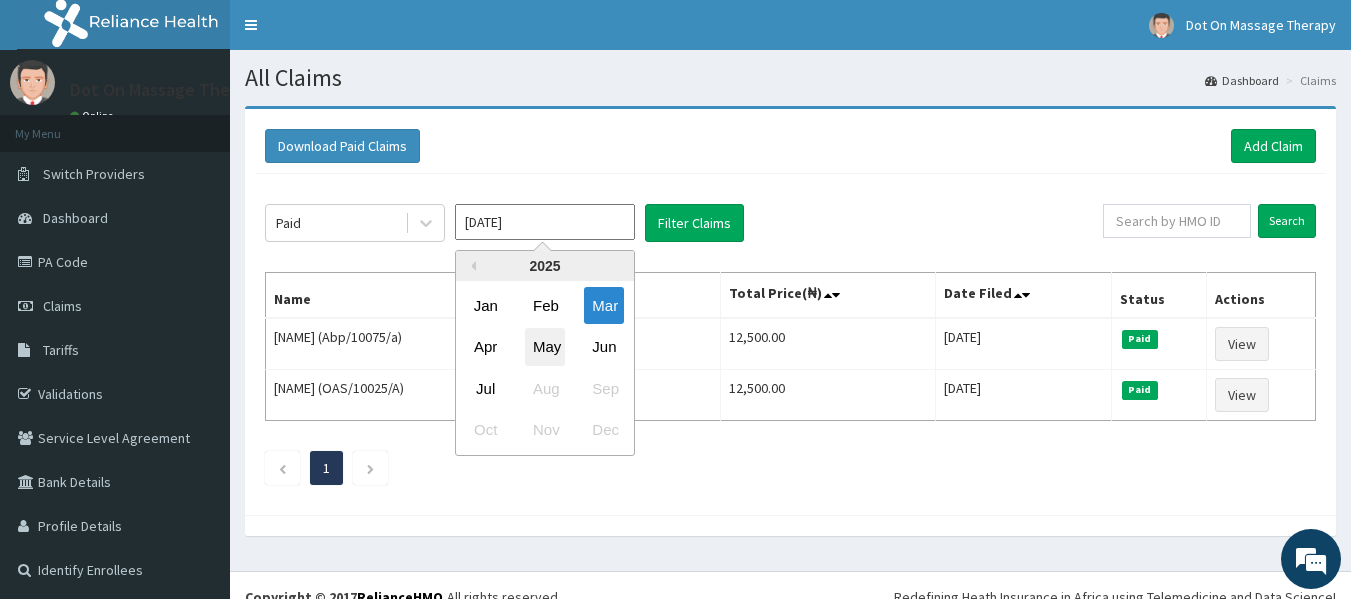 click on "May" at bounding box center [545, 347] 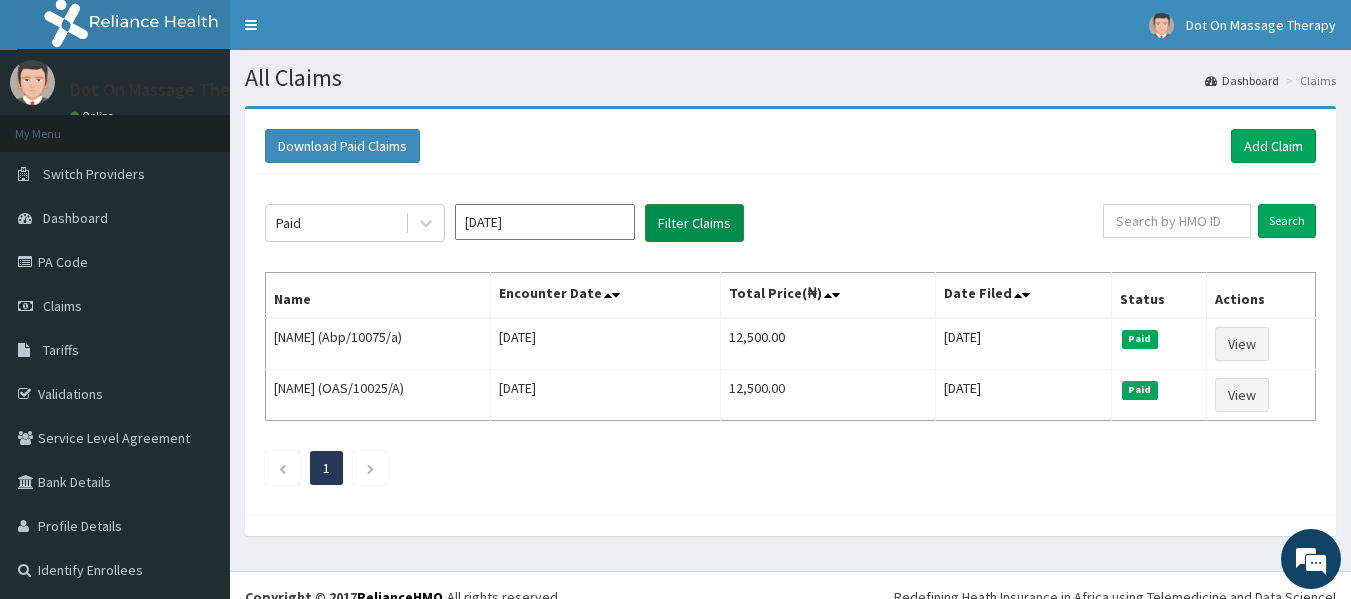click on "Filter Claims" at bounding box center (694, 223) 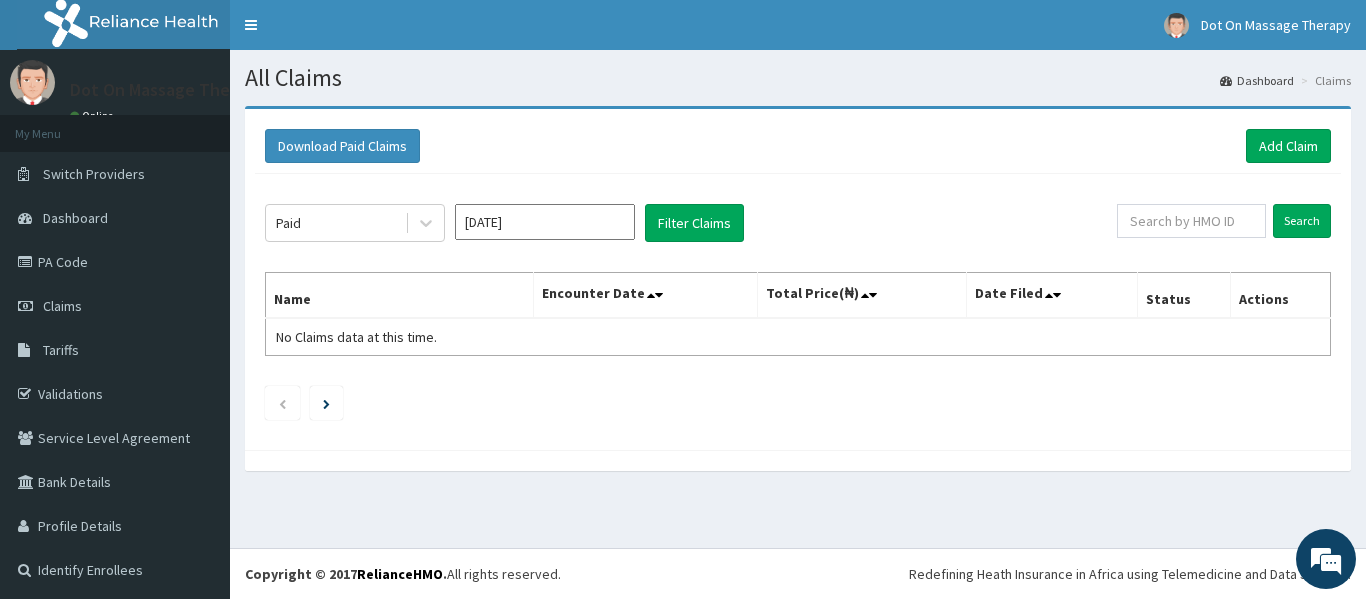 click on "Apr 2025" at bounding box center [545, 222] 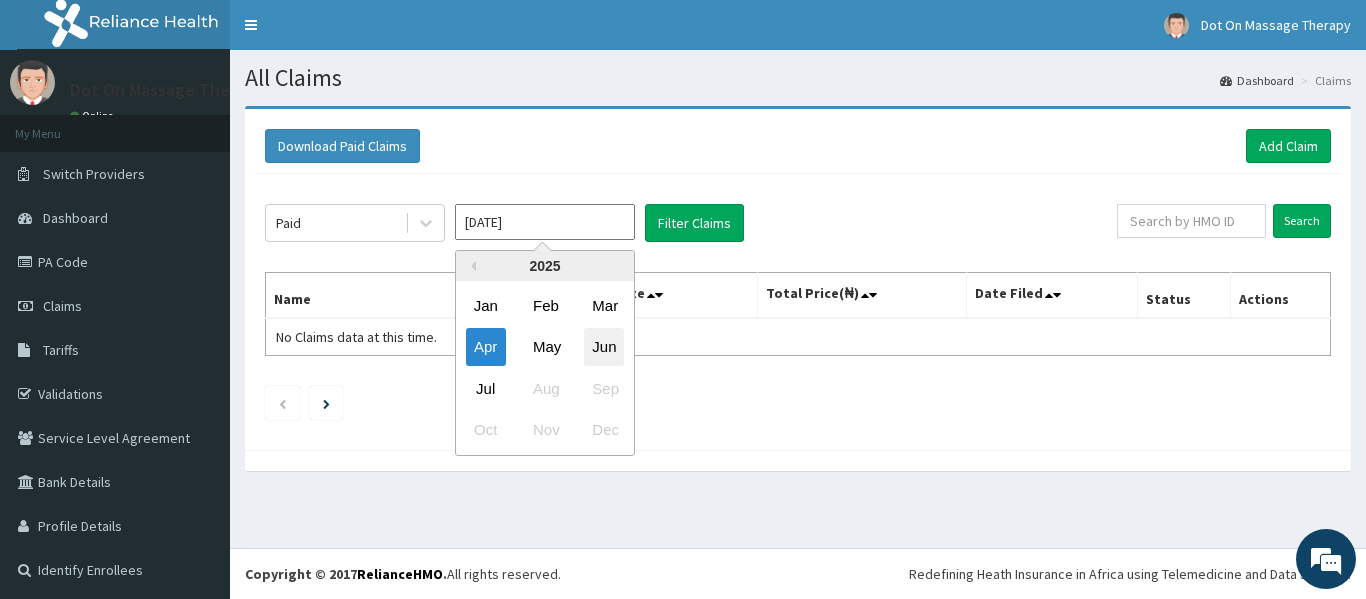 click on "Jun" at bounding box center [604, 347] 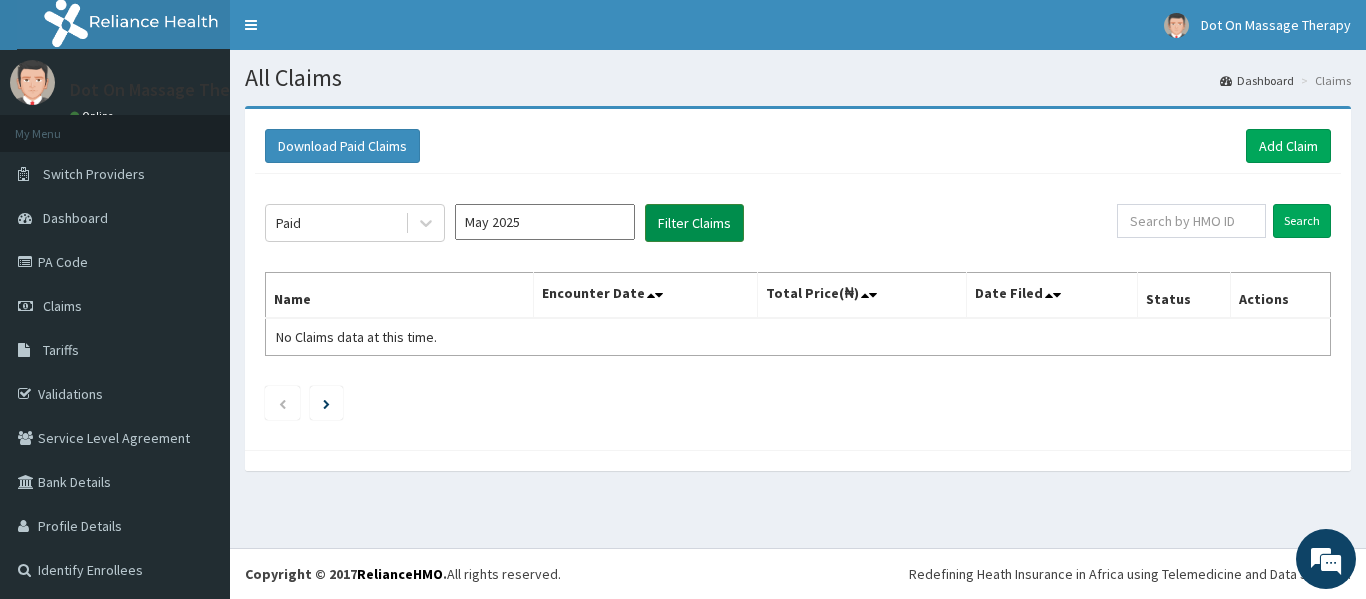click on "Filter Claims" at bounding box center [694, 223] 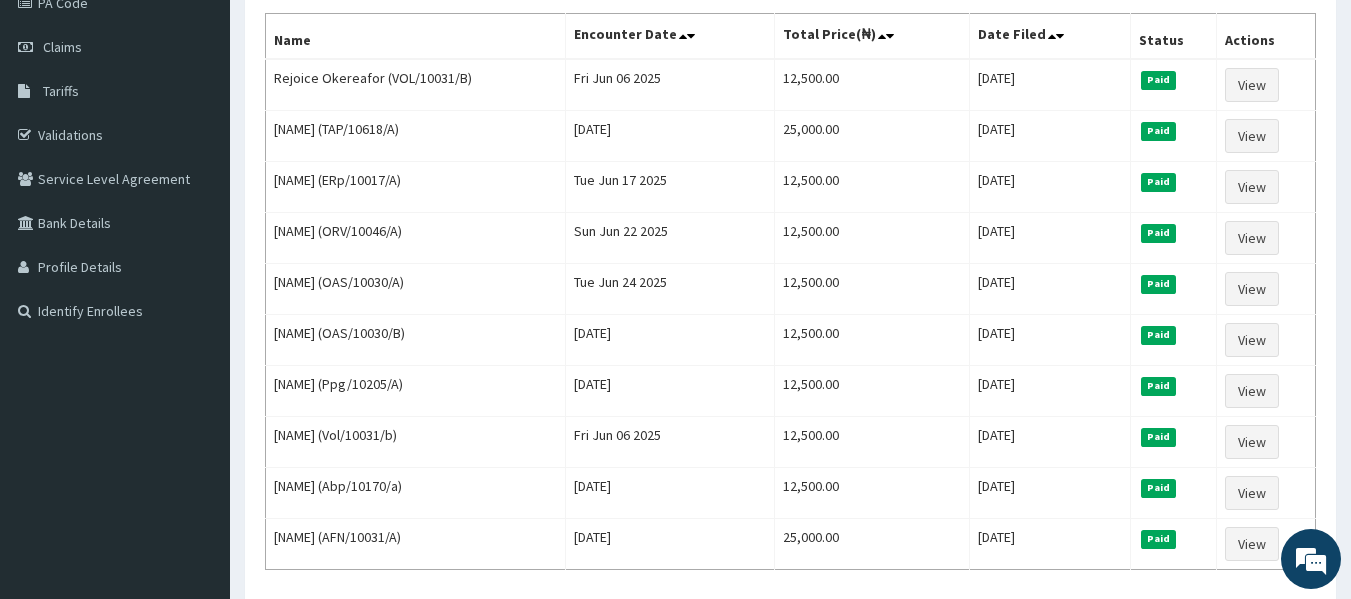 scroll, scrollTop: 268, scrollLeft: 0, axis: vertical 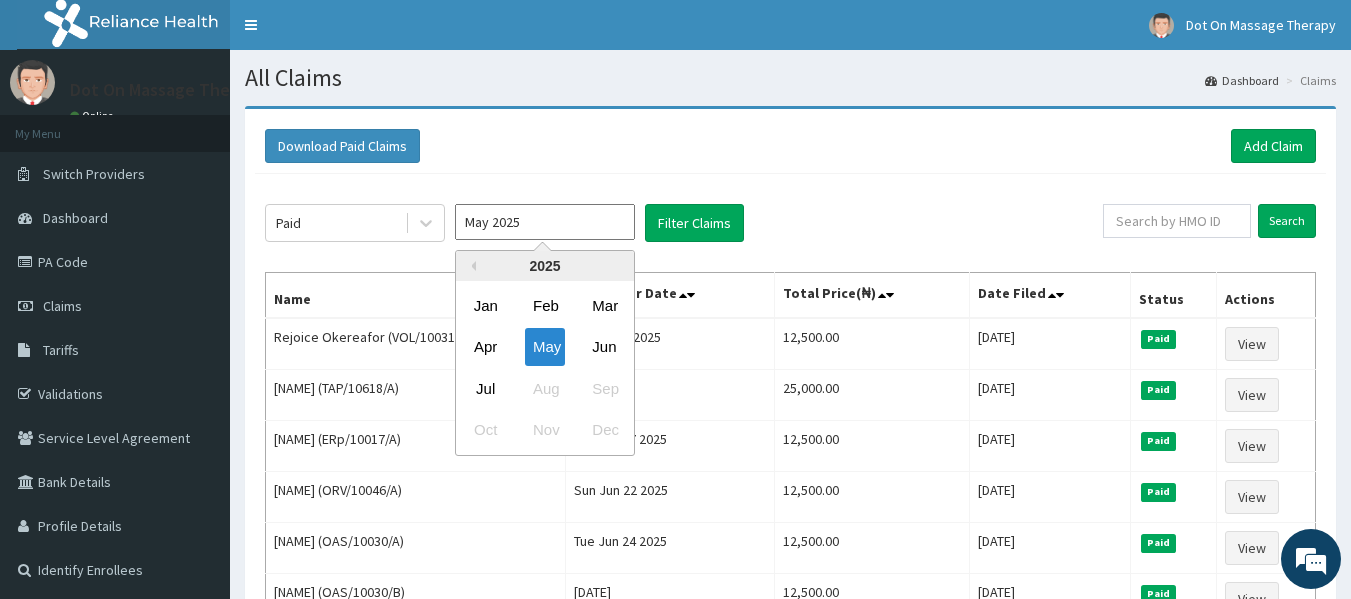 click on "May 2025" at bounding box center (545, 222) 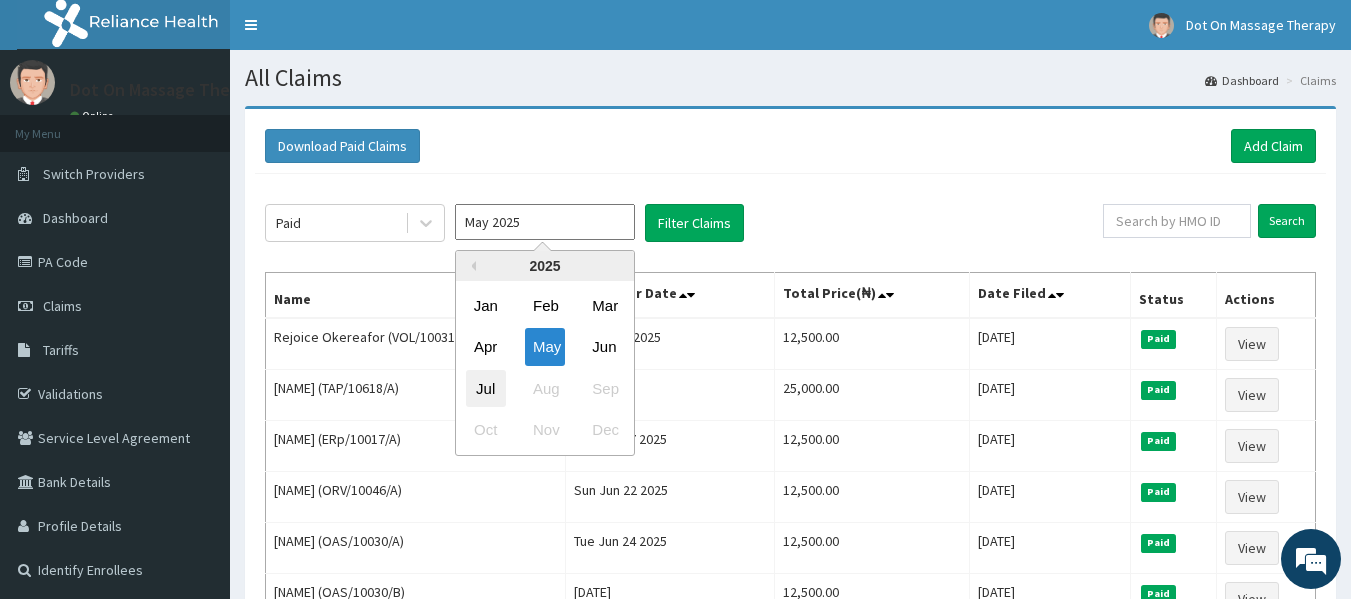 click on "Jul" at bounding box center (486, 388) 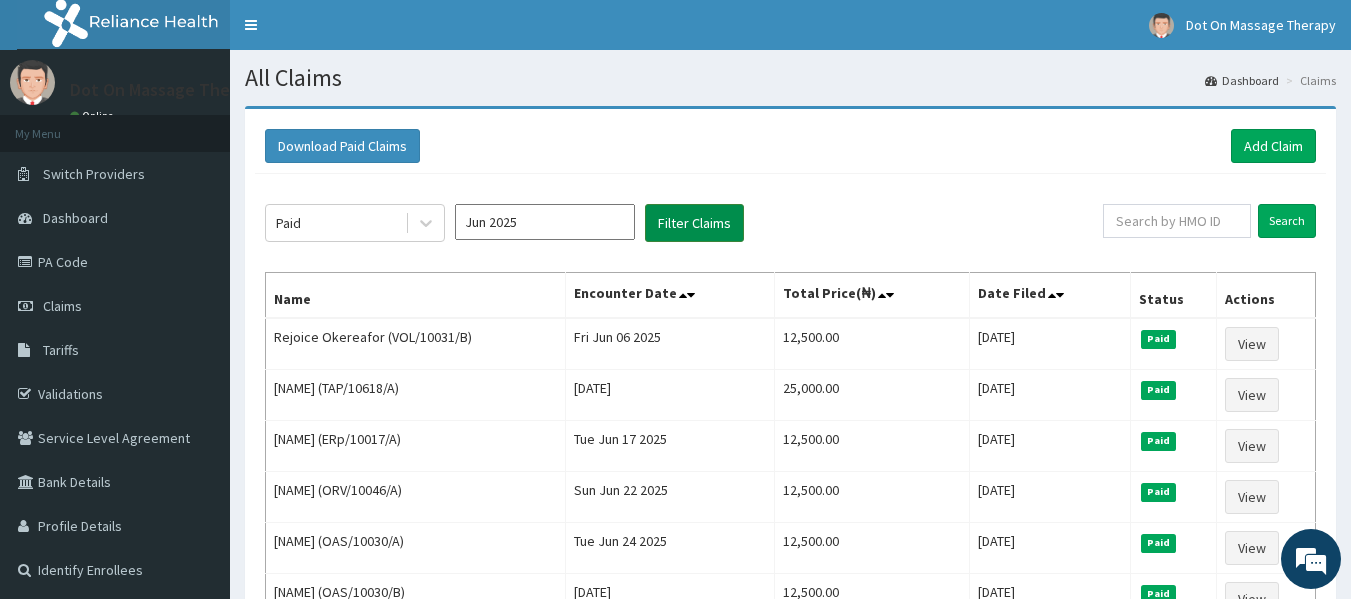 click on "Filter Claims" at bounding box center [694, 223] 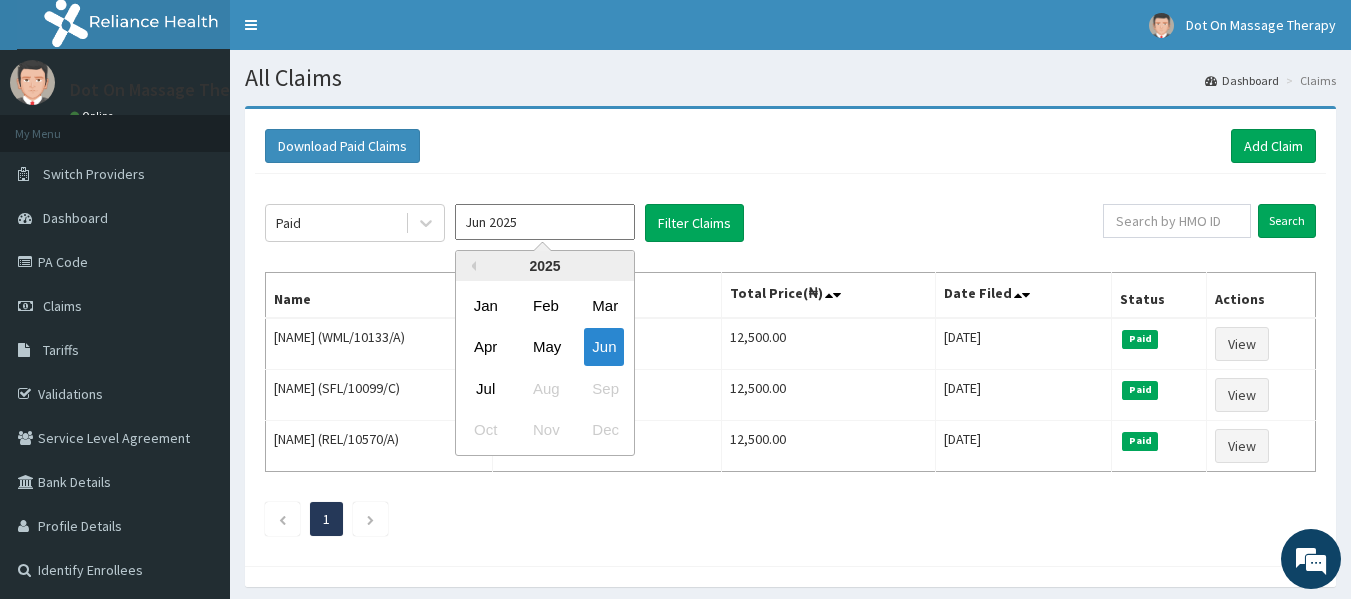 click on "Jun 2025" at bounding box center [545, 222] 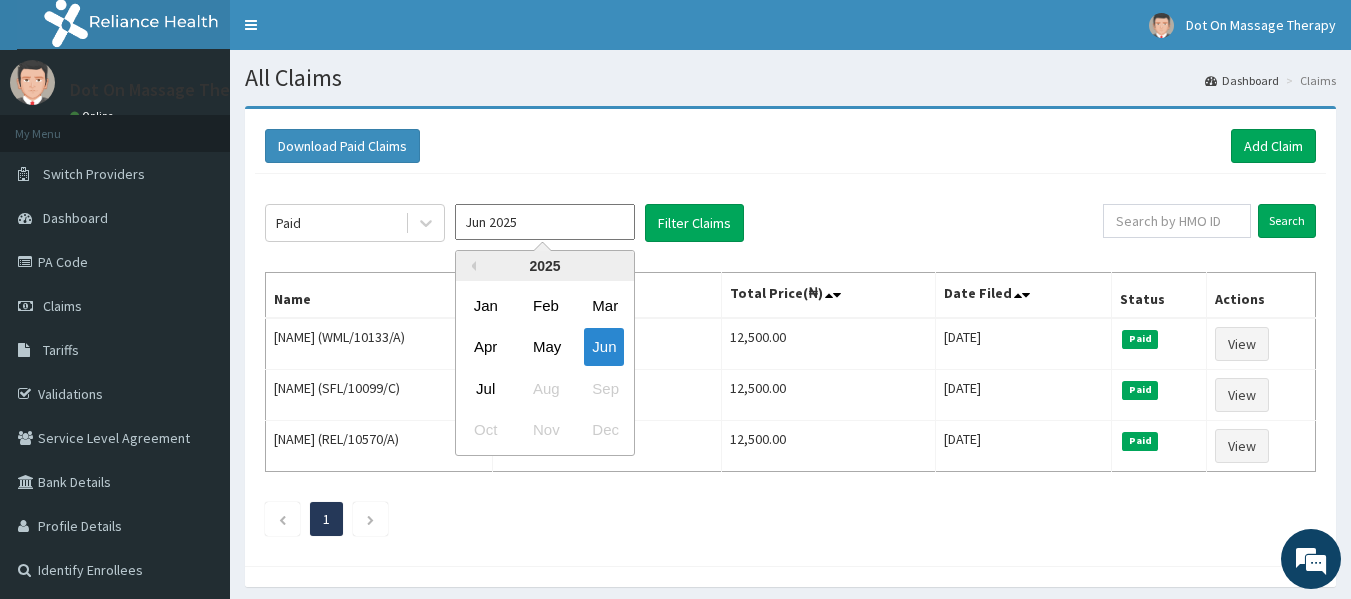 click on "Jul Aug Sep" at bounding box center (545, 388) 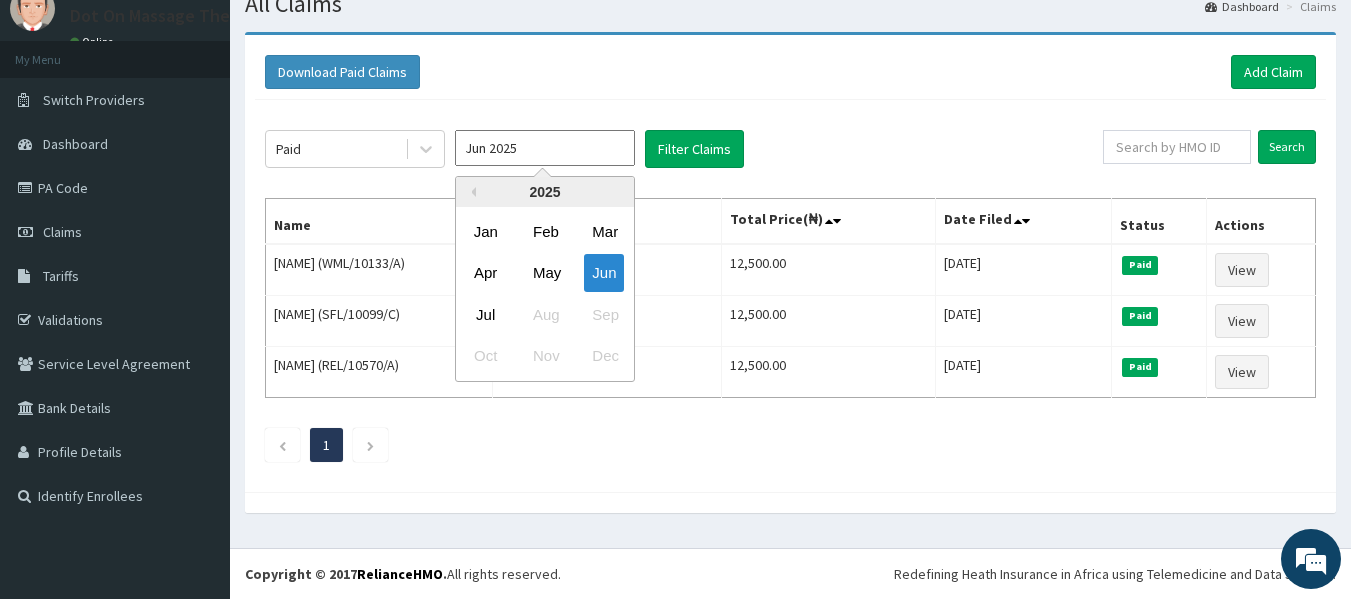scroll, scrollTop: 0, scrollLeft: 0, axis: both 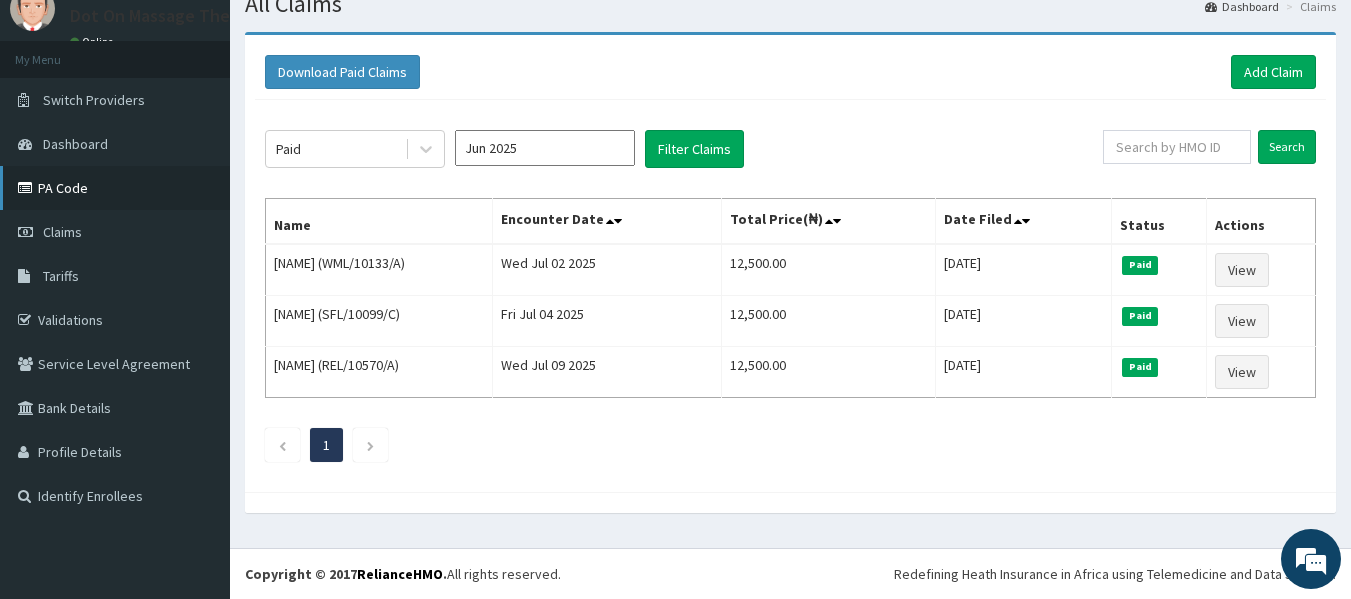 click on "PA Code" at bounding box center (115, 188) 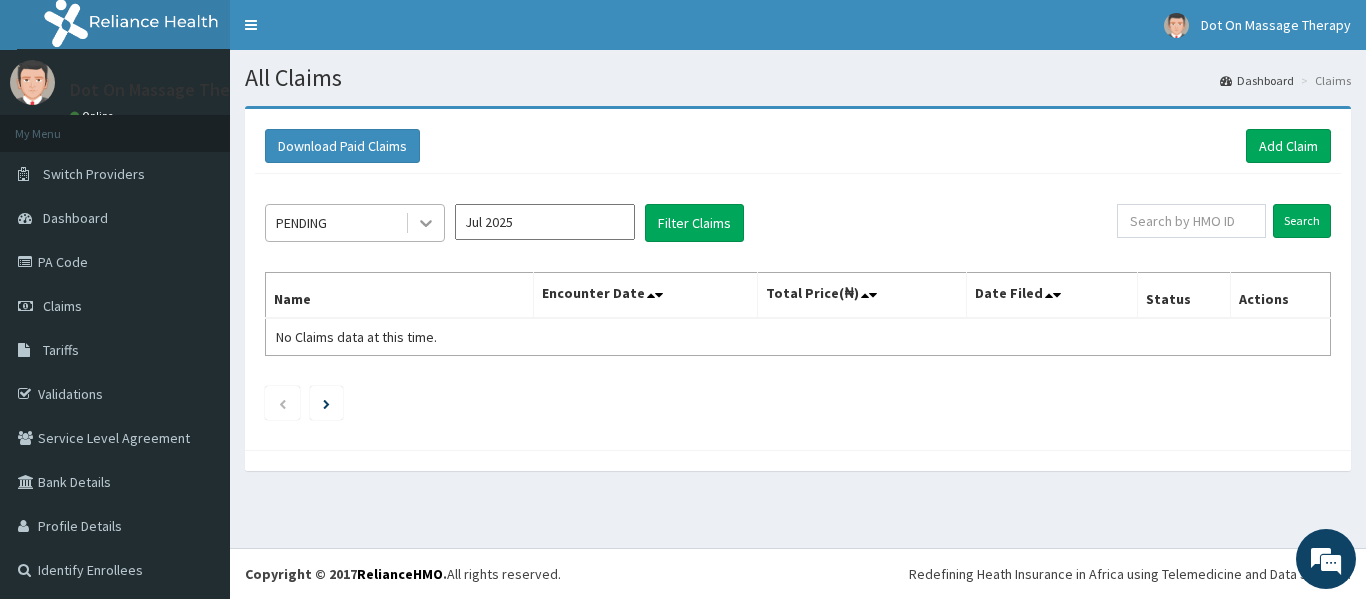 scroll, scrollTop: 0, scrollLeft: 0, axis: both 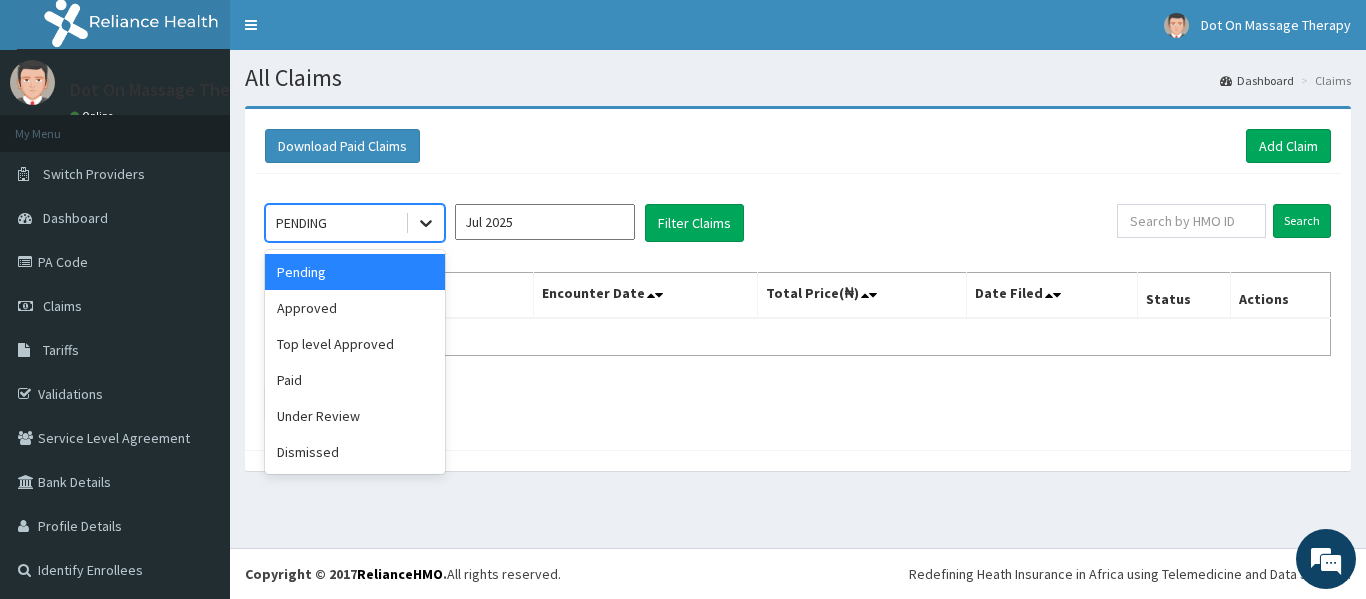 click 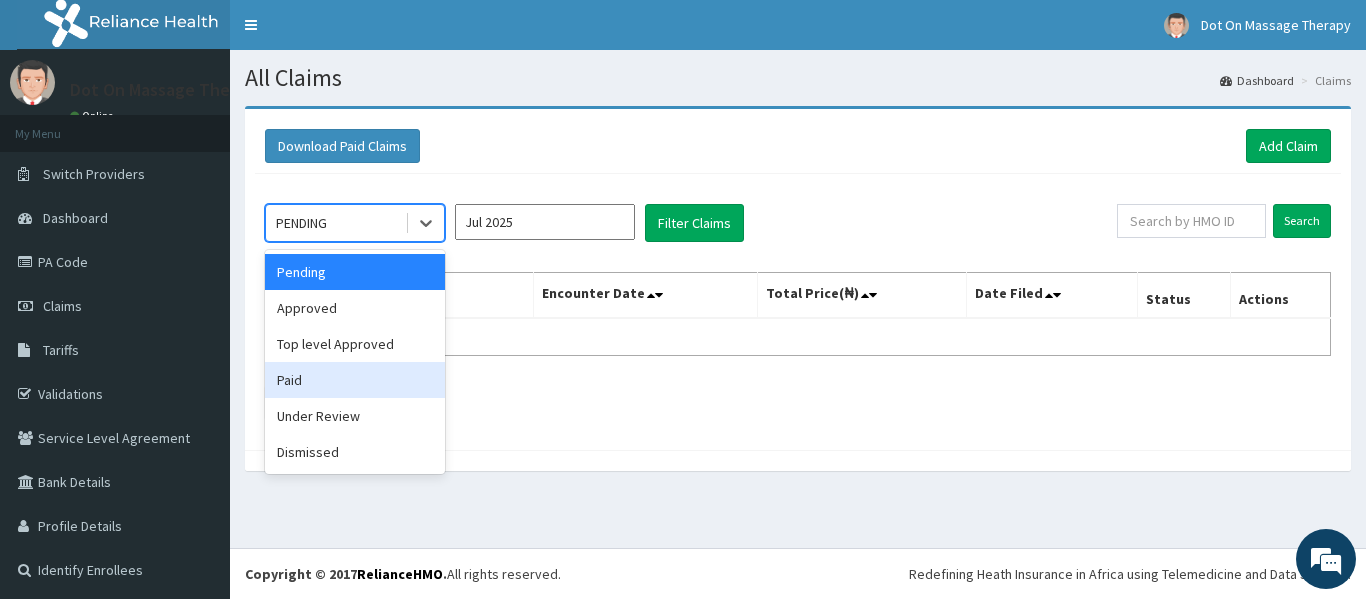 click on "Paid" at bounding box center [355, 380] 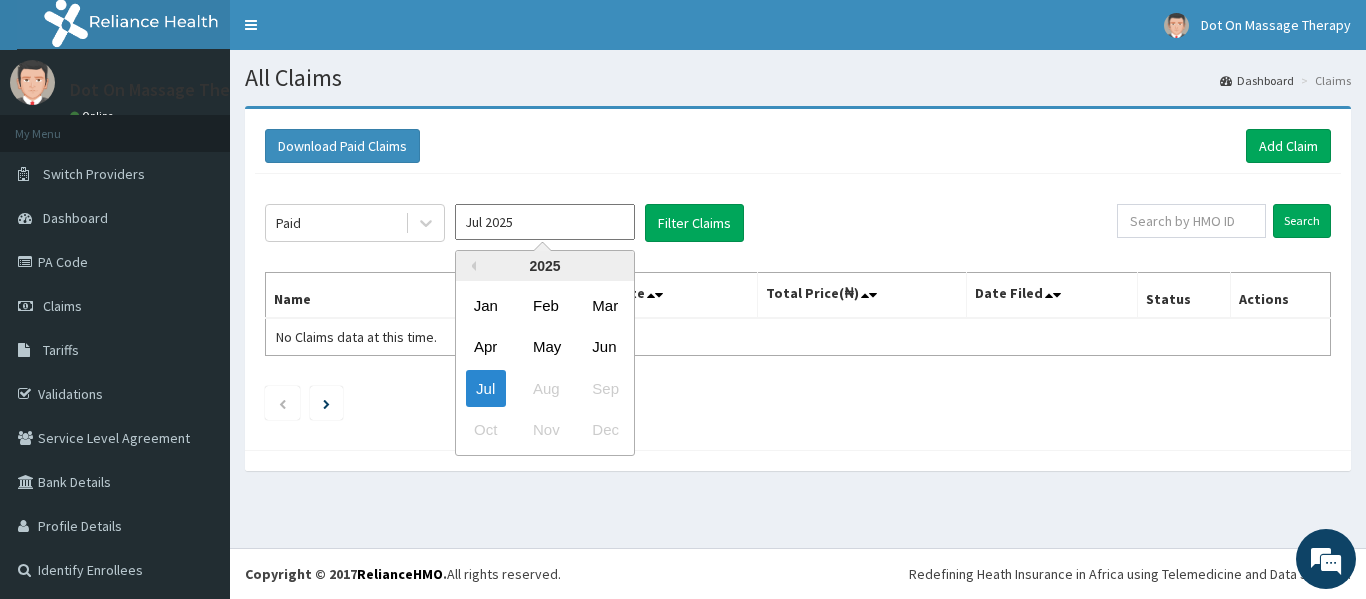 click on "Jul 2025" at bounding box center (545, 222) 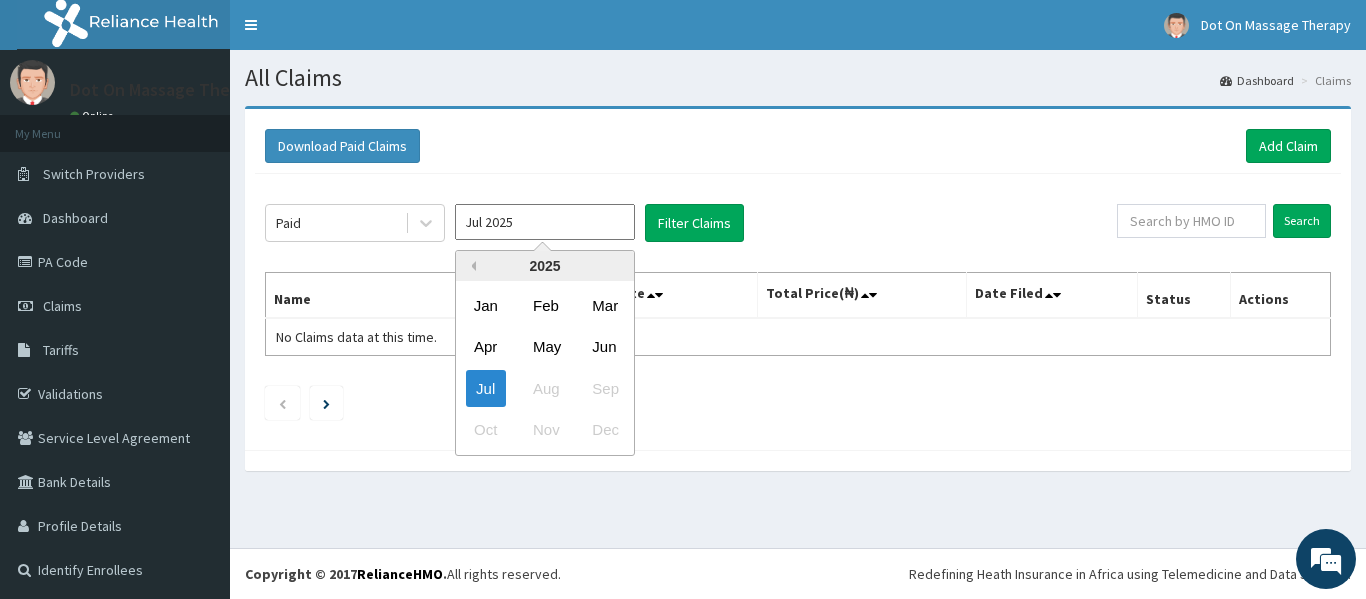 click on "Previous Year" at bounding box center [471, 266] 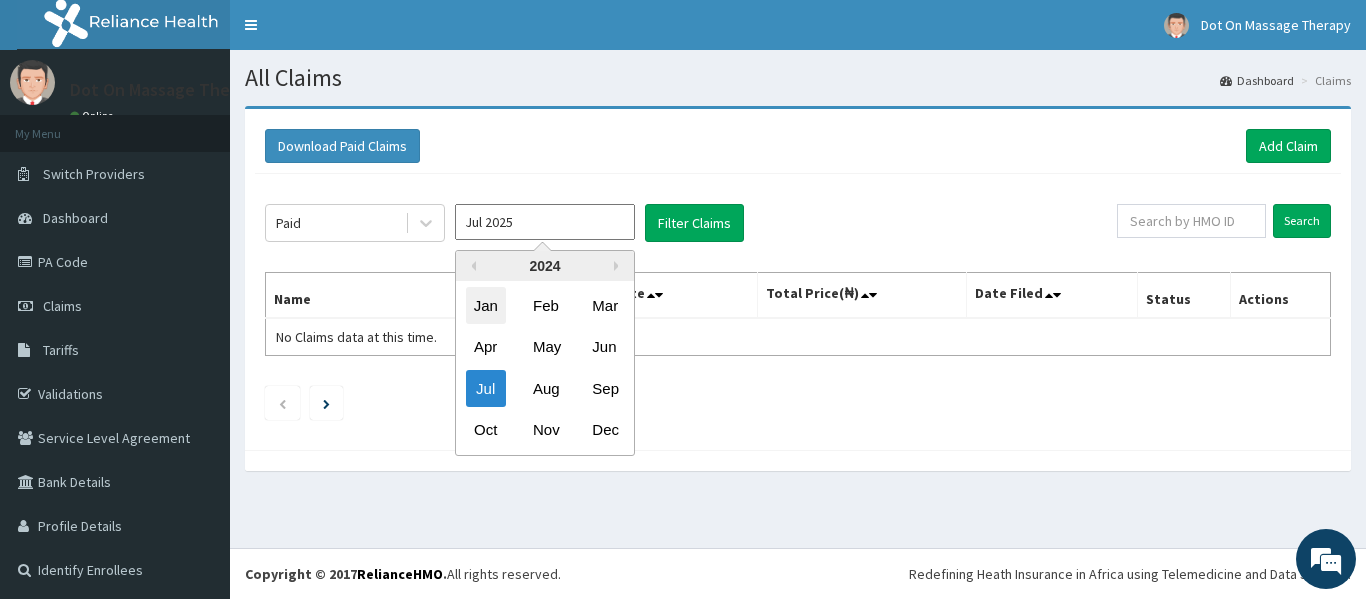 click on "Jan" at bounding box center (486, 305) 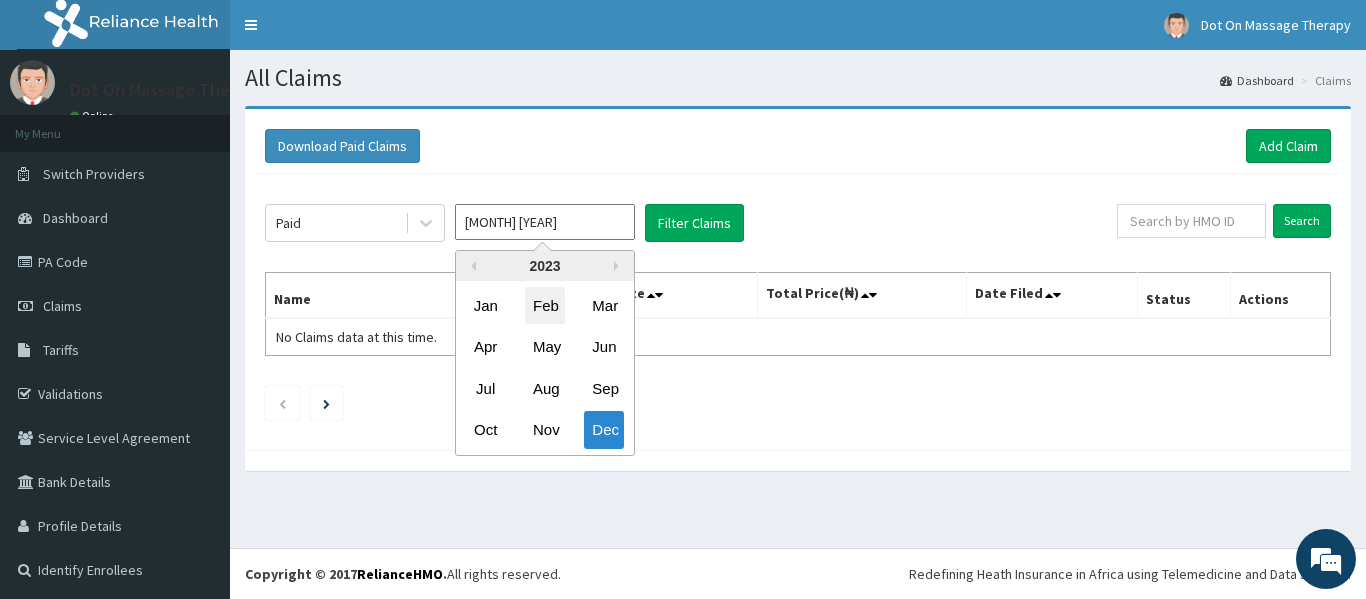 drag, startPoint x: 602, startPoint y: 234, endPoint x: 548, endPoint y: 292, distance: 79.24645 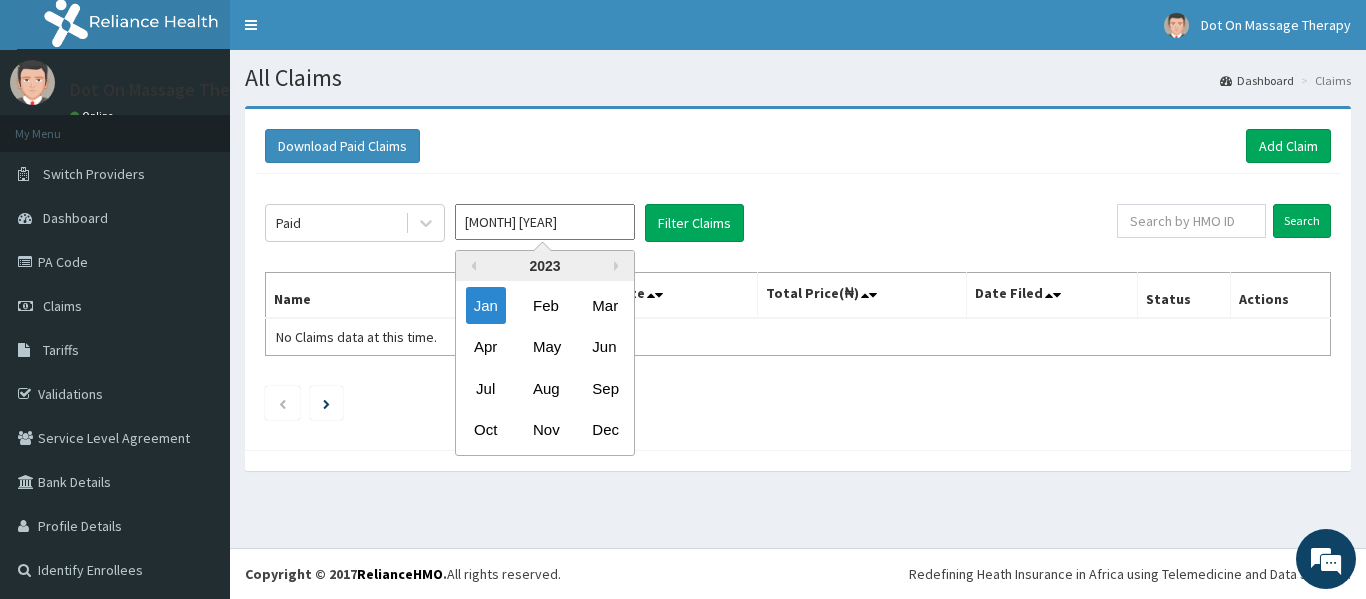 click on "Jan 2023" at bounding box center (545, 222) 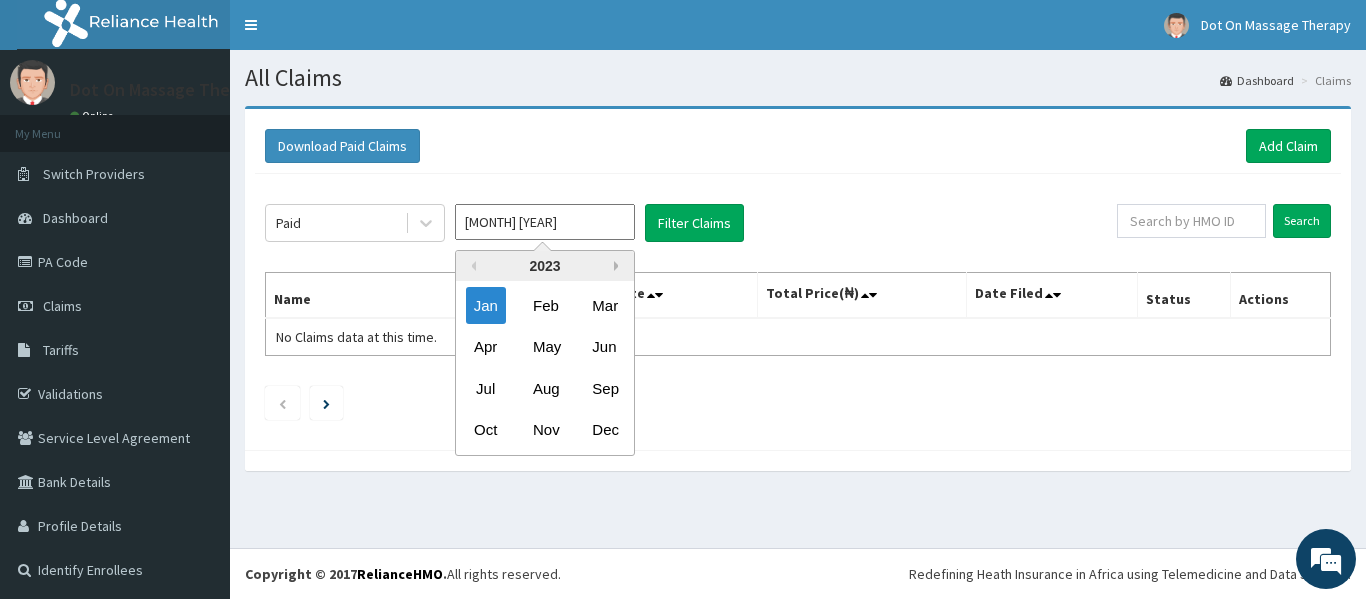 click on "Next Year" at bounding box center [619, 266] 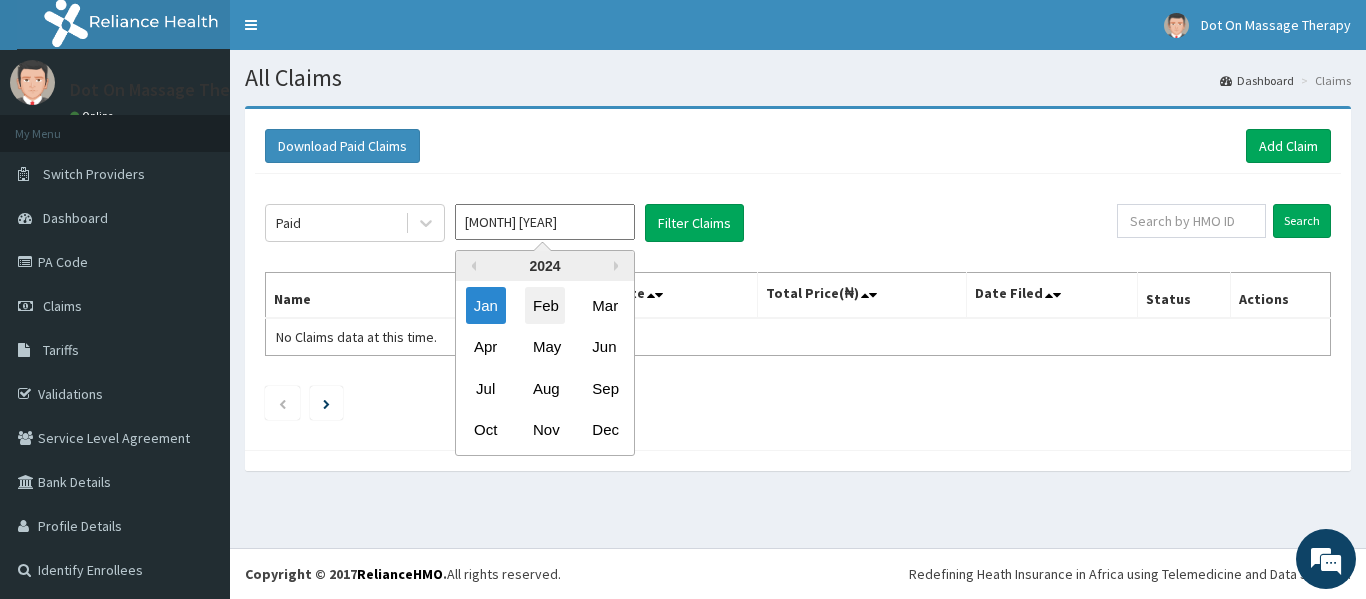 click on "Feb" at bounding box center [545, 305] 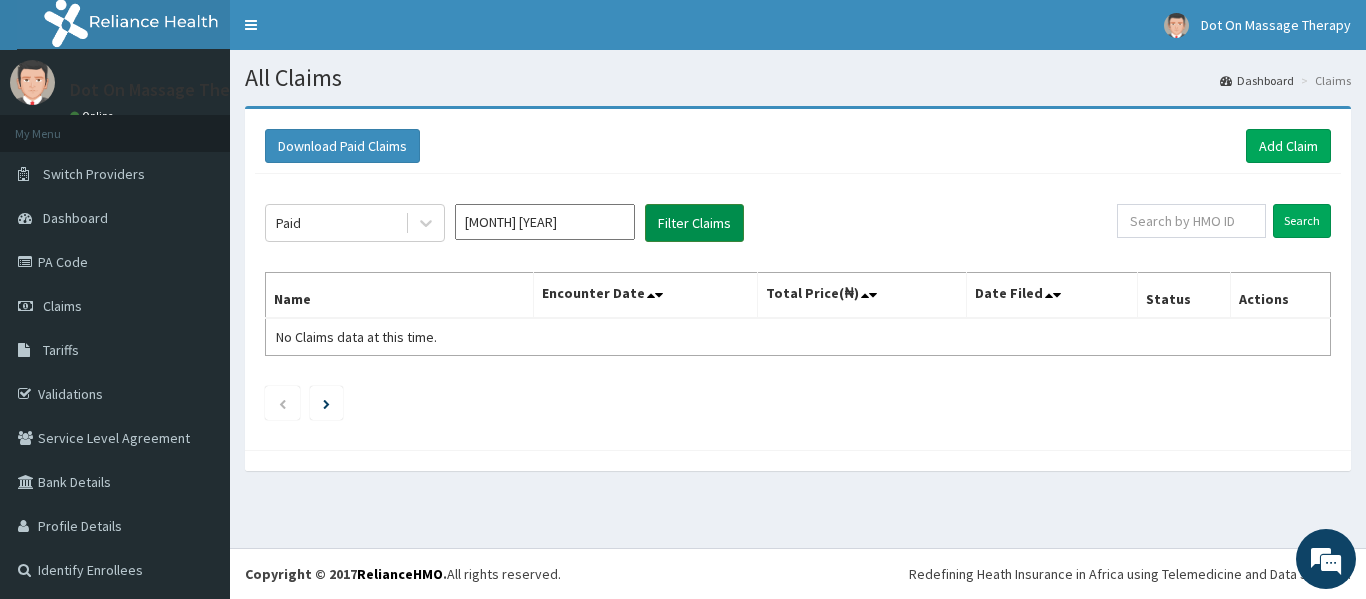 click on "Filter Claims" at bounding box center (694, 223) 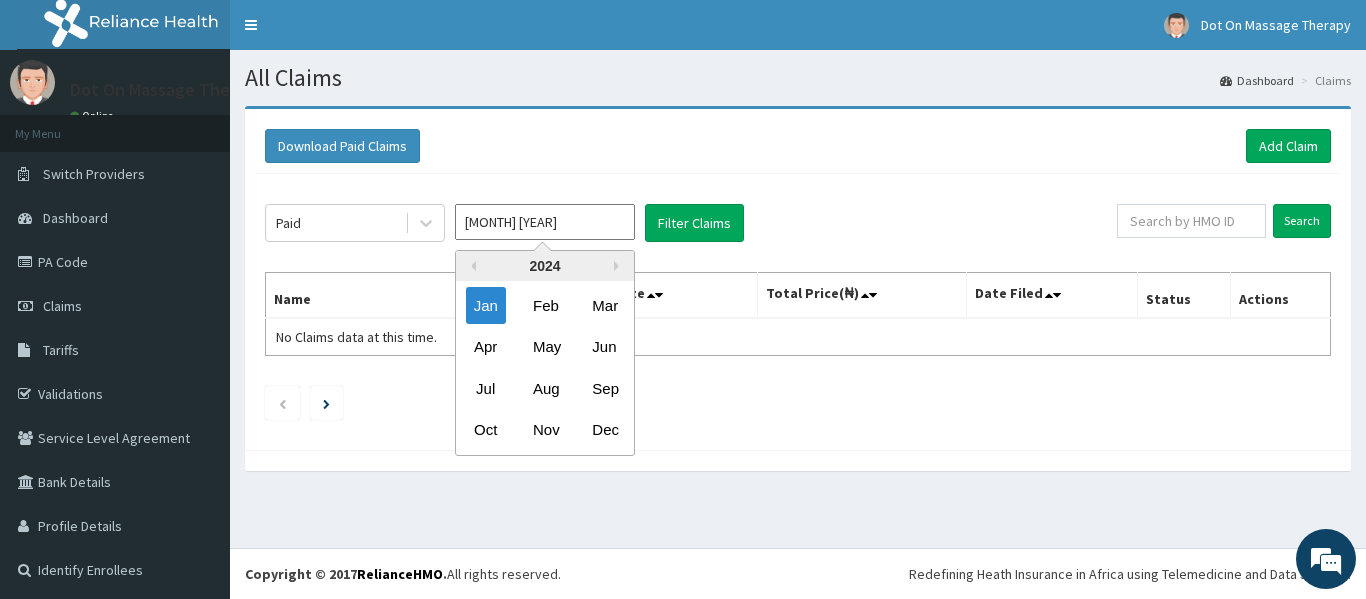 click on "Jan 2024" at bounding box center (545, 222) 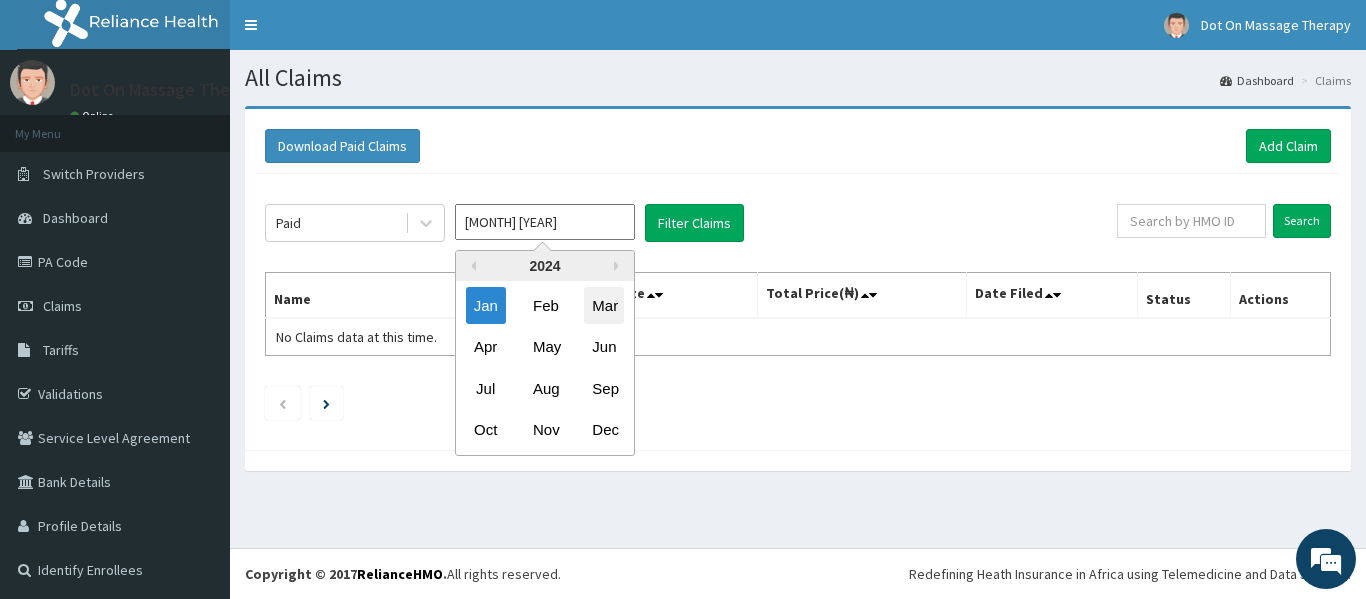click on "Mar" at bounding box center (604, 305) 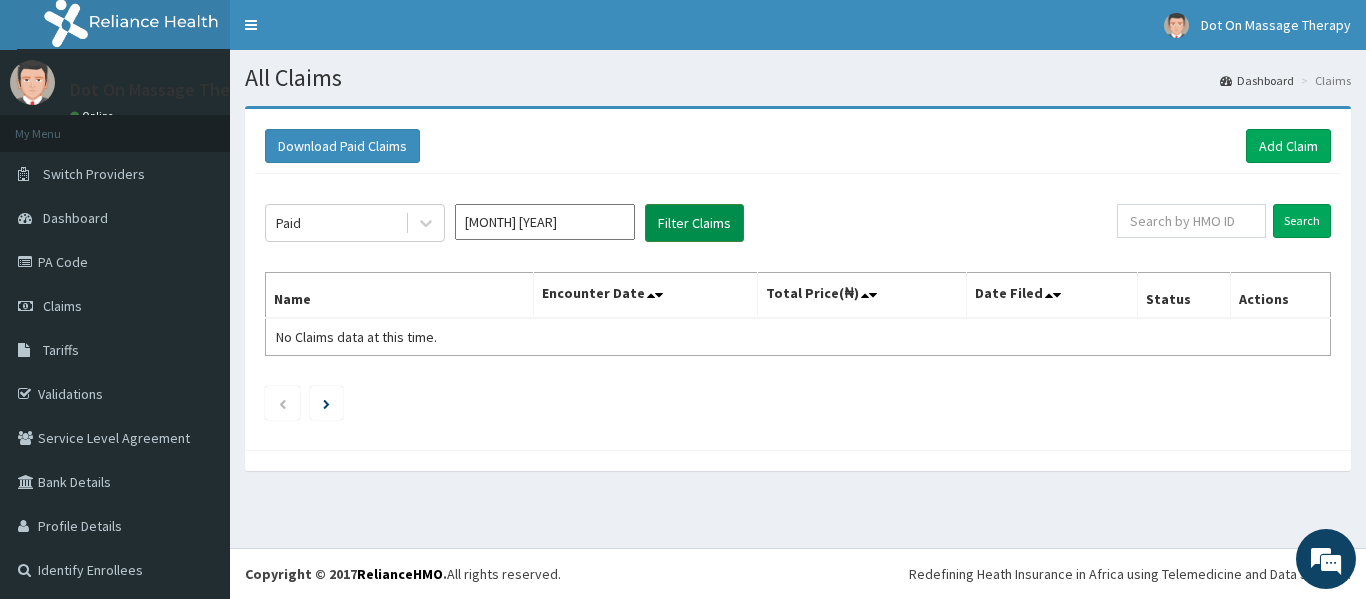 click on "Filter Claims" at bounding box center (694, 223) 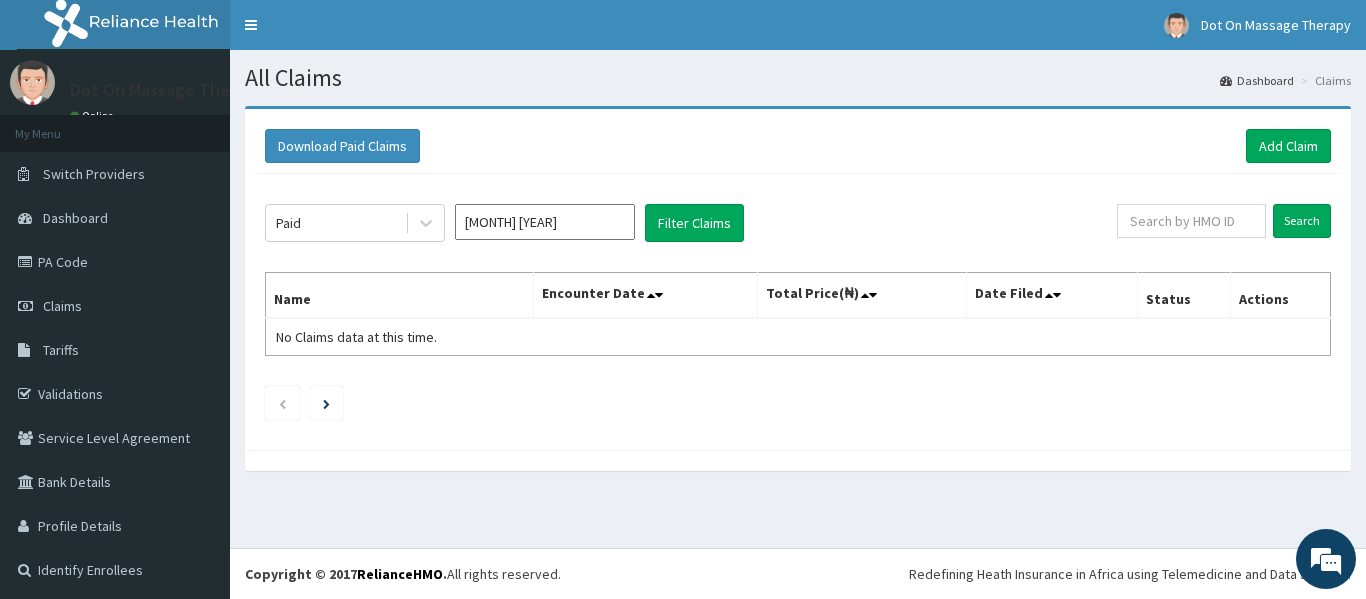click on "Feb 2024" at bounding box center [545, 222] 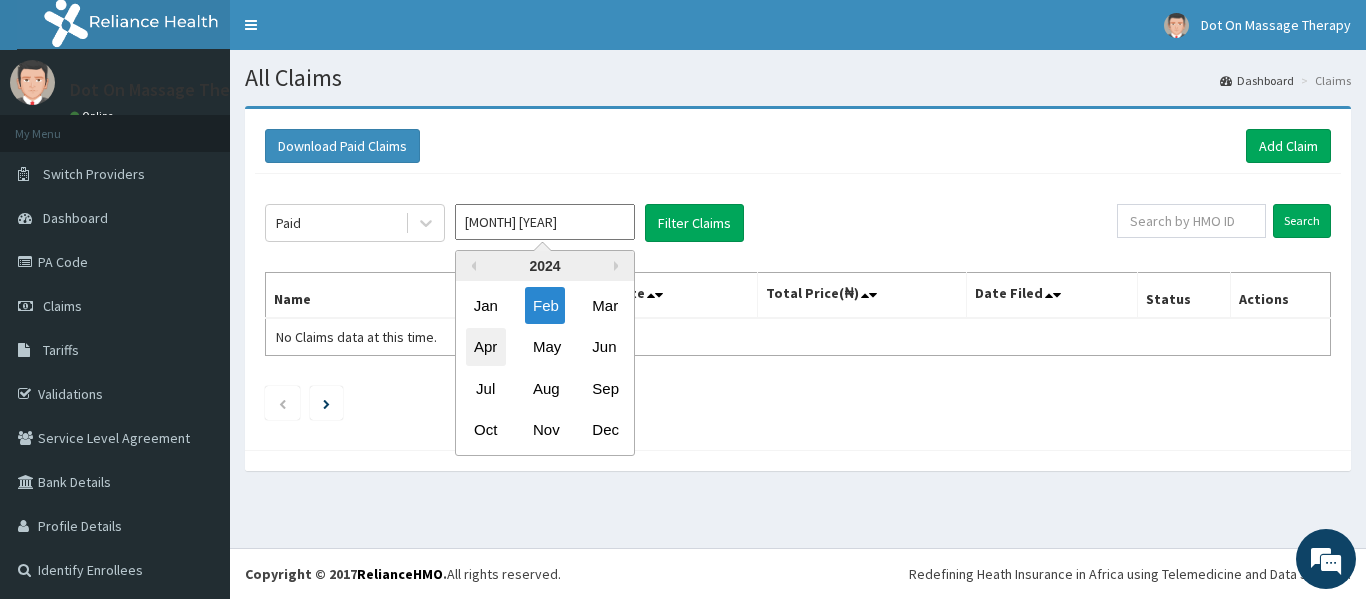 click on "Apr" at bounding box center (486, 347) 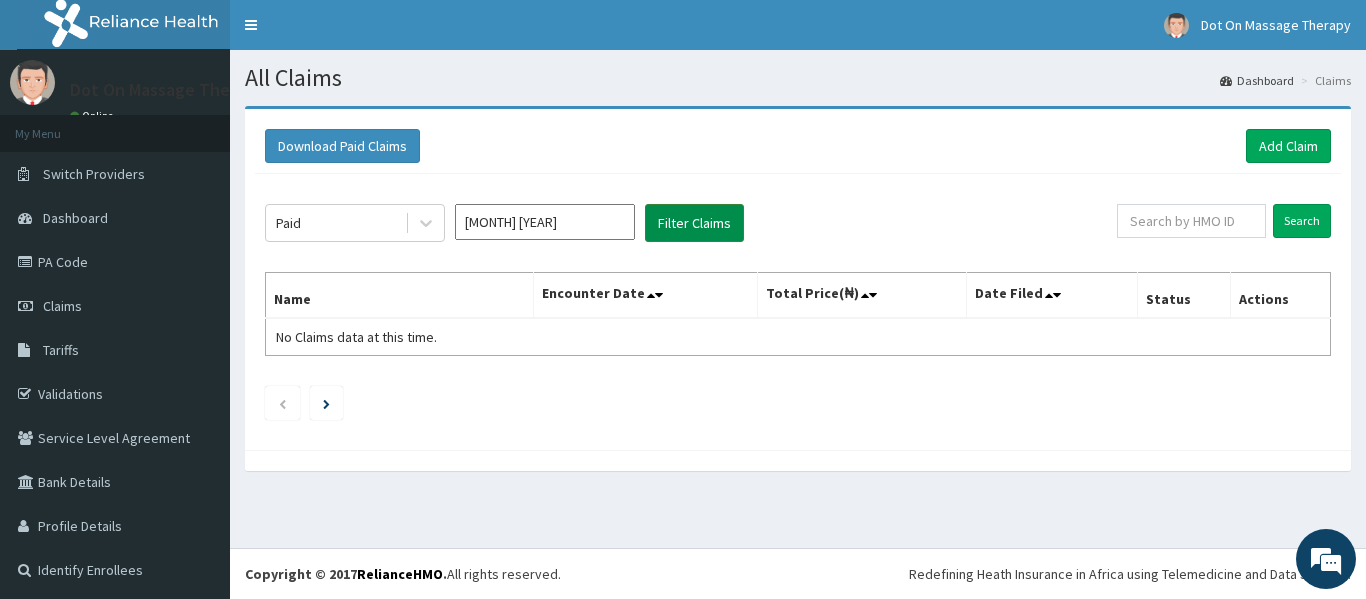 click on "Filter Claims" at bounding box center [694, 223] 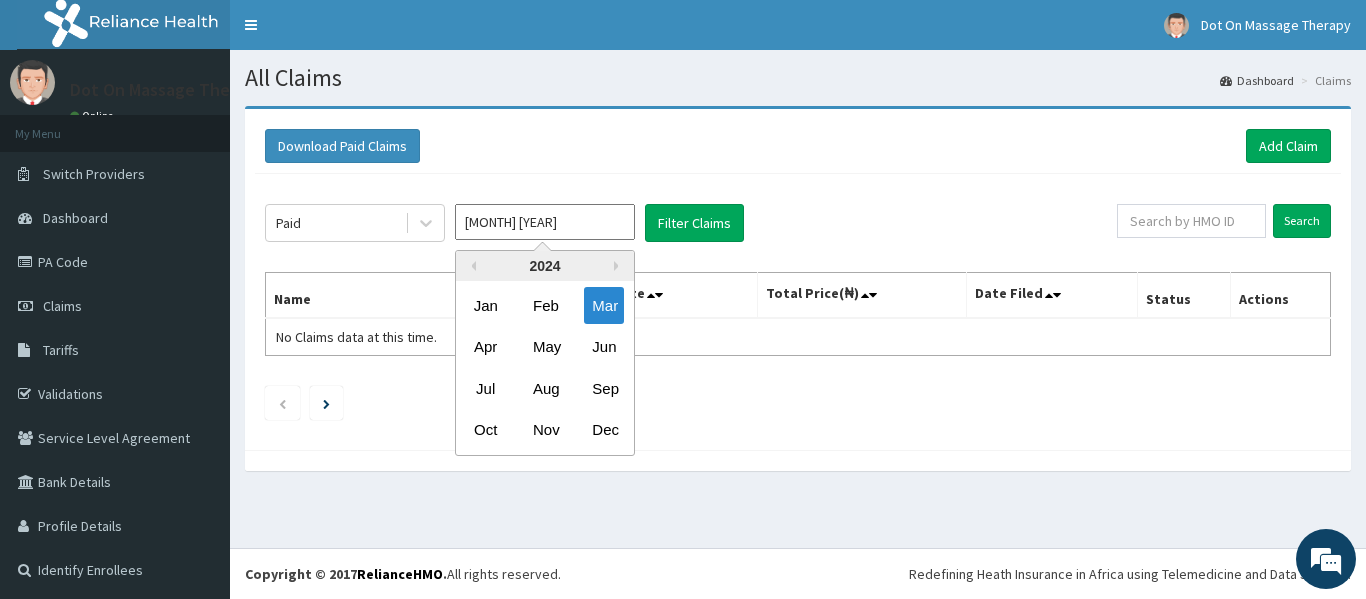 click on "Mar 2024" at bounding box center (545, 222) 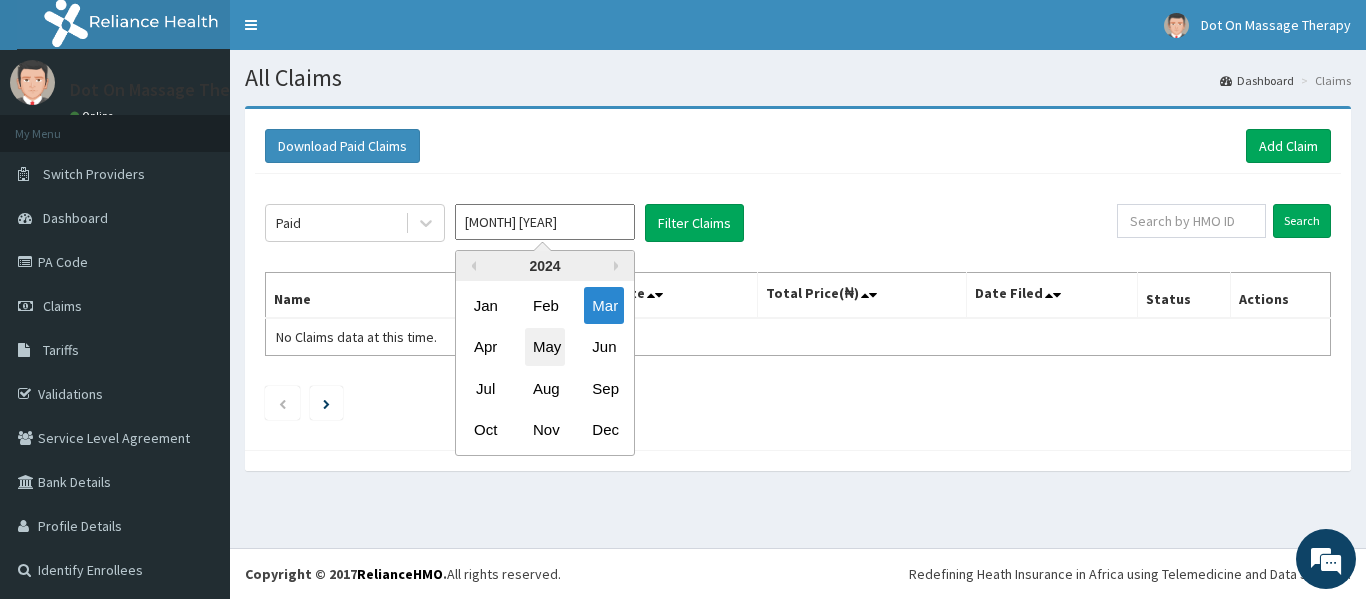 click on "May" at bounding box center (545, 347) 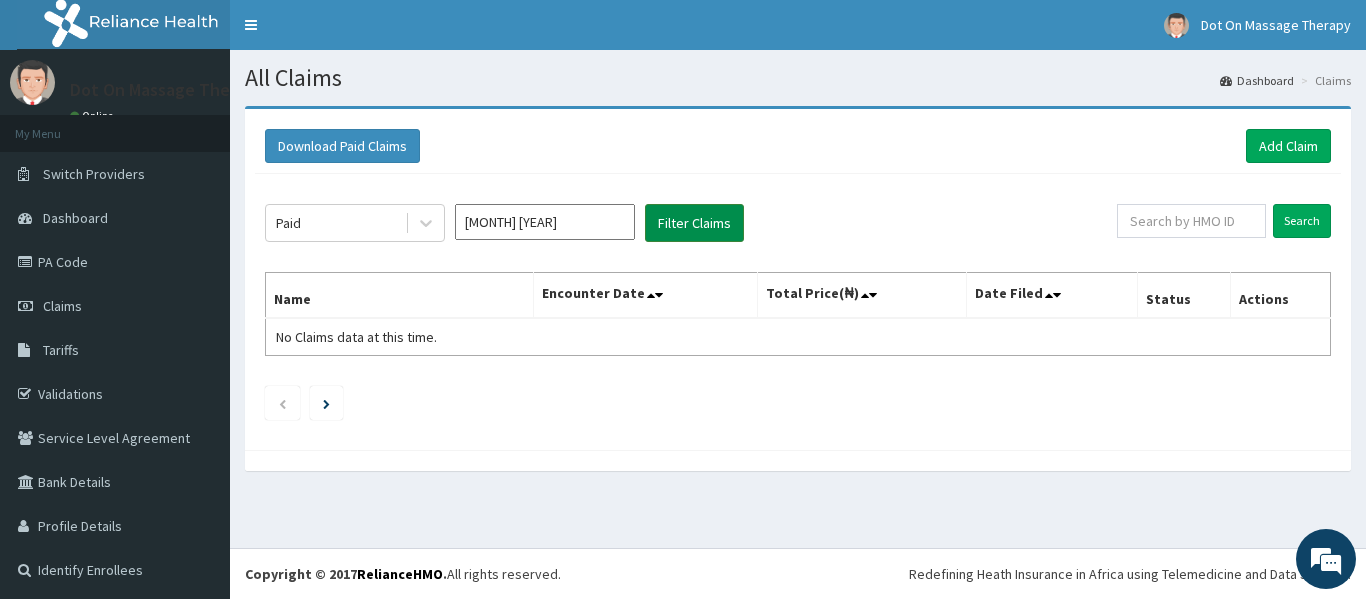 click on "Filter Claims" at bounding box center (694, 223) 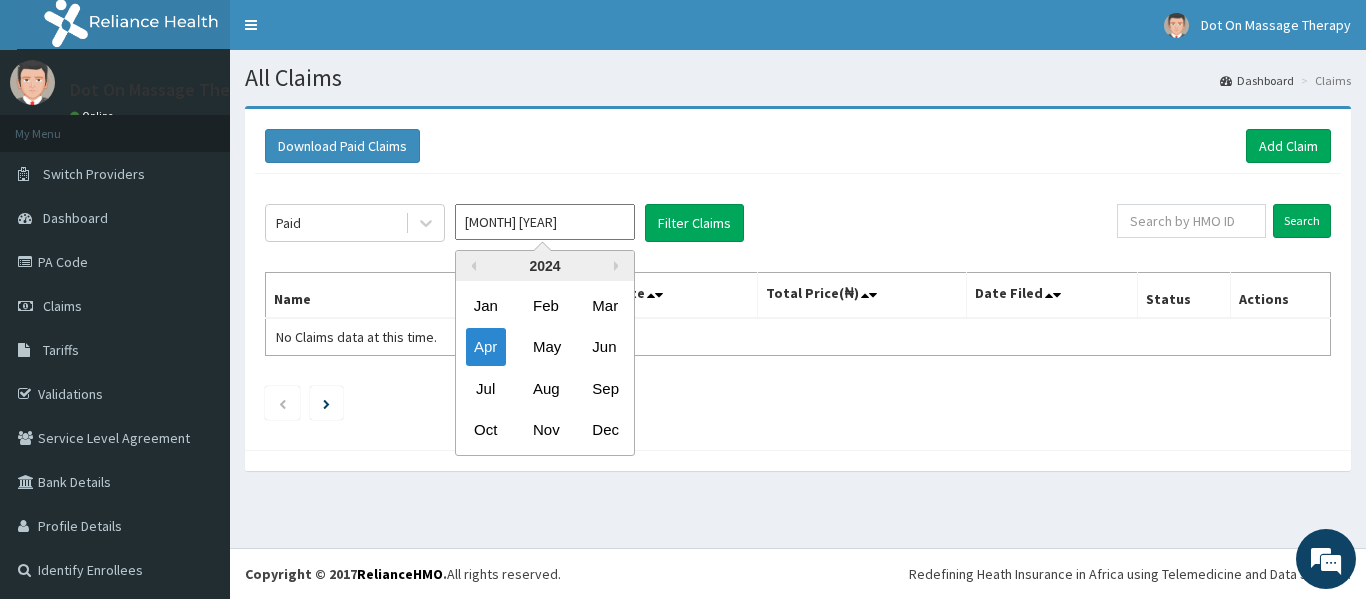 click on "Apr 2024" at bounding box center [545, 222] 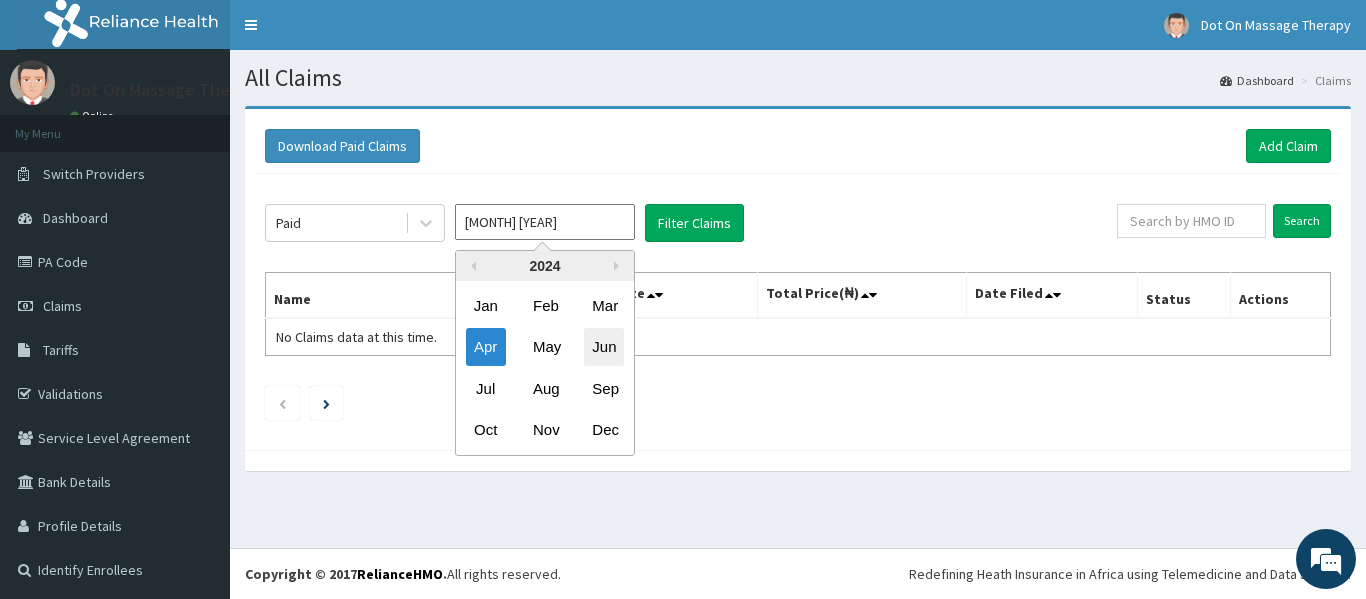 click on "Jun" at bounding box center (604, 347) 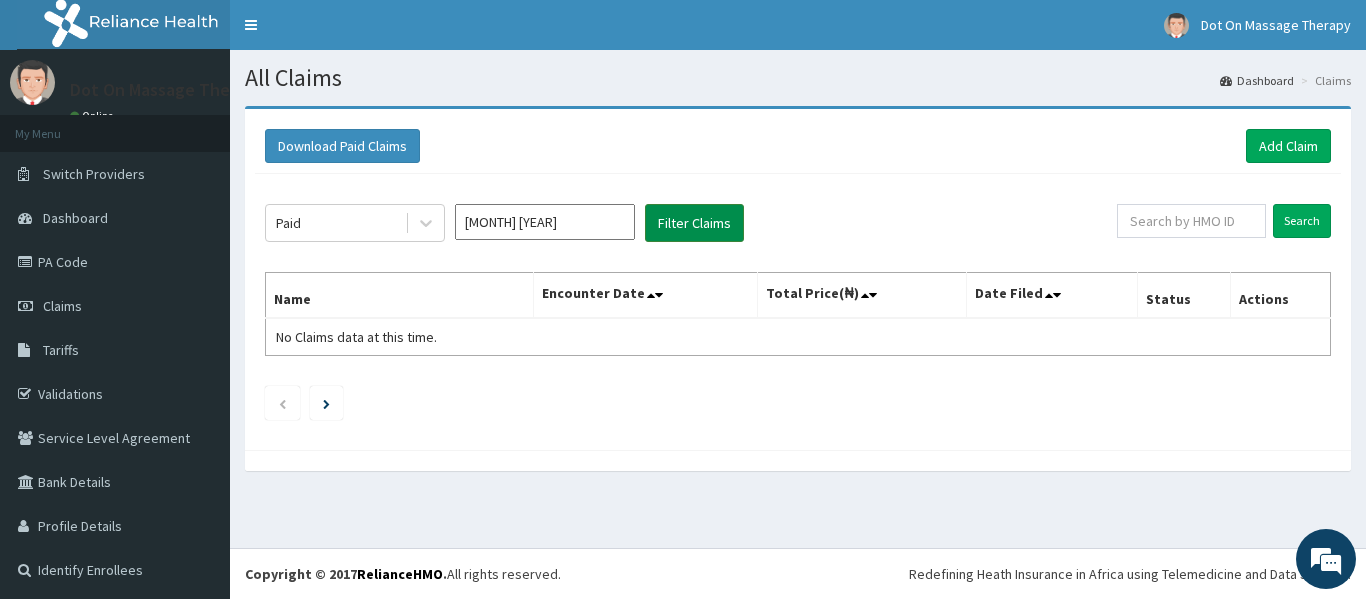click on "Filter Claims" at bounding box center [694, 223] 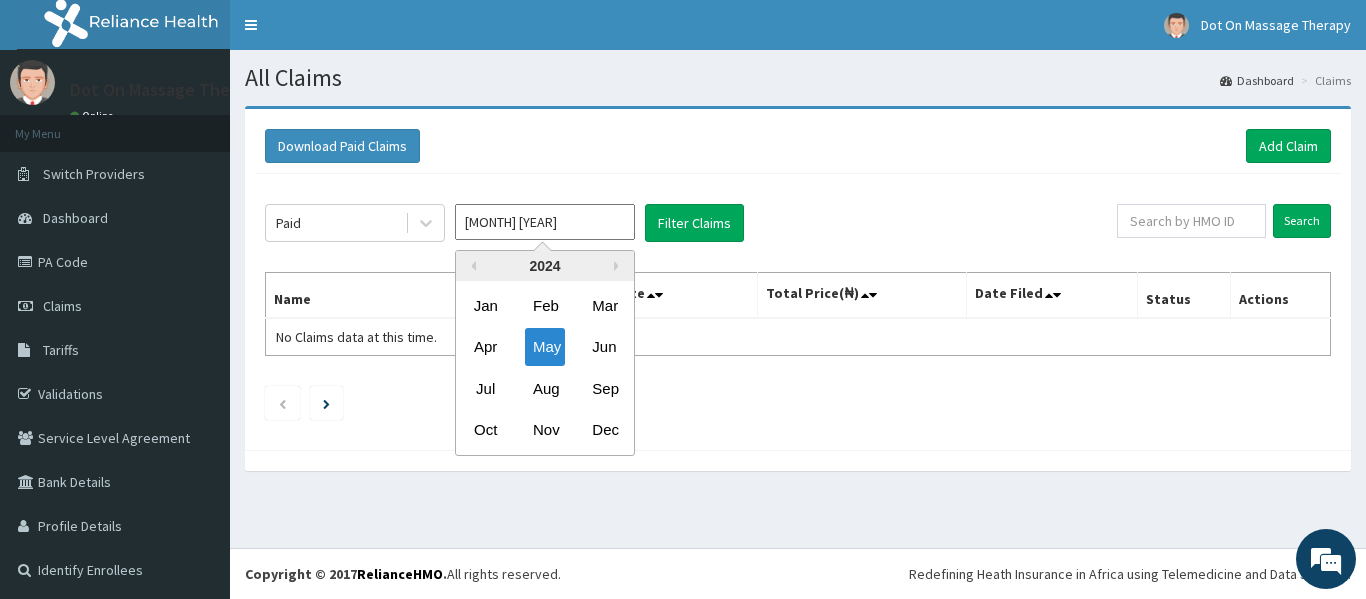 click on "May 2024" at bounding box center (545, 222) 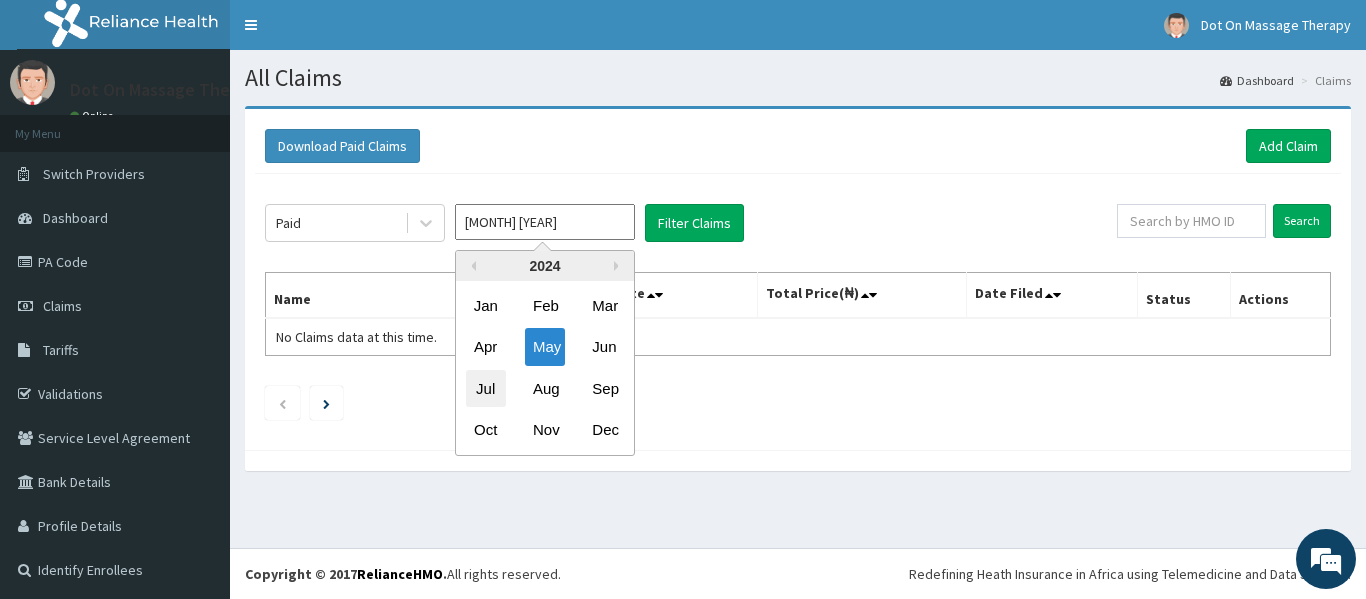 click on "Jul" at bounding box center [486, 388] 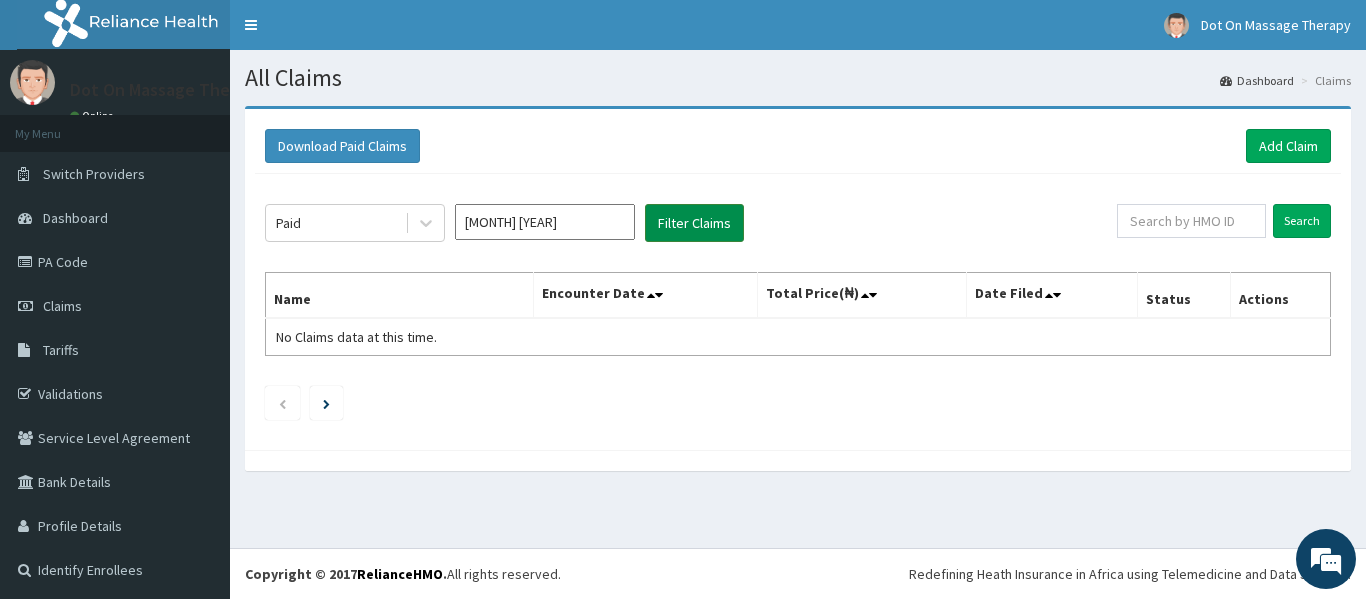 click on "Filter Claims" at bounding box center [694, 223] 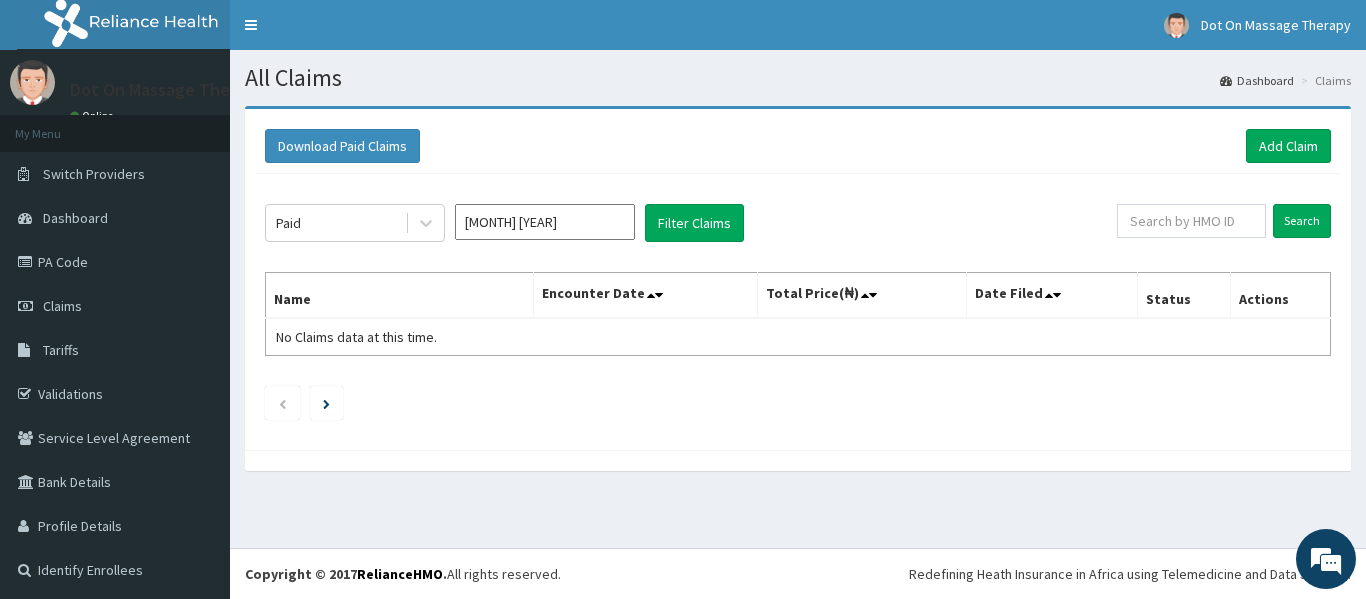 click on "Jun 2024" at bounding box center [545, 223] 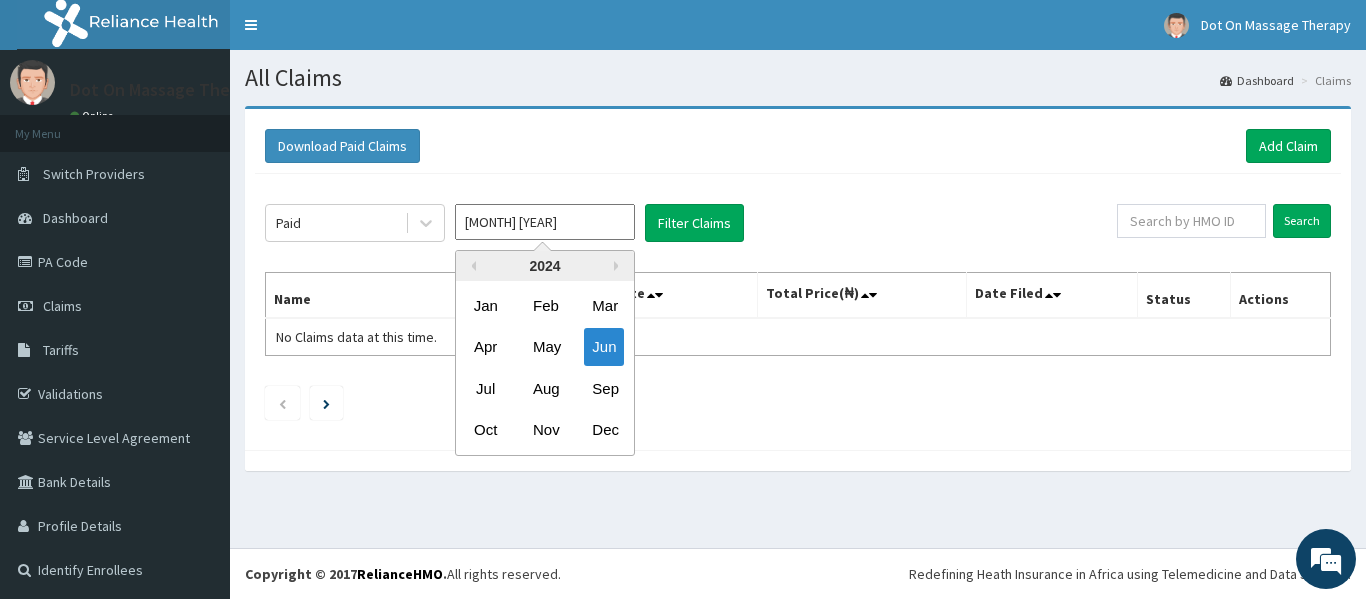 click on "Jun 2024" at bounding box center [545, 222] 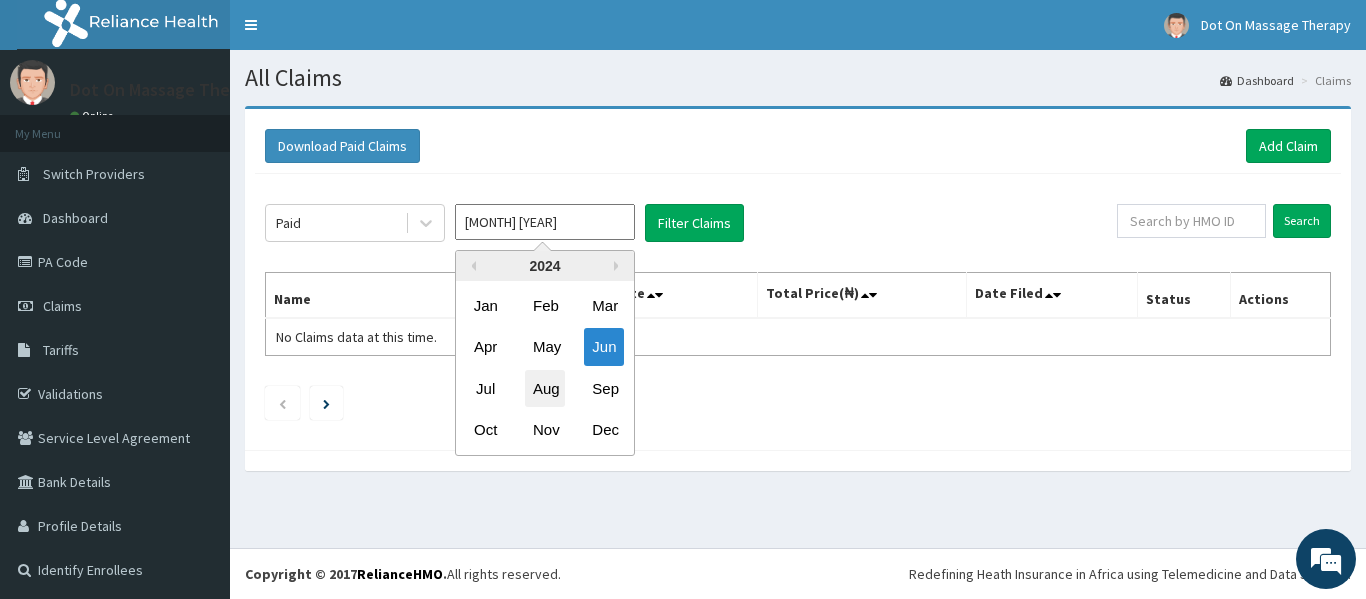 click on "Aug" at bounding box center (545, 388) 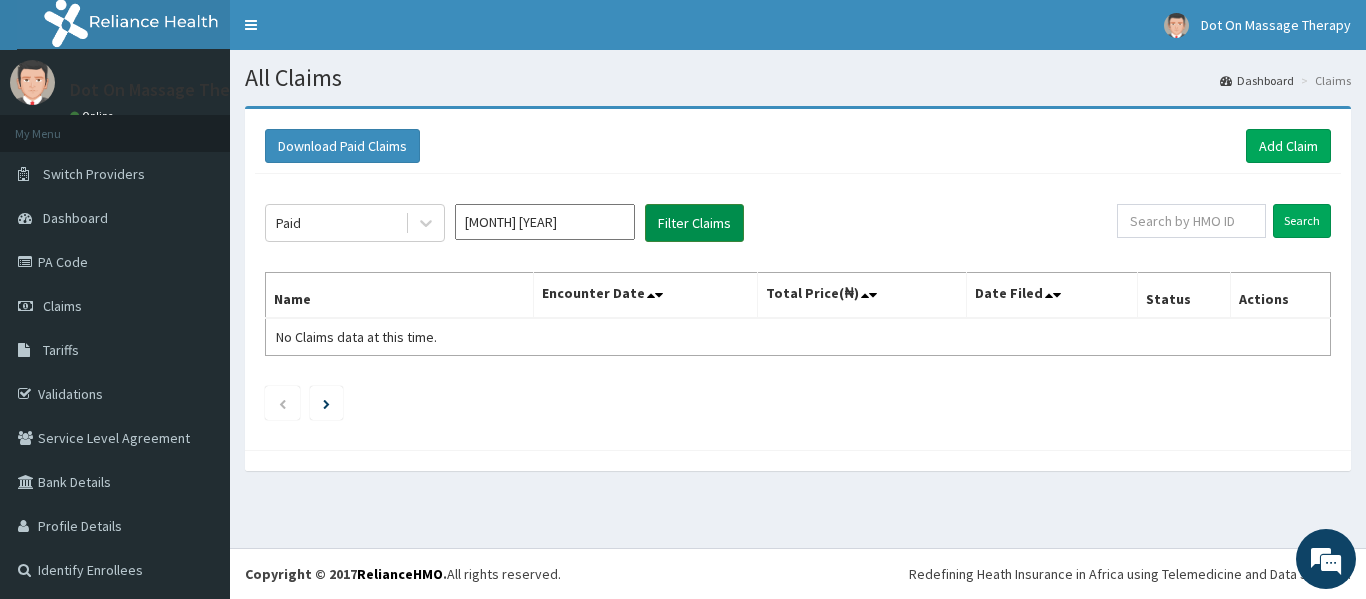click on "Filter Claims" at bounding box center [694, 223] 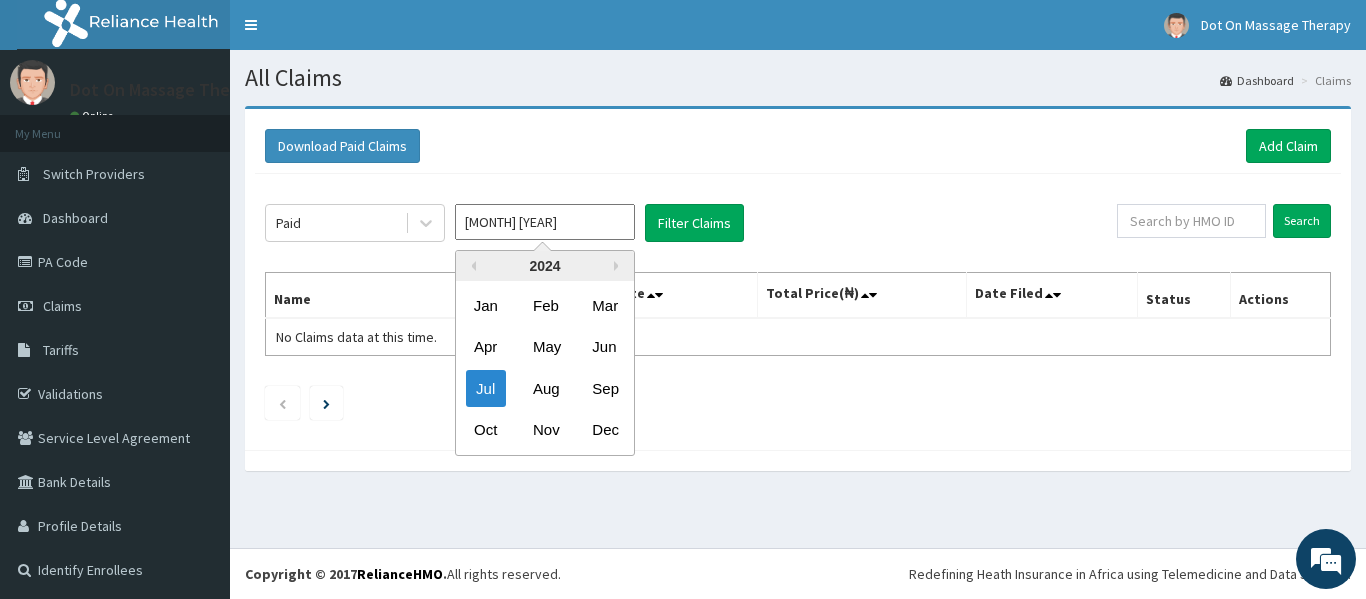 click on "Jul 2024" at bounding box center [545, 222] 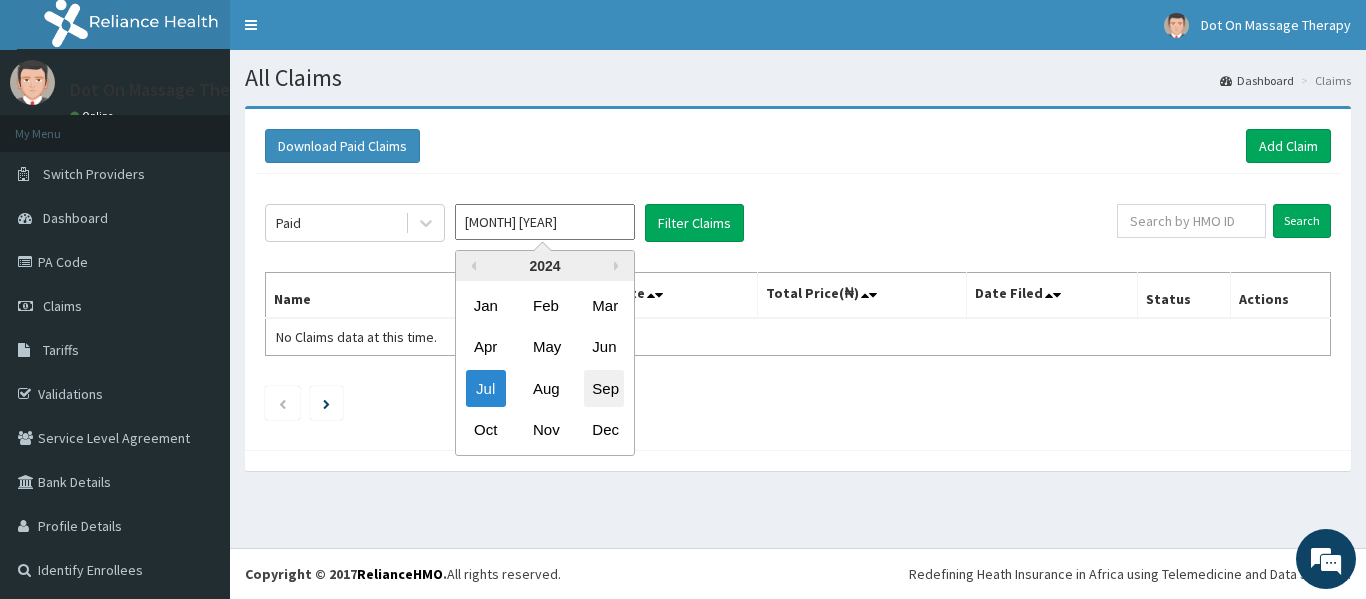 click on "Sep" at bounding box center (604, 388) 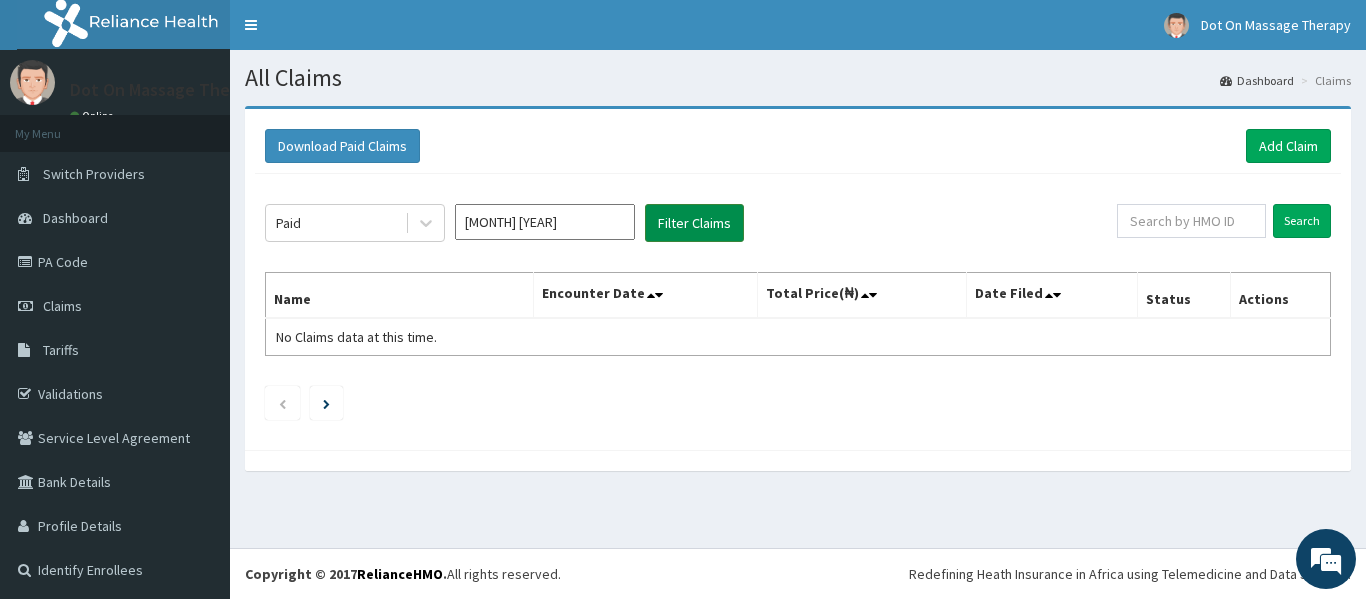 click on "Filter Claims" at bounding box center (694, 223) 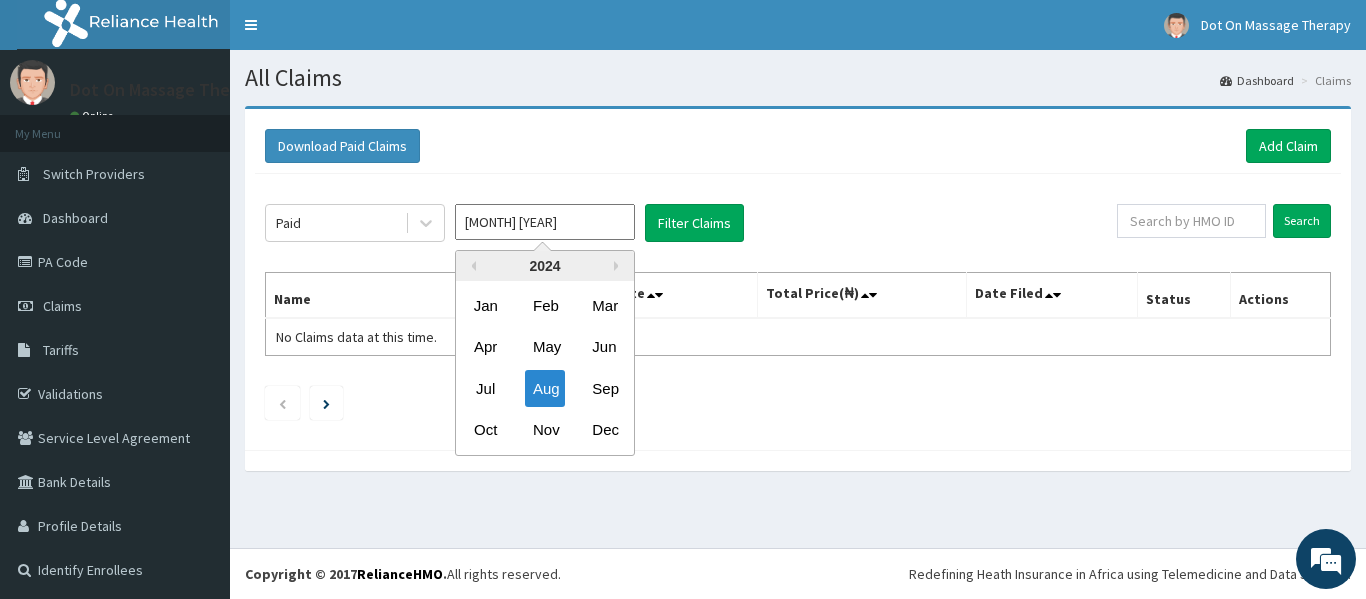 click on "Aug 2024" at bounding box center [545, 222] 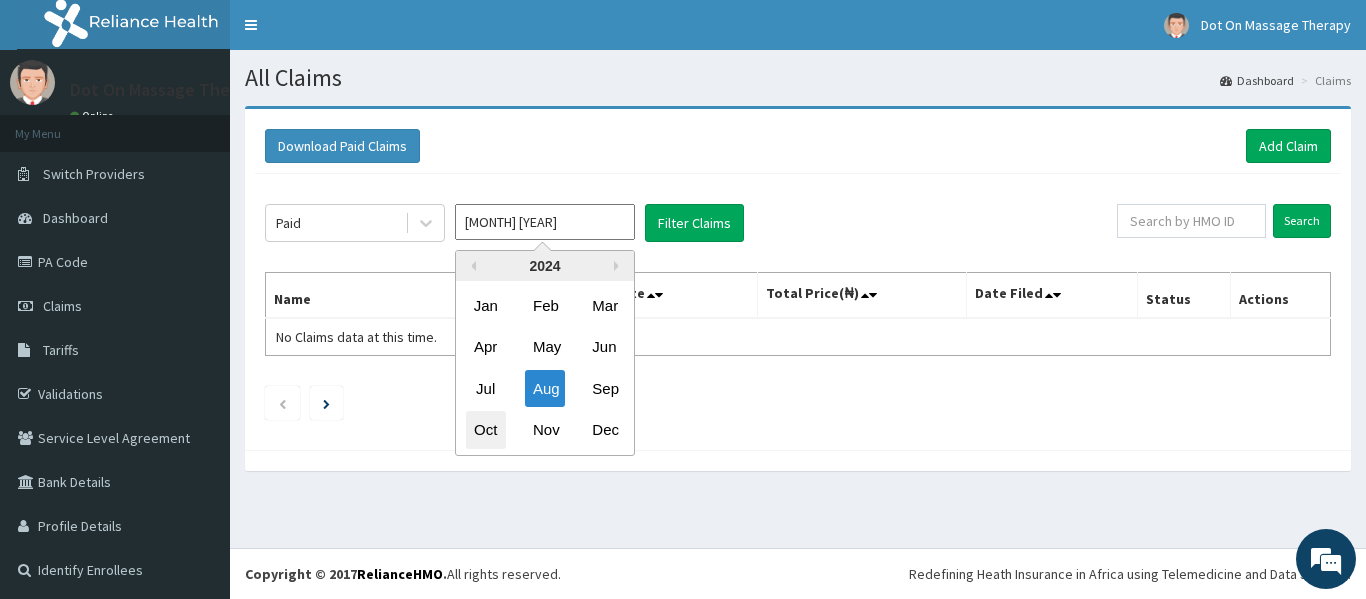 click on "Oct" at bounding box center [486, 430] 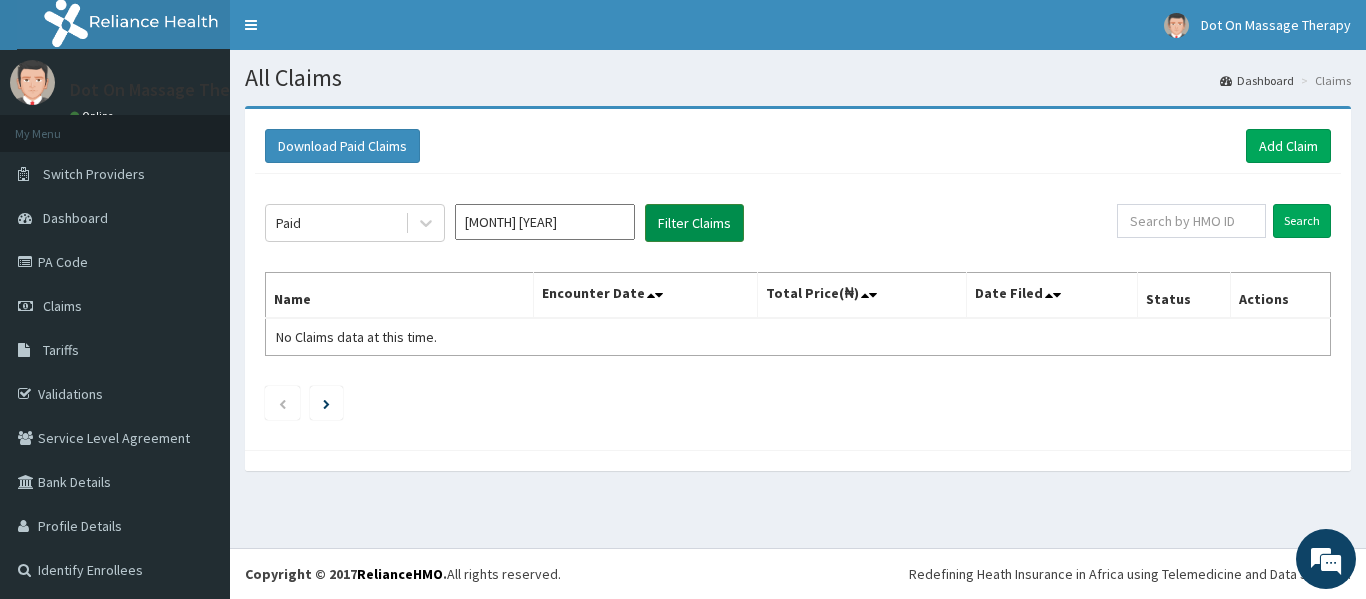 click on "Filter Claims" at bounding box center (694, 223) 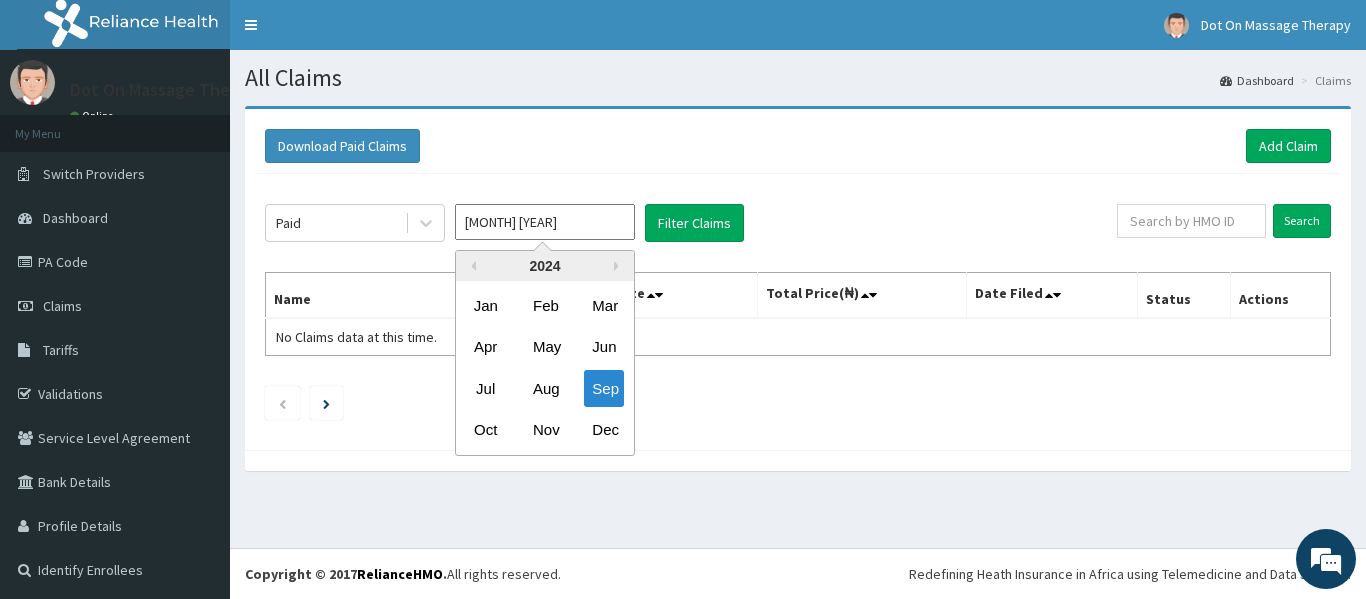 click on "Sep 2024" at bounding box center [545, 222] 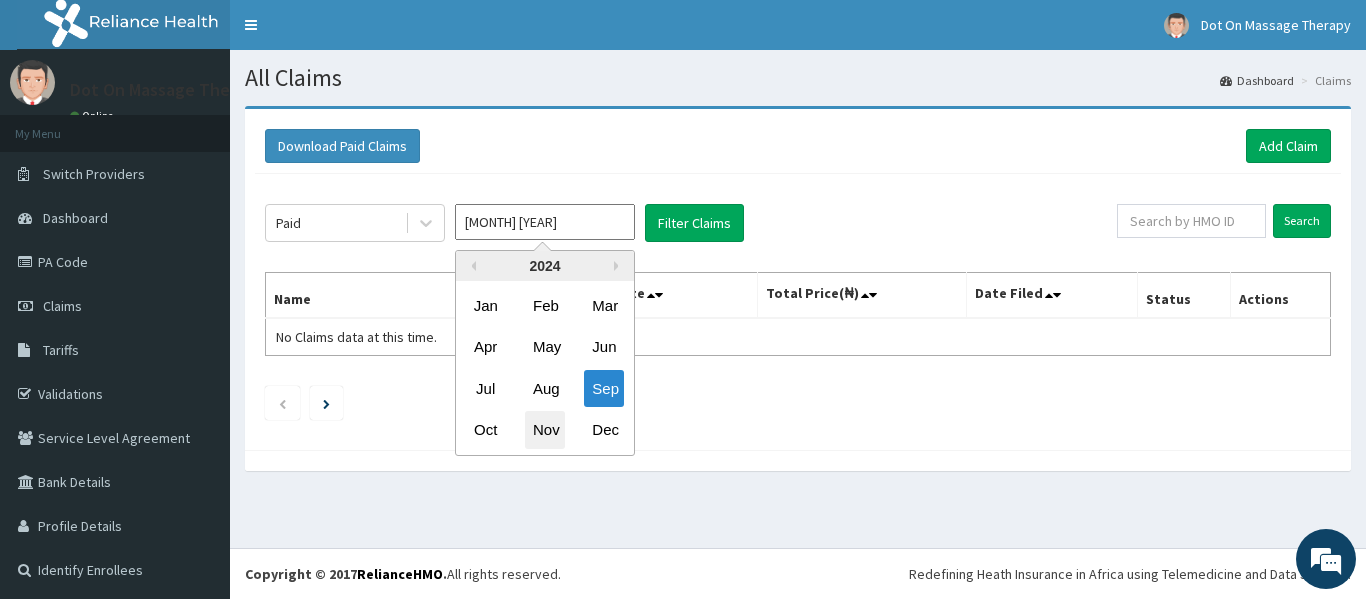 click on "Nov" at bounding box center [545, 430] 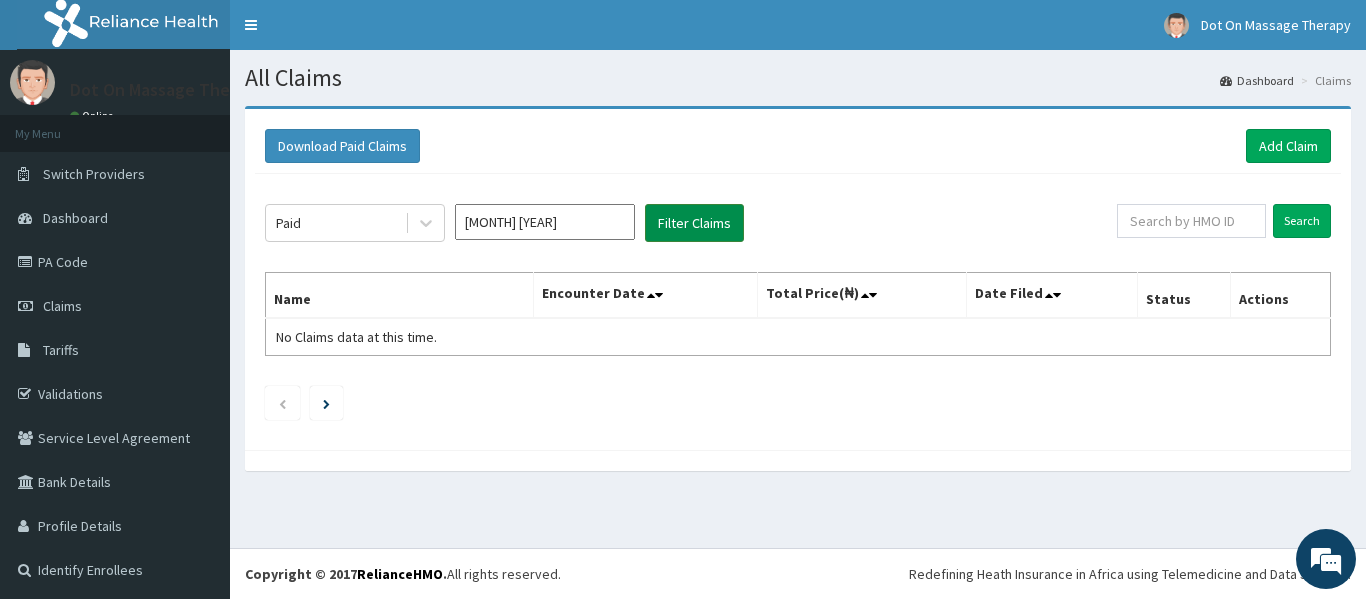 click on "Filter Claims" at bounding box center (694, 223) 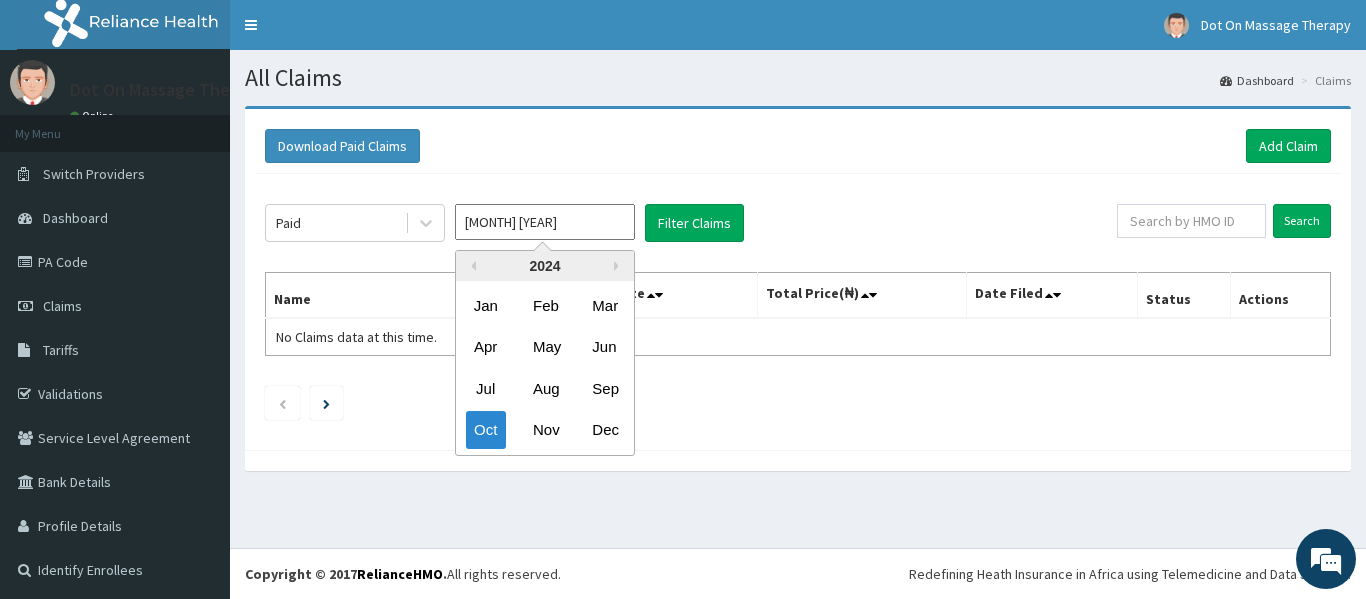 click on "Oct 2024" at bounding box center (545, 222) 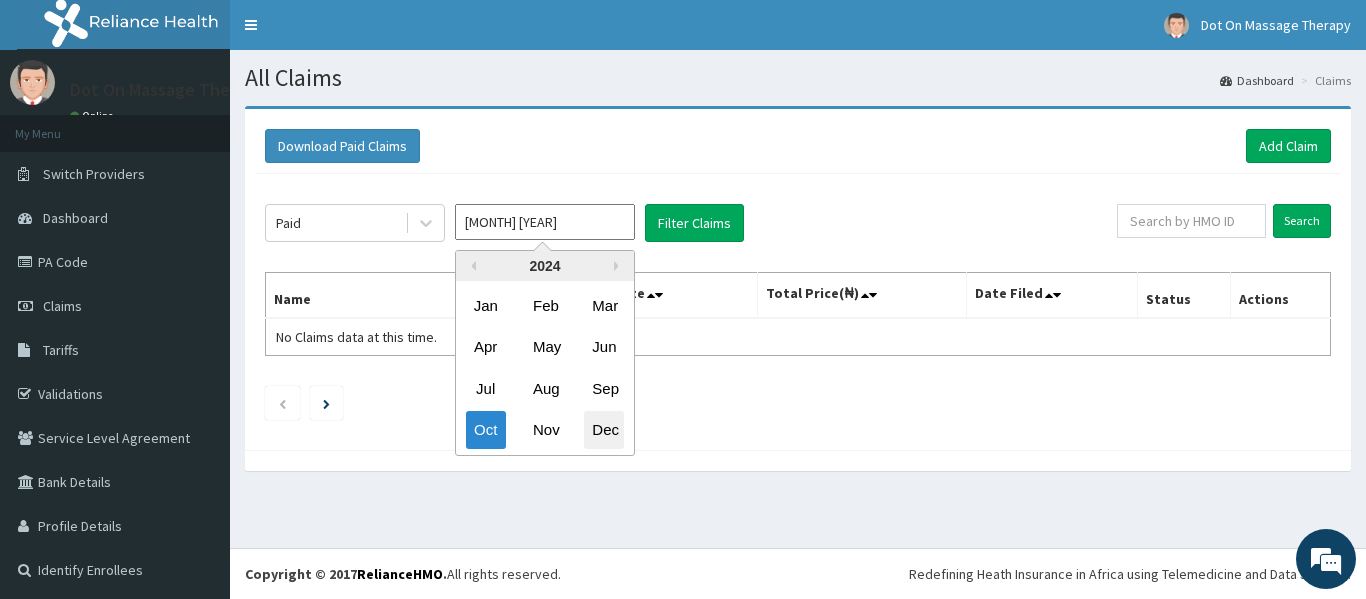 click on "Dec" at bounding box center (604, 430) 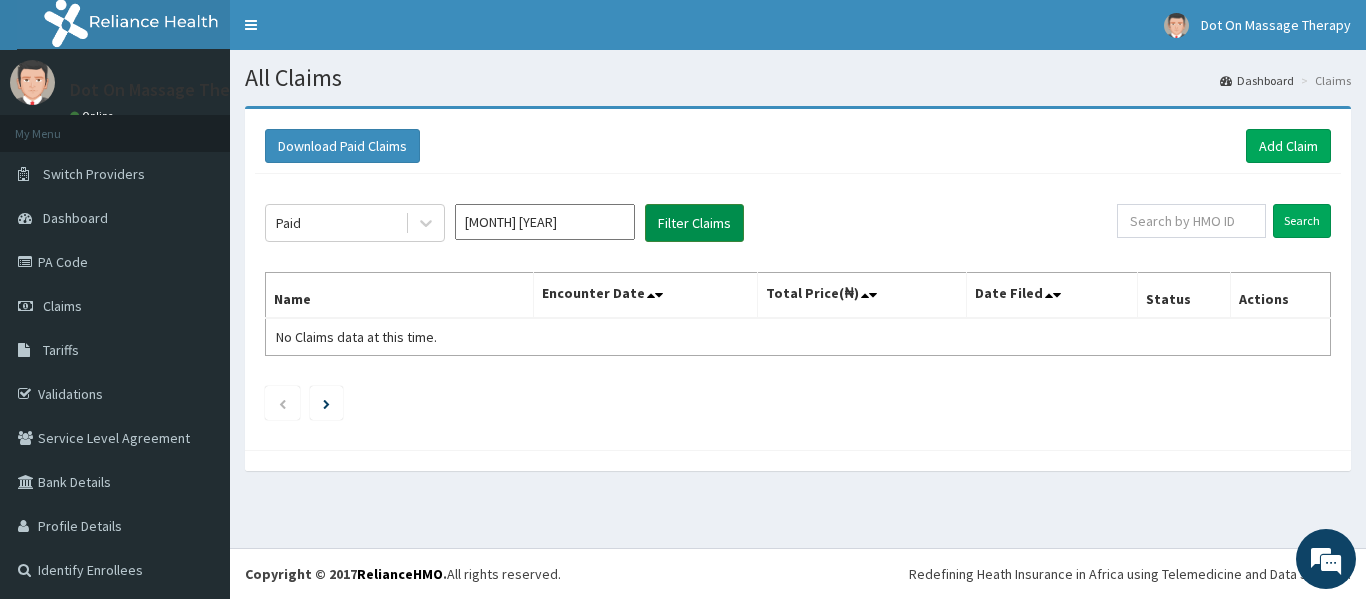 click on "Filter Claims" at bounding box center [694, 223] 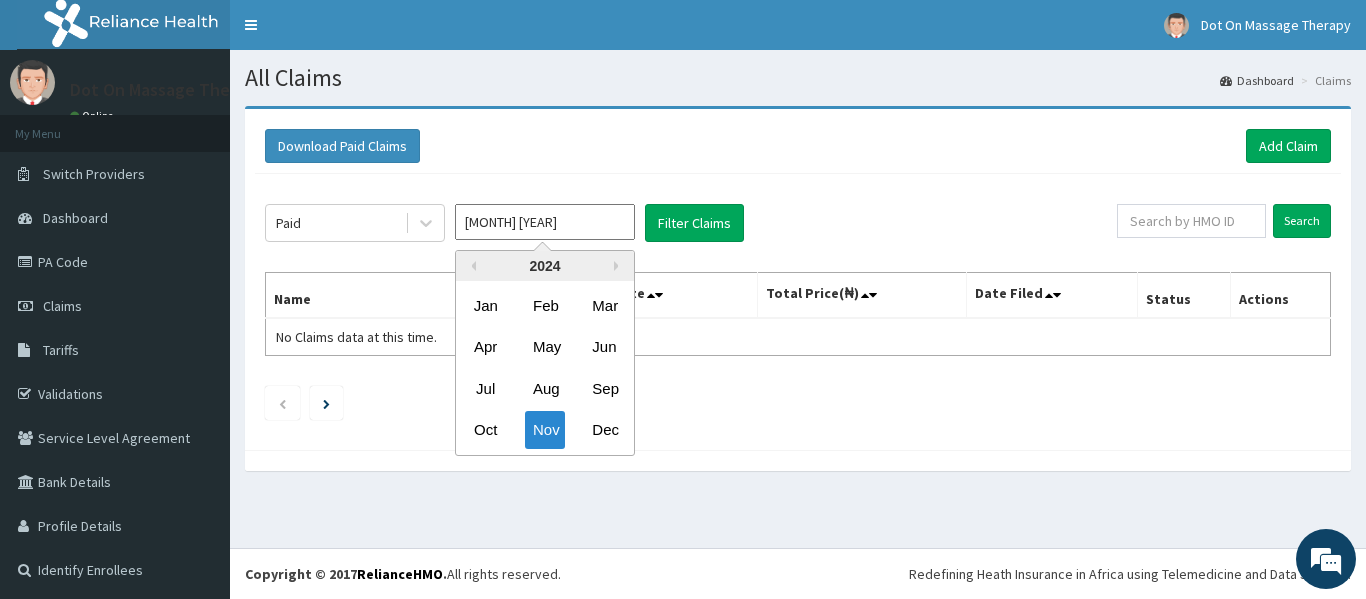 click on "Nov 2024" at bounding box center (545, 222) 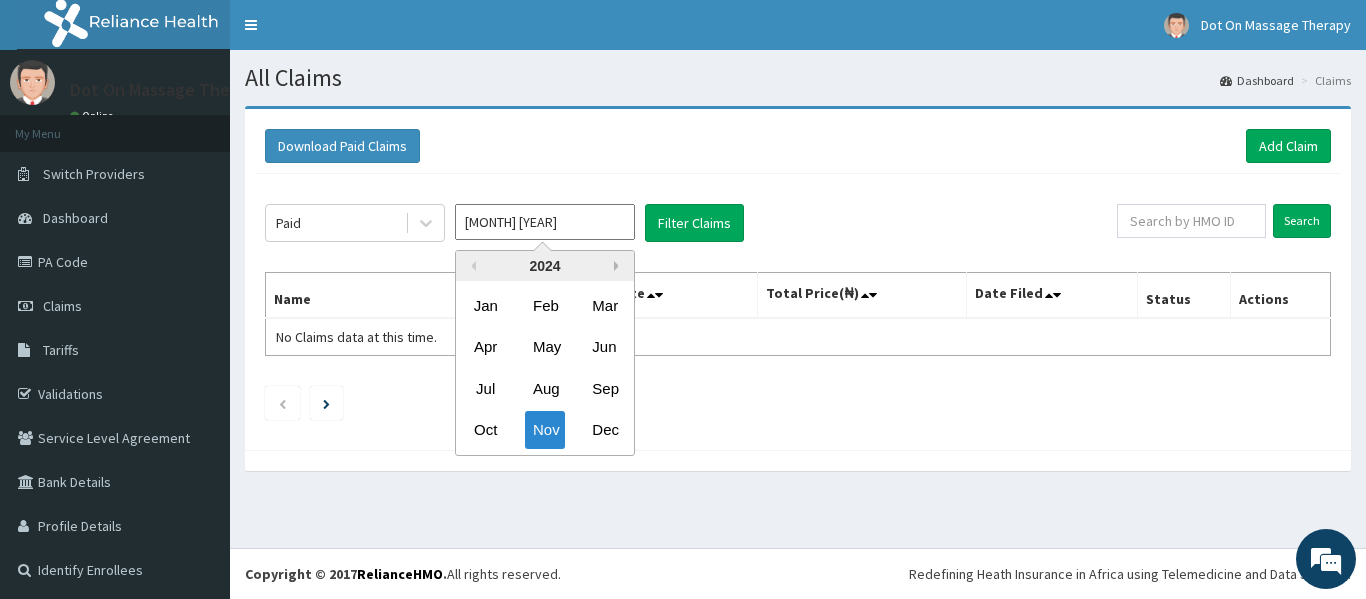 click on "Next Year" at bounding box center [619, 266] 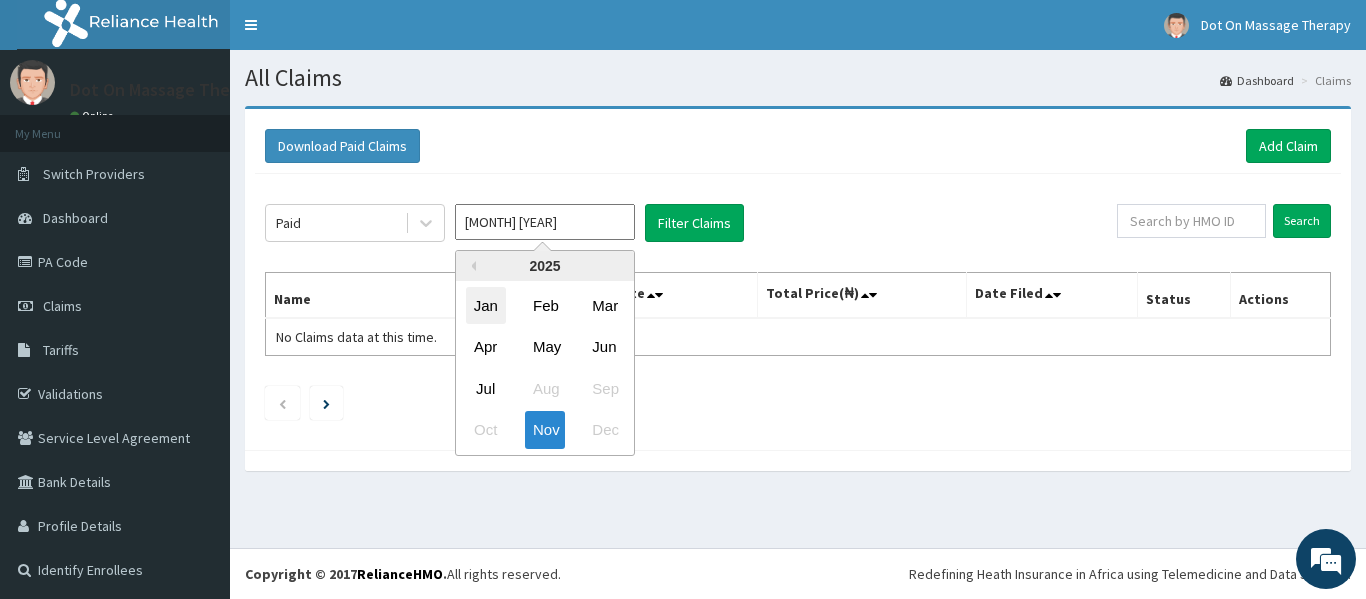 click on "Jan" at bounding box center [486, 305] 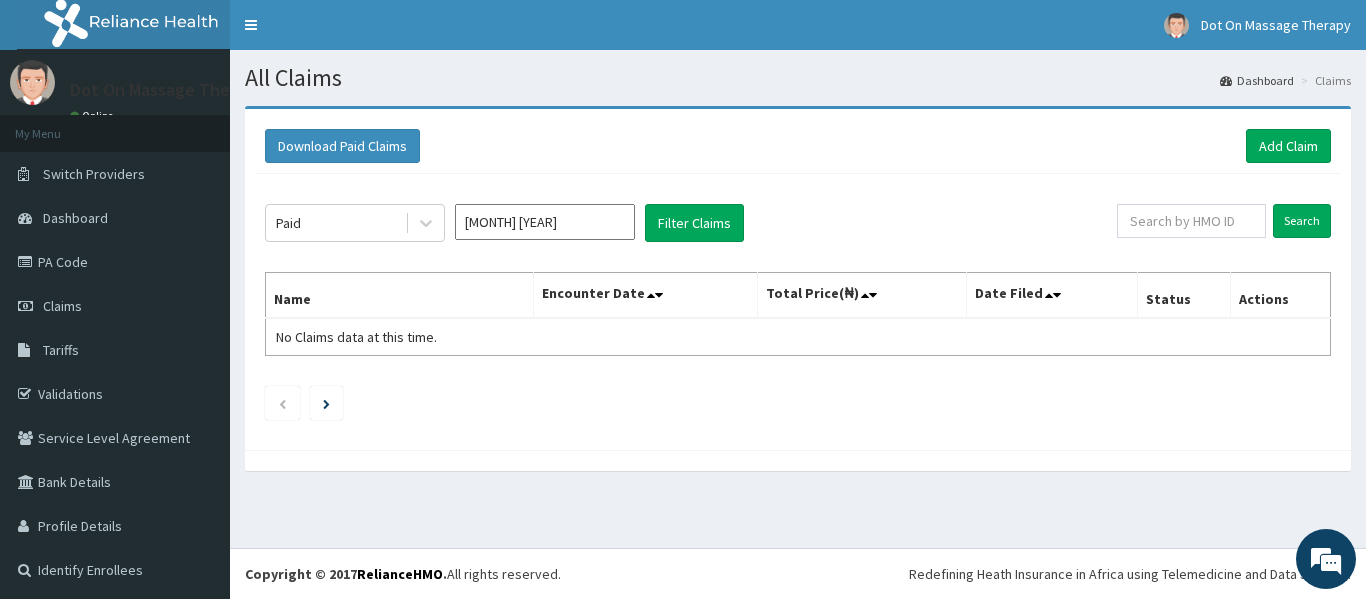 click on "Name" at bounding box center [400, 296] 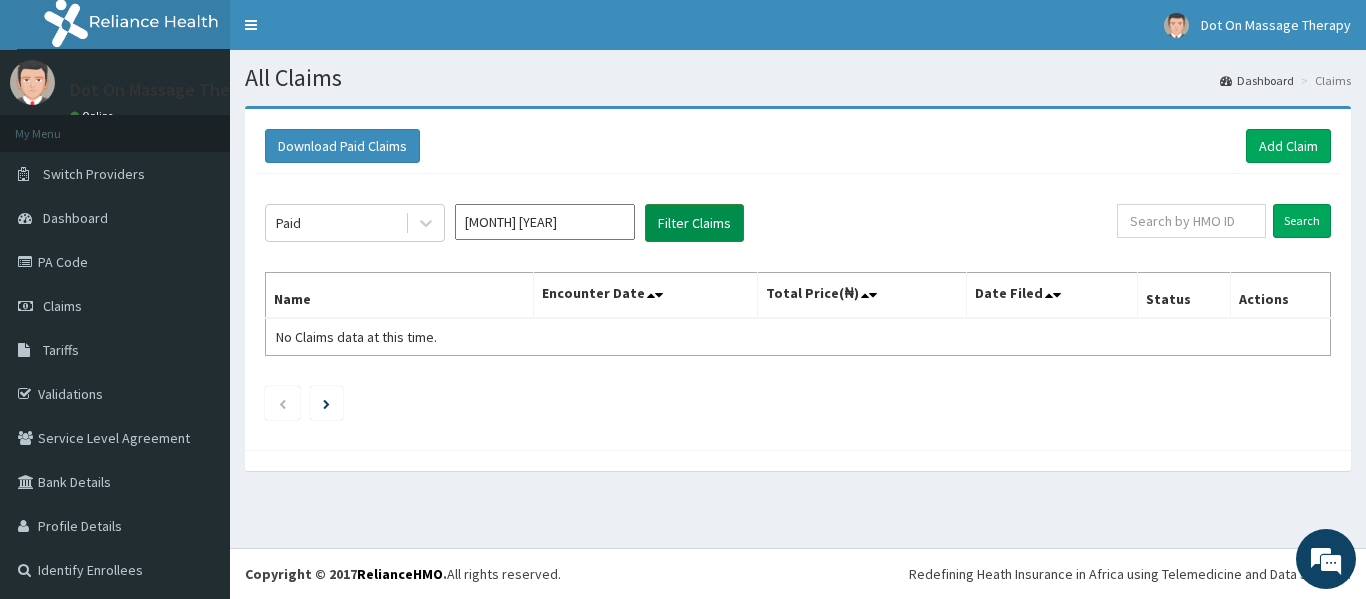 click on "Filter Claims" at bounding box center (694, 223) 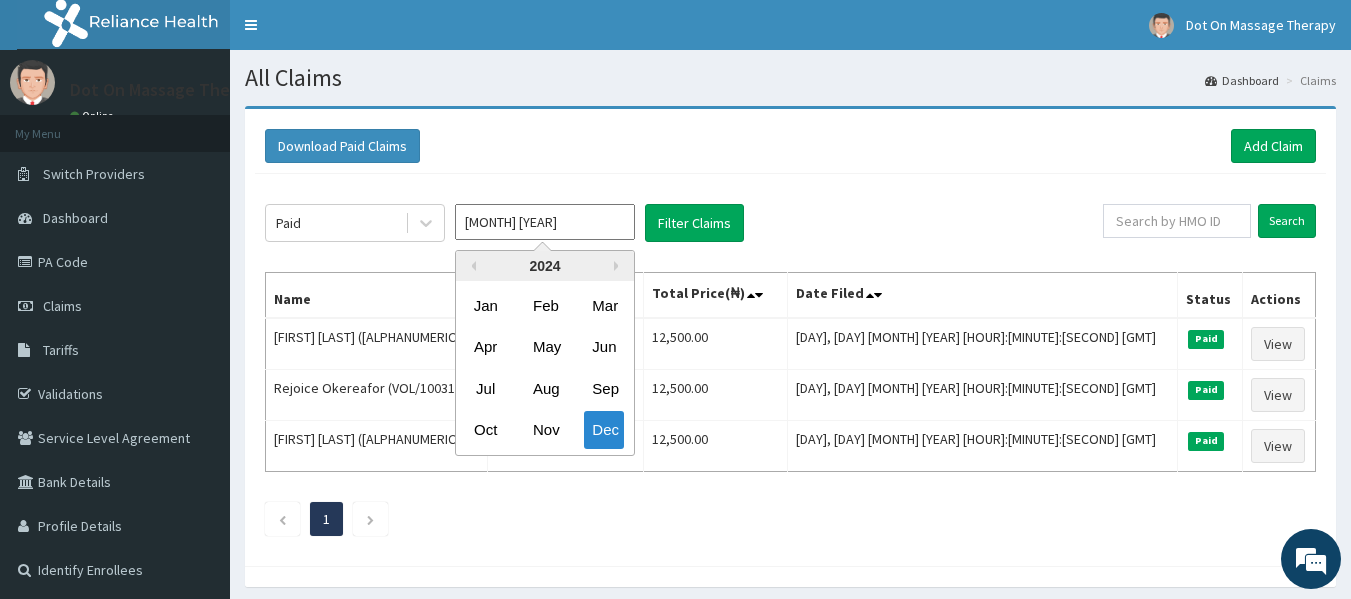click on "Dec 2024" at bounding box center (545, 222) 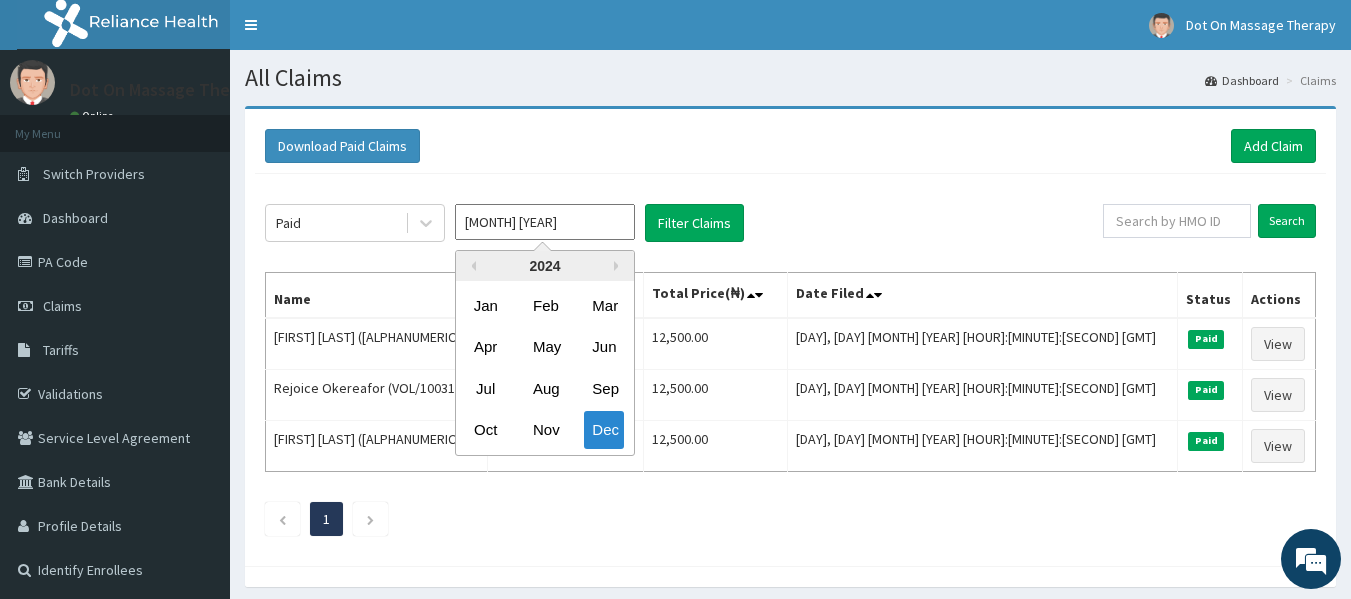 click on "2024" at bounding box center (545, 266) 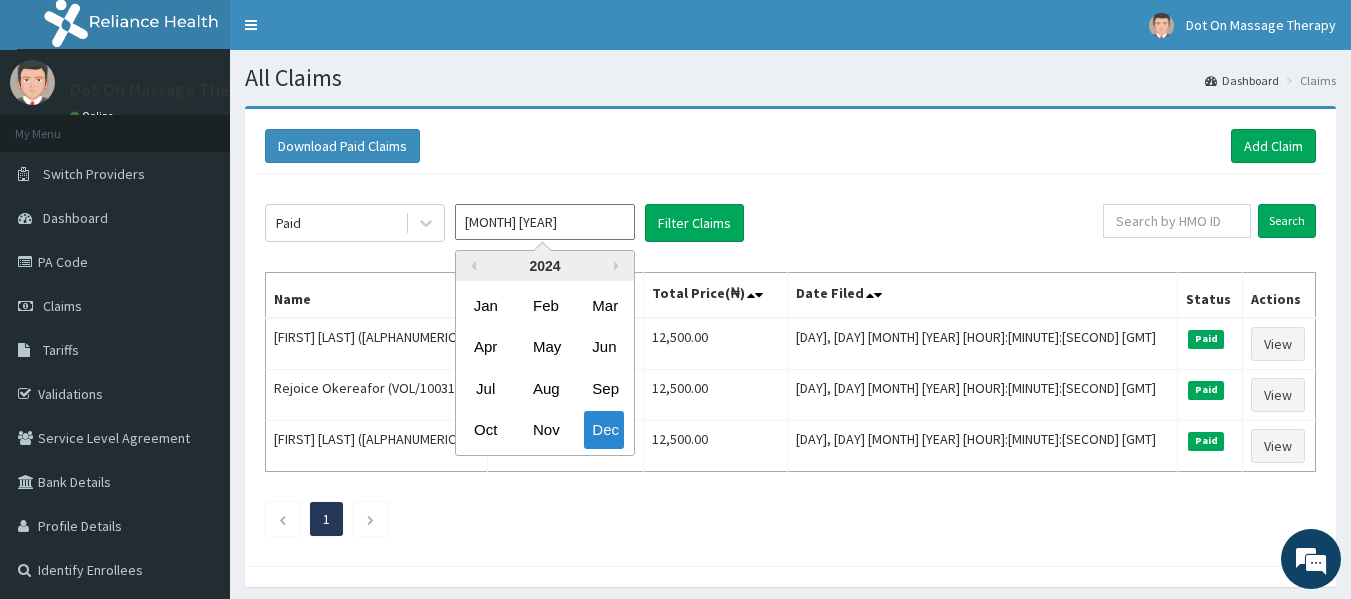 click on "2024" at bounding box center (545, 266) 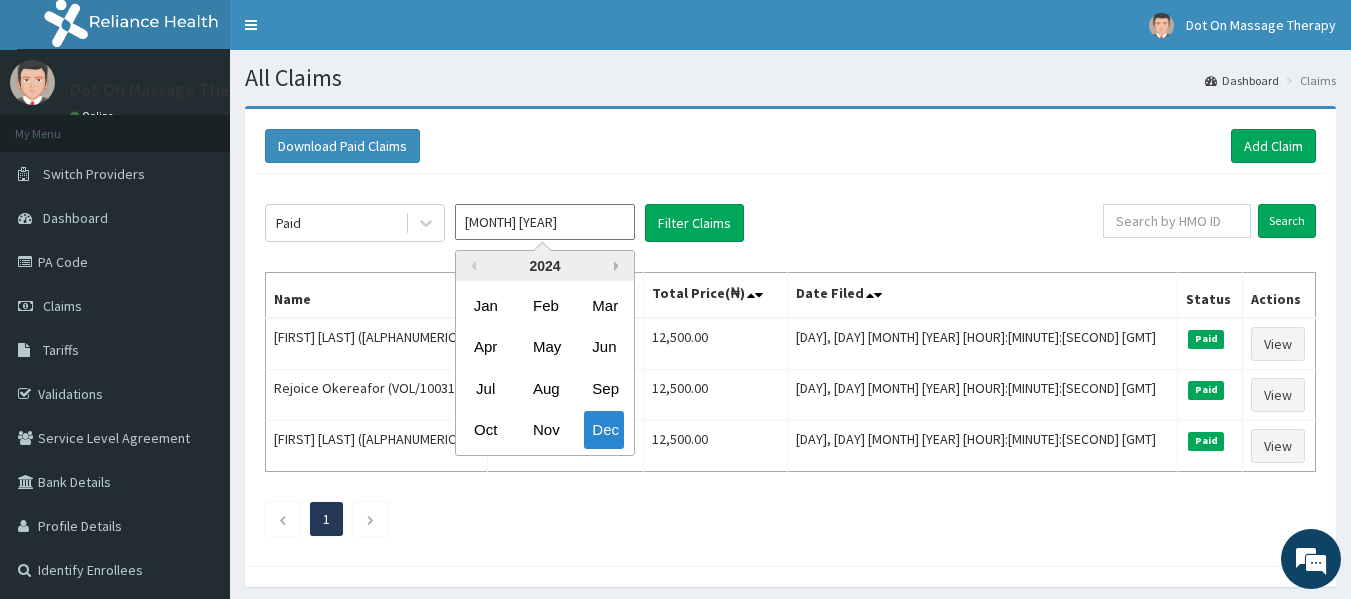 click on "Next Year" at bounding box center [619, 266] 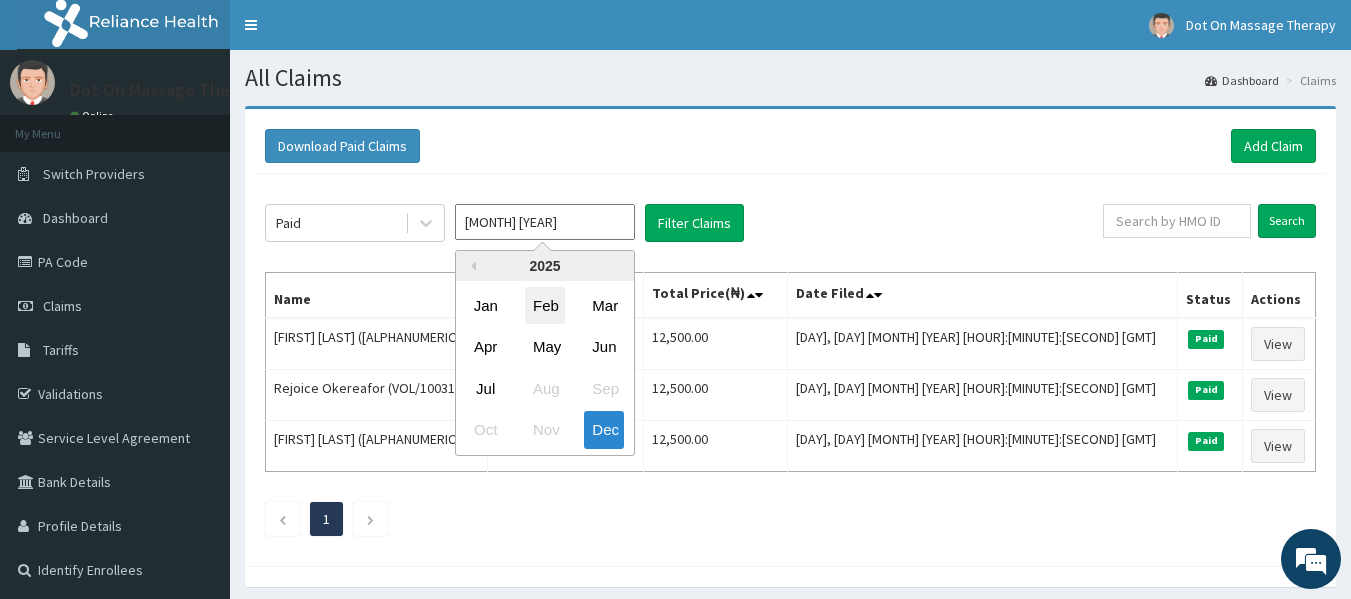 click on "Feb" at bounding box center [545, 305] 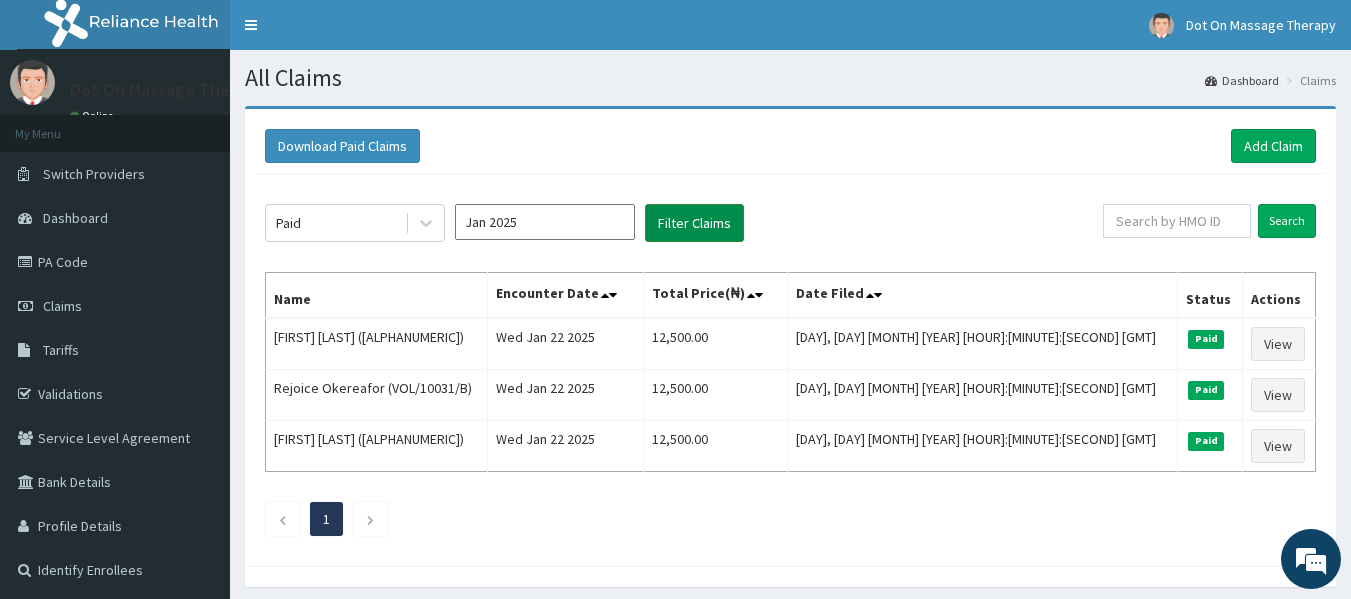 click on "Filter Claims" at bounding box center (694, 223) 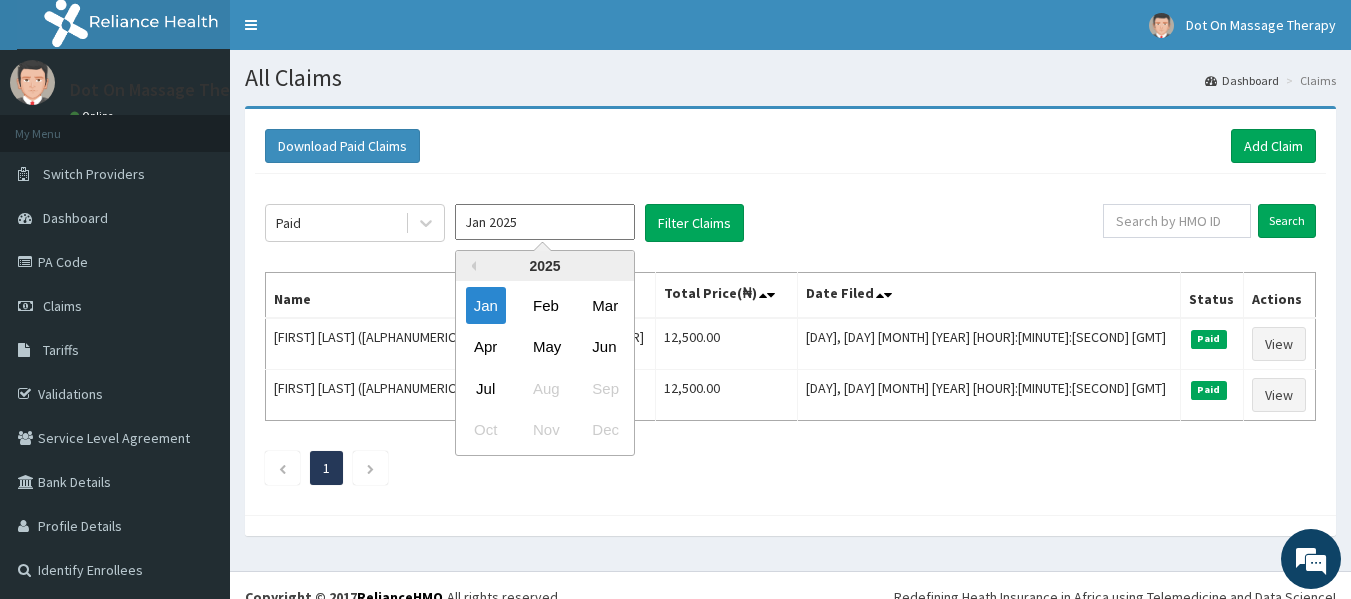 click on "Jan 2025" at bounding box center [545, 222] 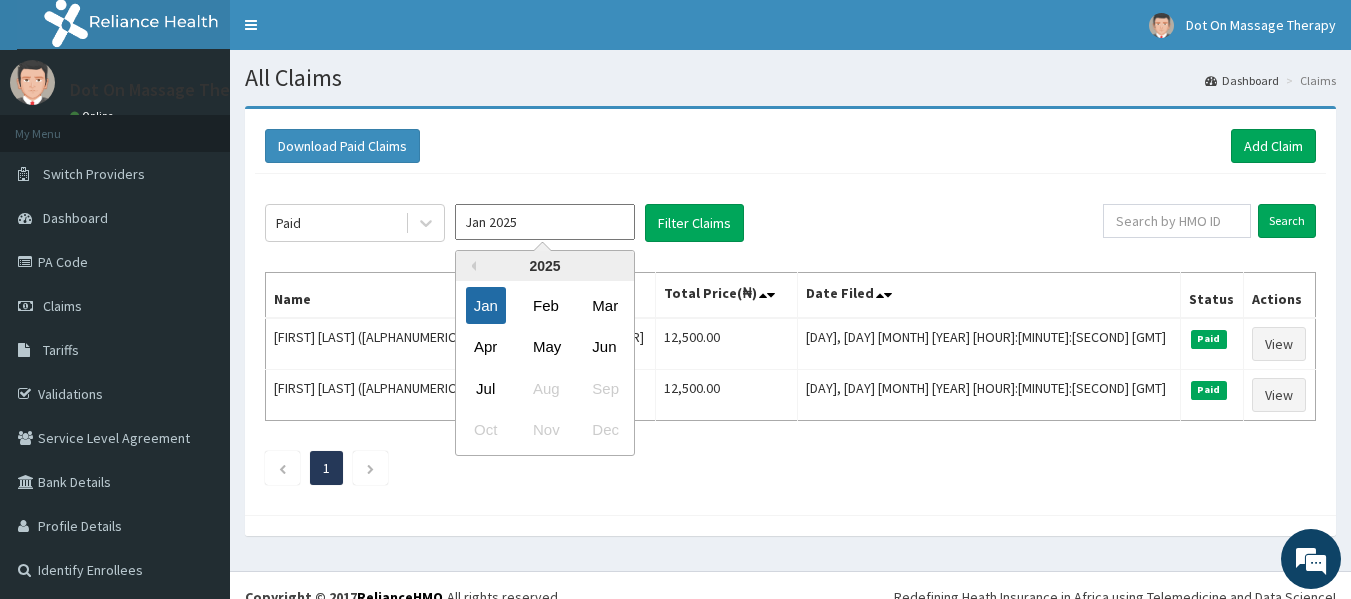 click on "Jan" at bounding box center (486, 305) 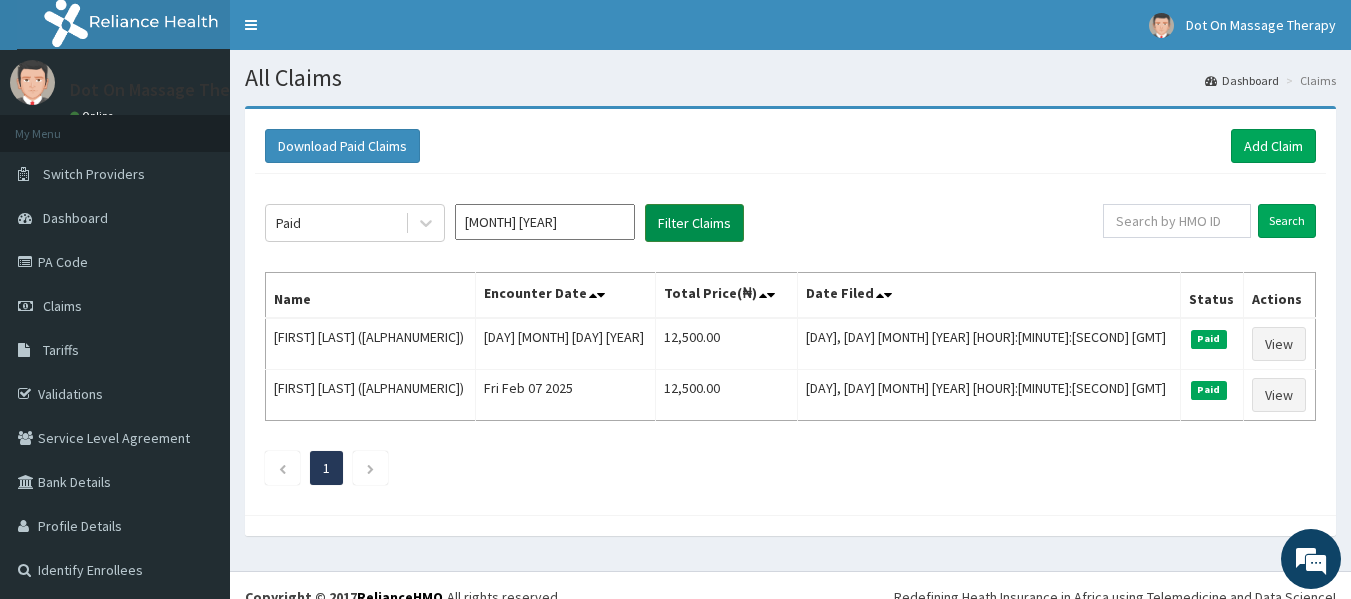 click on "Filter Claims" at bounding box center [694, 223] 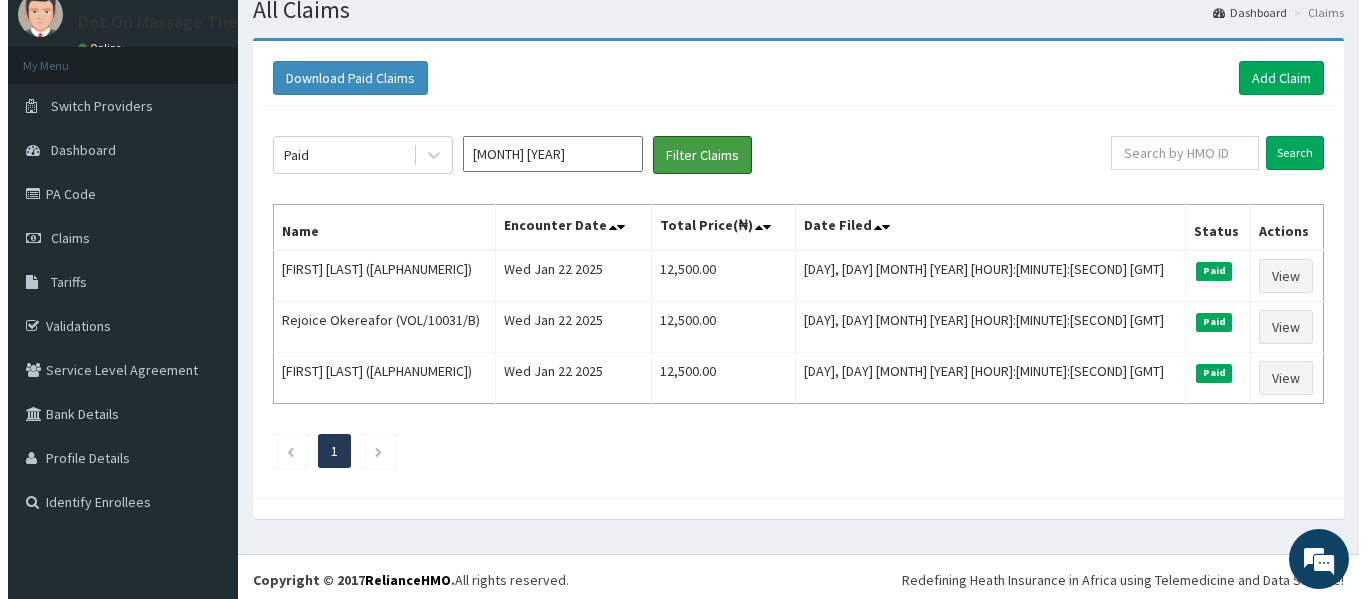 scroll, scrollTop: 0, scrollLeft: 0, axis: both 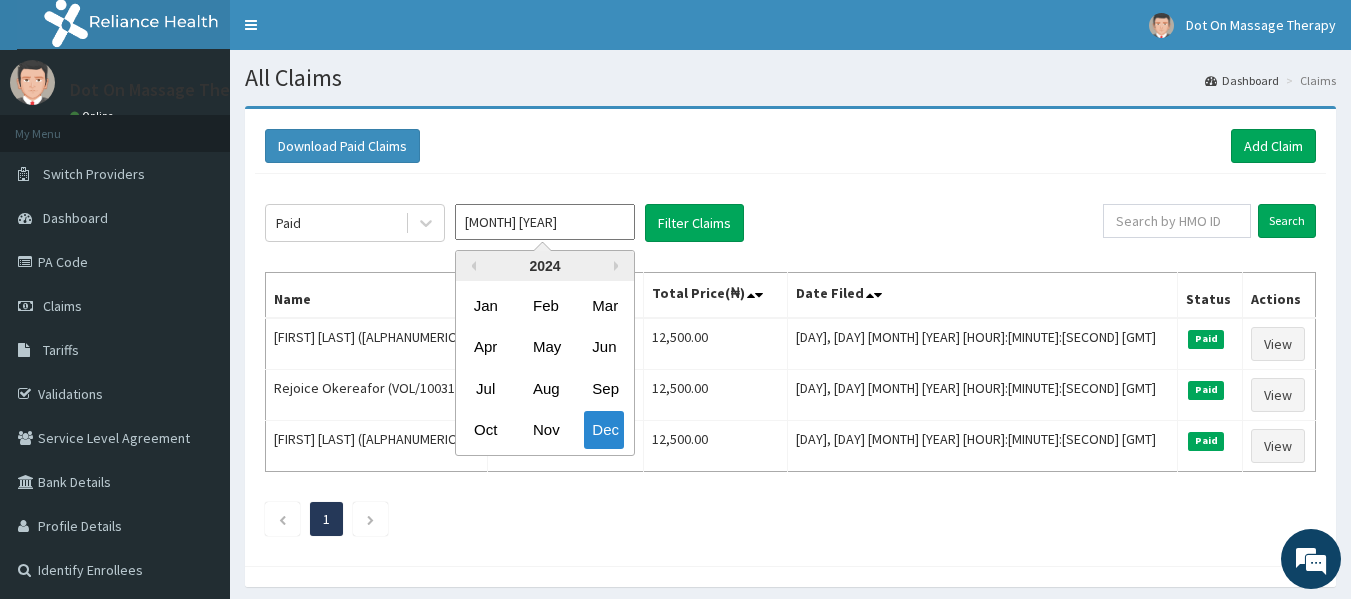 click on "Dec 2024" at bounding box center [545, 222] 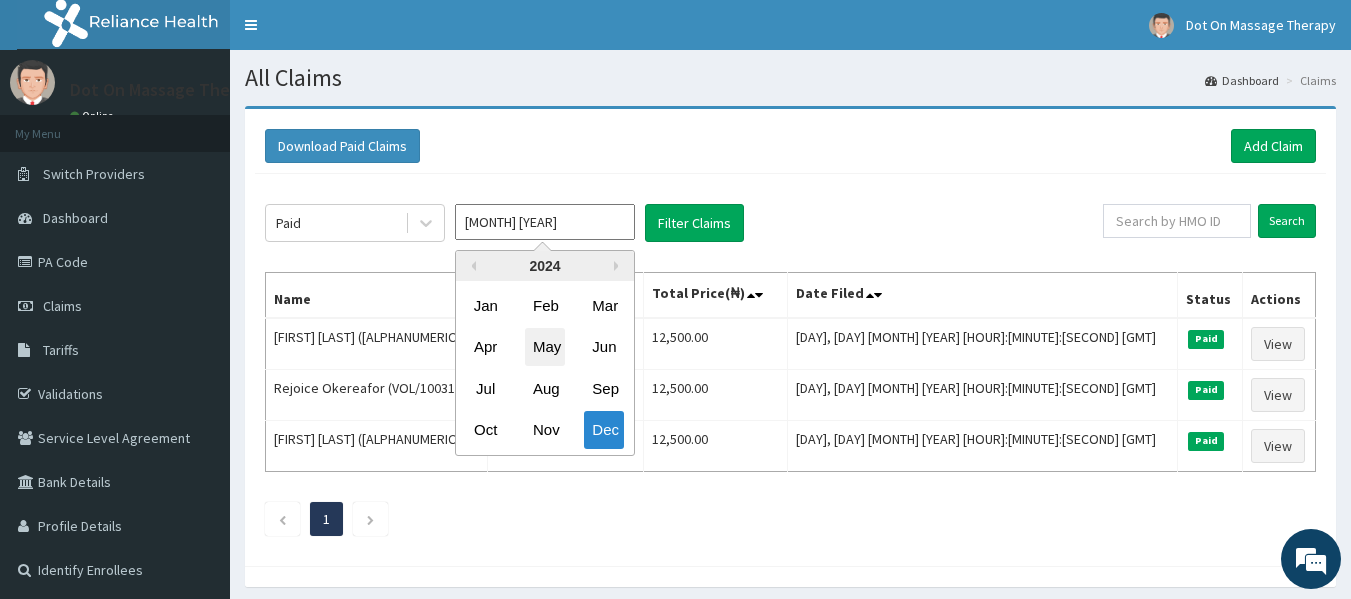 click on "May" at bounding box center (545, 347) 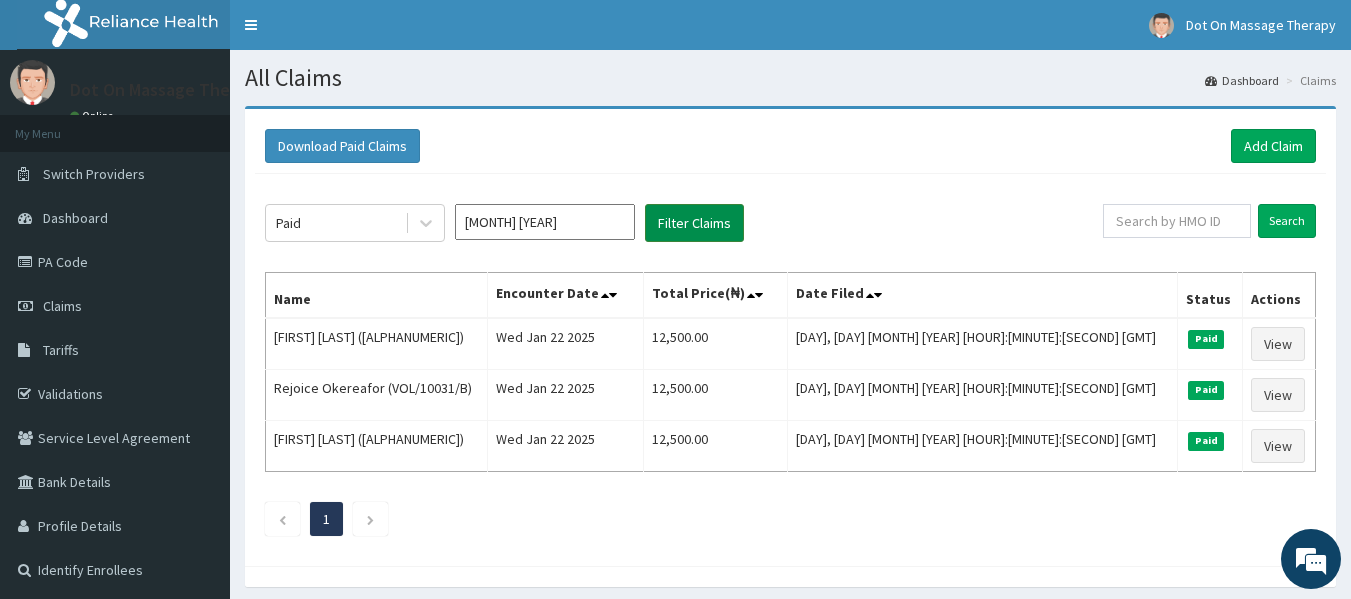 click on "Filter Claims" at bounding box center [694, 223] 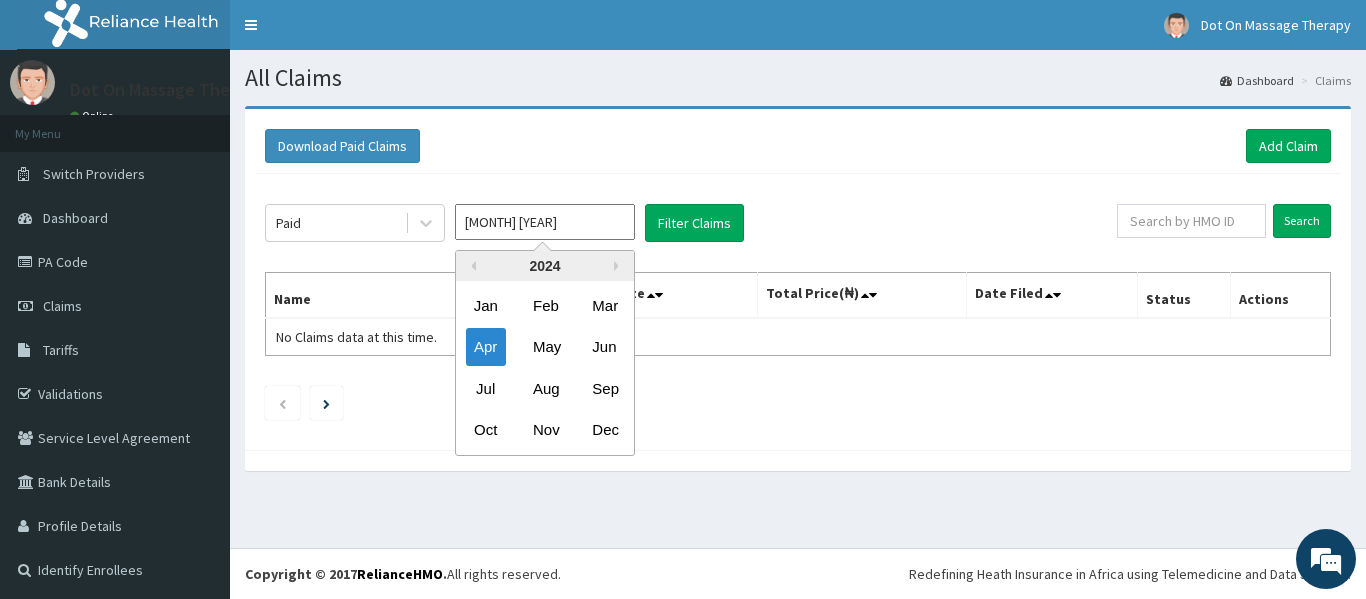 click on "Apr 2024" at bounding box center (545, 222) 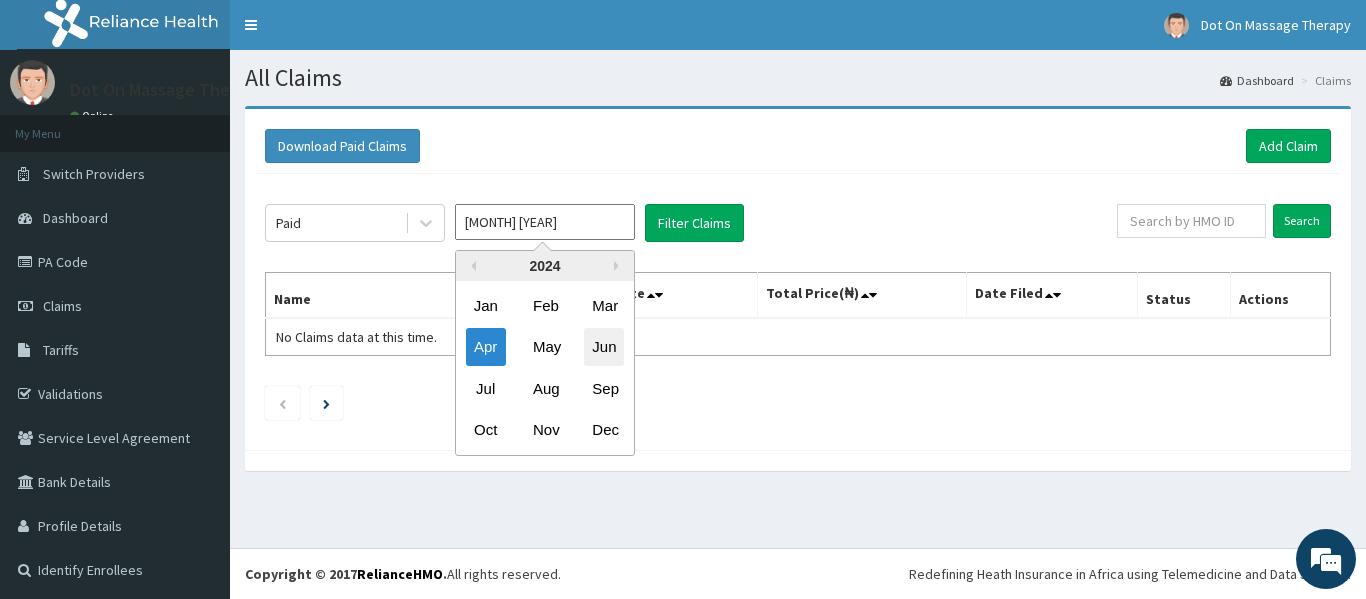 click on "Jun" at bounding box center [604, 347] 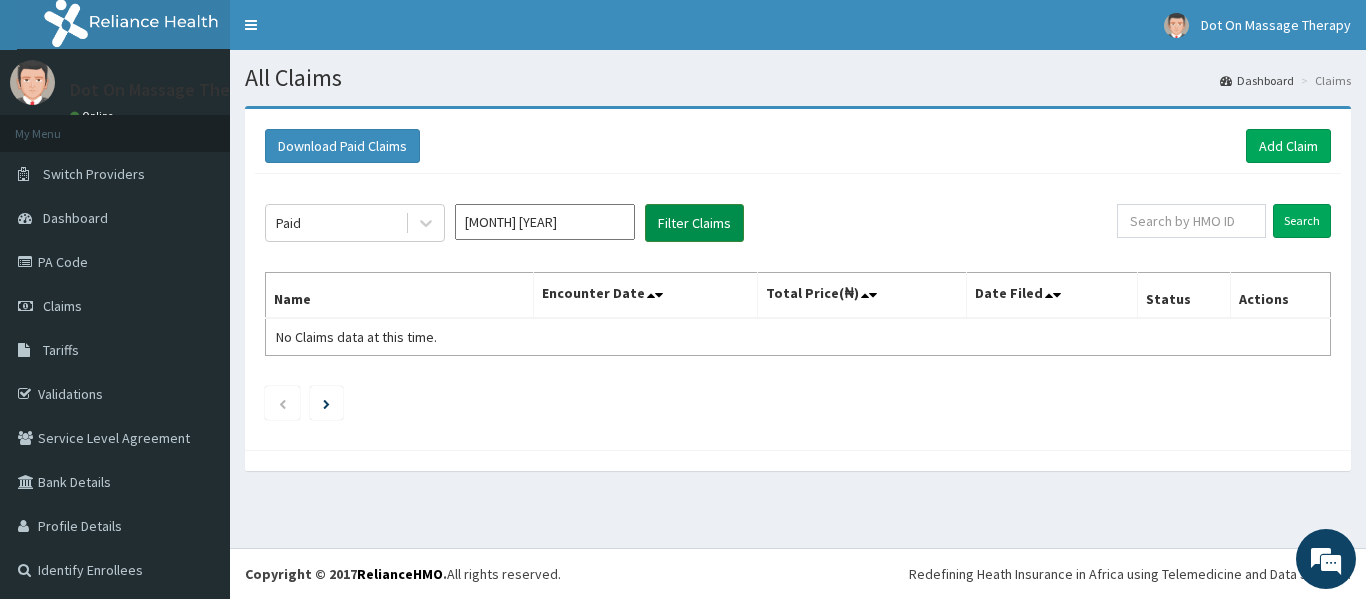click on "Filter Claims" at bounding box center [694, 223] 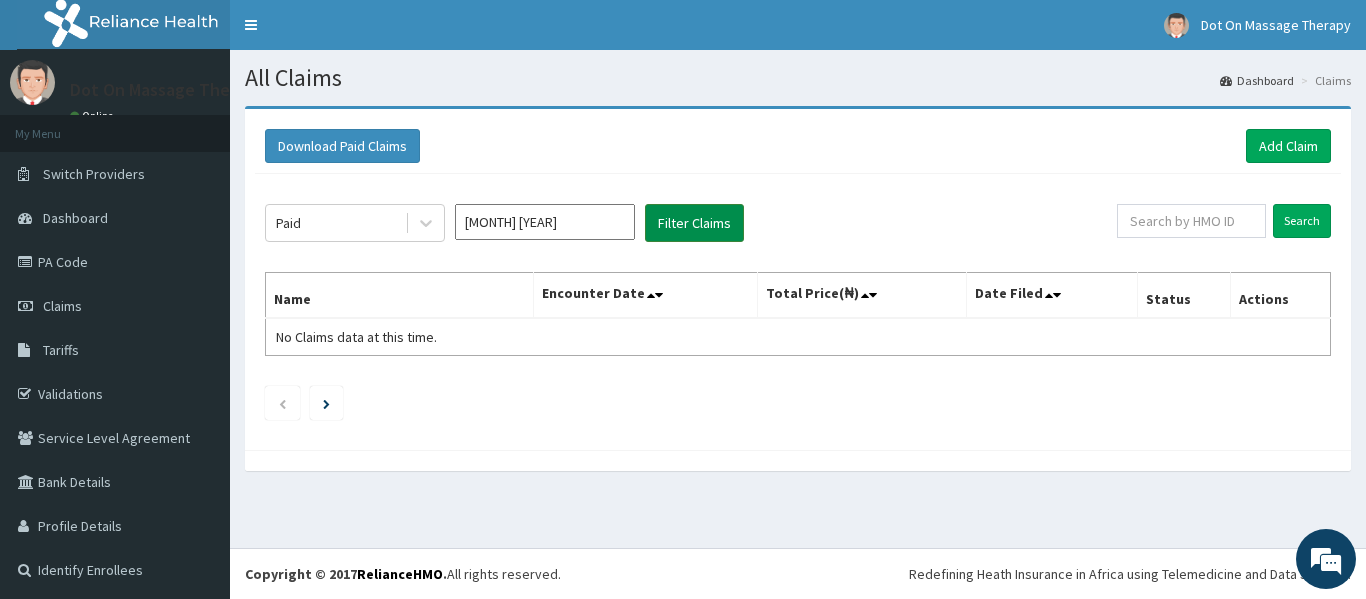 click on "Filter Claims" at bounding box center [694, 223] 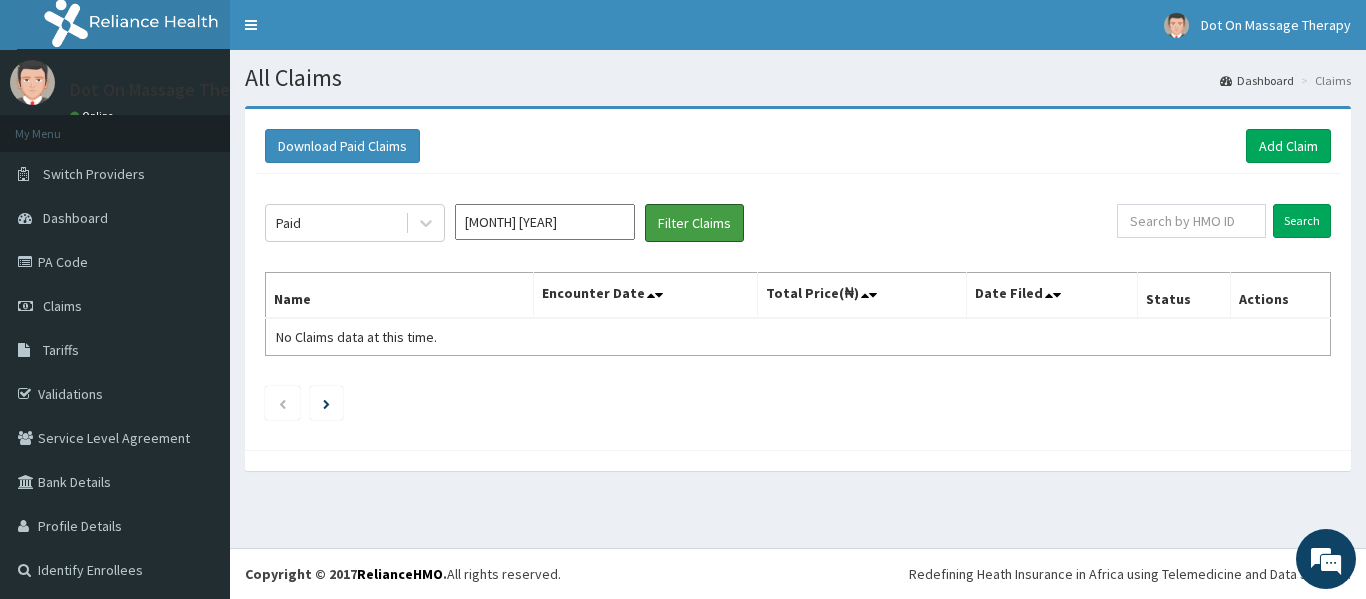 drag, startPoint x: 669, startPoint y: 241, endPoint x: 586, endPoint y: 228, distance: 84.0119 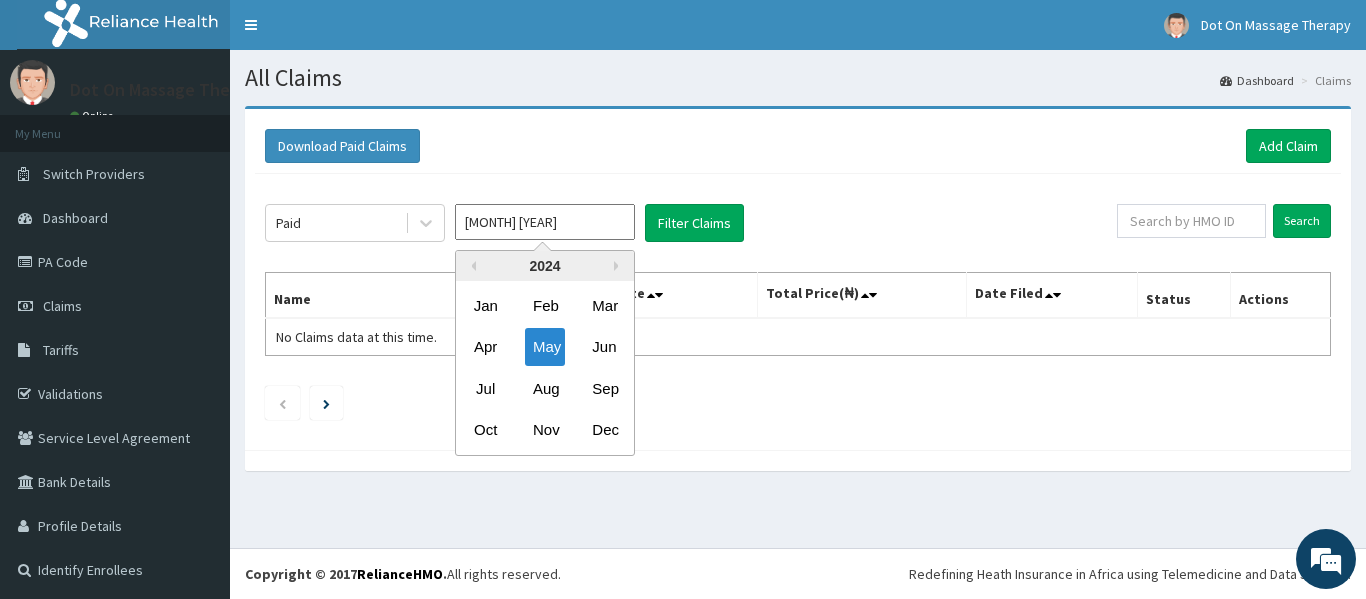 click on "May 2024" at bounding box center [545, 222] 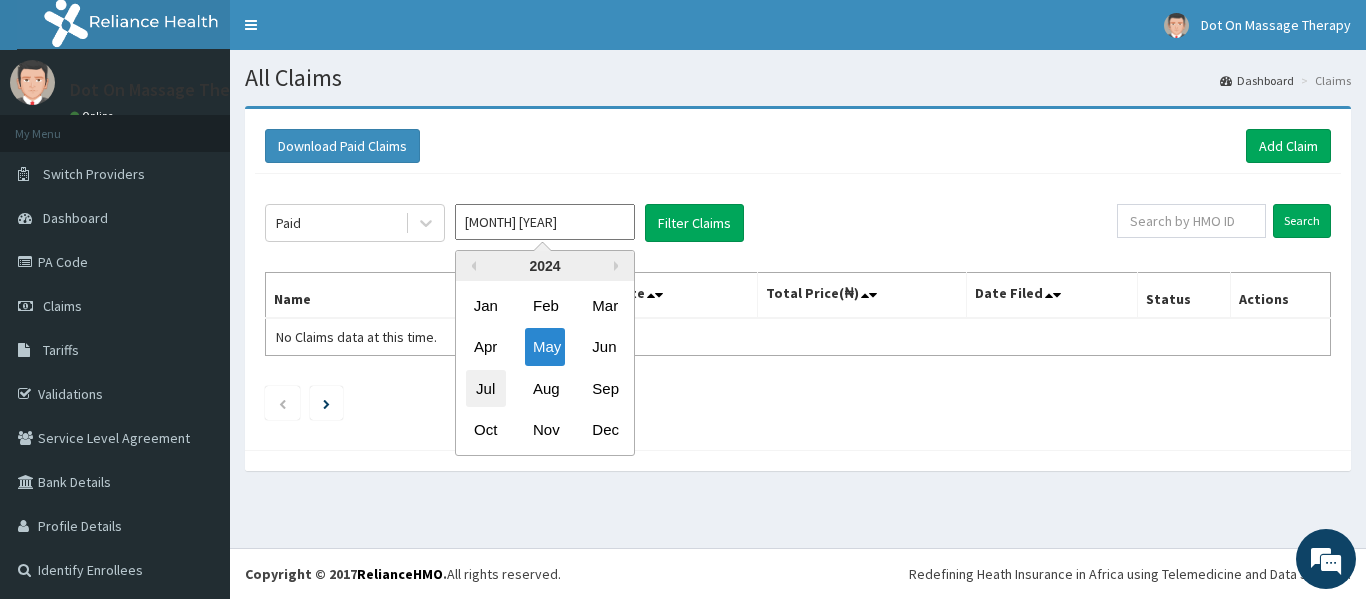 click on "Jul" at bounding box center (486, 388) 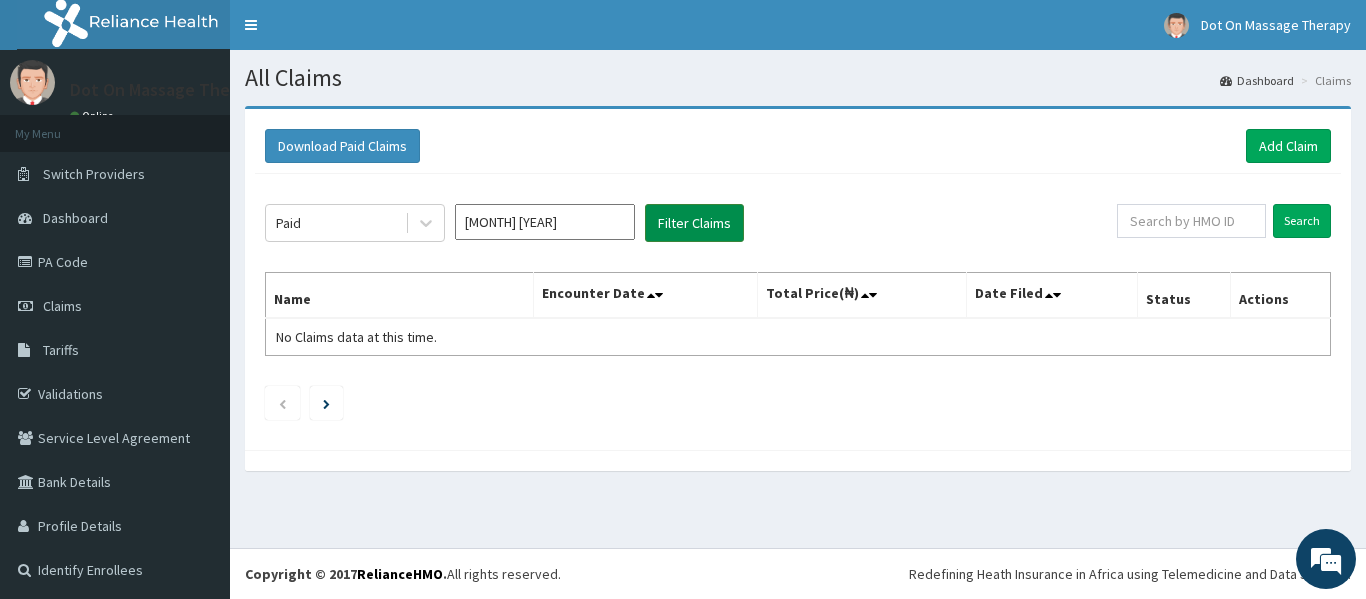 click on "Filter Claims" at bounding box center [694, 223] 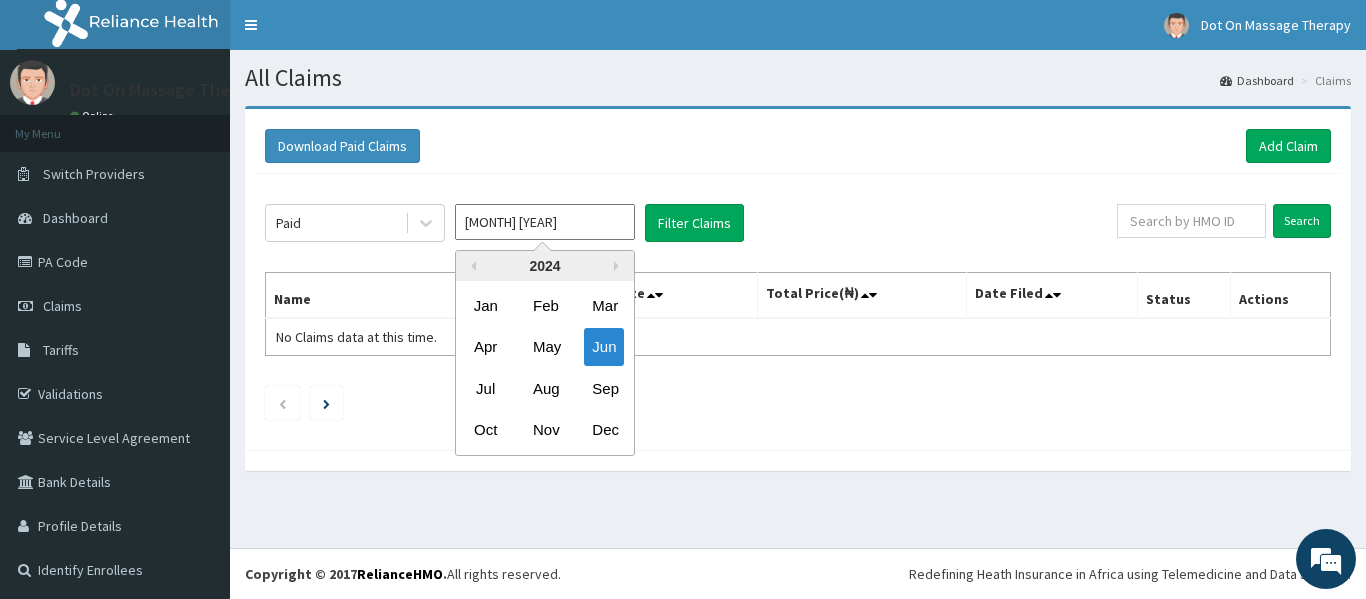 click on "Jun 2024" at bounding box center [545, 222] 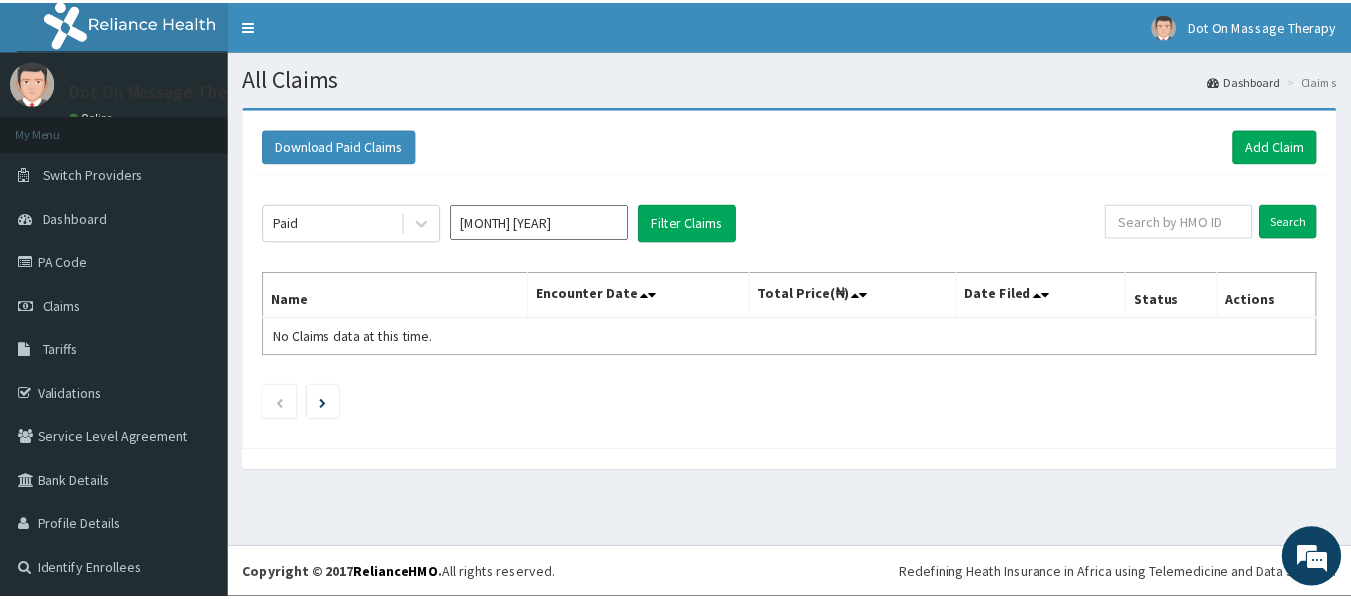scroll, scrollTop: 3, scrollLeft: 0, axis: vertical 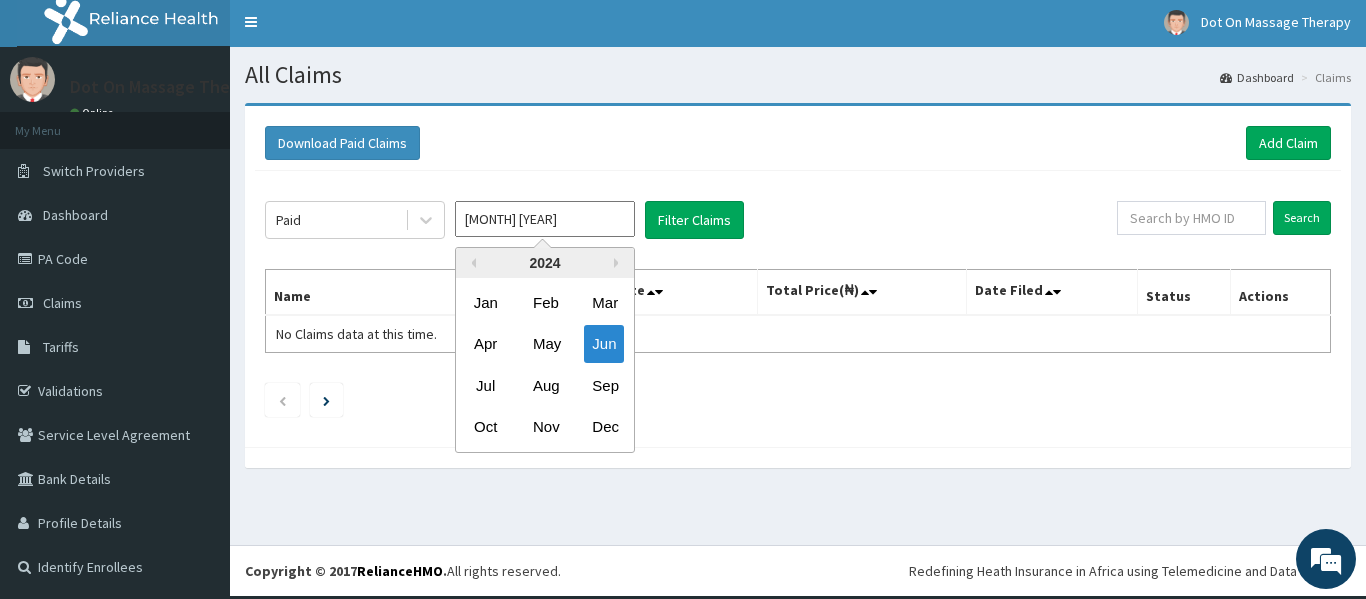 click on "Jun 2024" at bounding box center [545, 219] 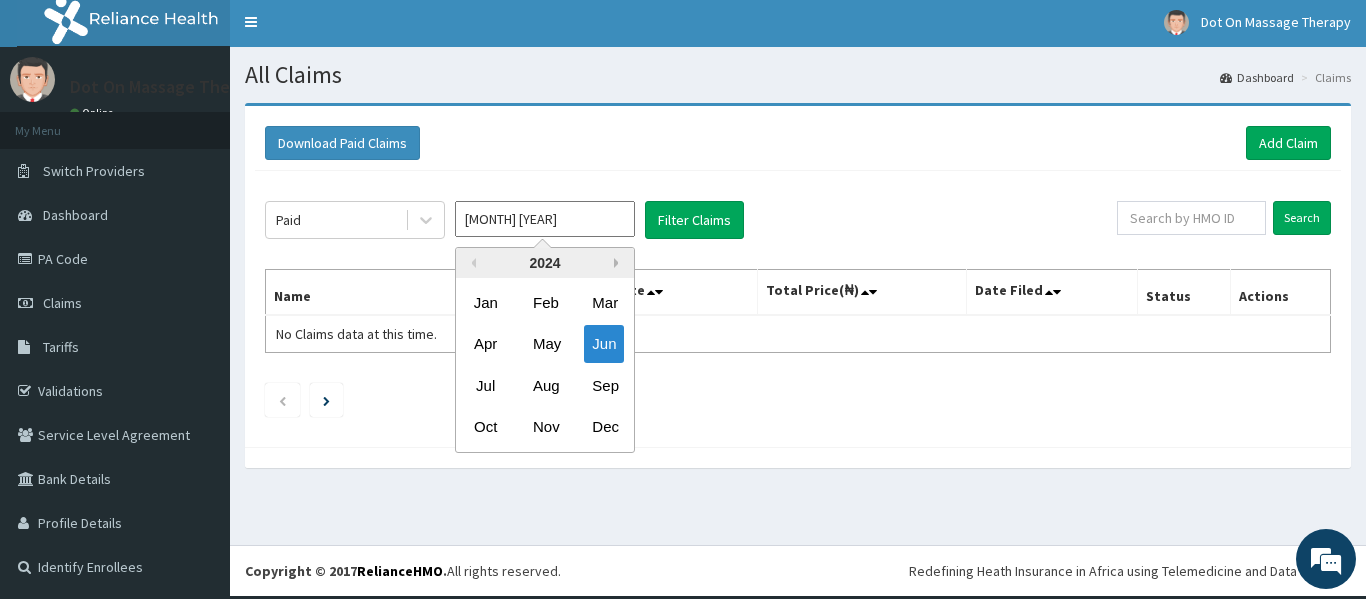 click on "Next Year" at bounding box center (619, 263) 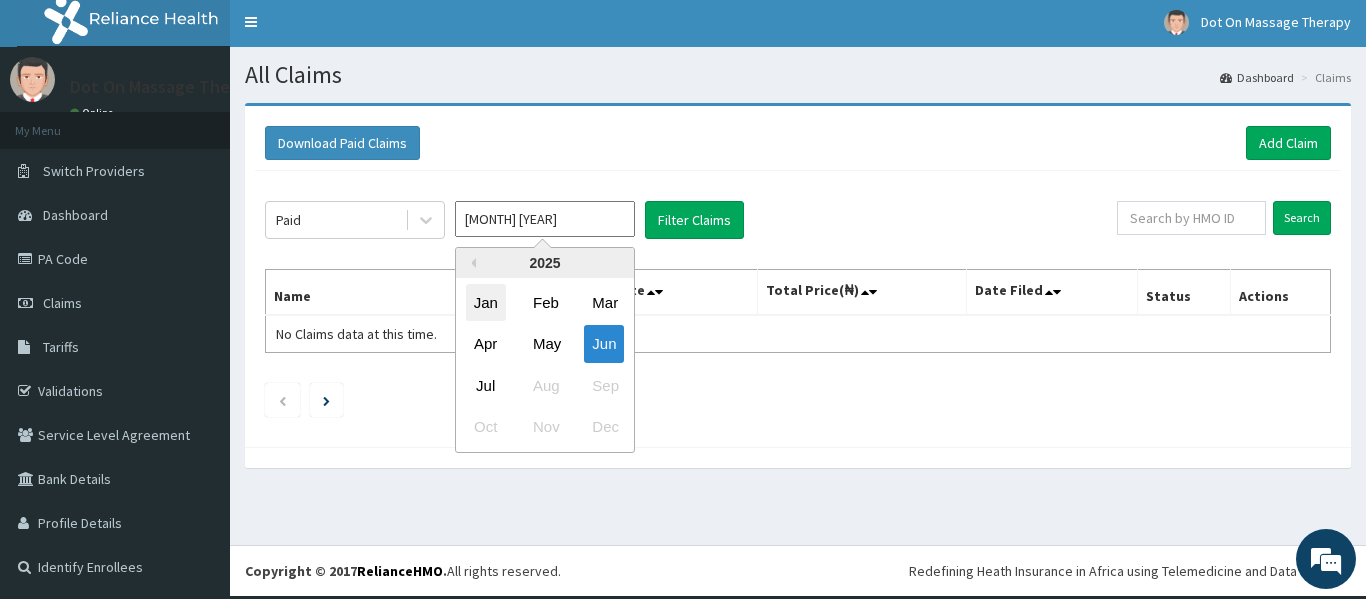 click on "Jan" at bounding box center (486, 302) 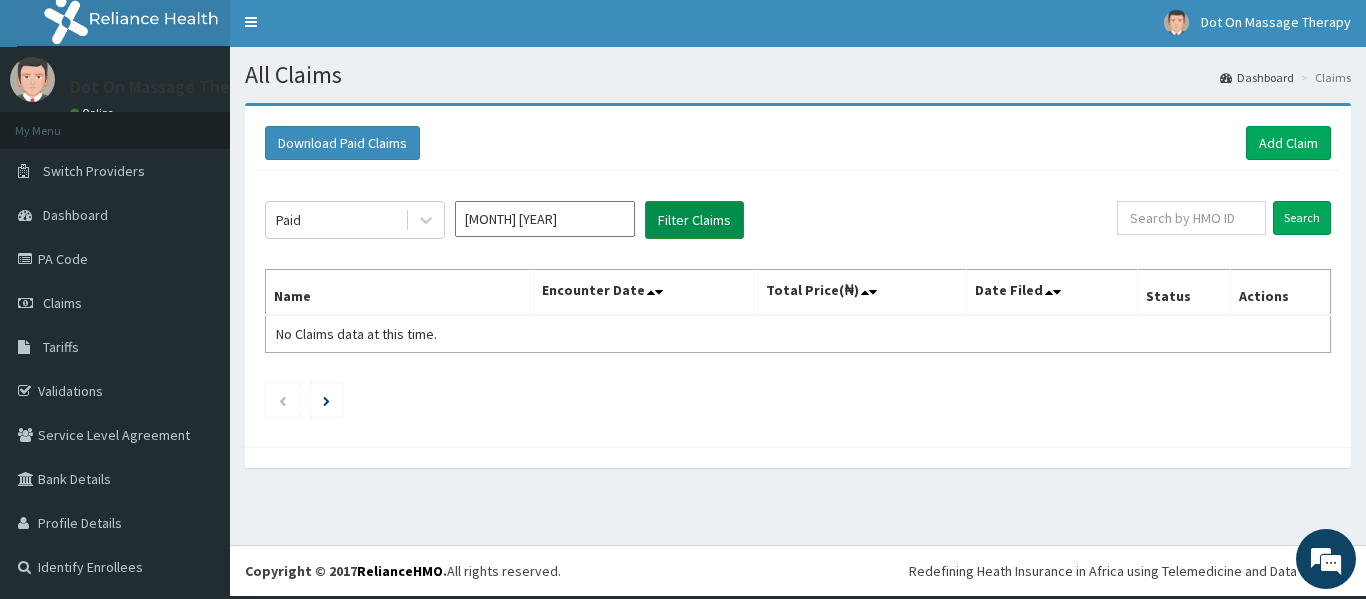 click on "Filter Claims" at bounding box center (694, 220) 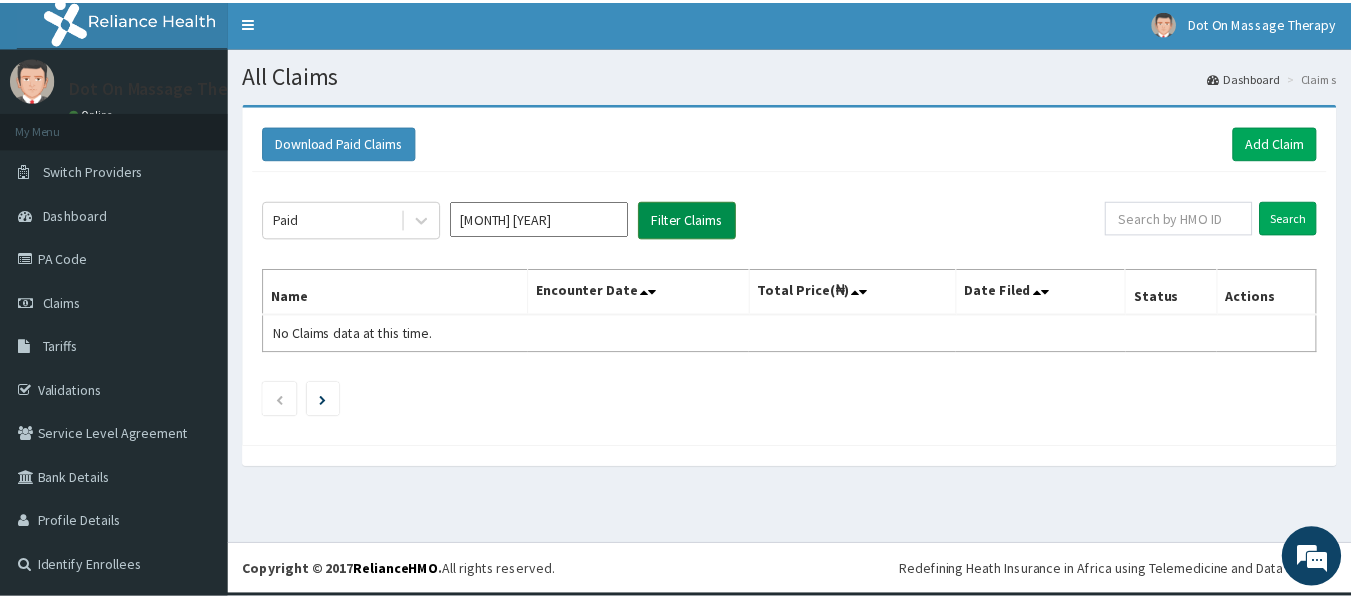 scroll, scrollTop: 0, scrollLeft: 0, axis: both 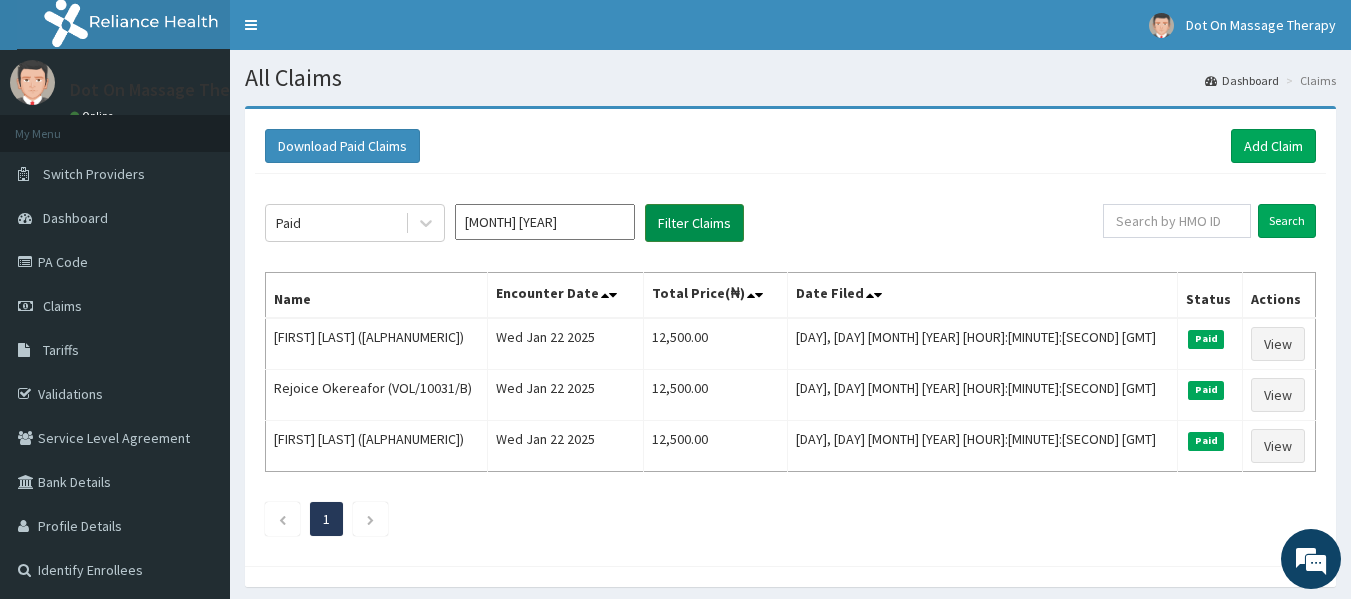click on "Filter Claims" at bounding box center (694, 223) 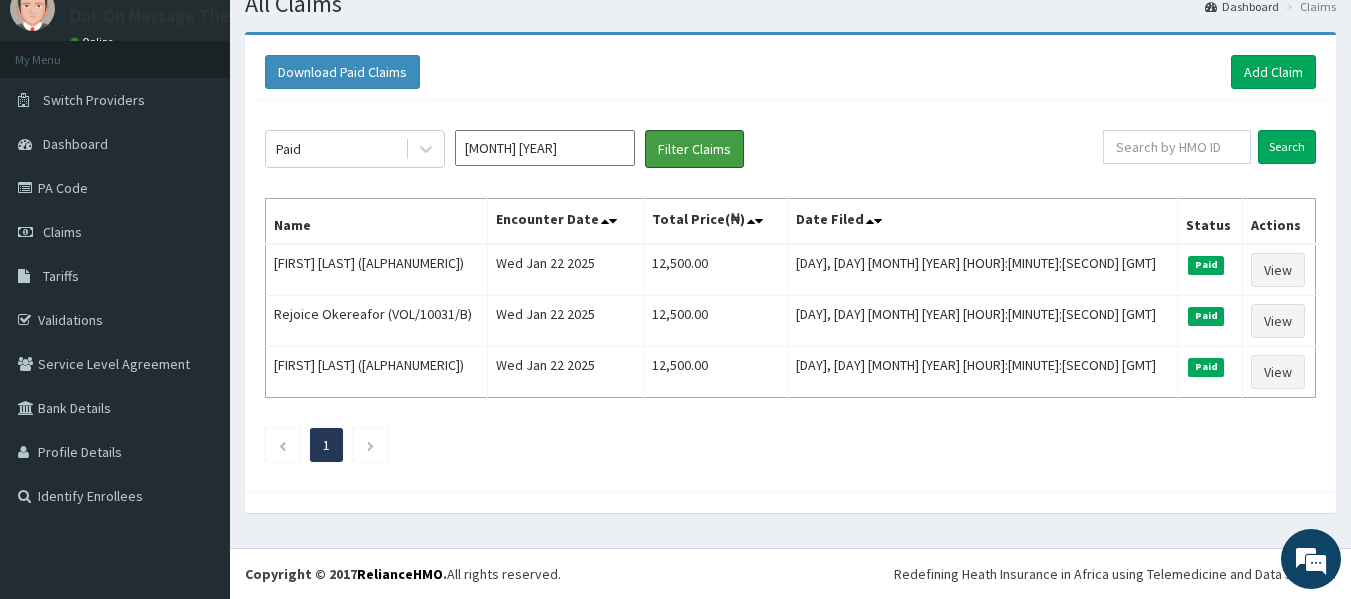 scroll, scrollTop: 0, scrollLeft: 0, axis: both 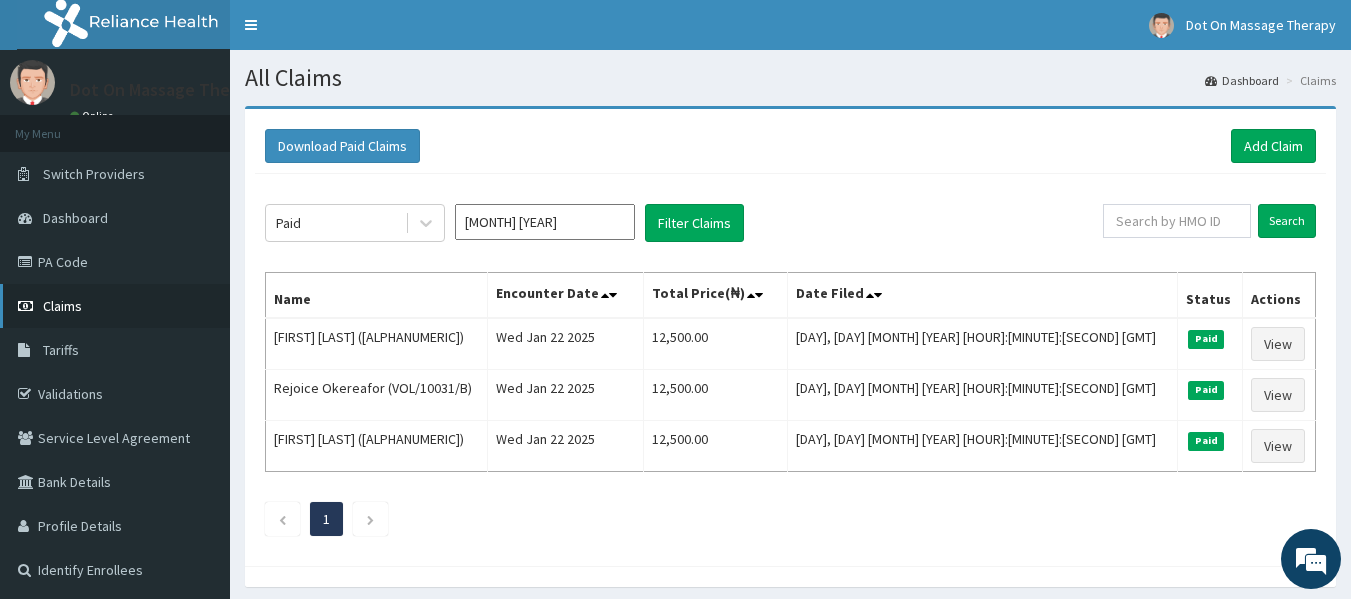 click on "Claims" at bounding box center [115, 306] 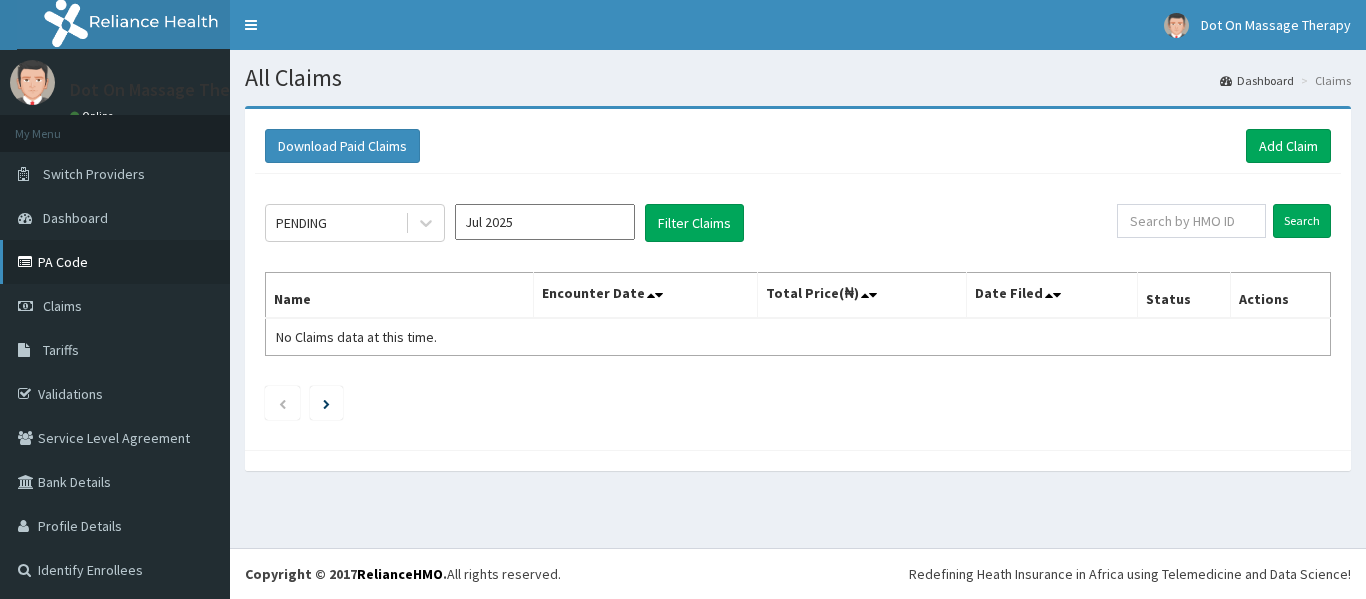 scroll, scrollTop: 0, scrollLeft: 0, axis: both 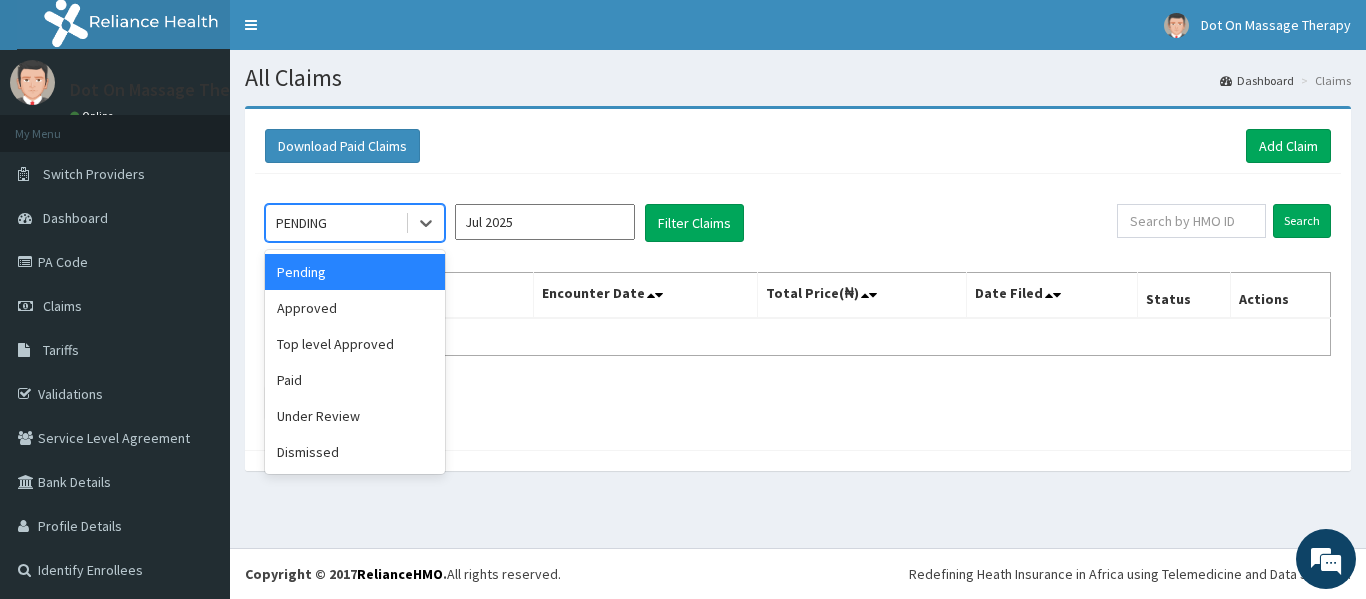 click on "PENDING" at bounding box center [335, 223] 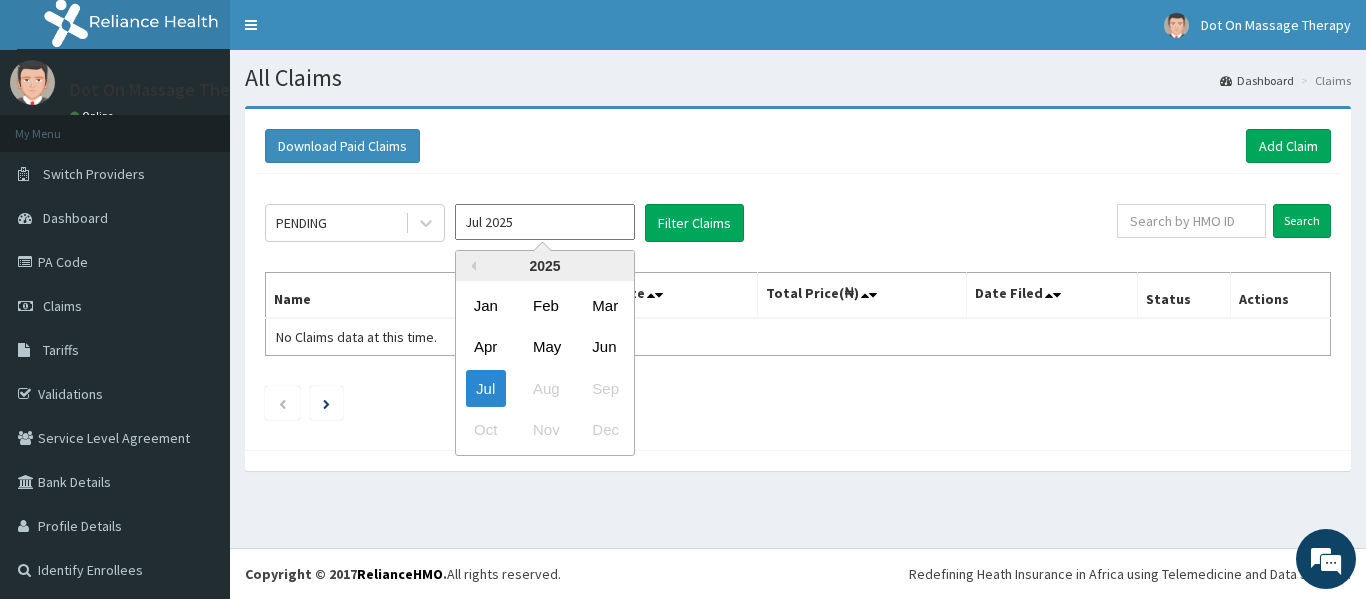 click on "Jul 2025" at bounding box center (545, 222) 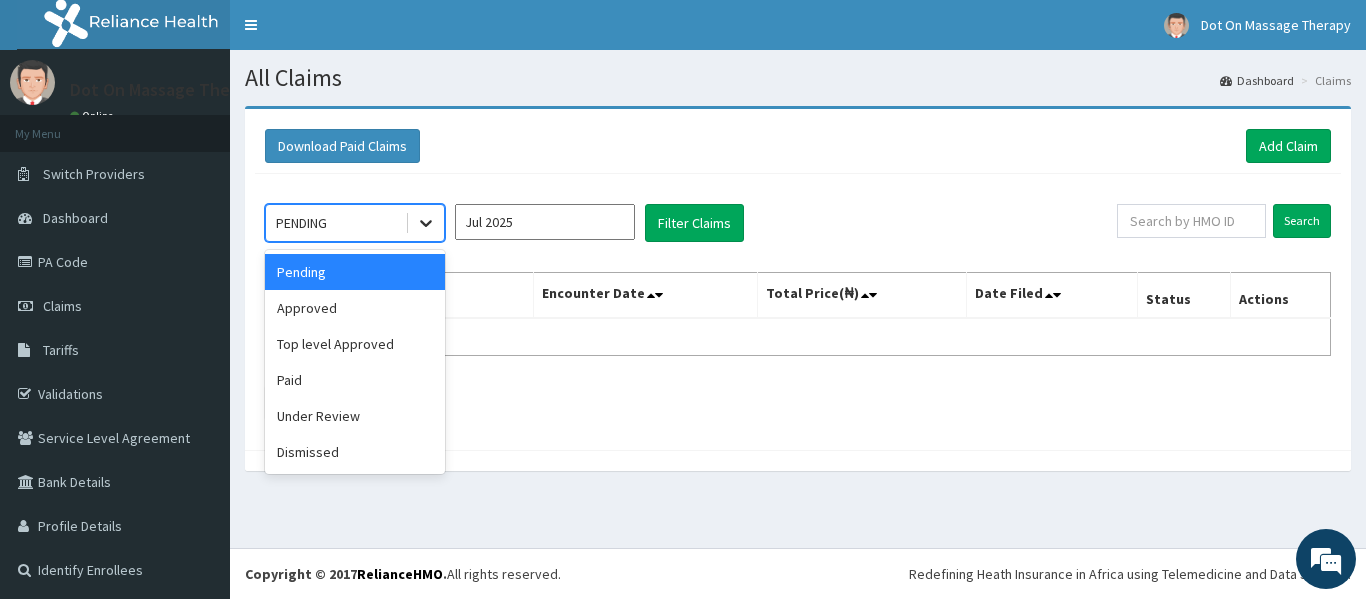click at bounding box center [426, 223] 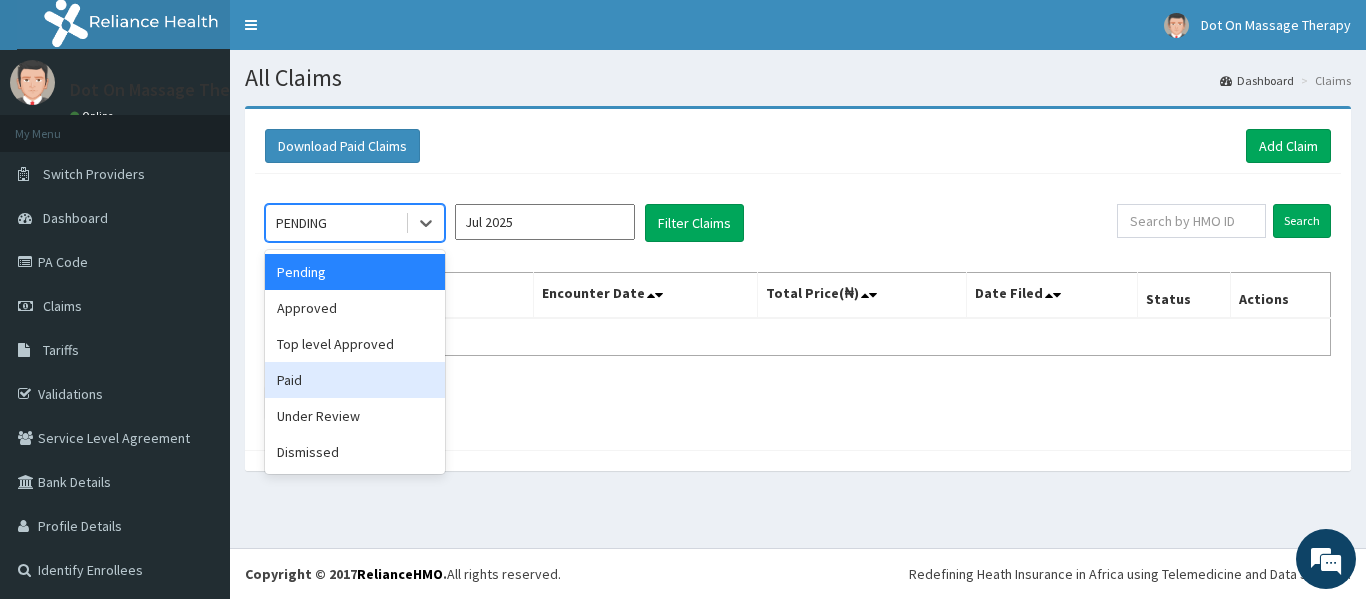 click on "Paid" at bounding box center (355, 380) 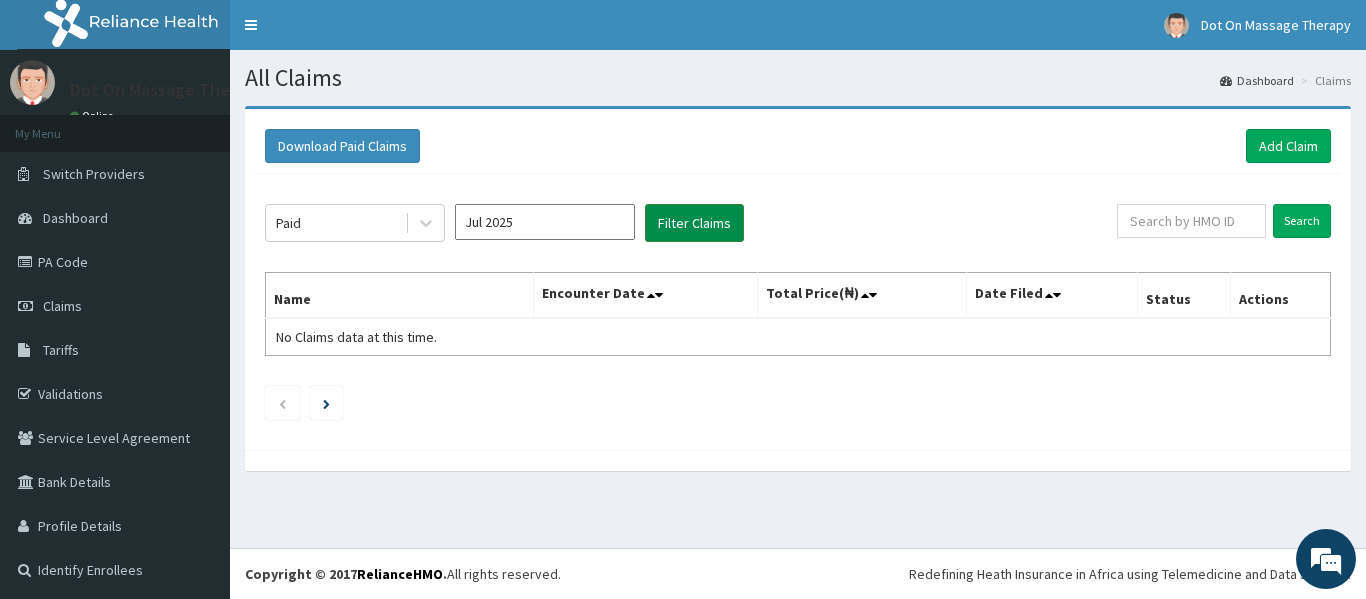 click on "Filter Claims" at bounding box center [694, 223] 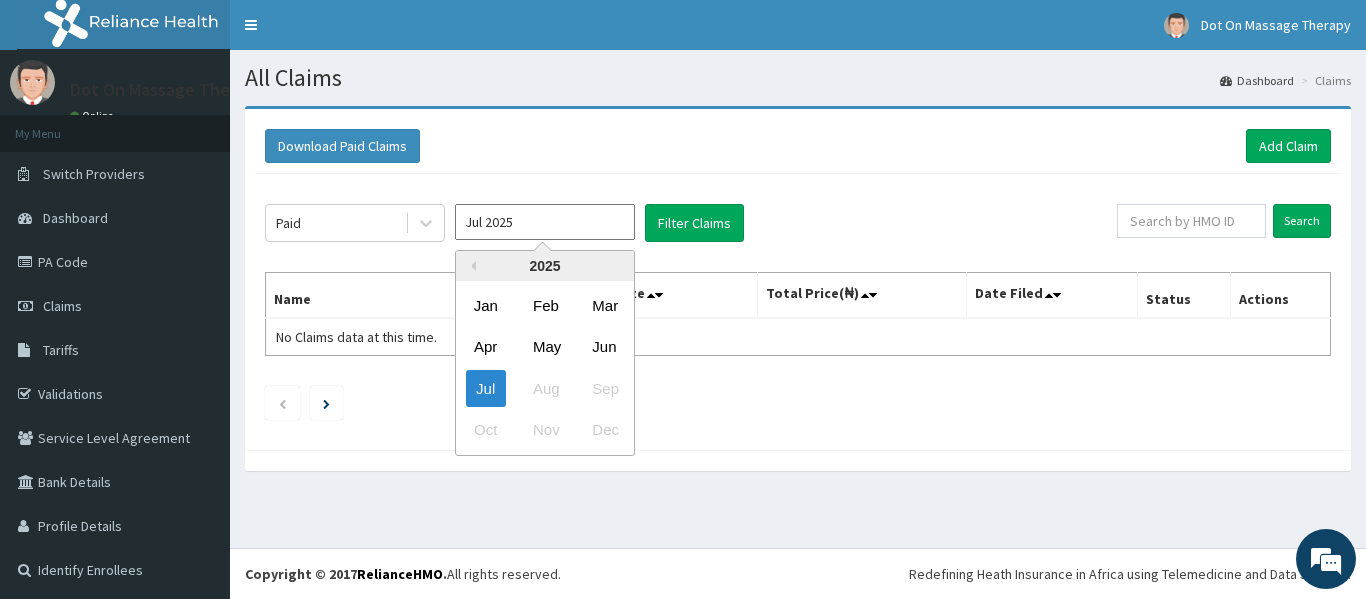 click on "Jul 2025" at bounding box center [545, 222] 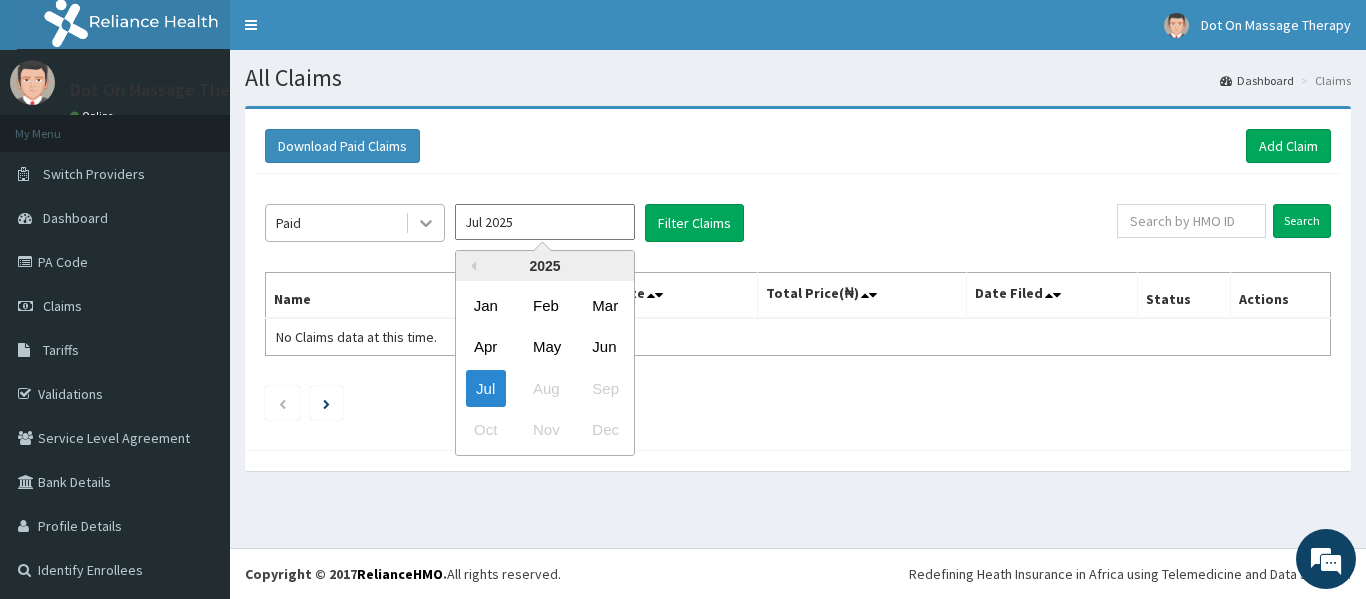 click 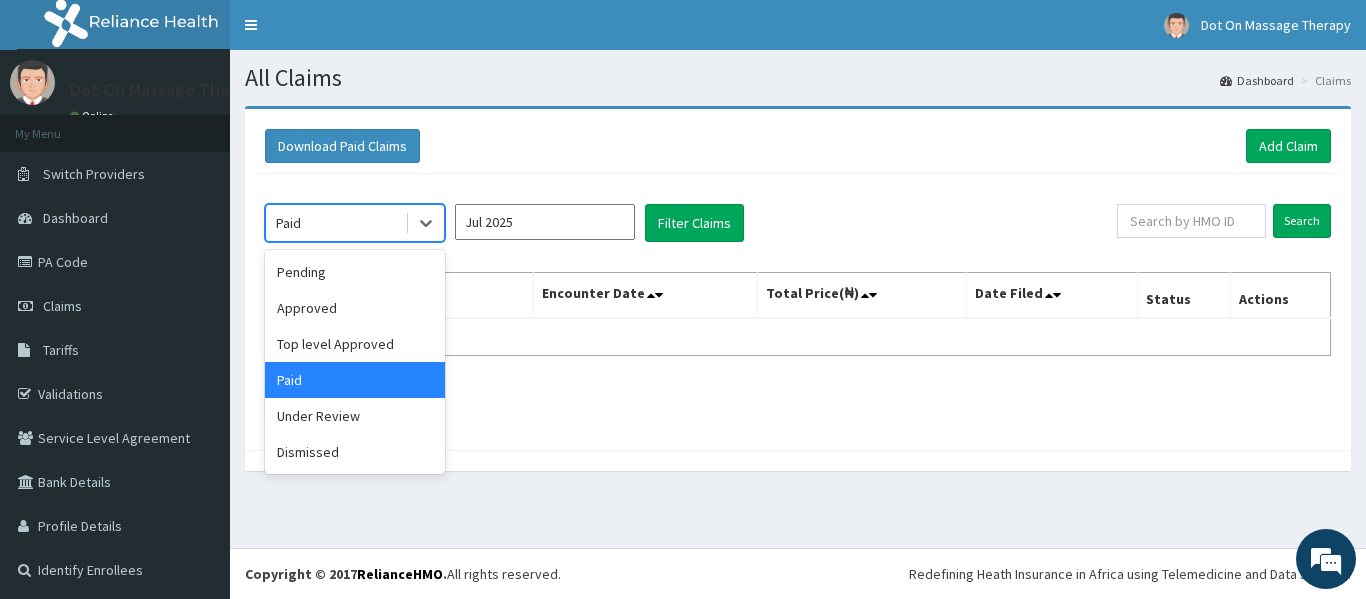 click on "Paid" at bounding box center (355, 380) 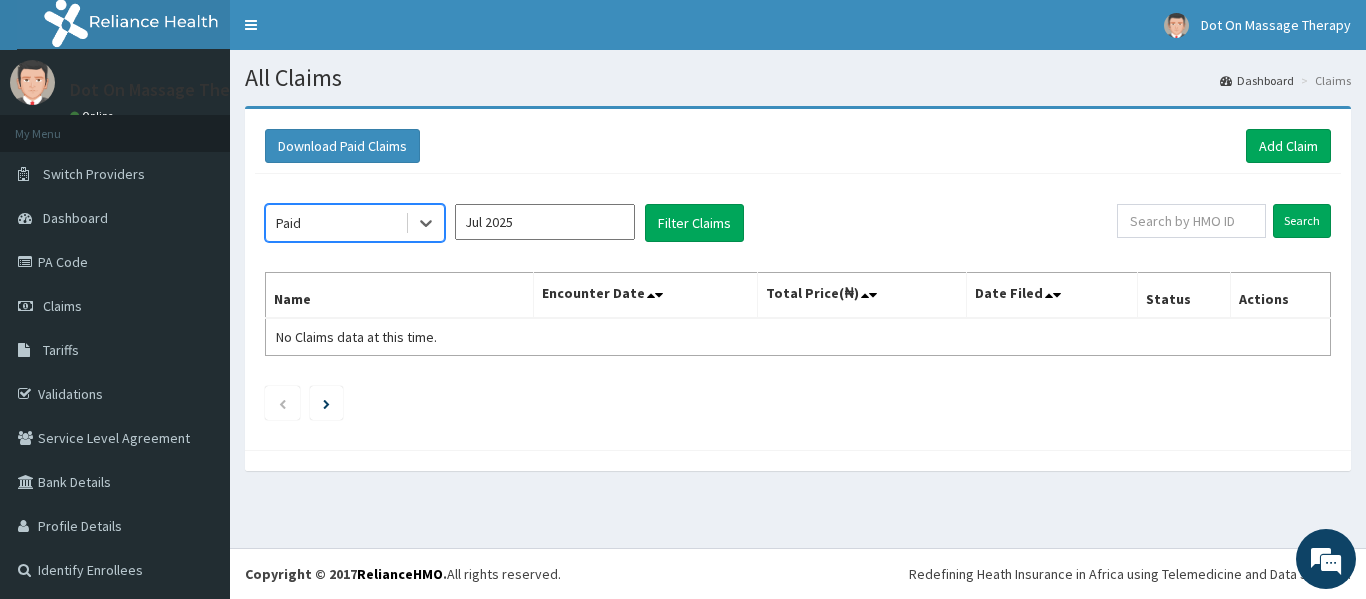 click on "Jul 2025" at bounding box center [545, 222] 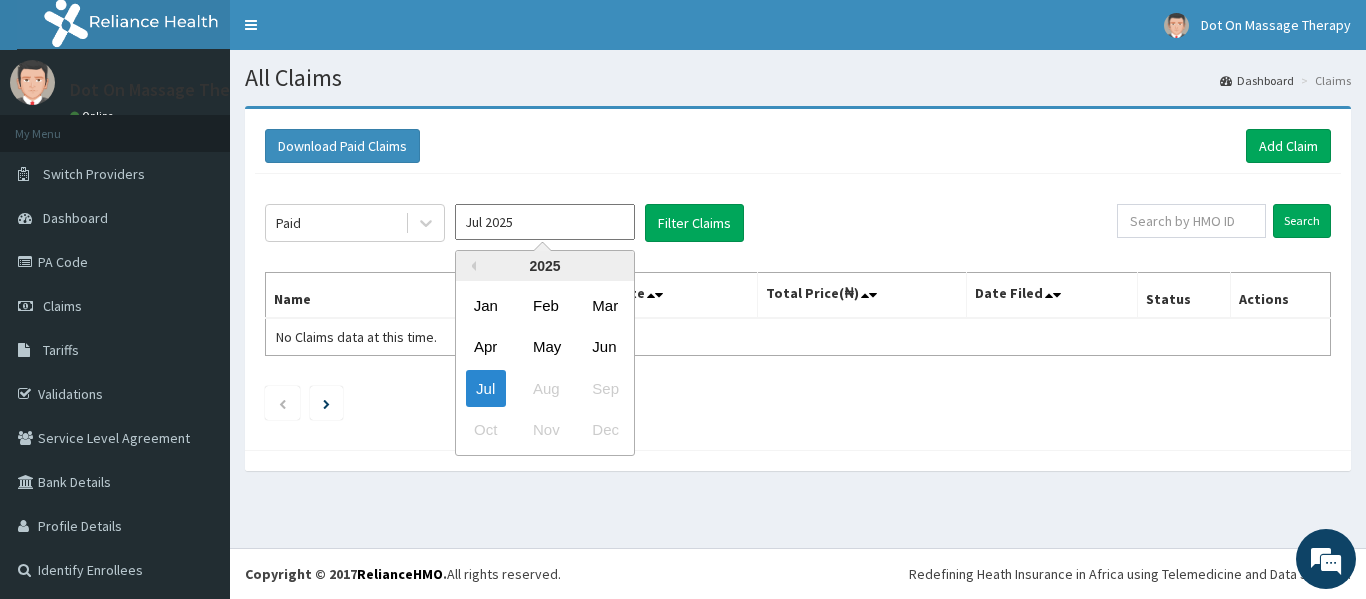click on "2025" at bounding box center [545, 266] 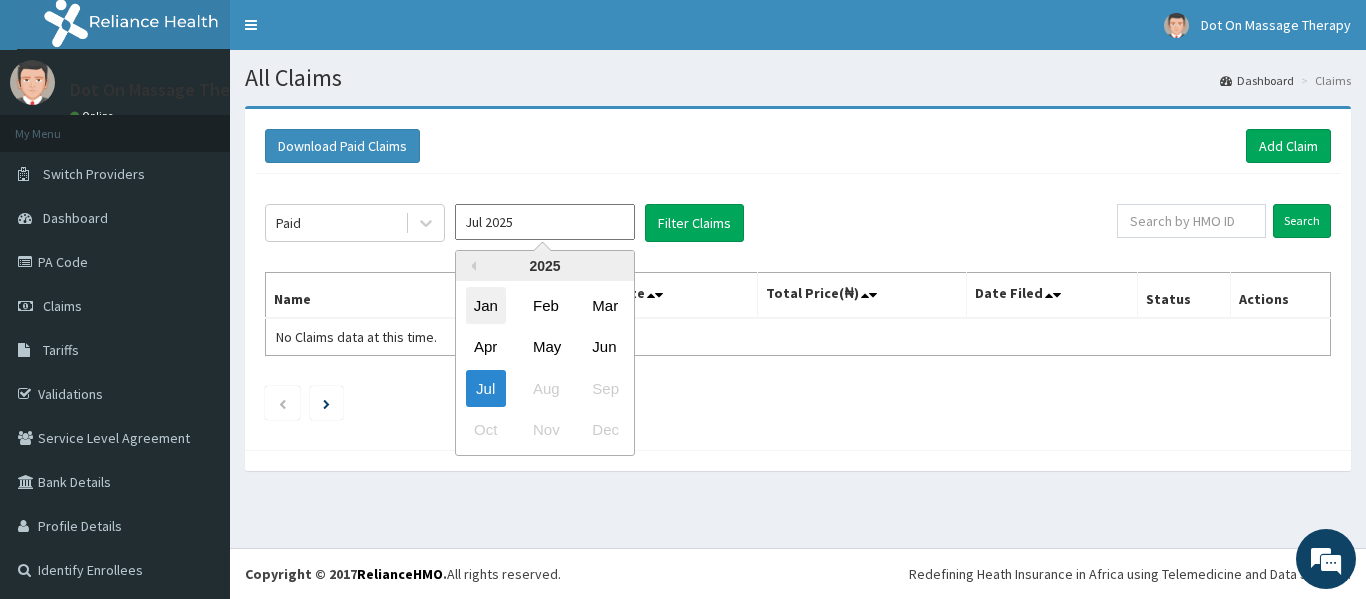 click on "Jan" at bounding box center [486, 305] 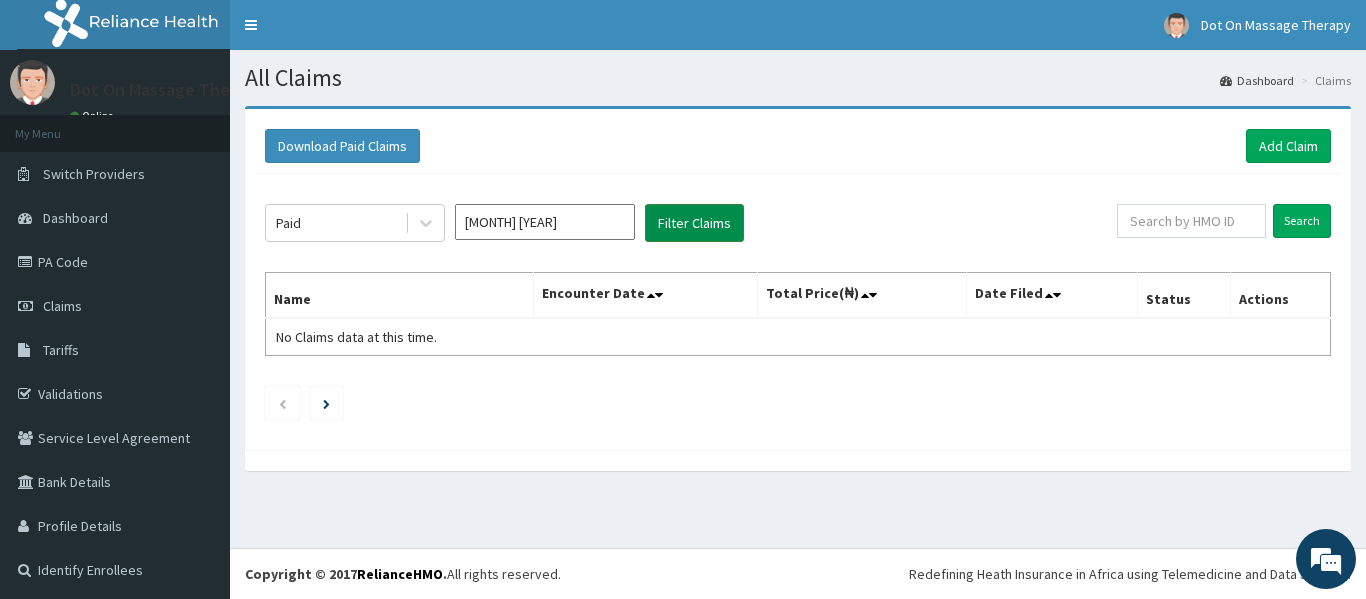 click on "Filter Claims" at bounding box center (694, 223) 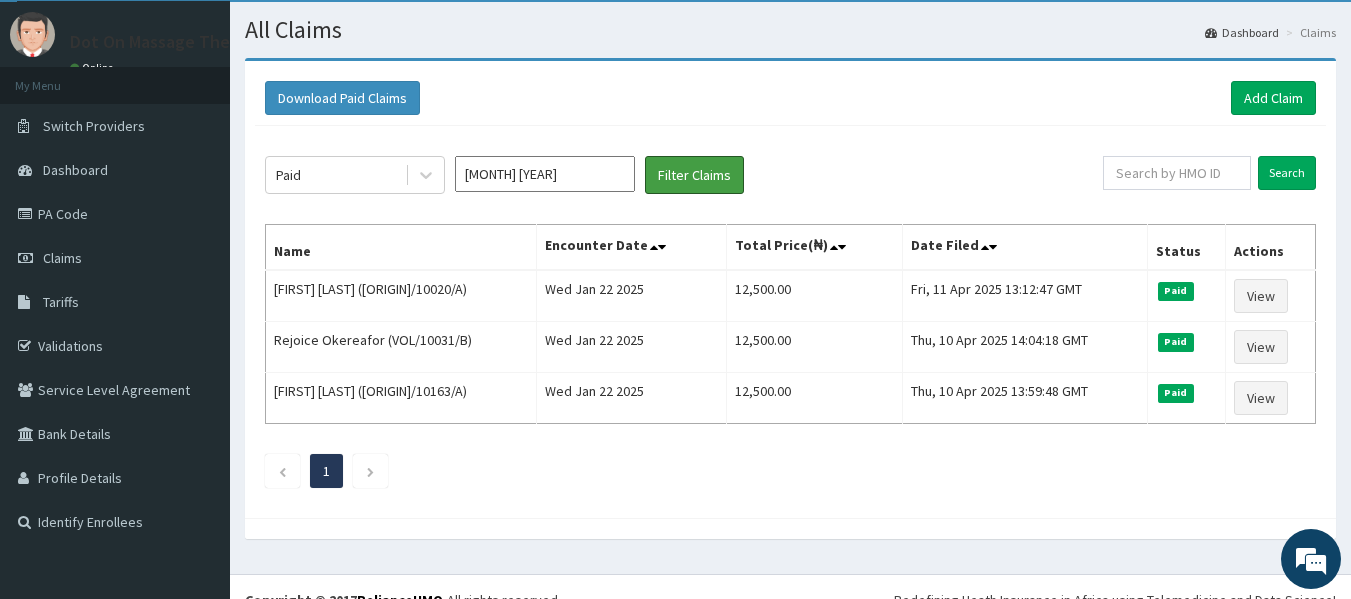 scroll, scrollTop: 74, scrollLeft: 0, axis: vertical 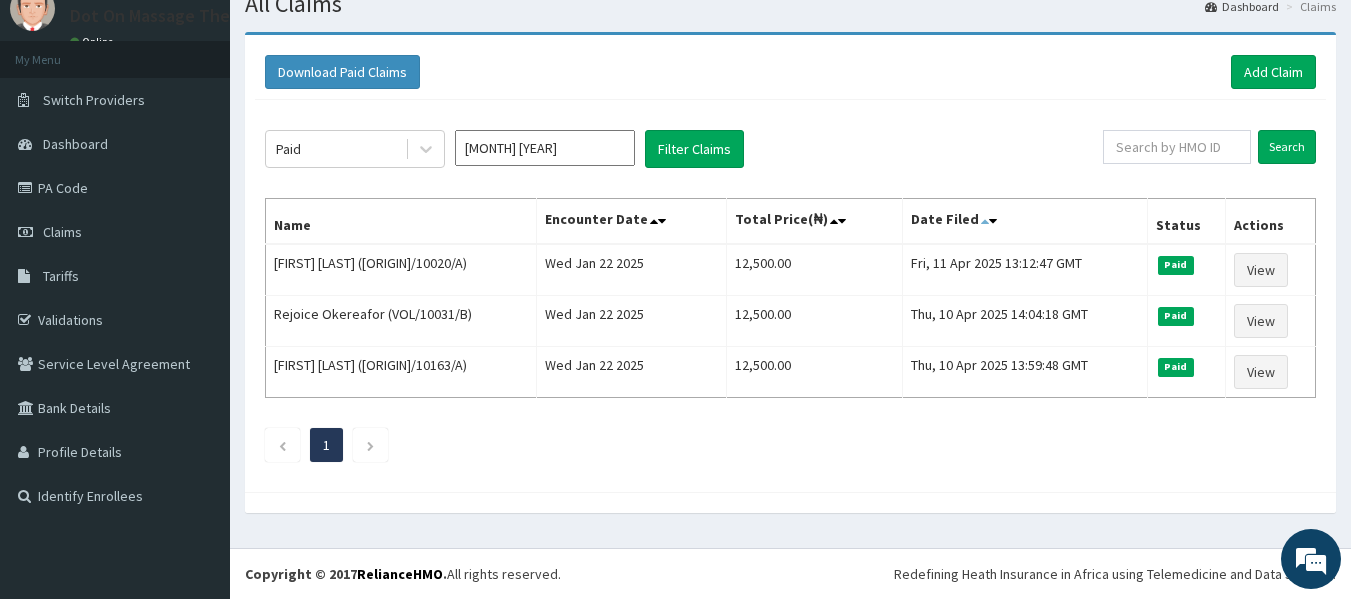 click at bounding box center (985, 221) 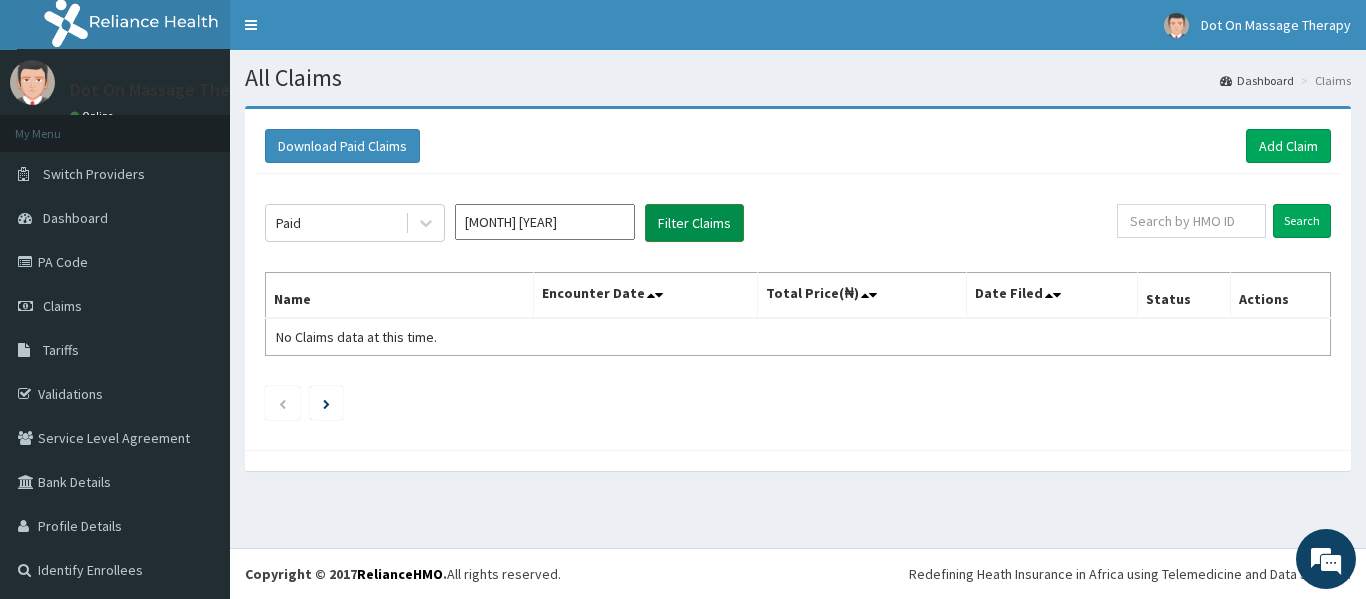 click on "Filter Claims" at bounding box center (694, 223) 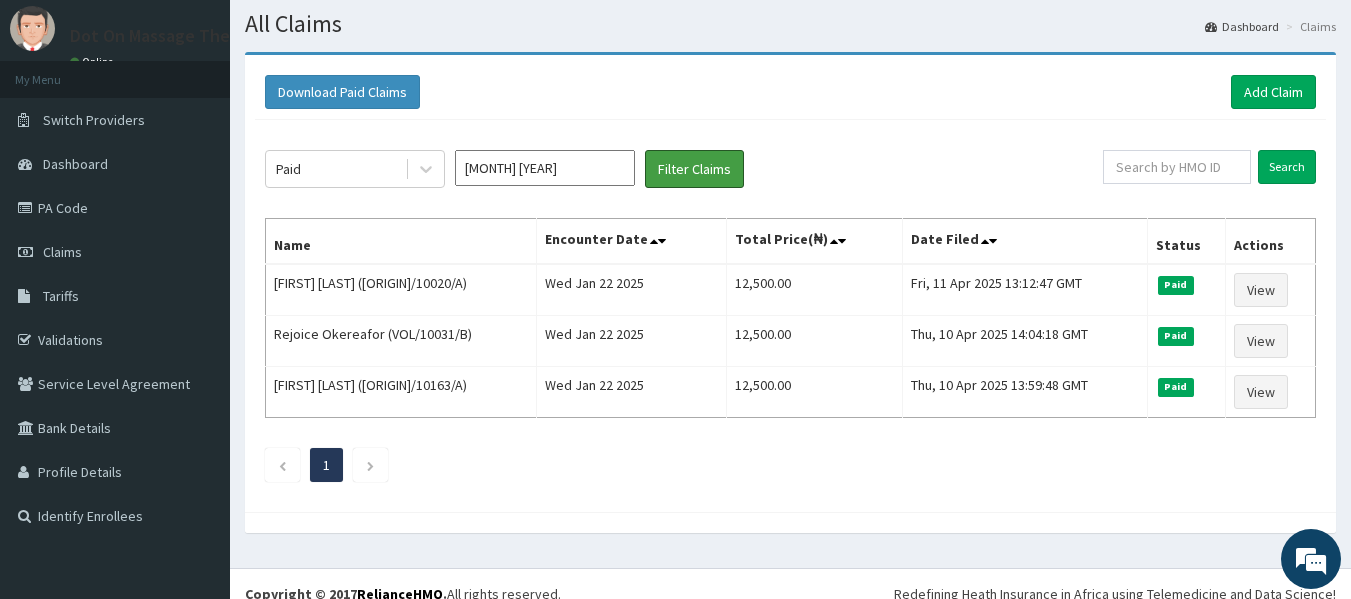 scroll, scrollTop: 0, scrollLeft: 0, axis: both 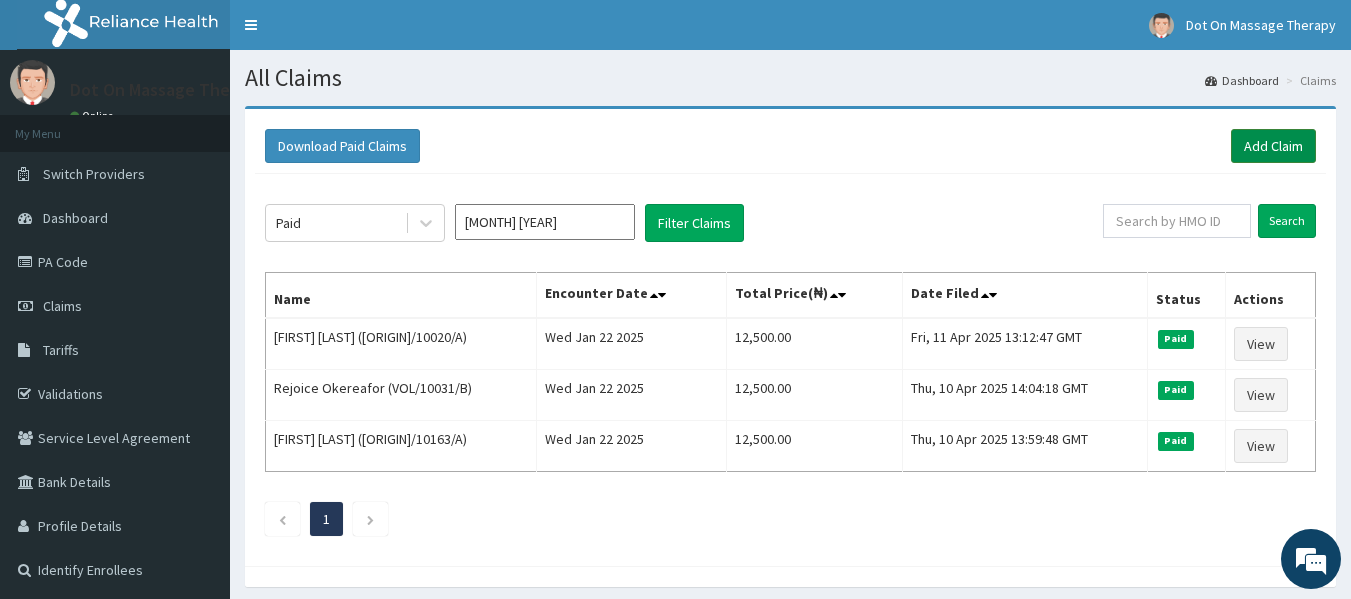 click on "Add Claim" at bounding box center [1273, 146] 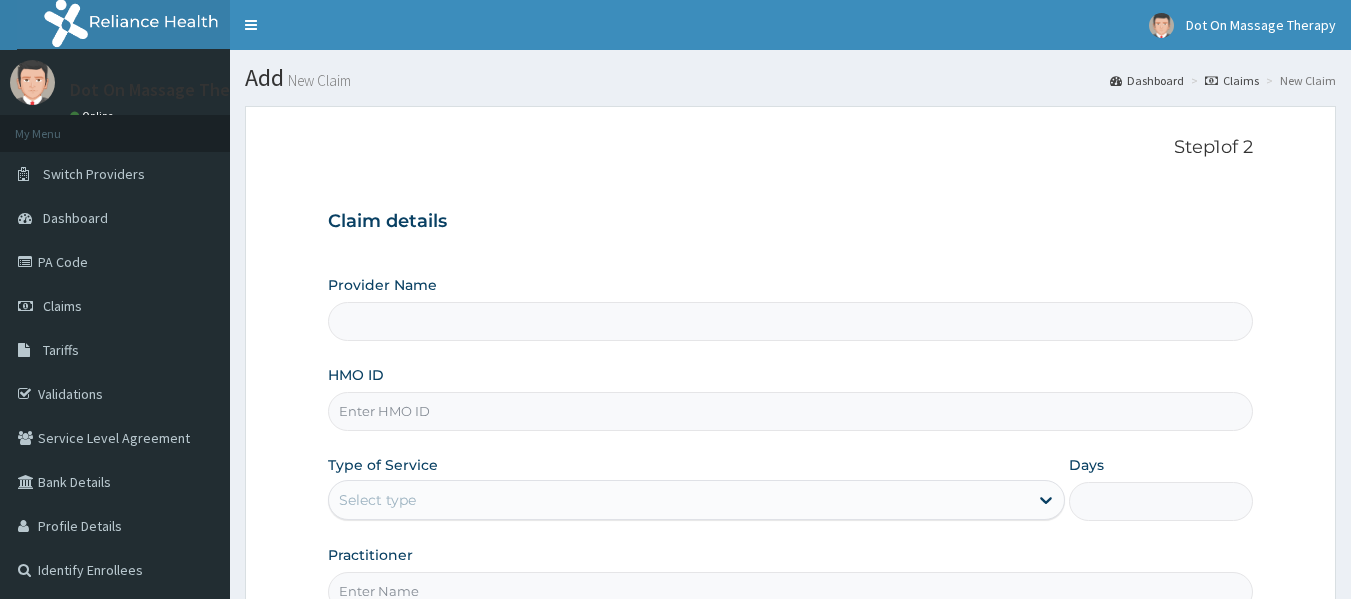 scroll, scrollTop: 0, scrollLeft: 0, axis: both 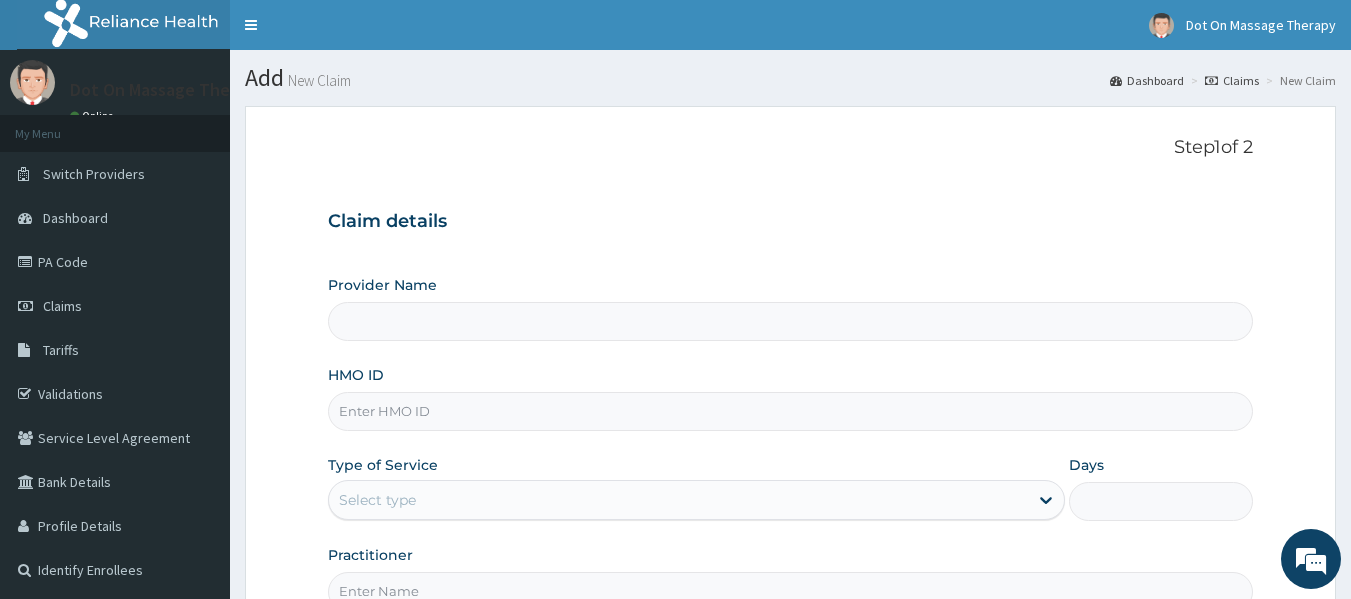 click on "Step  1  of 2 Claim details Provider Name HMO ID Type of Service Select type Days Practitioner" at bounding box center [791, 374] 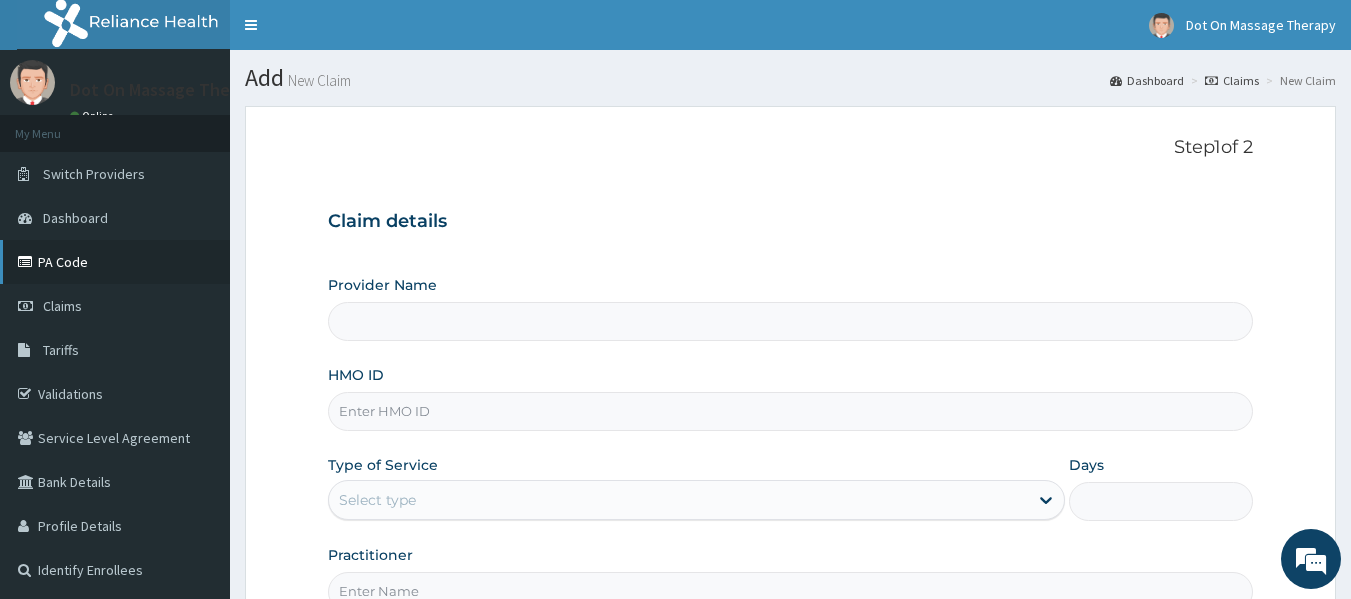 click on "PA Code" at bounding box center (115, 262) 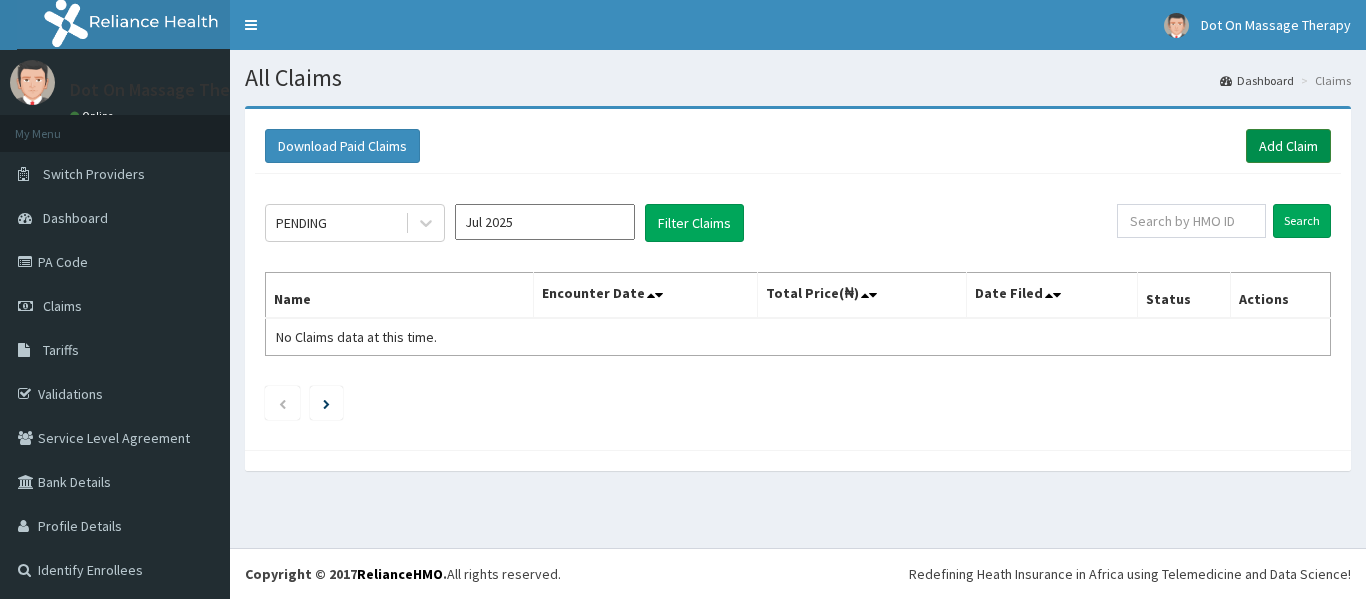 scroll, scrollTop: 0, scrollLeft: 0, axis: both 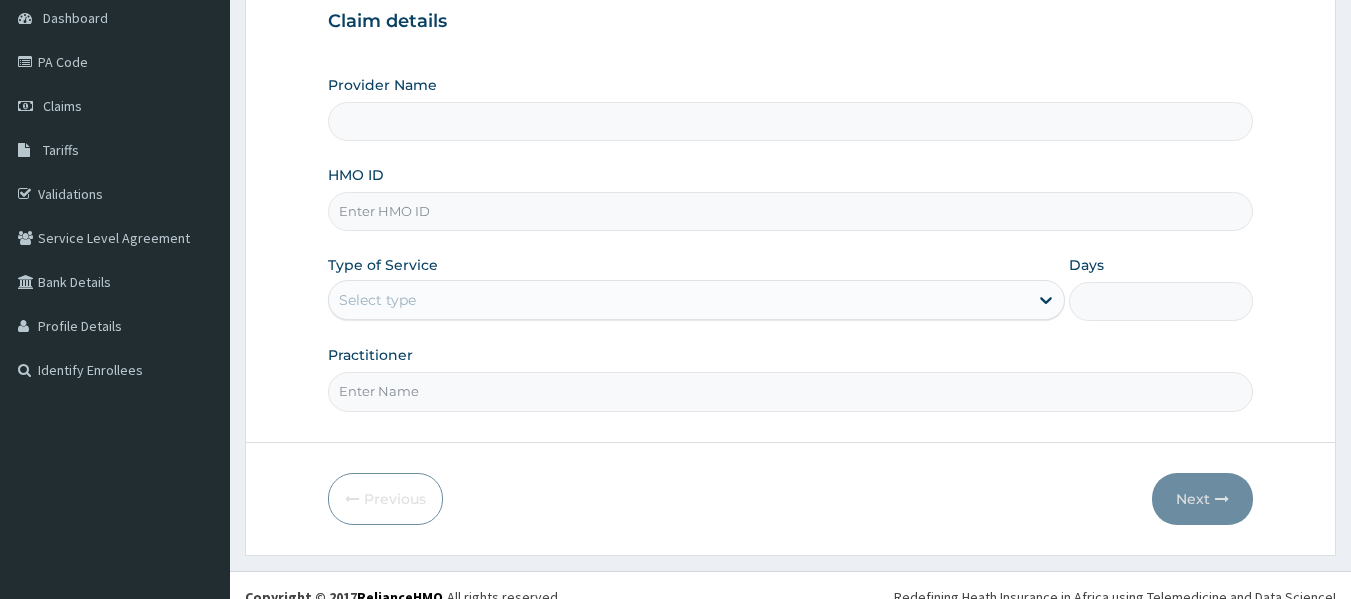 type on "Dot On Massage therapy" 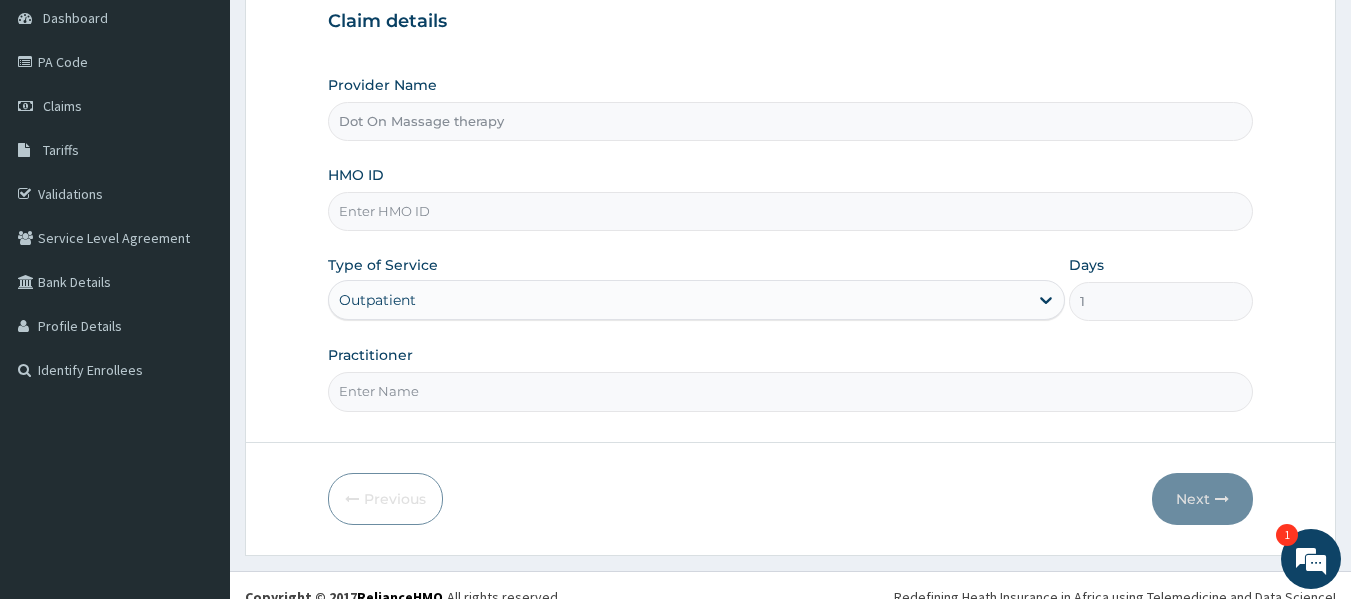 click on "HMO ID" at bounding box center (791, 211) 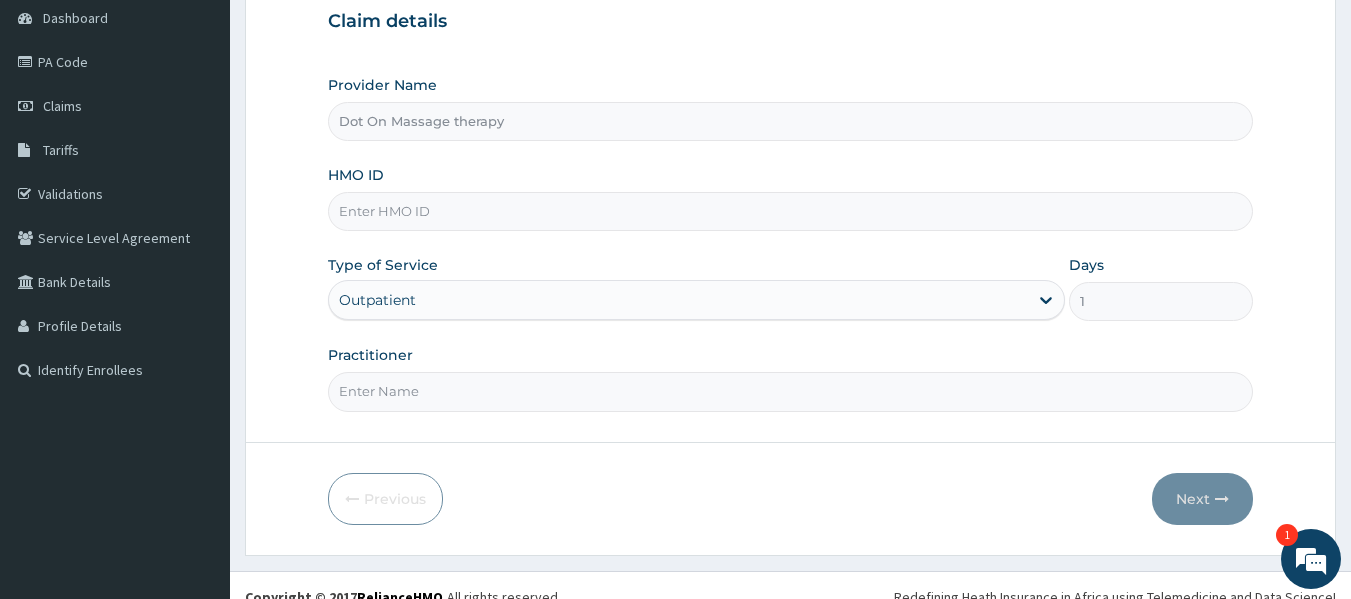 scroll, scrollTop: 0, scrollLeft: 0, axis: both 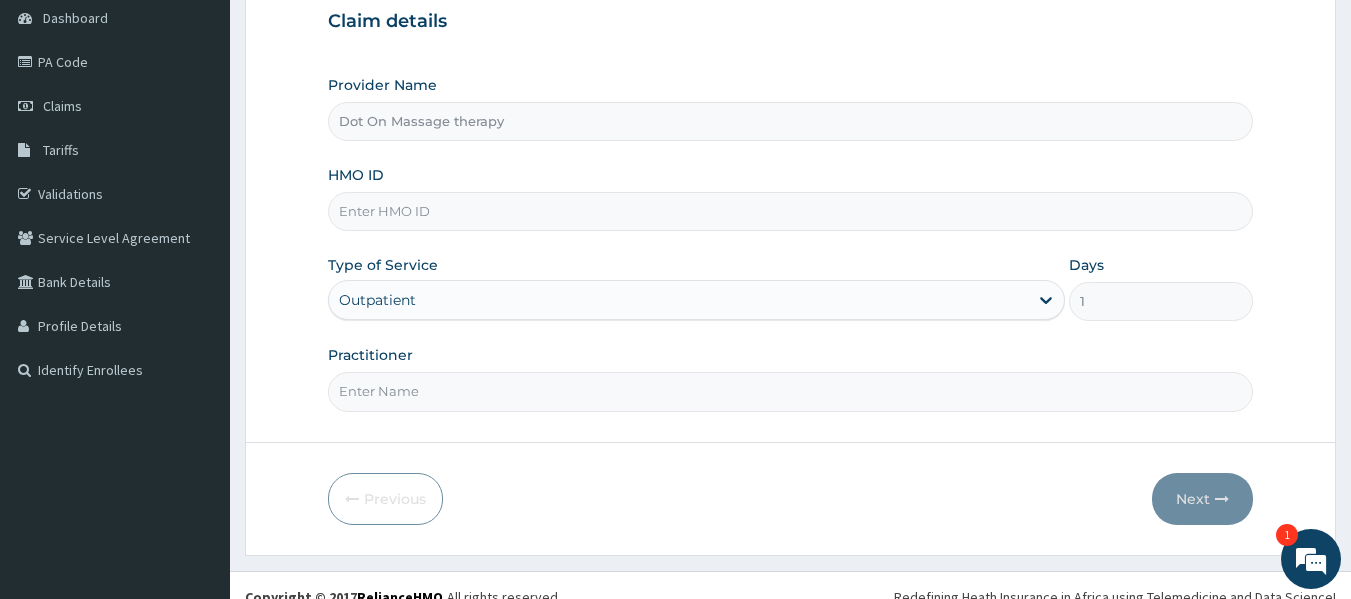 paste on "Hnl/10060/a" 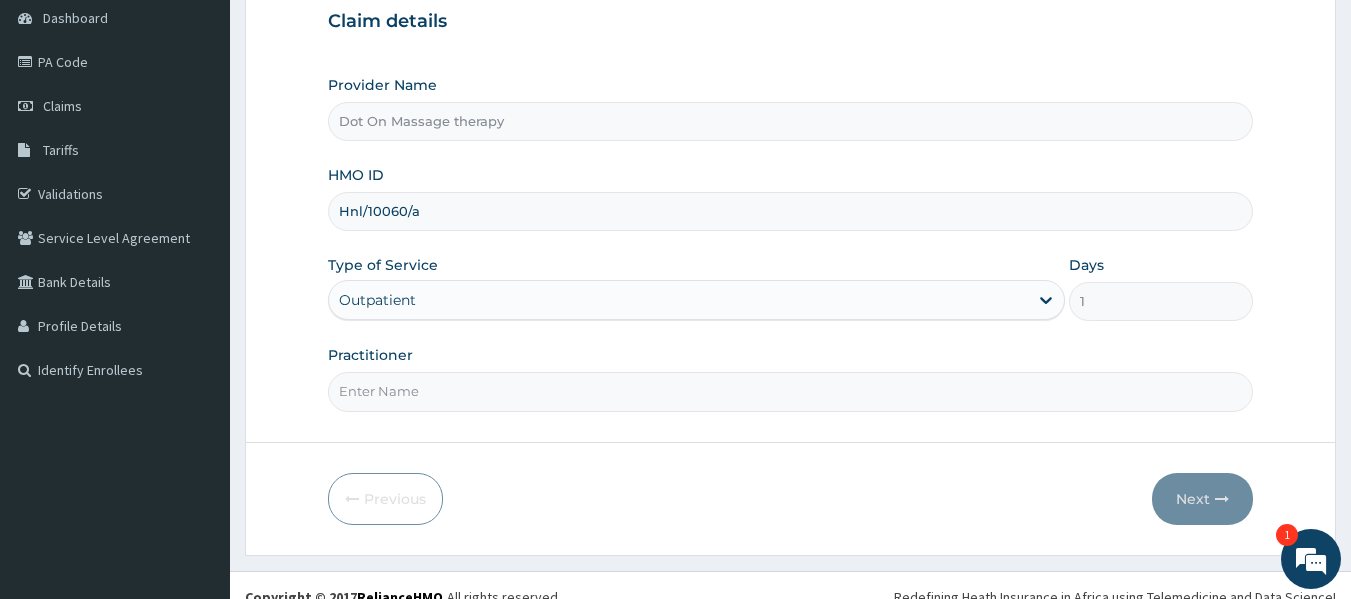 scroll, scrollTop: 200, scrollLeft: 0, axis: vertical 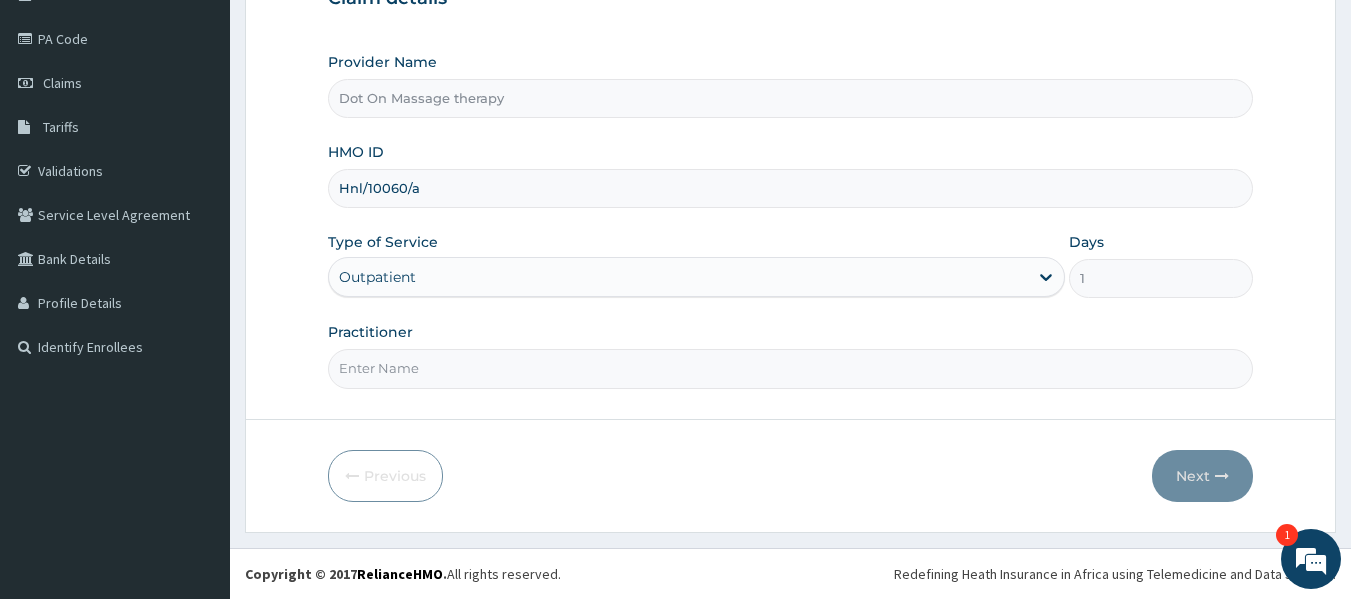 type on "Hnl/10060/a" 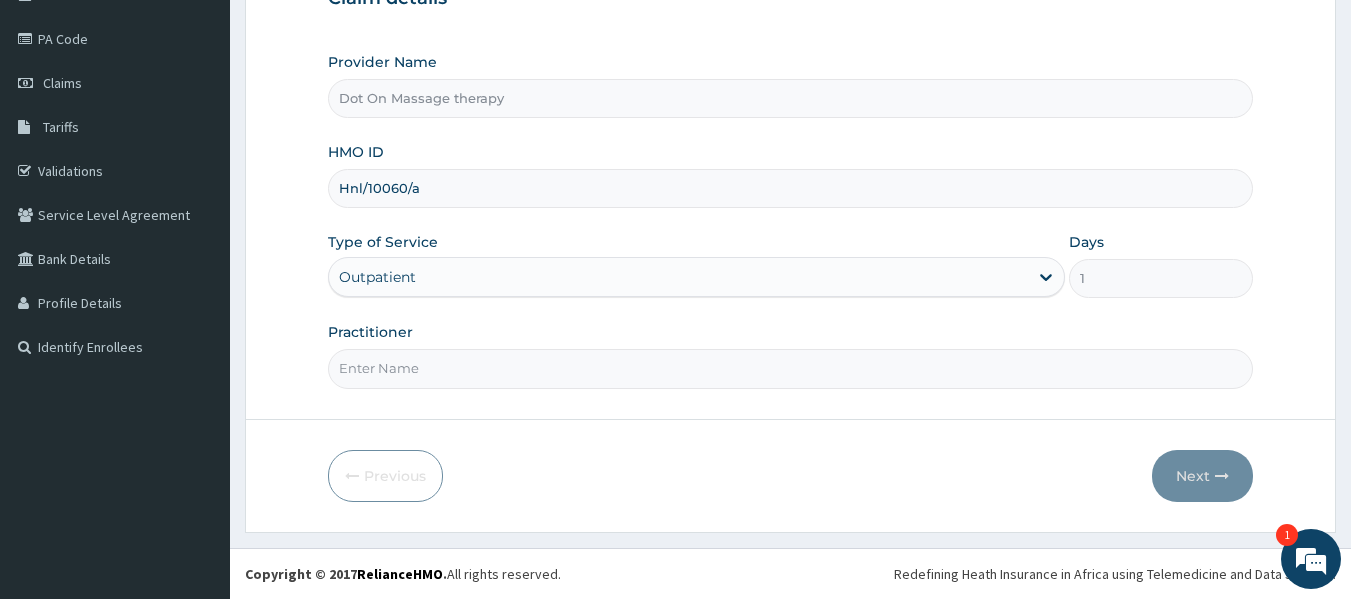 type on "d" 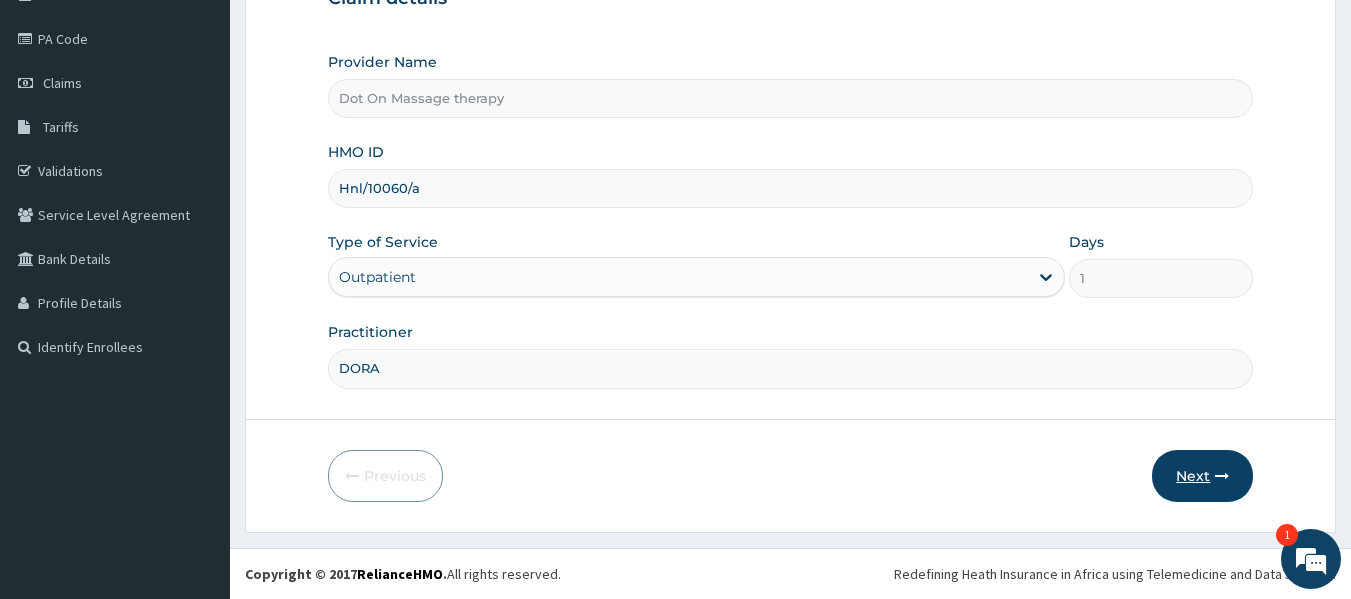 type on "DORA" 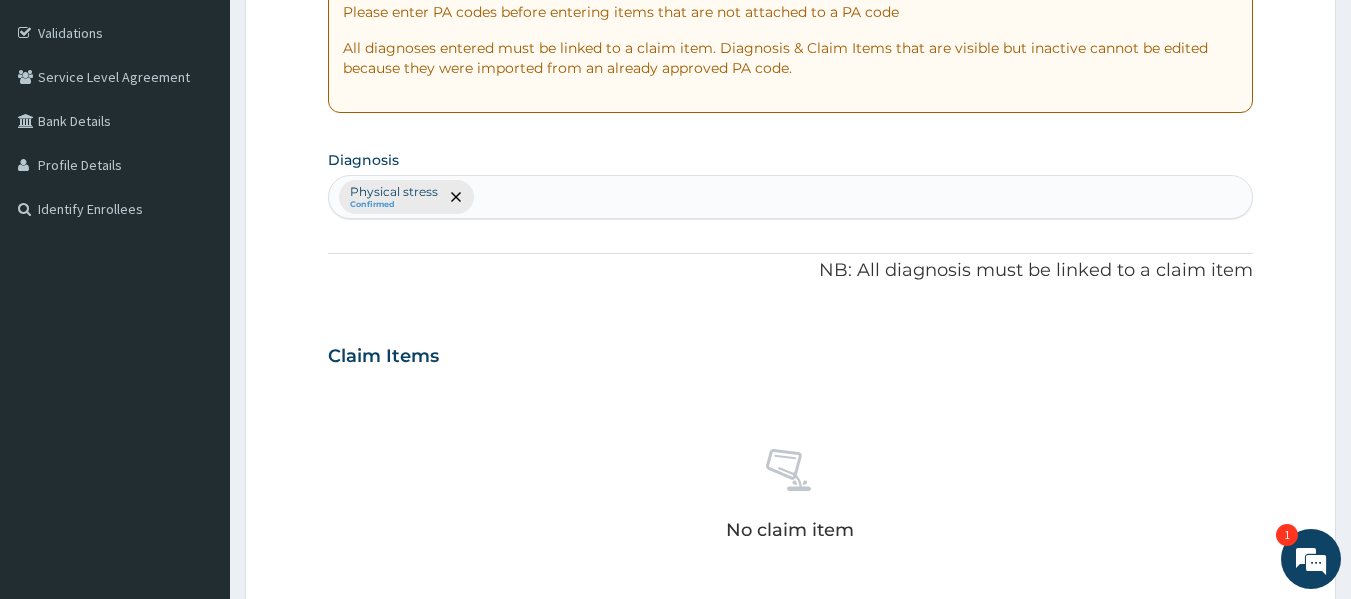 scroll, scrollTop: 0, scrollLeft: 0, axis: both 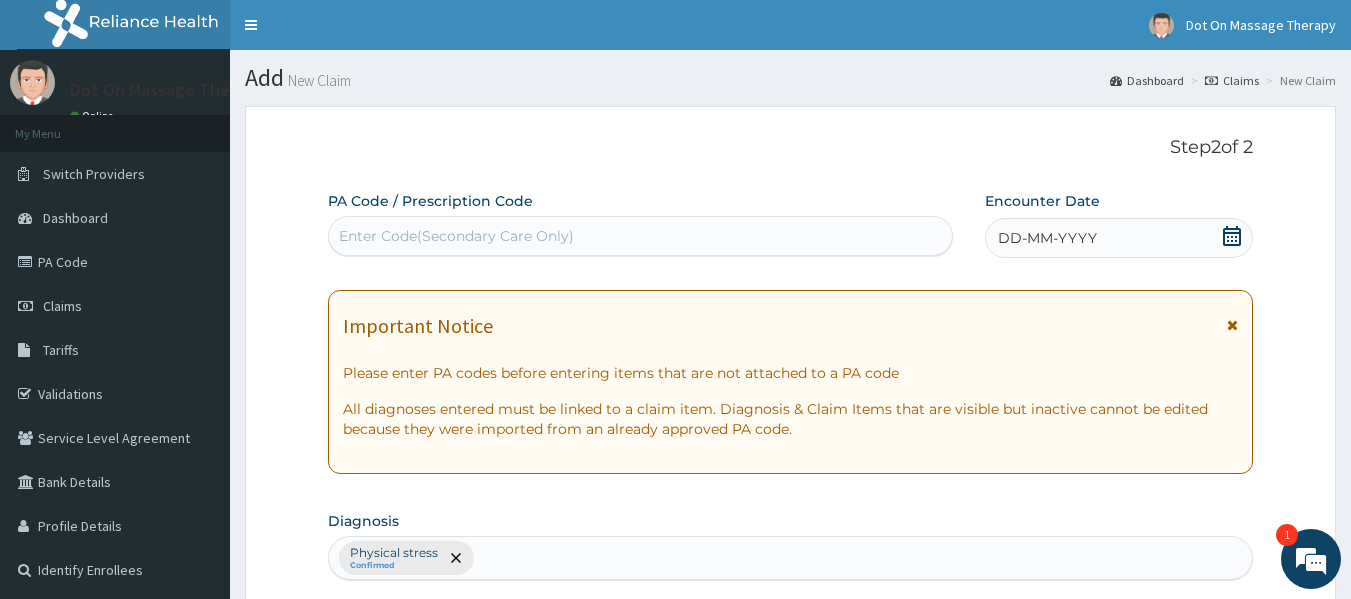 click on "Enter Code(Secondary Care Only)" at bounding box center [641, 236] 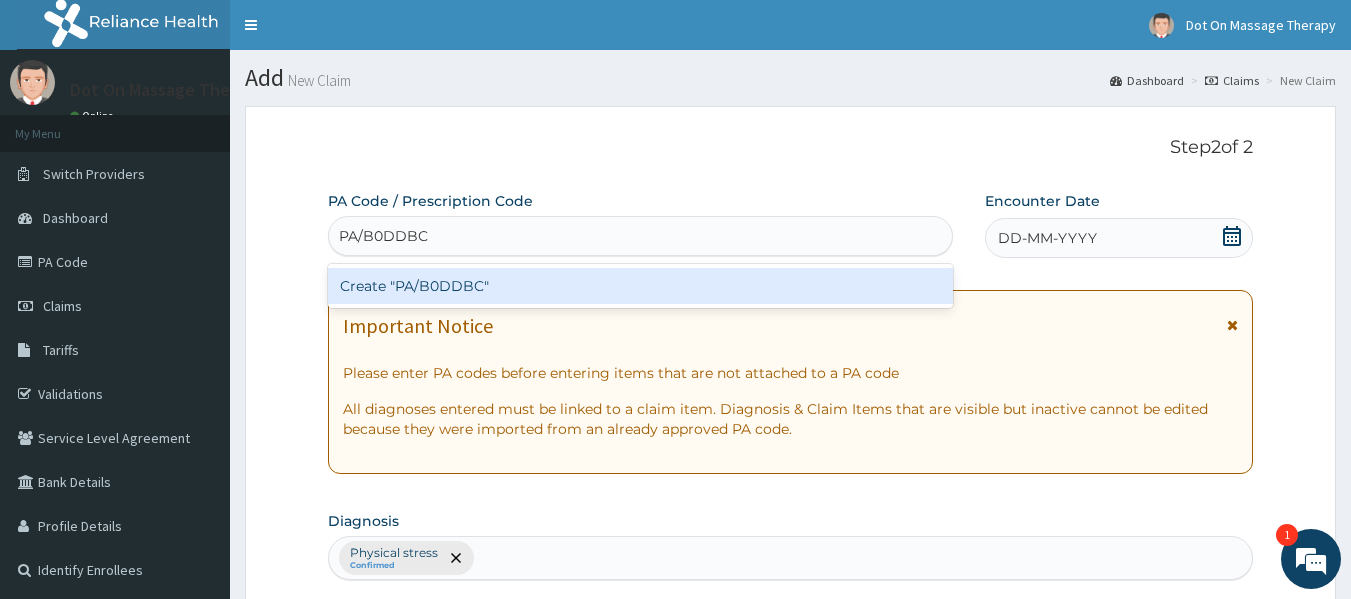 click on "Create "PA/B0DDBC"" at bounding box center (641, 286) 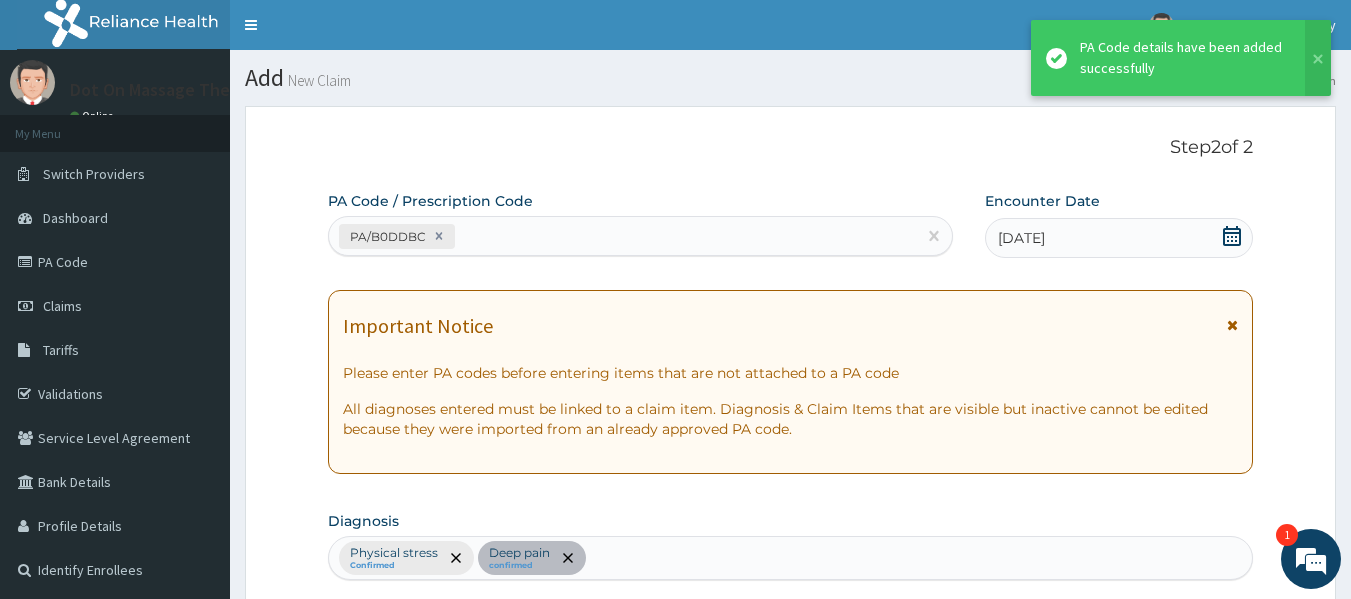 scroll, scrollTop: 533, scrollLeft: 0, axis: vertical 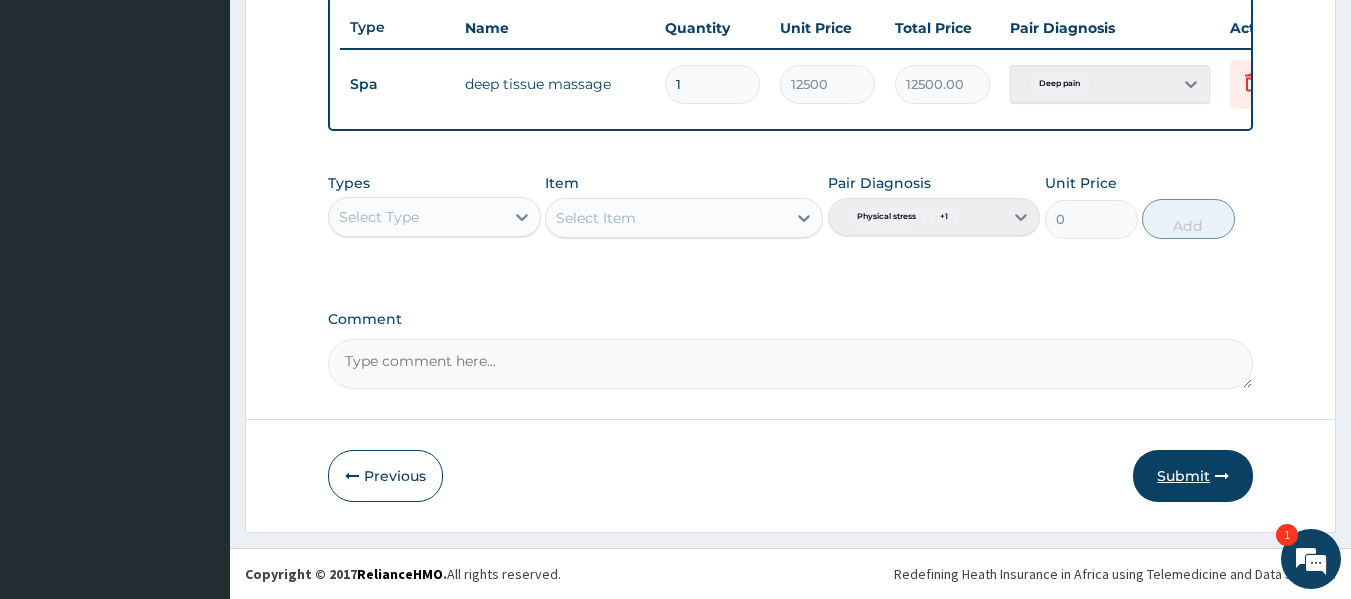 click on "Submit" at bounding box center (1193, 476) 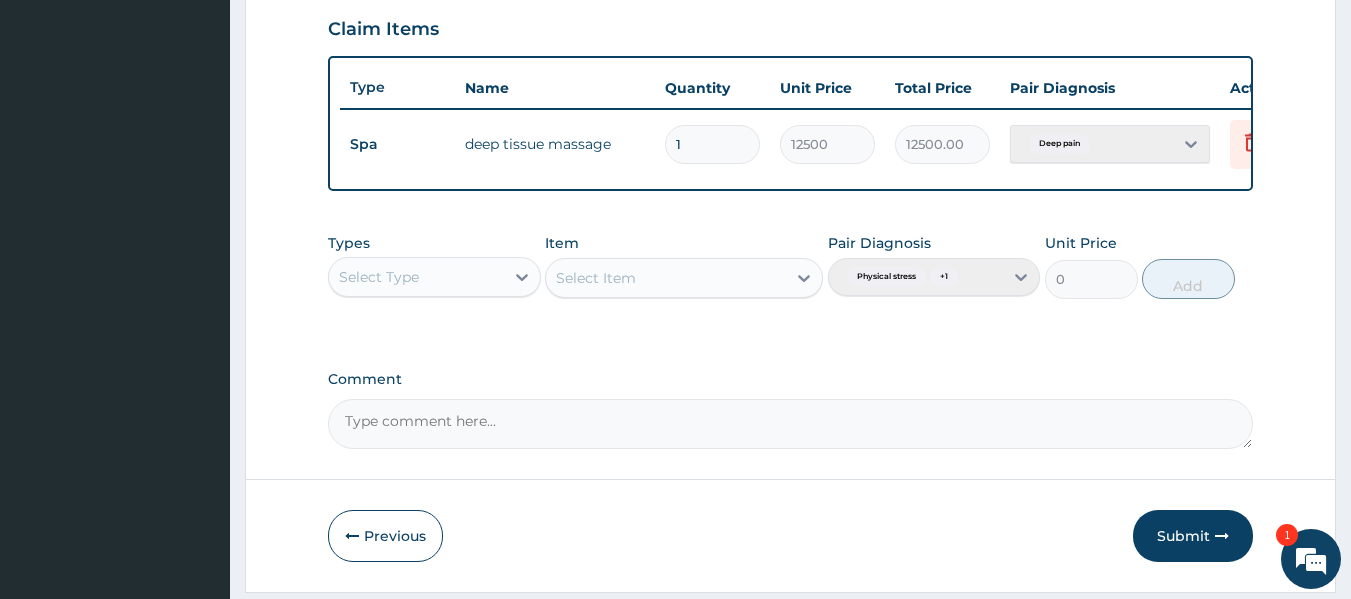 scroll, scrollTop: 763, scrollLeft: 0, axis: vertical 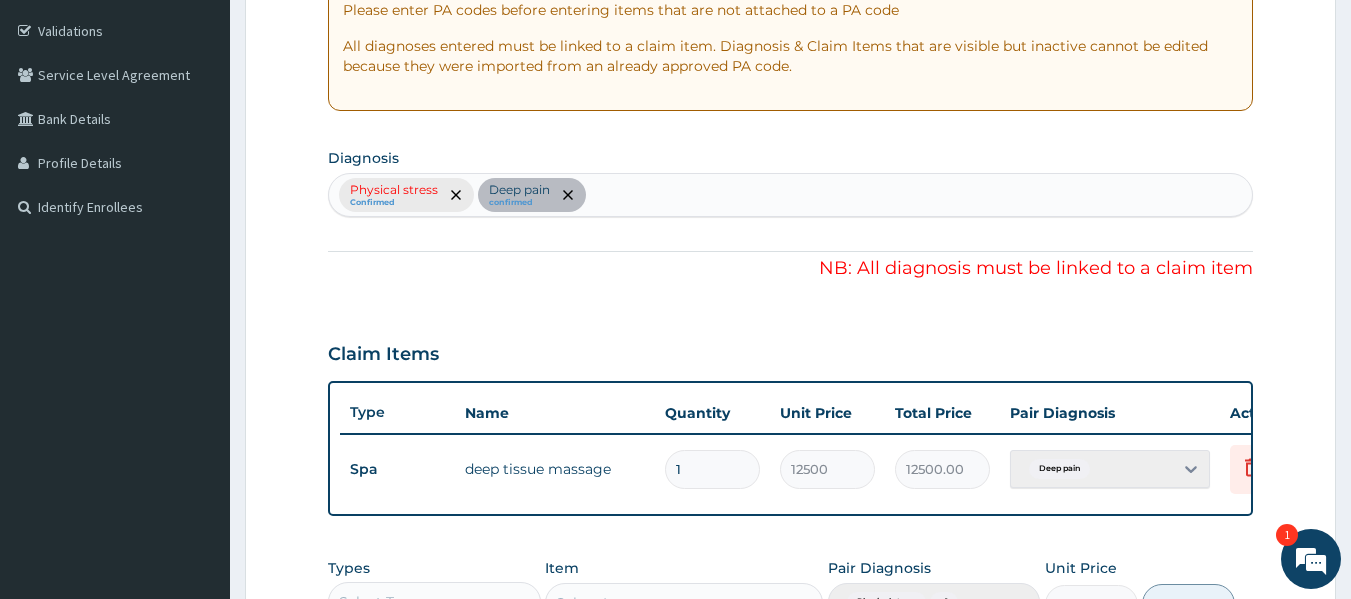 drag, startPoint x: 1343, startPoint y: 325, endPoint x: 1365, endPoint y: 390, distance: 68.622154 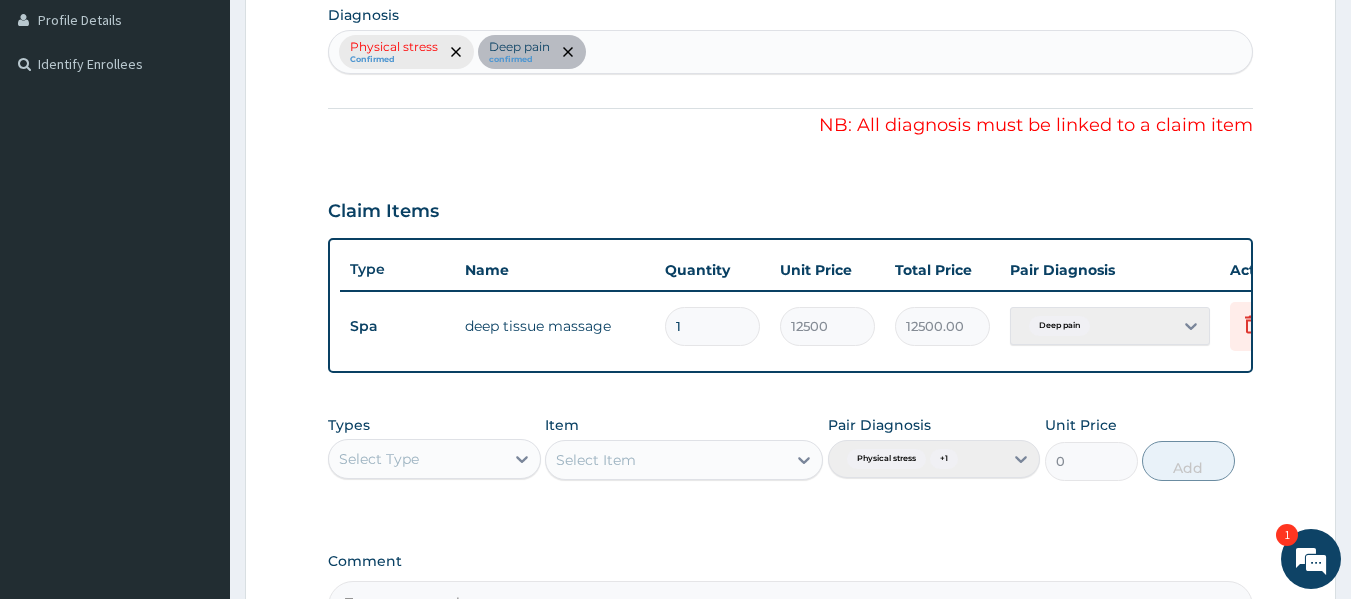 scroll, scrollTop: 693, scrollLeft: 0, axis: vertical 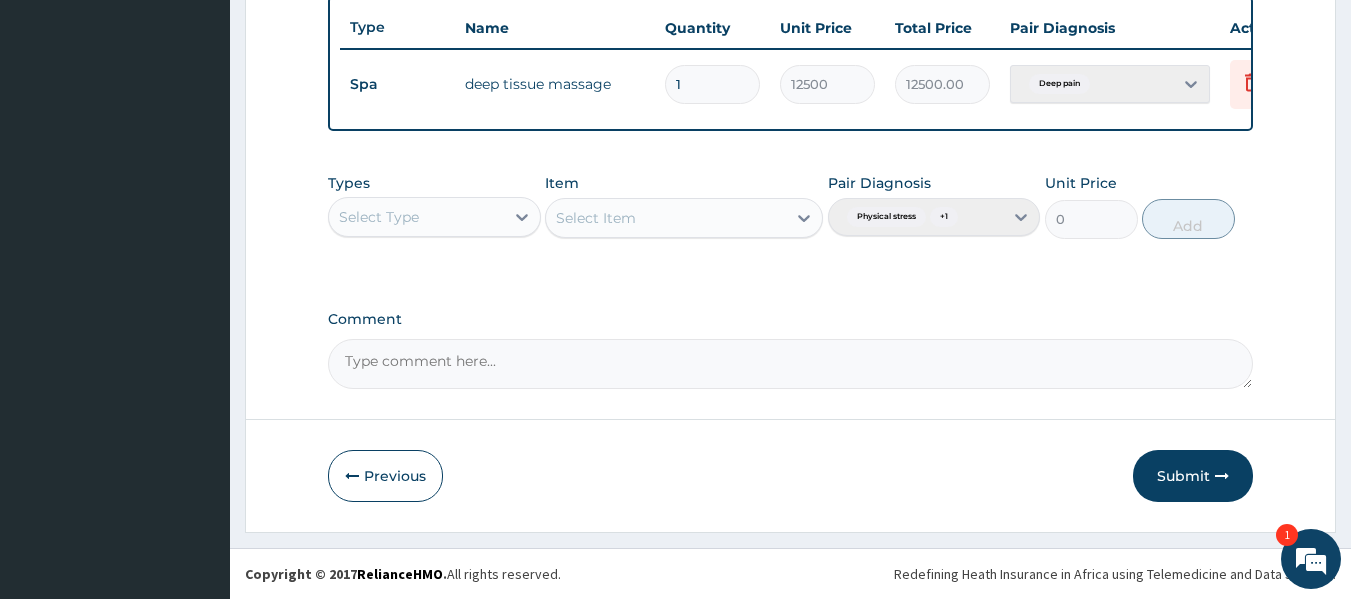 click on "Step  2  of 2 PA Code / Prescription Code PA/B0DDBC Encounter Date 23-01-2025 Important Notice Please enter PA codes before entering items that are not attached to a PA code   All diagnoses entered must be linked to a claim item. Diagnosis & Claim Items that are visible but inactive cannot be edited because they were imported from an already approved PA code. Diagnosis Physical stress Confirmed Deep pain confirmed NB: All diagnosis must be linked to a claim item Claim Items Type Name Quantity Unit Price Total Price Pair Diagnosis Actions Spa deep tissue massage 1 12500 12500.00 Deep pain Delete Types Select Type Item Select Item Pair Diagnosis Physical stress  + 1 Unit Price 0 Add Comment     Previous   Submit" at bounding box center [790, -55] 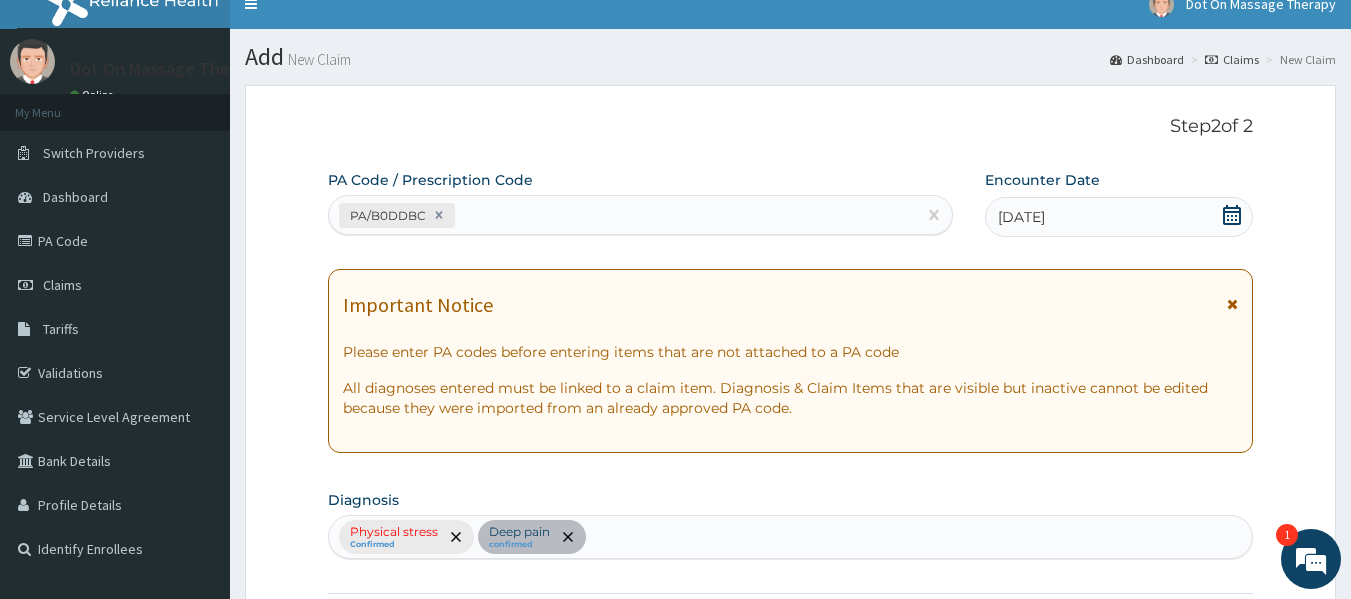 scroll, scrollTop: 0, scrollLeft: 0, axis: both 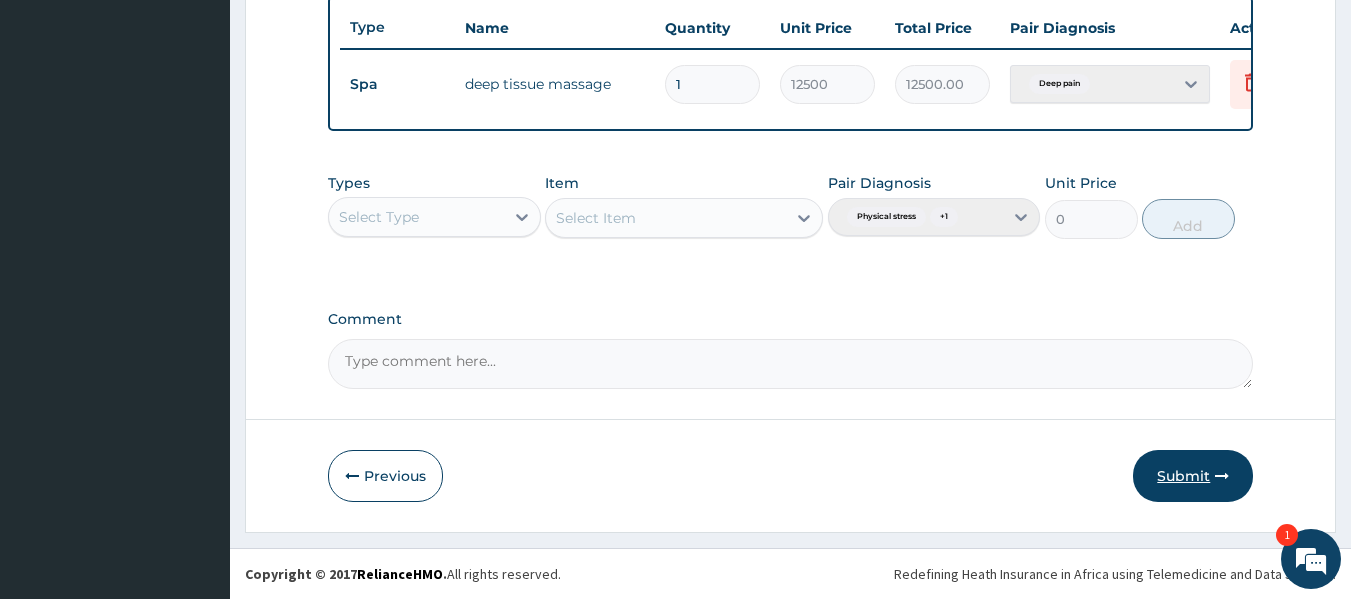 click on "Submit" at bounding box center [1193, 476] 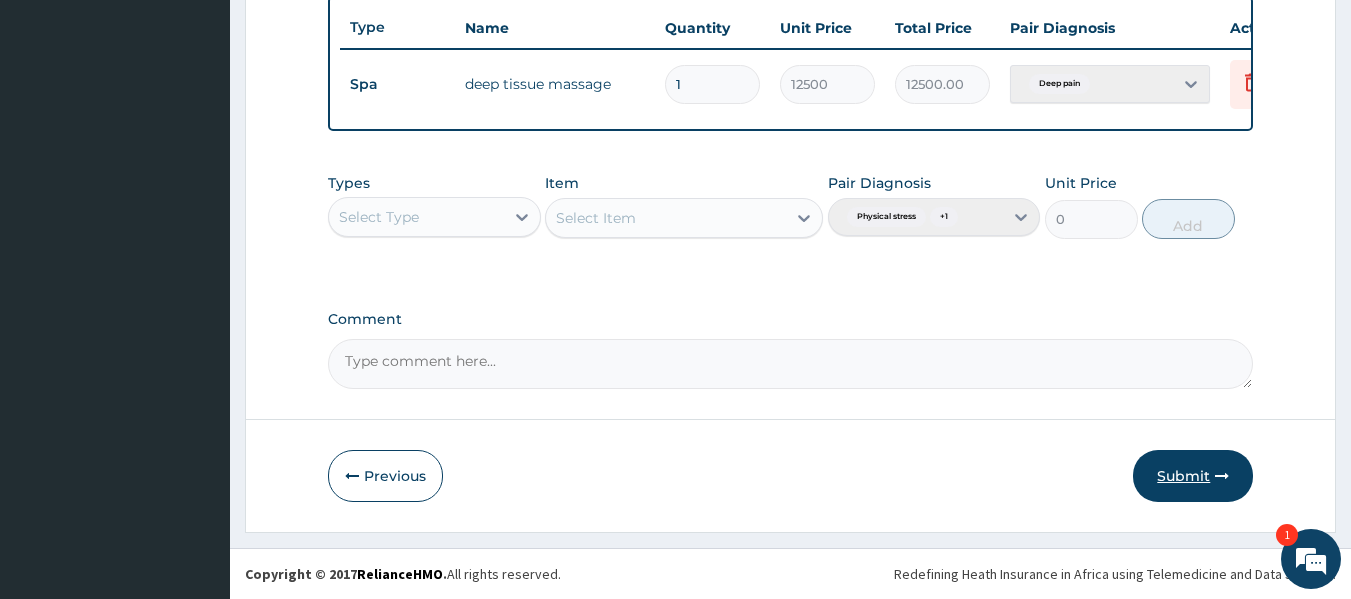 click on "Submit" at bounding box center (1193, 476) 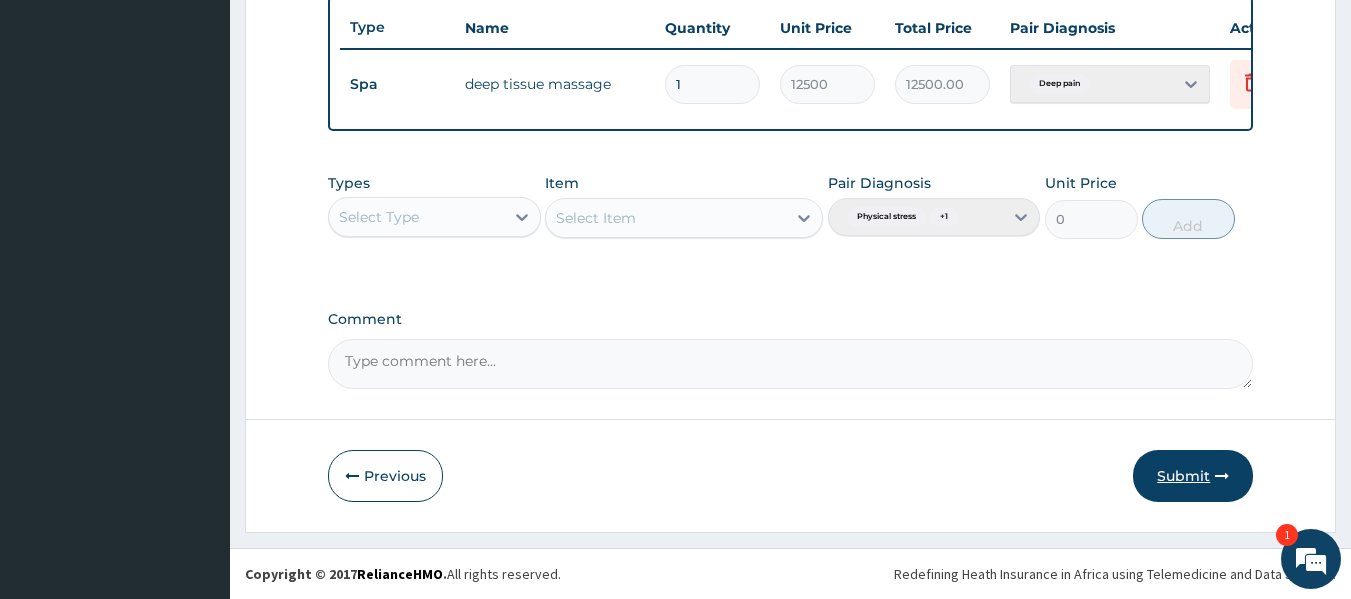 click on "Submit" at bounding box center [1193, 476] 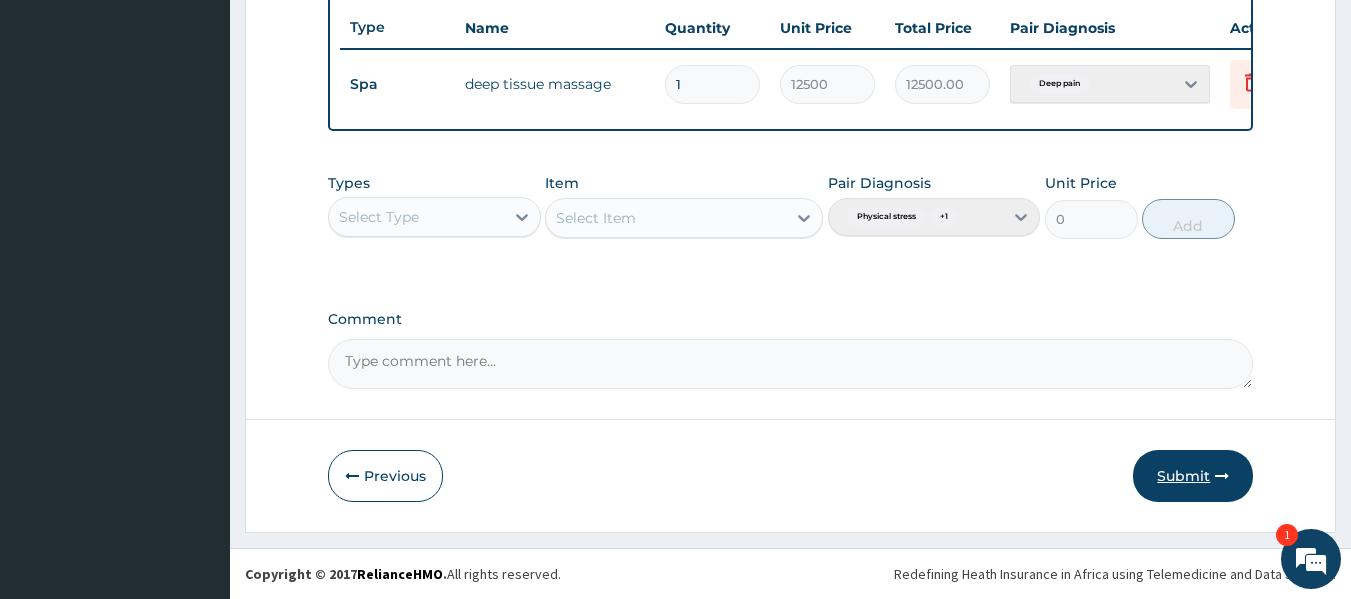 click on "Submit" at bounding box center [1193, 476] 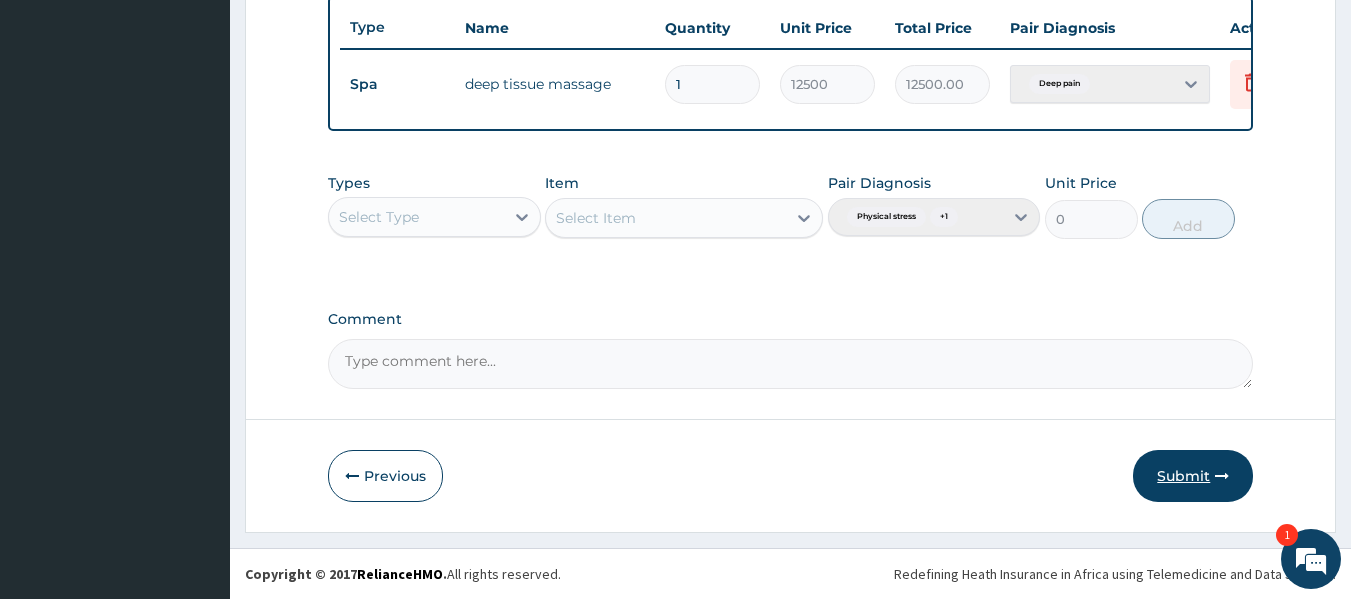 click on "Submit" at bounding box center (1193, 476) 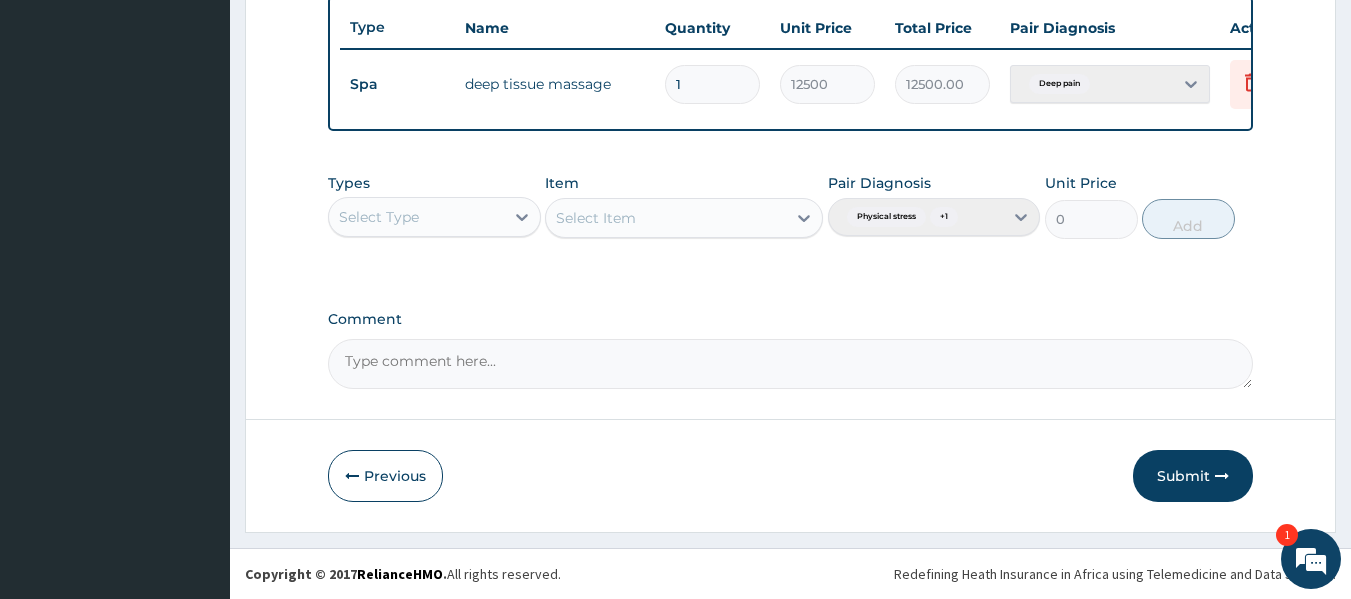 click on "Select Item" at bounding box center [684, 218] 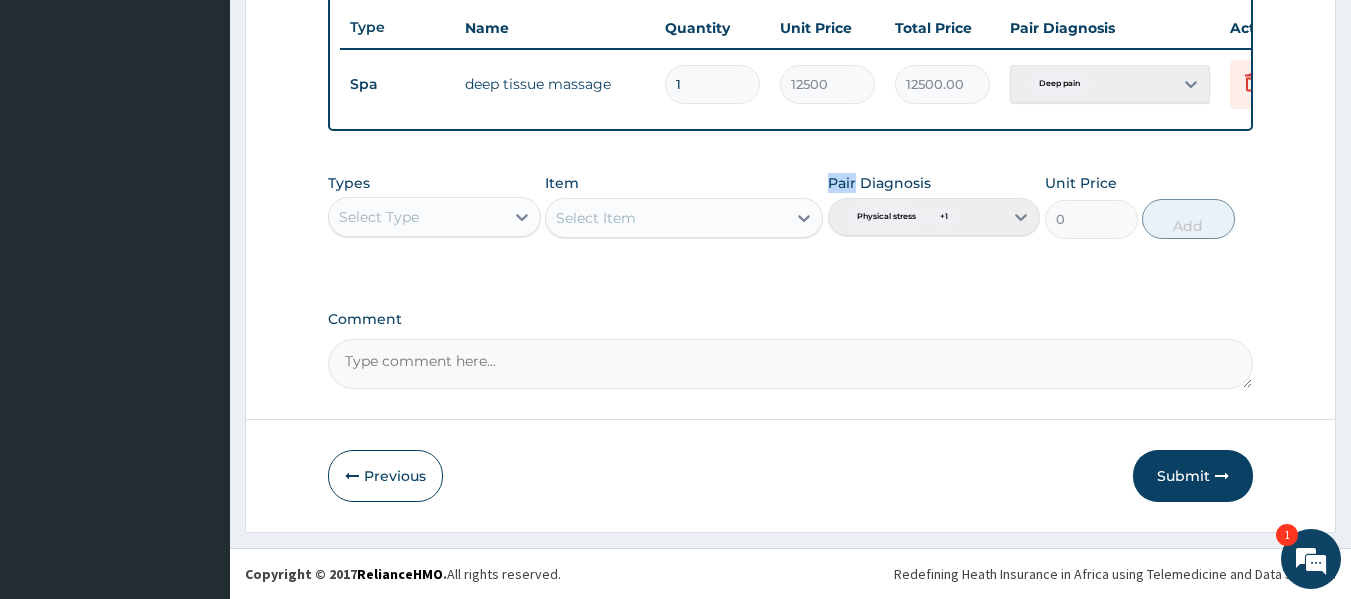 drag, startPoint x: 774, startPoint y: 227, endPoint x: 794, endPoint y: 213, distance: 24.41311 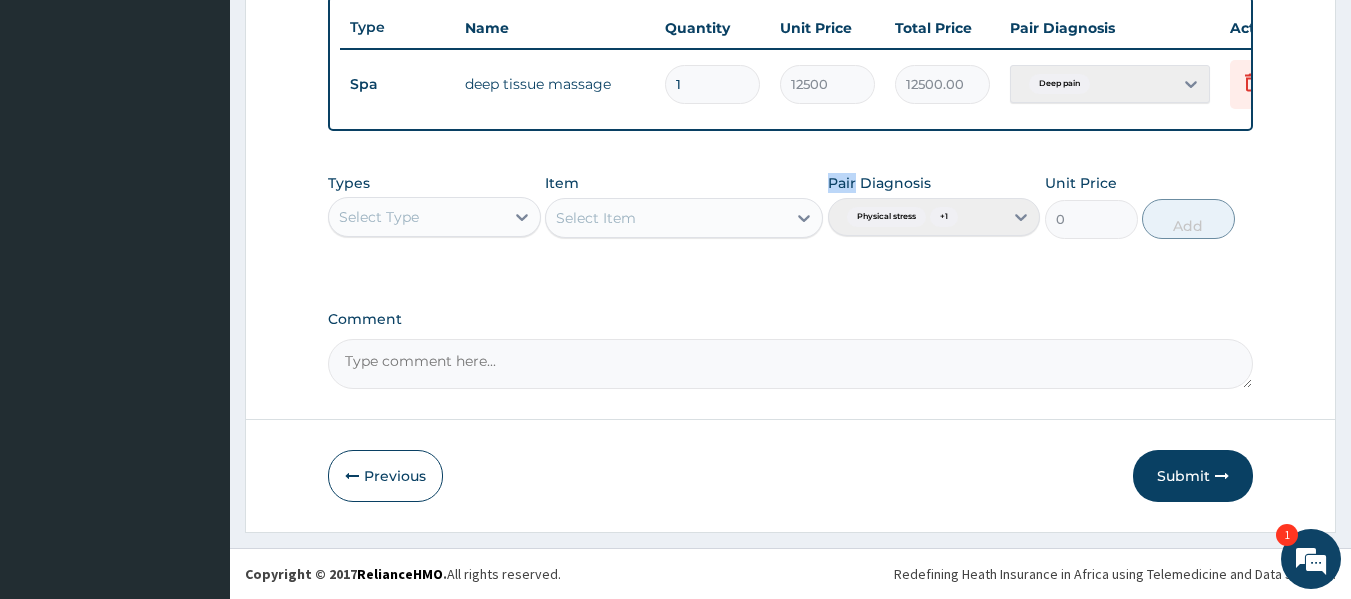 click on "Select Item" at bounding box center [684, 218] 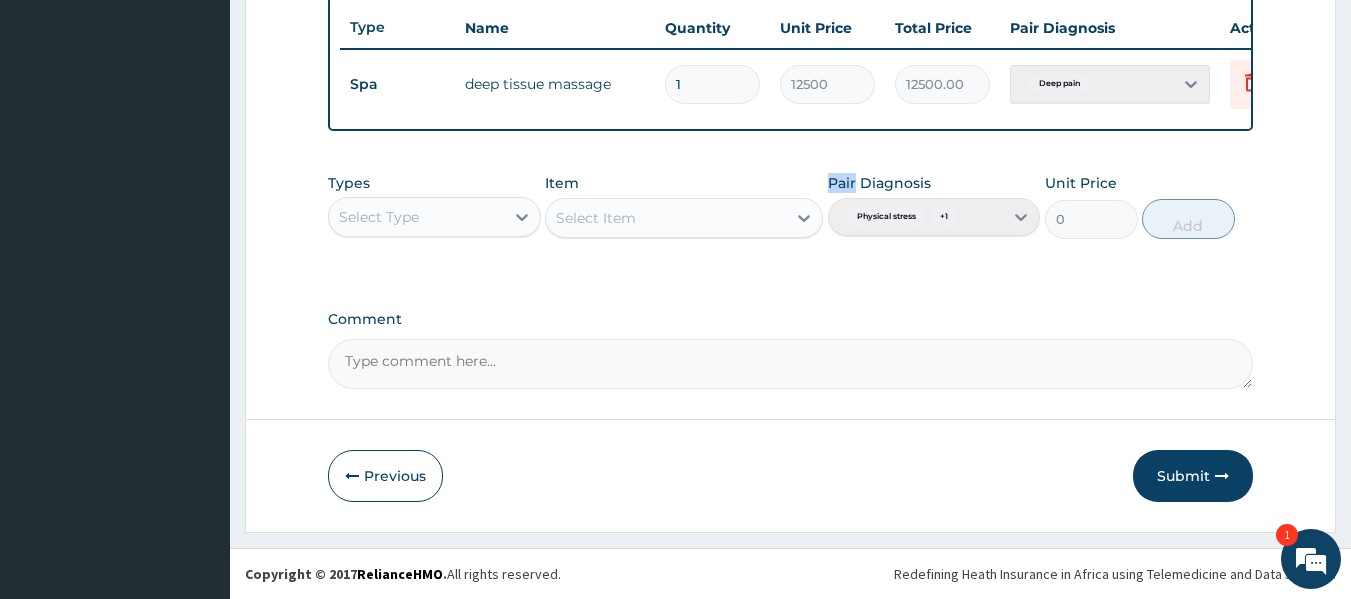 click on "Select Item" at bounding box center (684, 218) 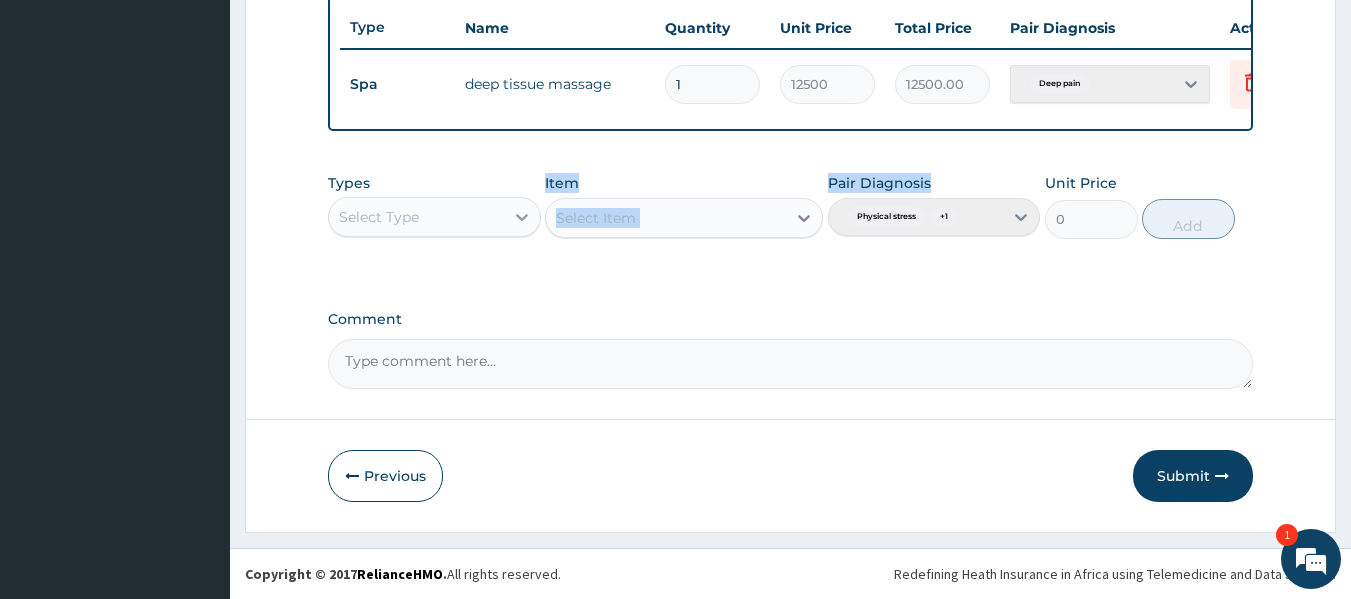 drag, startPoint x: 794, startPoint y: 213, endPoint x: 522, endPoint y: 210, distance: 272.01654 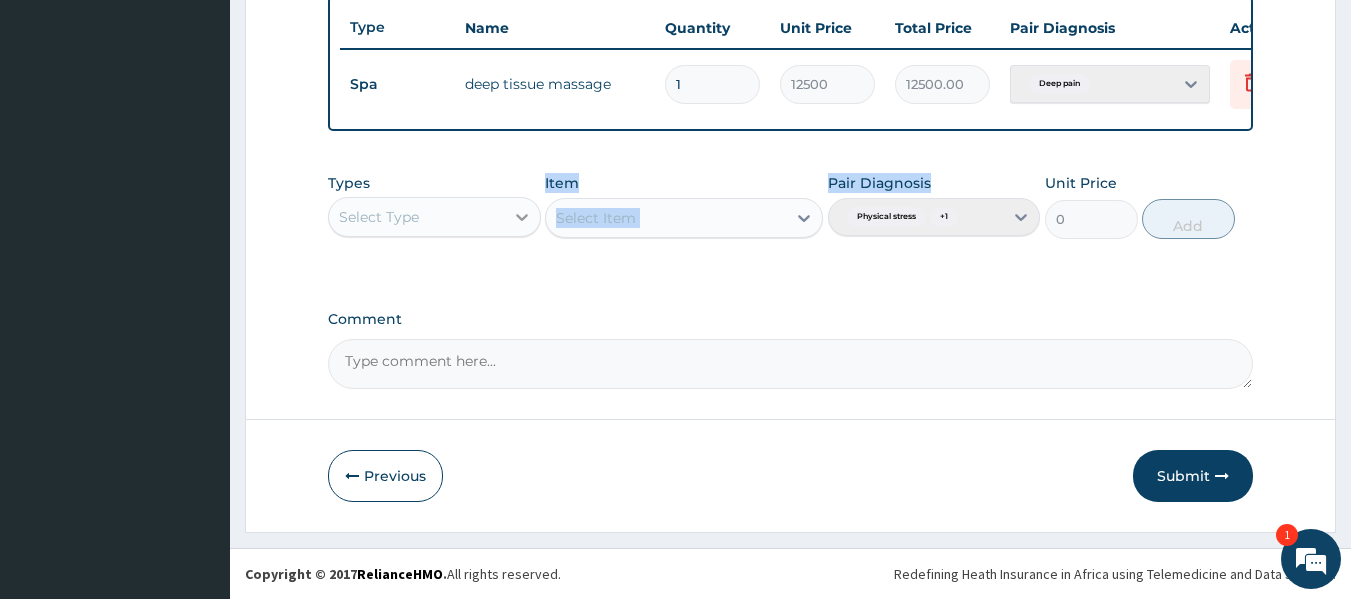 click on "Types Select Type Item Select Item Pair Diagnosis Physical stress  + 1 Unit Price 0 Add" at bounding box center (791, 206) 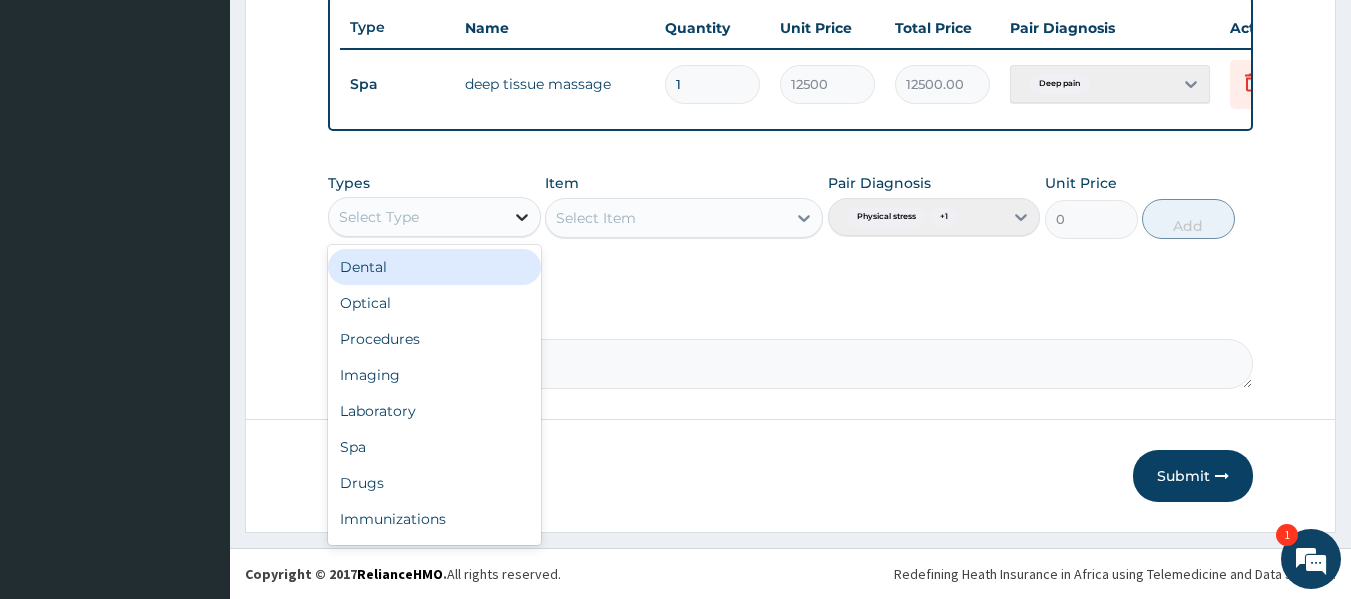 click 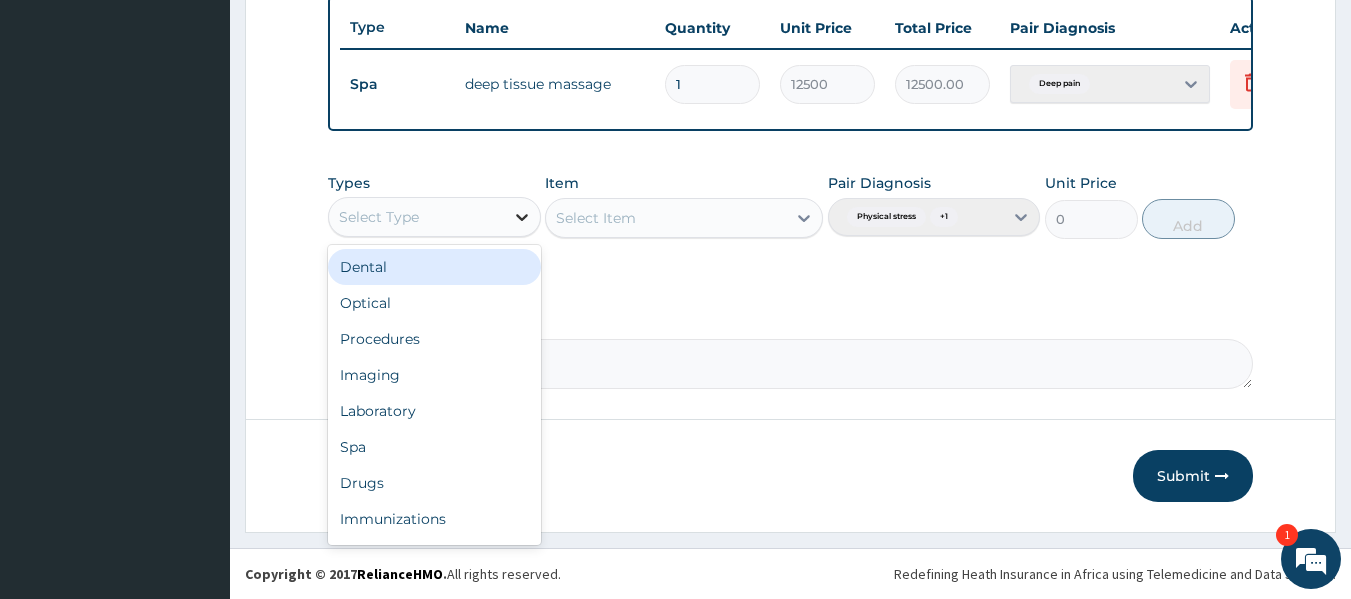 click 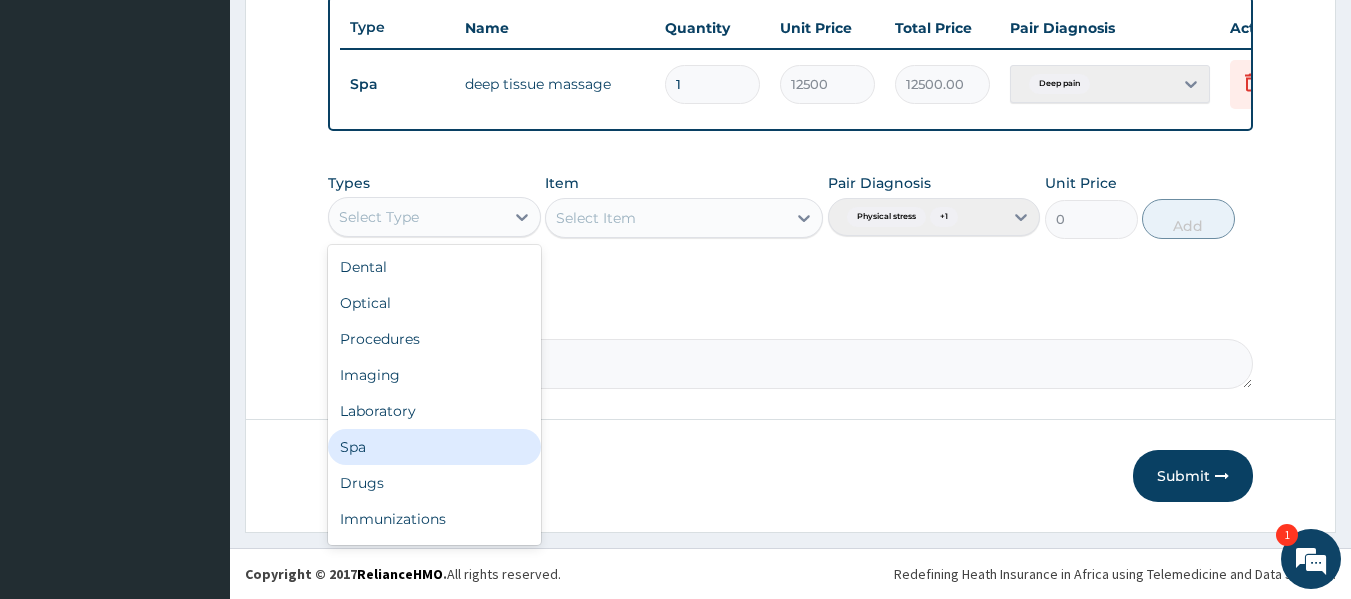 click on "Spa" at bounding box center [434, 447] 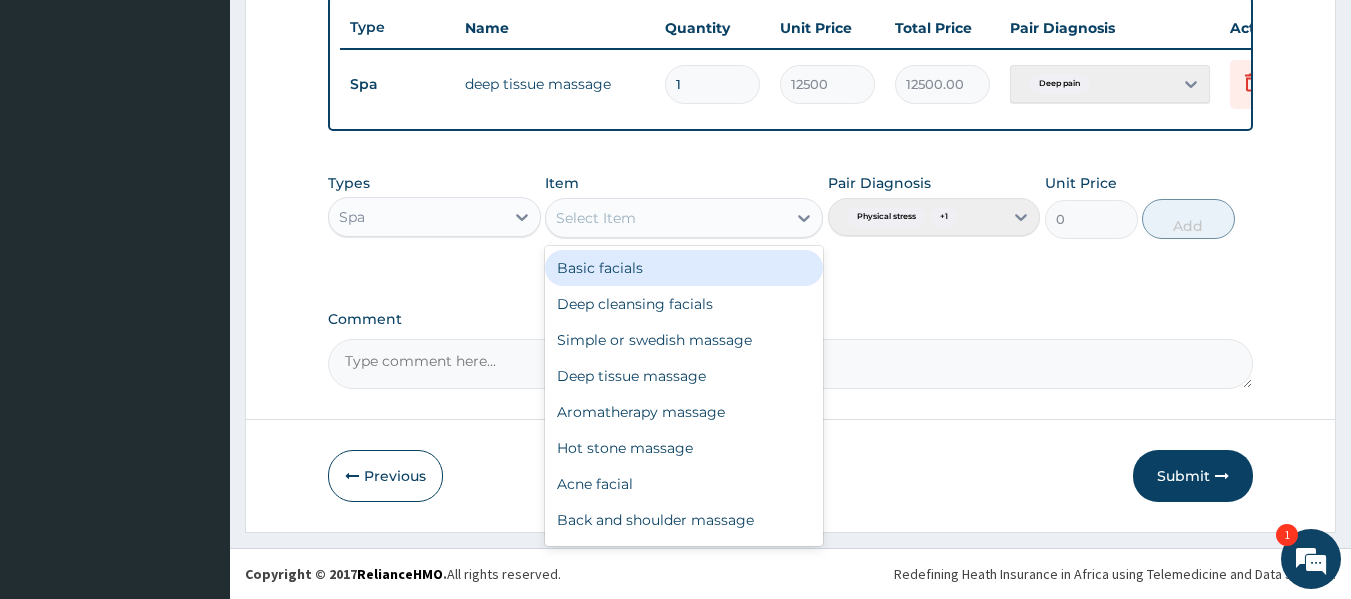 click 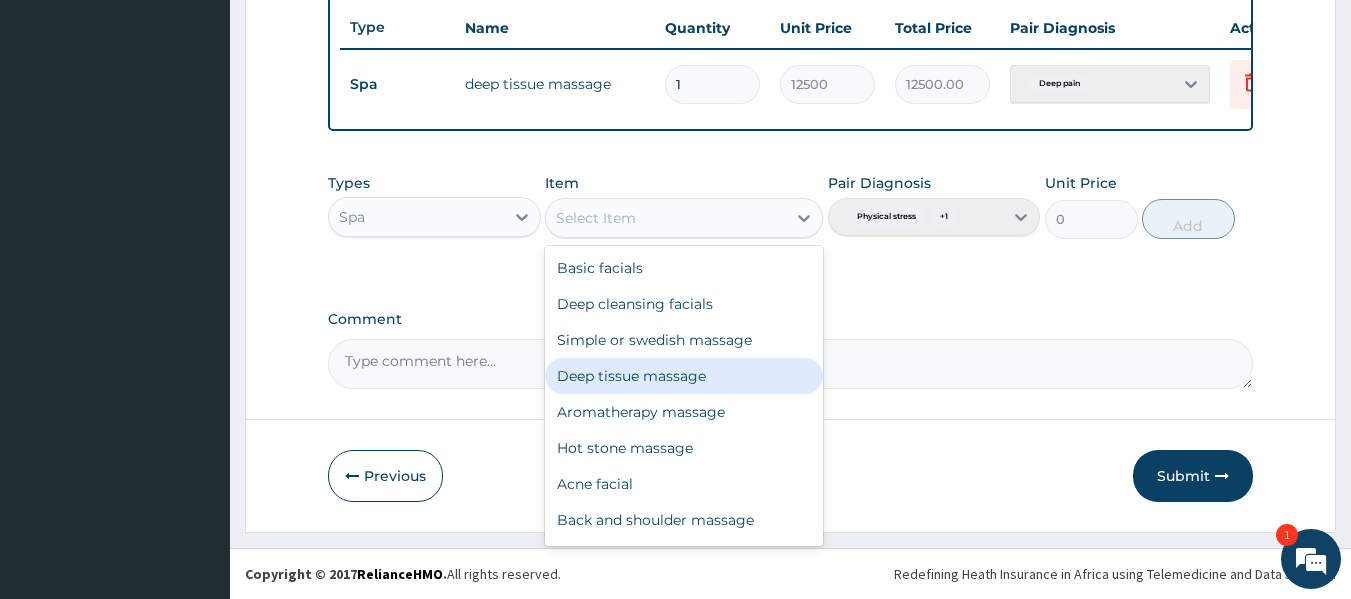 click on "Deep tissue massage" at bounding box center [684, 376] 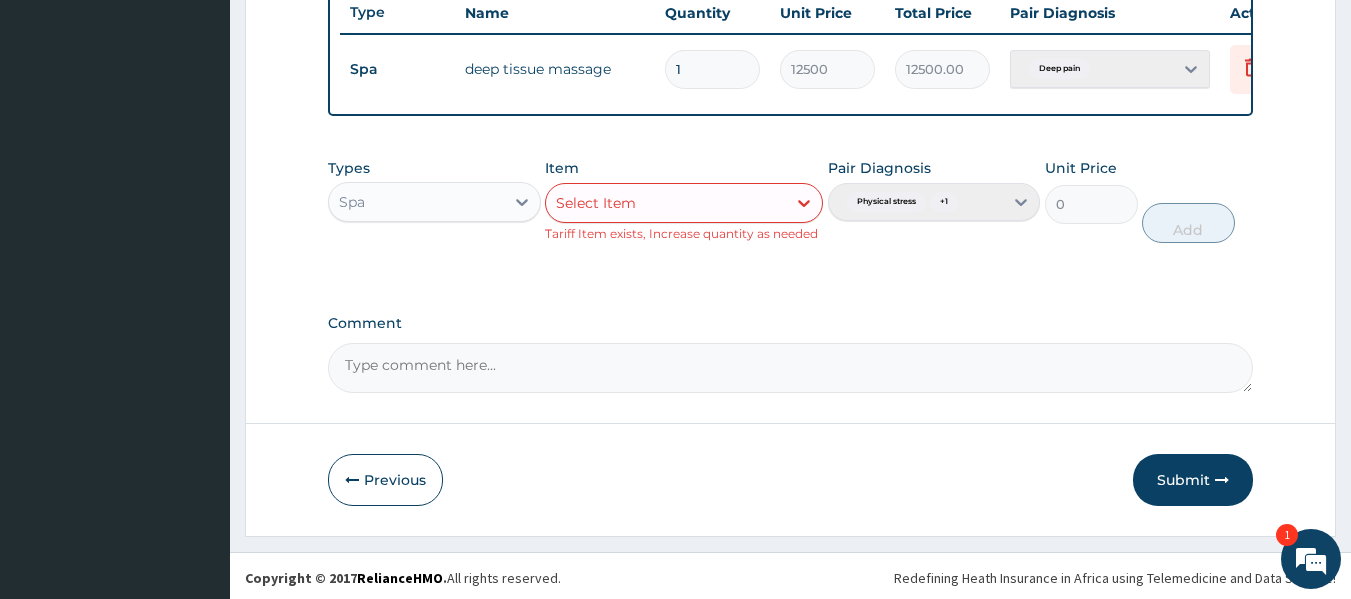 click on "Select Item" at bounding box center [666, 203] 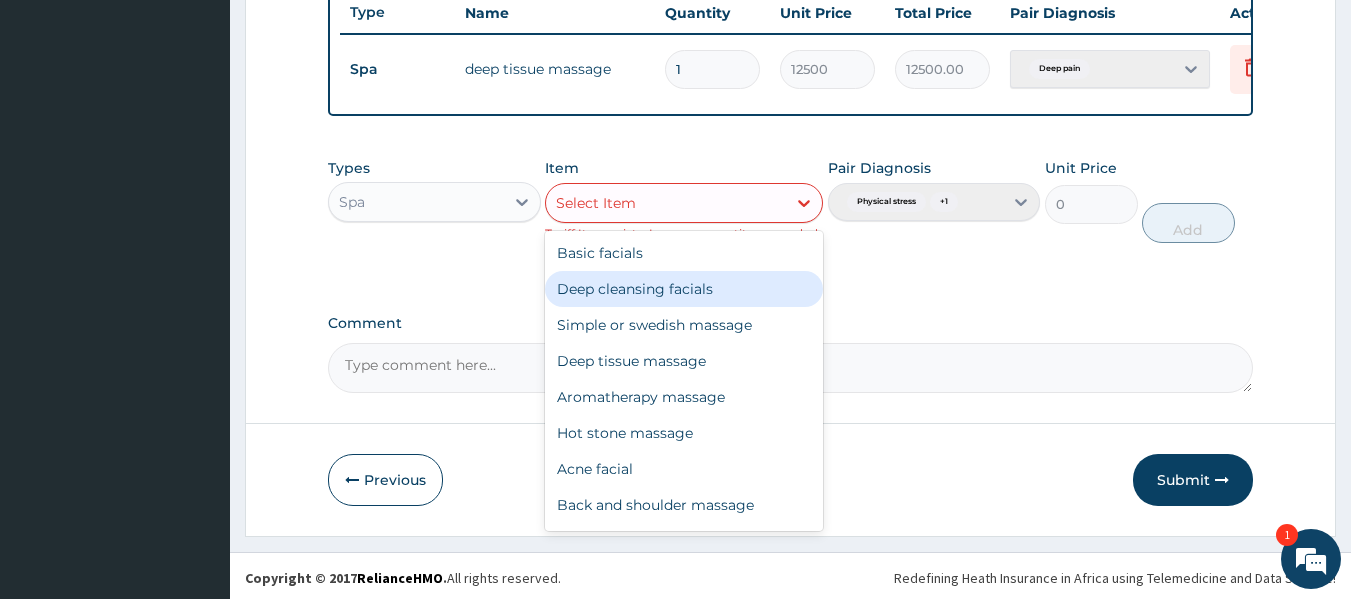 click on "Deep cleansing facials" at bounding box center (684, 289) 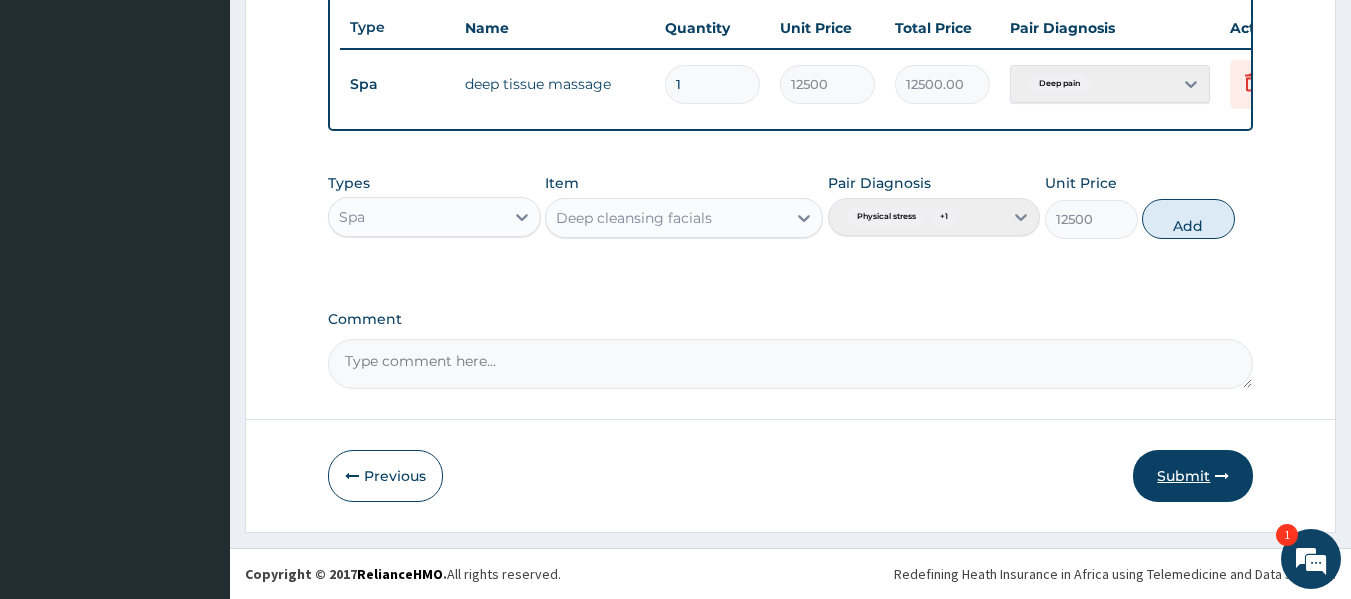 click on "Submit" at bounding box center [1193, 476] 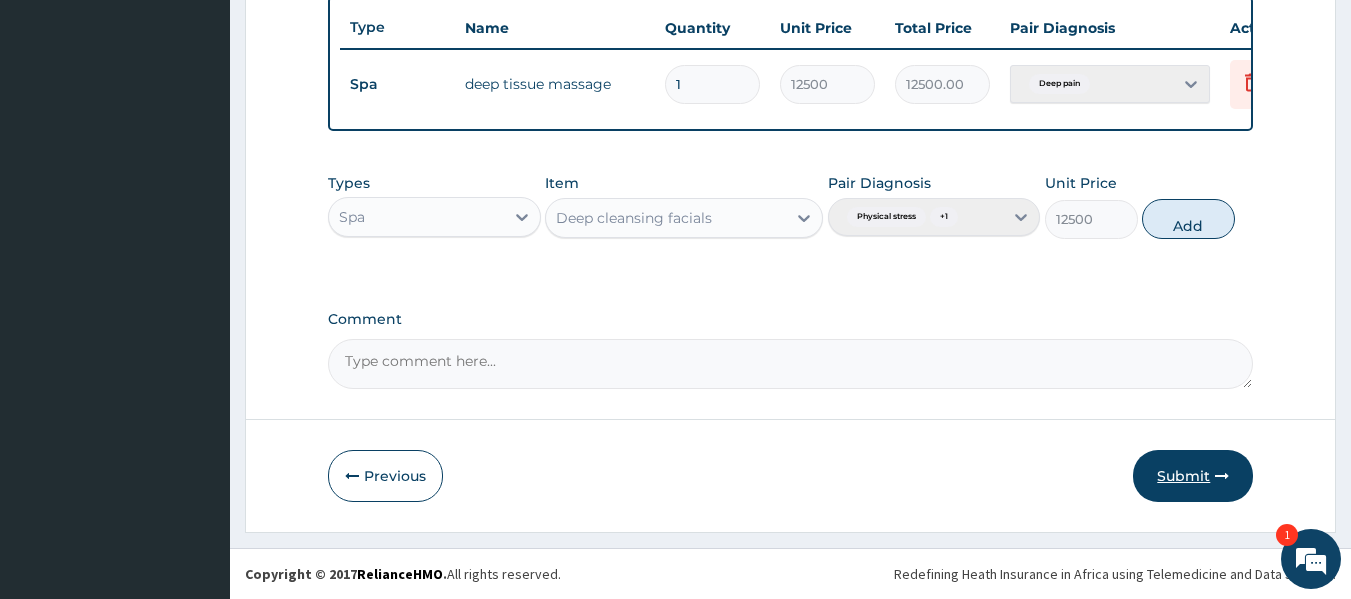 click on "Submit" at bounding box center (1193, 476) 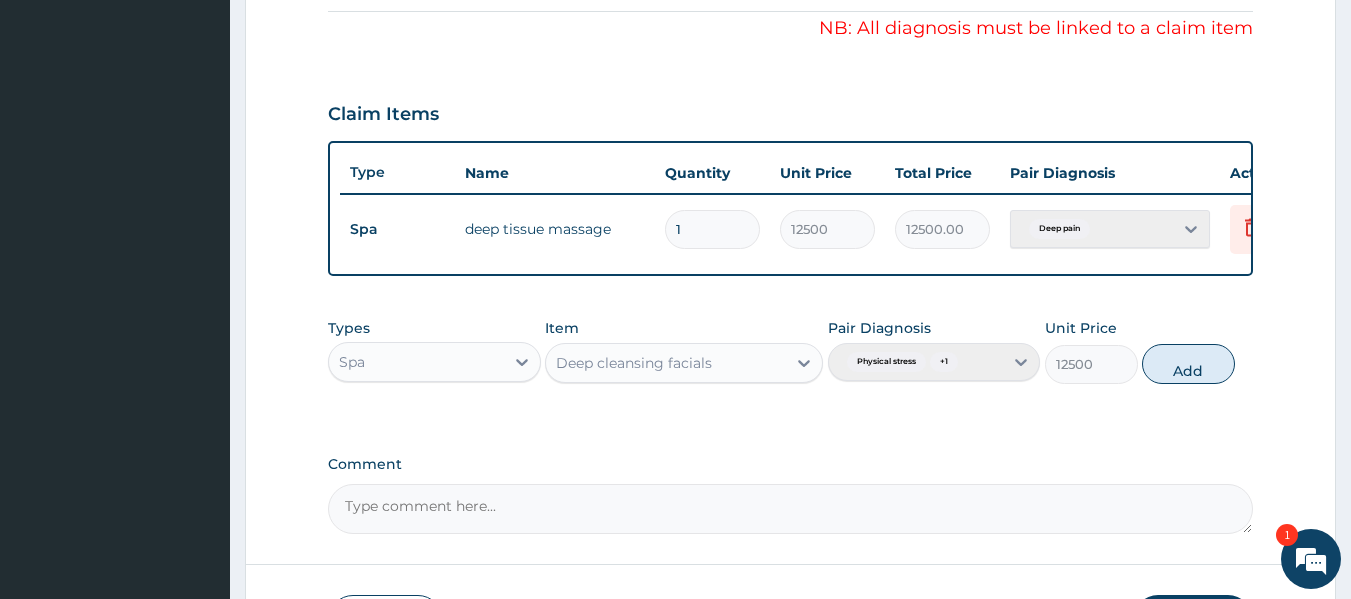 scroll, scrollTop: 763, scrollLeft: 0, axis: vertical 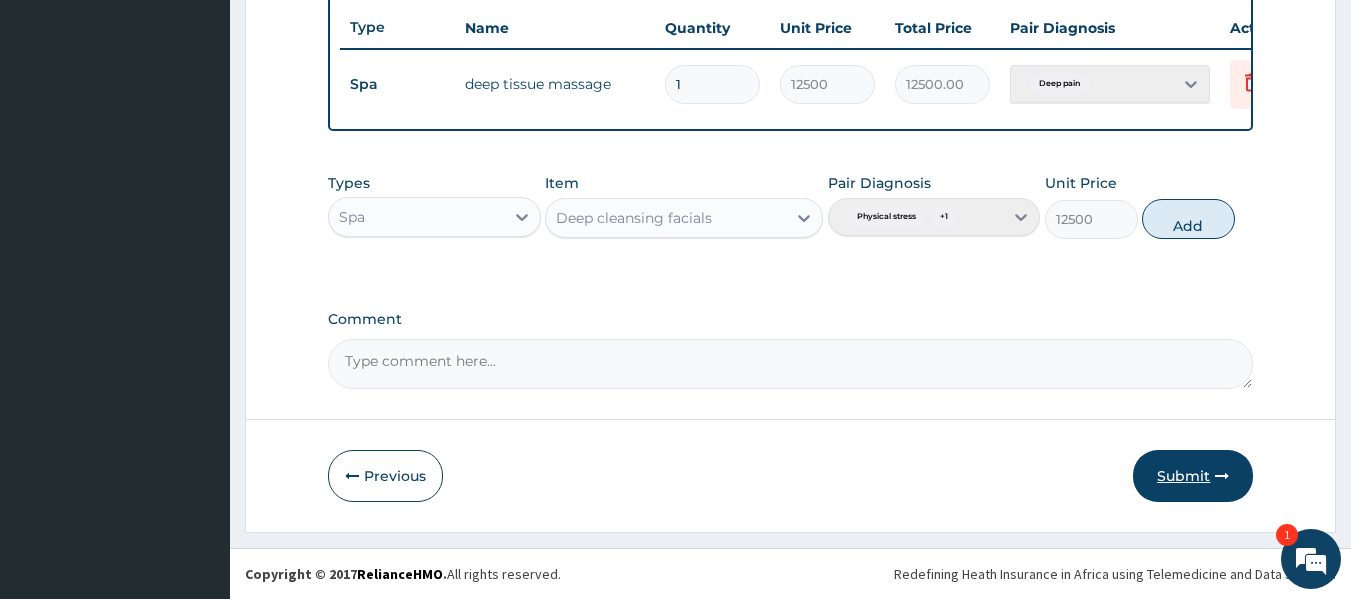 click on "Submit" at bounding box center (1193, 476) 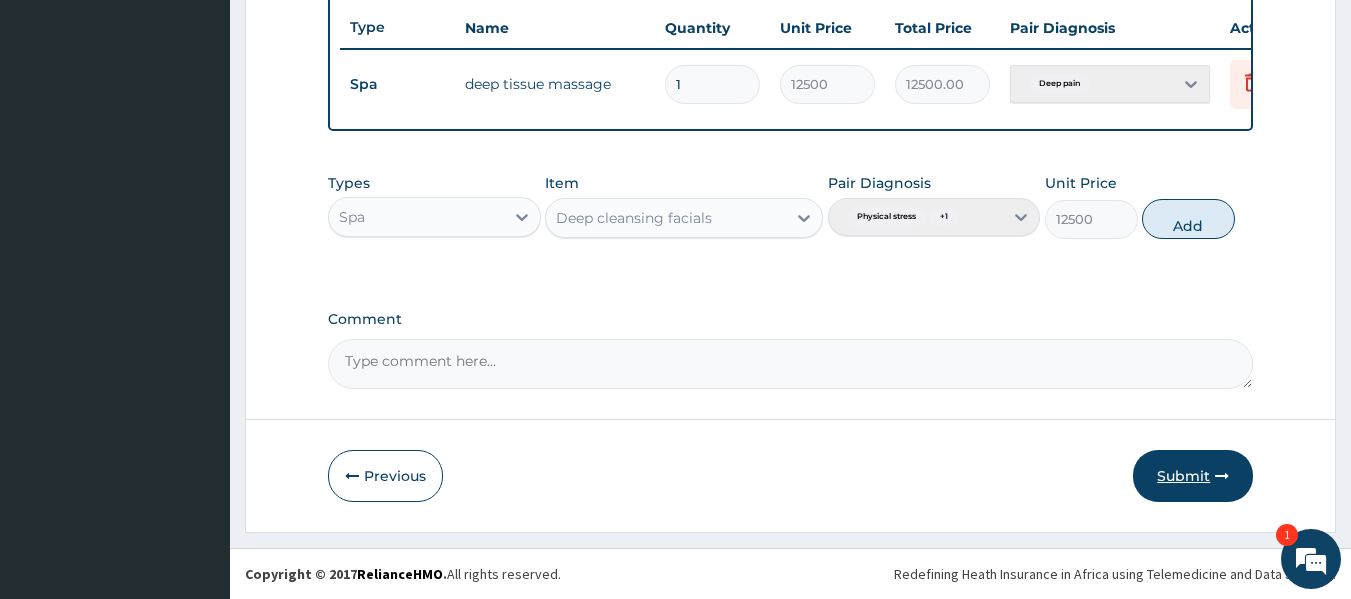 click on "Submit" at bounding box center (1193, 476) 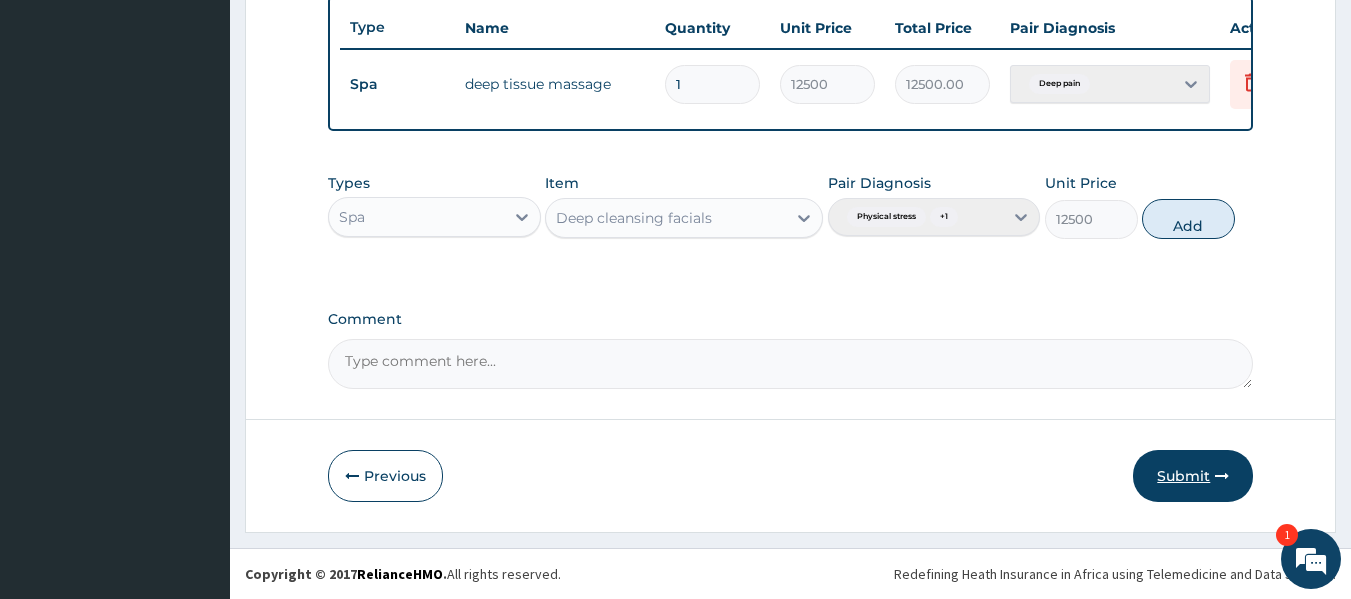 click on "Submit" at bounding box center [1193, 476] 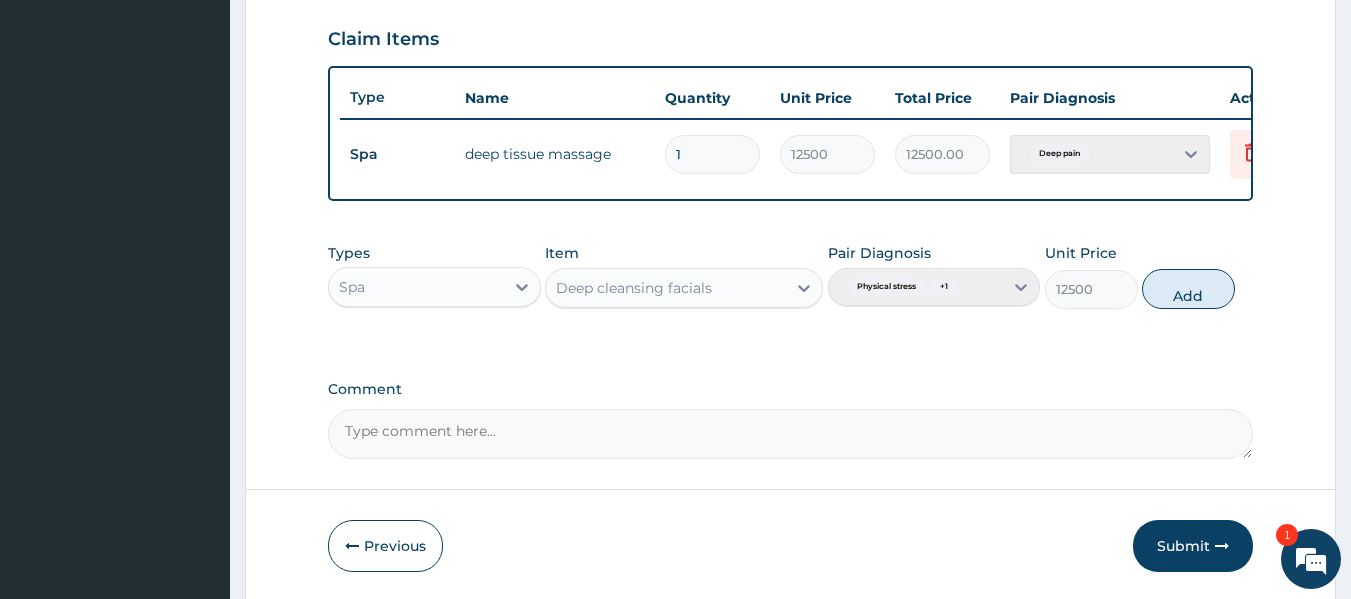 scroll, scrollTop: 685, scrollLeft: 0, axis: vertical 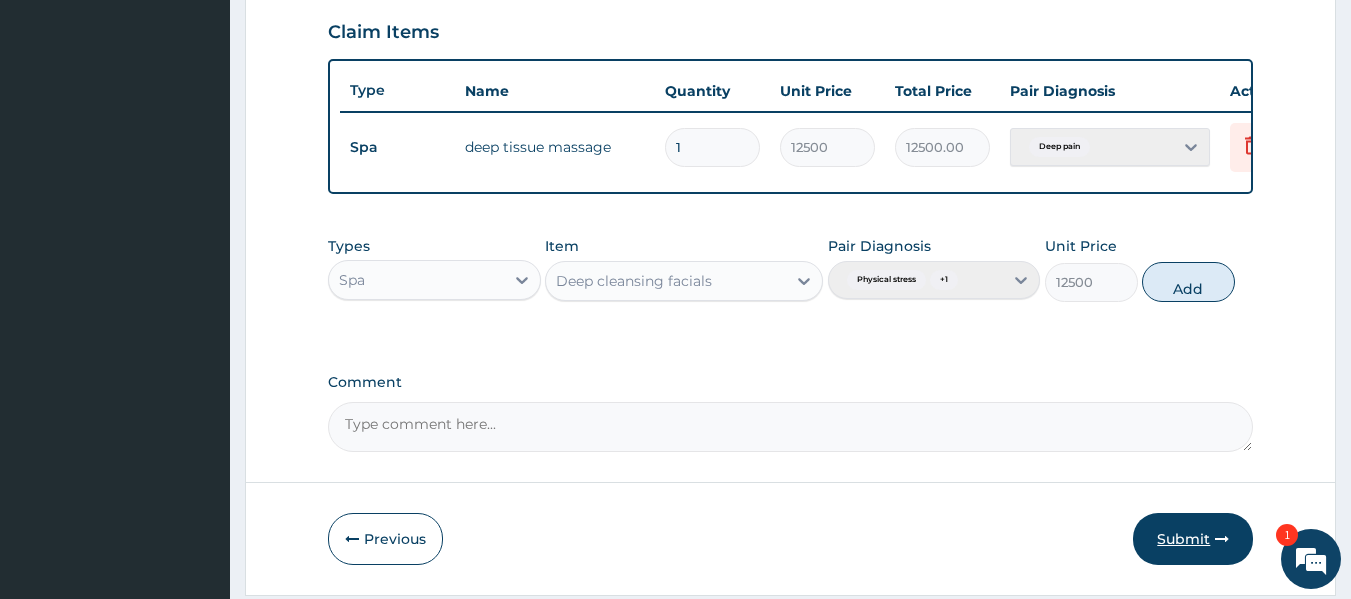 click at bounding box center (1222, 539) 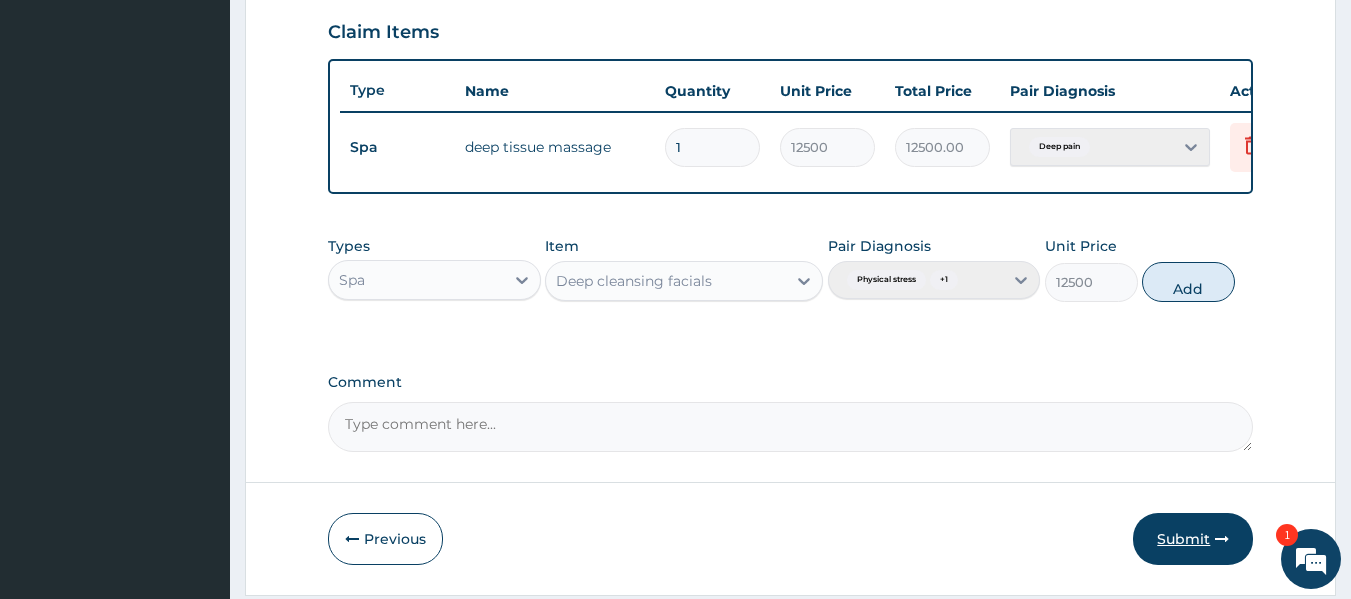 click at bounding box center (1222, 539) 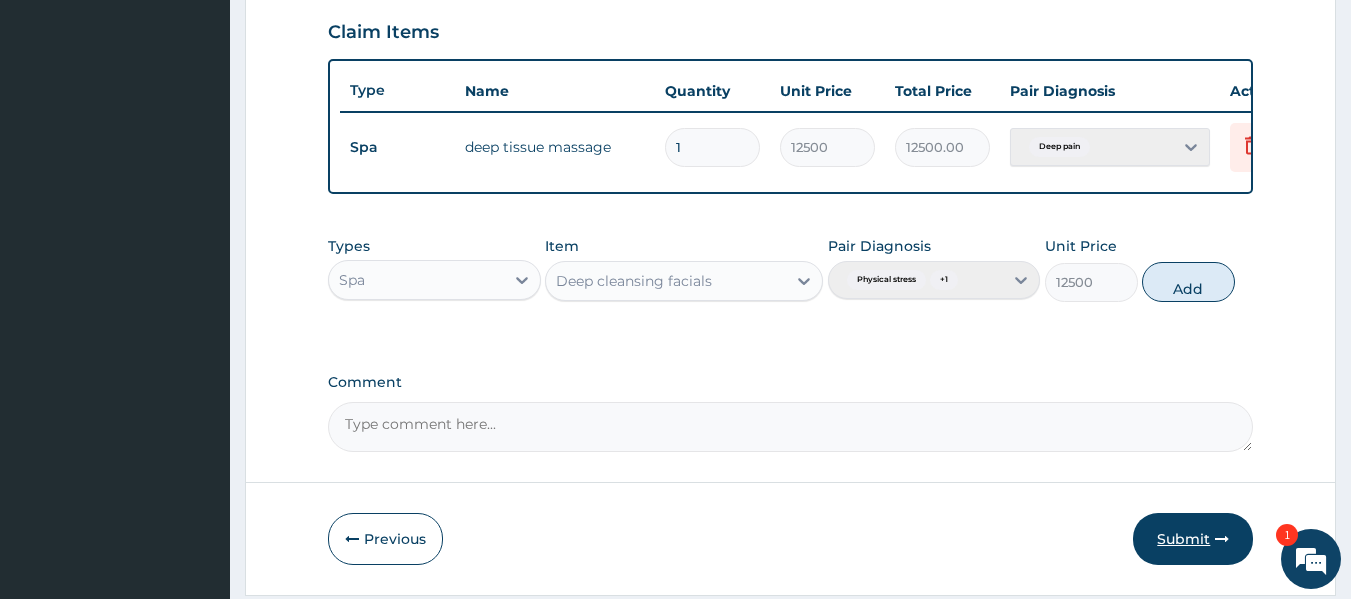 click at bounding box center [1222, 539] 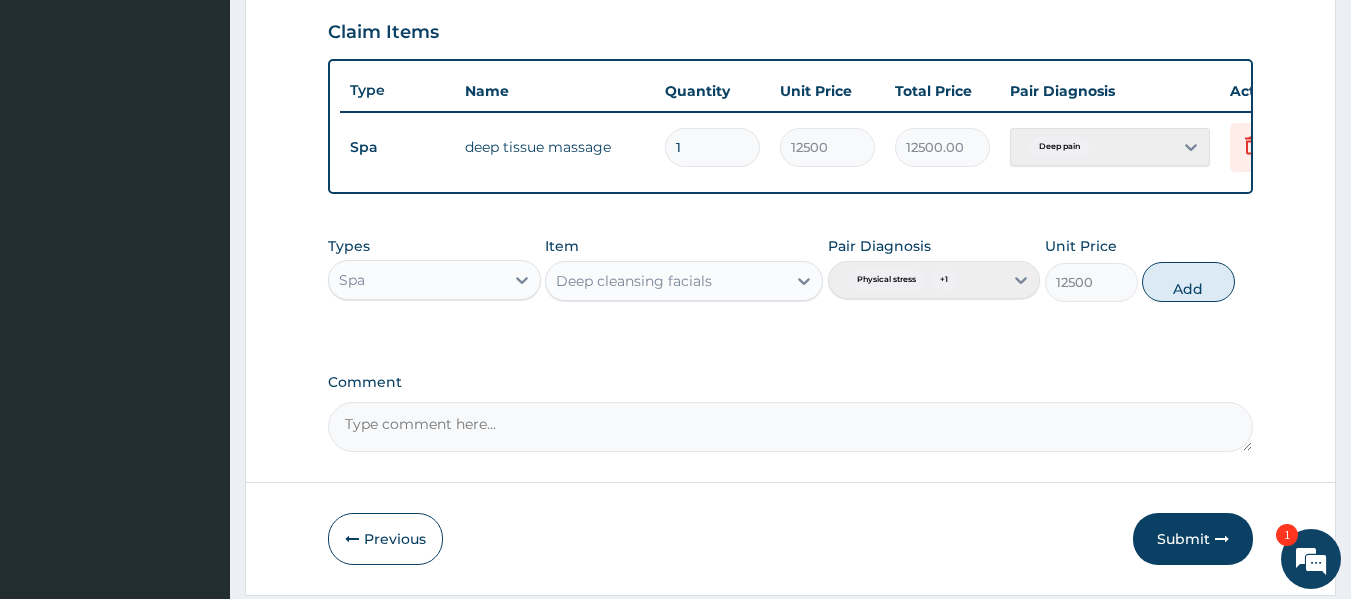 click on "Claim Items" at bounding box center (791, 28) 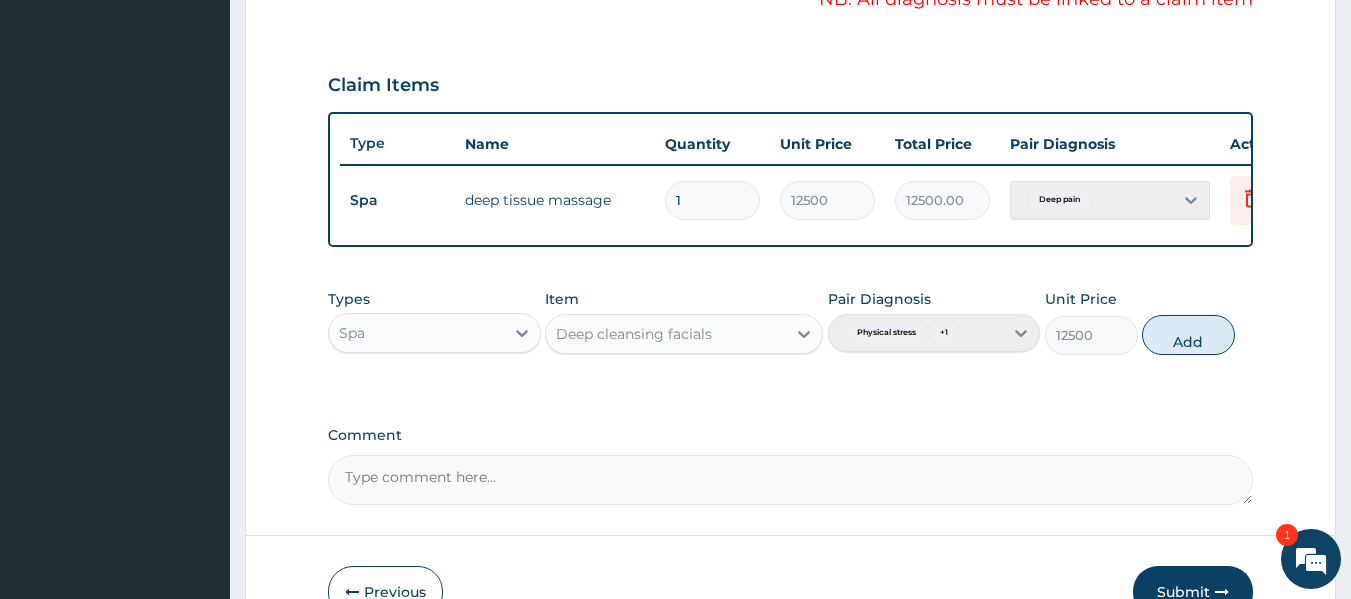 scroll, scrollTop: 630, scrollLeft: 0, axis: vertical 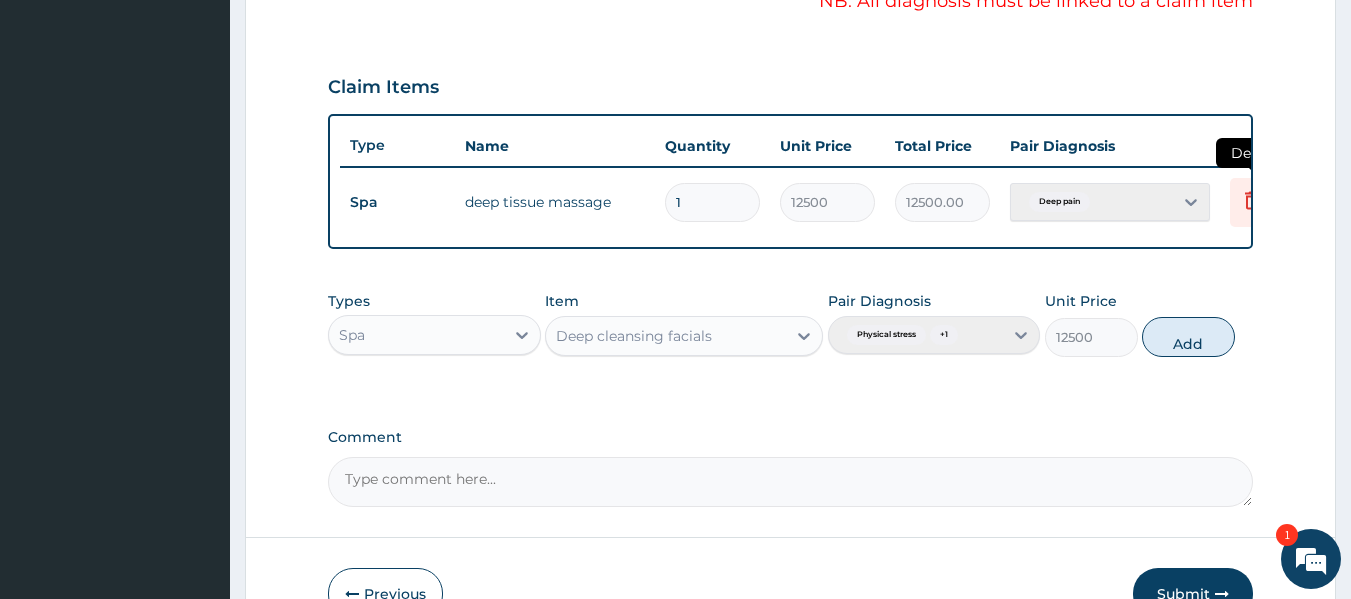 click at bounding box center (1252, 202) 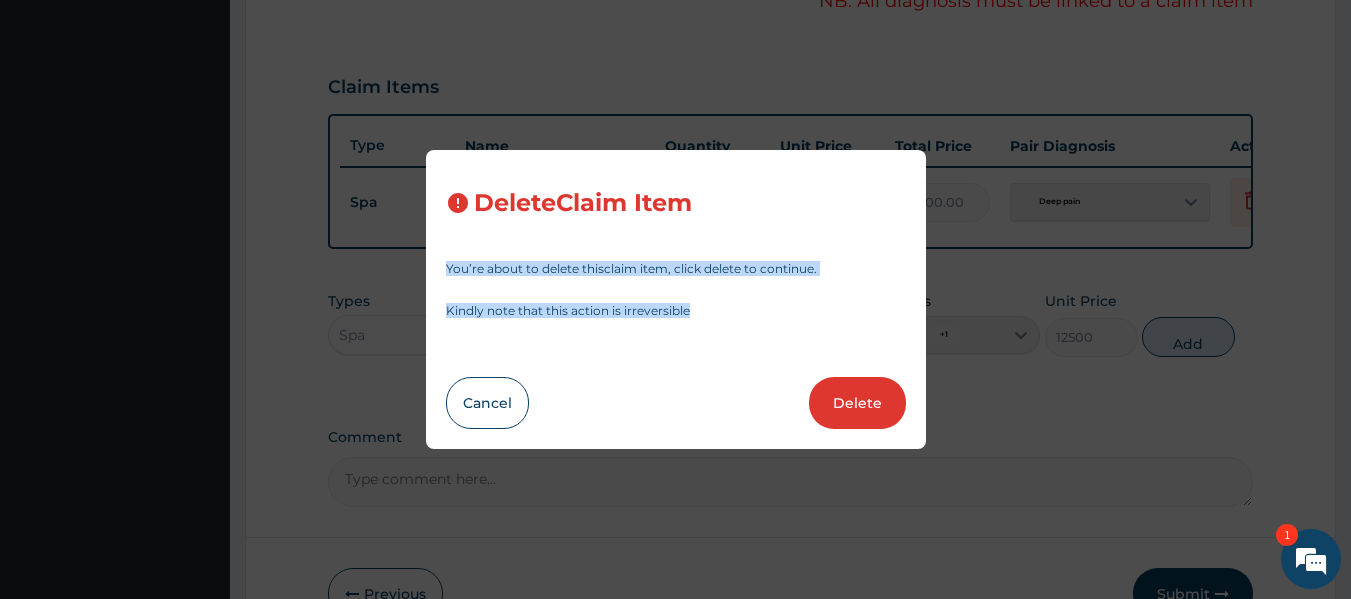 drag, startPoint x: 1234, startPoint y: 205, endPoint x: 892, endPoint y: 297, distance: 354.15814 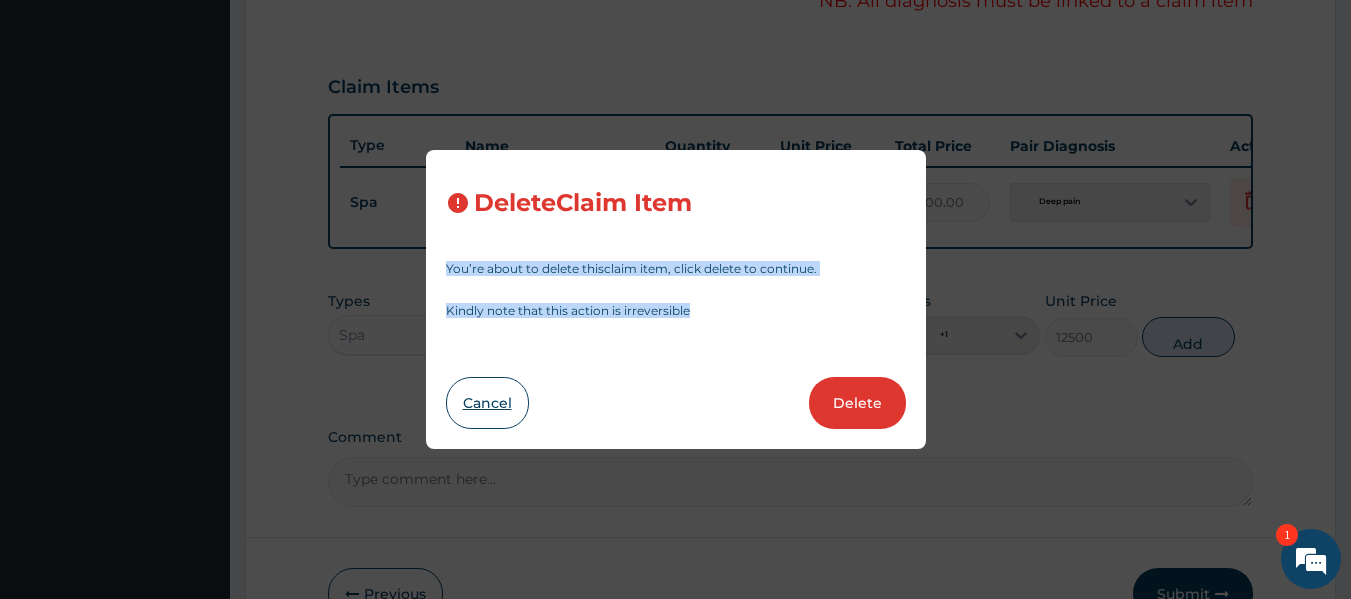 click on "Cancel" at bounding box center (487, 403) 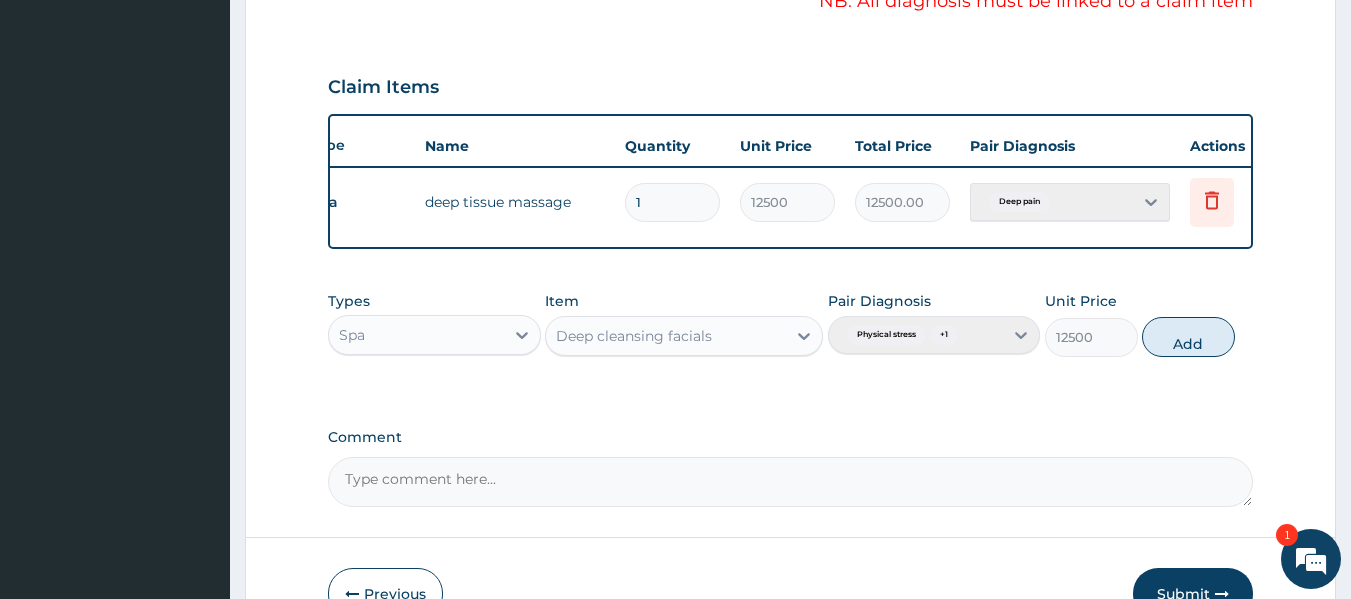 scroll, scrollTop: 0, scrollLeft: 78, axis: horizontal 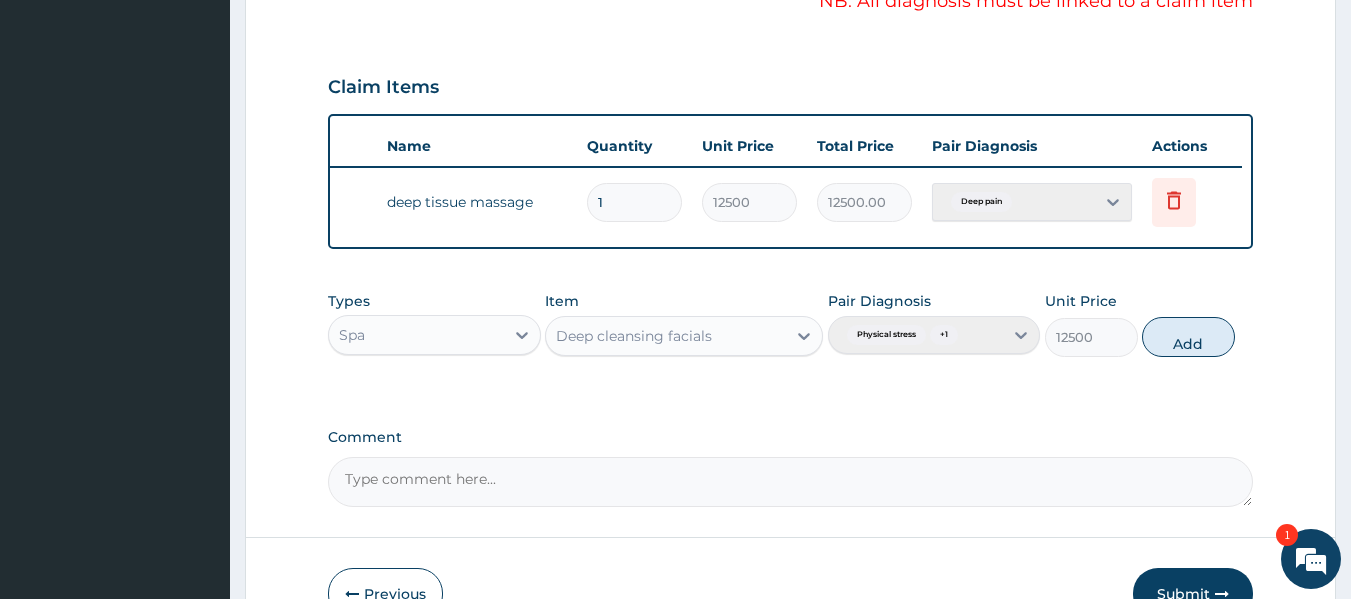 click on "Deep pain" at bounding box center (1032, 202) 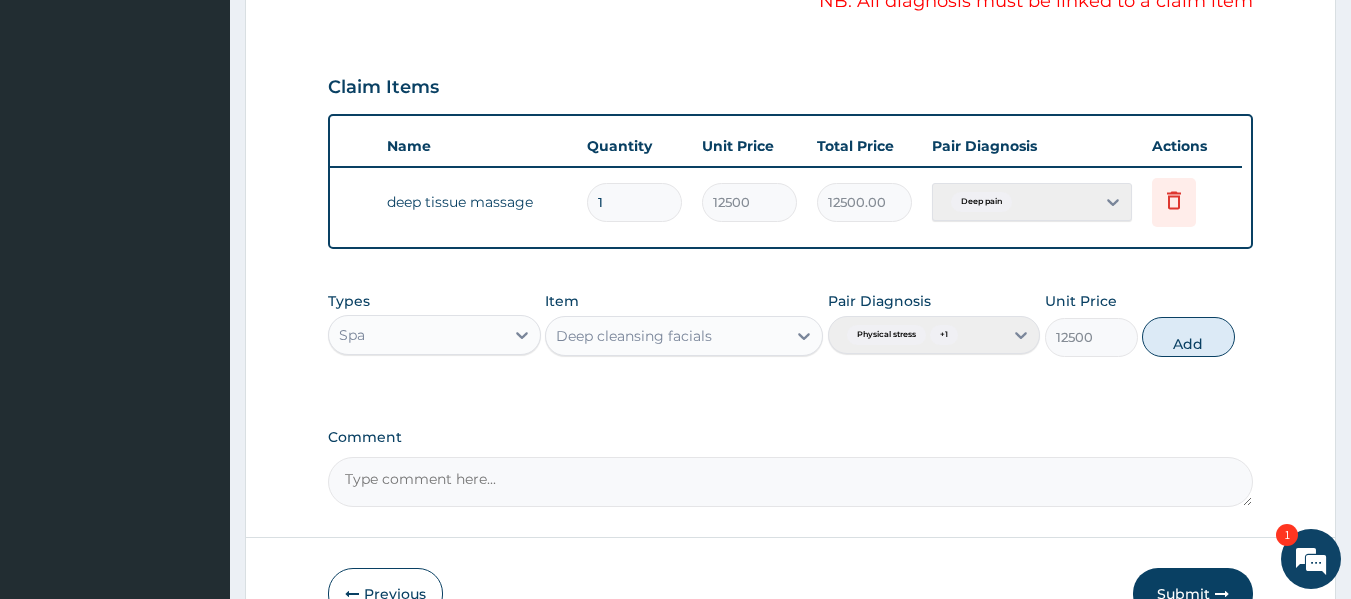 click on "Deep pain" at bounding box center (1032, 202) 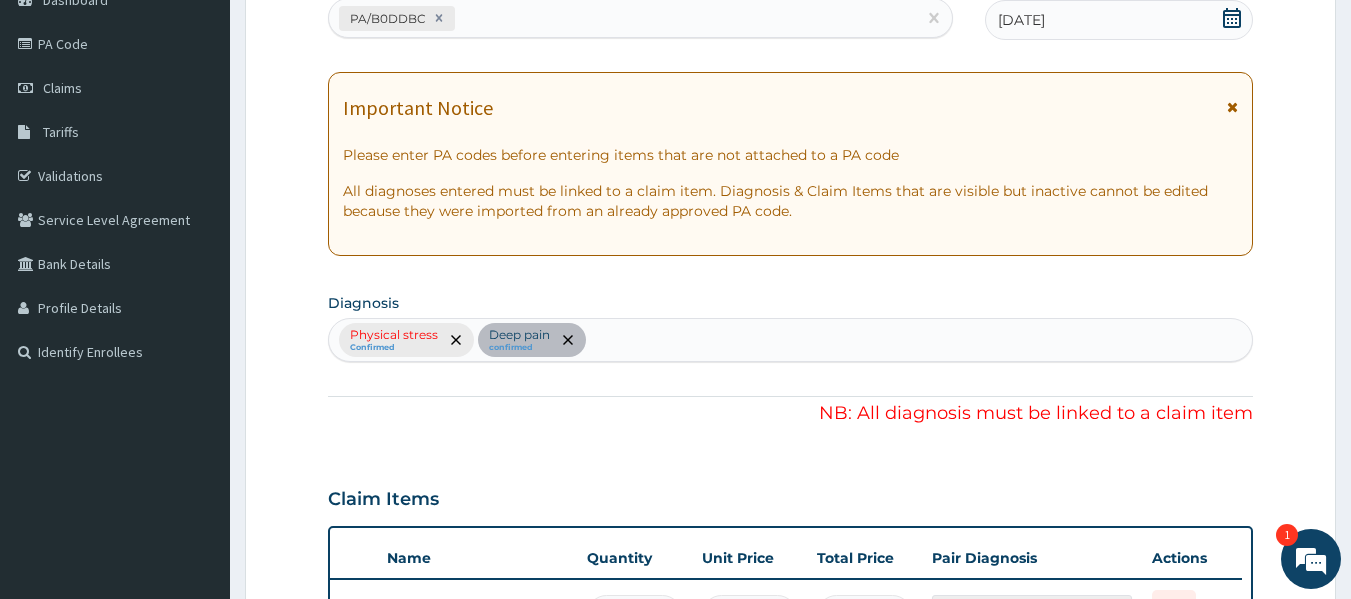 scroll, scrollTop: 73, scrollLeft: 0, axis: vertical 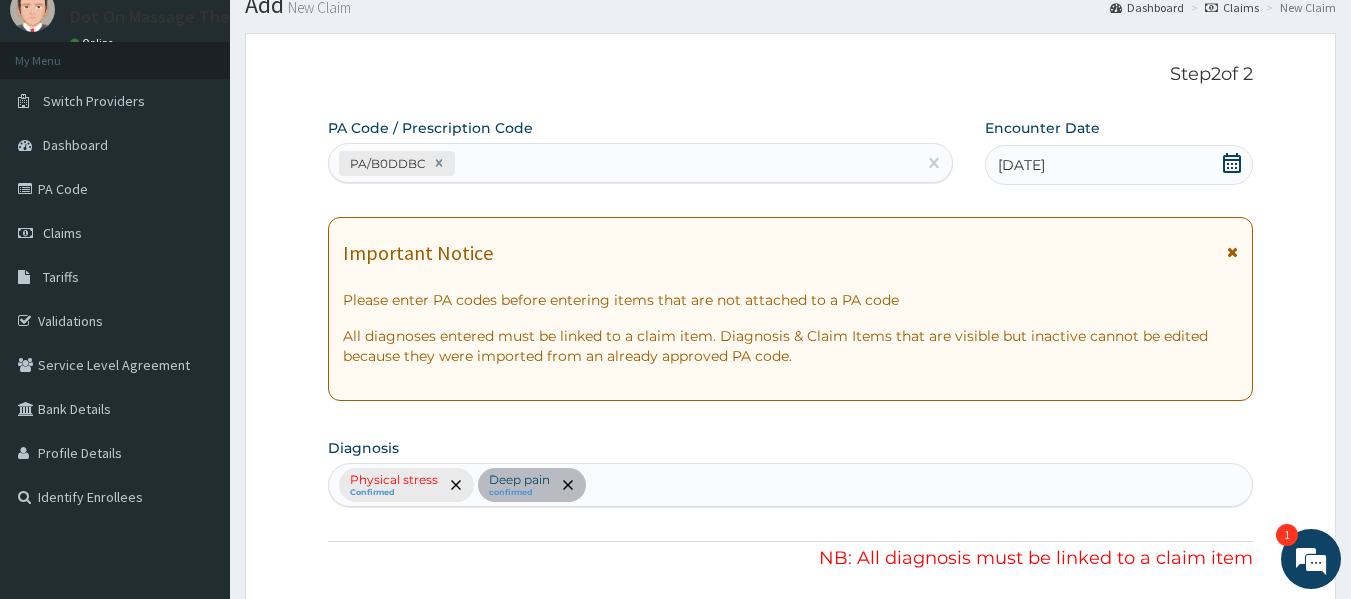 click on "Physical stress Confirmed Deep pain confirmed" at bounding box center [791, 485] 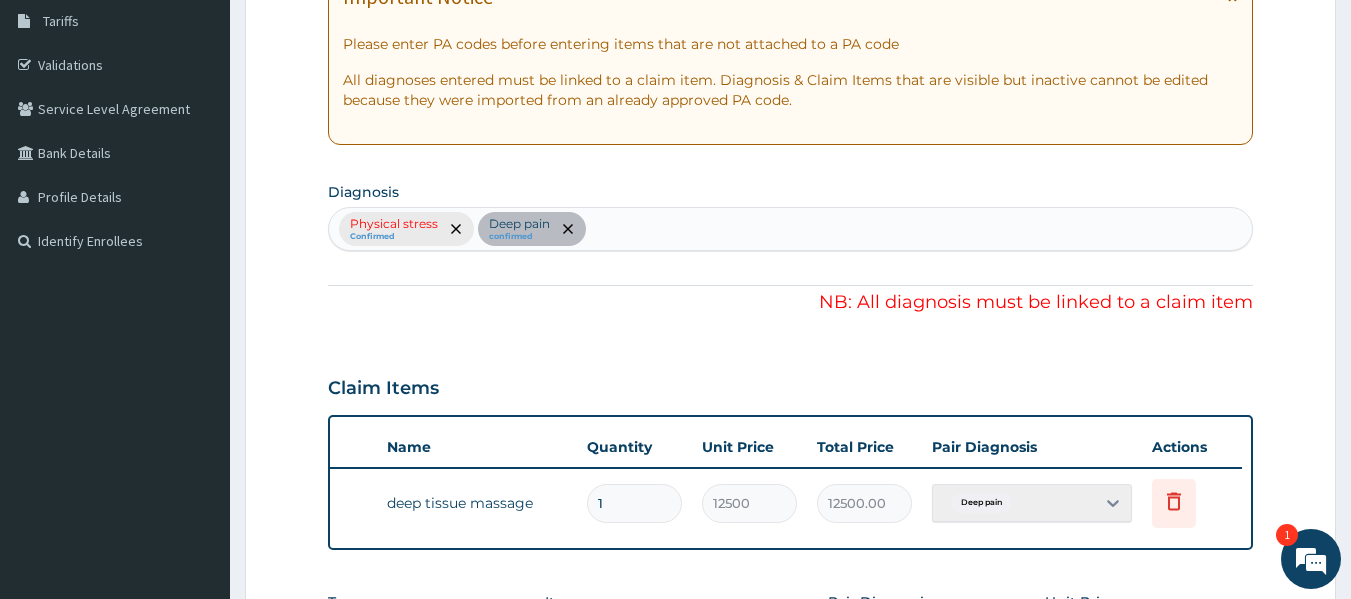 scroll, scrollTop: 342, scrollLeft: 0, axis: vertical 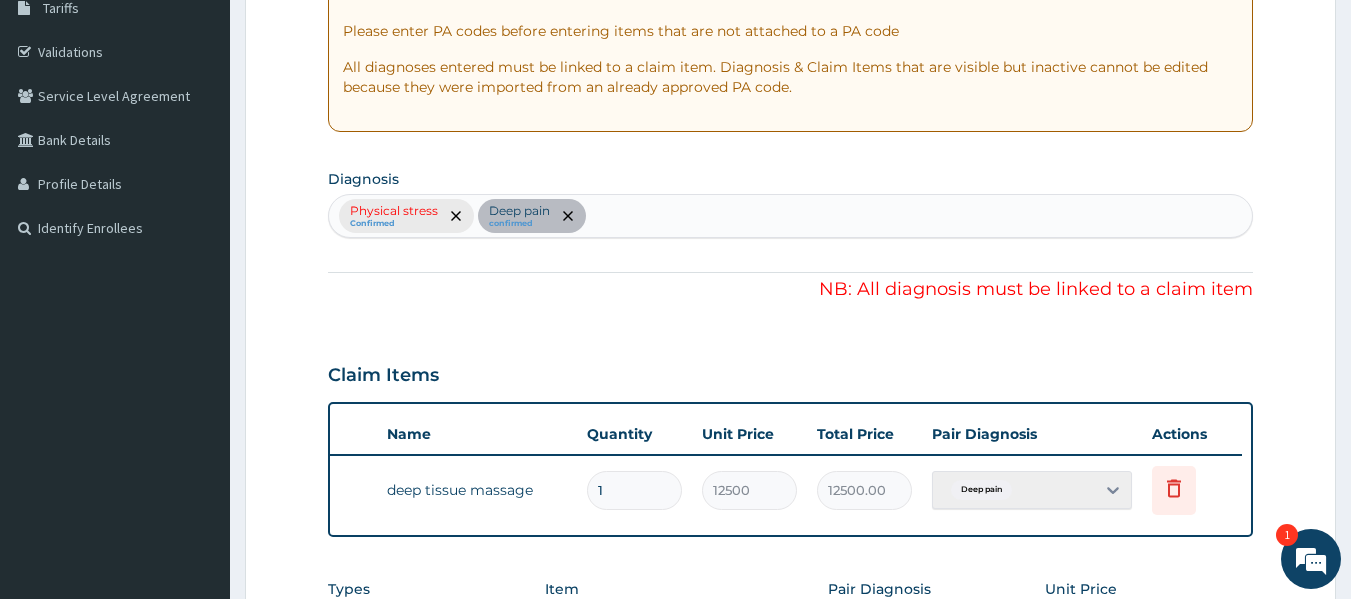 click on "Physical stress Confirmed Deep pain confirmed" at bounding box center (791, 216) 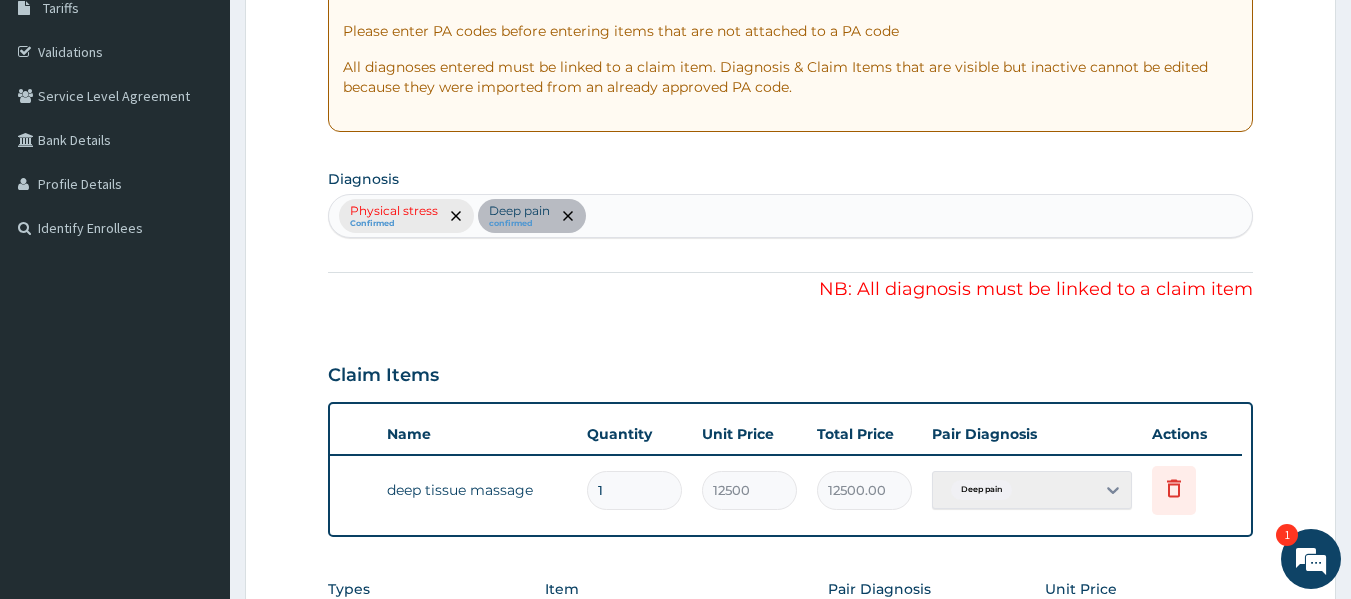 click on "Physical stress Confirmed Deep pain confirmed" at bounding box center (791, 216) 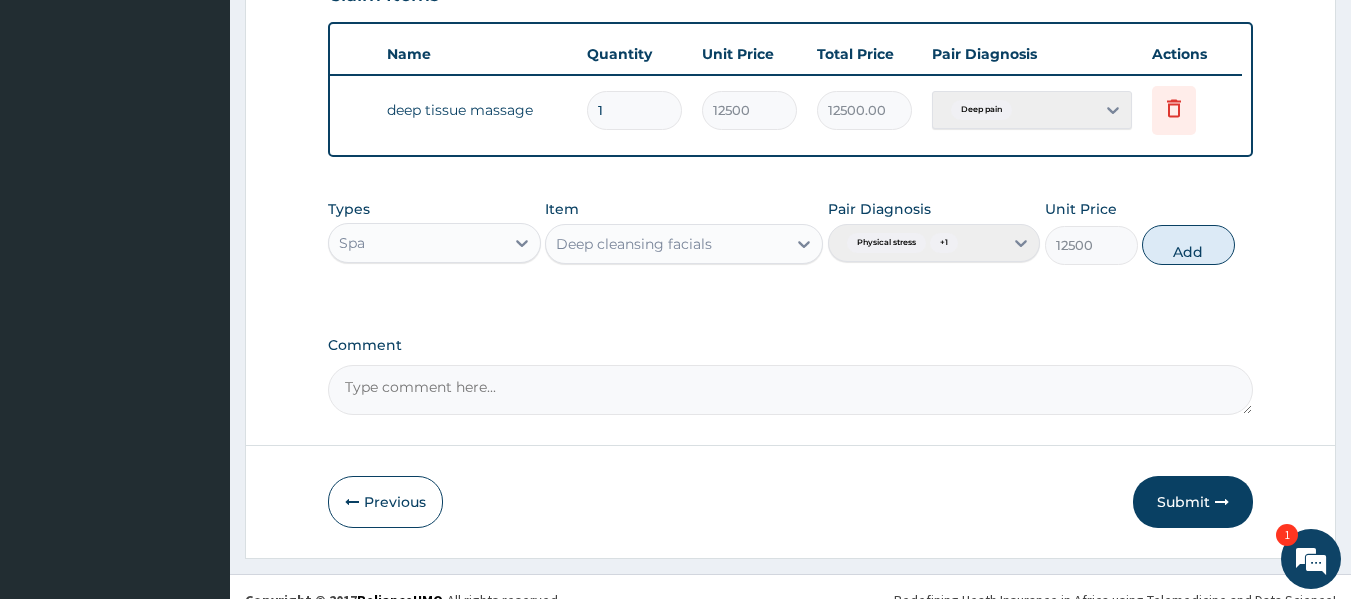 scroll, scrollTop: 724, scrollLeft: 0, axis: vertical 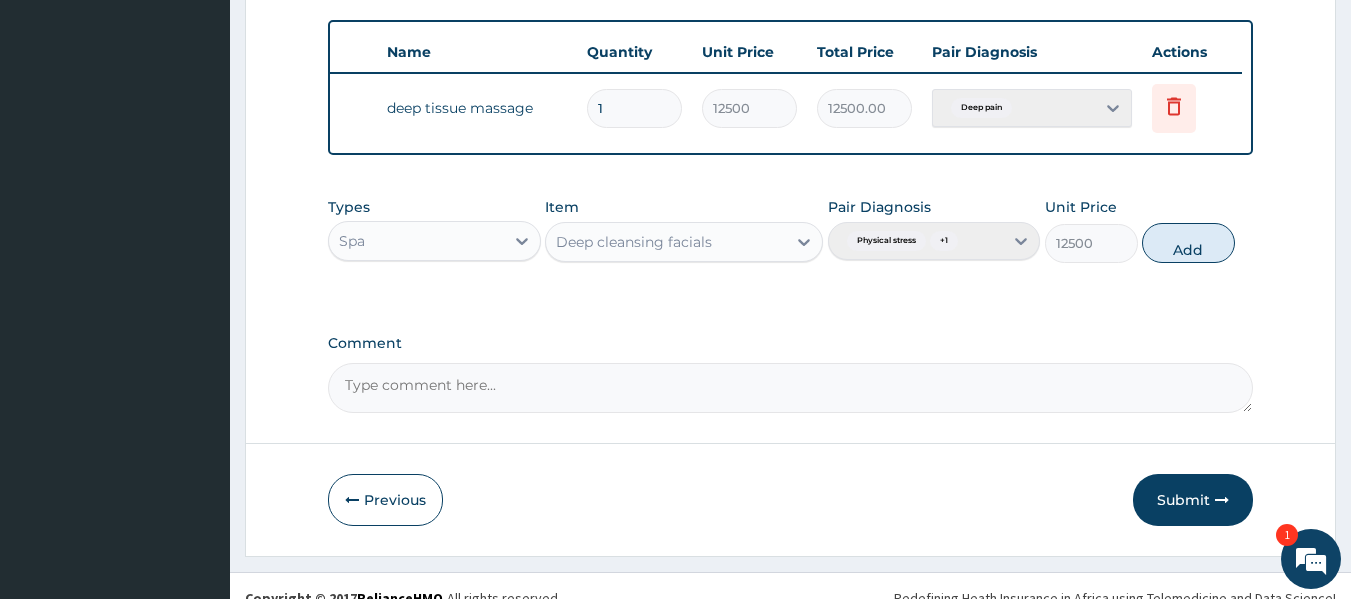 click on "Pair Diagnosis Physical stress  + 1" at bounding box center (934, 230) 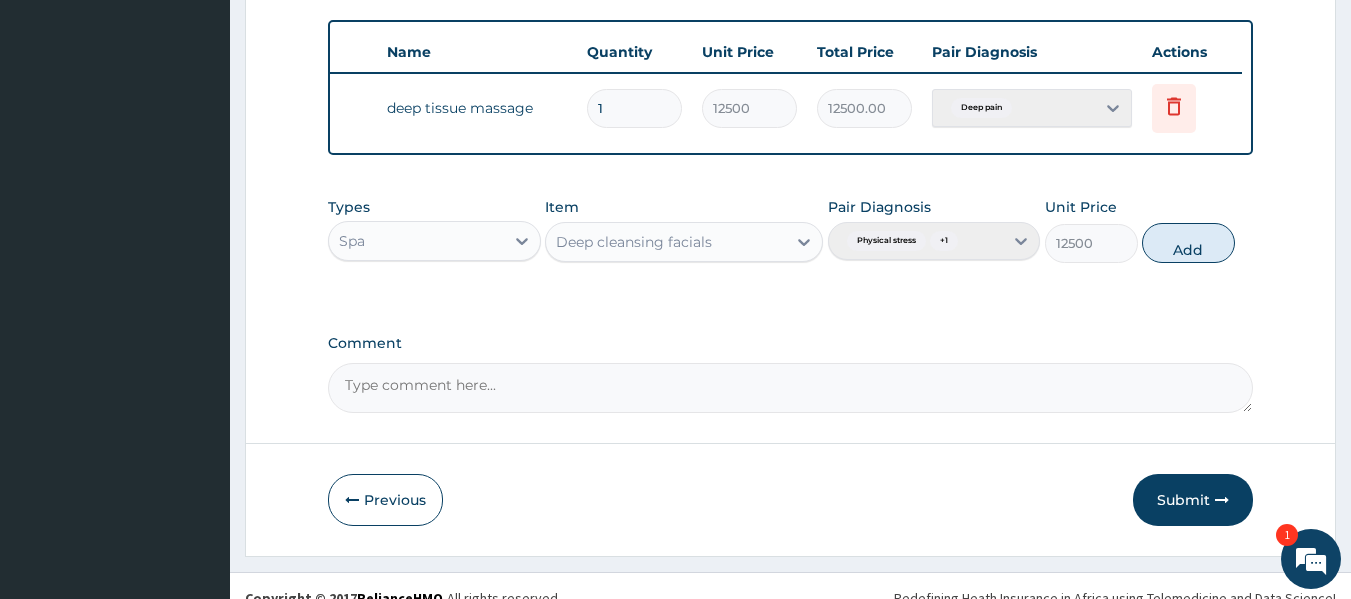click on "Pair Diagnosis Physical stress  + 1" at bounding box center (934, 230) 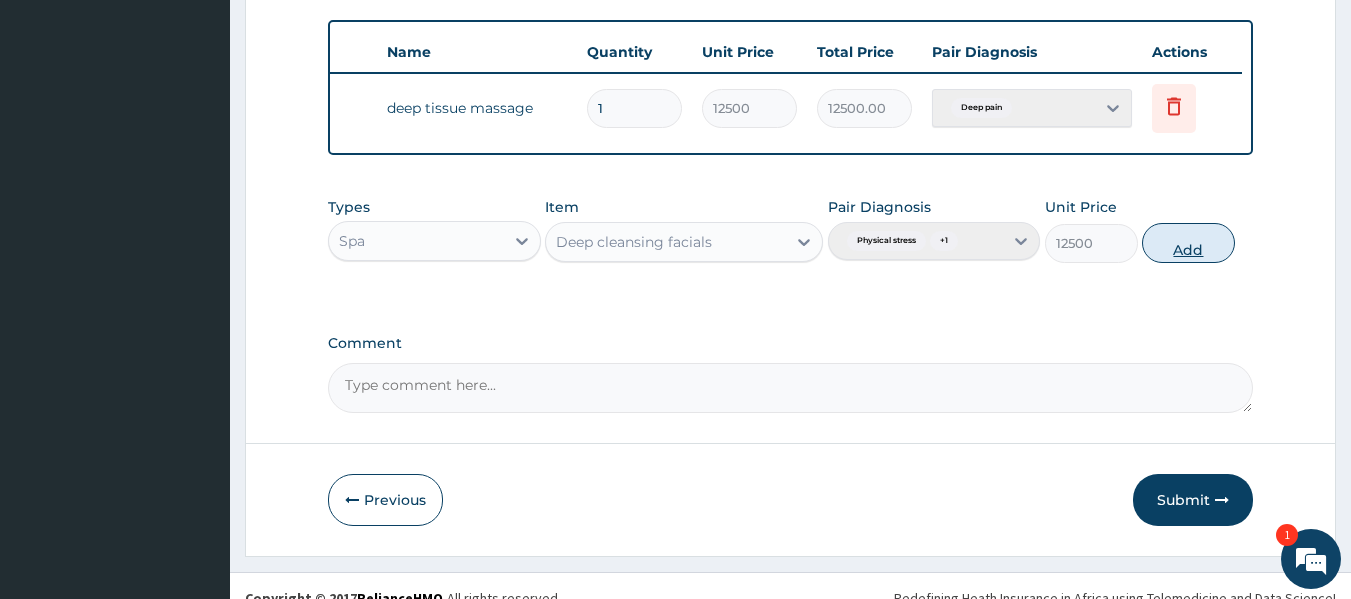 click on "Add" at bounding box center [1188, 243] 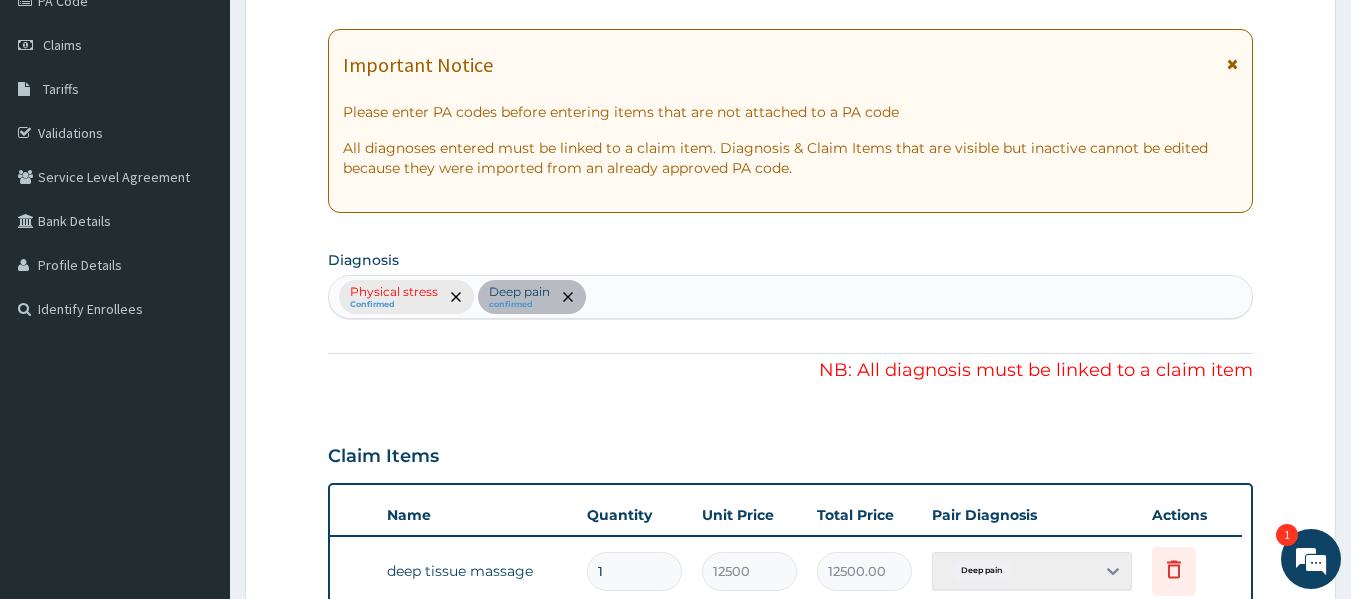 scroll, scrollTop: 0, scrollLeft: 0, axis: both 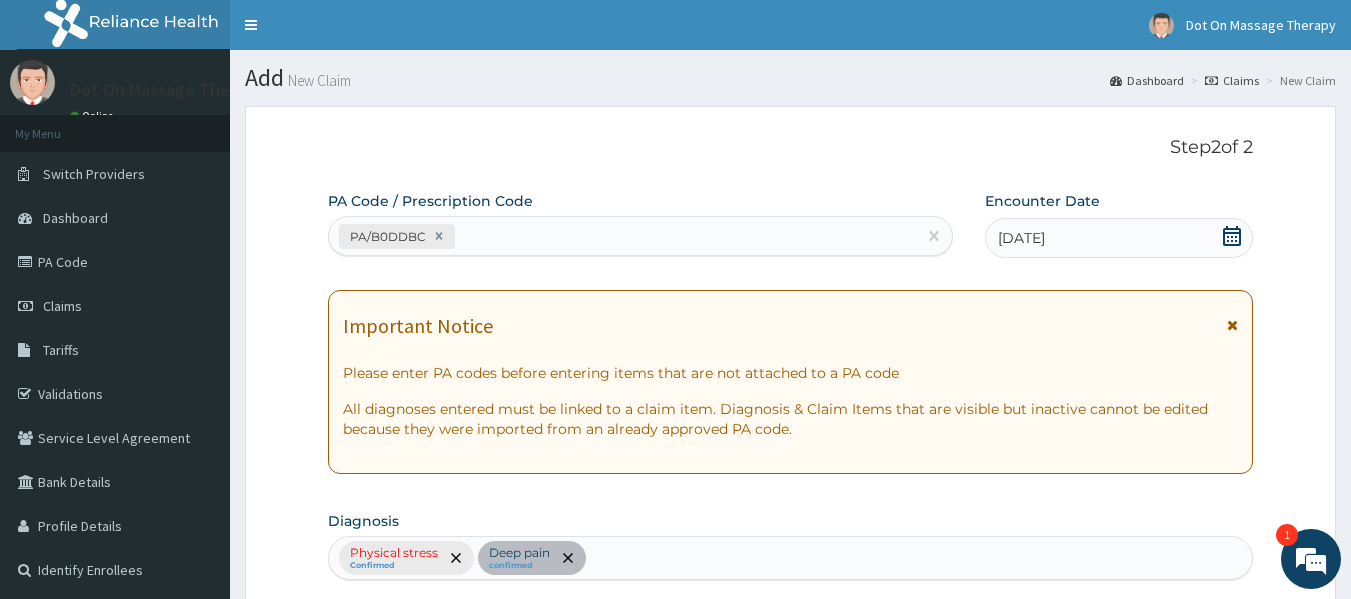 click on "Important Notice" at bounding box center [791, 331] 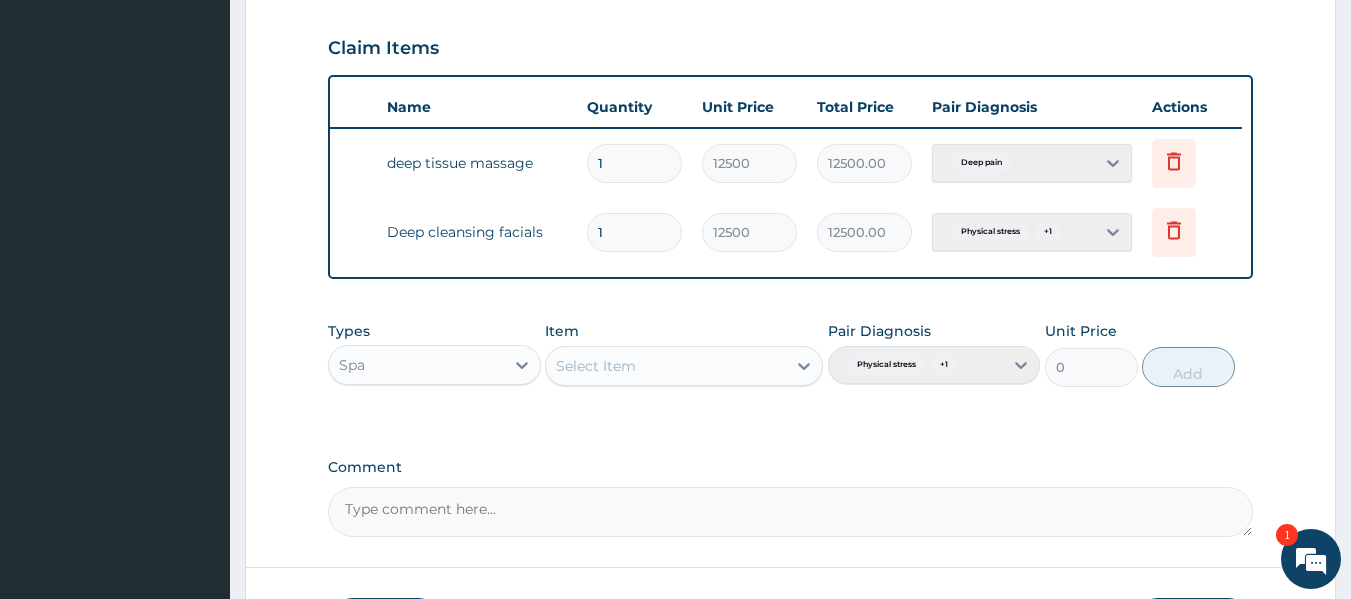 scroll, scrollTop: 832, scrollLeft: 0, axis: vertical 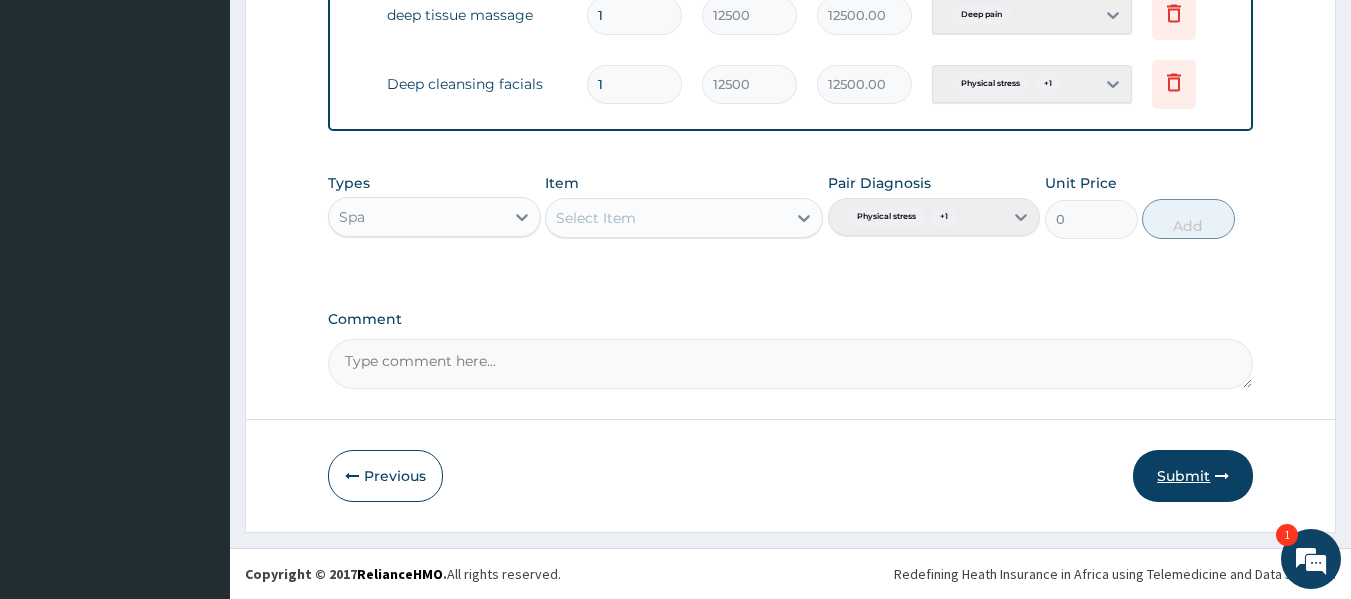 click on "Submit" at bounding box center (1193, 476) 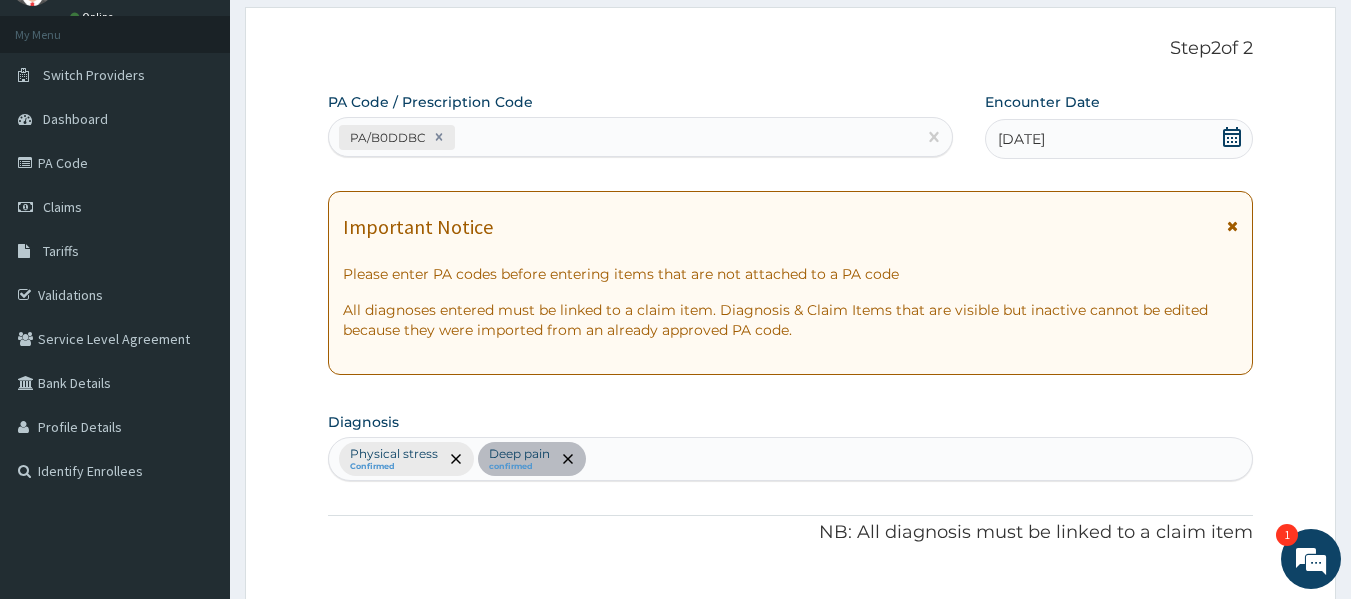 scroll, scrollTop: 0, scrollLeft: 0, axis: both 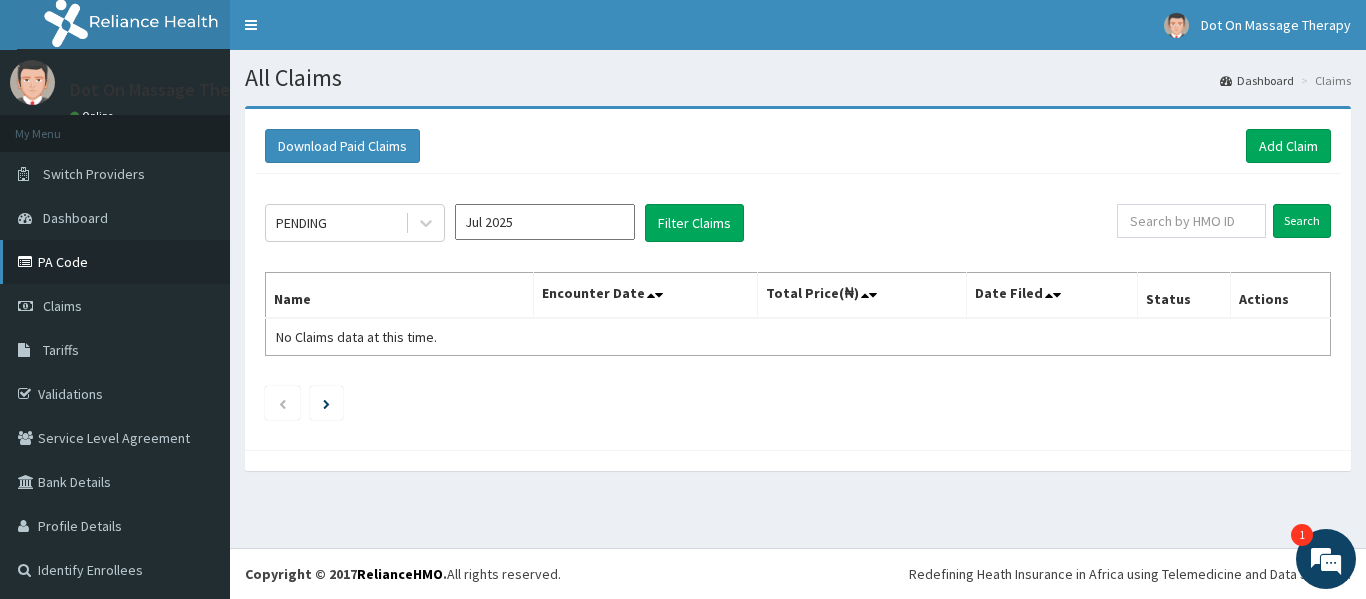 click on "PA Code" at bounding box center [115, 262] 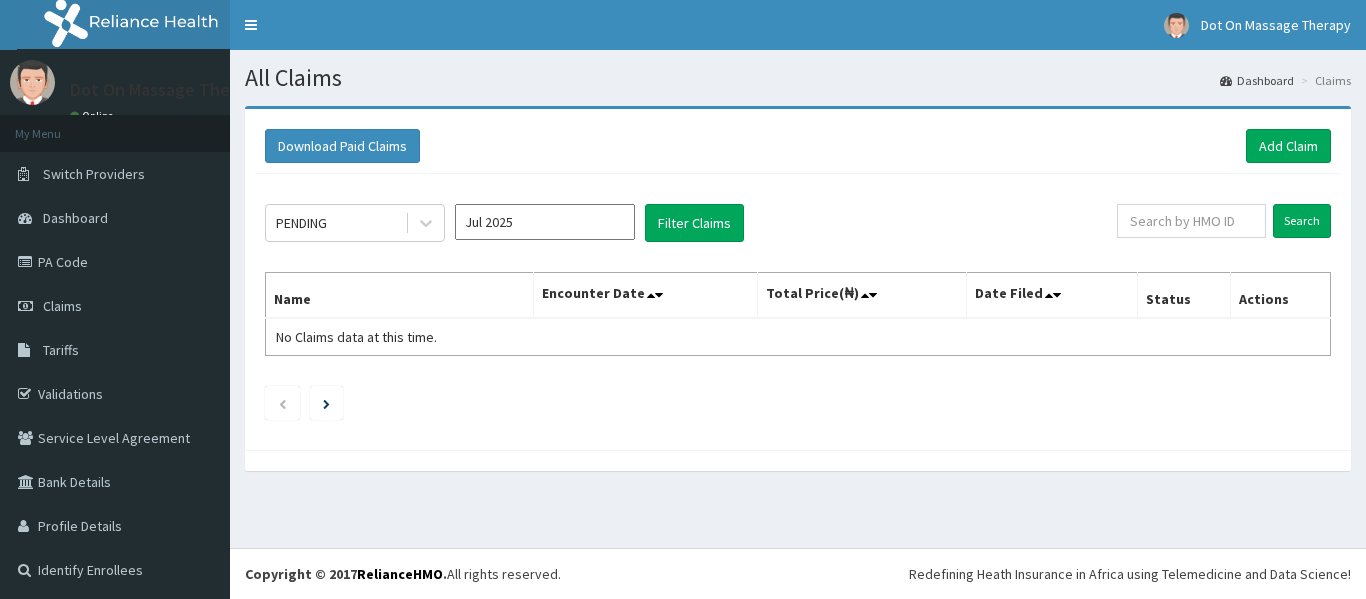 scroll, scrollTop: 0, scrollLeft: 0, axis: both 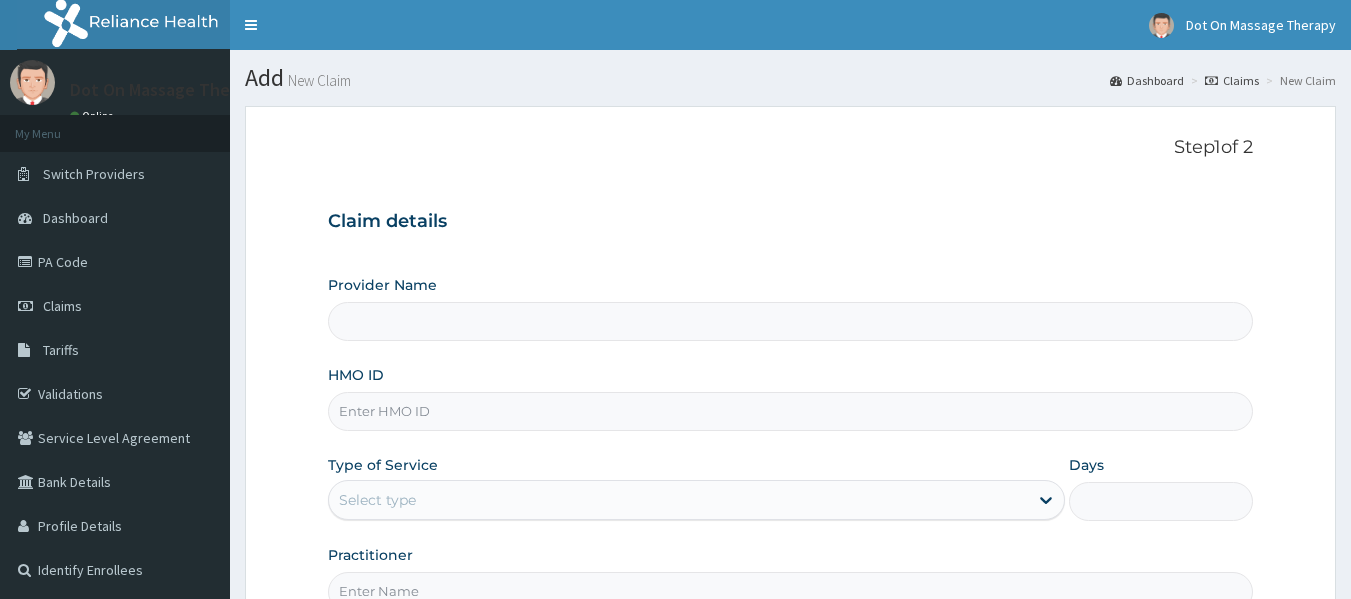 click on "HMO ID" at bounding box center (791, 411) 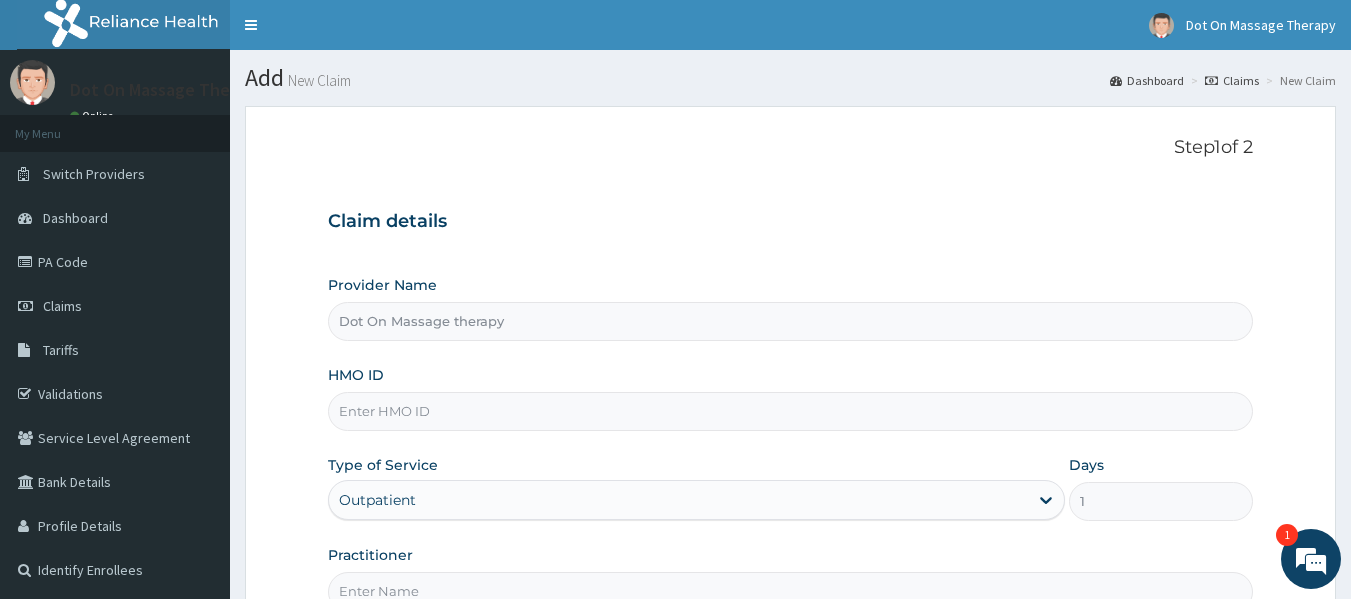 click on "HMO ID" at bounding box center [791, 411] 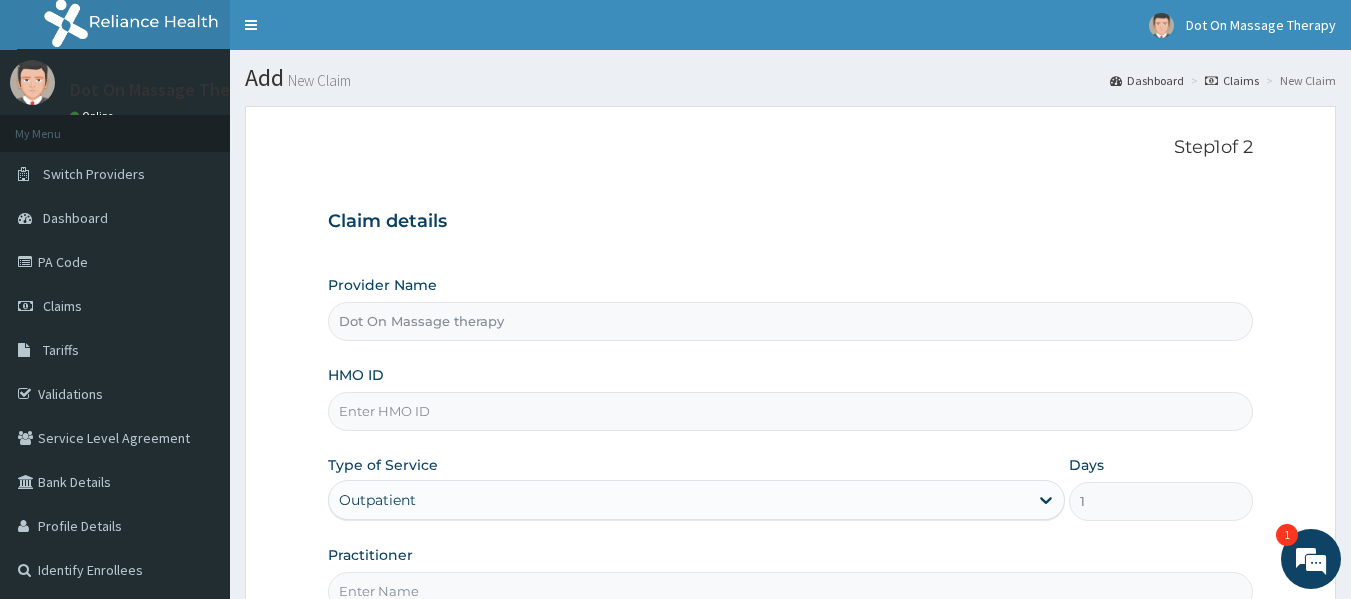 paste on "VOL/10031/A" 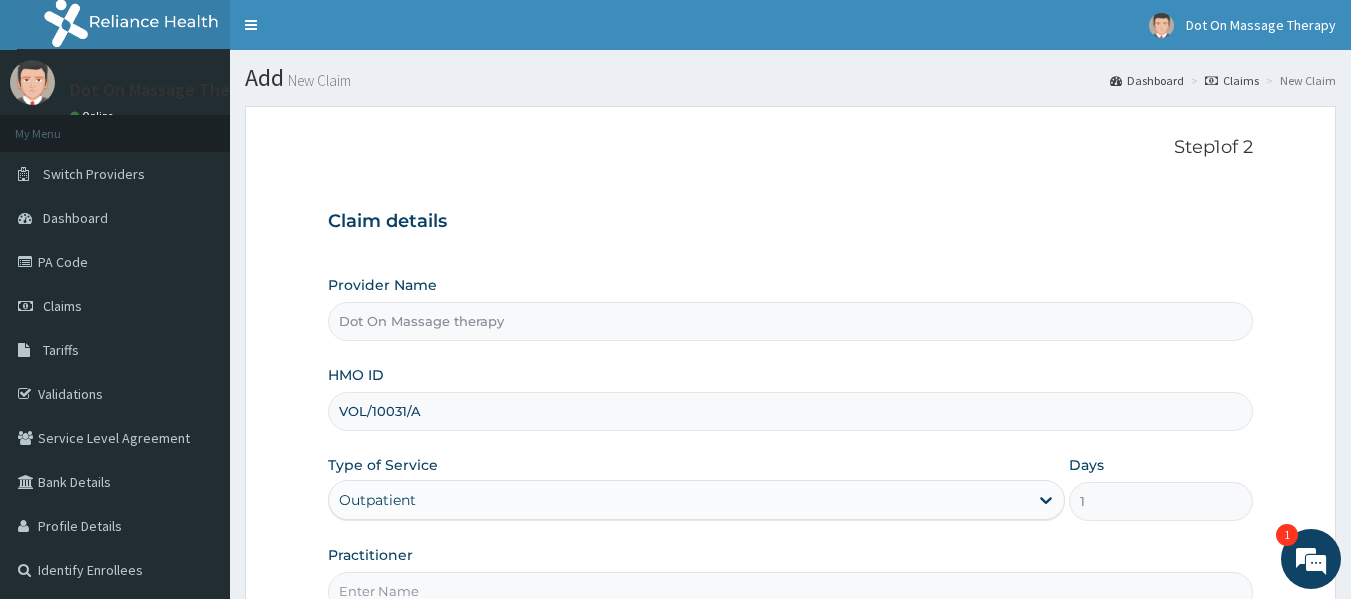 paste on "VOL/10031/A" 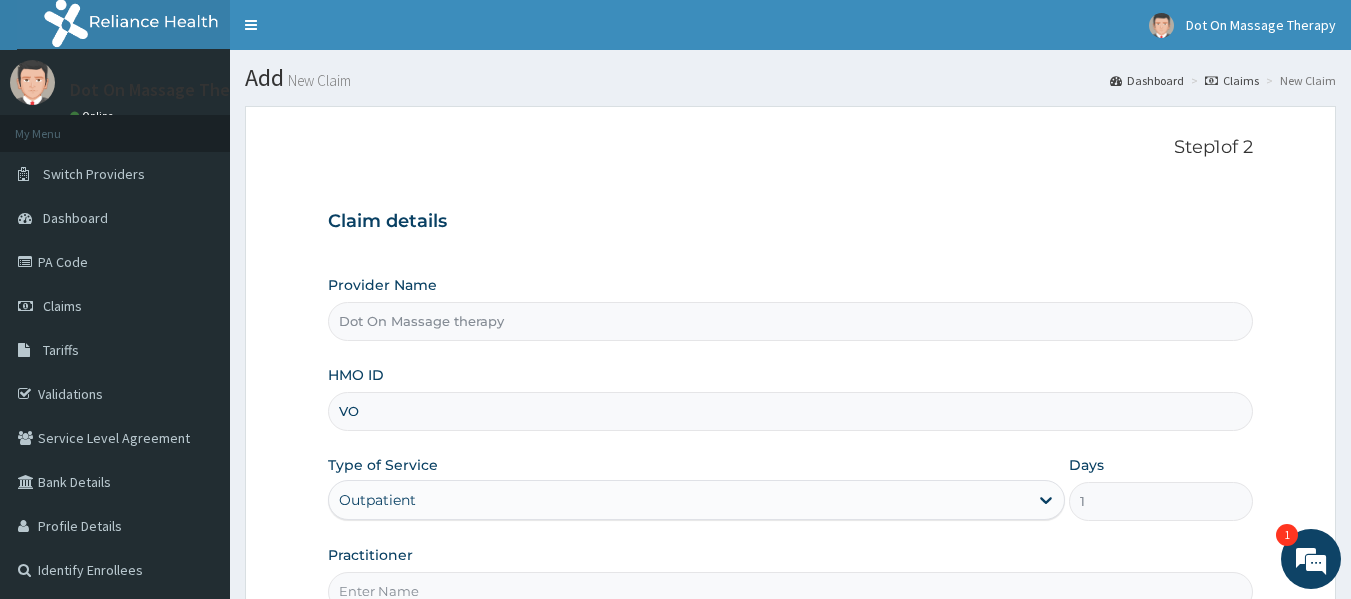 type on "V" 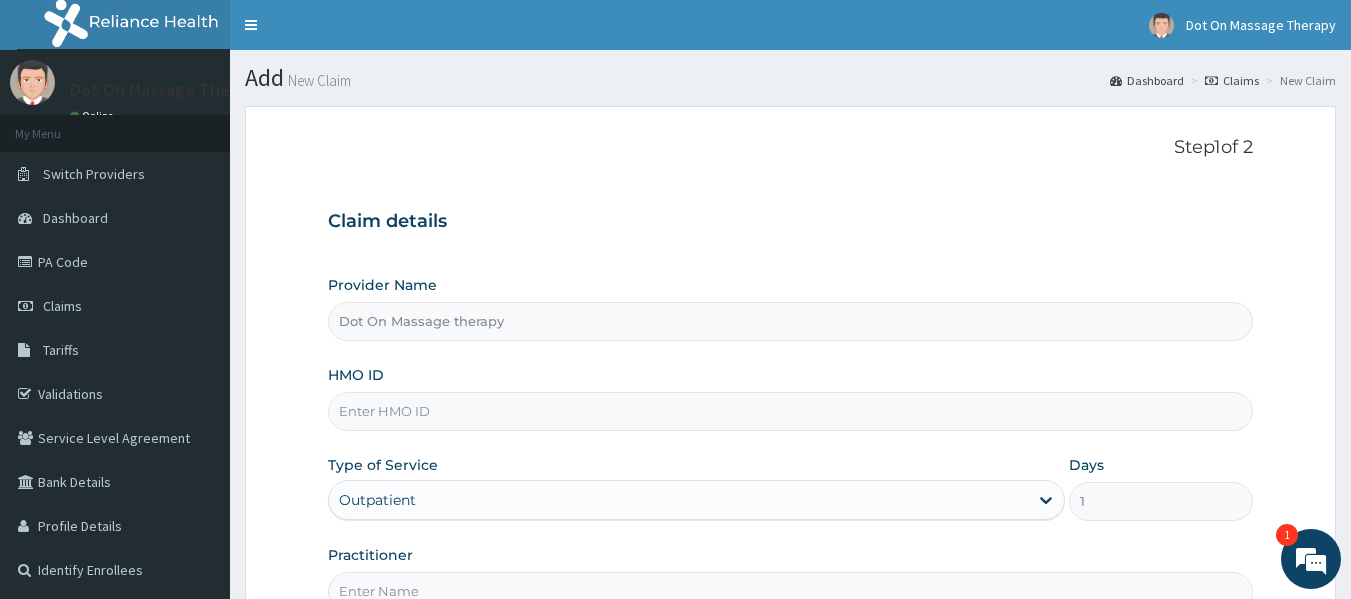 scroll, scrollTop: 0, scrollLeft: 0, axis: both 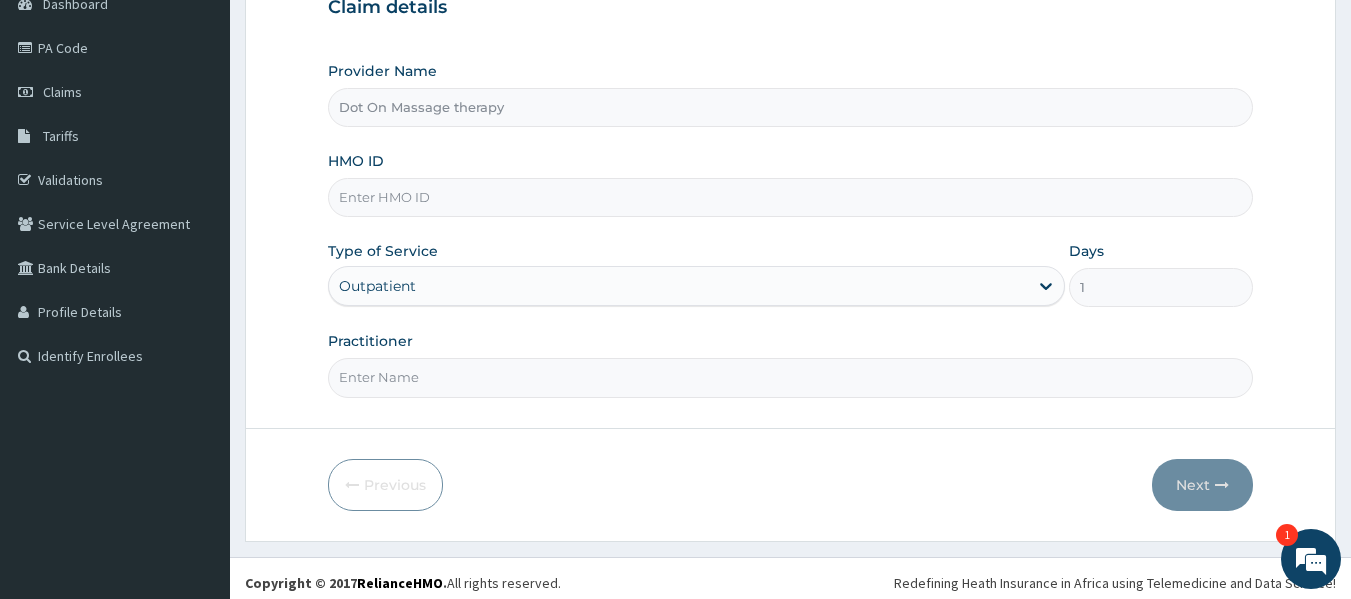 click on "HMO ID" at bounding box center [791, 197] 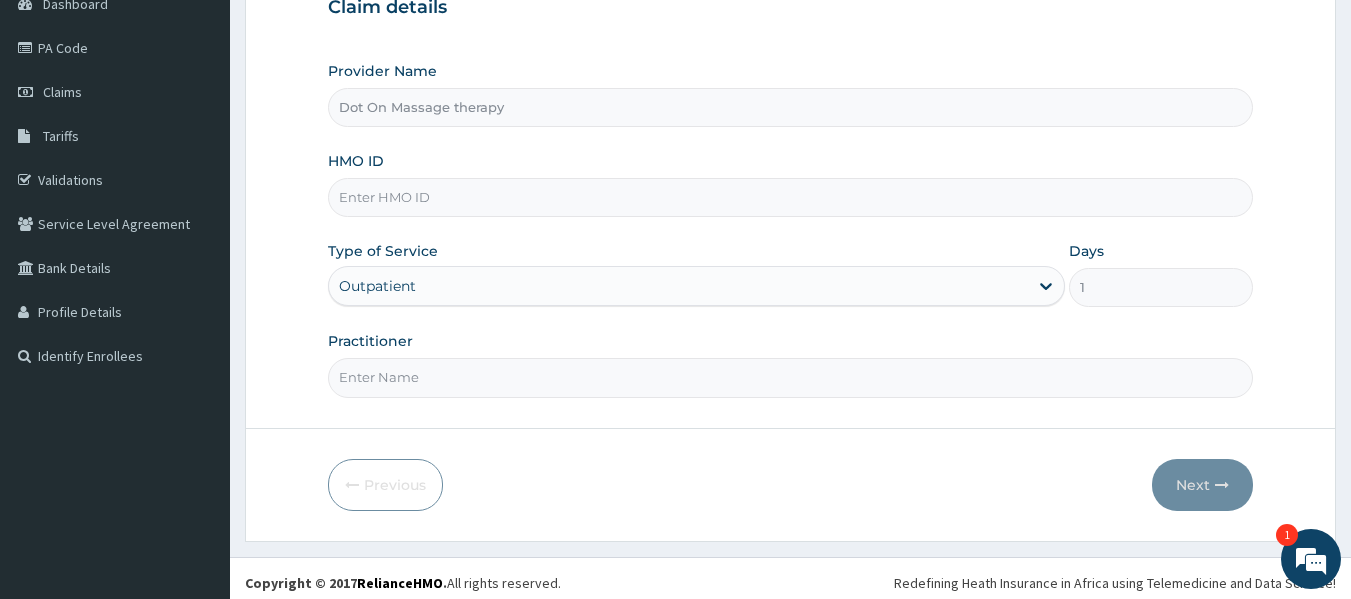 paste on "VOL/10031/A" 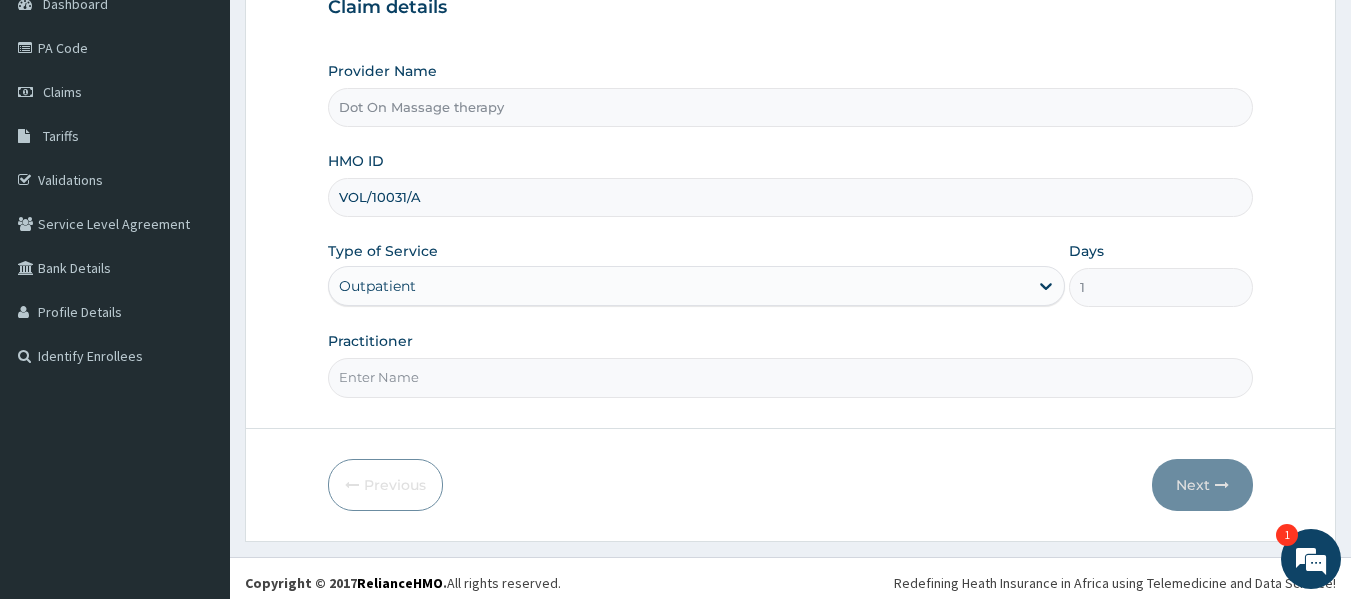 type on "VOL/10031/A" 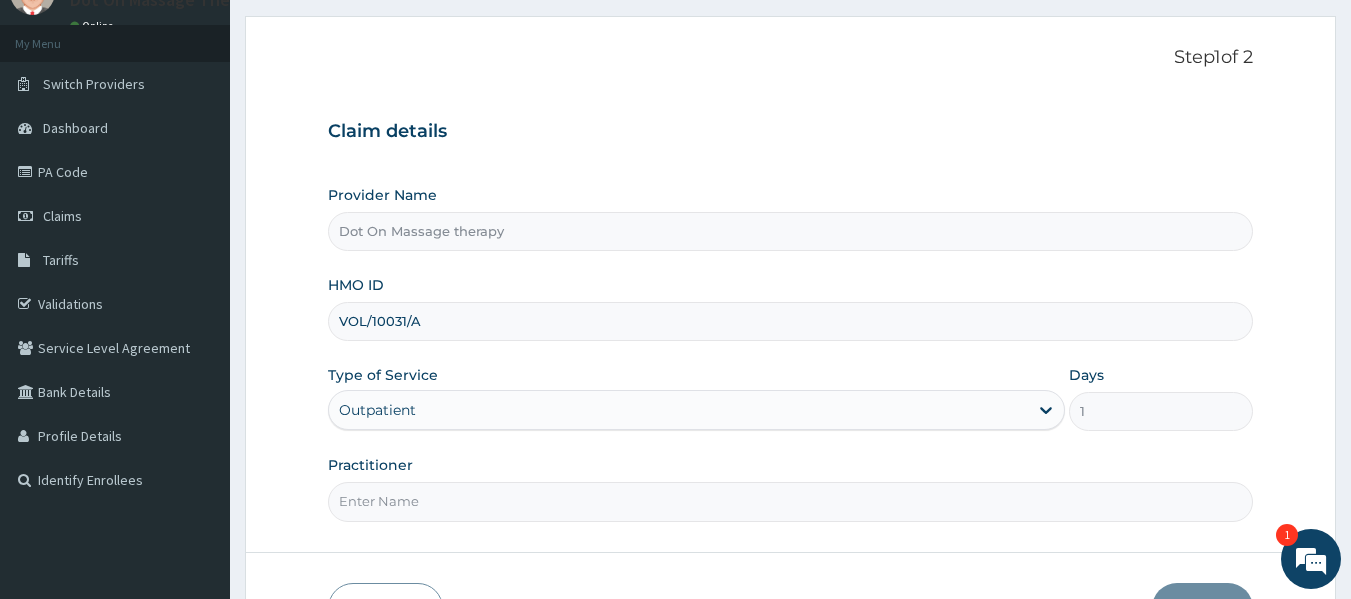 scroll, scrollTop: 223, scrollLeft: 0, axis: vertical 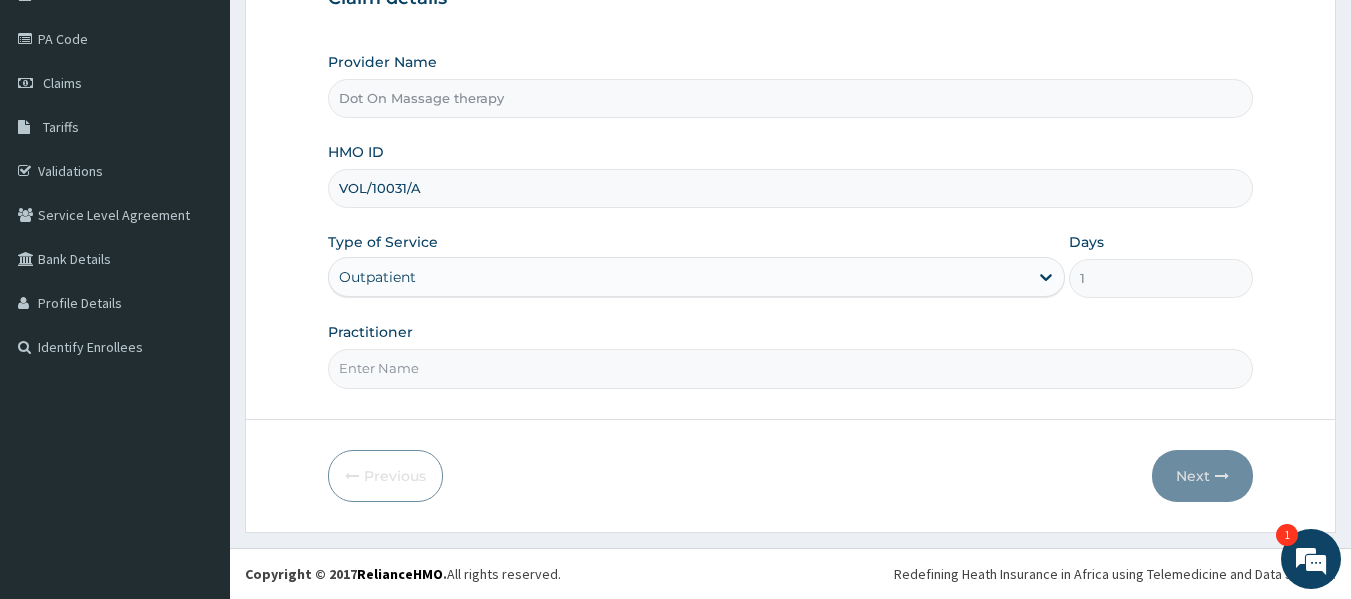 click on "Step  1  of 2 Claim details Provider Name Dot On Massage therapy HMO ID VOL/10031/A Type of Service Outpatient Days 1 Practitioner     Previous   Next" at bounding box center (790, 207) 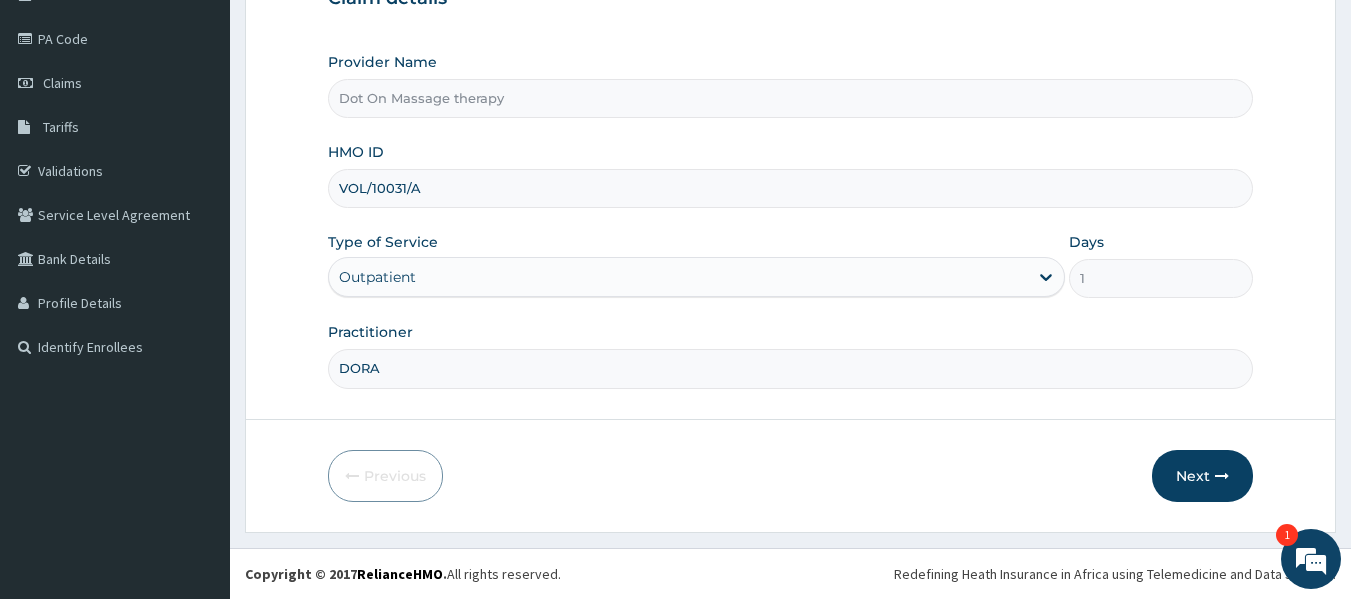 type on "DORA" 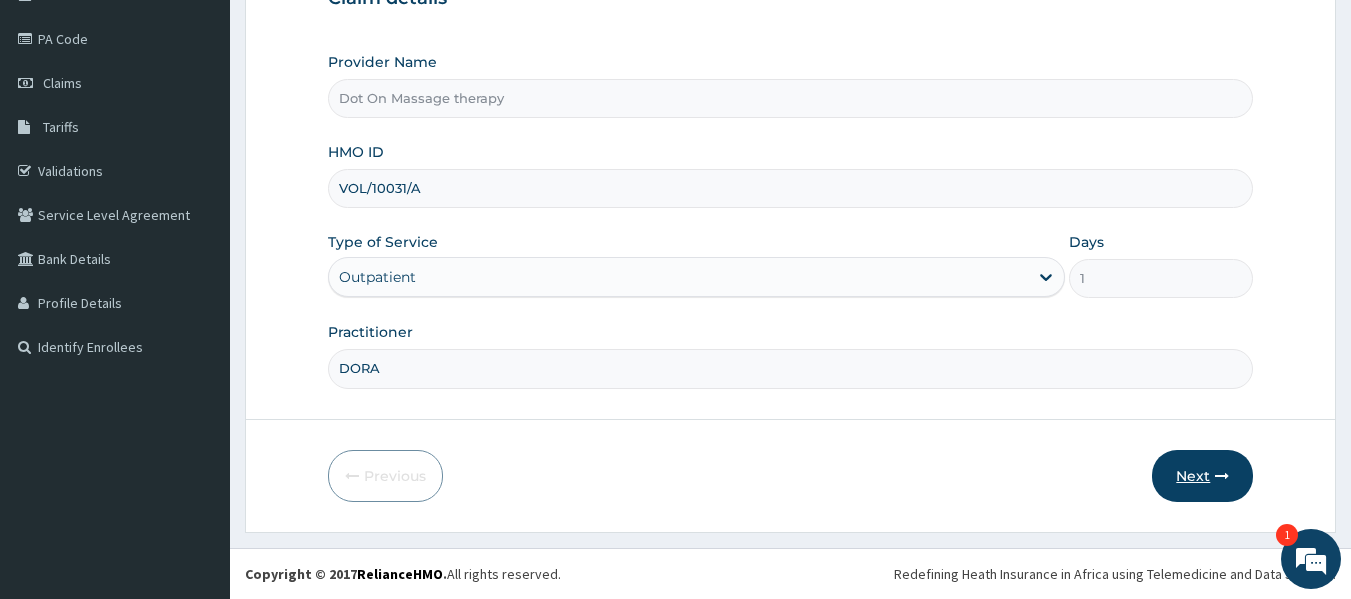 drag, startPoint x: 1227, startPoint y: 444, endPoint x: 1211, endPoint y: 470, distance: 30.528675 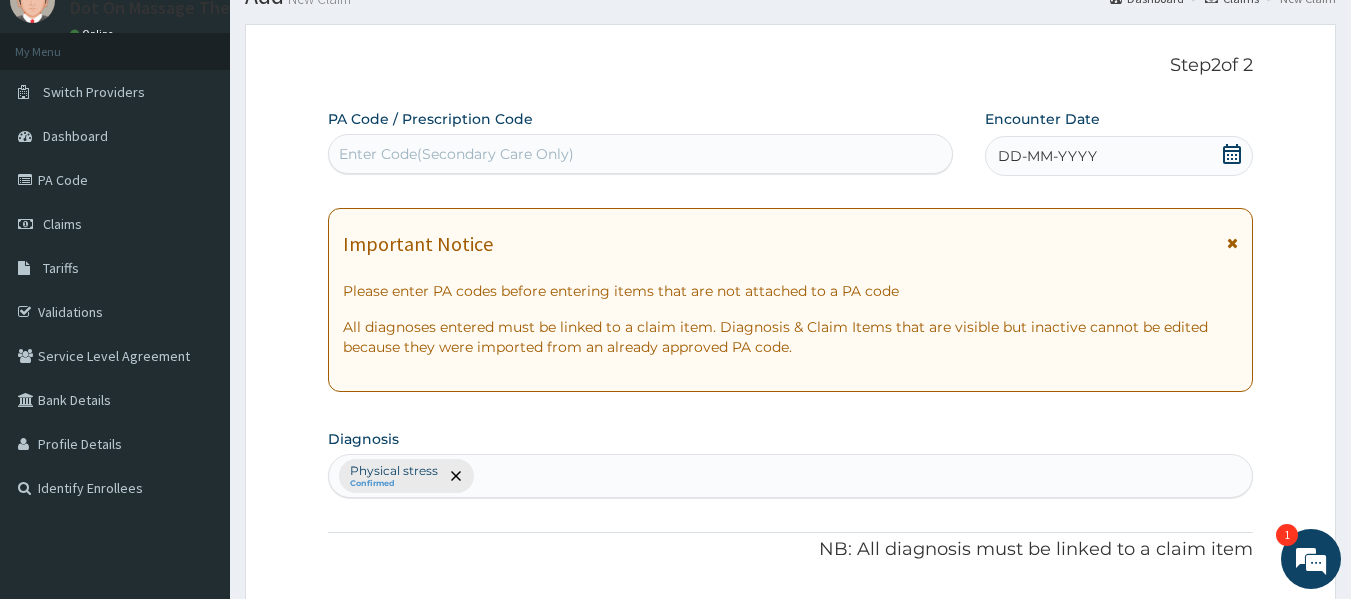 scroll, scrollTop: 0, scrollLeft: 0, axis: both 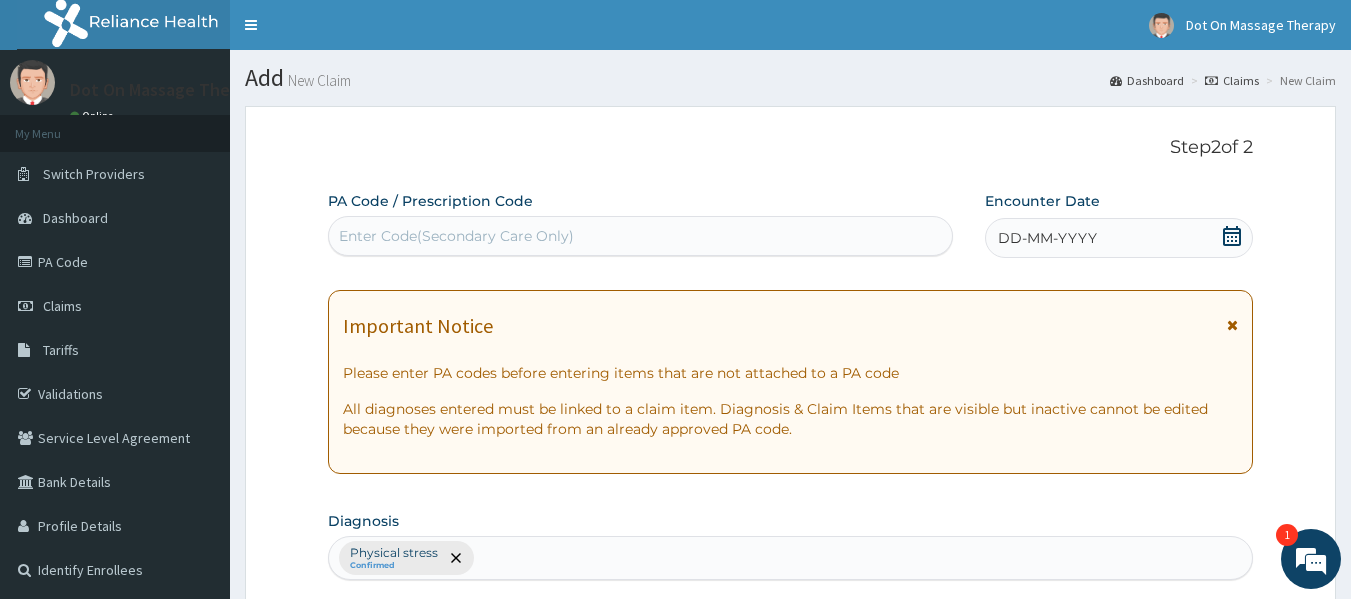 click on "Enter Code(Secondary Care Only)" at bounding box center (641, 236) 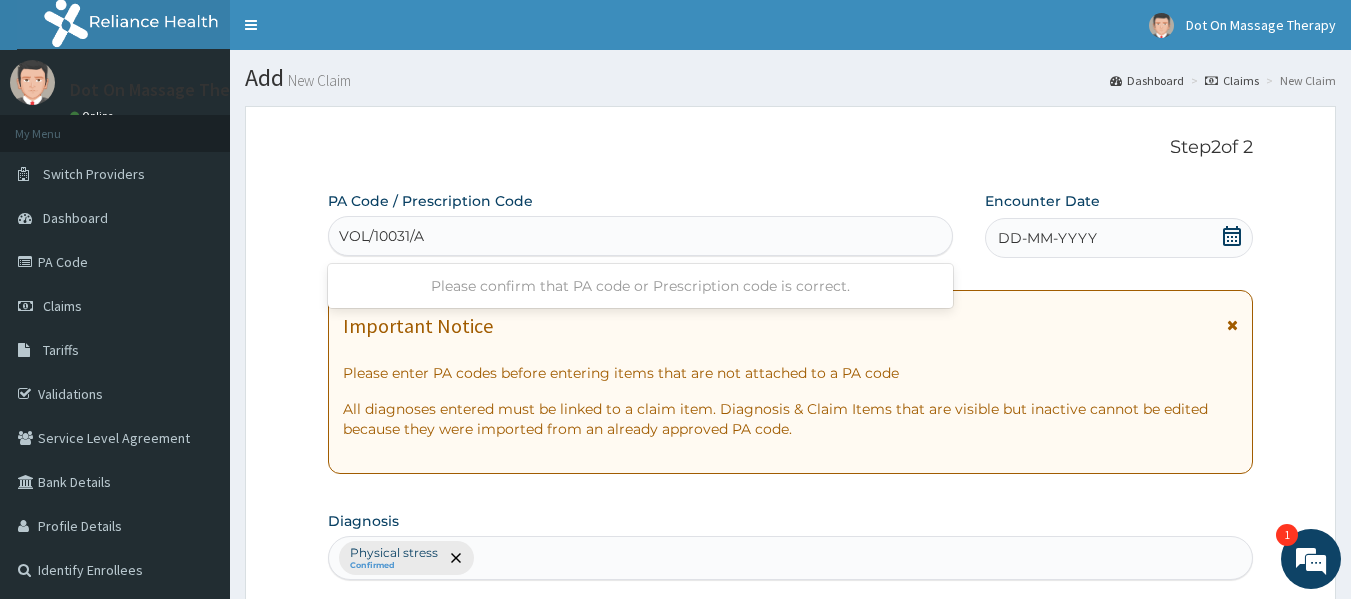 type on "VOL/10031/A" 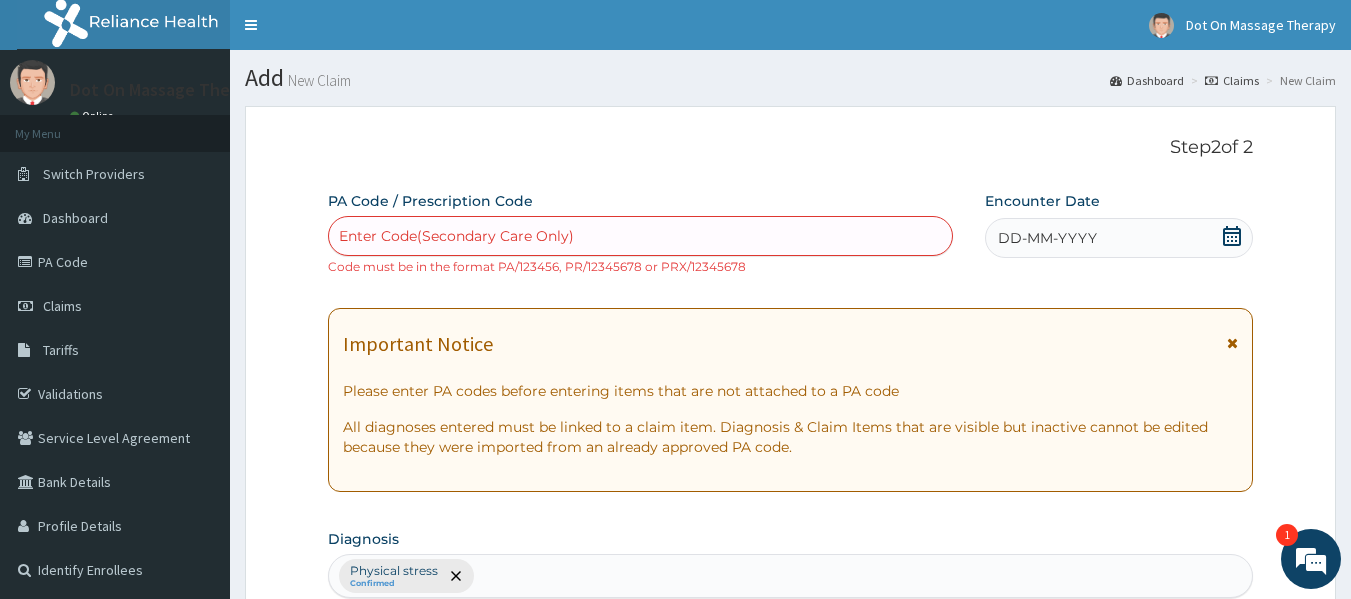 click on "Enter Code(Secondary Care Only)" at bounding box center (456, 236) 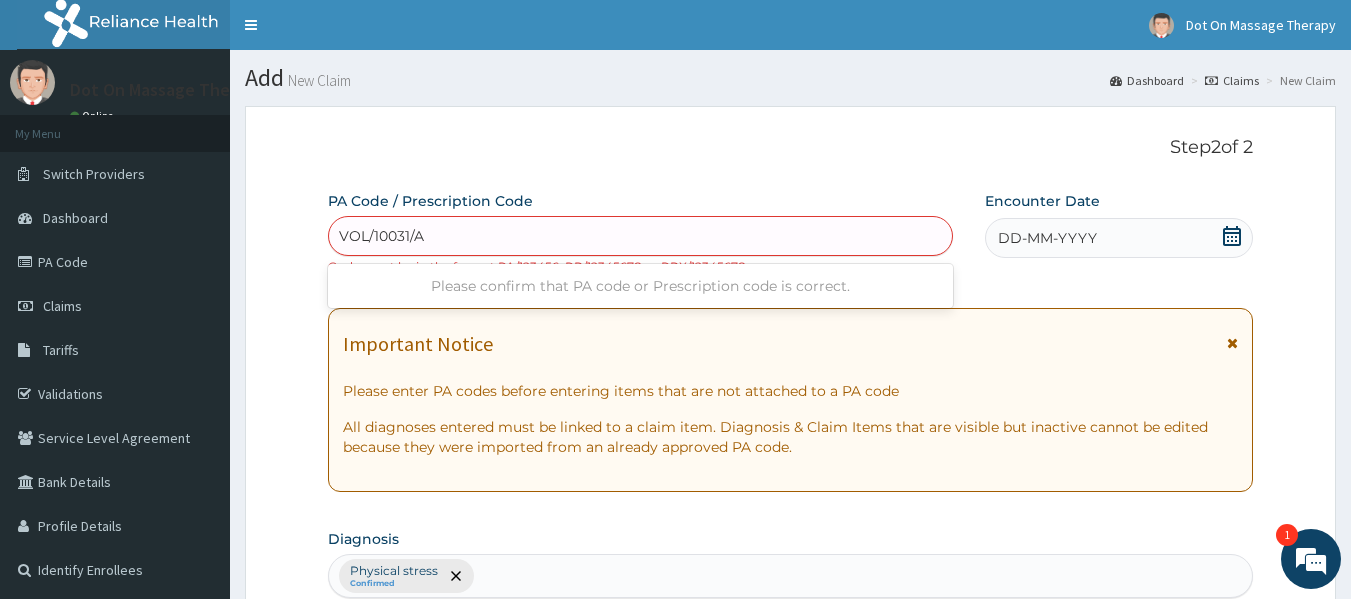 type on "VOL/10031/A" 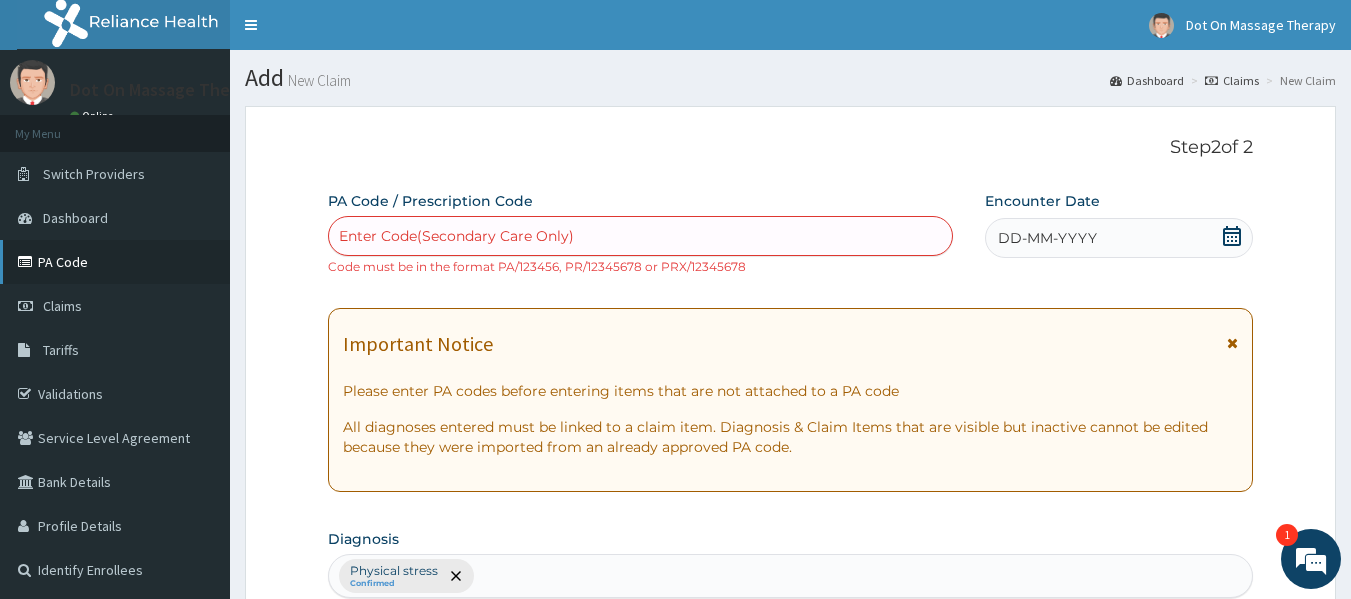 click on "PA Code" at bounding box center [115, 262] 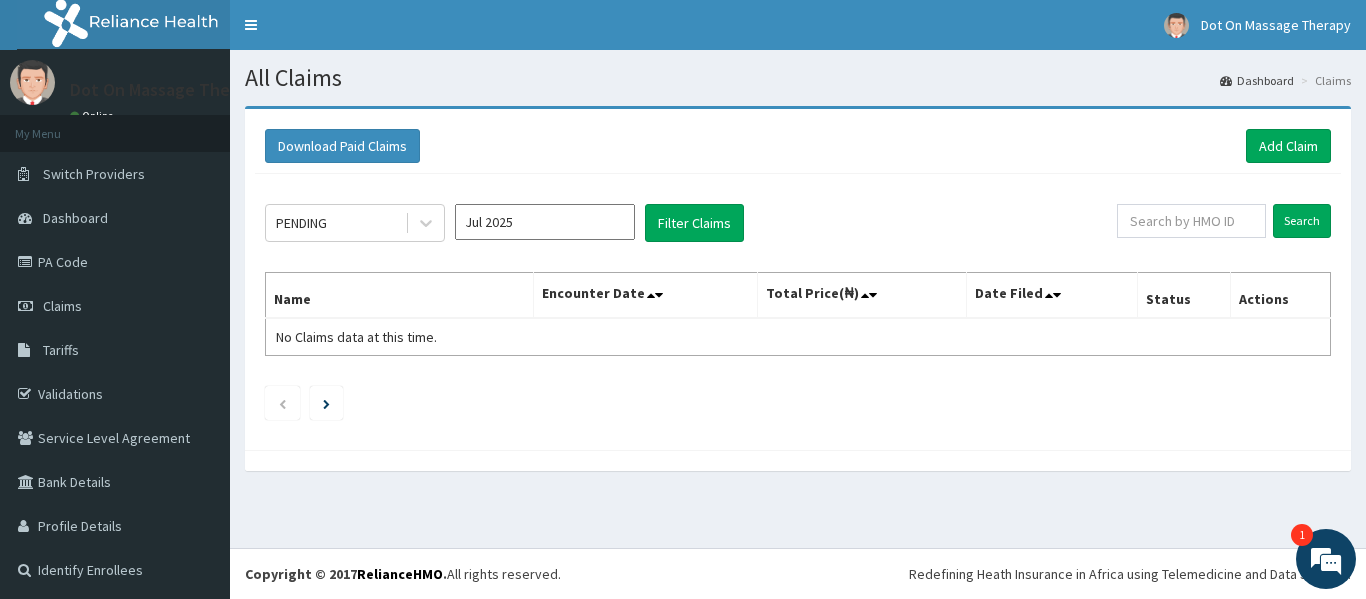 scroll, scrollTop: 0, scrollLeft: 0, axis: both 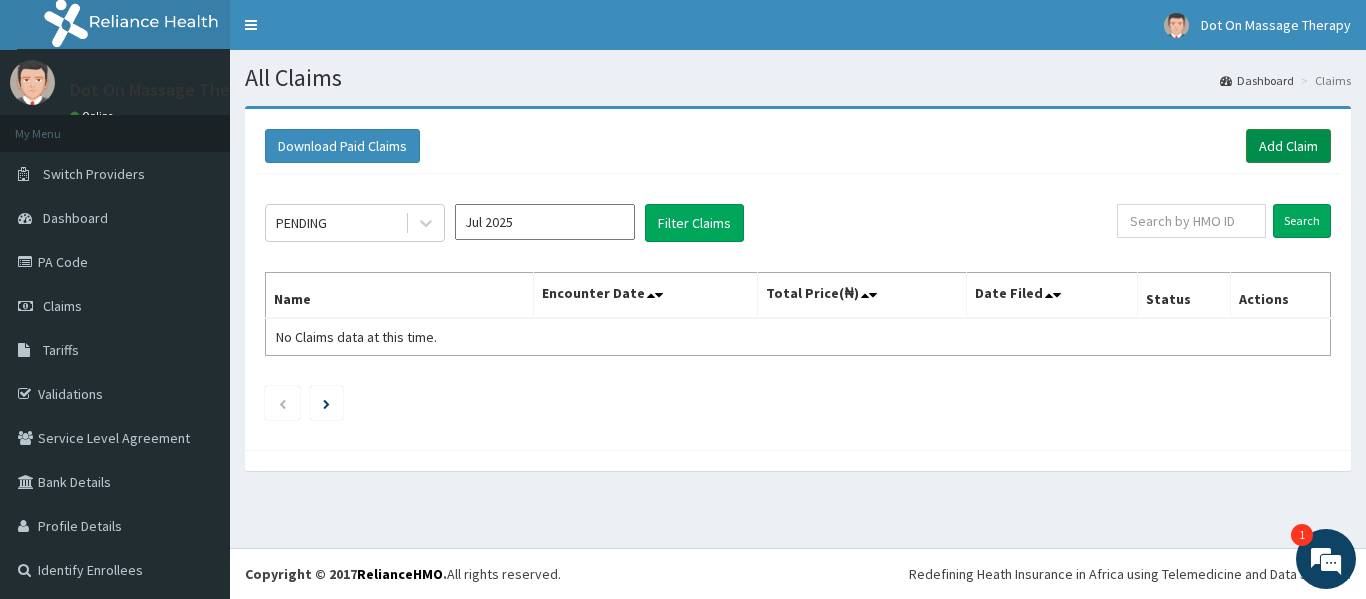 click on "Add Claim" at bounding box center (1288, 146) 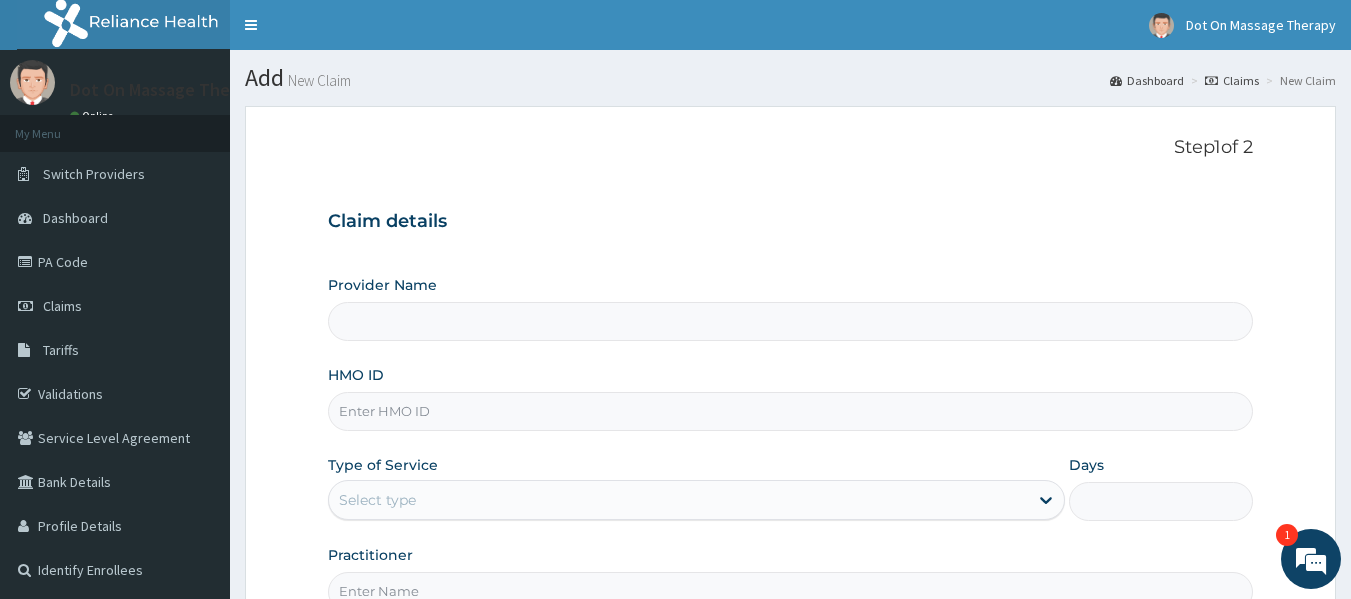 type on "Dot On Massage therapy" 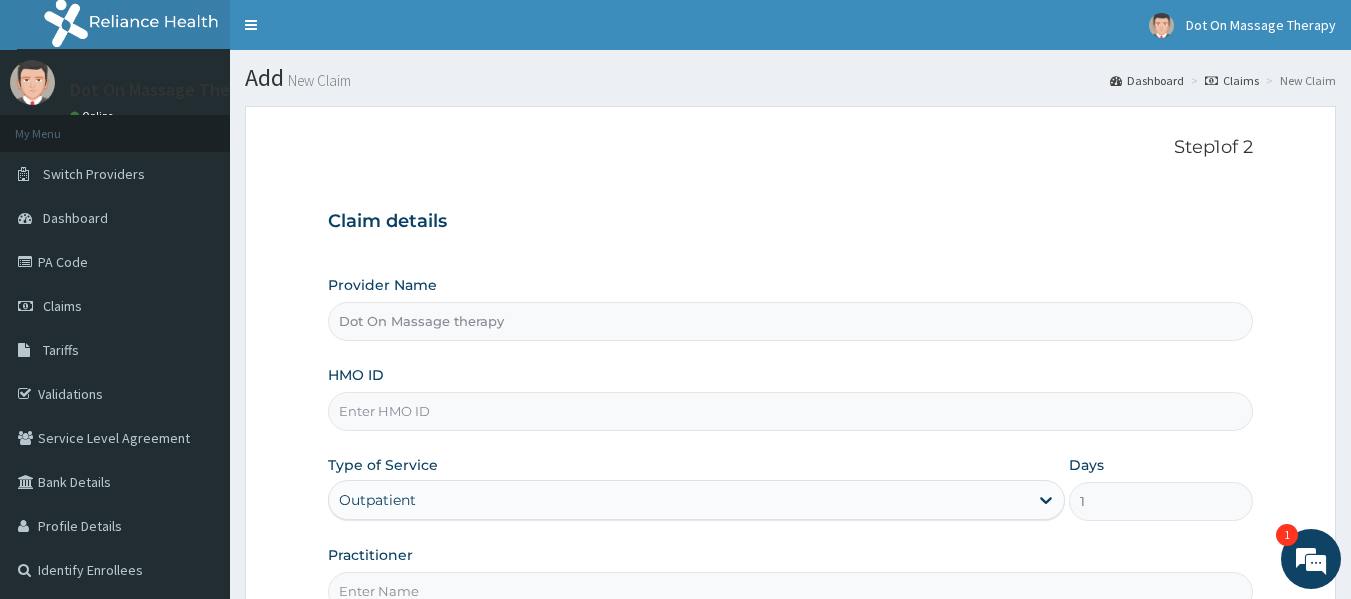 scroll, scrollTop: 0, scrollLeft: 0, axis: both 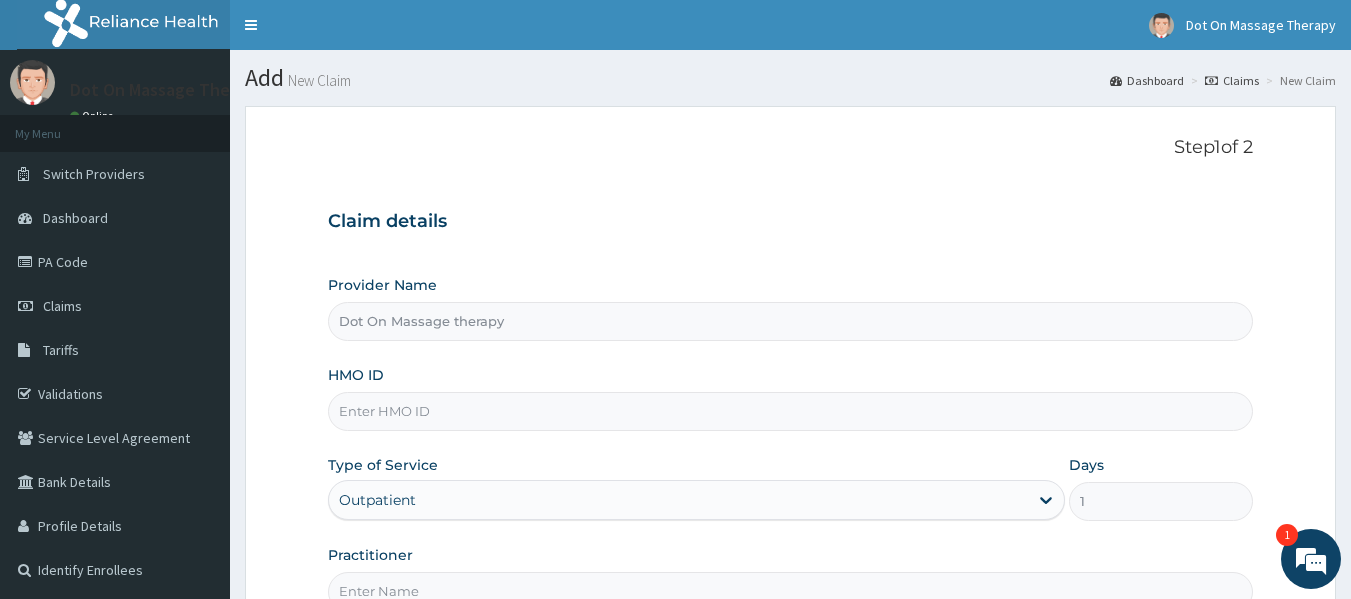 click on "HMO ID" at bounding box center (791, 411) 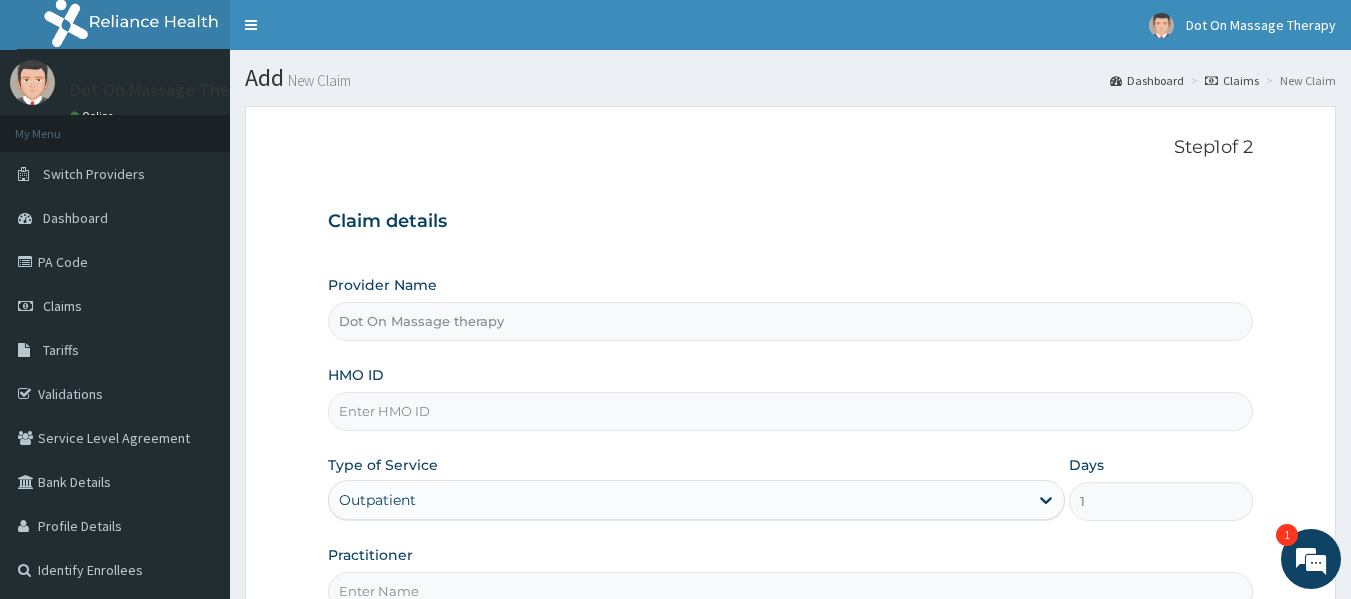 paste on "TAP/10666/A" 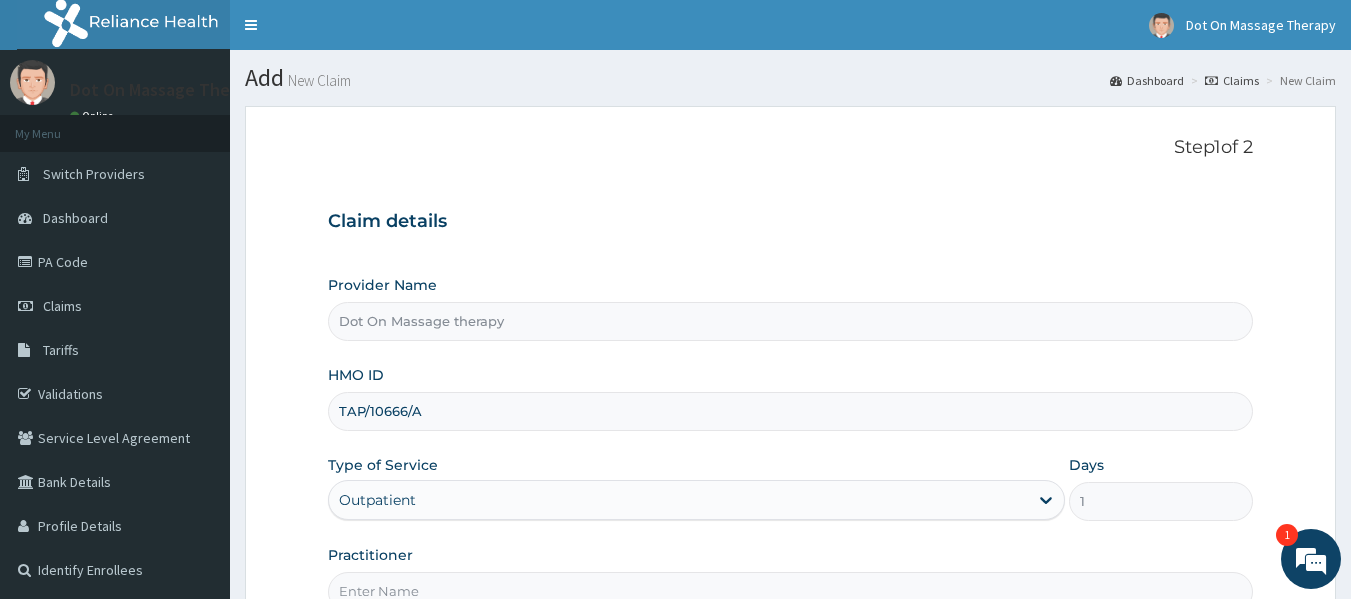 type on "TAP/10666/A" 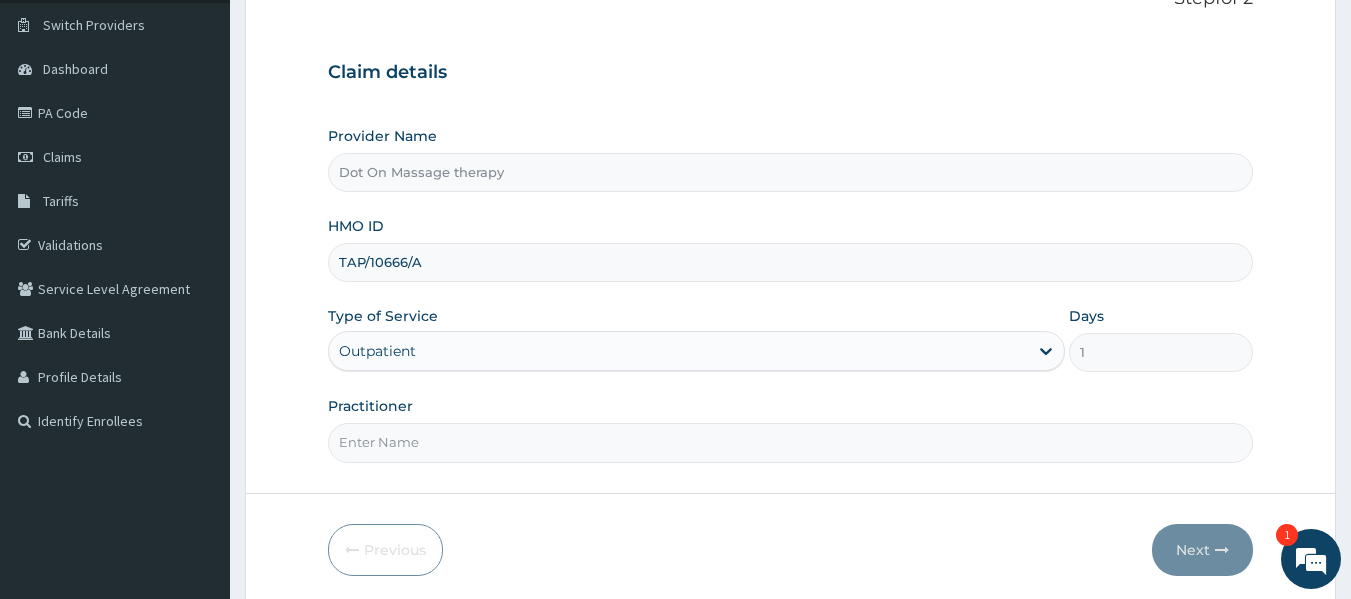 scroll, scrollTop: 168, scrollLeft: 0, axis: vertical 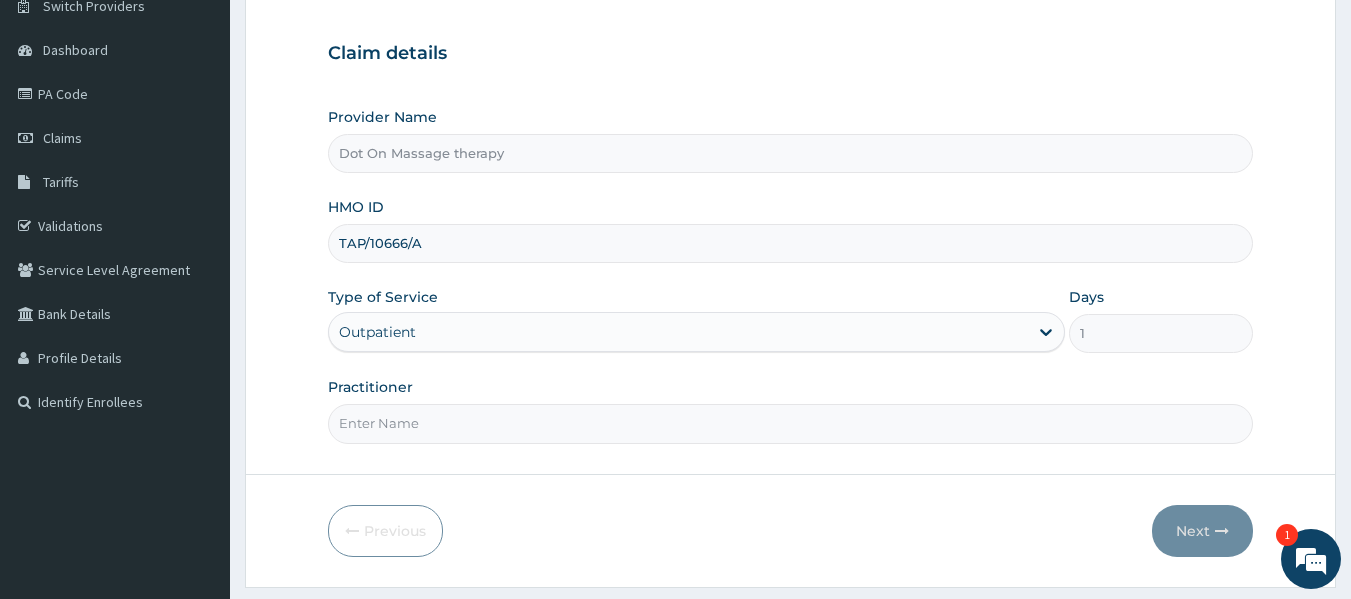 click on "Practitioner" at bounding box center (791, 423) 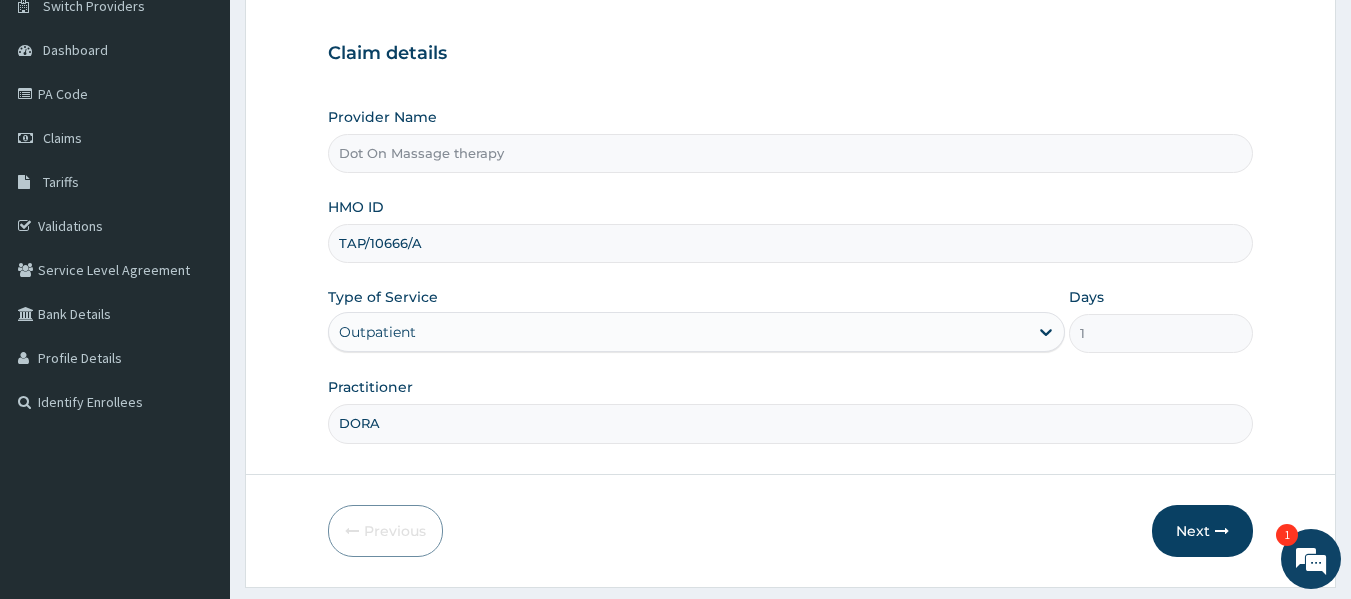 type on "DORA" 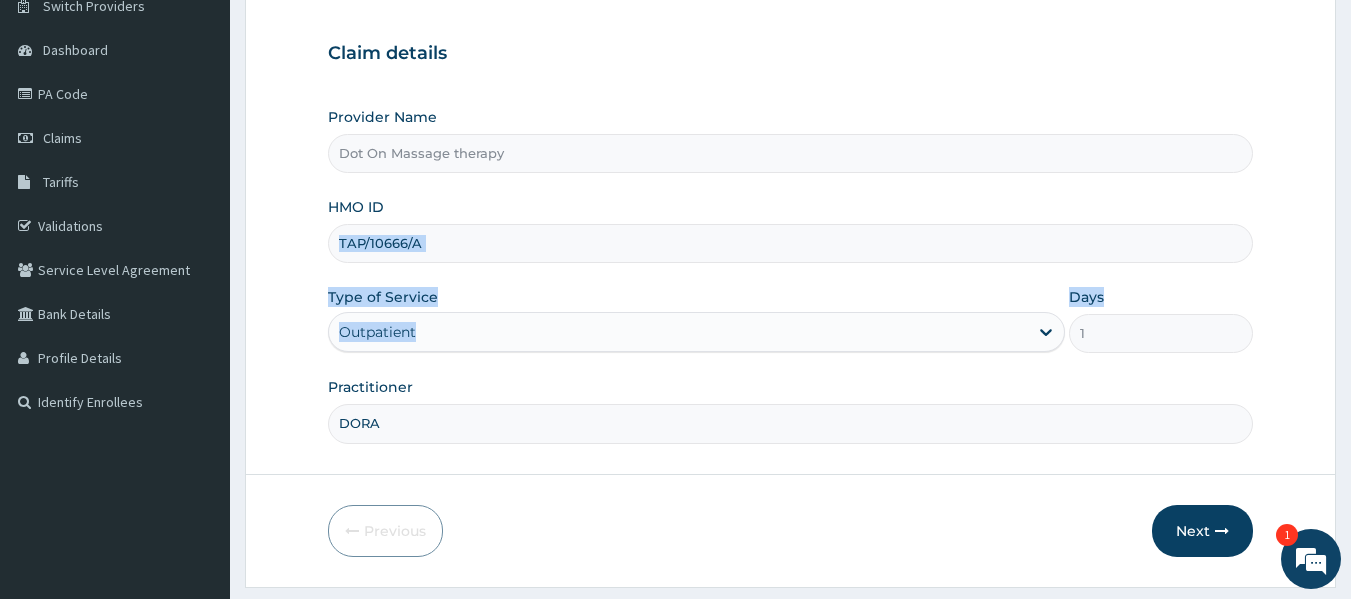 drag, startPoint x: 1350, startPoint y: 324, endPoint x: 1365, endPoint y: 273, distance: 53.160137 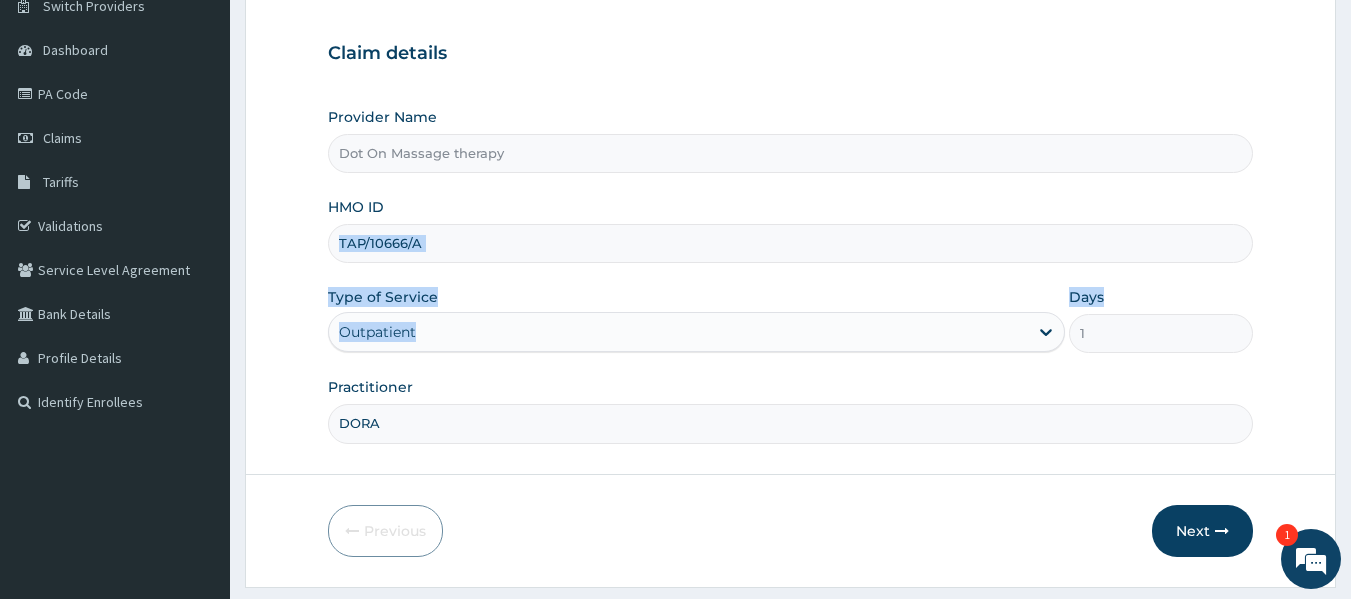 click on "R EL
Toggle navigation
Dot On Massage Therapy Dot On Massage Therapy - dotonmassagetherapy@yahoo.com Member since  November 20, 2024 at 2:25:15 AM   Profile Sign out" at bounding box center [675, 243] 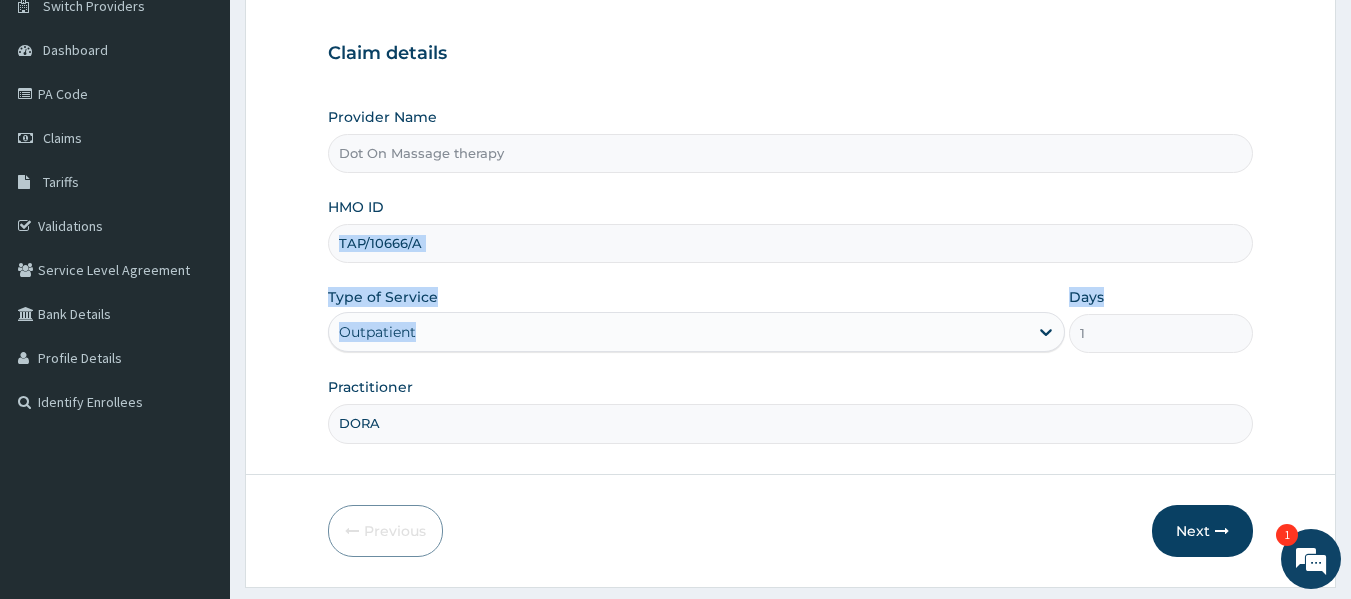 scroll, scrollTop: 157, scrollLeft: 0, axis: vertical 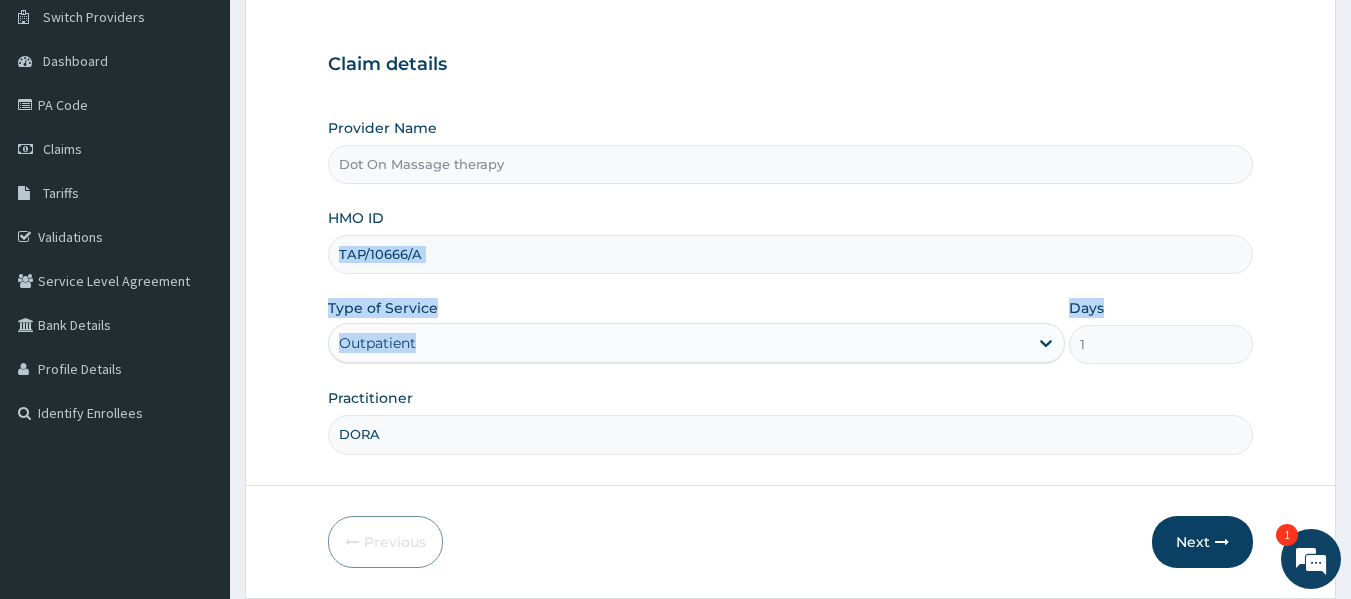click on "Step  1  of 2 Claim details Provider Name Dot On Massage therapy HMO ID TAP/10666/A Type of Service Outpatient Days 1 Practitioner DORA     Previous   Next" at bounding box center [790, 273] 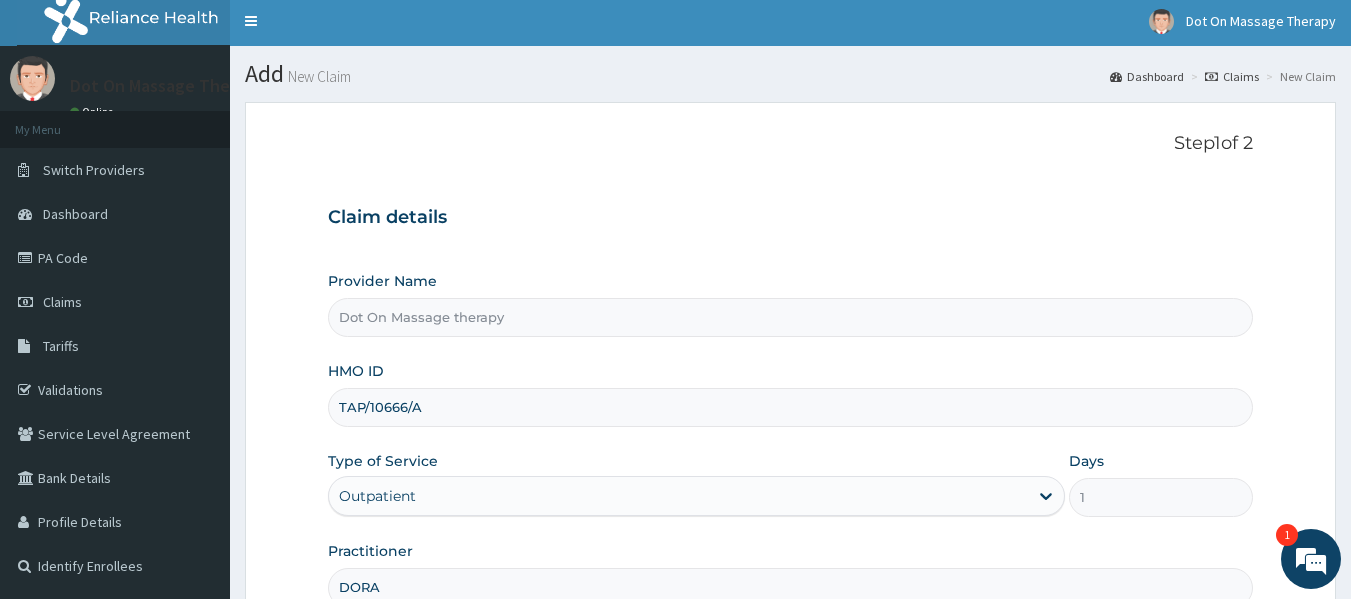 scroll, scrollTop: 0, scrollLeft: 0, axis: both 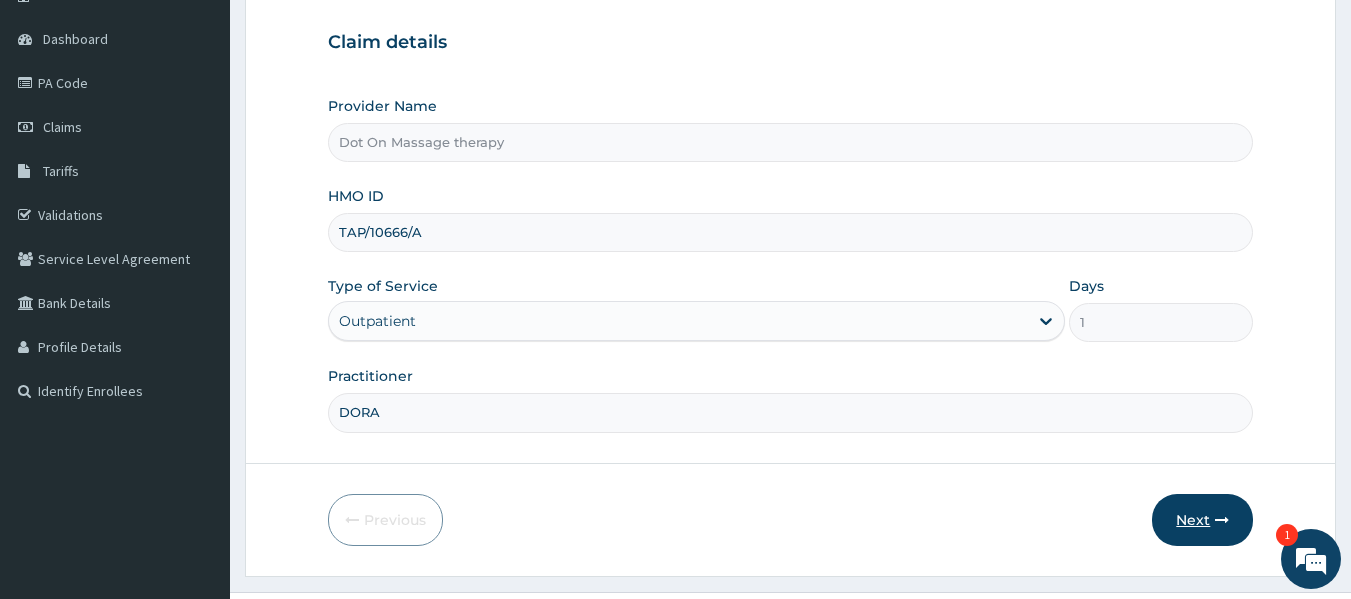 click on "Next" at bounding box center (1202, 520) 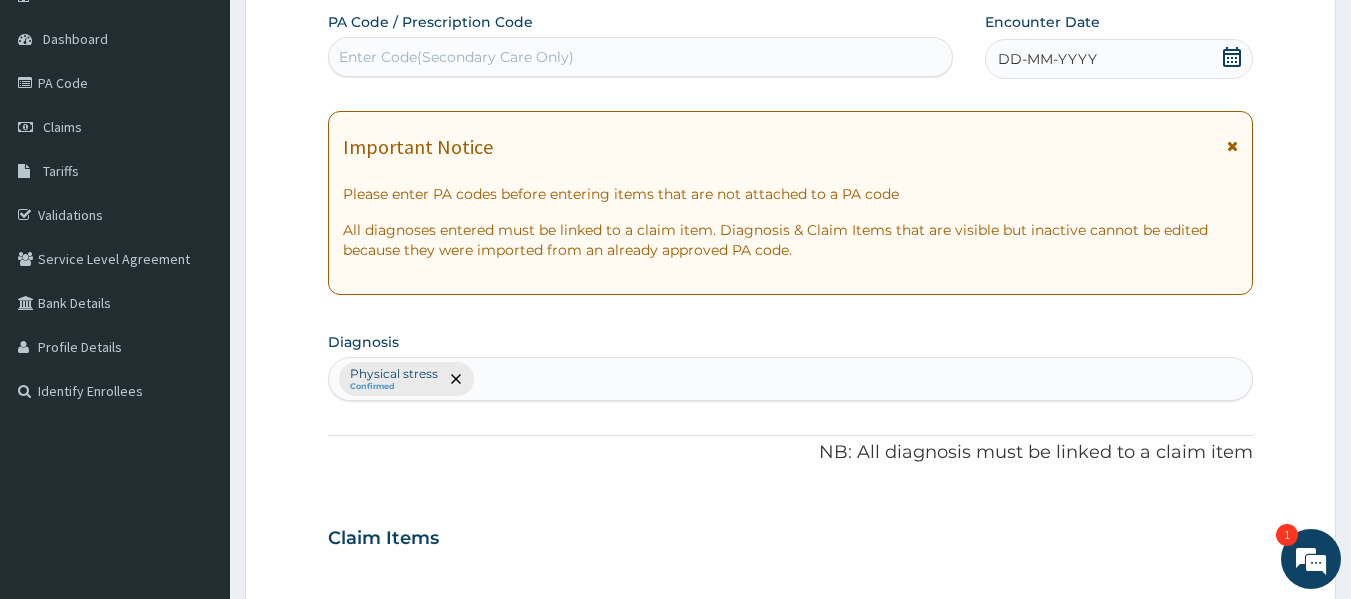 scroll, scrollTop: 0, scrollLeft: 0, axis: both 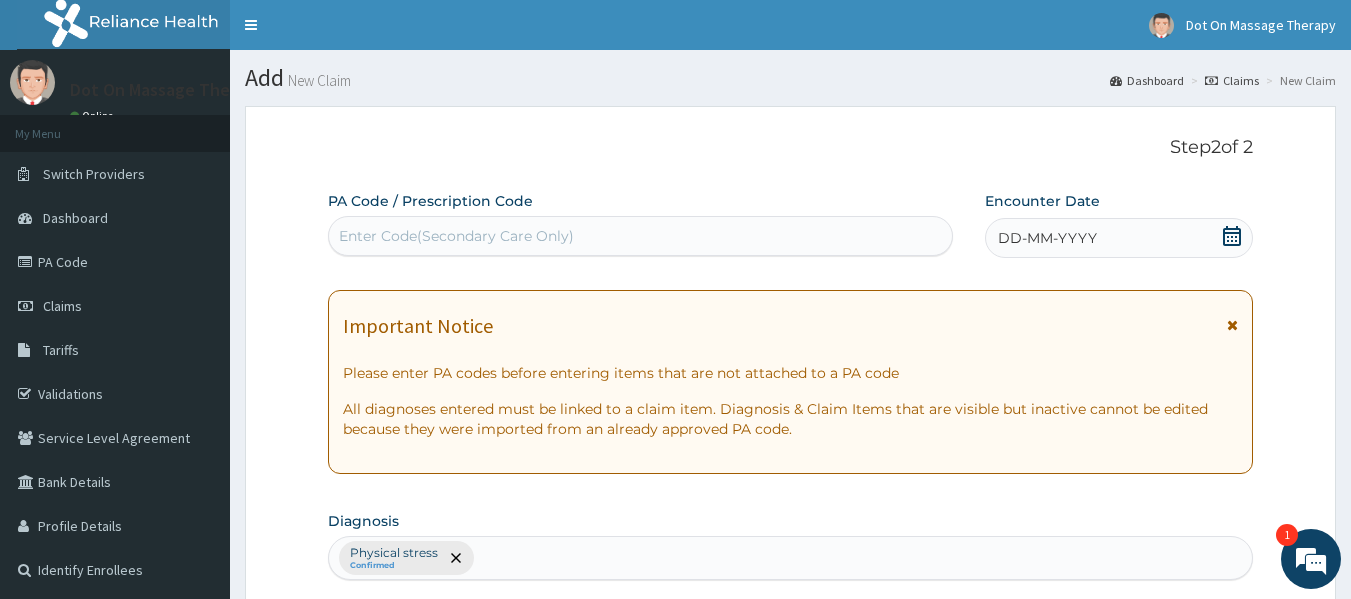 click on "Enter Code(Secondary Care Only)" at bounding box center [641, 236] 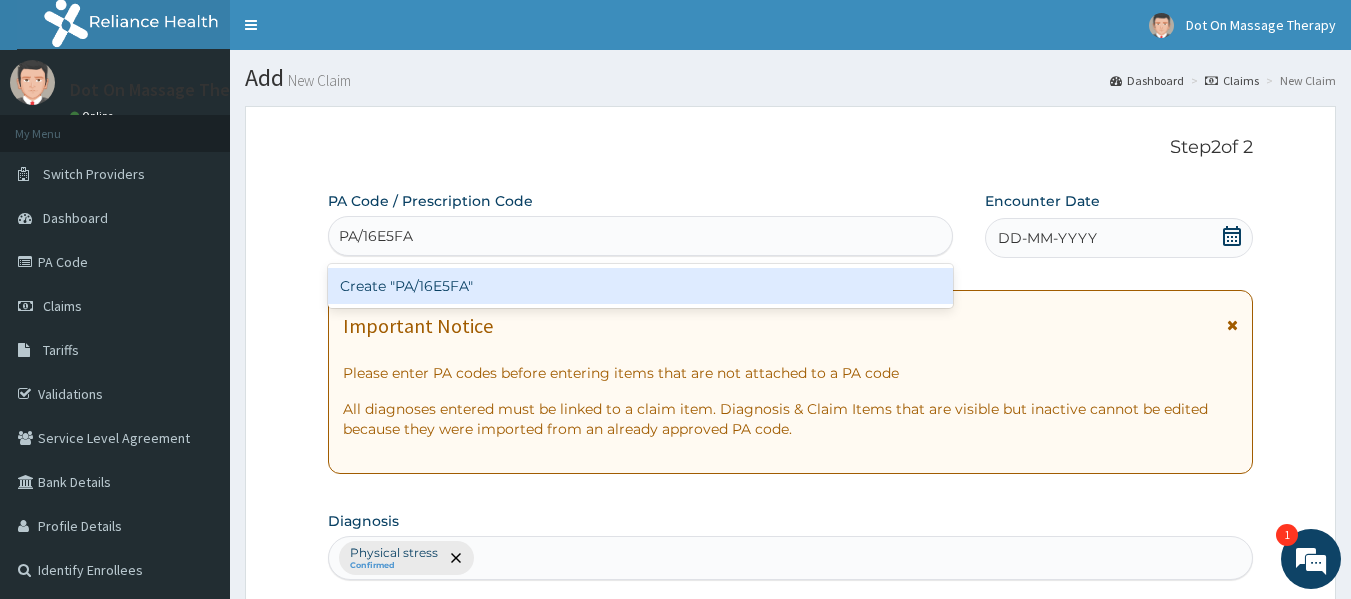 click on "Create "PA/16E5FA"" at bounding box center [641, 286] 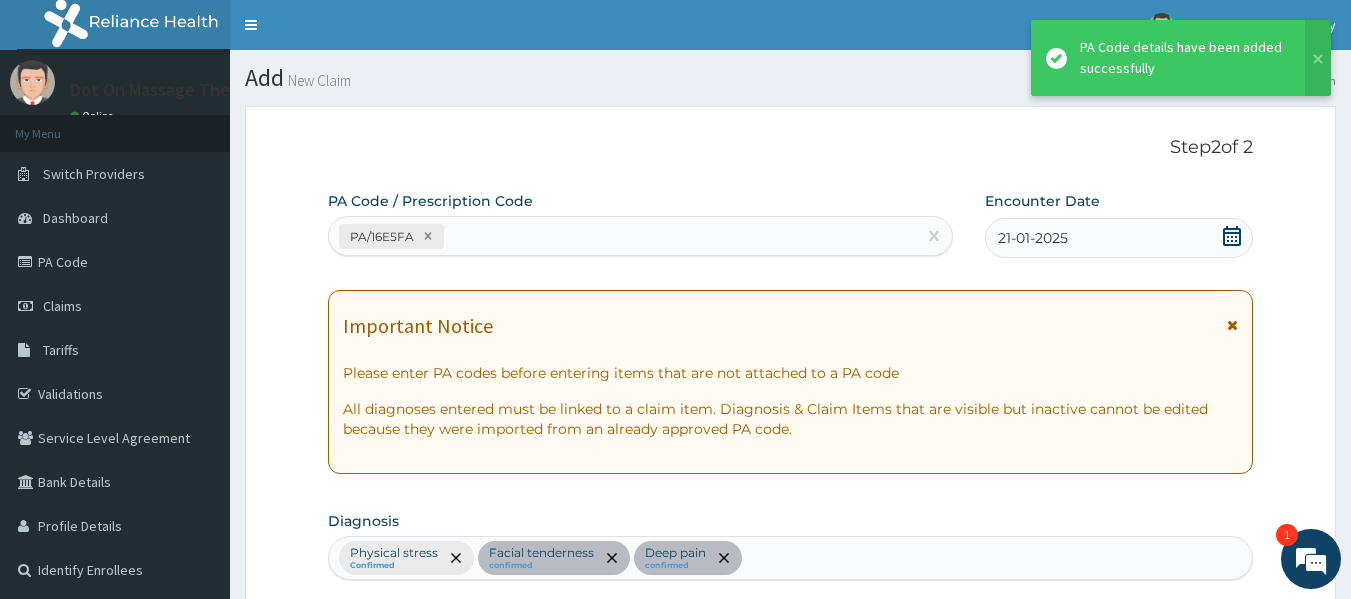 scroll, scrollTop: 602, scrollLeft: 0, axis: vertical 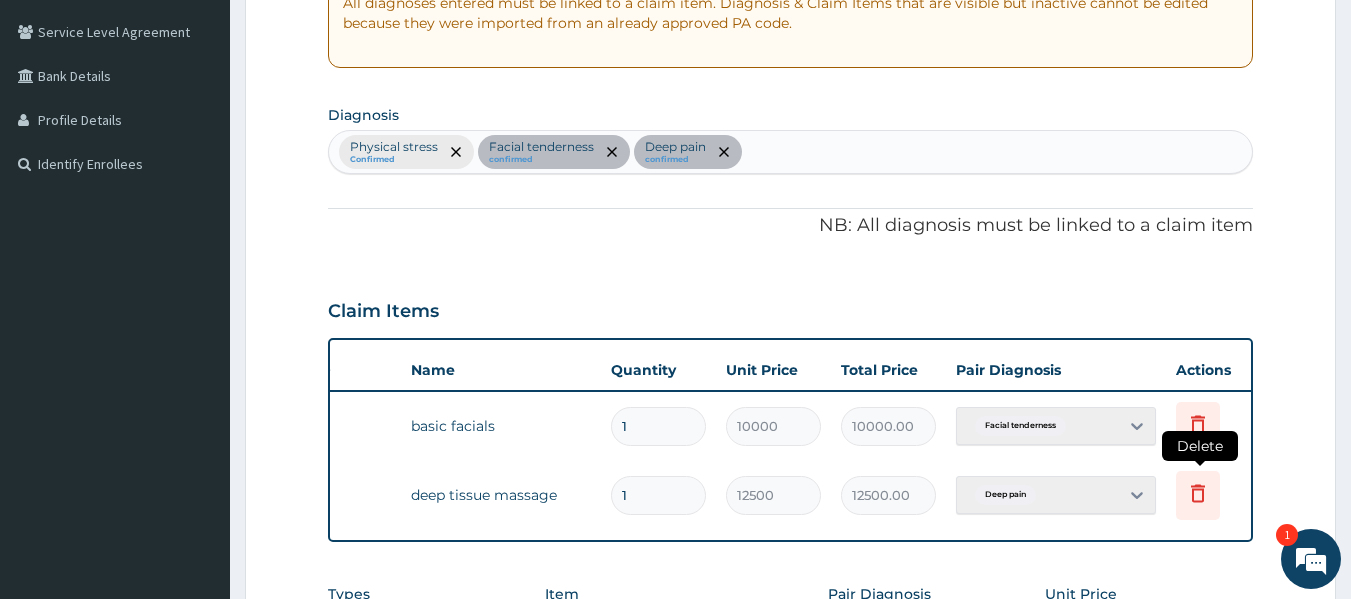 click 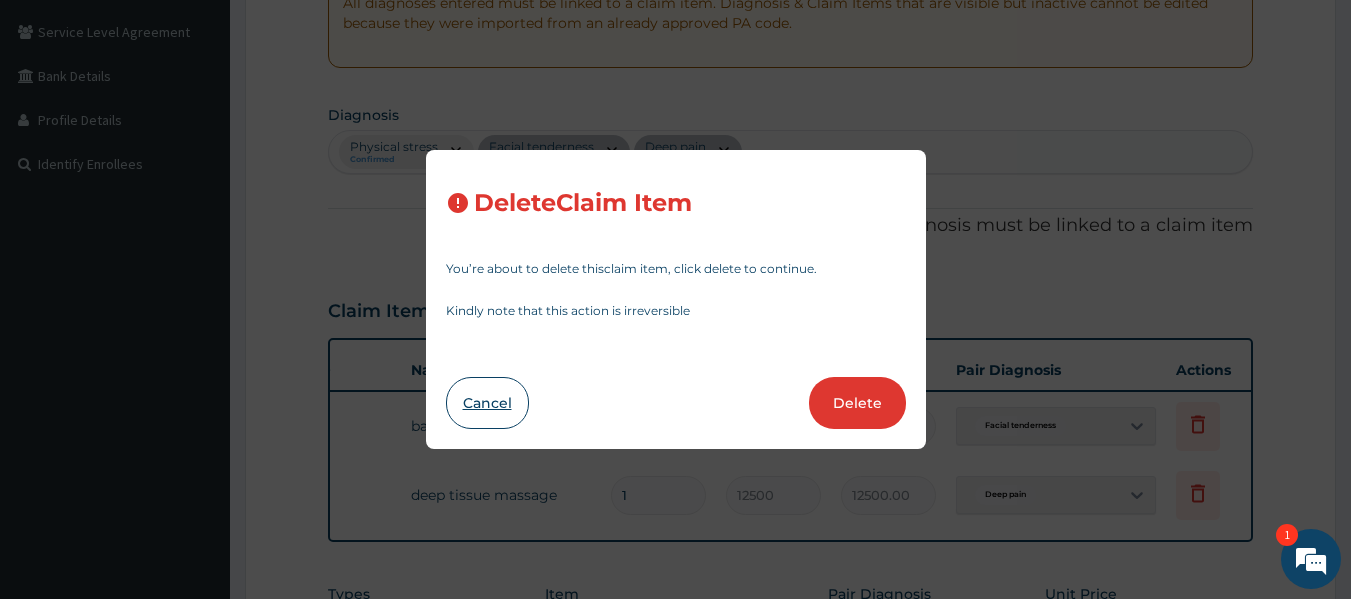 click on "Cancel" at bounding box center (487, 403) 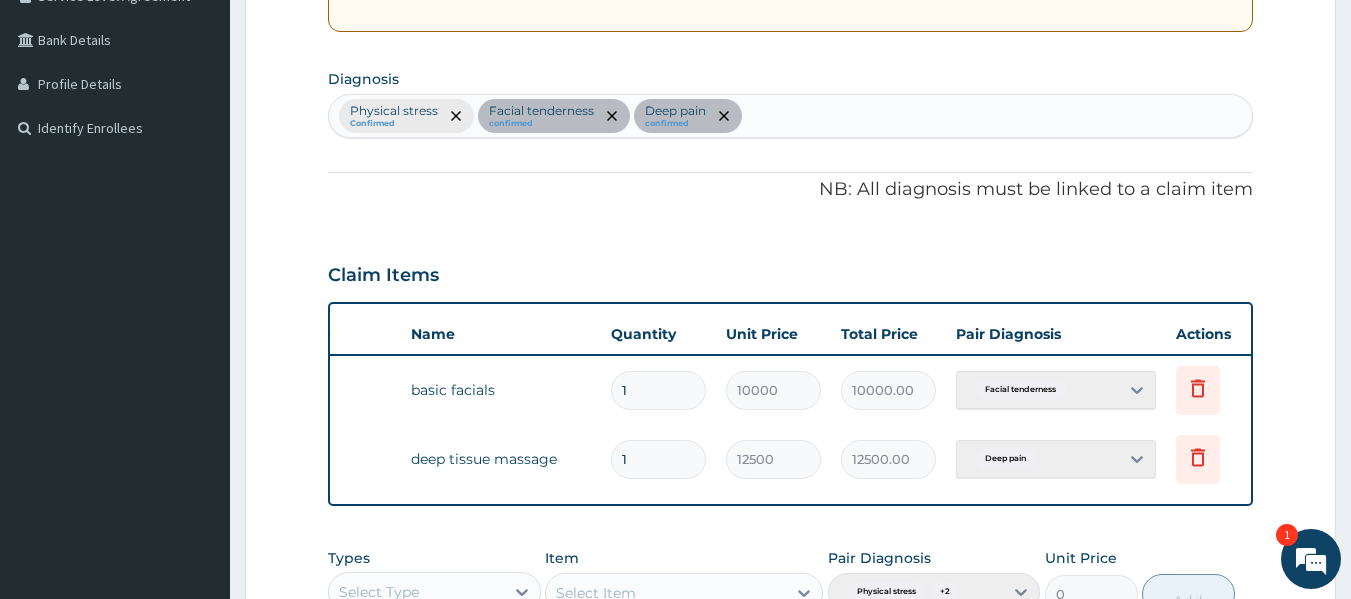 scroll, scrollTop: 439, scrollLeft: 0, axis: vertical 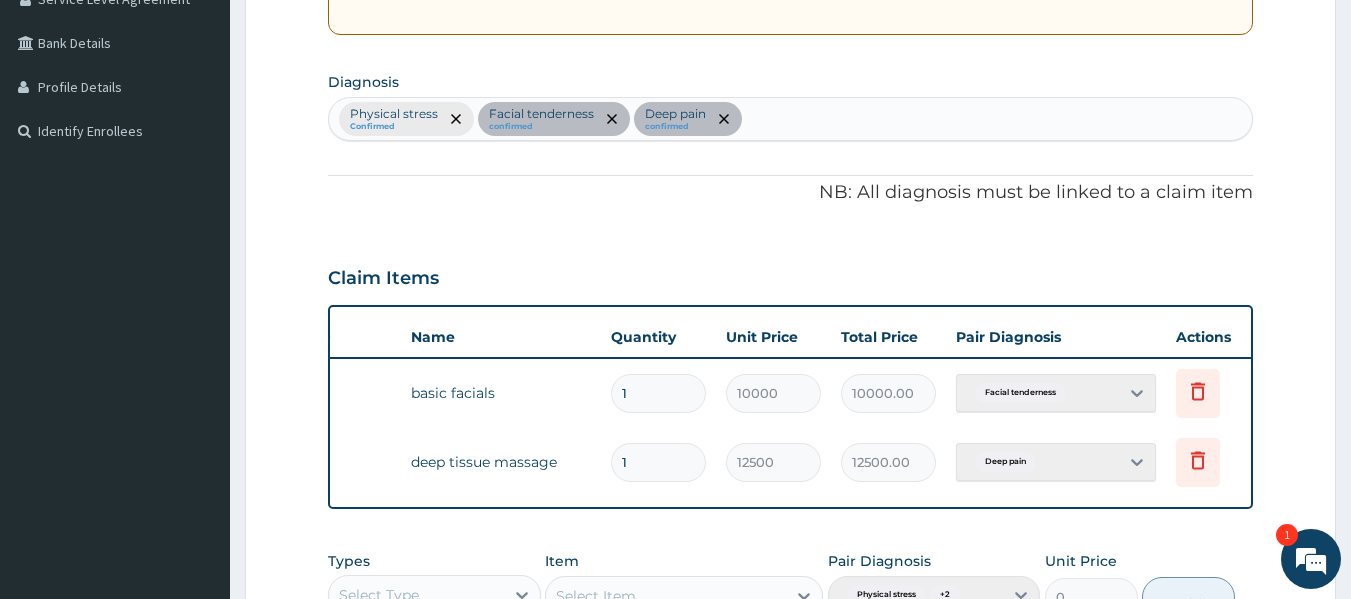 click on "Physical stress Confirmed Facial tenderness confirmed Deep pain confirmed" at bounding box center [791, 119] 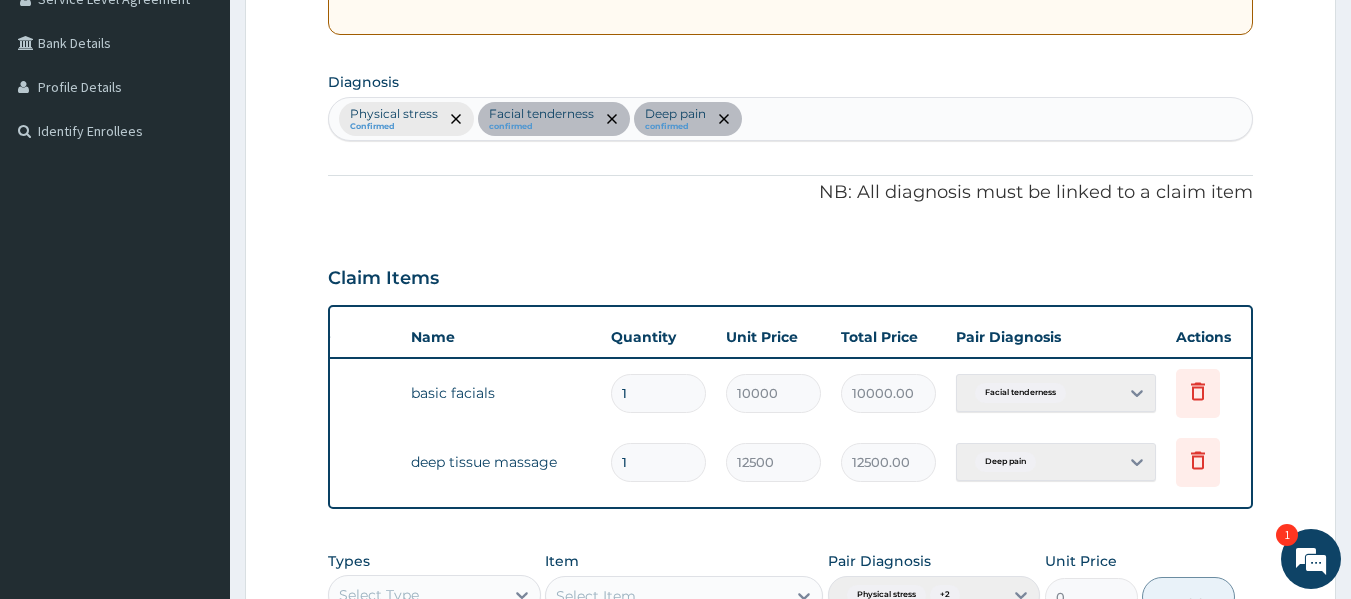 click on "Physical stress Confirmed Facial tenderness confirmed Deep pain confirmed" at bounding box center (791, 119) 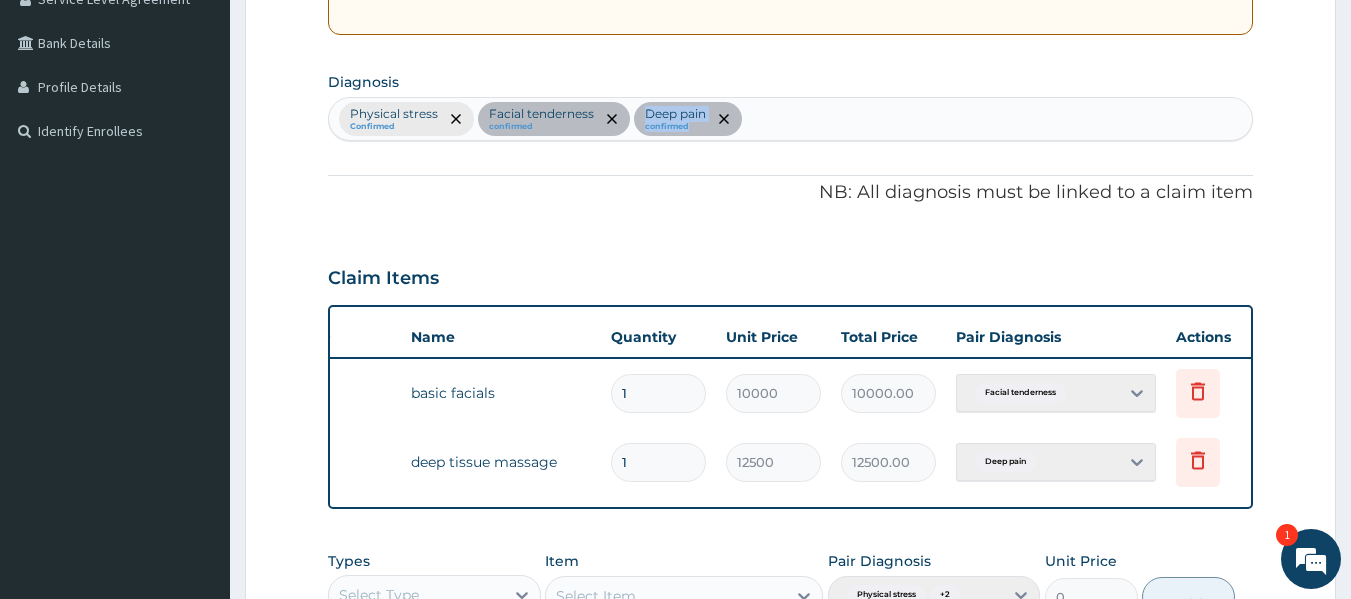 drag, startPoint x: 720, startPoint y: 117, endPoint x: 607, endPoint y: 114, distance: 113.03982 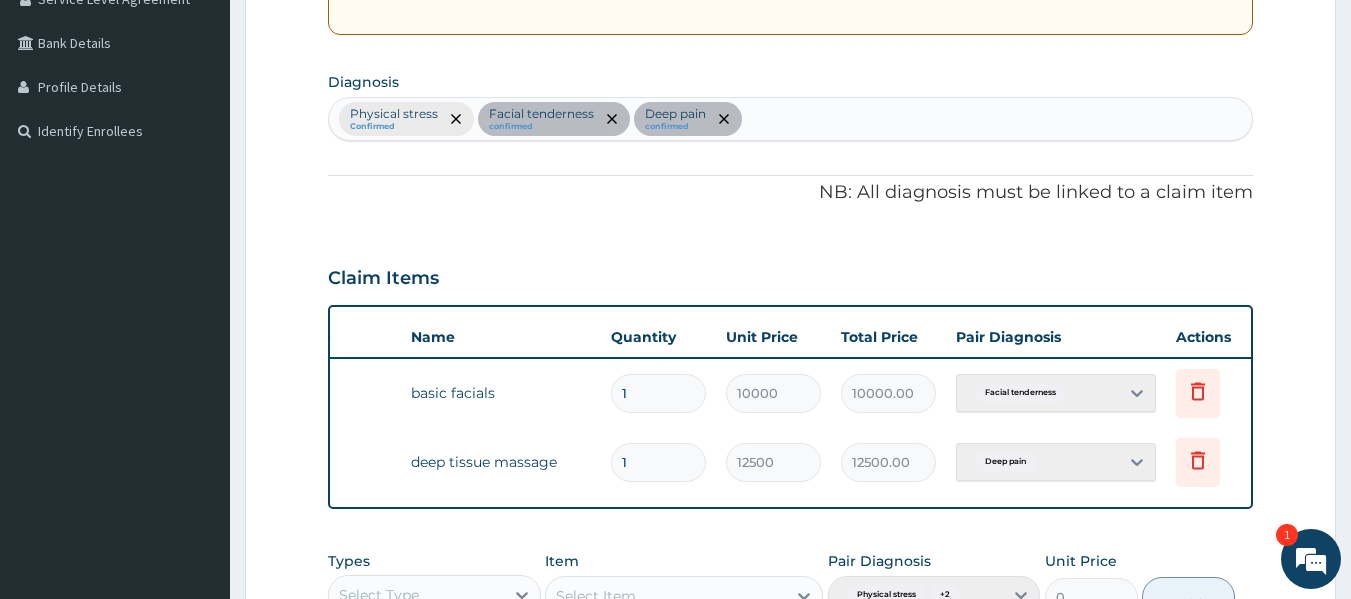 click on "Physical stress Confirmed Facial tenderness confirmed Deep pain confirmed" at bounding box center [791, 119] 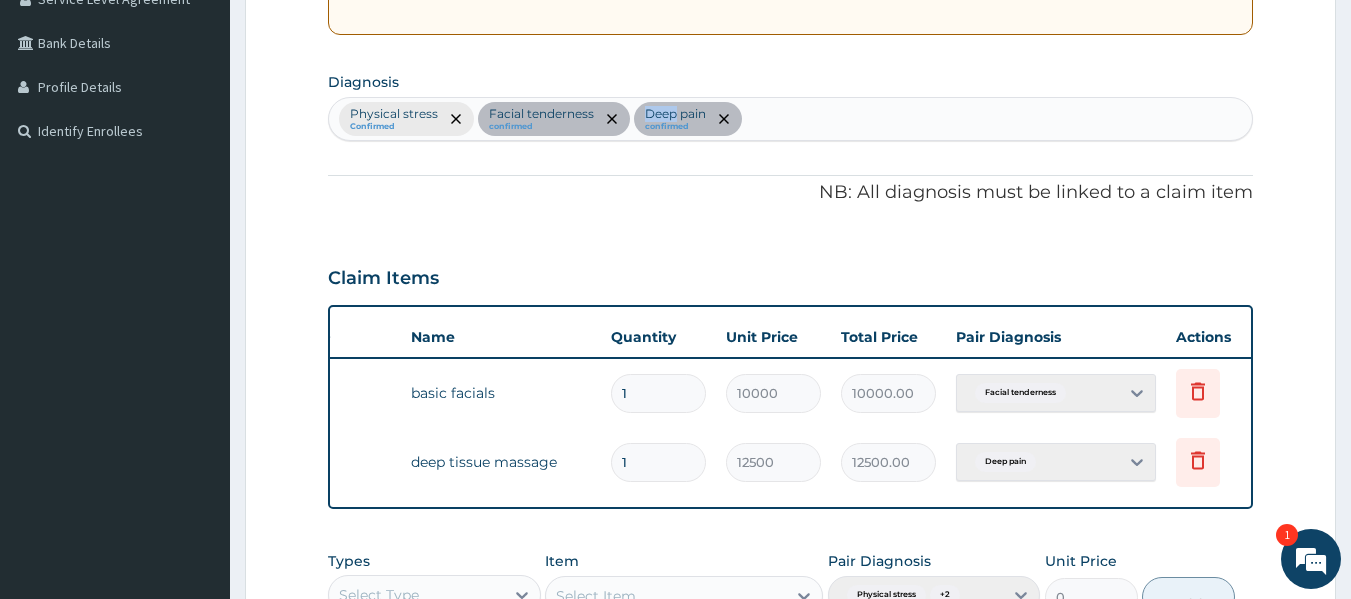 click on "Physical stress Confirmed Facial tenderness confirmed Deep pain confirmed" at bounding box center (791, 119) 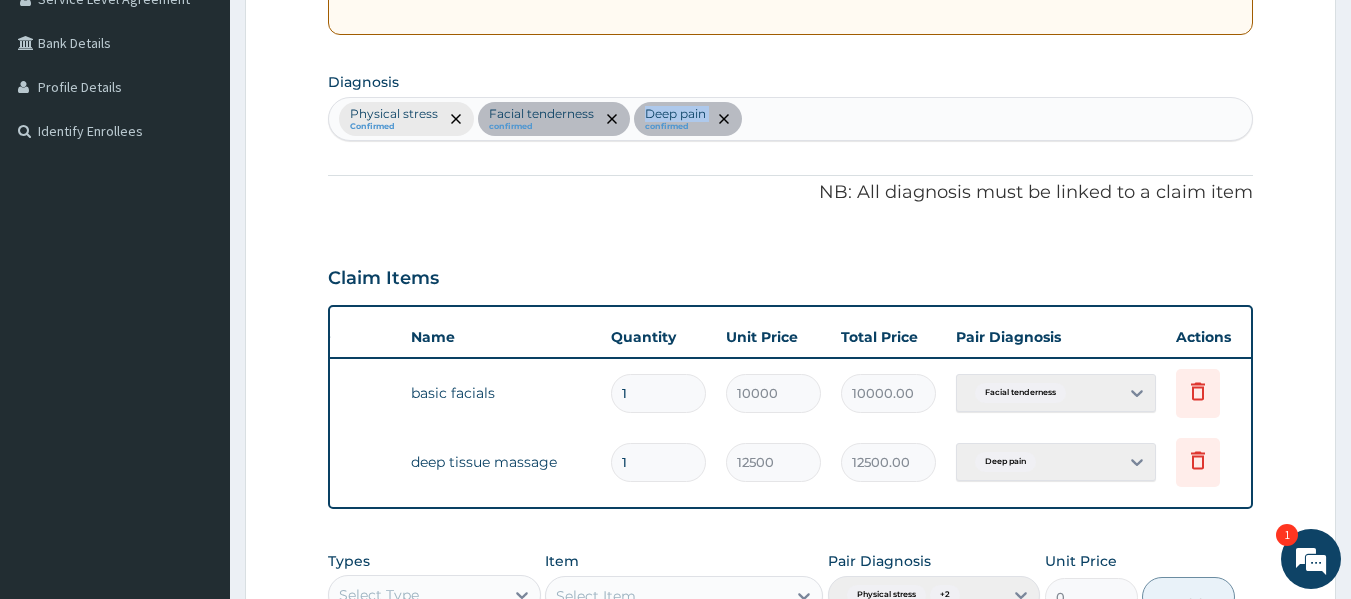 click on "Physical stress Confirmed Facial tenderness confirmed Deep pain confirmed" at bounding box center [791, 119] 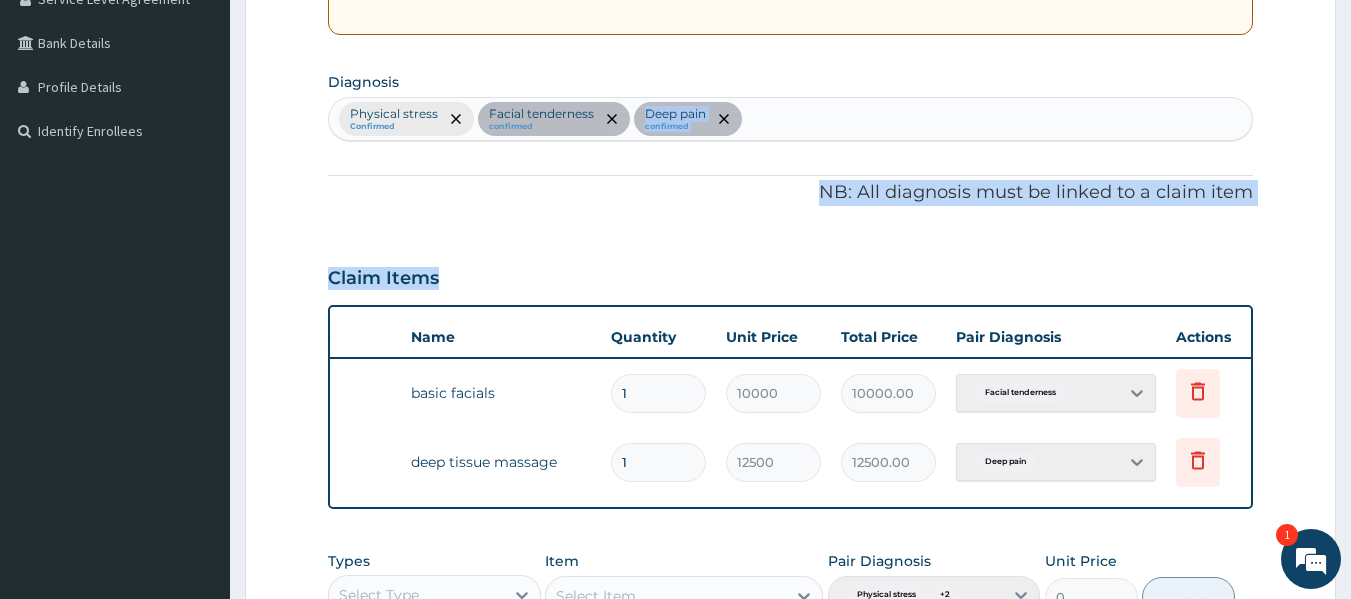drag, startPoint x: 607, startPoint y: 114, endPoint x: 1365, endPoint y: 293, distance: 778.8485 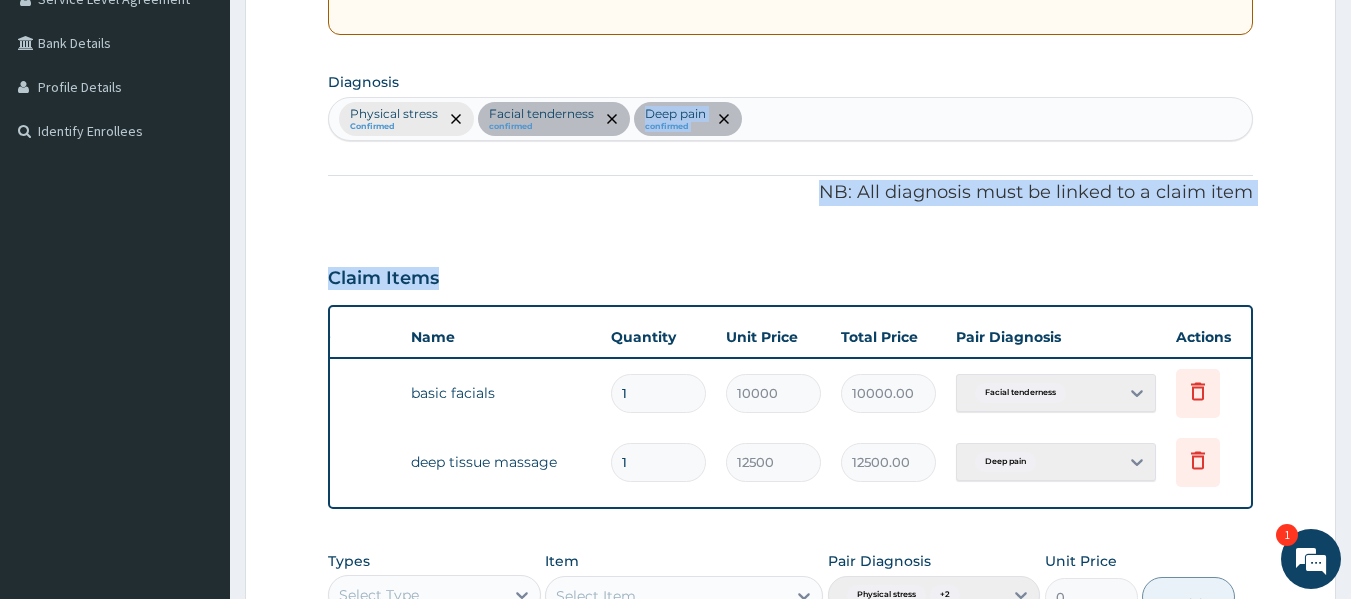 click on "R EL
Toggle navigation
Dot On Massage Therapy Dot On Massage Therapy - dotonmassagetherapy@yahoo.com Member since  November 20, 2024 at 2:25:15 AM   Profile Sign out" at bounding box center (675, 269) 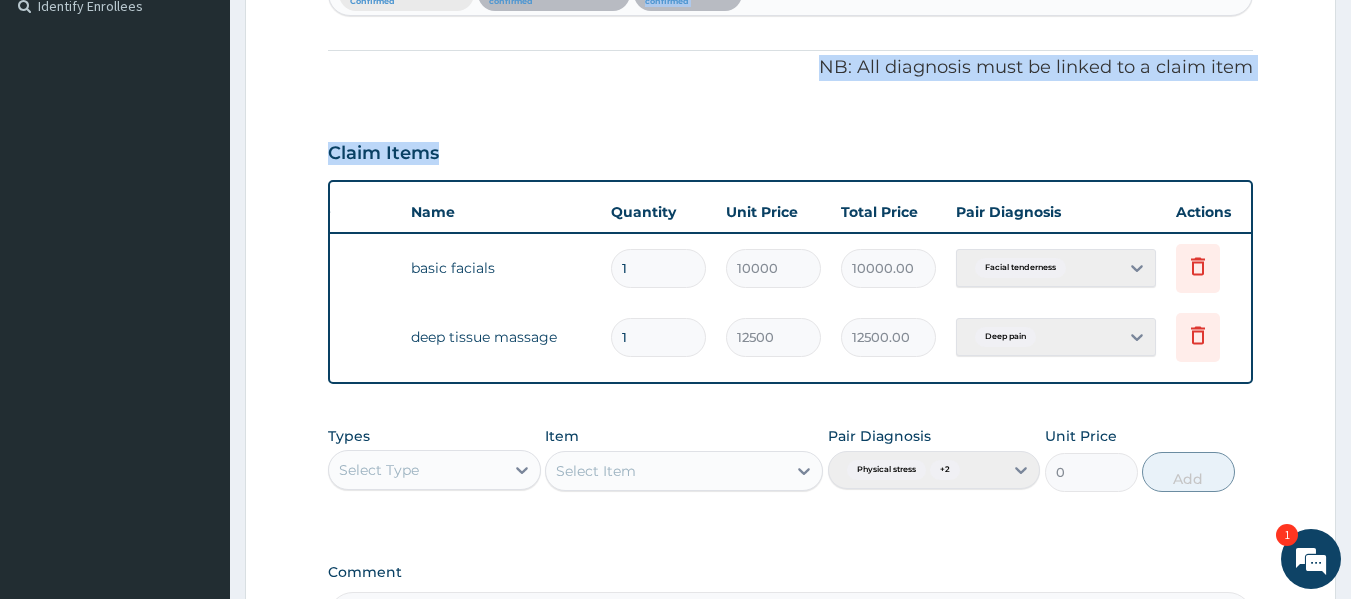 scroll, scrollTop: 673, scrollLeft: 0, axis: vertical 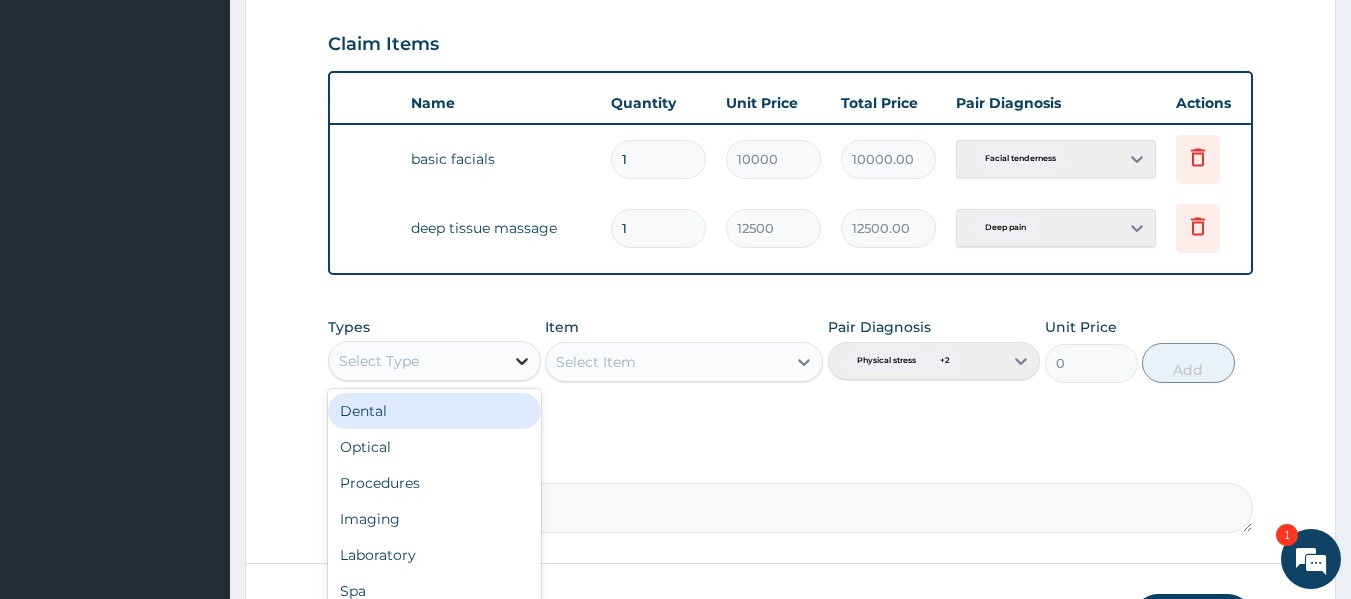click 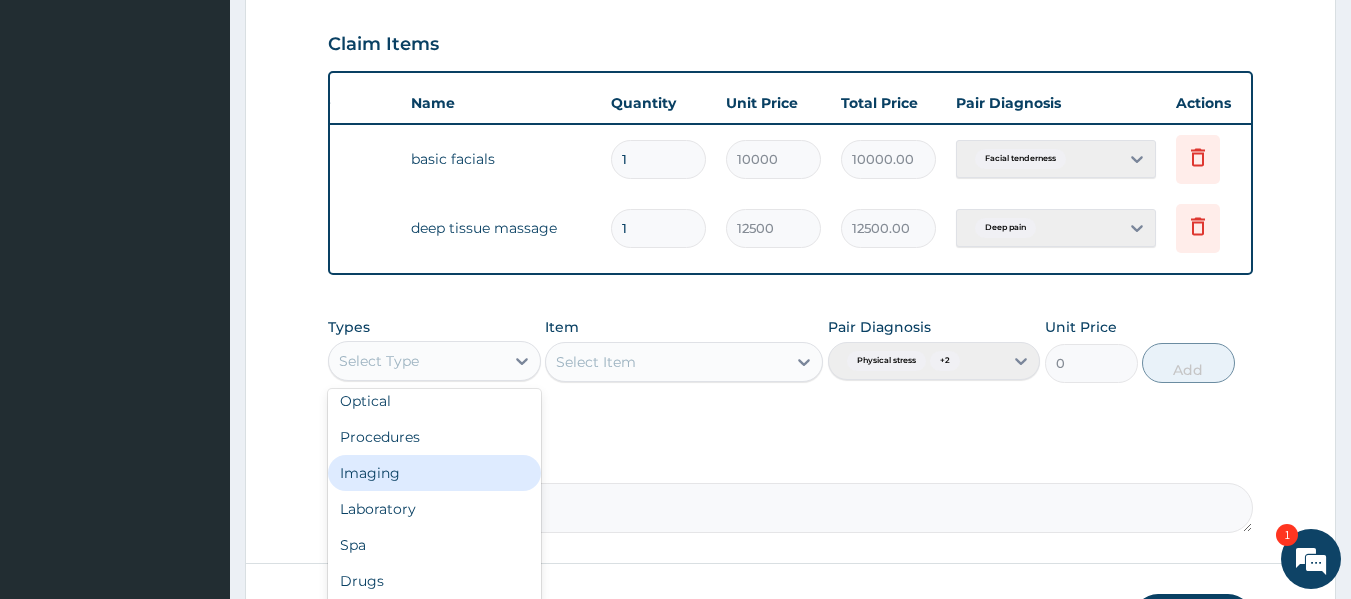 scroll, scrollTop: 68, scrollLeft: 0, axis: vertical 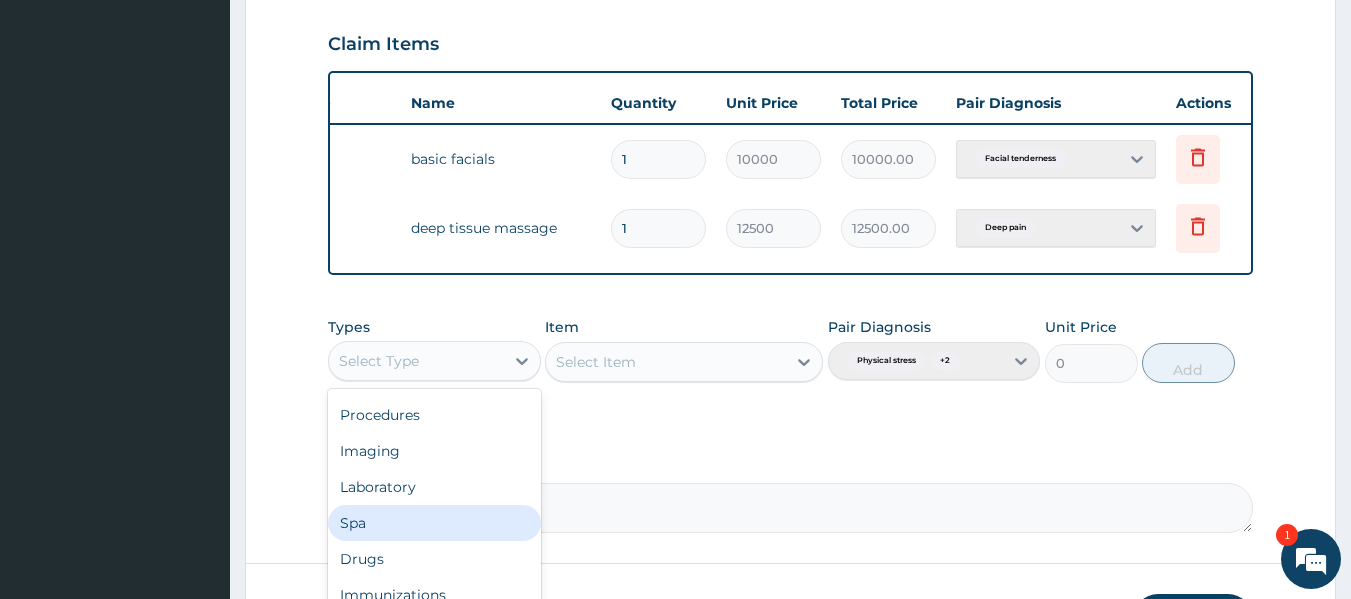 click on "Spa" at bounding box center [434, 523] 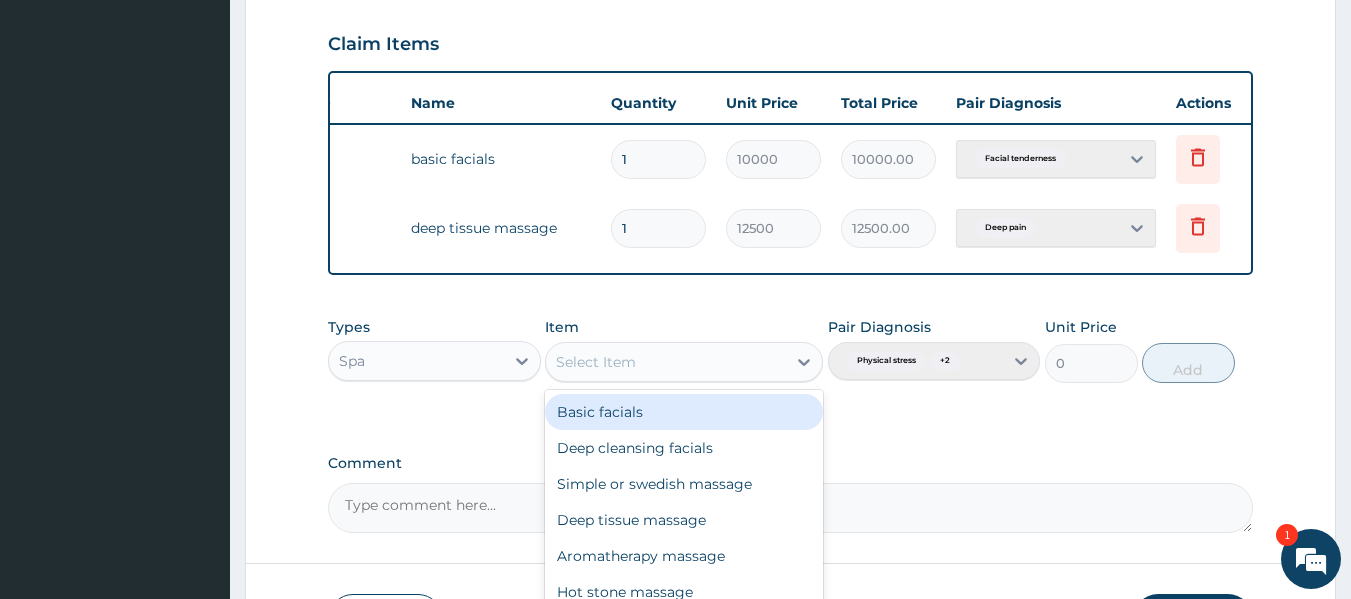 click on "Select Item" at bounding box center [666, 362] 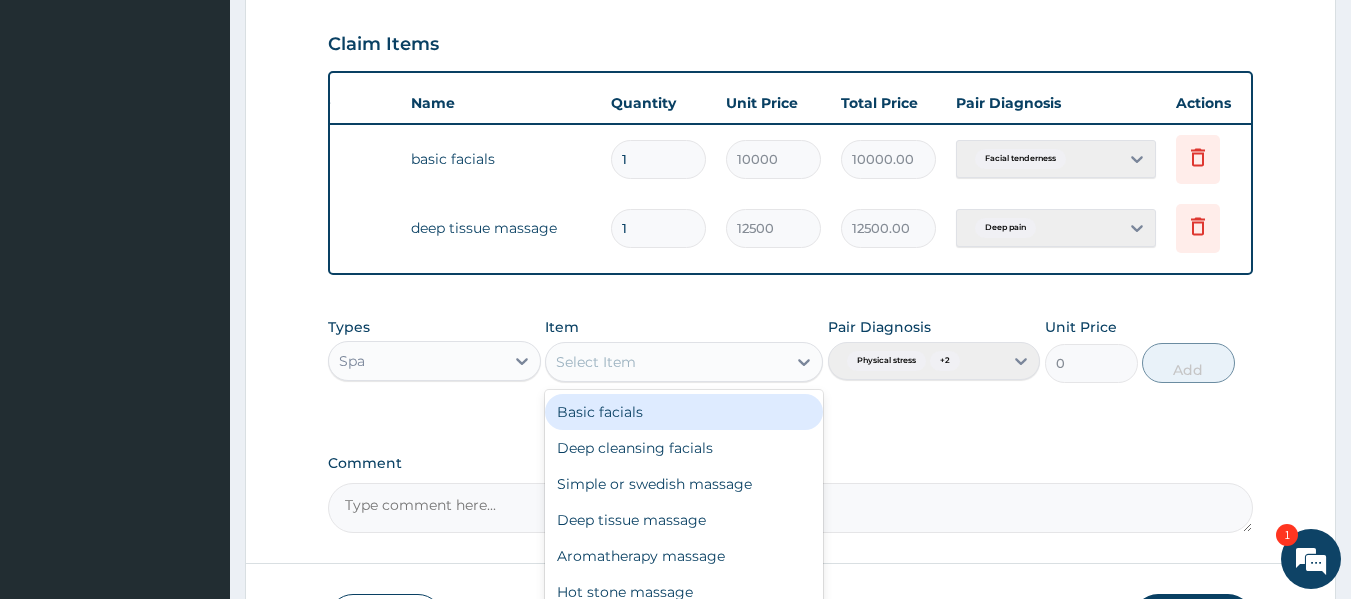 scroll, scrollTop: 32, scrollLeft: 0, axis: vertical 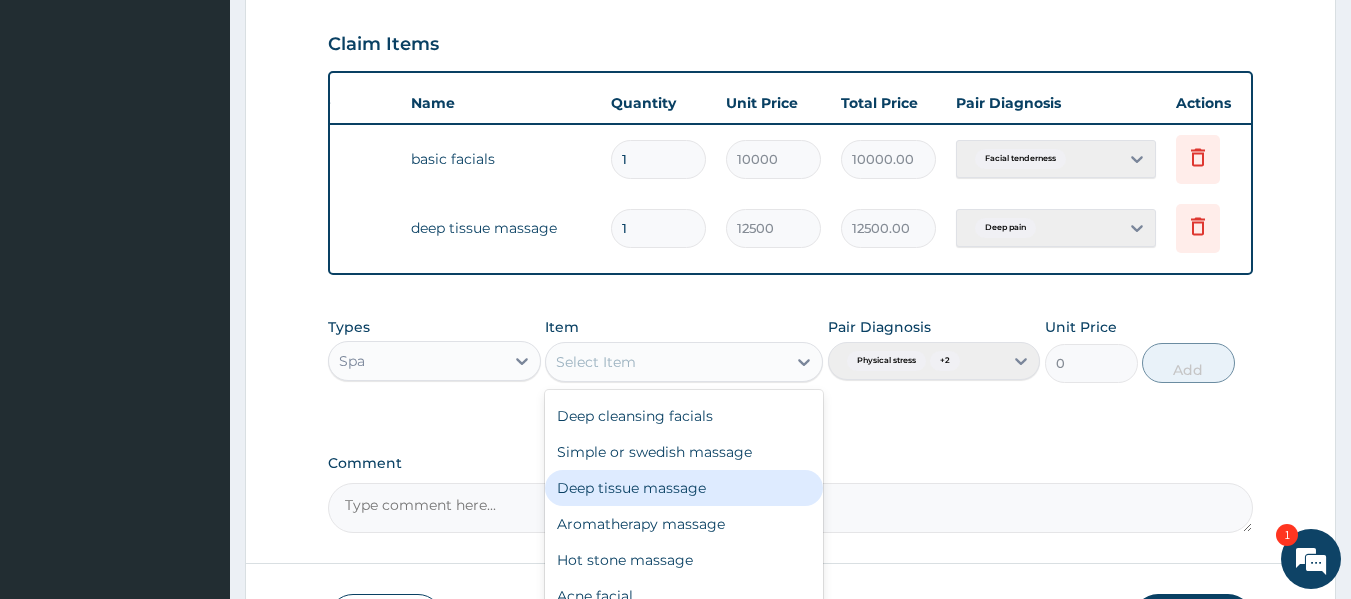 click on "Deep tissue massage" at bounding box center (684, 488) 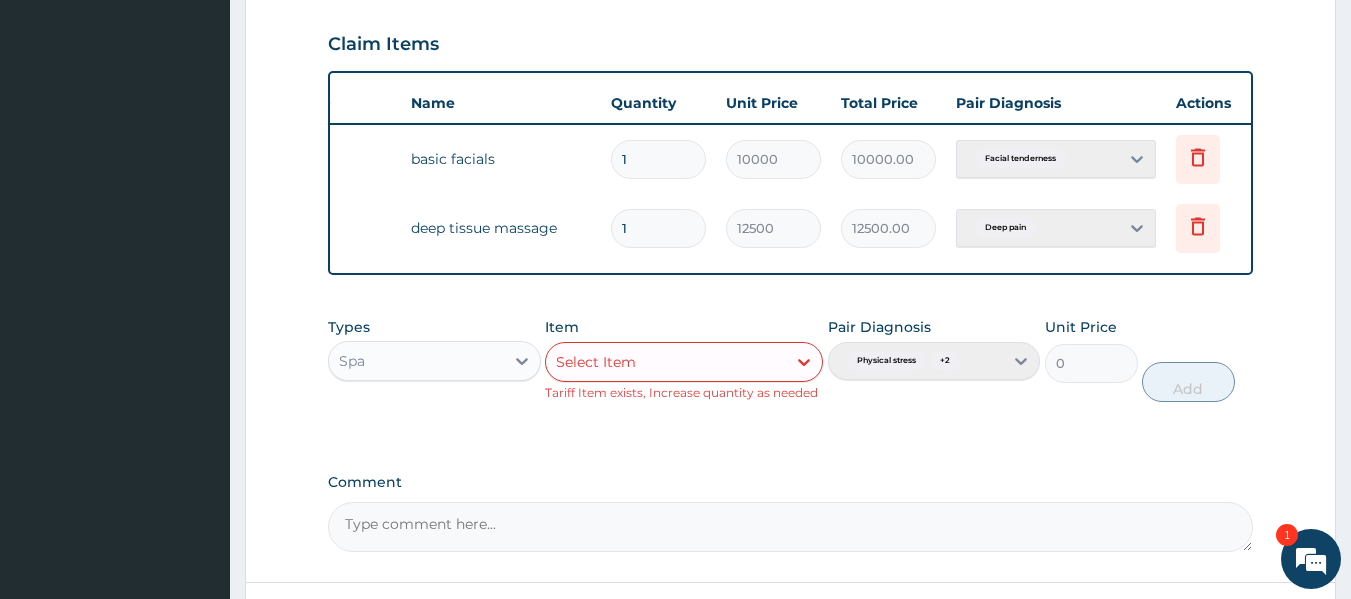 click on "Pair Diagnosis Physical stress  + 2" at bounding box center (934, 359) 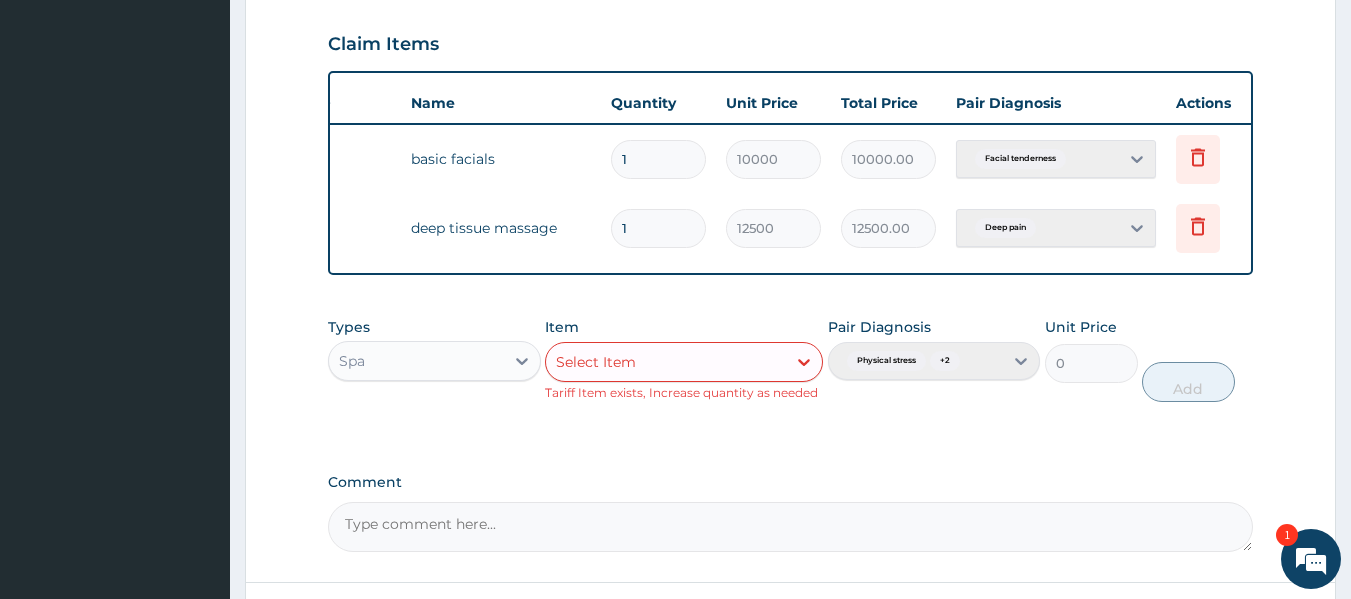 click on "Pair Diagnosis Physical stress  + 2" at bounding box center (934, 359) 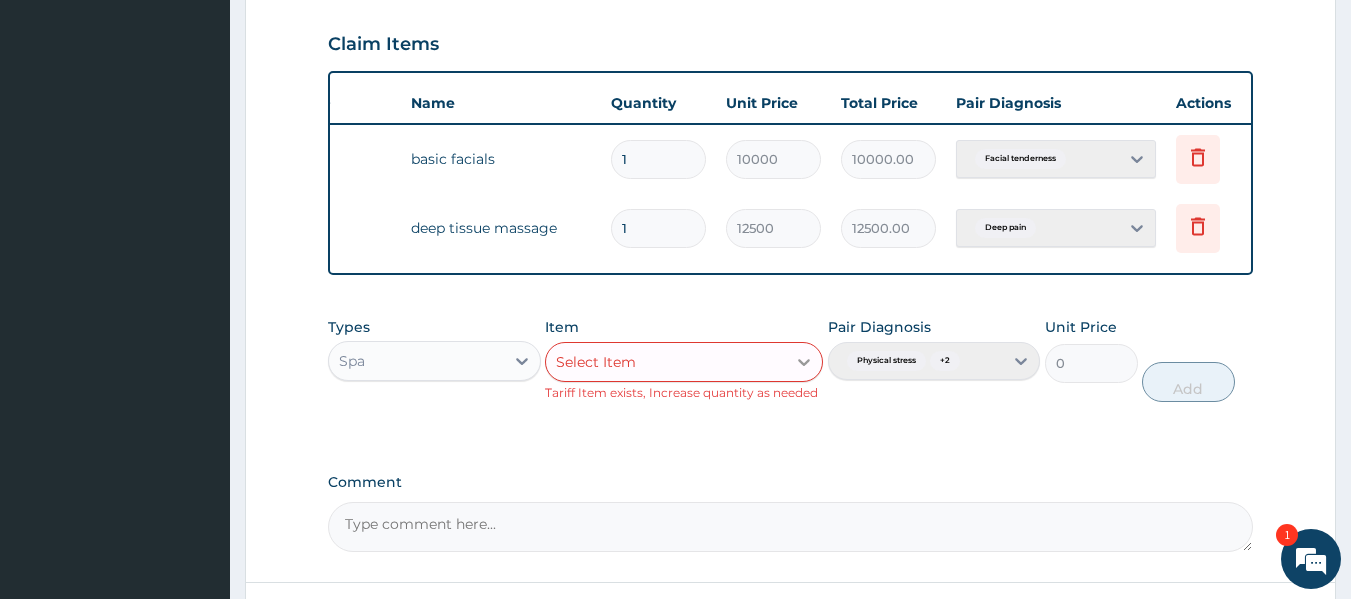 click 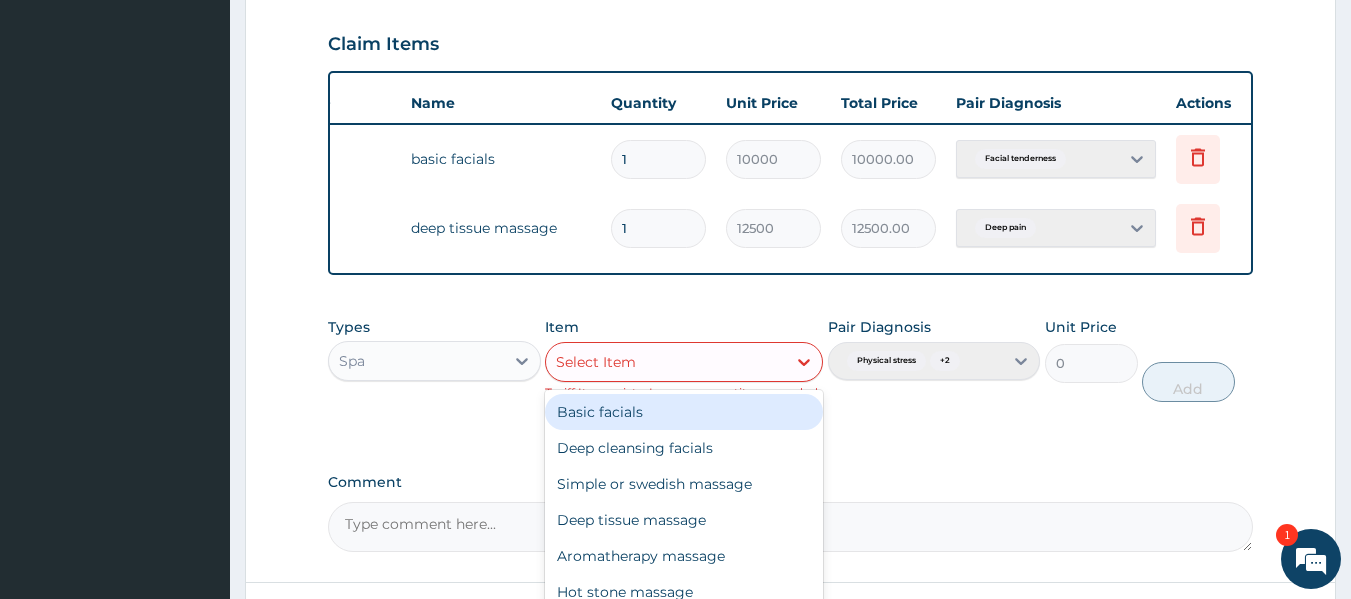 click on "Basic facials" at bounding box center [684, 412] 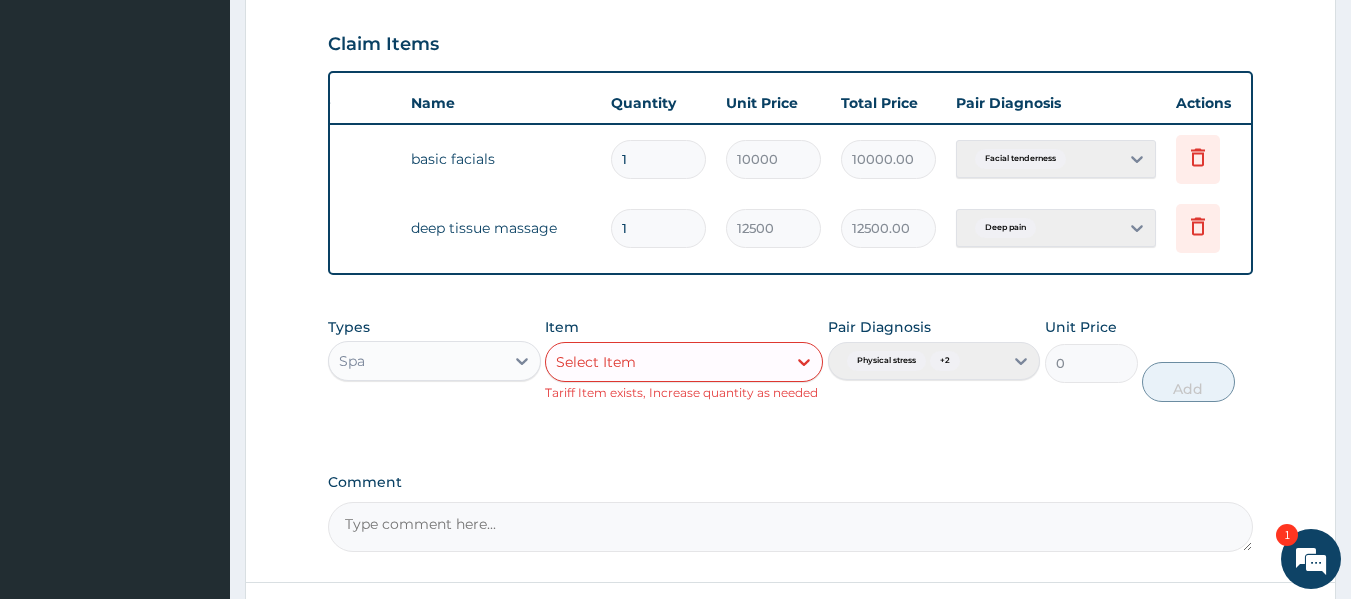 click on "Pair Diagnosis Physical stress  + 2" at bounding box center [934, 359] 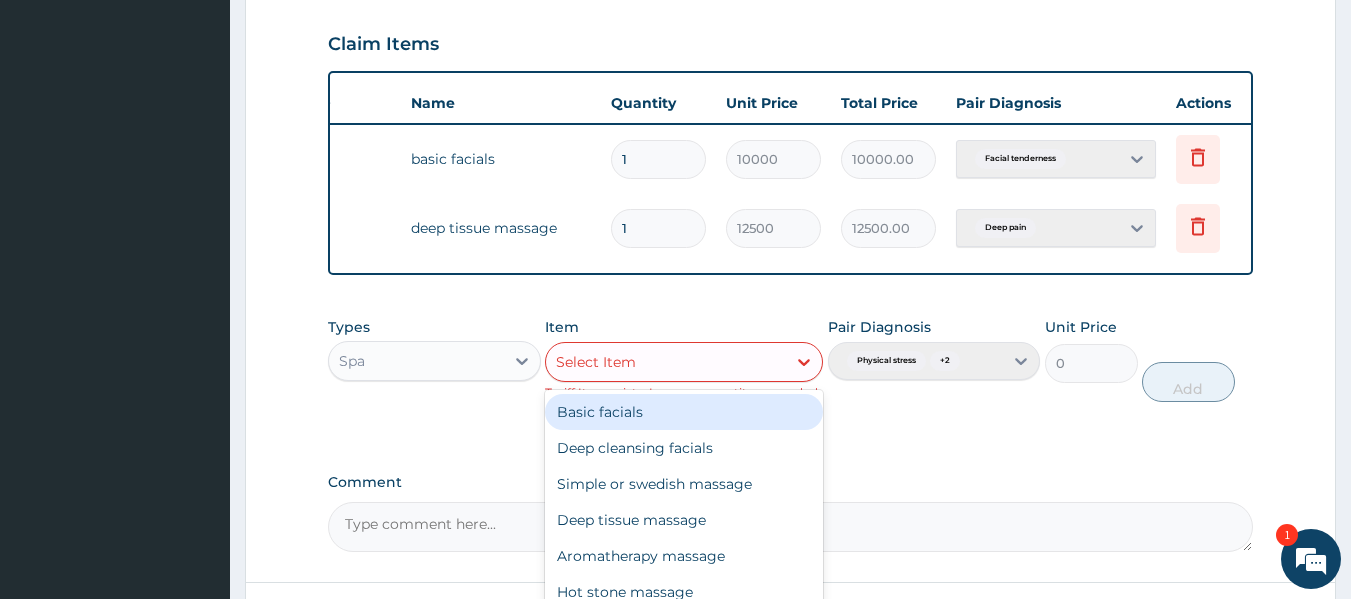 click on "Select Item" at bounding box center [666, 362] 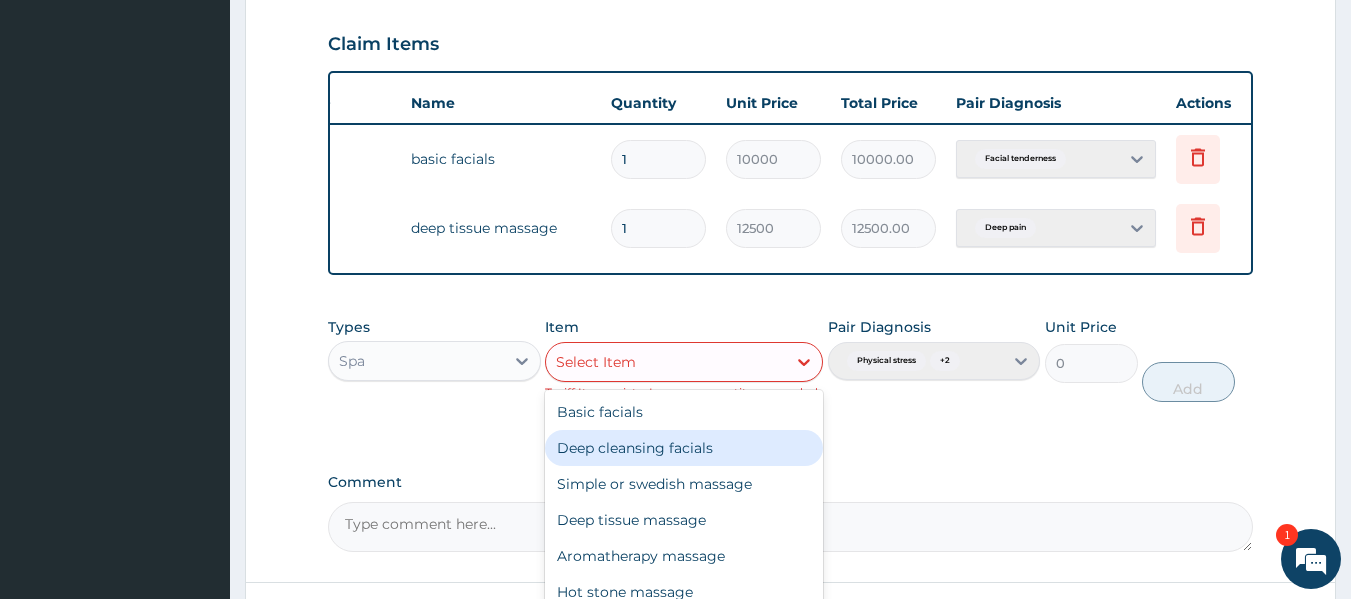 click on "Deep cleansing facials" at bounding box center [684, 448] 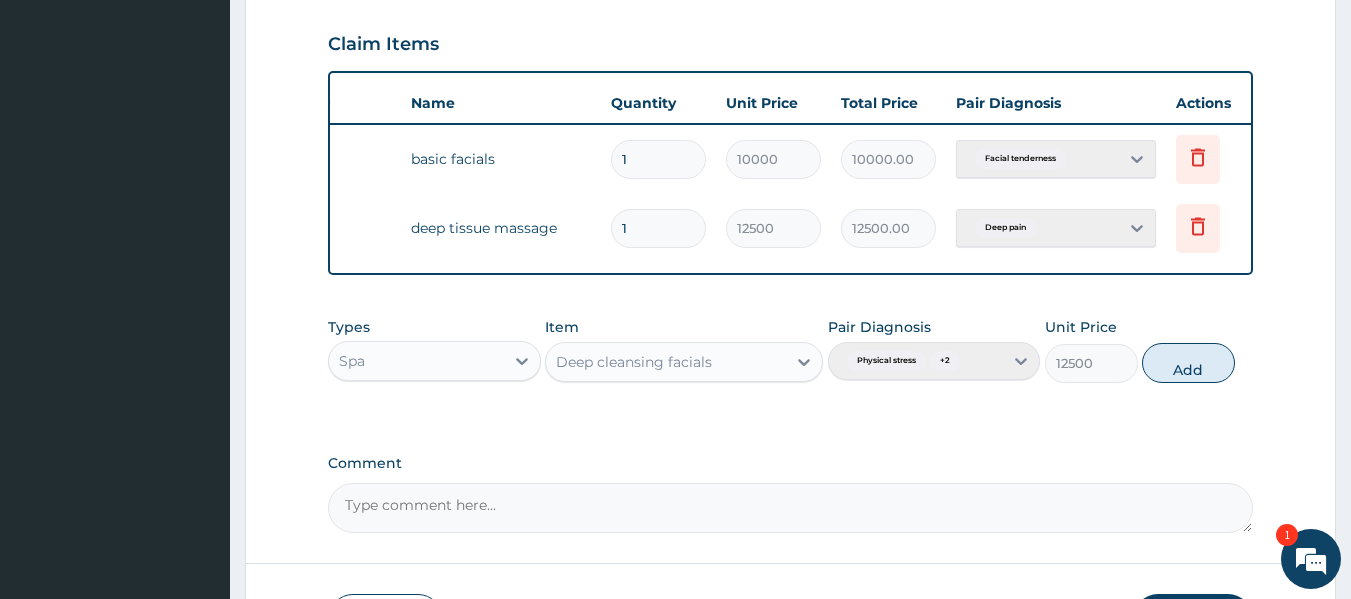 click on "Pair Diagnosis Physical stress  + 2" at bounding box center (934, 350) 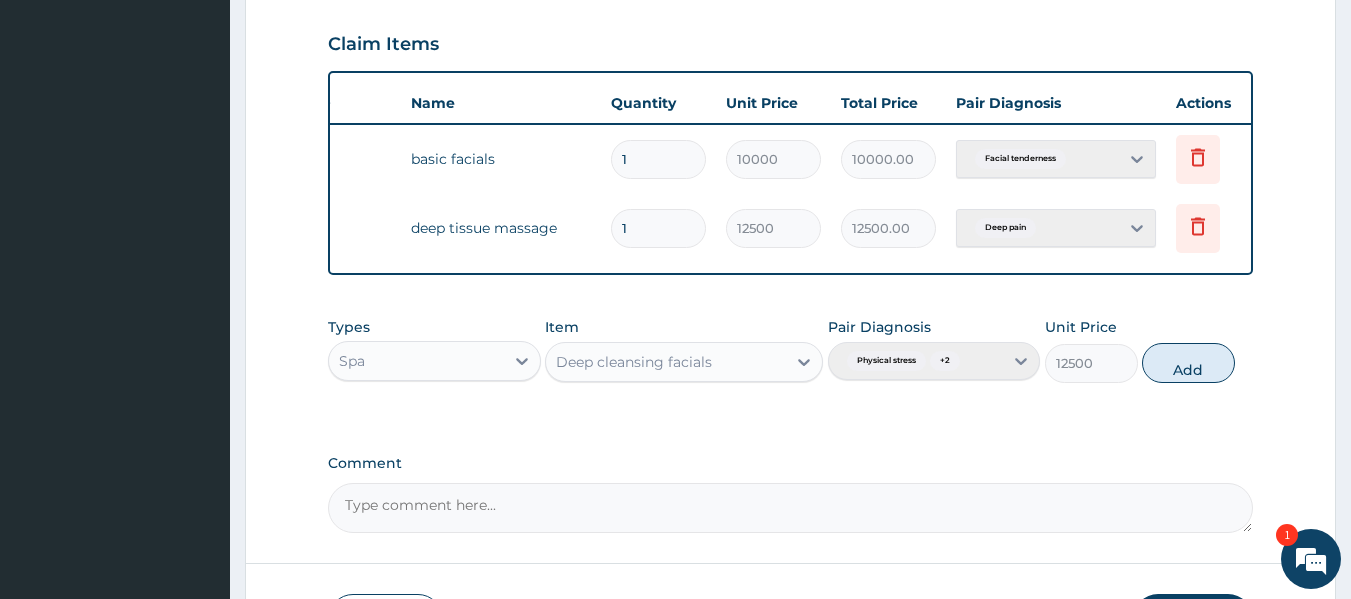 click on "Pair Diagnosis Physical stress  + 2" at bounding box center (934, 350) 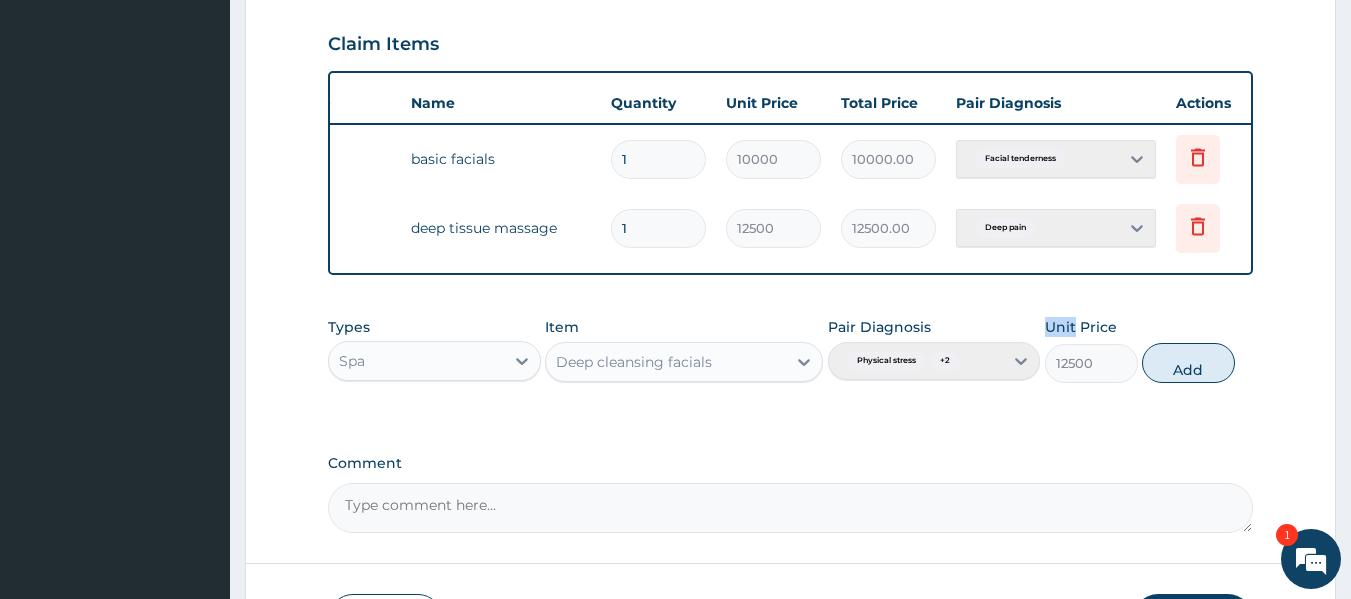 click on "Pair Diagnosis Physical stress  + 2" at bounding box center (934, 350) 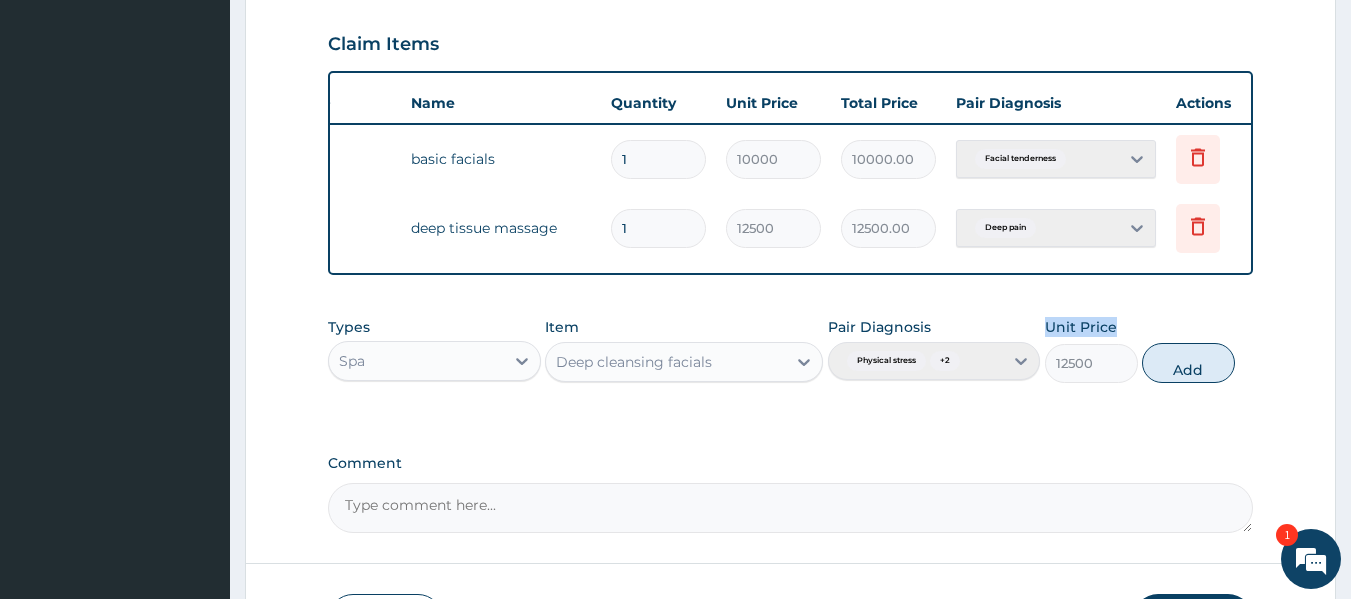 click on "Pair Diagnosis Physical stress  + 2" at bounding box center (934, 350) 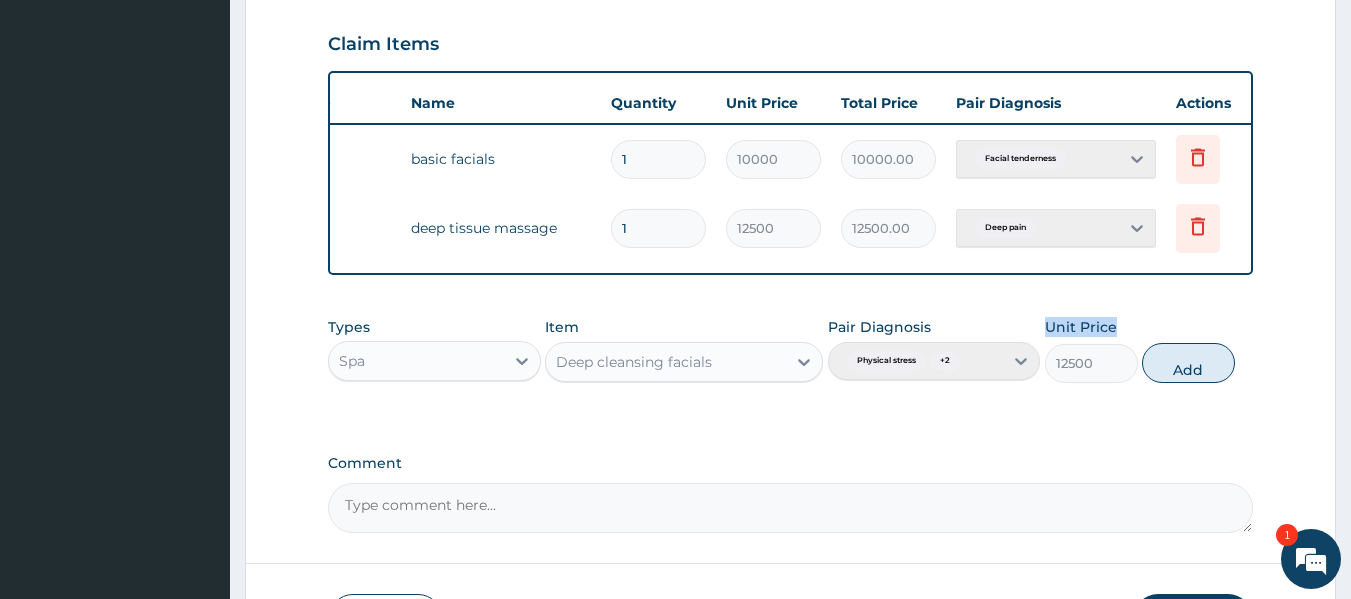 click on "Pair Diagnosis Physical stress  + 2" at bounding box center (934, 350) 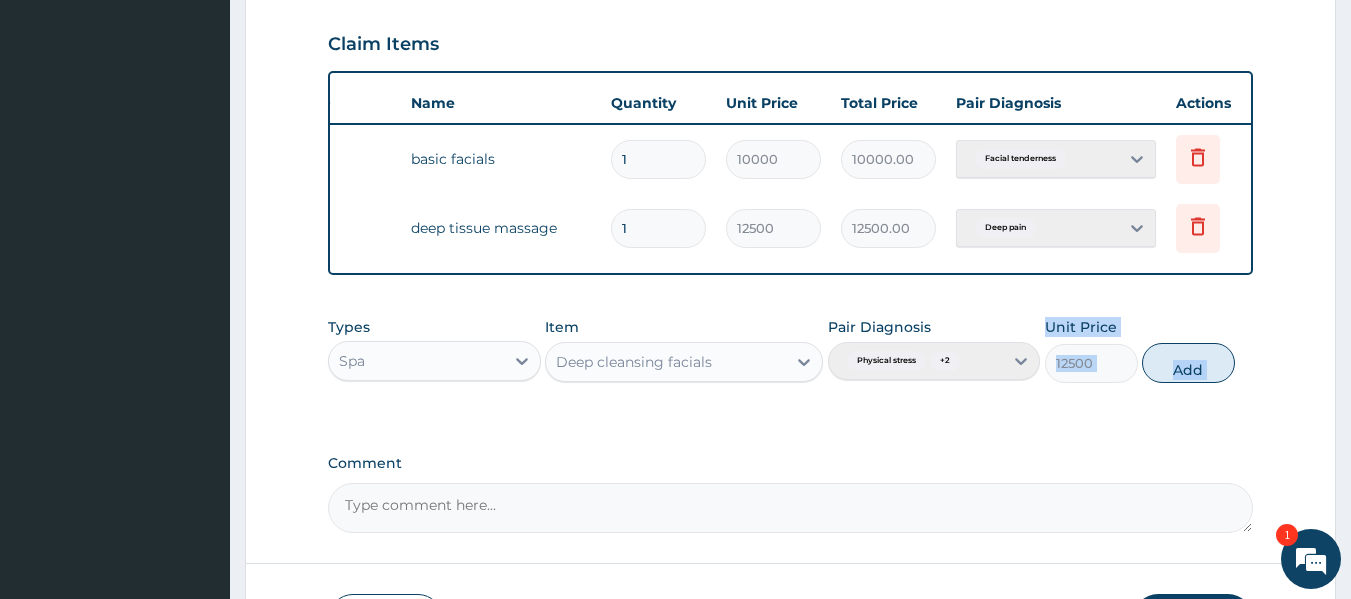 drag, startPoint x: 1028, startPoint y: 372, endPoint x: 1365, endPoint y: 380, distance: 337.09494 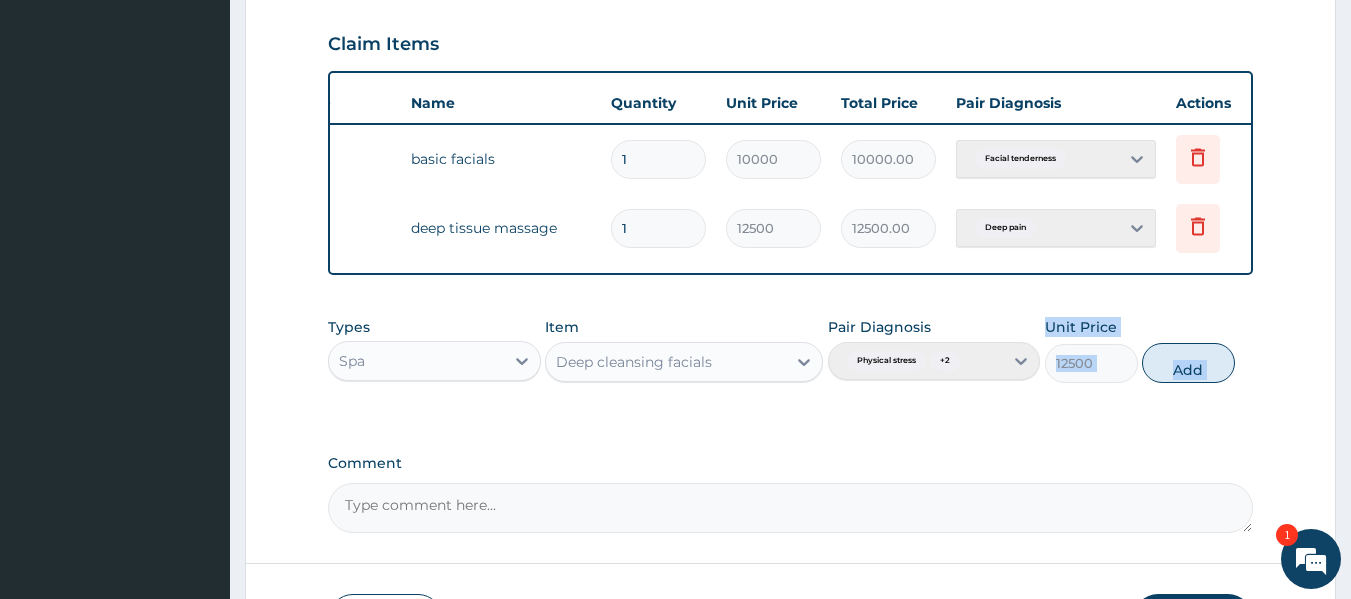 click on "R EL
Toggle navigation
Dot On Massage Therapy Dot On Massage Therapy - dotonmassagetherapy@yahoo.com Member since  November 20, 2024 at 2:25:15 AM   Profile Sign out" at bounding box center [675, 35] 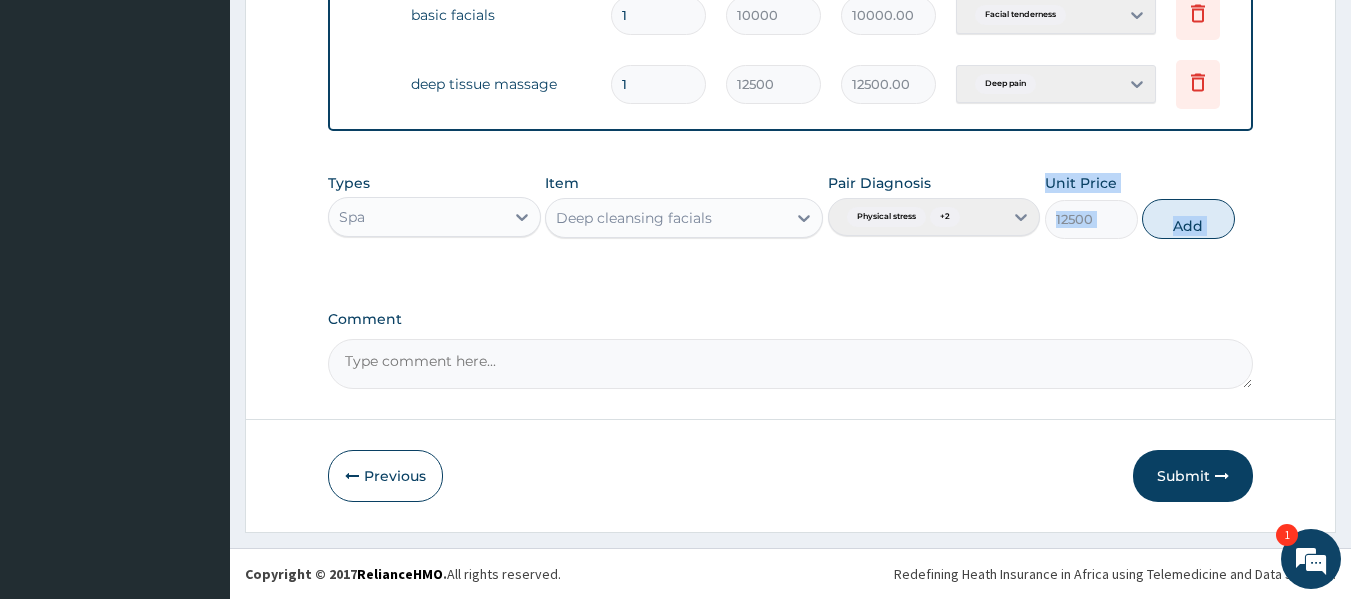scroll, scrollTop: 826, scrollLeft: 0, axis: vertical 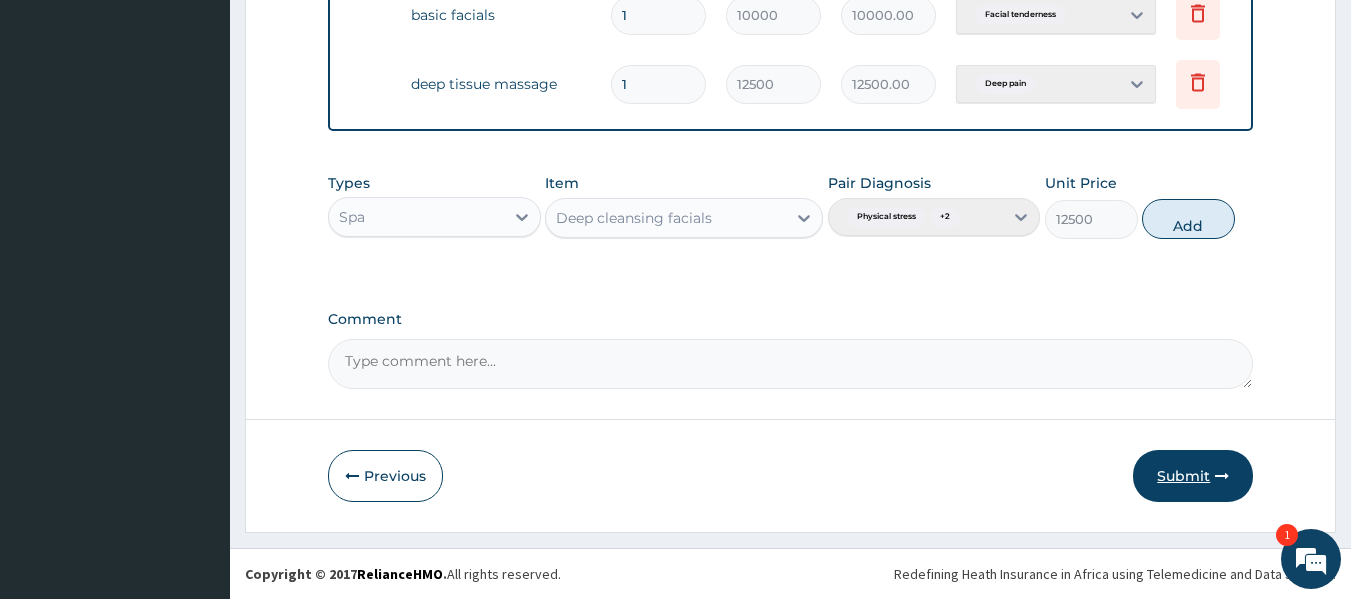 click on "Submit" at bounding box center [1193, 476] 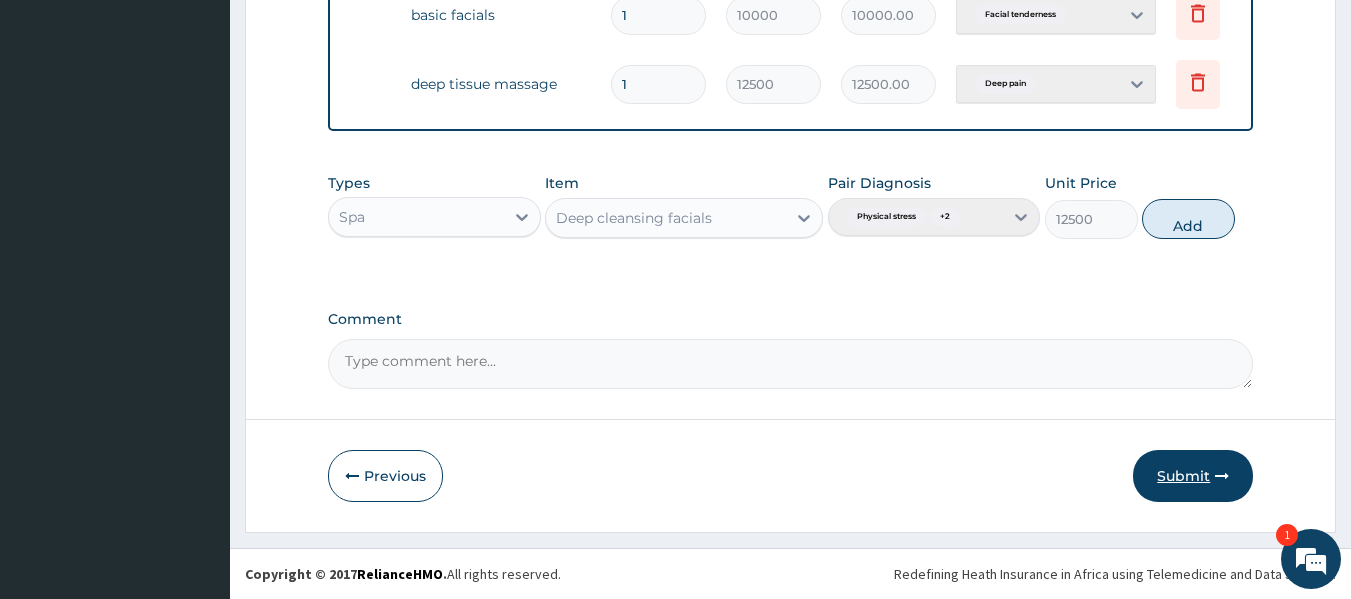 click on "Submit" at bounding box center (1193, 476) 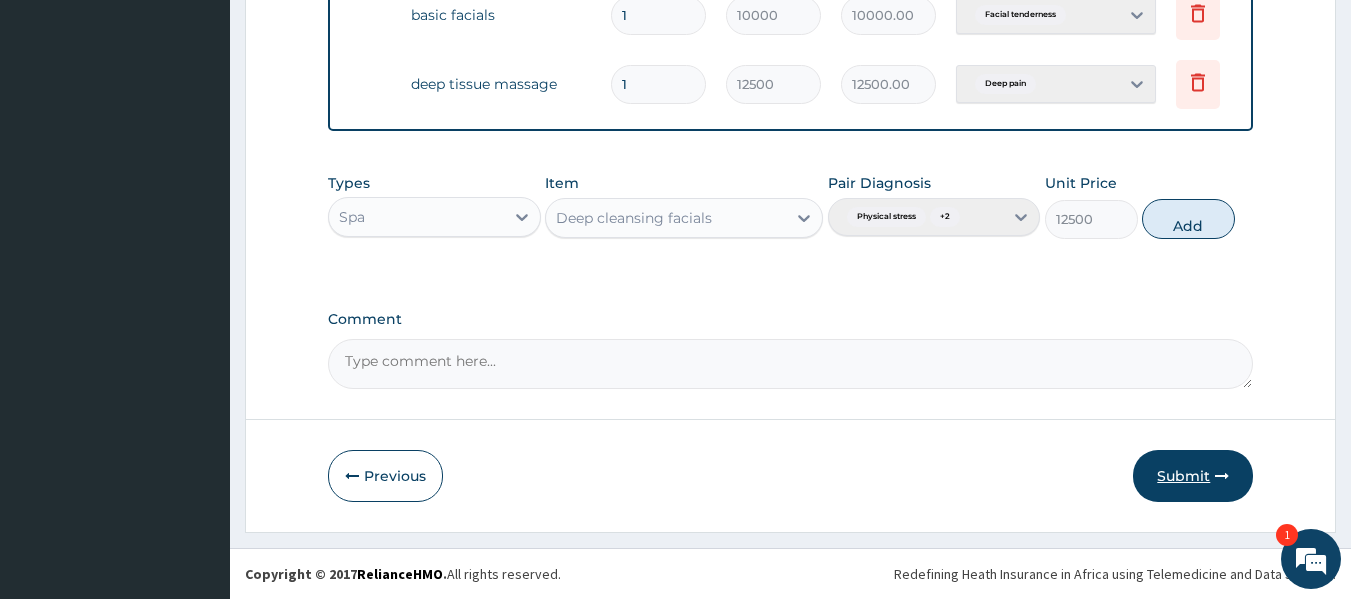 click on "Submit" at bounding box center [1193, 476] 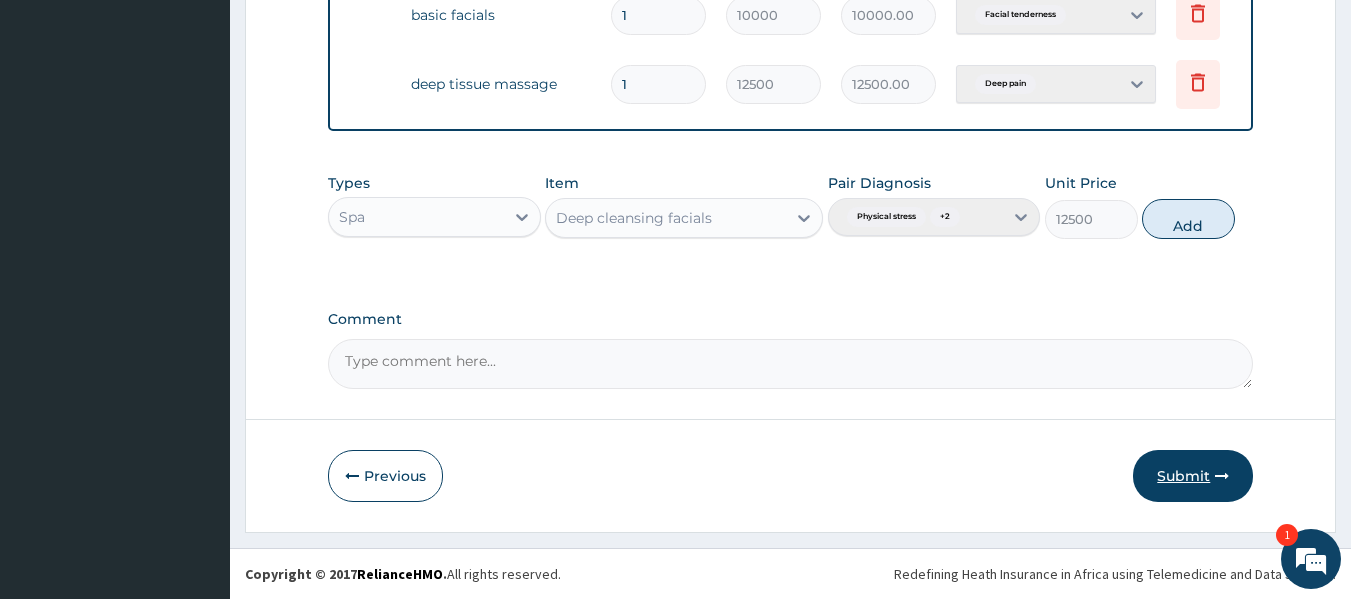 click on "Submit" at bounding box center [1193, 476] 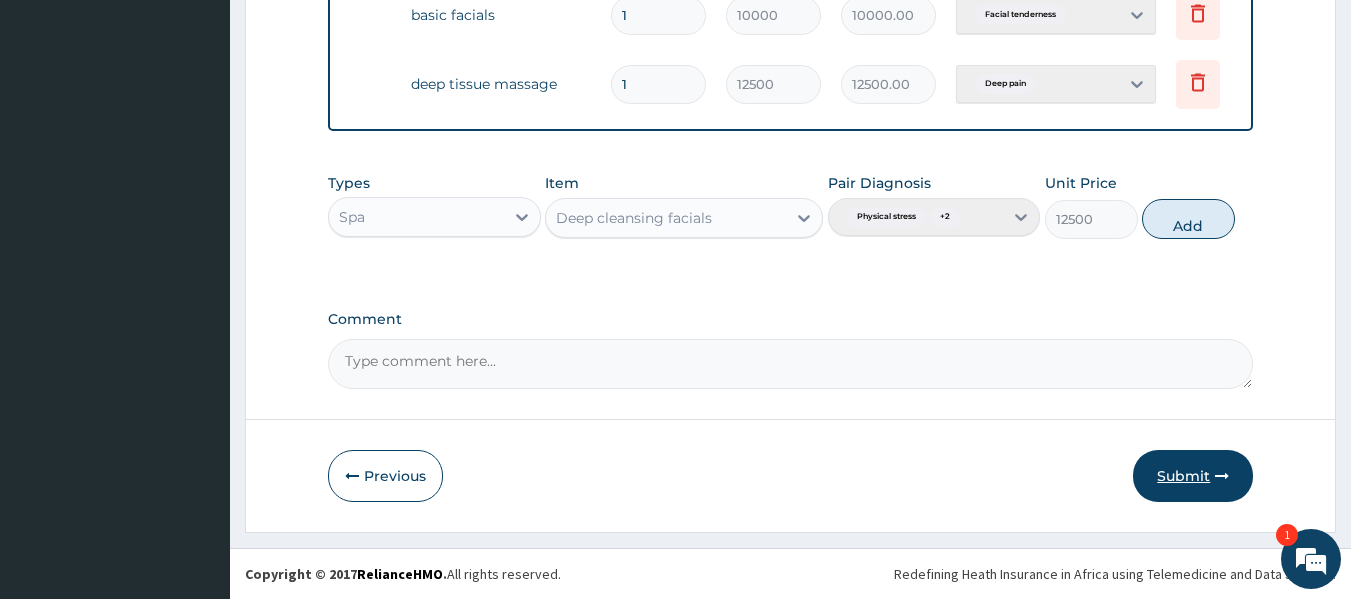 click on "Submit" at bounding box center [1193, 476] 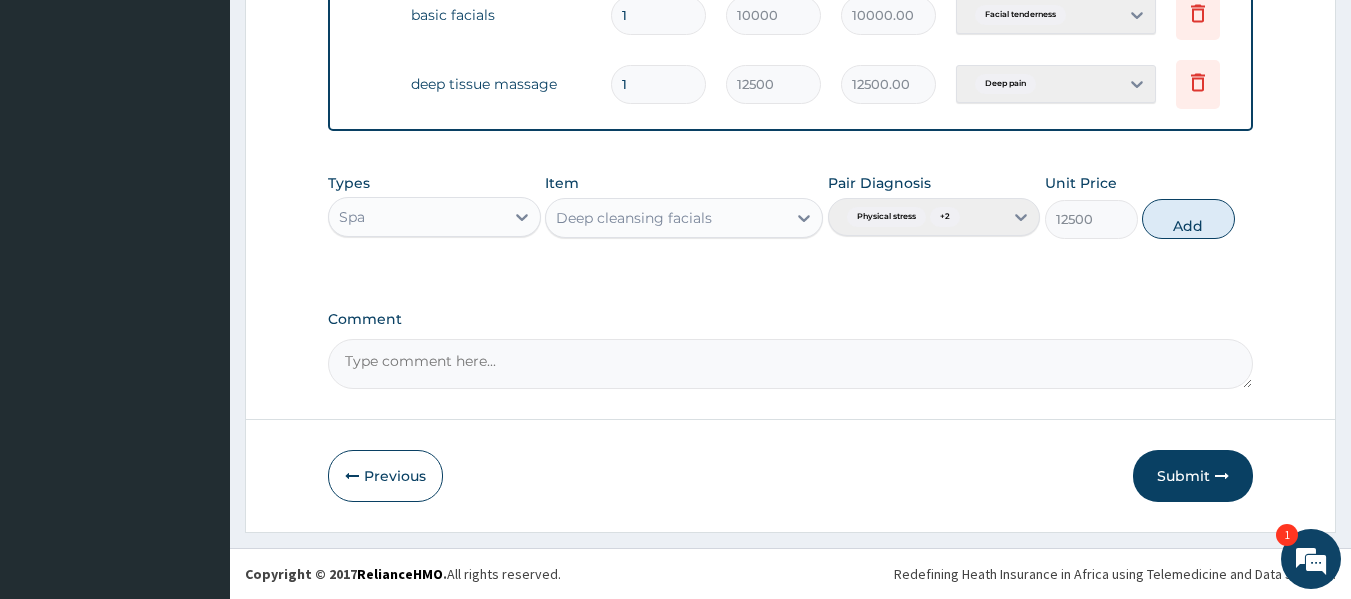 drag, startPoint x: 1199, startPoint y: 486, endPoint x: 1365, endPoint y: 433, distance: 174.25555 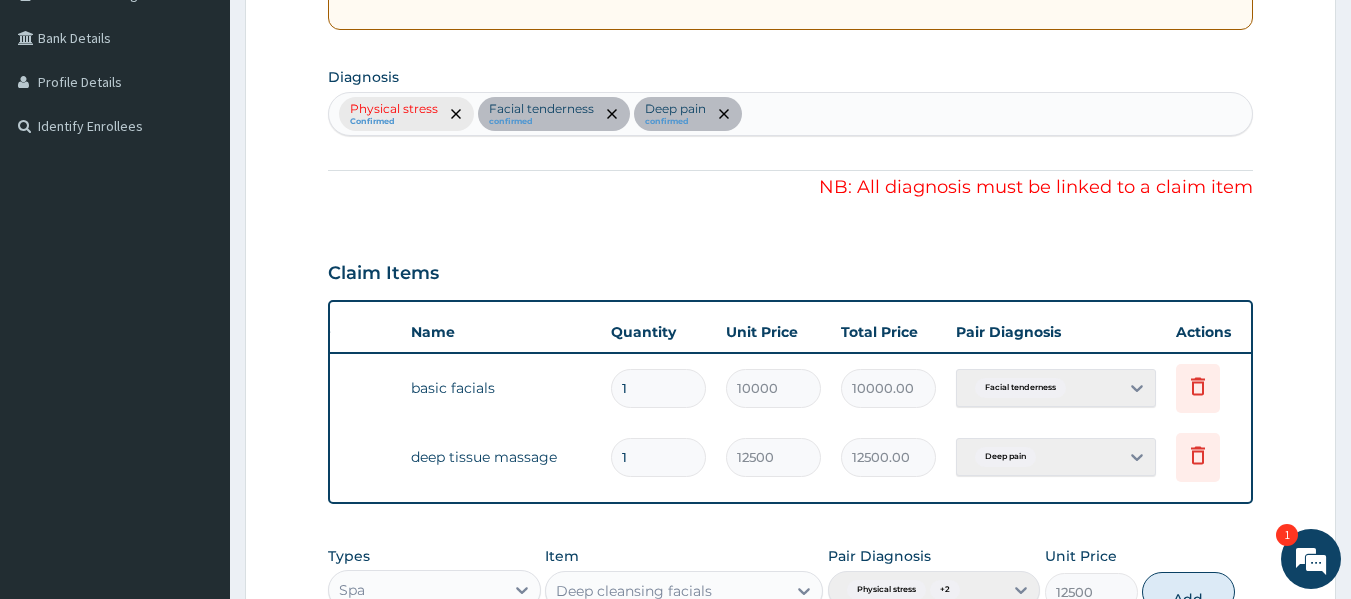scroll, scrollTop: 447, scrollLeft: 0, axis: vertical 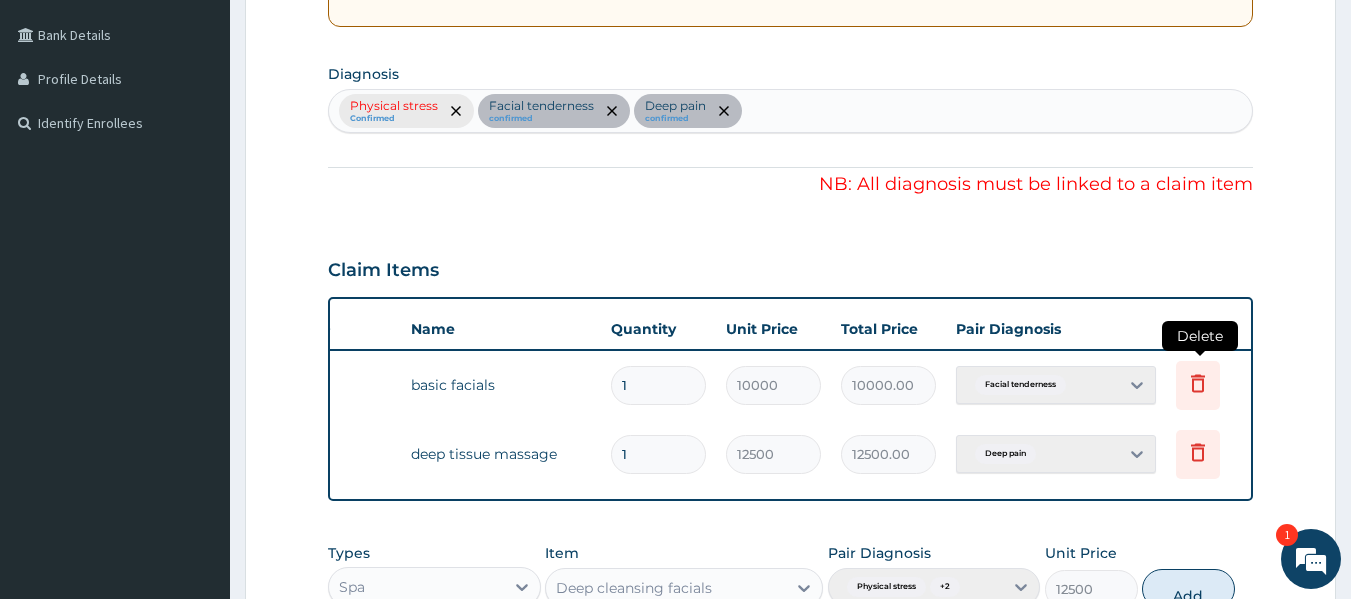 click 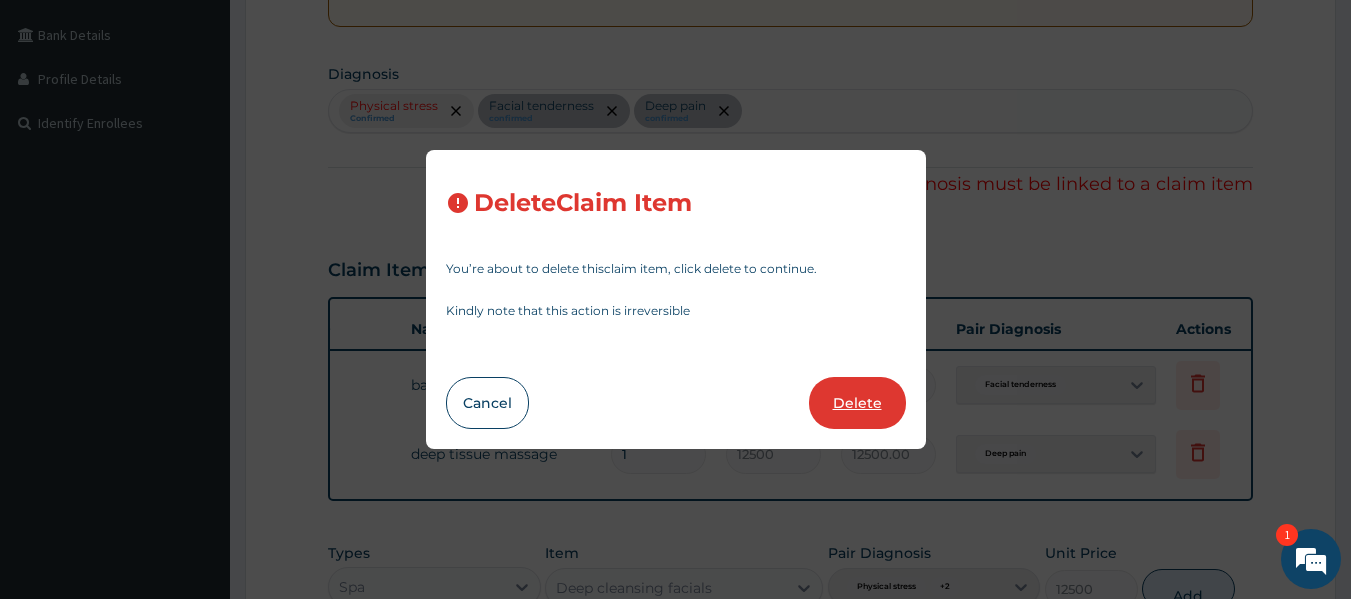 click on "Delete" at bounding box center [857, 403] 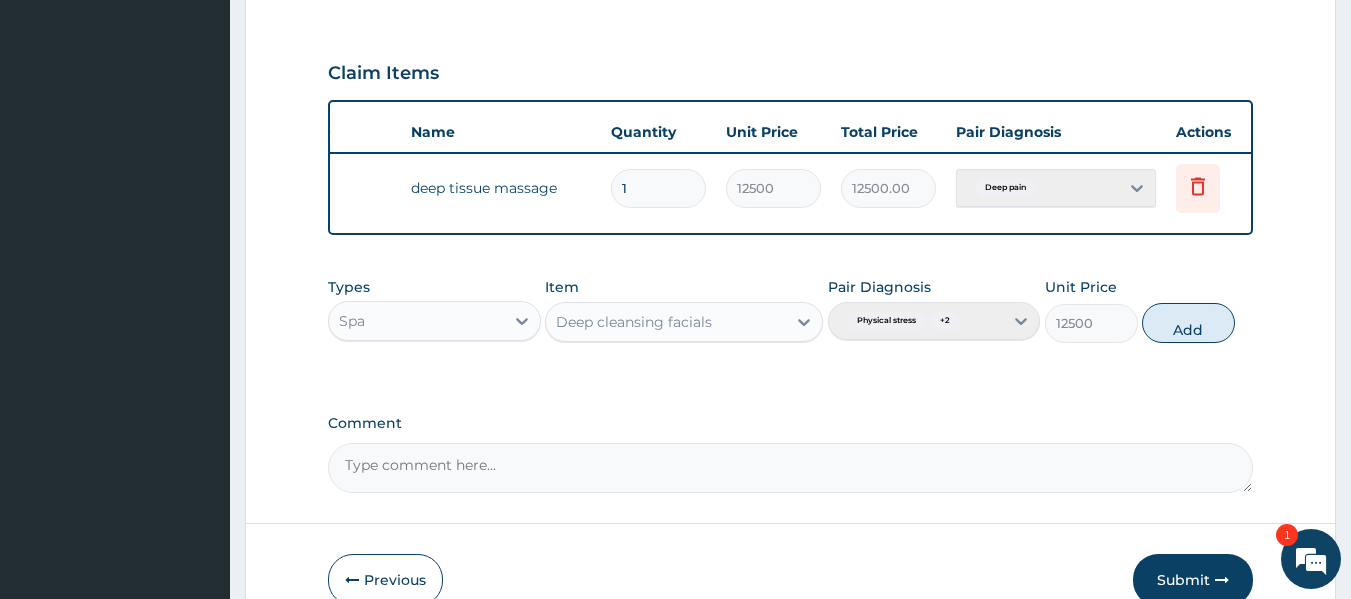 scroll, scrollTop: 601, scrollLeft: 0, axis: vertical 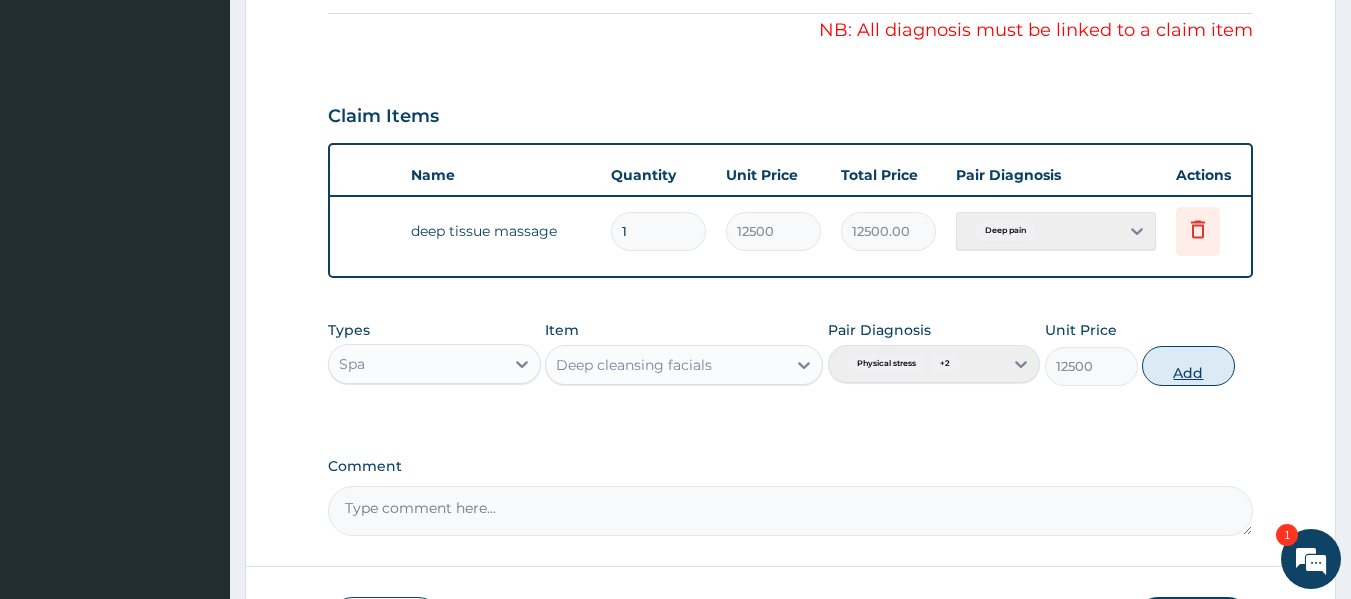 click on "Add" at bounding box center (1188, 366) 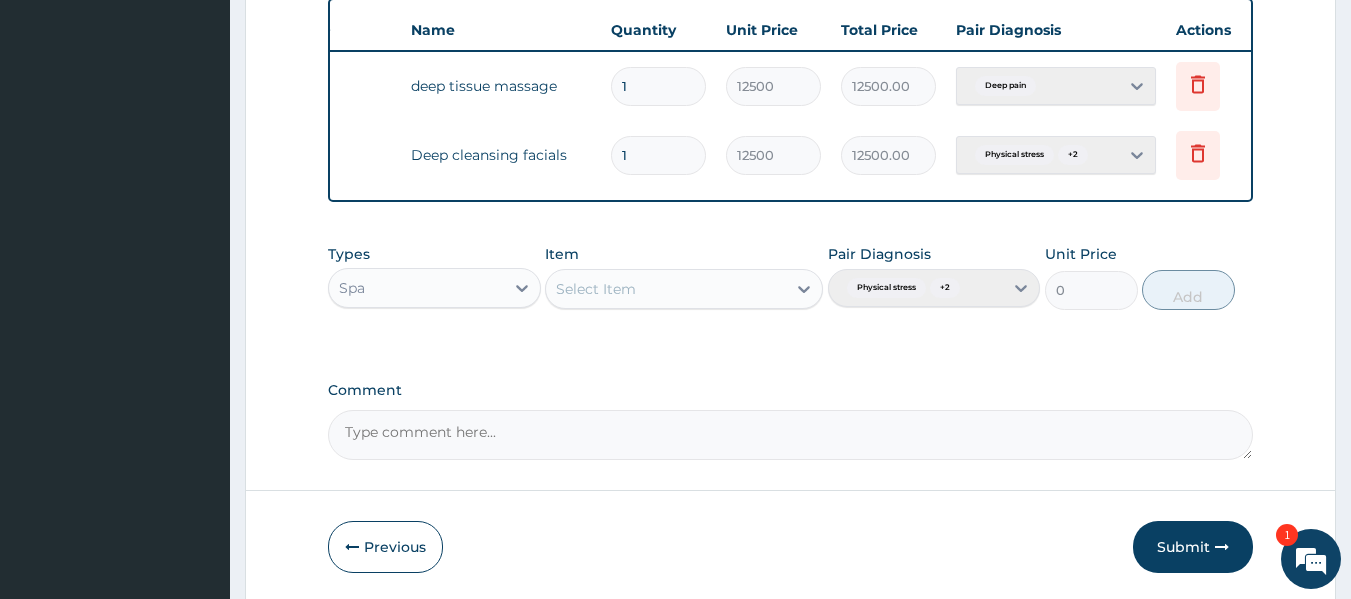 scroll, scrollTop: 802, scrollLeft: 0, axis: vertical 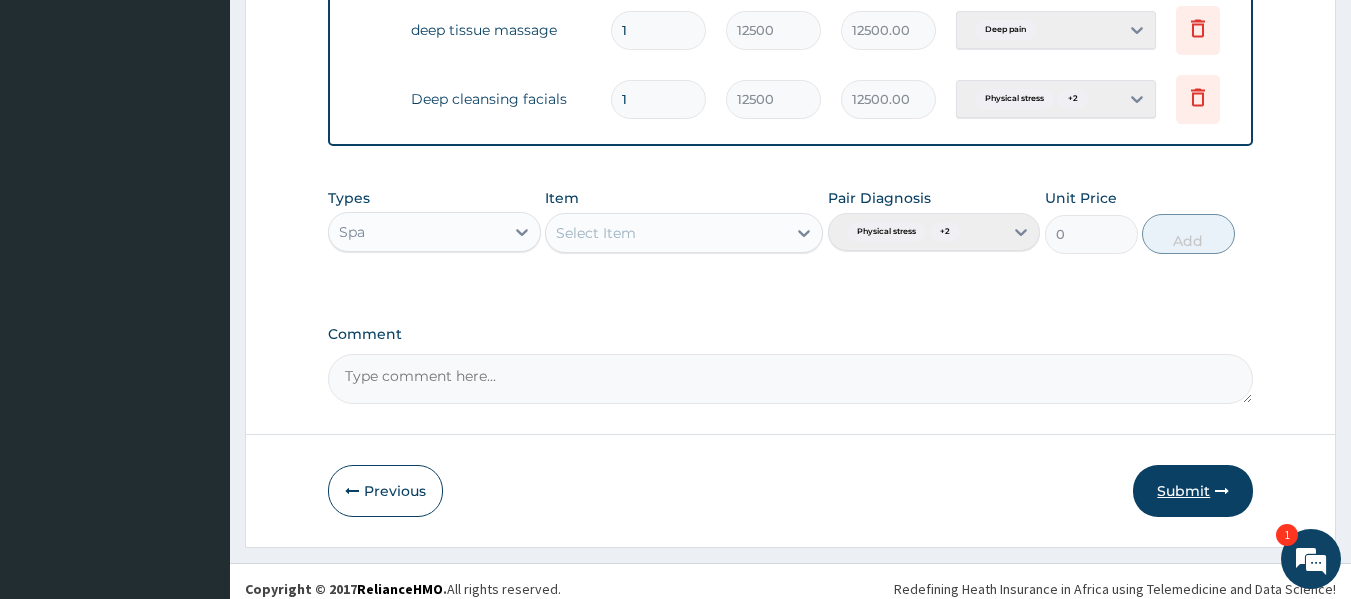 click on "Submit" at bounding box center (1193, 491) 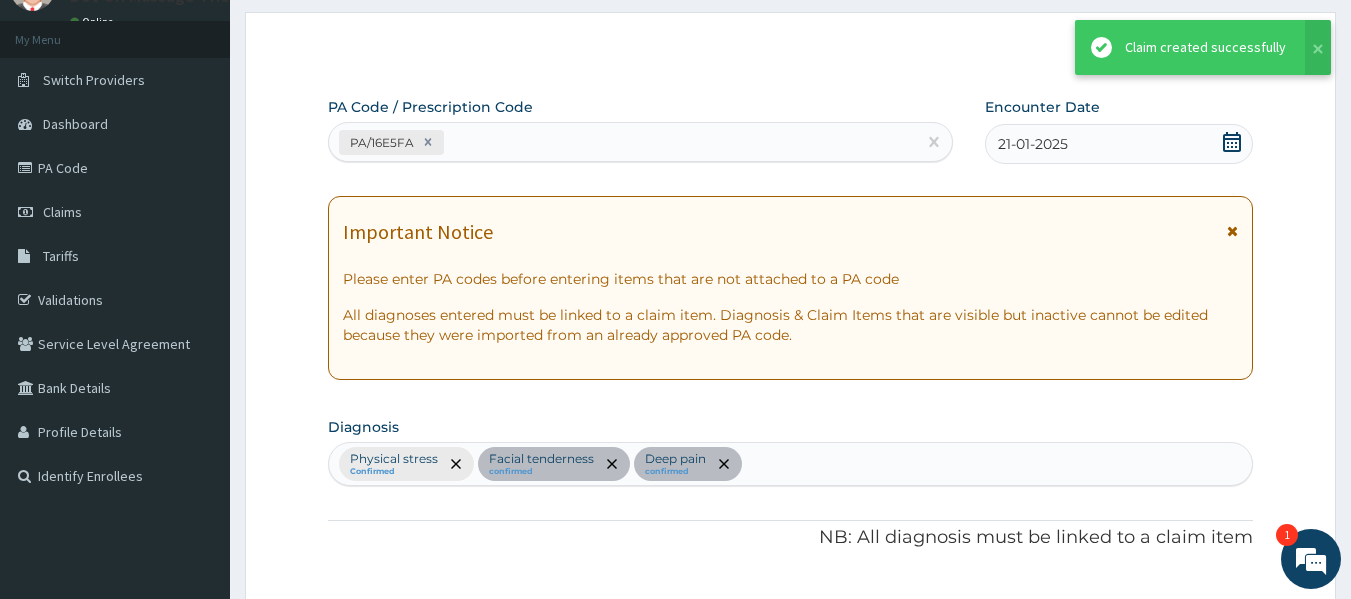 scroll, scrollTop: 104, scrollLeft: 0, axis: vertical 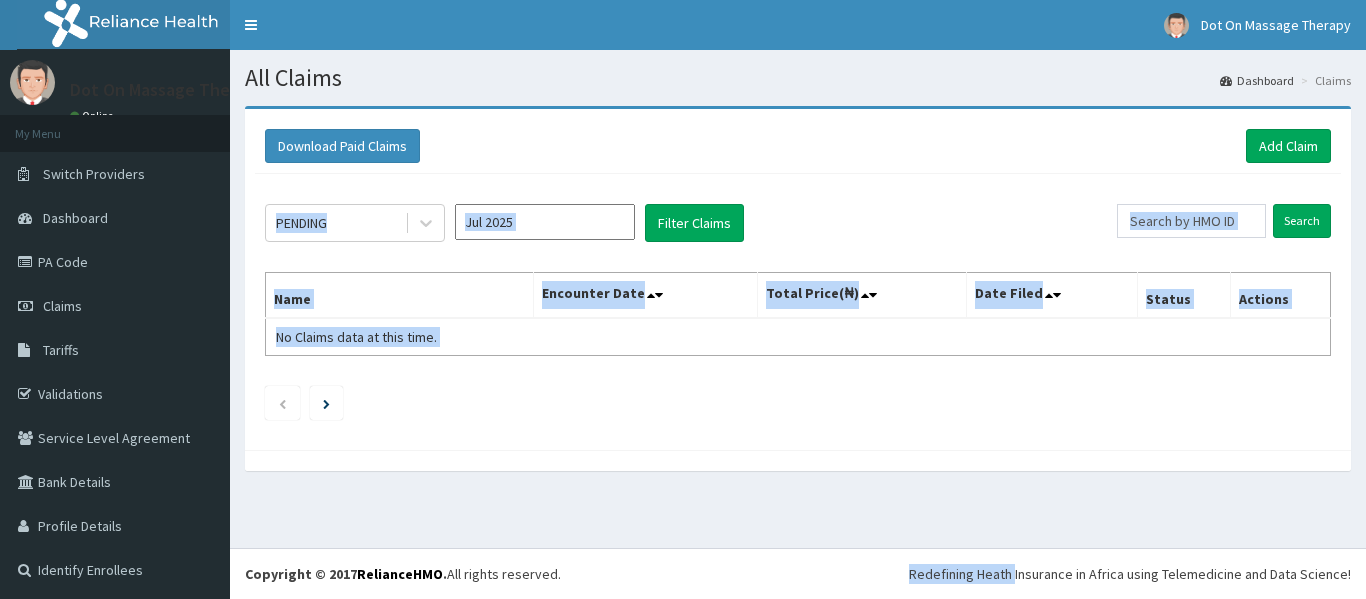 click on "PENDING Jul 2025 Filter Claims Search Name Encounter Date Total Price(₦) Date Filed Status Actions No Claims data at this time." 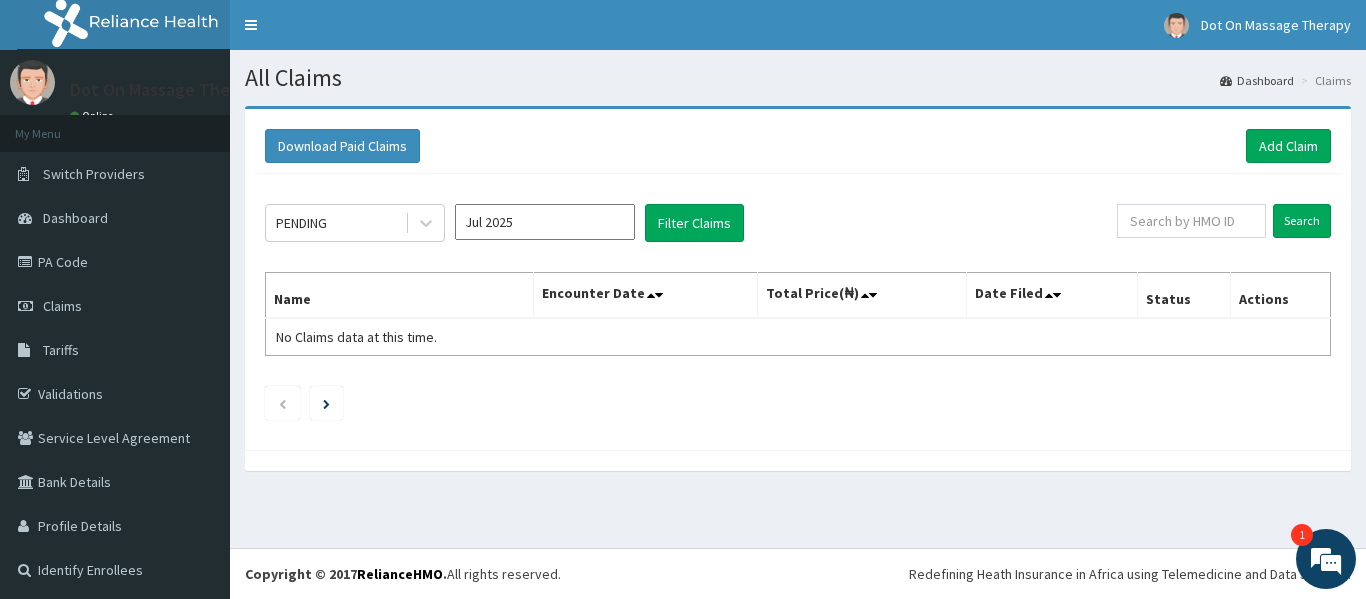 scroll, scrollTop: 0, scrollLeft: 0, axis: both 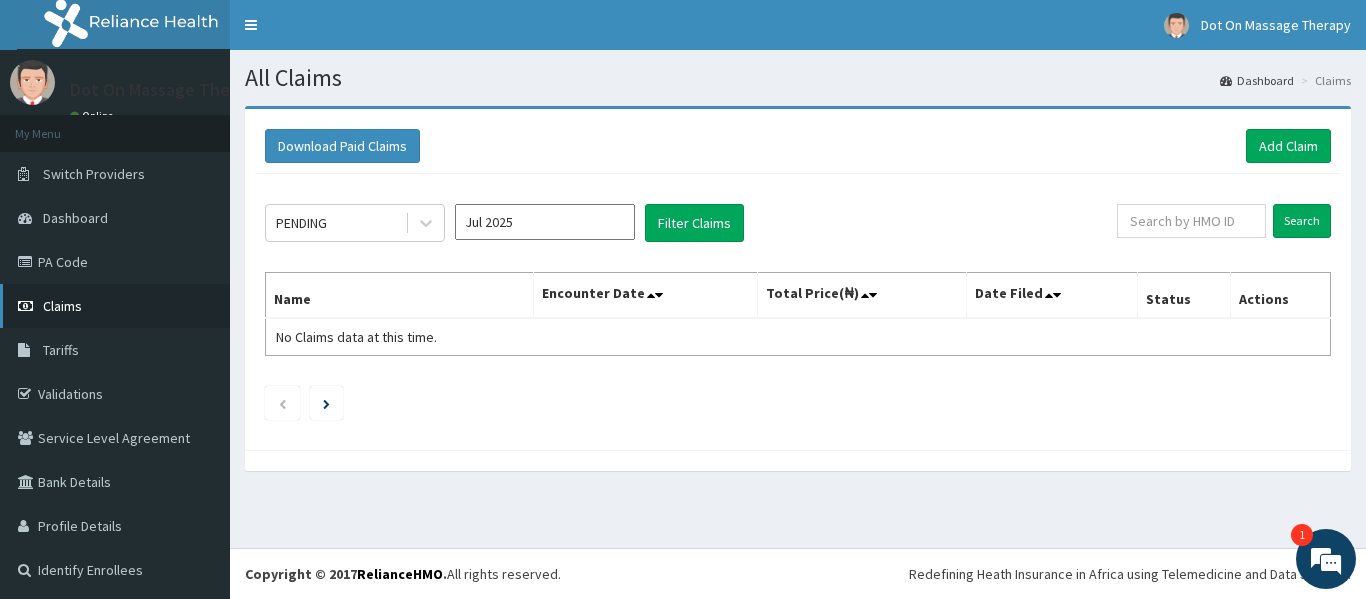 click on "Claims" at bounding box center (115, 306) 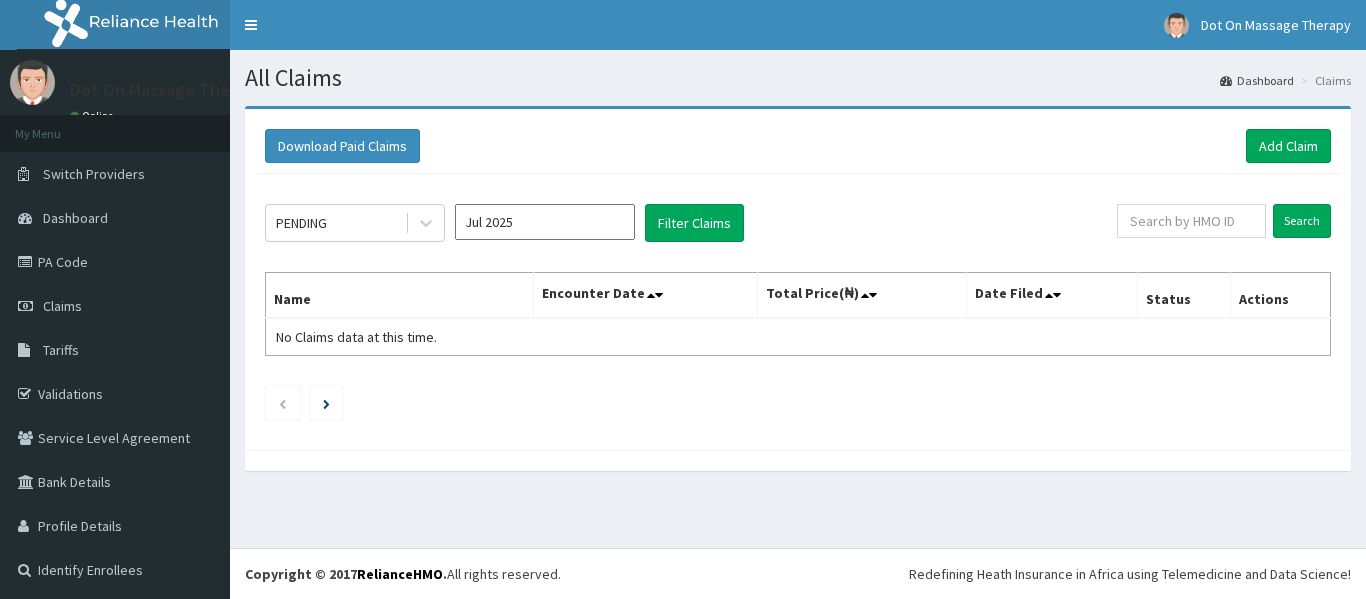 scroll, scrollTop: 0, scrollLeft: 0, axis: both 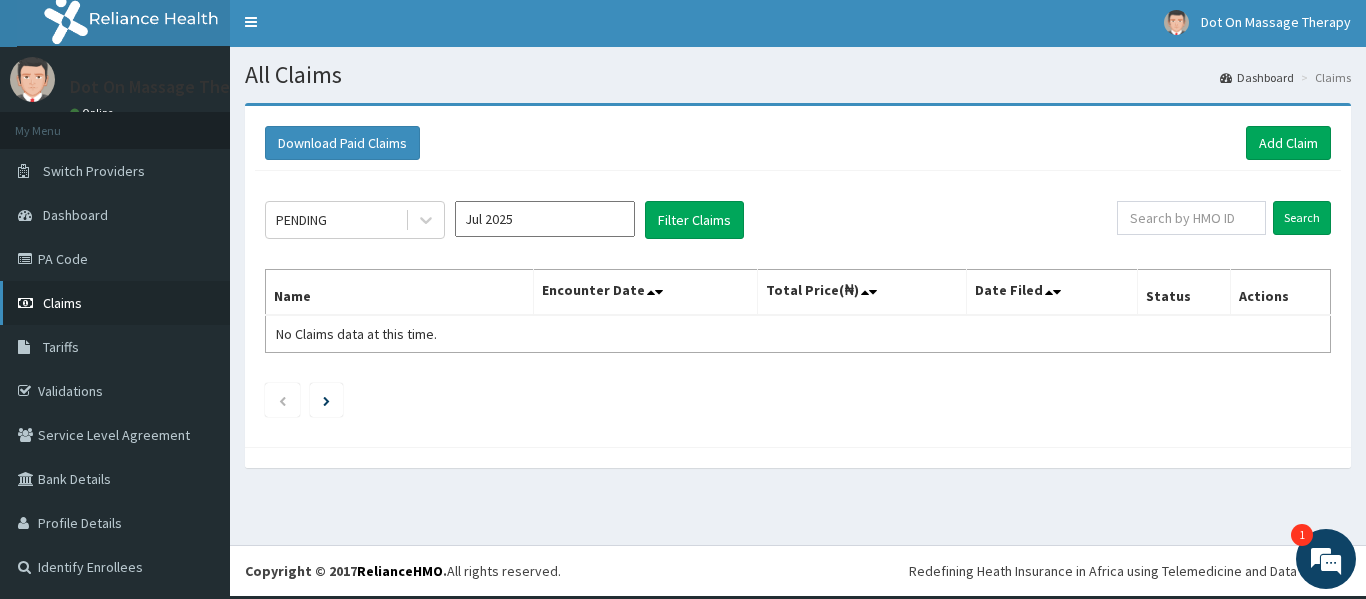 click on "Claims" at bounding box center (62, 303) 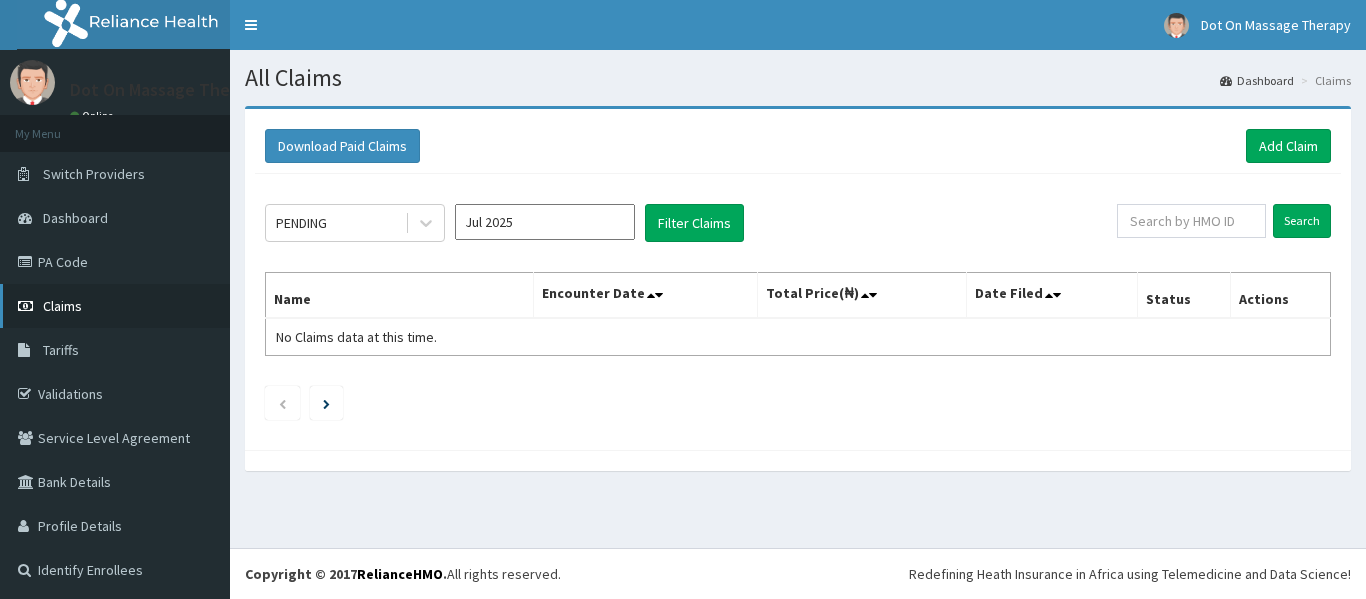 scroll, scrollTop: 0, scrollLeft: 0, axis: both 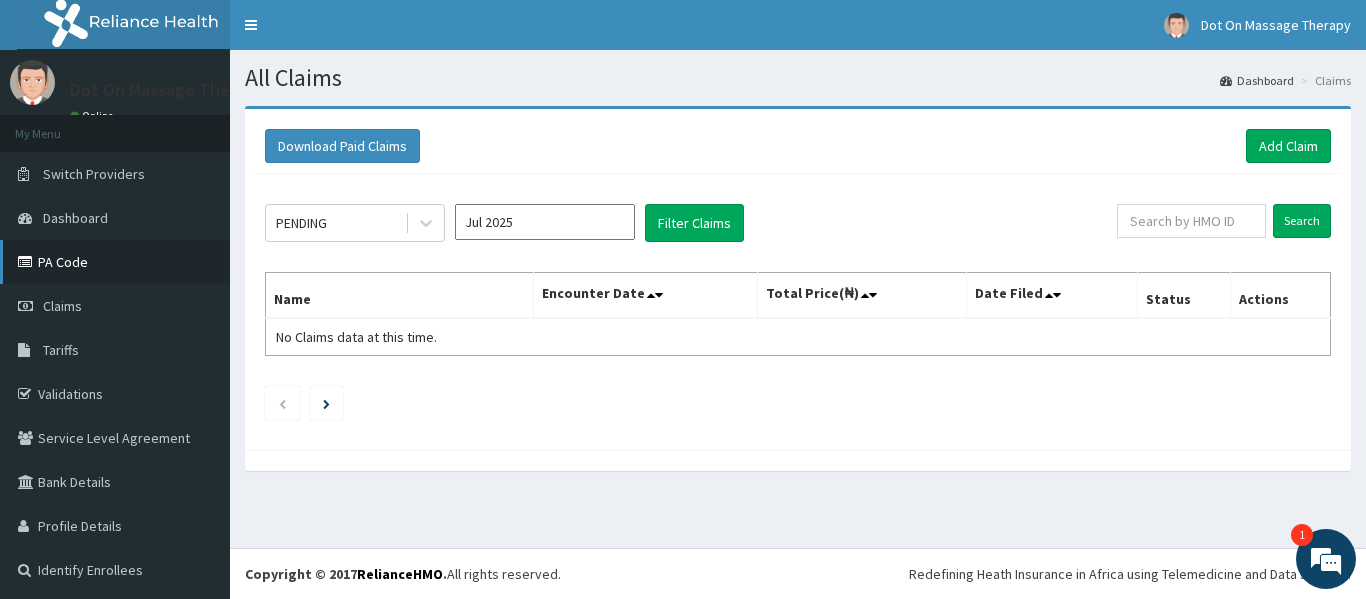 click on "PA Code" at bounding box center [115, 262] 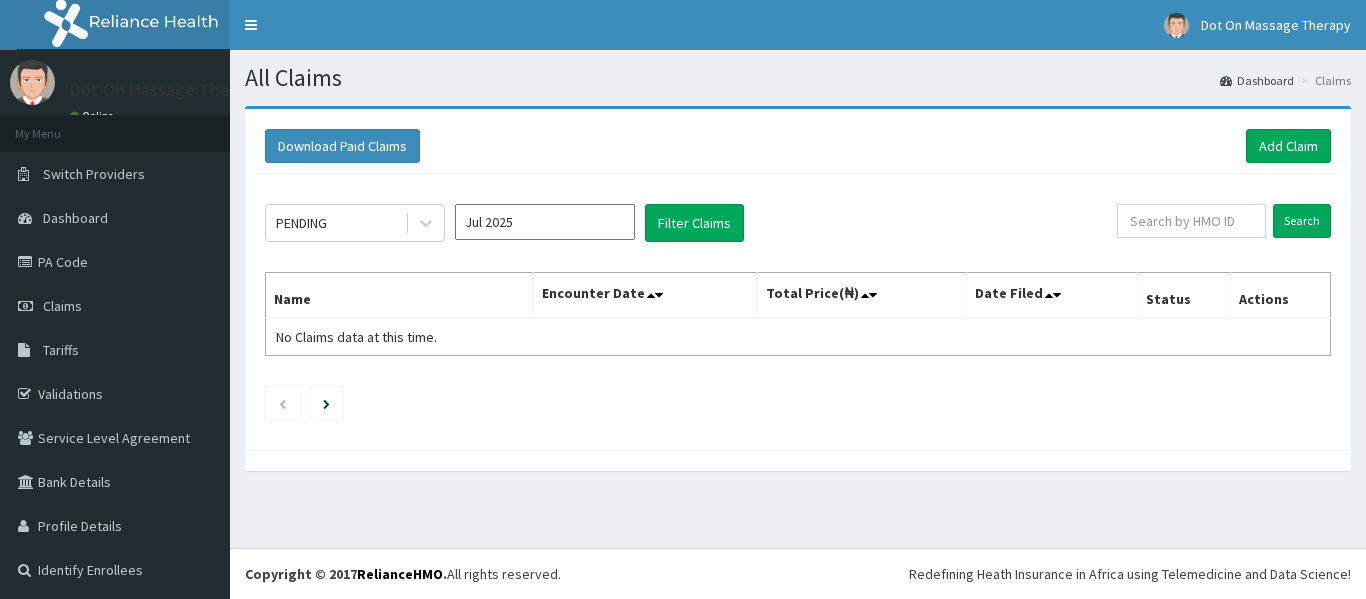 scroll, scrollTop: 0, scrollLeft: 0, axis: both 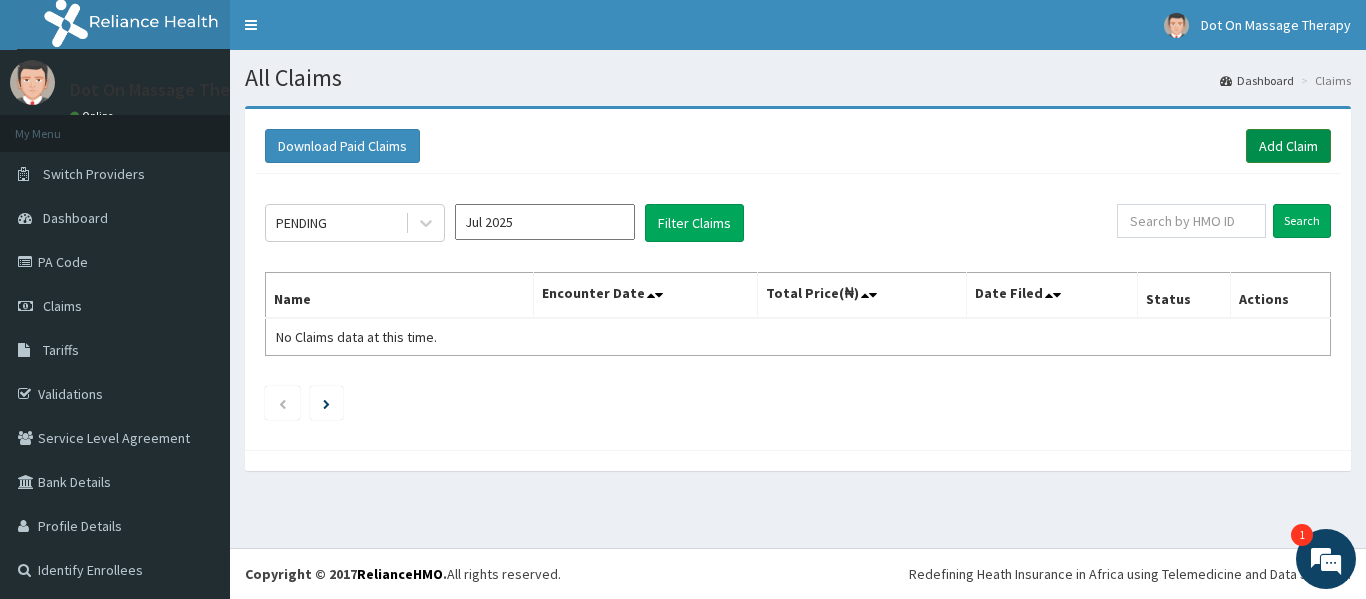 click on "Add Claim" at bounding box center [1288, 146] 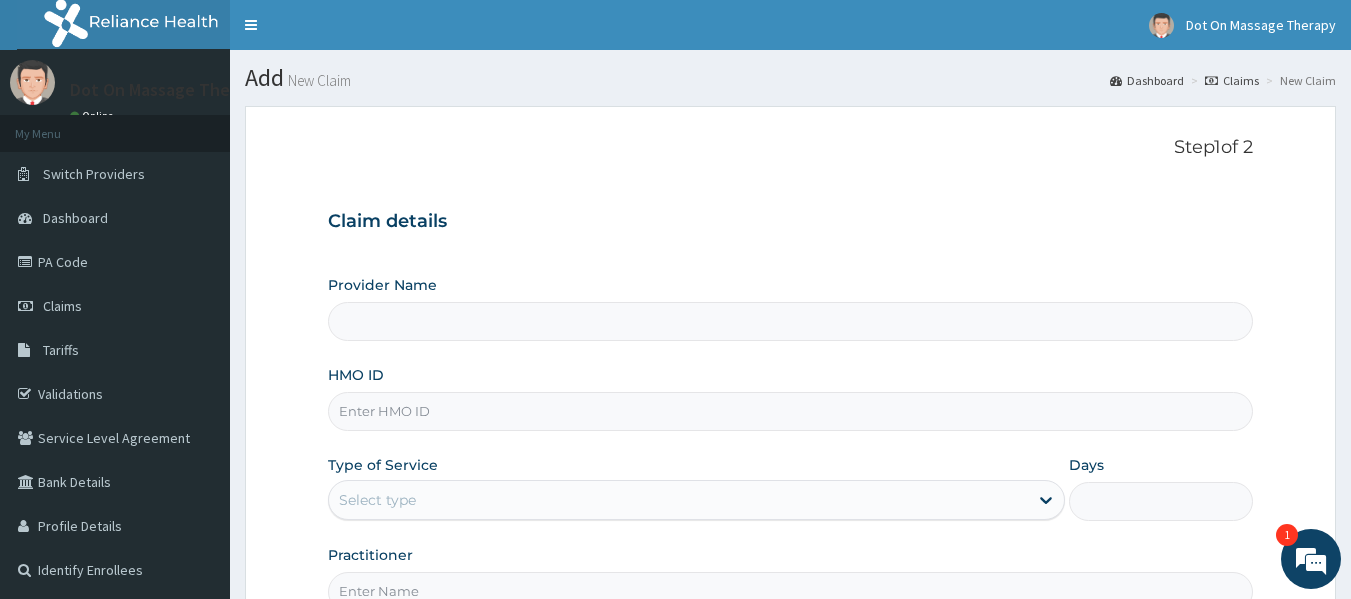 scroll, scrollTop: 0, scrollLeft: 0, axis: both 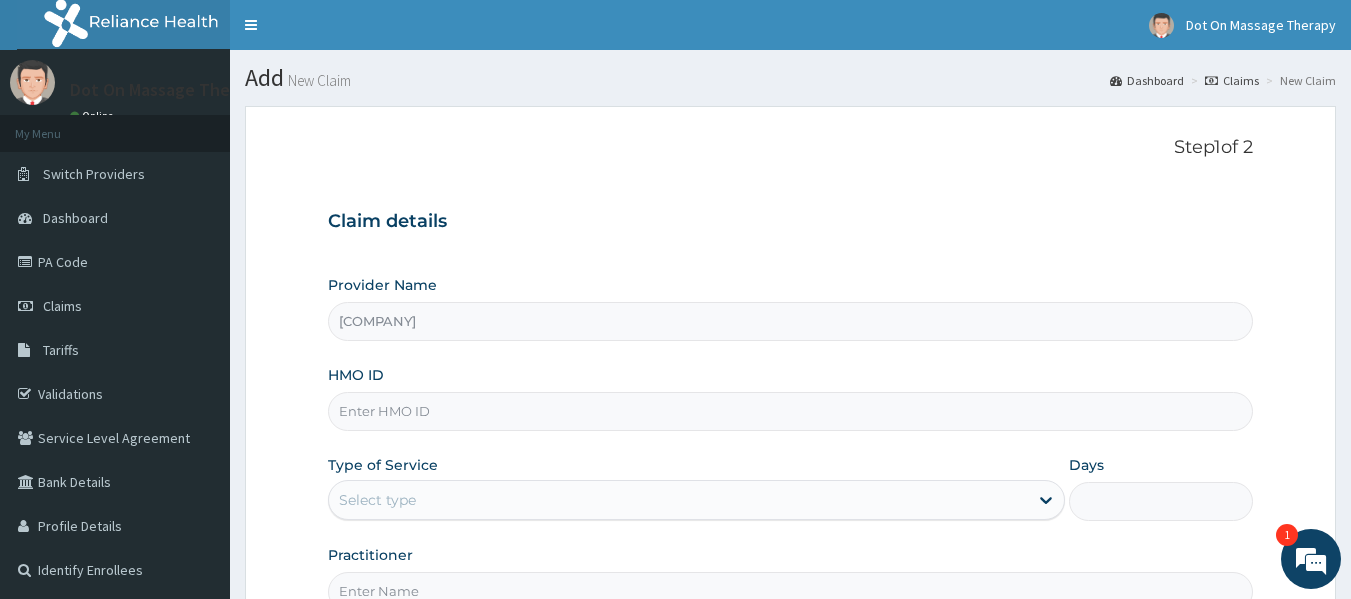 type on "1" 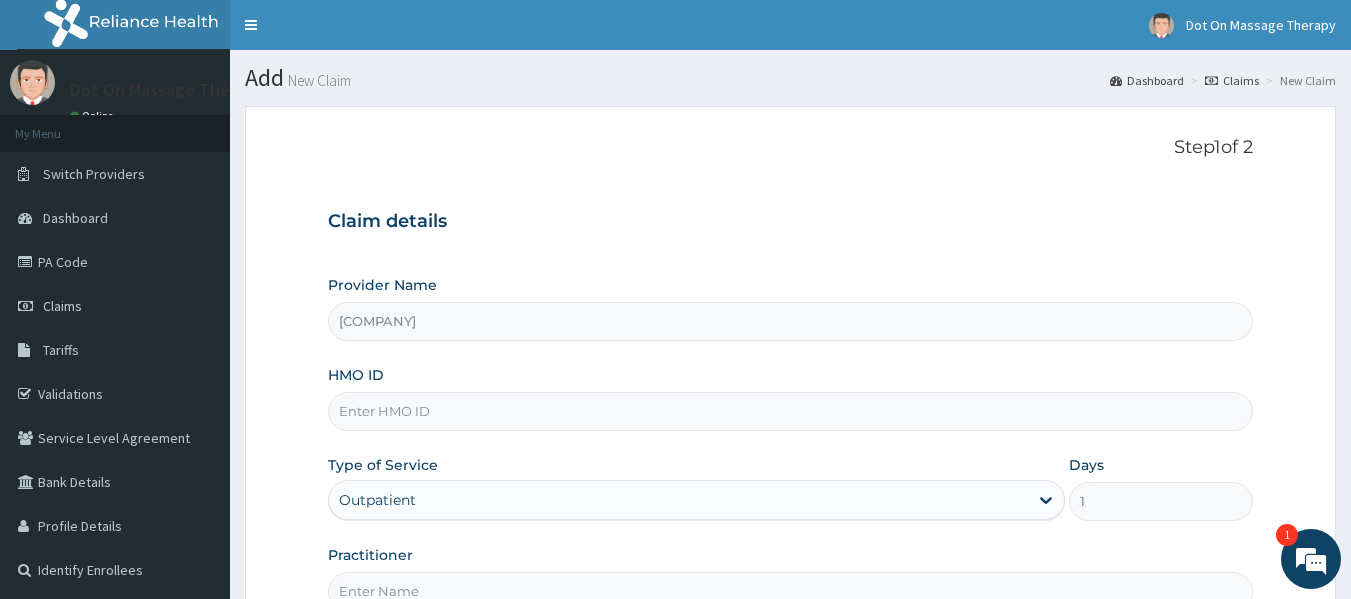 click on "HMO ID" at bounding box center (791, 411) 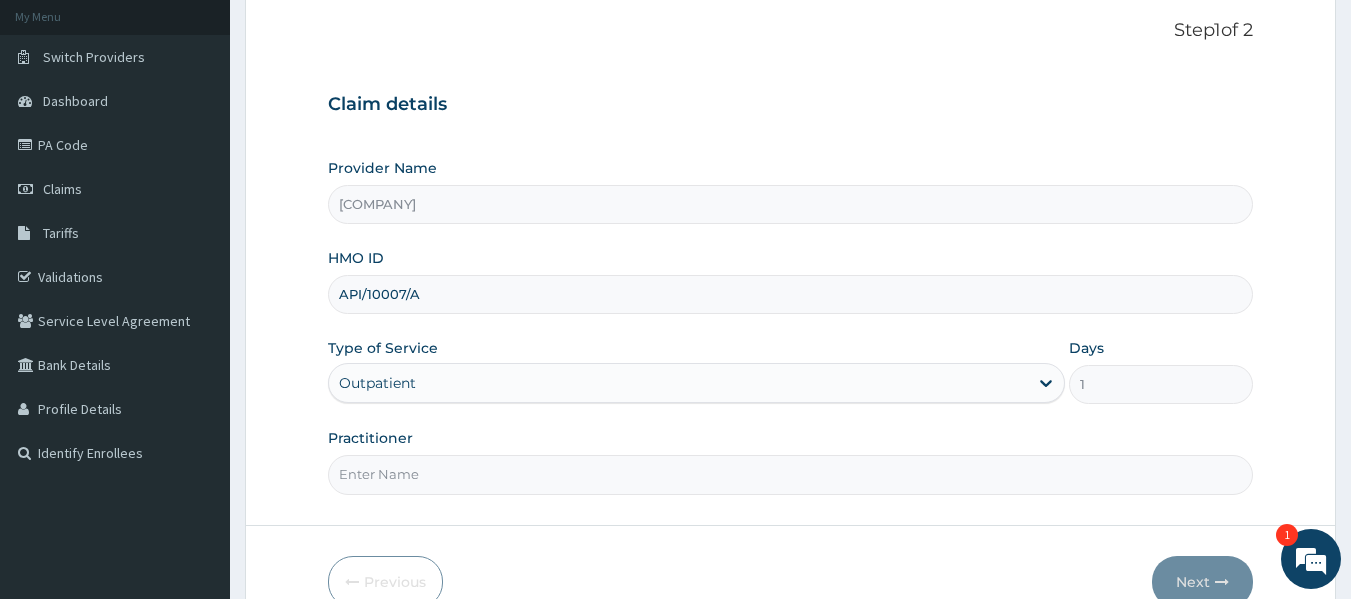 scroll, scrollTop: 118, scrollLeft: 0, axis: vertical 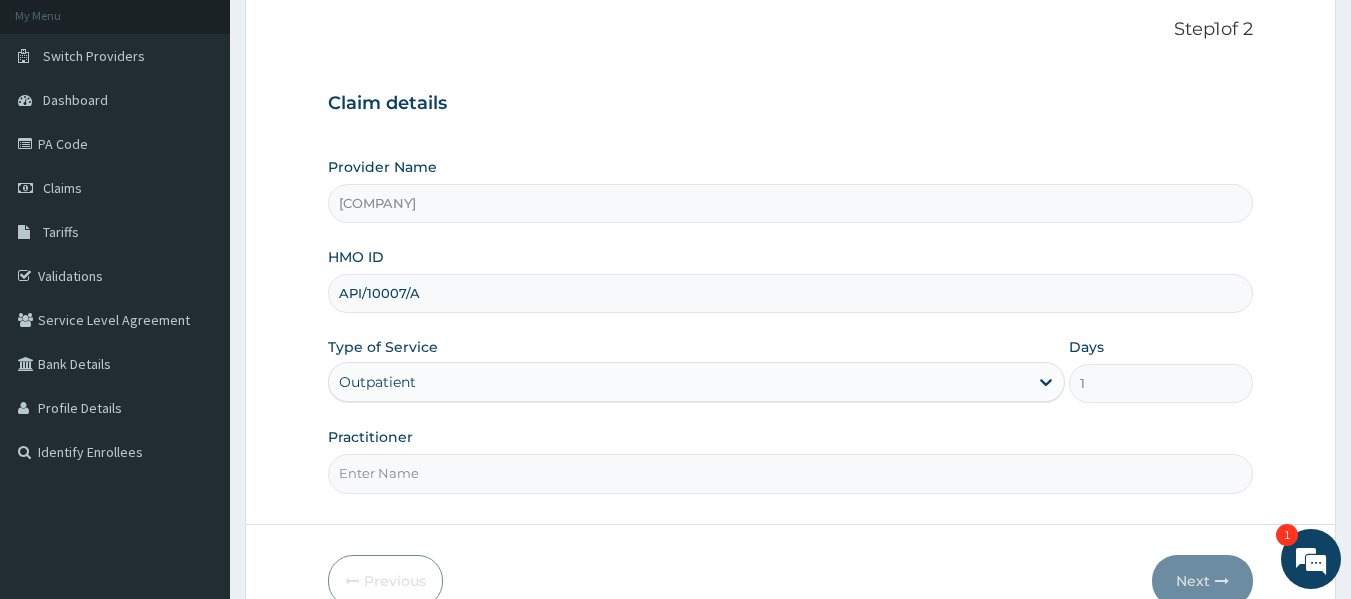 type on "API/10007/A" 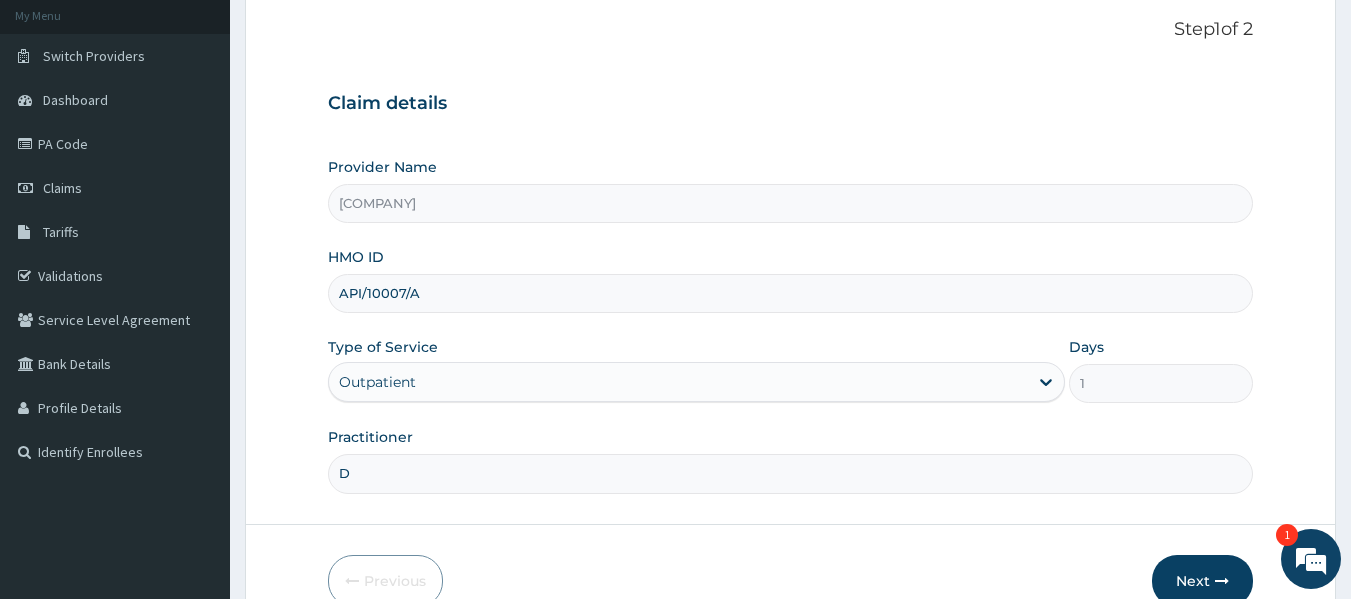 scroll, scrollTop: 0, scrollLeft: 0, axis: both 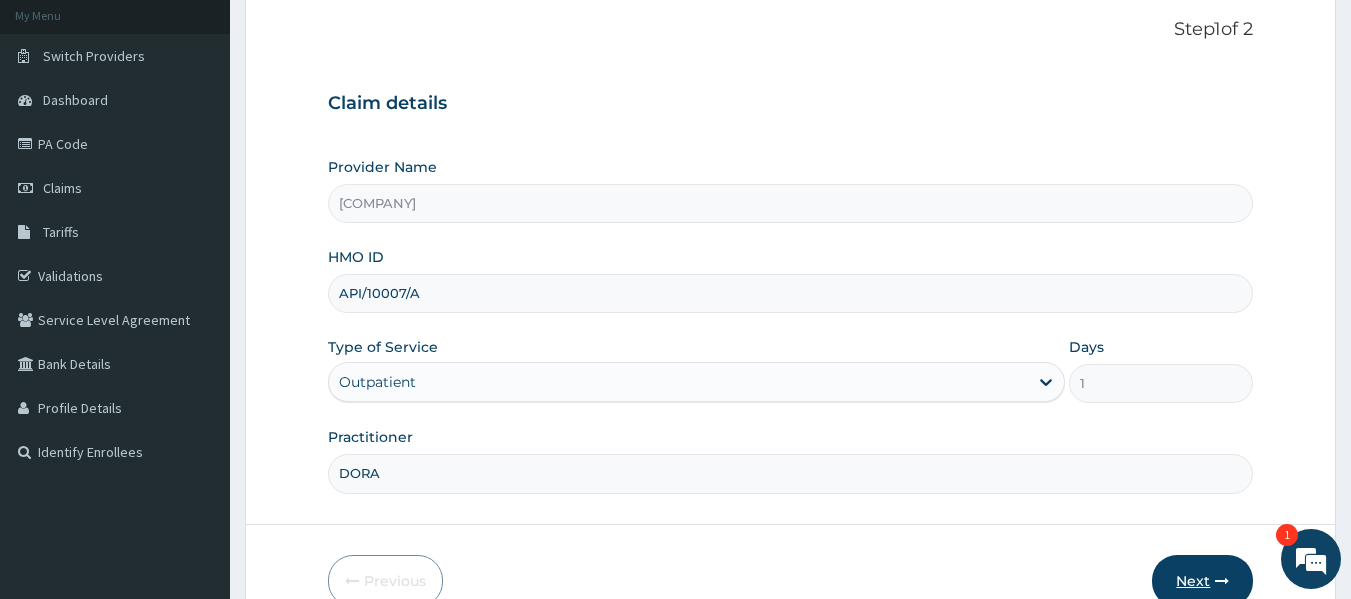 type on "DORA" 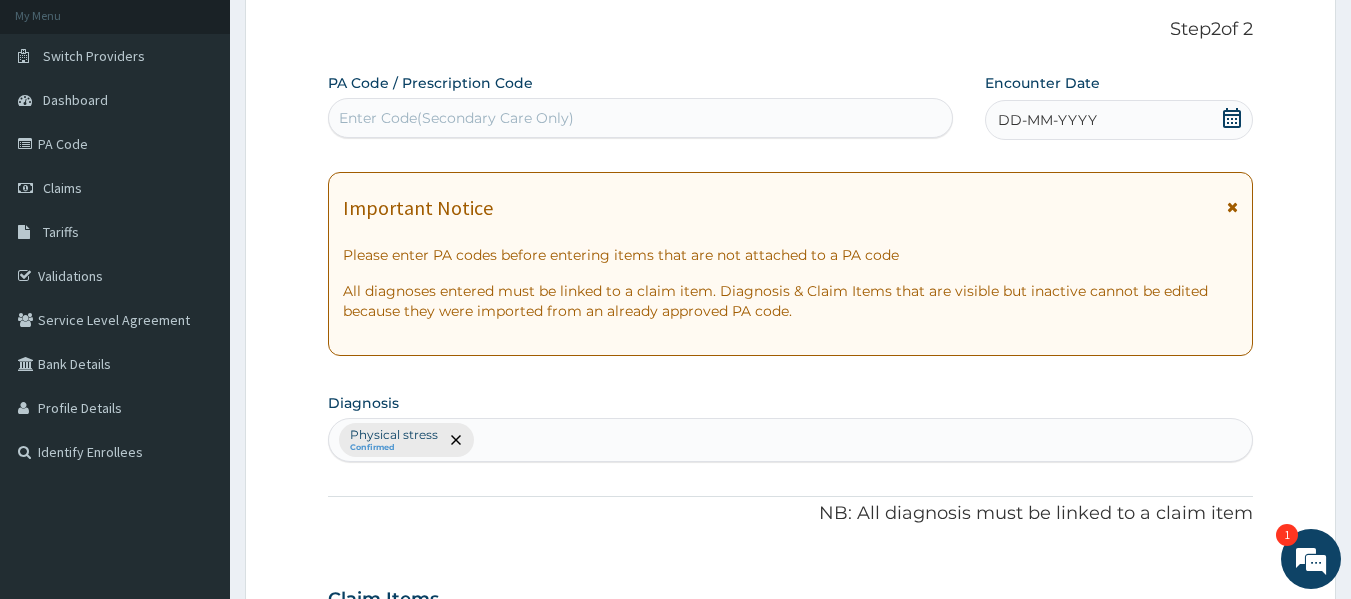 scroll, scrollTop: 151, scrollLeft: 0, axis: vertical 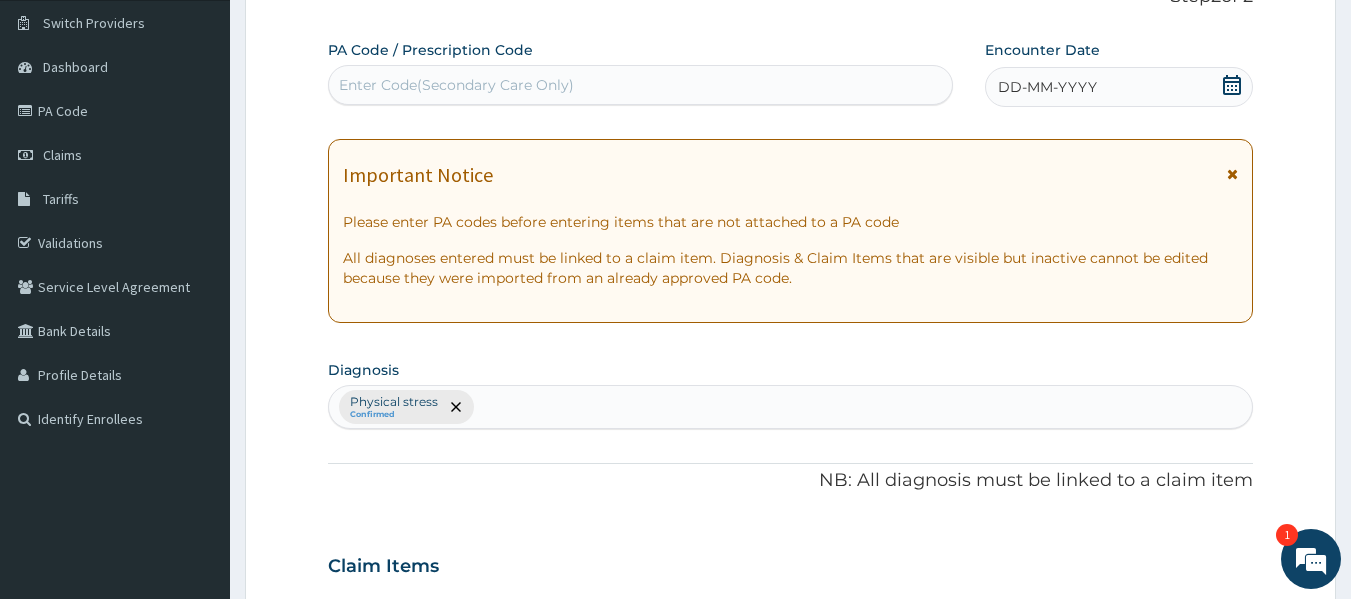 click on "Enter Code(Secondary Care Only)" at bounding box center [641, 85] 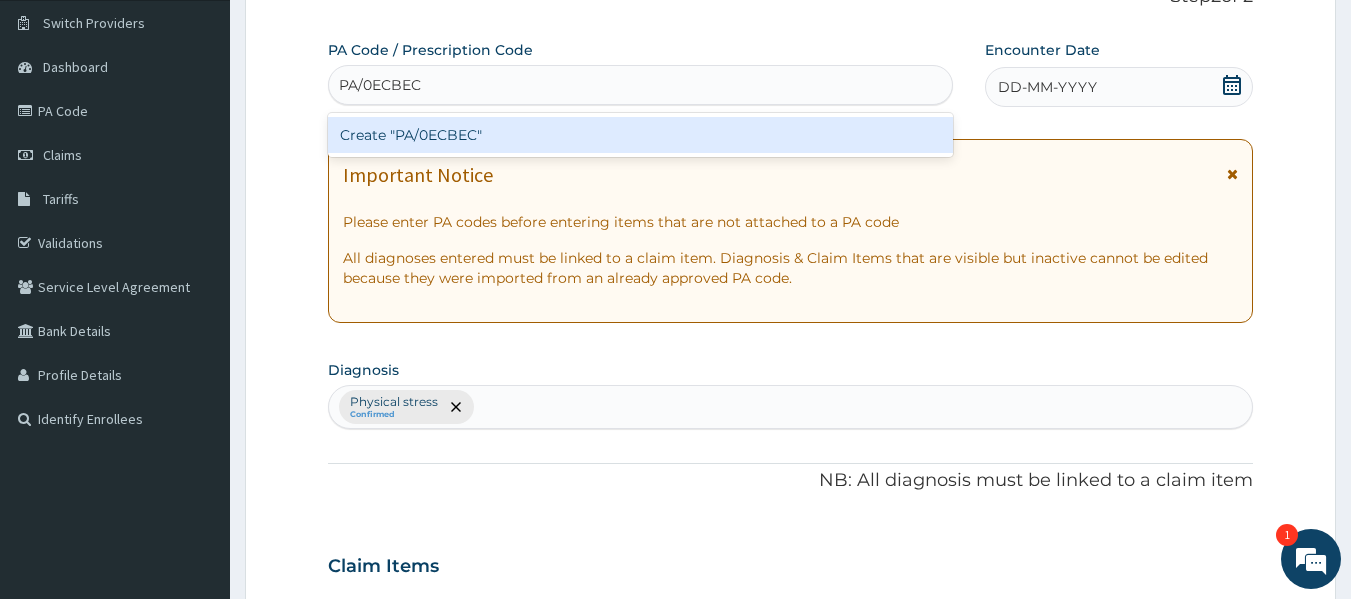 click on "Create "PA/0ECBEC"" at bounding box center [641, 135] 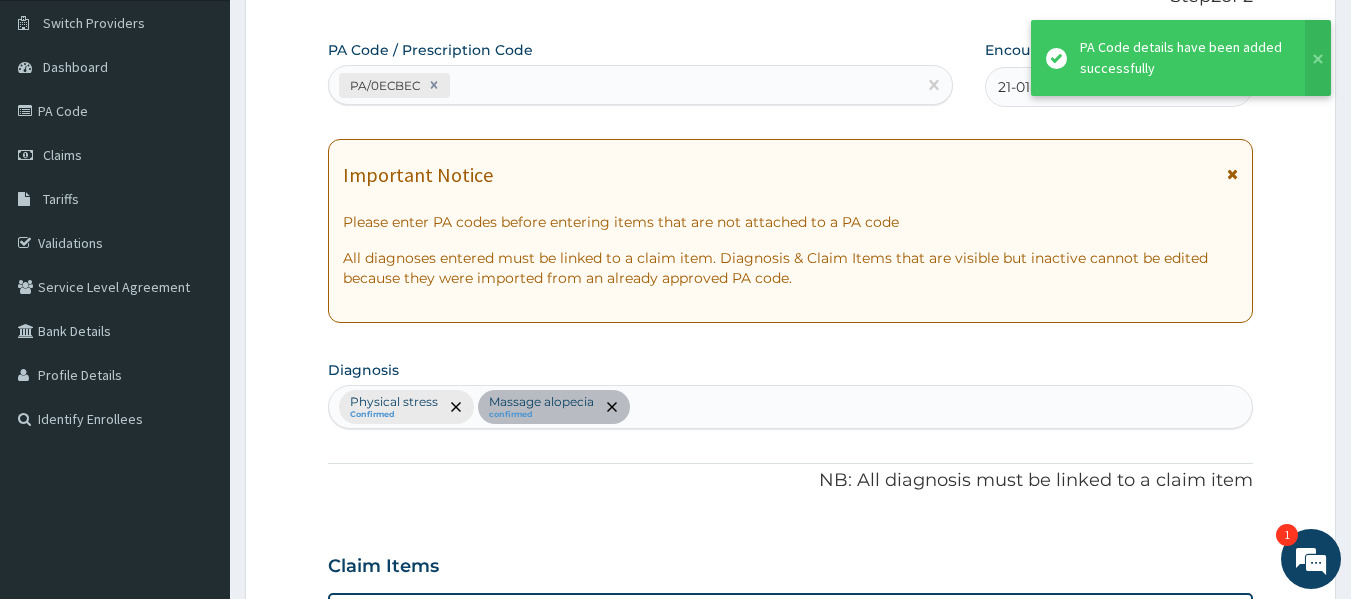 scroll, scrollTop: 533, scrollLeft: 0, axis: vertical 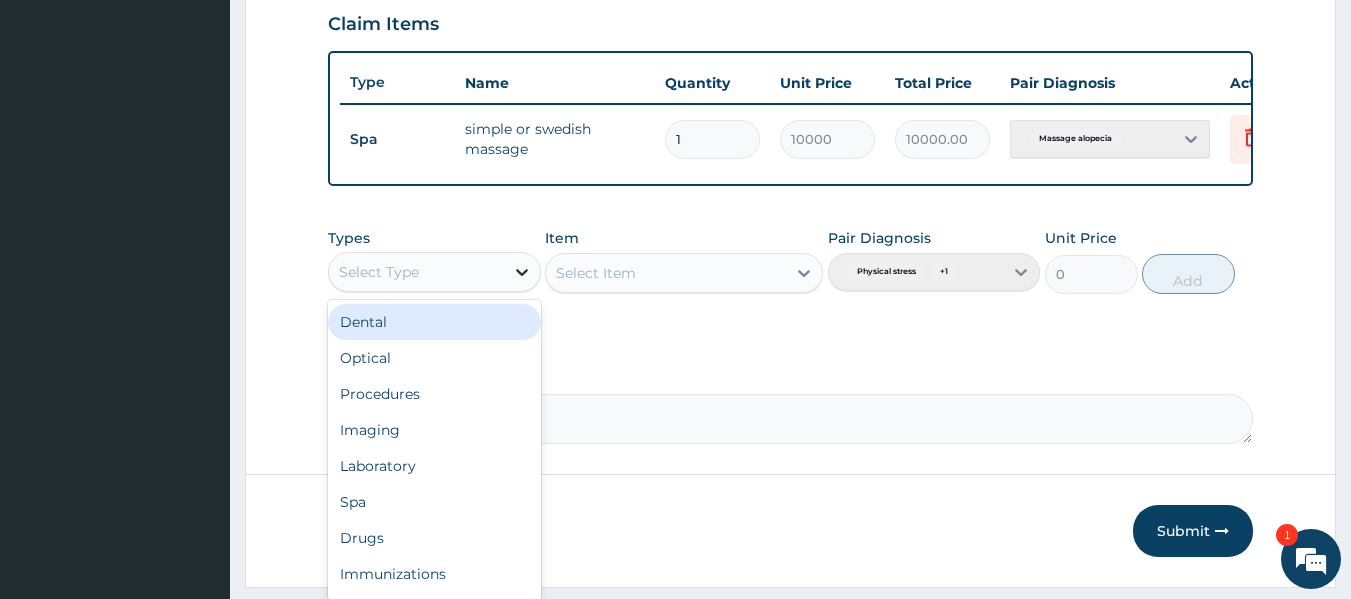 click at bounding box center [522, 272] 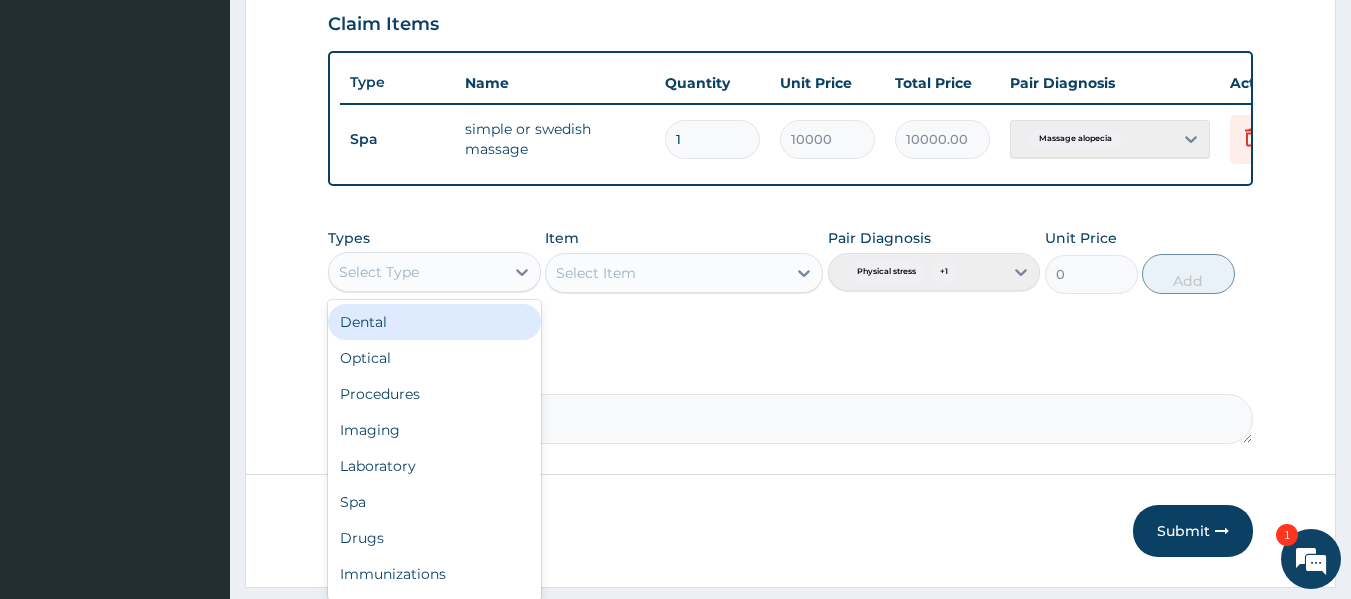 click on "Comment" at bounding box center (791, 419) 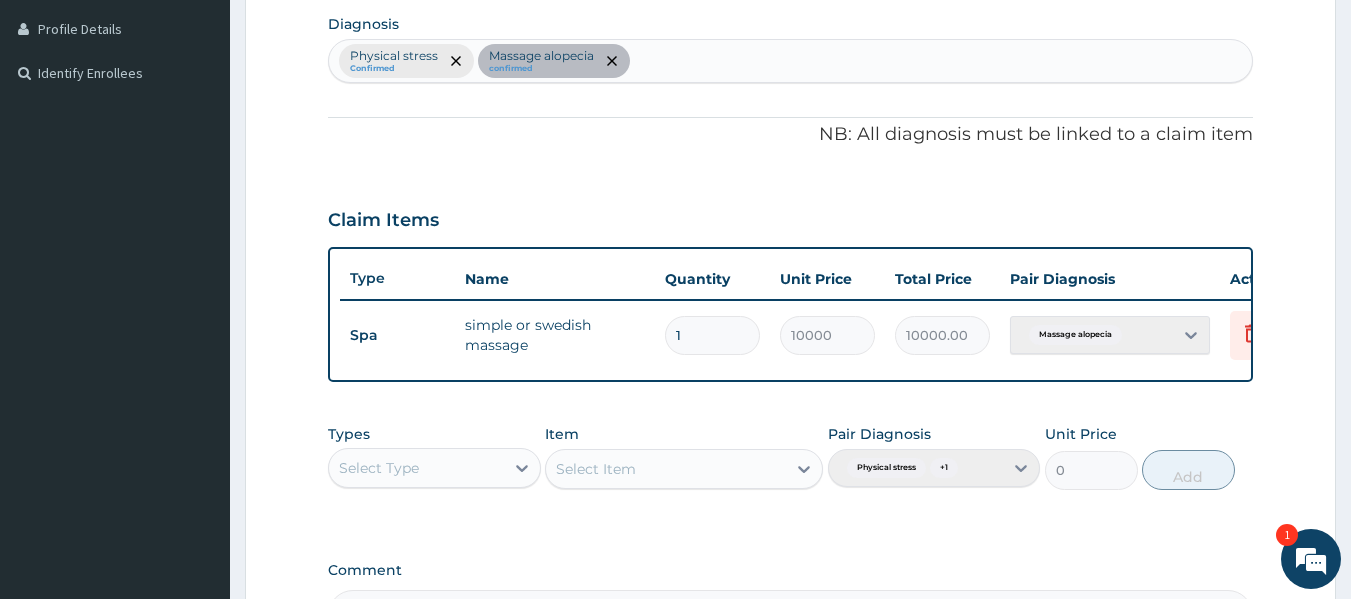 scroll, scrollTop: 509, scrollLeft: 0, axis: vertical 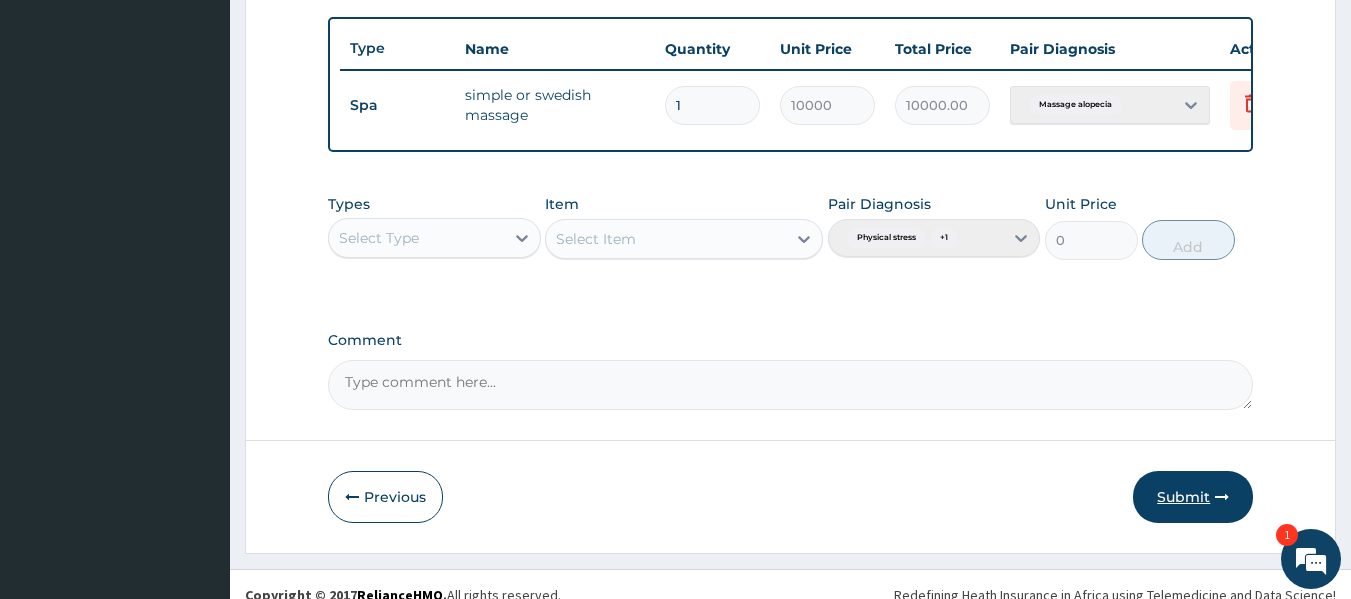 click on "Submit" at bounding box center (1193, 497) 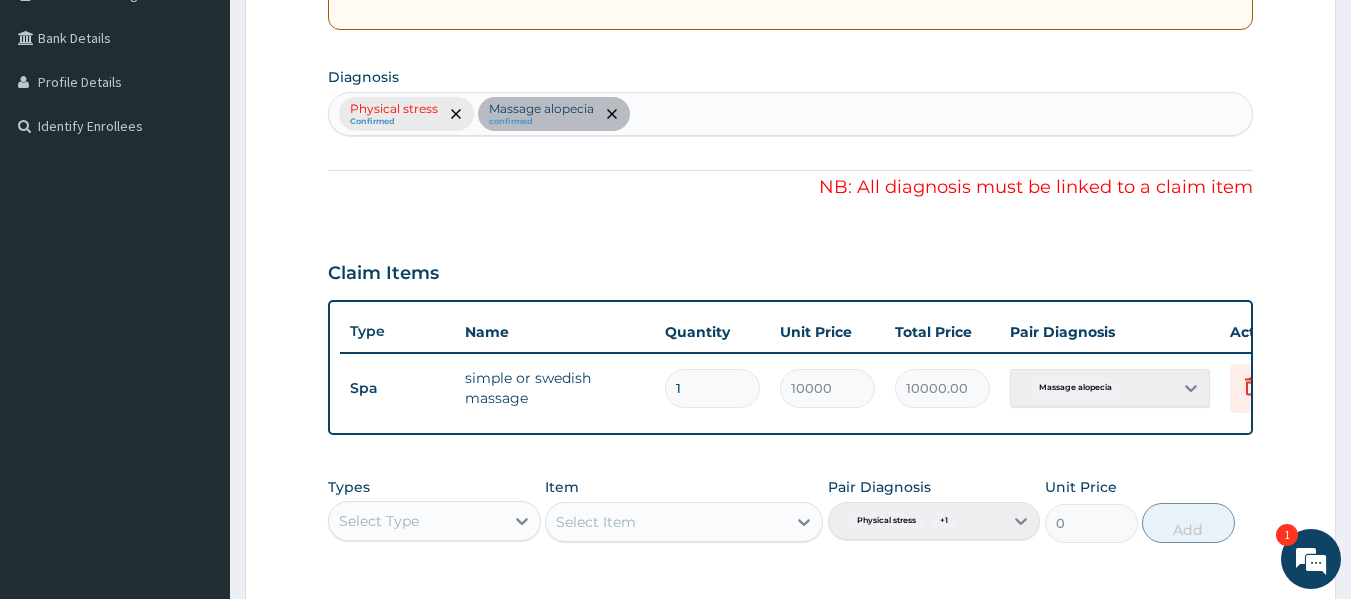 scroll, scrollTop: 449, scrollLeft: 0, axis: vertical 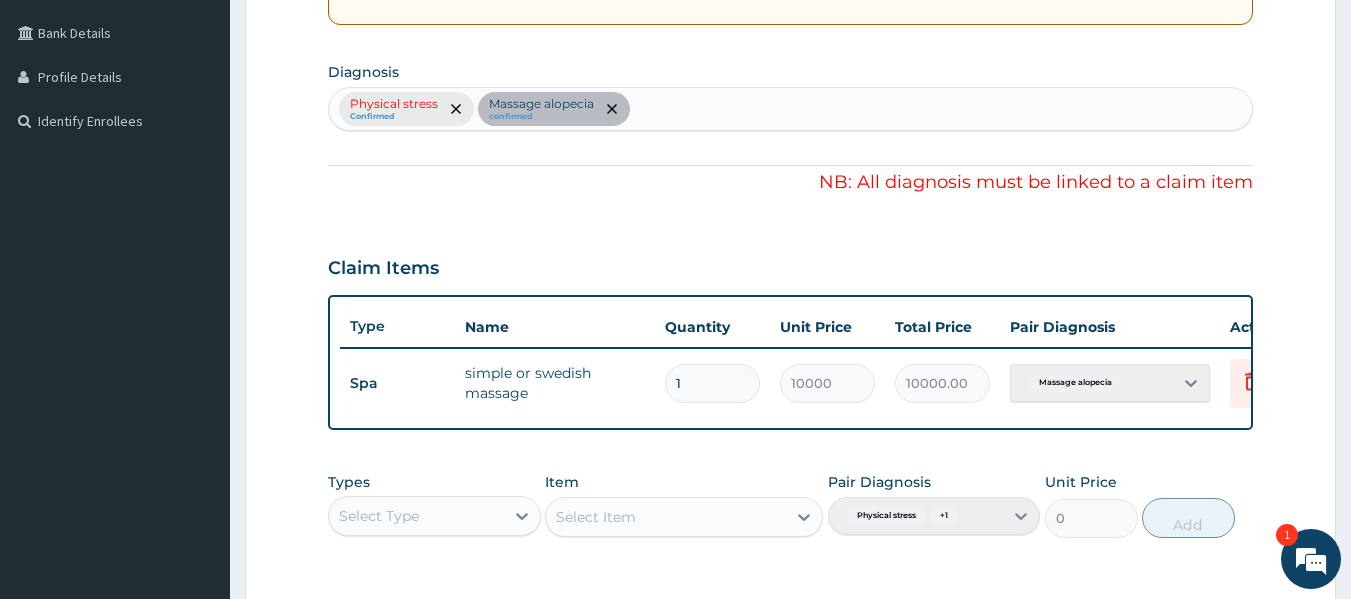 click on "Massage alopecia" at bounding box center (1110, 383) 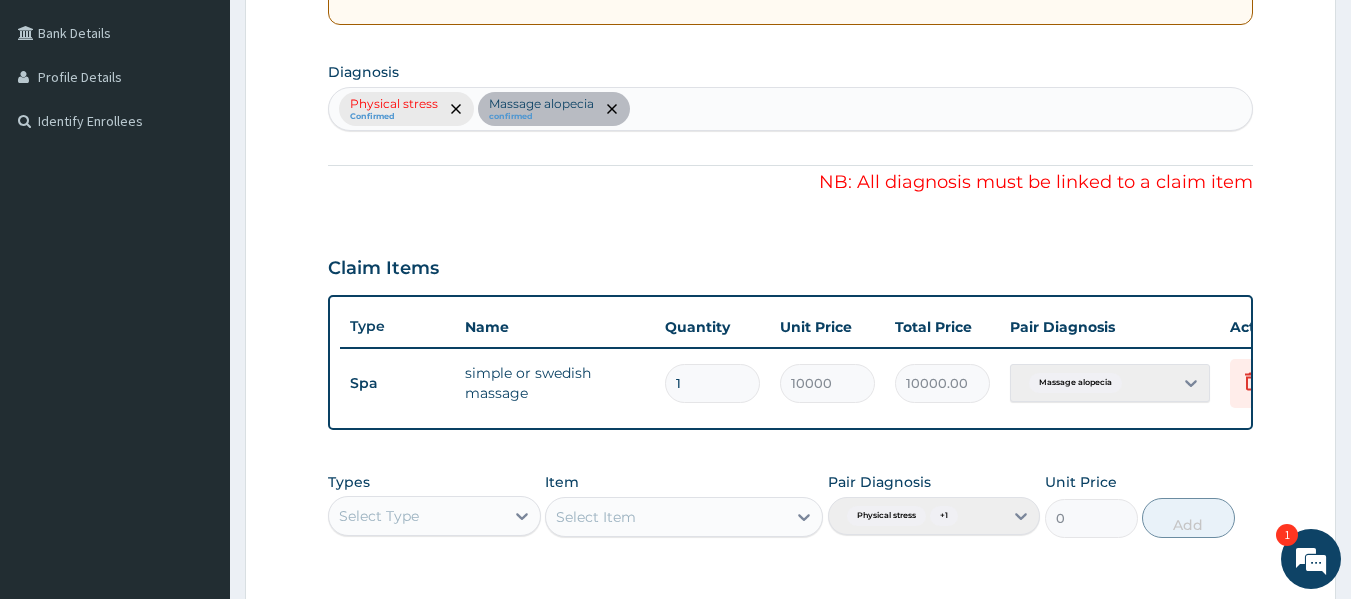 click on "Massage alopecia" at bounding box center (1110, 383) 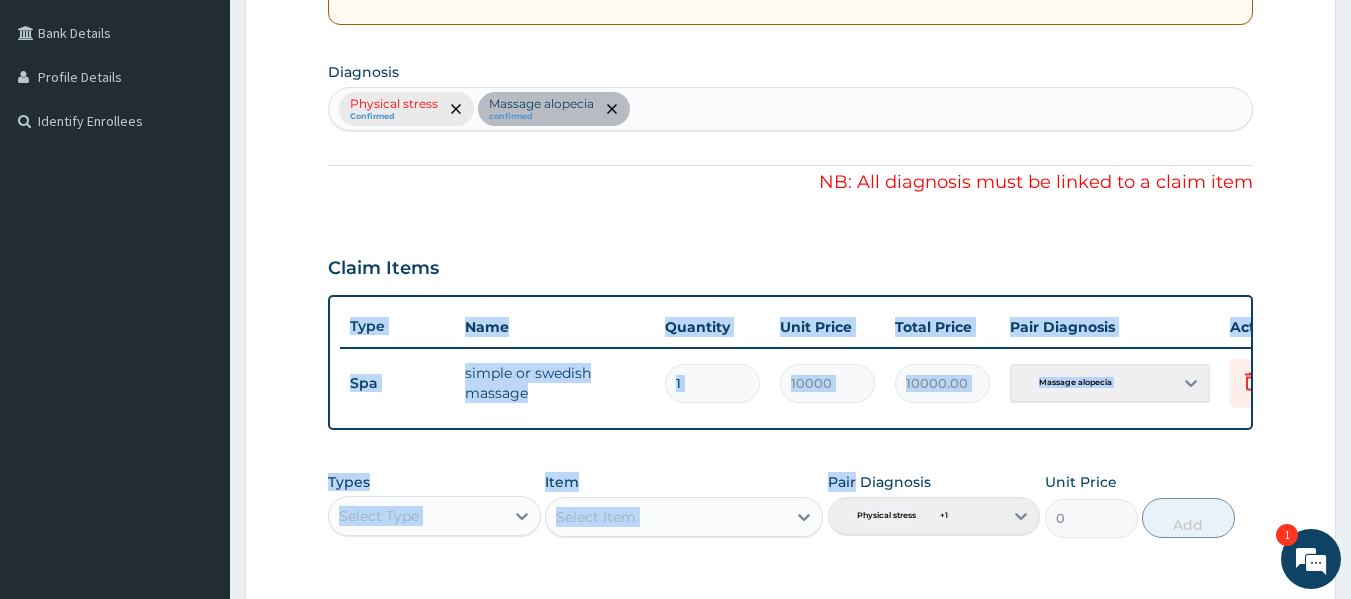 drag, startPoint x: 1185, startPoint y: 391, endPoint x: 805, endPoint y: 530, distance: 404.6245 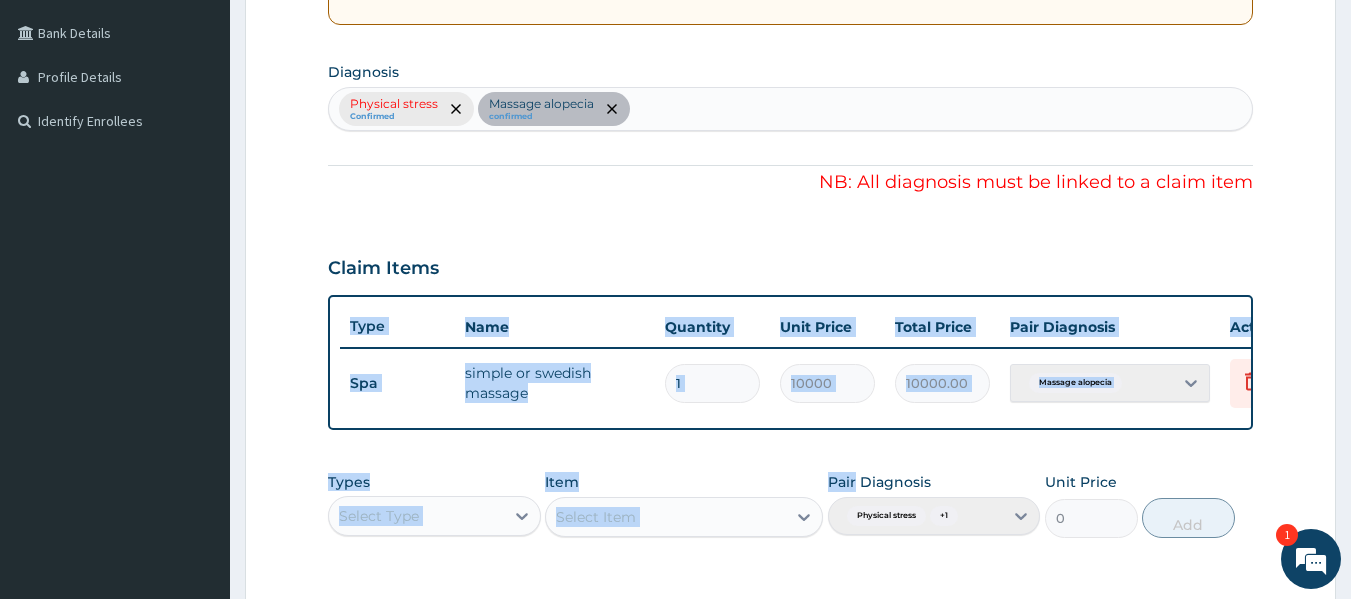 click on "PA Code / Prescription Code PA/0ECBEC Encounter Date 21-01-2025 Important Notice Please enter PA codes before entering items that are not attached to a PA code   All diagnoses entered must be linked to a claim item. Diagnosis & Claim Items that are visible but inactive cannot be edited because they were imported from an already approved PA code. Diagnosis Physical stress Confirmed Massage alopecia confirmed NB: All diagnosis must be linked to a claim item Claim Items Type Name Quantity Unit Price Total Price Pair Diagnosis Actions Spa simple or swedish massage 1 10000 10000.00 Massage alopecia Delete Types Select Type Item Select Item Pair Diagnosis Physical stress  + 1 Unit Price 0 Add Comment" at bounding box center [791, 215] 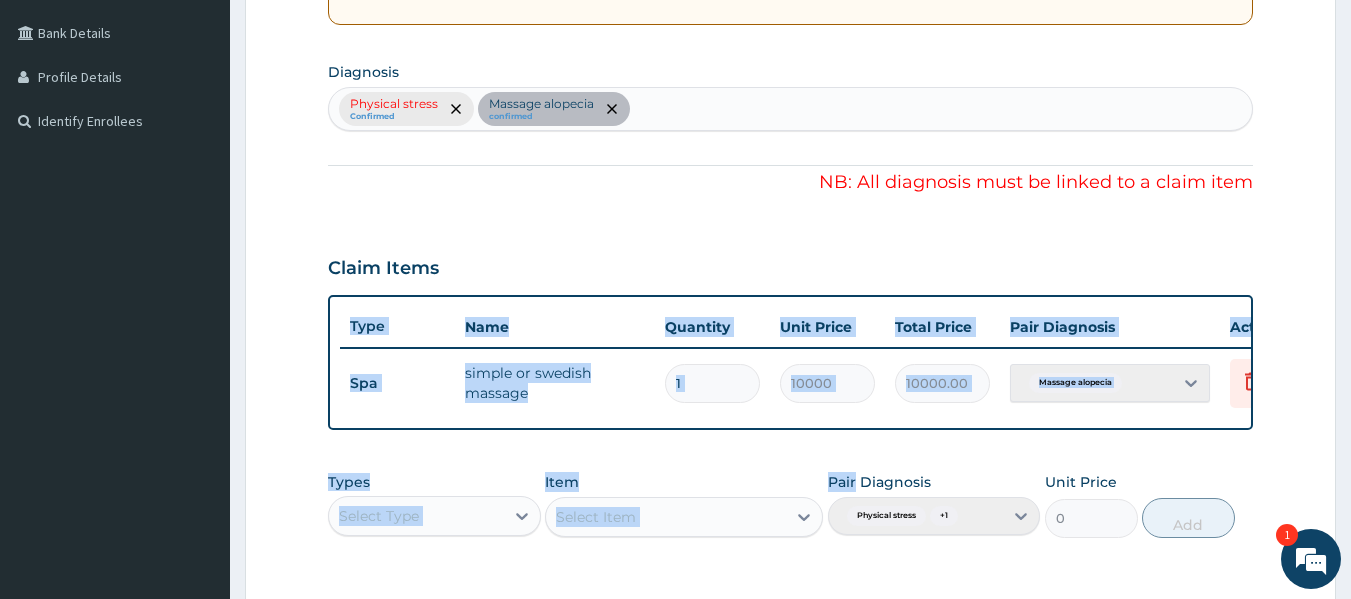 click on "R EL
Toggle navigation
Dot On Massage Therapy Dot On Massage Therapy - dotonmassagetherapy@yahoo.com Member since  November 20, 2024 at 2:25:15 AM   Profile Sign out" at bounding box center (675, 224) 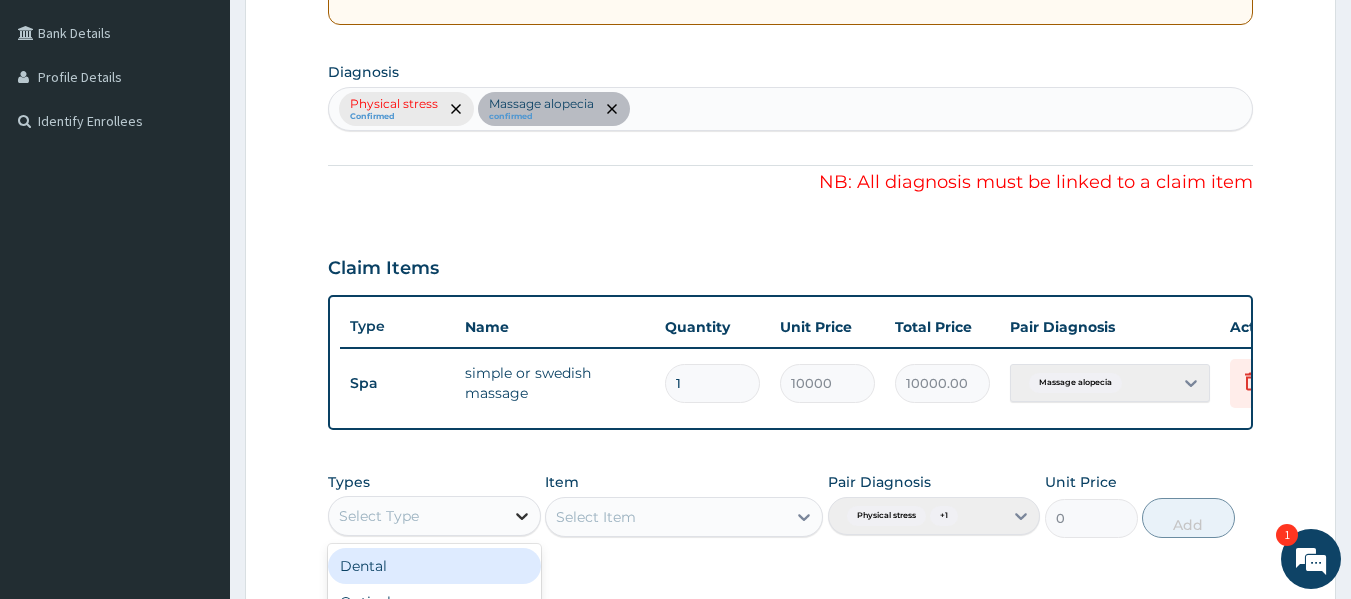 click 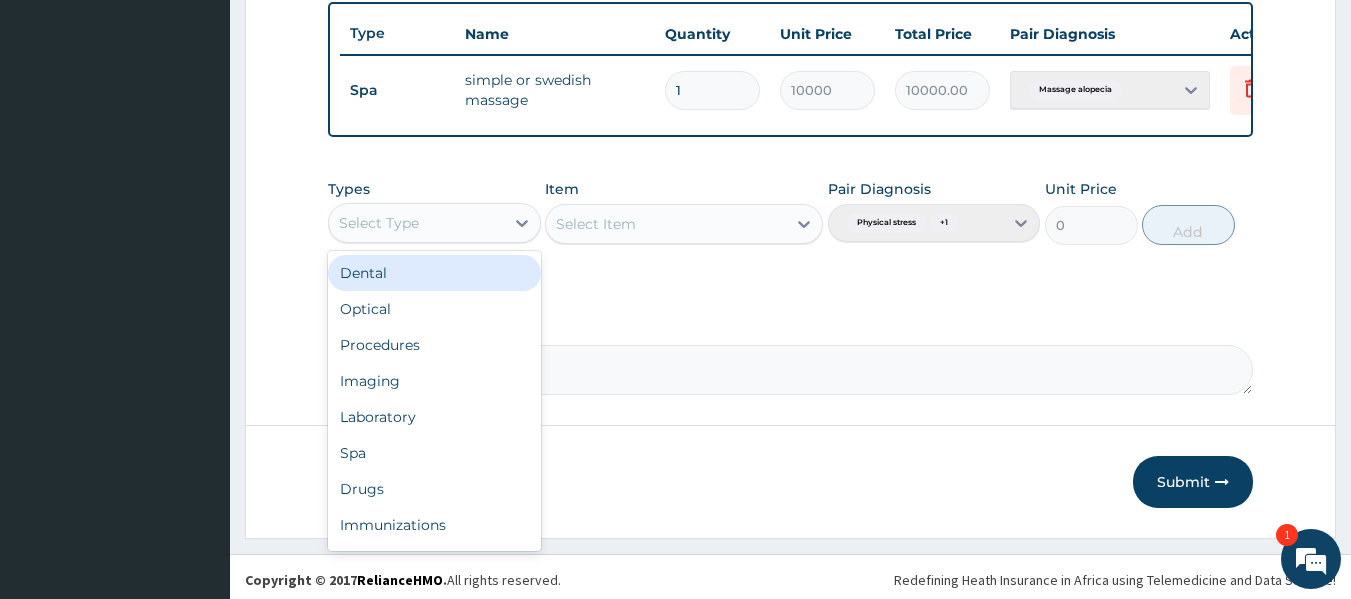 scroll, scrollTop: 763, scrollLeft: 0, axis: vertical 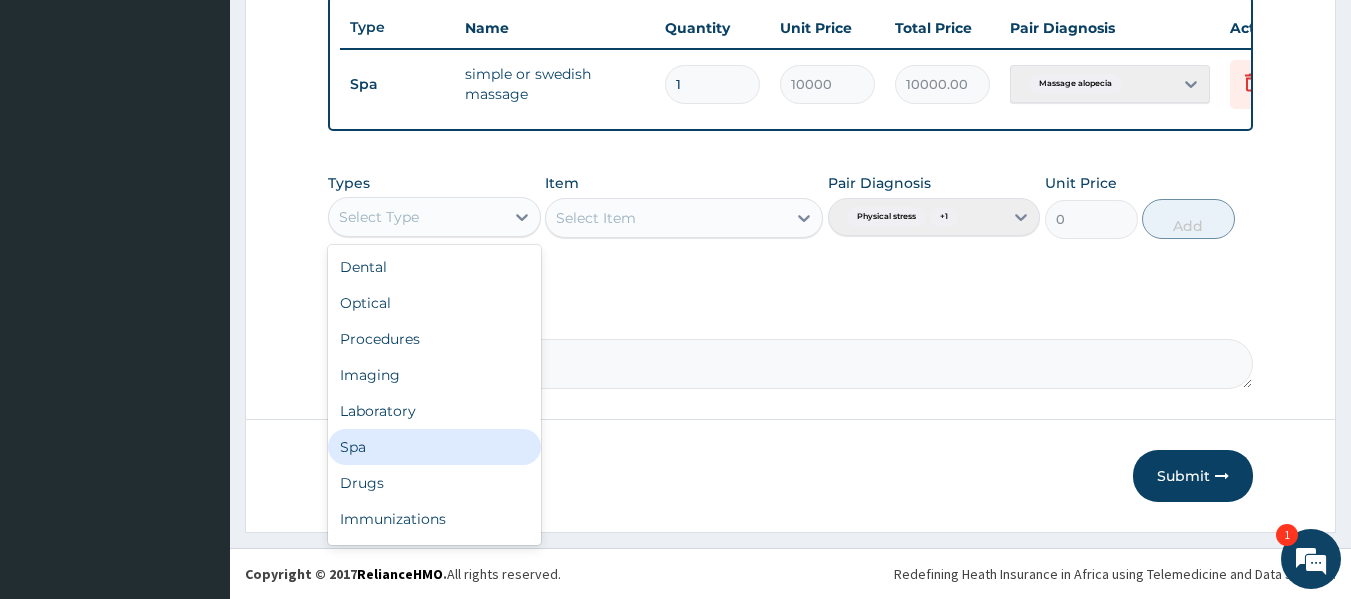 click on "Spa" at bounding box center (434, 447) 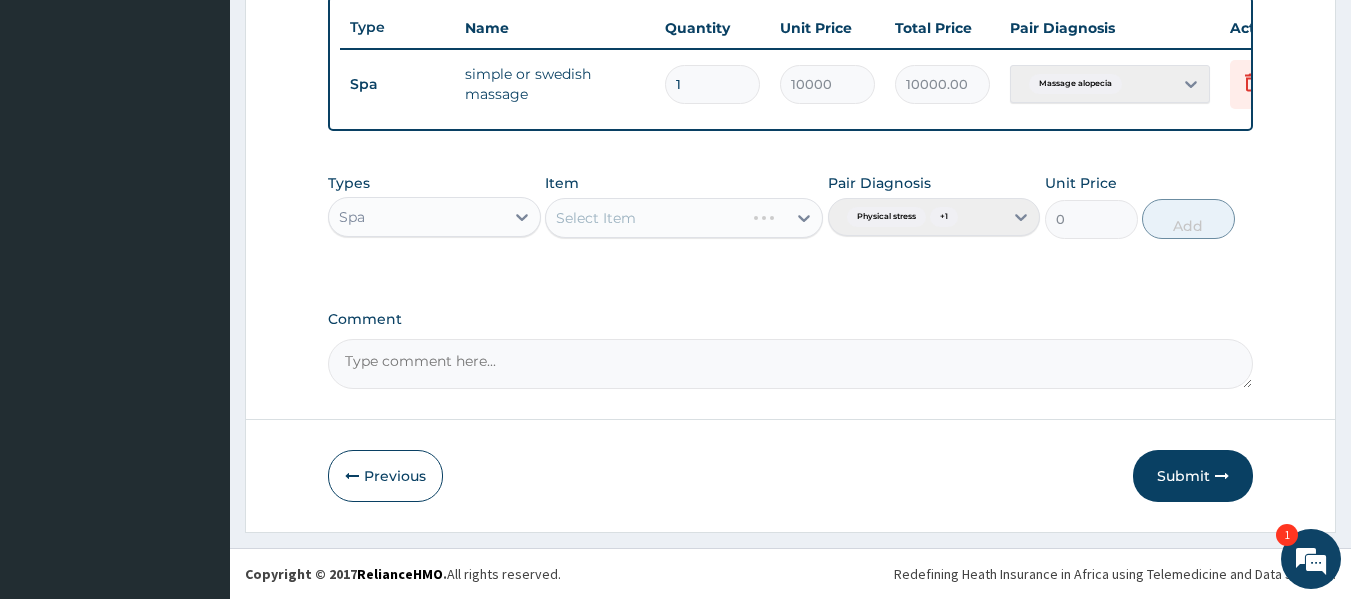 click on "Select Item" at bounding box center (684, 218) 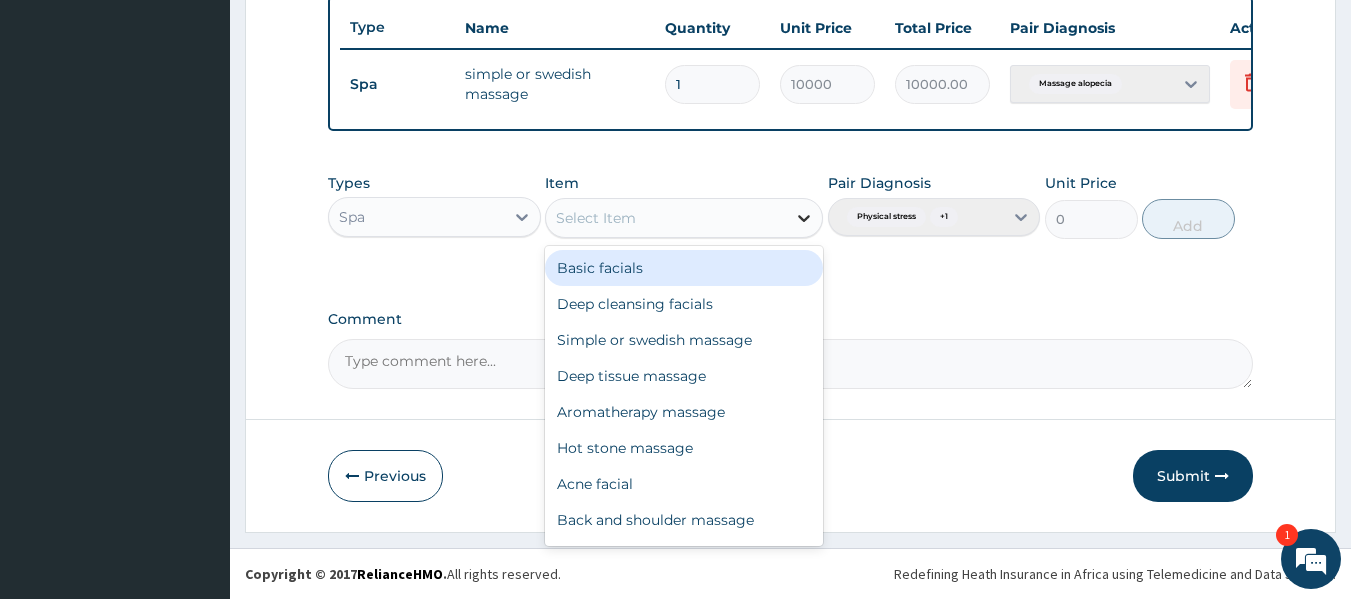 click 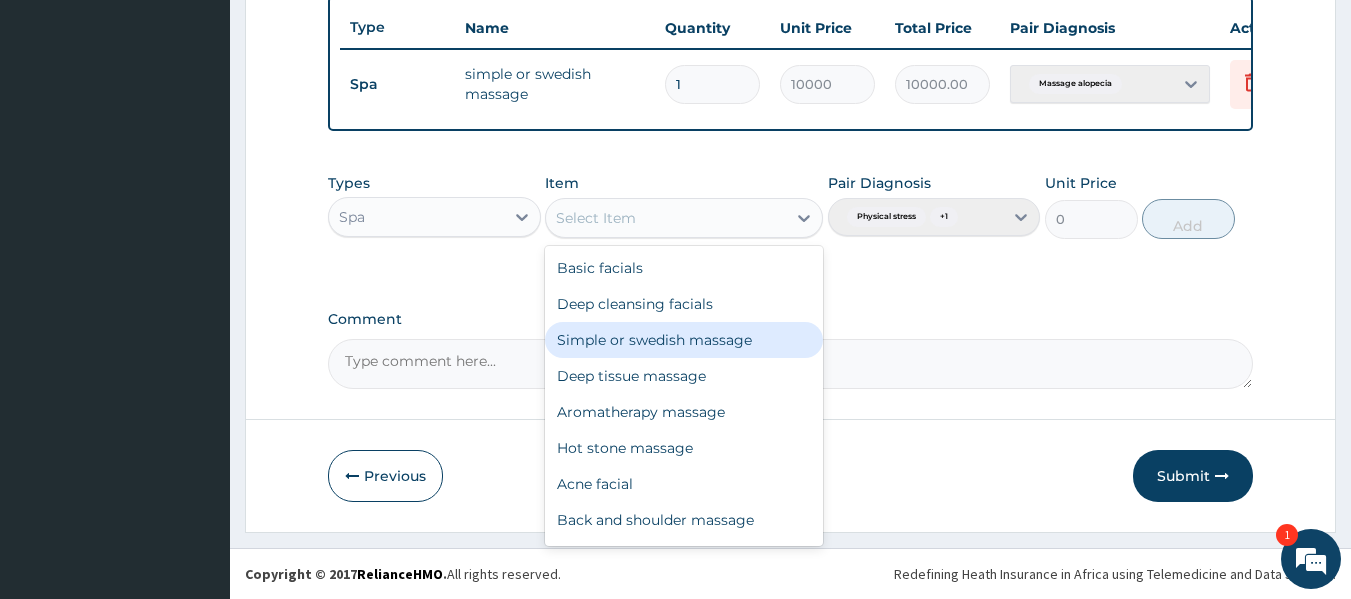 click on "Simple or swedish massage" at bounding box center [684, 340] 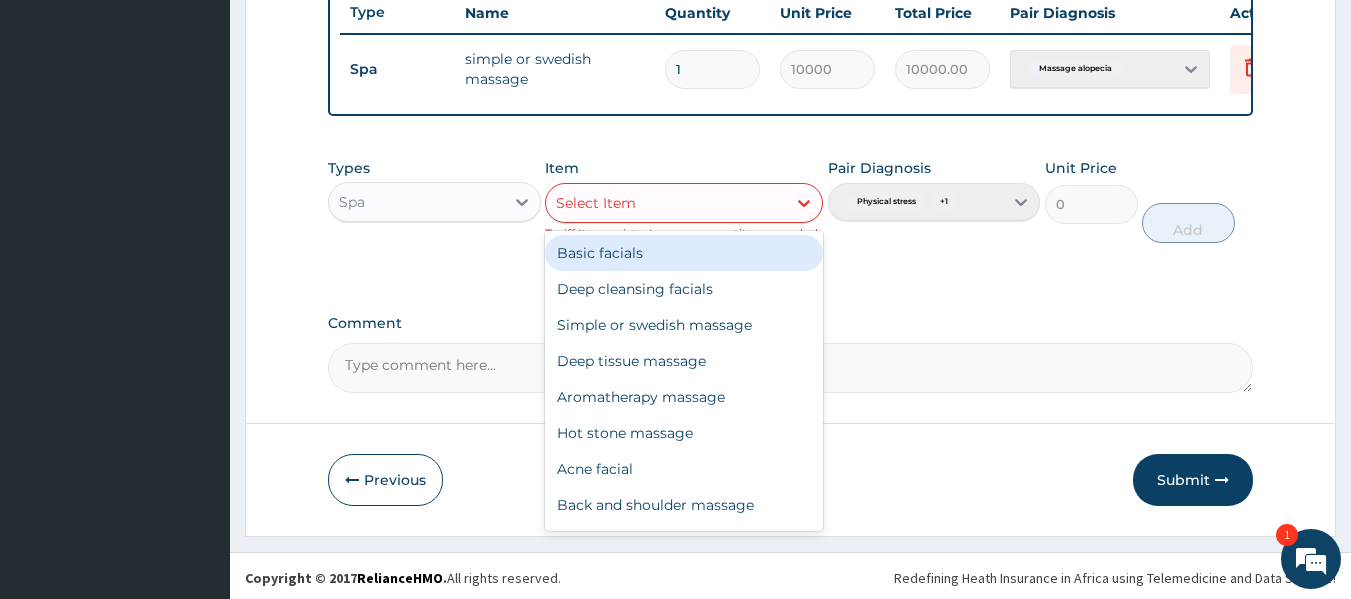 click on "Select Item" at bounding box center (666, 203) 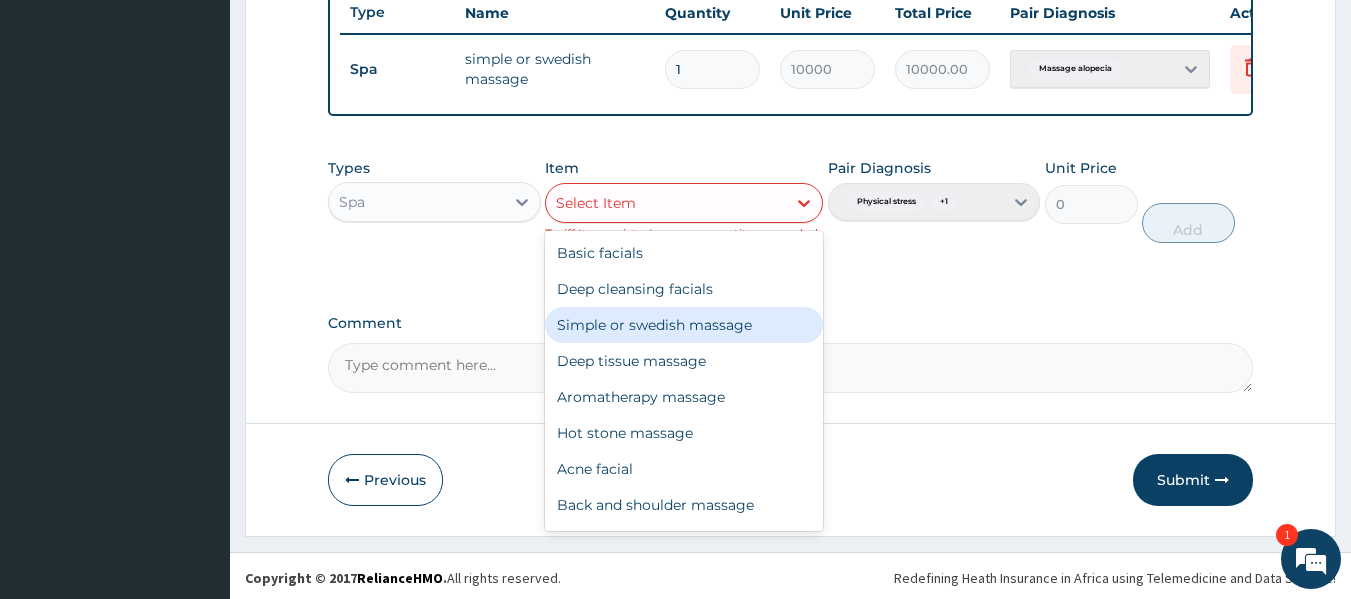 click on "Simple or swedish massage" at bounding box center (684, 325) 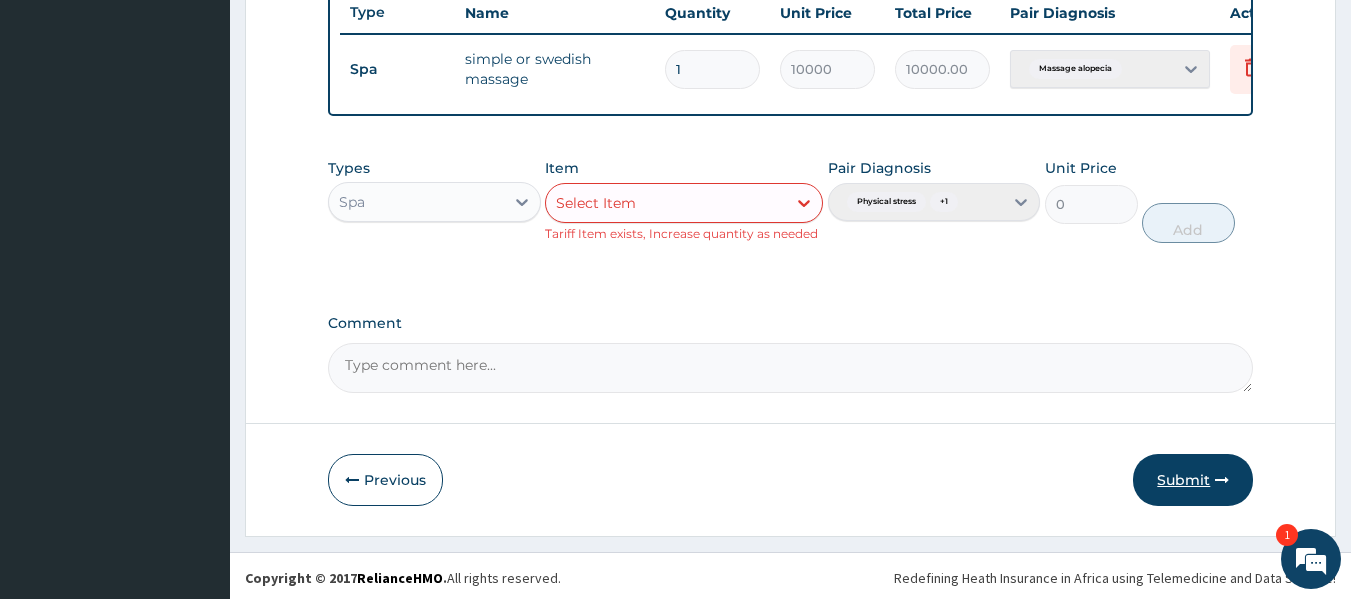 click on "Submit" at bounding box center (1193, 480) 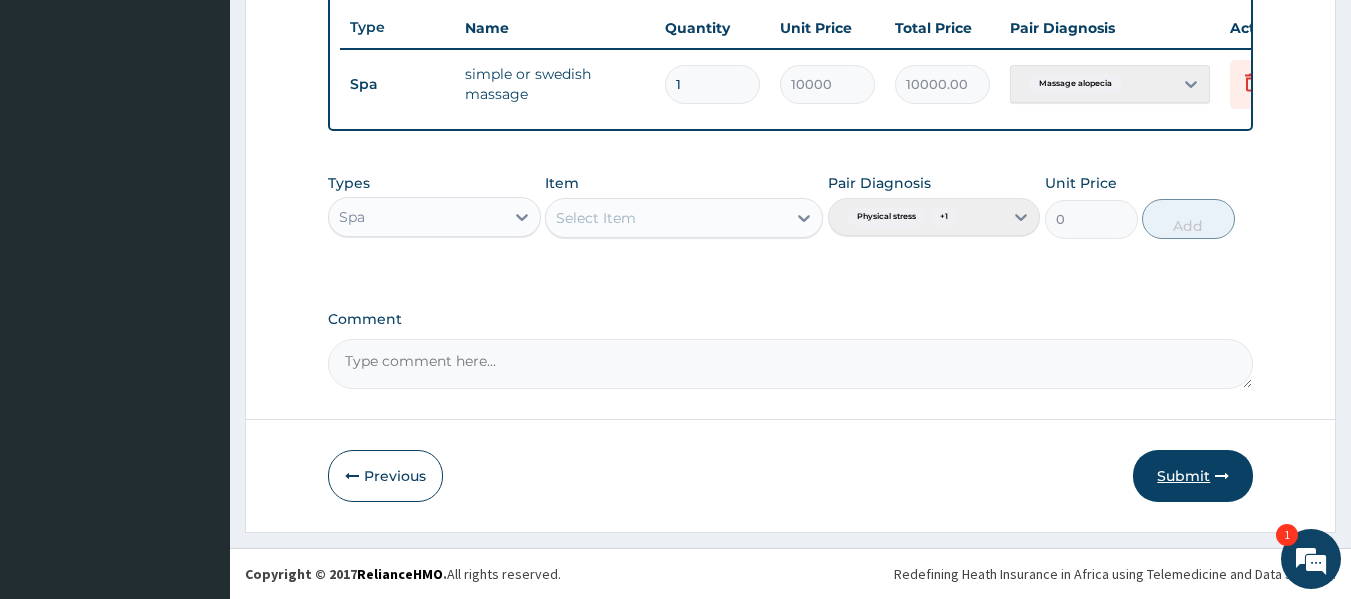 click on "Submit" at bounding box center (1193, 476) 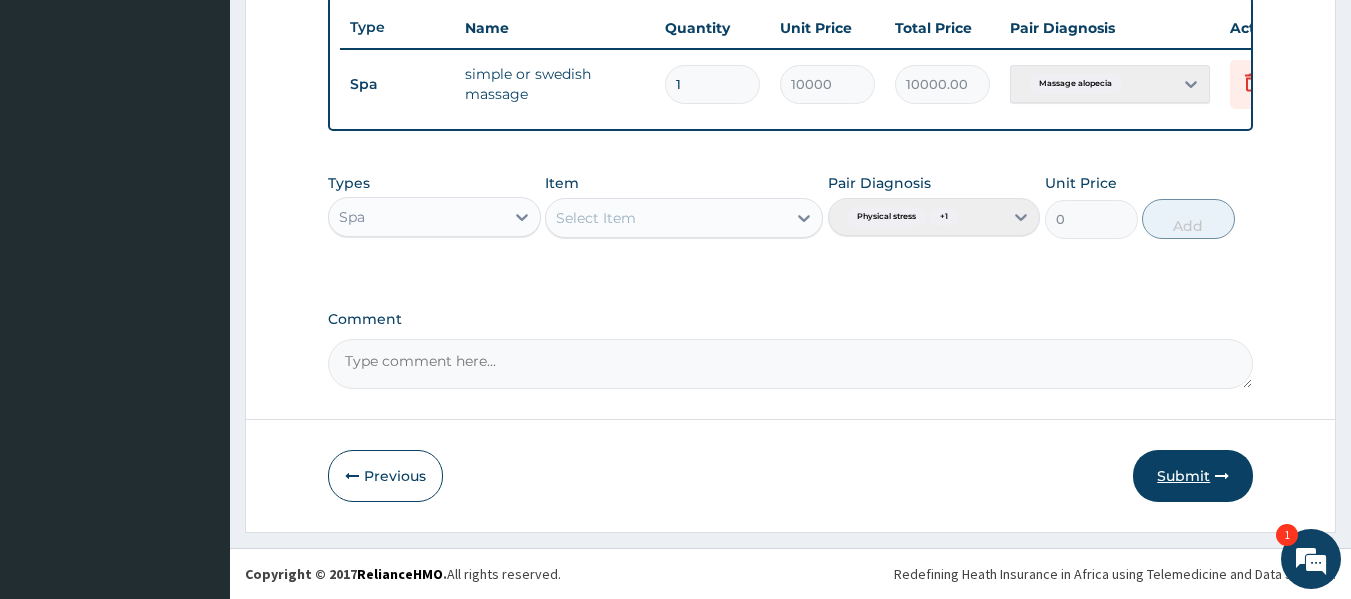 click on "Submit" at bounding box center [1193, 476] 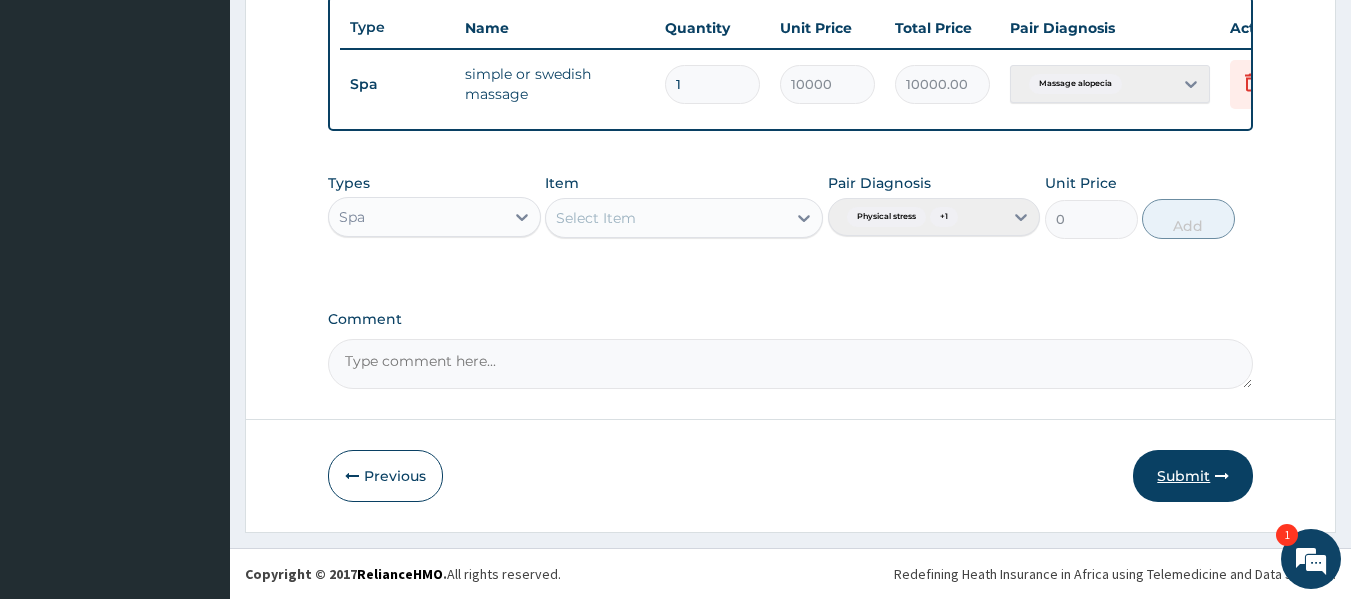 click on "Submit" at bounding box center [1193, 476] 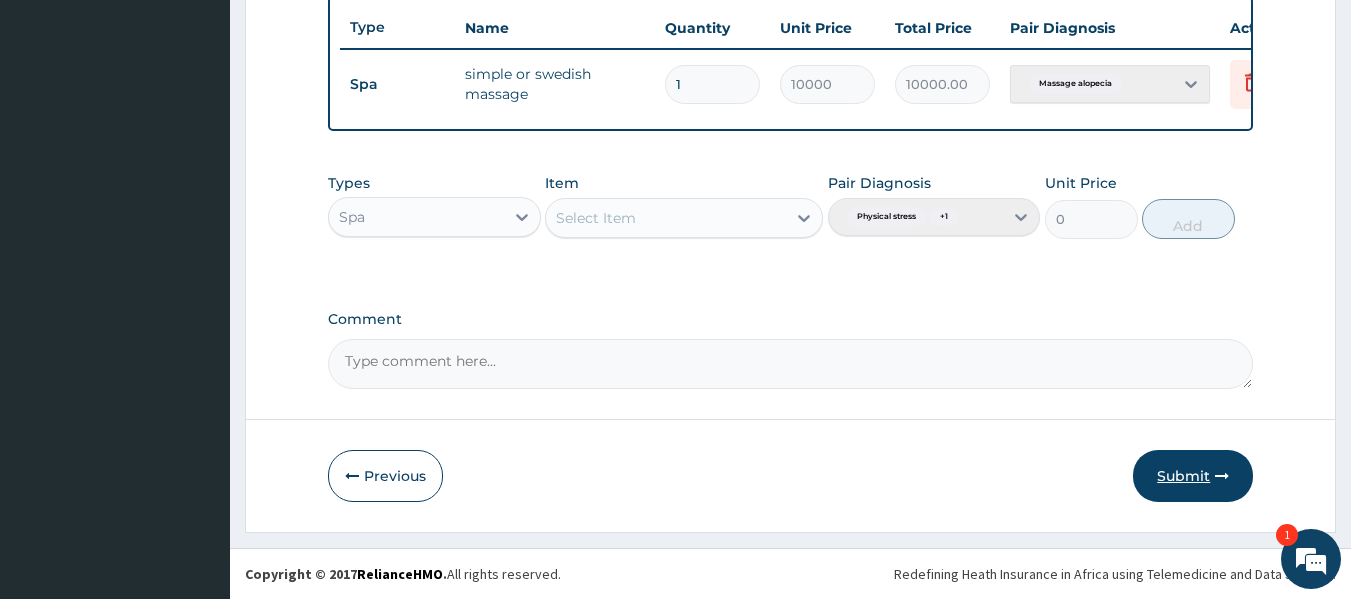 click on "Submit" at bounding box center [1193, 476] 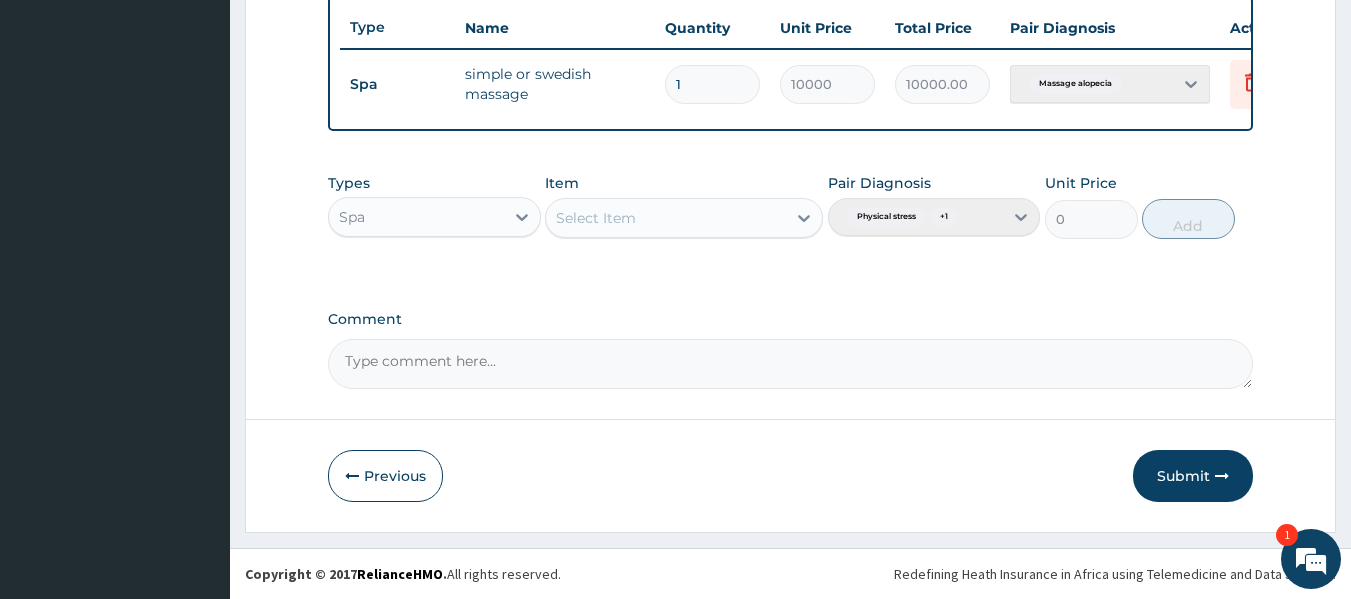 click on "Pair Diagnosis Physical stress  + 1" at bounding box center [934, 206] 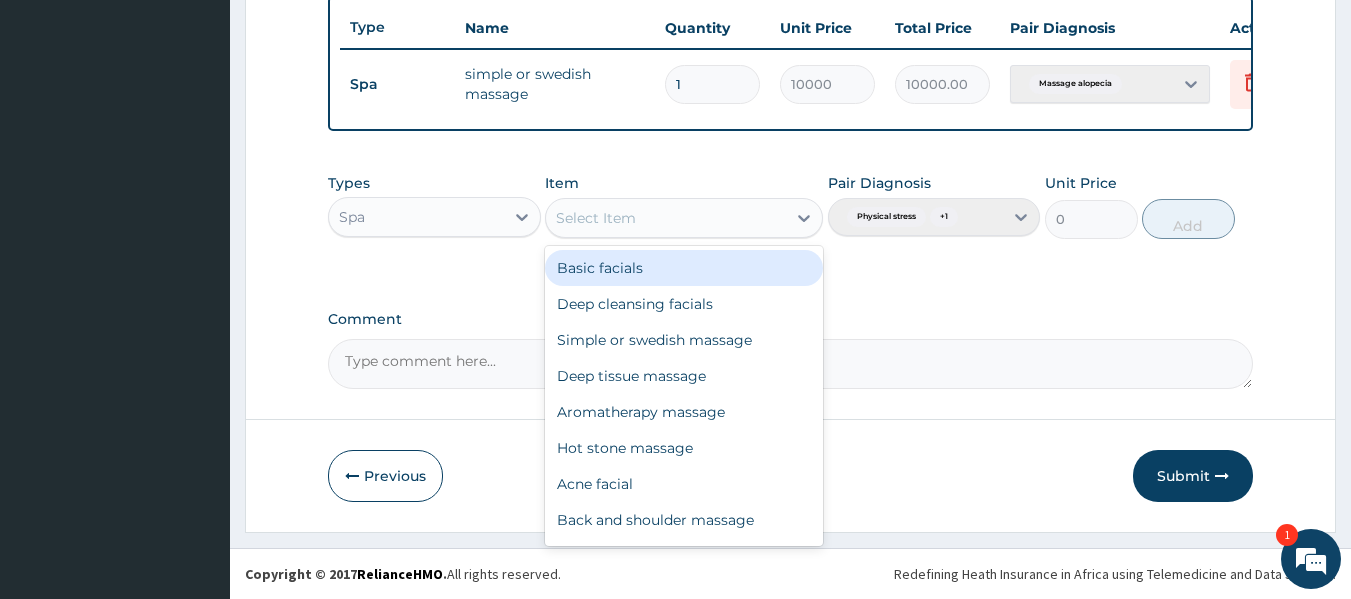 click on "Select Item" at bounding box center (666, 218) 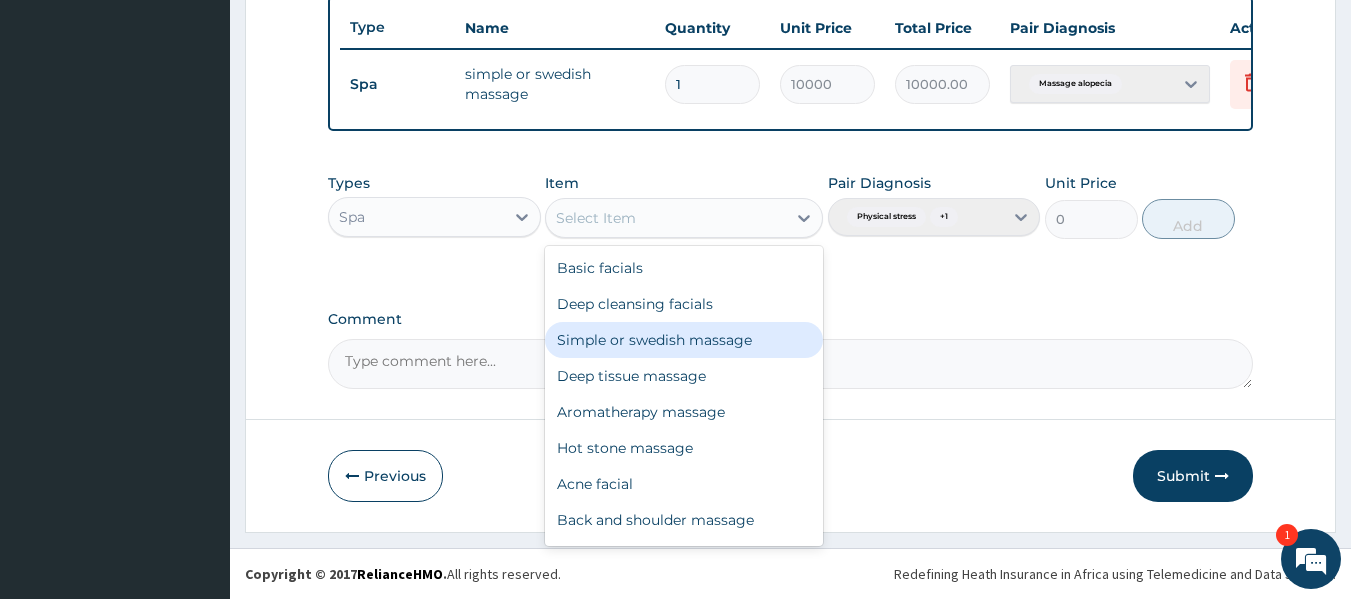 click on "Simple or swedish massage" at bounding box center (684, 340) 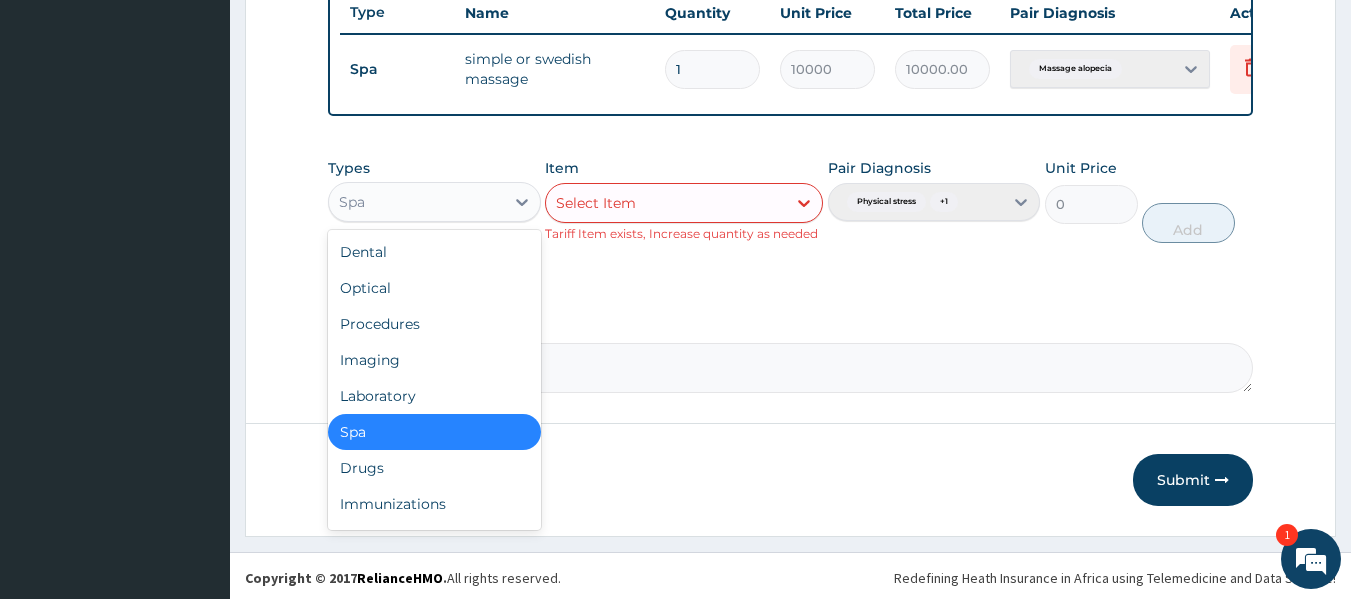 click on "Spa" at bounding box center (434, 202) 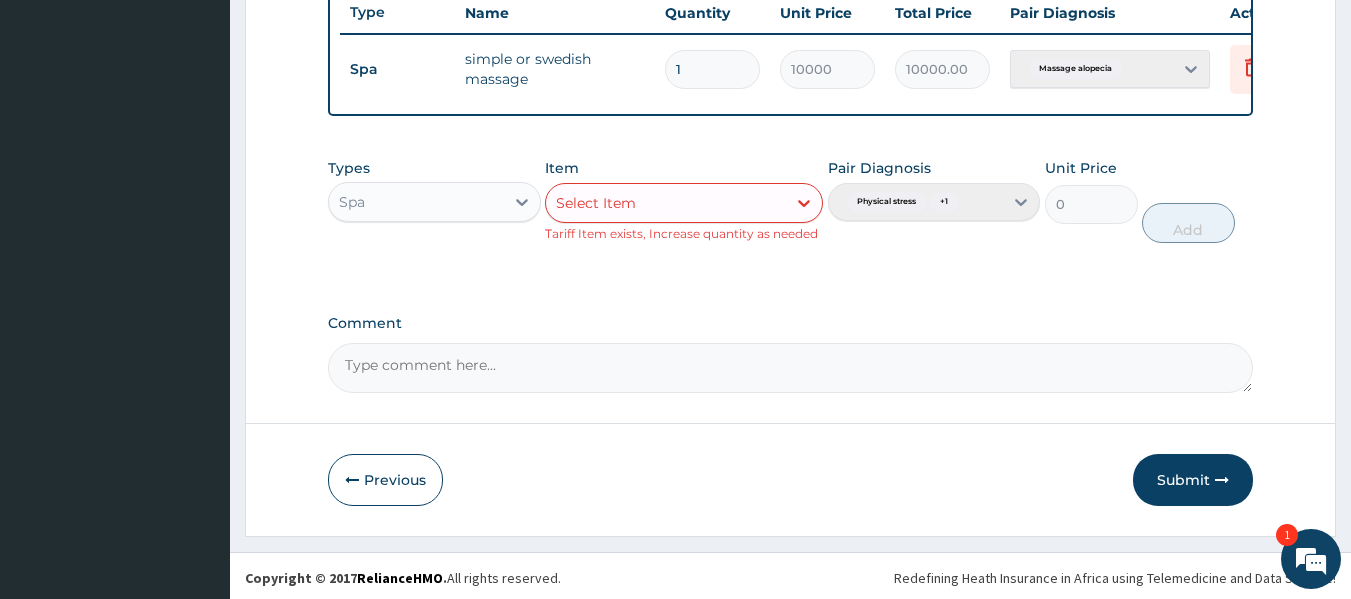 click on "Comment" at bounding box center (791, 323) 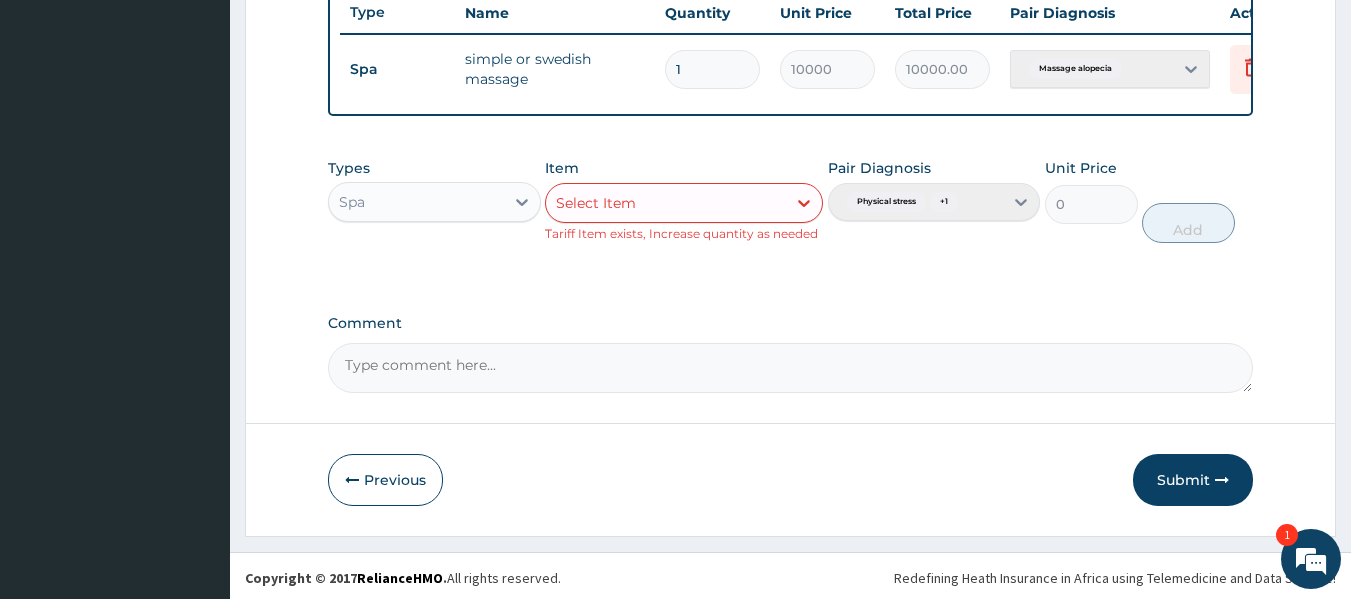 click on "Comment" at bounding box center (791, 368) 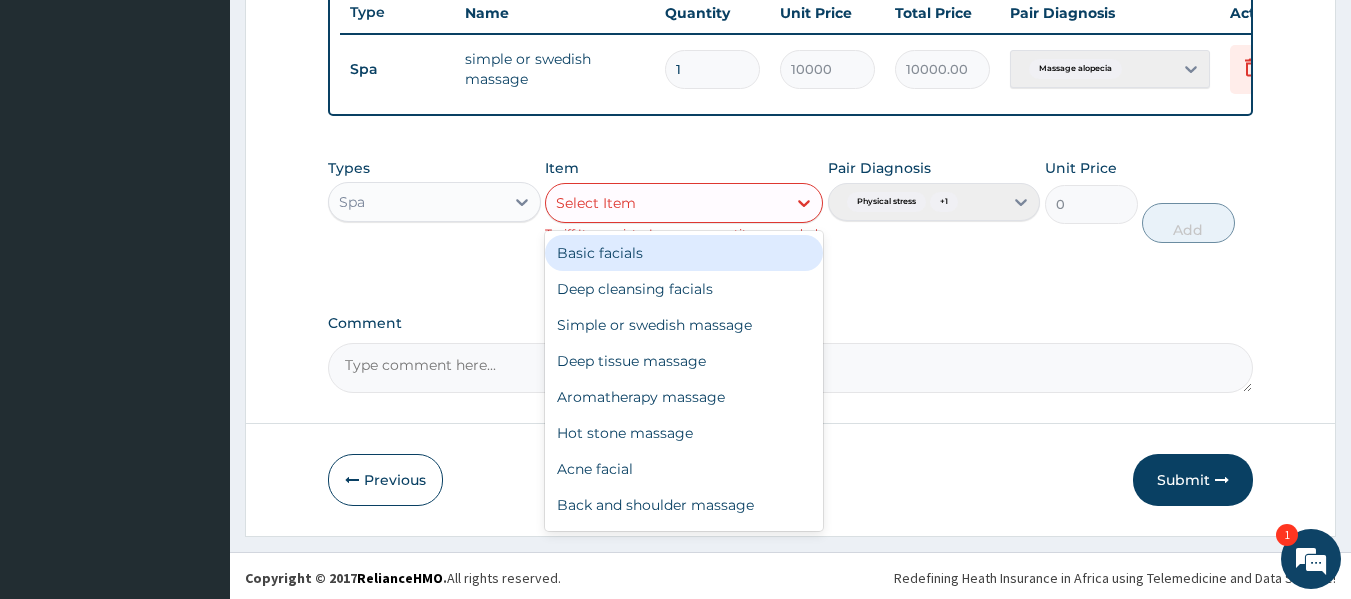 click at bounding box center (804, 203) 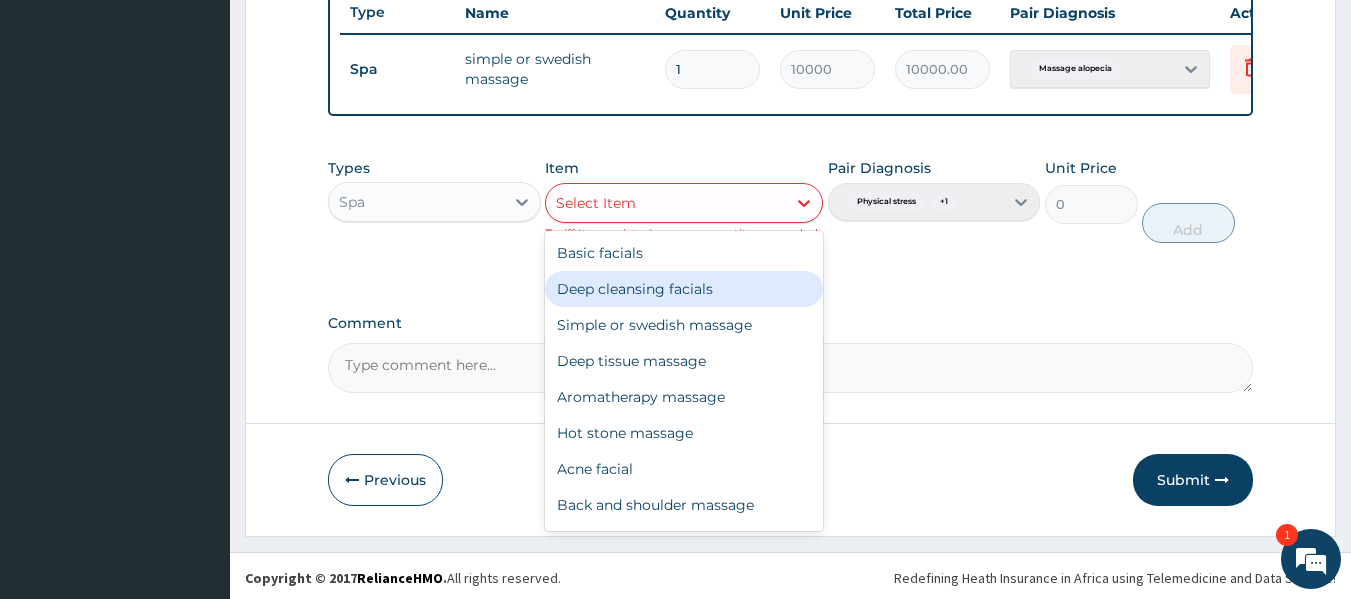 click on "Deep cleansing facials" at bounding box center [684, 289] 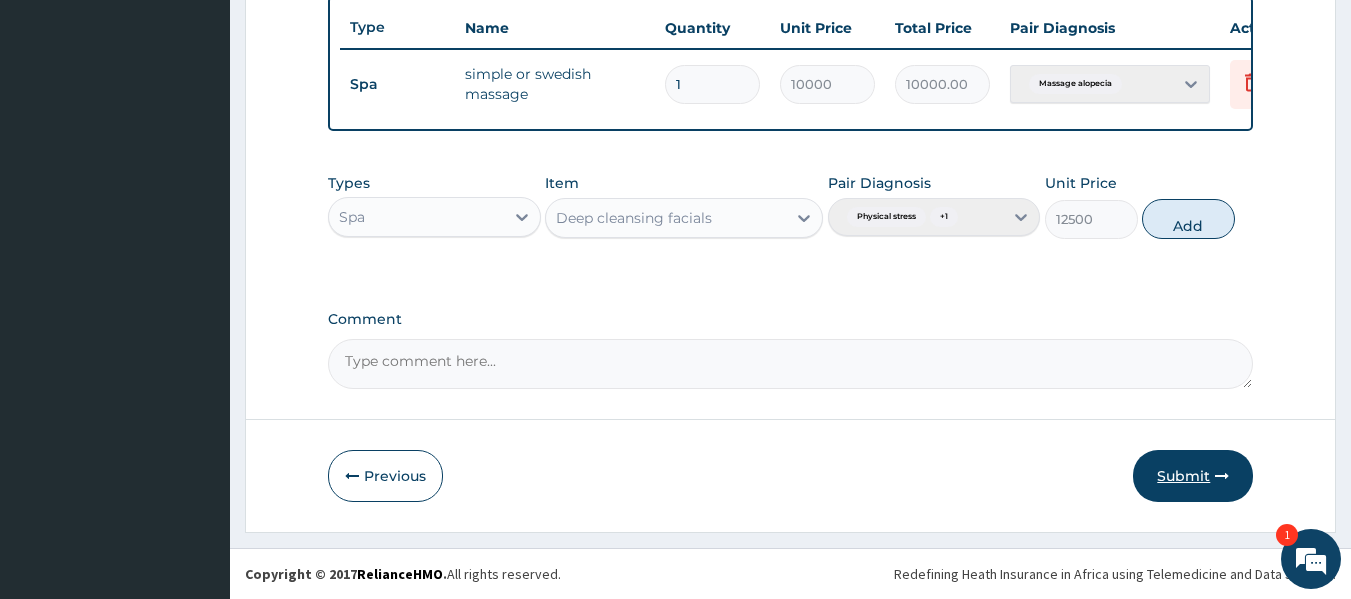click on "Submit" at bounding box center [1193, 476] 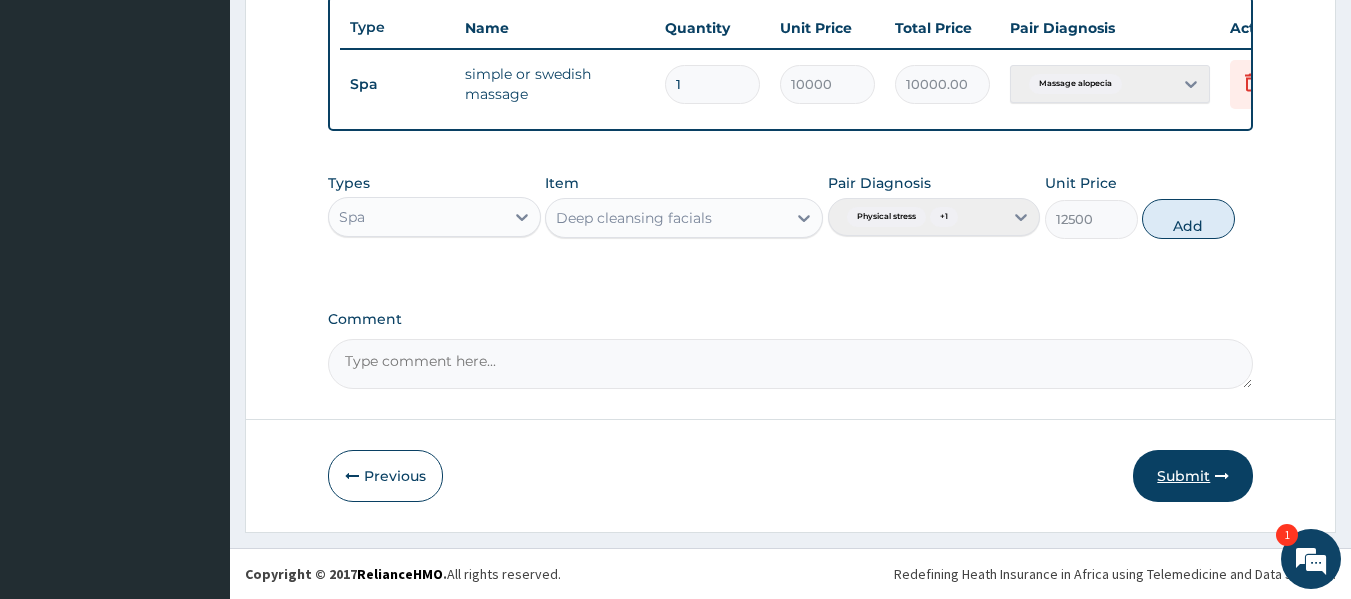click on "Submit" at bounding box center (1193, 476) 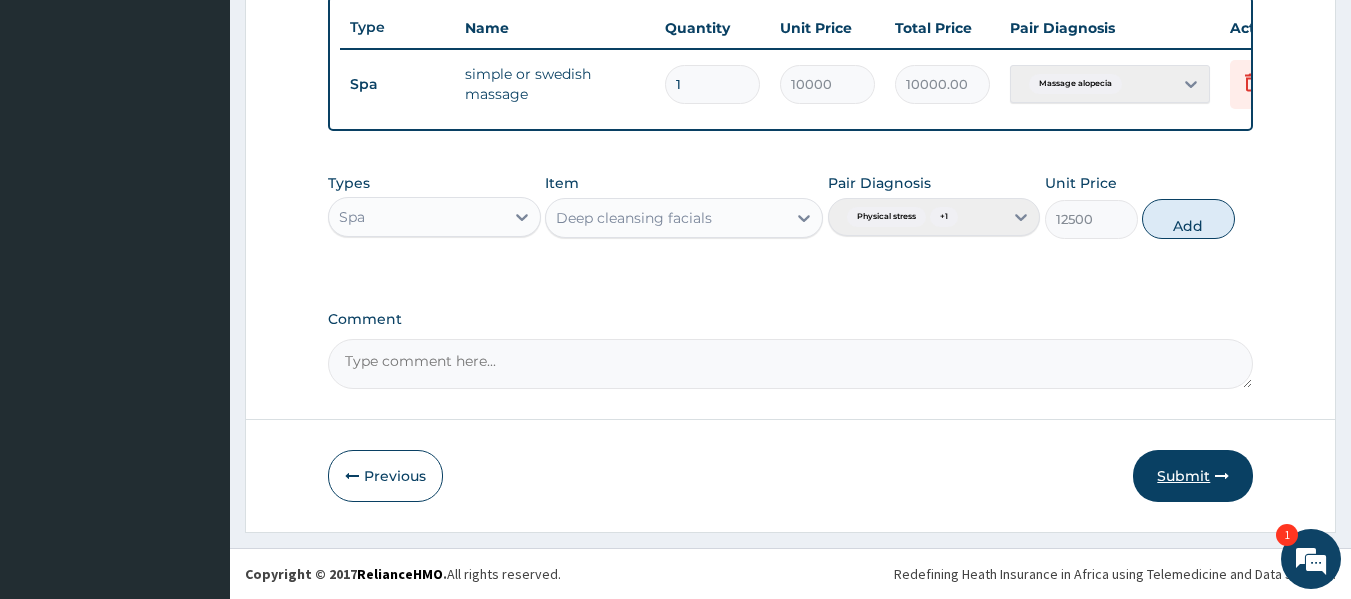 click on "Submit" at bounding box center [1193, 476] 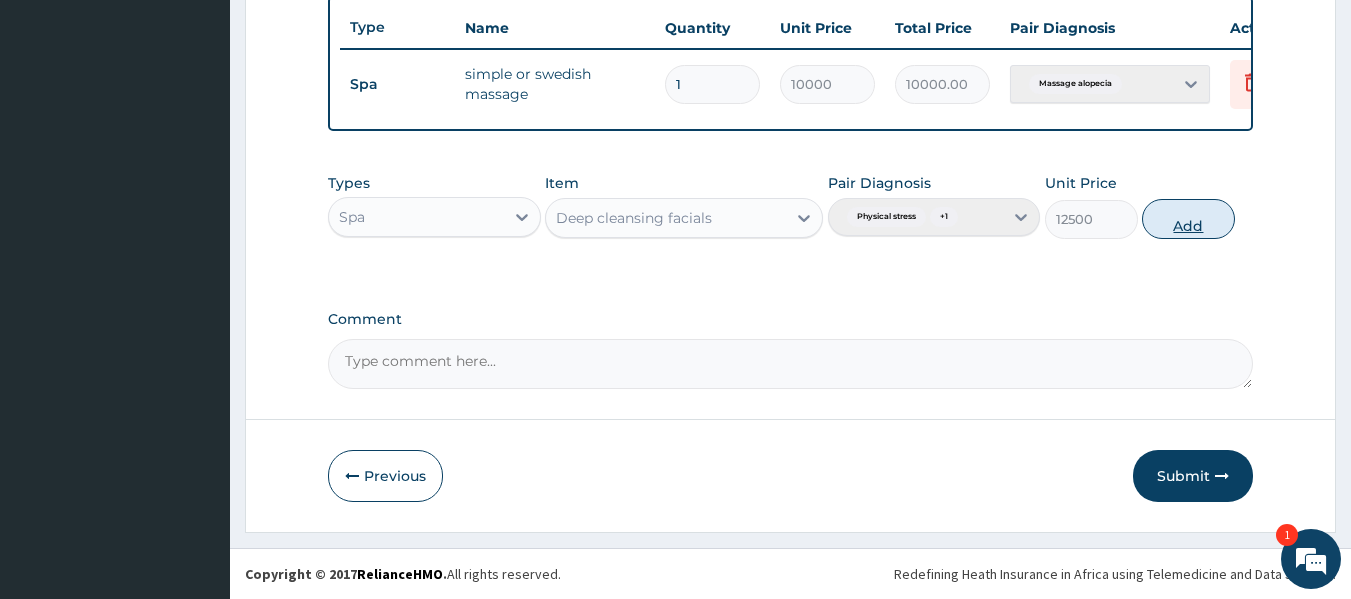 click on "Add" at bounding box center [1188, 219] 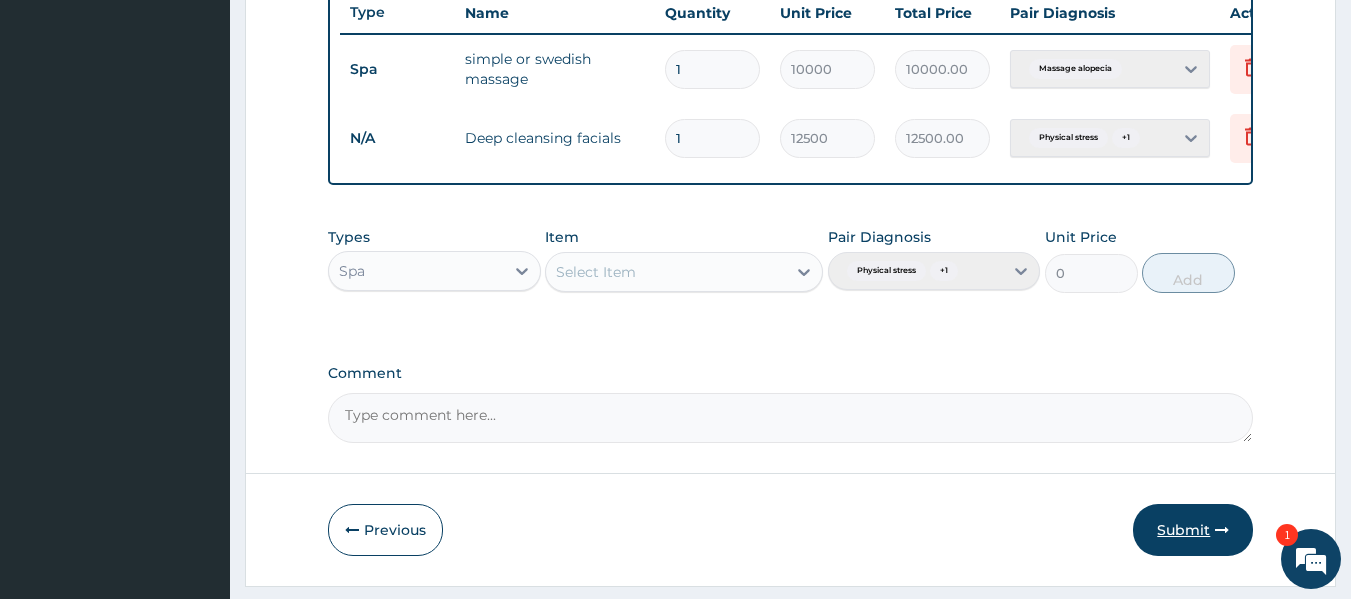 click on "Submit" at bounding box center [1193, 530] 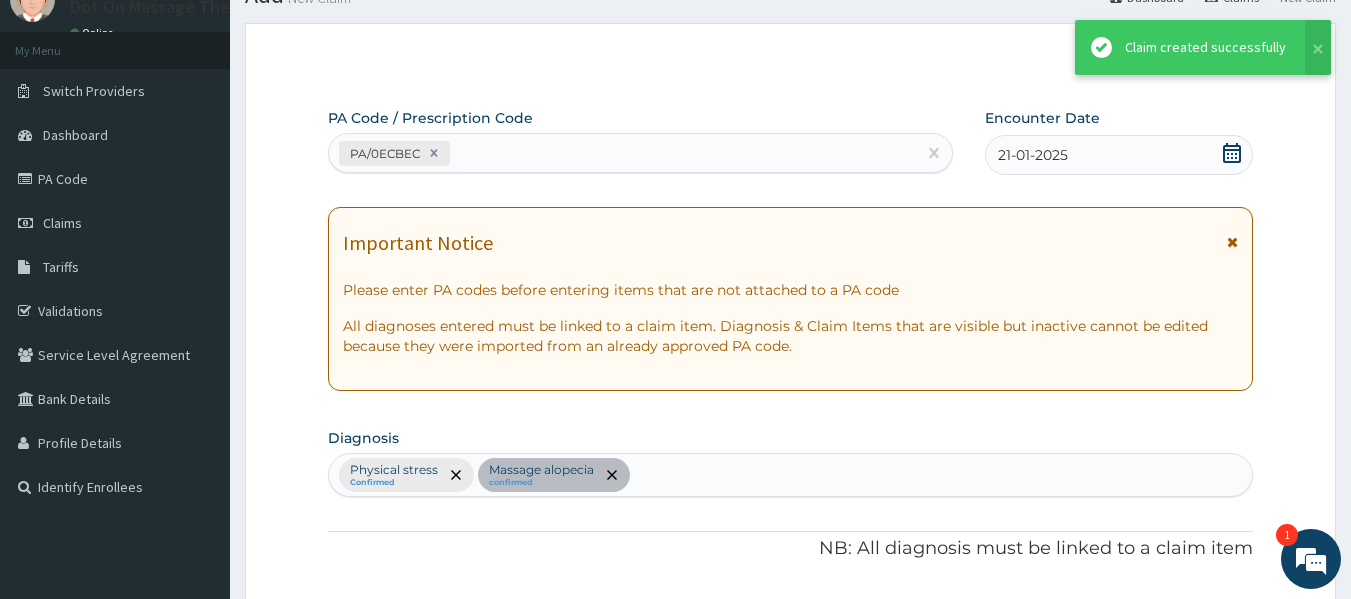 scroll, scrollTop: 763, scrollLeft: 0, axis: vertical 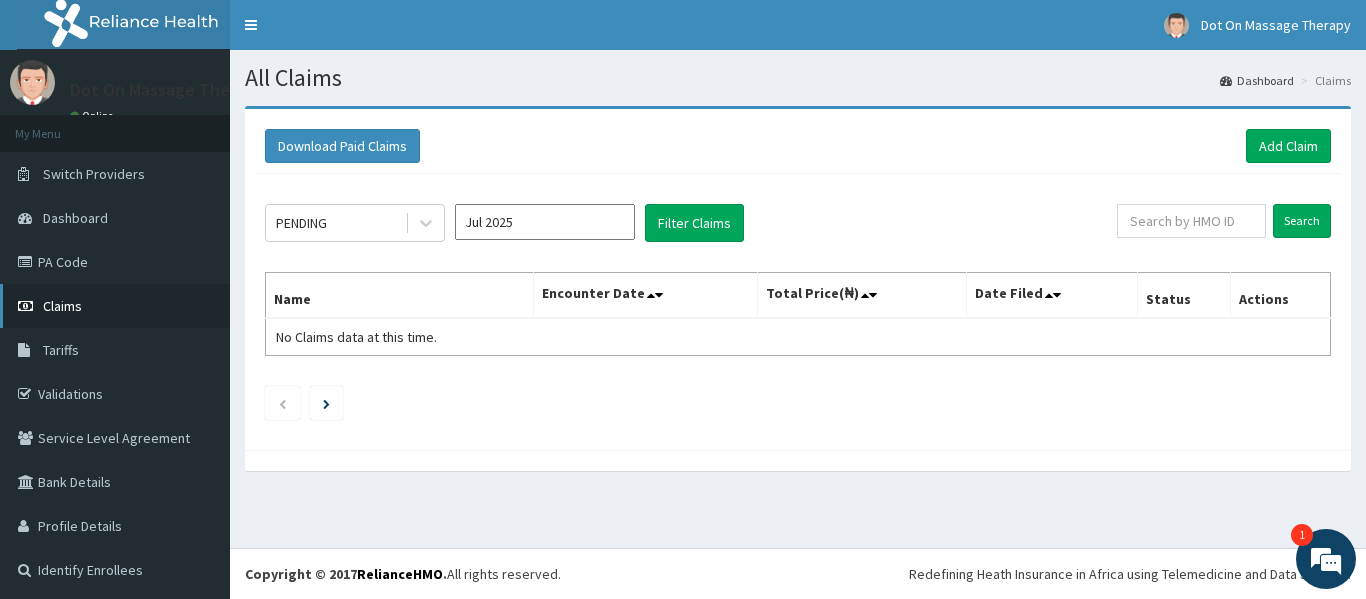 click on "Claims" at bounding box center (115, 306) 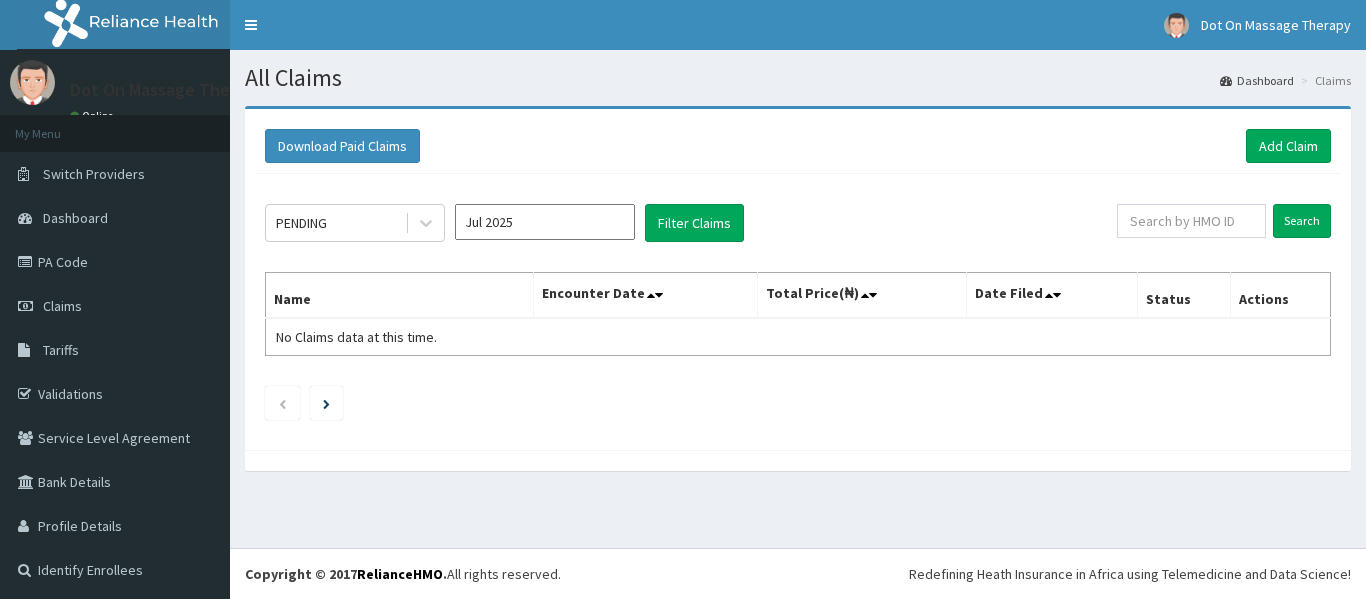 scroll, scrollTop: 0, scrollLeft: 0, axis: both 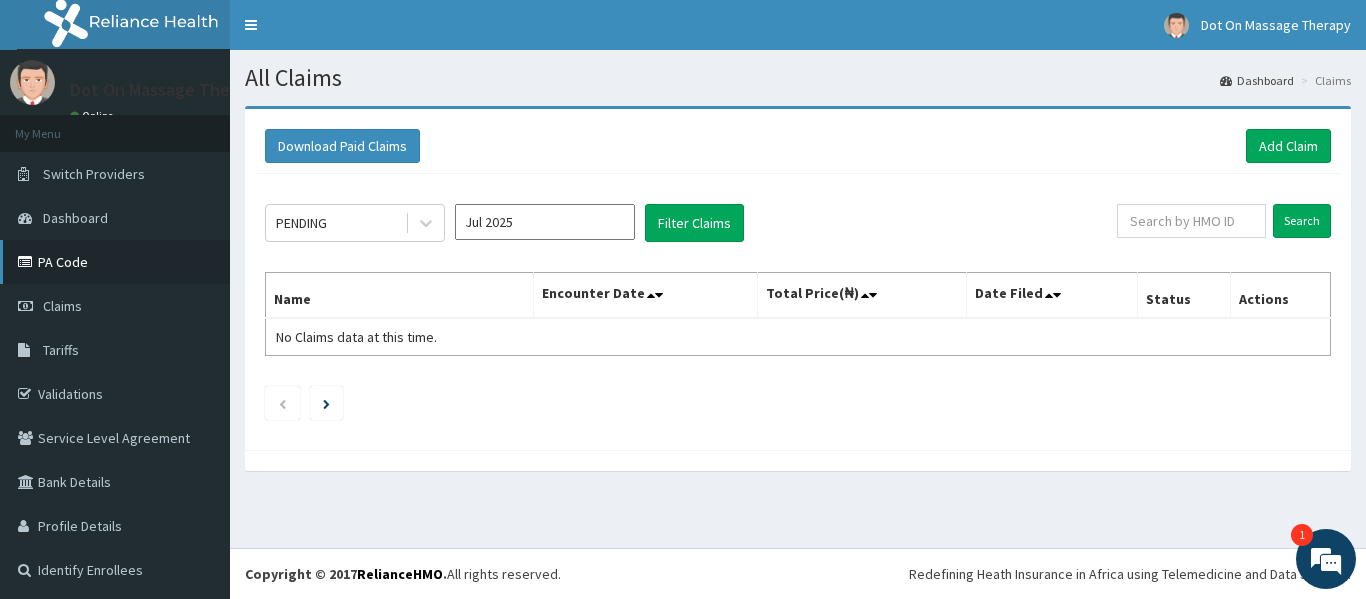 click on "PA Code" at bounding box center (115, 262) 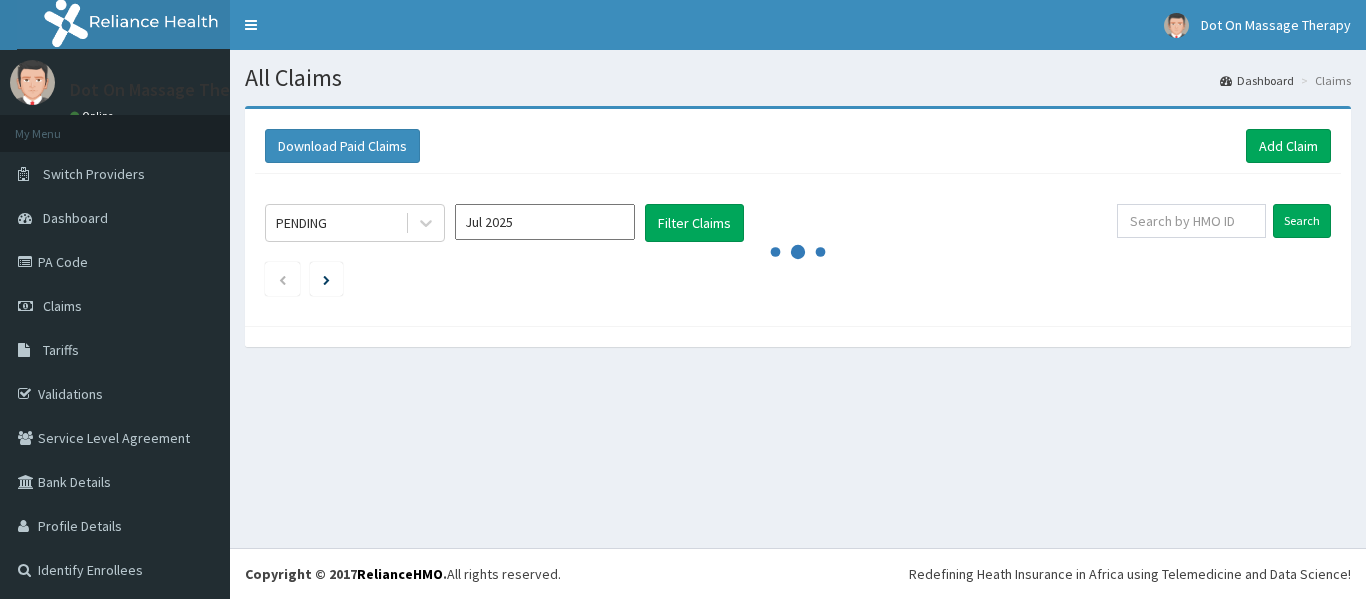 scroll, scrollTop: 0, scrollLeft: 0, axis: both 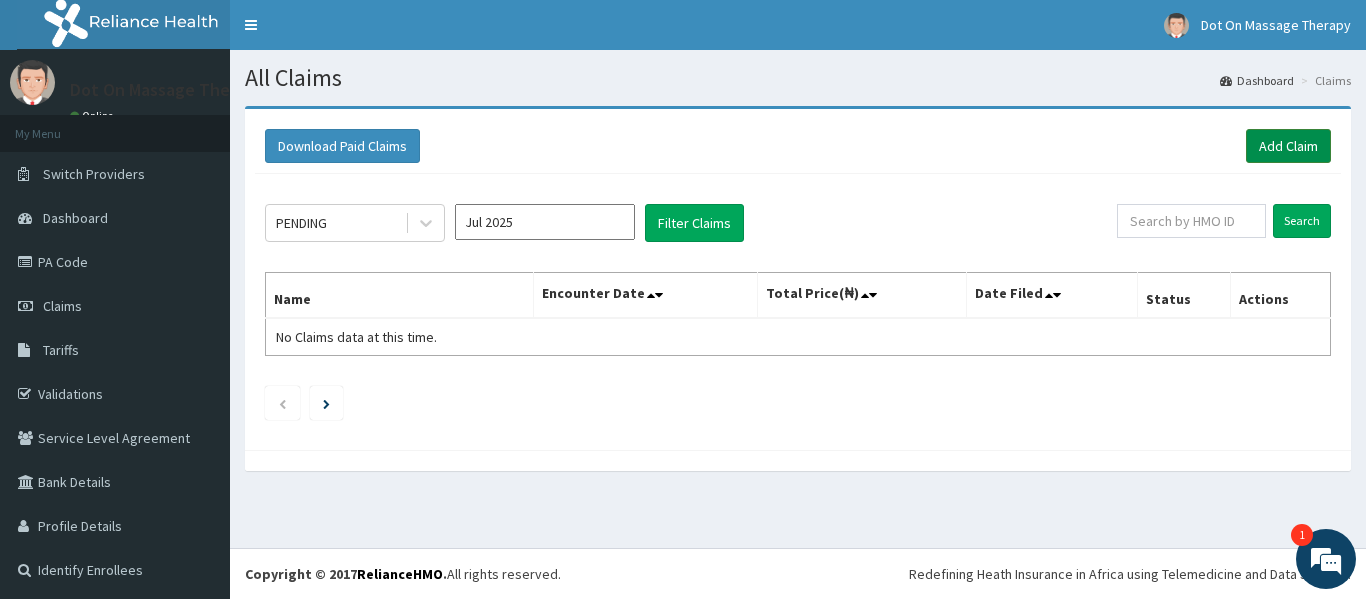 click on "Add Claim" at bounding box center (1288, 146) 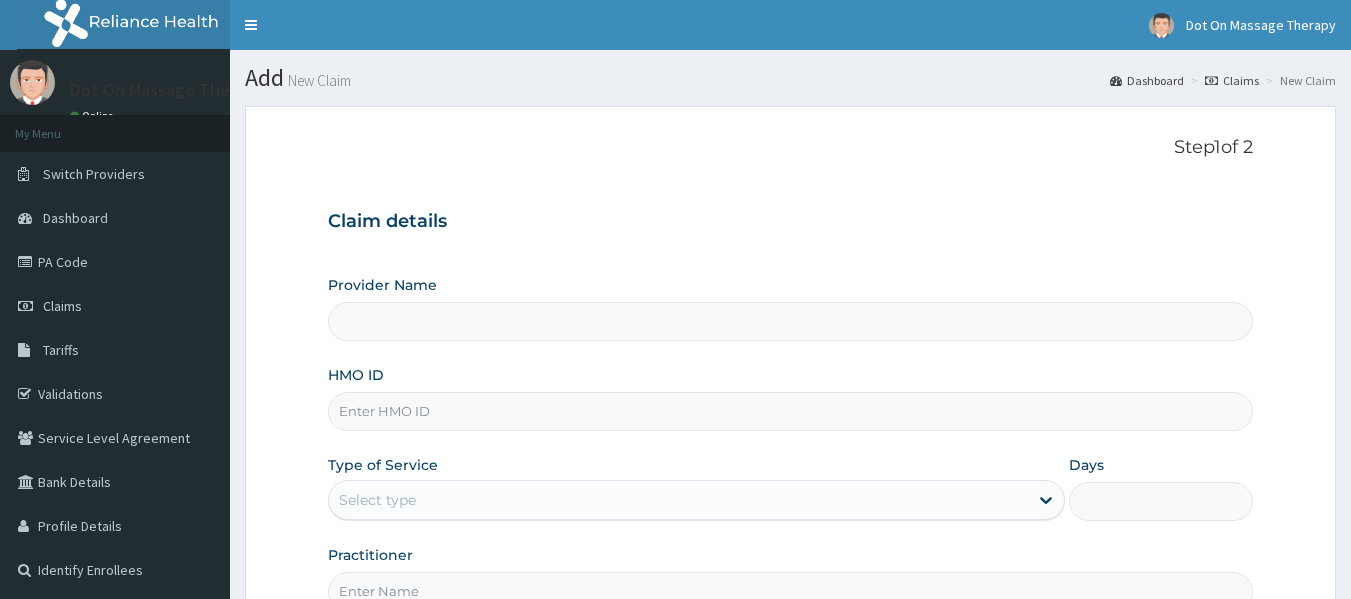 scroll, scrollTop: 0, scrollLeft: 0, axis: both 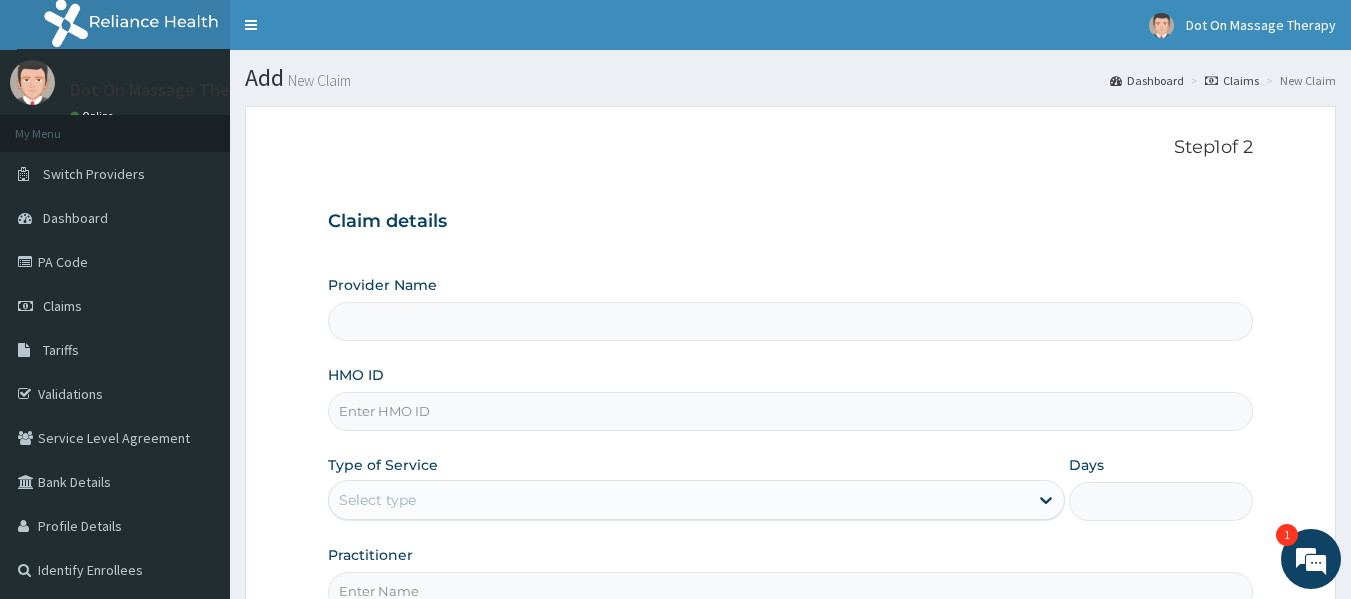 type on "Dot On Massage therapy" 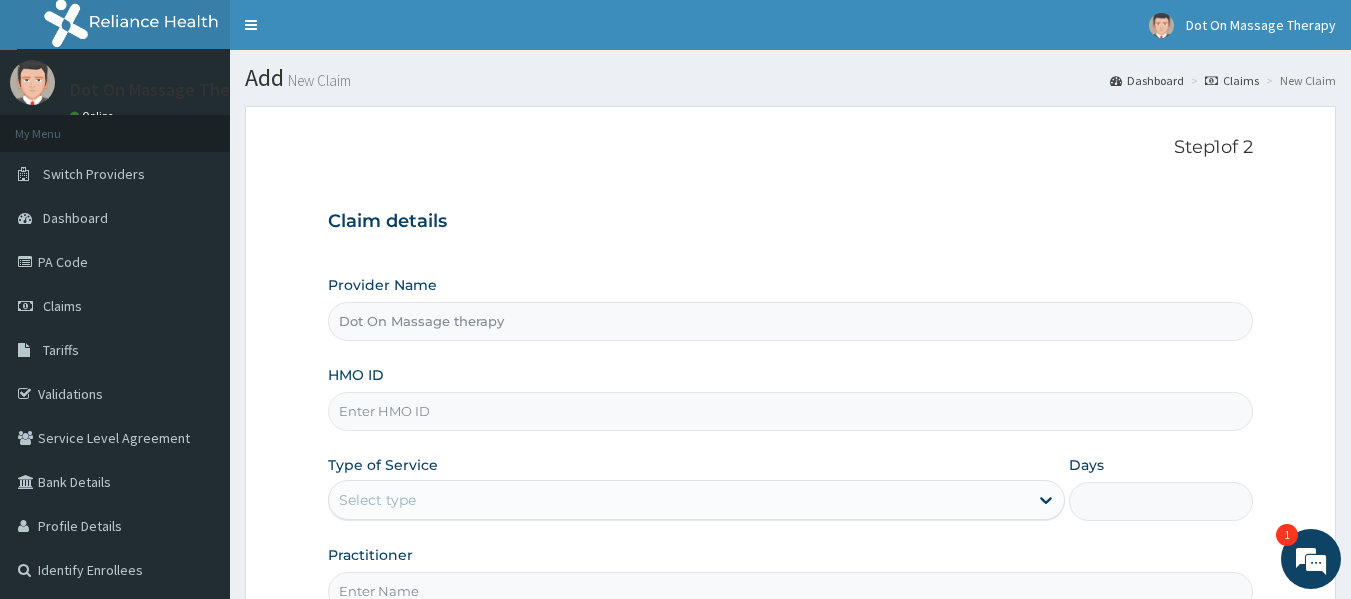 type on "1" 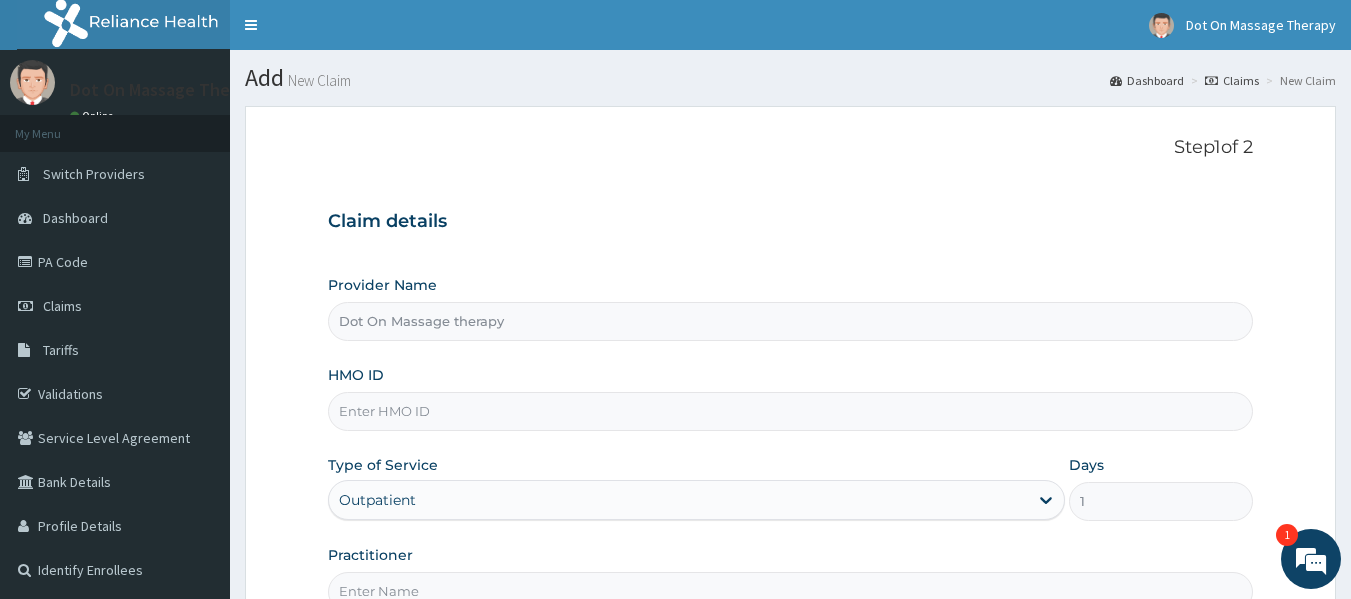 click on "HMO ID" at bounding box center (791, 411) 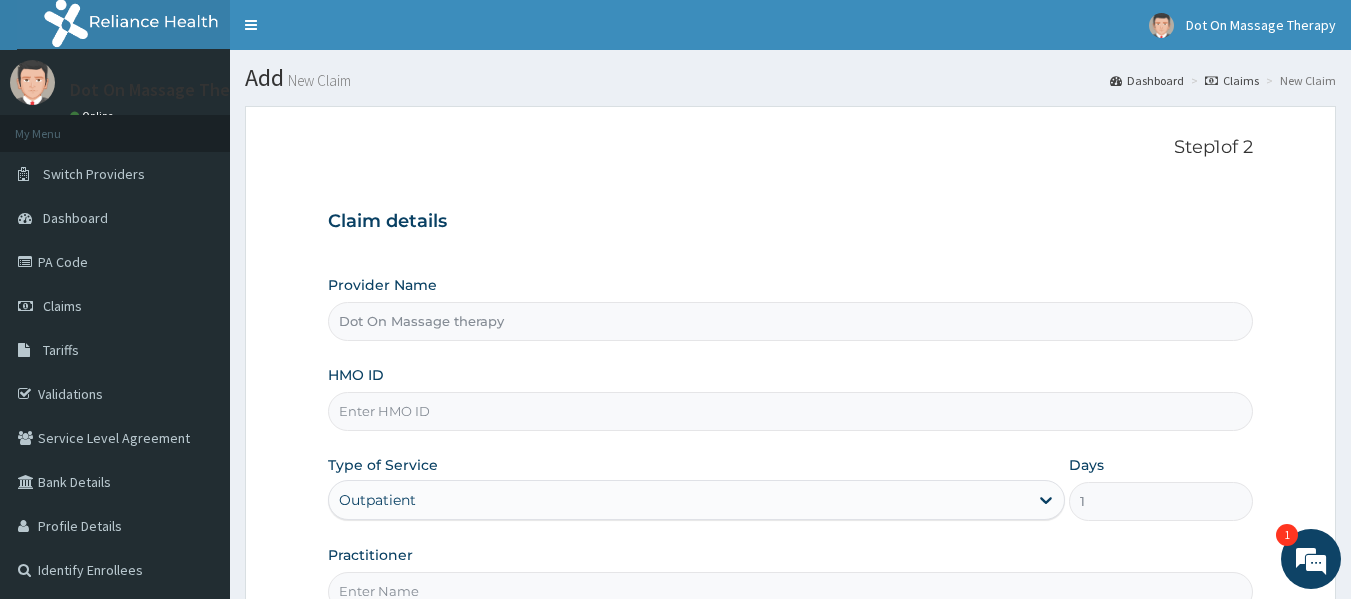 scroll, scrollTop: 0, scrollLeft: 0, axis: both 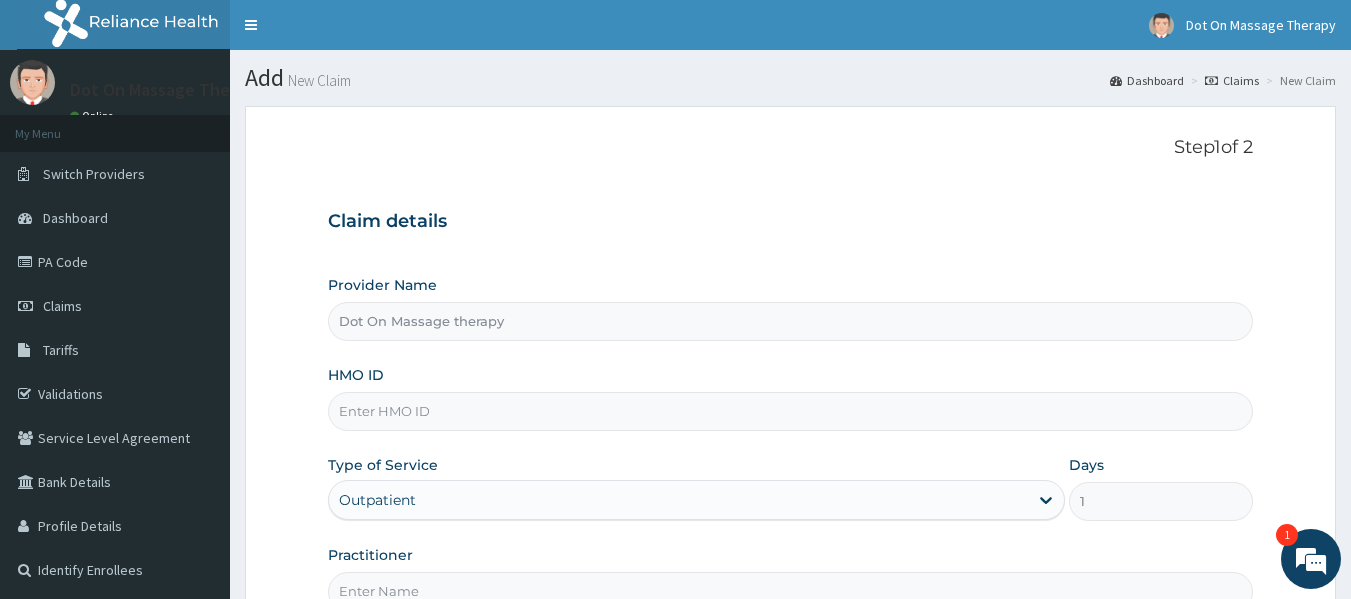 paste on "WML/10116/A" 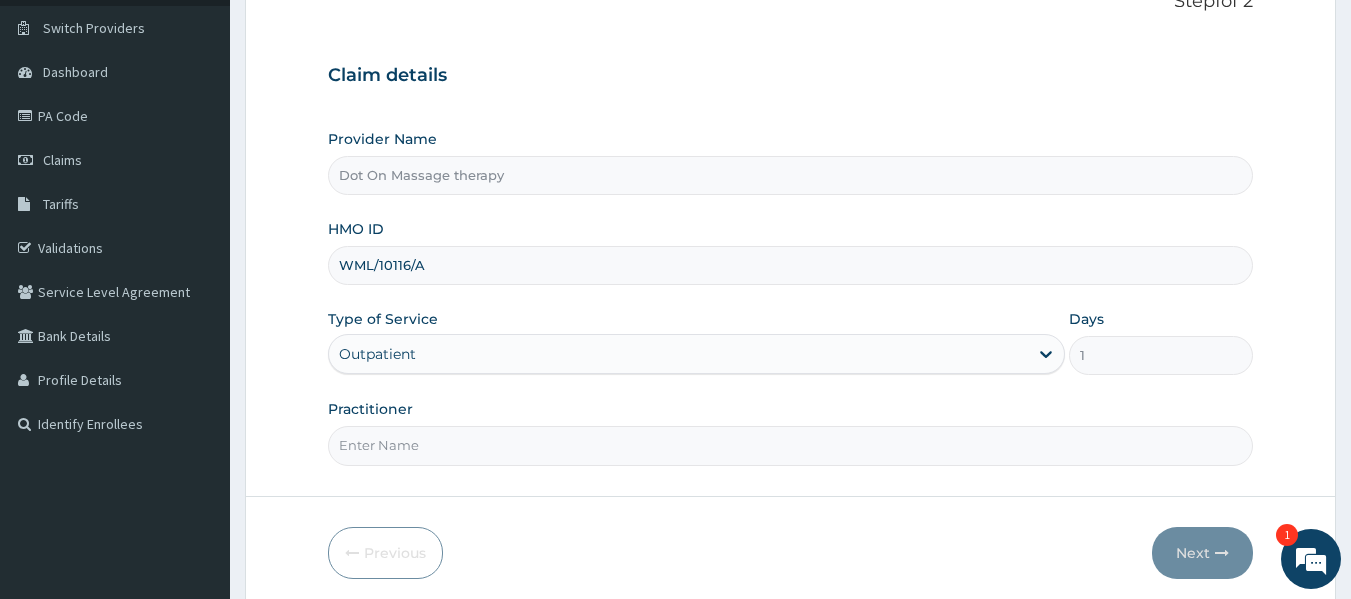 scroll, scrollTop: 147, scrollLeft: 0, axis: vertical 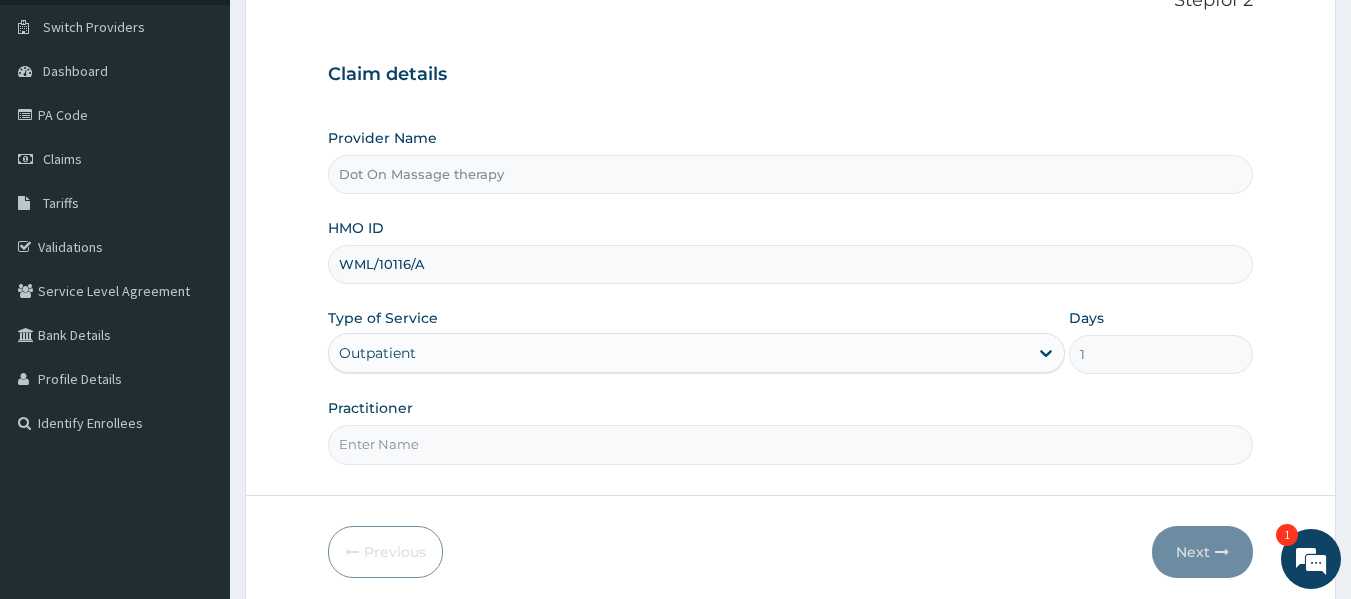 type on "WML/10116/A" 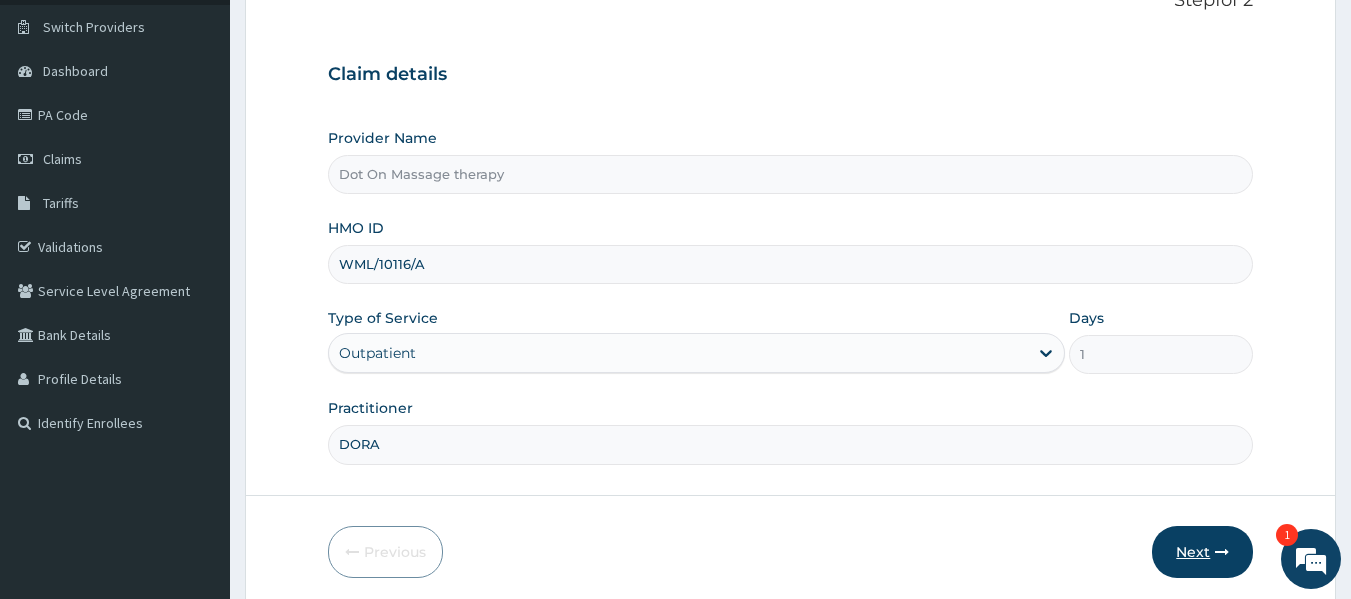 type on "DORA" 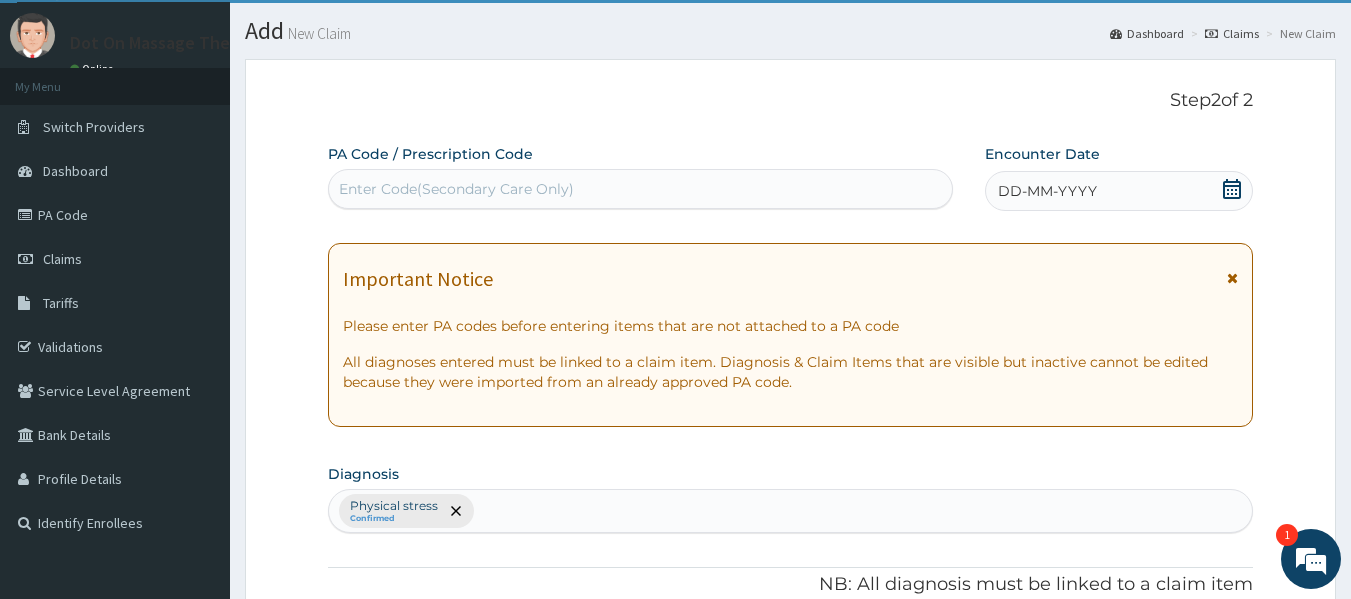 scroll, scrollTop: 24, scrollLeft: 0, axis: vertical 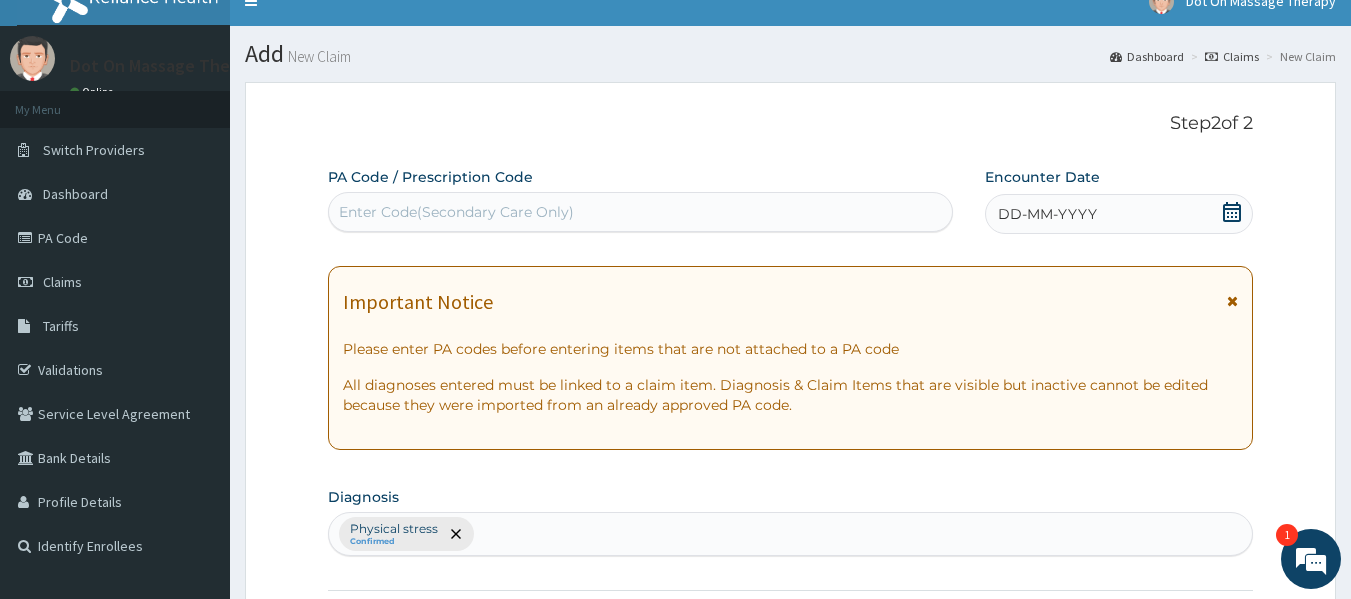 drag, startPoint x: 619, startPoint y: 228, endPoint x: 612, endPoint y: 220, distance: 10.630146 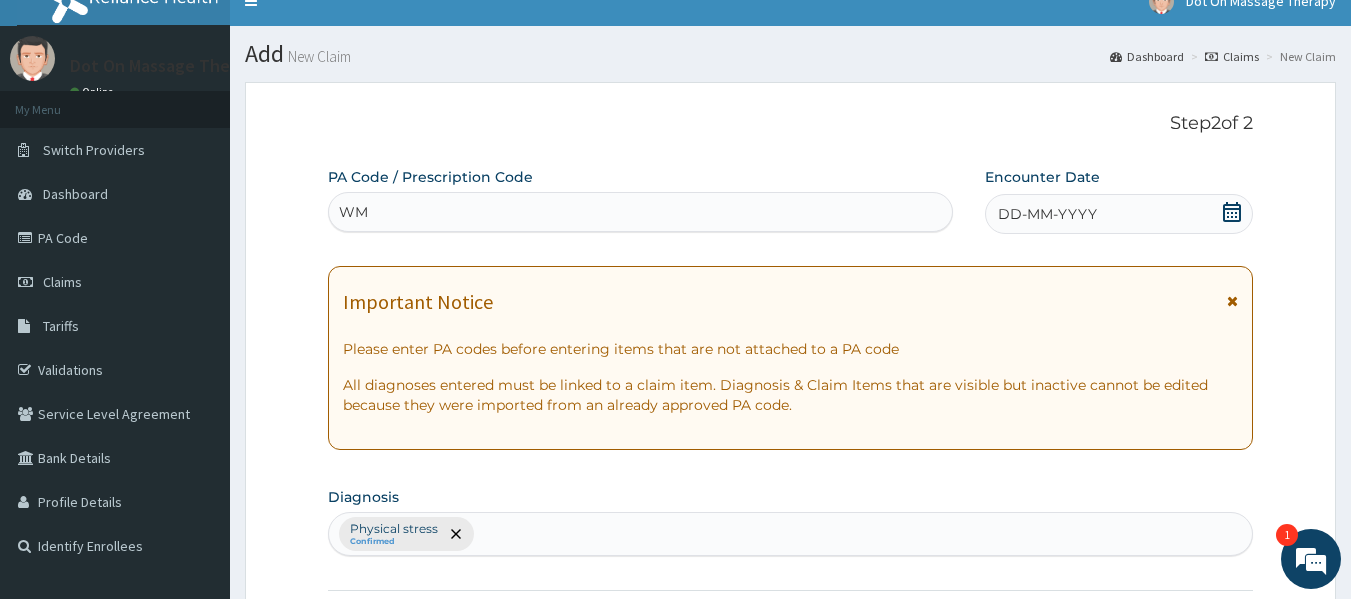 type on "W" 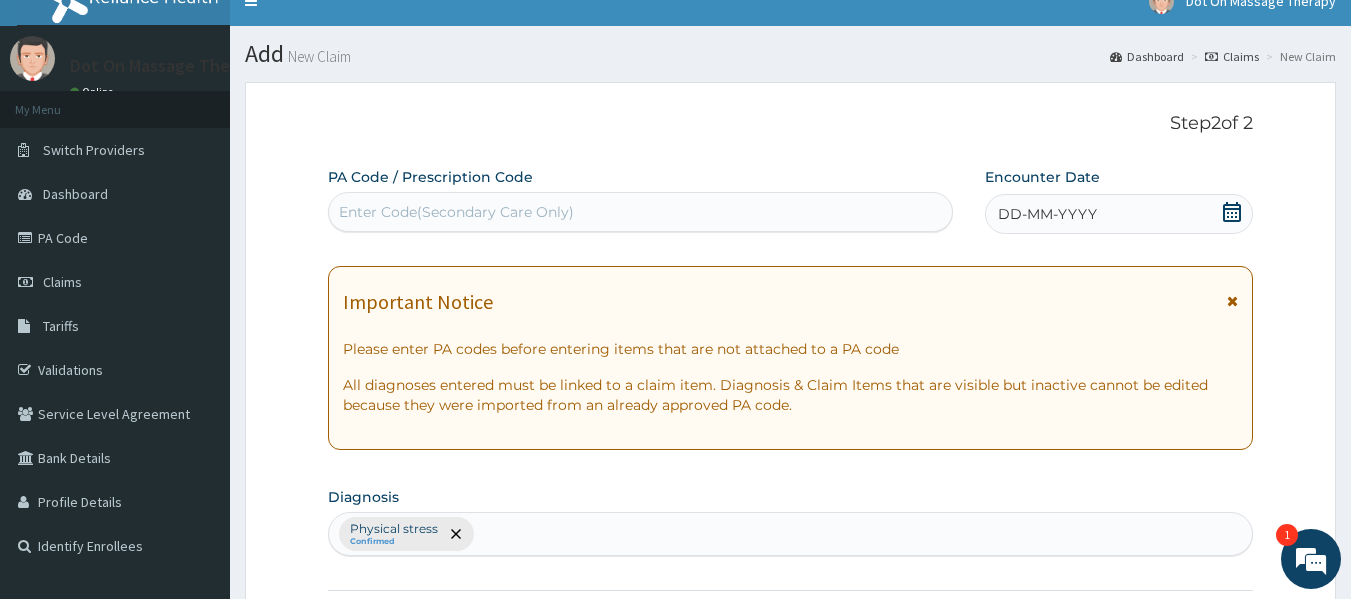 click on "Enter Code(Secondary Care Only)" at bounding box center (641, 212) 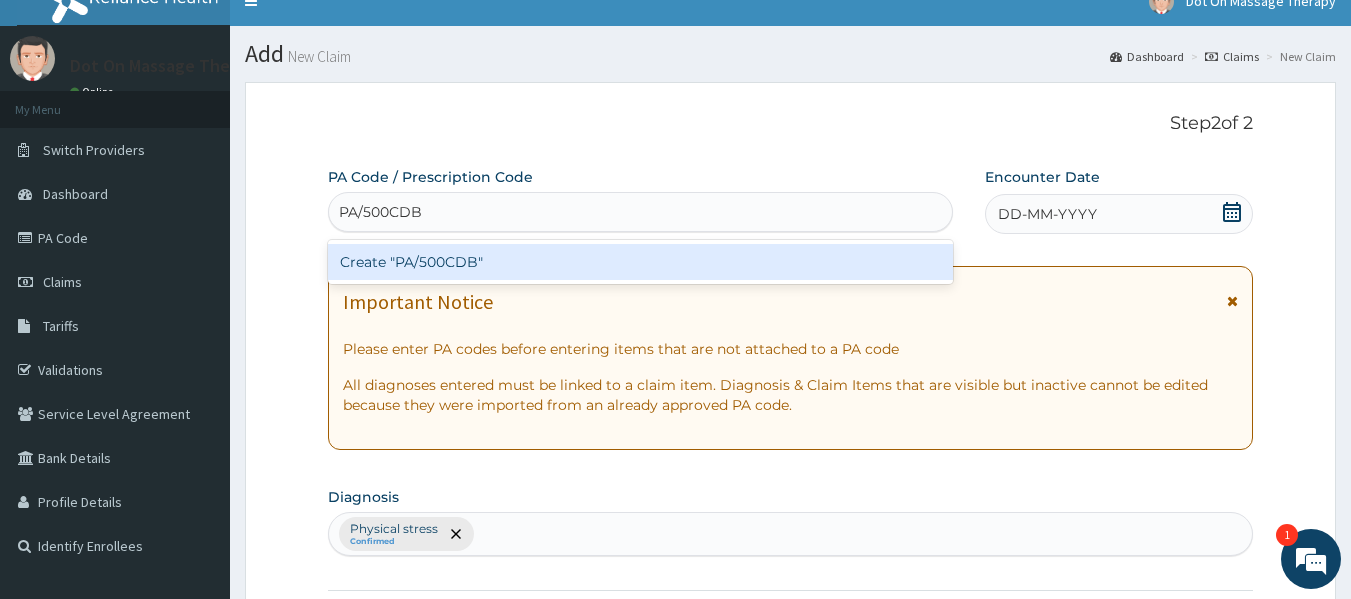 click on "Create "PA/500CDB"" at bounding box center [641, 262] 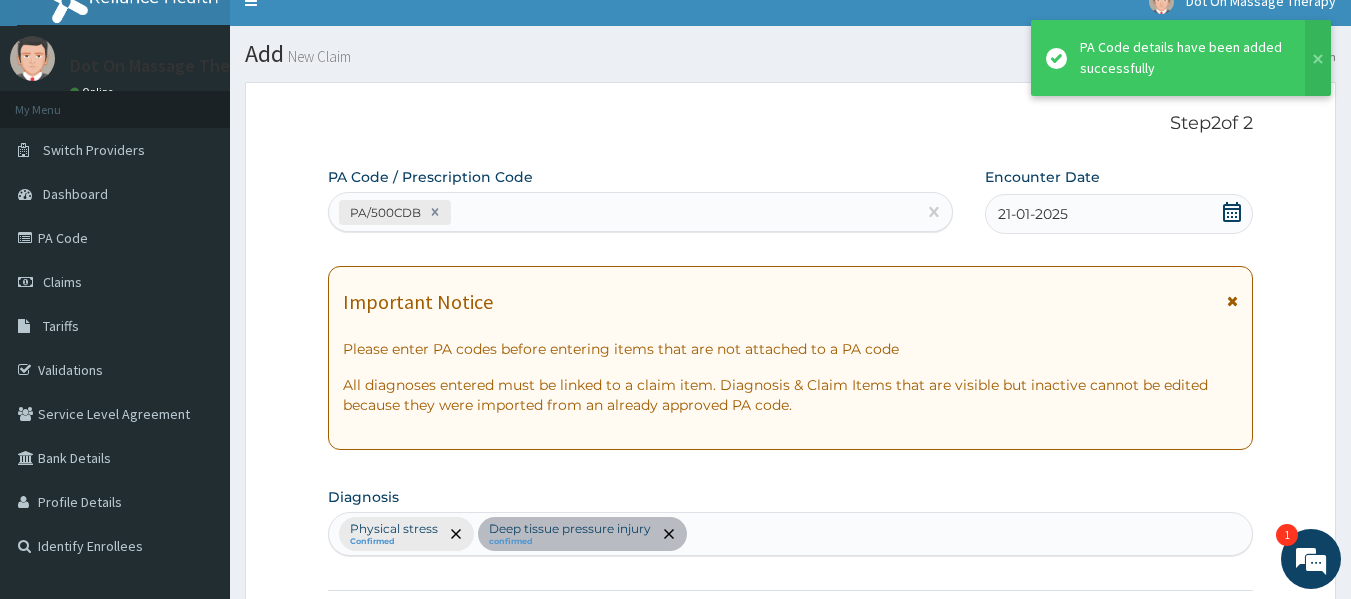 scroll, scrollTop: 533, scrollLeft: 0, axis: vertical 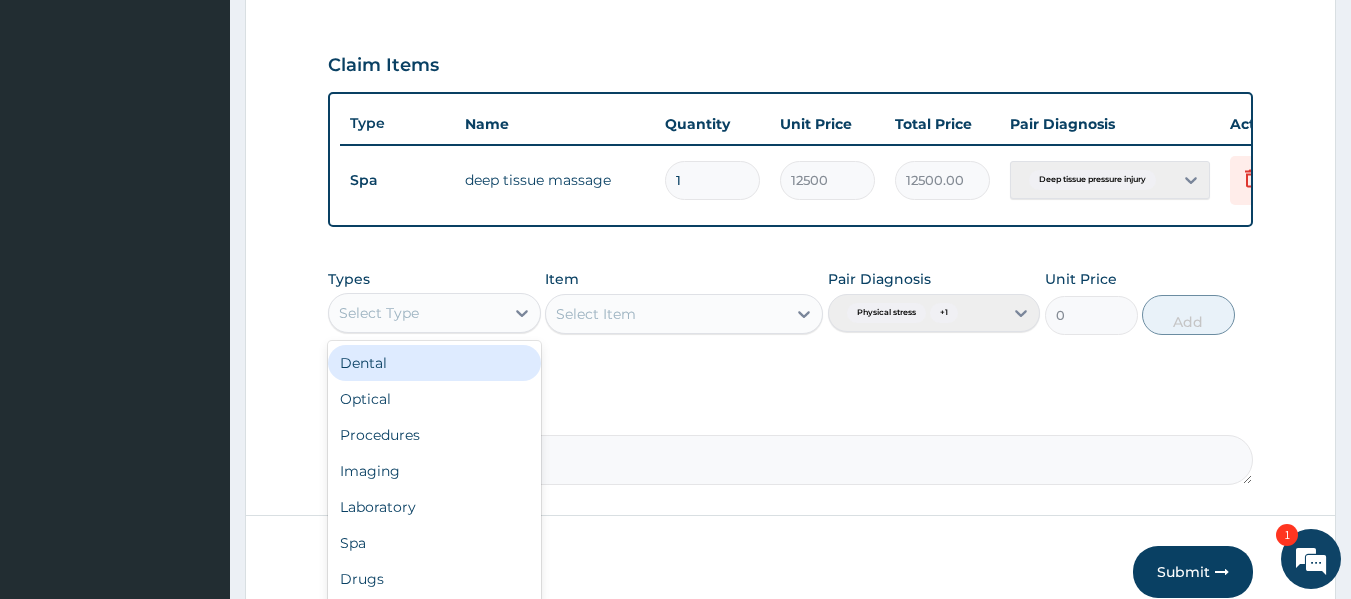 click on "Select Type" at bounding box center (416, 313) 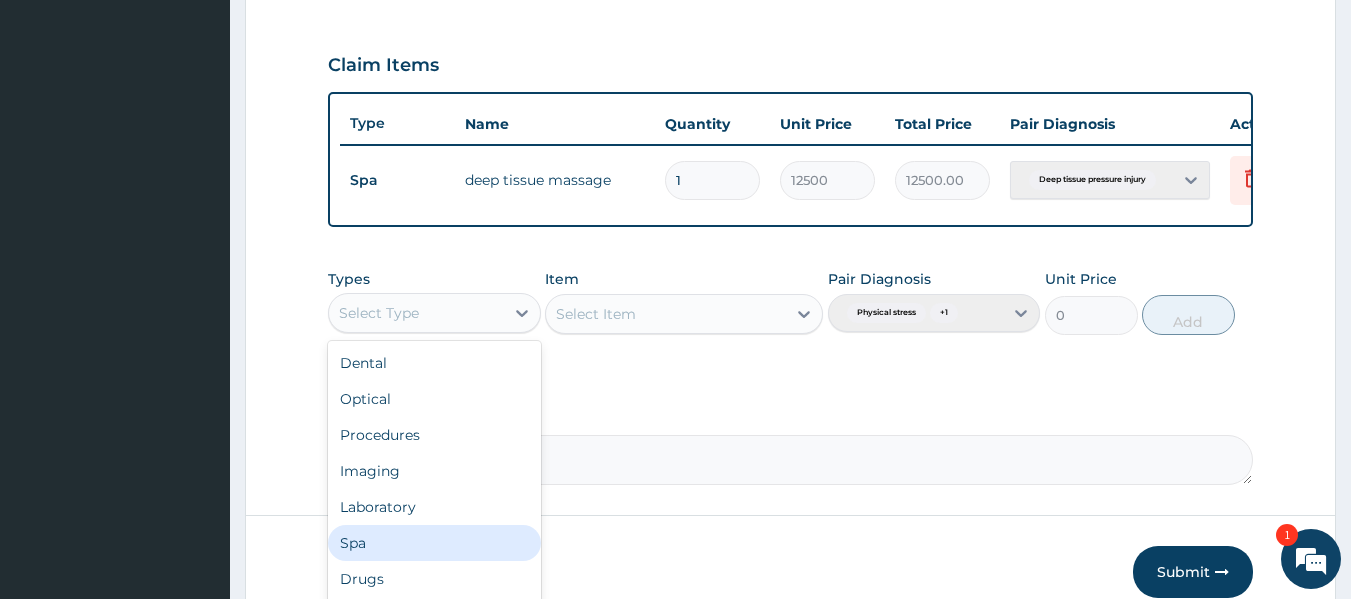 click on "Spa" at bounding box center (434, 543) 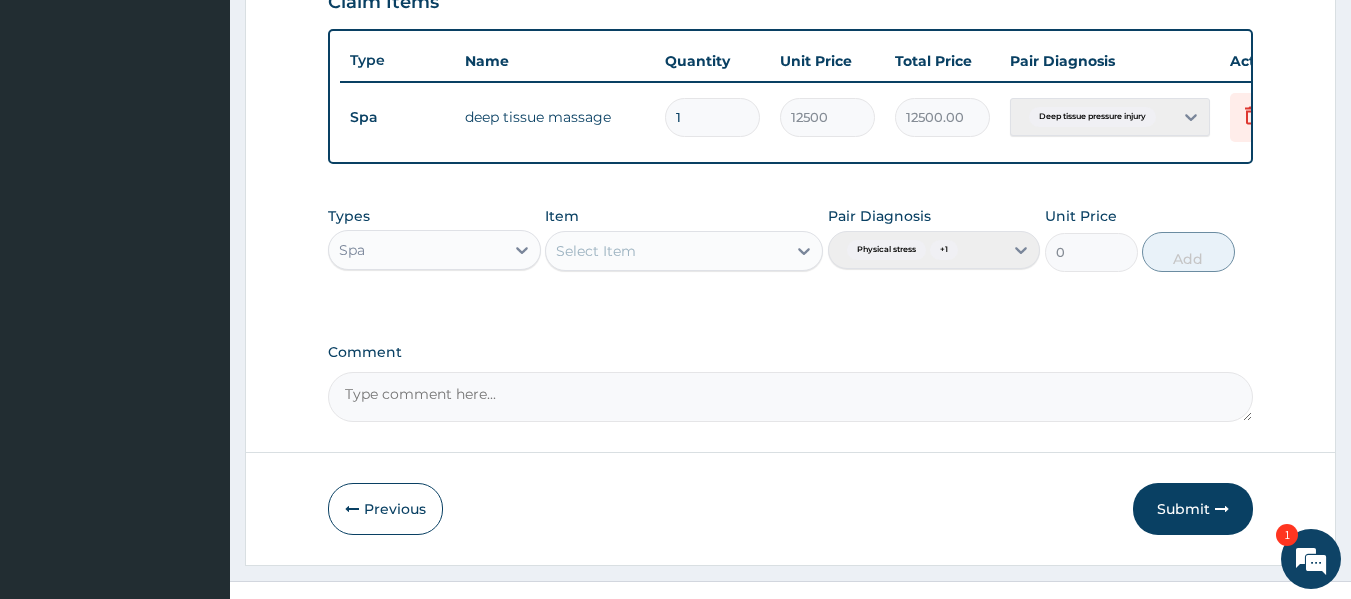 scroll, scrollTop: 763, scrollLeft: 0, axis: vertical 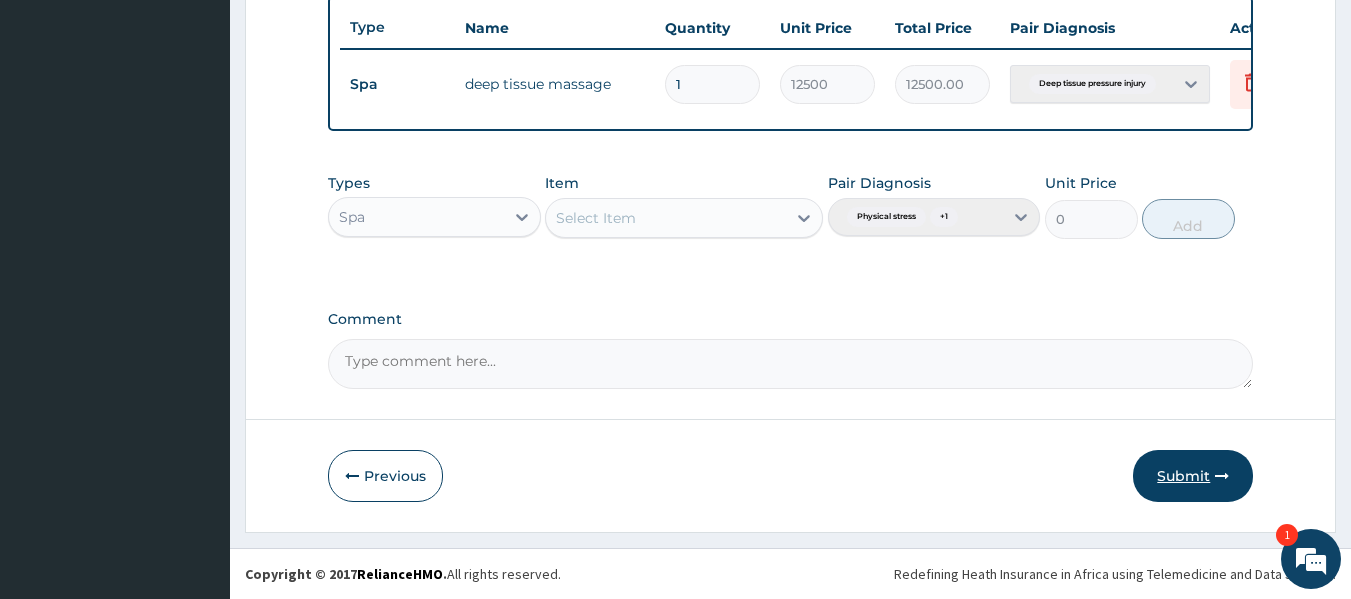 click at bounding box center [1222, 476] 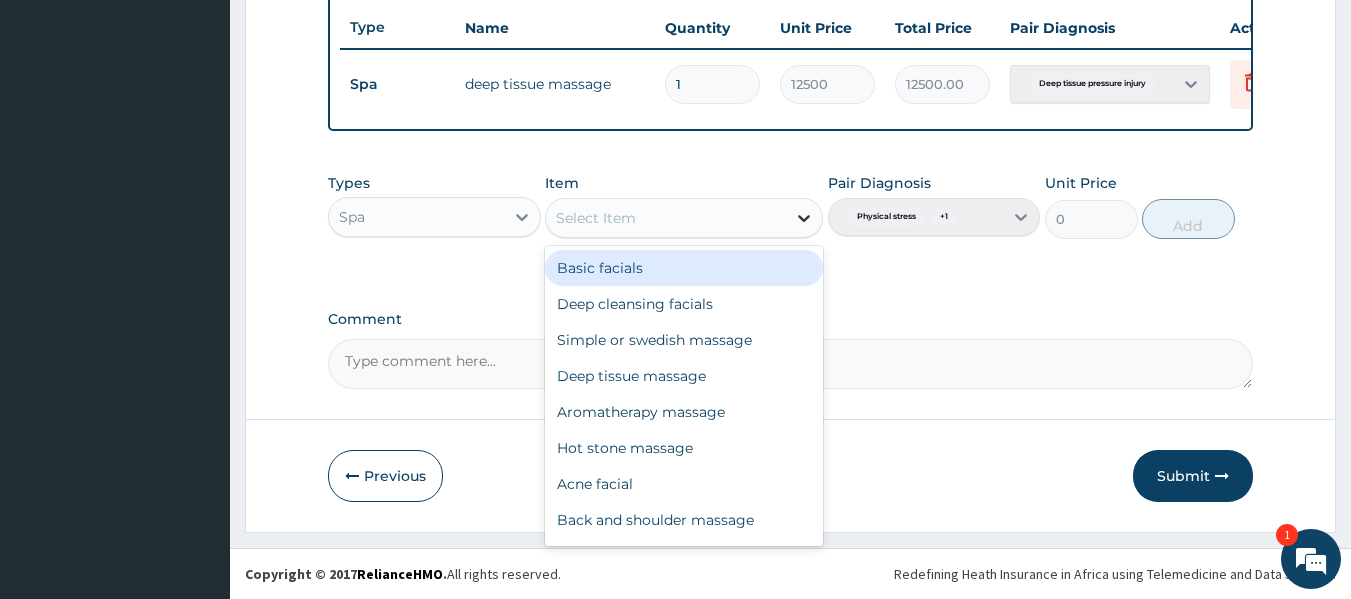 click at bounding box center (804, 218) 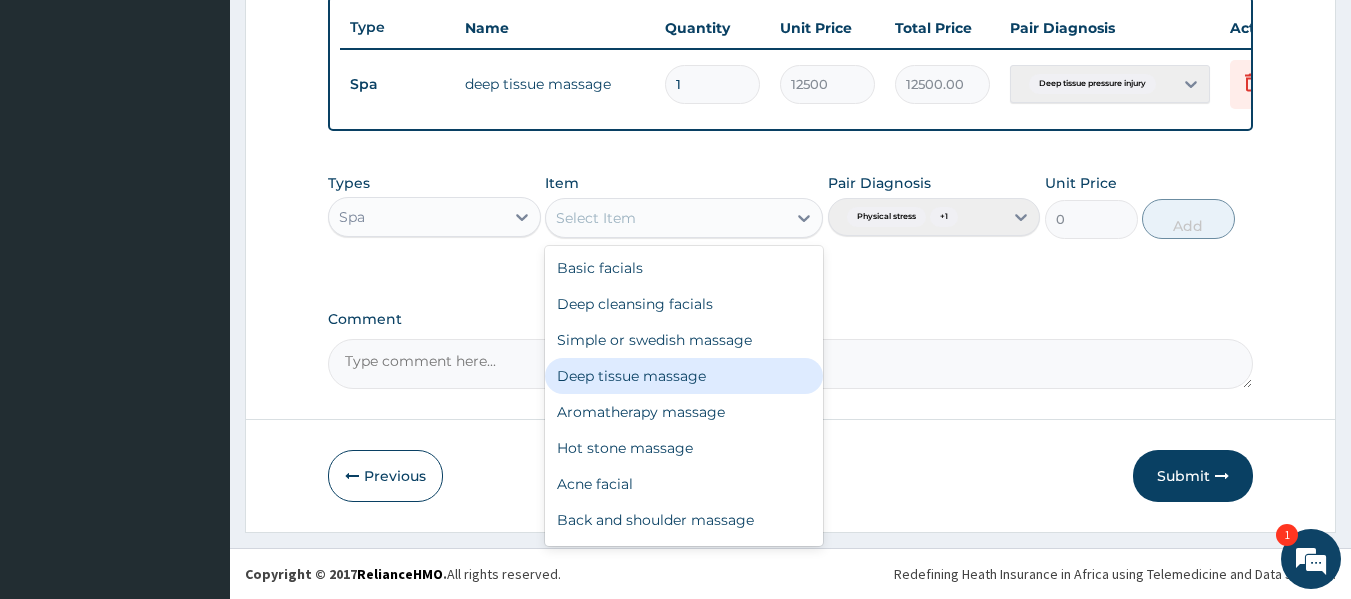 click on "Deep tissue massage" at bounding box center (684, 376) 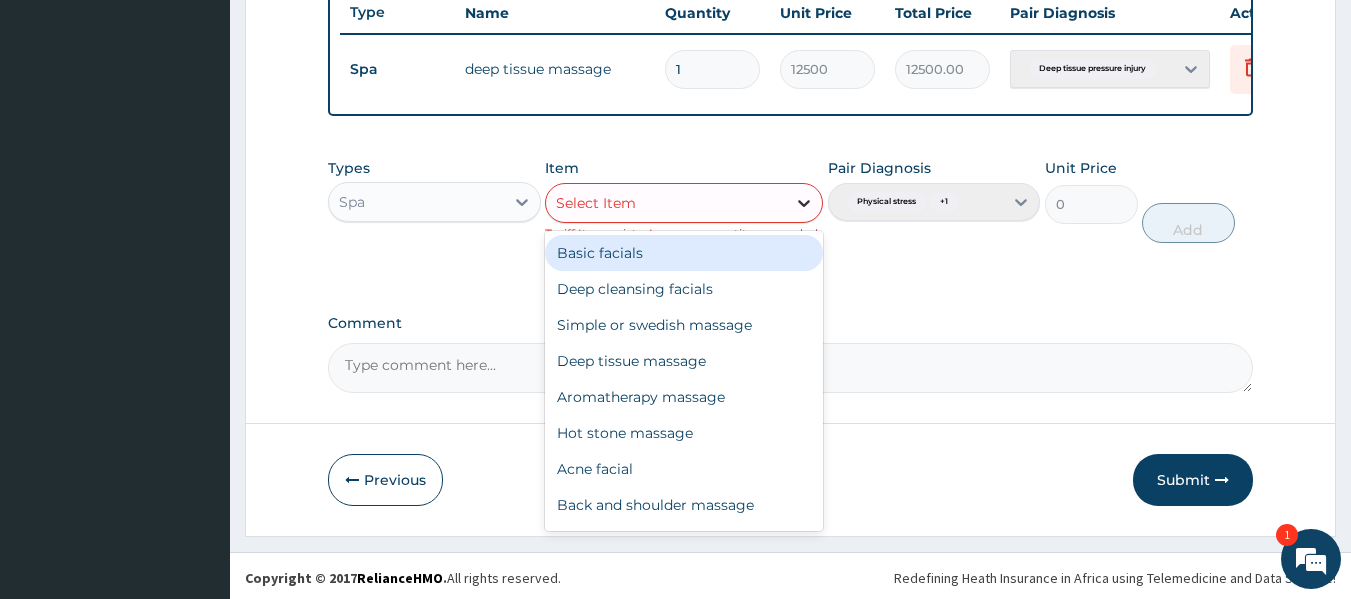 click at bounding box center (804, 203) 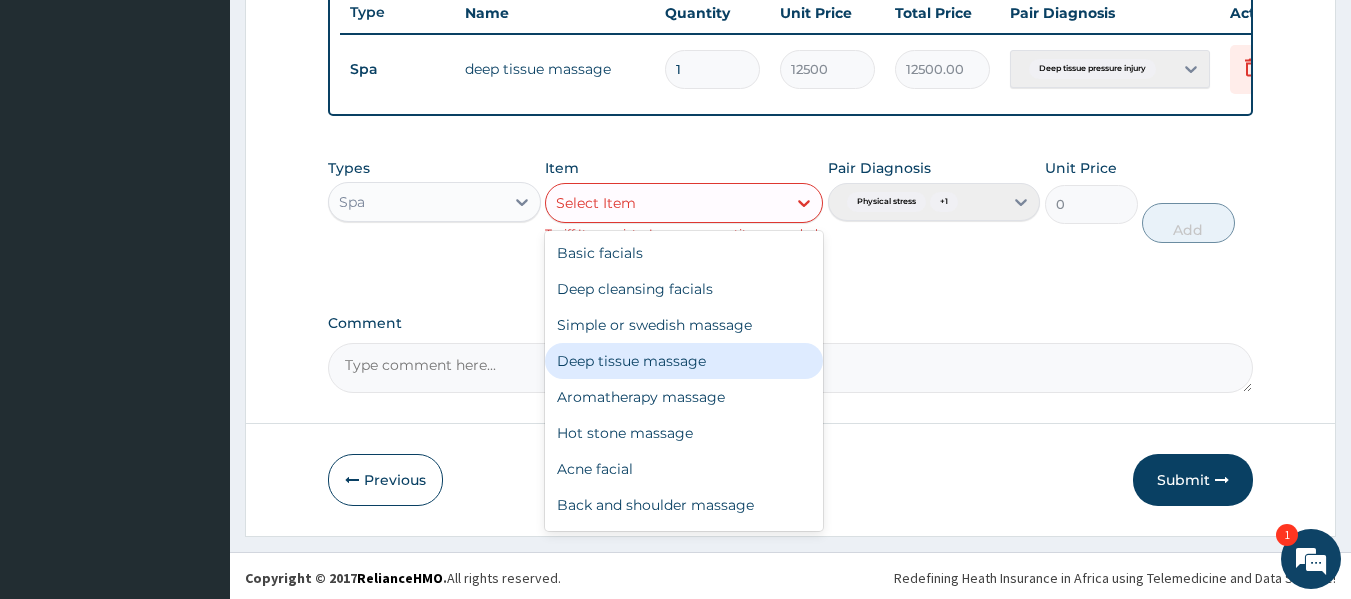 click on "Pair Diagnosis Physical stress  + 1" at bounding box center (934, 200) 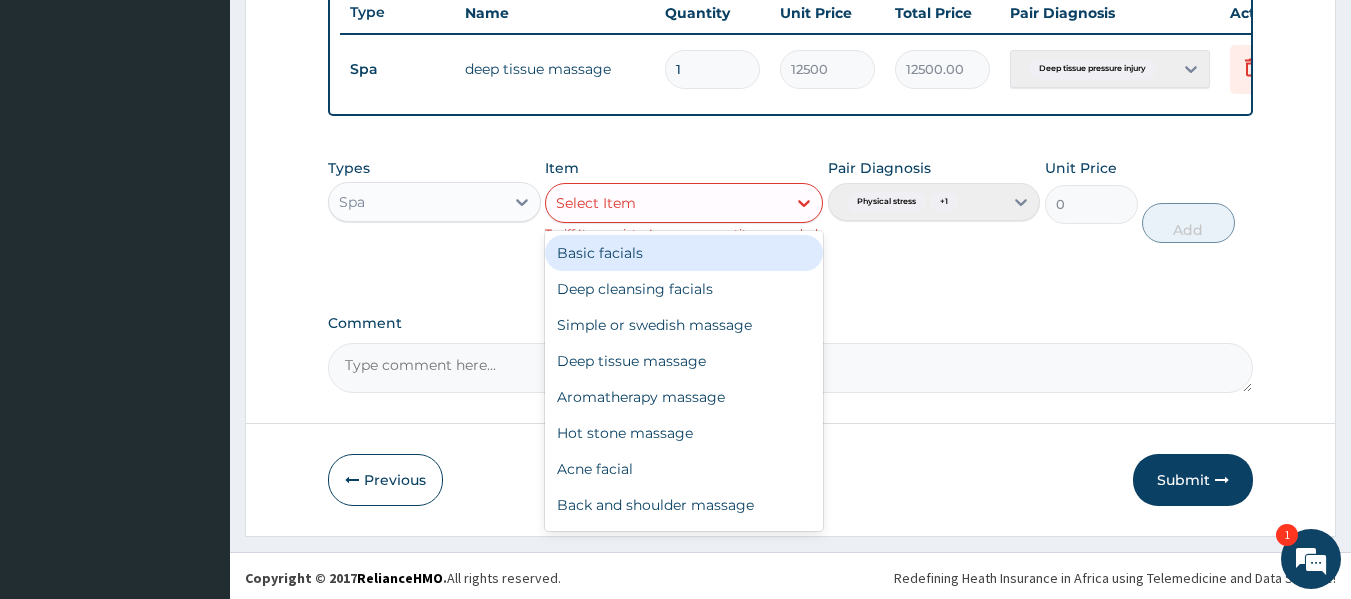 click on "Select Item" at bounding box center [666, 203] 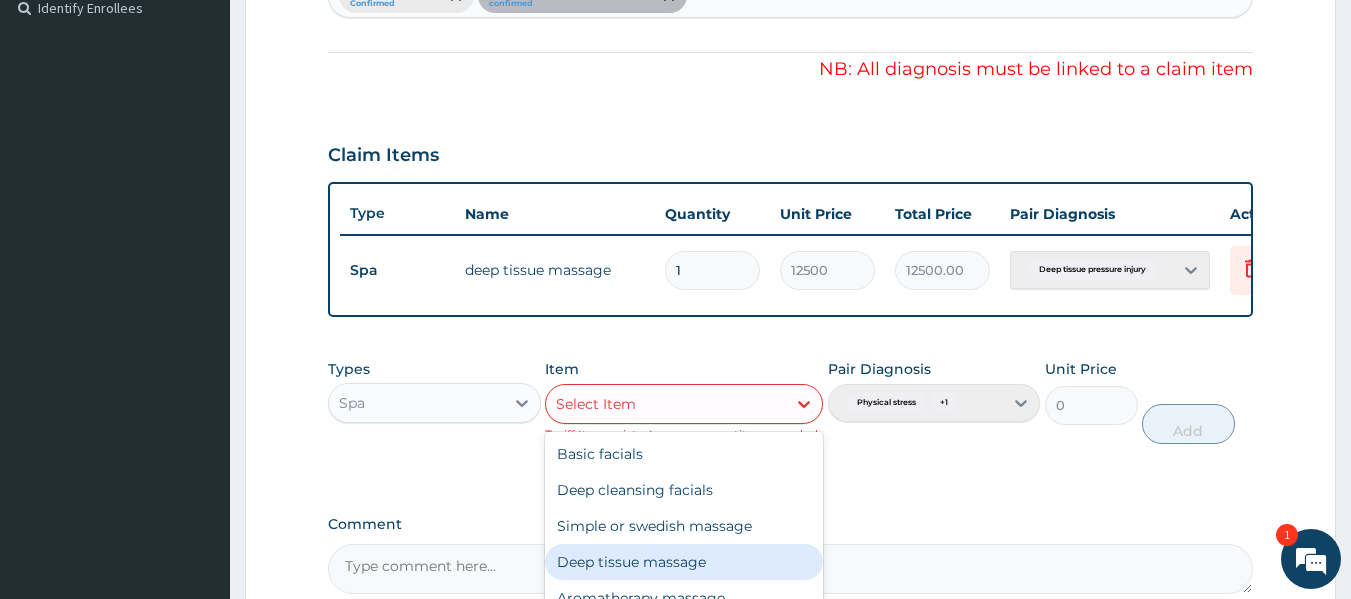 scroll, scrollTop: 572, scrollLeft: 0, axis: vertical 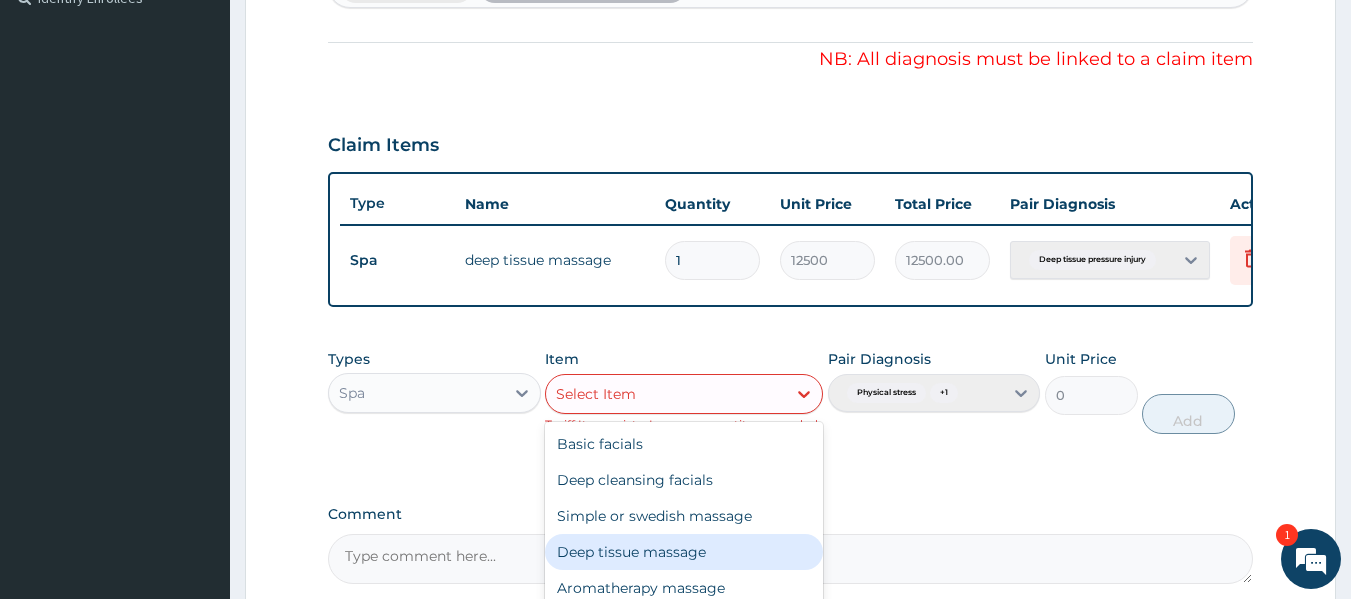 click on "Deep tissue massage" at bounding box center [684, 552] 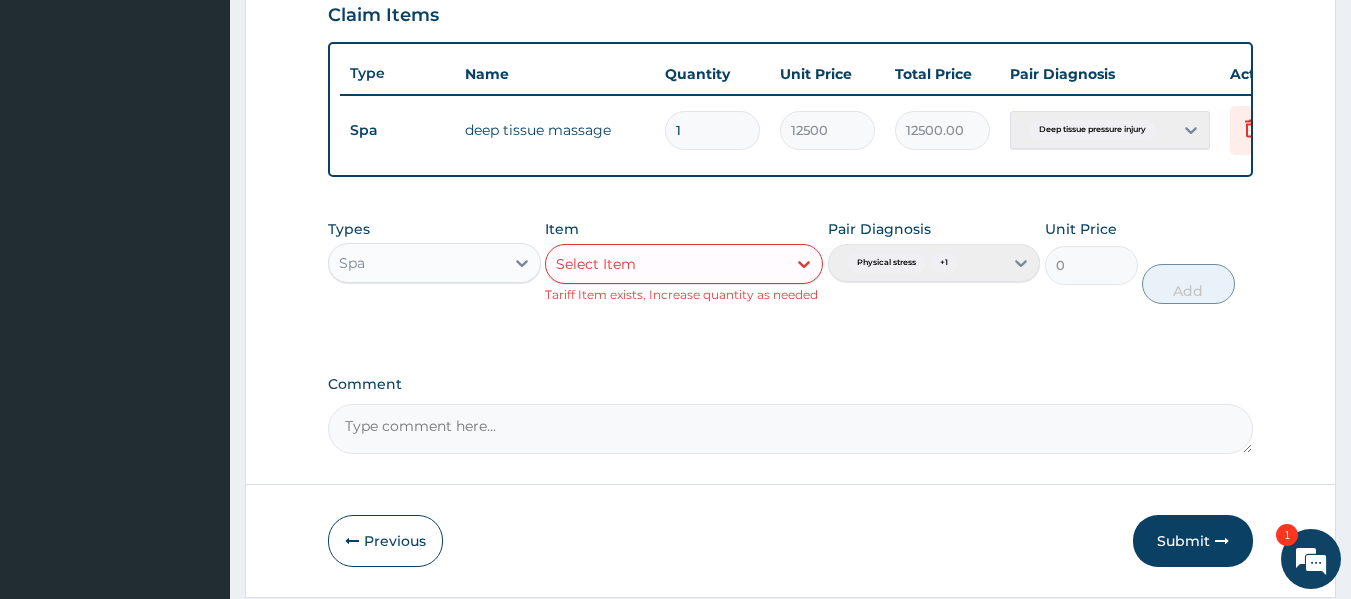 scroll, scrollTop: 782, scrollLeft: 0, axis: vertical 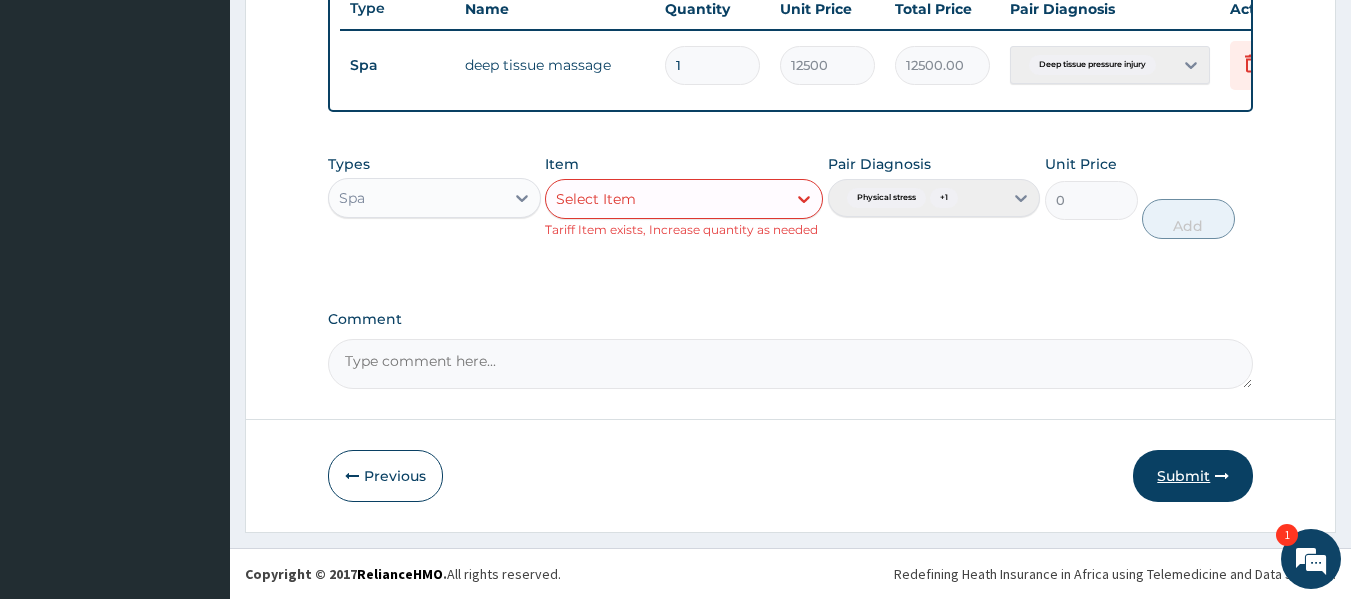click on "Submit" at bounding box center (1193, 476) 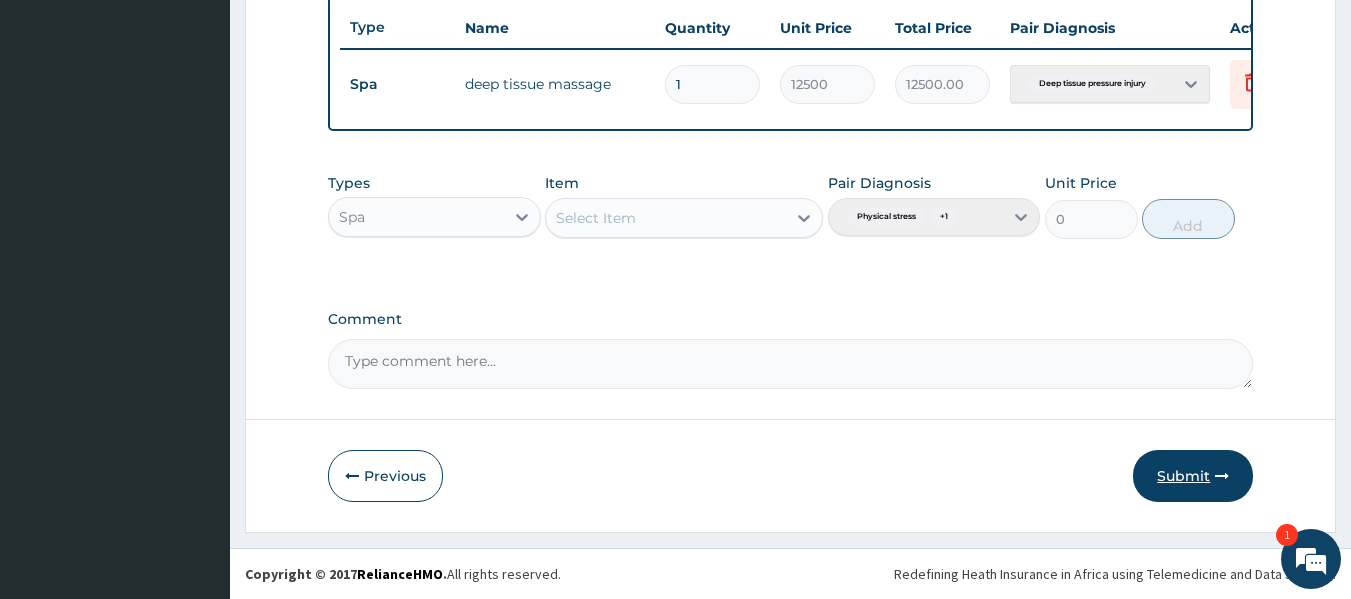 scroll, scrollTop: 763, scrollLeft: 0, axis: vertical 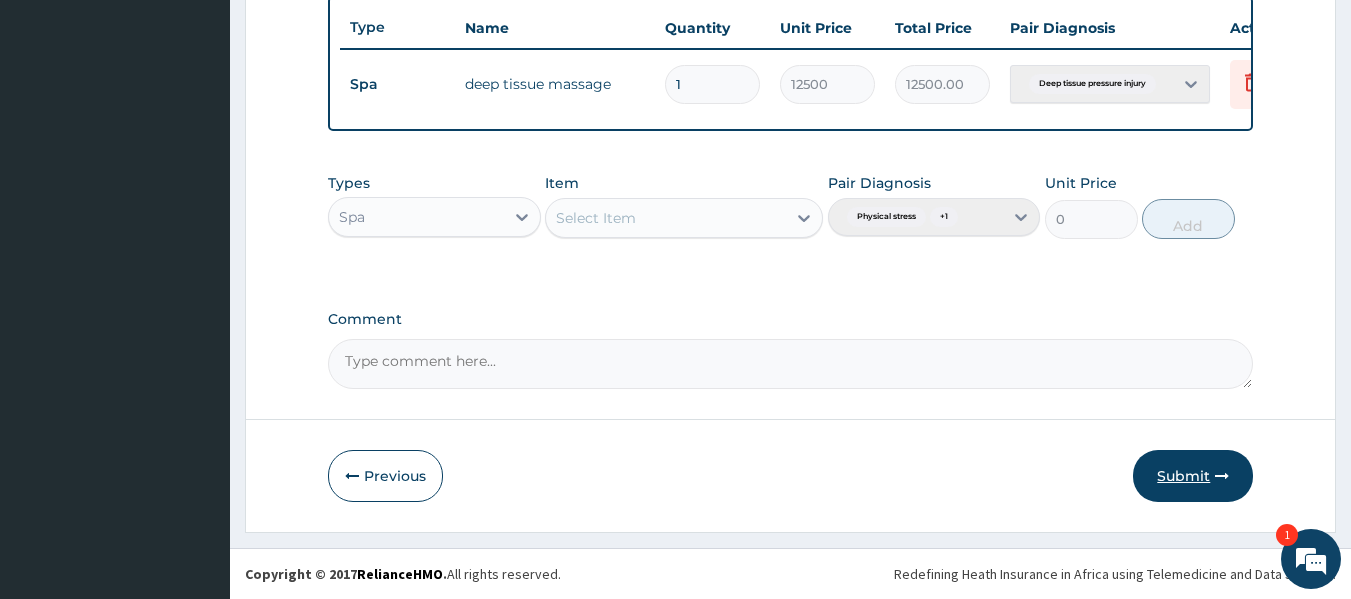 click on "Submit" at bounding box center [1193, 476] 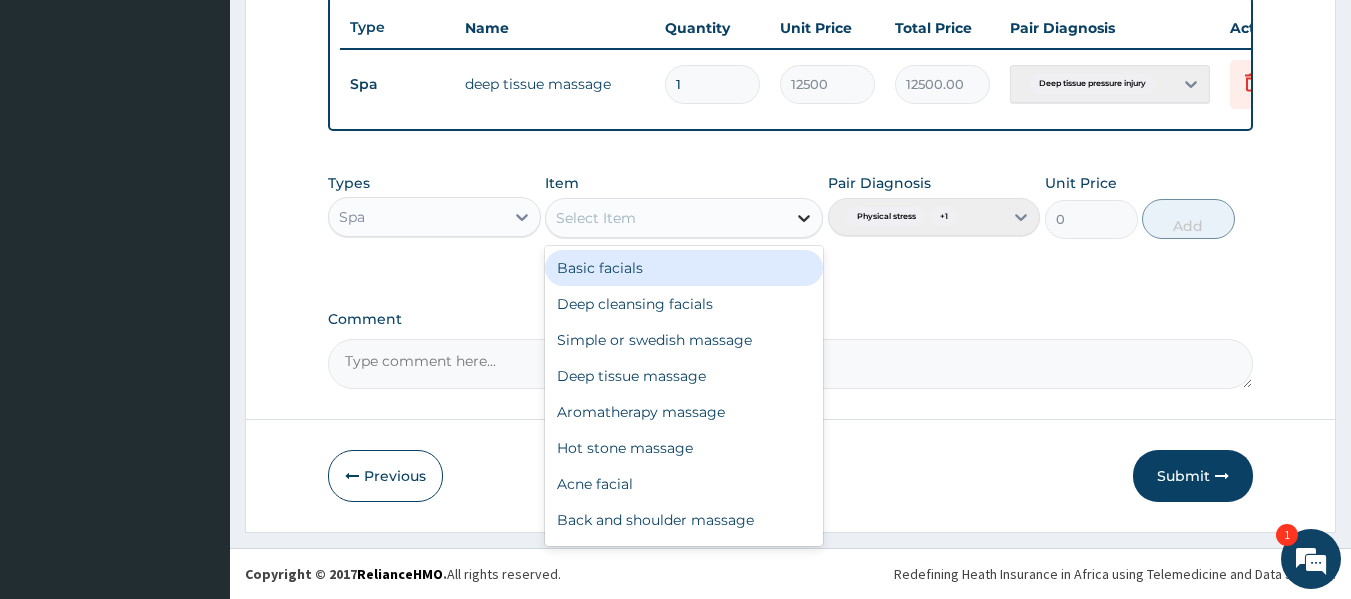 click at bounding box center [804, 218] 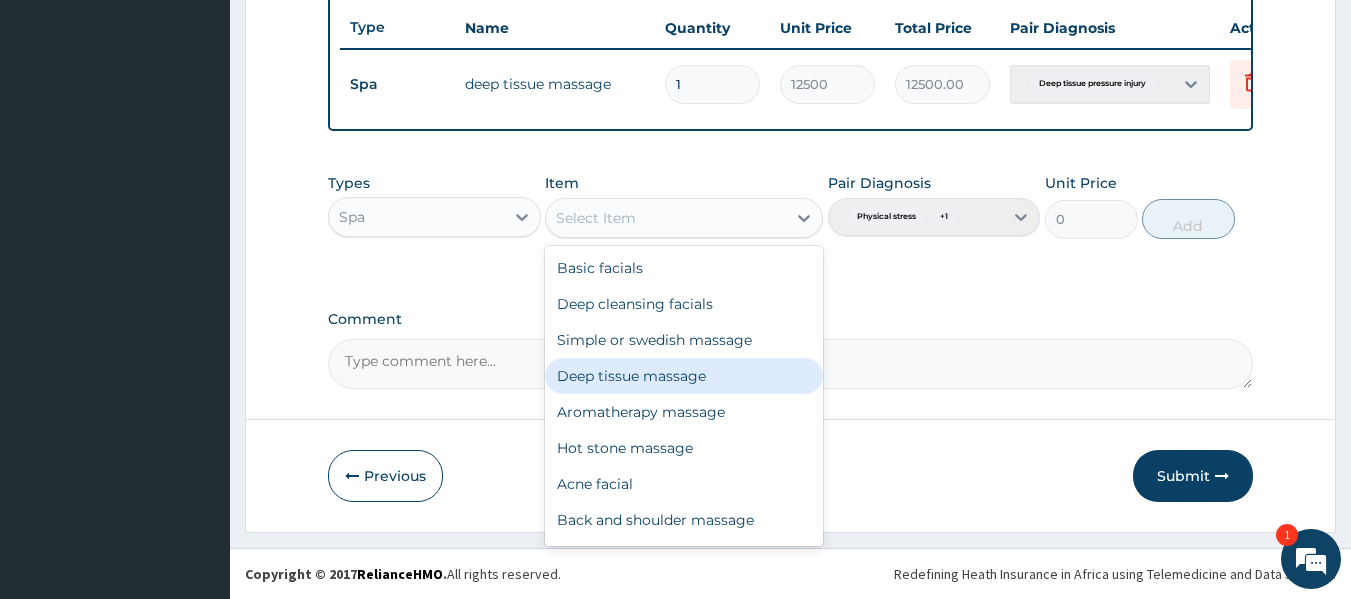 click on "Deep tissue massage" at bounding box center [684, 376] 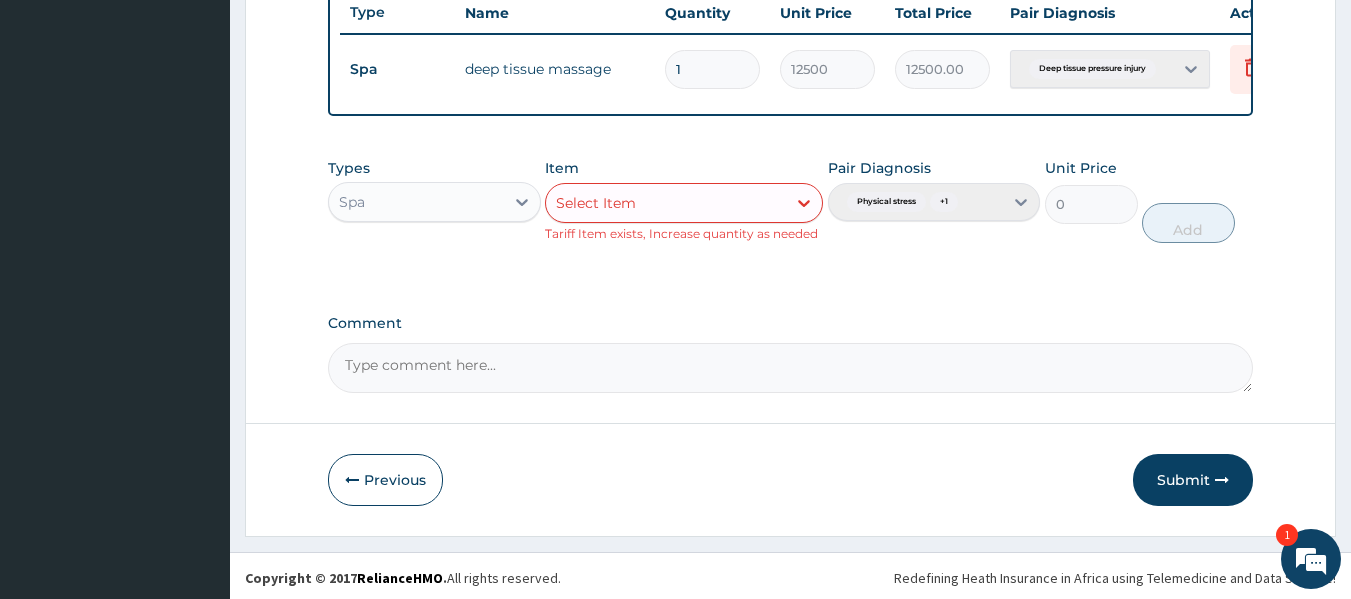 click on "Pair Diagnosis Physical stress  + 1" at bounding box center (934, 200) 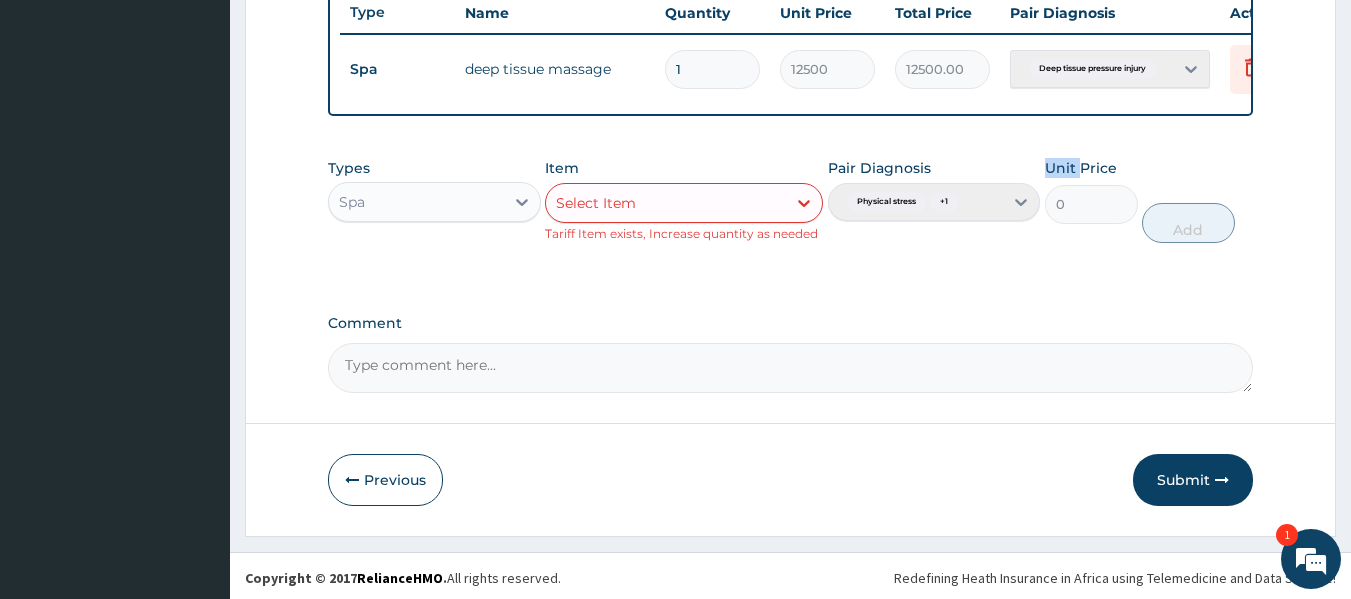 click on "Pair Diagnosis Physical stress  + 1" at bounding box center (934, 200) 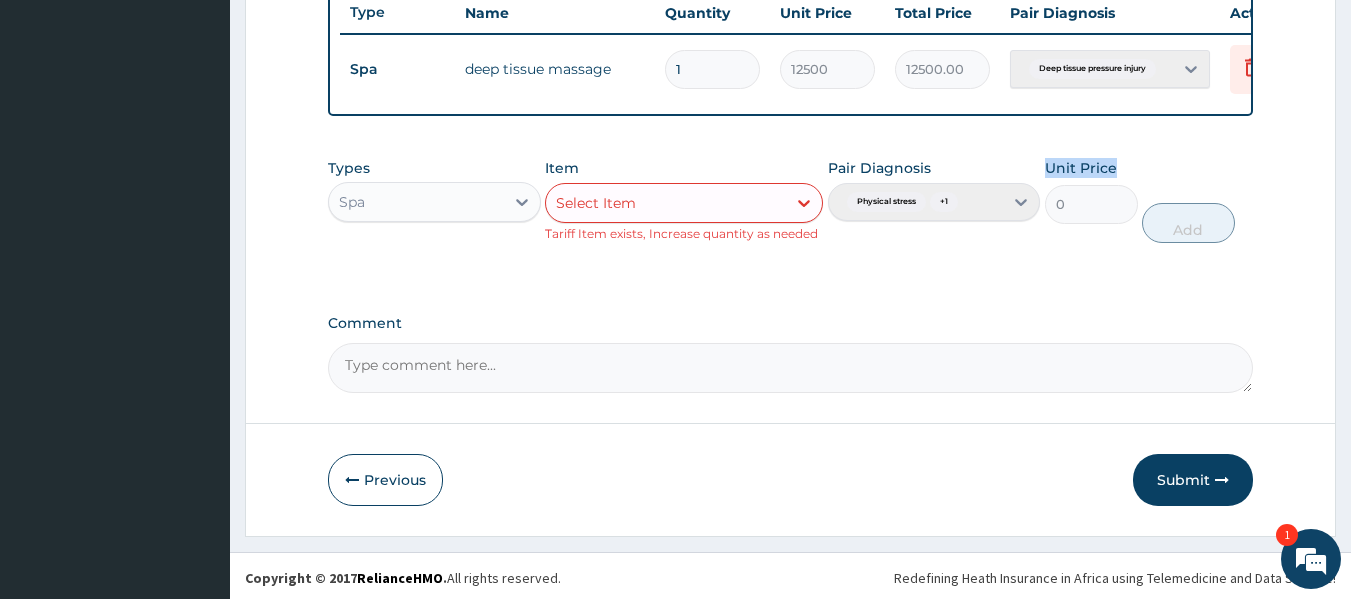 click on "Pair Diagnosis Physical stress  + 1" at bounding box center (934, 200) 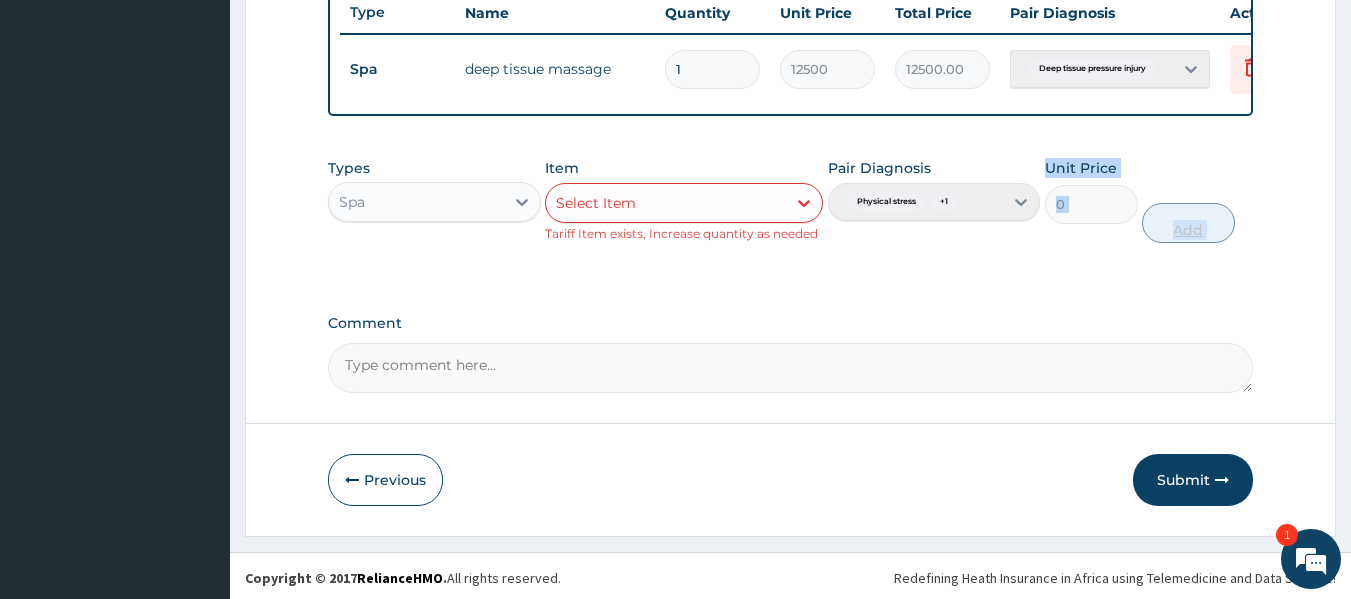click on "Types Spa Item Select Item Tariff Item exists, Increase quantity as needed Pair Diagnosis Physical stress  + 1 Unit Price 0 Add" at bounding box center (791, 200) 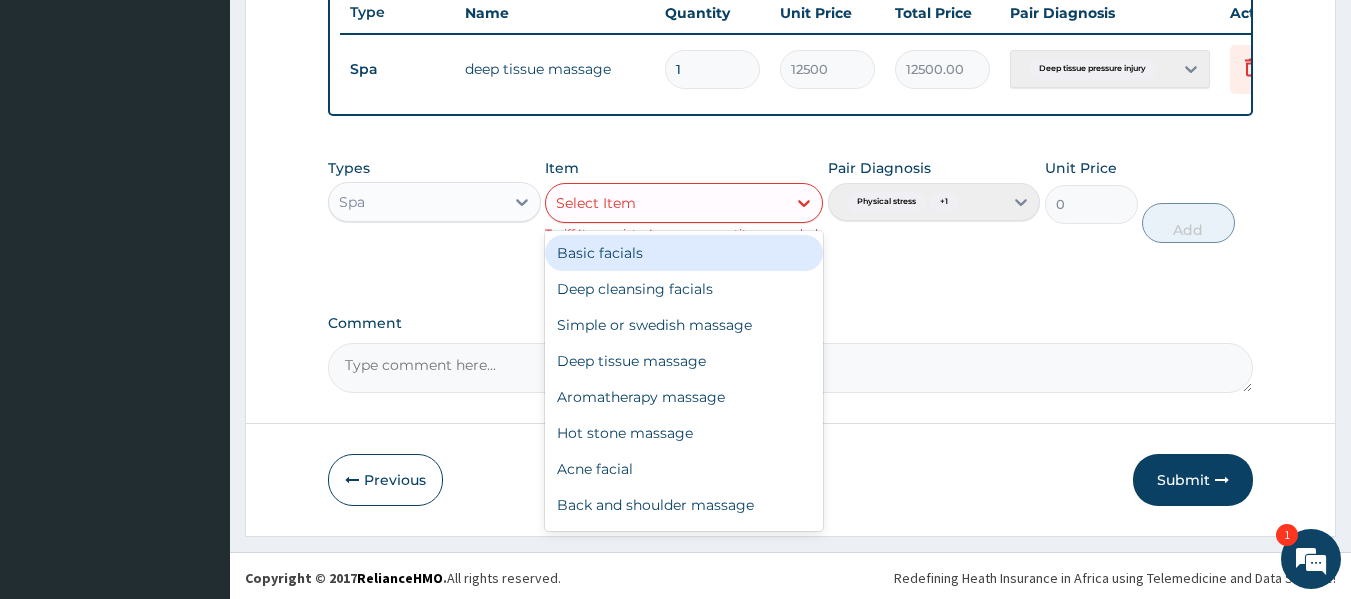 click on "Select Item" at bounding box center (666, 203) 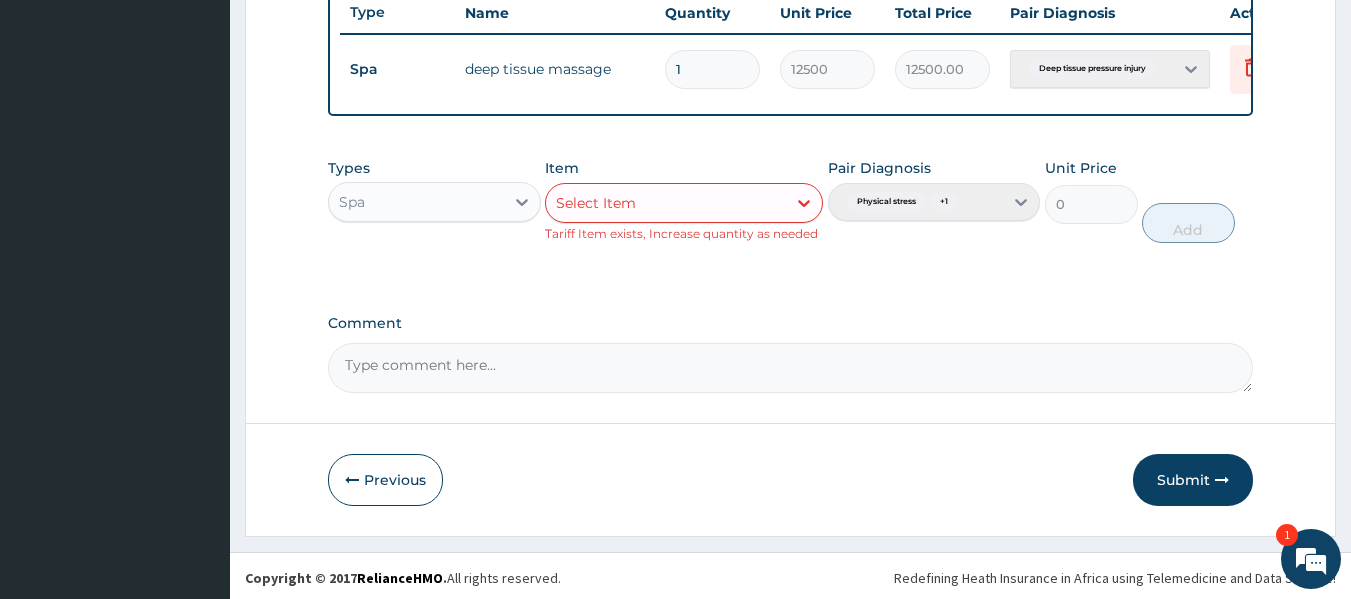 click on "Types Spa Item Select Item Tariff Item exists, Increase quantity as needed Pair Diagnosis Physical stress  + 1 Unit Price 0 Add" at bounding box center [791, 200] 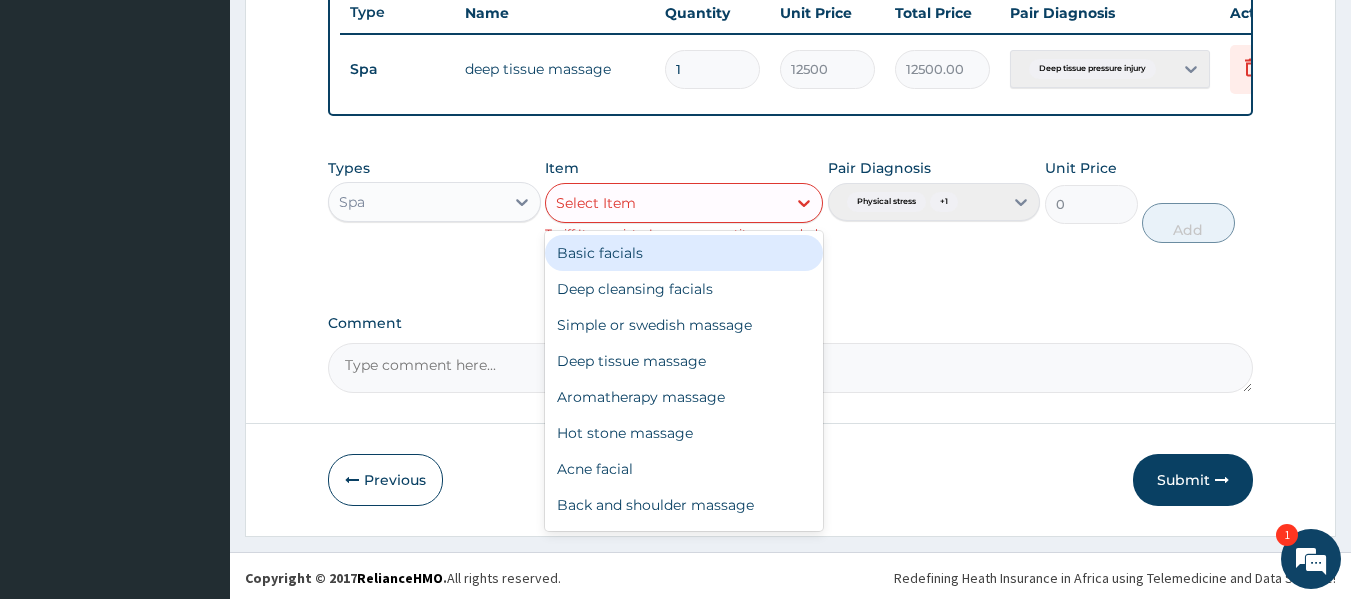 click on "Select Item" at bounding box center (666, 203) 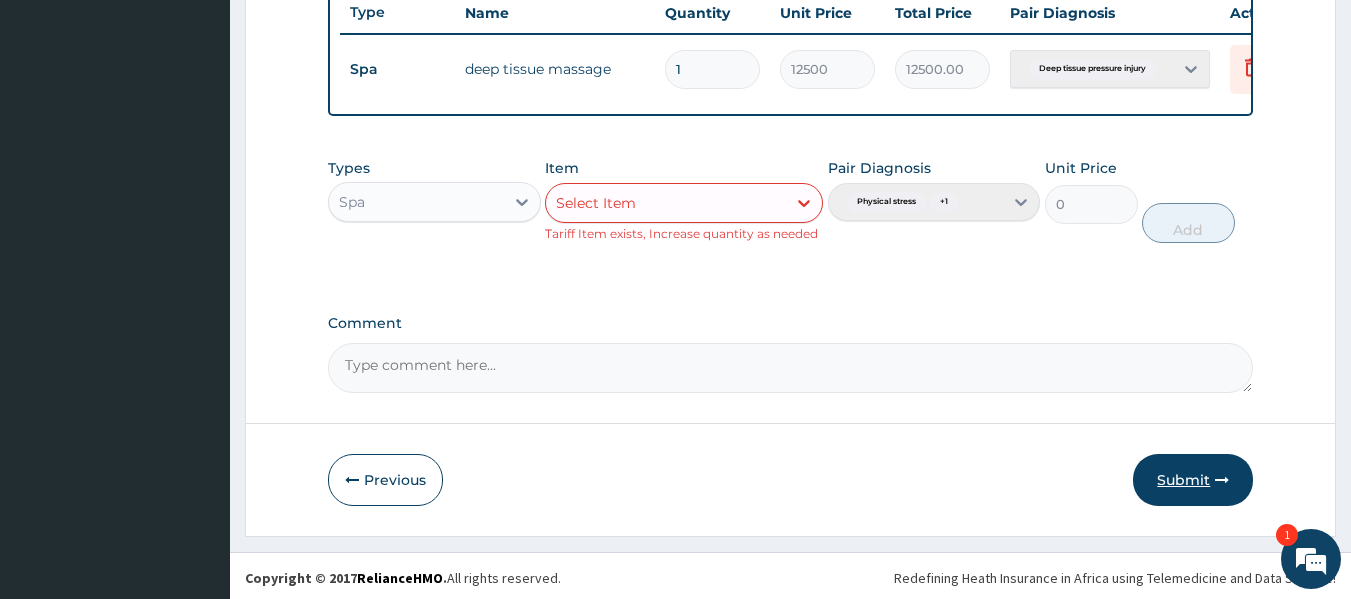 click on "Submit" at bounding box center (1193, 480) 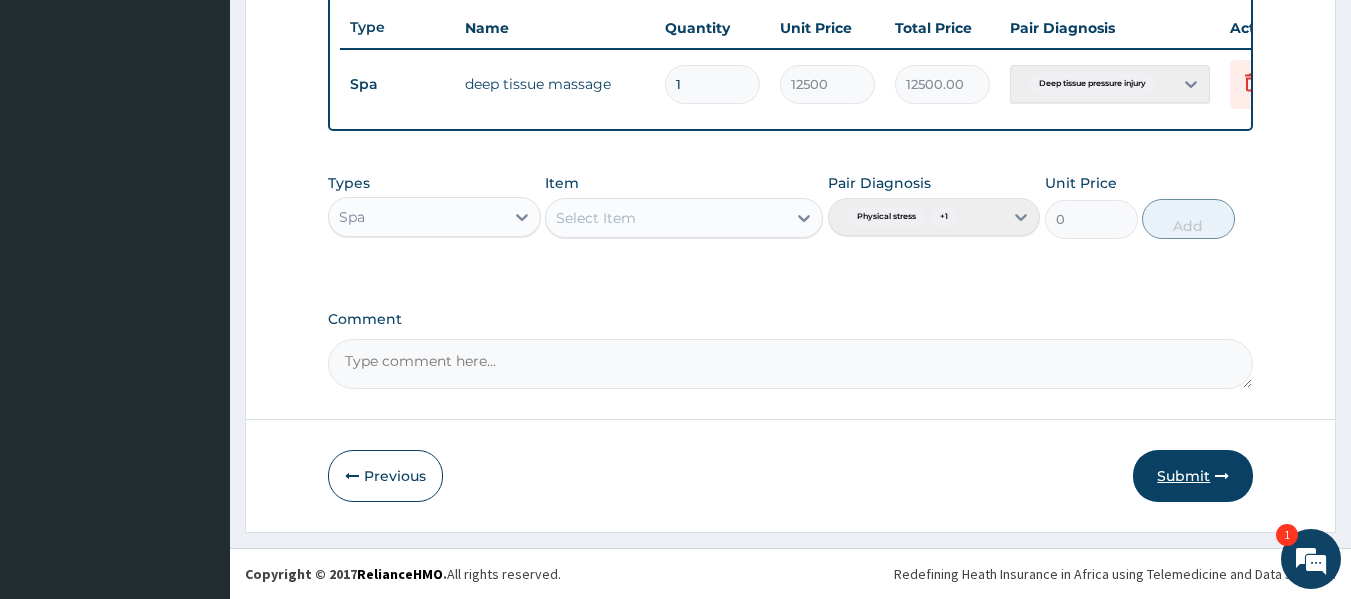 click on "Submit" at bounding box center [1193, 476] 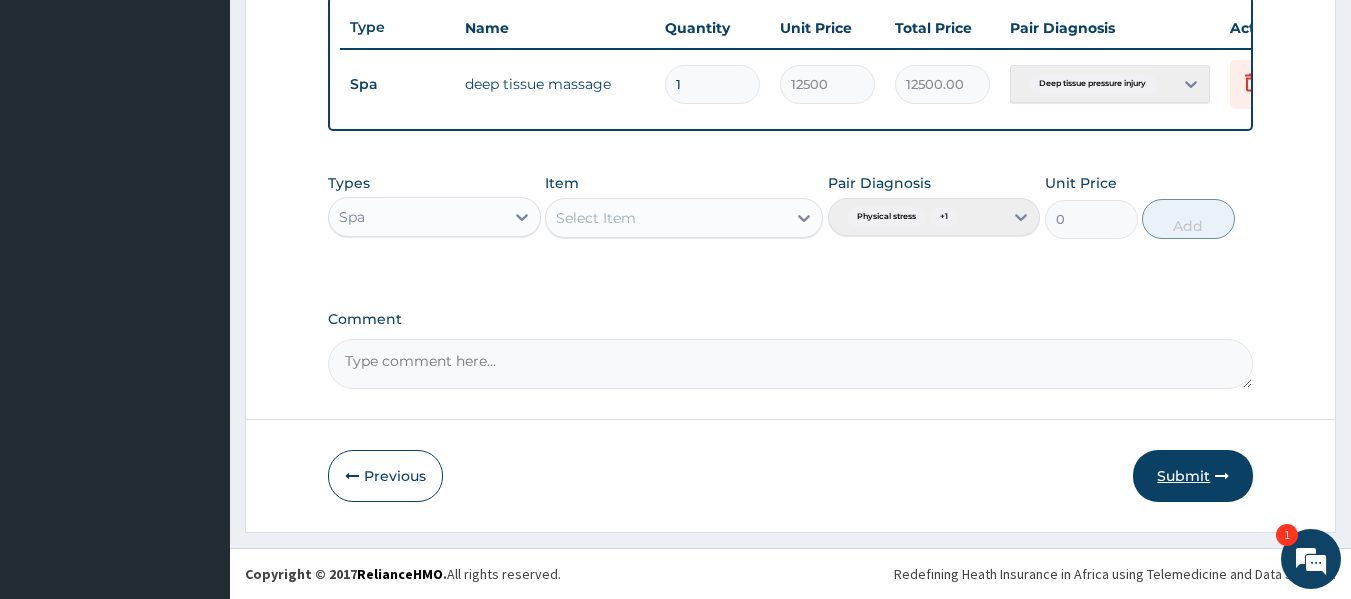click on "Submit" at bounding box center (1193, 476) 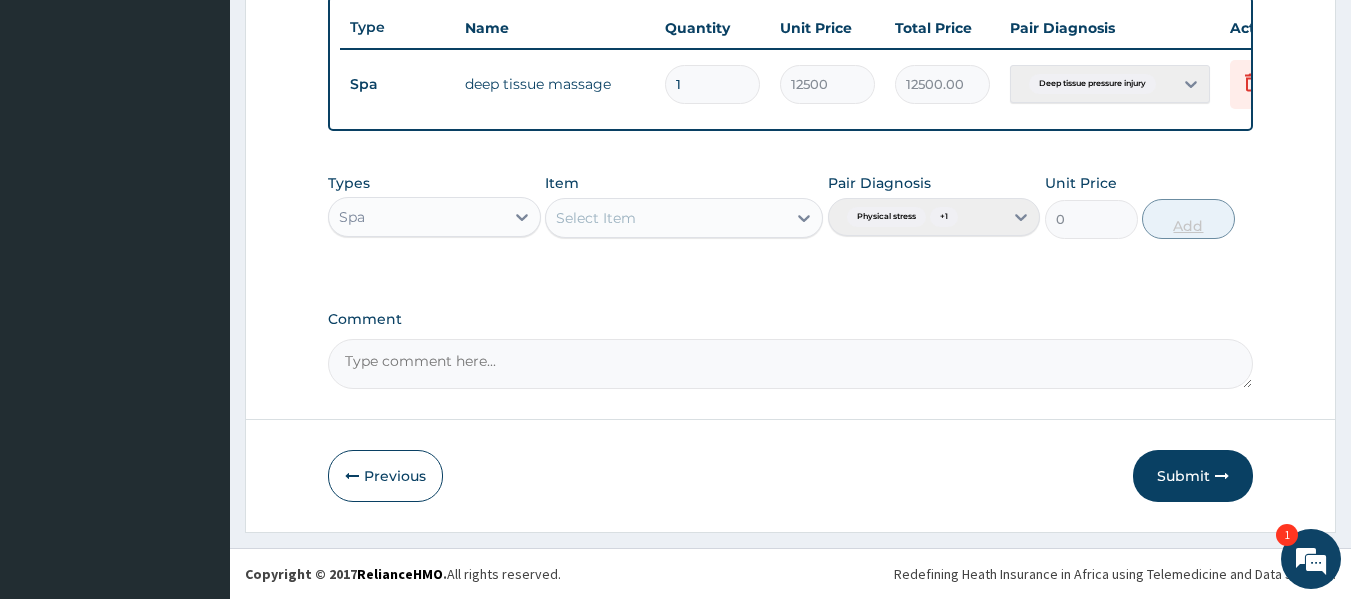 click on "Step  2  of 2 PA Code / Prescription Code PA/500CDB Encounter Date [DATE] Important Notice Please enter PA codes before entering items that are not attached to a PA code   All diagnoses entered must be linked to a claim item. Diagnosis & Claim Items that are visible but inactive cannot be edited because they were imported from an already approved PA code. Diagnosis Physical stress Confirmed Deep tissue pressure injury confirmed NB: All diagnosis must be linked to a claim item Claim Items Type Name Quantity Unit Price Total Price Pair Diagnosis Actions Spa deep tissue massage 1 12500 12500.00 Deep tissue pressure injury Delete Types Spa Item Select Item Pair Diagnosis Physical stress  + 1 Unit Price 0 Add Comment     Previous   Submit" at bounding box center (790, -55) 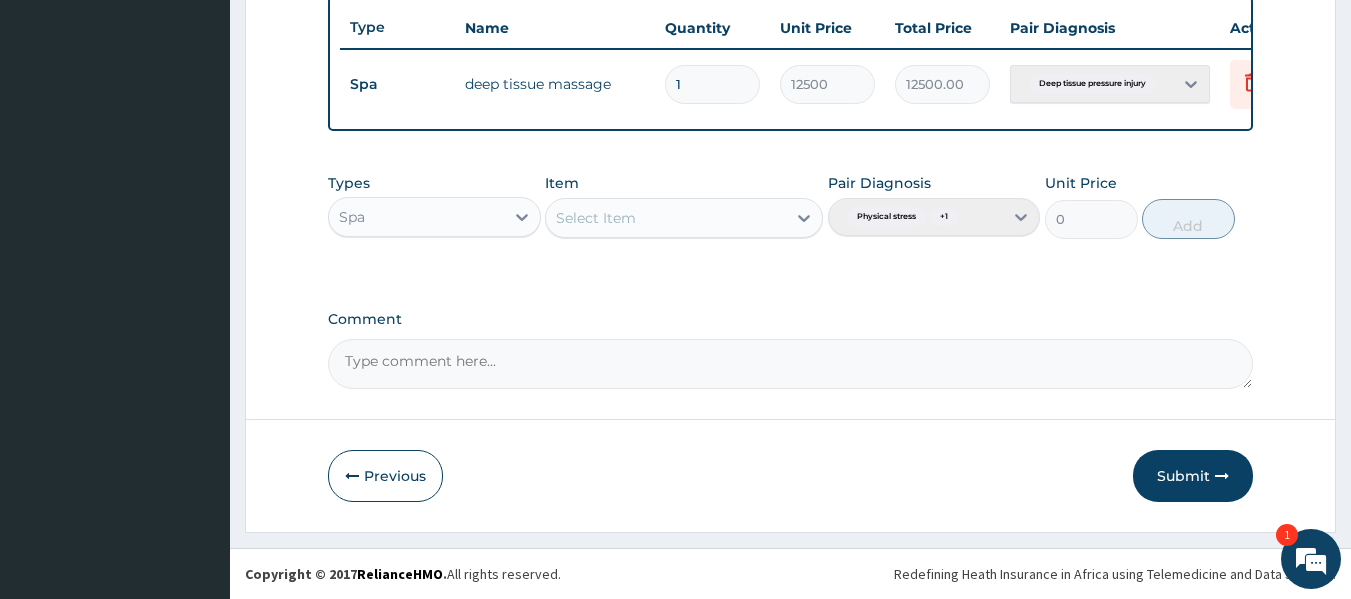 drag, startPoint x: 1181, startPoint y: 476, endPoint x: 801, endPoint y: 262, distance: 436.11465 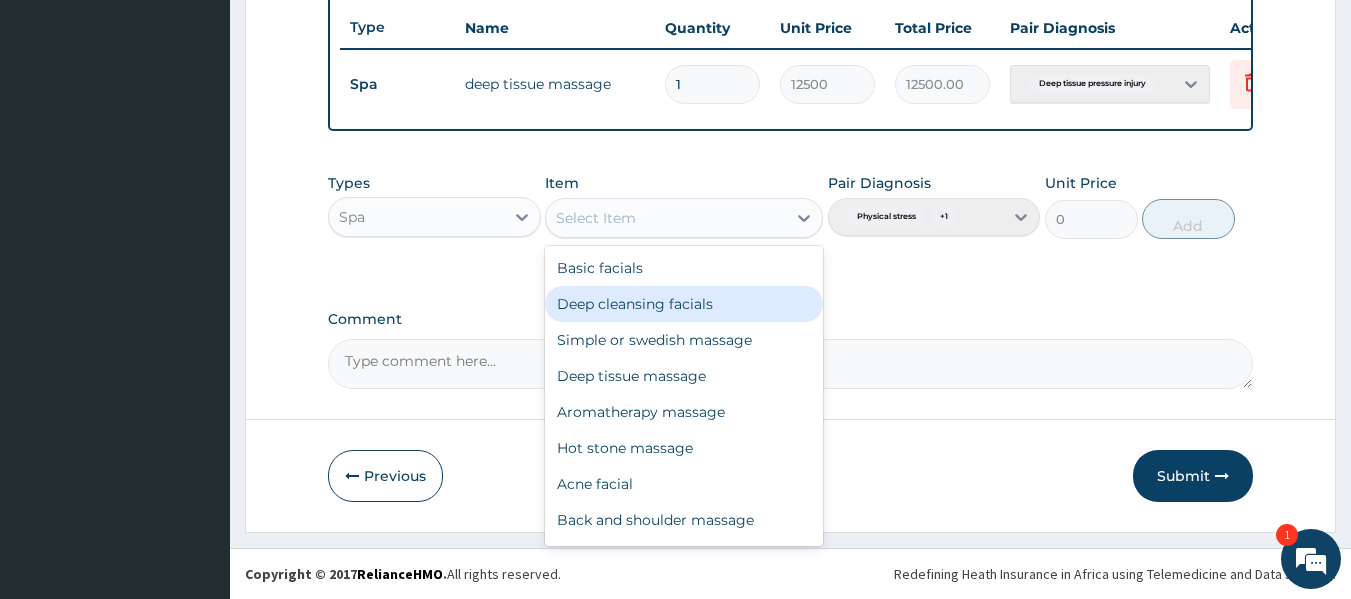 drag, startPoint x: 702, startPoint y: 231, endPoint x: 706, endPoint y: 304, distance: 73.109505 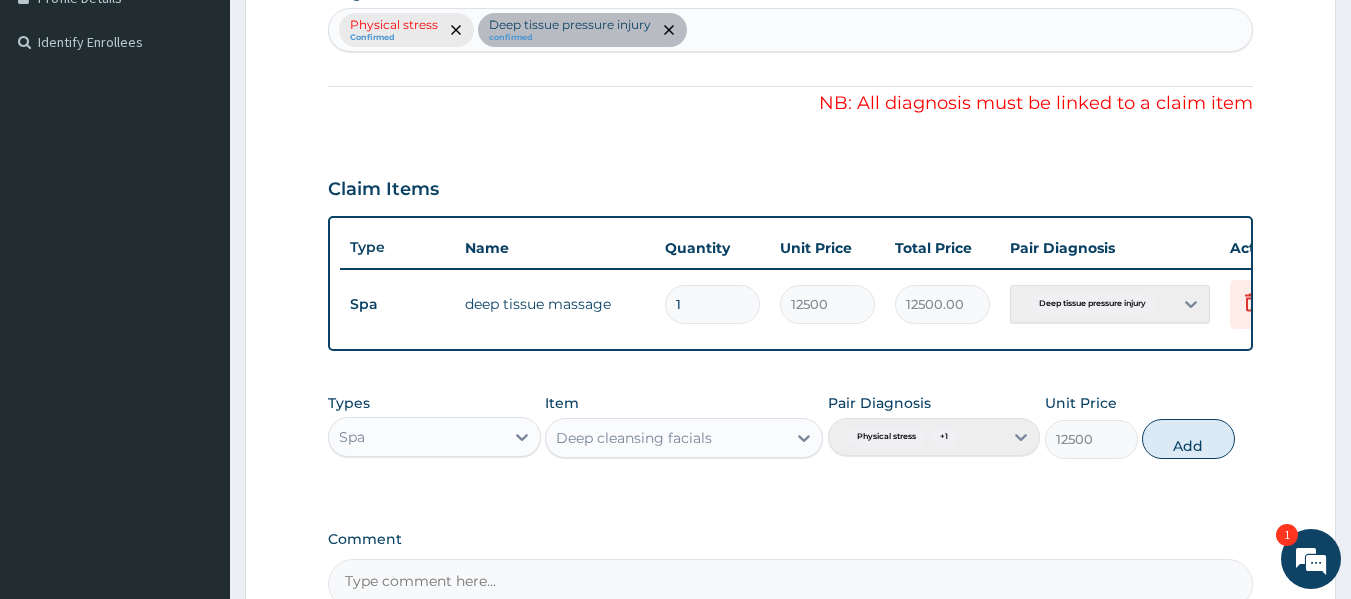 scroll, scrollTop: 572, scrollLeft: 0, axis: vertical 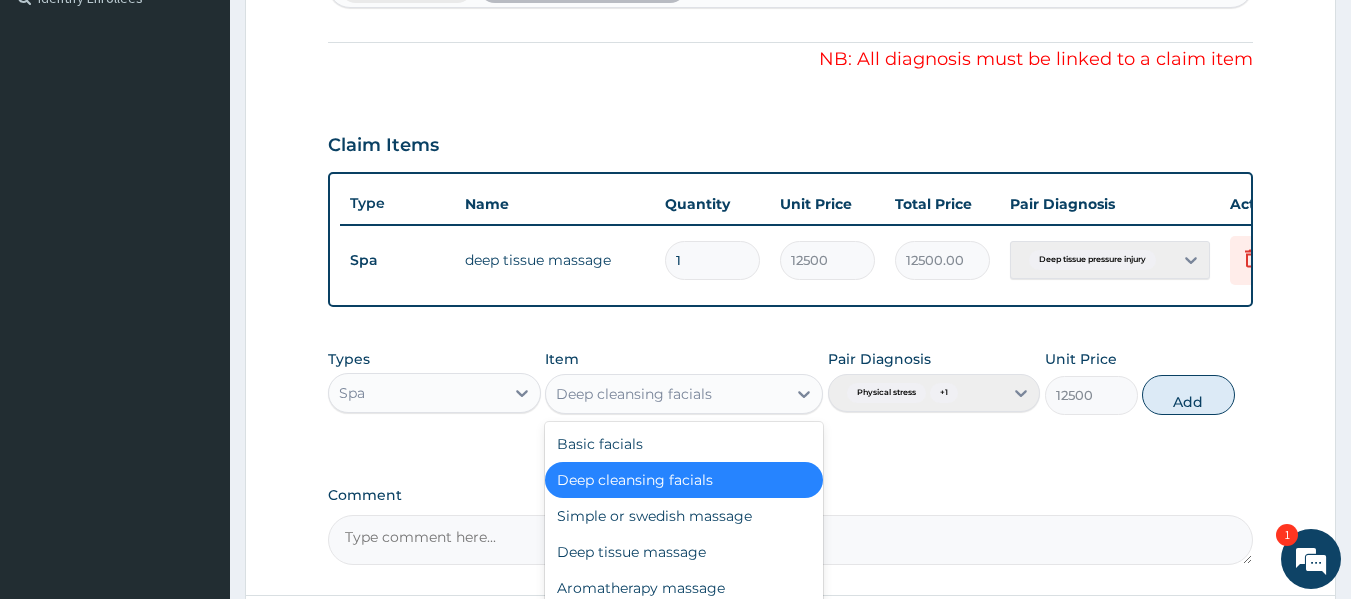 click on "Deep cleansing facials" at bounding box center [666, 394] 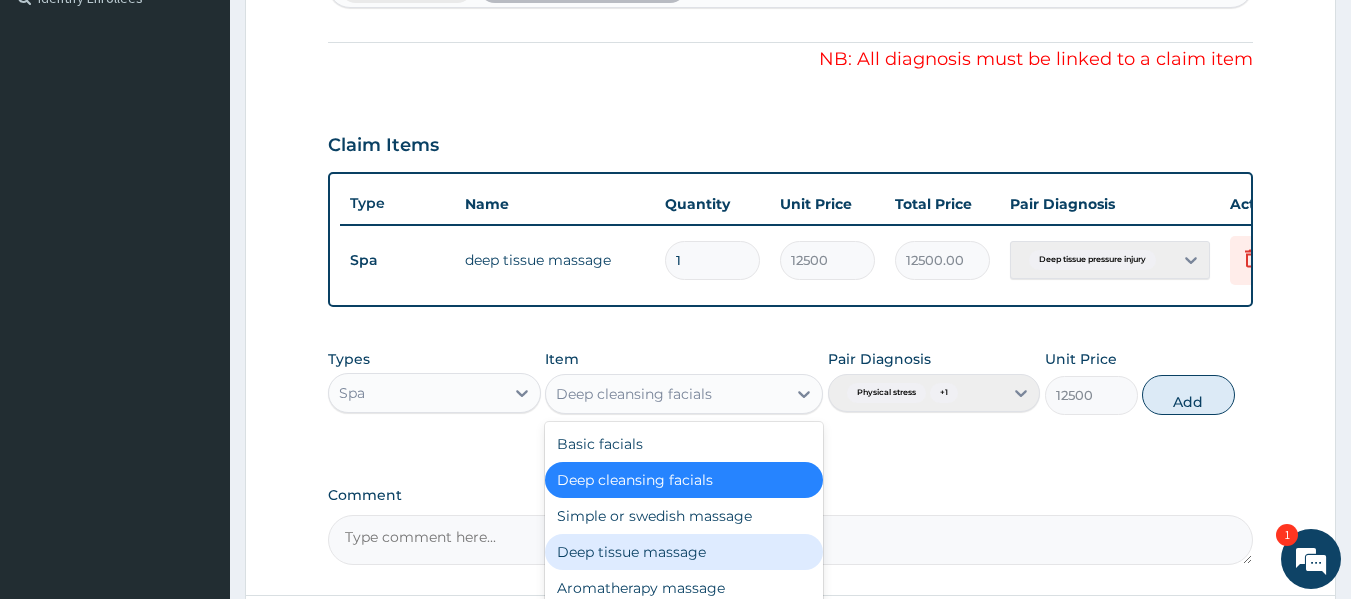 click on "Deep tissue massage" at bounding box center [684, 552] 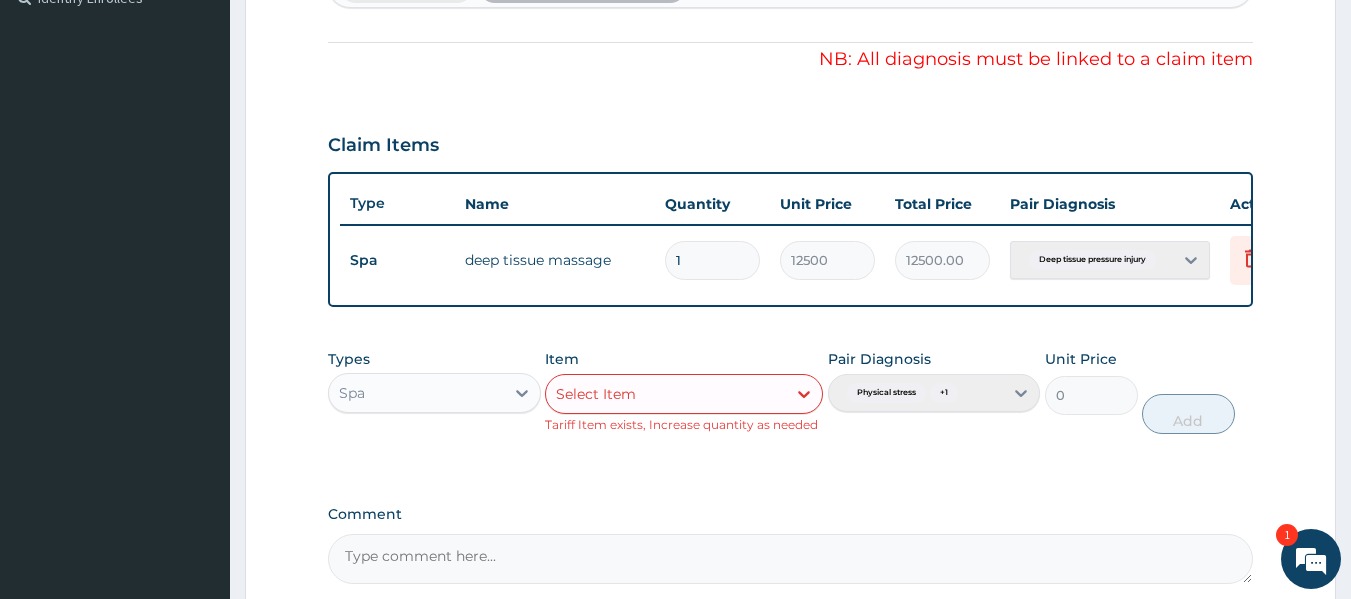 click on "Step  2  of 2 PA Code / Prescription Code PA/500CDB Encounter Date [DATE] Important Notice Please enter PA codes before entering items that are not attached to a PA code   All diagnoses entered must be linked to a claim item. Diagnosis & Claim Items that are visible but inactive cannot be edited because they were imported from an already approved PA code. Diagnosis Physical stress Confirmed Deep tissue pressure injury confirmed NB: All diagnosis must be linked to a claim item Claim Items Type Name Quantity Unit Price Total Price Pair Diagnosis Actions Spa deep tissue massage 1 12500 12500.00 Deep tissue pressure injury Delete Types Spa Item Select Item Tariff Item exists, Increase quantity as needed Pair Diagnosis Physical stress  + 1 Unit Price 0 Add Comment     Previous   Submit" at bounding box center [790, 130] 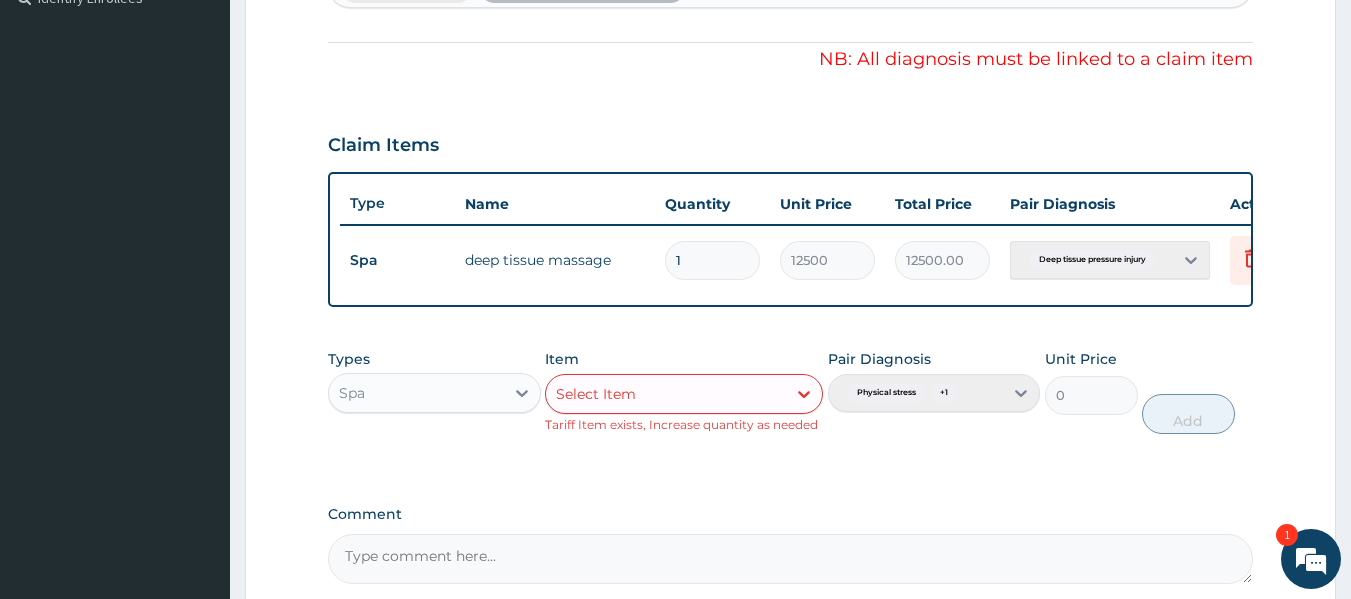 drag, startPoint x: 1343, startPoint y: 411, endPoint x: 1343, endPoint y: 485, distance: 74 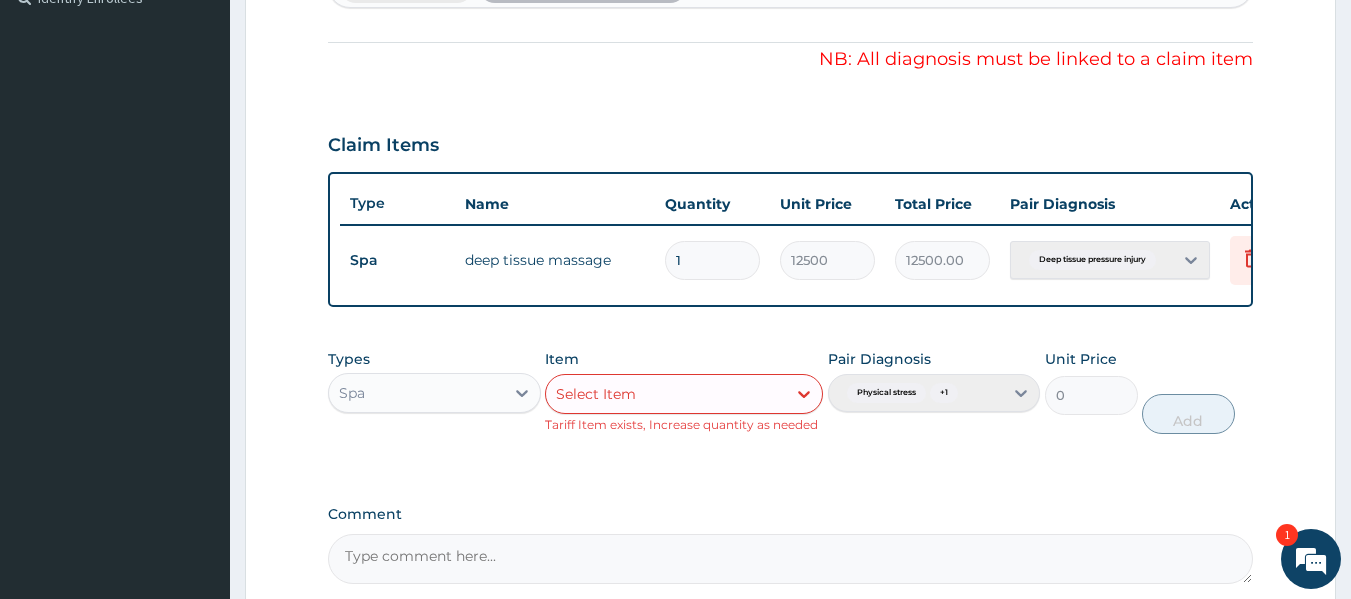 click on "Pair Diagnosis Physical stress  + 1" at bounding box center [934, 391] 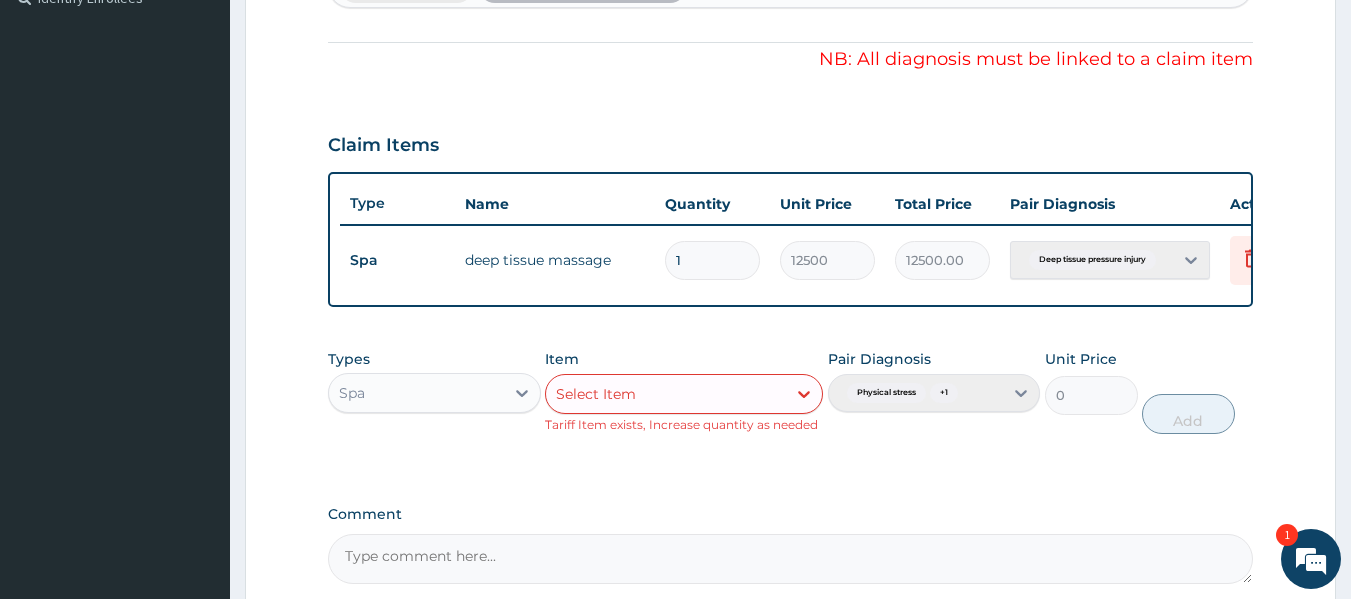 click on "Pair Diagnosis Physical stress  + 1" at bounding box center (934, 391) 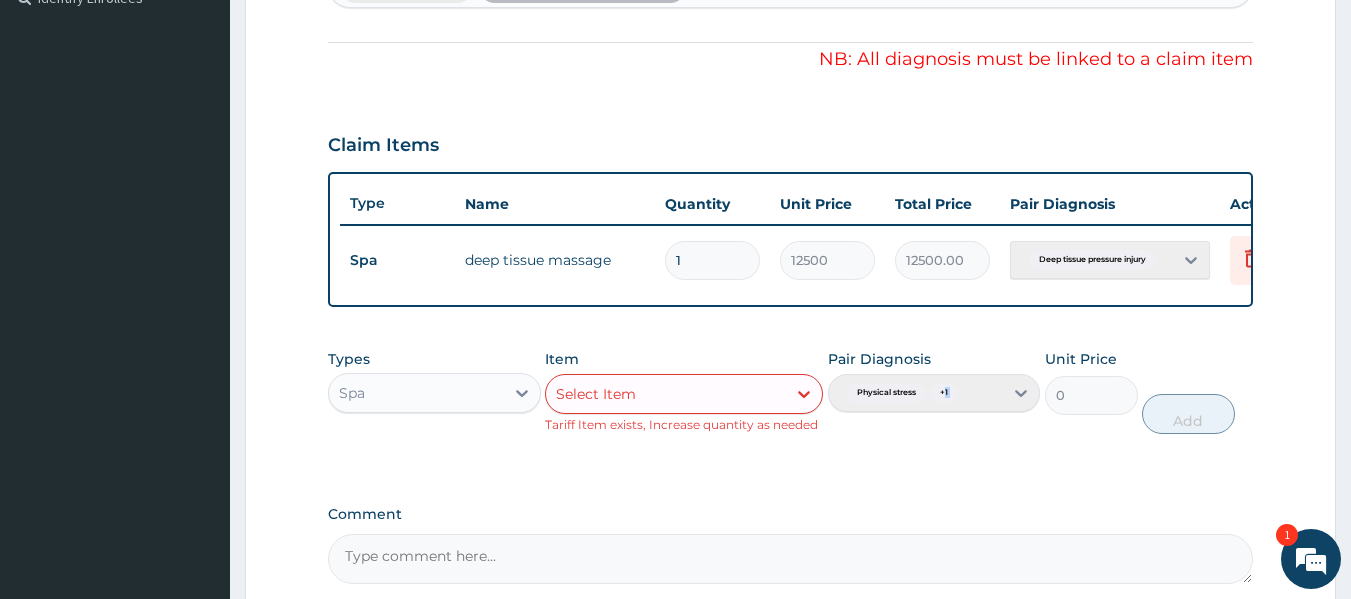 click on "Pair Diagnosis Physical stress  + 1" at bounding box center (934, 391) 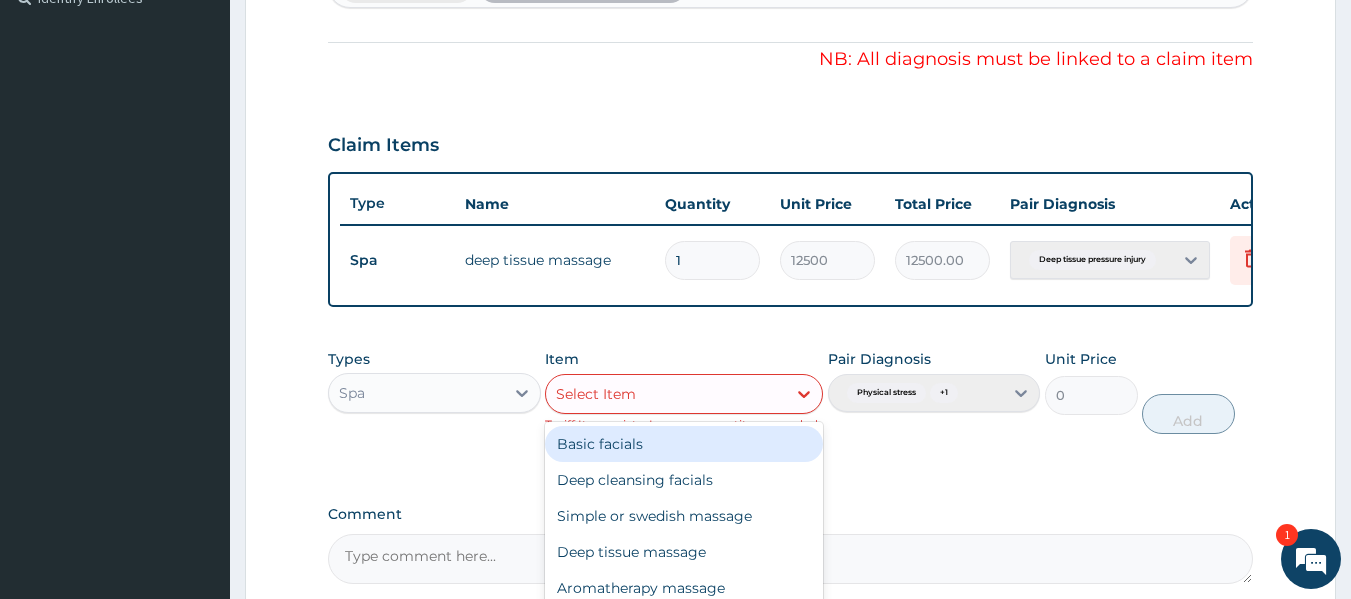 click on "Select Item" at bounding box center [666, 394] 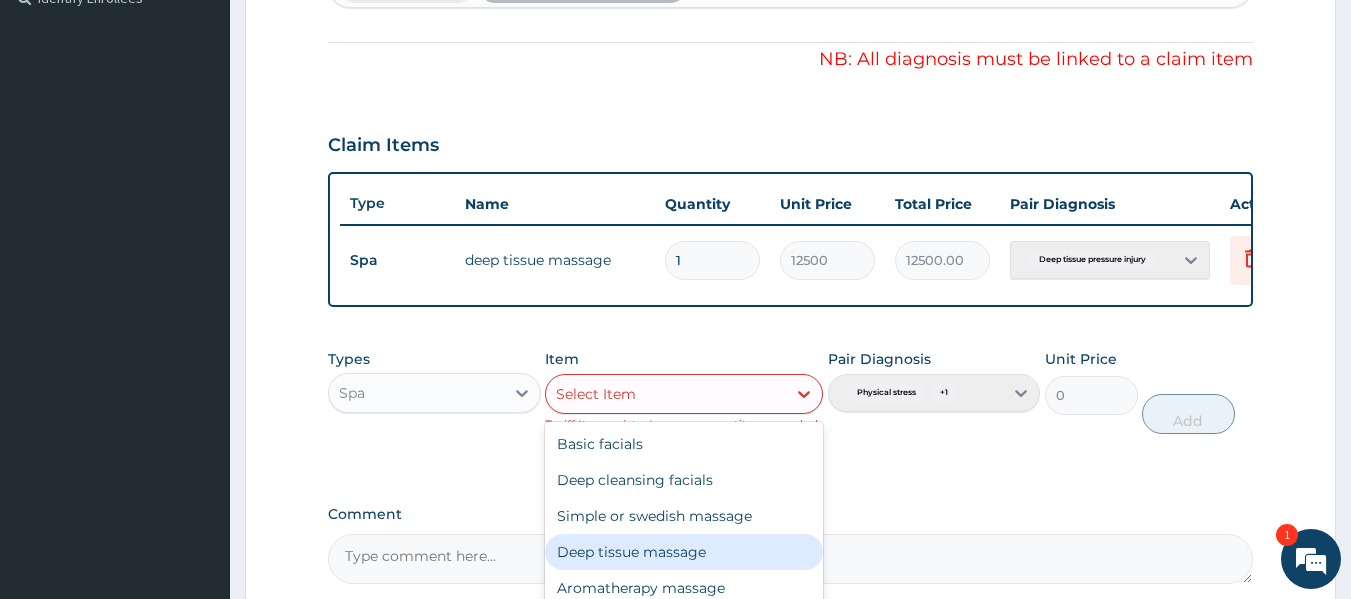 click on "Deep tissue massage" at bounding box center (684, 552) 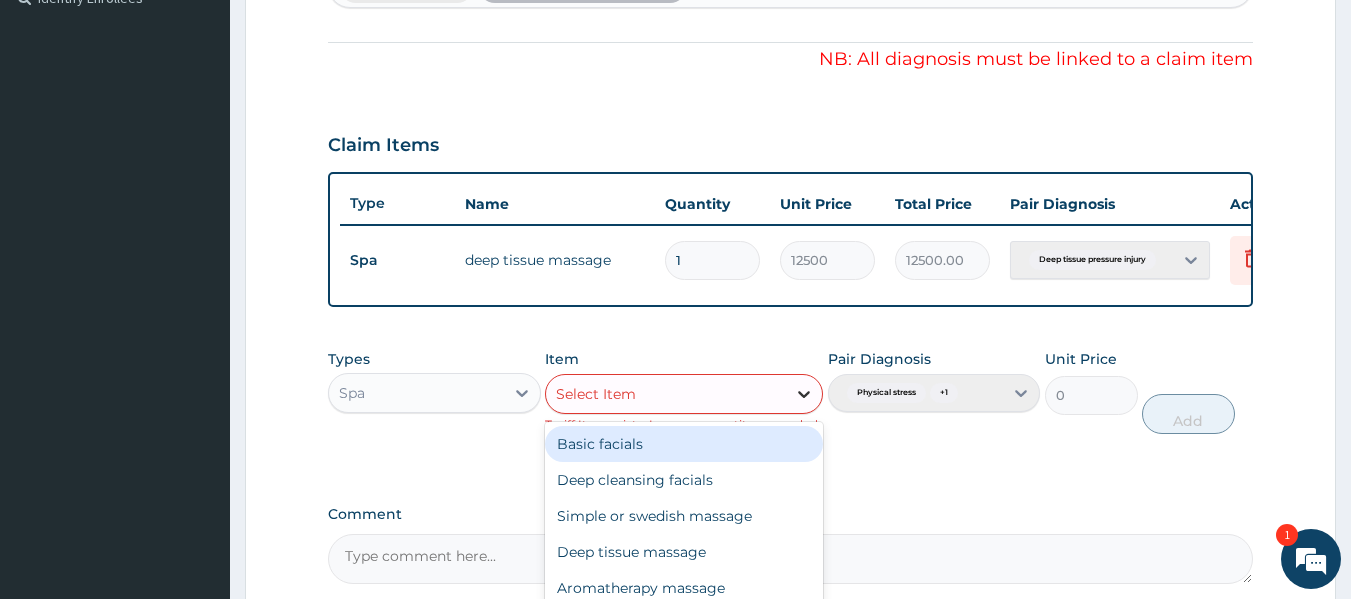 click 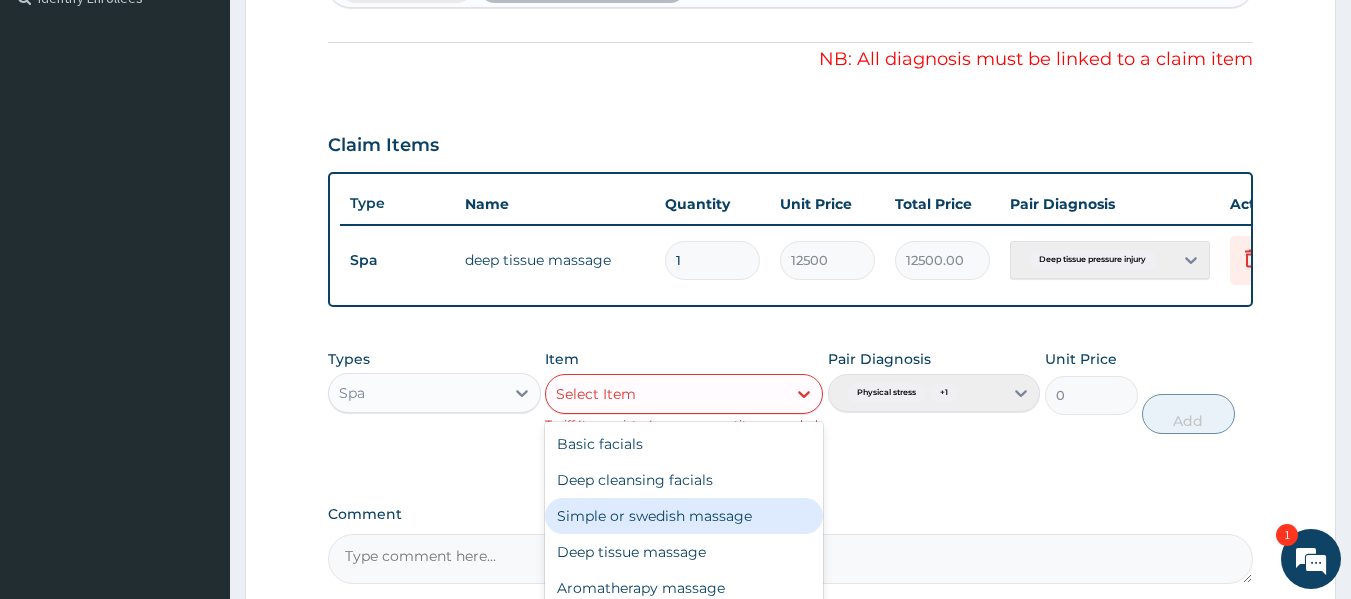 click on "Simple or swedish massage" at bounding box center (684, 516) 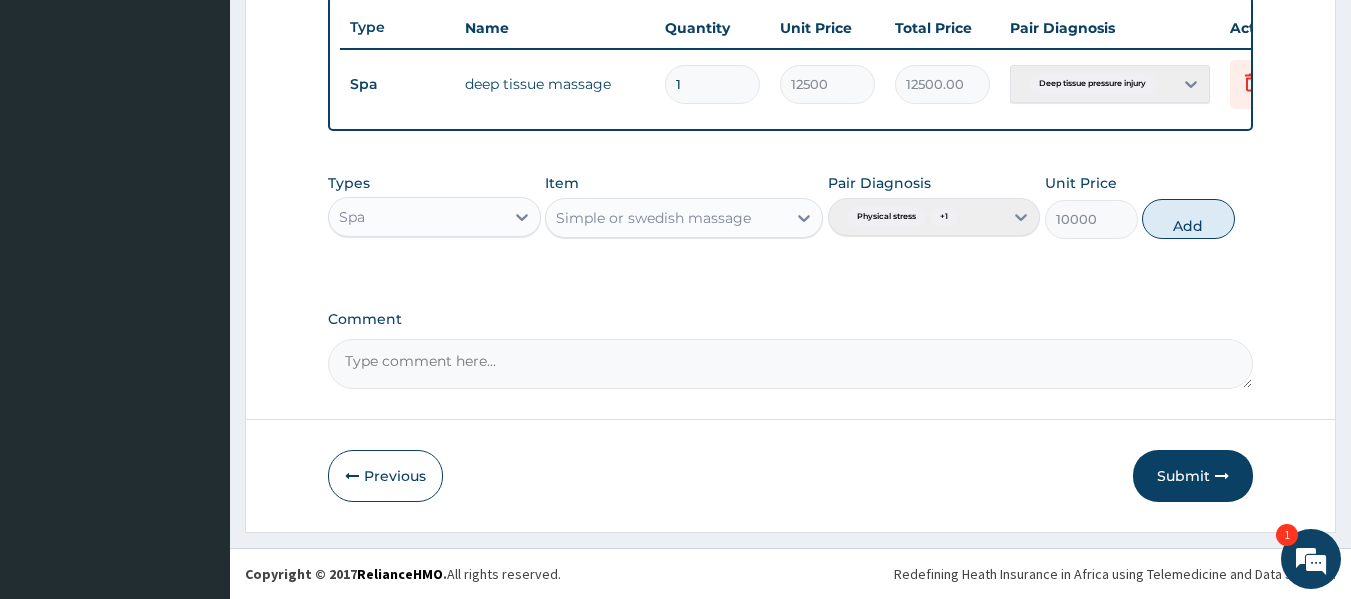 scroll, scrollTop: 763, scrollLeft: 0, axis: vertical 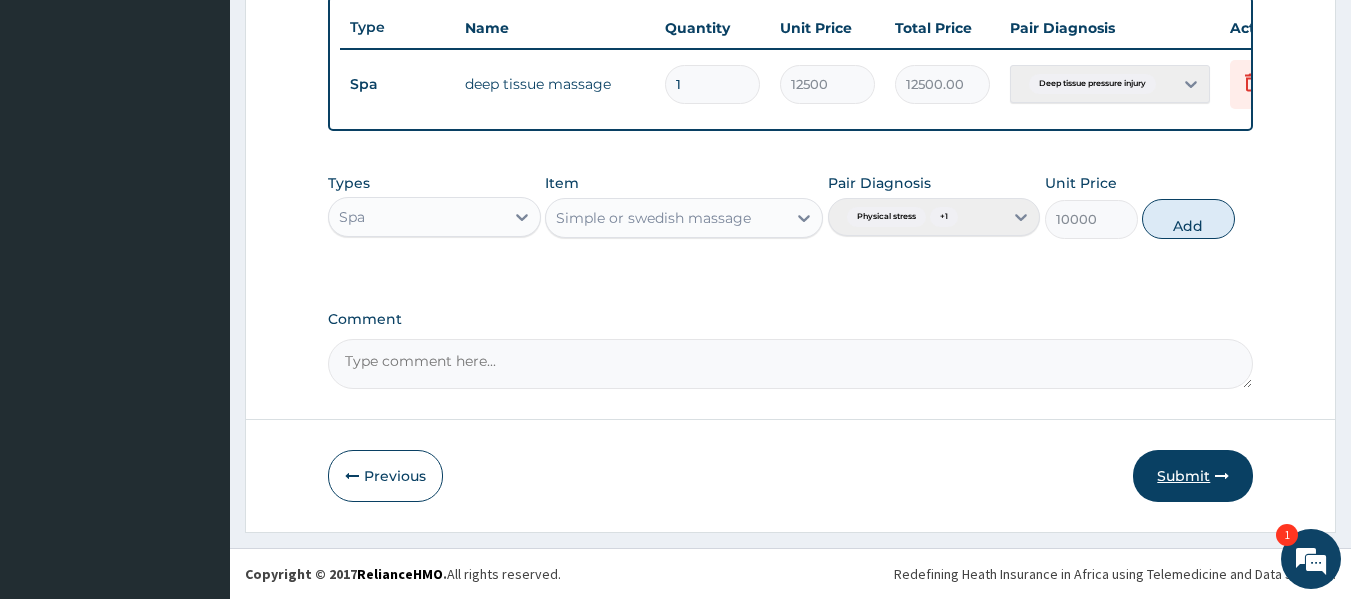 click on "Submit" at bounding box center [1193, 476] 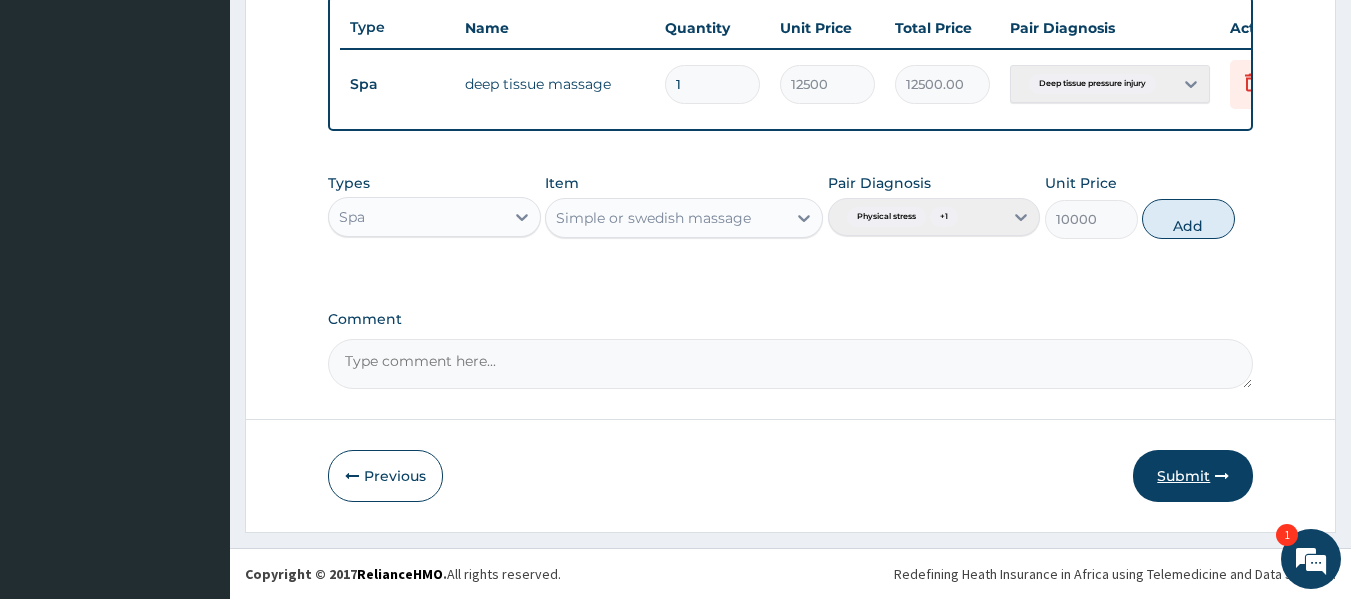 click on "Submit" at bounding box center (1193, 476) 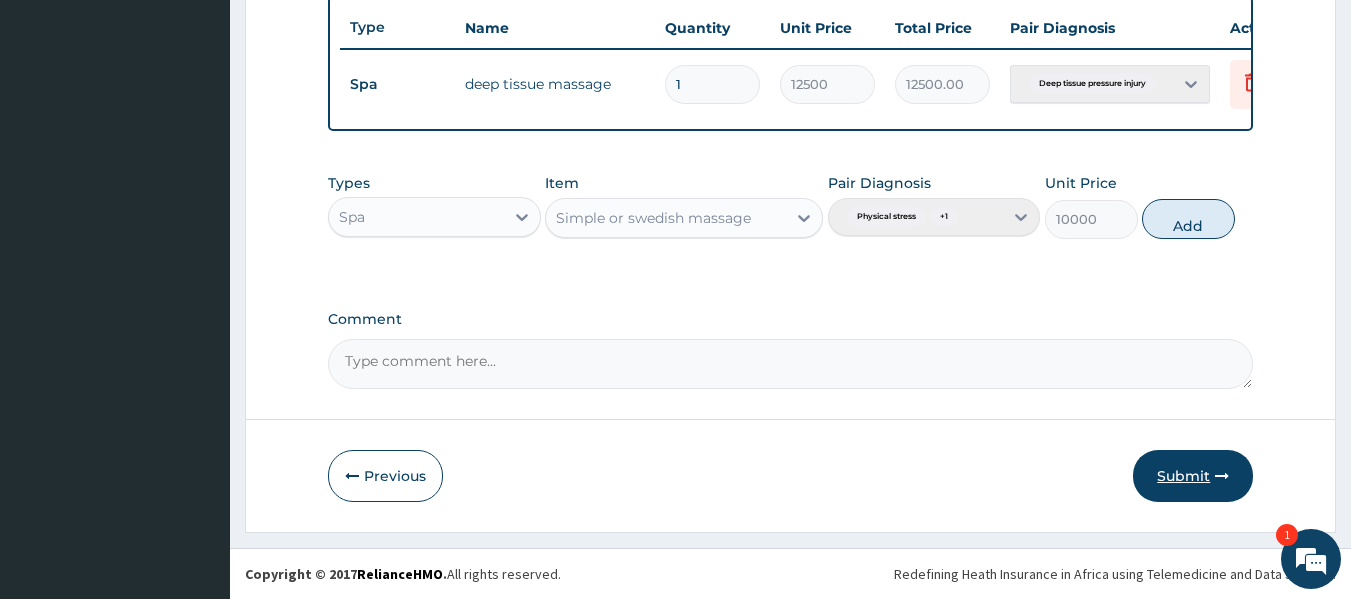 click on "Submit" at bounding box center (1193, 476) 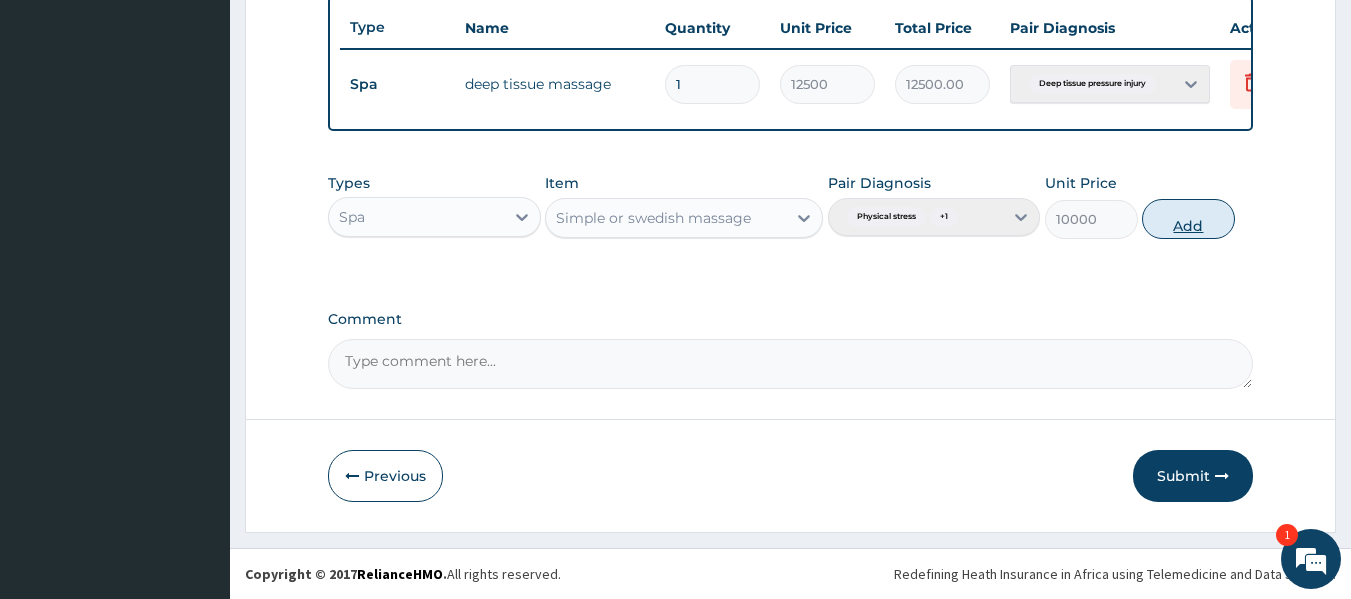 drag, startPoint x: 1187, startPoint y: 475, endPoint x: 1181, endPoint y: 229, distance: 246.07317 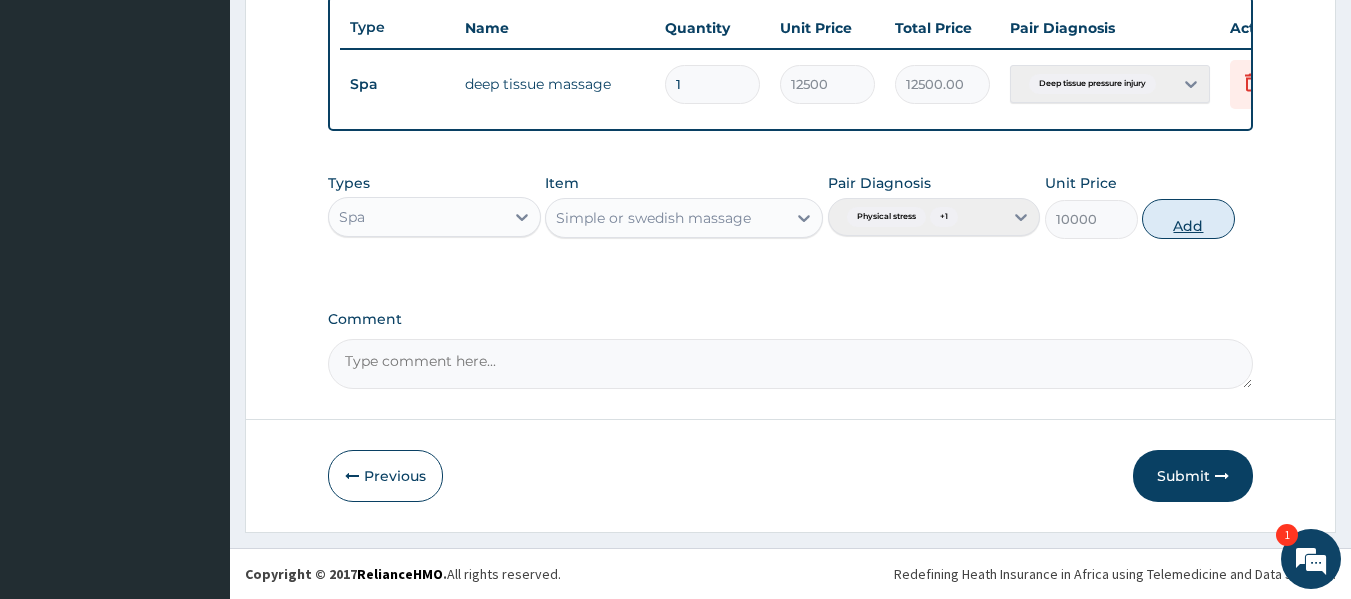 click on "Step  2  of 2 PA Code / Prescription Code PA/500CDB Encounter Date [DATE] Important Notice Please enter PA codes before entering items that are not attached to a PA code   All diagnoses entered must be linked to a claim item. Diagnosis & Claim Items that are visible but inactive cannot be edited because they were imported from an already approved PA code. Diagnosis Physical stress Confirmed Deep tissue pressure injury confirmed NB: All diagnosis must be linked to a claim item Claim Items Type Name Quantity Unit Price Total Price Pair Diagnosis Actions Spa deep tissue massage 1 12500 12500.00 Deep tissue pressure injury Delete Types Spa Item Simple or swedish massage Pair Diagnosis Physical stress  + 1 Unit Price 10000 Add Comment     Previous   Submit" at bounding box center [790, -55] 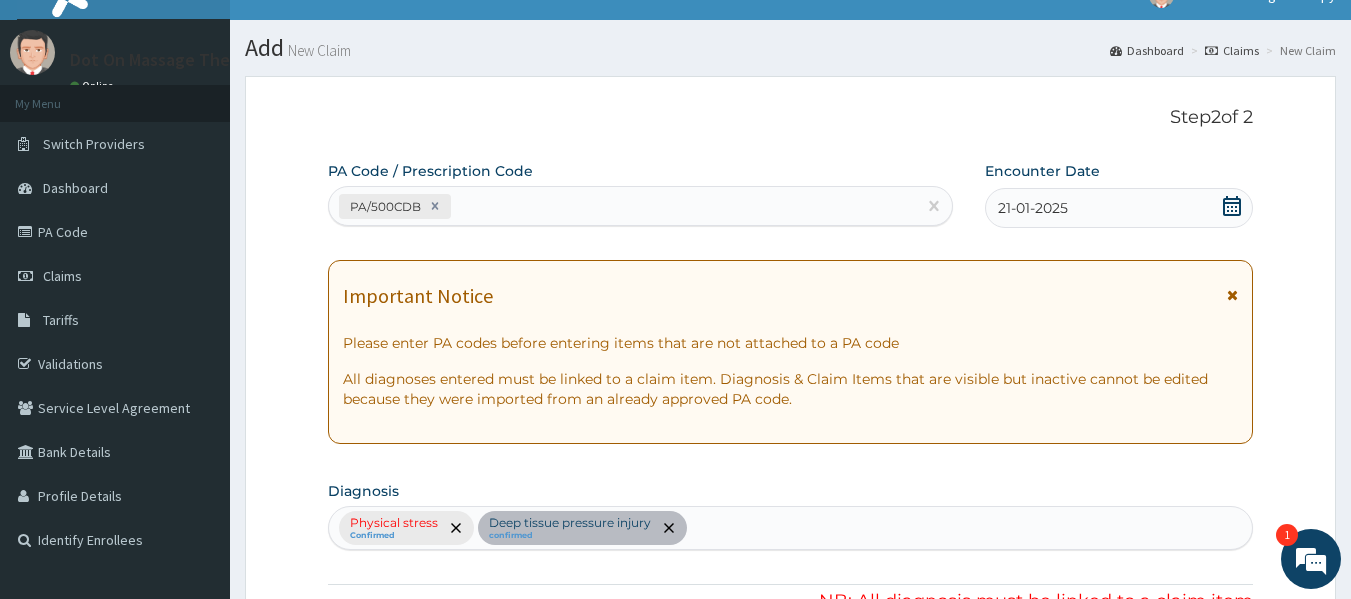 scroll, scrollTop: 0, scrollLeft: 0, axis: both 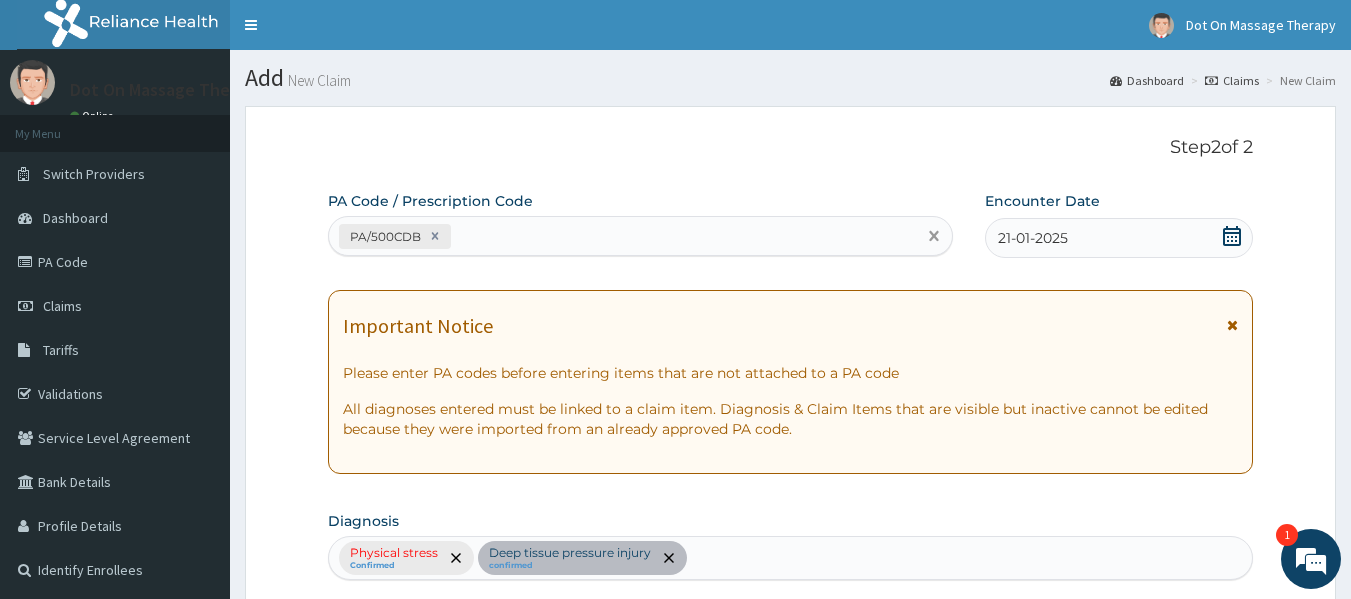 type on "10000" 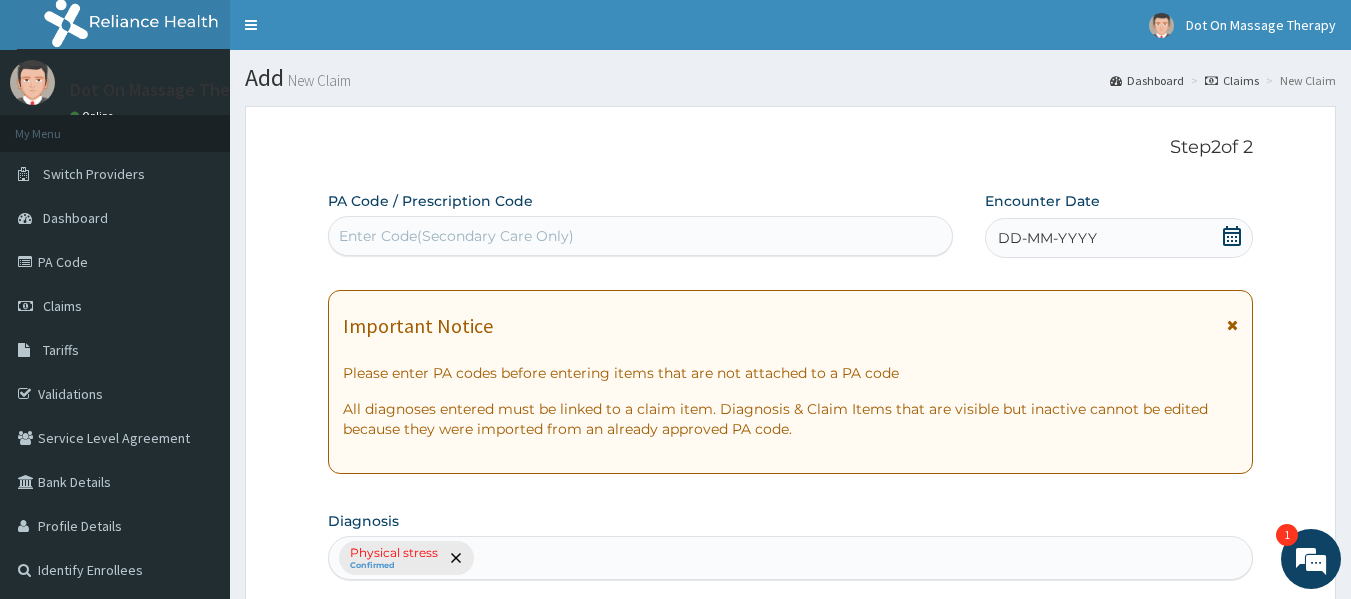 paste on "PA/500CDB" 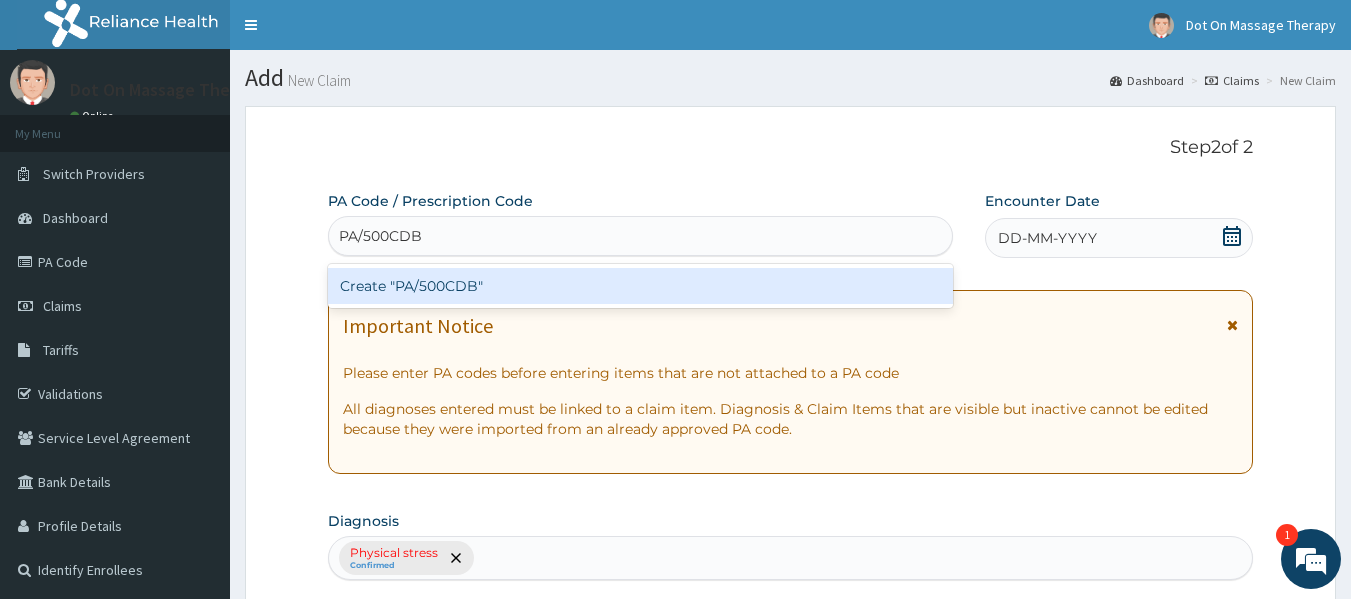 click on "Create "PA/500CDB"" at bounding box center [641, 286] 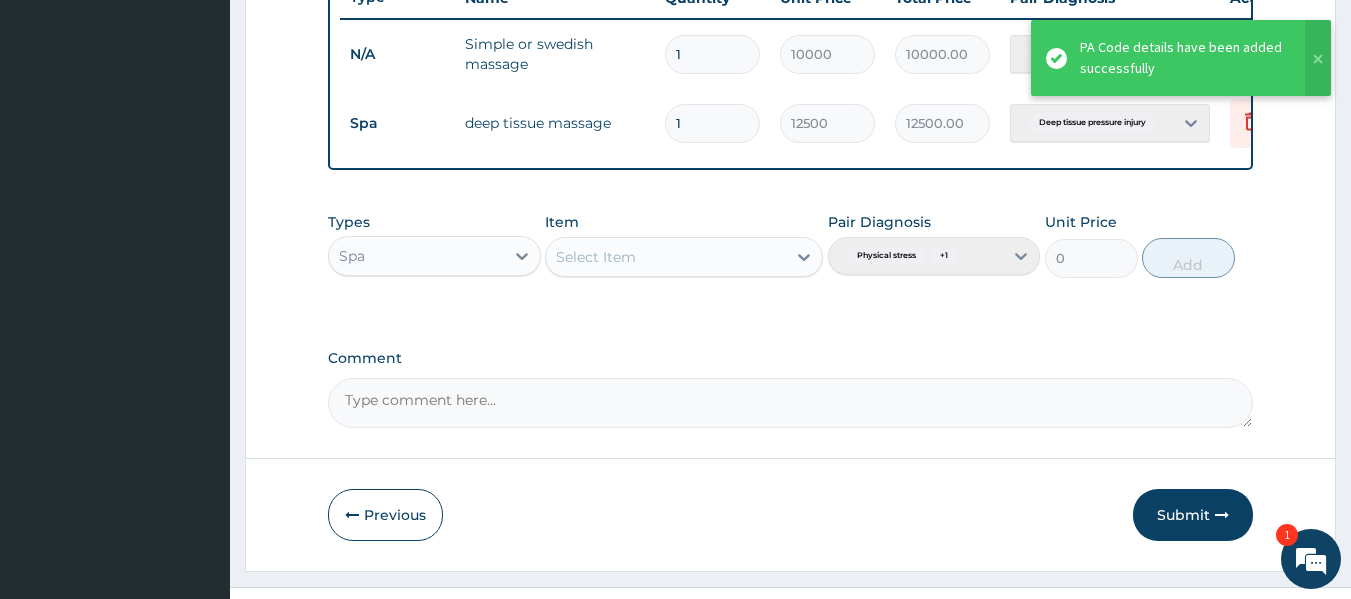 scroll, scrollTop: 832, scrollLeft: 0, axis: vertical 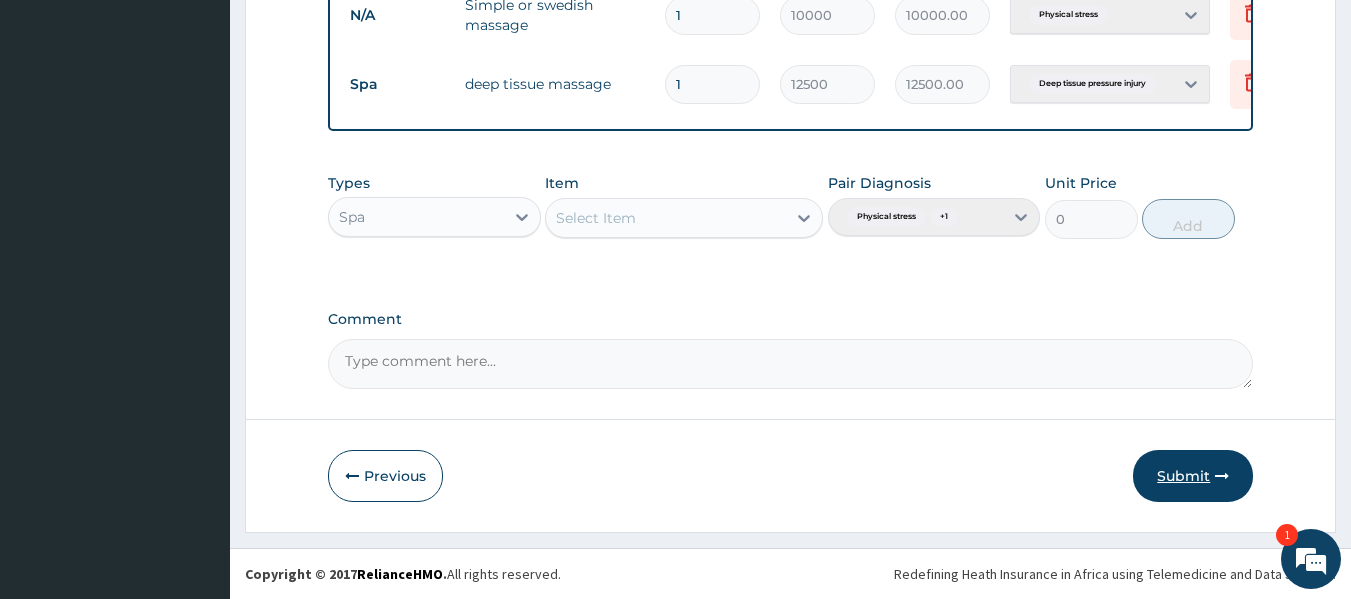 click on "Submit" at bounding box center [1193, 476] 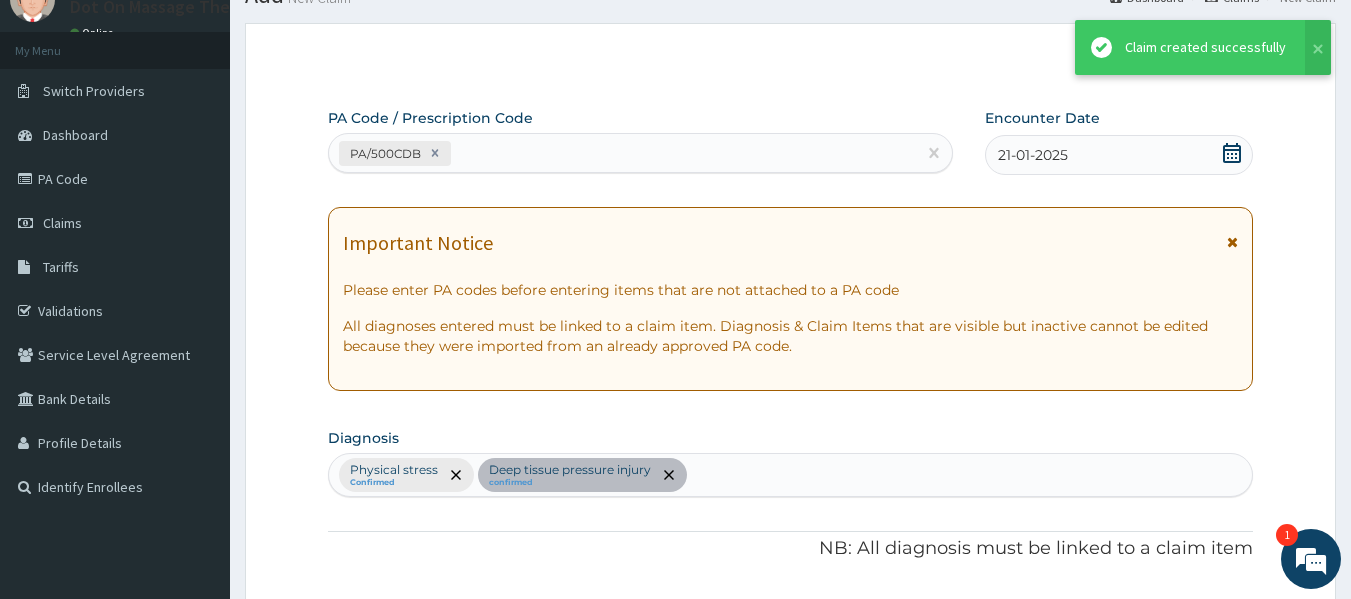 scroll, scrollTop: 832, scrollLeft: 0, axis: vertical 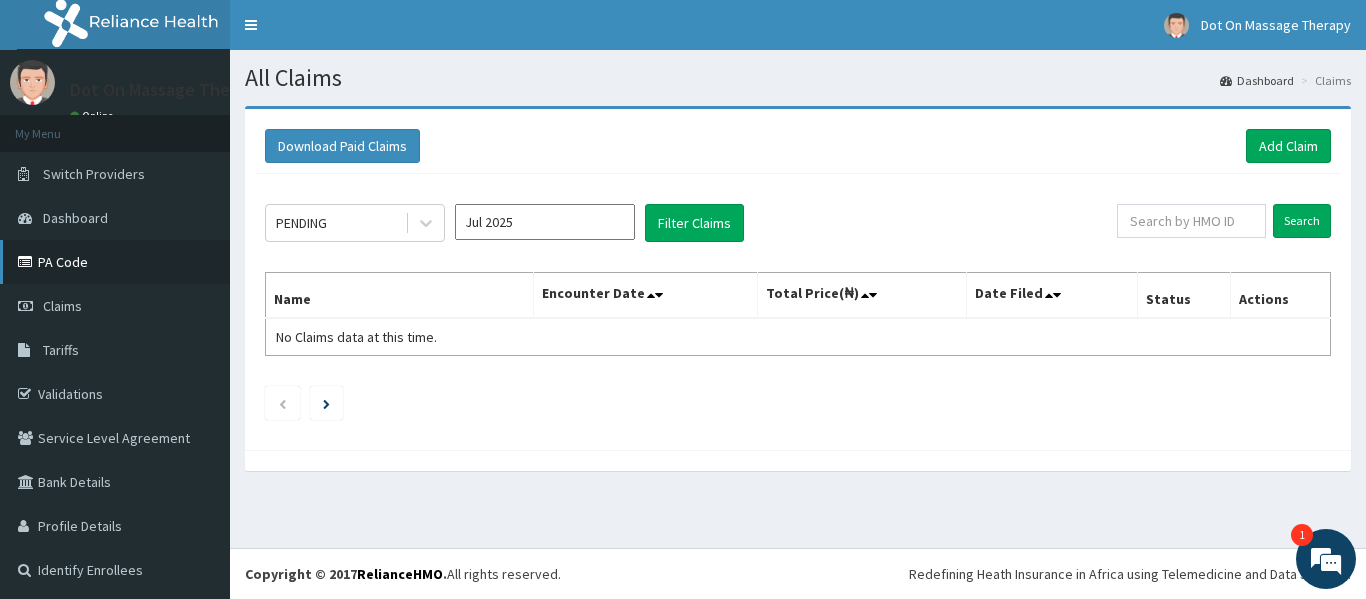 click on "PA Code" at bounding box center (115, 262) 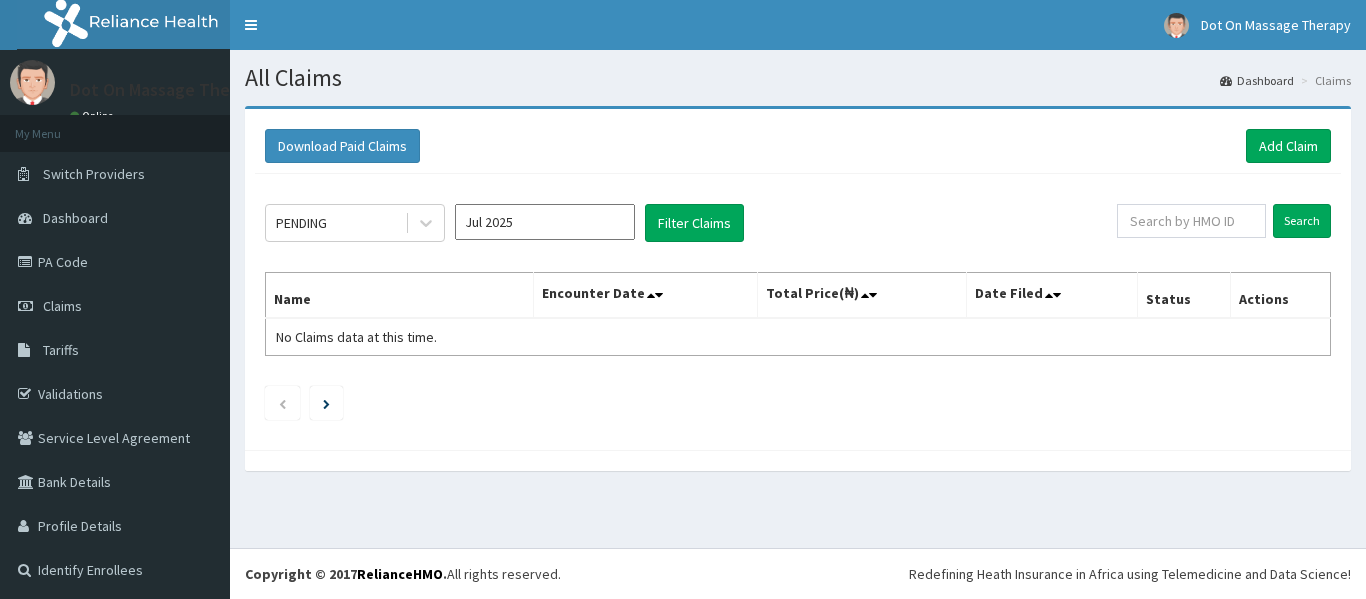 scroll, scrollTop: 0, scrollLeft: 0, axis: both 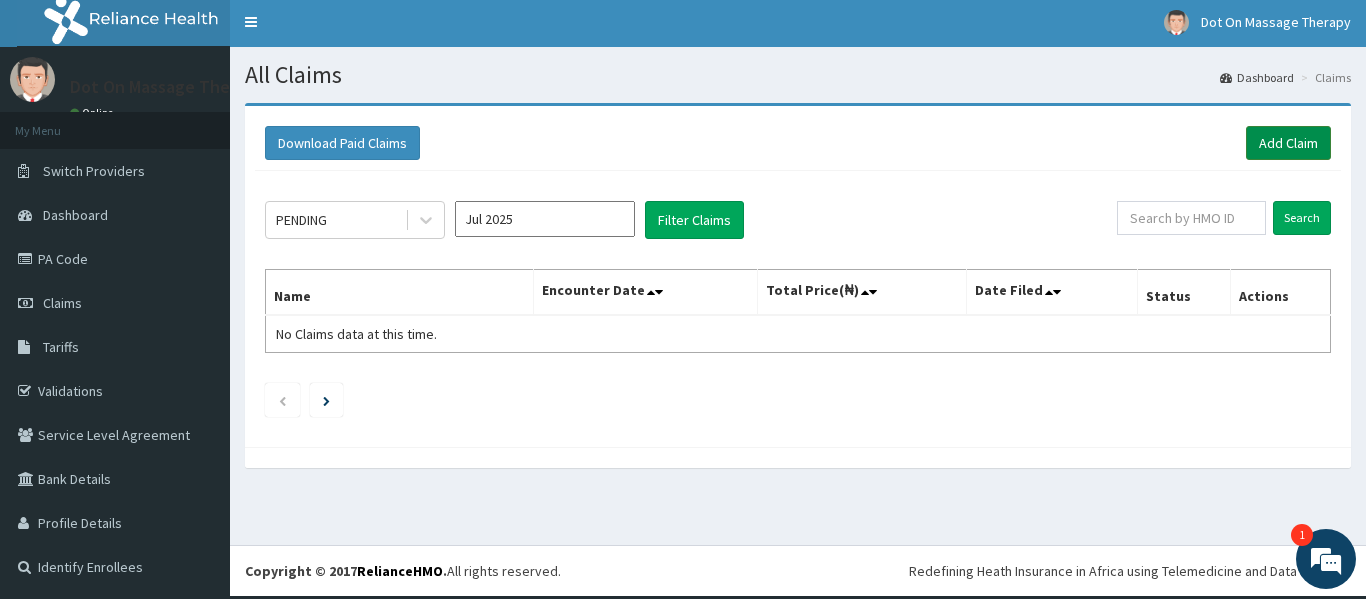 click on "Add Claim" at bounding box center [1288, 143] 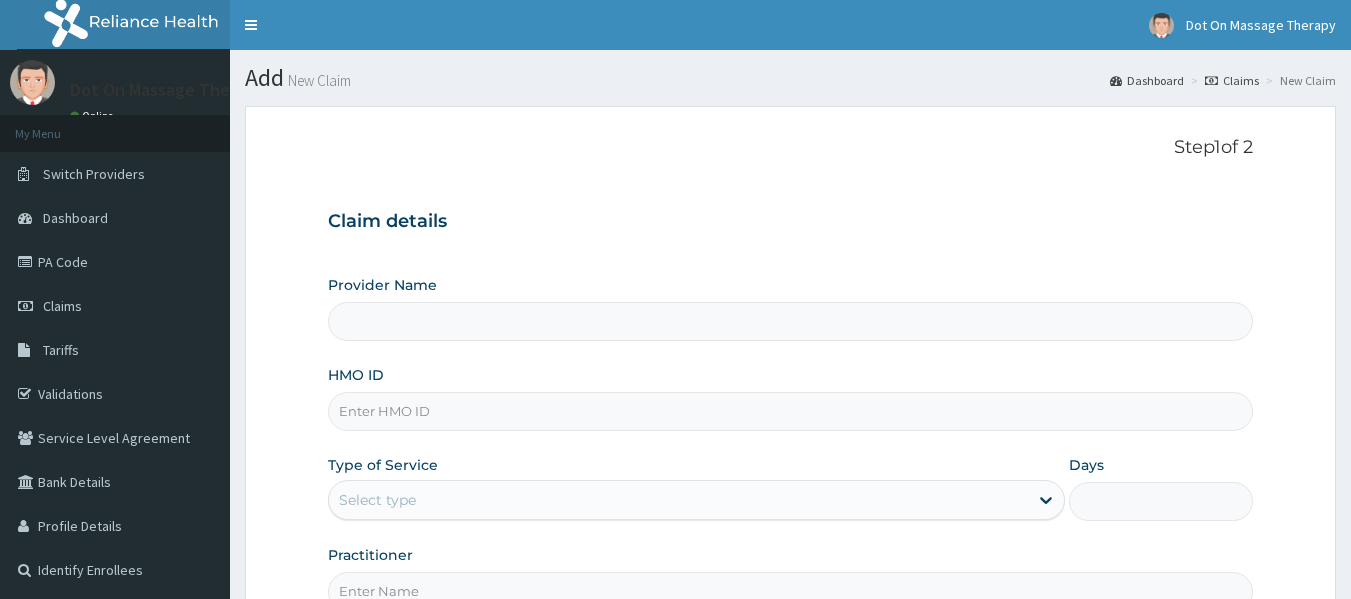 scroll, scrollTop: 0, scrollLeft: 0, axis: both 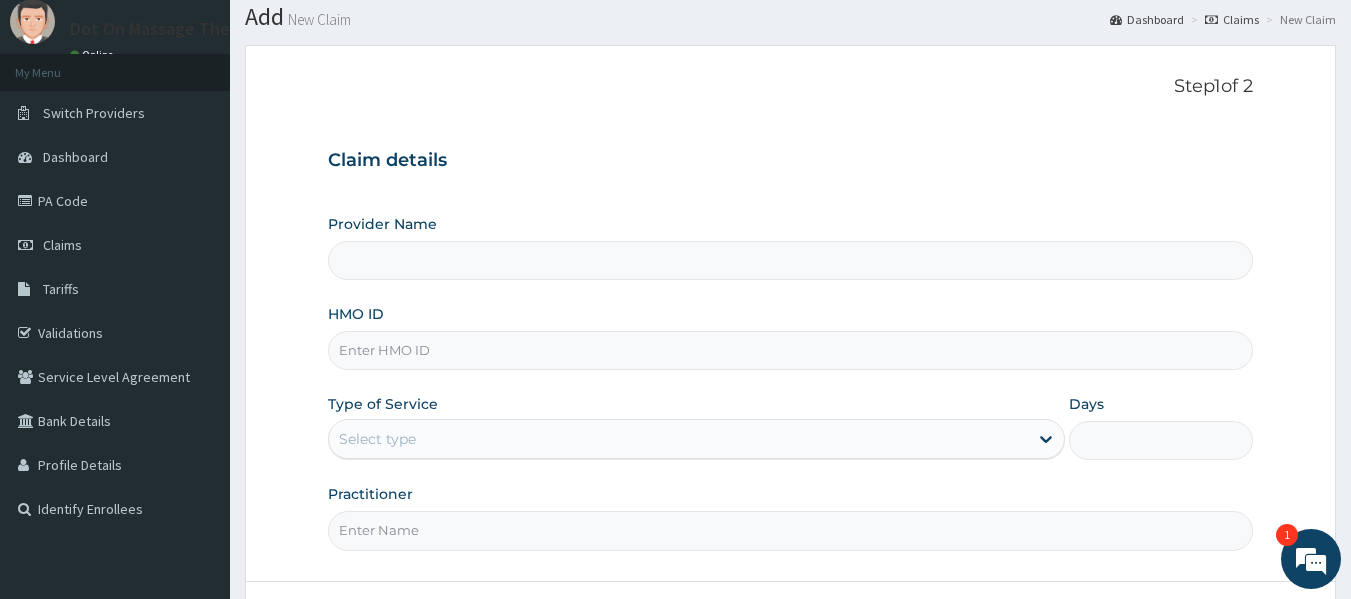 type on "Dot On Massage therapy" 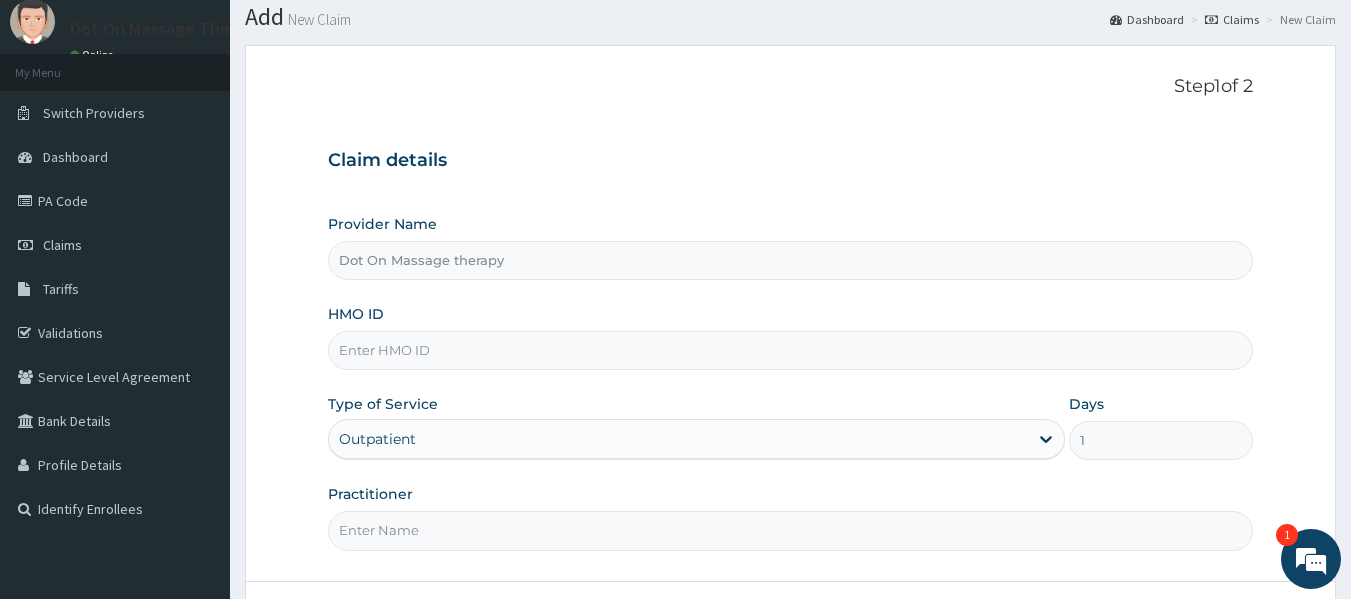 click on "HMO ID" at bounding box center [791, 350] 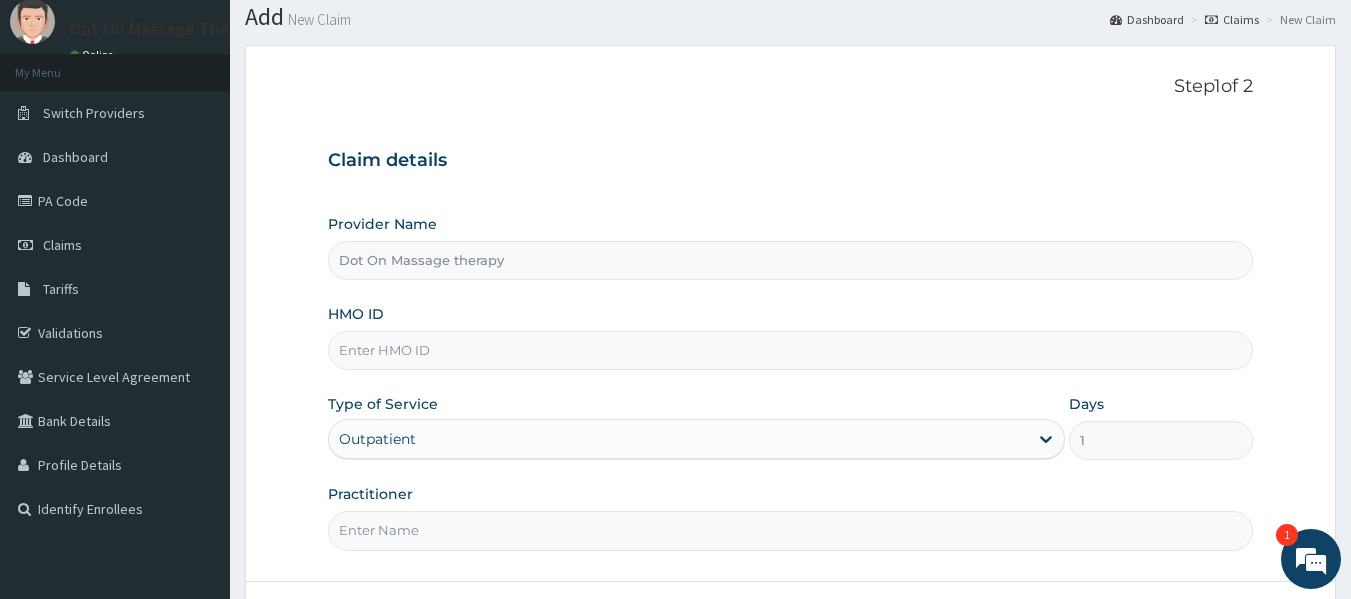 paste on "10006" 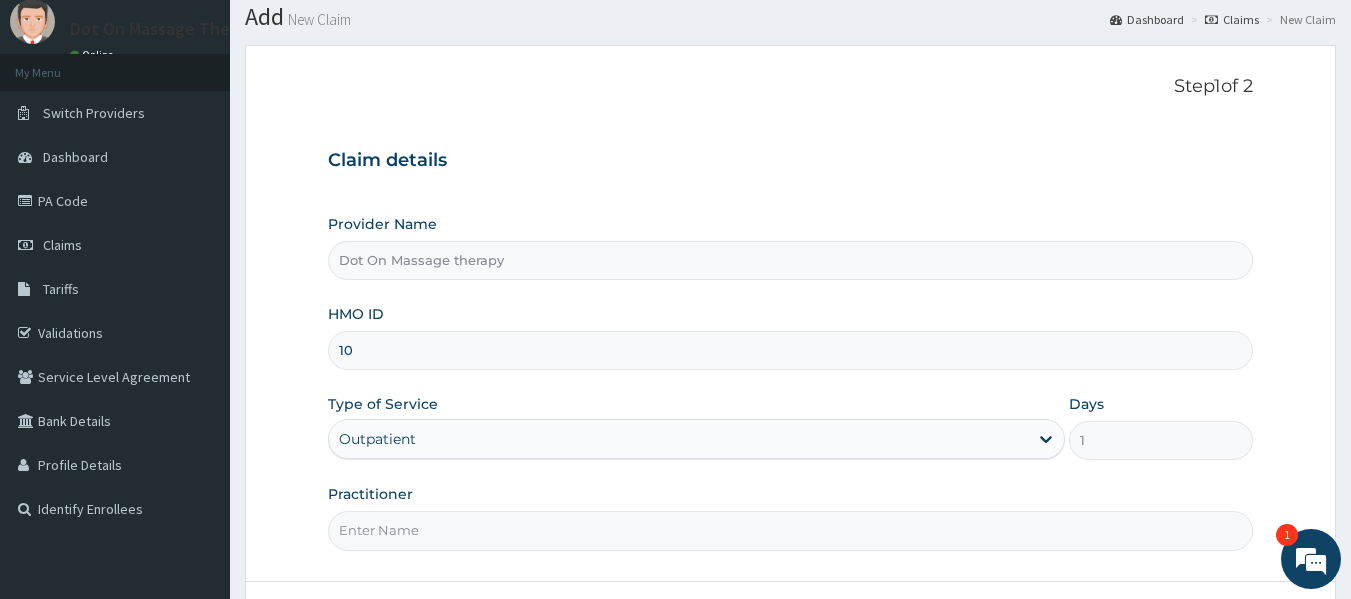 type on "1" 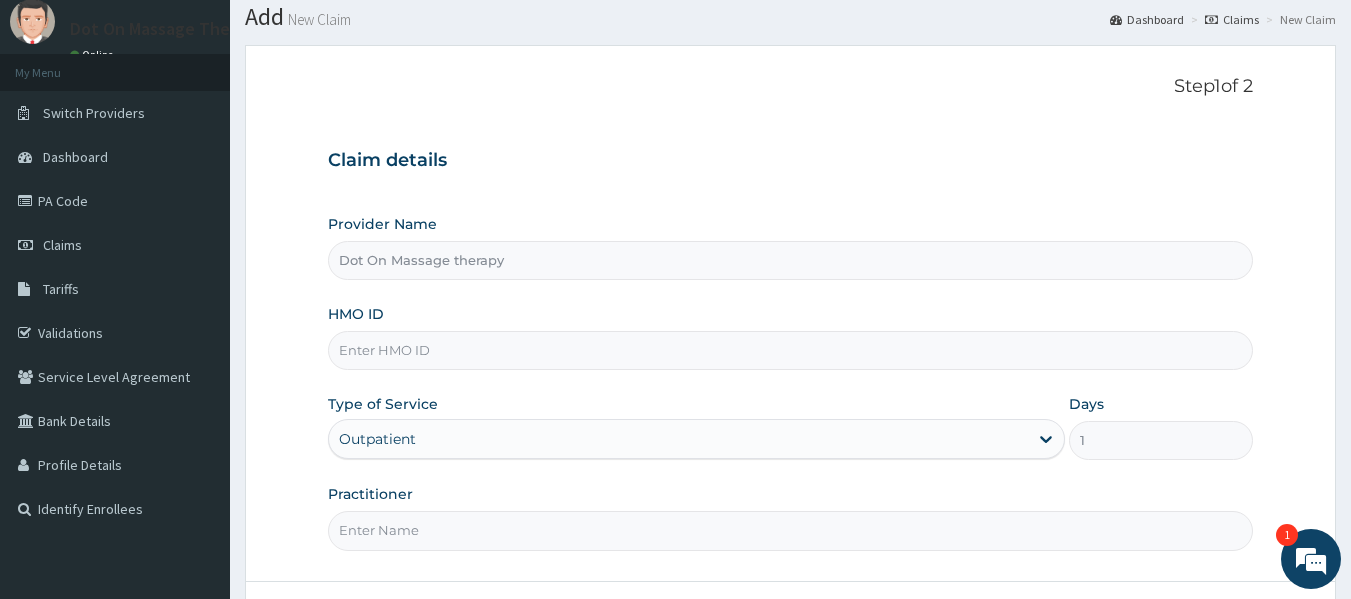 scroll, scrollTop: 0, scrollLeft: 0, axis: both 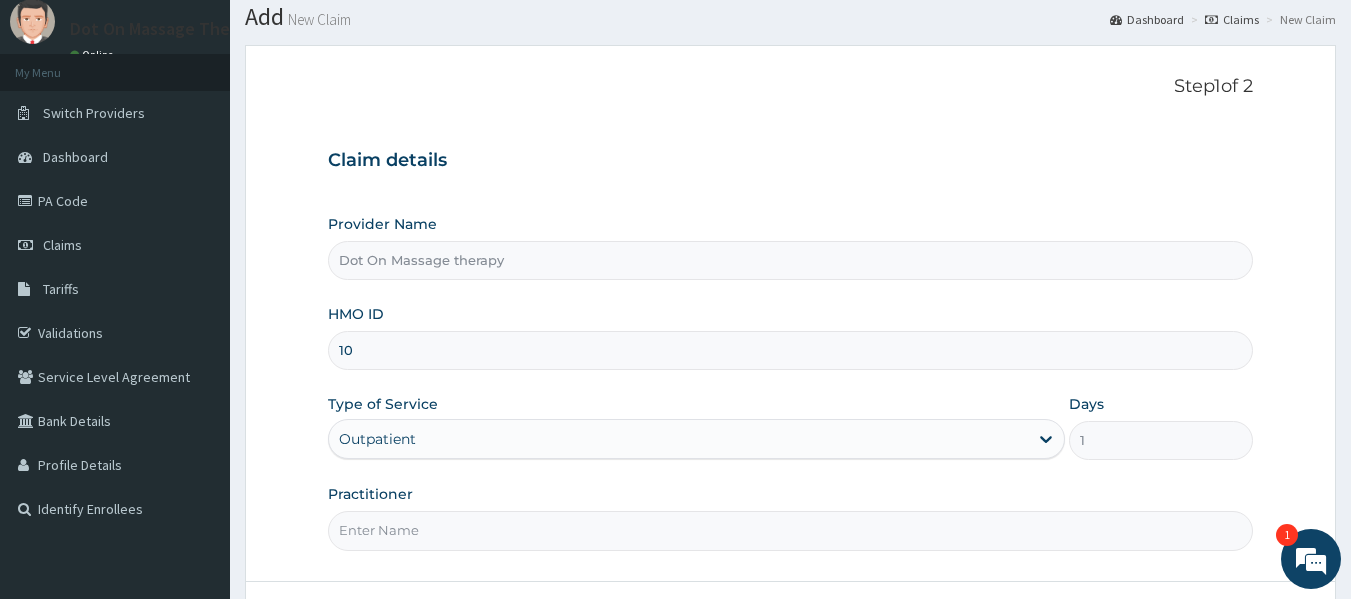 type on "1" 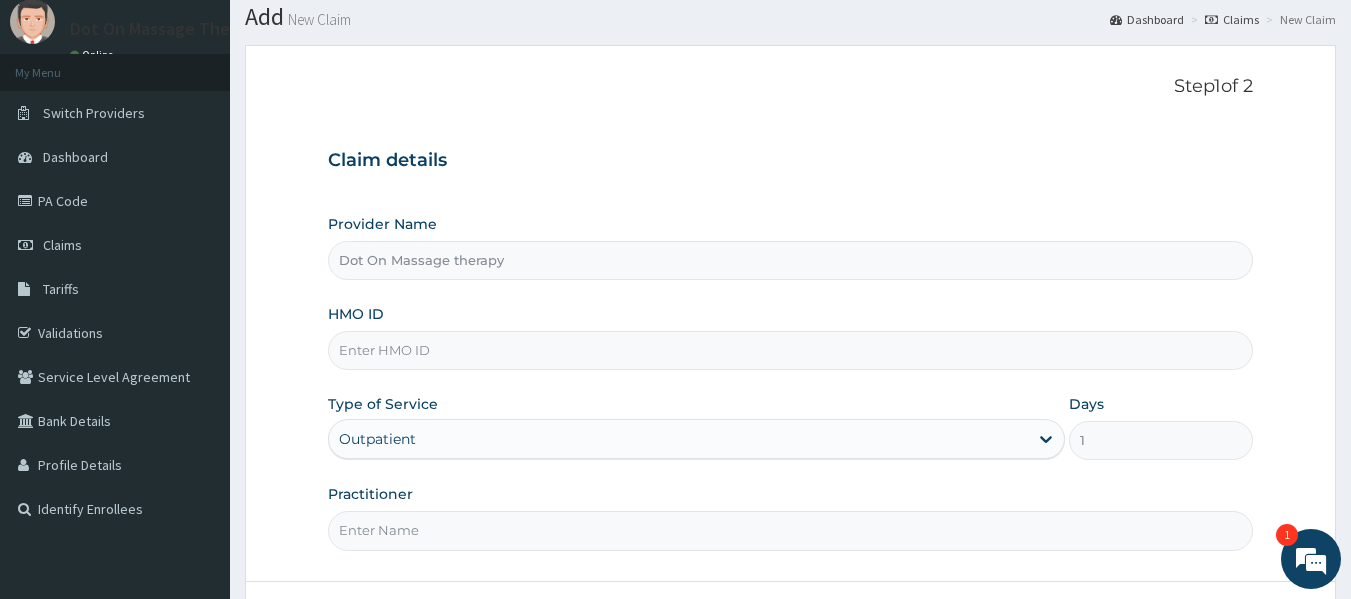 click on "HMO ID" at bounding box center [791, 350] 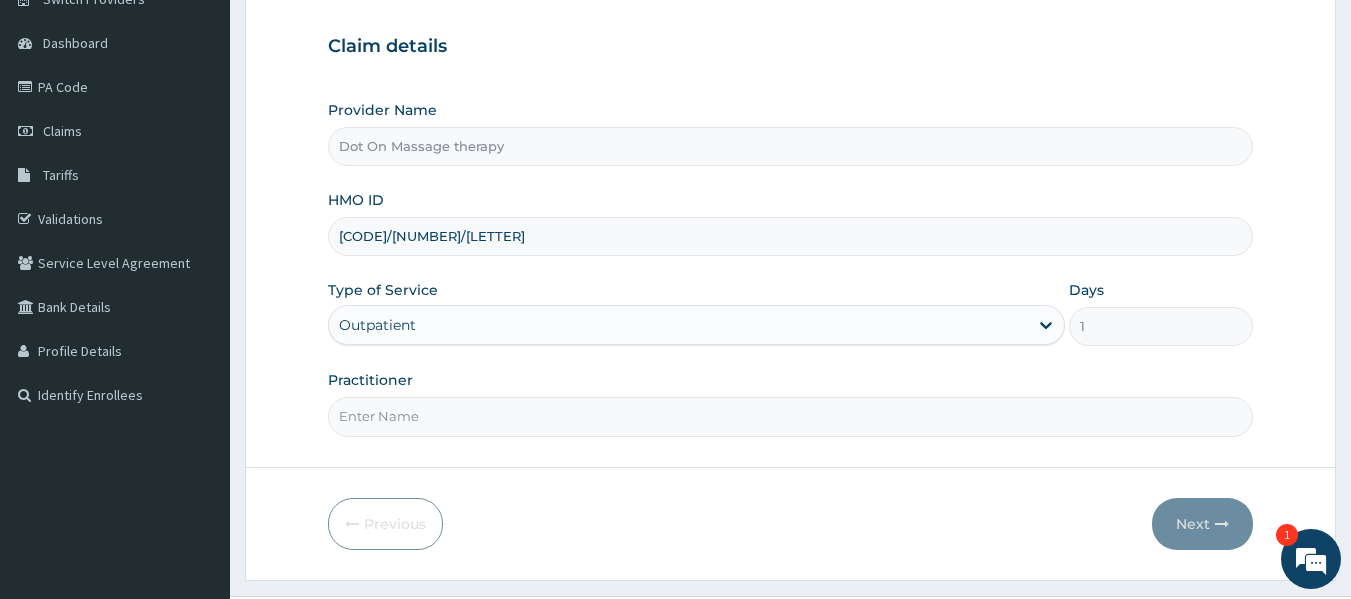 scroll, scrollTop: 176, scrollLeft: 0, axis: vertical 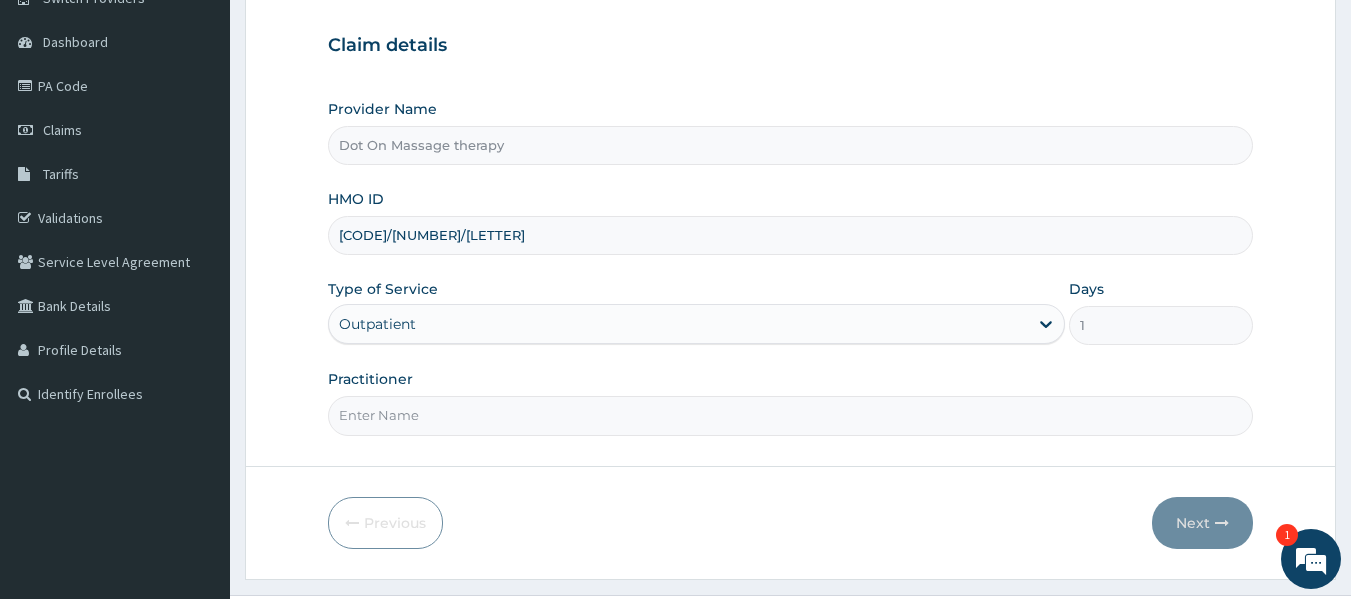 type on "ECM/10006/A" 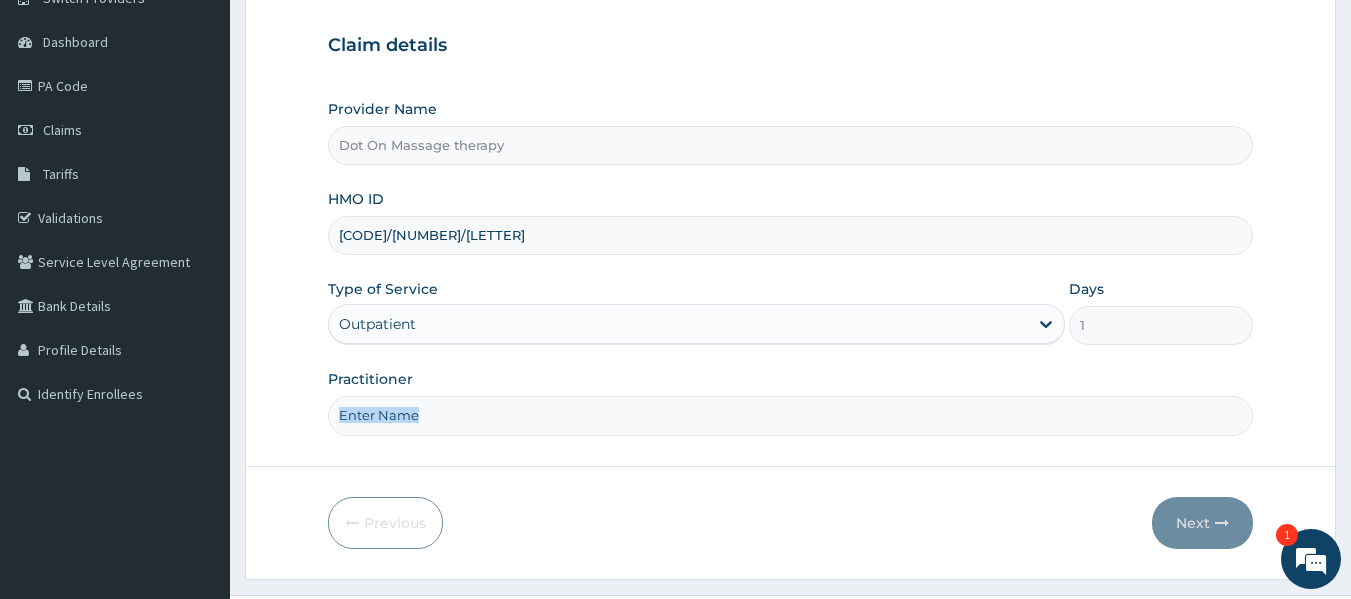 drag, startPoint x: 835, startPoint y: 447, endPoint x: 832, endPoint y: 427, distance: 20.22375 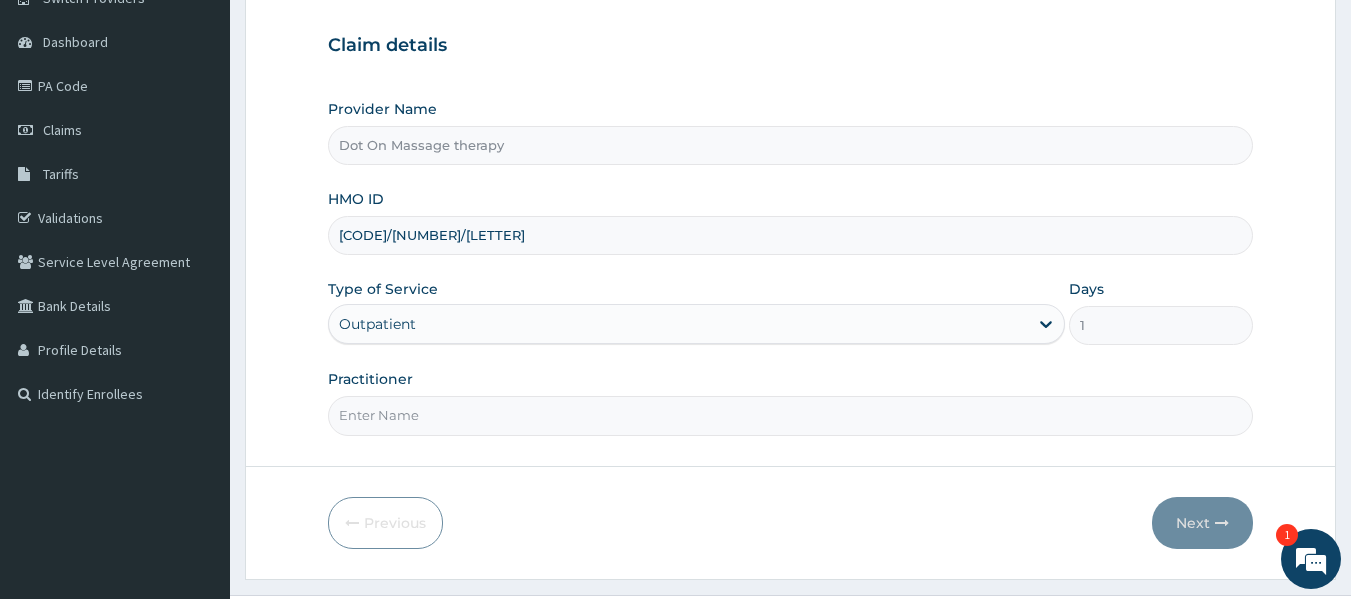 click on "Practitioner" at bounding box center [791, 415] 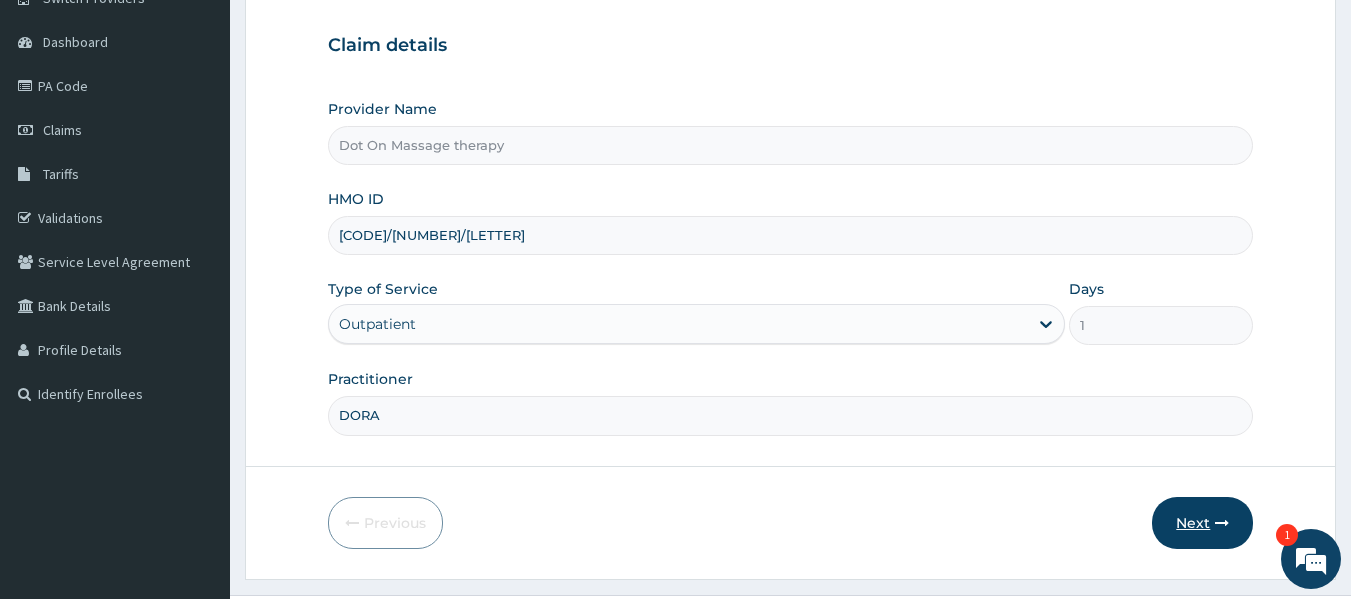 type on "DORA" 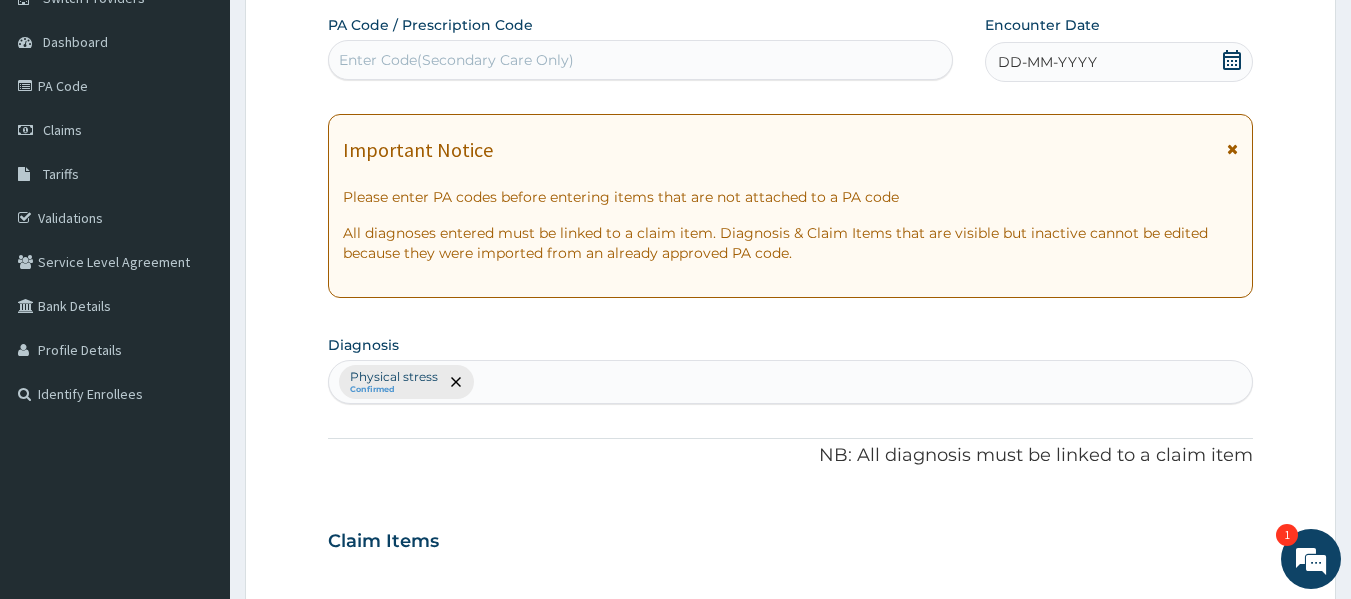 click on "Enter Code(Secondary Care Only)" at bounding box center (456, 60) 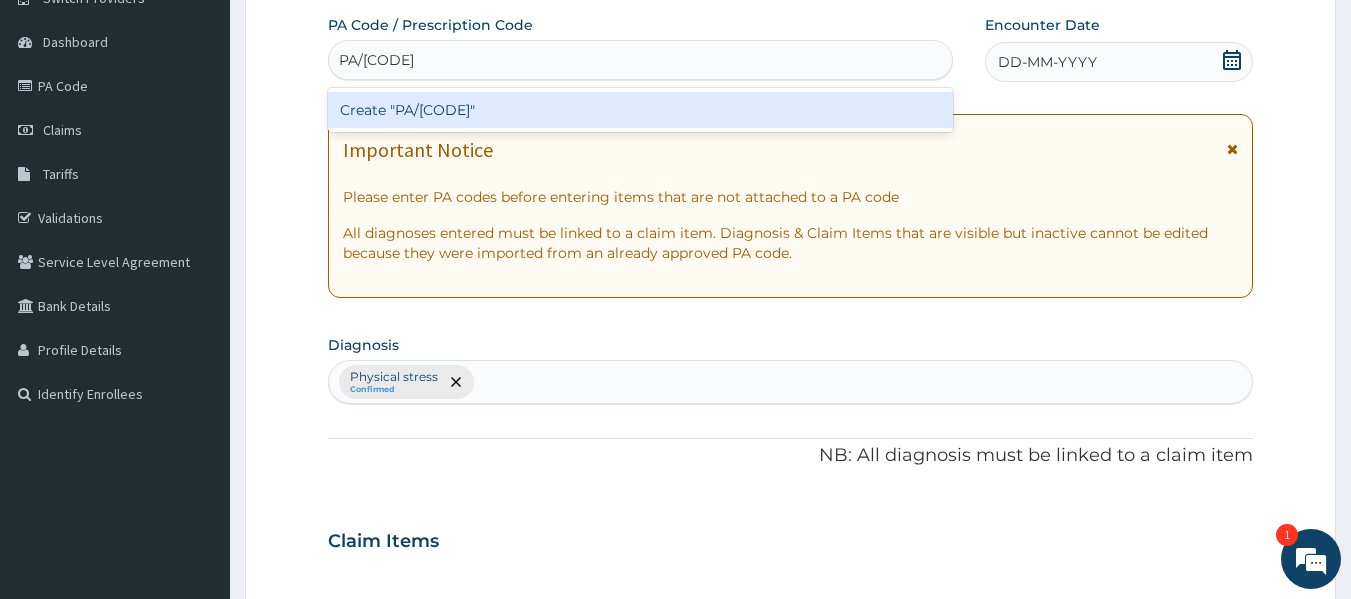 click on "Create "PA/206BCF"" at bounding box center [641, 110] 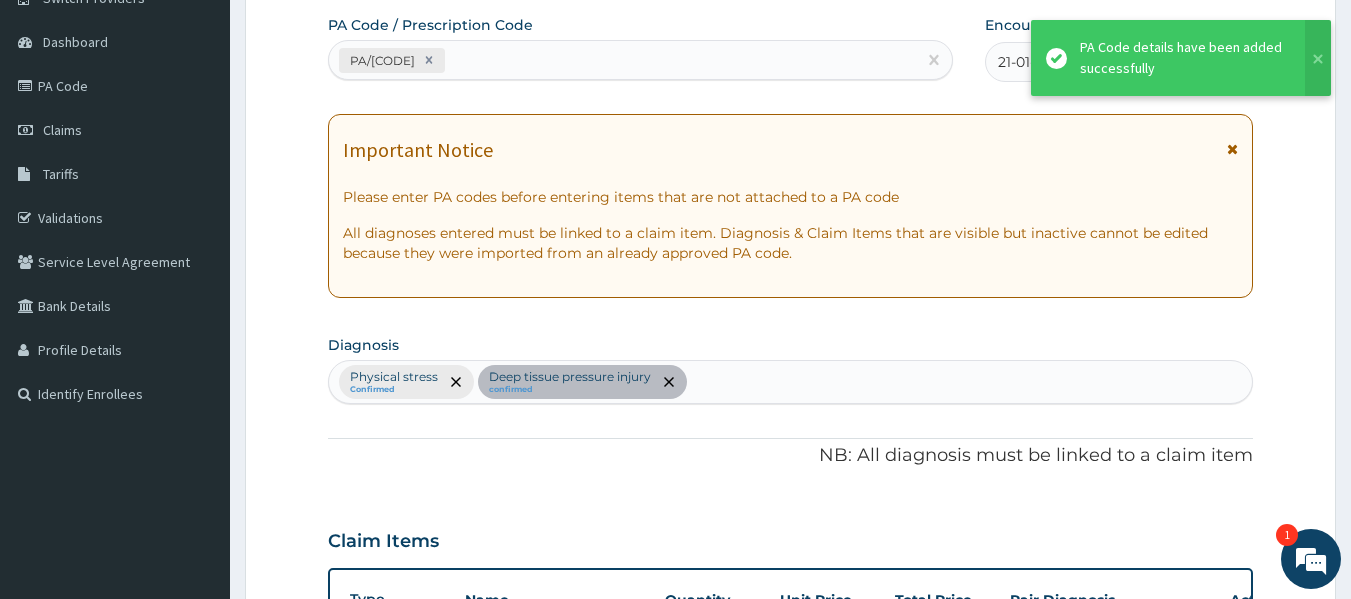 scroll, scrollTop: 533, scrollLeft: 0, axis: vertical 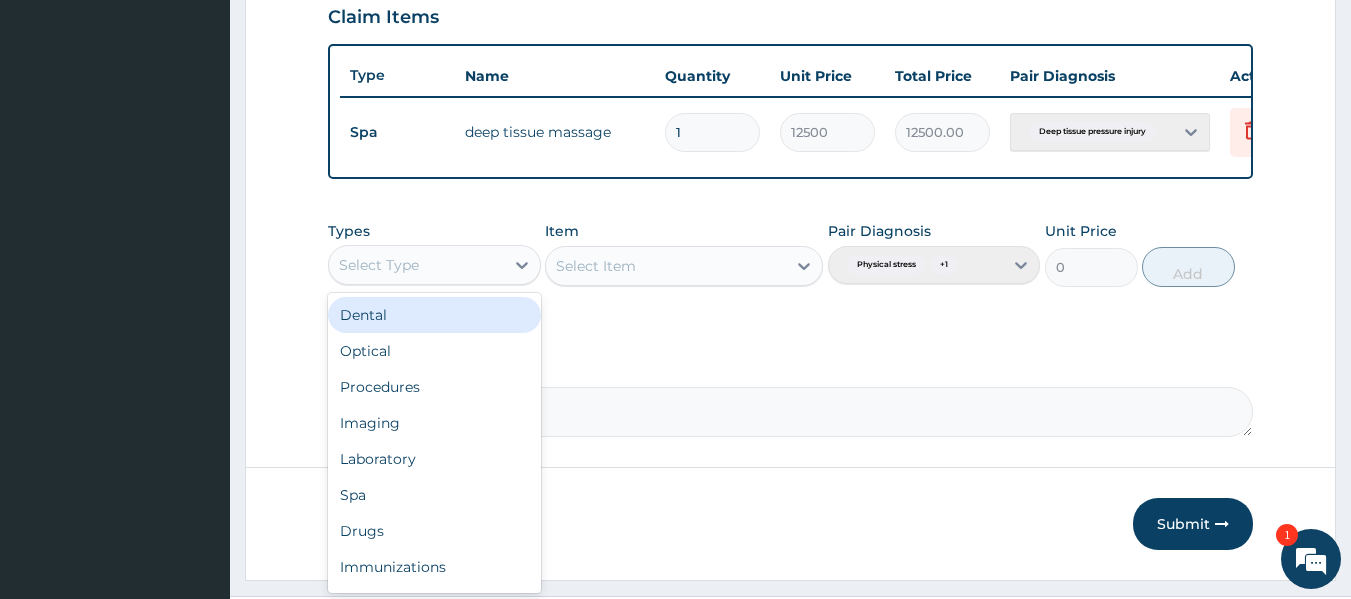 click on "Select Type" at bounding box center (416, 265) 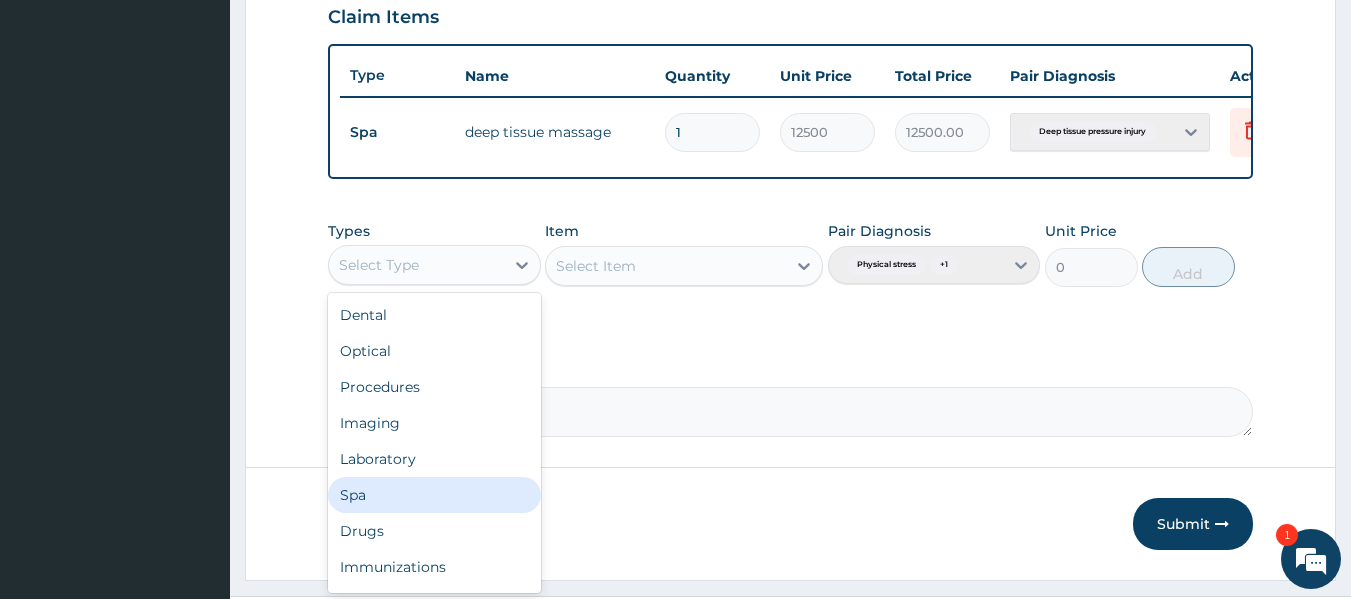 click on "Spa" at bounding box center (434, 495) 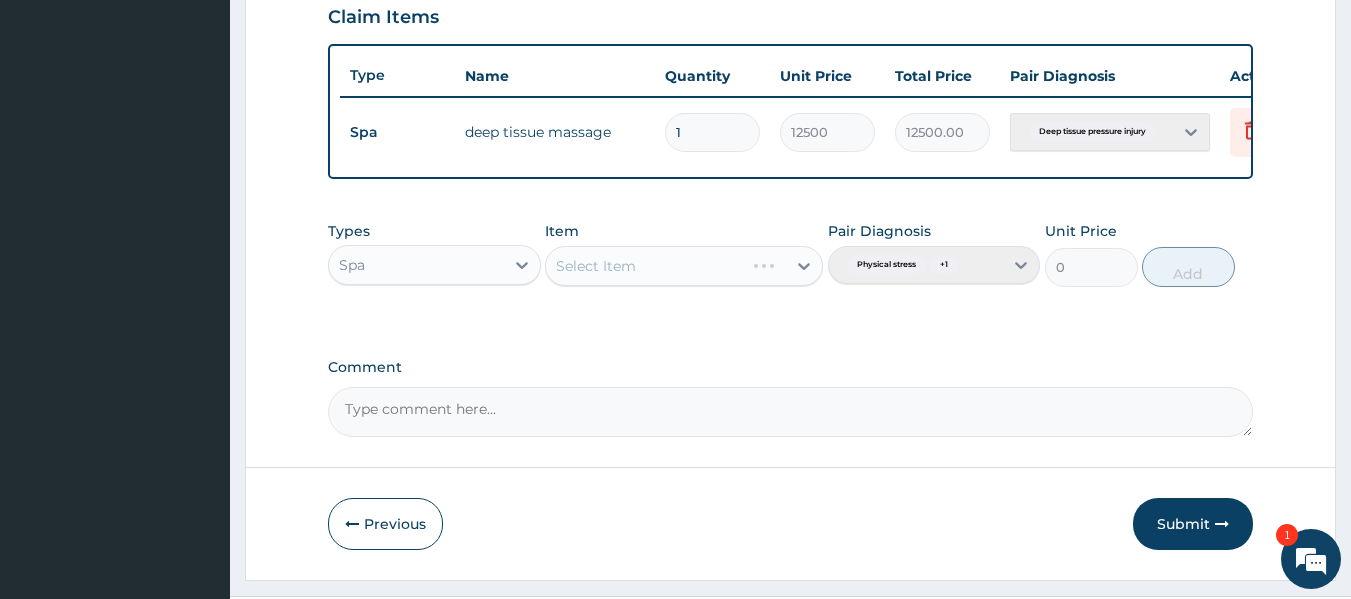 click on "Select Item" at bounding box center (684, 266) 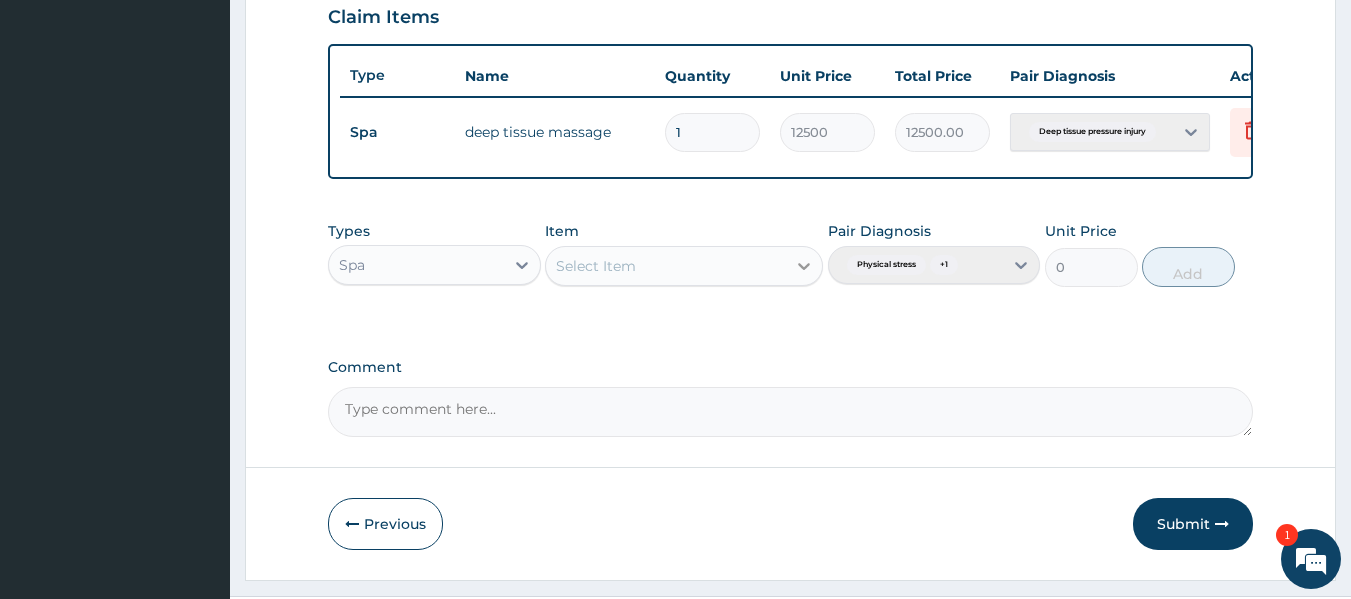 click at bounding box center [804, 266] 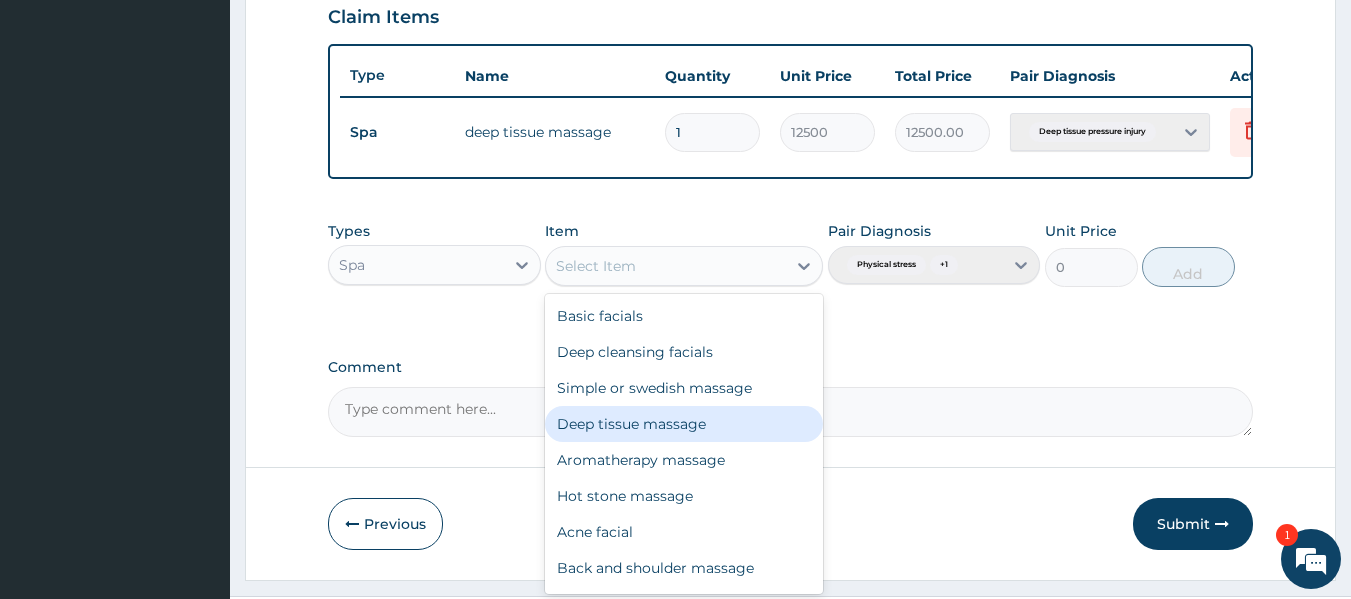 click on "Deep tissue massage" at bounding box center (684, 424) 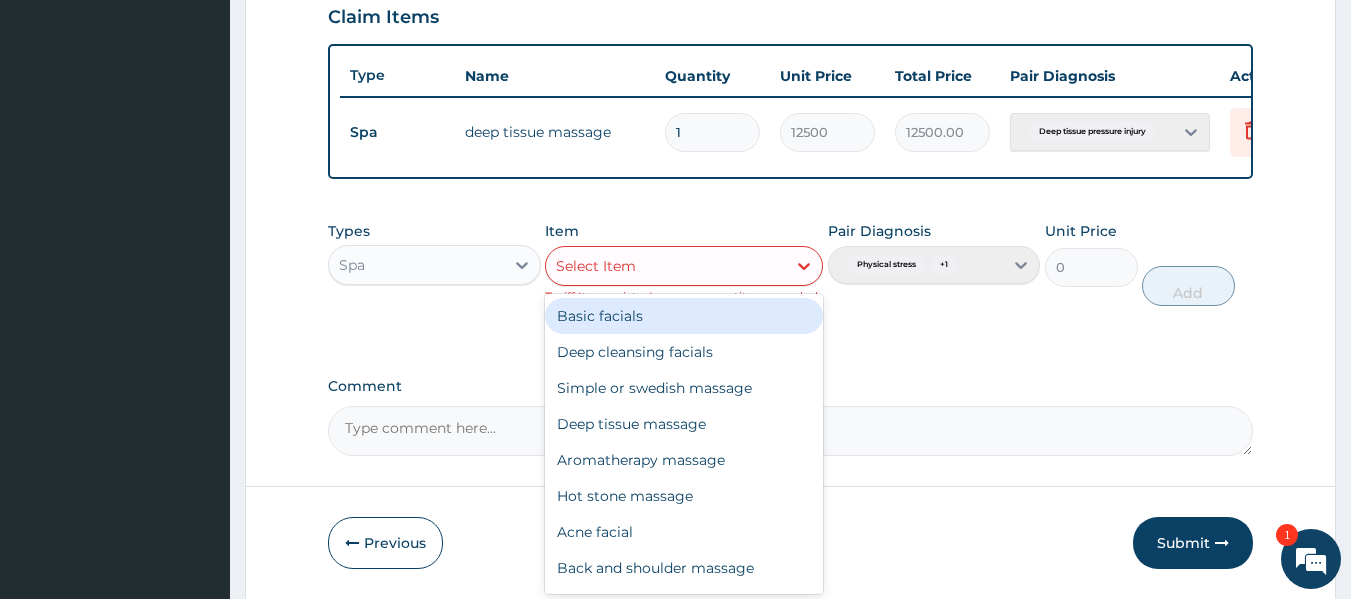 click on "Select Item" at bounding box center (684, 266) 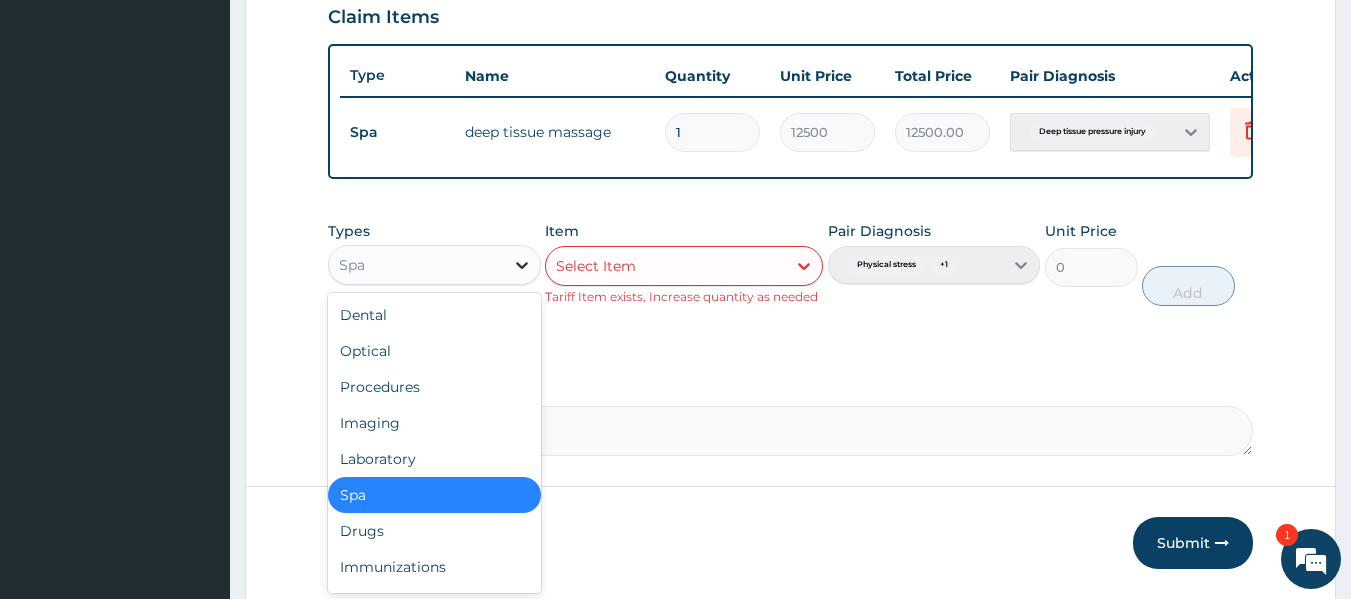 click at bounding box center [522, 265] 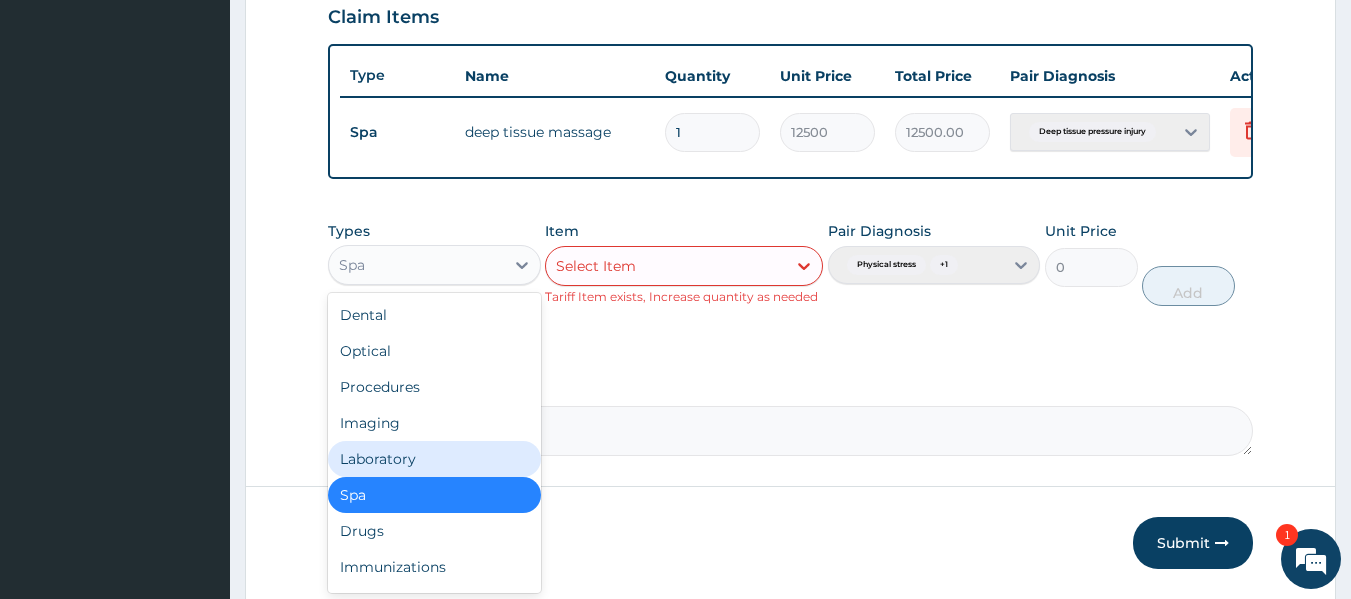 click on "Laboratory" at bounding box center [434, 459] 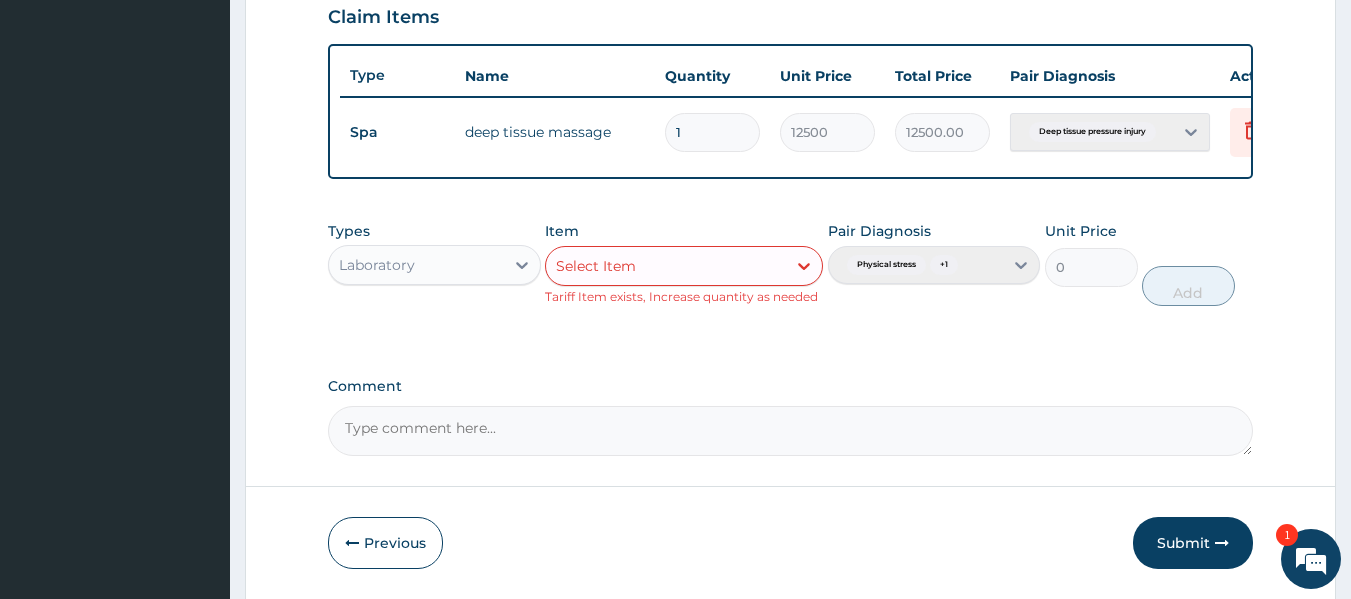 click at bounding box center (804, 266) 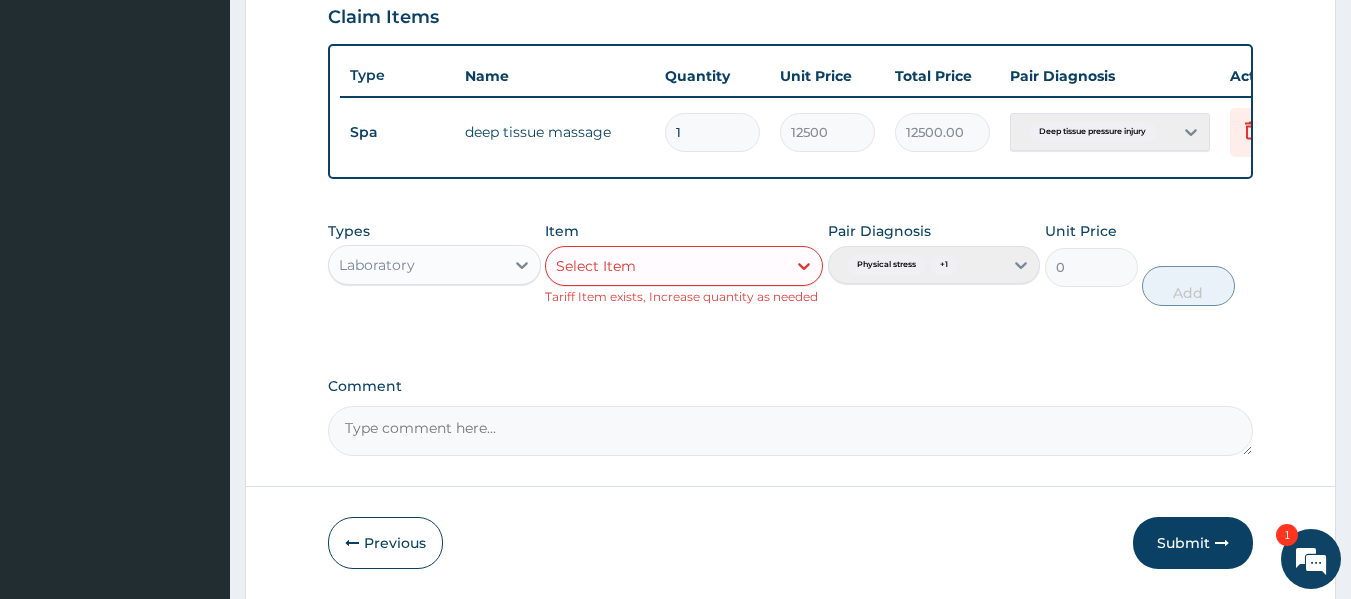 click on "Types Laboratory Item Select Item Tariff Item exists, Increase quantity as needed Pair Diagnosis Physical stress  + 1 Unit Price 0 Add" at bounding box center (791, 278) 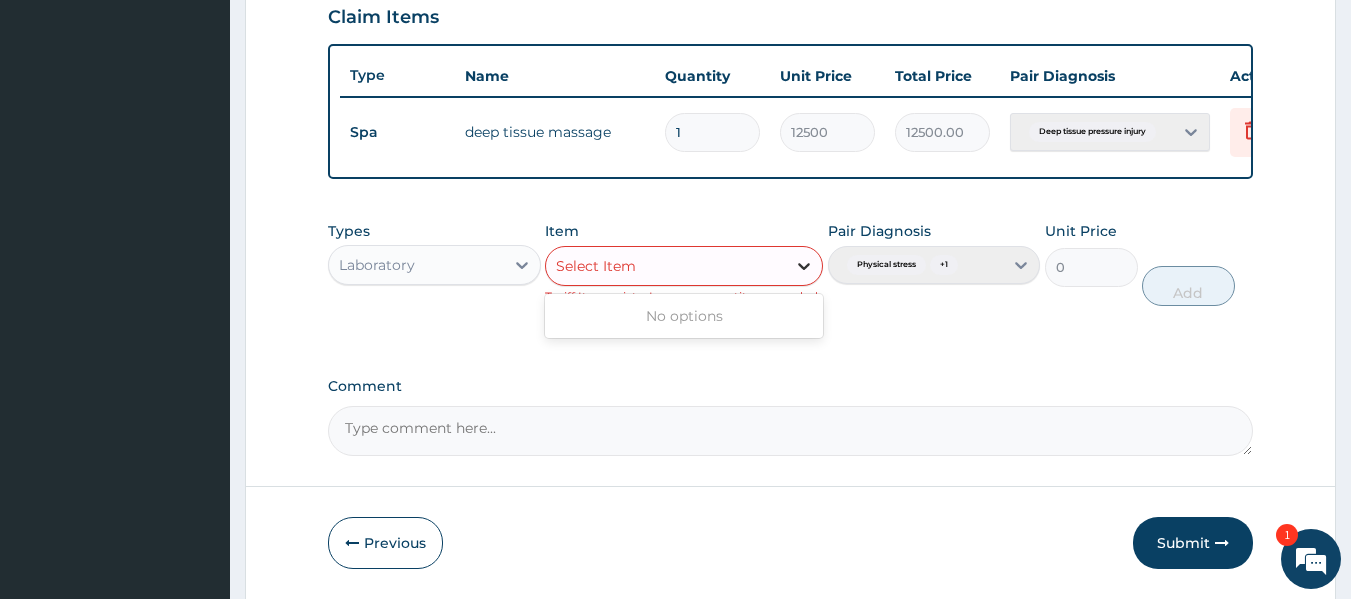 click at bounding box center (804, 266) 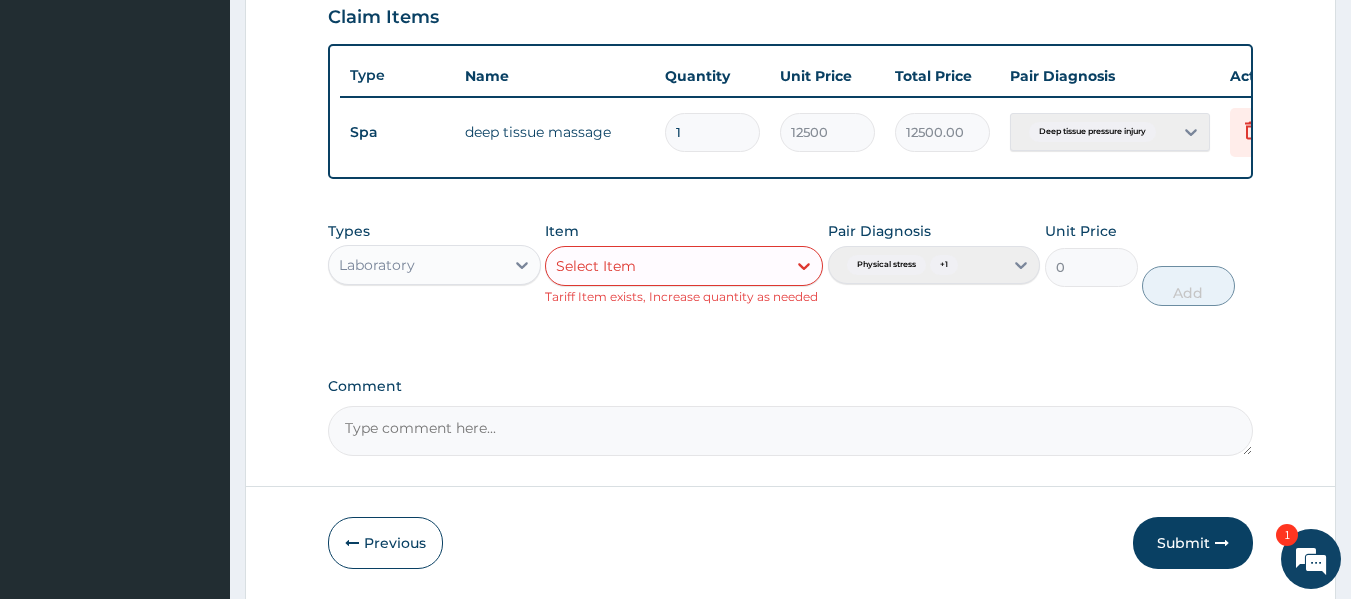 click on "PA Code / Prescription Code PA/206BCF Encounter Date 21-01-2025 Important Notice Please enter PA codes before entering items that are not attached to a PA code   All diagnoses entered must be linked to a claim item. Diagnosis & Claim Items that are visible but inactive cannot be edited because they were imported from an already approved PA code. Diagnosis Physical stress Confirmed Deep tissue pressure injury confirmed NB: All diagnosis must be linked to a claim item Claim Items Type Name Quantity Unit Price Total Price Pair Diagnosis Actions Spa deep tissue massage 1 12500 12500.00 Deep tissue pressure injury Delete Types Laboratory Item Select Item Tariff Item exists, Increase quantity as needed Pair Diagnosis Physical stress  + 1 Unit Price 0 Add Comment" at bounding box center (791, -27) 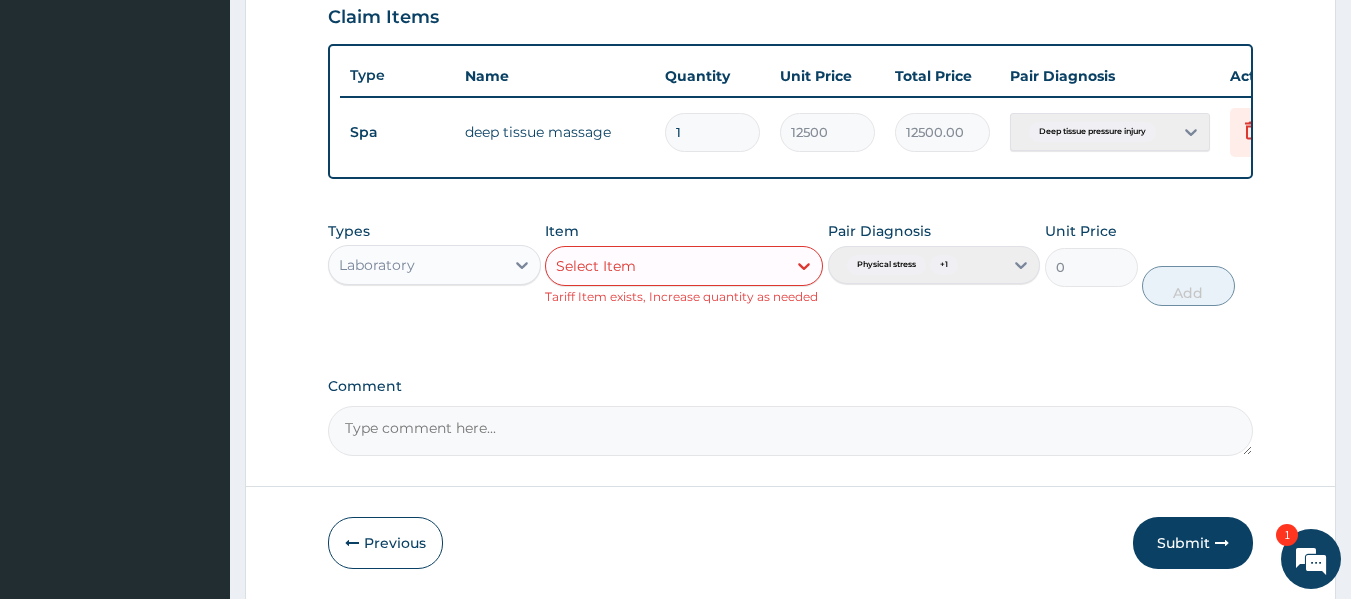 click on "Comment" at bounding box center (791, 431) 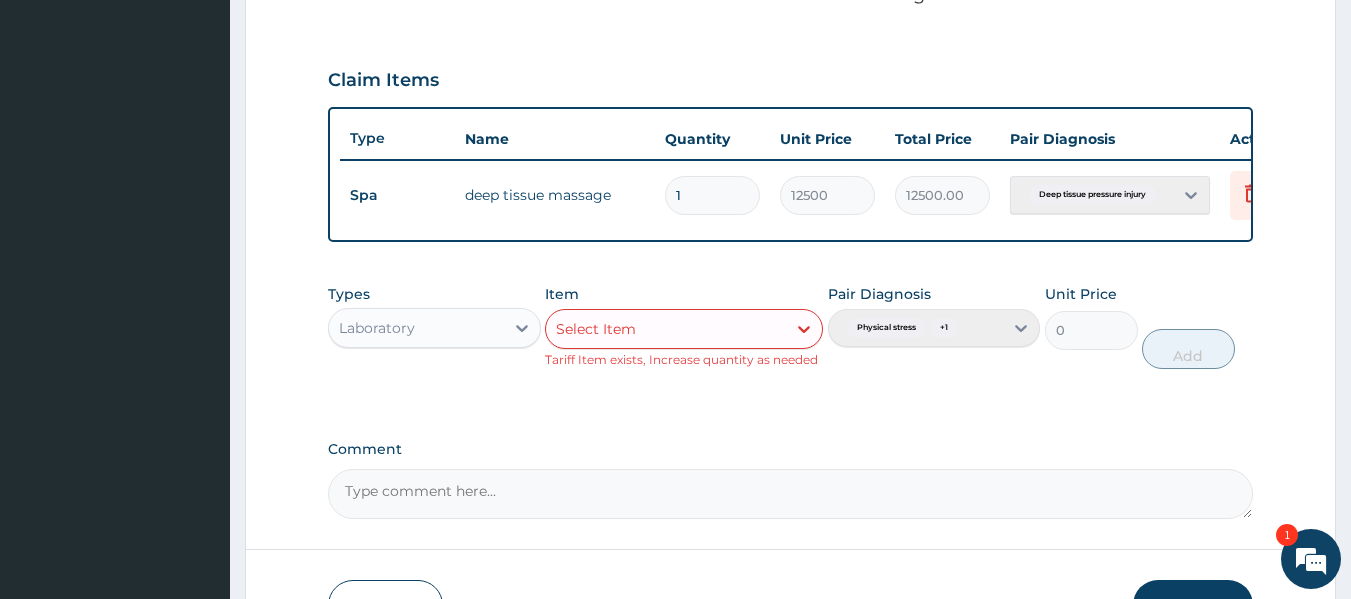 scroll, scrollTop: 632, scrollLeft: 0, axis: vertical 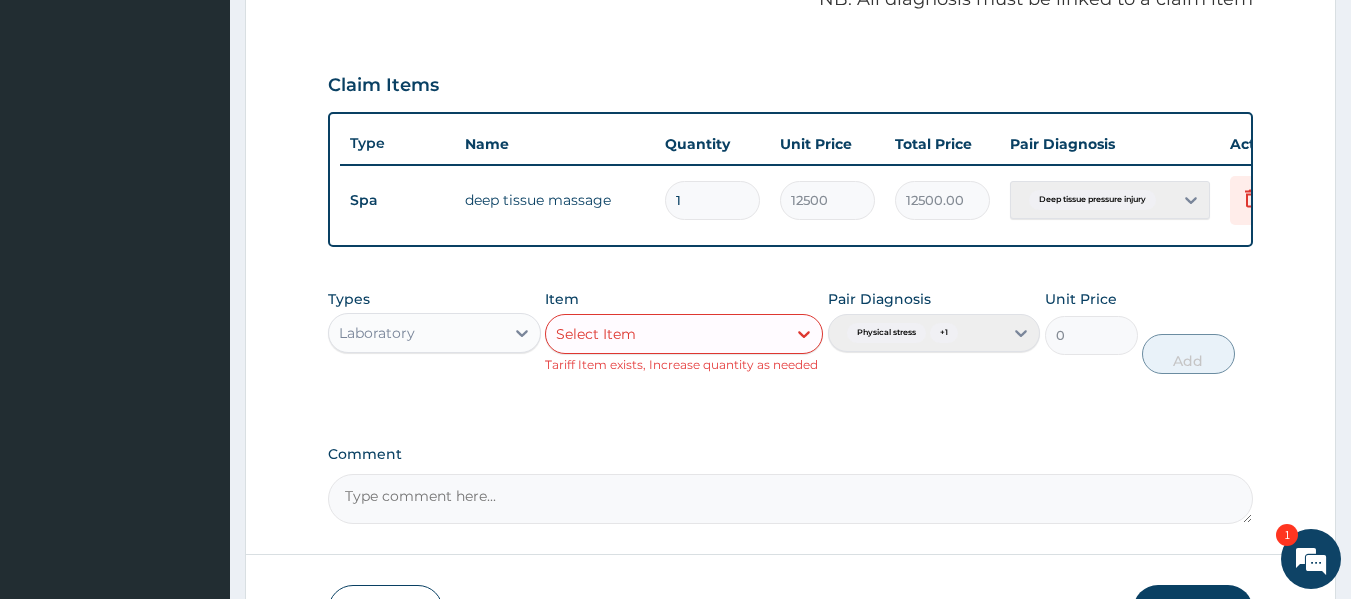 click on "Deep tissue pressure injury" at bounding box center [1110, 200] 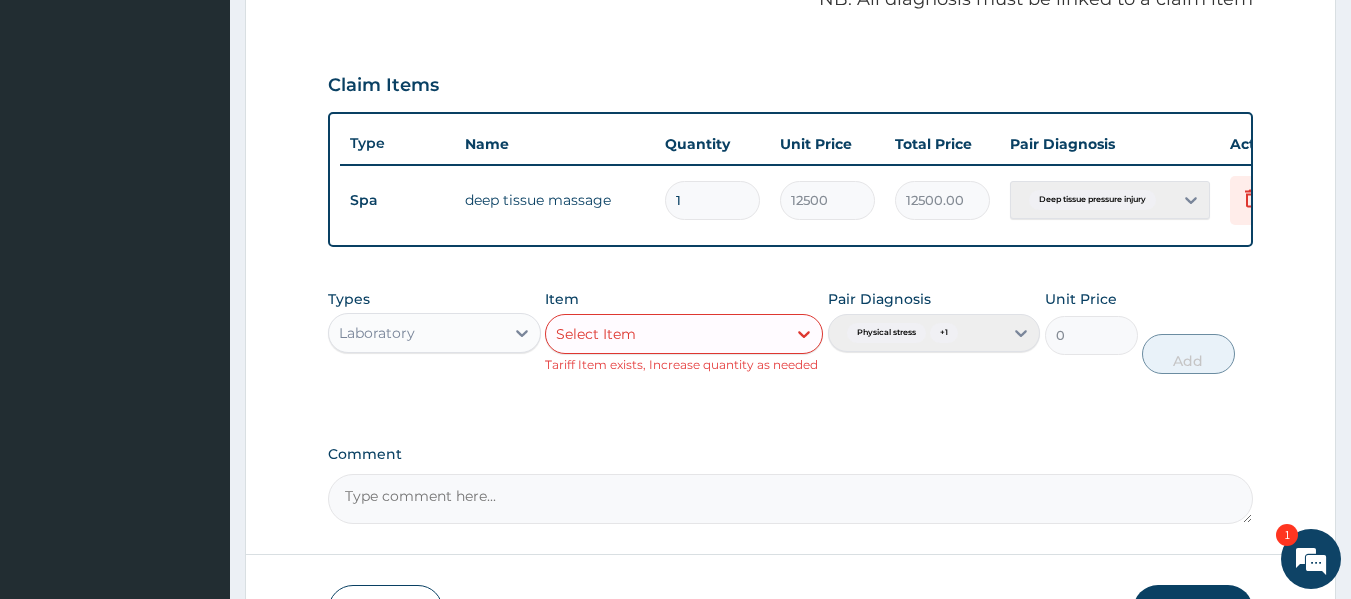 click on "Deep tissue pressure injury" at bounding box center [1110, 200] 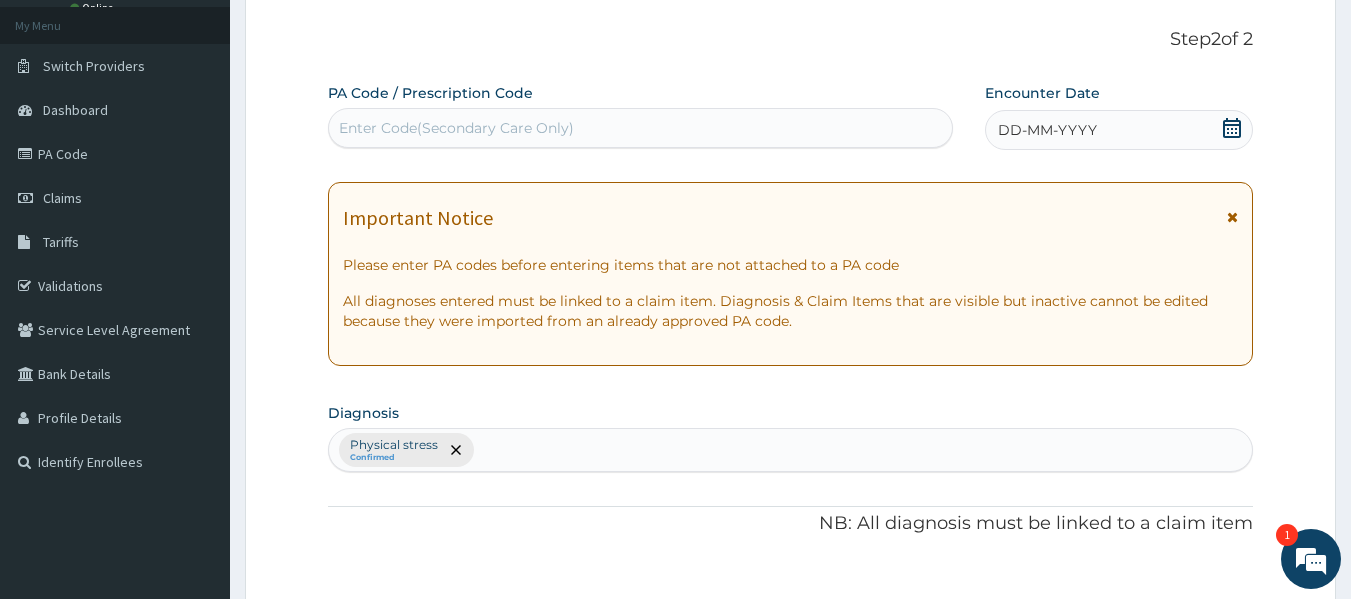click on "Enter Code(Secondary Care Only)" at bounding box center [641, 128] 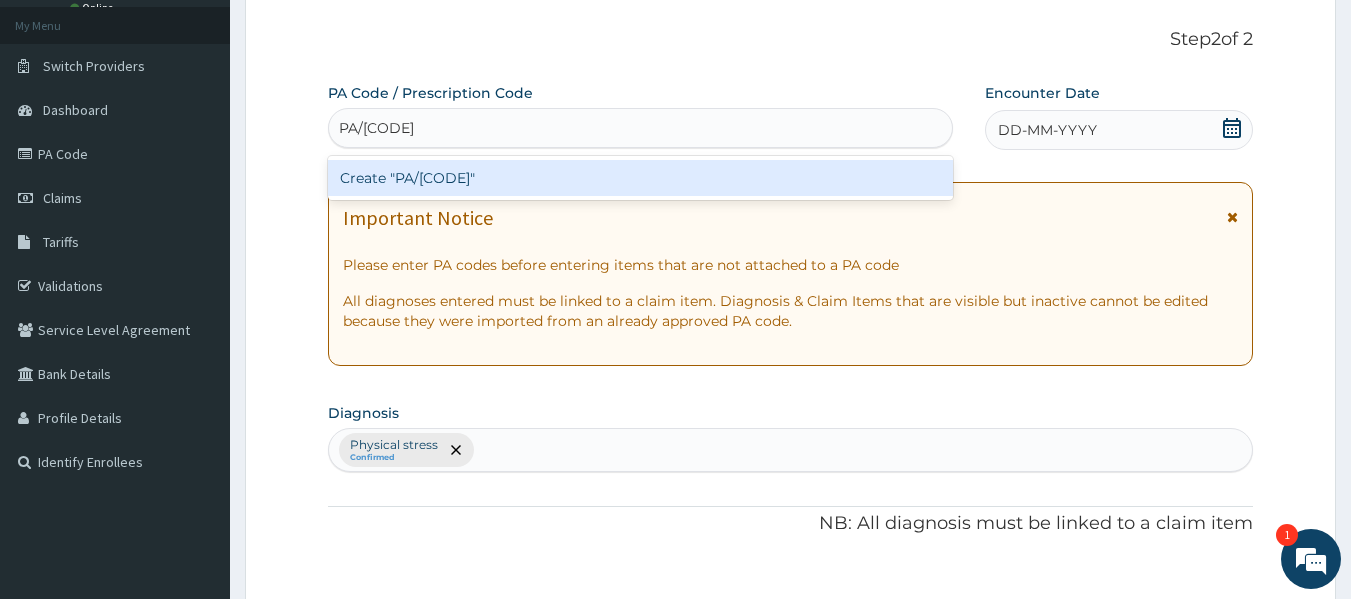 click on "Create "PA/206BCF"" at bounding box center [641, 178] 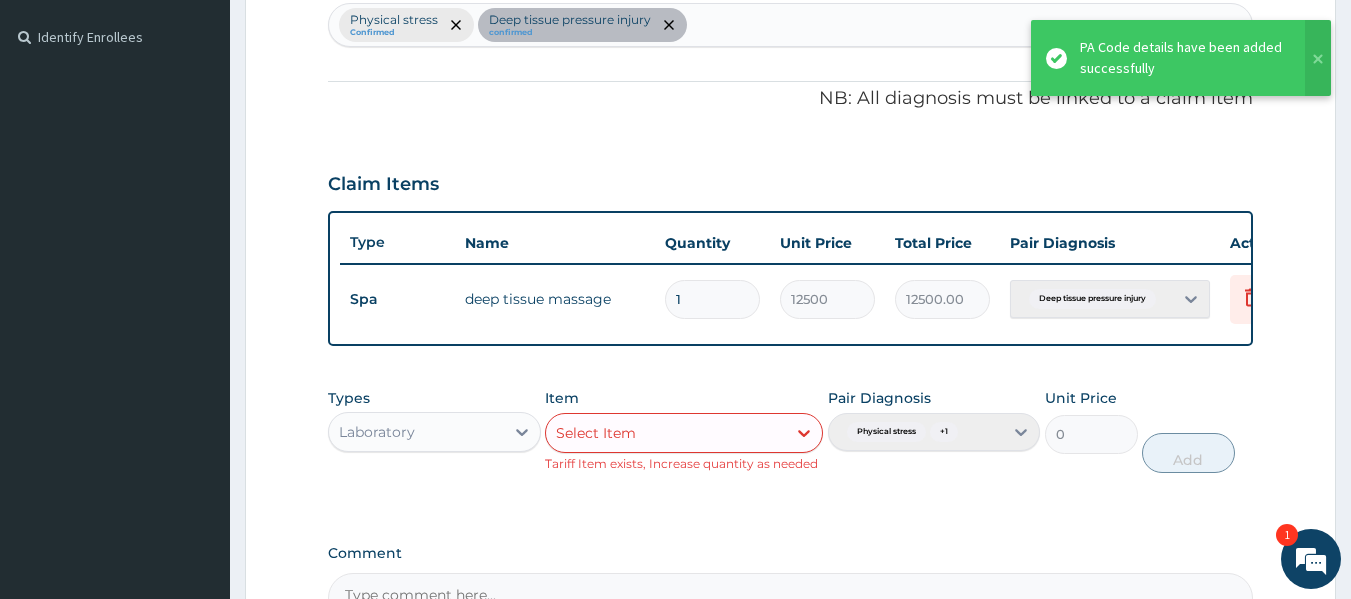 scroll, scrollTop: 585, scrollLeft: 0, axis: vertical 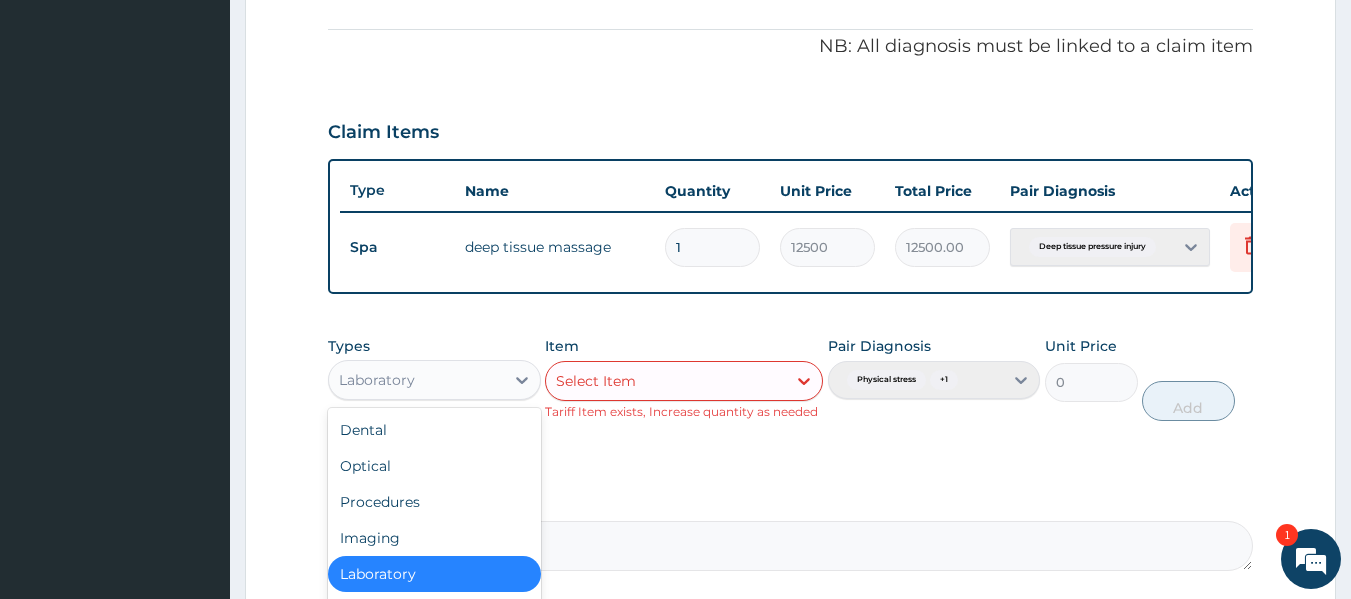 click on "Laboratory" at bounding box center [416, 380] 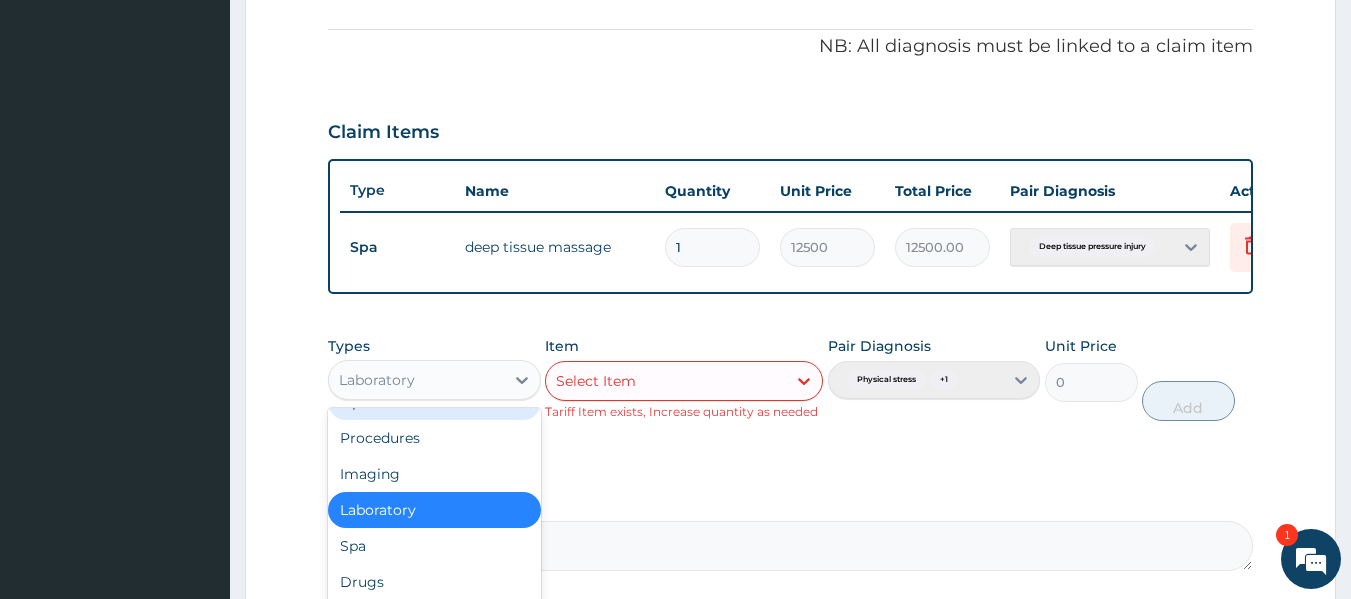 scroll, scrollTop: 68, scrollLeft: 0, axis: vertical 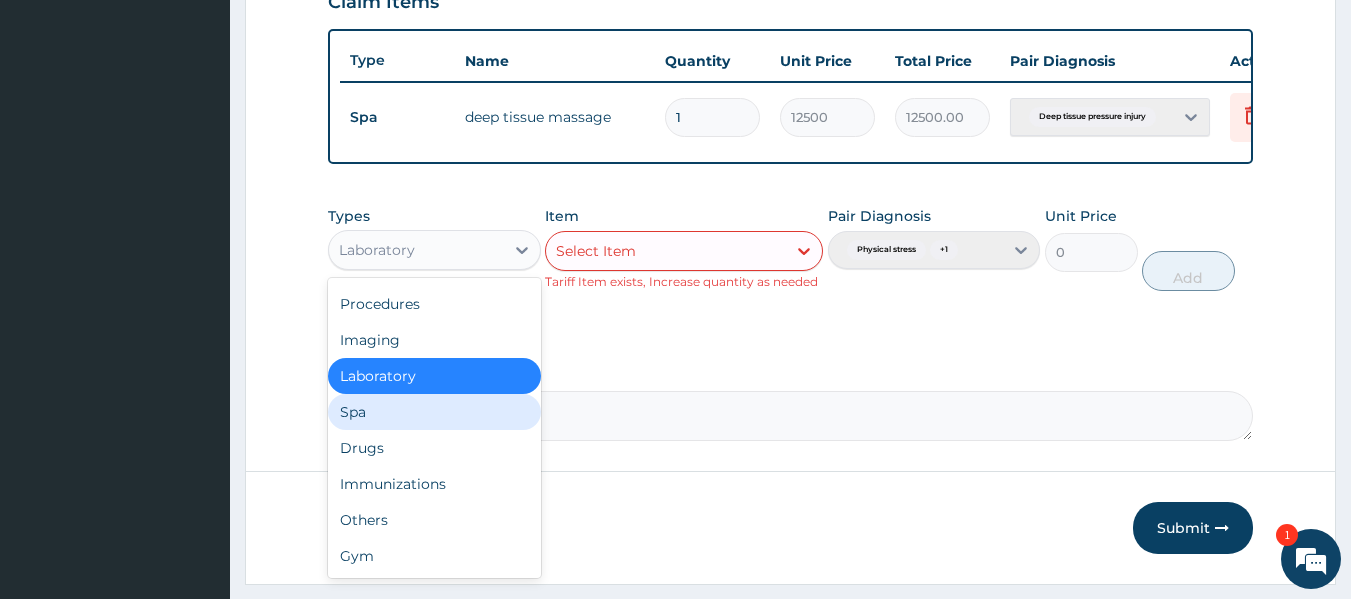 click on "Spa" at bounding box center [434, 412] 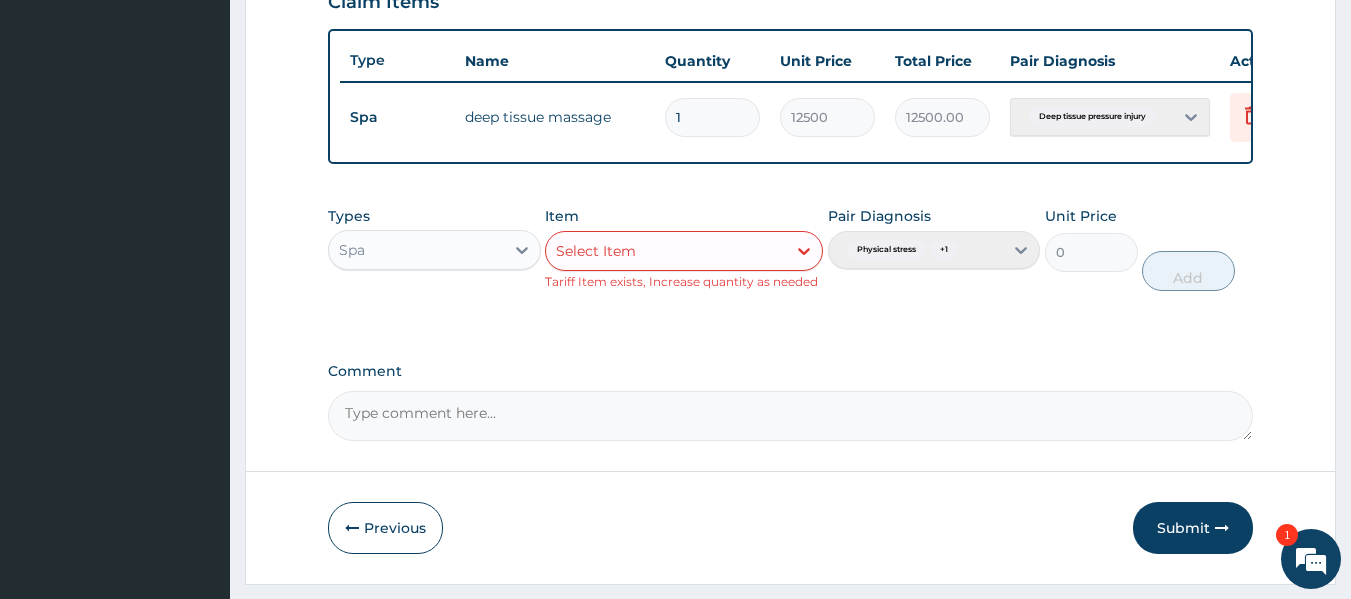 click on "Pair Diagnosis Physical stress  + 1" at bounding box center [934, 248] 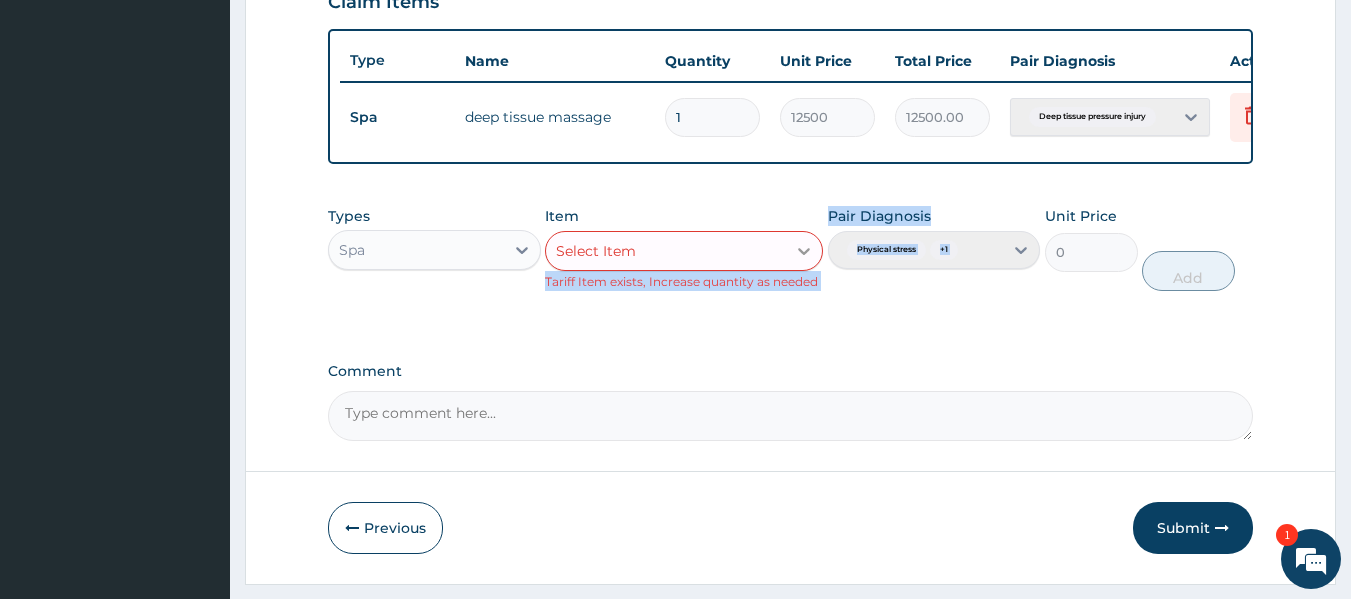 drag, startPoint x: 1021, startPoint y: 261, endPoint x: 802, endPoint y: 269, distance: 219.14607 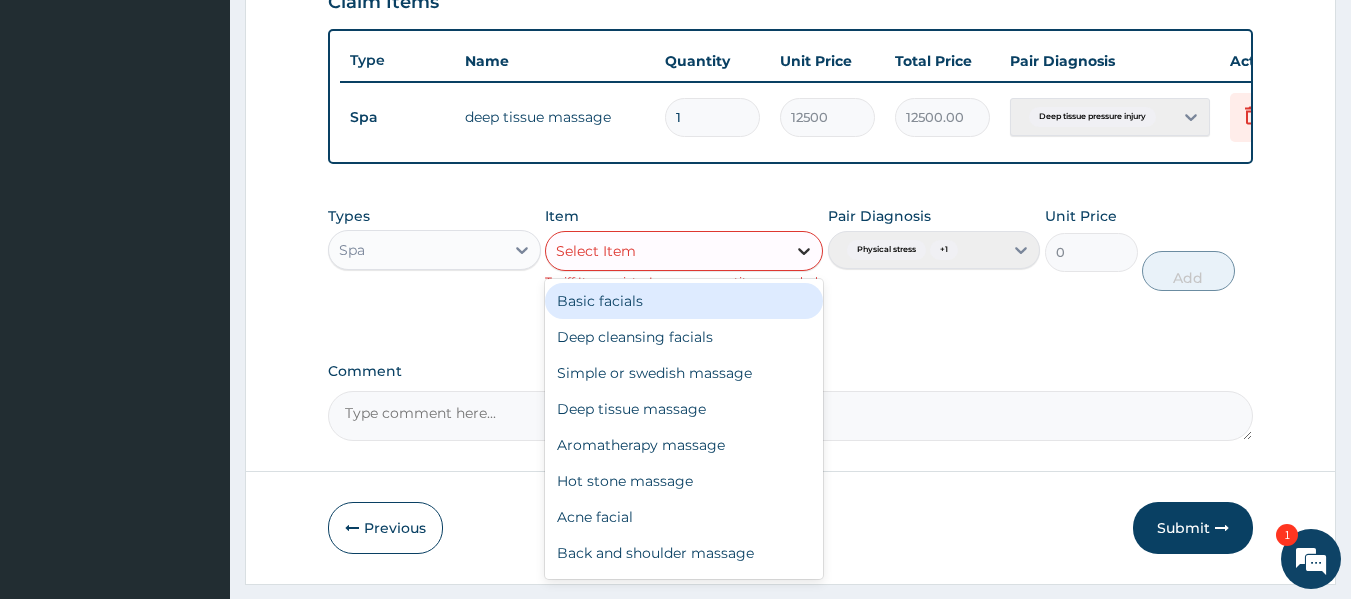 click 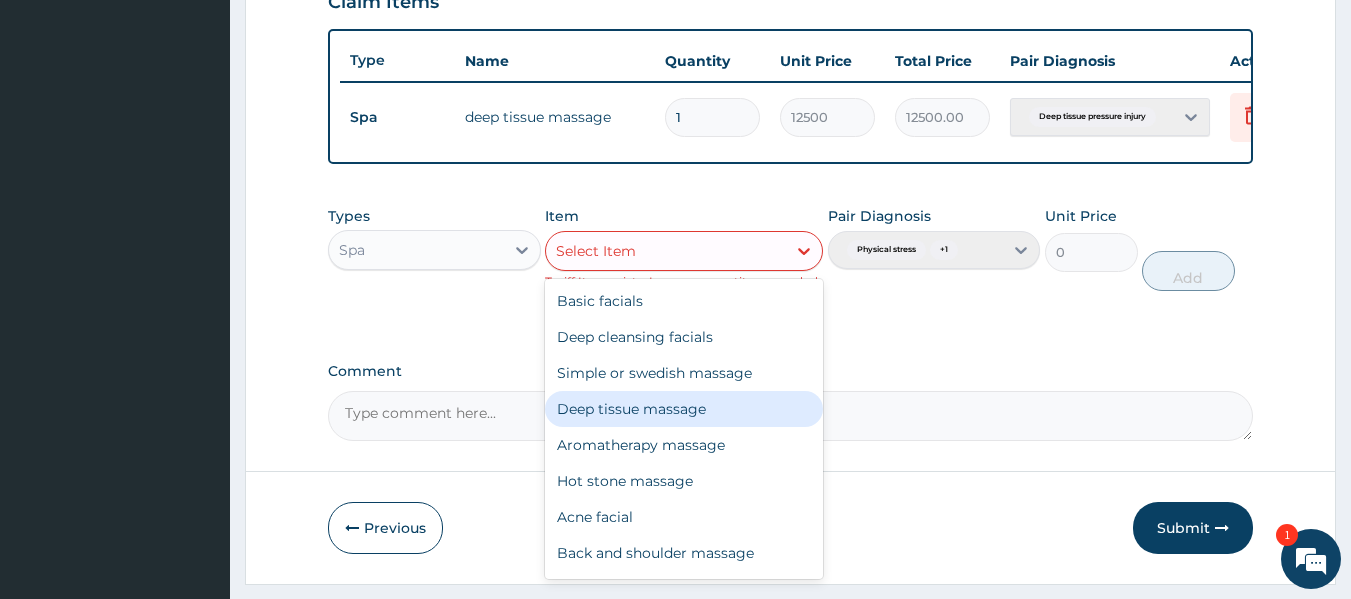 click on "Deep tissue massage" at bounding box center [684, 409] 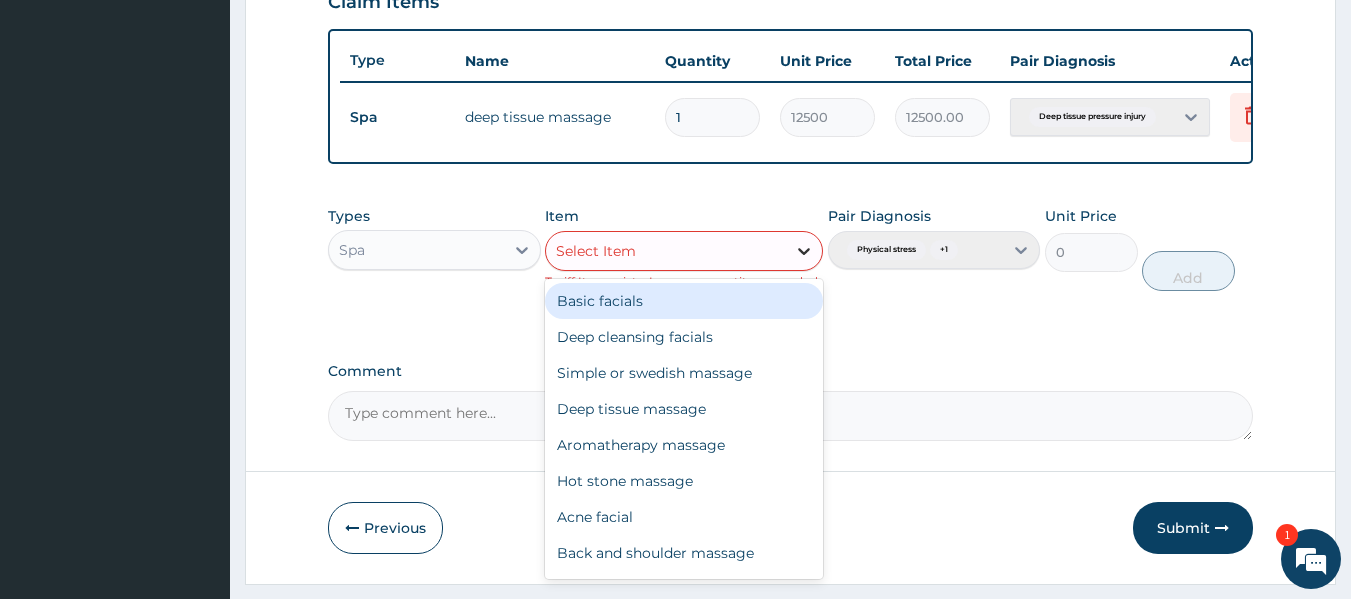 click at bounding box center (804, 251) 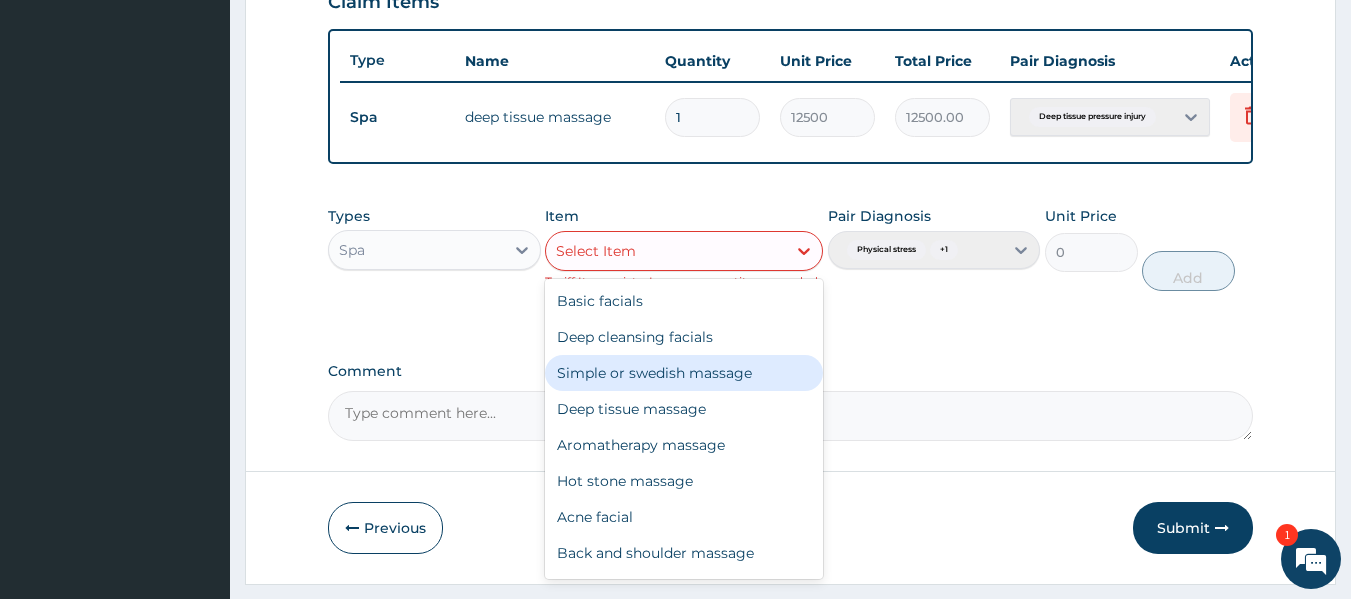 click on "Simple or swedish massage" at bounding box center (684, 373) 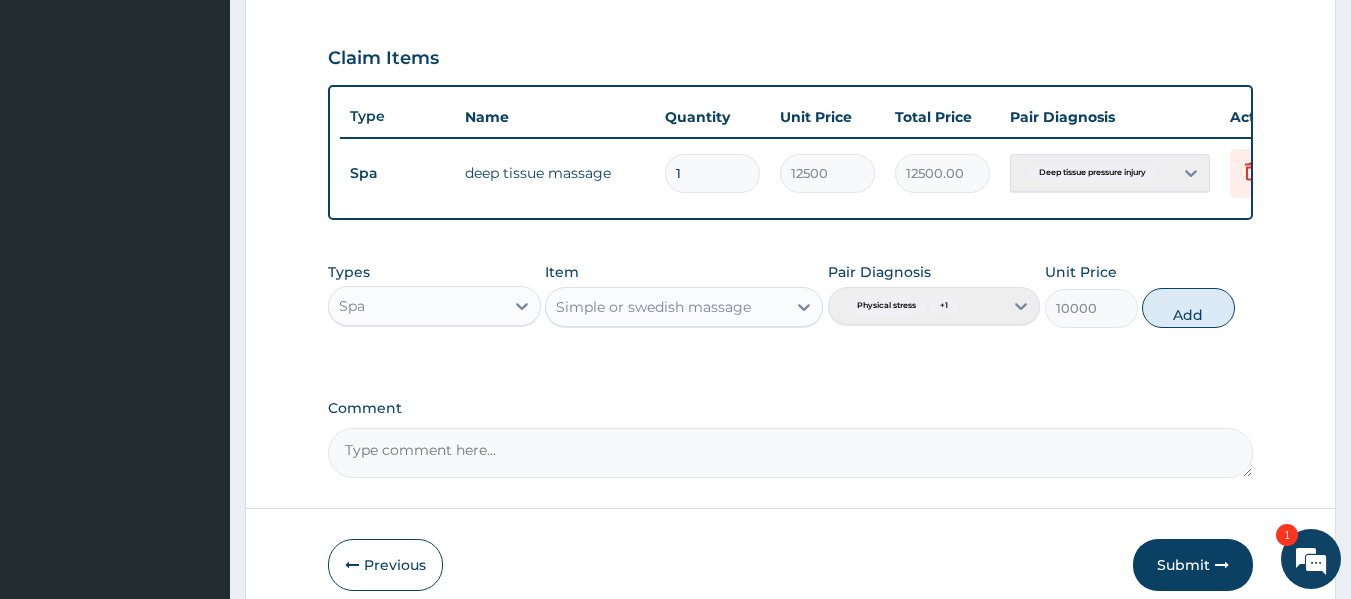 scroll, scrollTop: 763, scrollLeft: 0, axis: vertical 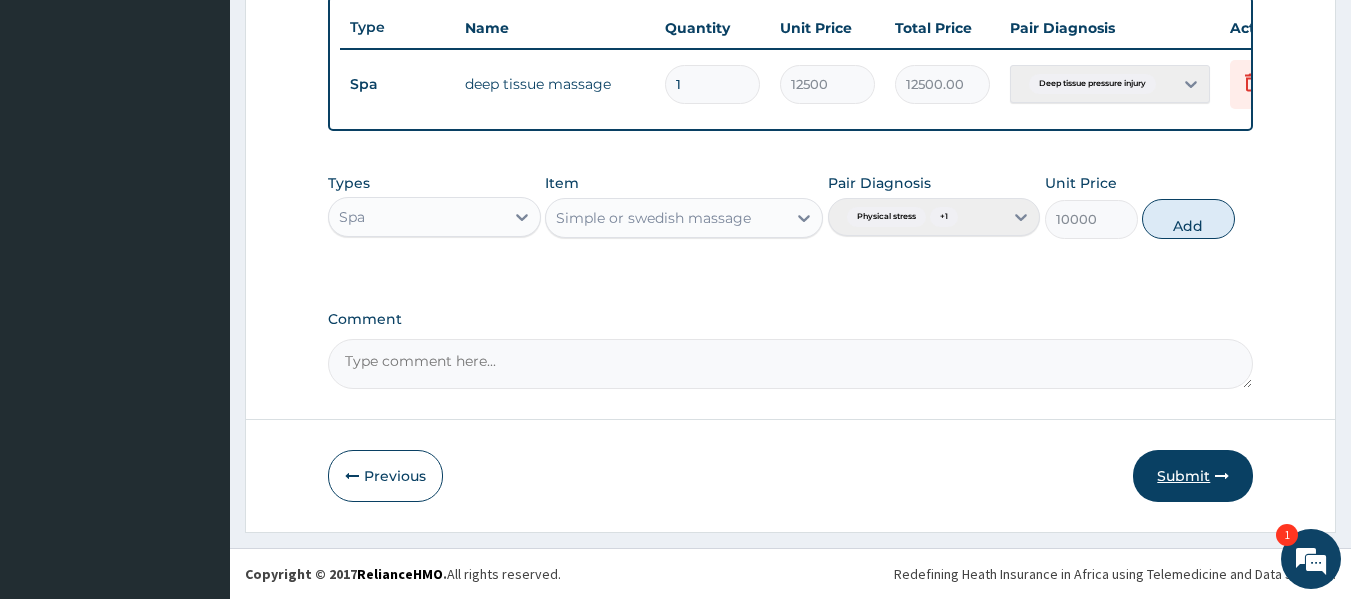 click on "Submit" at bounding box center (1193, 476) 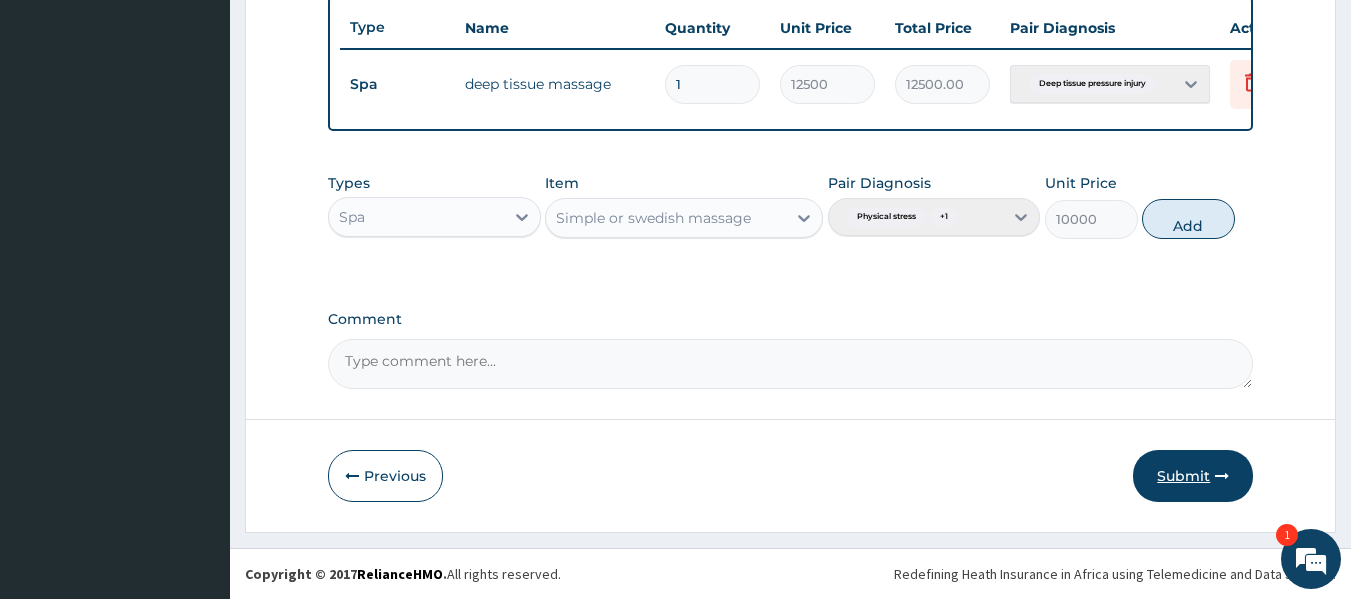 click on "Submit" at bounding box center [1193, 476] 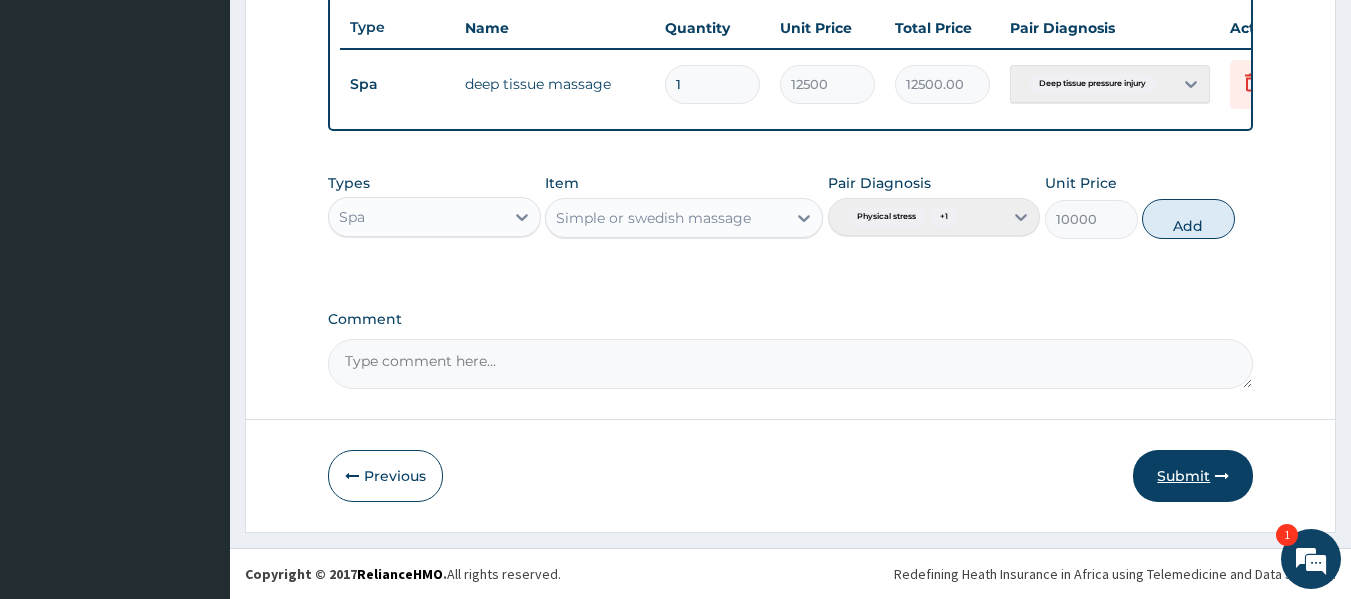 click on "Submit" at bounding box center [1193, 476] 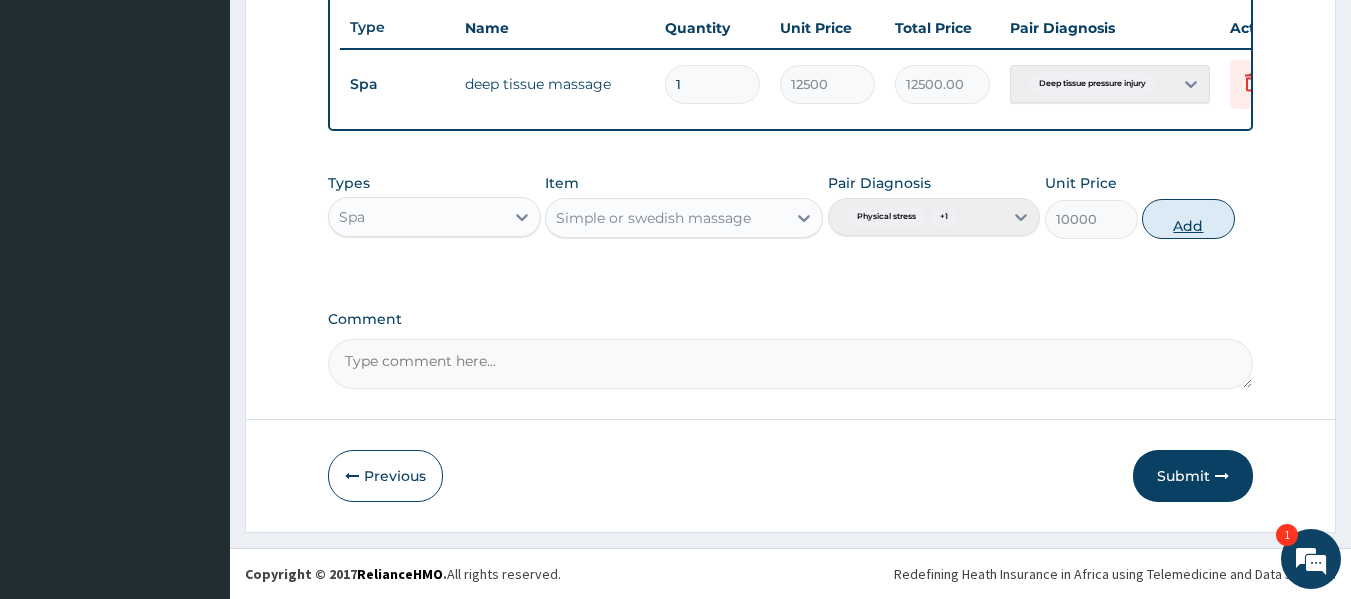 click on "Add" at bounding box center (1188, 219) 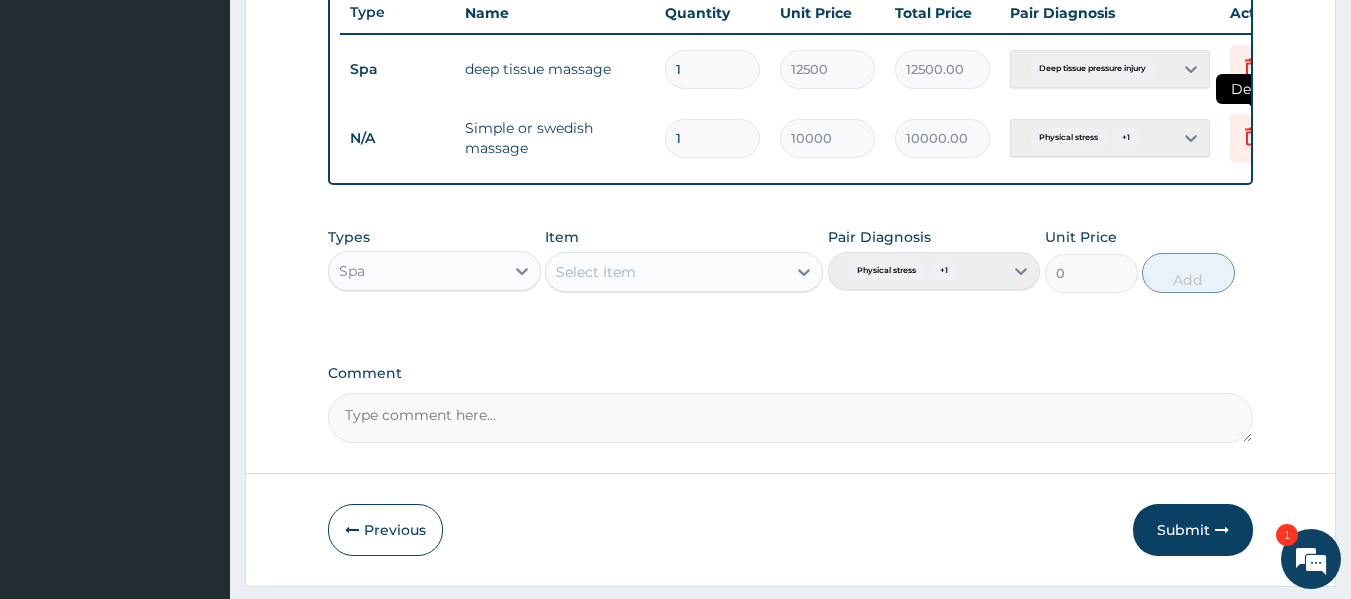 click at bounding box center [1252, 138] 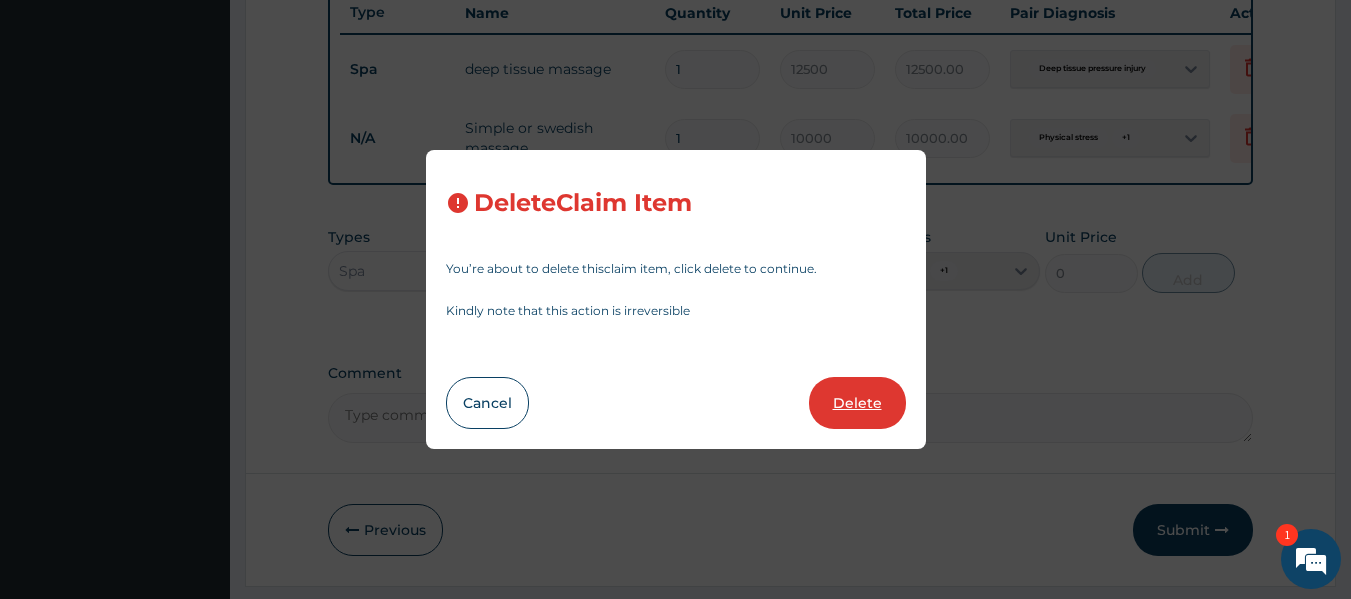 click on "Delete" at bounding box center [857, 403] 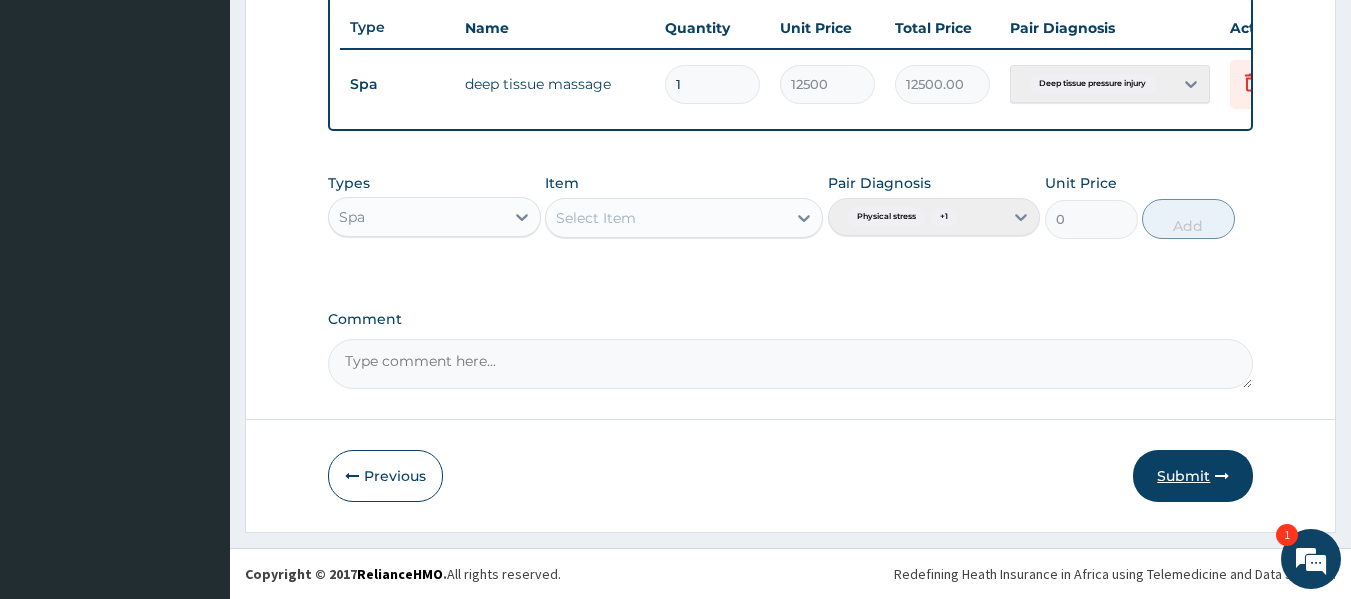 click on "Submit" at bounding box center (1193, 476) 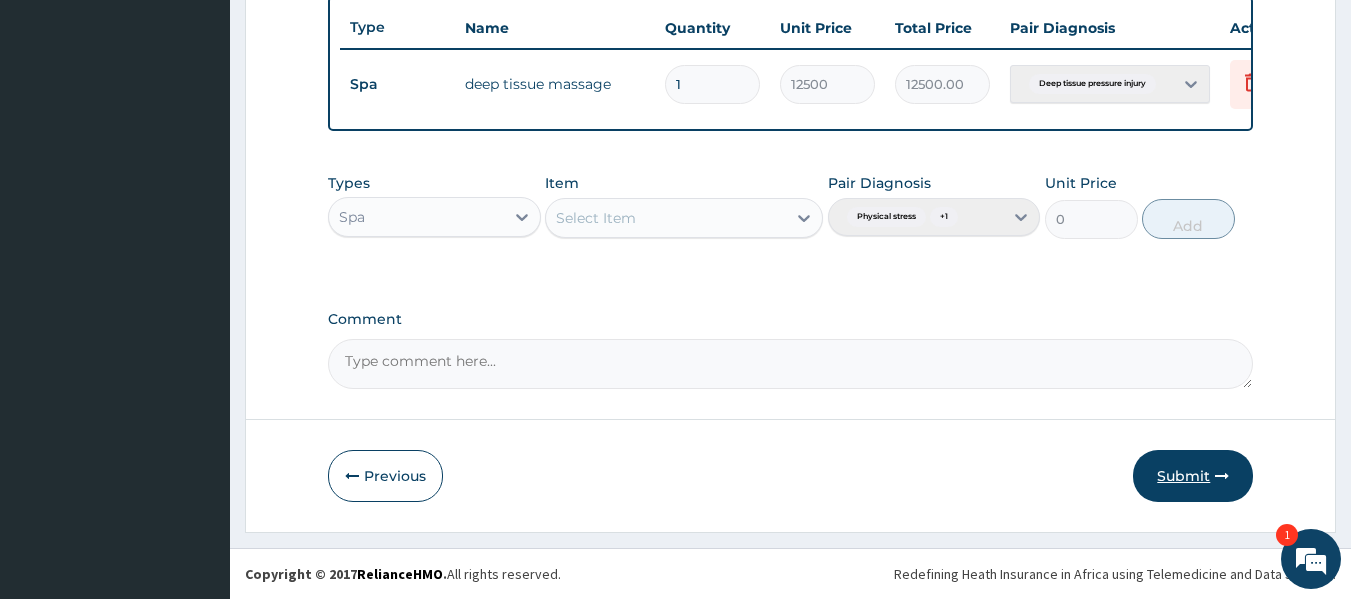 click on "Submit" at bounding box center [1193, 476] 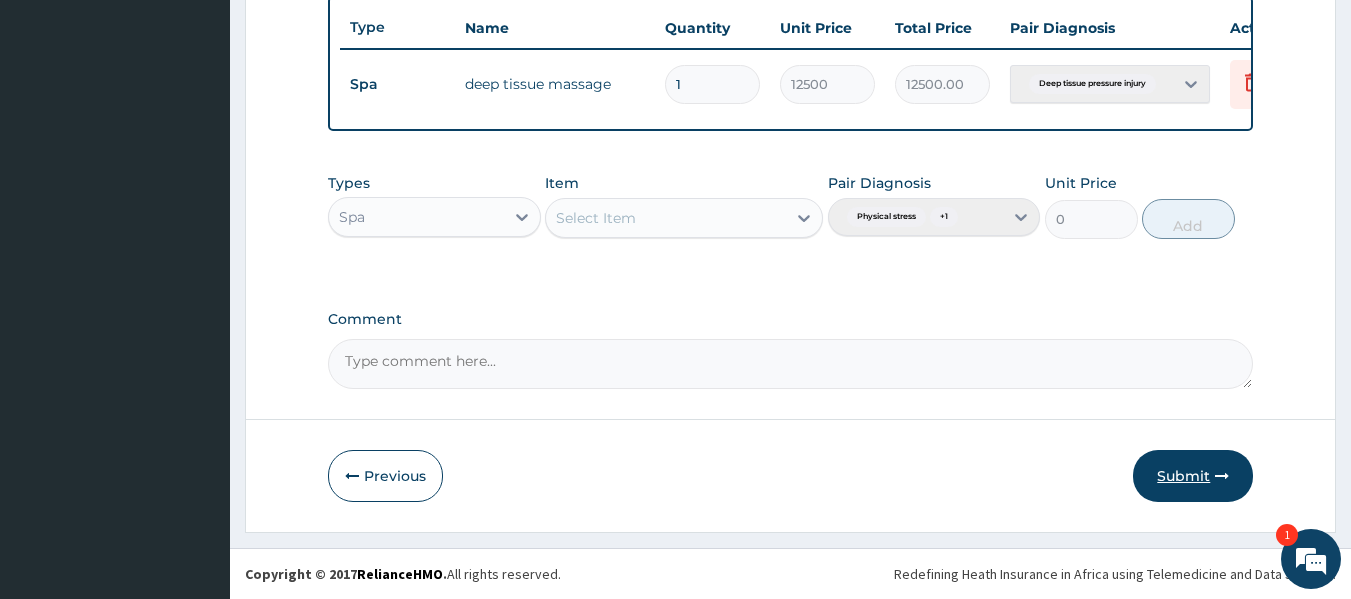 click on "Submit" at bounding box center [1193, 476] 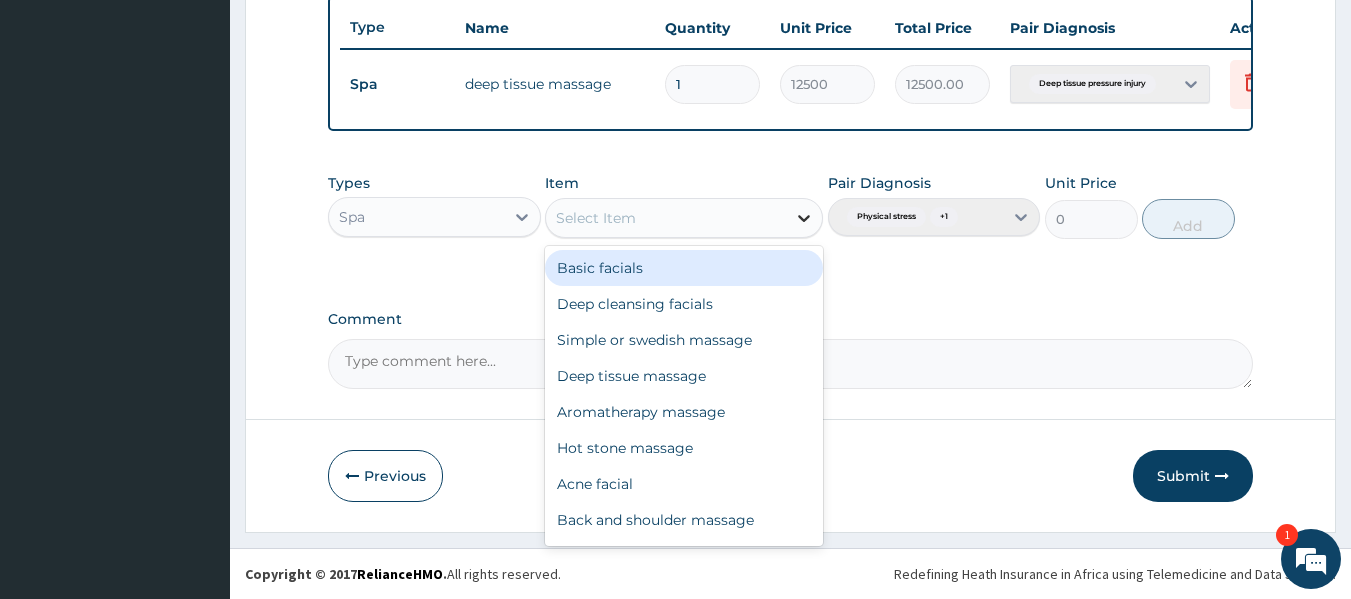click 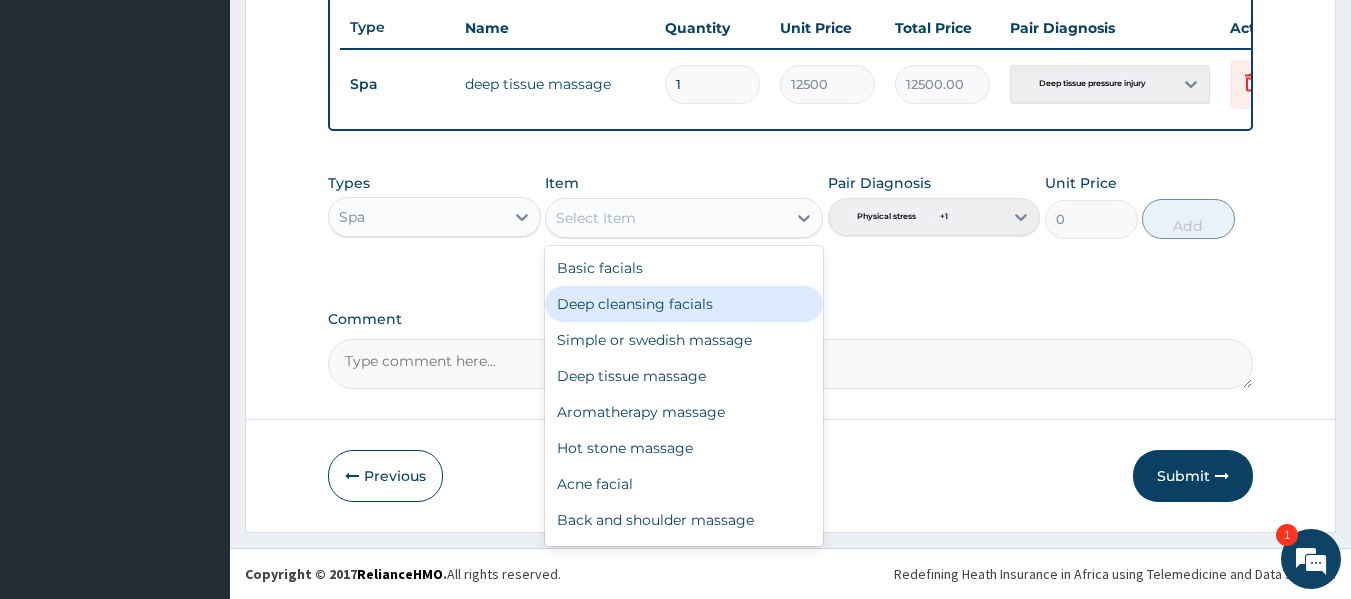click on "Deep cleansing facials" at bounding box center [684, 304] 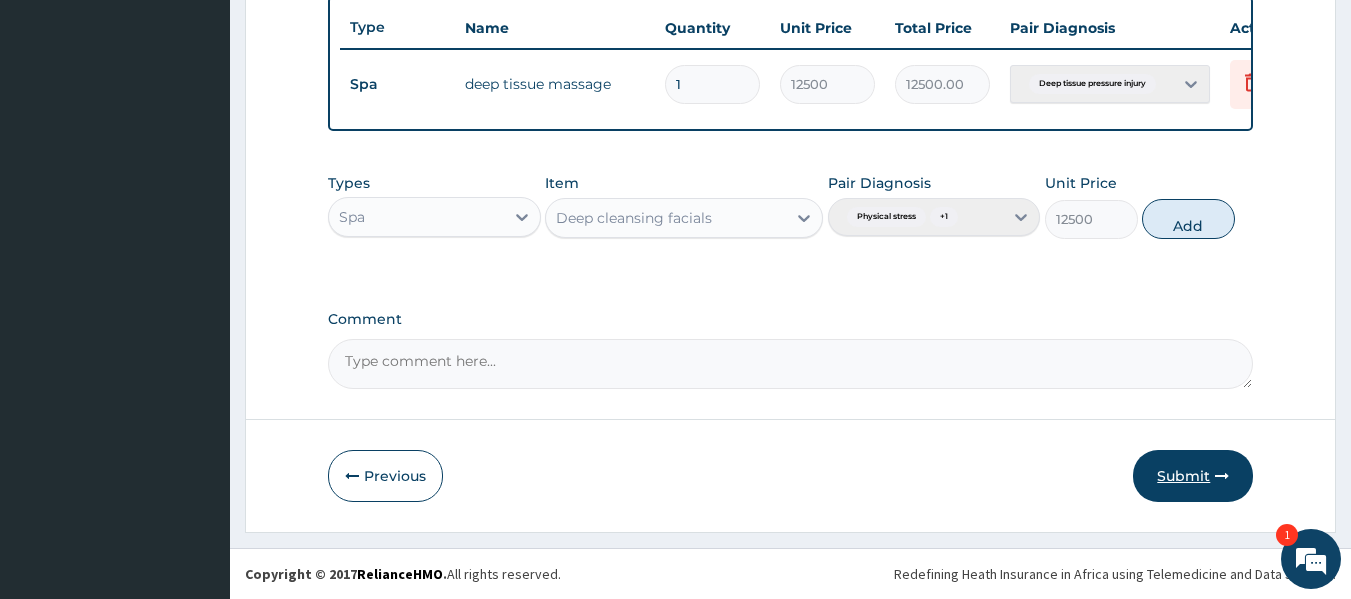 click on "Submit" at bounding box center (1193, 476) 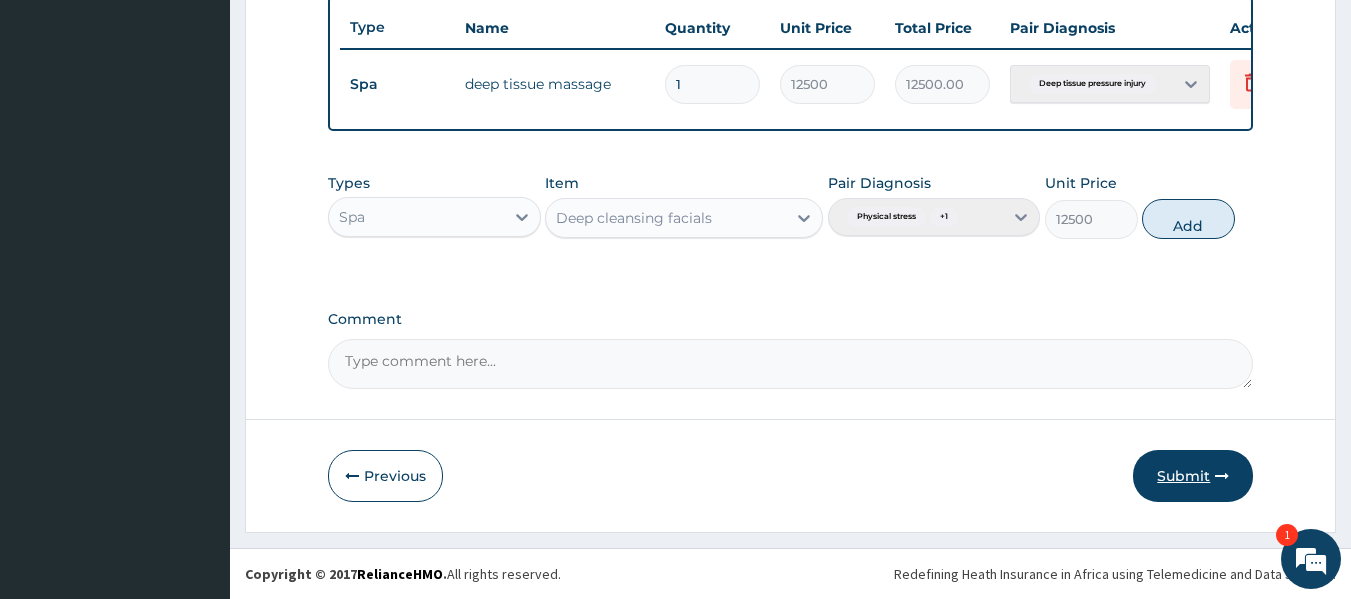 click on "Submit" at bounding box center (1193, 476) 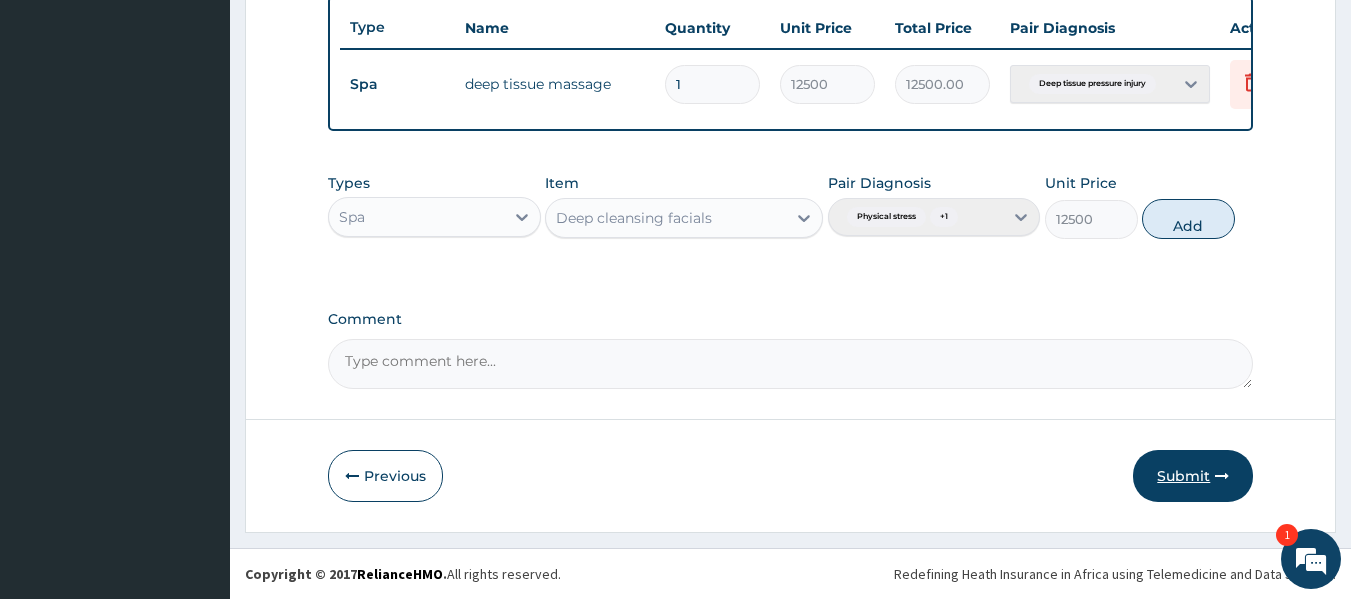 click on "Submit" at bounding box center (1193, 476) 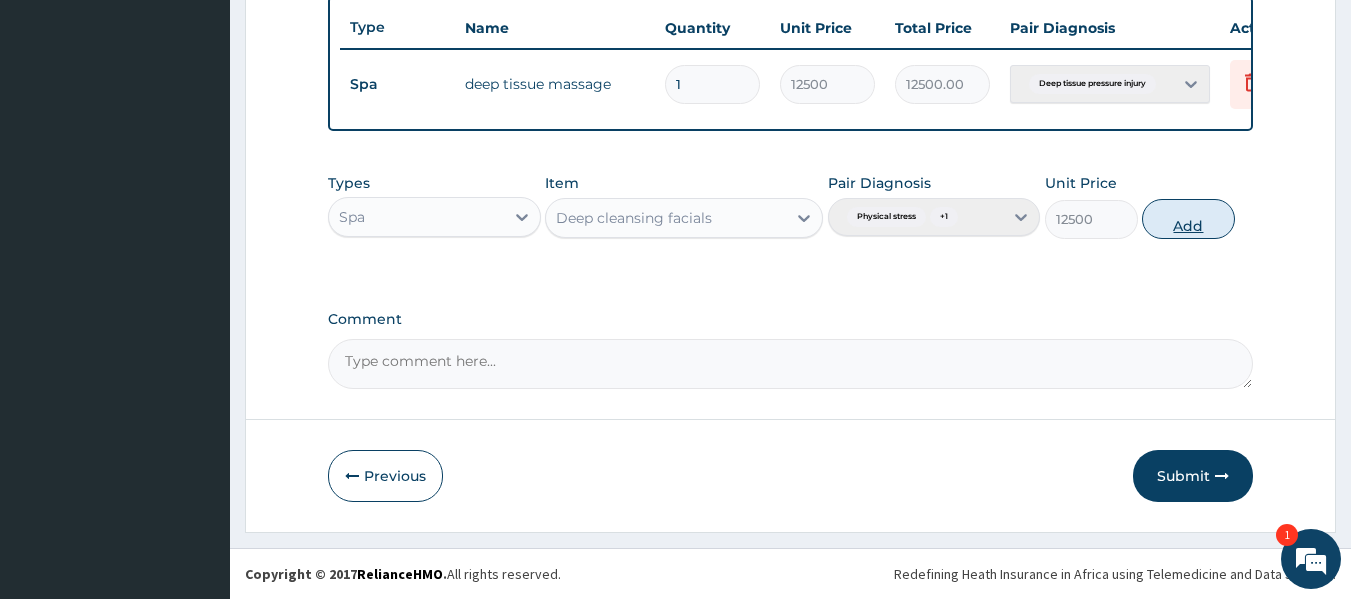 click on "Add" at bounding box center (1188, 219) 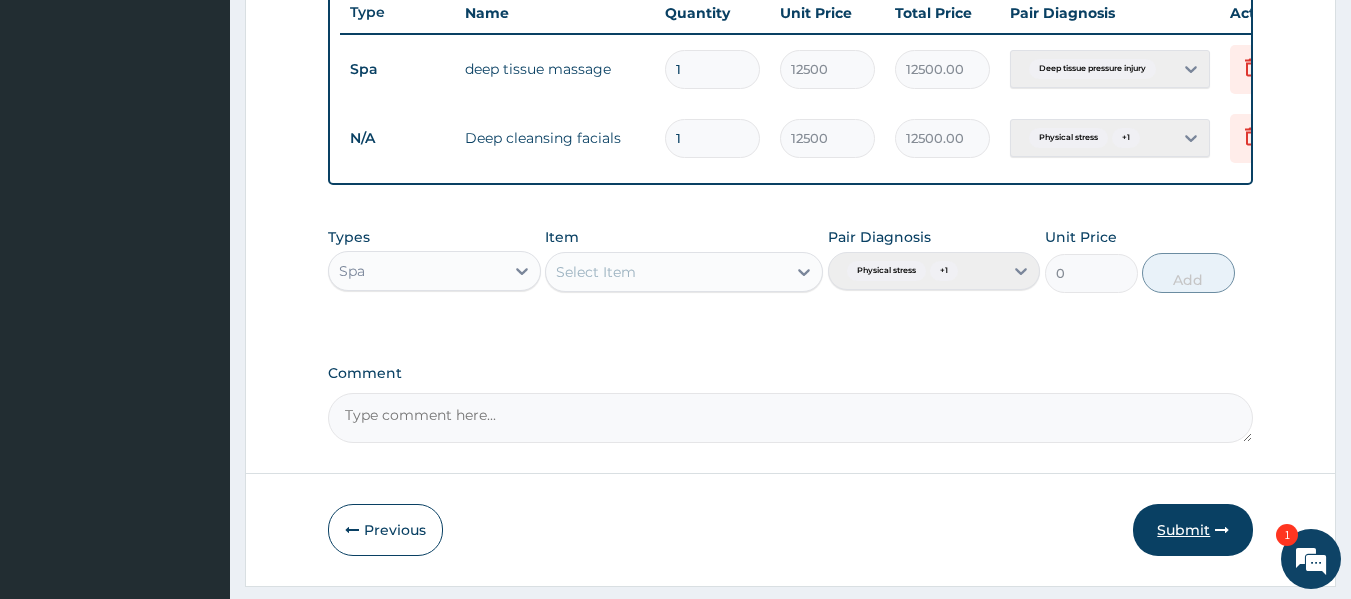 click on "Submit" at bounding box center [1193, 530] 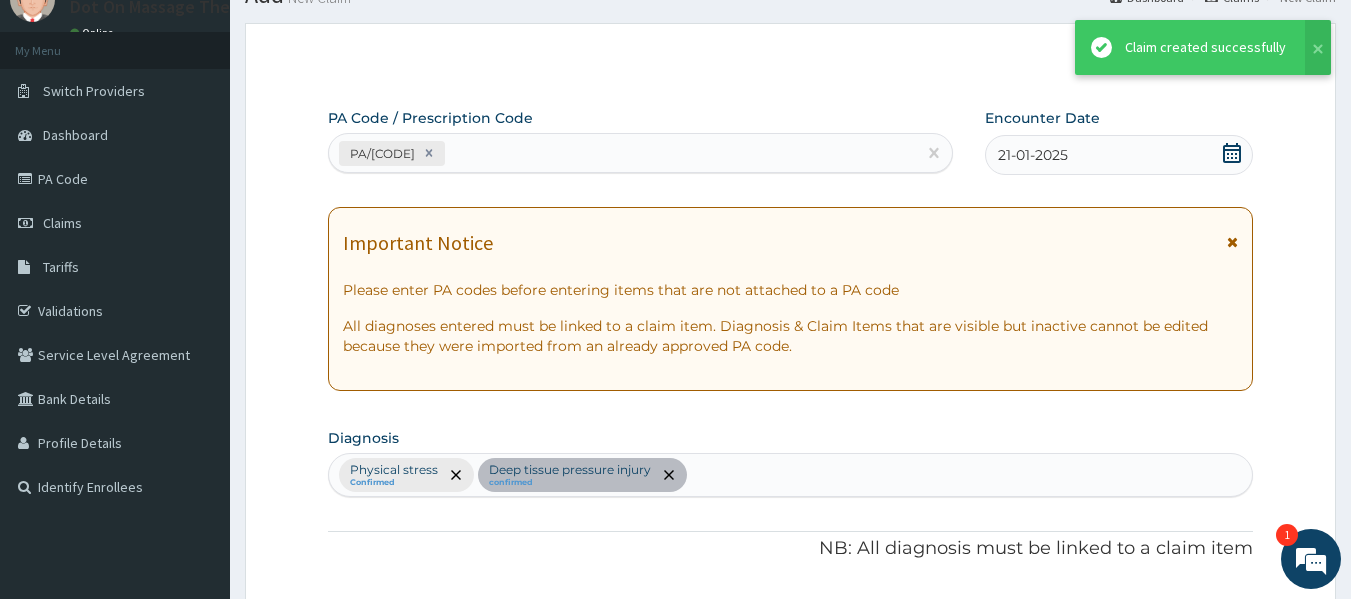 scroll, scrollTop: 763, scrollLeft: 0, axis: vertical 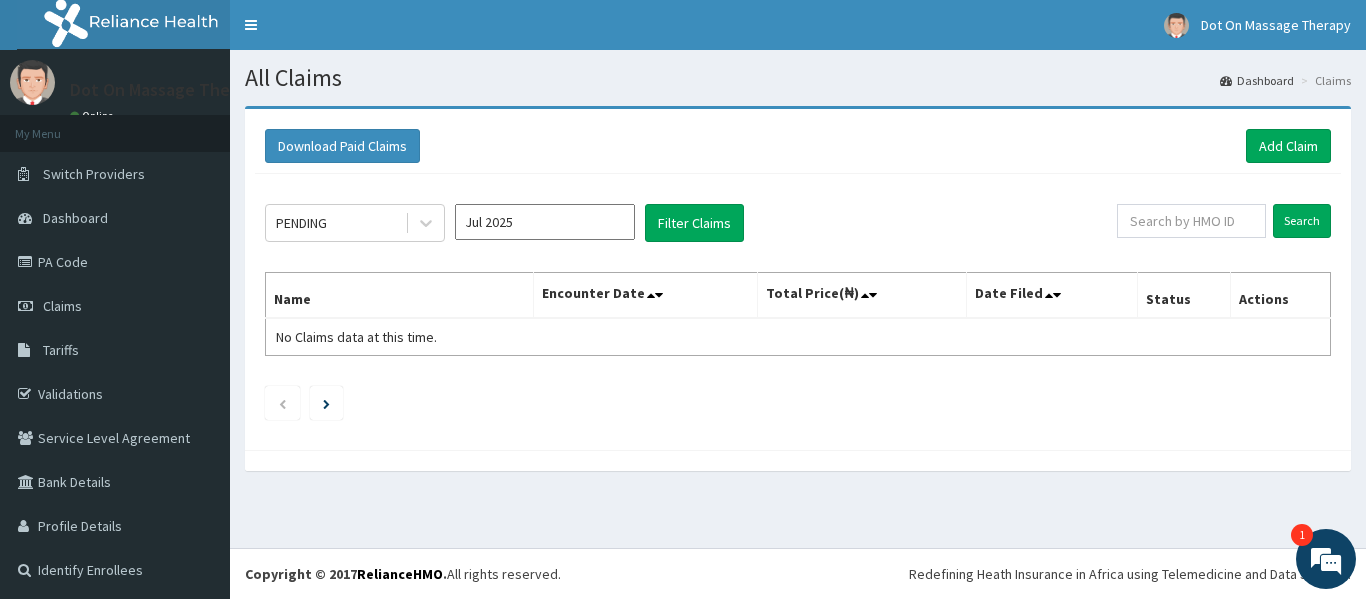 drag, startPoint x: 395, startPoint y: 175, endPoint x: 806, endPoint y: 413, distance: 474.93683 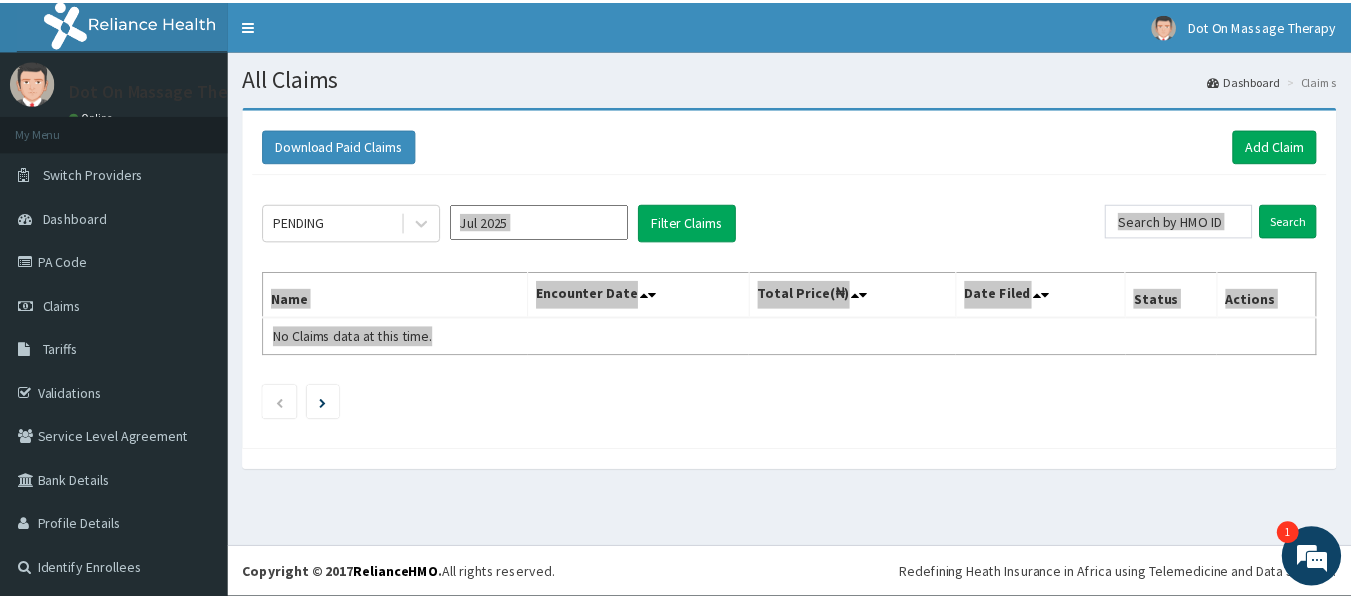 scroll, scrollTop: 0, scrollLeft: 0, axis: both 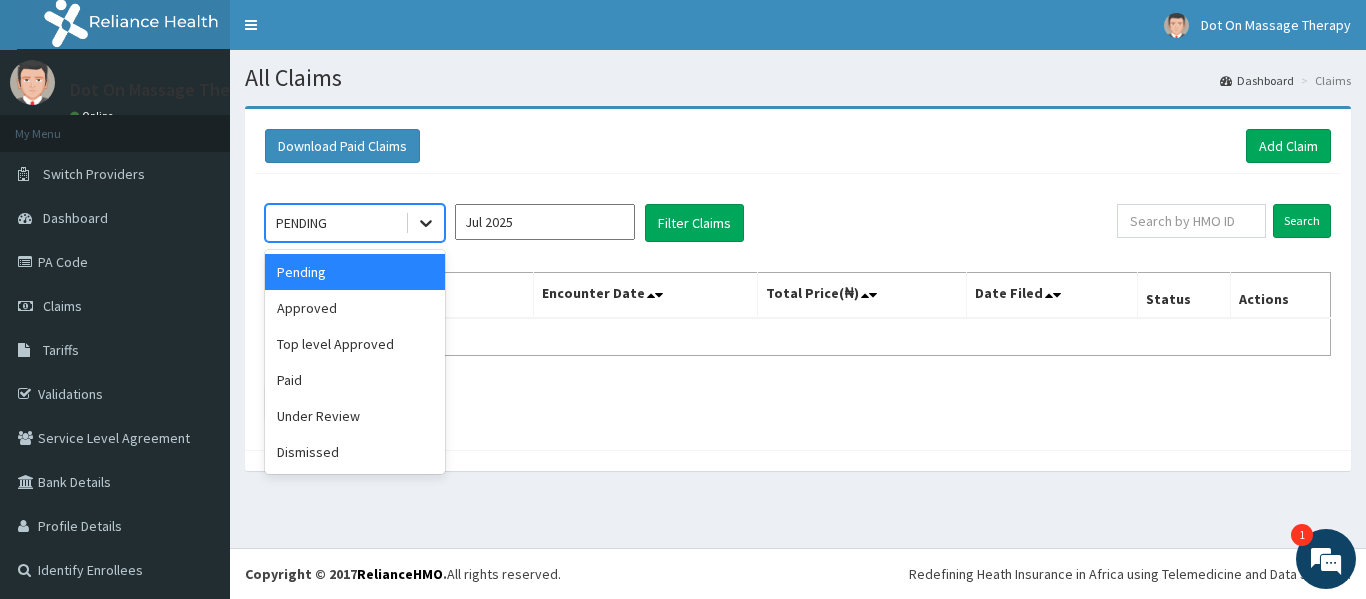 click at bounding box center [426, 223] 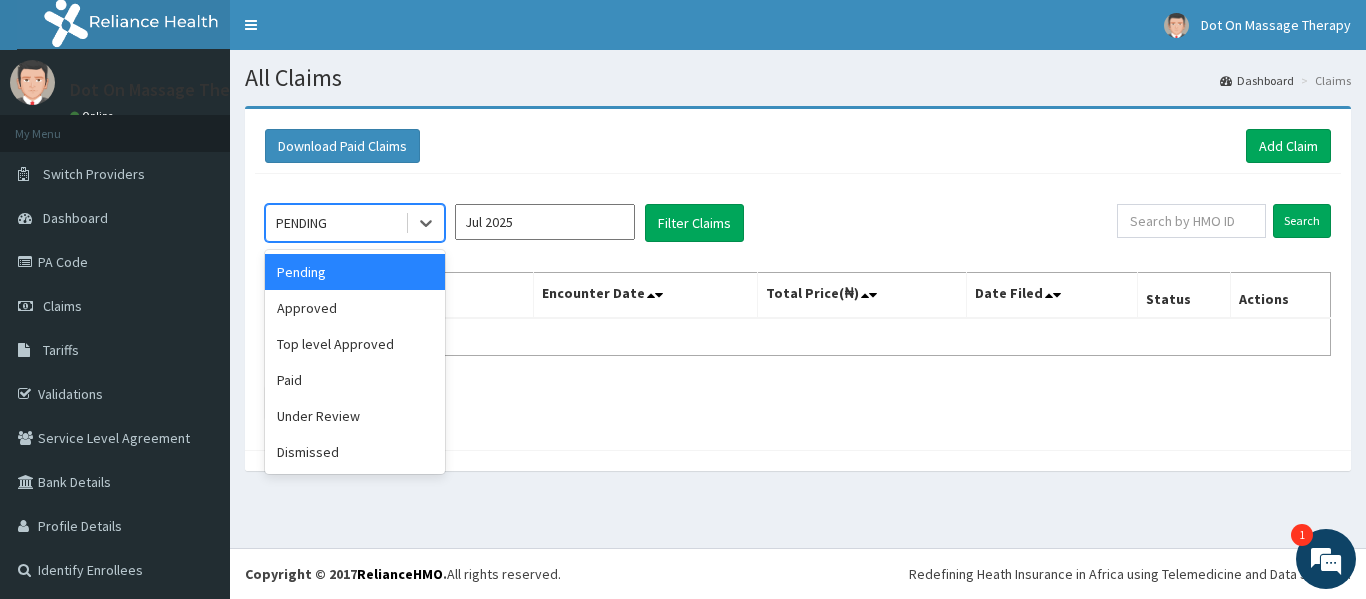 click on "Pending" at bounding box center (355, 272) 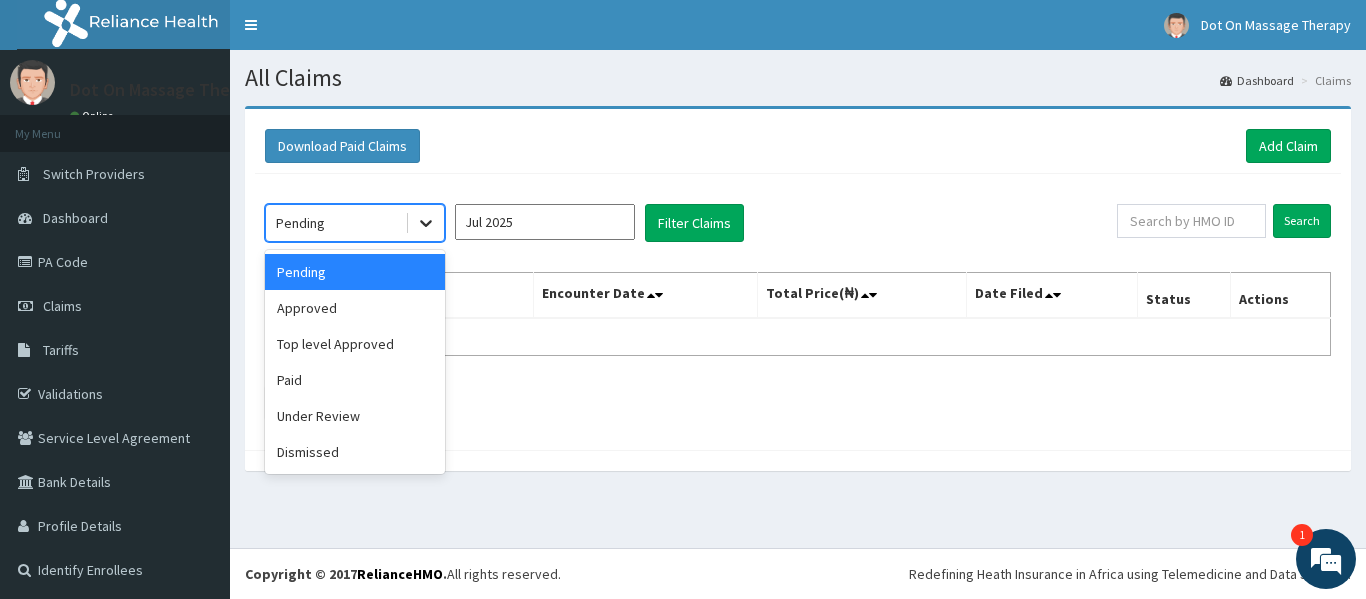 click 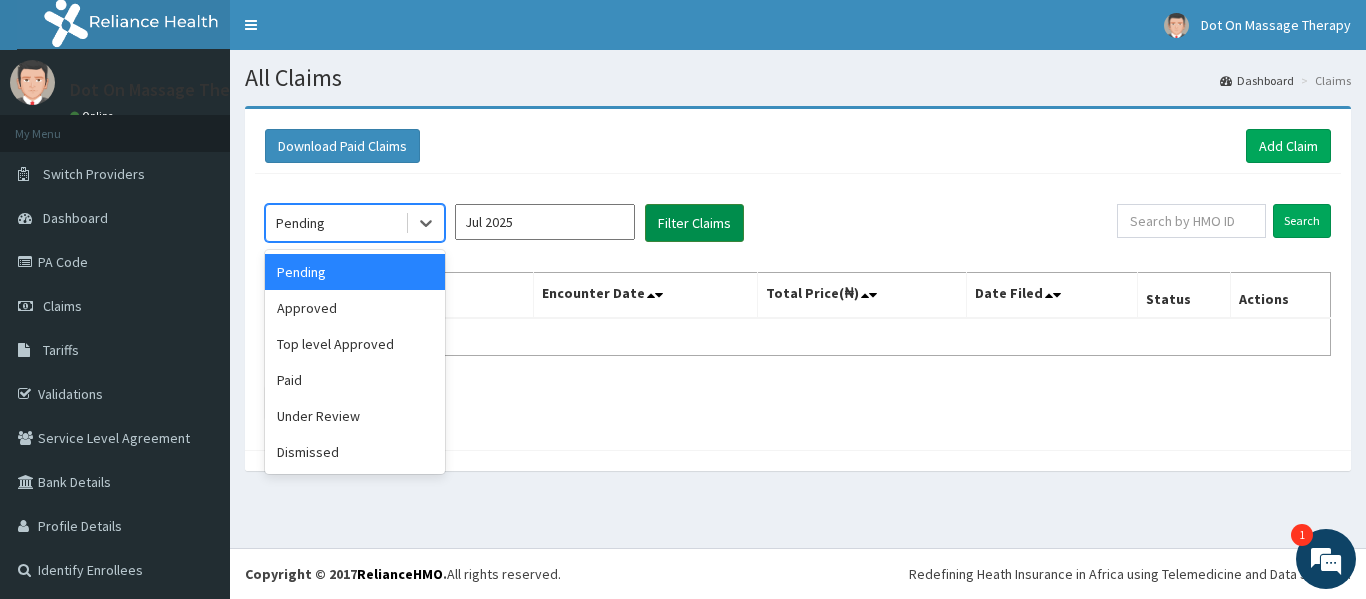 click on "Filter Claims" at bounding box center [694, 223] 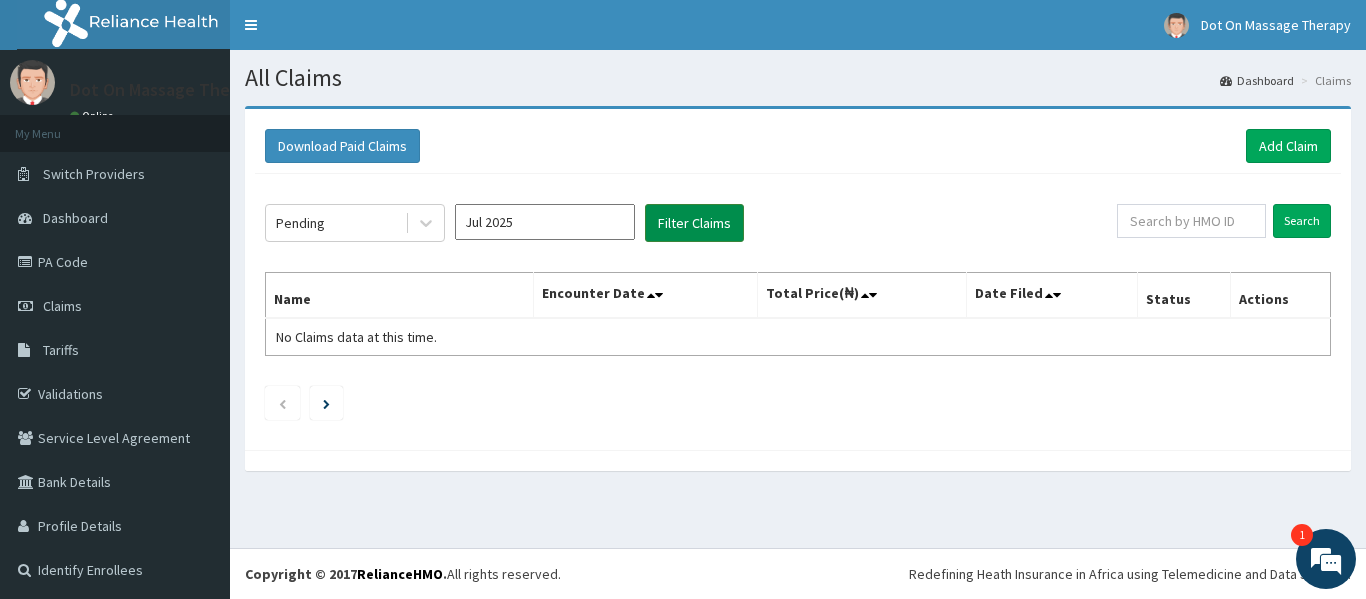 click on "Filter Claims" at bounding box center (694, 223) 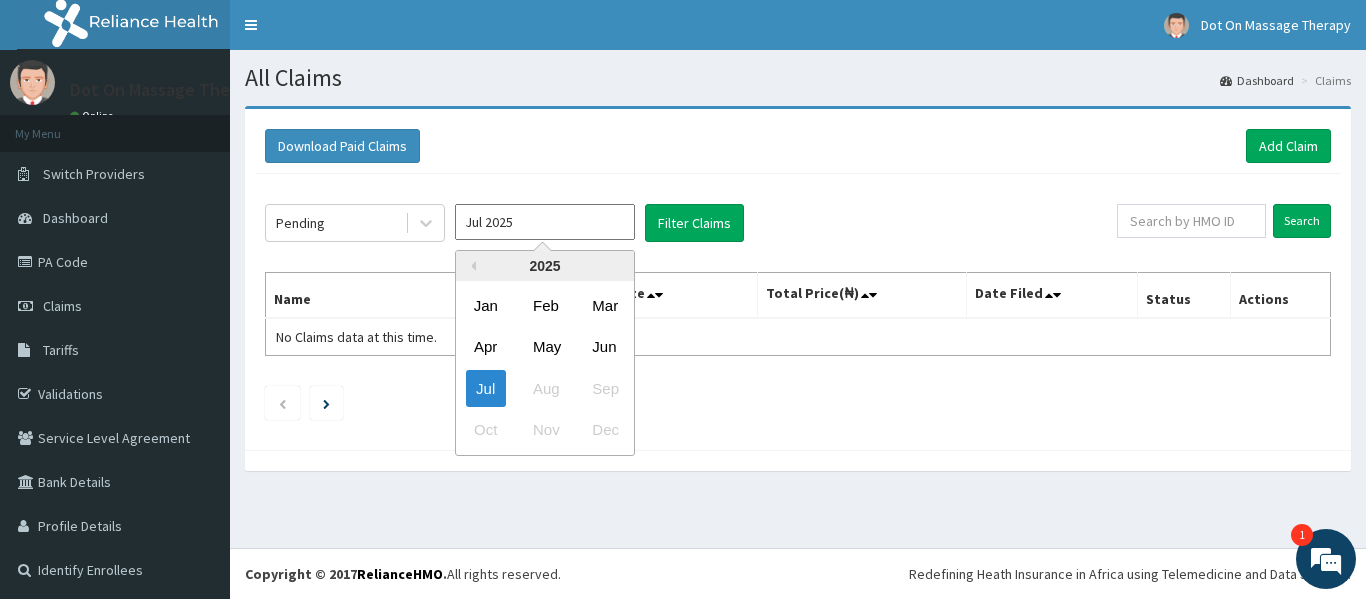 click on "Jul 2025" at bounding box center (545, 222) 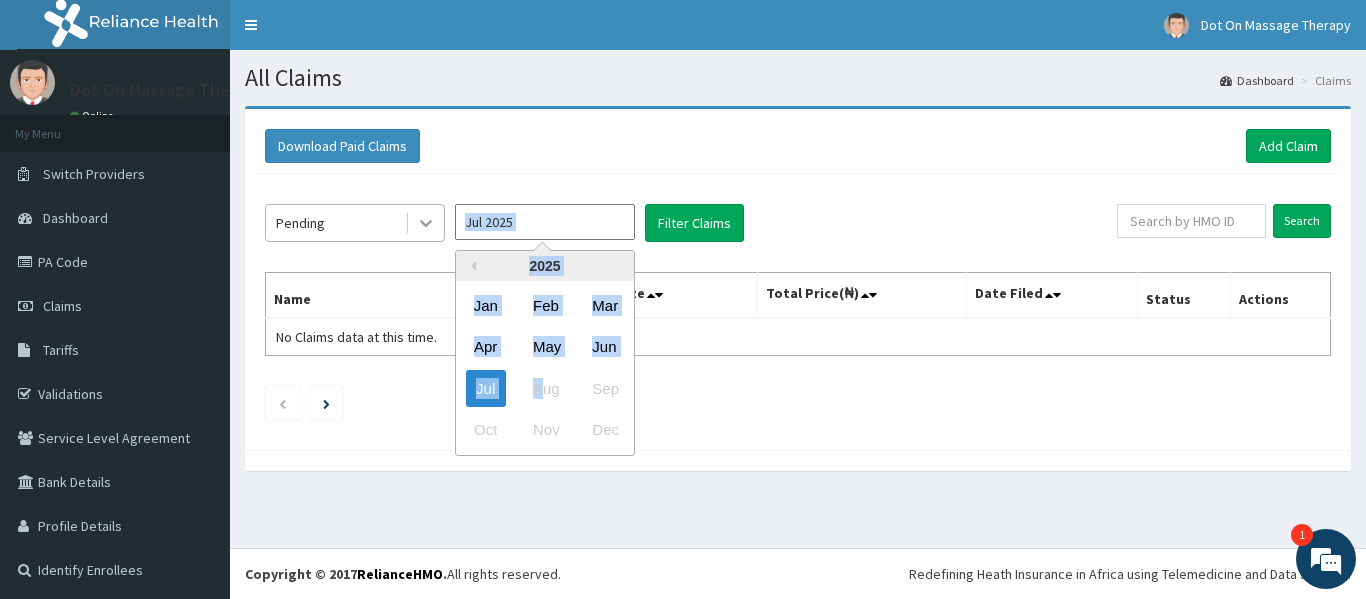 drag, startPoint x: 547, startPoint y: 384, endPoint x: 409, endPoint y: 216, distance: 217.41205 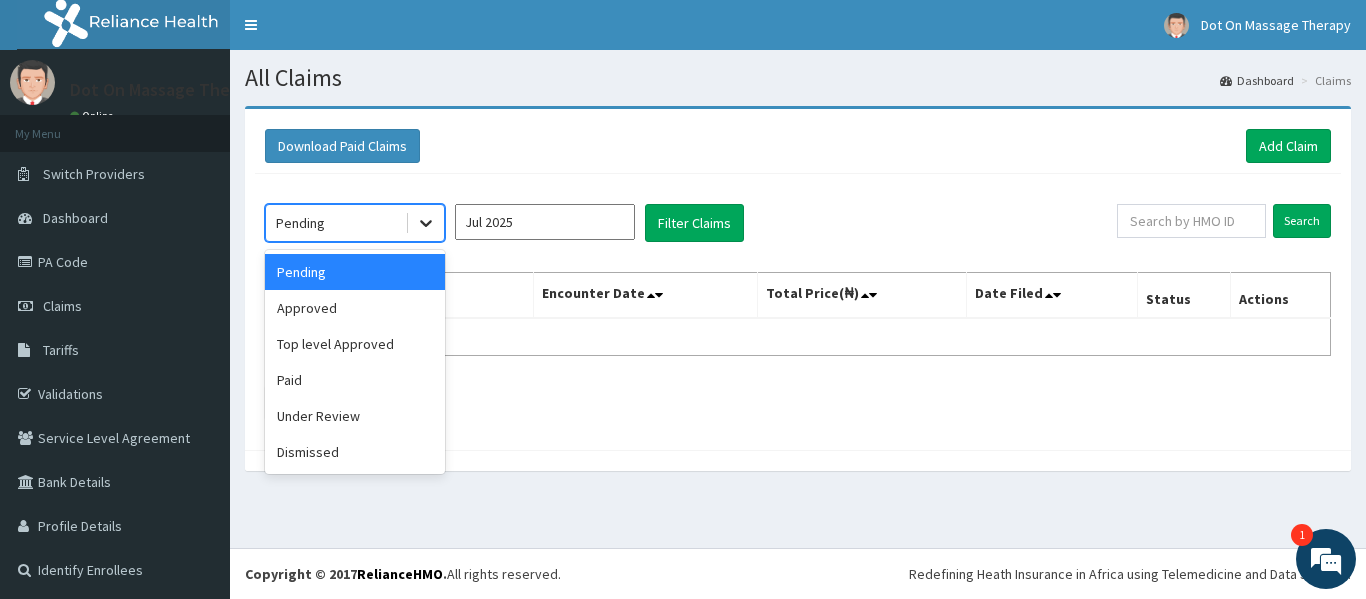 click at bounding box center [426, 223] 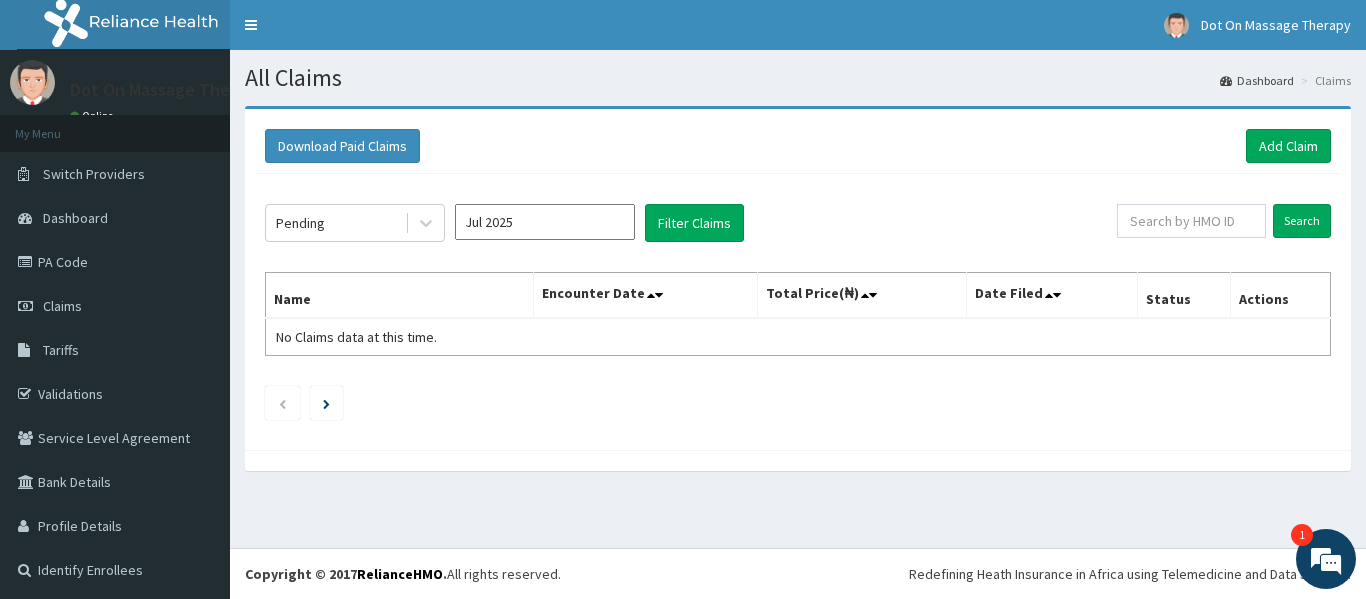 drag, startPoint x: 558, startPoint y: 199, endPoint x: 550, endPoint y: 231, distance: 32.984844 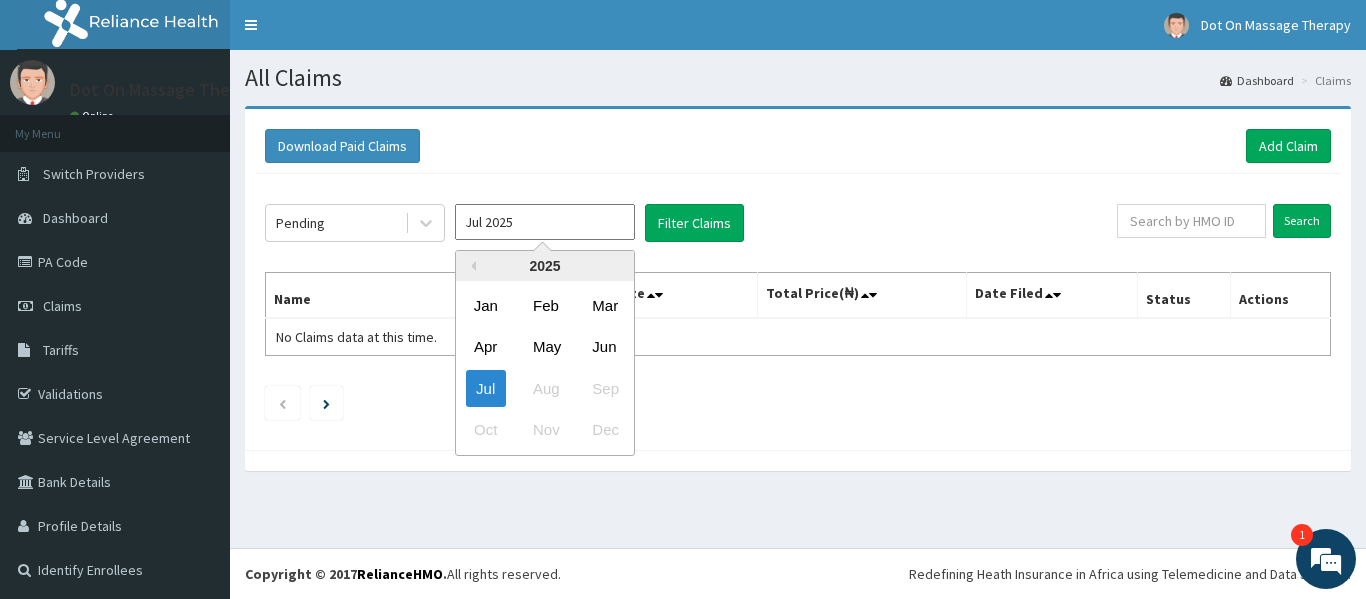 click on "Jul 2025" at bounding box center (545, 222) 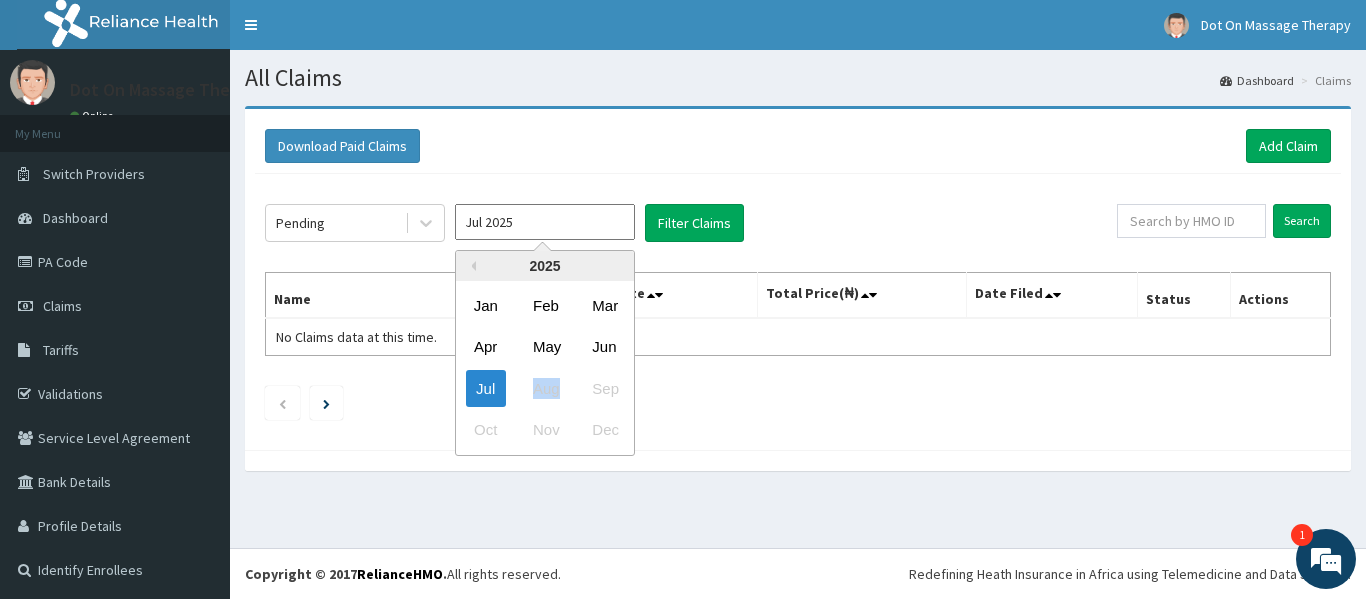 click on "Jul Aug Sep" at bounding box center [545, 388] 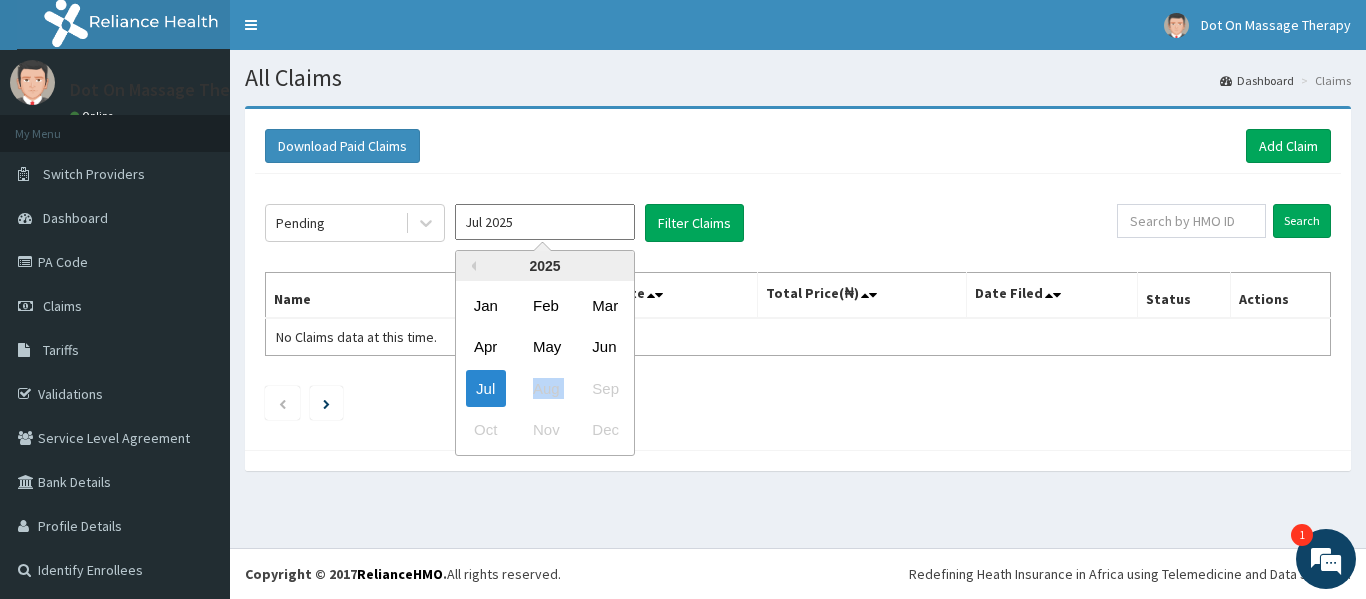 click on "Jul Aug Sep" at bounding box center (545, 388) 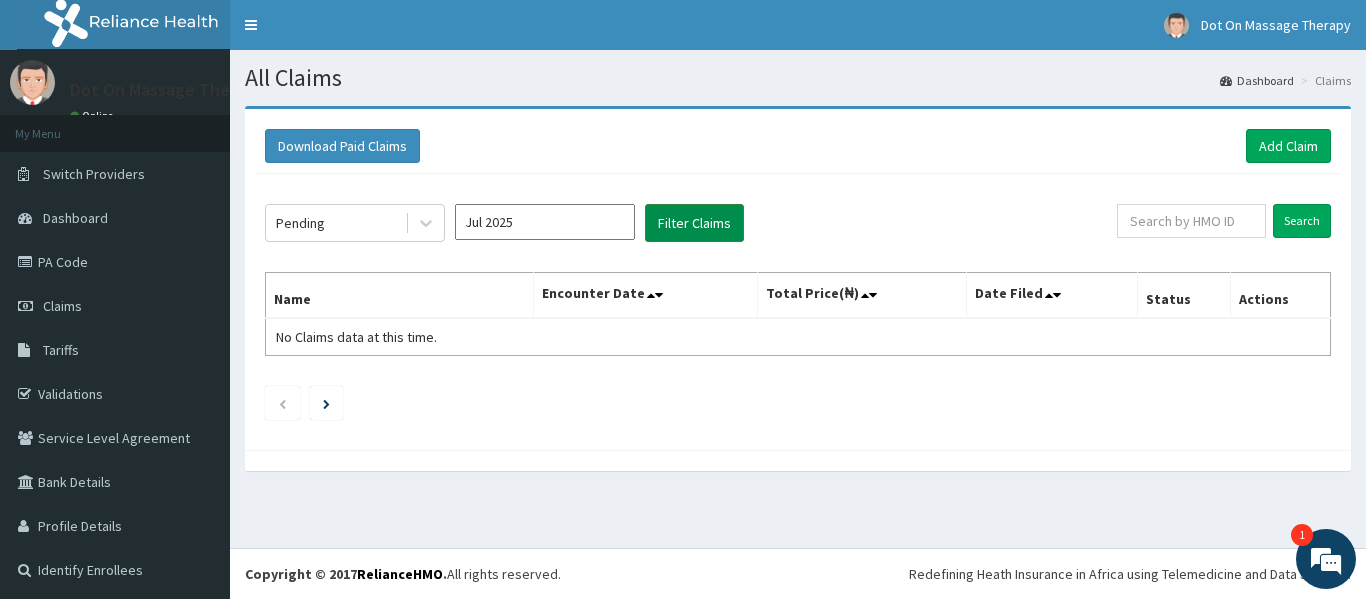 click on "Filter Claims" at bounding box center [694, 223] 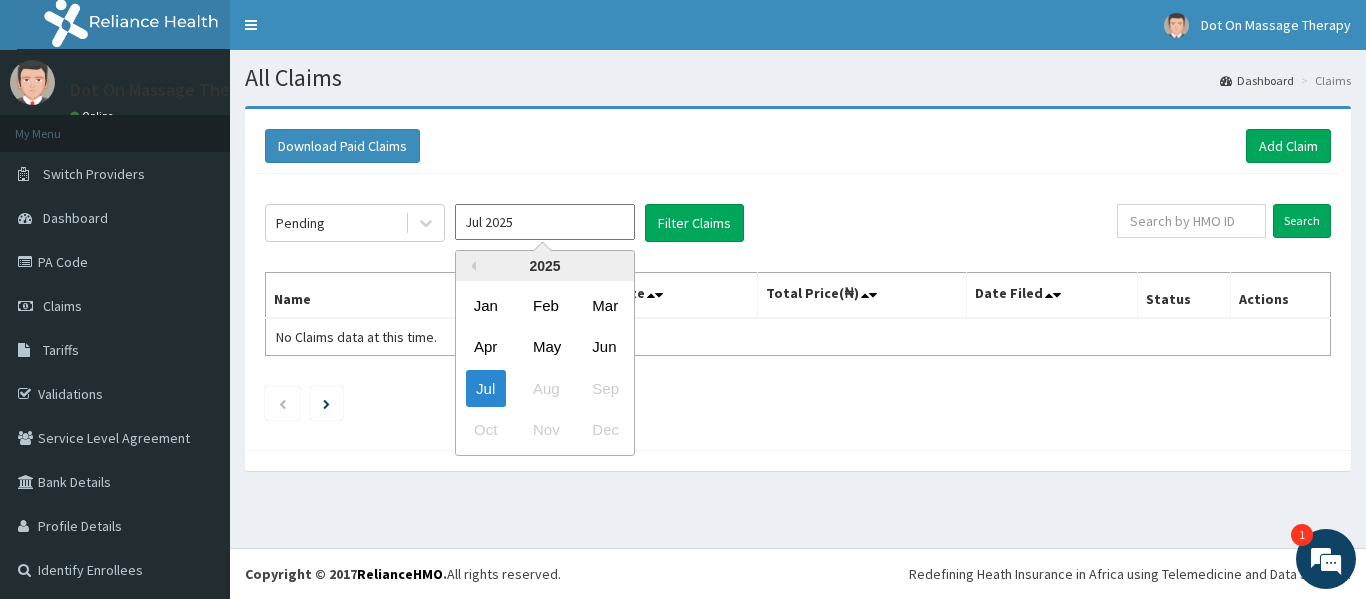 click on "Jul 2025" at bounding box center [545, 222] 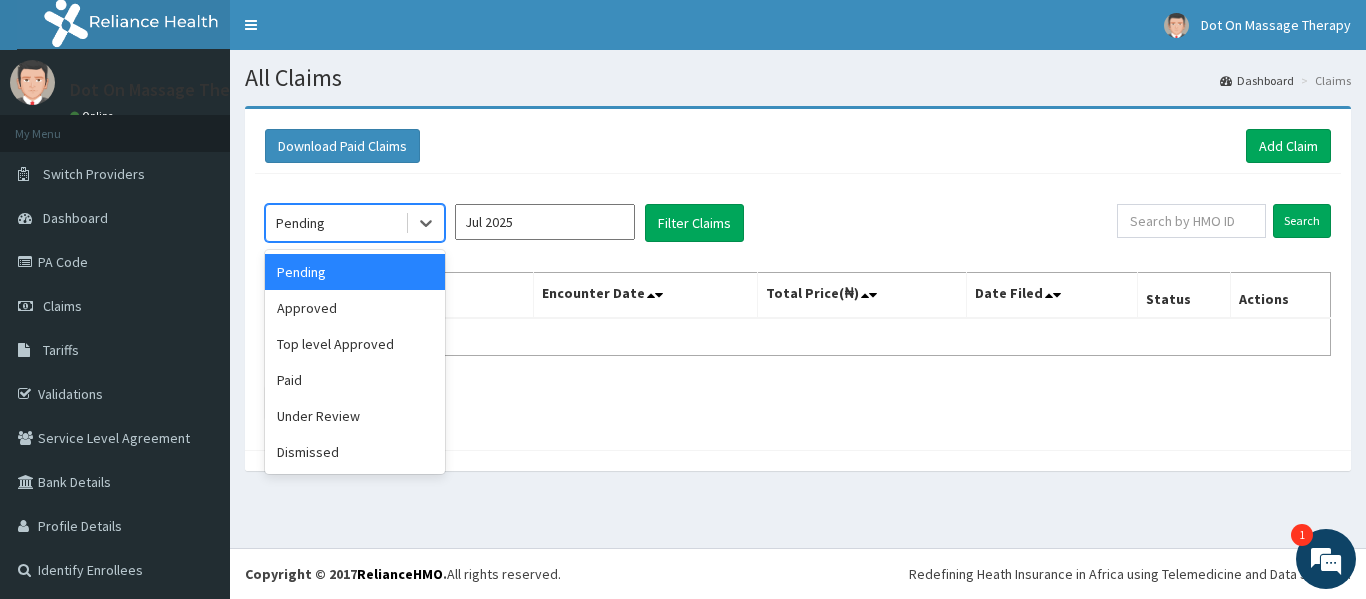 drag, startPoint x: 424, startPoint y: 226, endPoint x: 574, endPoint y: 219, distance: 150.16324 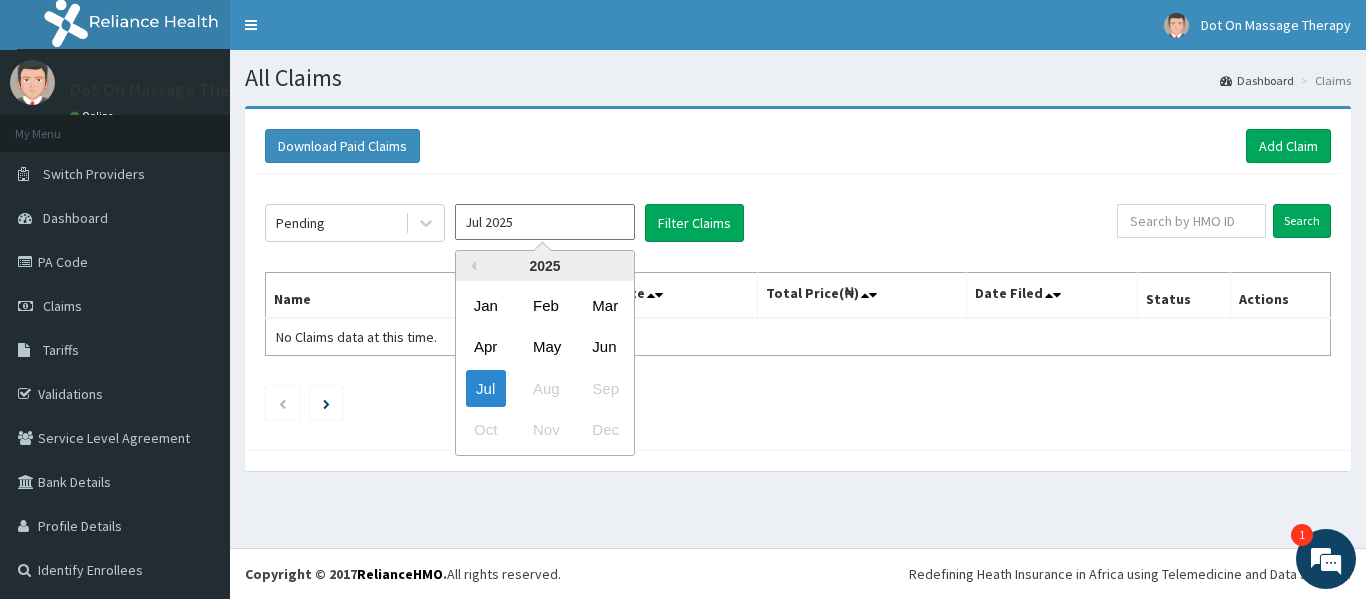 drag, startPoint x: 574, startPoint y: 219, endPoint x: 542, endPoint y: 398, distance: 181.83784 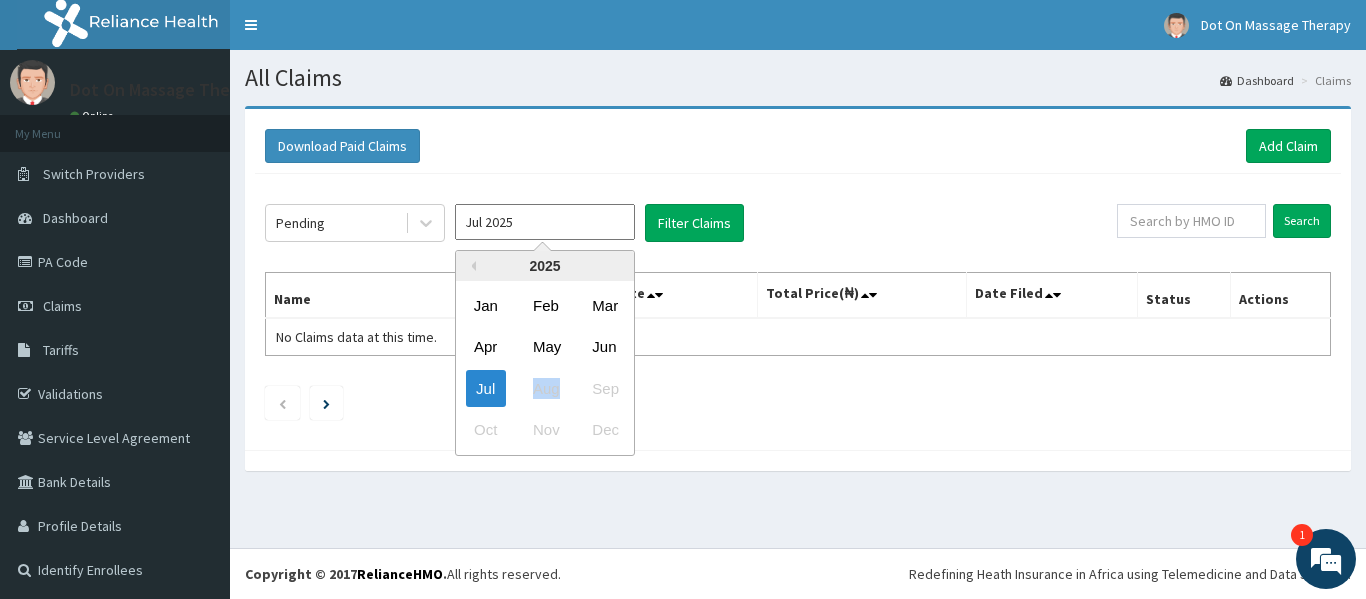 click on "Jul Aug Sep" at bounding box center [545, 388] 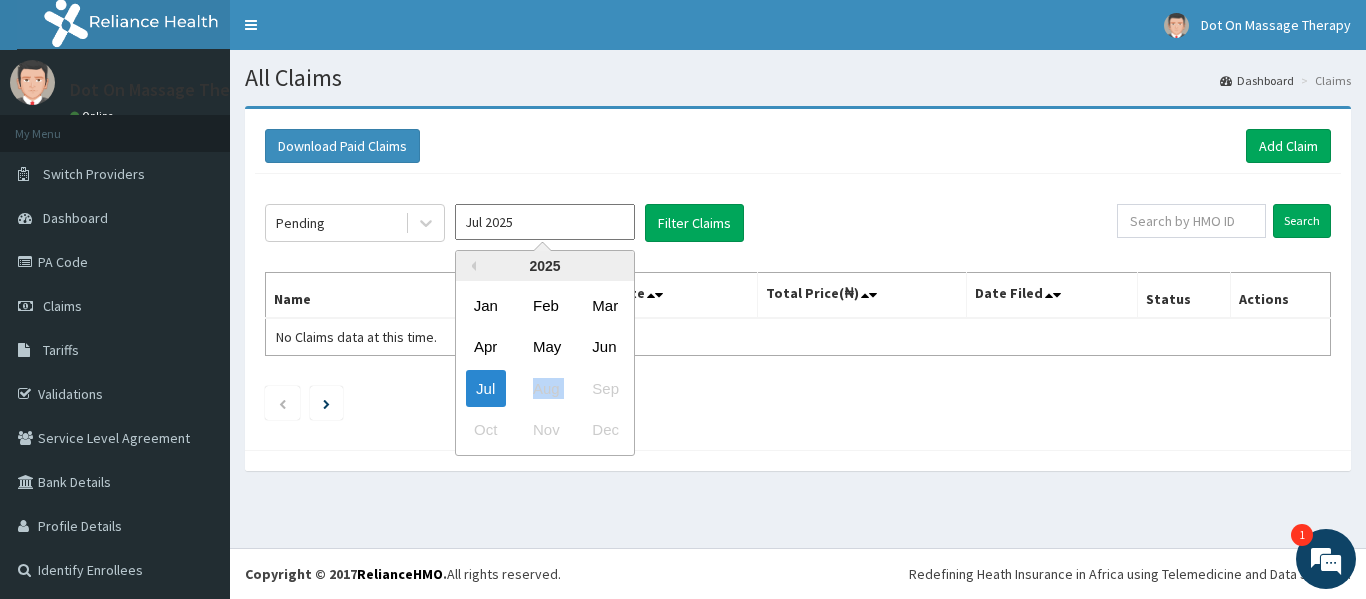 click on "Jul Aug Sep" at bounding box center (545, 388) 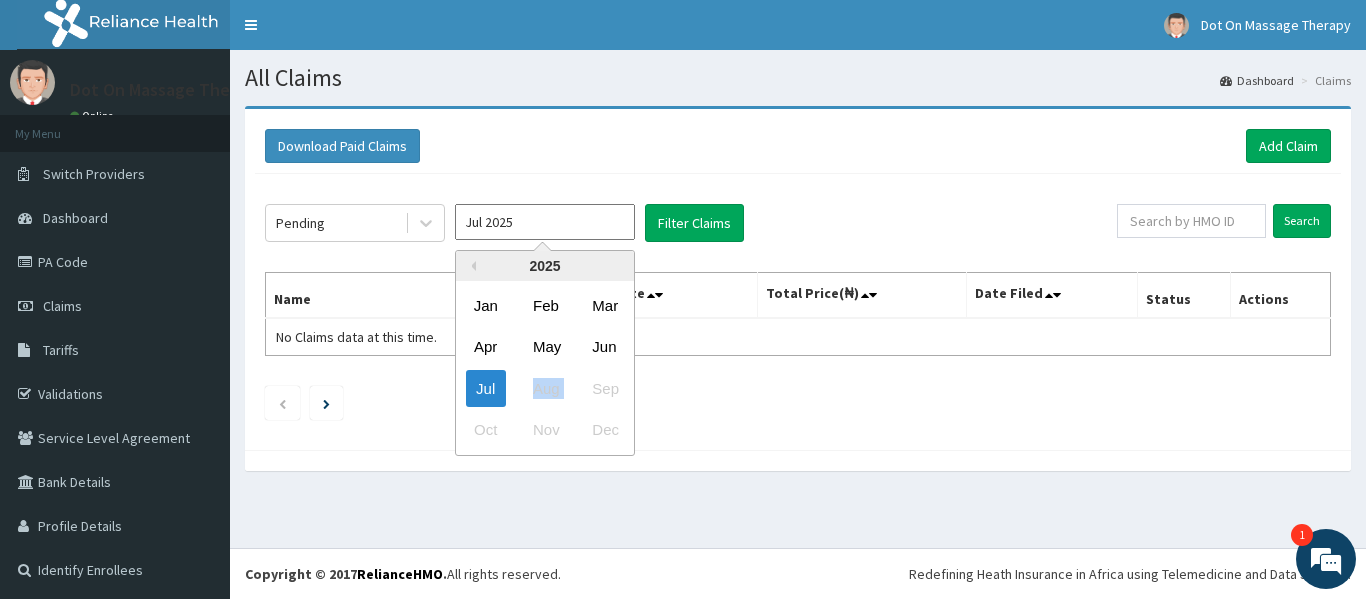click on "Jul Aug Sep" at bounding box center (545, 388) 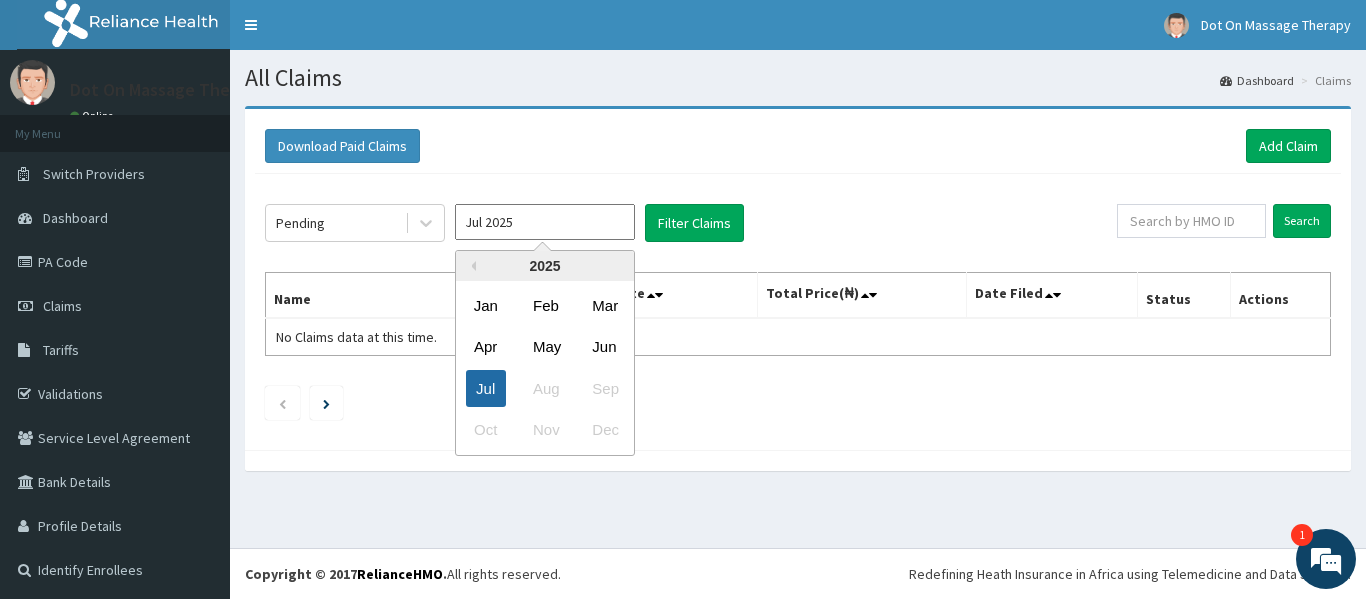 click on "Jul" at bounding box center [486, 388] 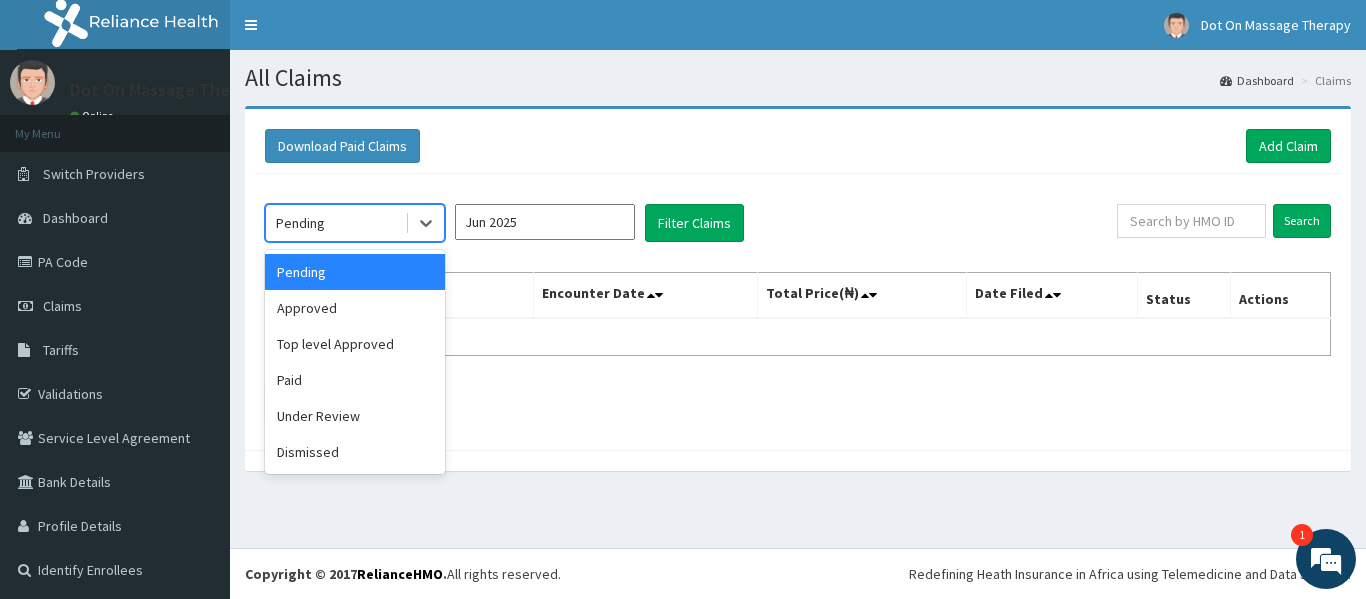 click on "Pending" at bounding box center [335, 223] 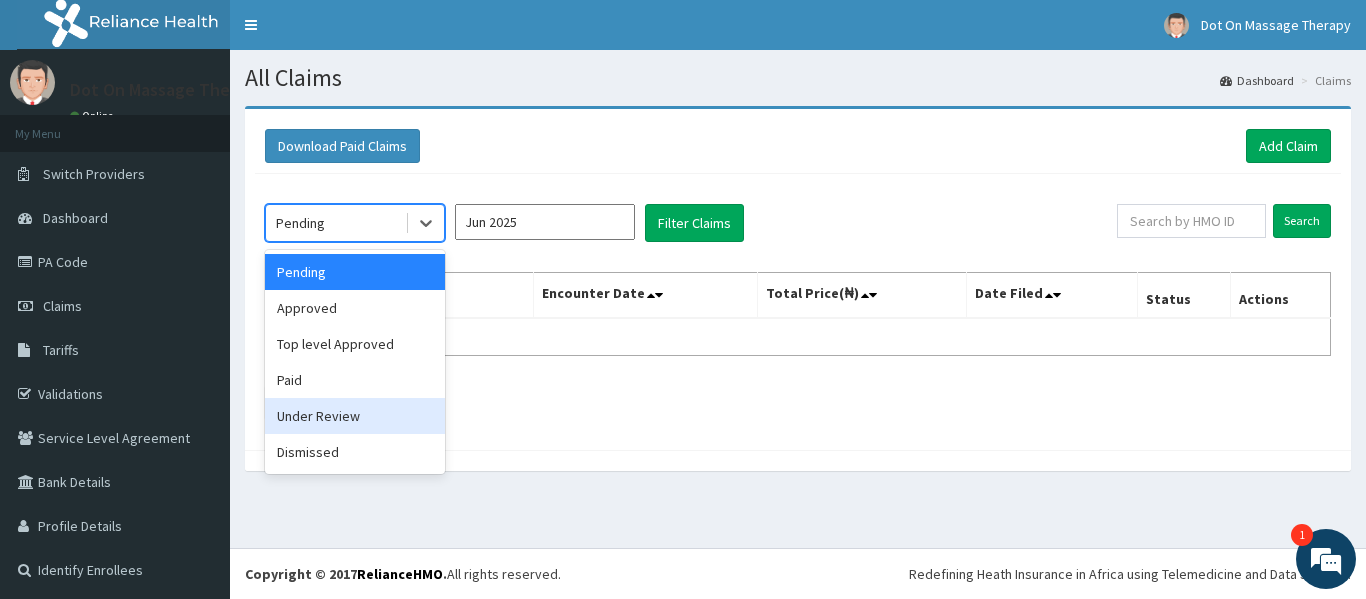 click on "Under Review" at bounding box center [355, 416] 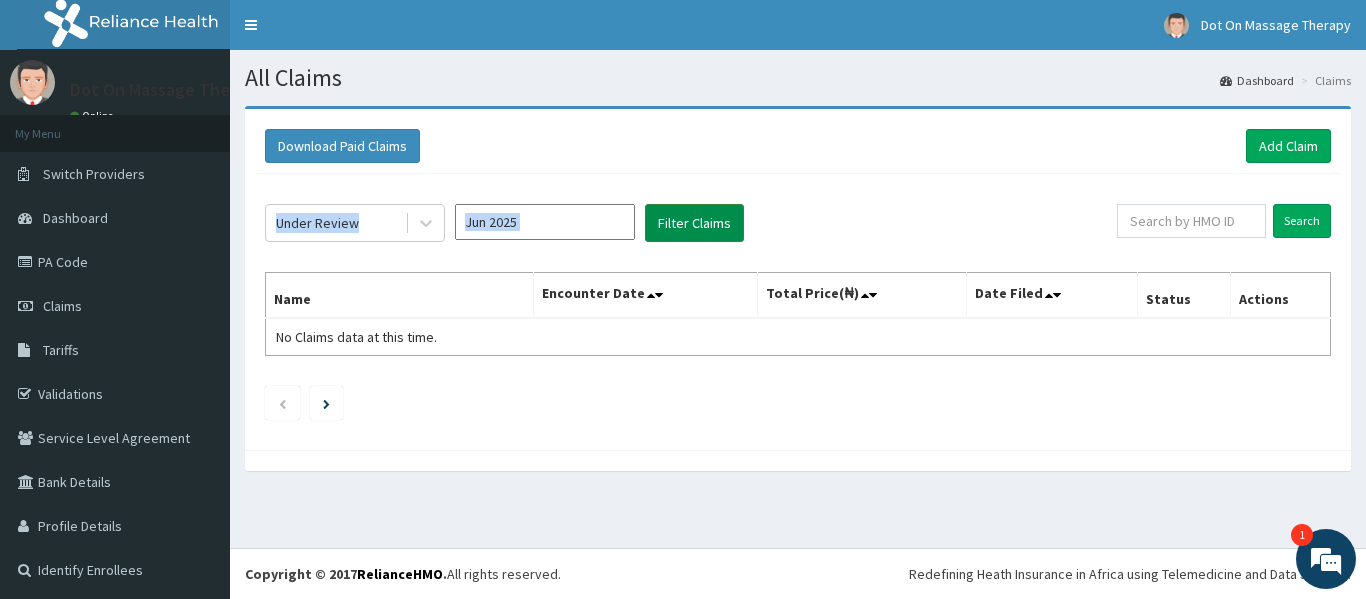 drag, startPoint x: 632, startPoint y: 250, endPoint x: 671, endPoint y: 232, distance: 42.953465 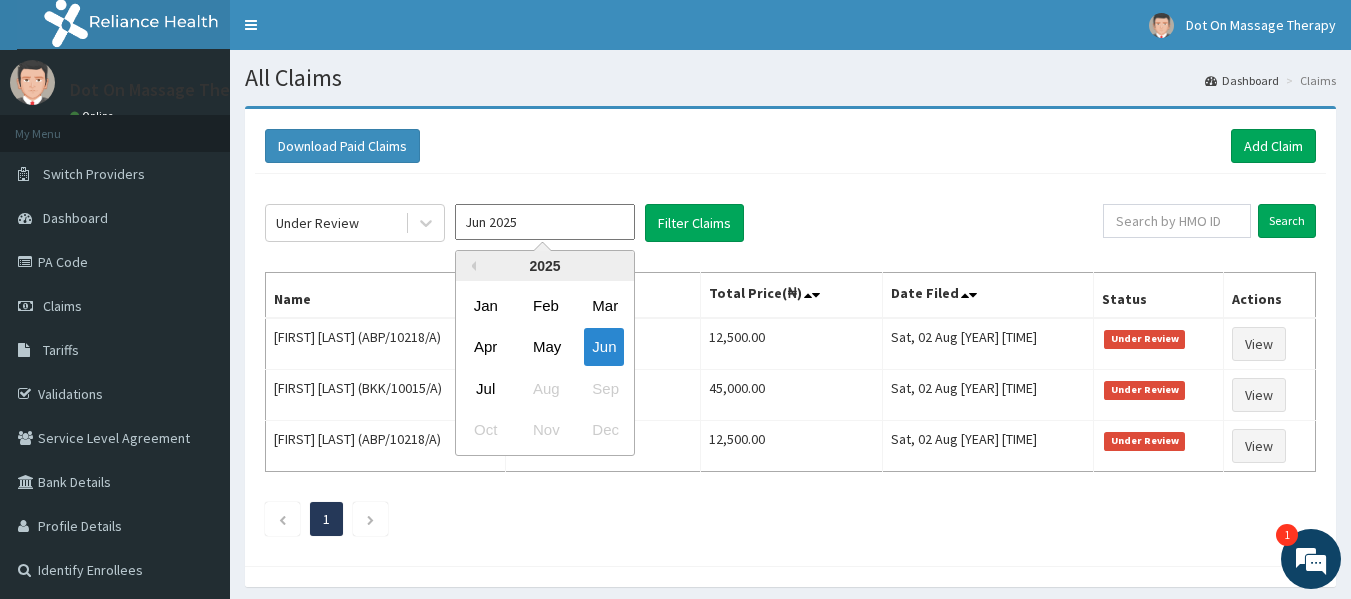 click on "Jun 2025" at bounding box center [545, 222] 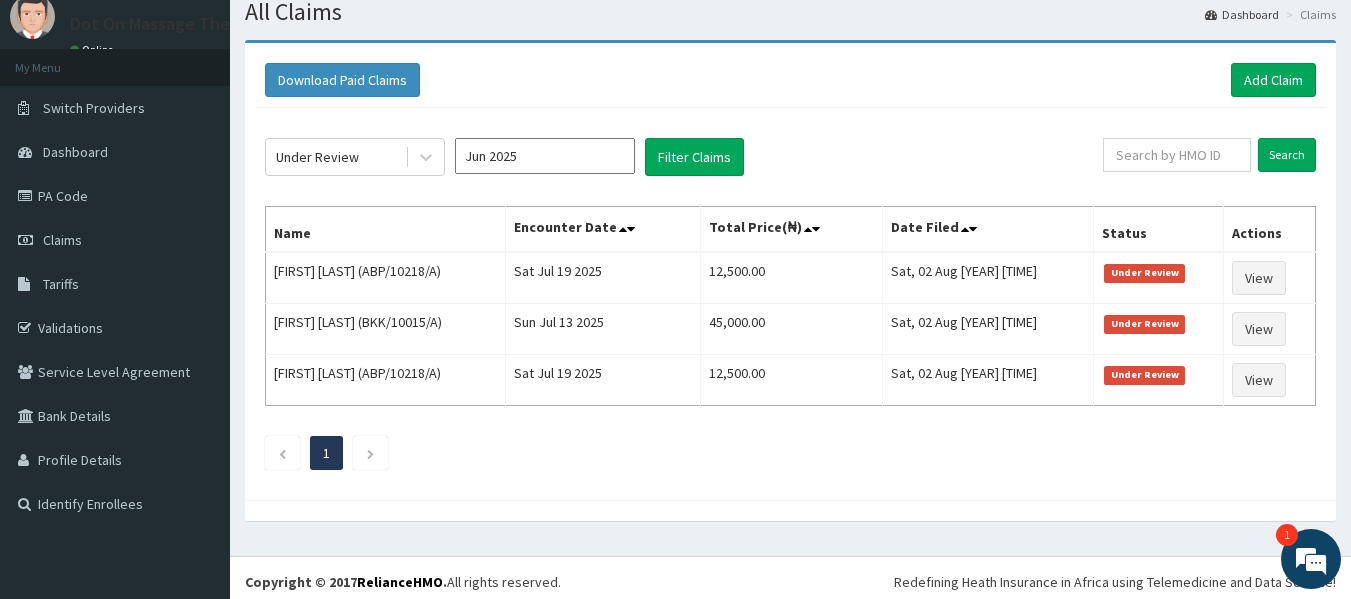 scroll, scrollTop: 68, scrollLeft: 0, axis: vertical 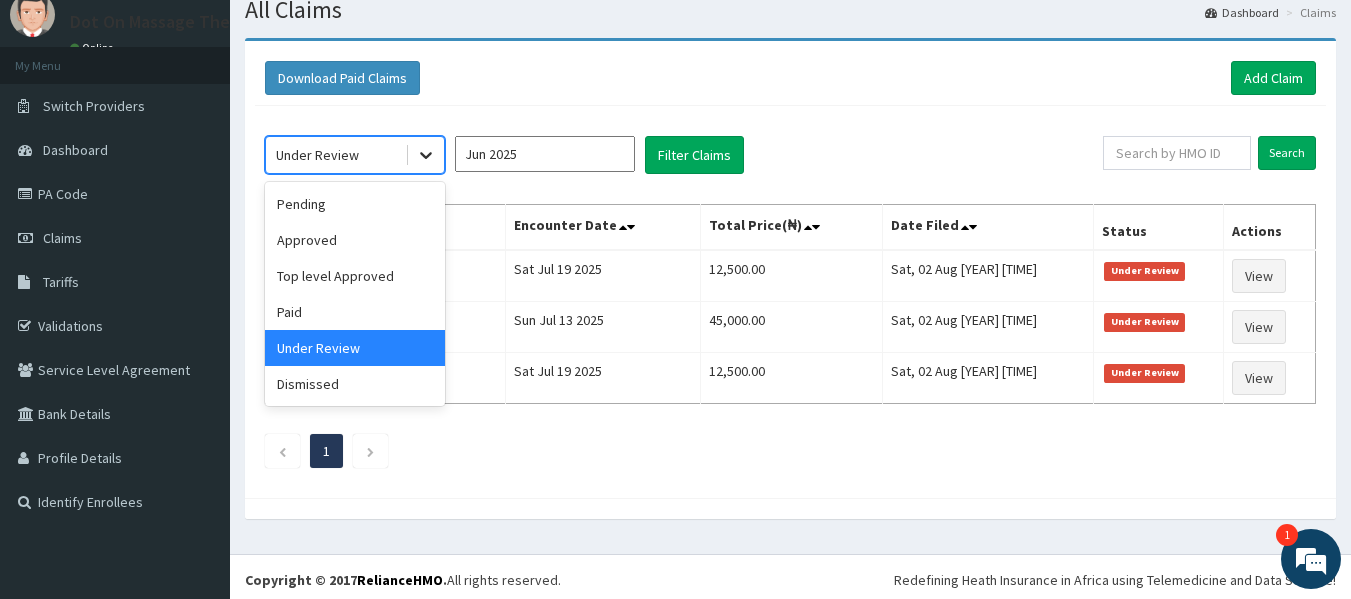 click 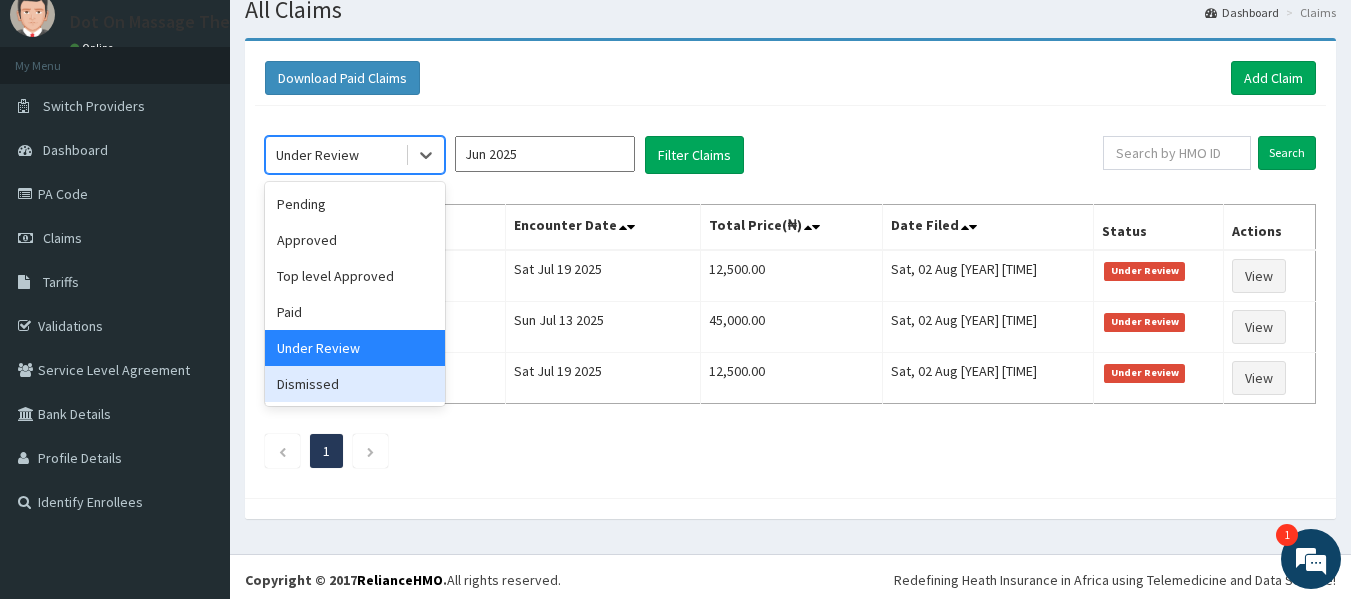 click on "Dismissed" at bounding box center [355, 384] 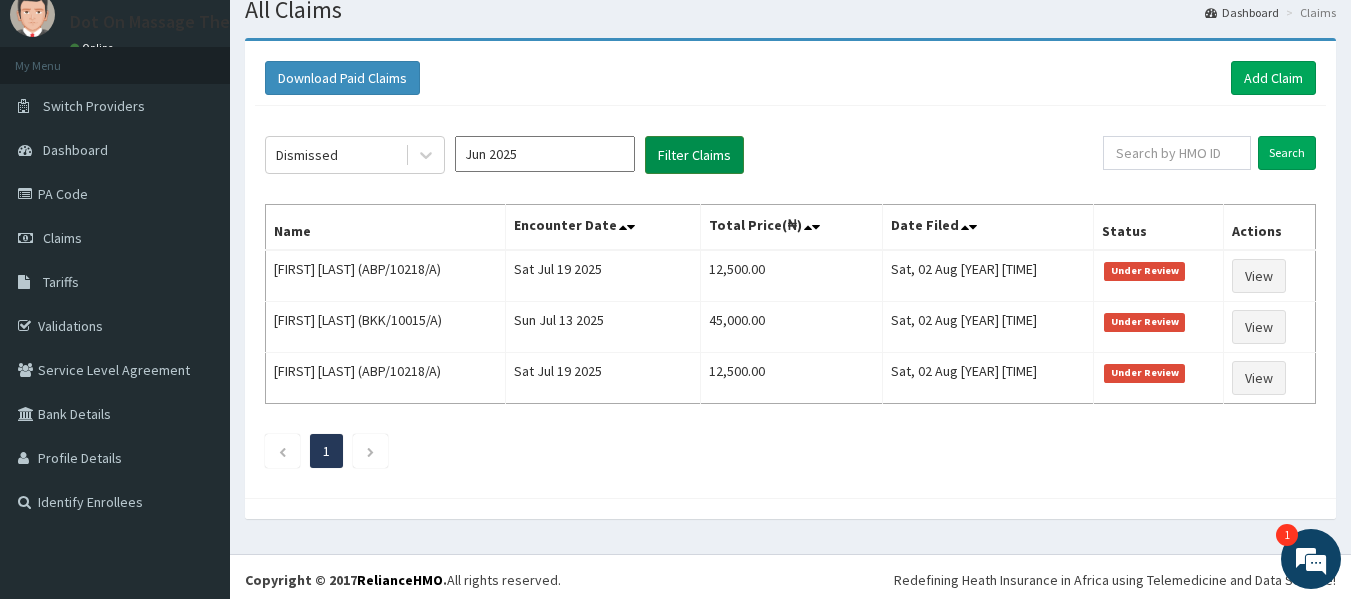 click on "Filter Claims" at bounding box center [694, 155] 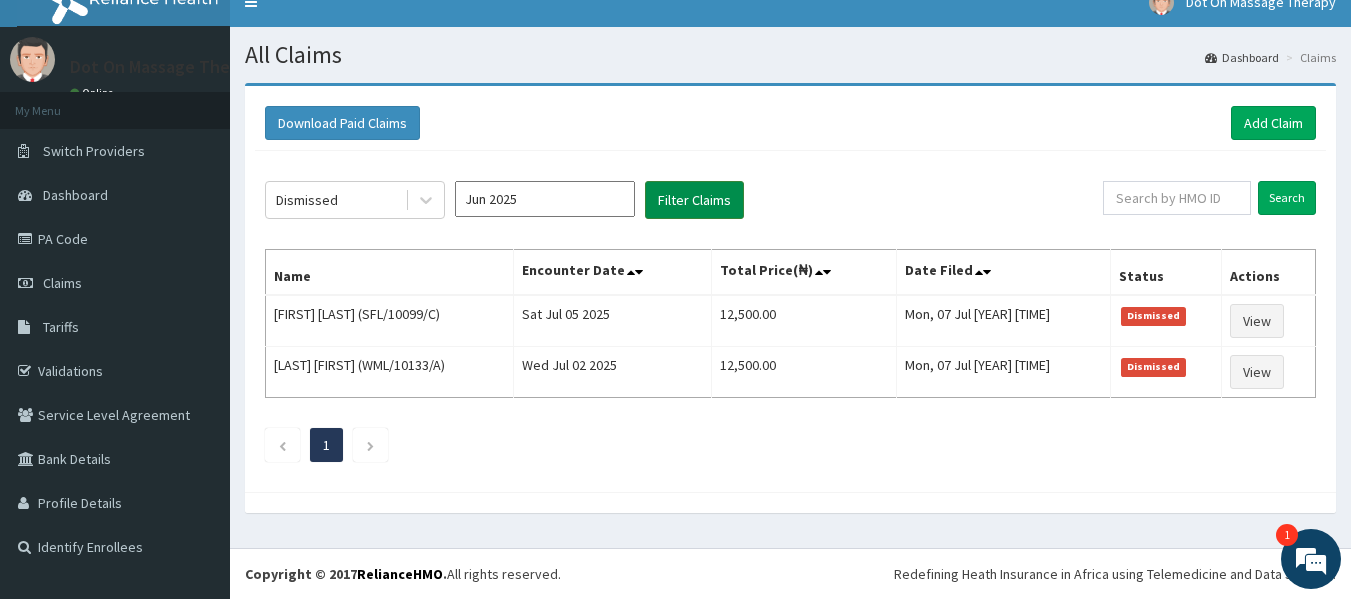 scroll, scrollTop: 23, scrollLeft: 0, axis: vertical 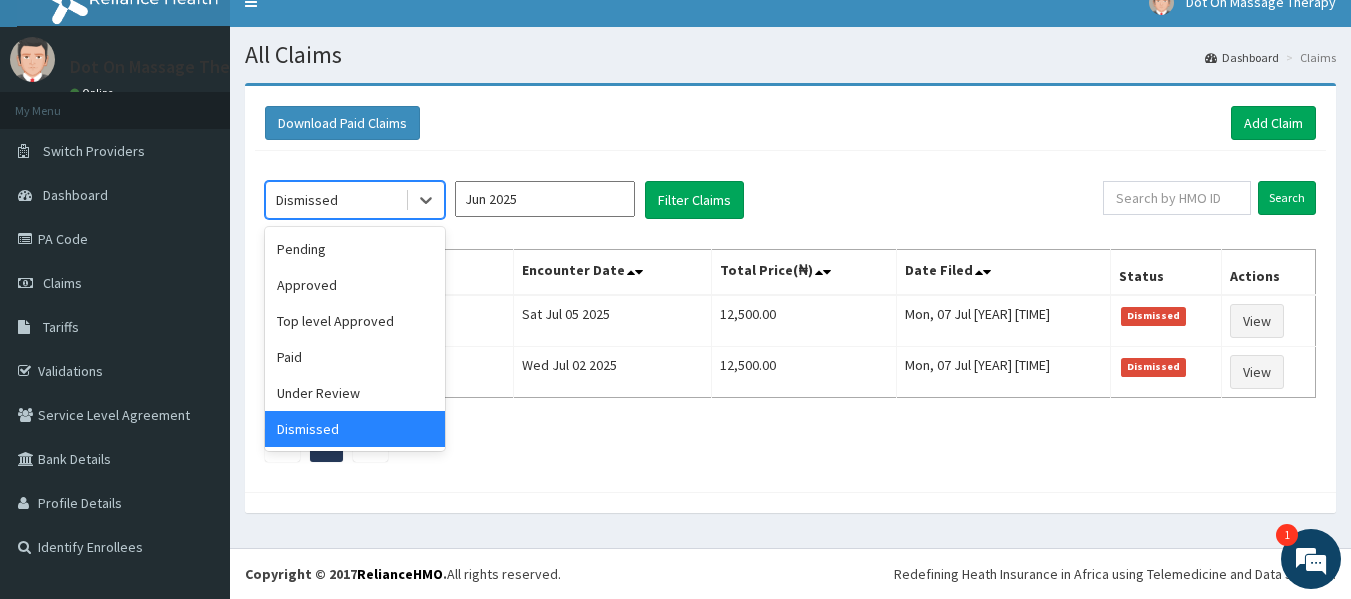 click on "Dismissed" at bounding box center (335, 200) 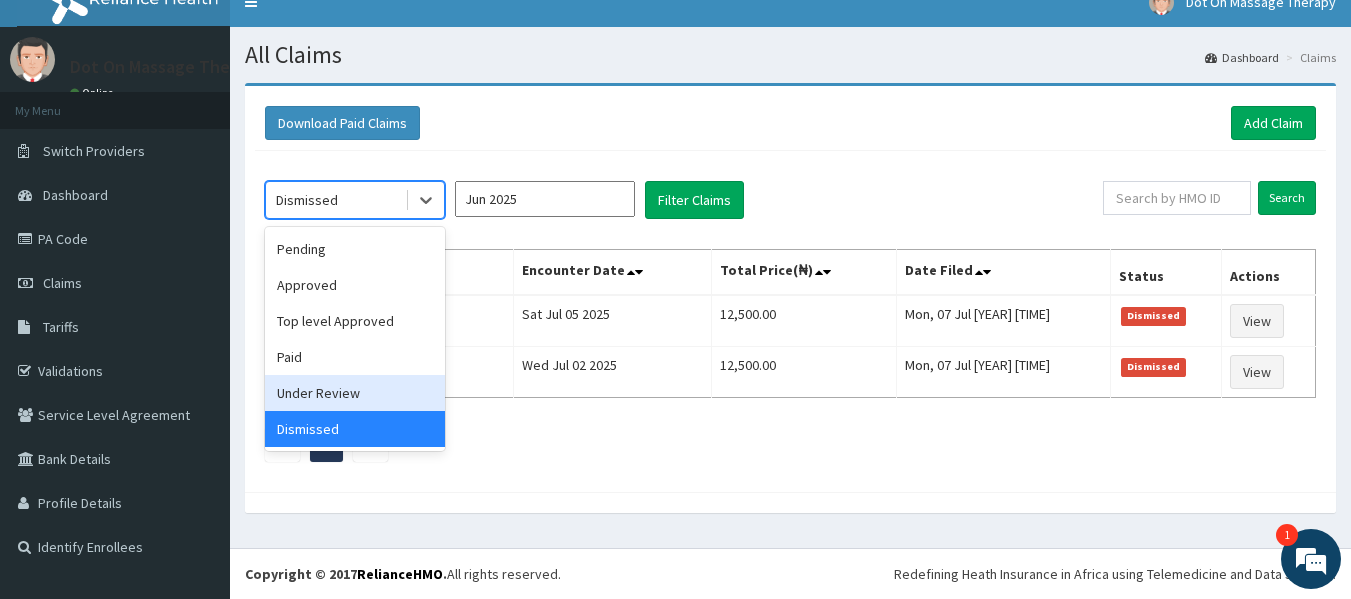 click on "Under Review" at bounding box center (355, 393) 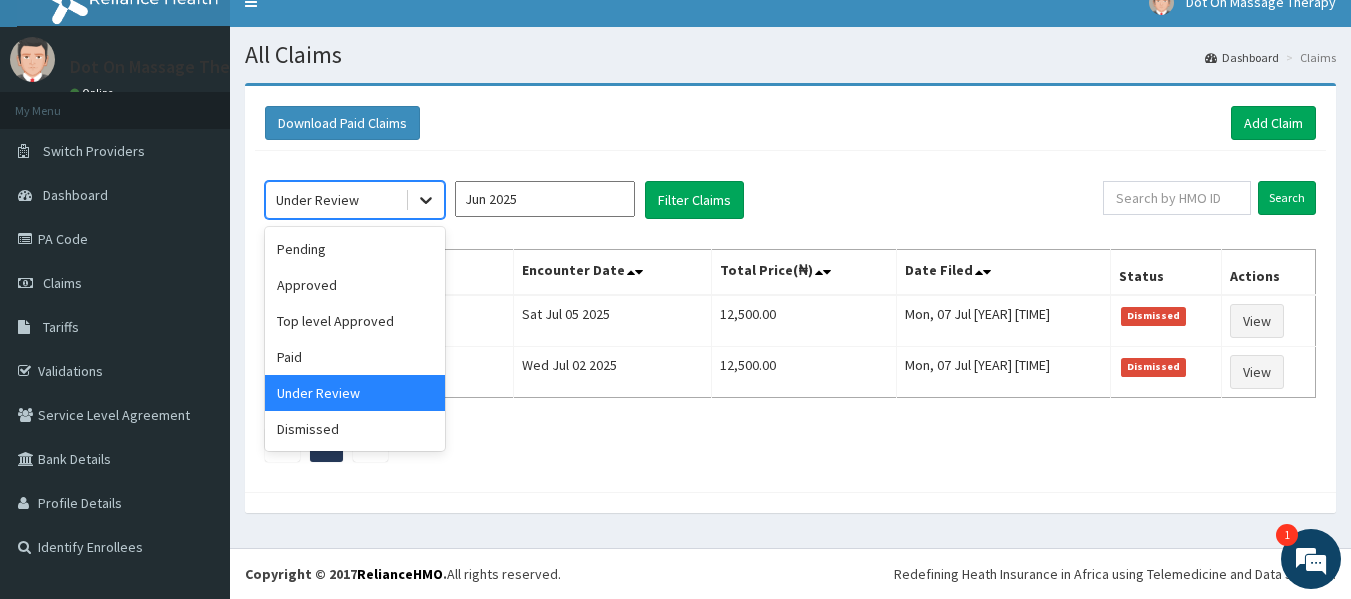 click at bounding box center (426, 200) 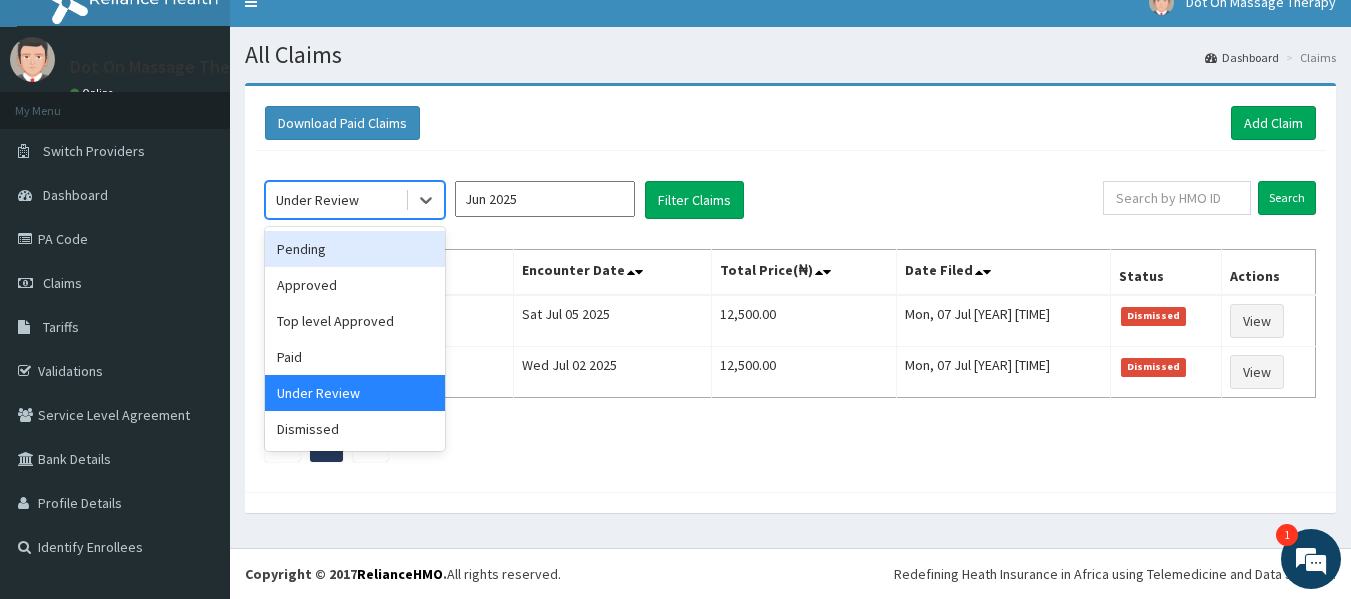 click on "Pending" at bounding box center (355, 249) 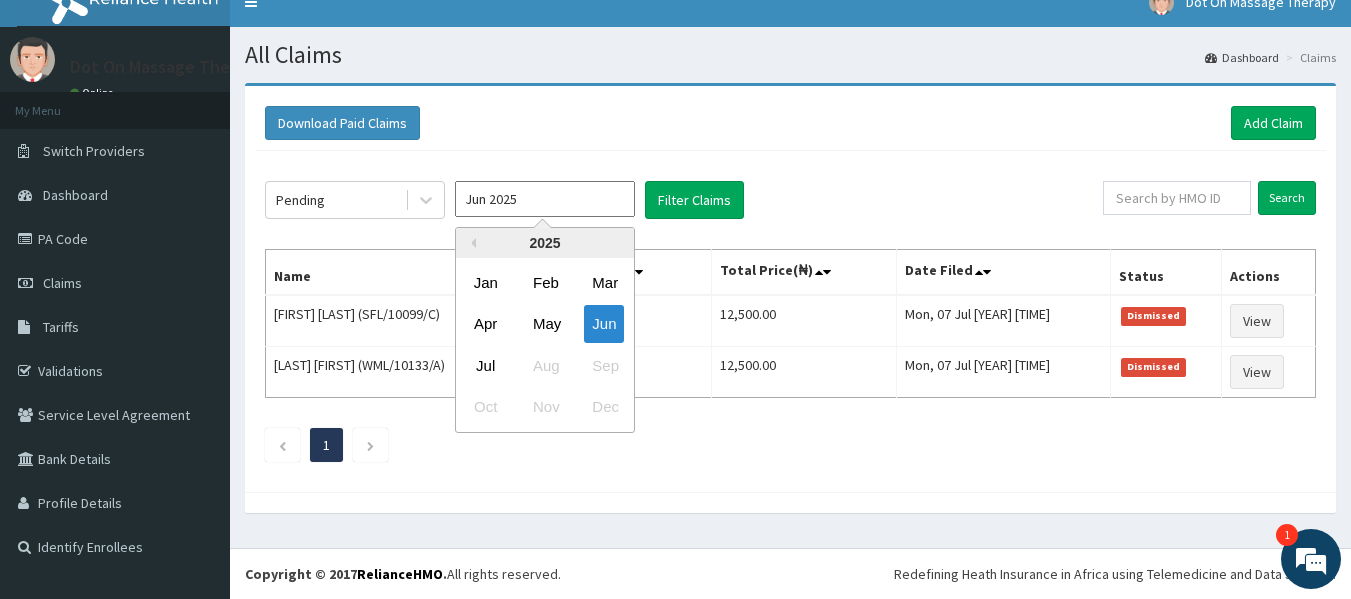click on "Jun 2025" at bounding box center (545, 199) 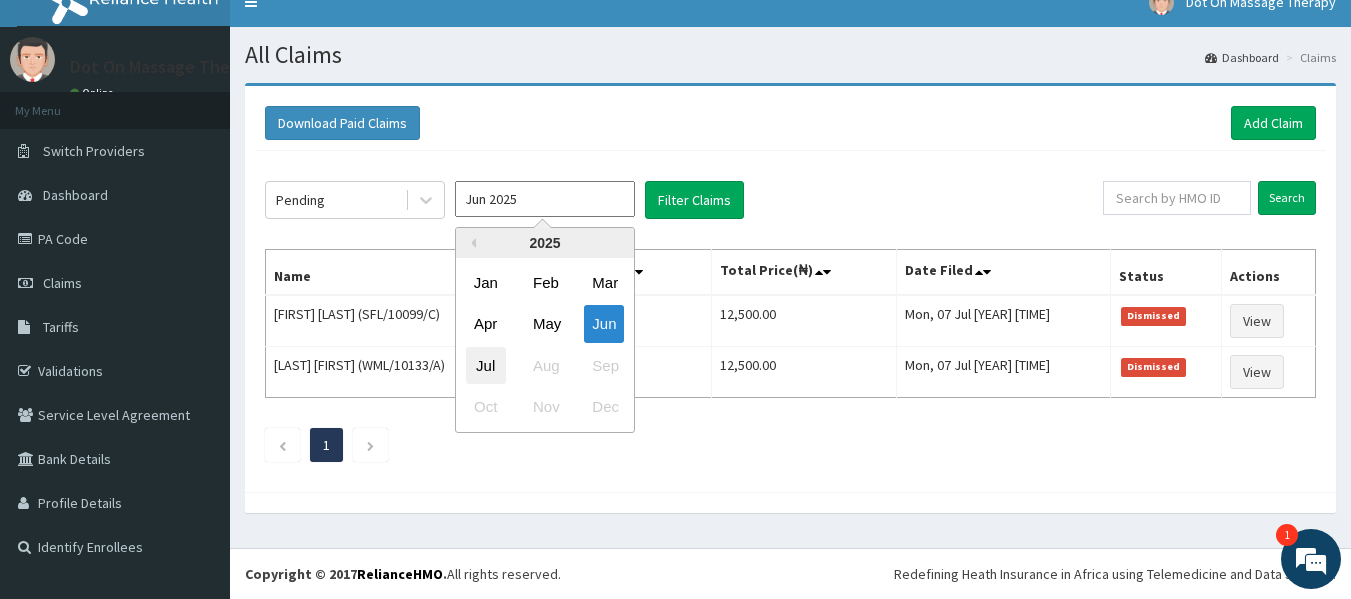 click on "Jul" at bounding box center [486, 365] 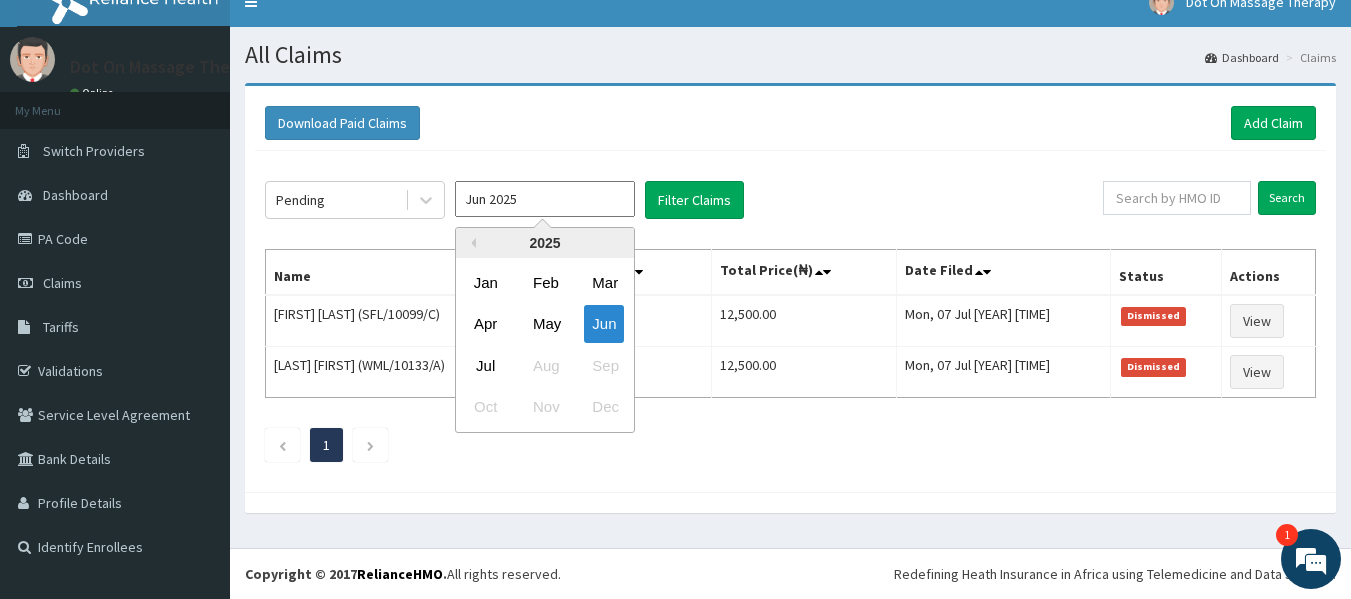 click on "Jun 2025" at bounding box center (545, 199) 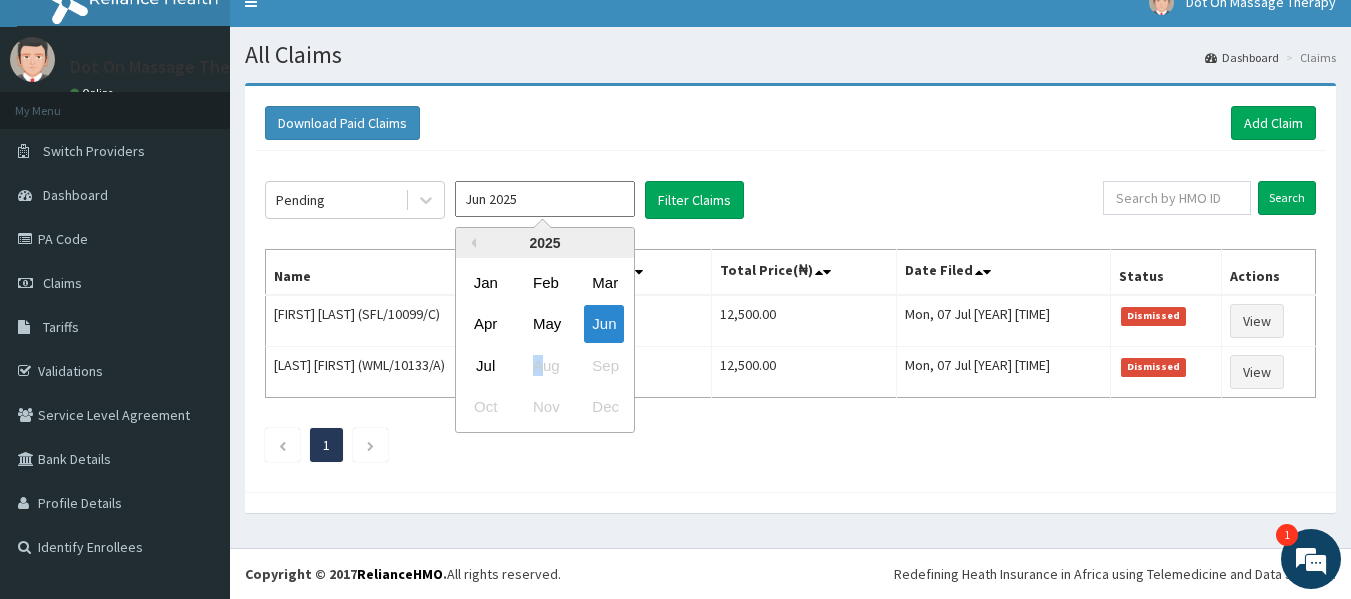 drag, startPoint x: 499, startPoint y: 372, endPoint x: 547, endPoint y: 370, distance: 48.04165 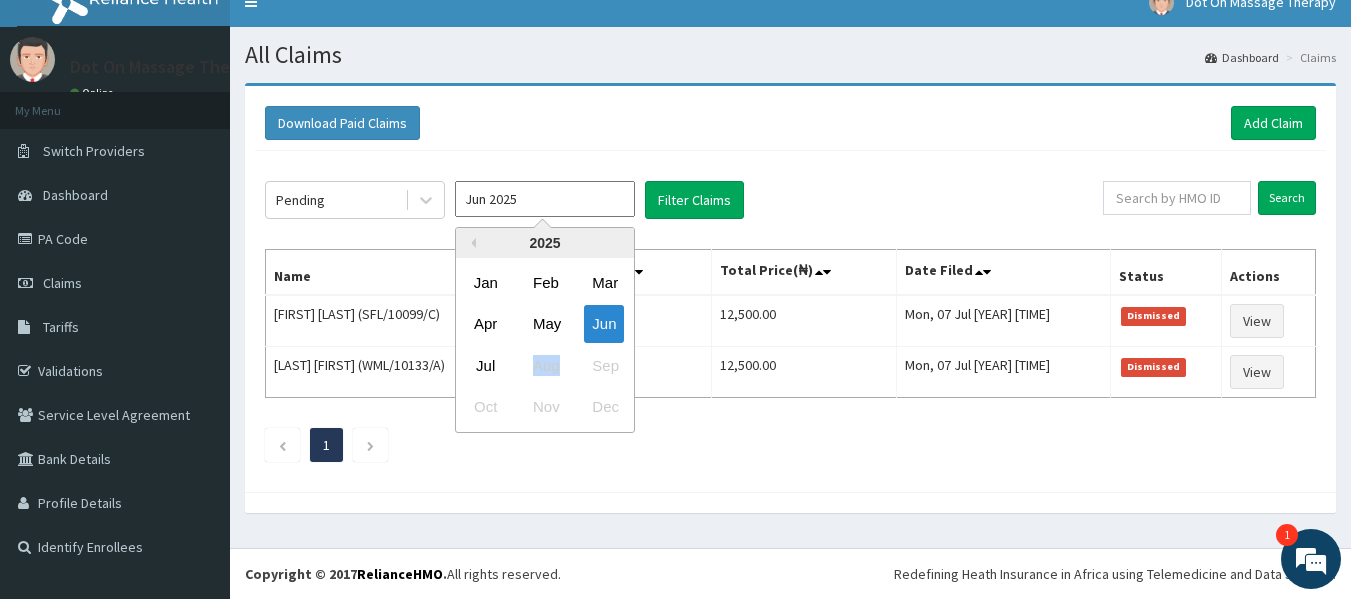 click on "Jul Aug Sep" at bounding box center [545, 365] 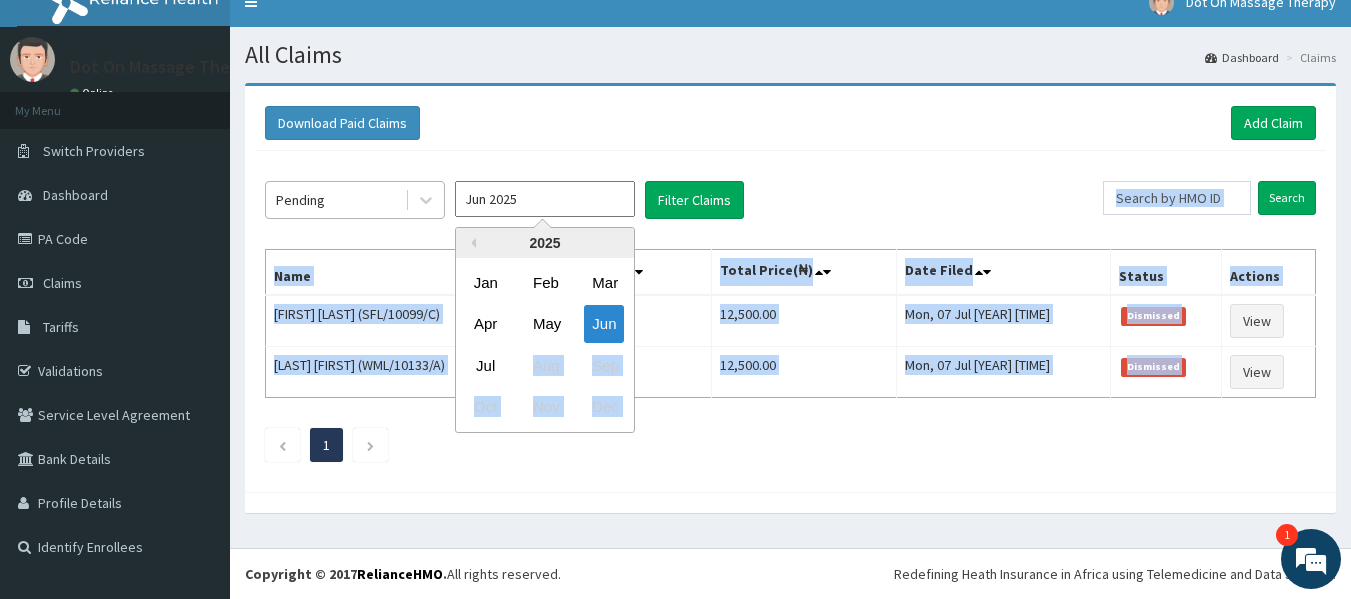 drag, startPoint x: 547, startPoint y: 370, endPoint x: 385, endPoint y: 219, distance: 221.46106 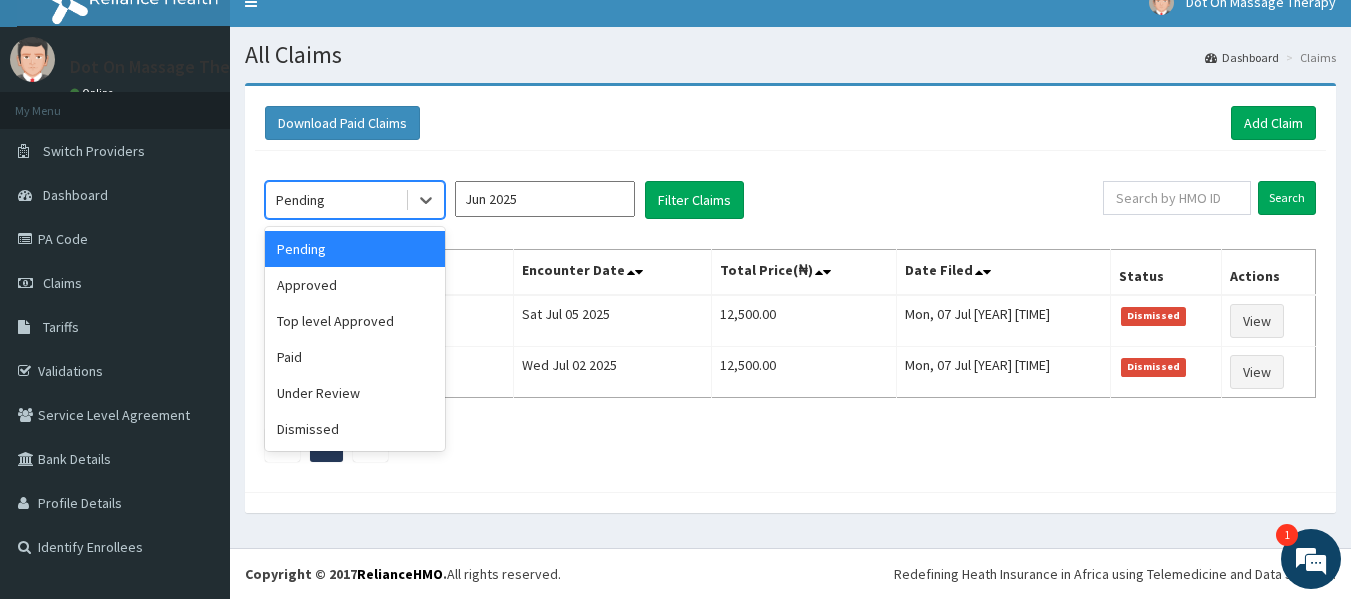 click on "Pending" at bounding box center (335, 200) 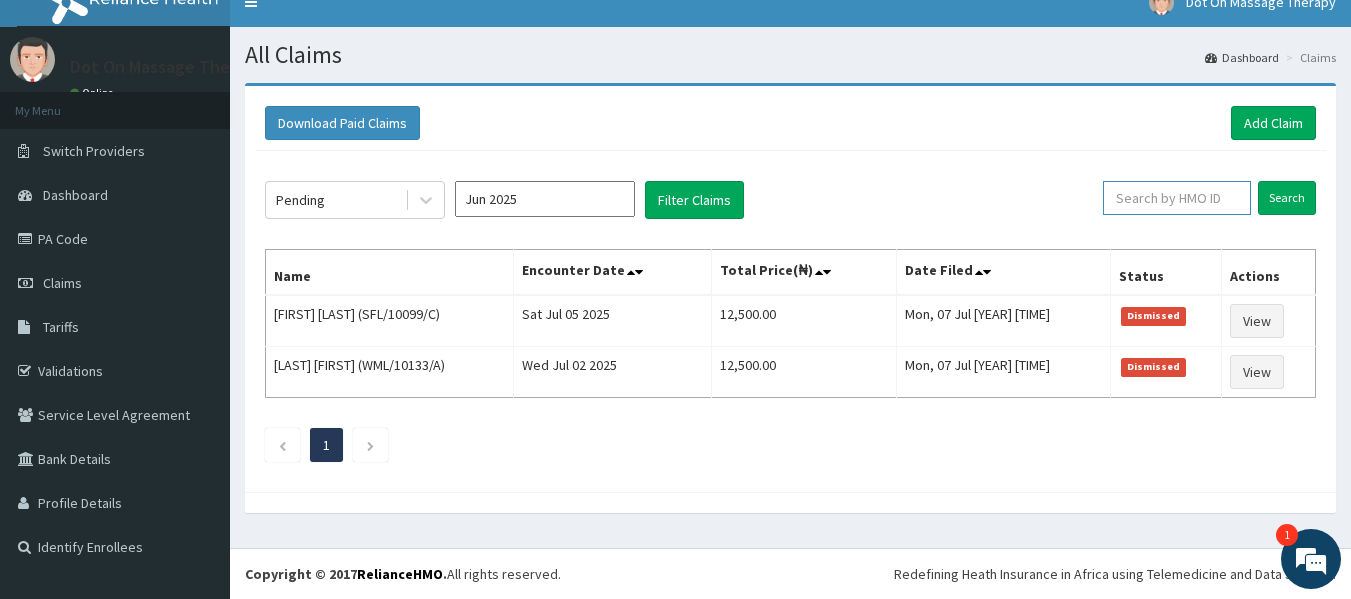 click at bounding box center [1177, 198] 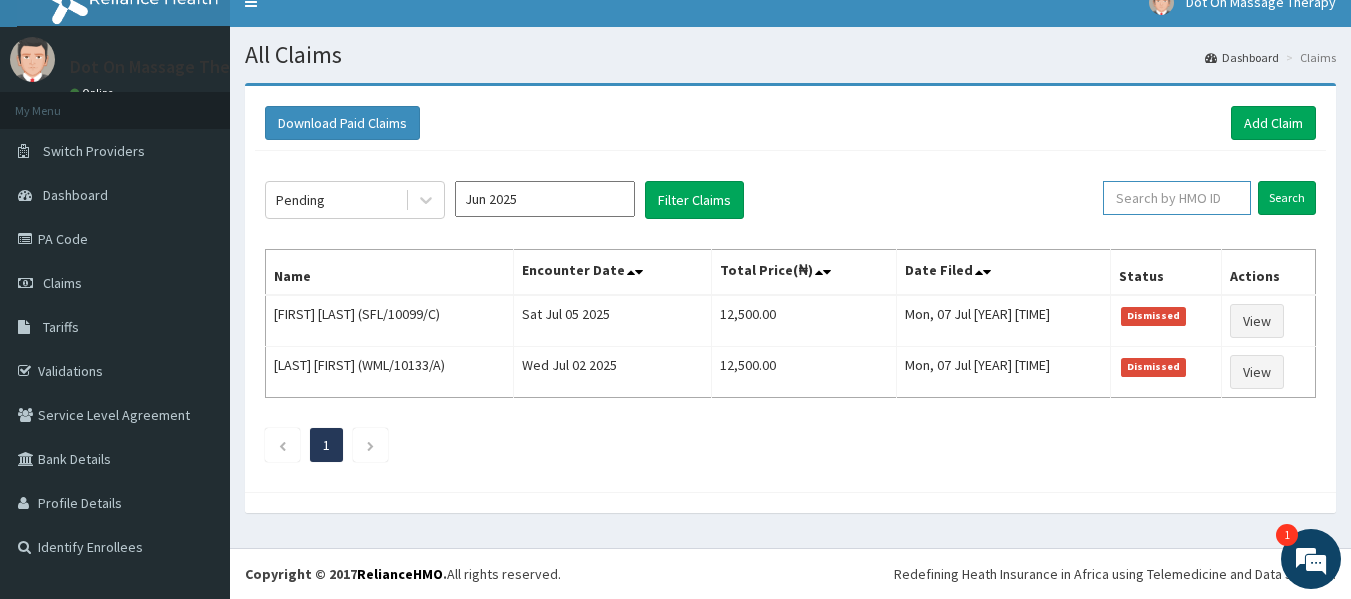 click at bounding box center [1177, 198] 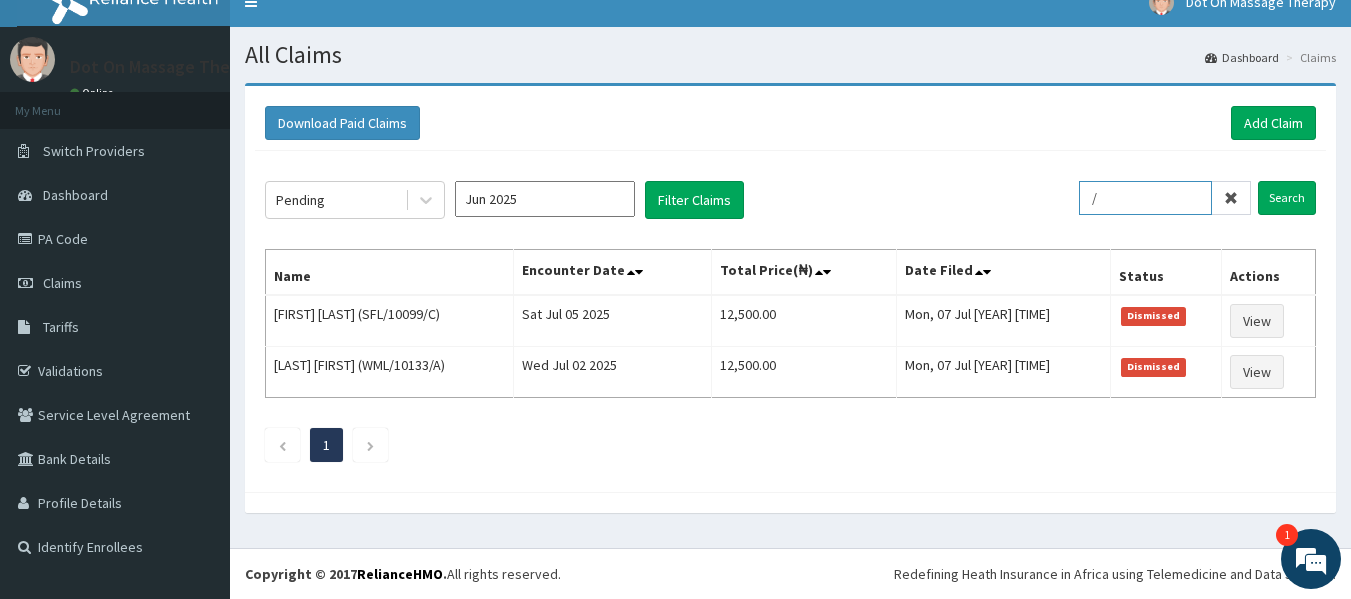 click on "/" at bounding box center (1145, 198) 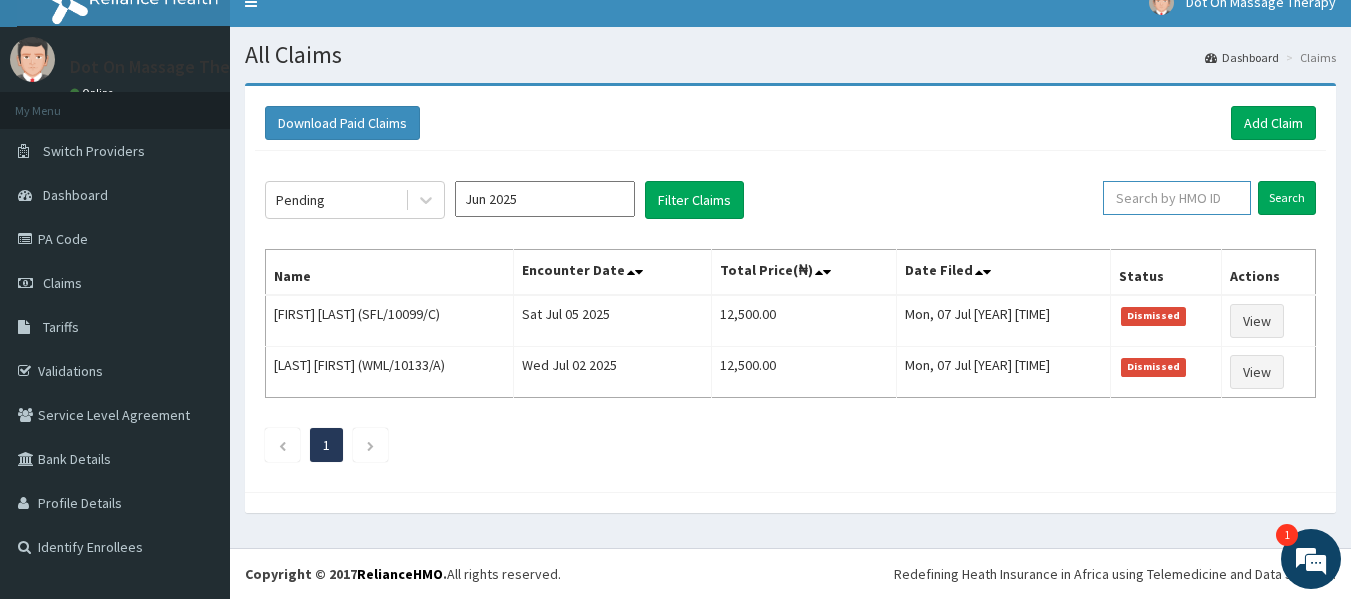 paste on "/" 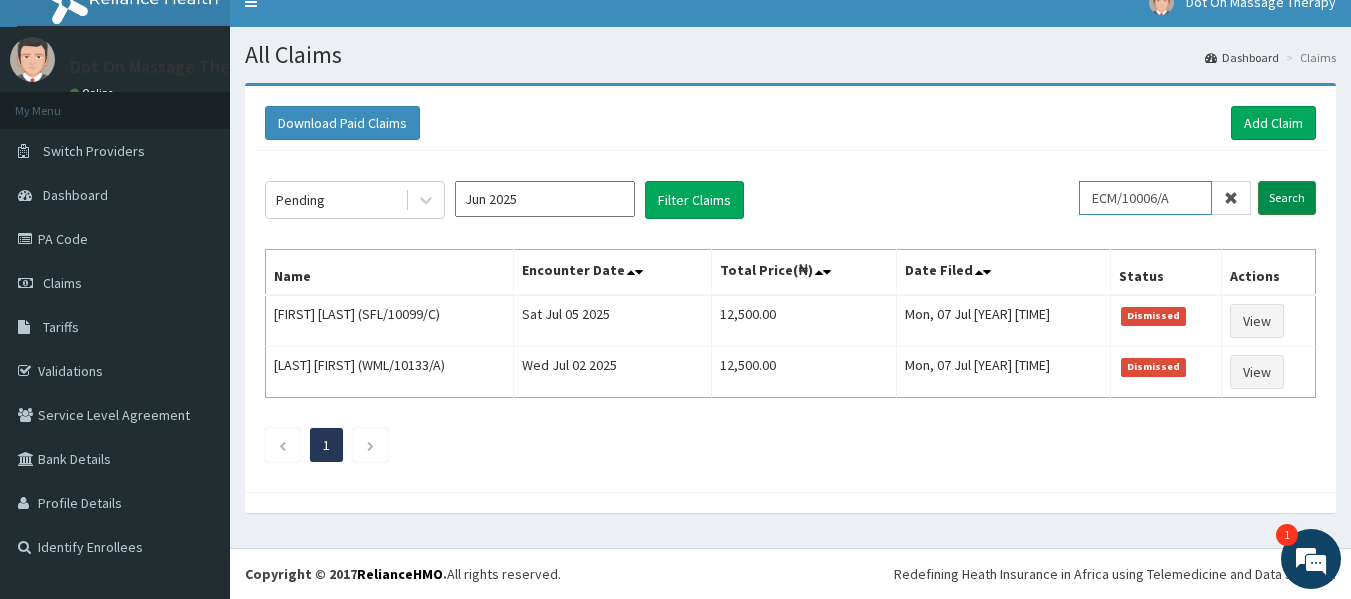 type on "ECM/10006/A" 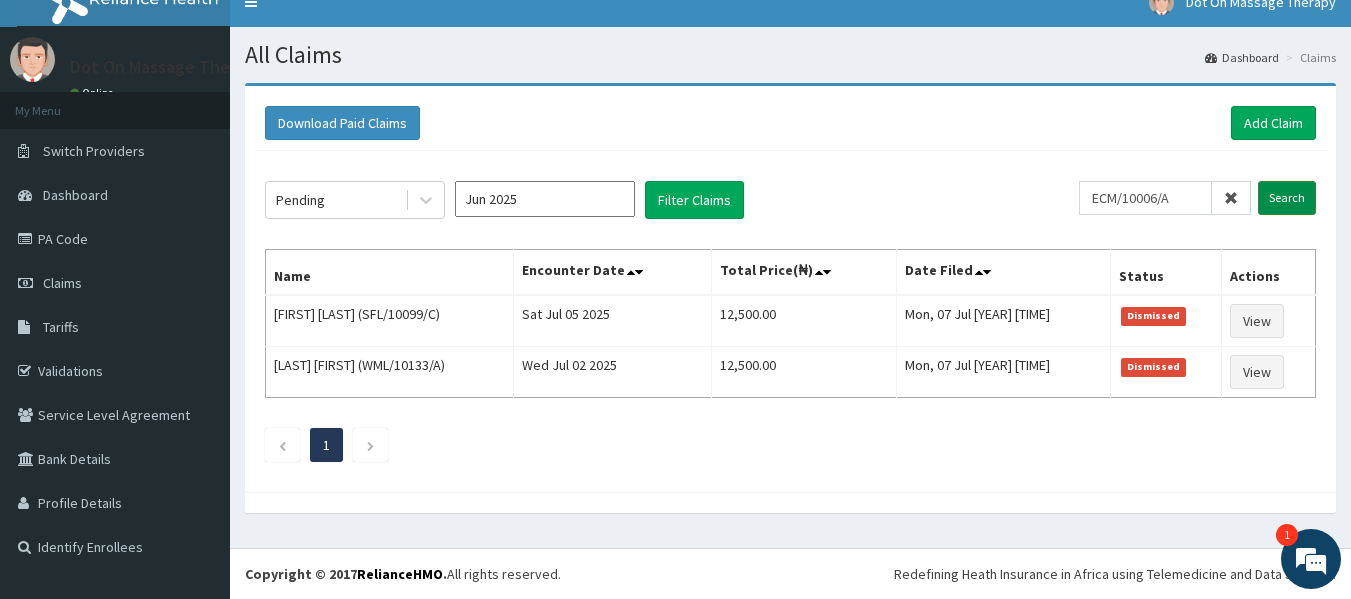 click on "Search" at bounding box center [1287, 198] 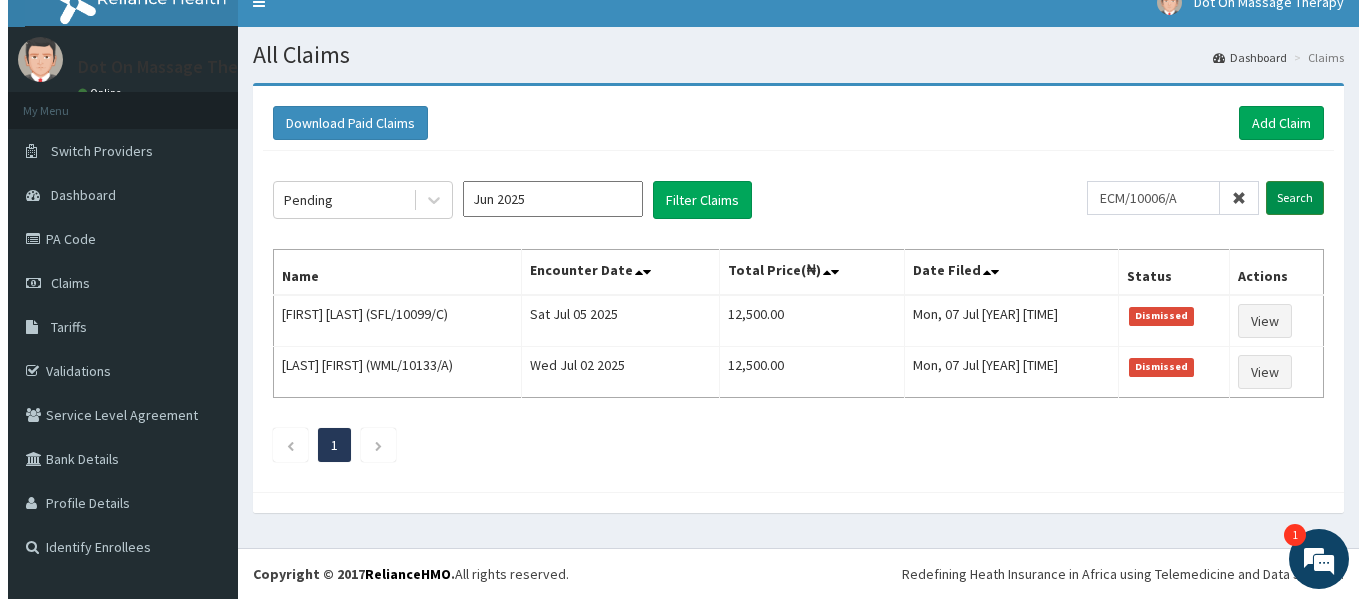 scroll, scrollTop: 0, scrollLeft: 0, axis: both 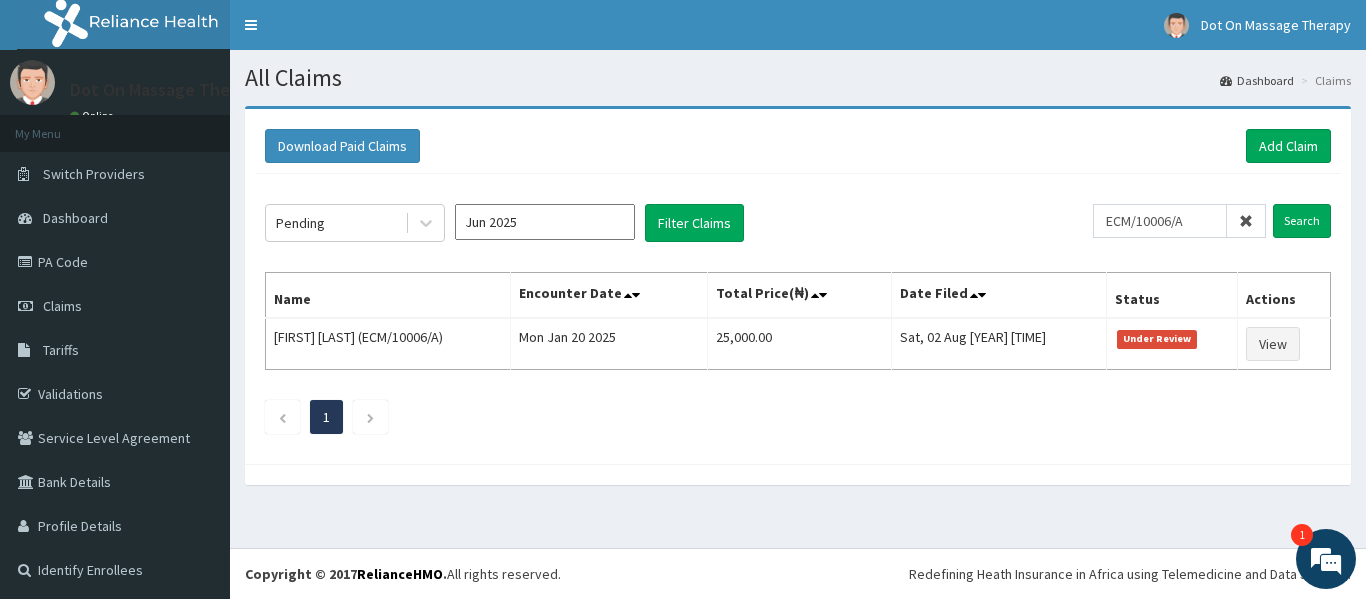 click on "Jun 2025" at bounding box center [545, 222] 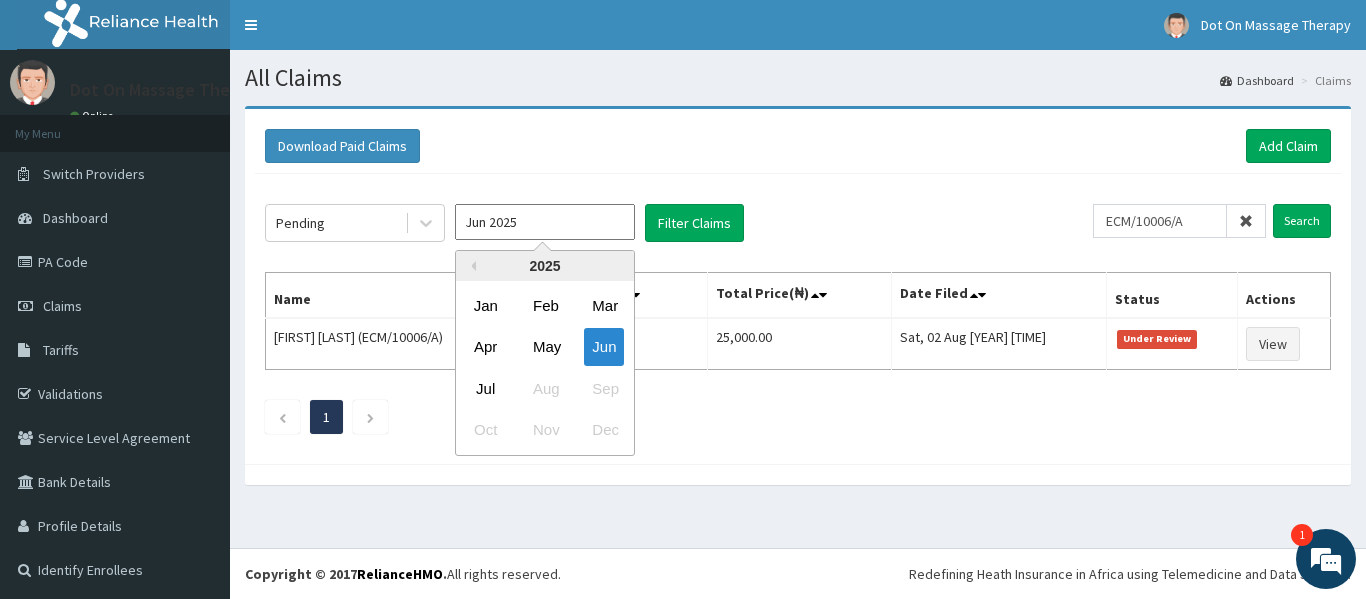 click on "Jul Aug Sep" at bounding box center (545, 388) 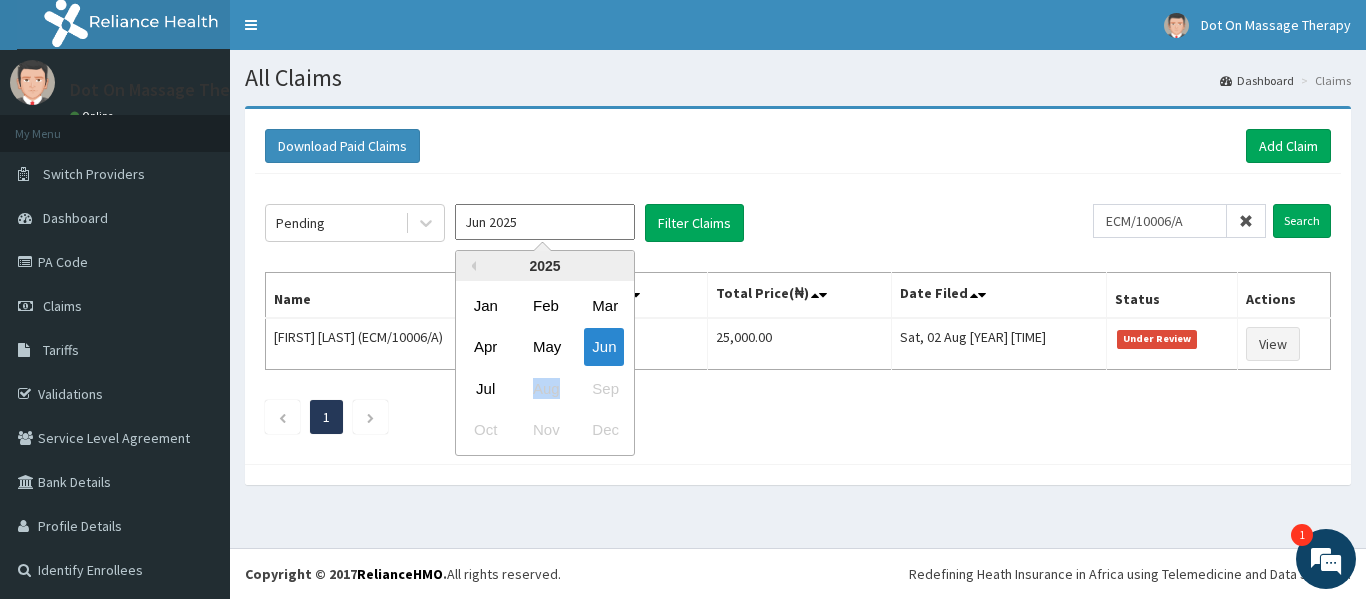 click on "Jul Aug Sep" at bounding box center (545, 388) 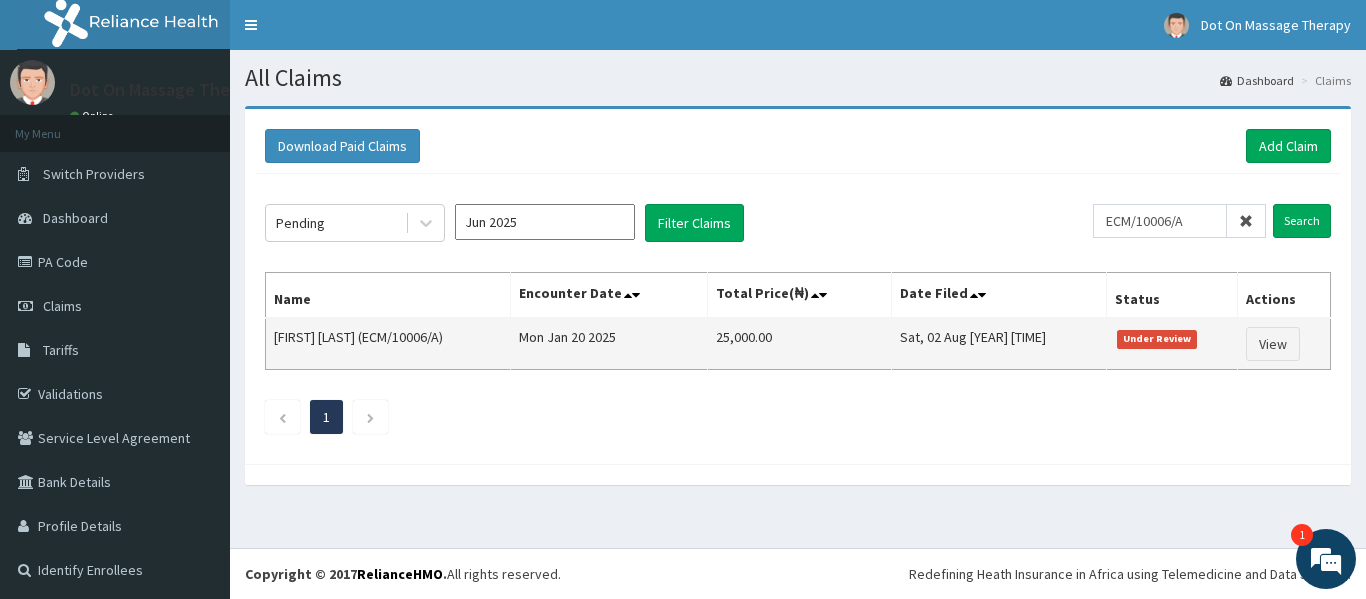 click on "Sat, 02 Aug [YEAR] [TIME]" at bounding box center [999, 344] 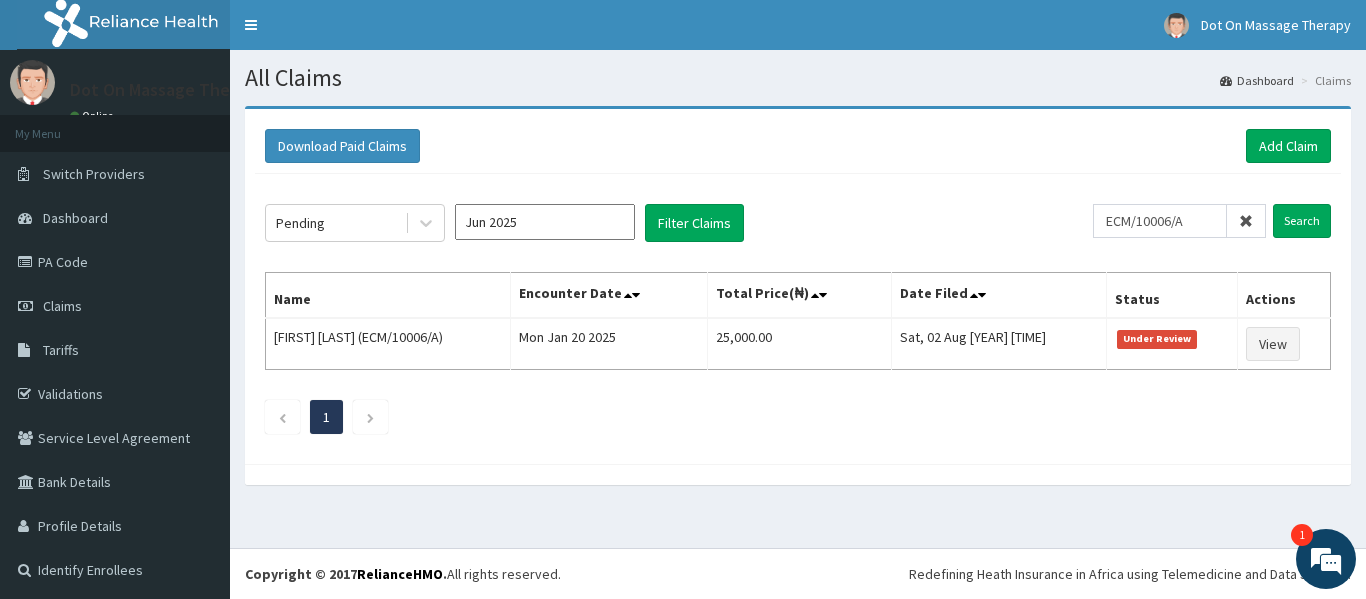 click at bounding box center (1246, 221) 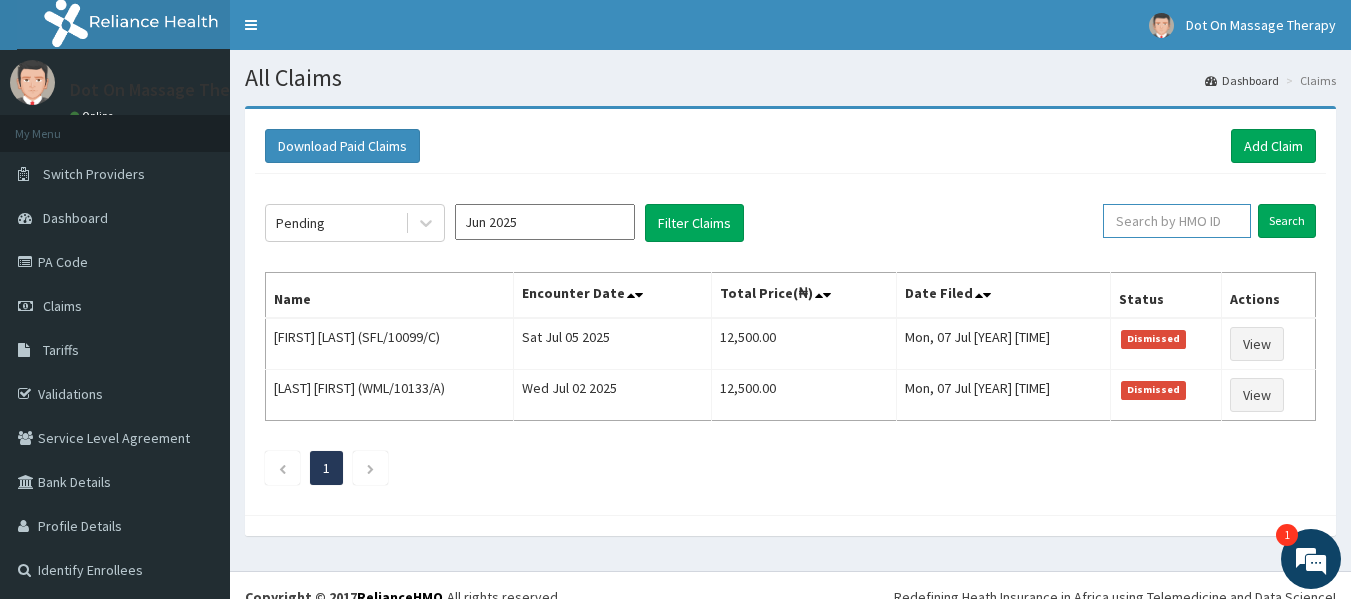 click at bounding box center [1177, 221] 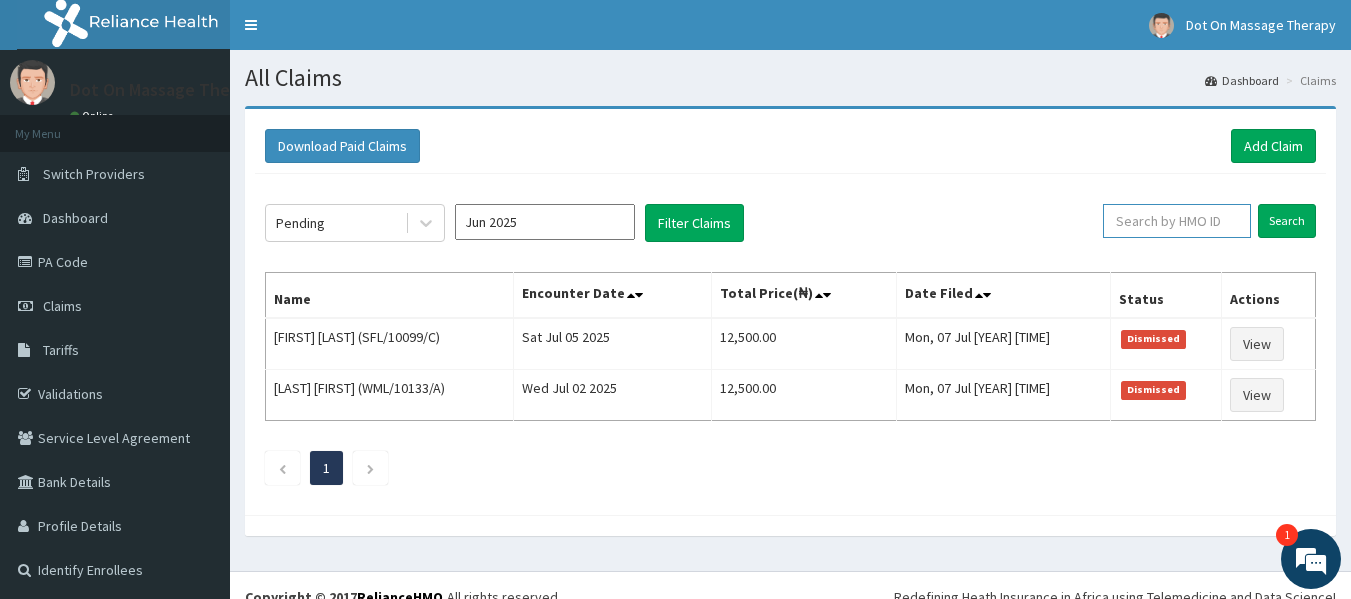paste on "WML/10116/A" 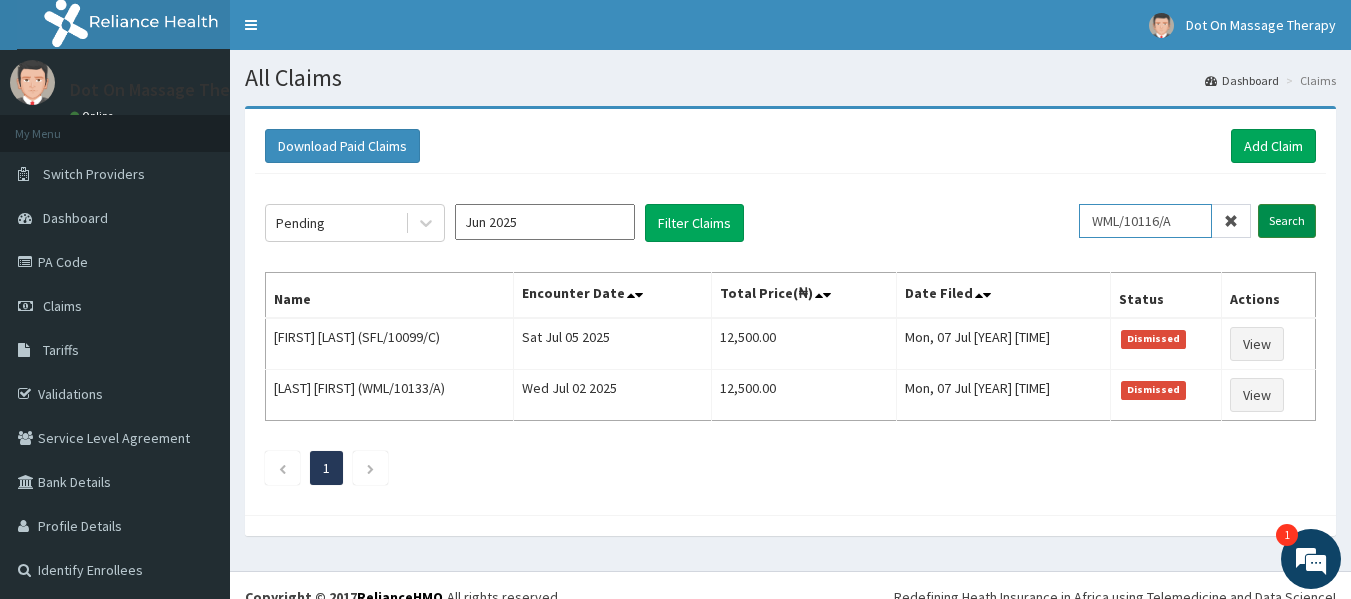 type on "WML/10116/A" 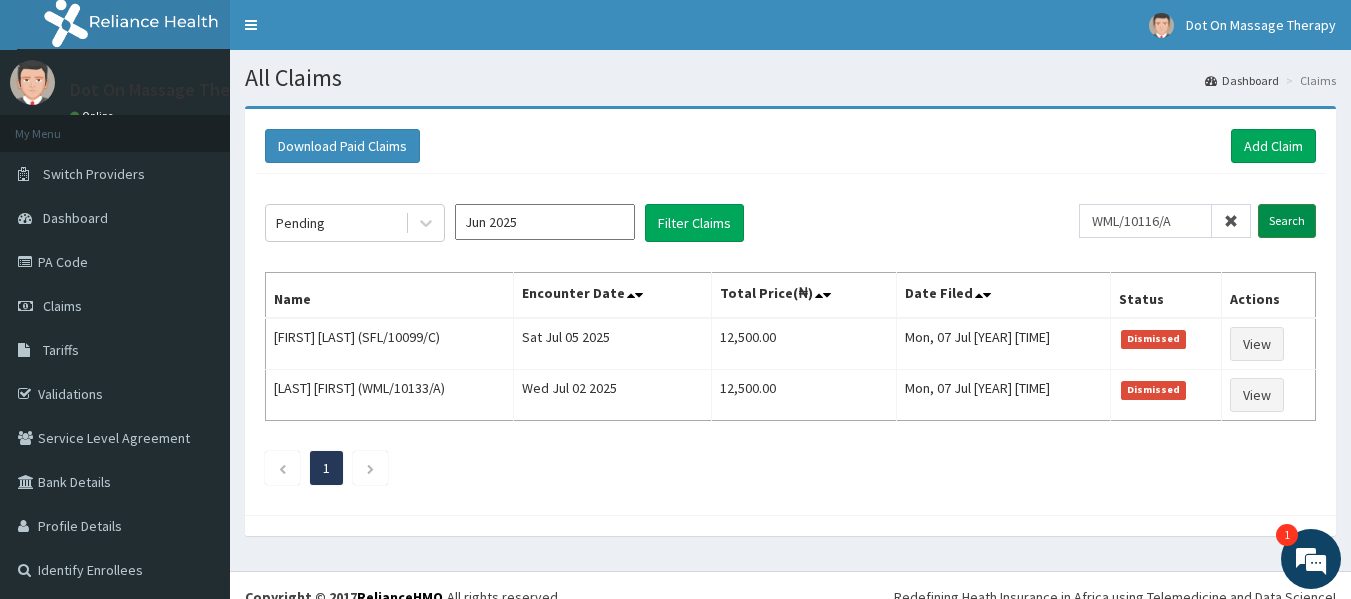 click on "Search" at bounding box center [1287, 221] 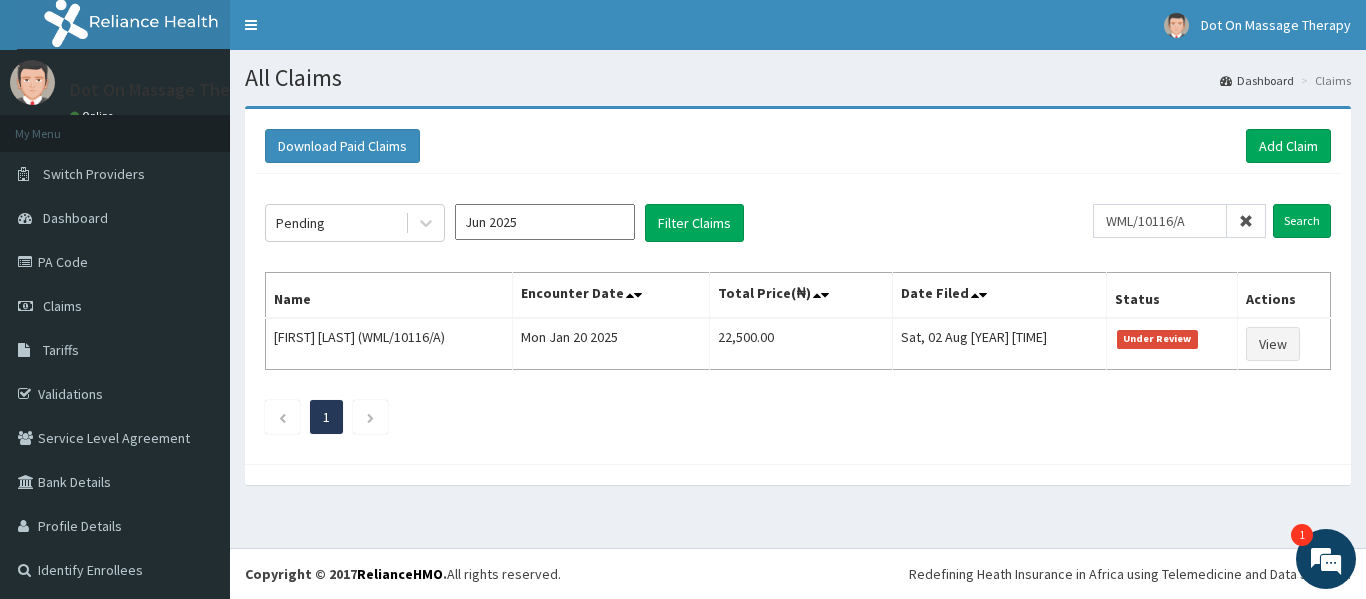 click on "Encounter Date" at bounding box center [610, 296] 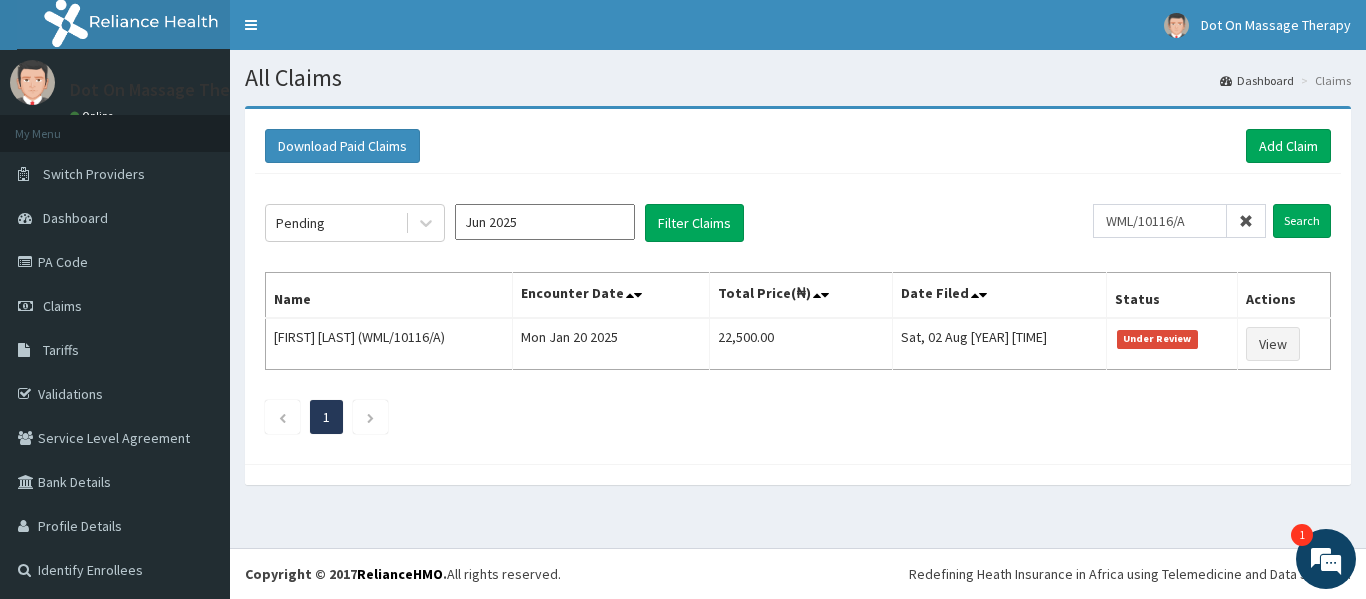 click at bounding box center [1246, 221] 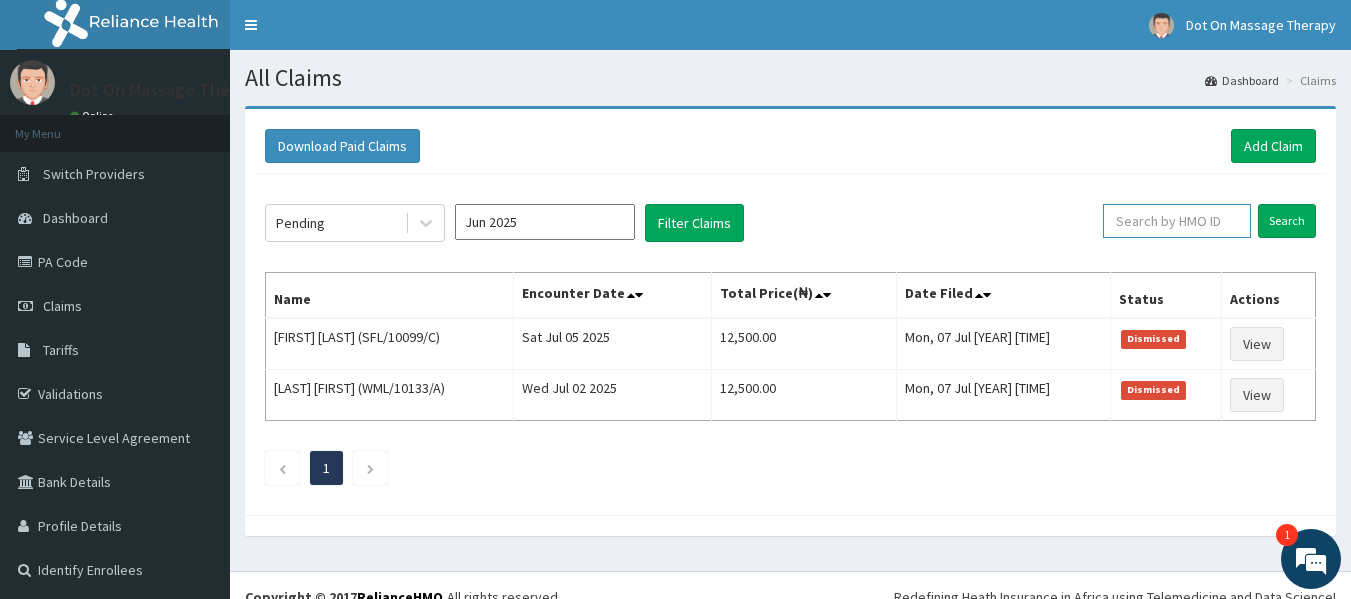 click at bounding box center [1177, 221] 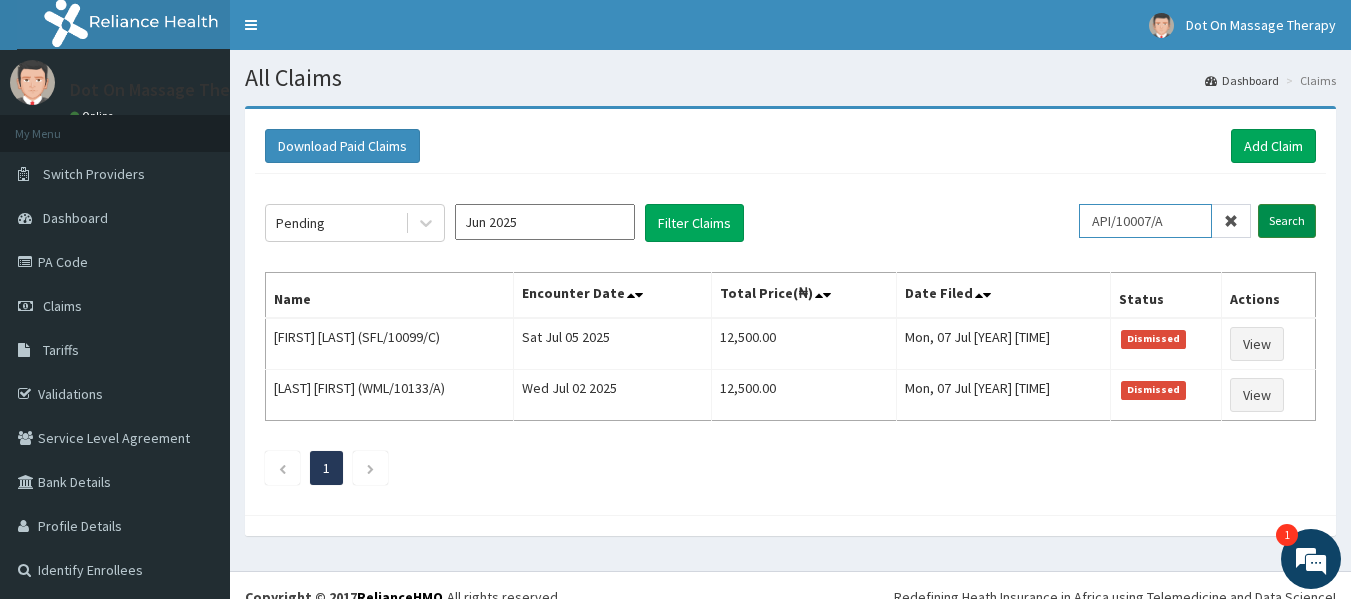 type on "API/10007/A" 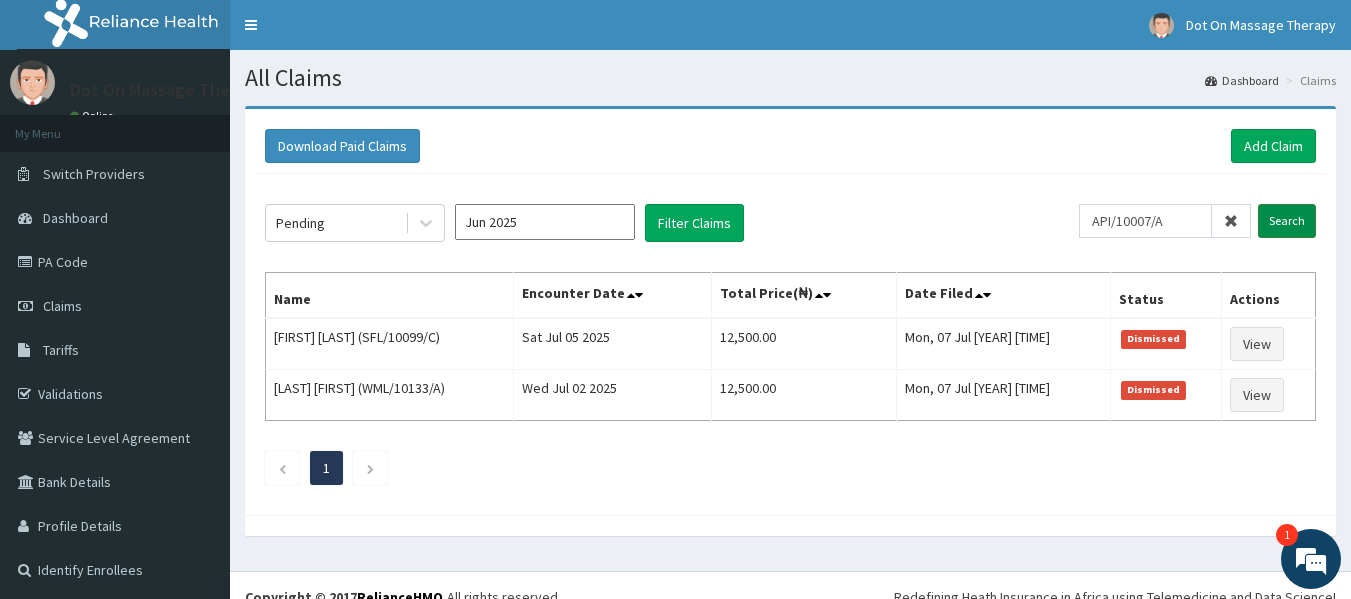 click on "Search" at bounding box center [1287, 221] 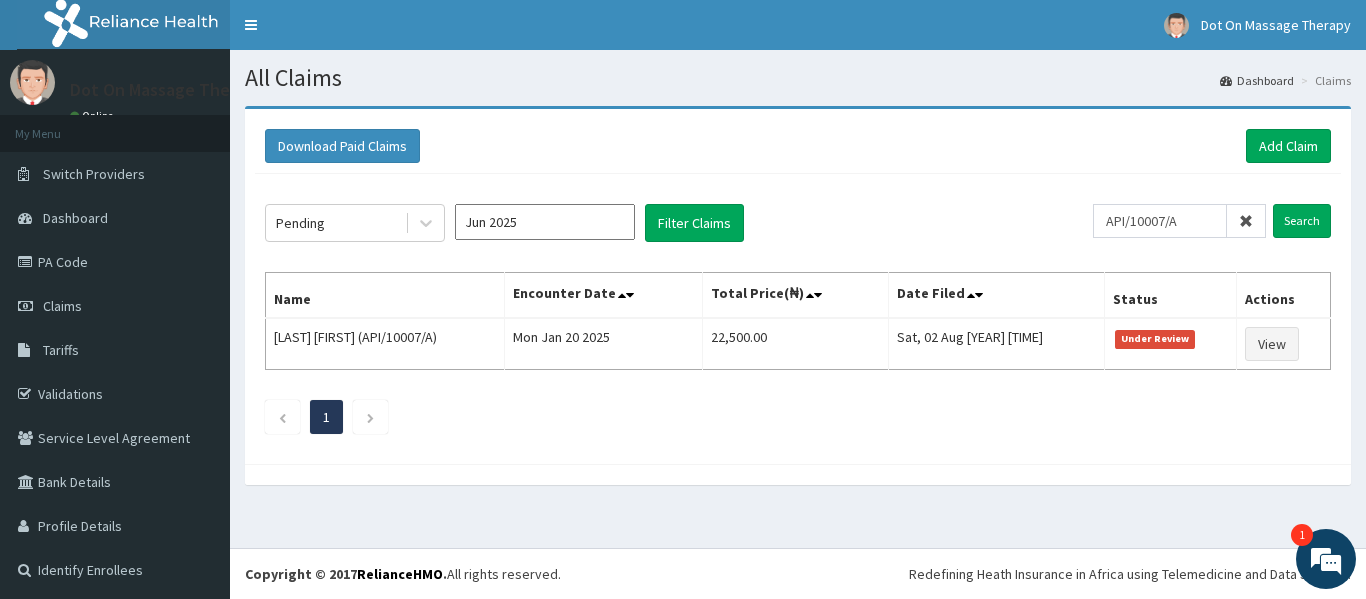 click at bounding box center [1246, 221] 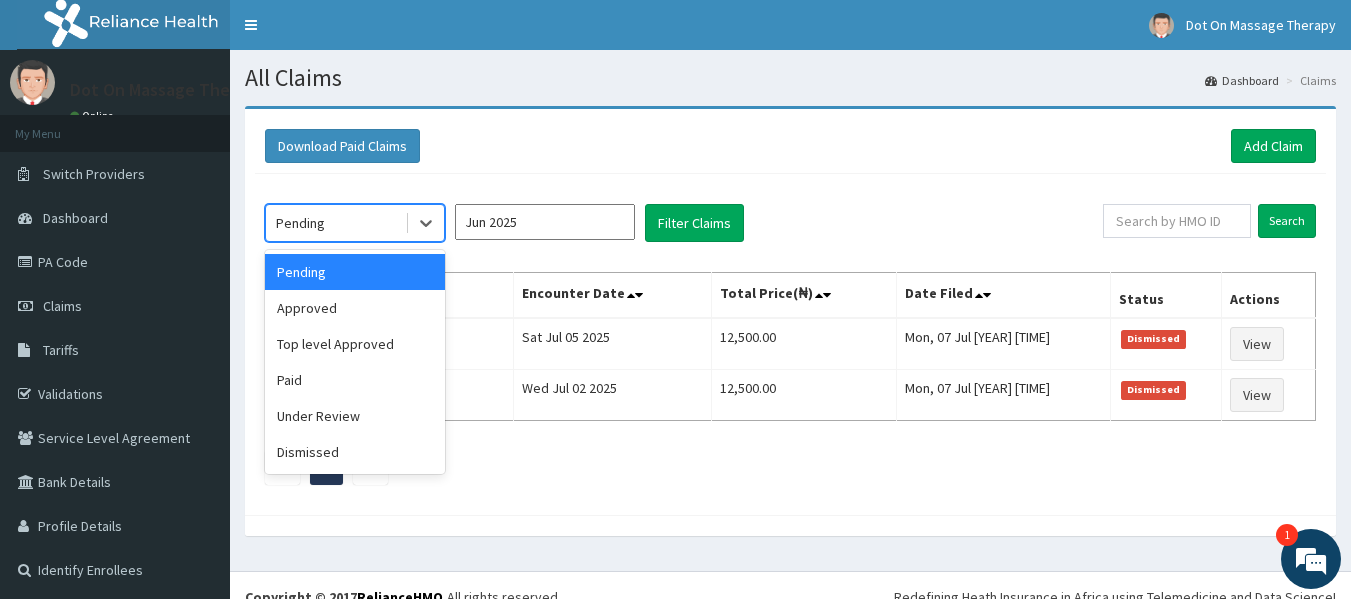 click on "Pending" at bounding box center (335, 223) 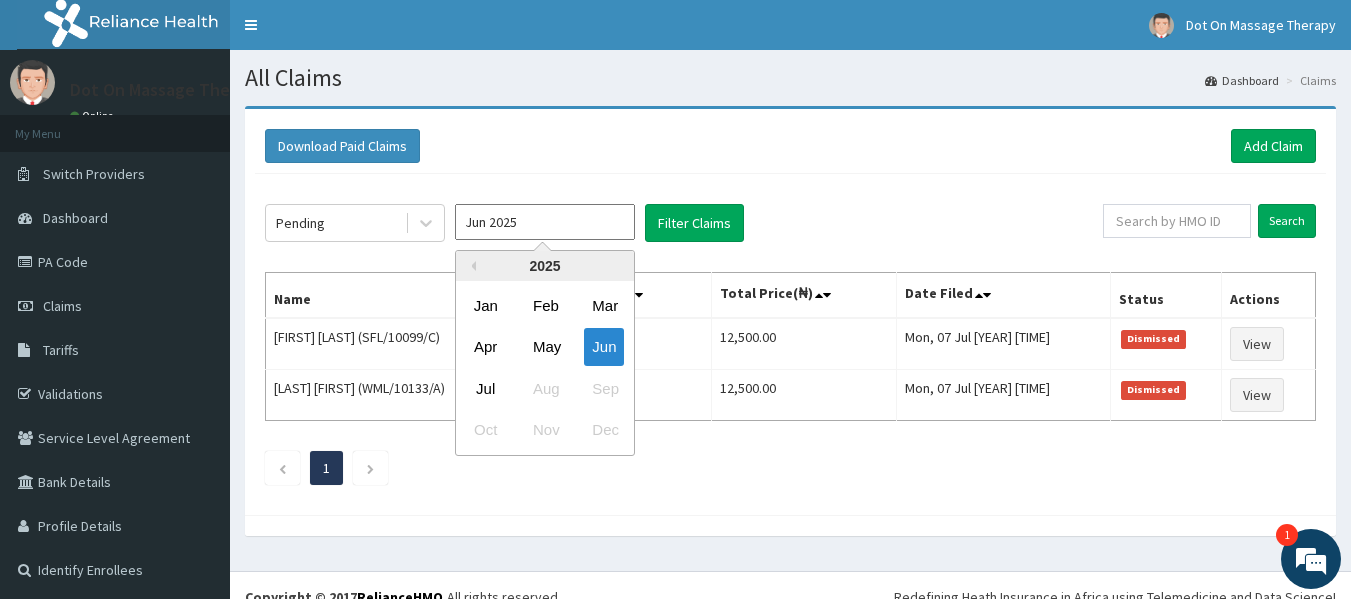 click on "Jun 2025" at bounding box center (545, 222) 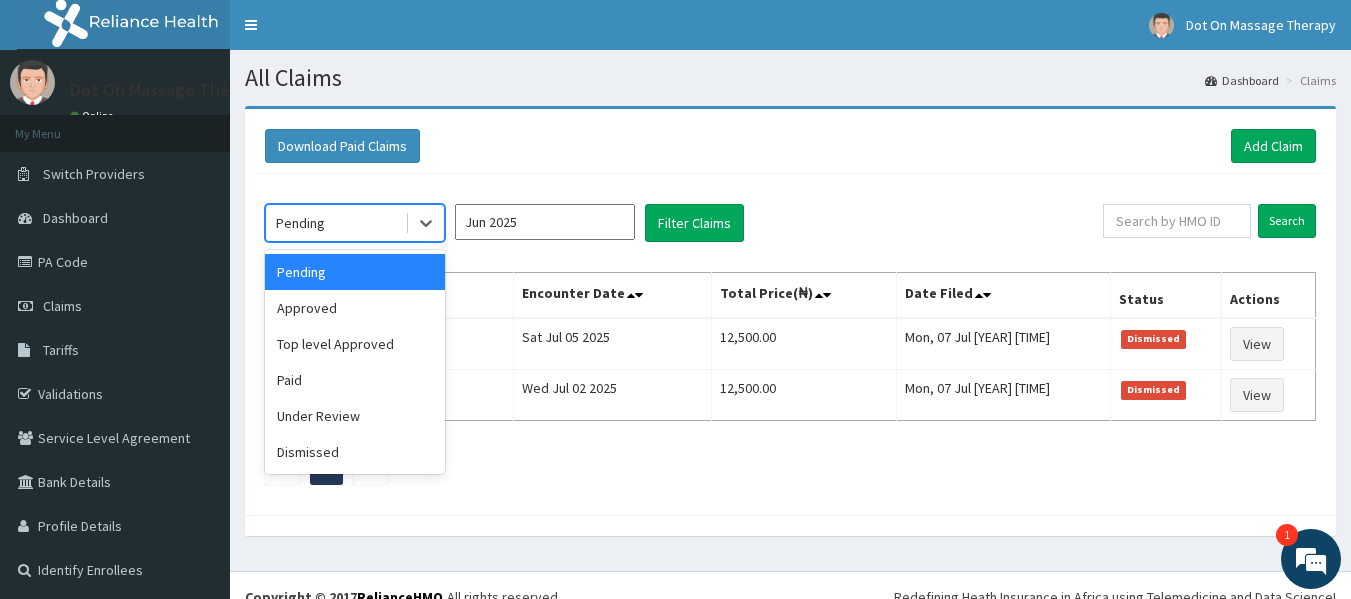 click on "Pending" at bounding box center [335, 223] 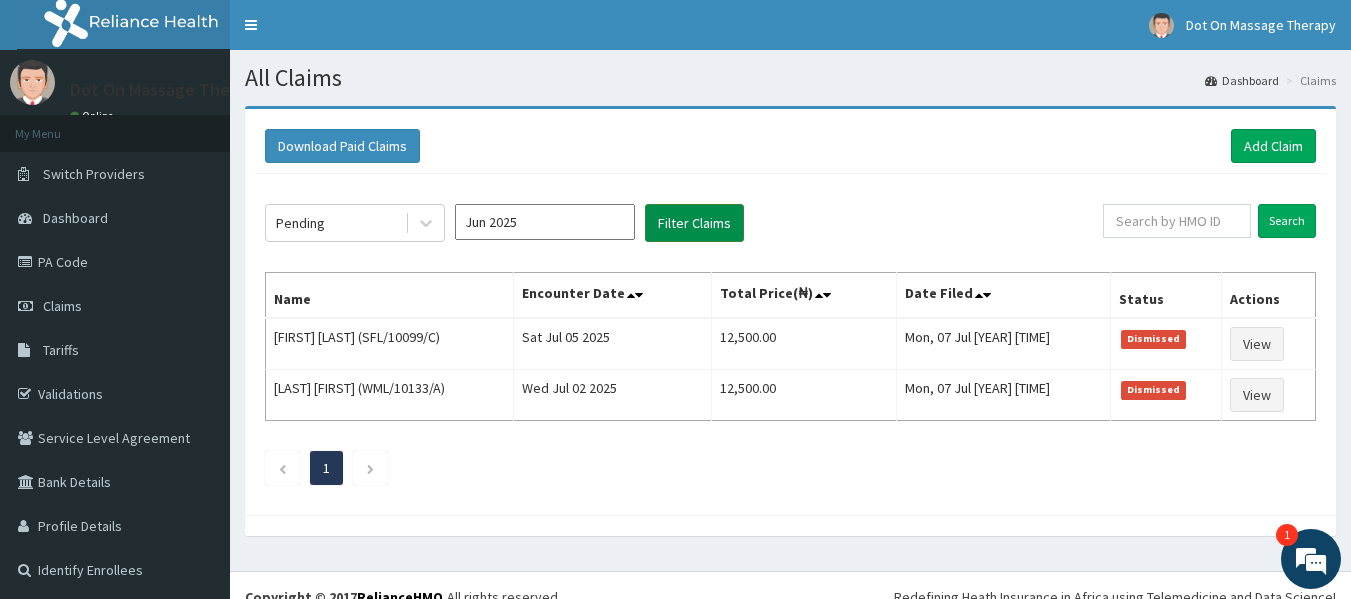click on "Filter Claims" at bounding box center (694, 223) 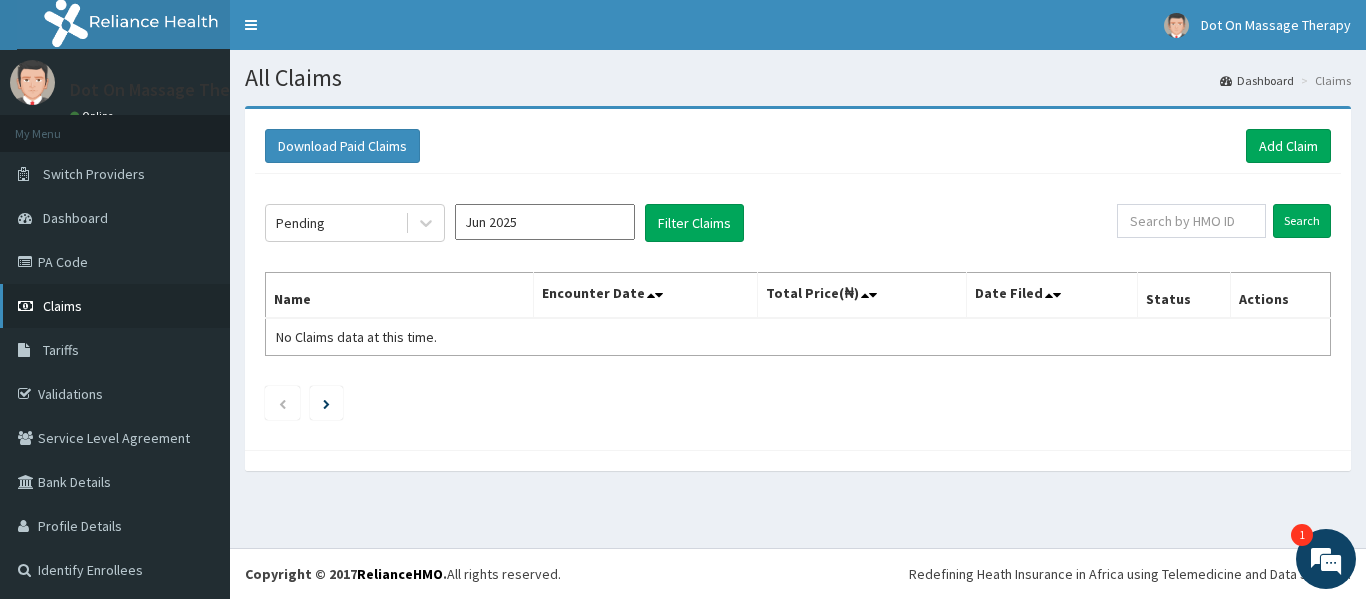 click on "Claims" at bounding box center (115, 306) 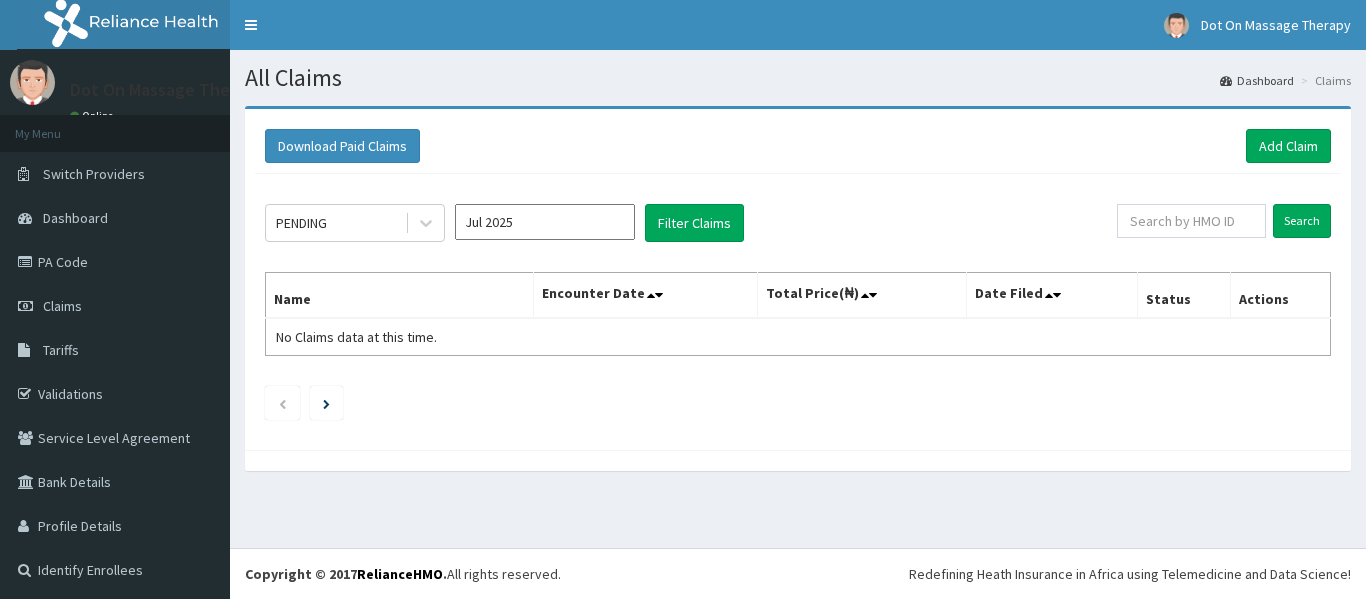 scroll, scrollTop: 0, scrollLeft: 0, axis: both 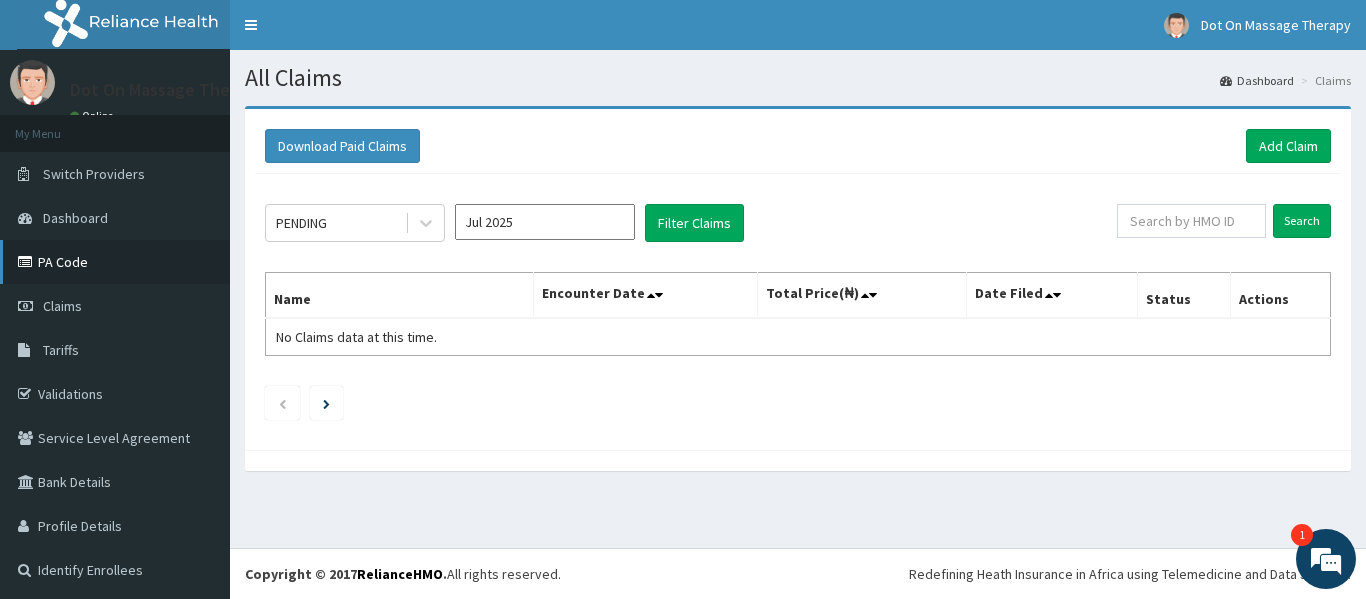 click on "PA Code" at bounding box center [115, 262] 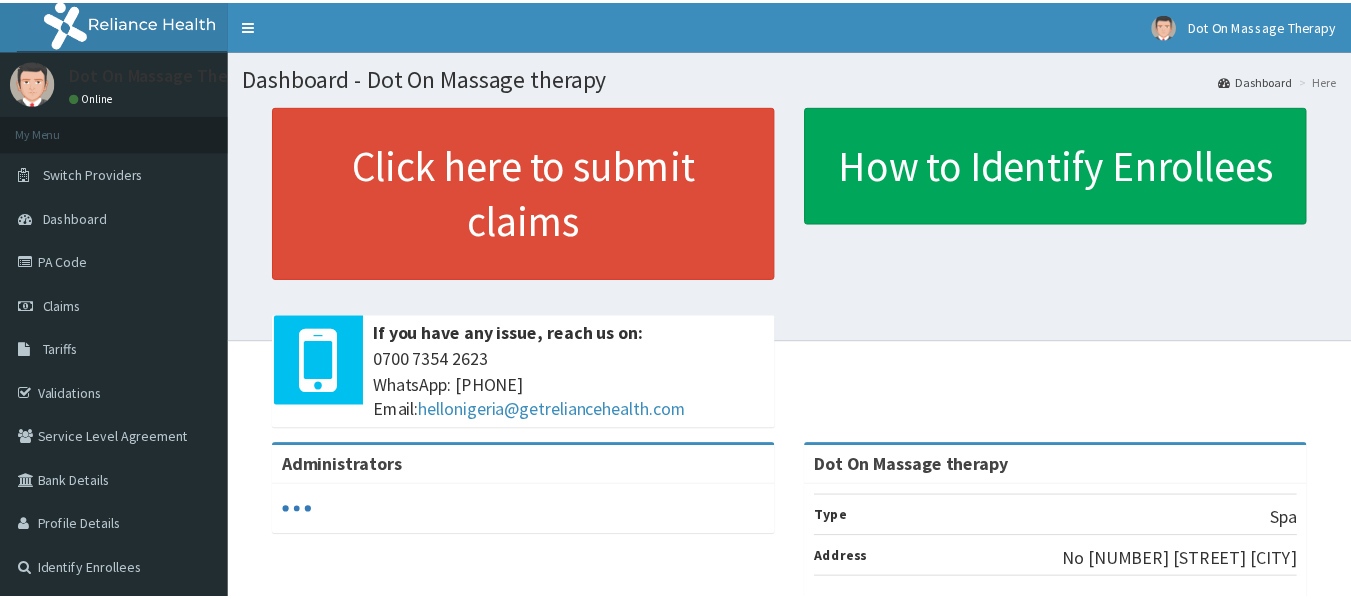 scroll, scrollTop: 0, scrollLeft: 0, axis: both 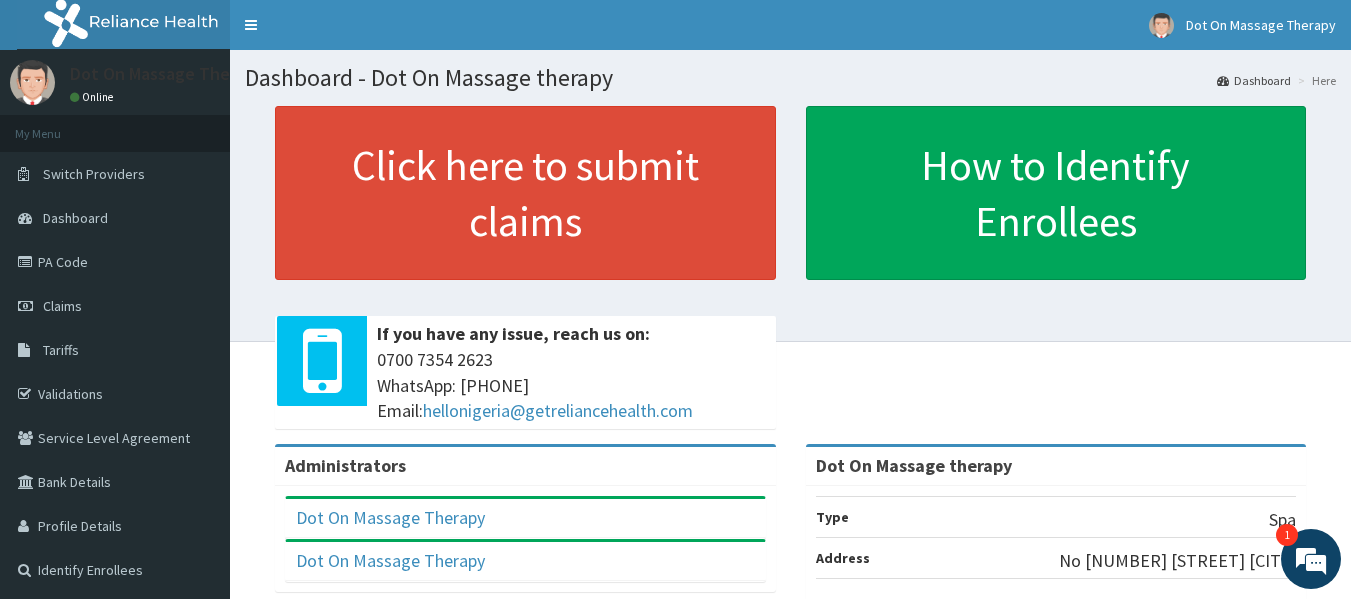 drag, startPoint x: 1365, startPoint y: 175, endPoint x: 1319, endPoint y: 160, distance: 48.38388 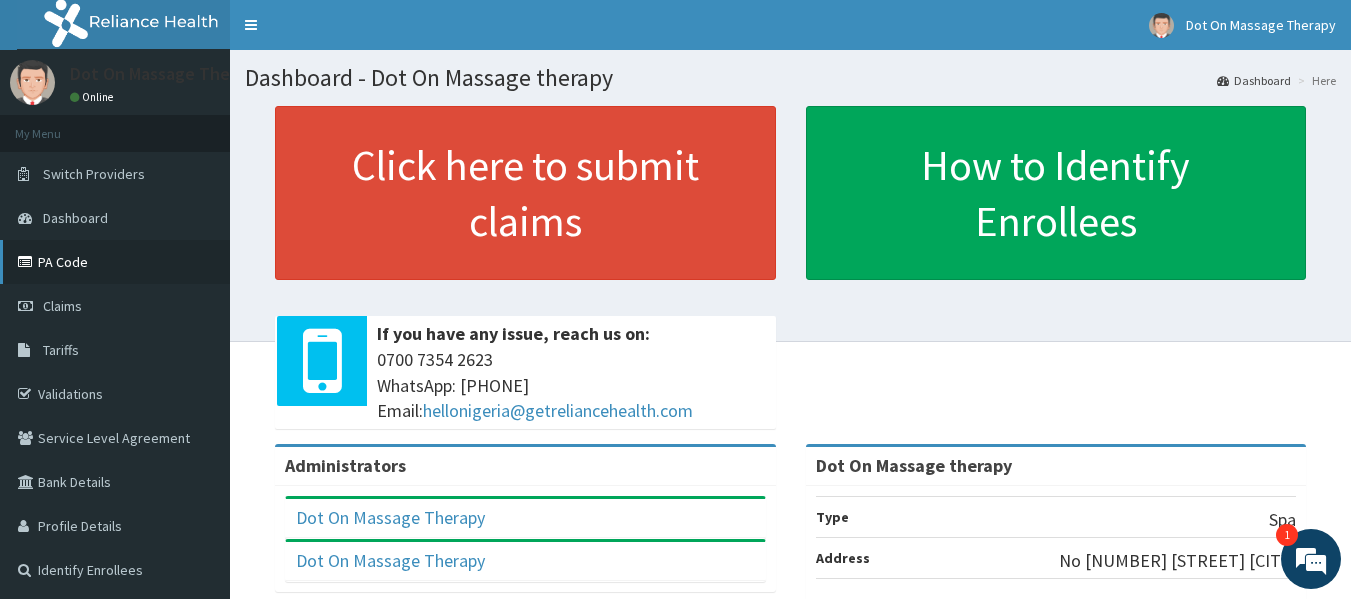 click on "PA Code" at bounding box center [115, 262] 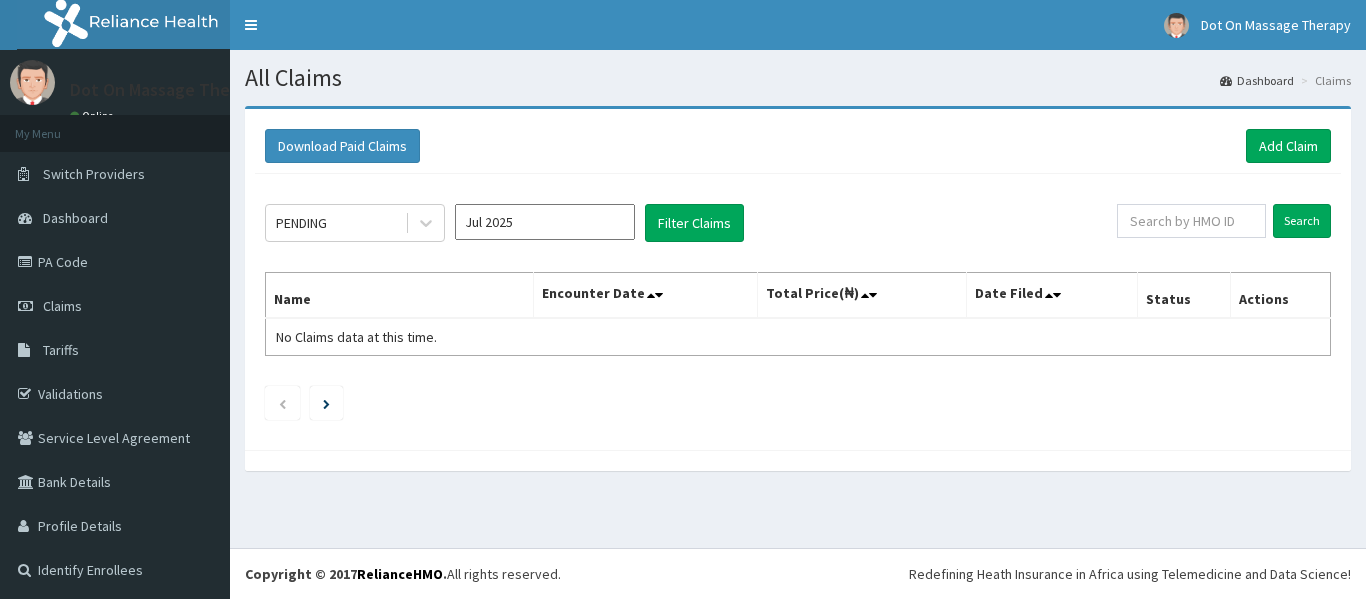 scroll, scrollTop: 0, scrollLeft: 0, axis: both 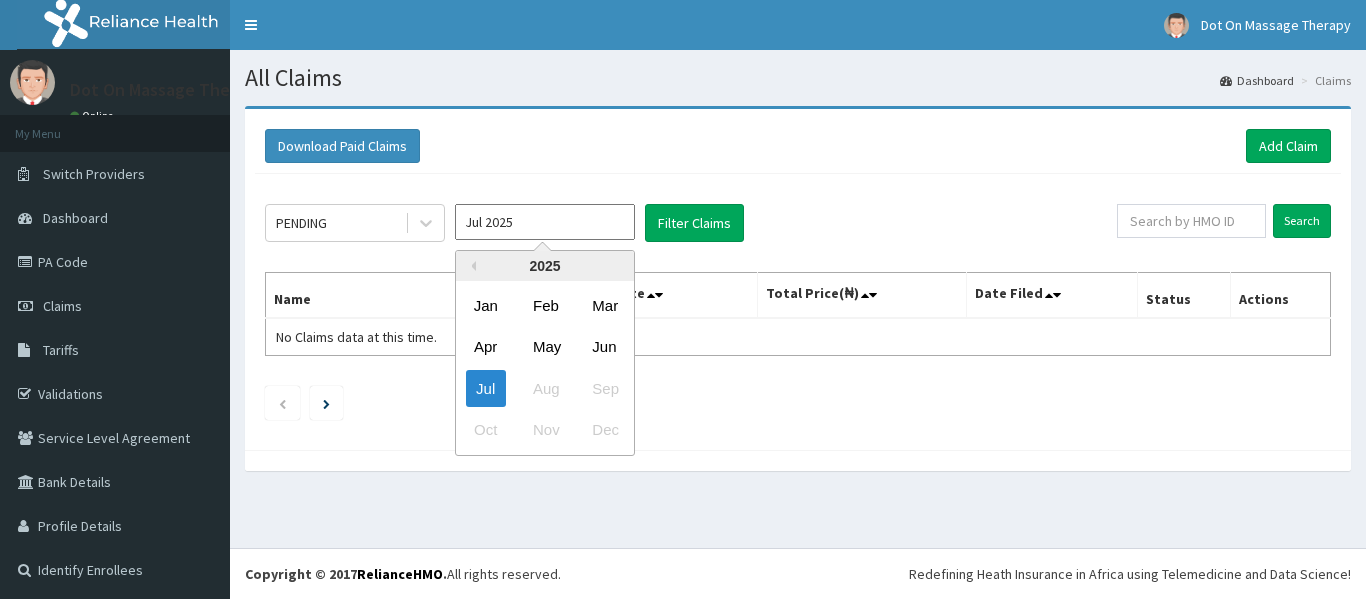 click on "Jul 2025" at bounding box center [545, 222] 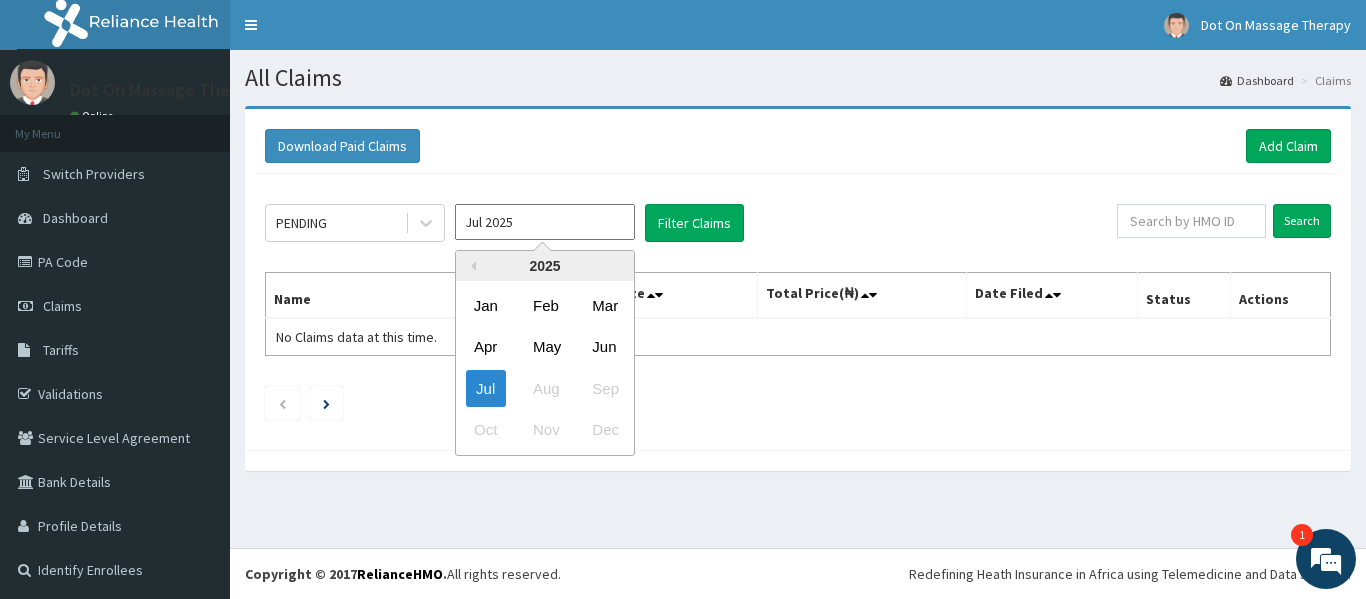 click on "2025" at bounding box center (545, 266) 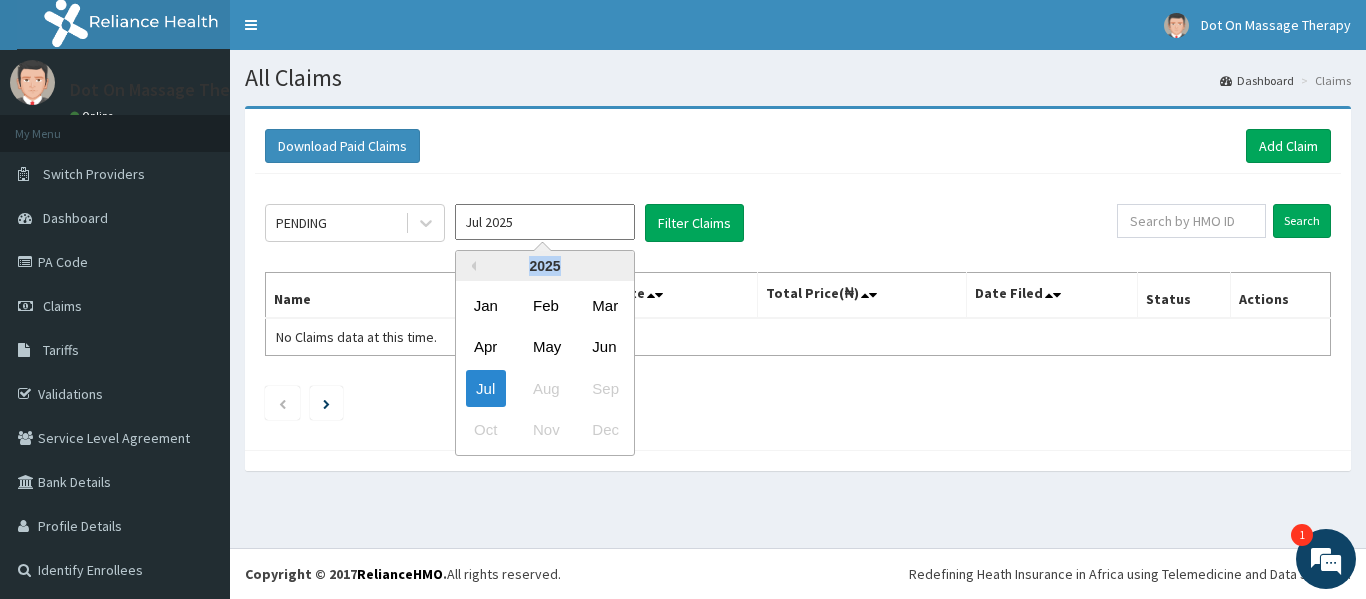 click on "2025" at bounding box center (545, 266) 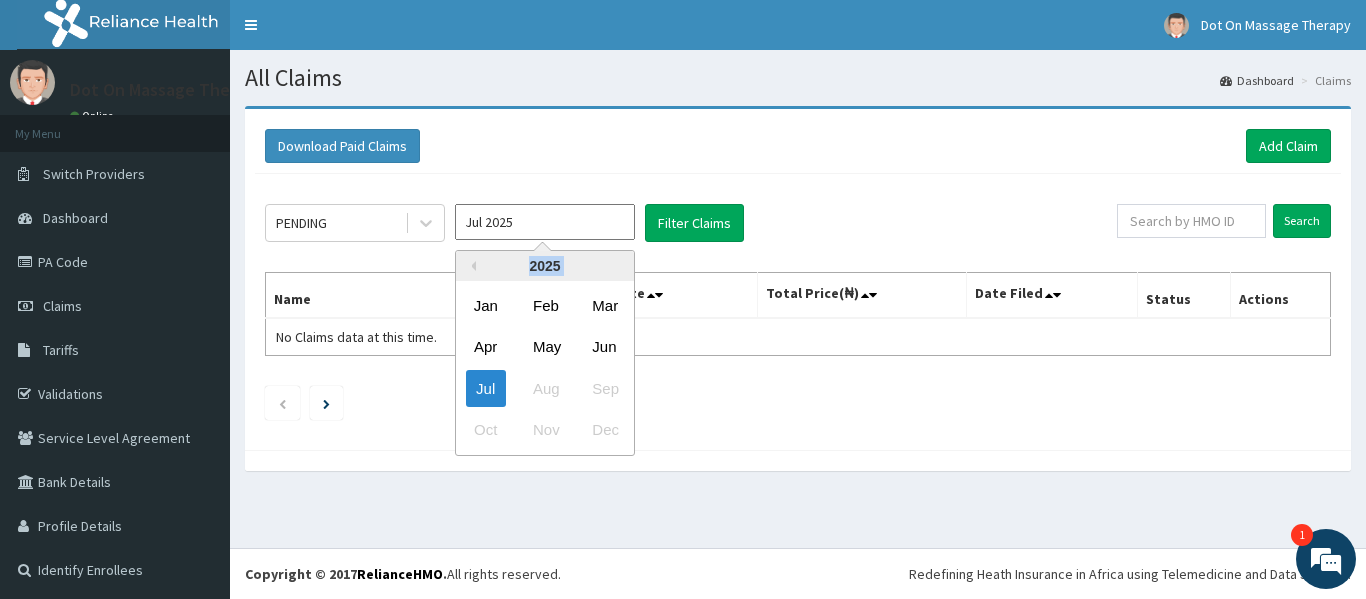click on "2025" at bounding box center [545, 266] 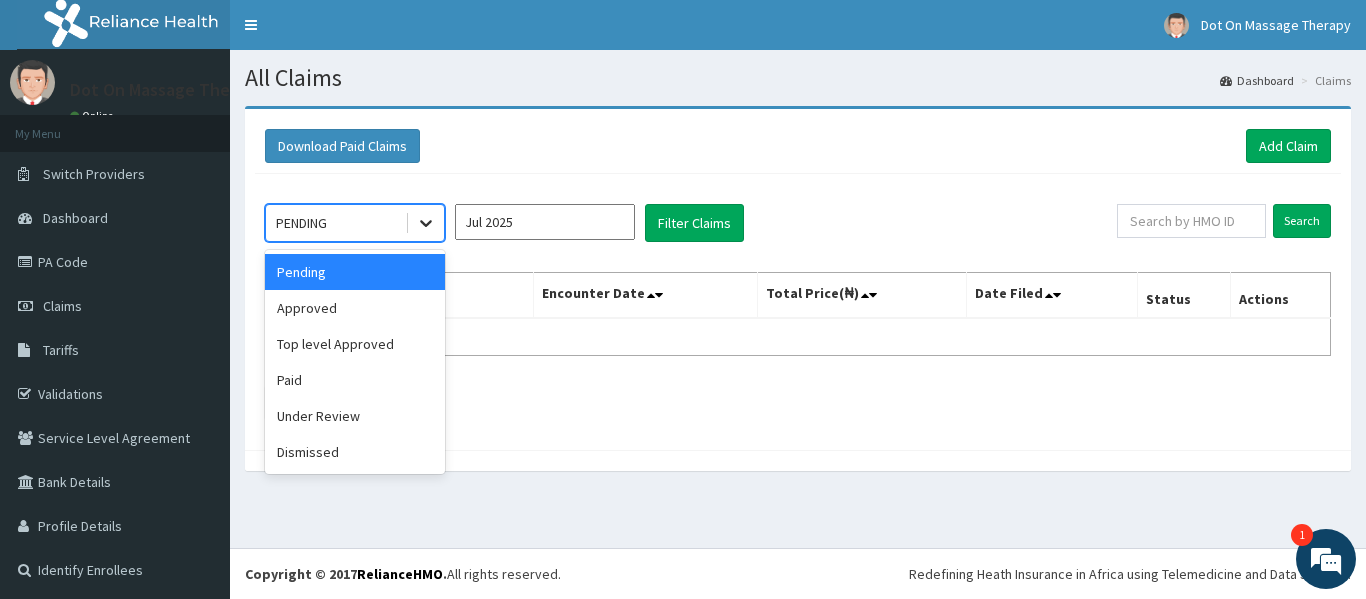 click 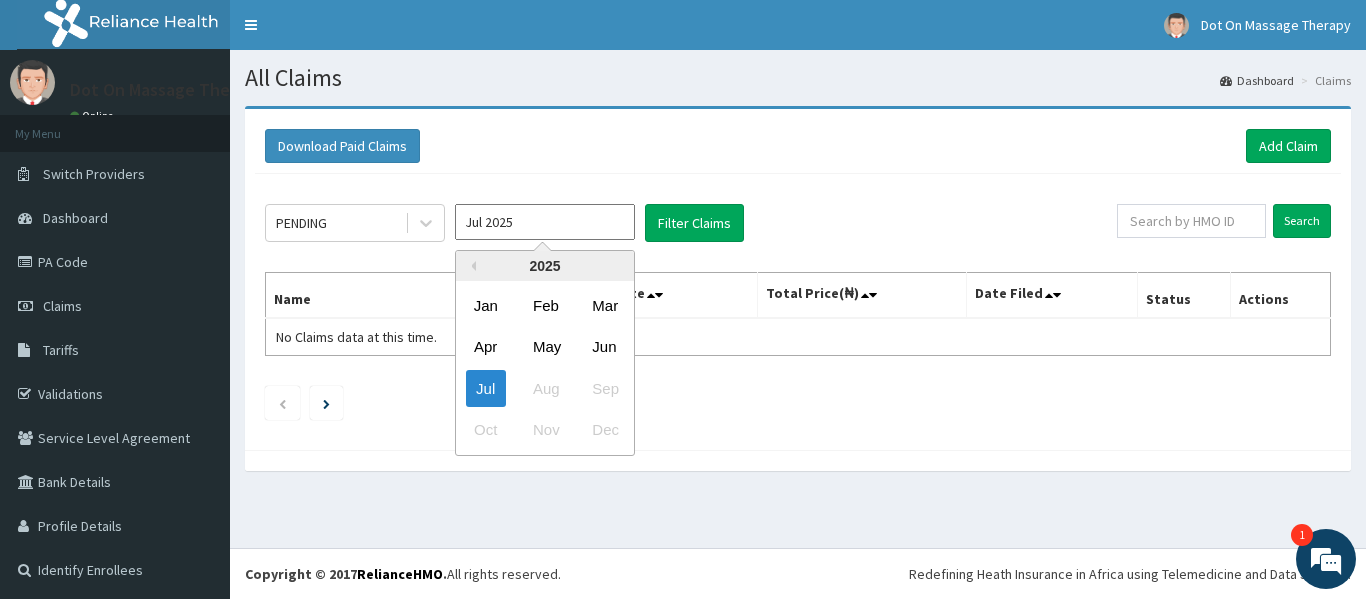 click on "Jul 2025" at bounding box center [545, 222] 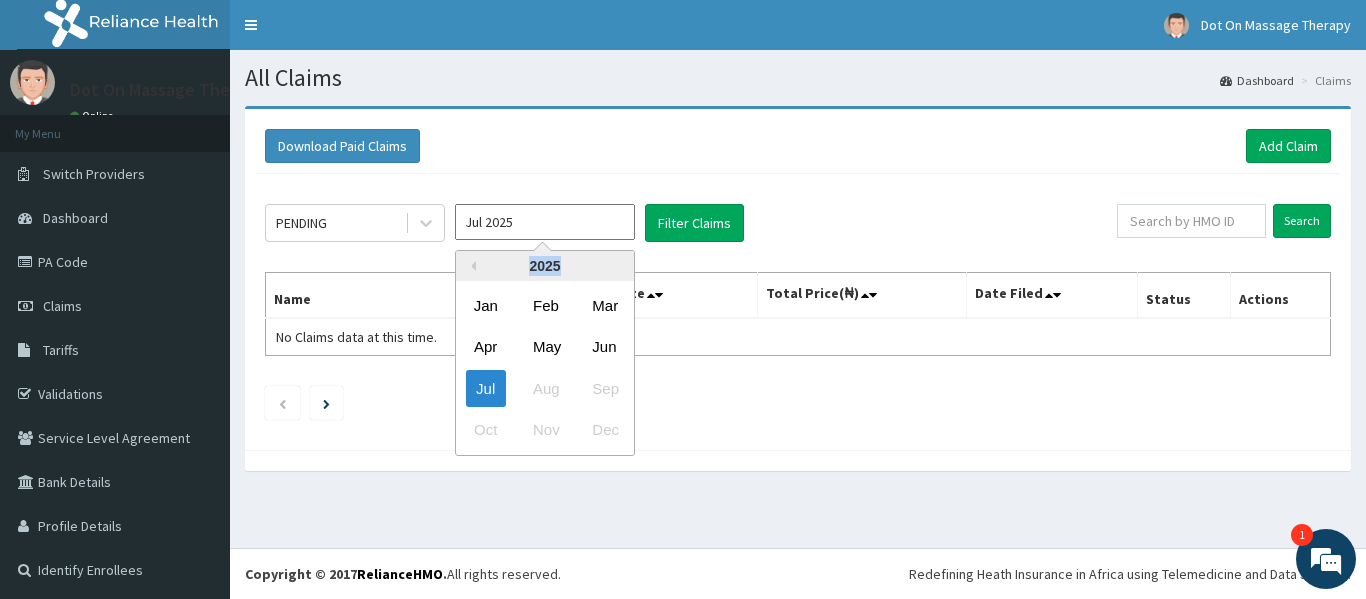 click on "2025" at bounding box center (545, 266) 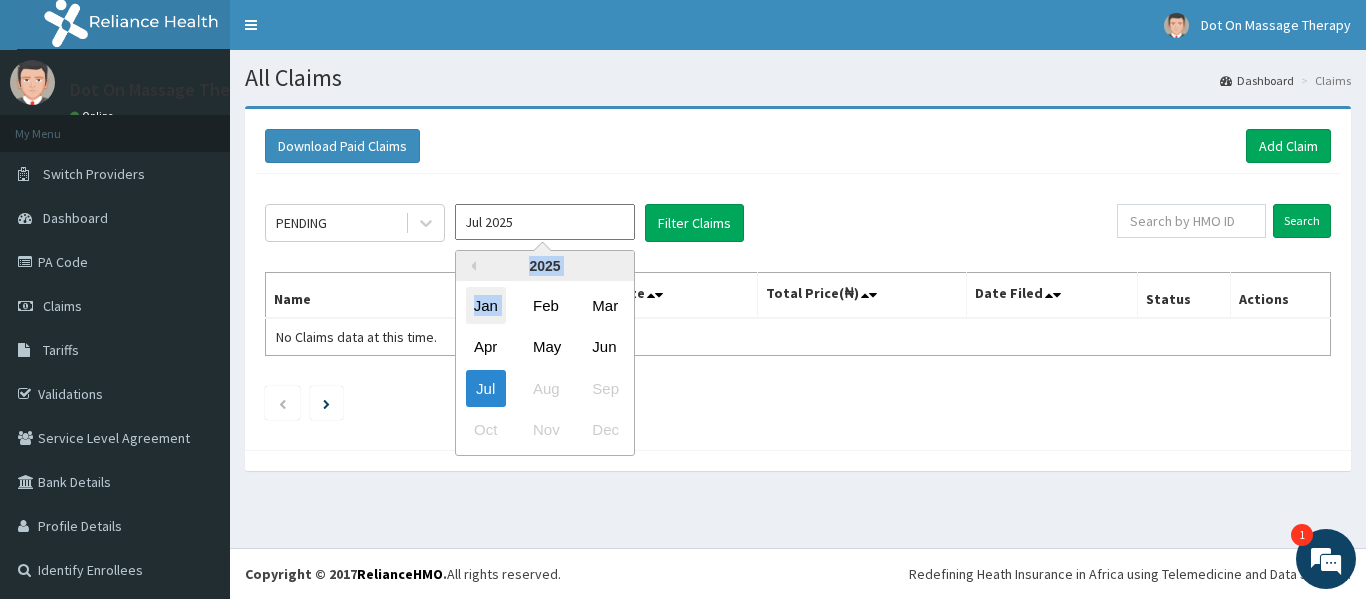 drag, startPoint x: 543, startPoint y: 259, endPoint x: 490, endPoint y: 293, distance: 62.968246 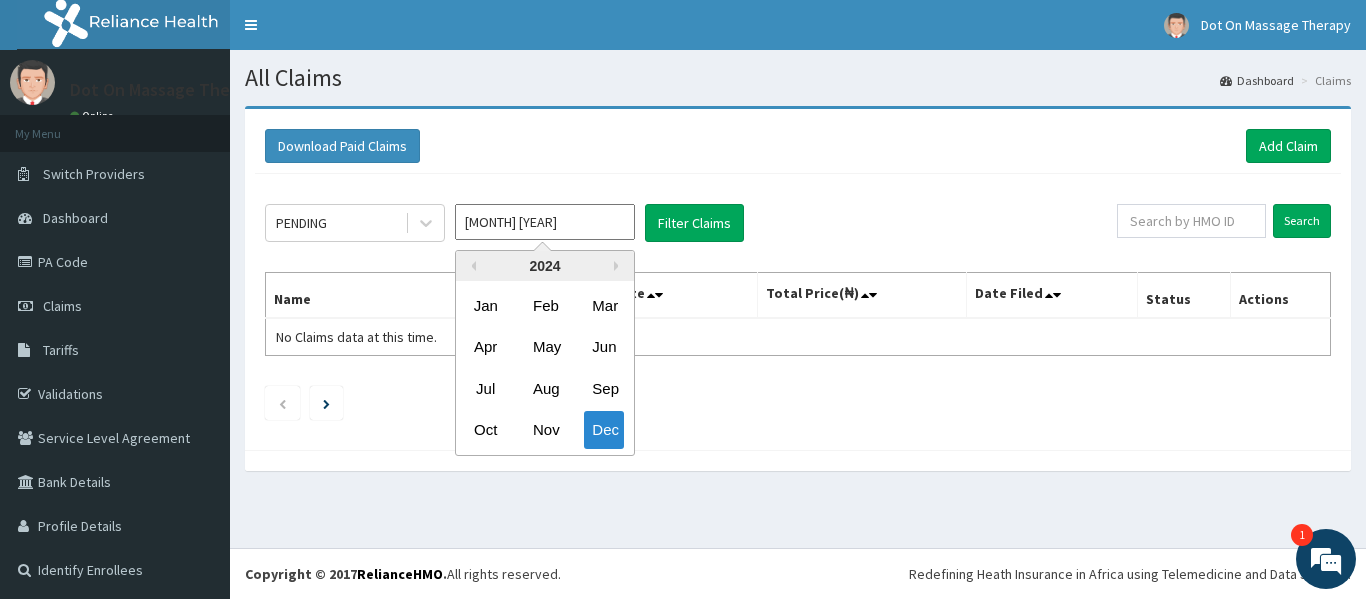 click on "[MONTH] [YEAR]" at bounding box center (545, 222) 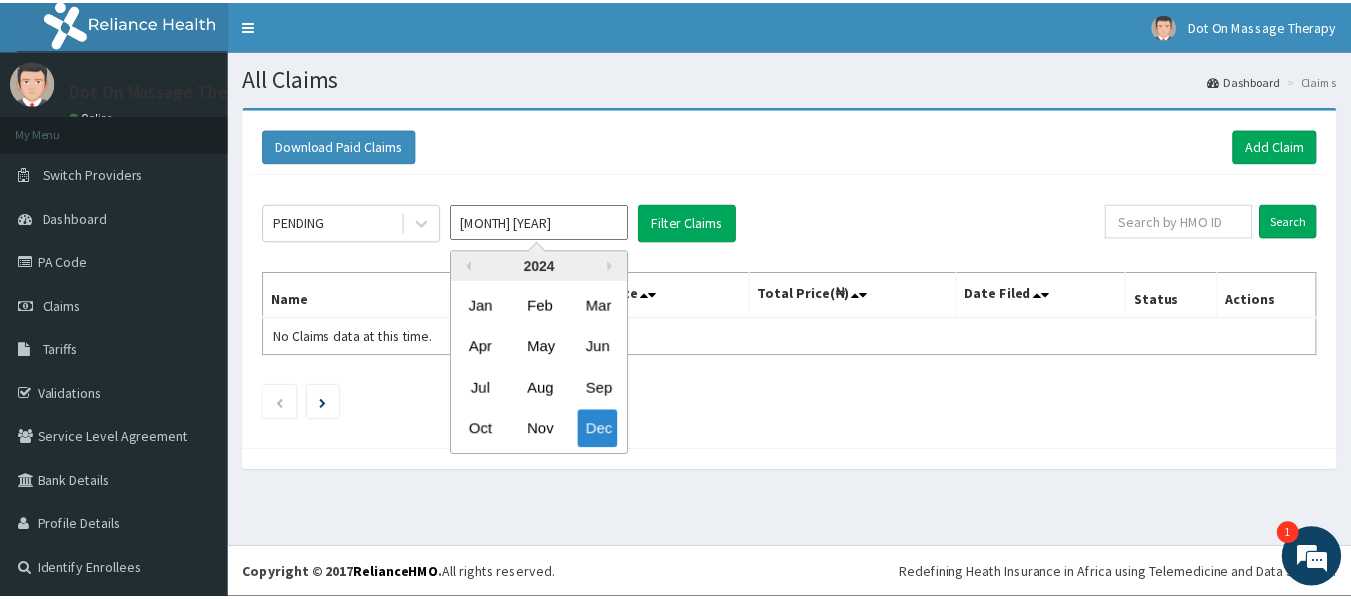 scroll, scrollTop: 0, scrollLeft: 0, axis: both 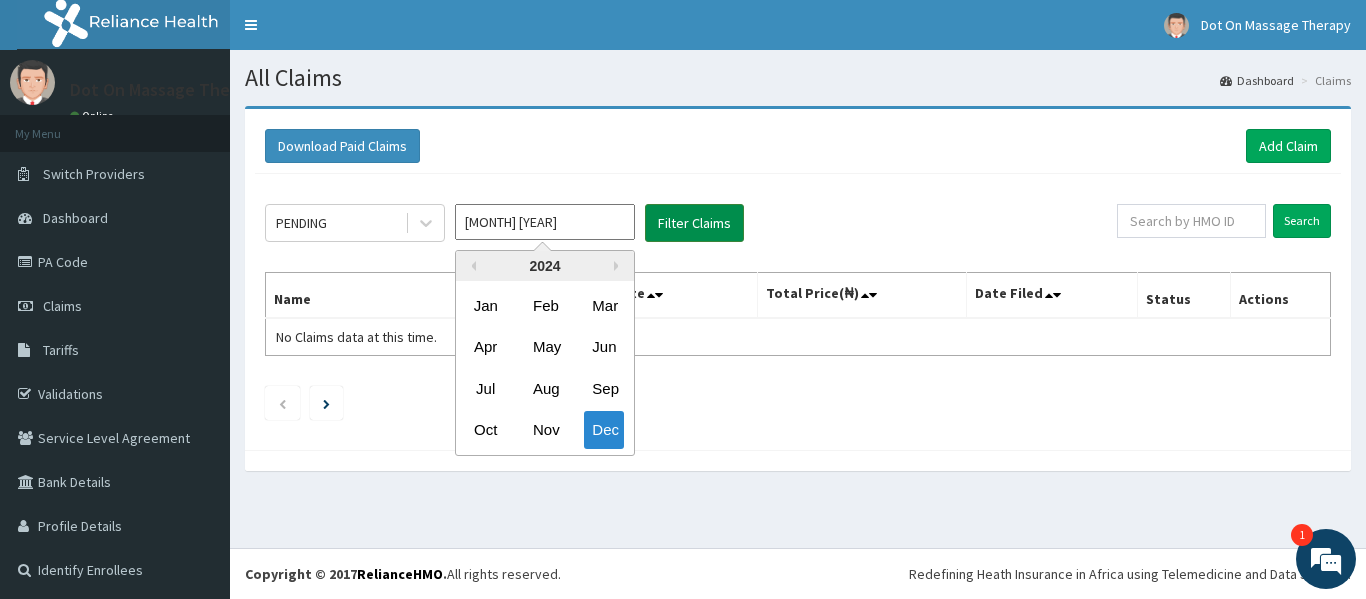 click on "Filter Claims" at bounding box center (694, 223) 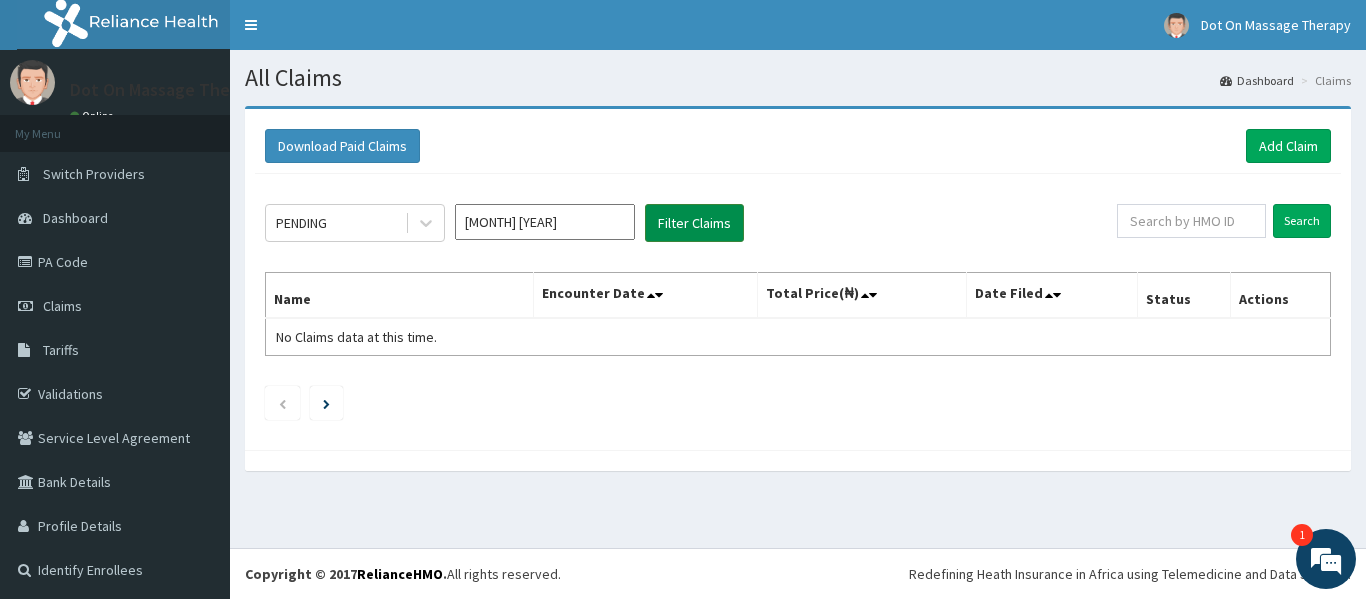 click on "Filter Claims" at bounding box center [694, 223] 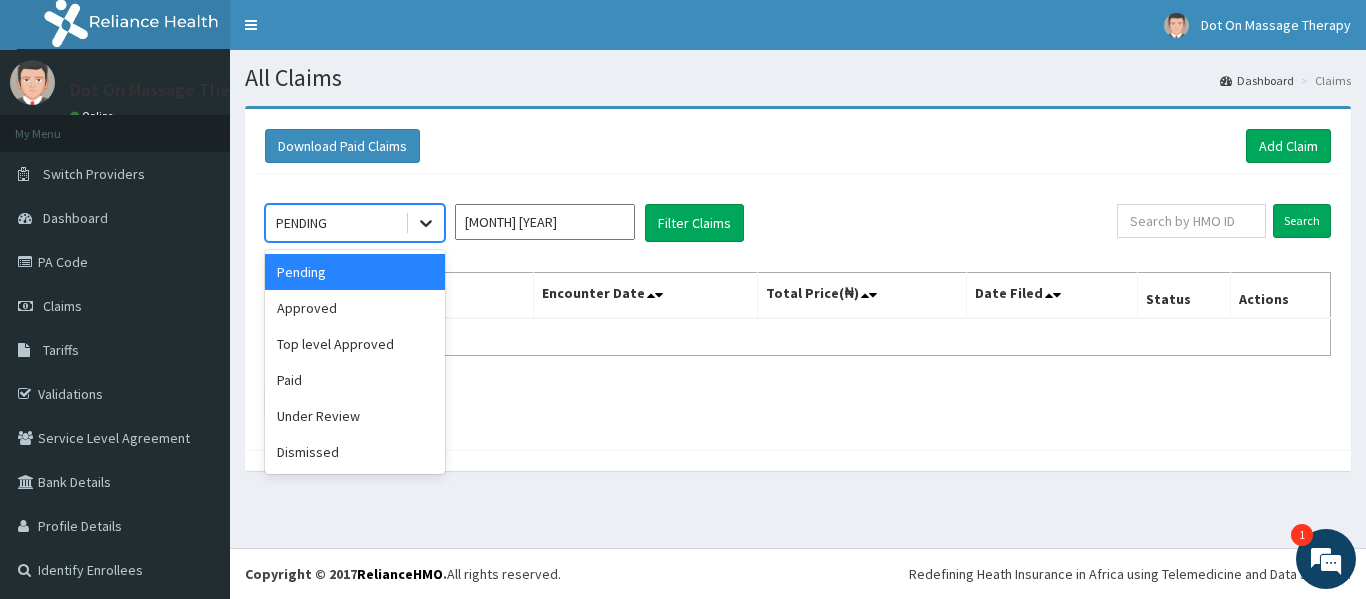 click 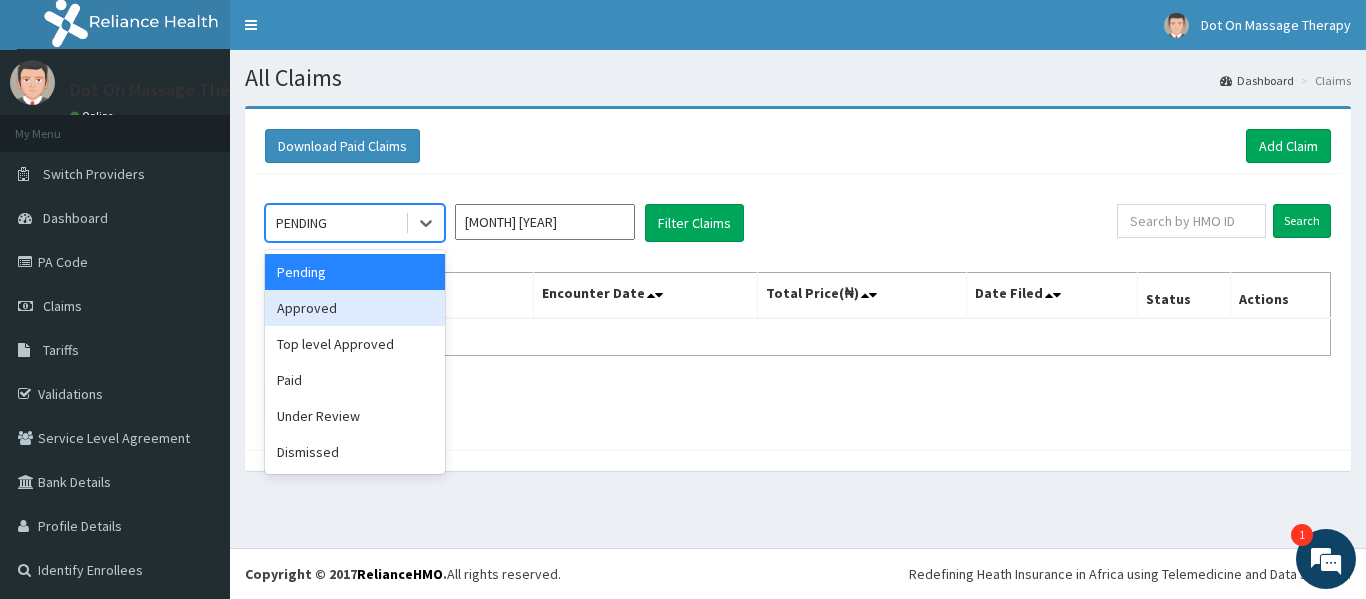 click on "Approved" at bounding box center (355, 308) 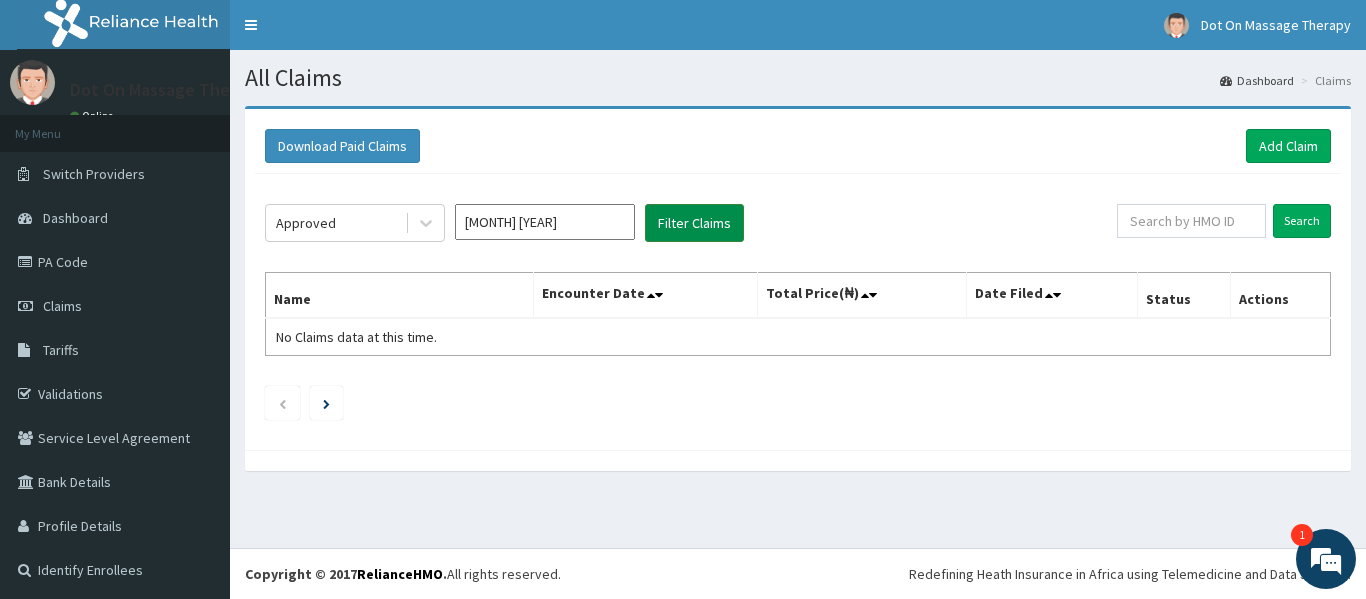 click on "Filter Claims" at bounding box center (694, 223) 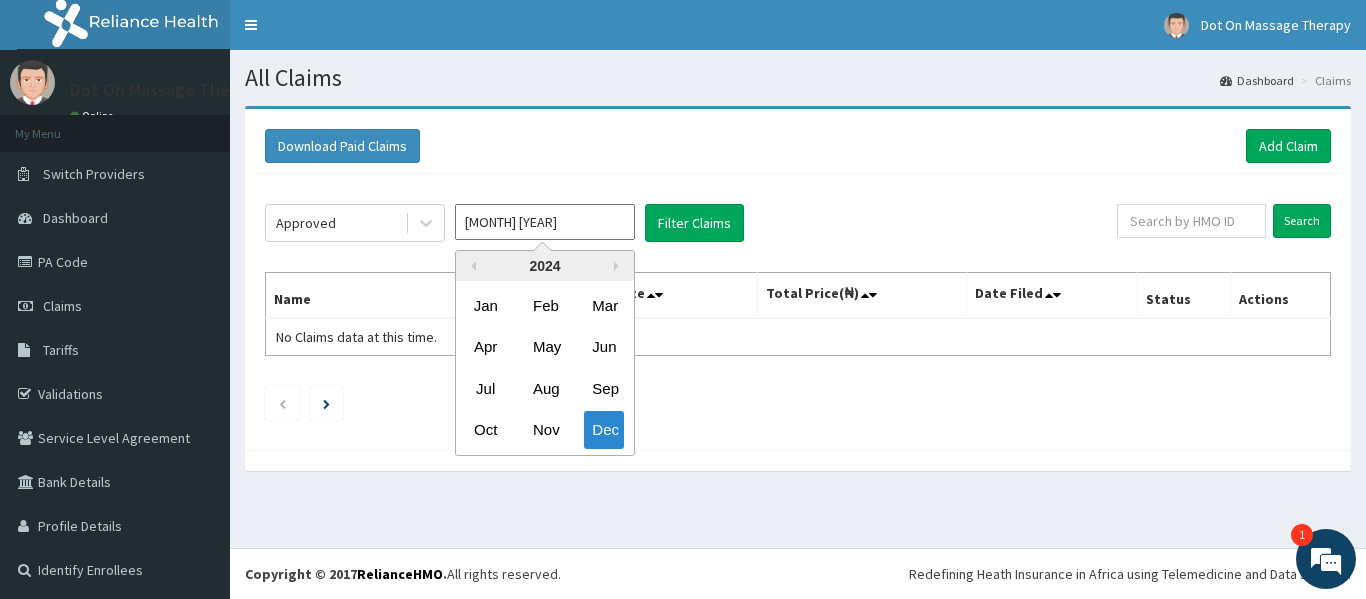click on "[MONTH] [YEAR]" at bounding box center (545, 222) 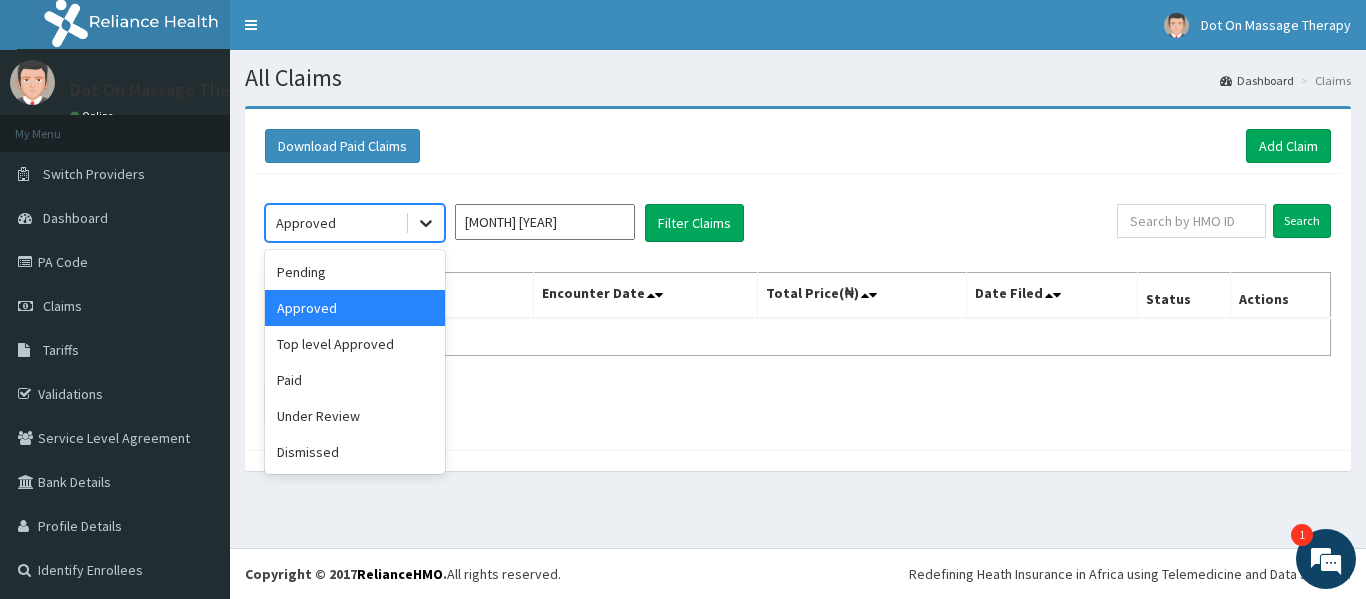 click 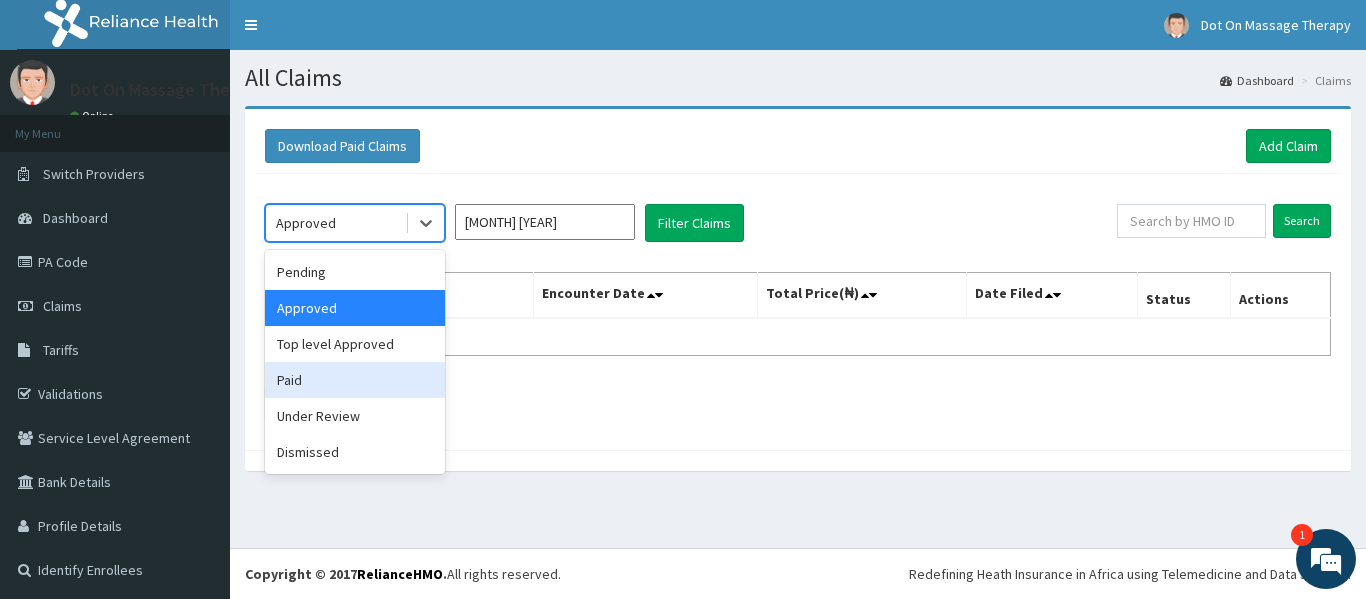 click on "Paid" at bounding box center [355, 380] 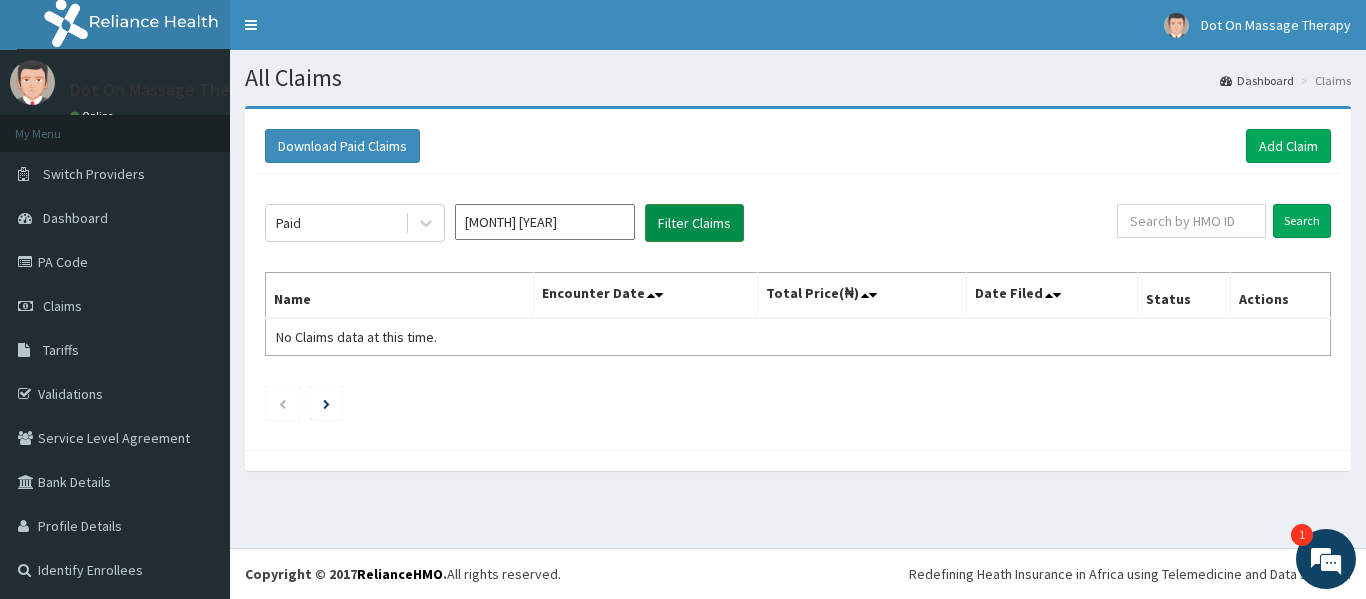 click on "Filter Claims" at bounding box center (694, 223) 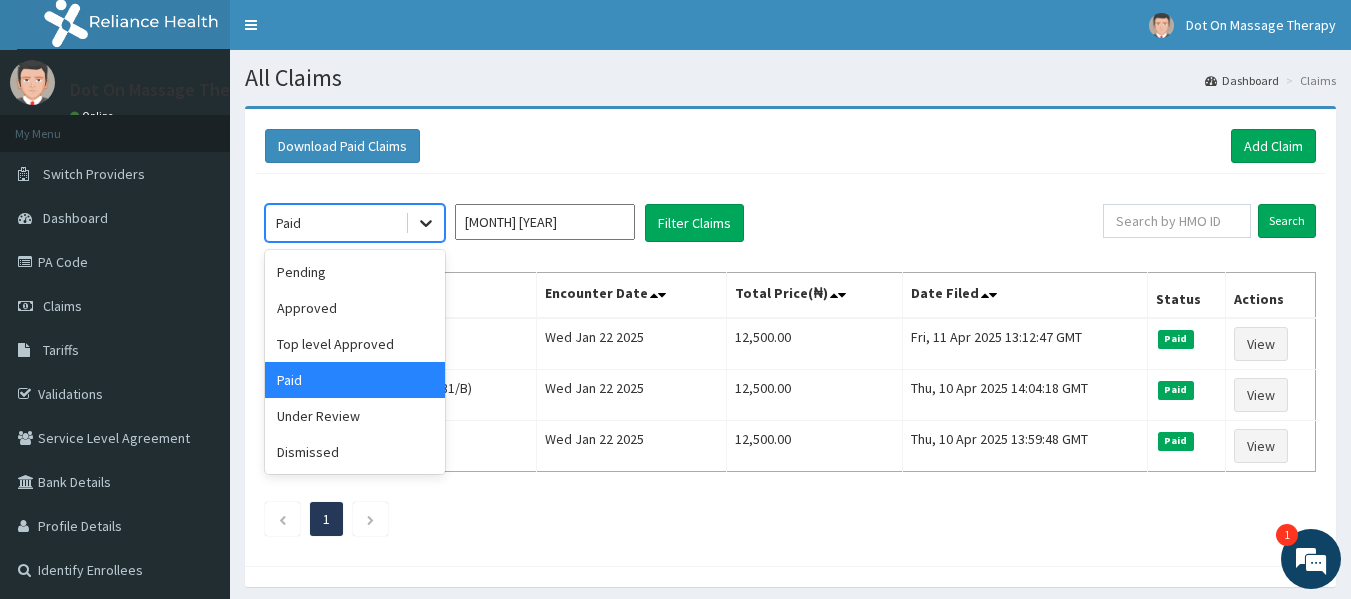 click 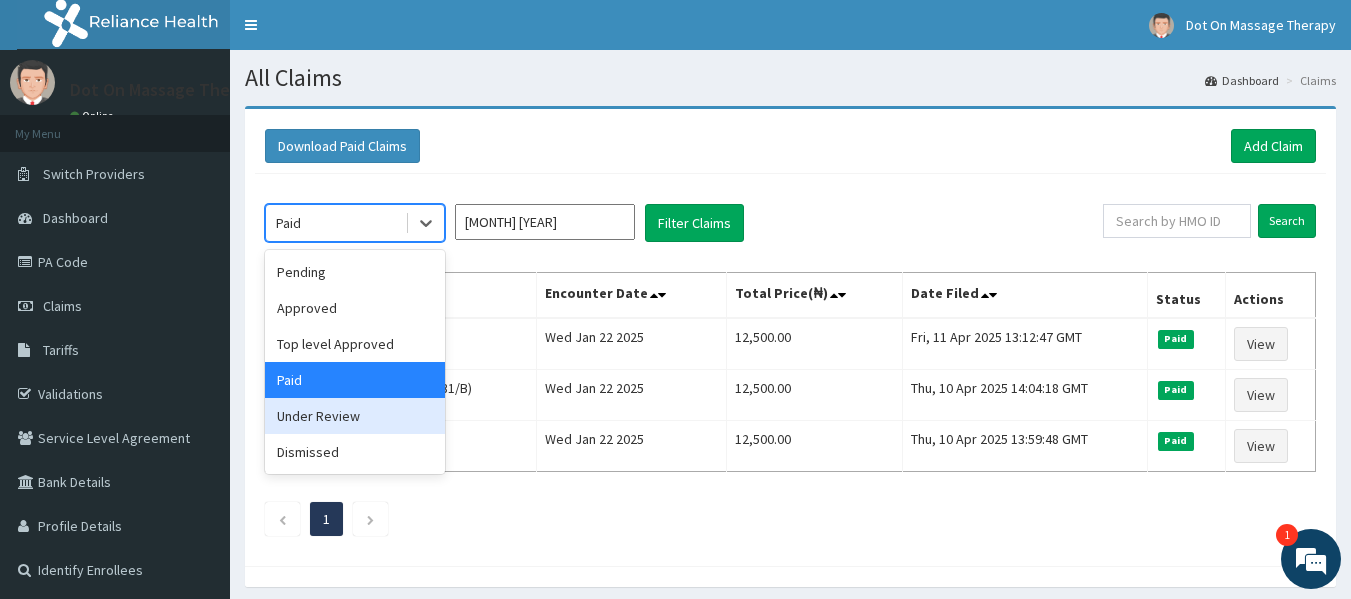 click on "Under Review" at bounding box center [355, 416] 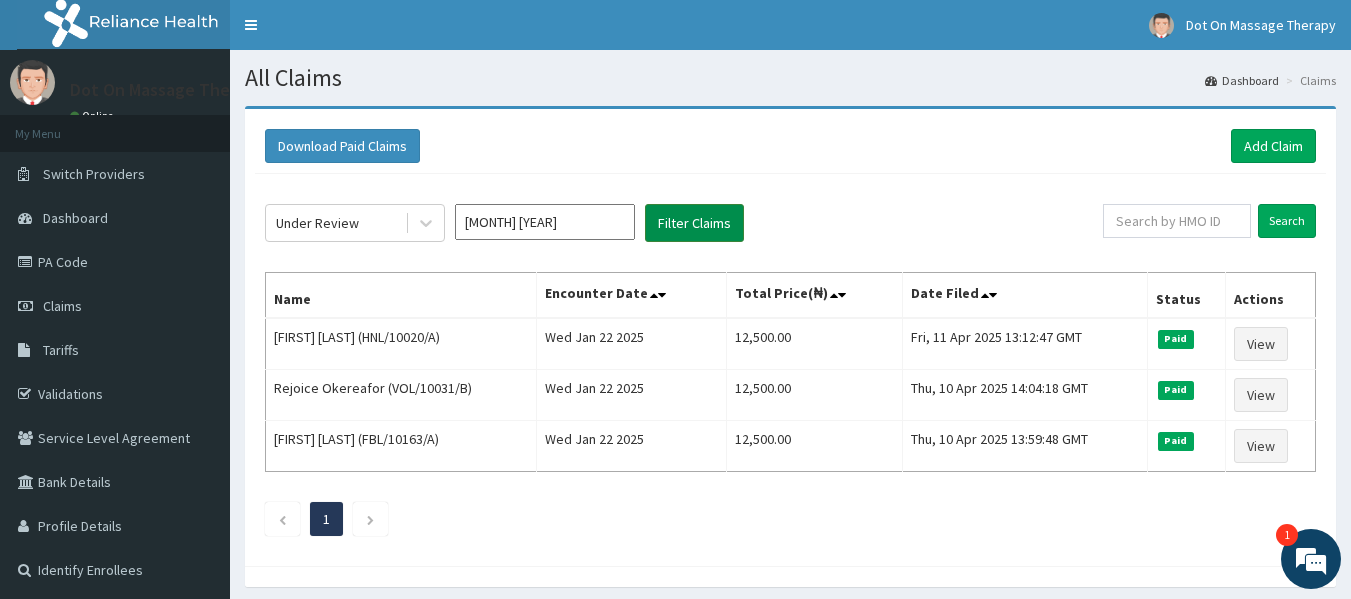 click on "Filter Claims" at bounding box center (694, 223) 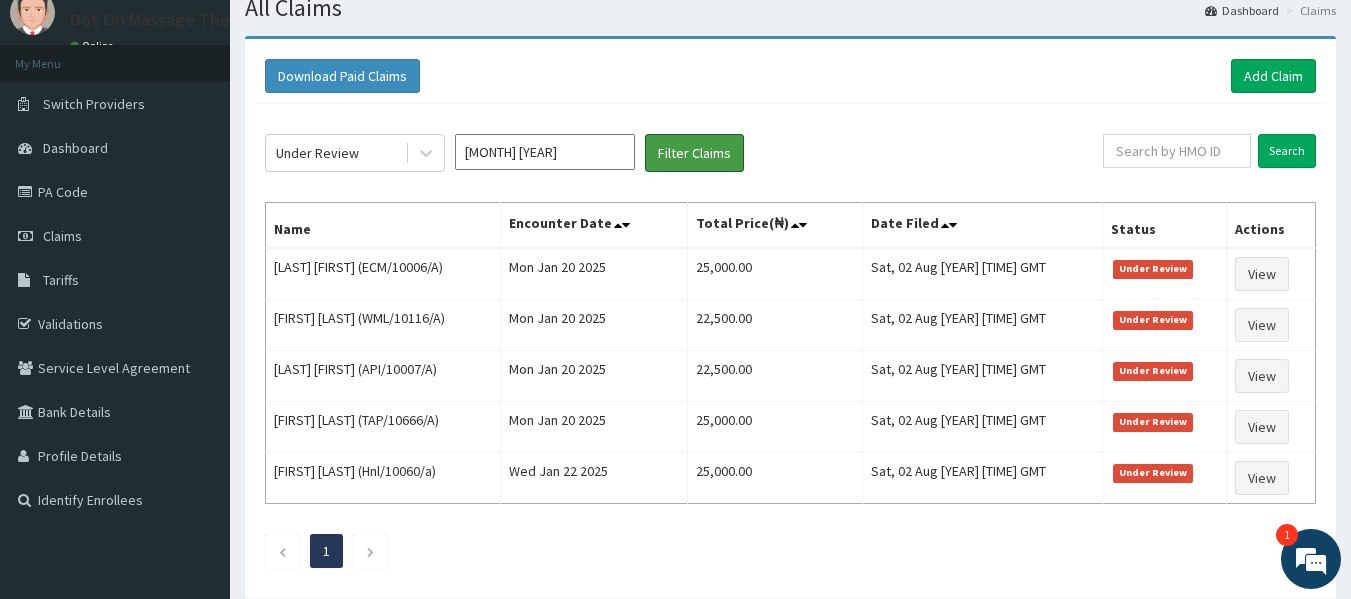 scroll, scrollTop: 74, scrollLeft: 0, axis: vertical 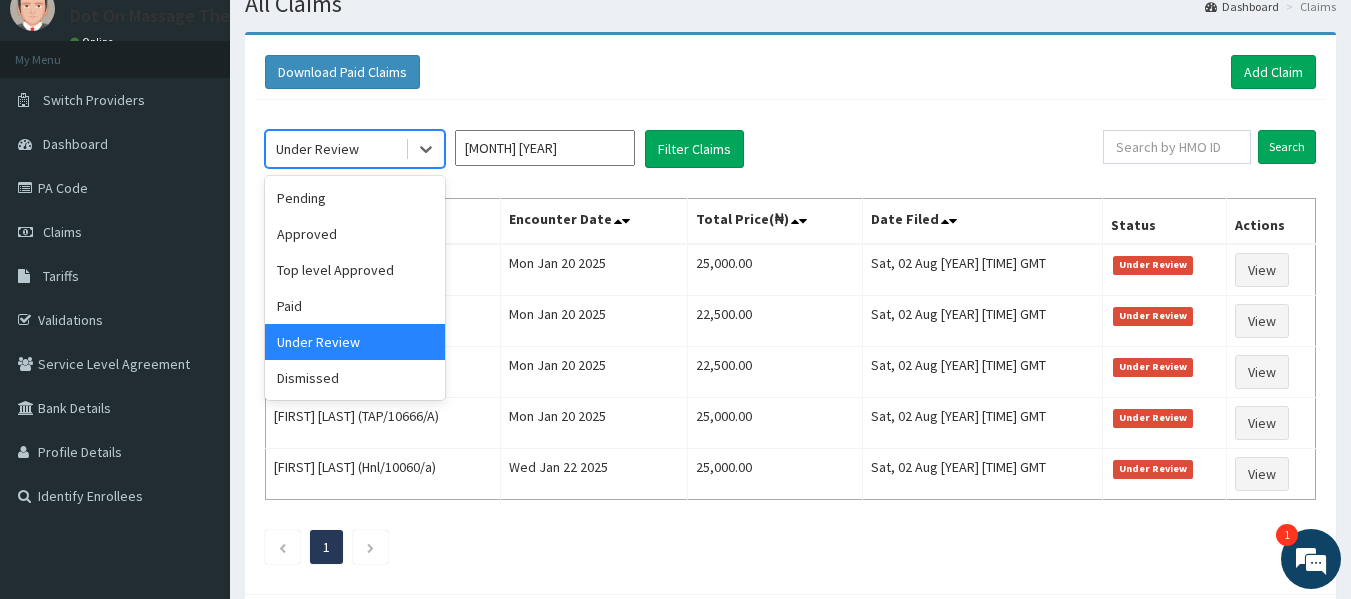 click on "Under Review" at bounding box center [335, 149] 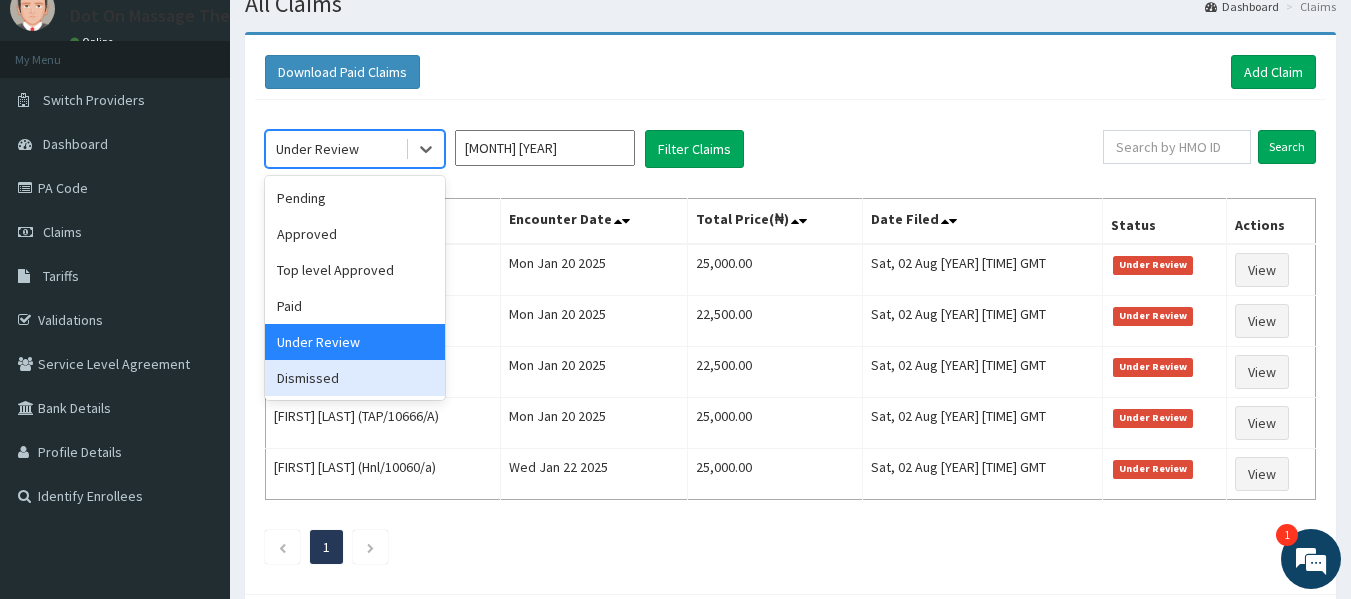 click on "Dismissed" at bounding box center (355, 378) 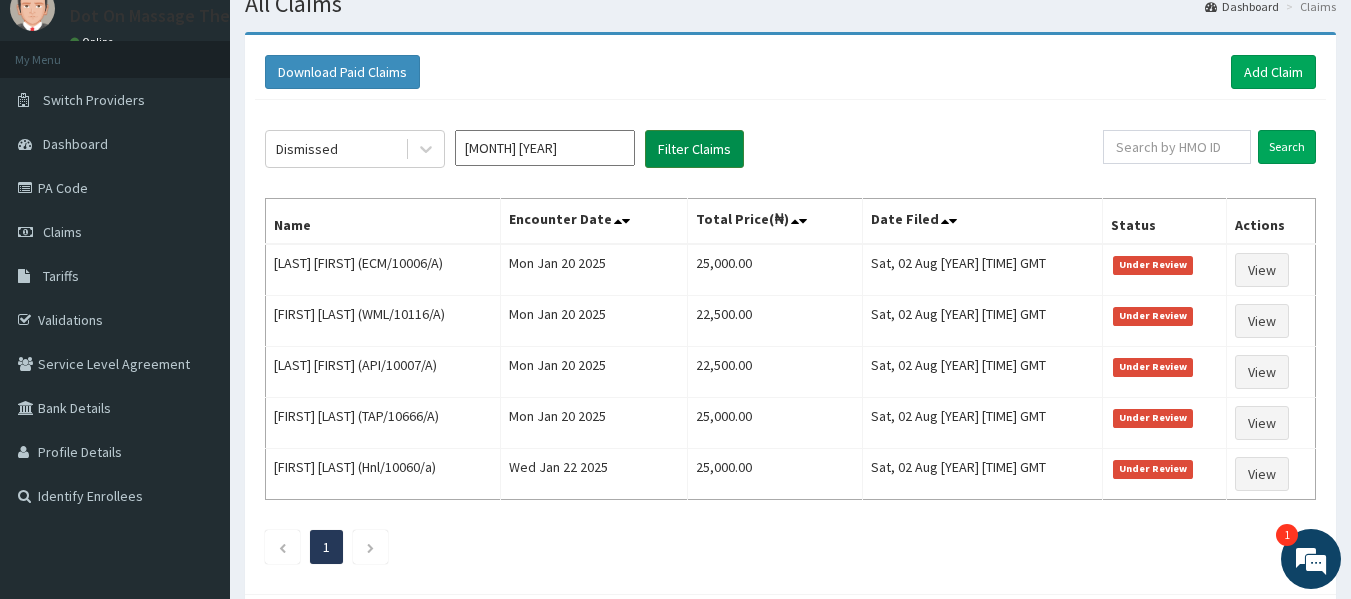 click on "Filter Claims" at bounding box center (694, 149) 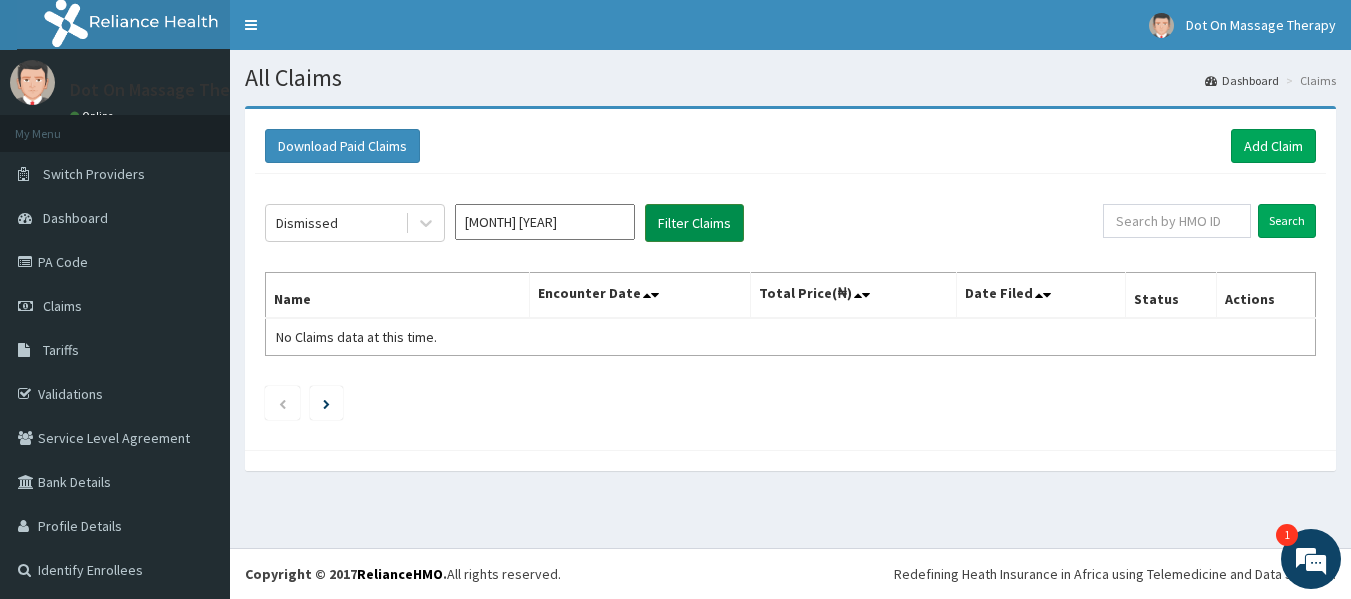 scroll, scrollTop: 0, scrollLeft: 0, axis: both 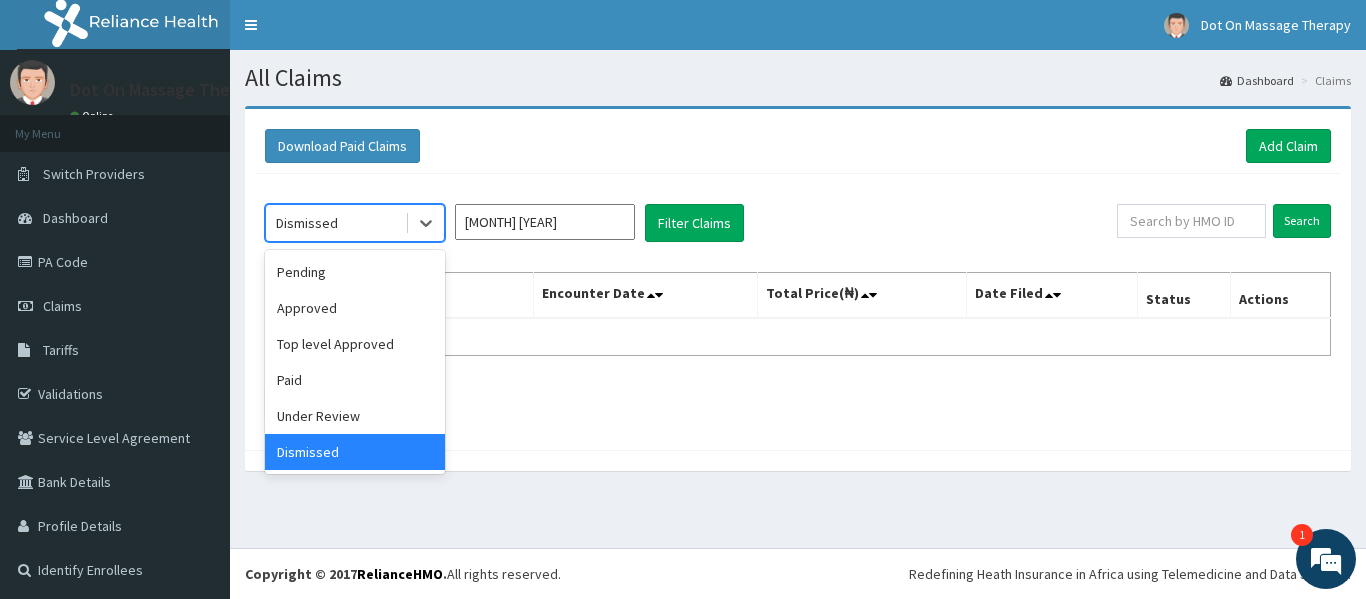 click on "Dismissed" at bounding box center [335, 223] 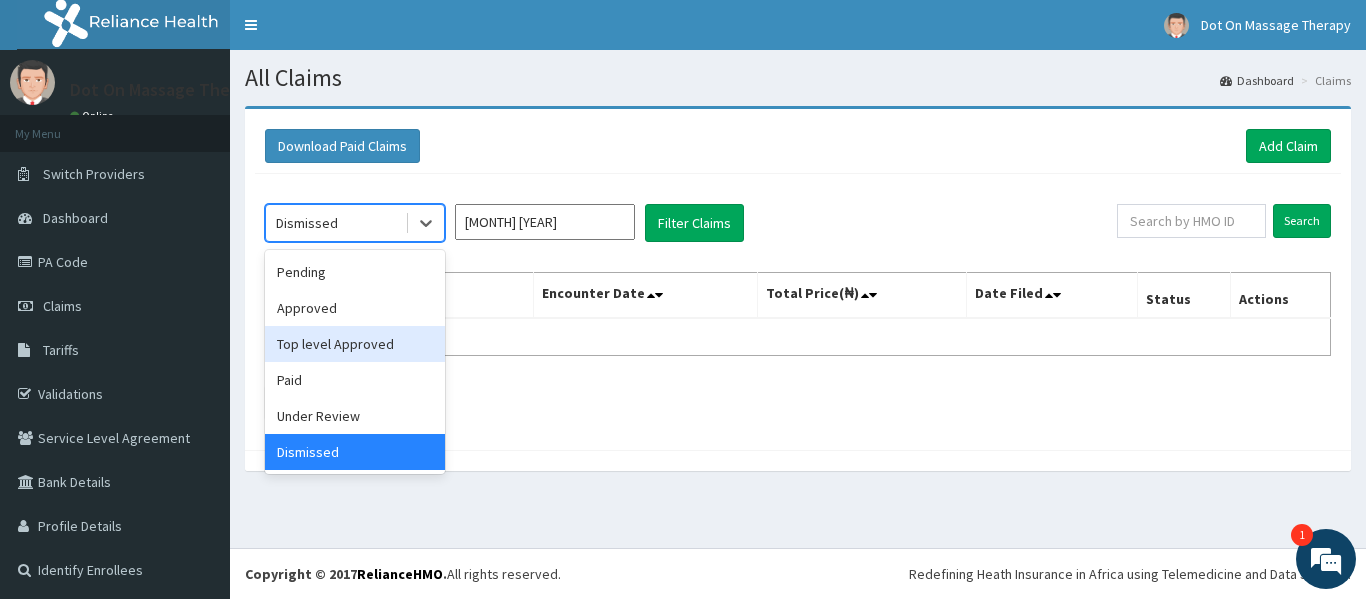 click on "Top level Approved" at bounding box center [355, 344] 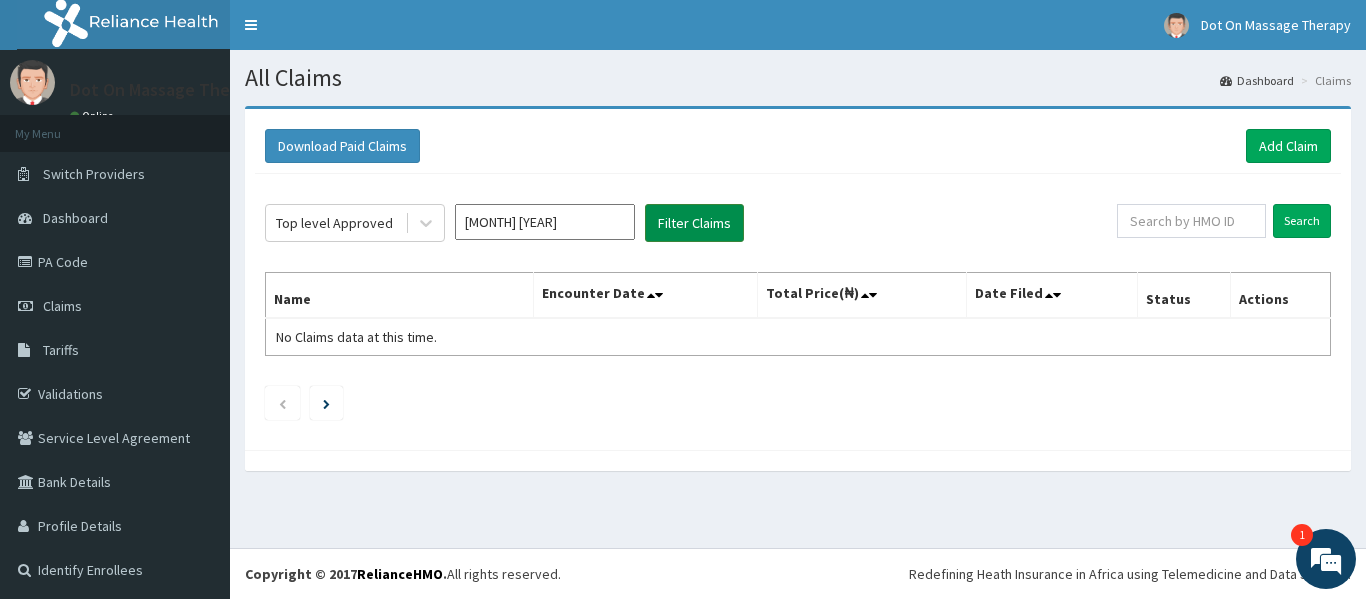 click on "Filter Claims" at bounding box center (694, 223) 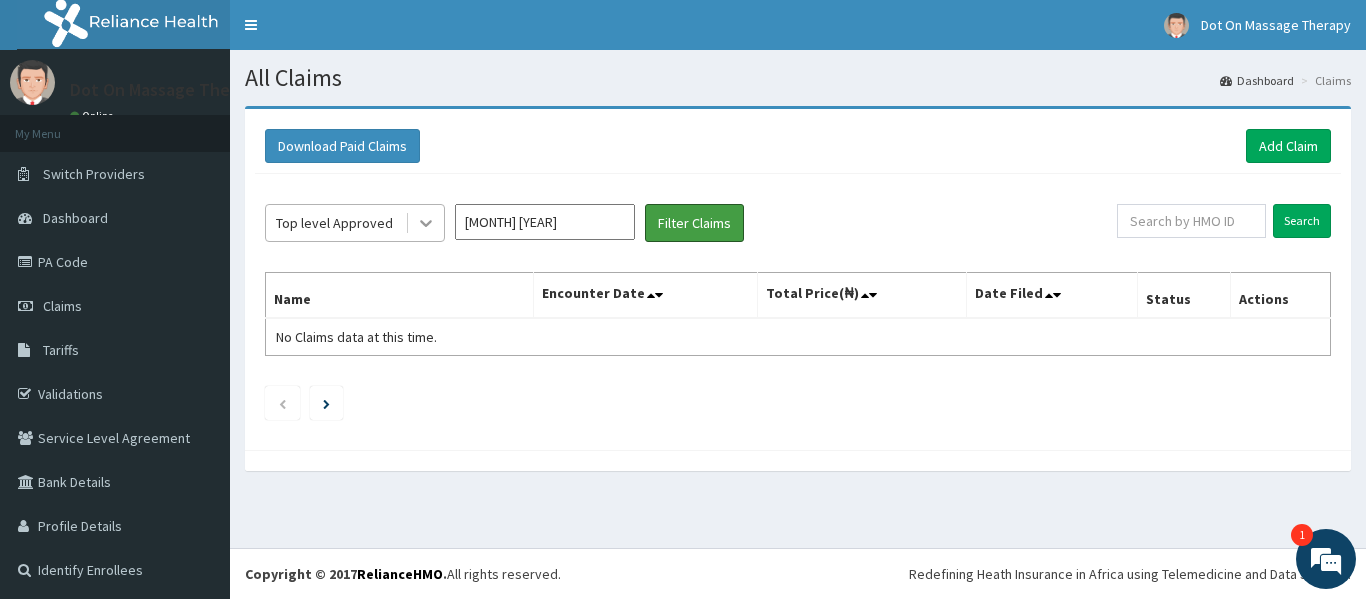 drag, startPoint x: 676, startPoint y: 224, endPoint x: 430, endPoint y: 227, distance: 246.0183 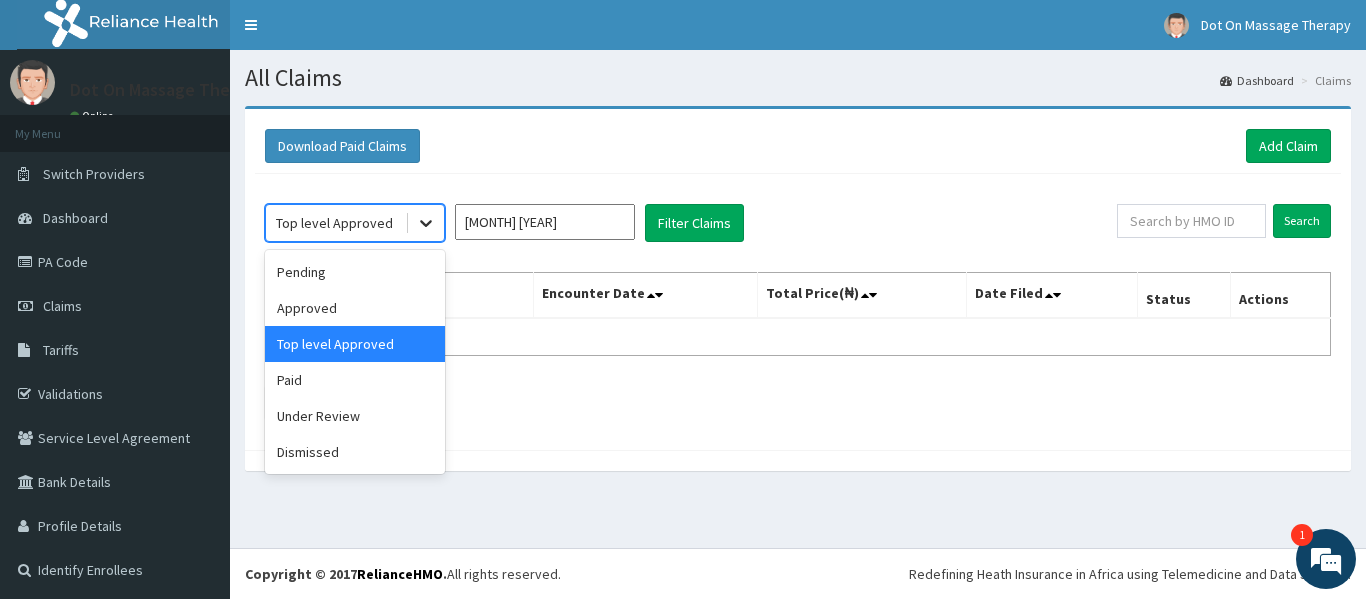 click 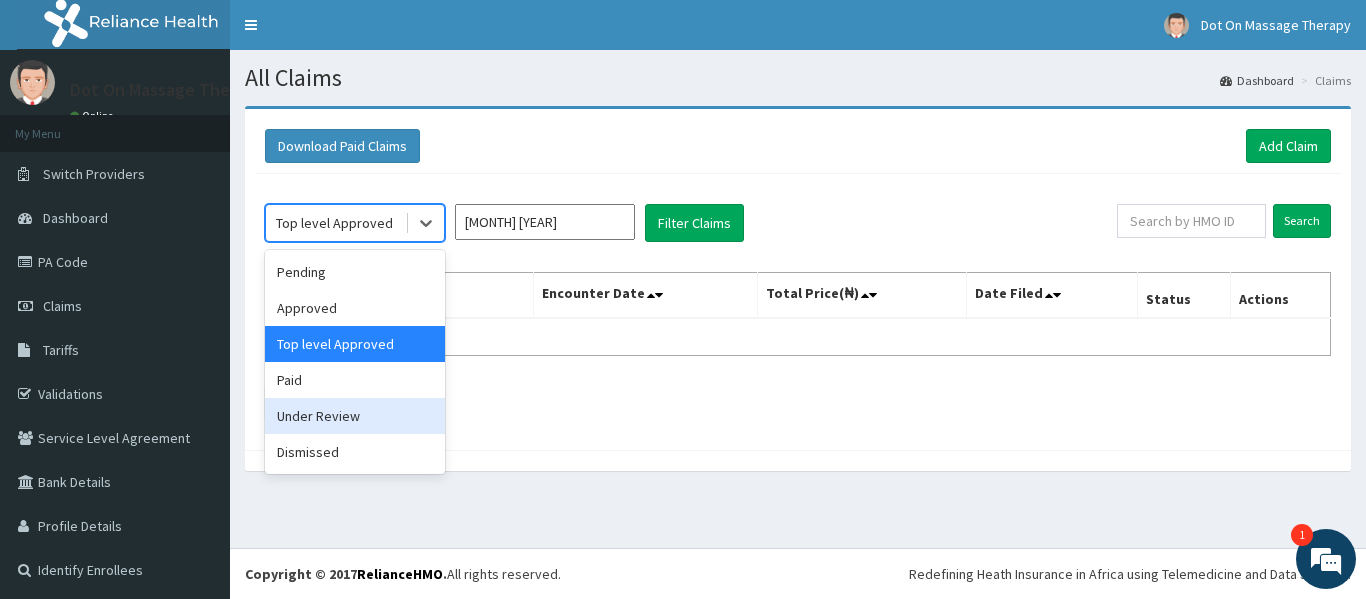 click on "Under Review" at bounding box center (355, 416) 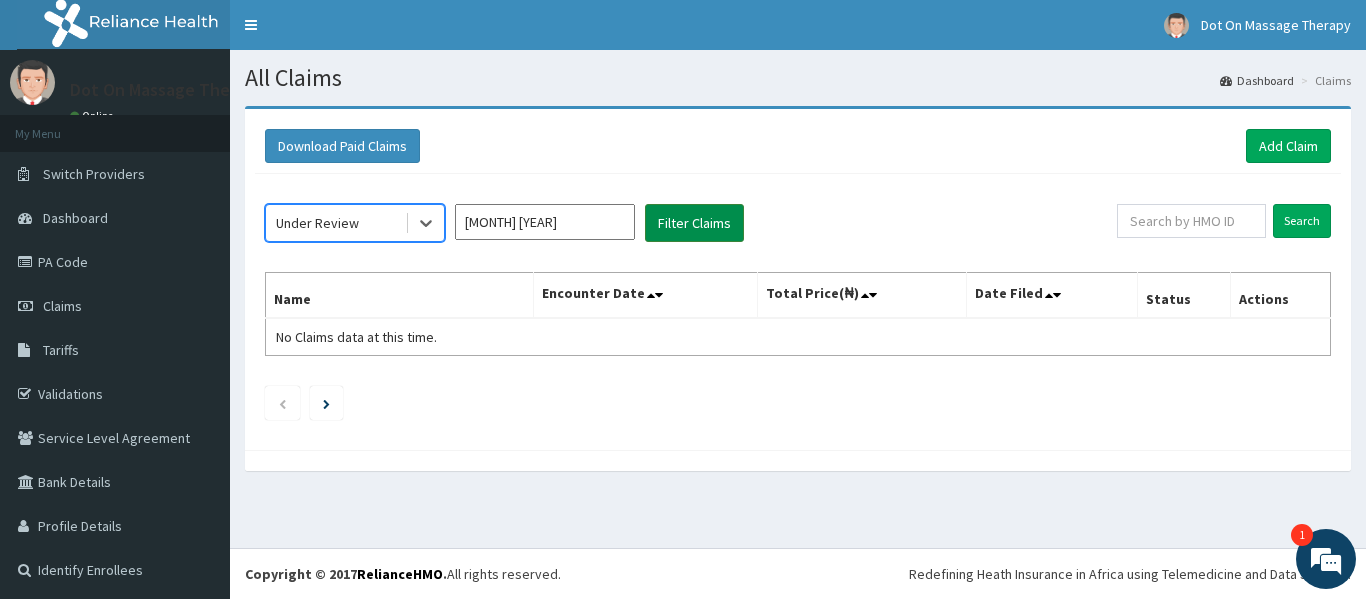 click on "Filter Claims" at bounding box center (694, 223) 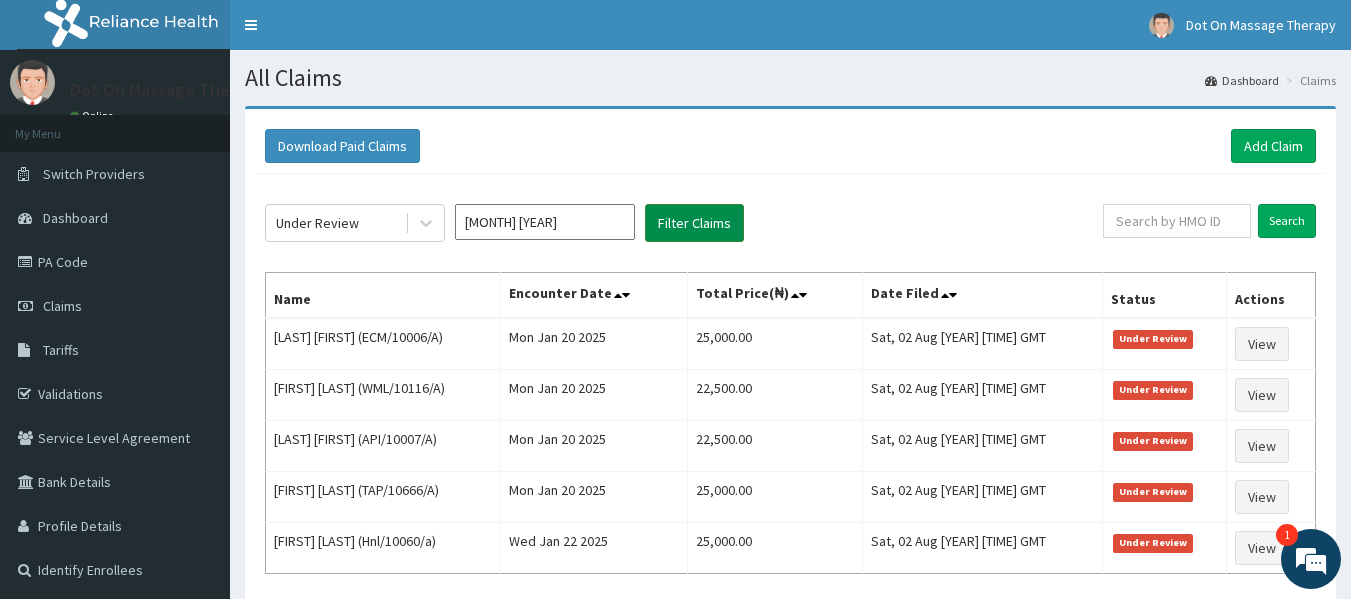 click on "Filter Claims" at bounding box center (694, 223) 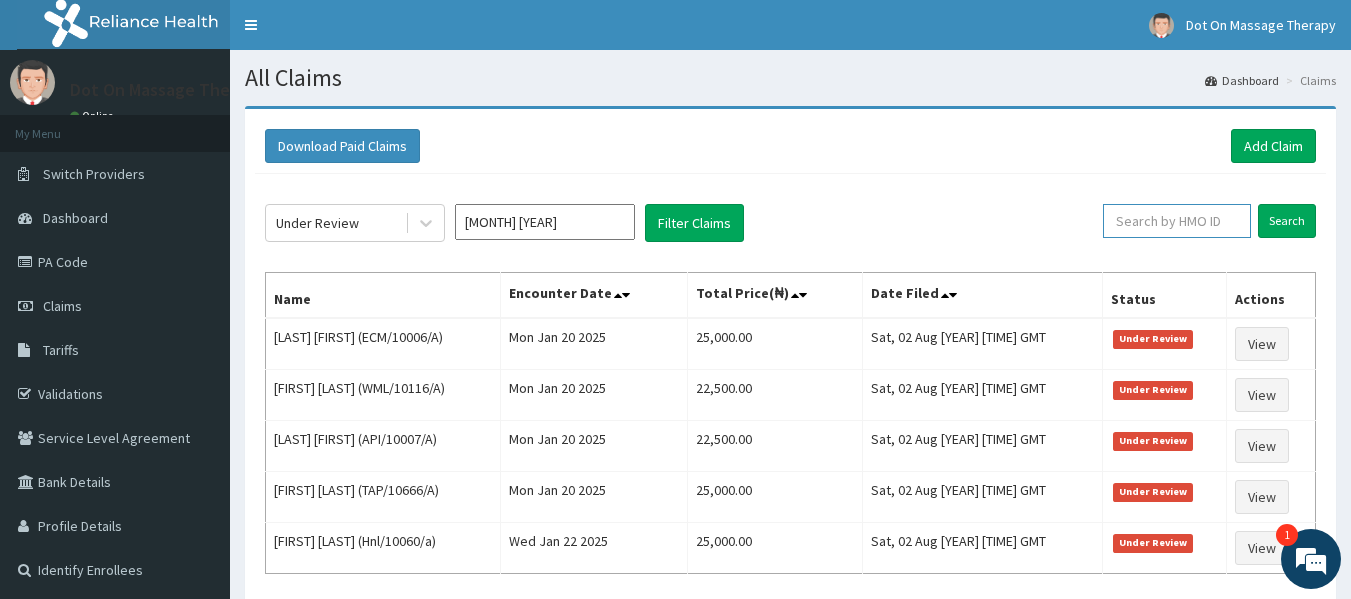 click at bounding box center (1177, 221) 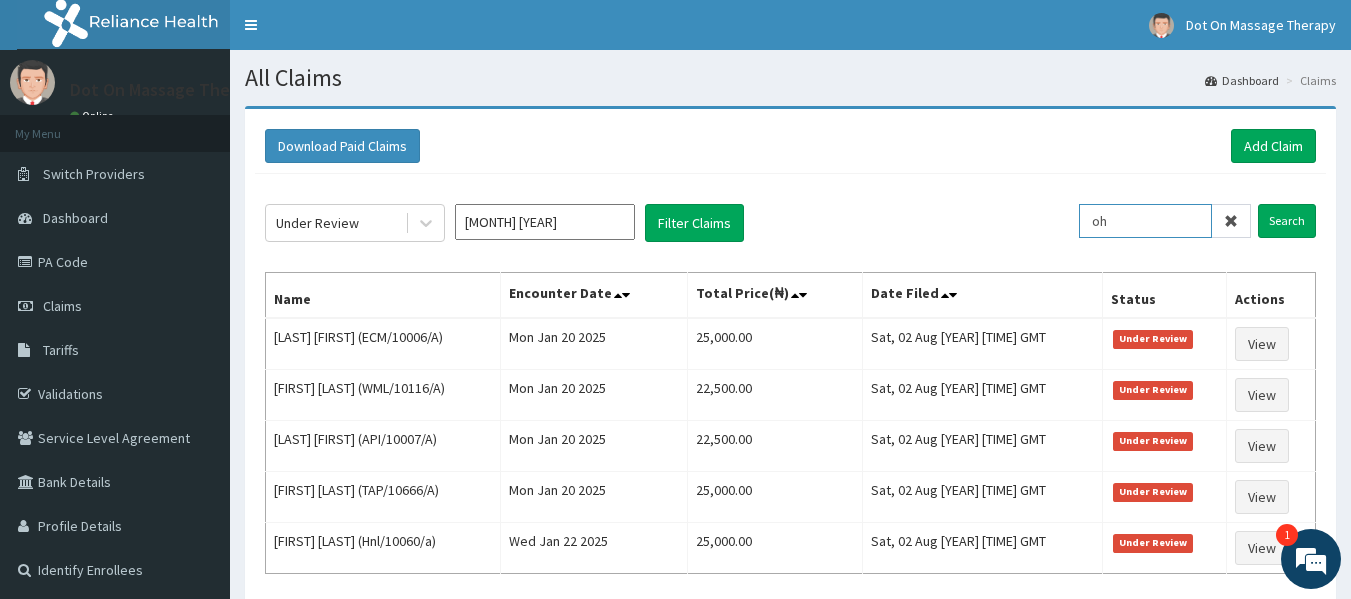 type on "o" 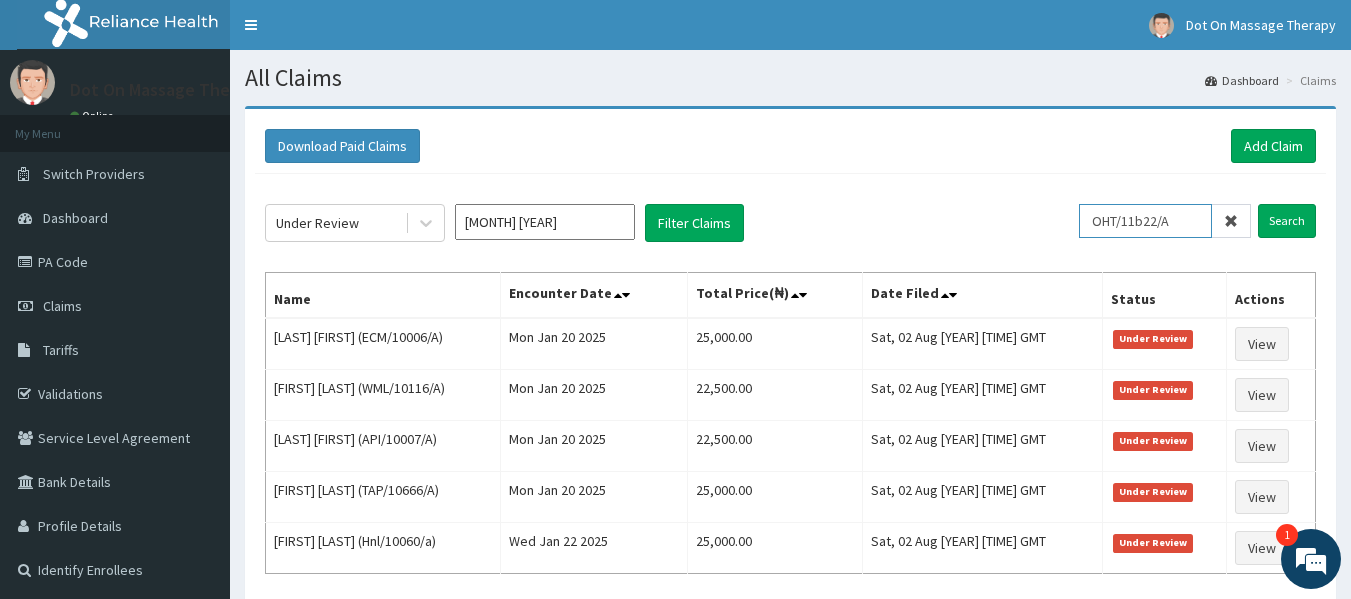 click on "Search" at bounding box center (1287, 221) 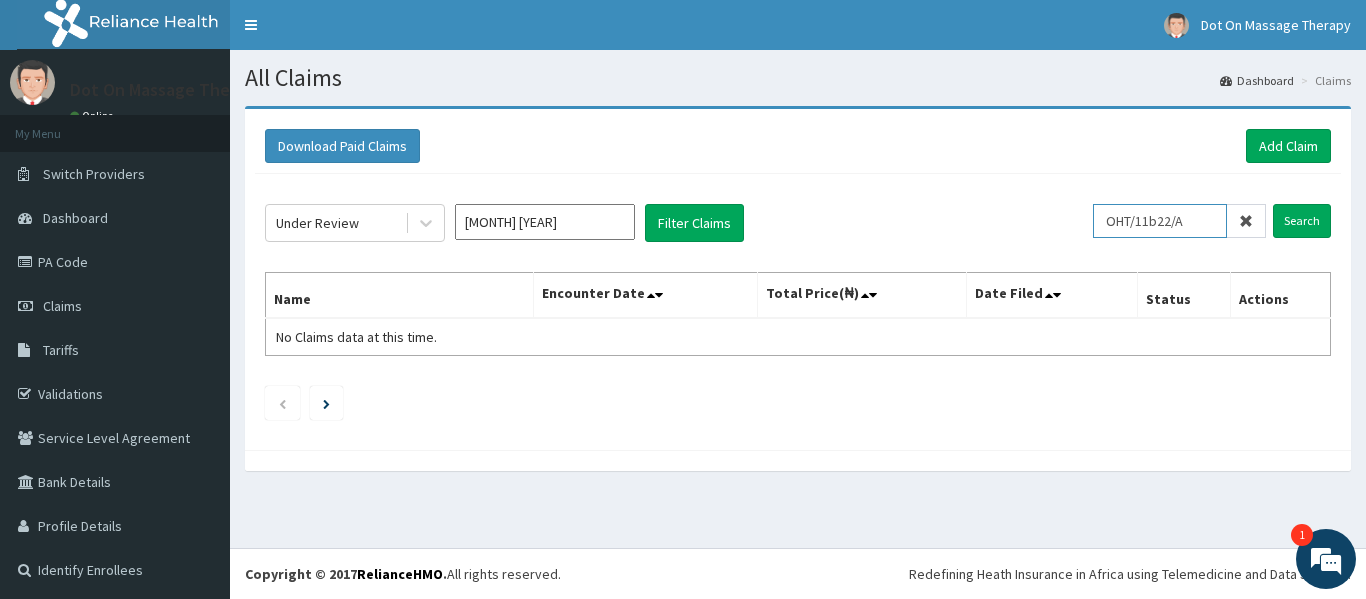 click on "OHT/11b22/A" at bounding box center (1160, 221) 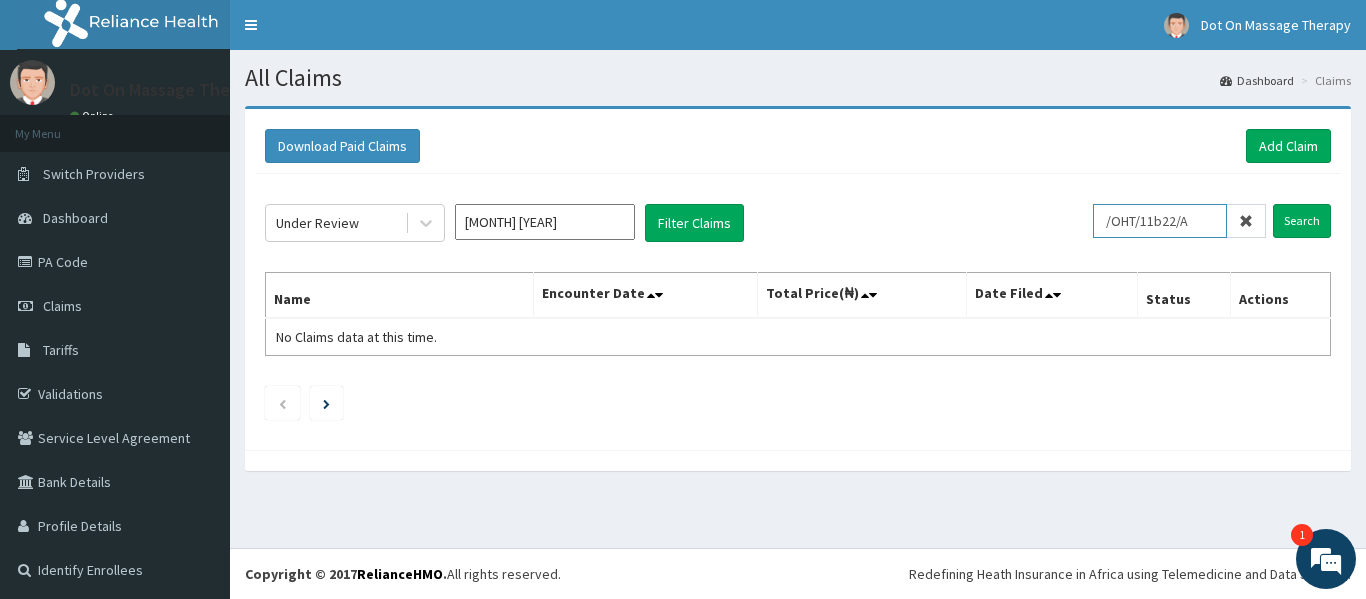 type on "/OHT/11b22/A" 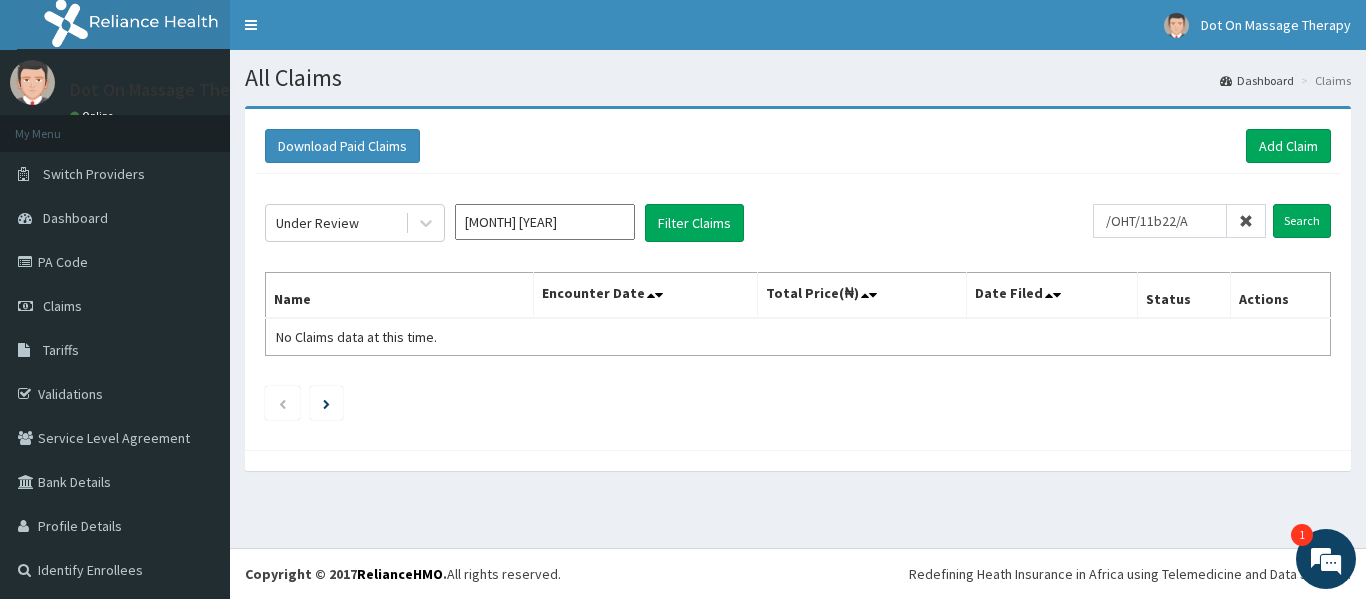 click at bounding box center (1246, 221) 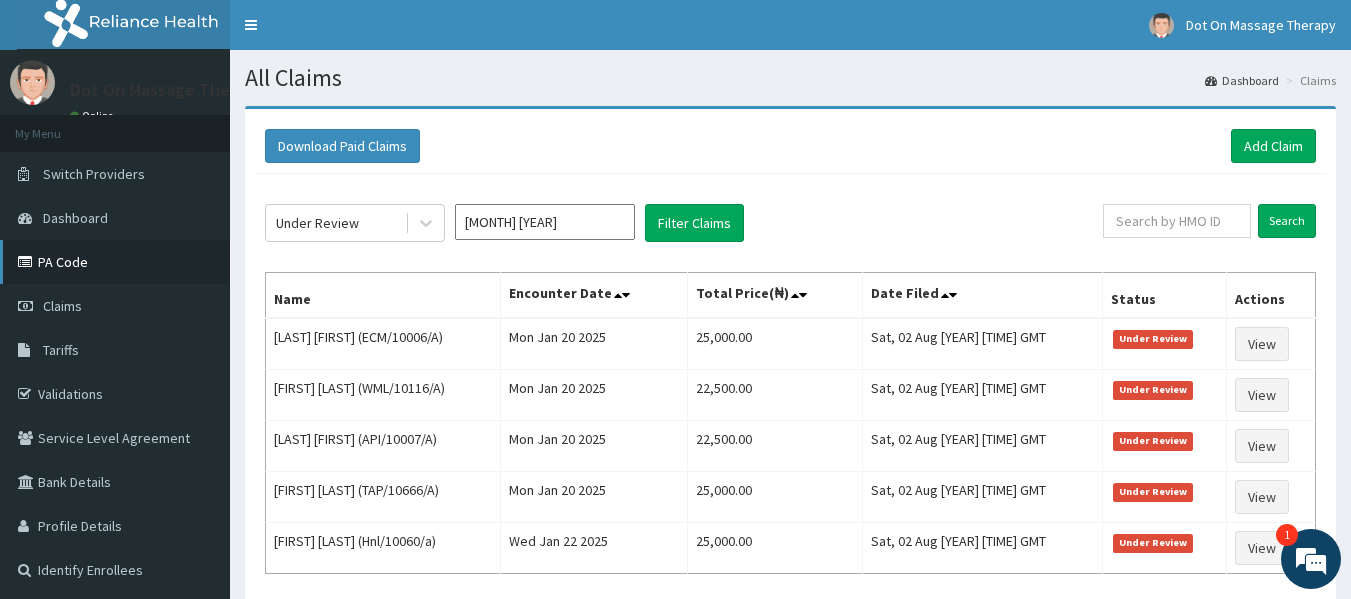 click on "PA Code" at bounding box center [115, 262] 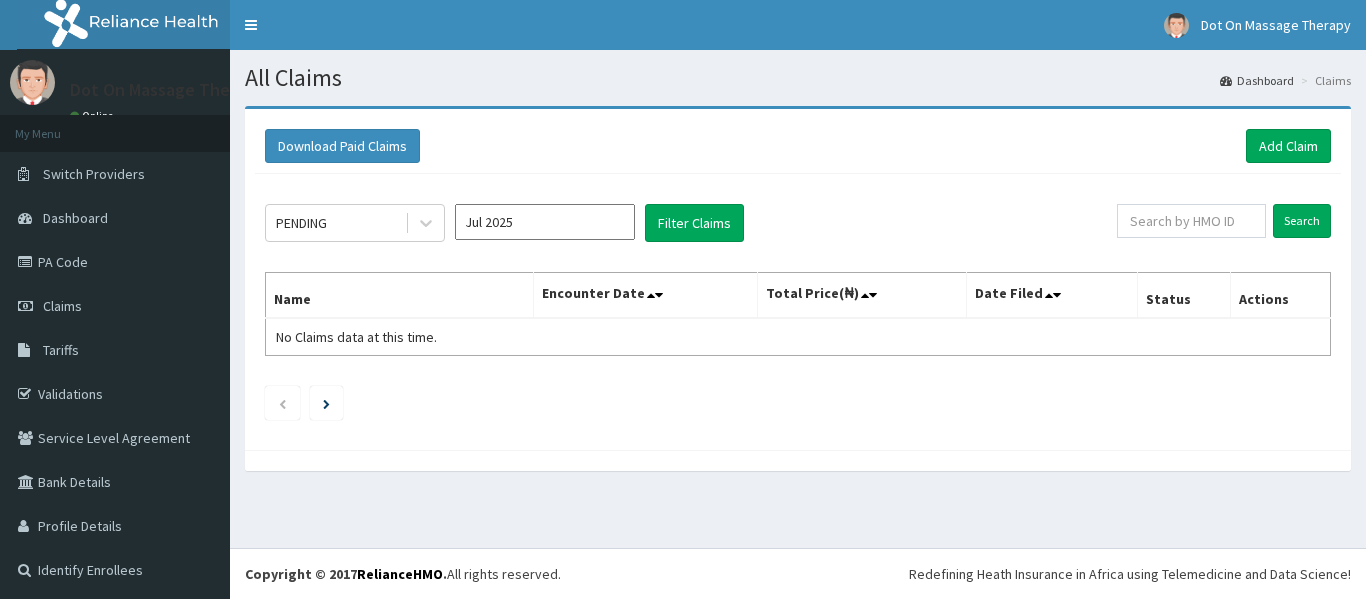 scroll, scrollTop: 0, scrollLeft: 0, axis: both 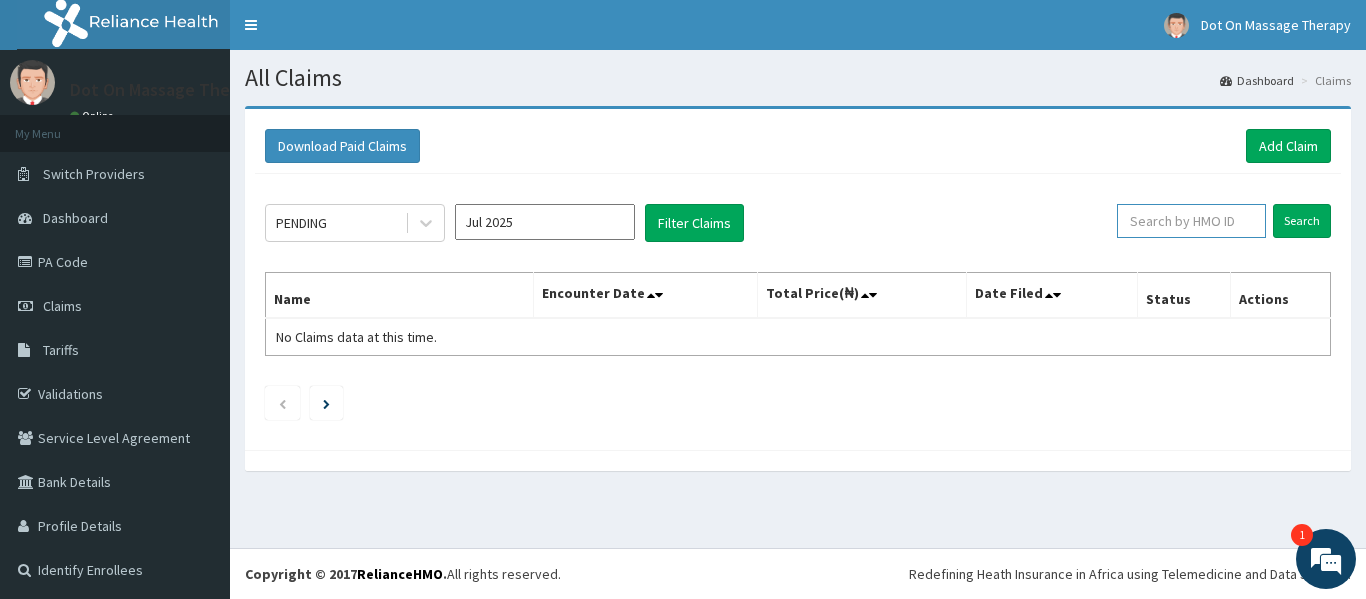 click at bounding box center (1191, 221) 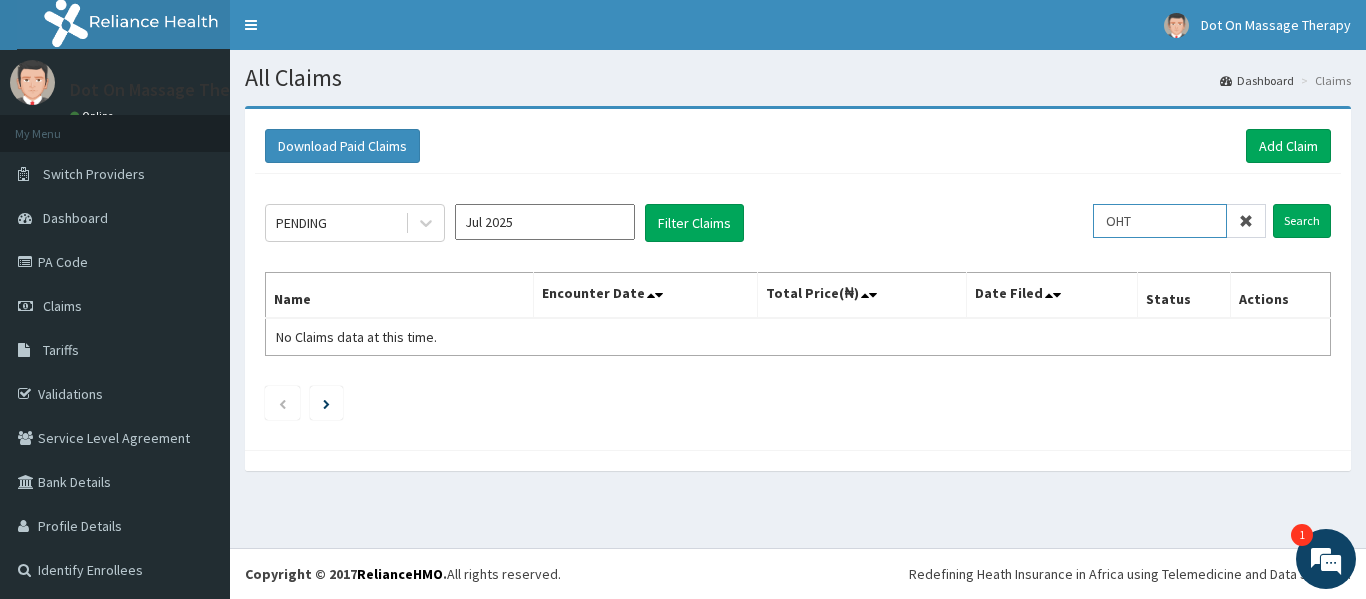 scroll, scrollTop: 0, scrollLeft: 0, axis: both 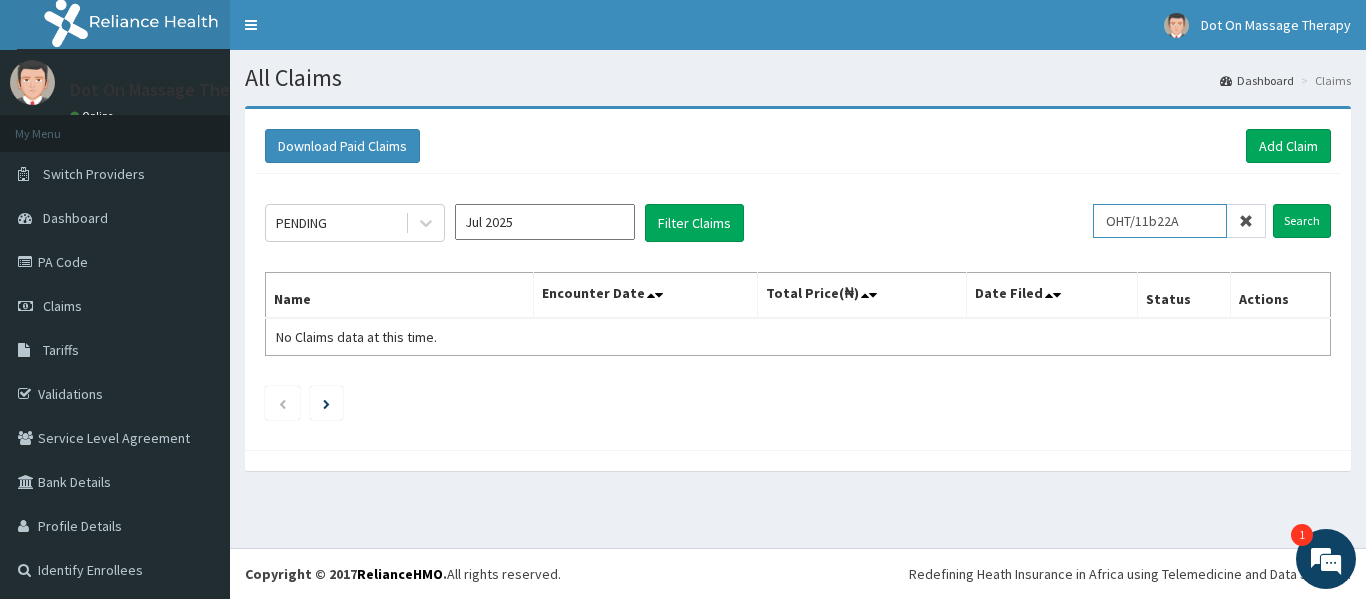 type on "OHT/11b22A" 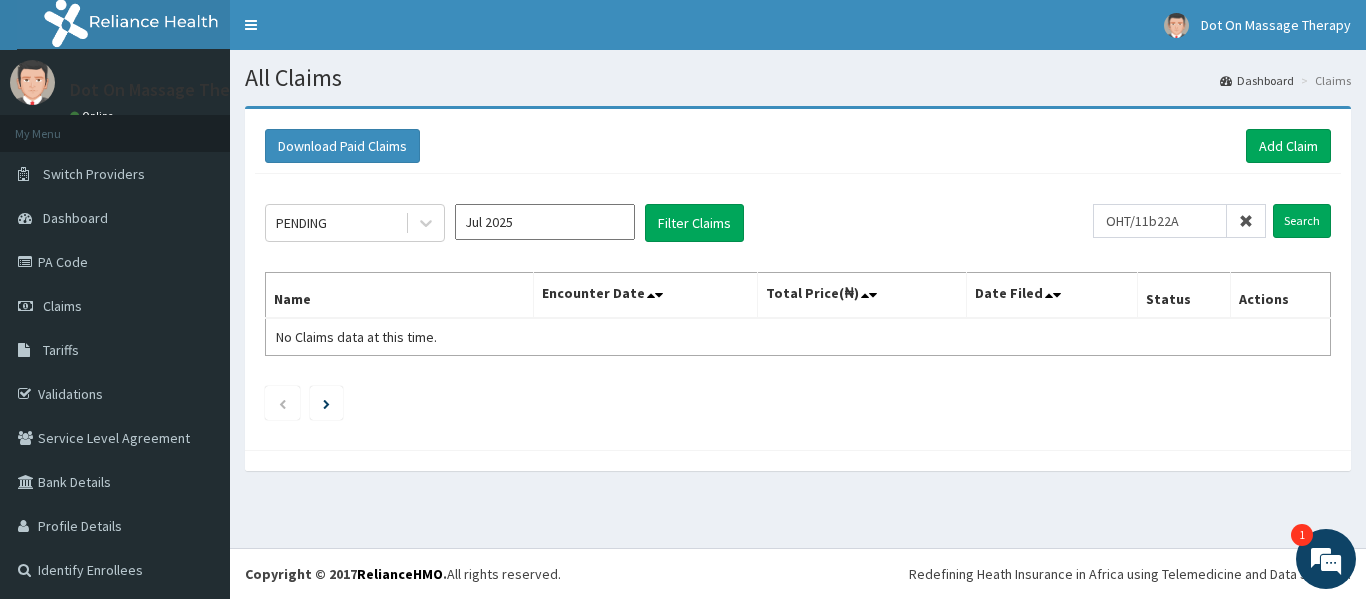 click at bounding box center [1246, 221] 